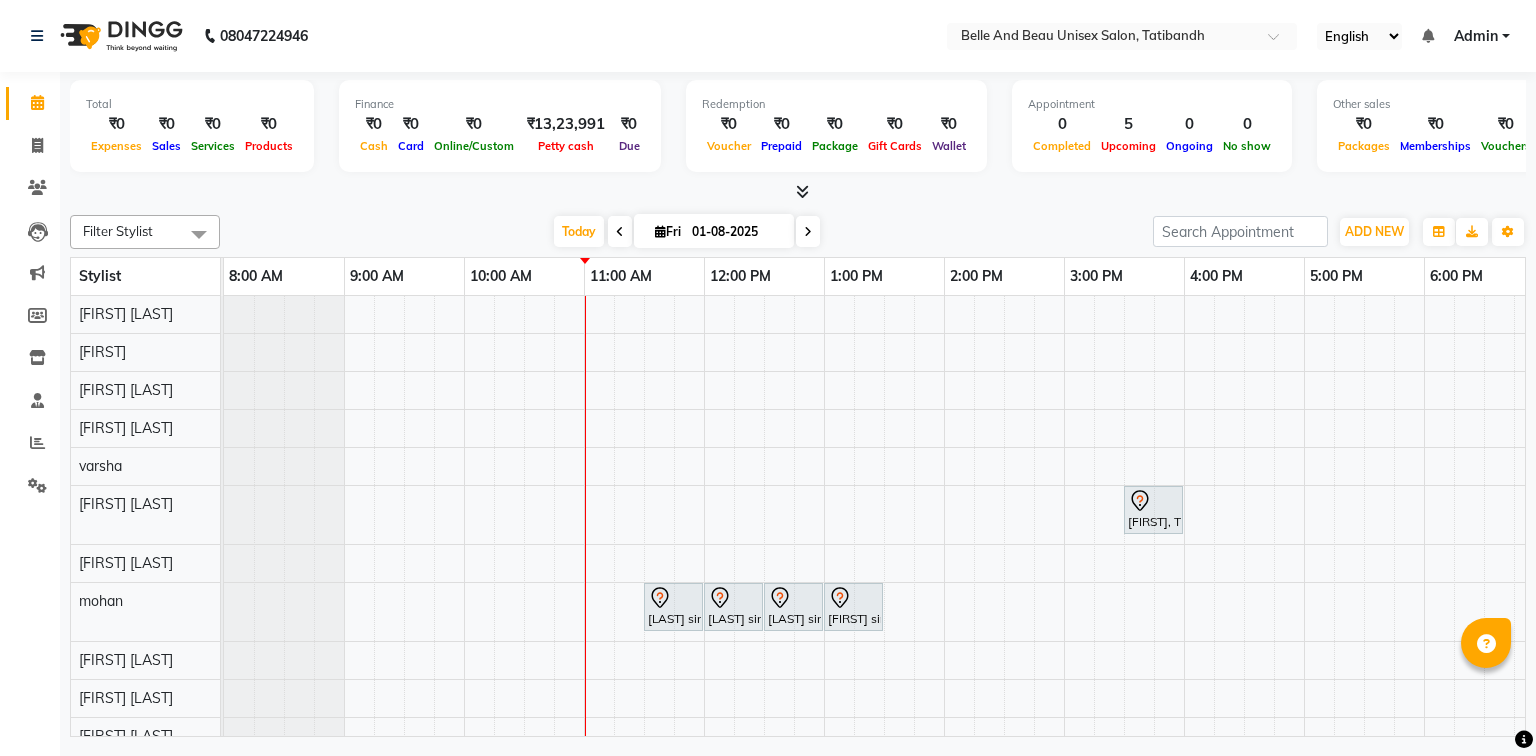 scroll, scrollTop: 0, scrollLeft: 0, axis: both 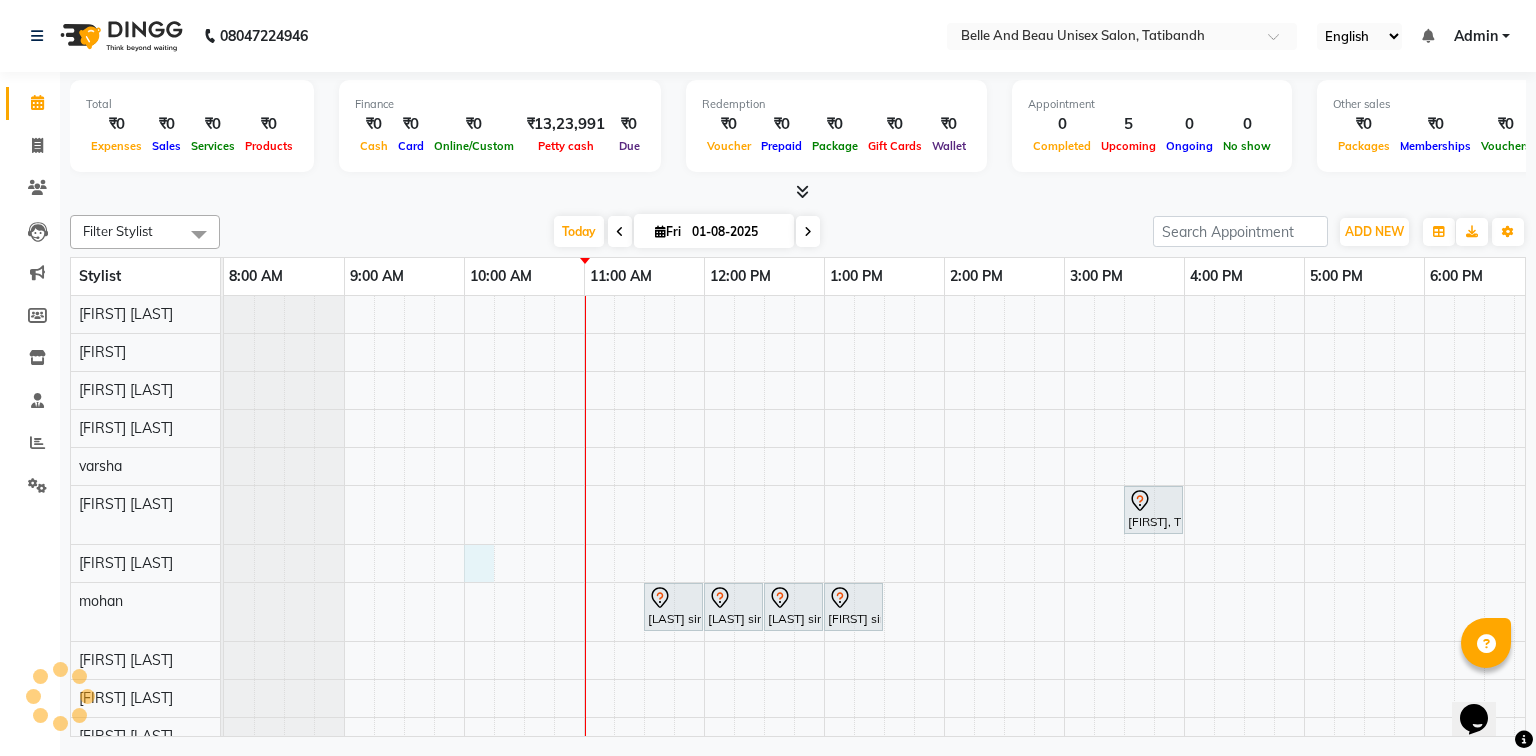 click on "[FIRST], TK01, [TIME]-[TIME], hair extension [LAST] sir, TK02, [TIME]-[TIME], Hair Care - Hair Cut (Male)30 - Adult Hair Cut (Below 8) [LAST] sir, TK02, [TIME]-[TIME], Shave & Trimming - Beard (Male)30 - Beard Trimming [LAST] sir, TK02, [TIME]-[TIME], Vedic Velley Manicure [LAST] sir, TK02, [TIME]-[TIME], Vedic valley Pedicure" at bounding box center [1004, 544] 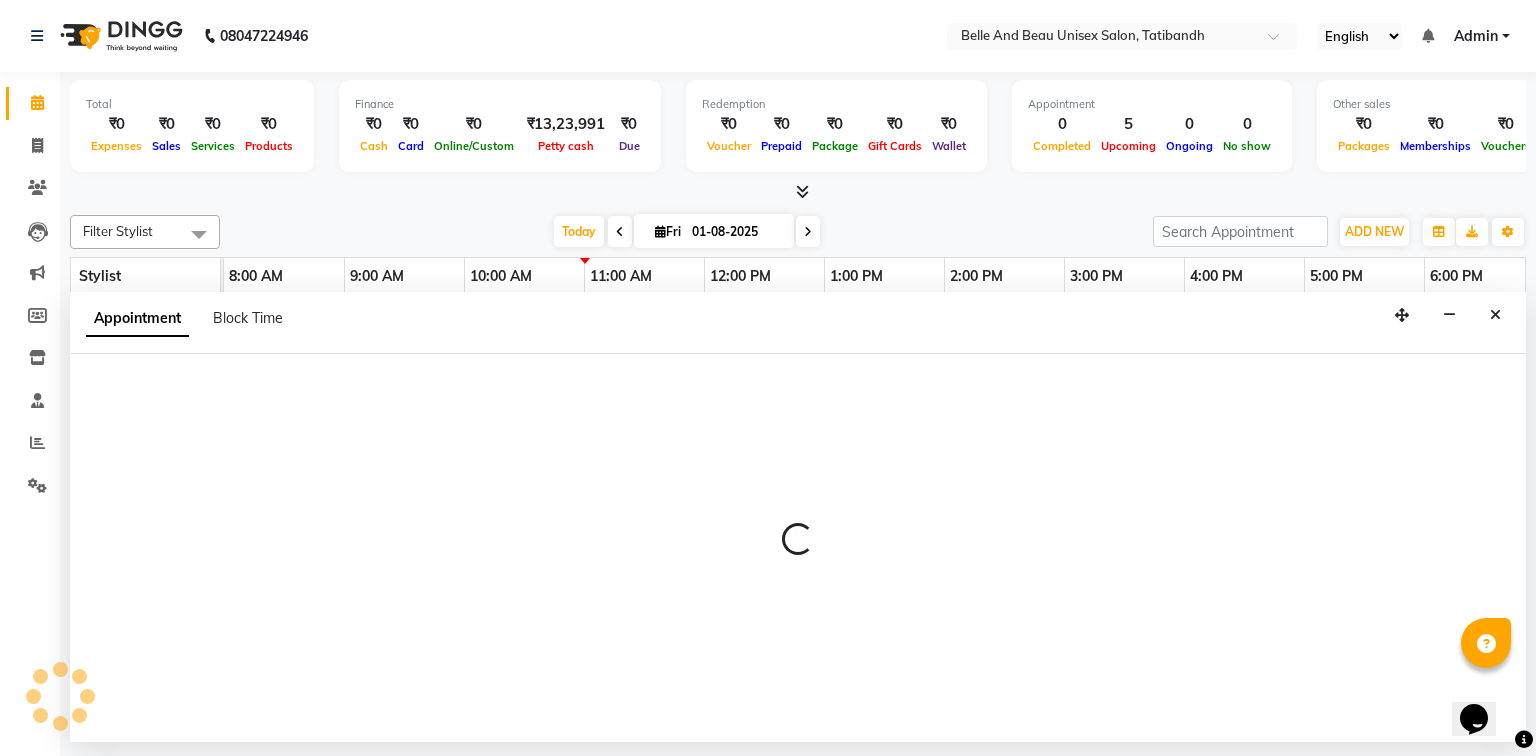 select on "63196" 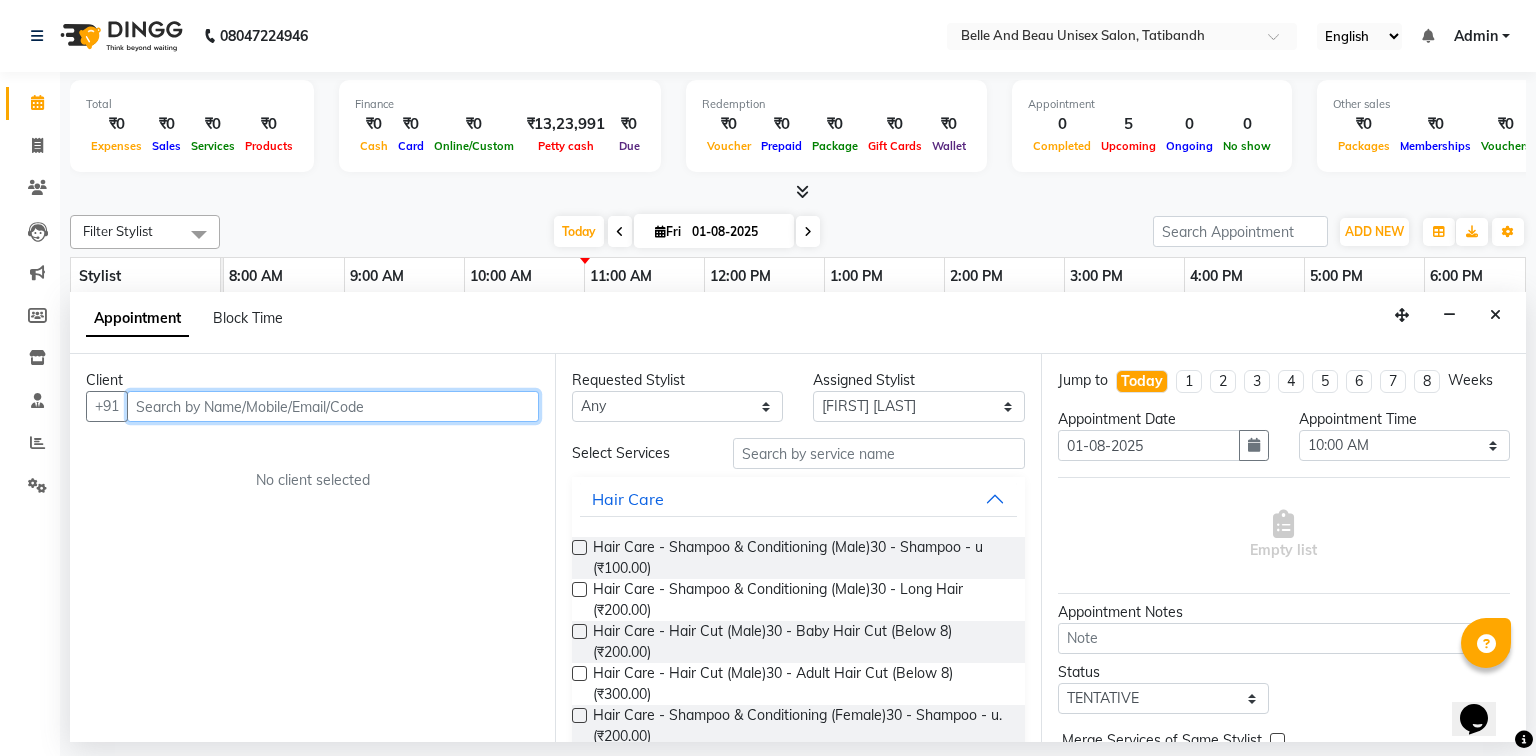click at bounding box center [333, 406] 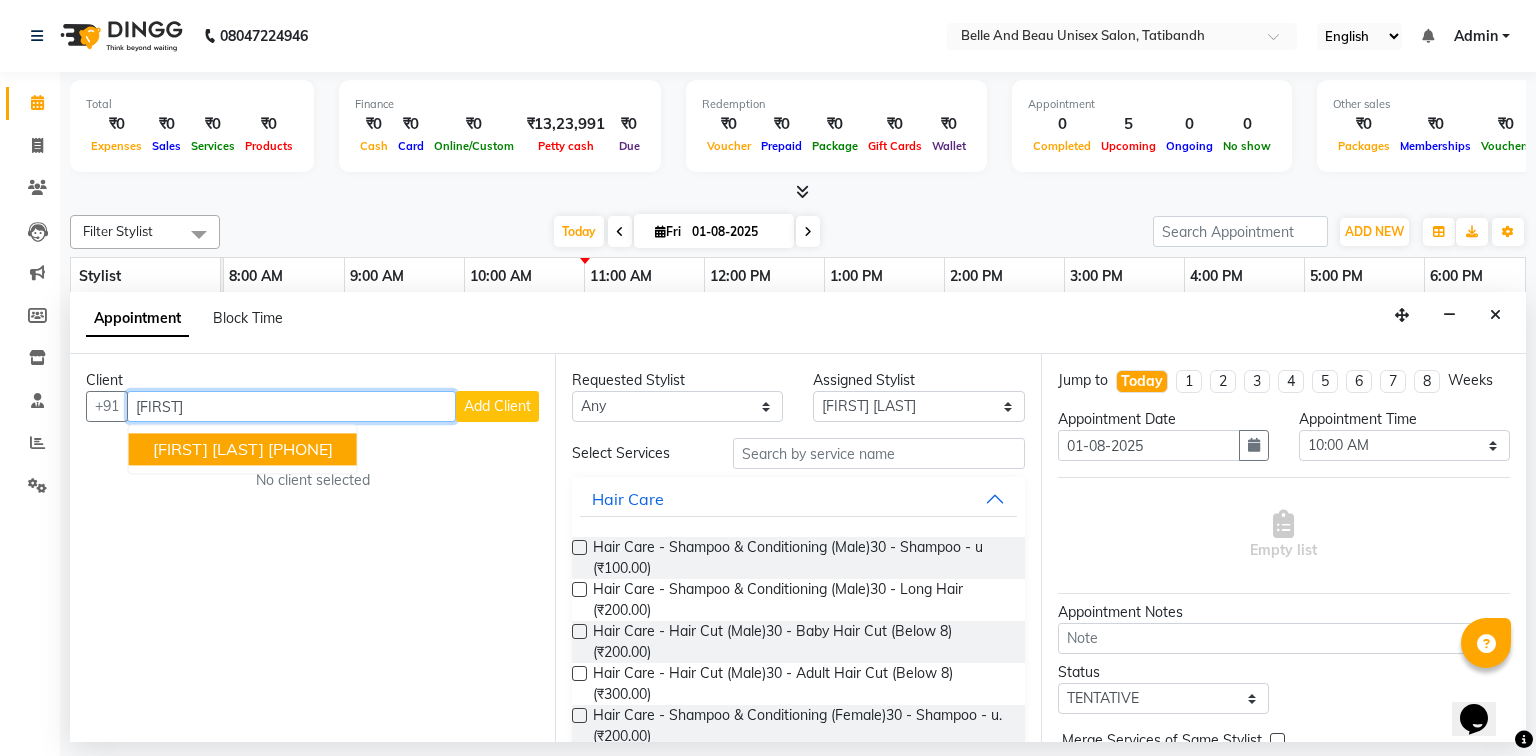 click on "[PHONE]" at bounding box center [300, 450] 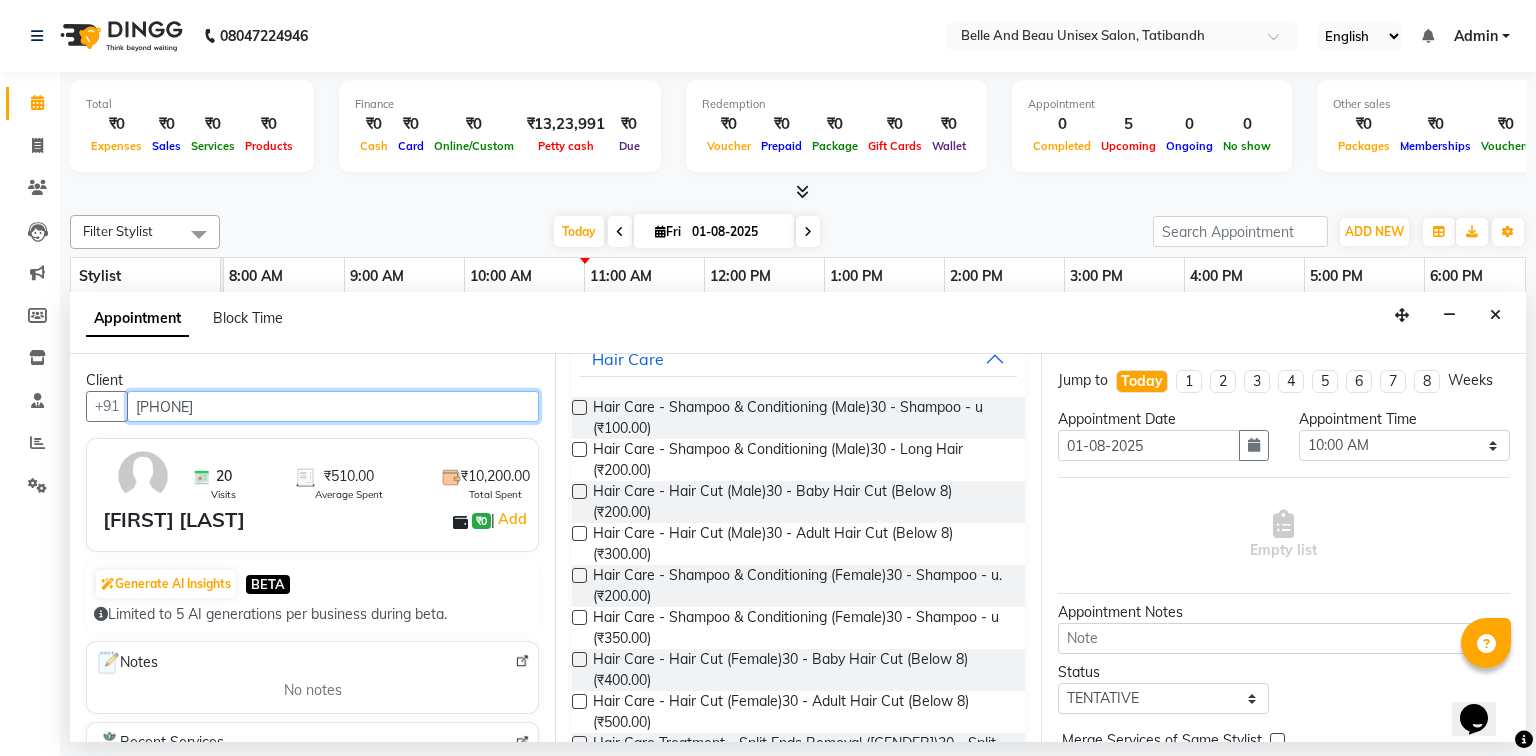 scroll, scrollTop: 160, scrollLeft: 0, axis: vertical 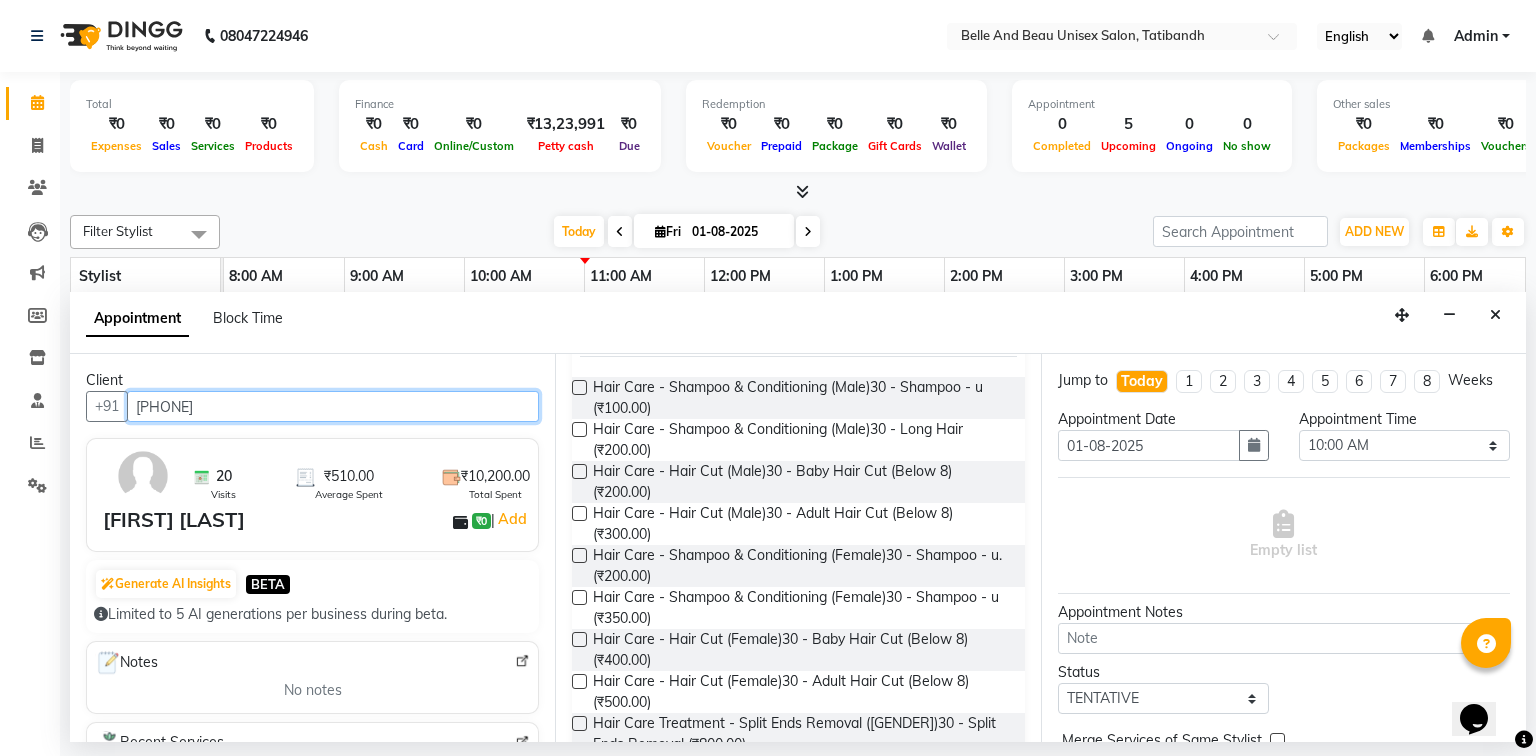 type on "[PHONE]" 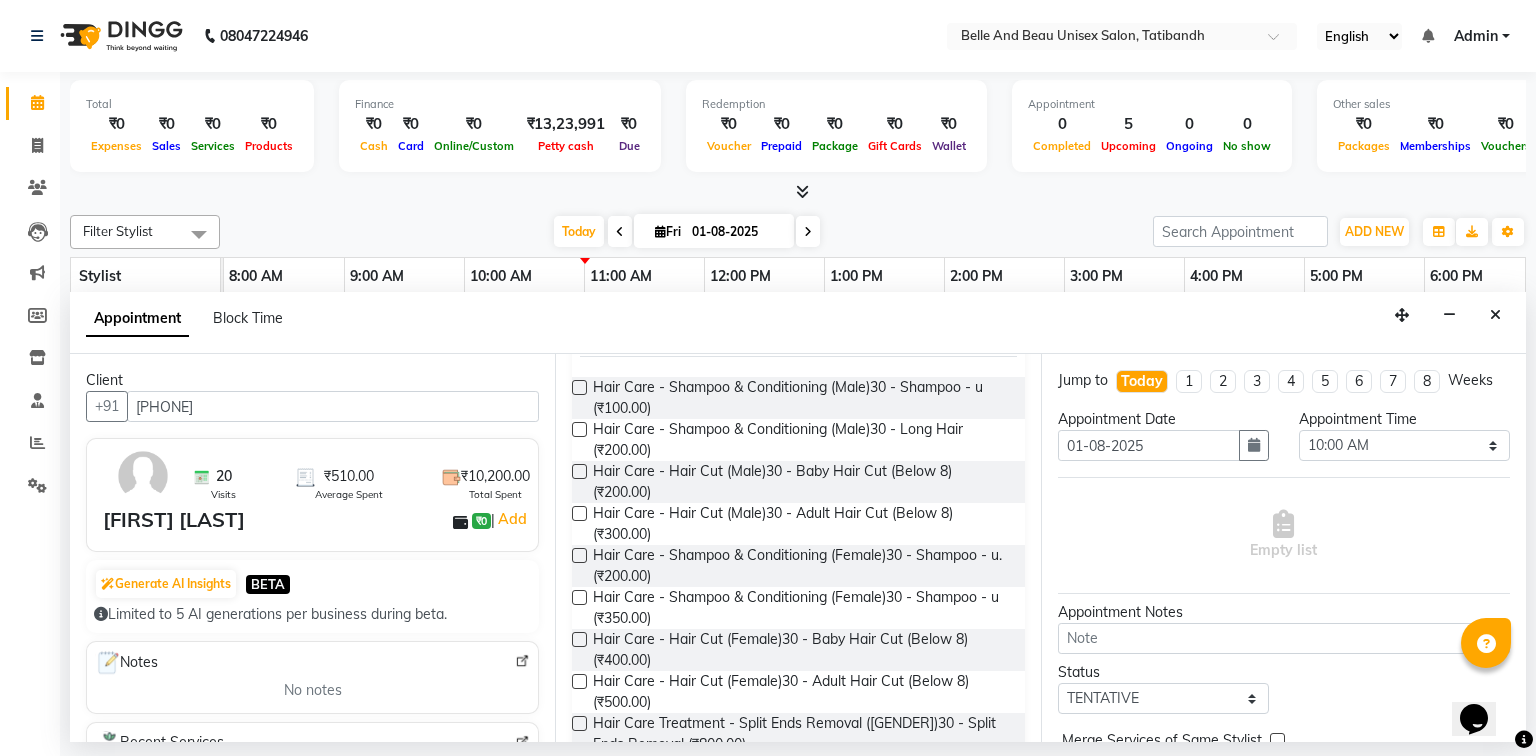 click at bounding box center [579, 513] 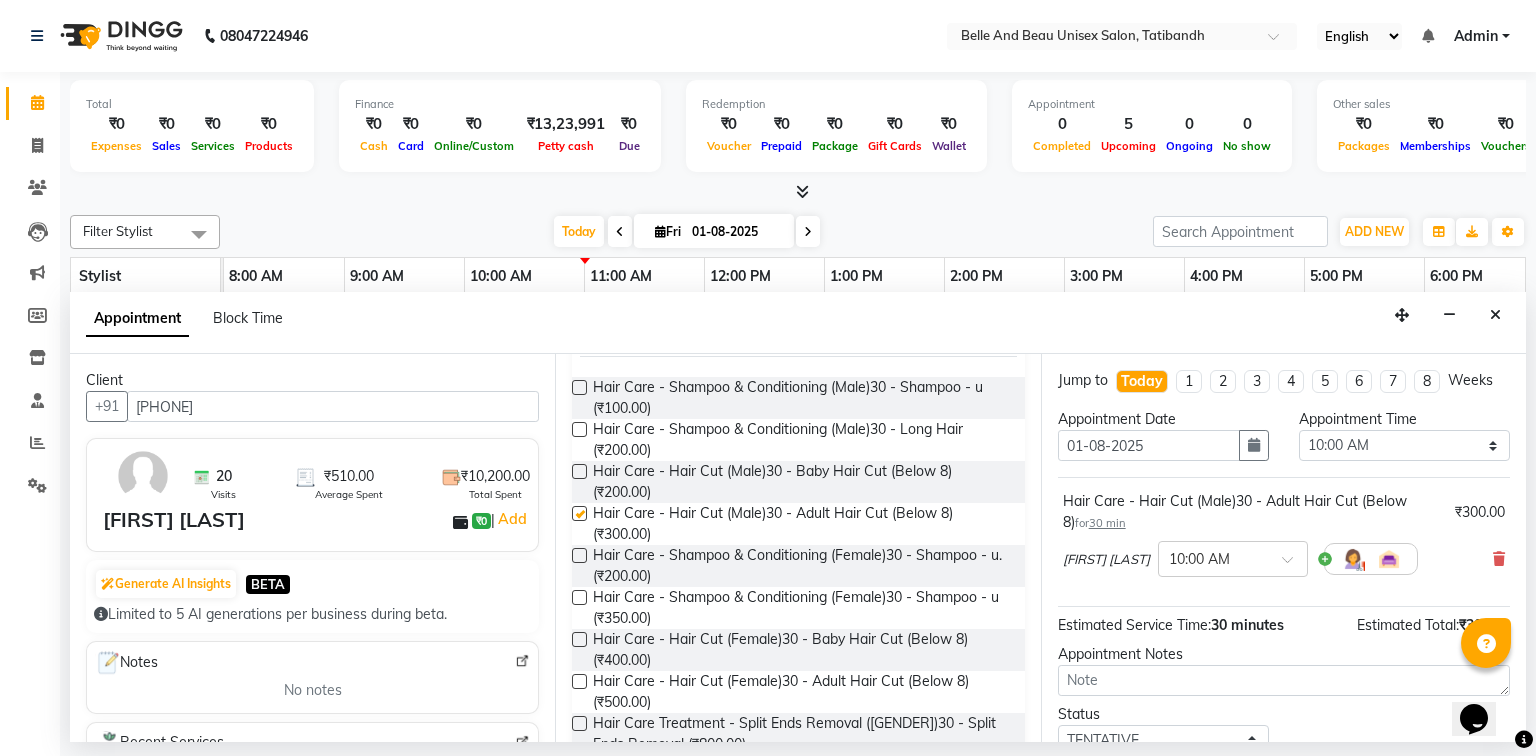 checkbox on "false" 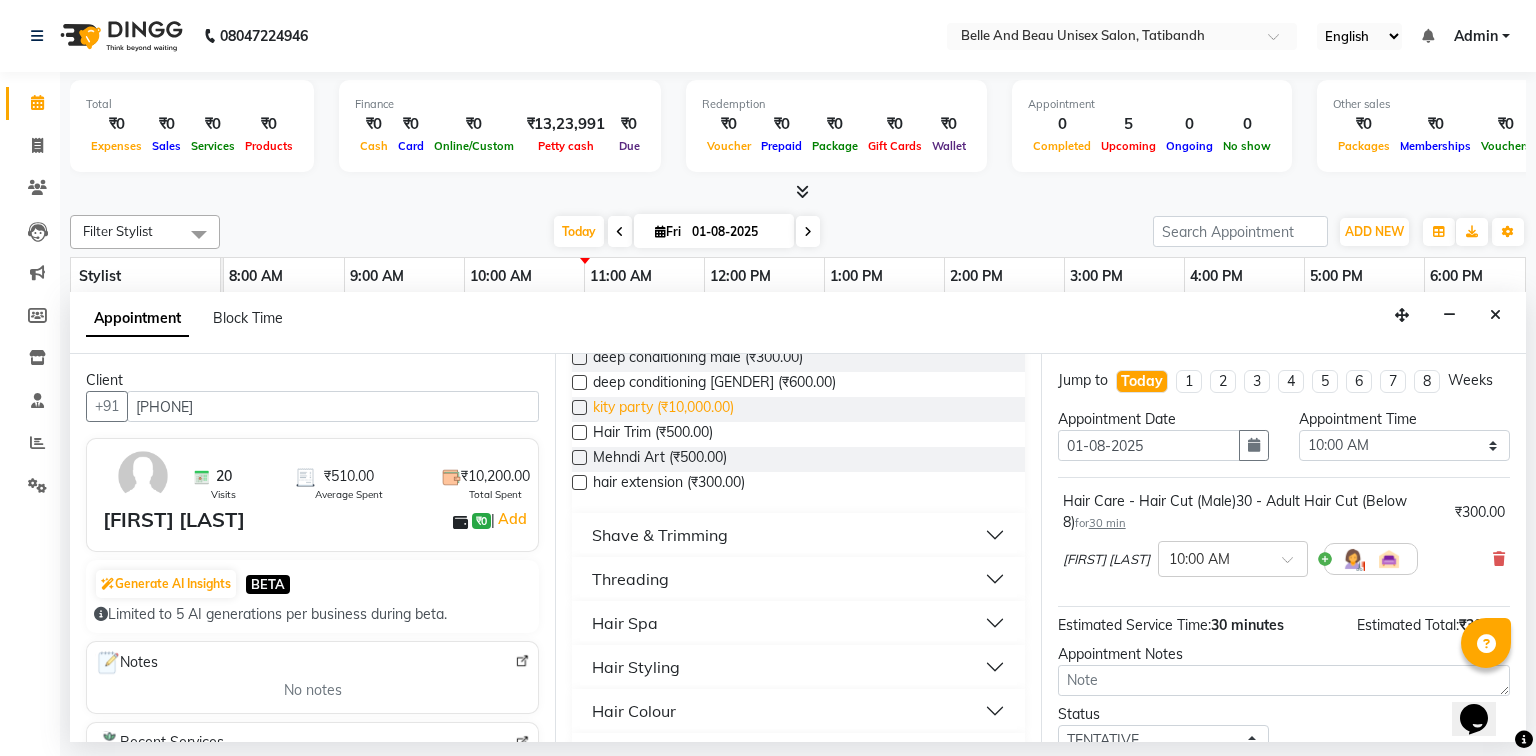 scroll, scrollTop: 720, scrollLeft: 0, axis: vertical 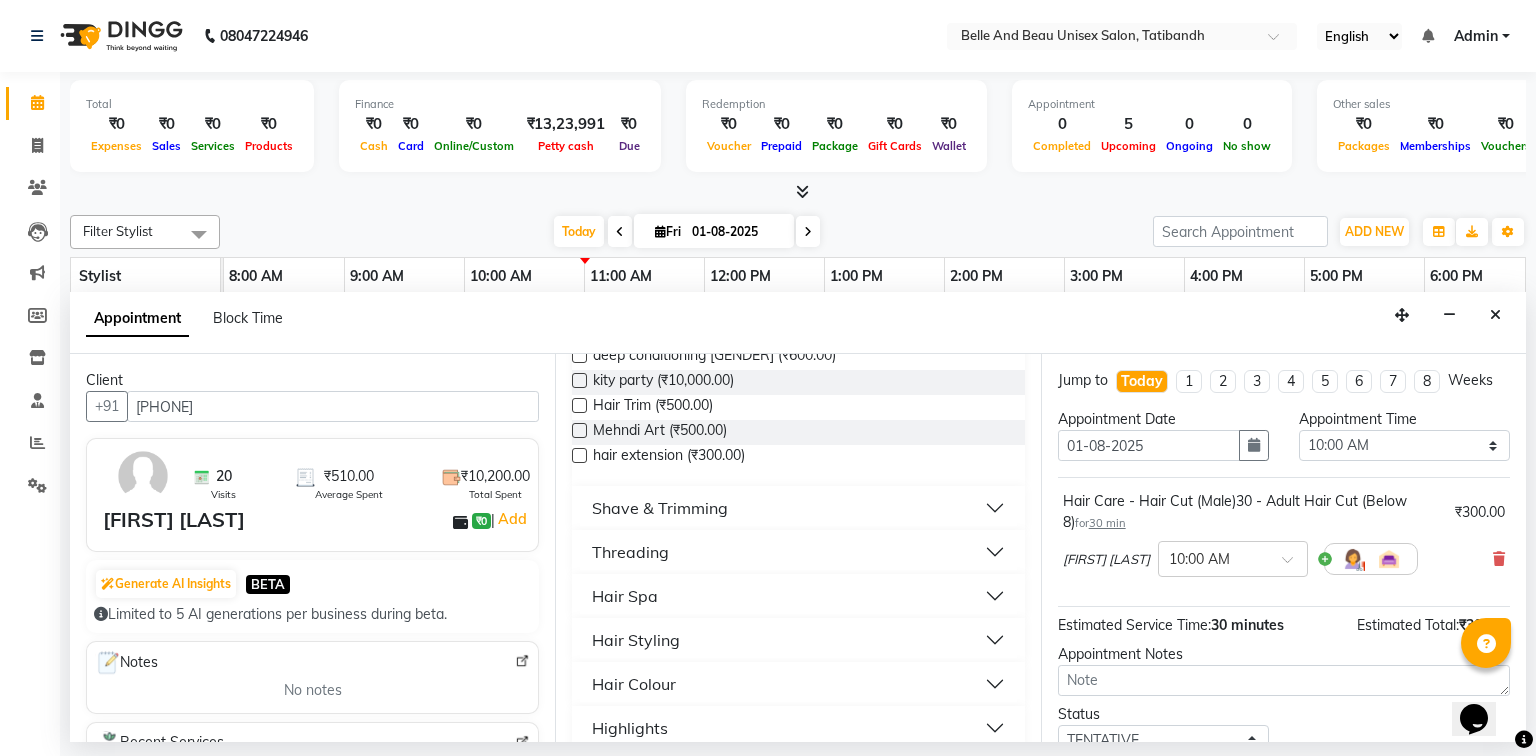 click on "Shave & Trimming" at bounding box center (798, 508) 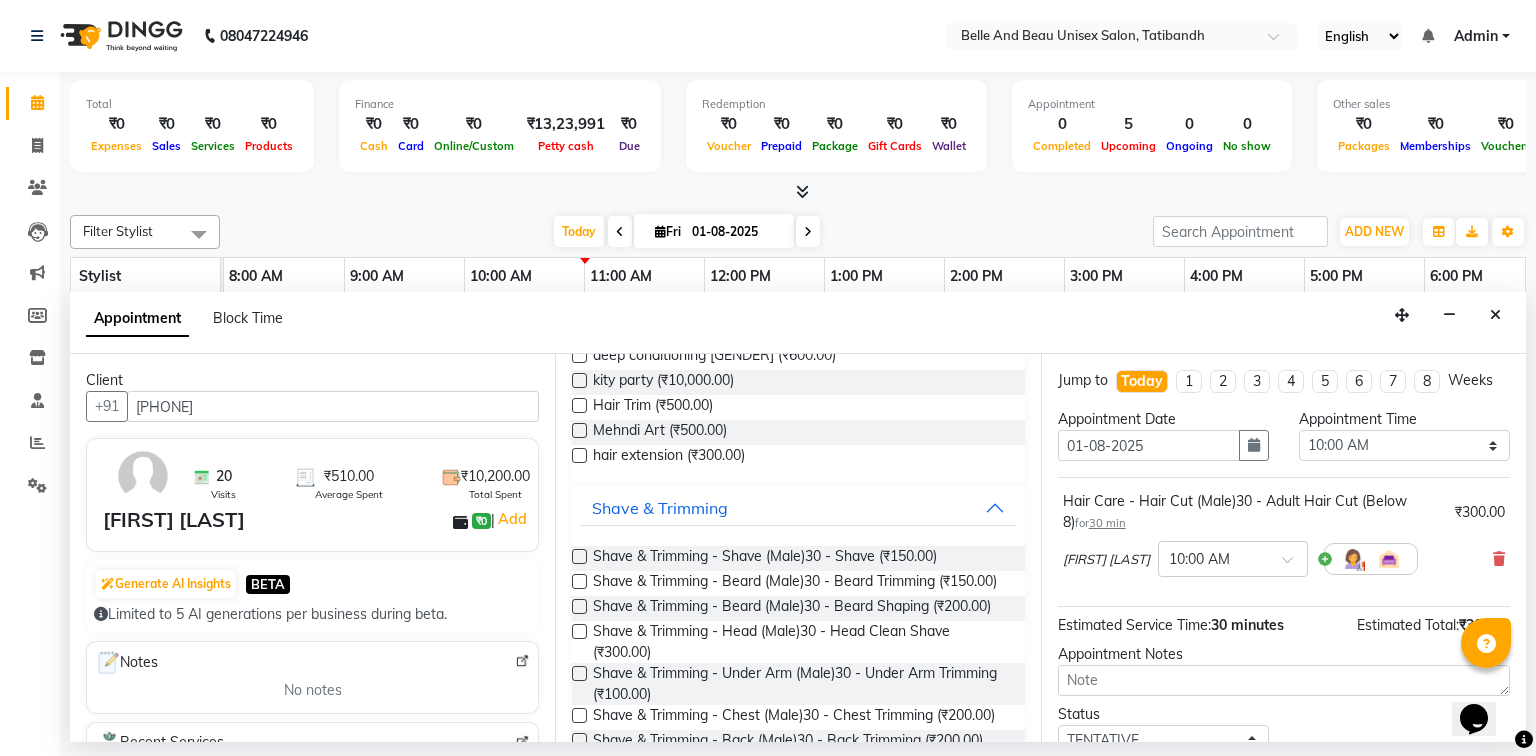 click at bounding box center (579, 606) 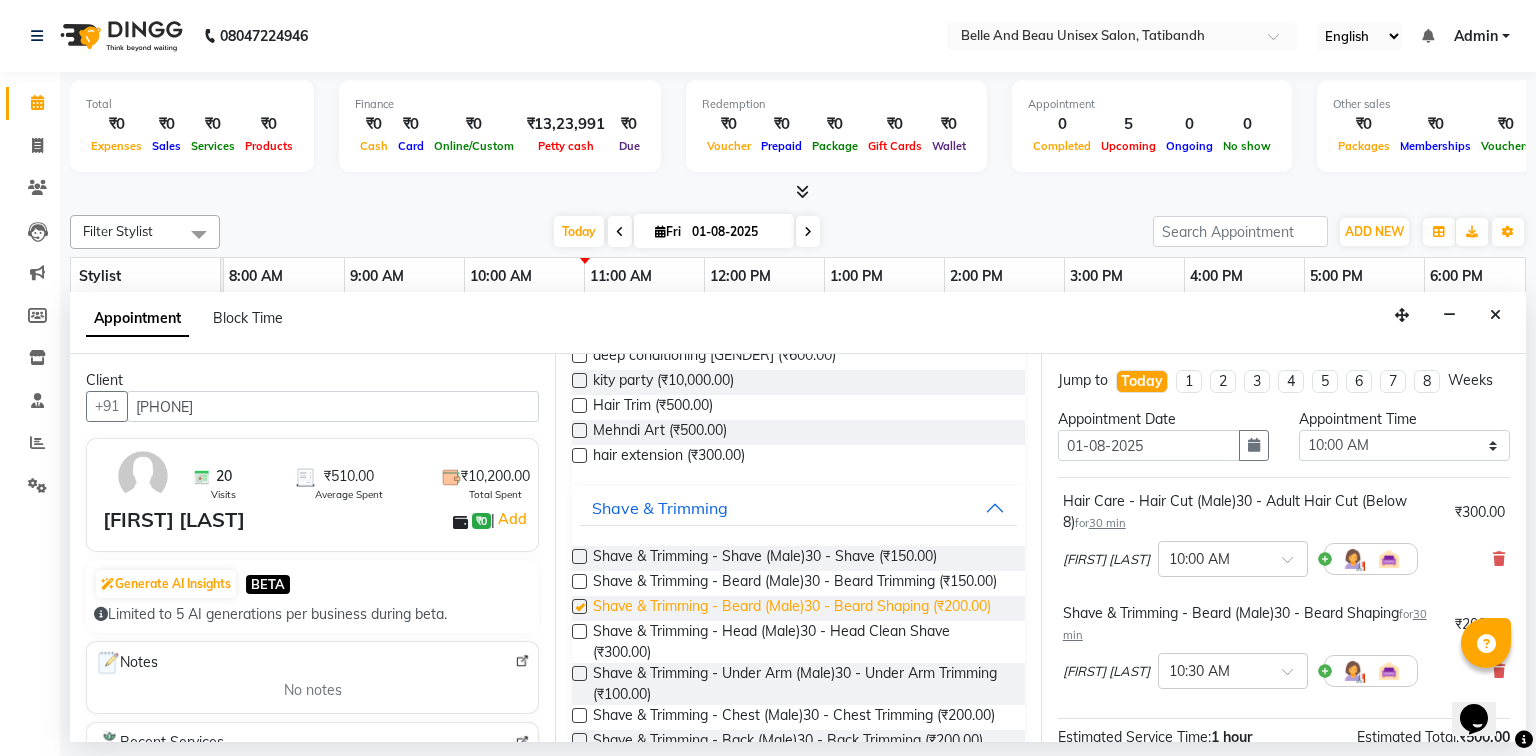 checkbox on "false" 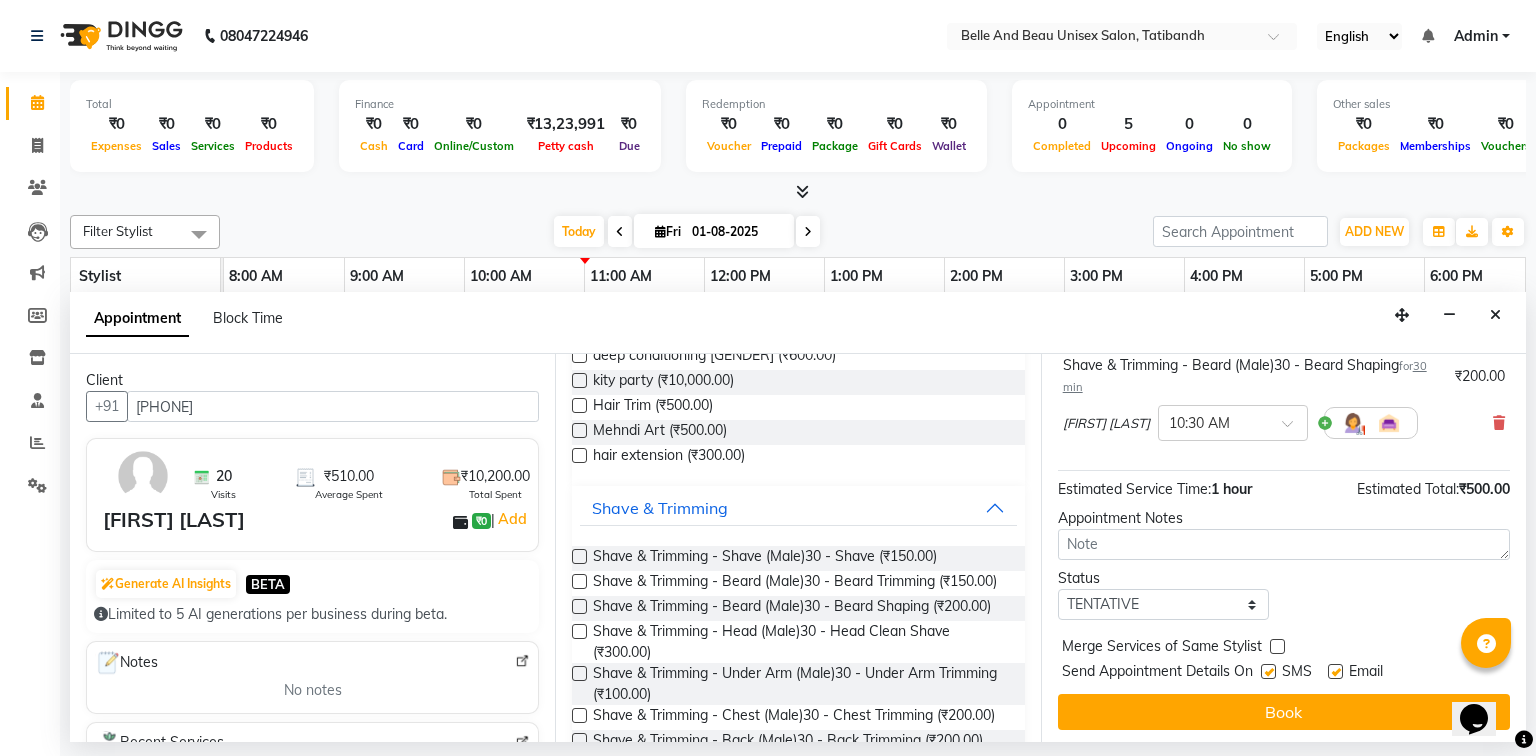 scroll, scrollTop: 251, scrollLeft: 0, axis: vertical 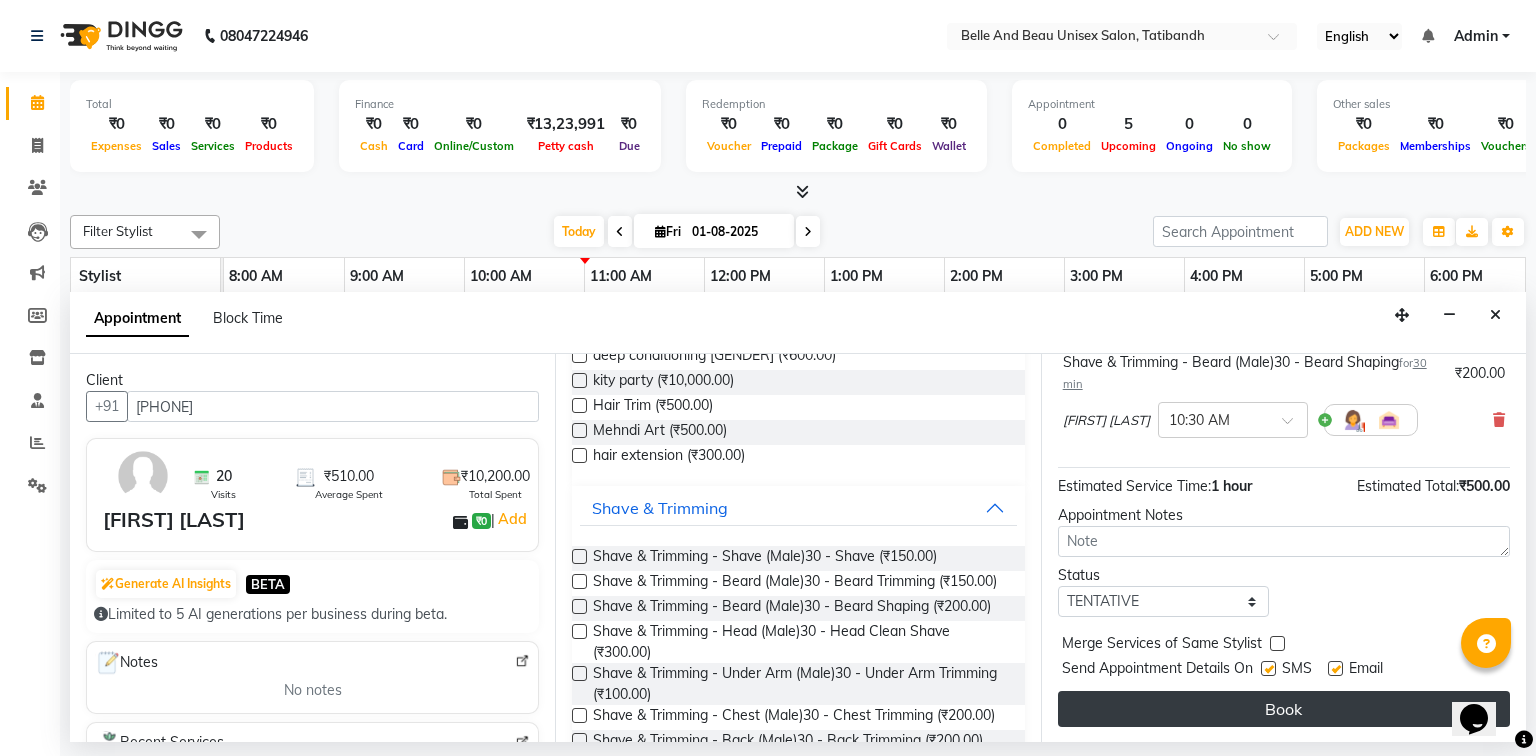 click on "Book" at bounding box center (1284, 709) 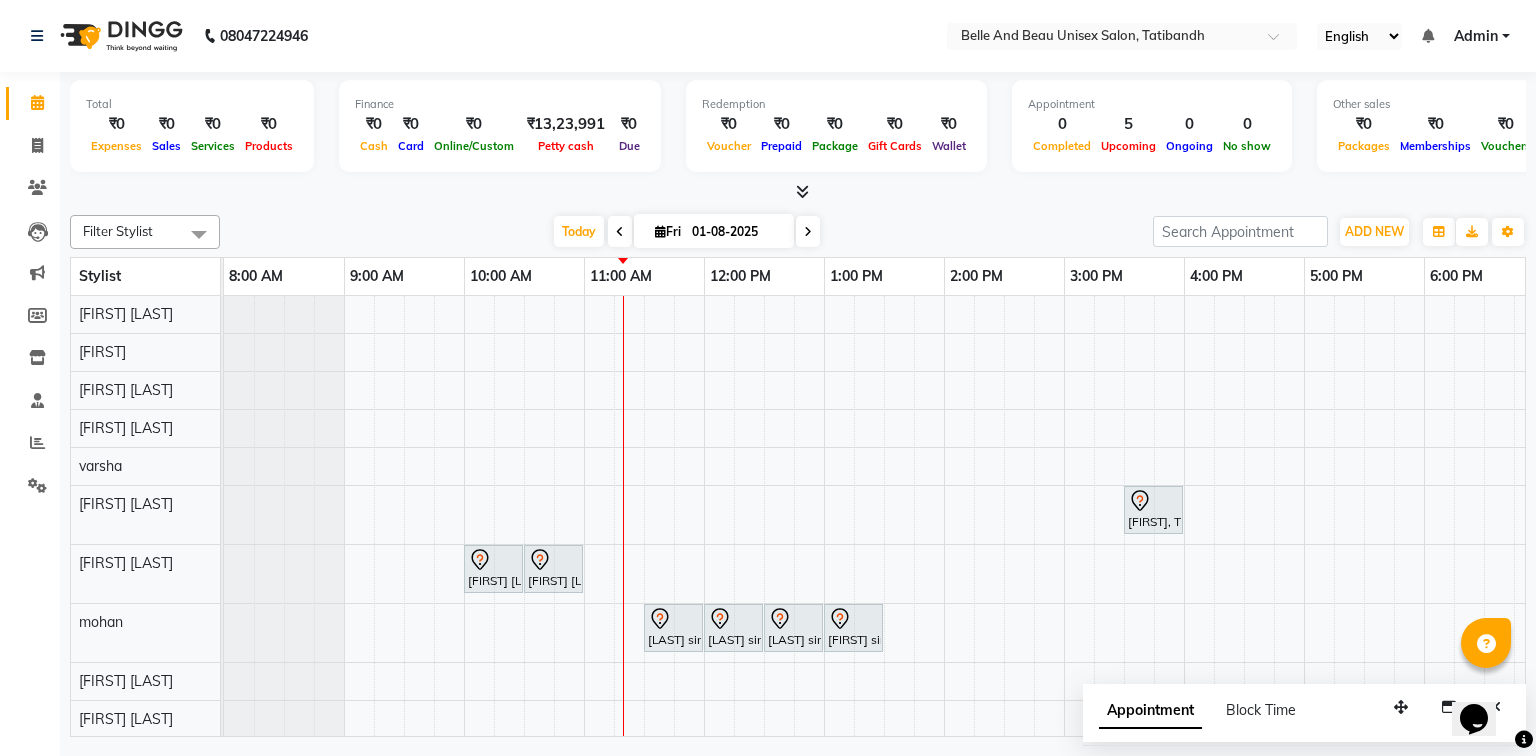 click on "Naiyra, TK01, 03:30 PM-04:00 PM, hair extension             Sudarshan sharma, TK03, 10:00 AM-10:30 AM, Hair Care - Hair Cut (Male)30 - Adult Hair Cut (Below 8)             Sudarshan sharma, TK03, 10:30 AM-11:00 AM, Shave & Trimming - Beard  (Male)30 - Beard Shaping             Nivas sir, TK02, 11:30 AM-12:00 PM, Hair Care - Hair Cut (Male)30 - Adult Hair Cut (Below 8)             Nivas sir, TK02, 12:00 PM-12:30 PM, Shave & Trimming - Beard  (Male)30 - Beard Trimming             Nivas sir, TK02, 12:30 PM-01:00 PM, Vedic Velley Manicure             Nivas sir, TK02, 01:00 PM-01:30 PM, Vedic valley  Pedicure" at bounding box center [1004, 555] 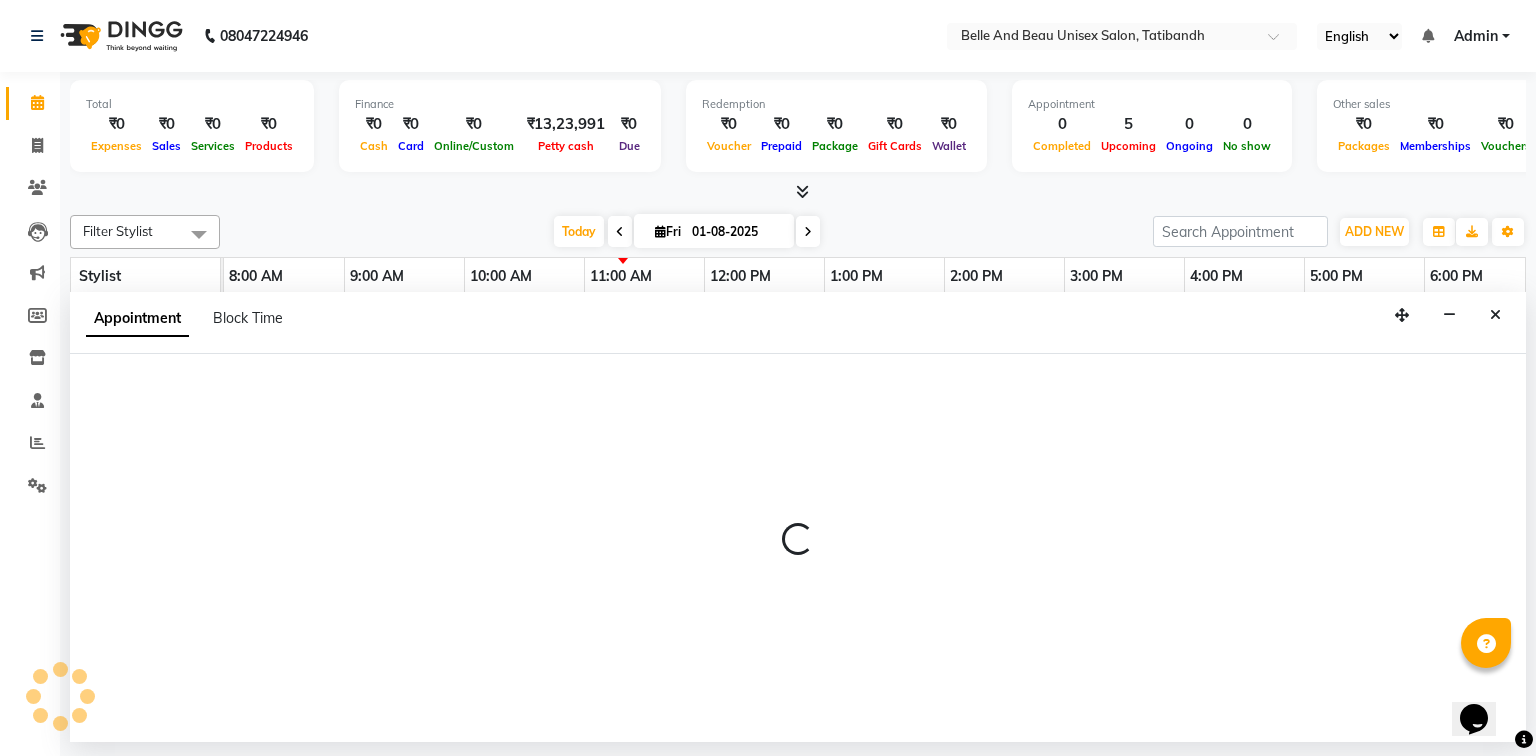 select on "59227" 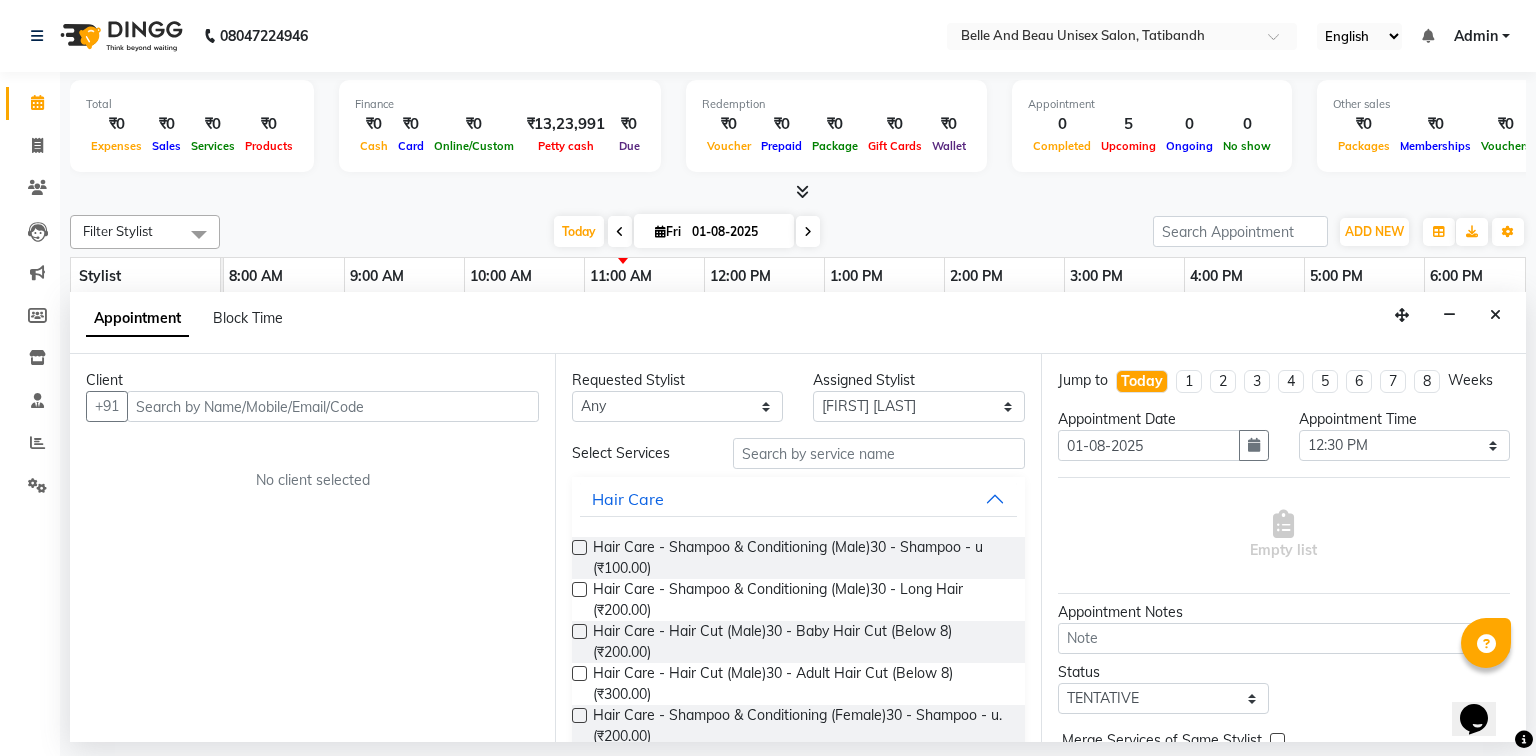 click at bounding box center [333, 406] 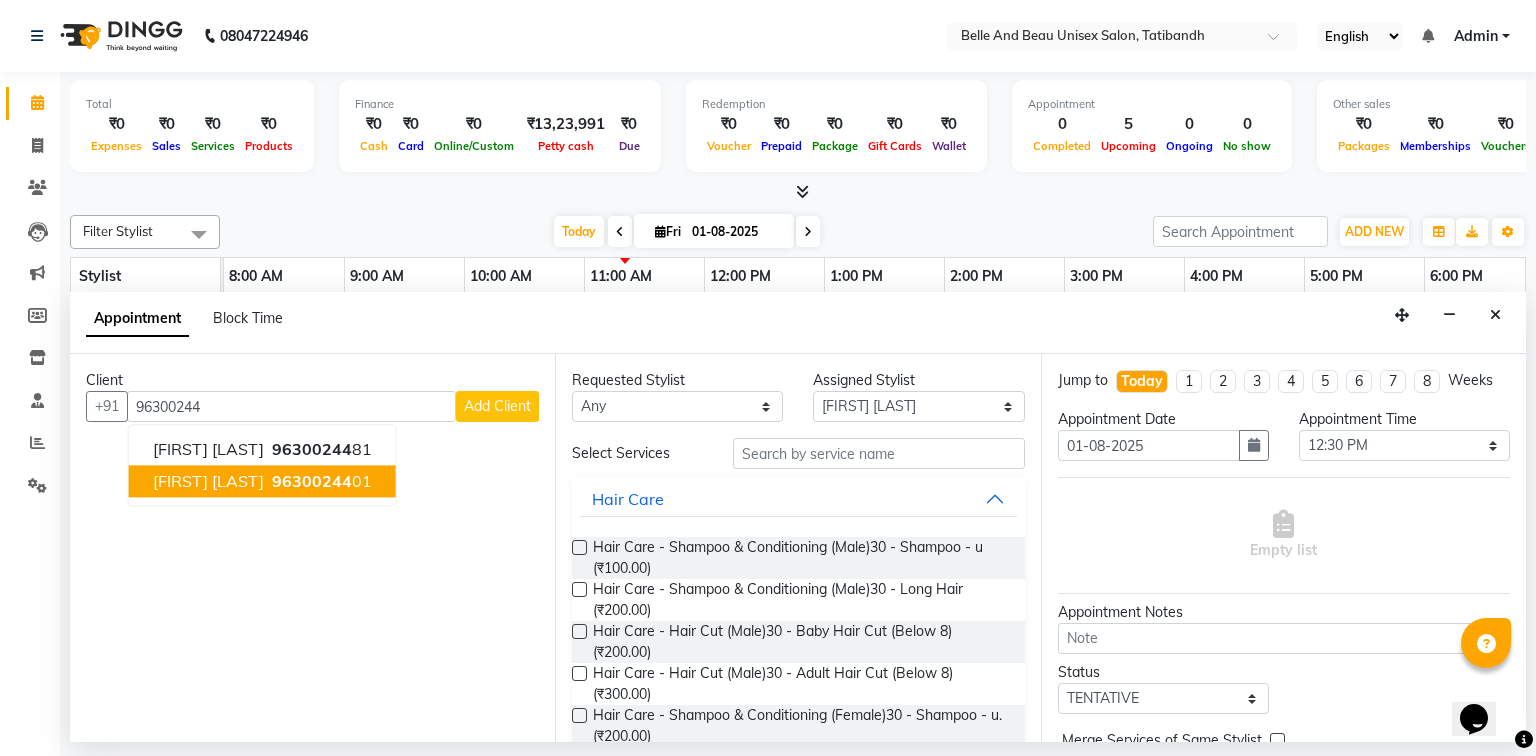 click on "[FIRST] [LAST]" at bounding box center (208, 482) 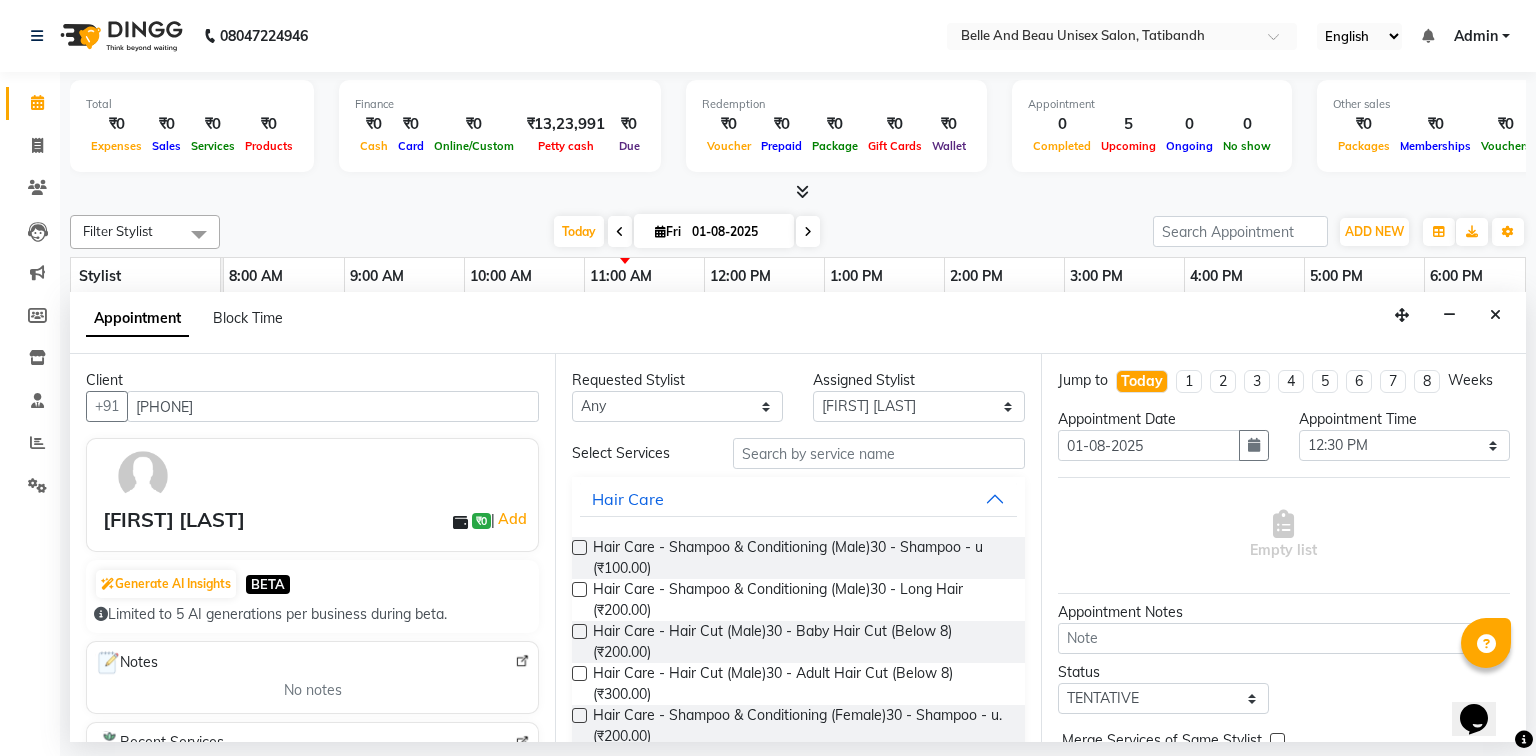 type on "[PHONE]" 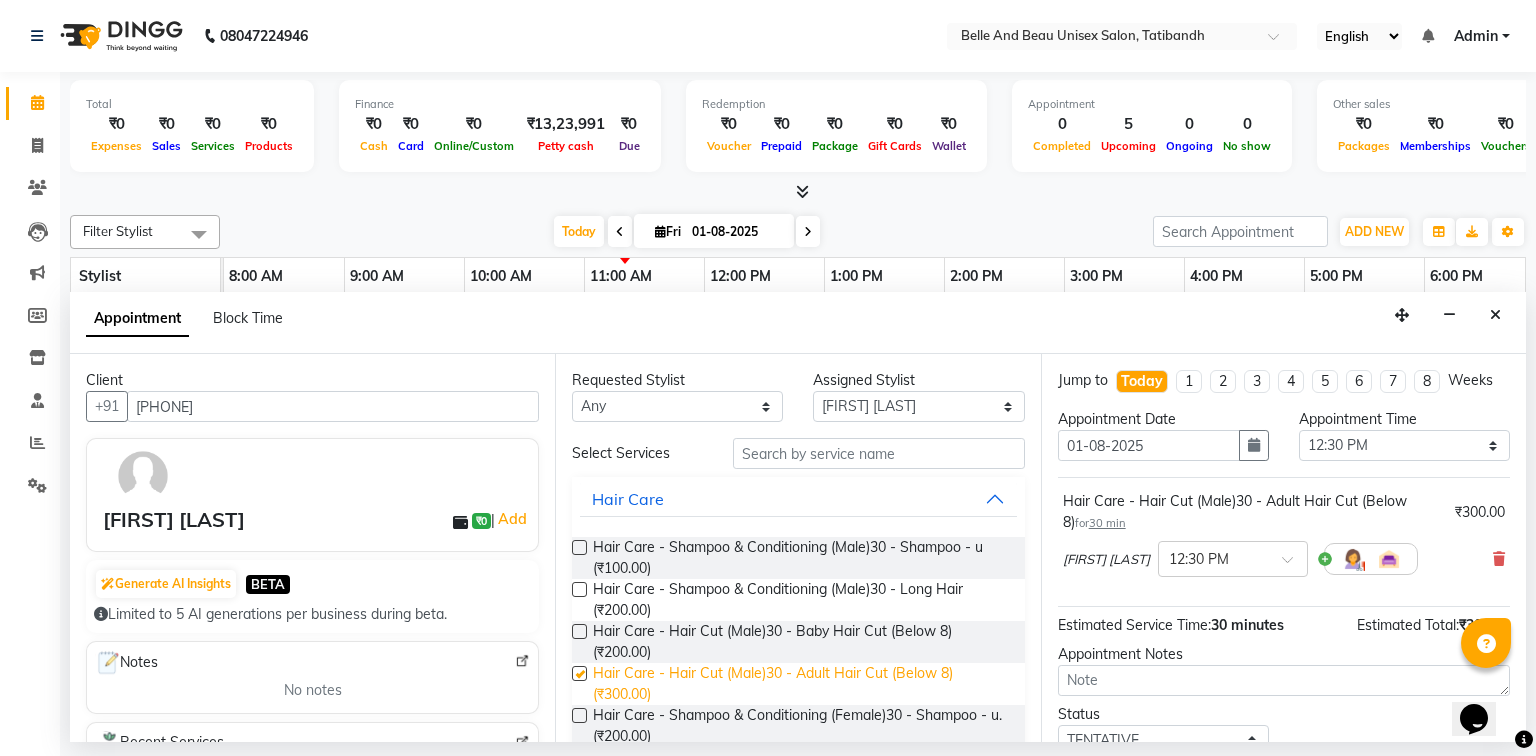 checkbox on "false" 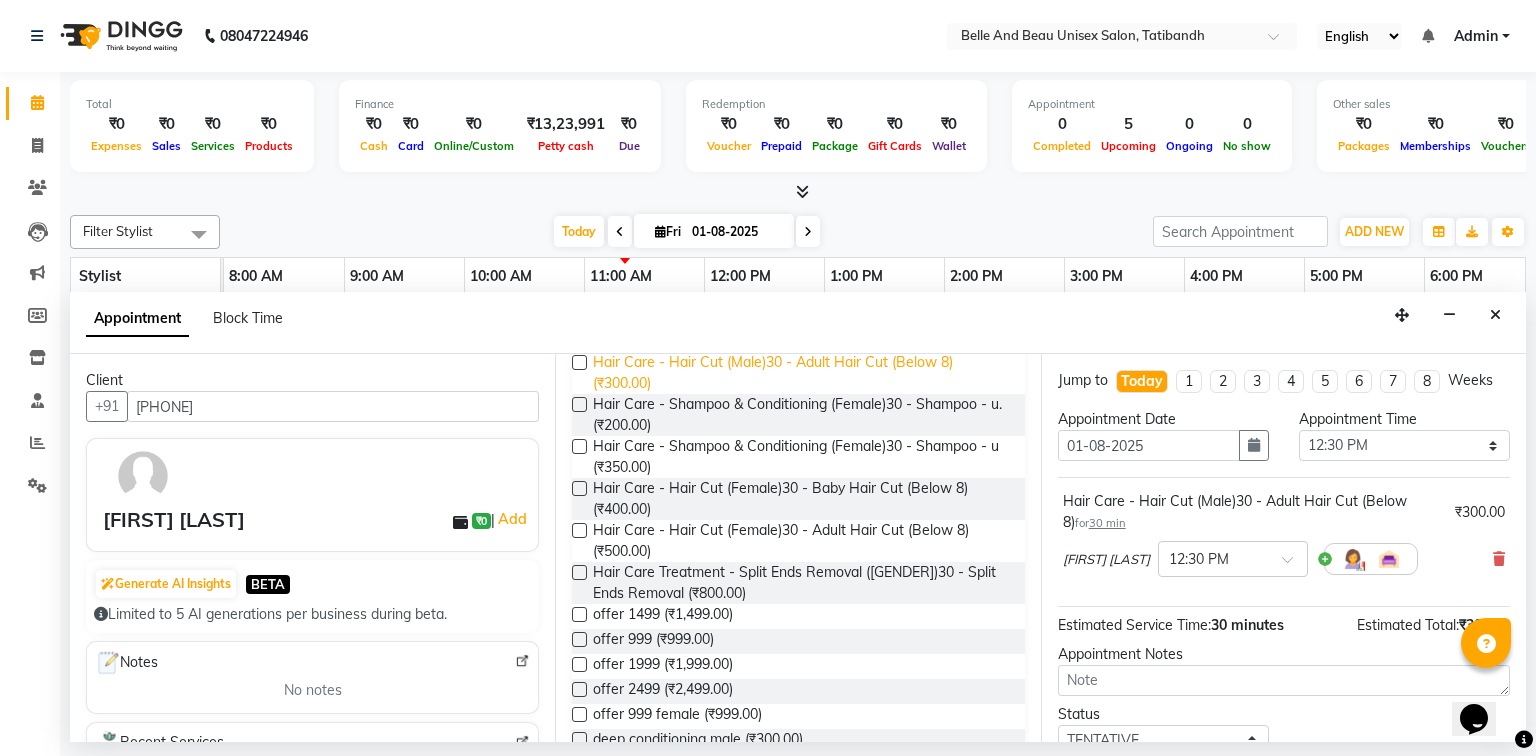 scroll, scrollTop: 320, scrollLeft: 0, axis: vertical 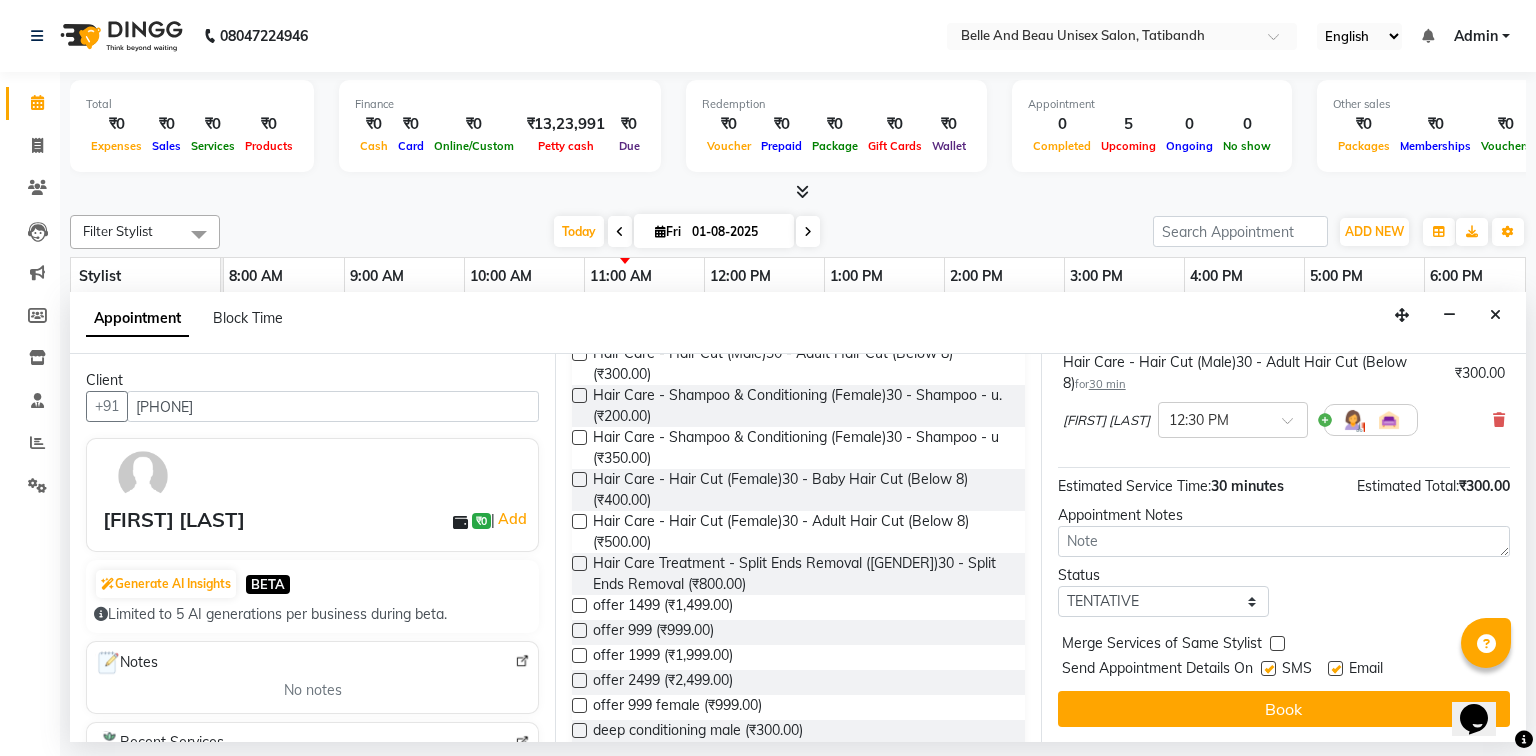 click on "Book" at bounding box center [1284, 709] 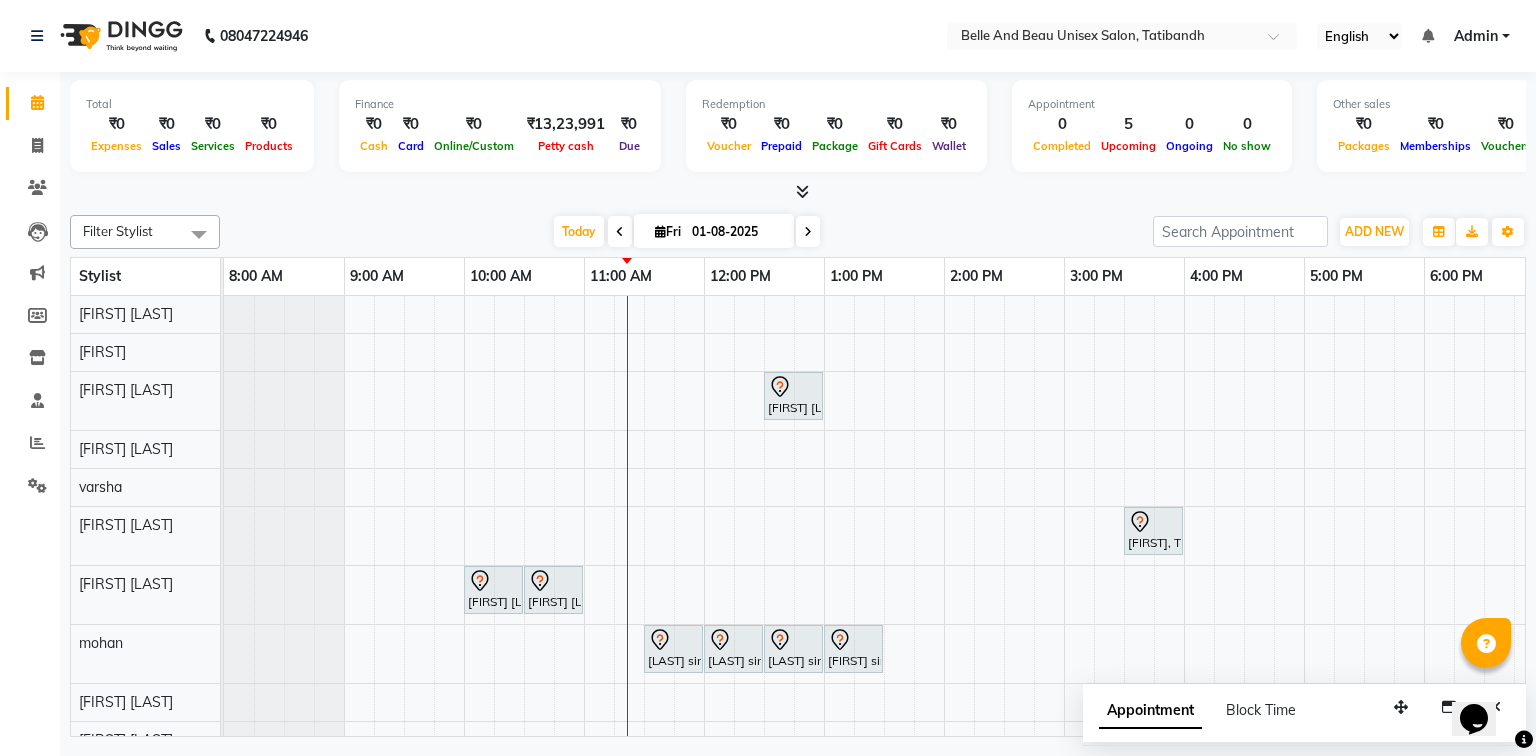 scroll, scrollTop: 104, scrollLeft: 0, axis: vertical 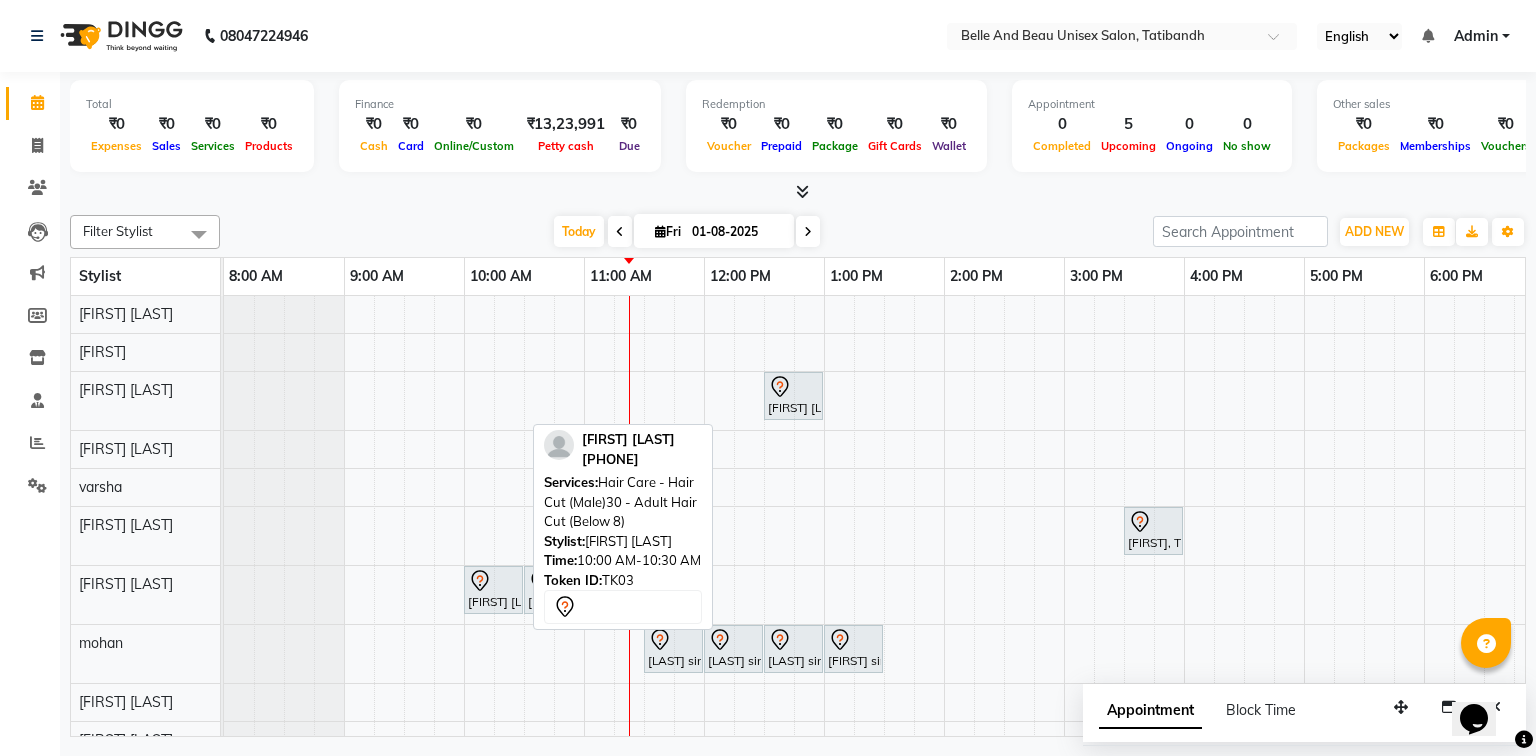 click on "[FIRST] [LAST], TK03, 10:00 AM-10:30 AM, Hair Care - Hair Cut (Male)30 - Adult Hair Cut (Below 8)" at bounding box center (493, 590) 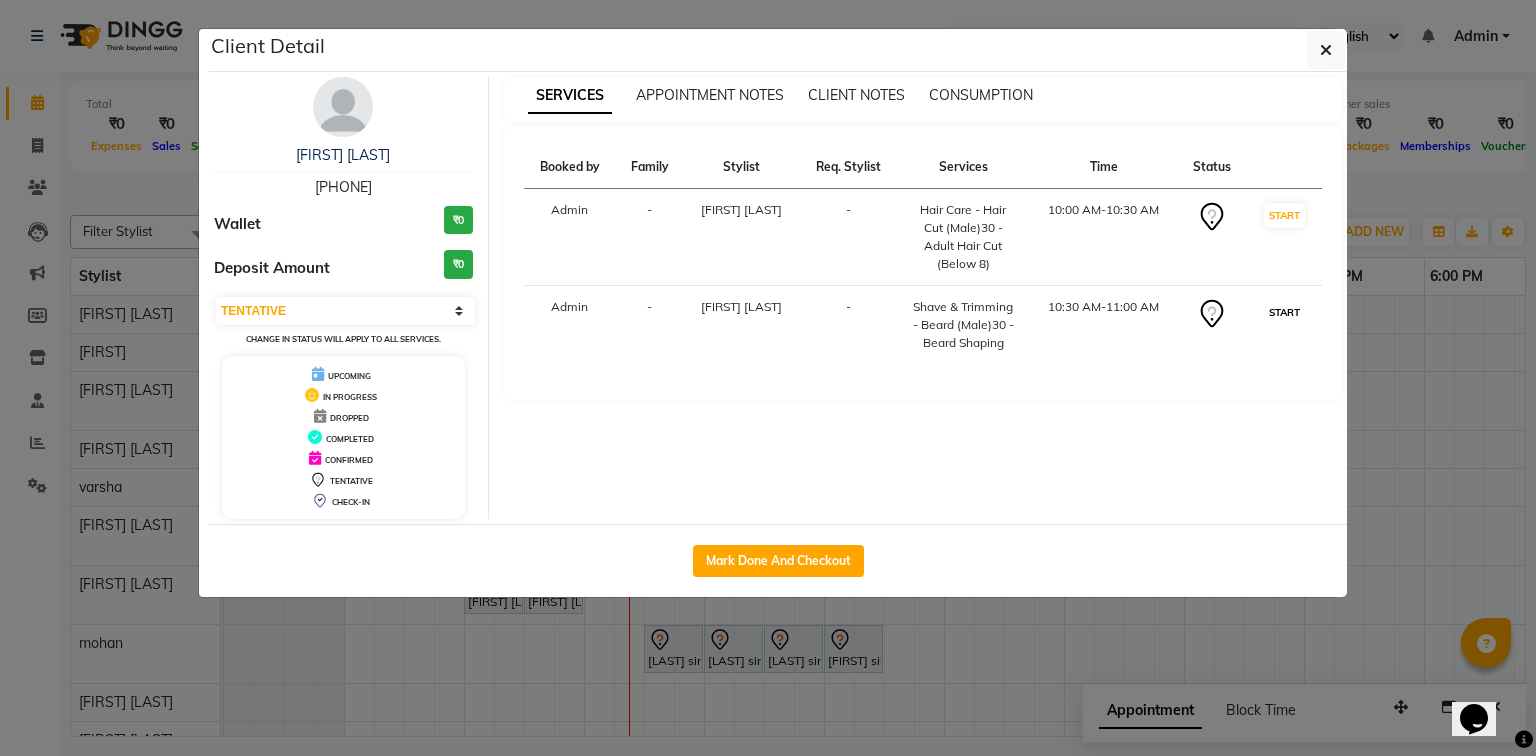 click on "START" at bounding box center (1284, 312) 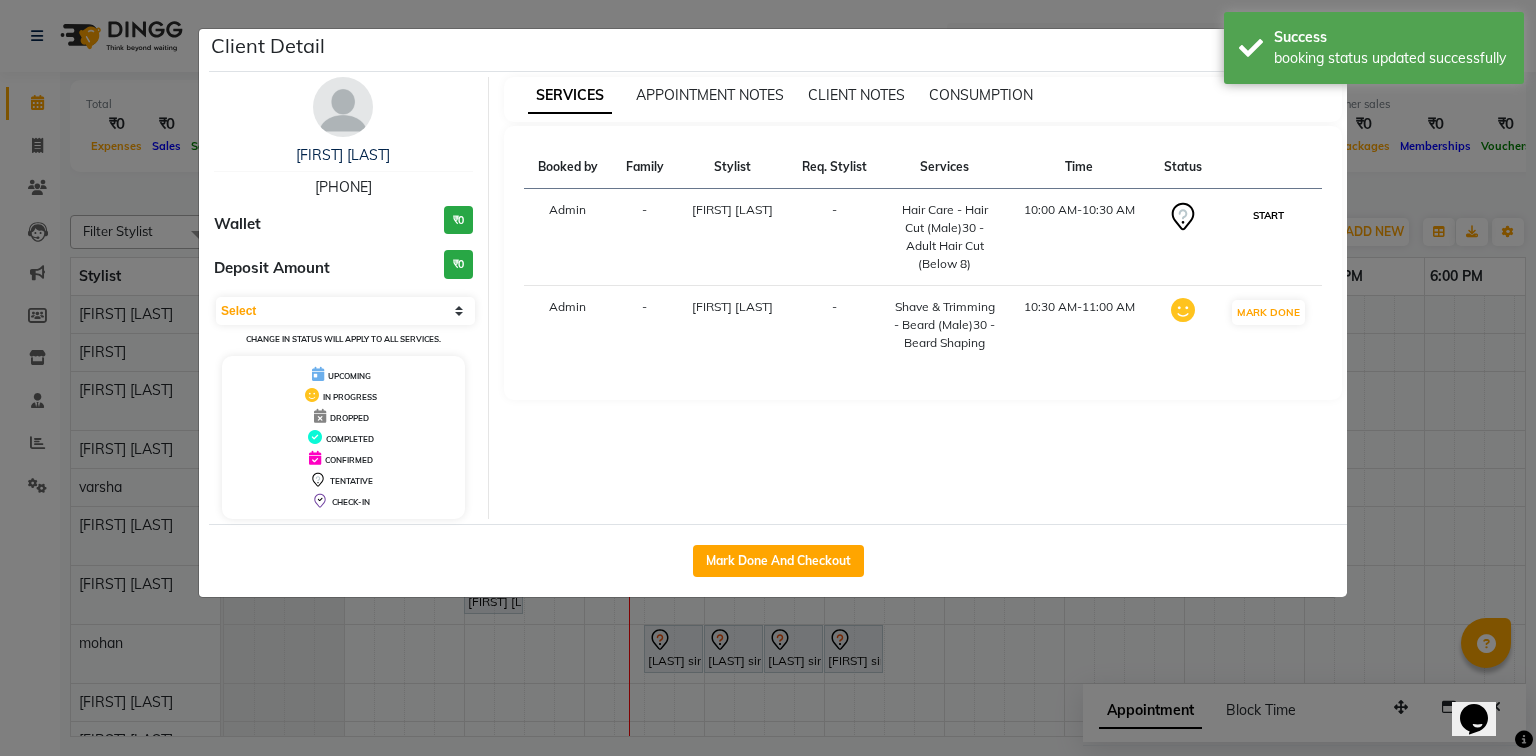 click on "START" at bounding box center (1268, 215) 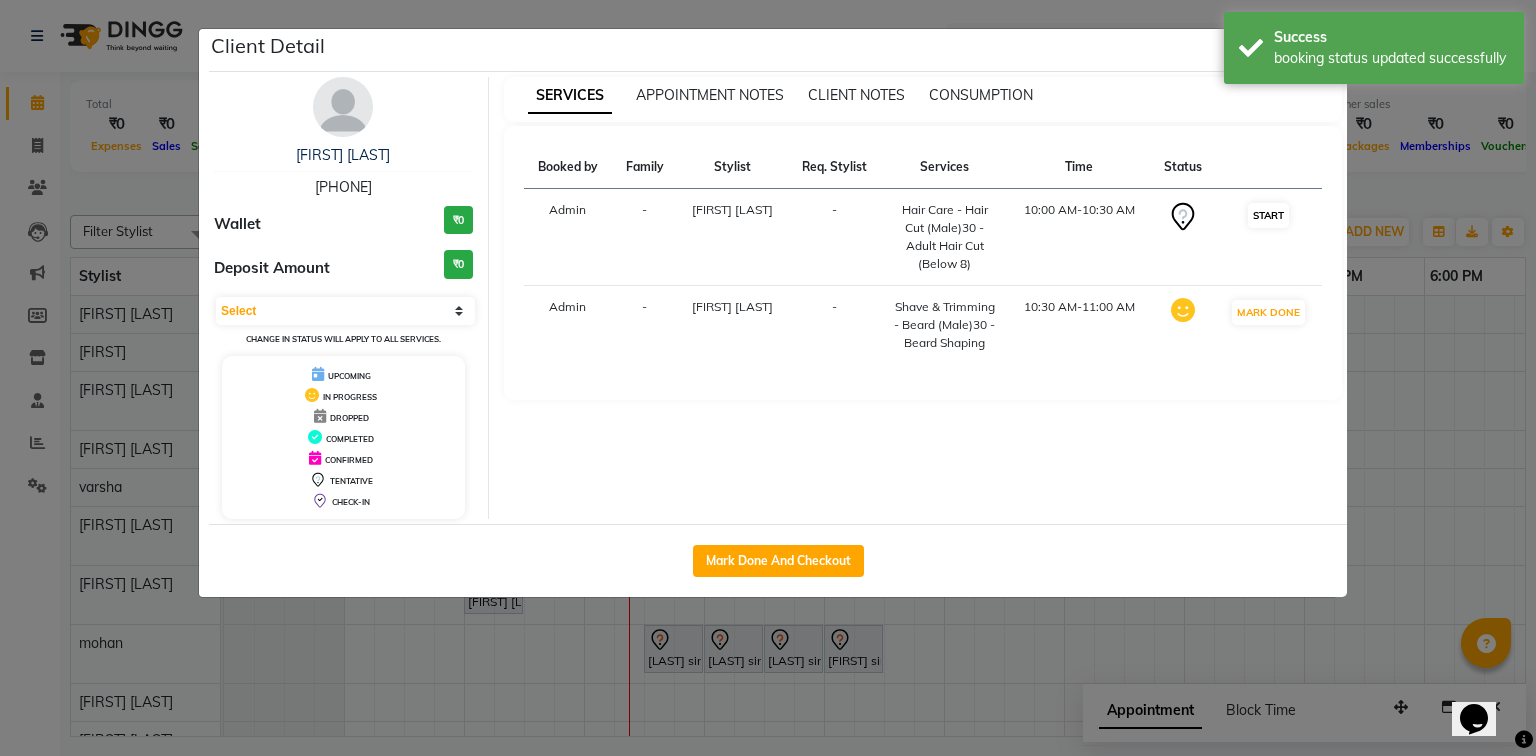 select on "1" 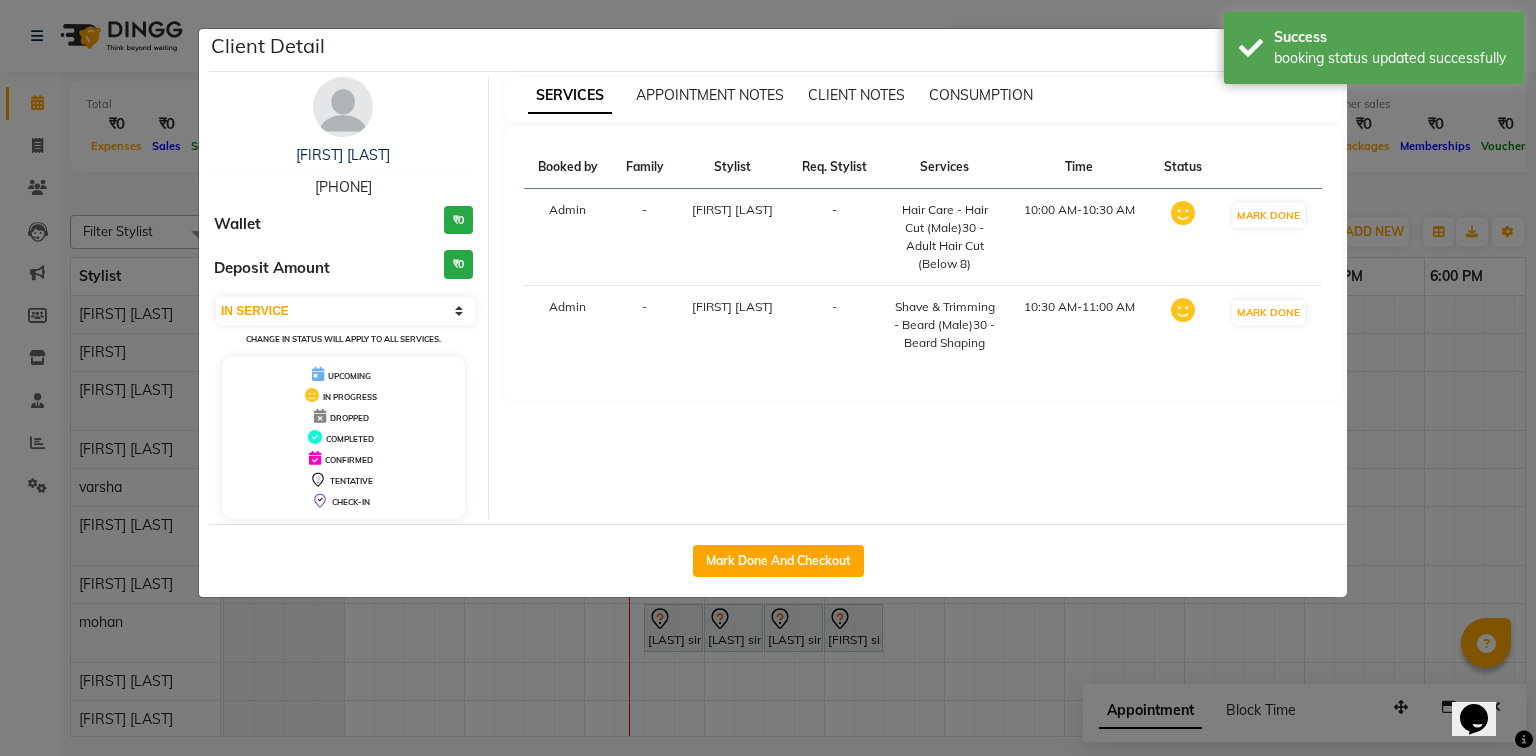 click on "Client Detail  Sudarshan sharma   8602248364 Wallet ₹0 Deposit Amount  ₹0  Select IN SERVICE CONFIRMED TENTATIVE CHECK IN MARK DONE DROPPED UPCOMING Change in status will apply to all services. UPCOMING IN PROGRESS DROPPED COMPLETED CONFIRMED TENTATIVE CHECK-IN SERVICES APPOINTMENT NOTES CLIENT NOTES CONSUMPTION Booked by Family Stylist Req. Stylist Services Time Status  Admin  - Vishesh Srivas -  Hair Care - Hair Cut (Male)30 - Adult Hair Cut (Below 8)   10:00 AM-10:30 AM   MARK DONE   Admin  - Vishesh Srivas -  Shave & Trimming - Beard  (Male)30 - Beard Shaping   10:30 AM-11:00 AM   MARK DONE   Mark Done And Checkout" 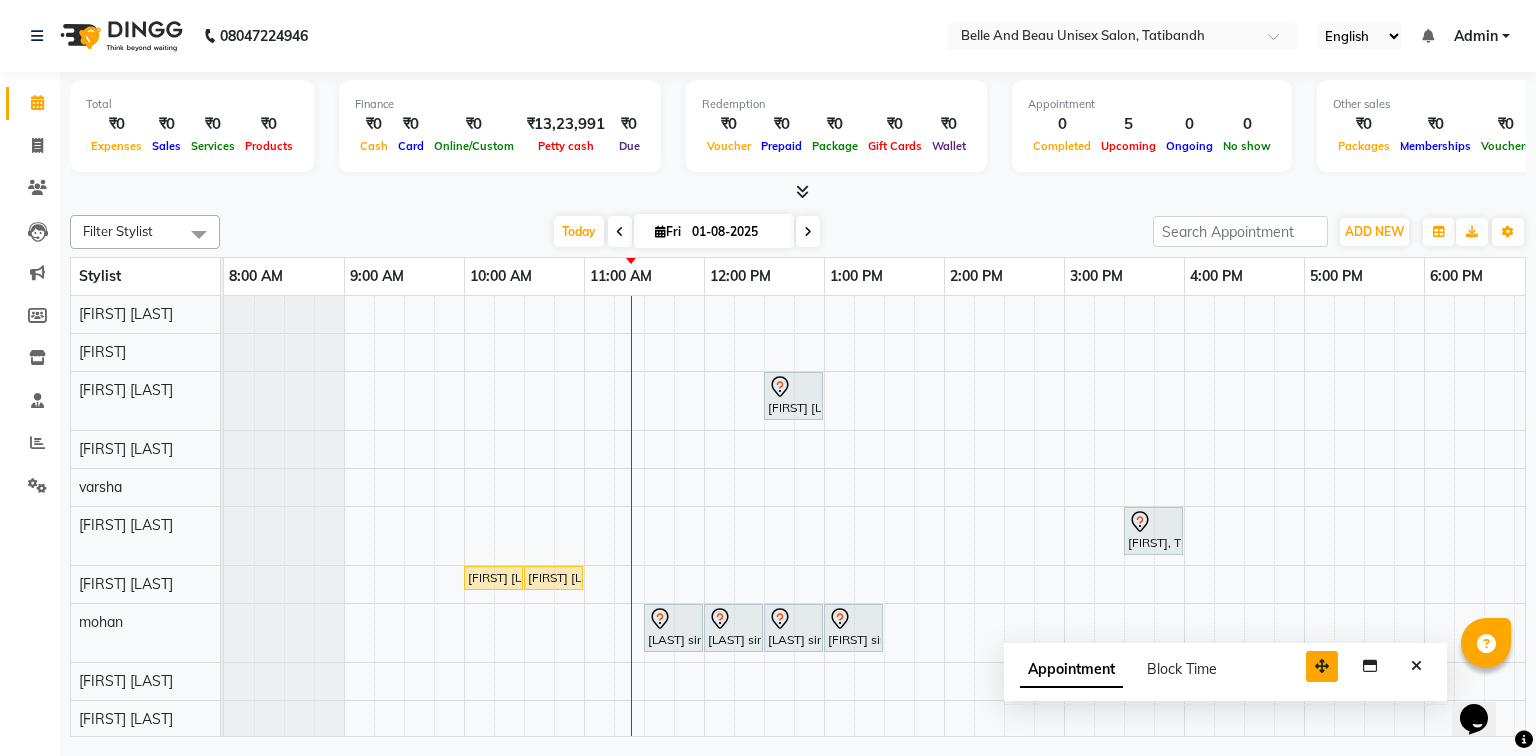 drag, startPoint x: 1398, startPoint y: 708, endPoint x: 1274, endPoint y: 632, distance: 145.43727 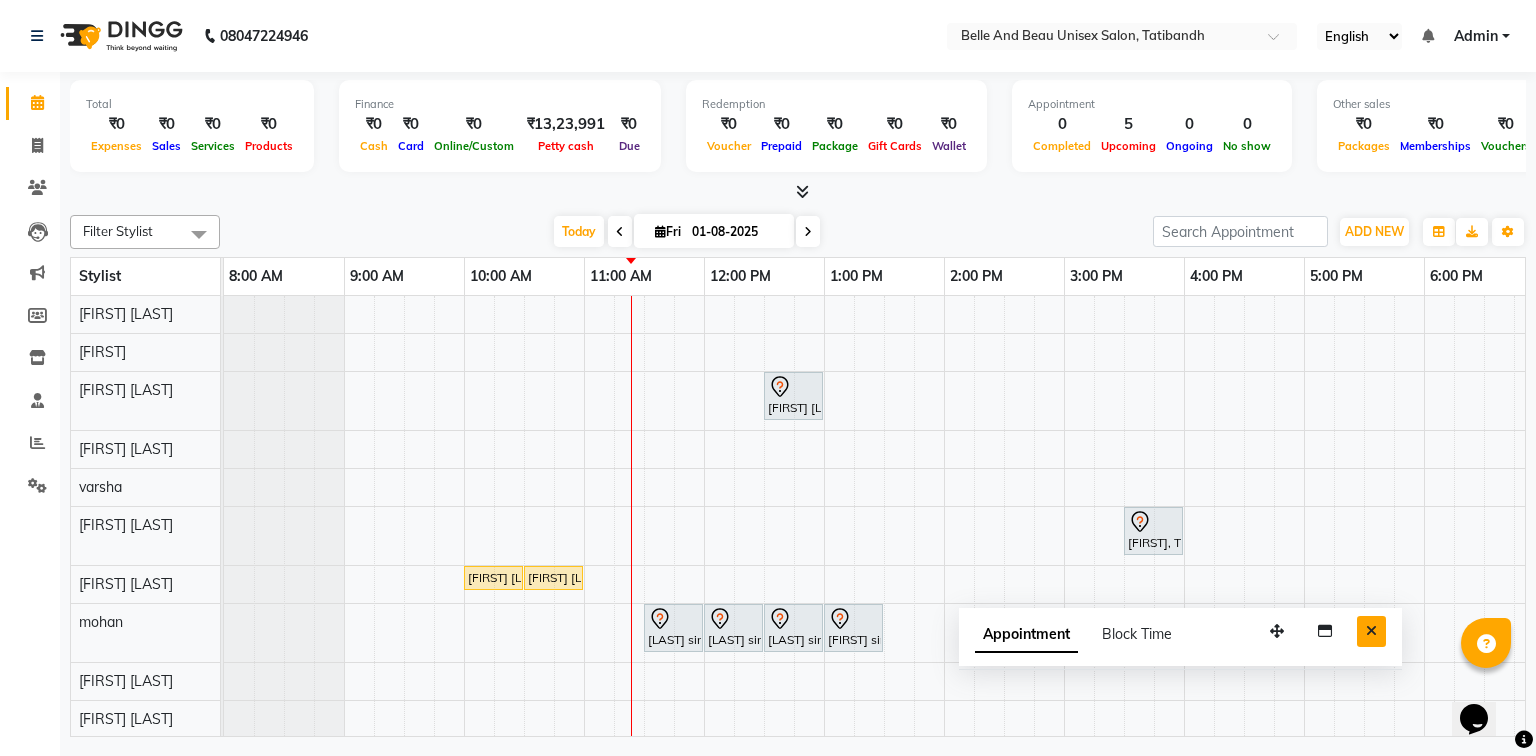 click at bounding box center (1371, 631) 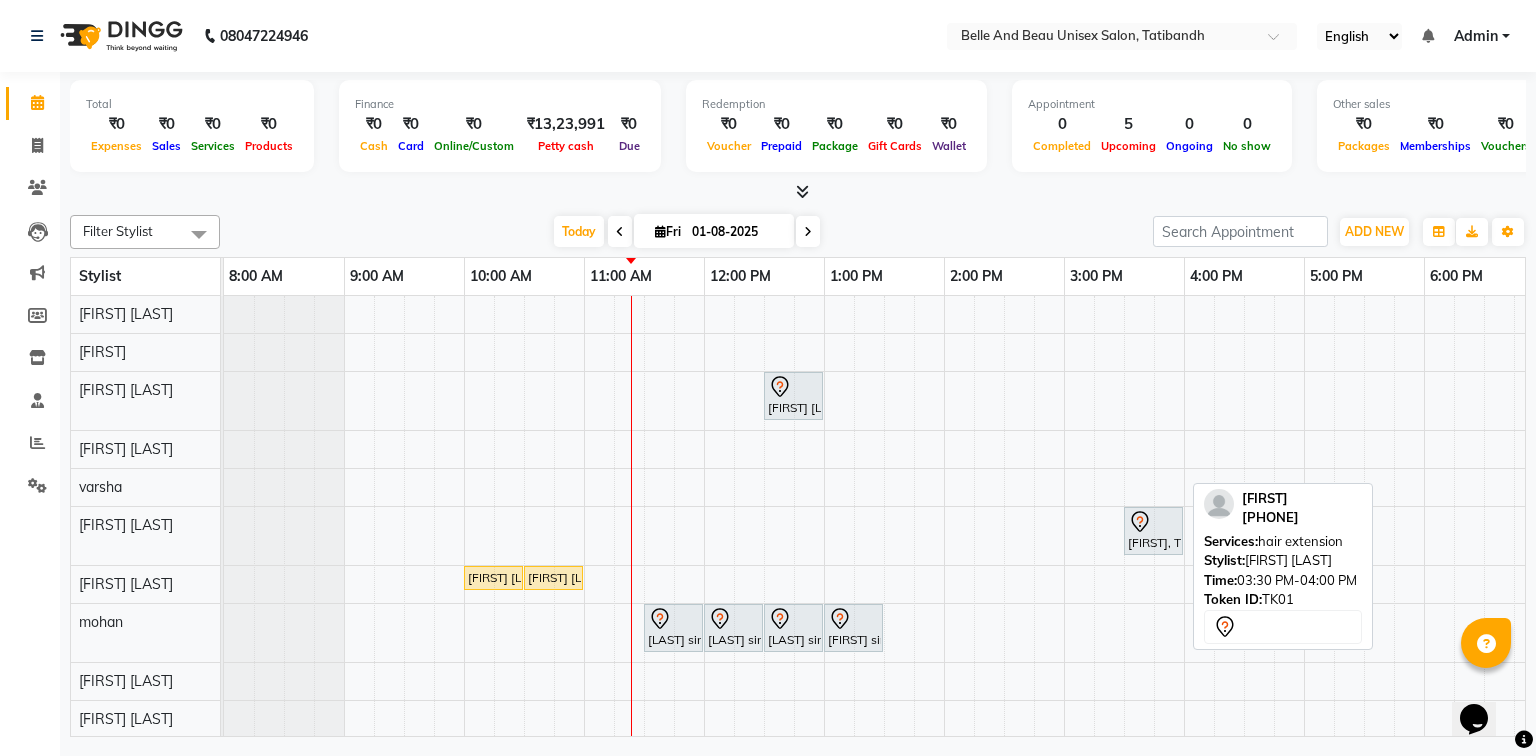 click on "Naiyra, TK01, 03:30 PM-04:00 PM, hair extension" at bounding box center [1153, 531] 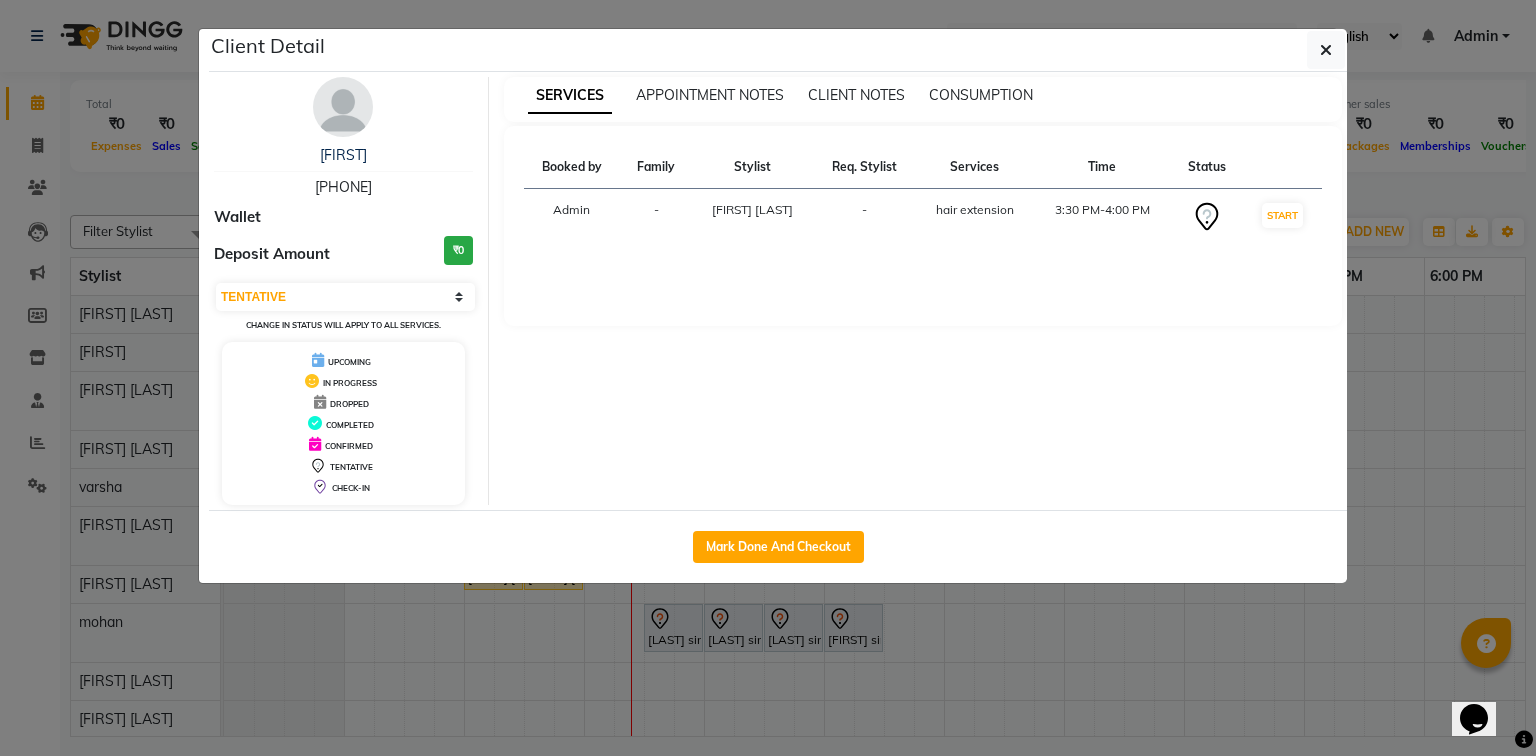 click on "[PHONE]" at bounding box center (343, 187) 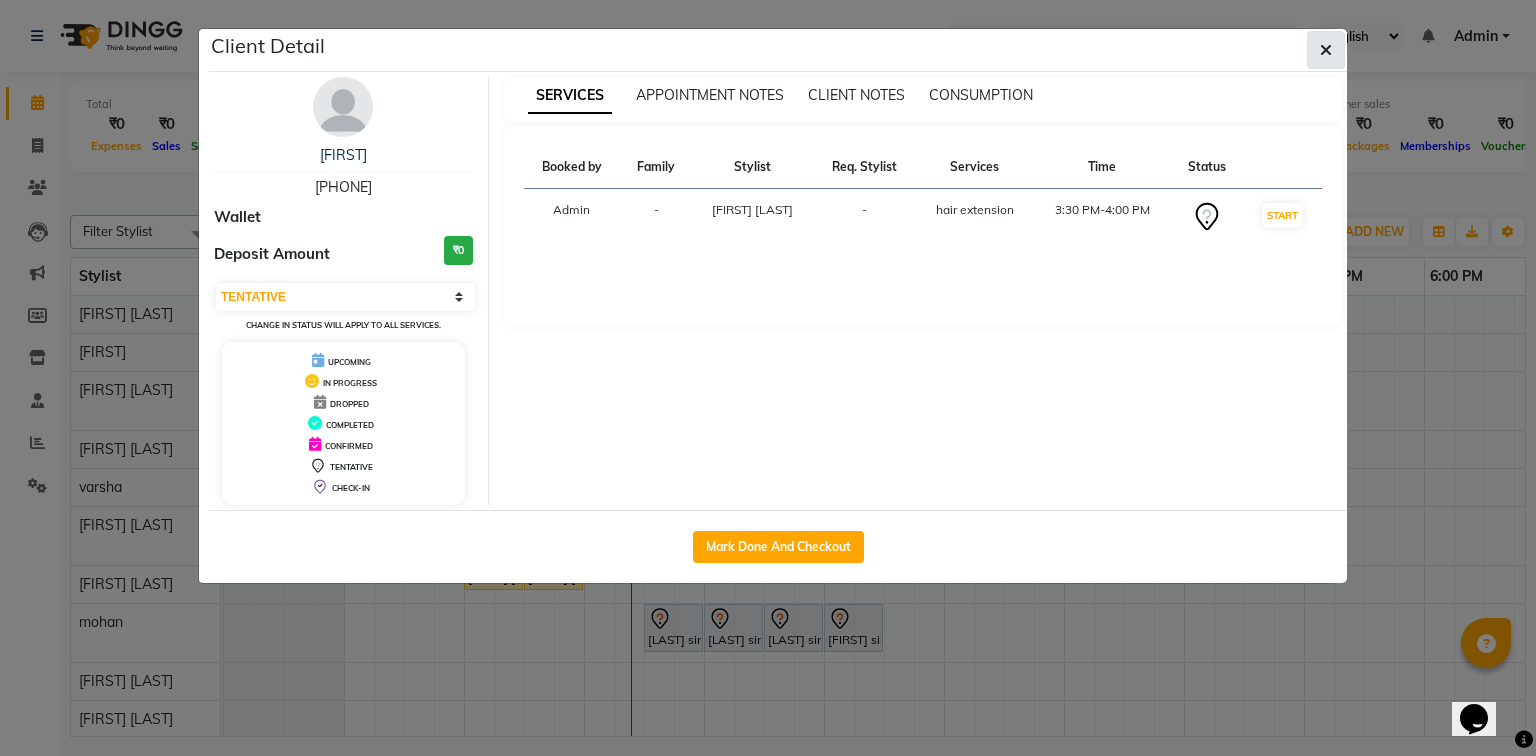 click 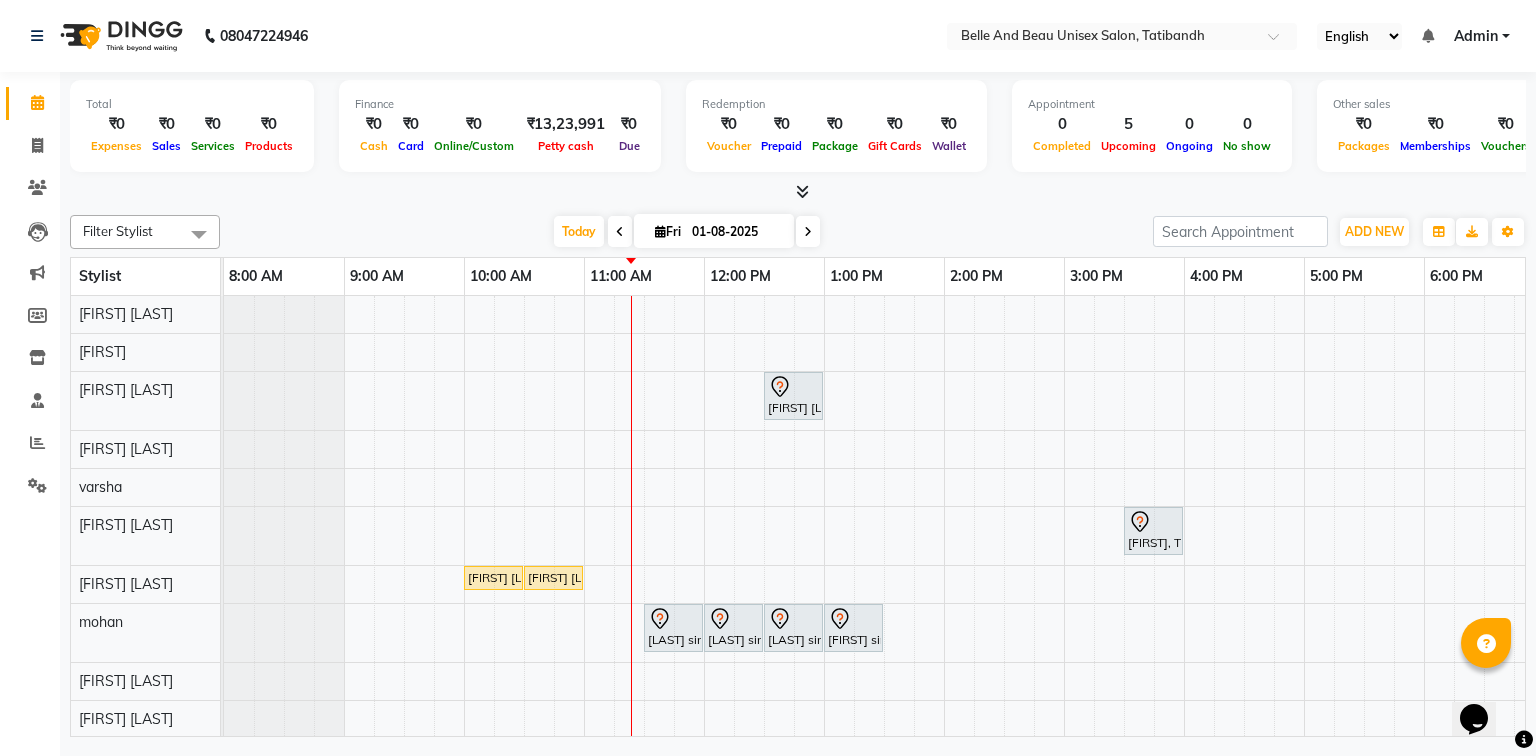 click at bounding box center [808, 232] 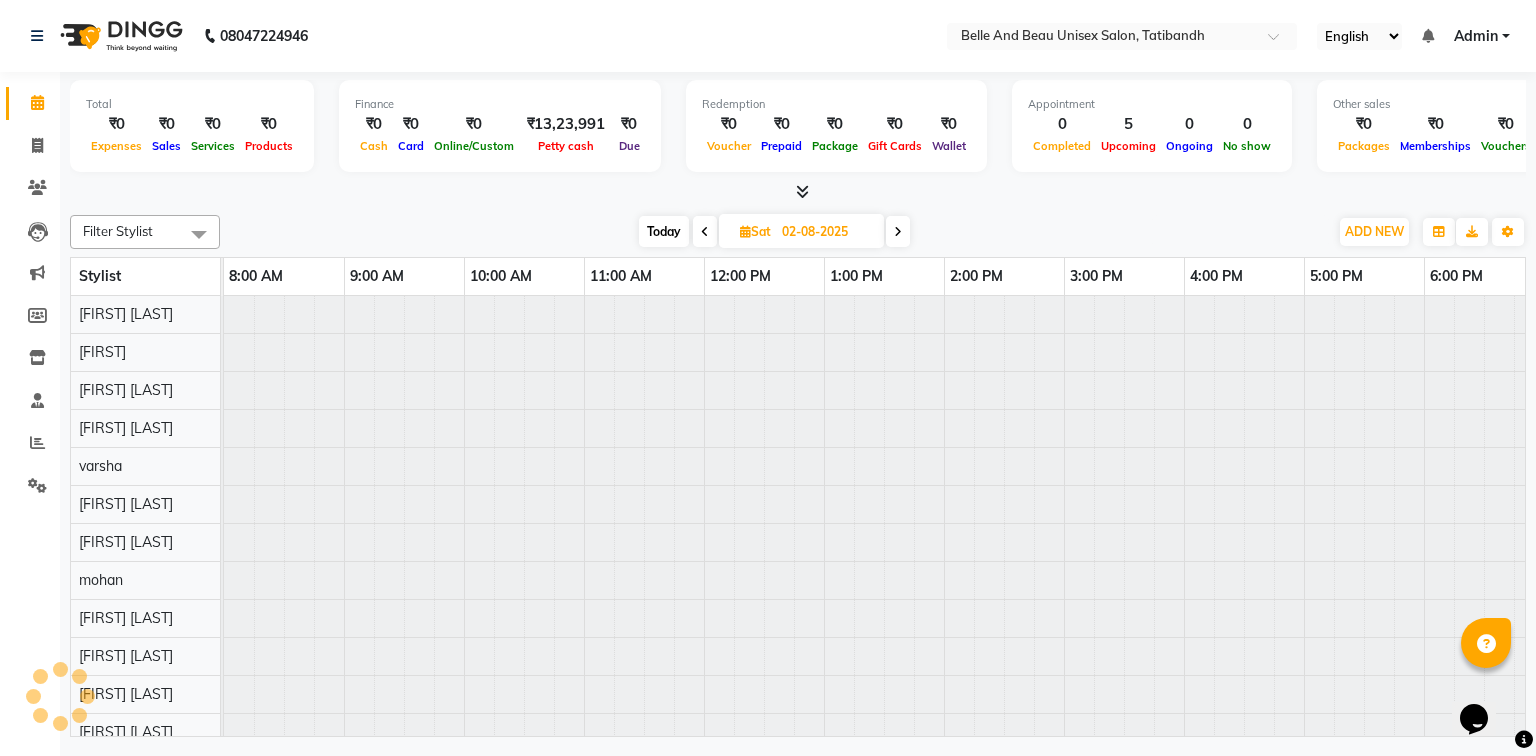 scroll, scrollTop: 0, scrollLeft: 258, axis: horizontal 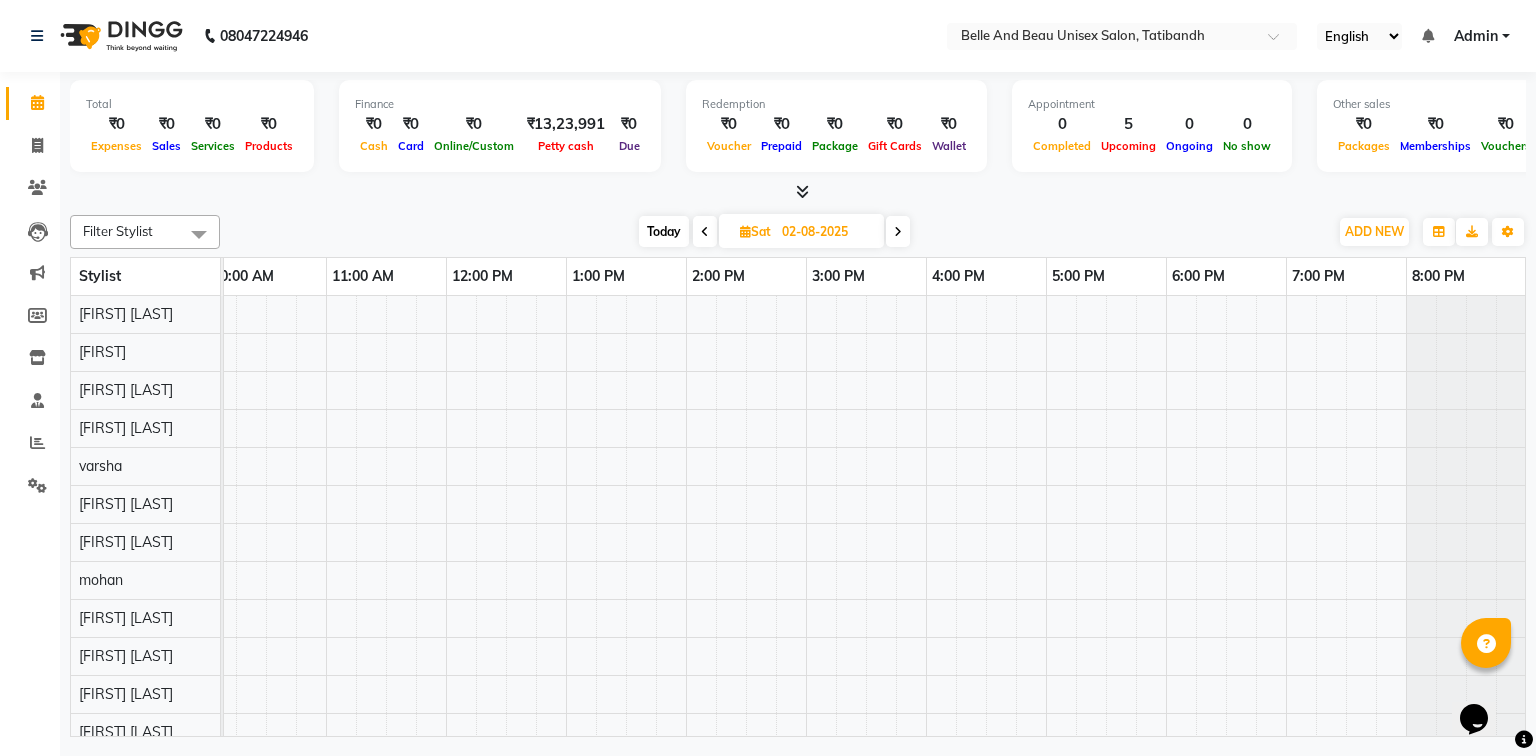 click at bounding box center (746, 523) 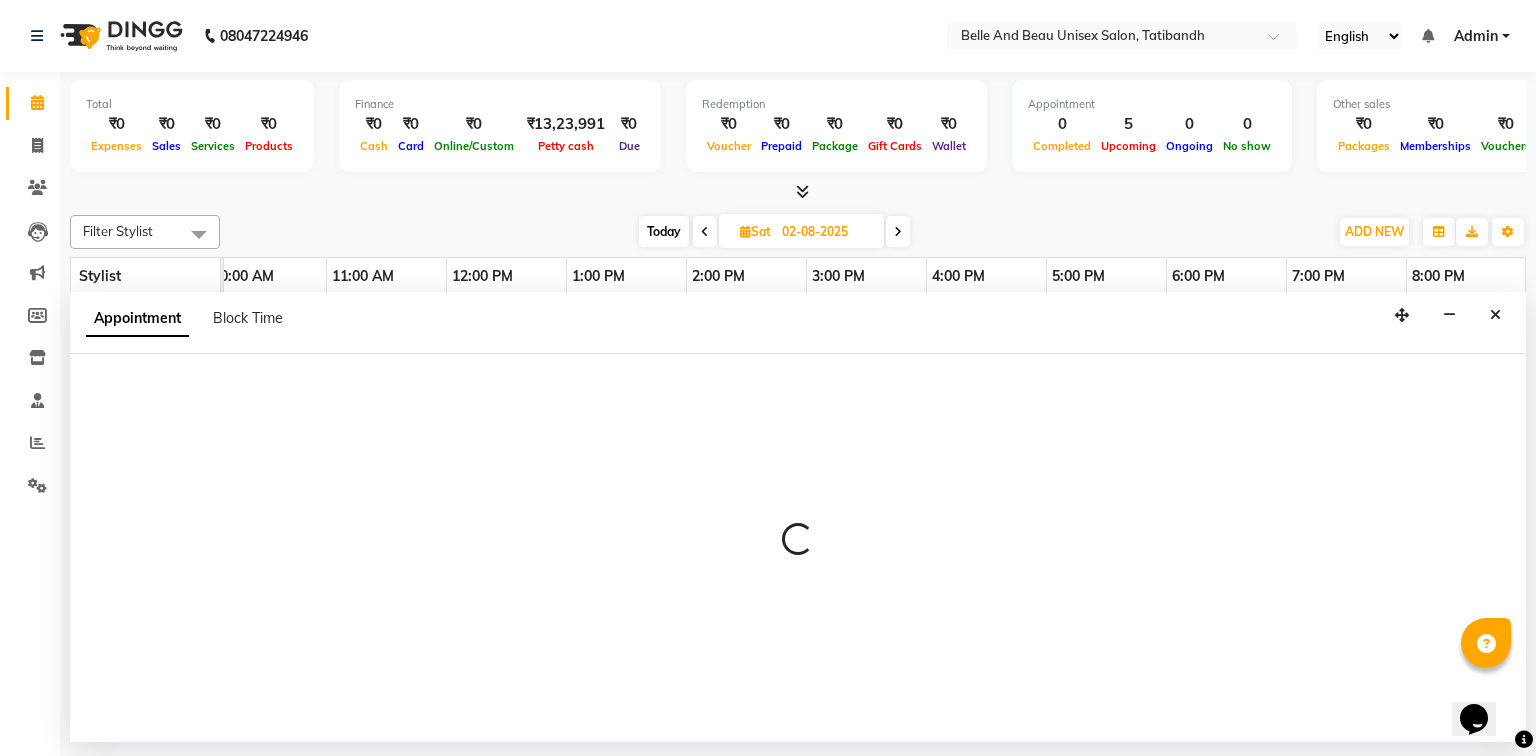 select on "60511" 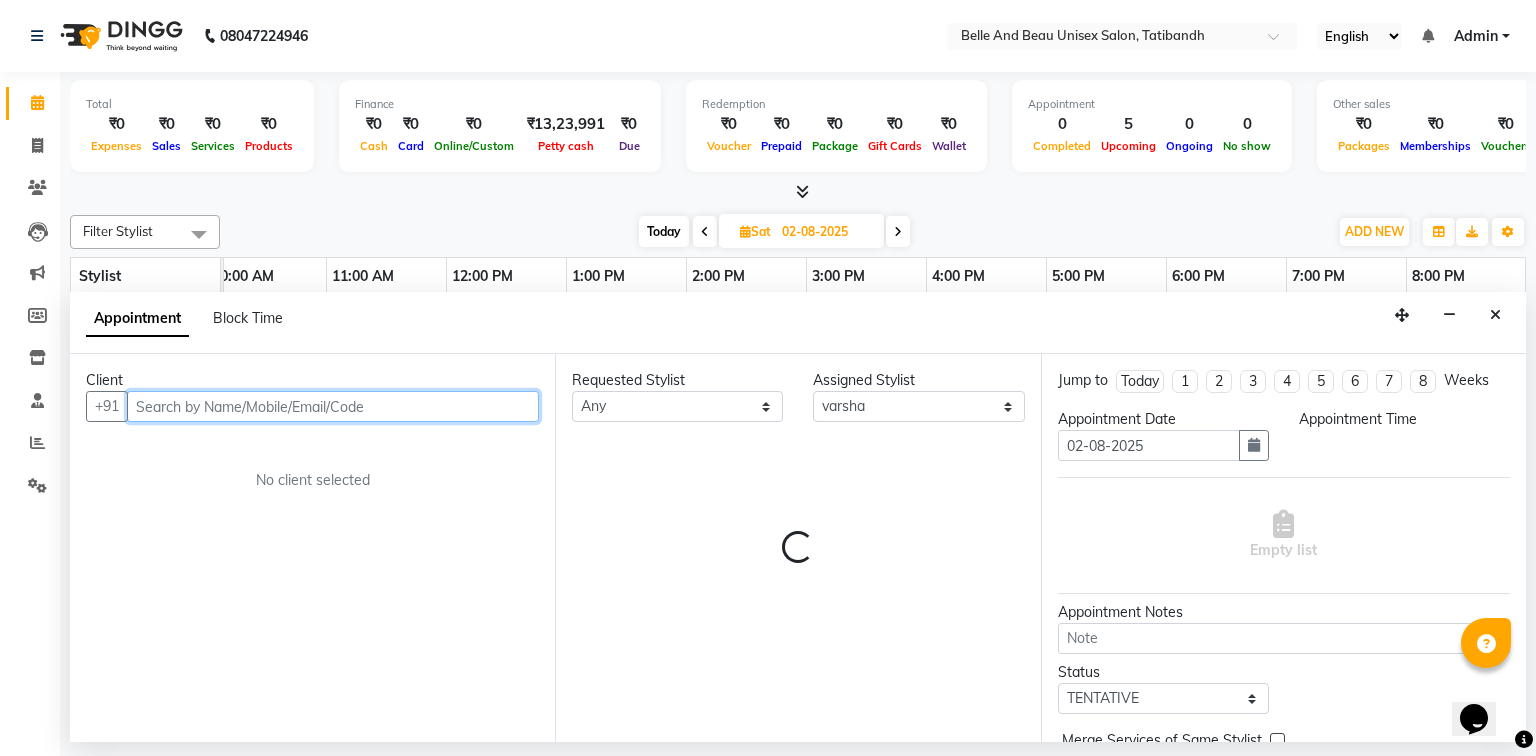 select on "915" 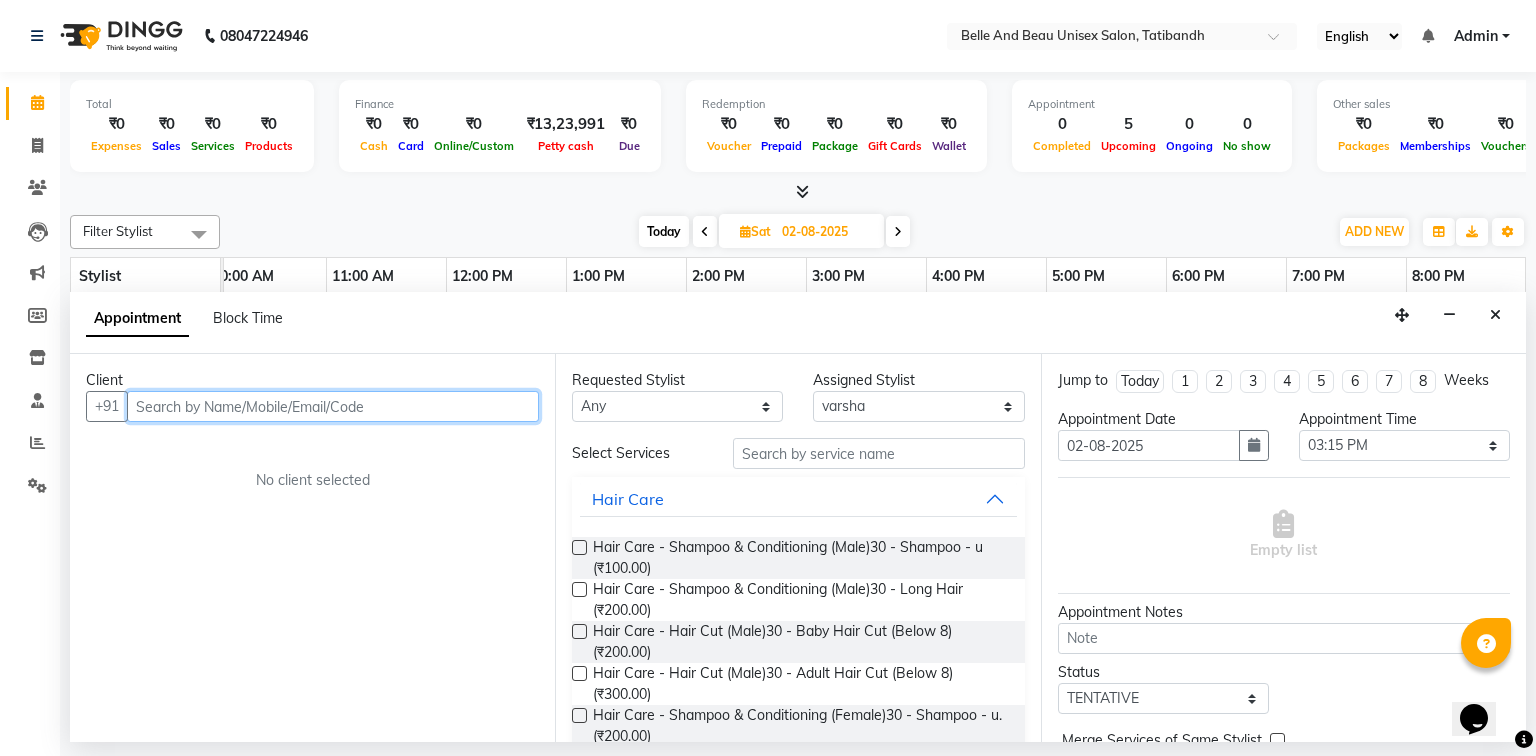 click at bounding box center [333, 406] 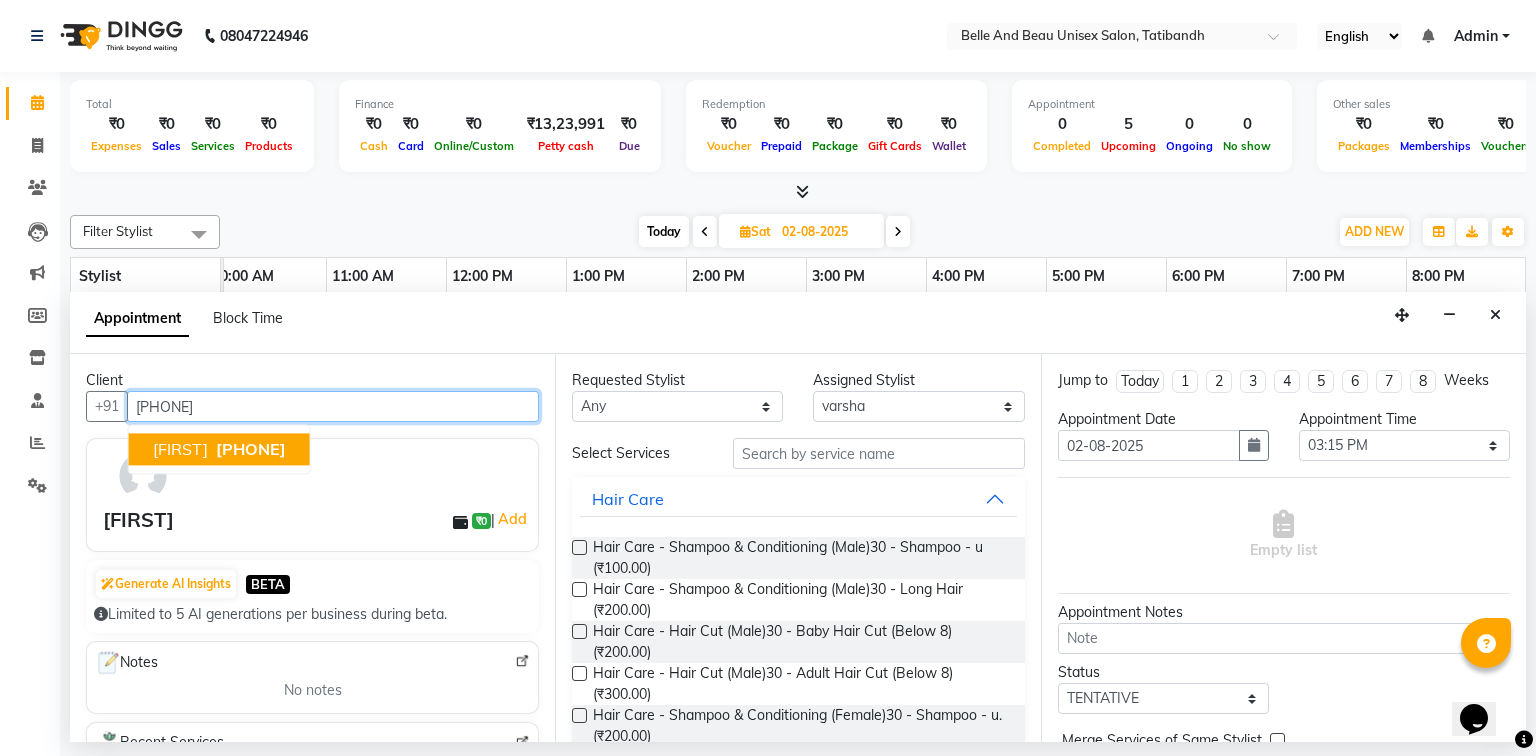 click on "[PHONE]" at bounding box center (251, 450) 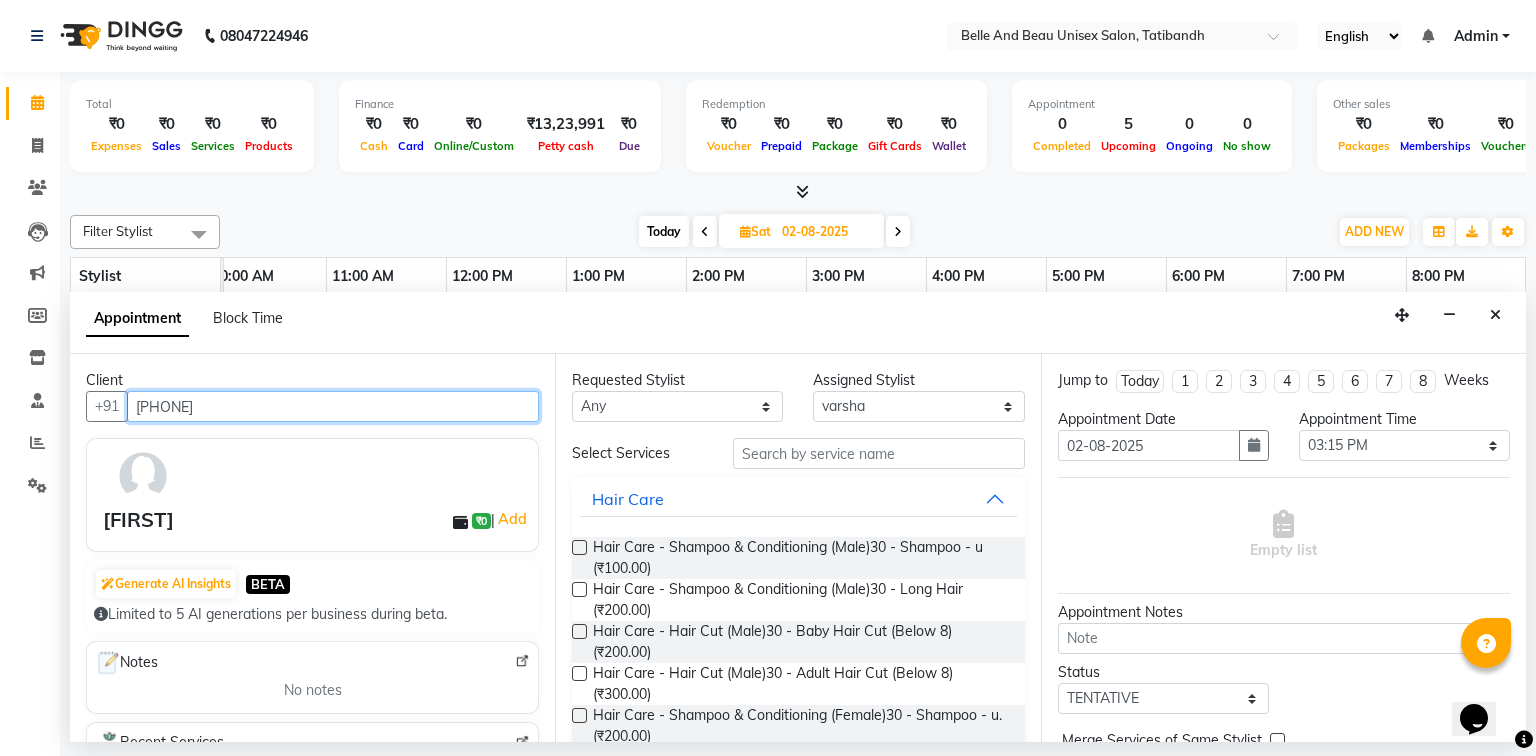 type on "[PHONE]" 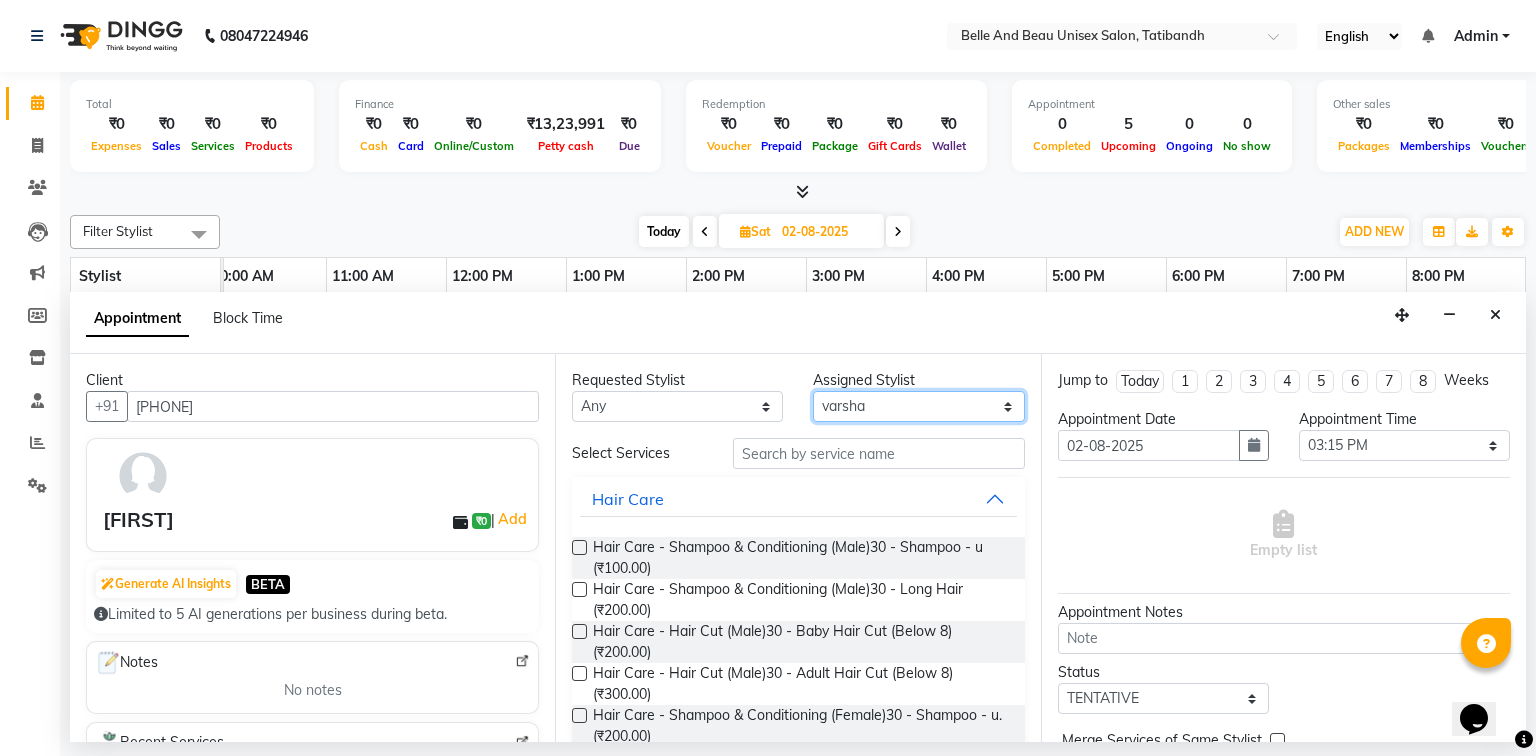 click on "Select  [FIRST] [LAST]  [FIRST] [LAST] [FIRST] [LAST] [FIRST] [LAST] [FIRST] [LAST] [FIRST] [LAST] [FIRST] [LAST] [FIRST] [LAST] [FIRST] [LAST] [FIRST] [LAST] [FIRST] [LAST]" at bounding box center (918, 406) 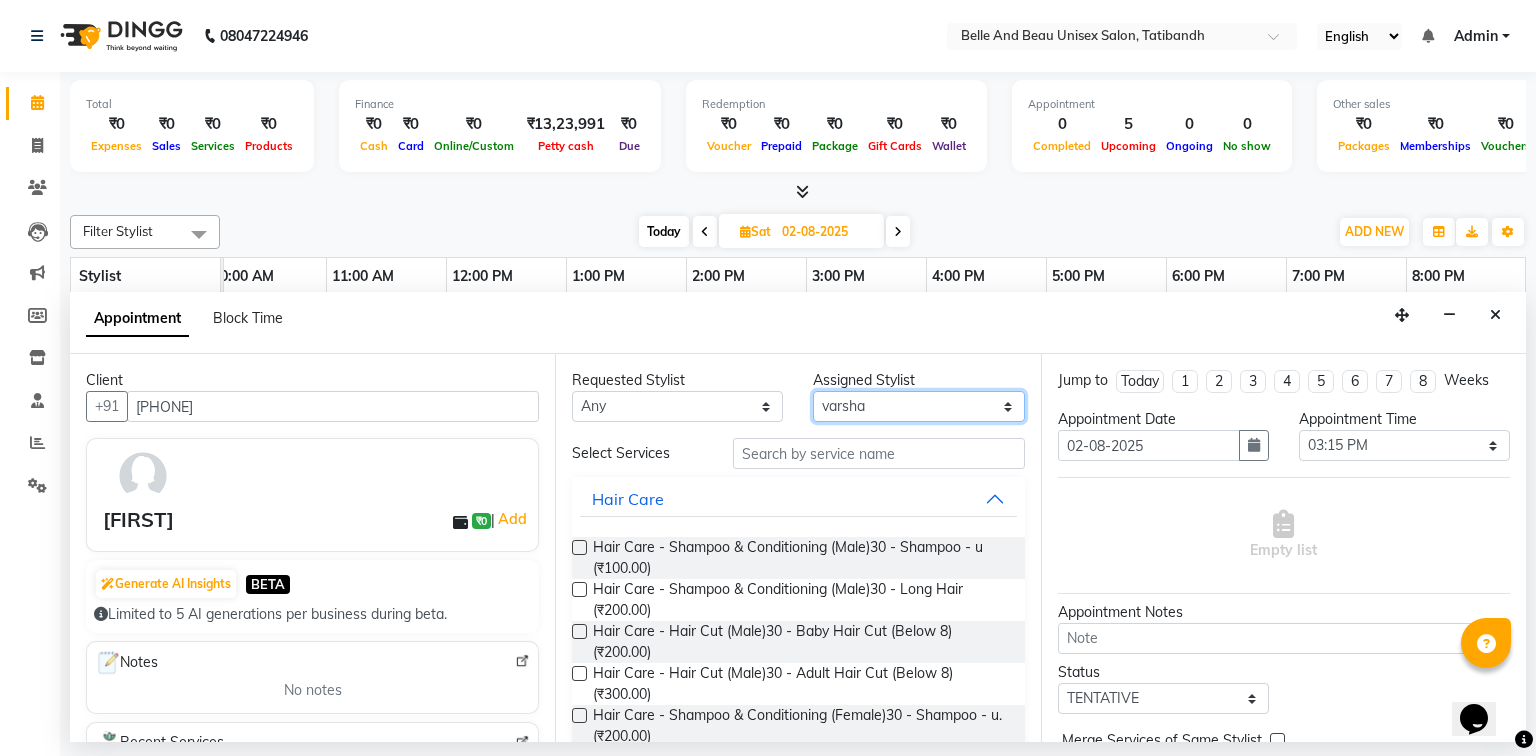 select on "62596" 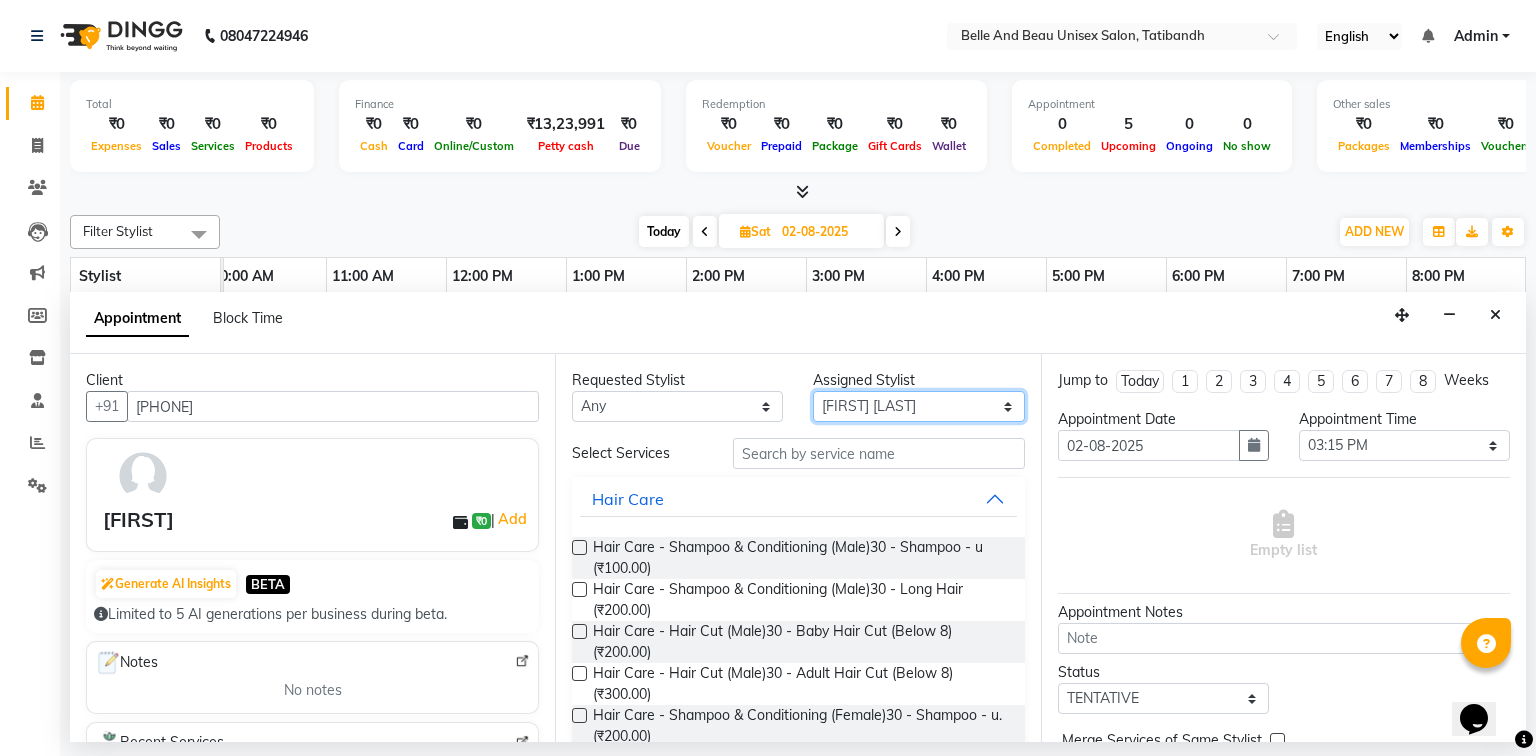 click on "Select  [FIRST] [LAST]  [FIRST] [LAST] [FIRST] [LAST] [FIRST] [LAST] [FIRST] [LAST] [FIRST] [LAST] [FIRST] [LAST] [FIRST] [LAST] [FIRST] [LAST] [FIRST] [LAST] [FIRST] [LAST]" at bounding box center [918, 406] 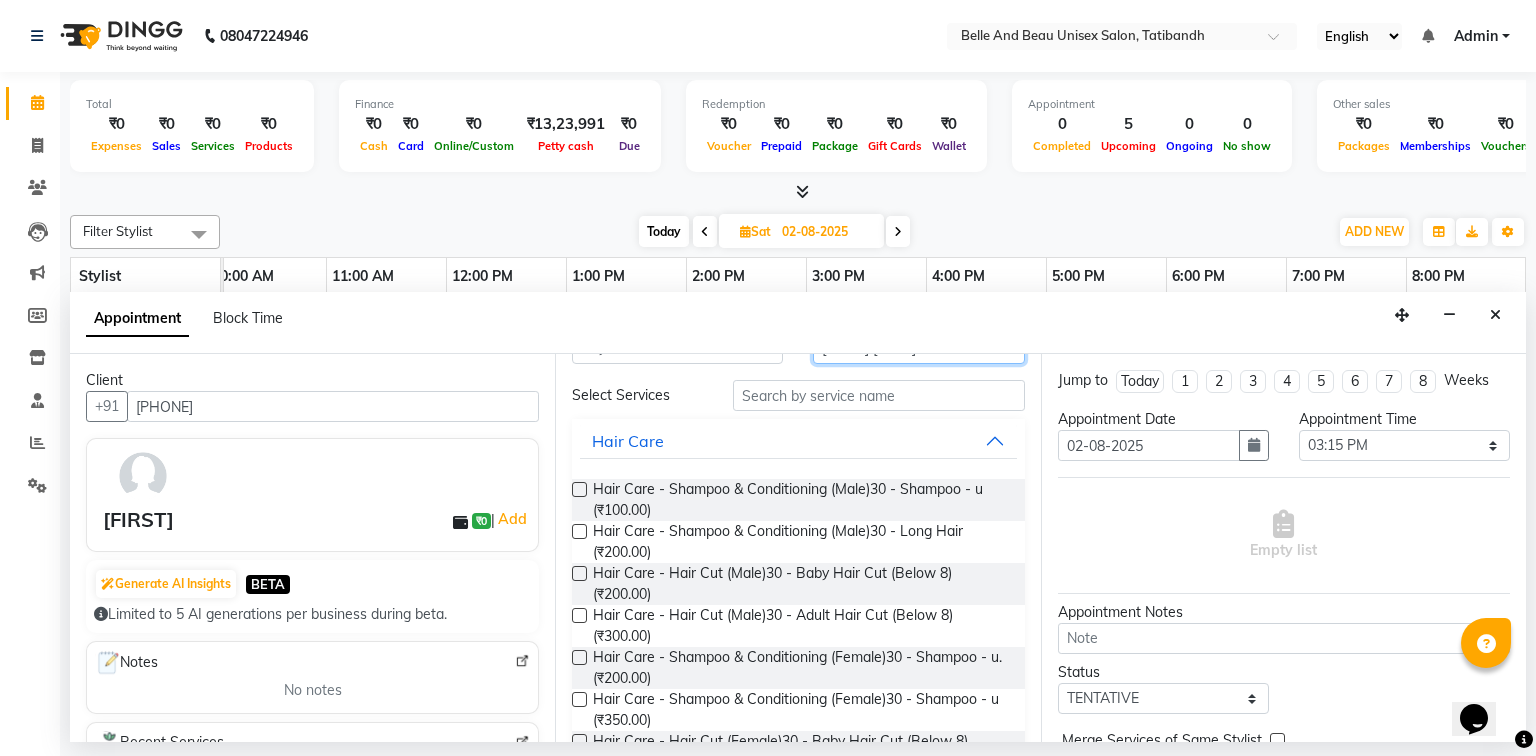 scroll, scrollTop: 0, scrollLeft: 0, axis: both 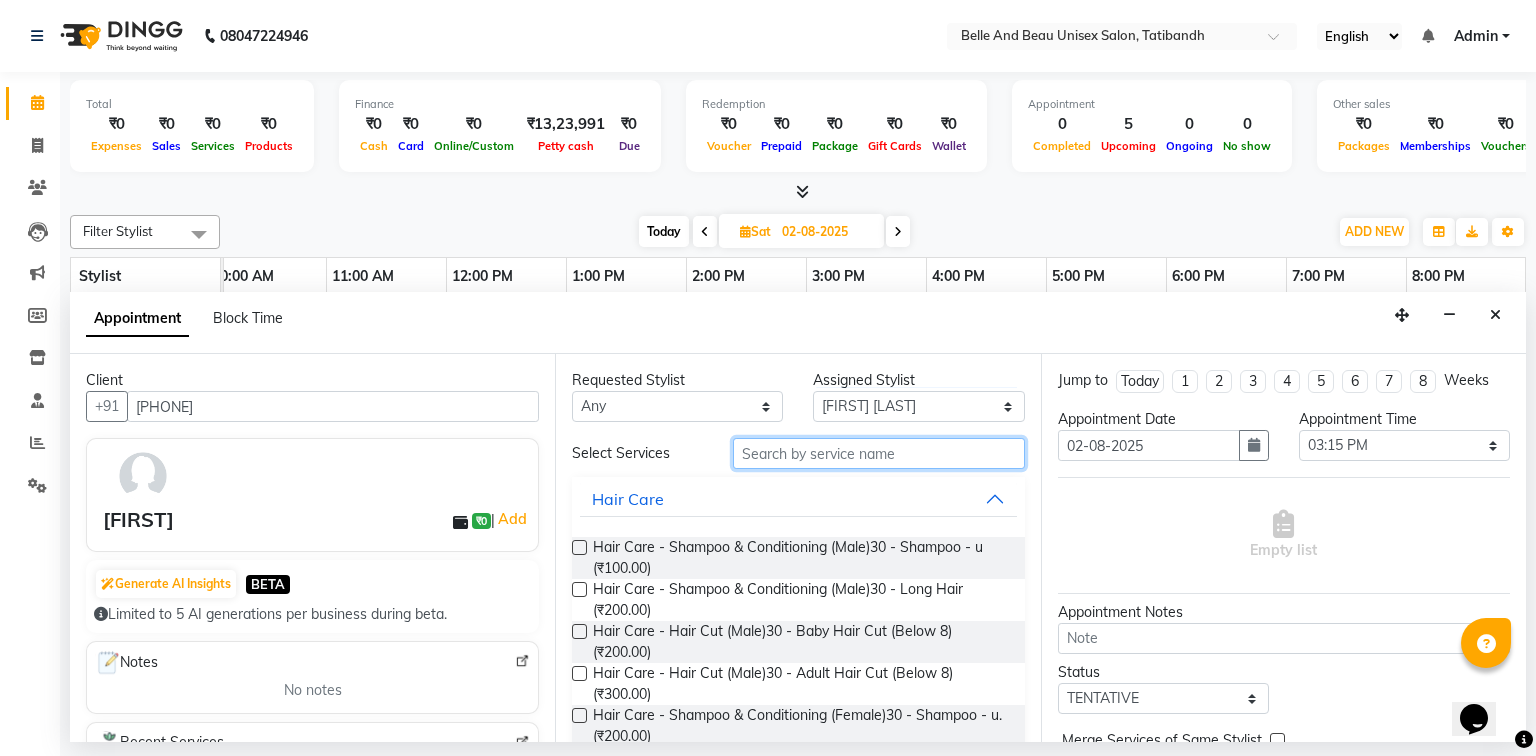 click at bounding box center (879, 453) 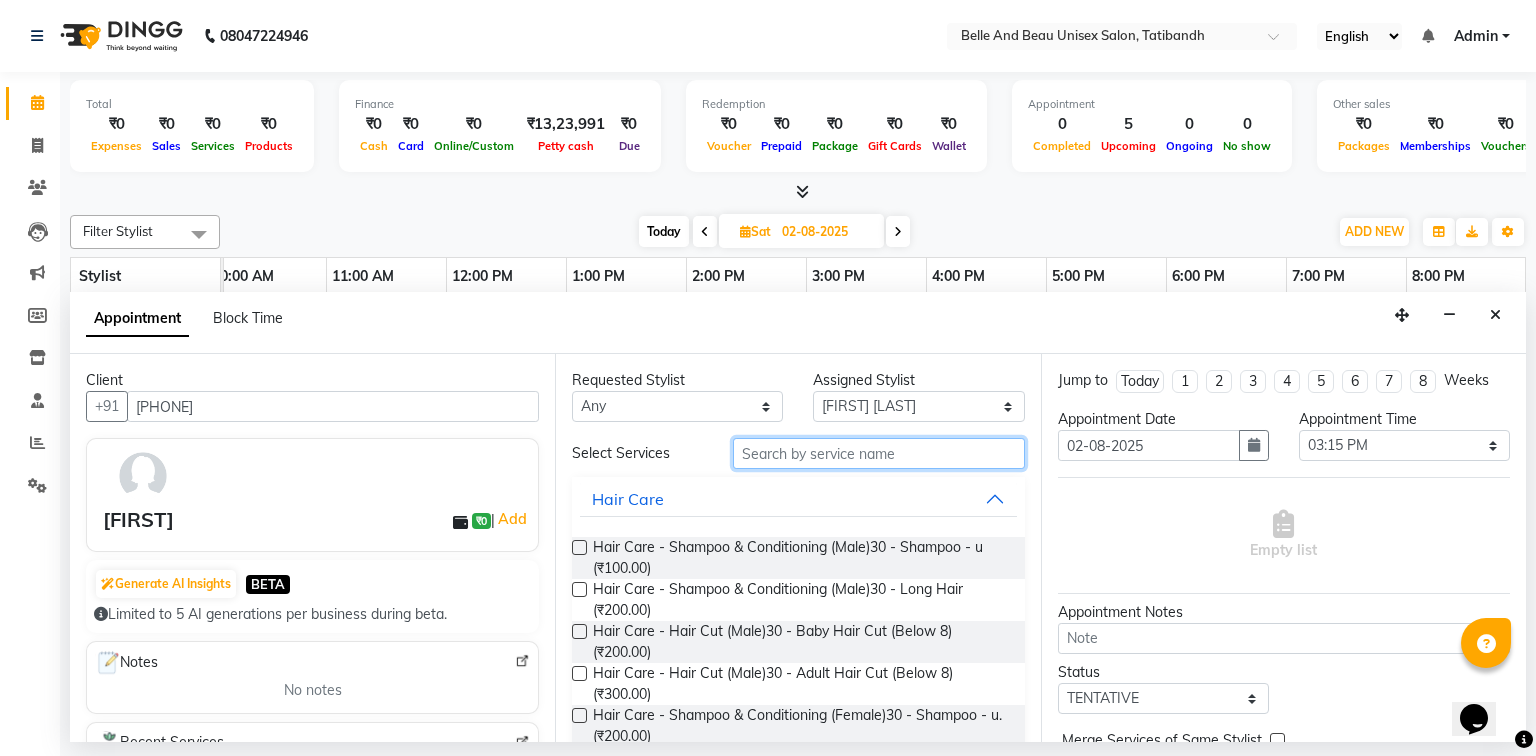type on "s" 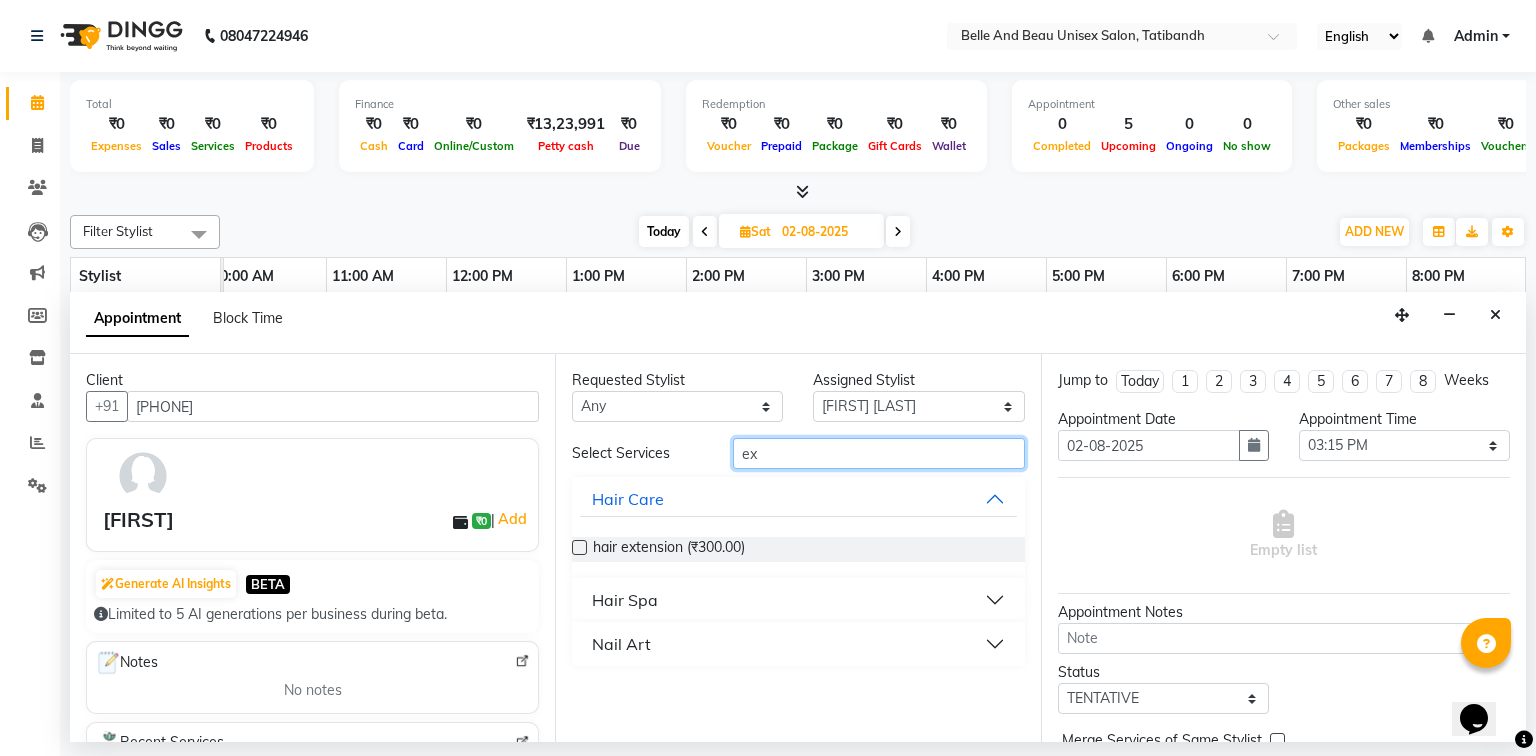 type on "ex" 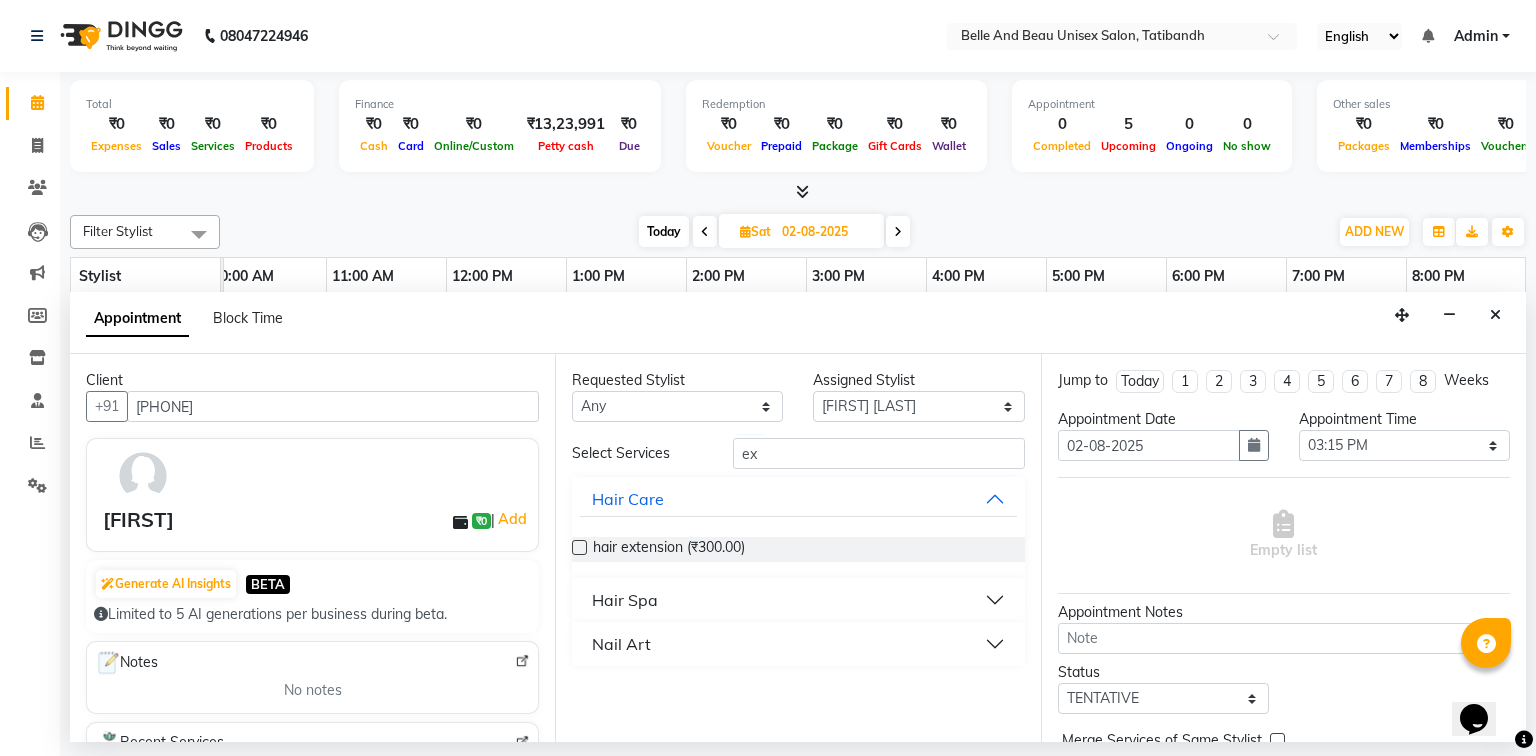click at bounding box center (579, 547) 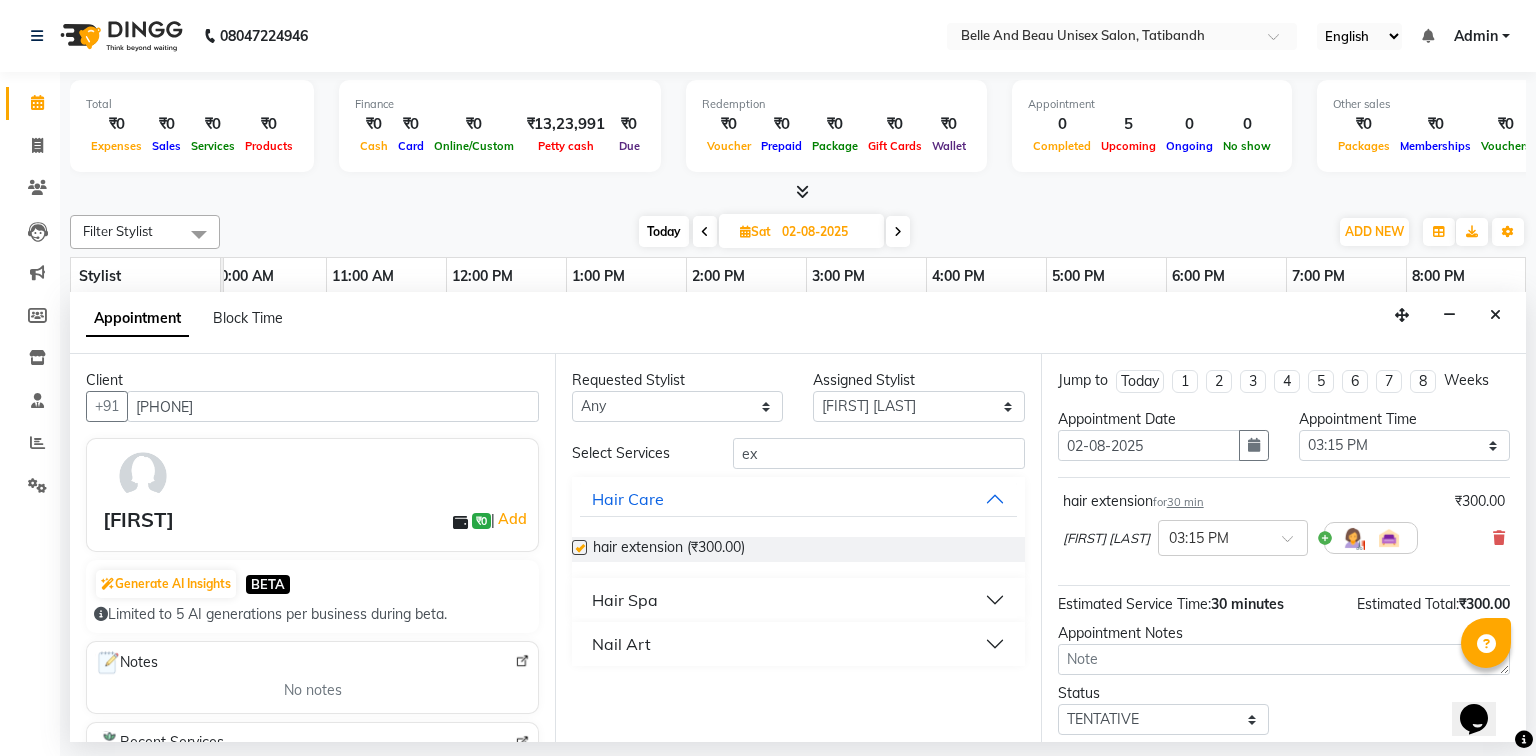 checkbox on "false" 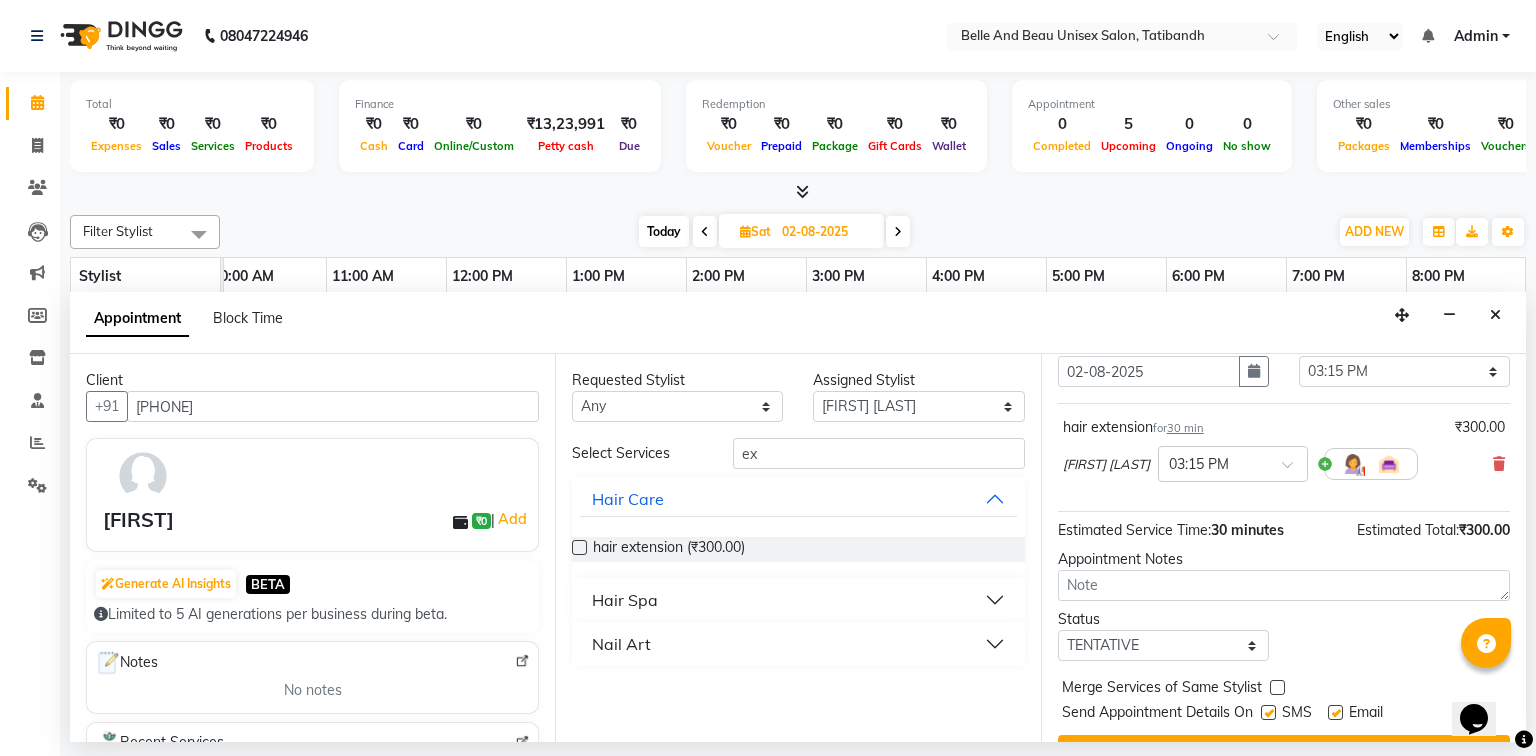 scroll, scrollTop: 118, scrollLeft: 0, axis: vertical 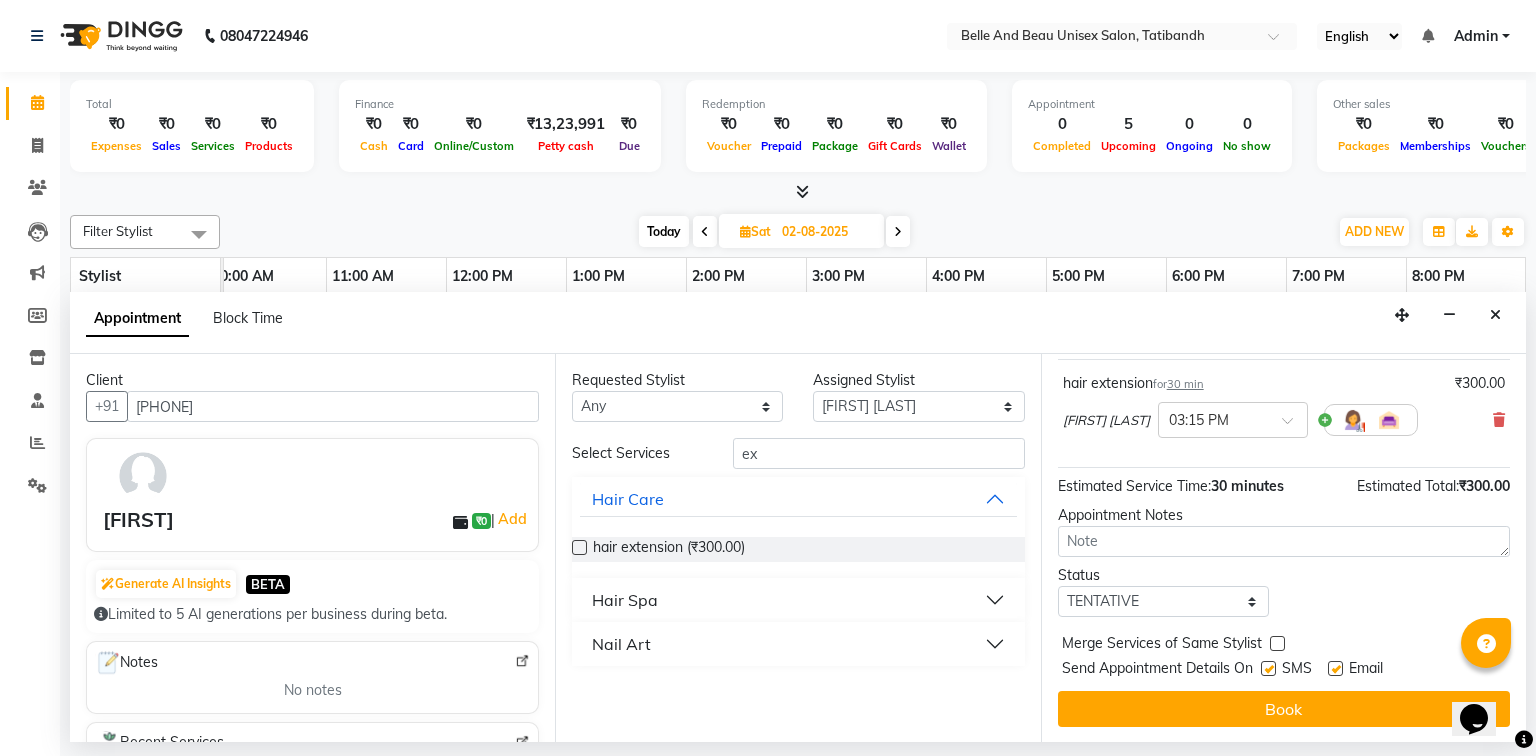 click on "Book" at bounding box center (1284, 709) 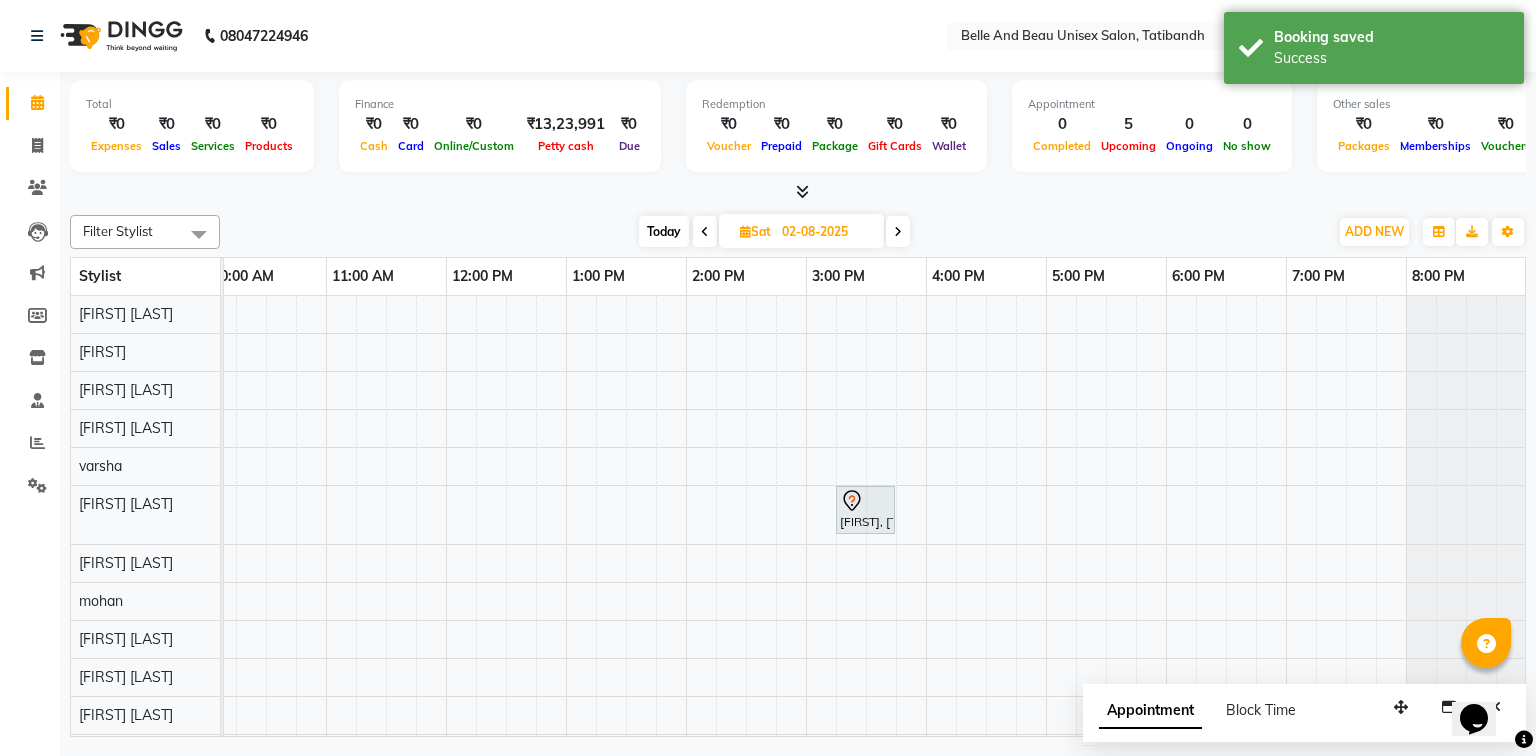 click at bounding box center (705, 231) 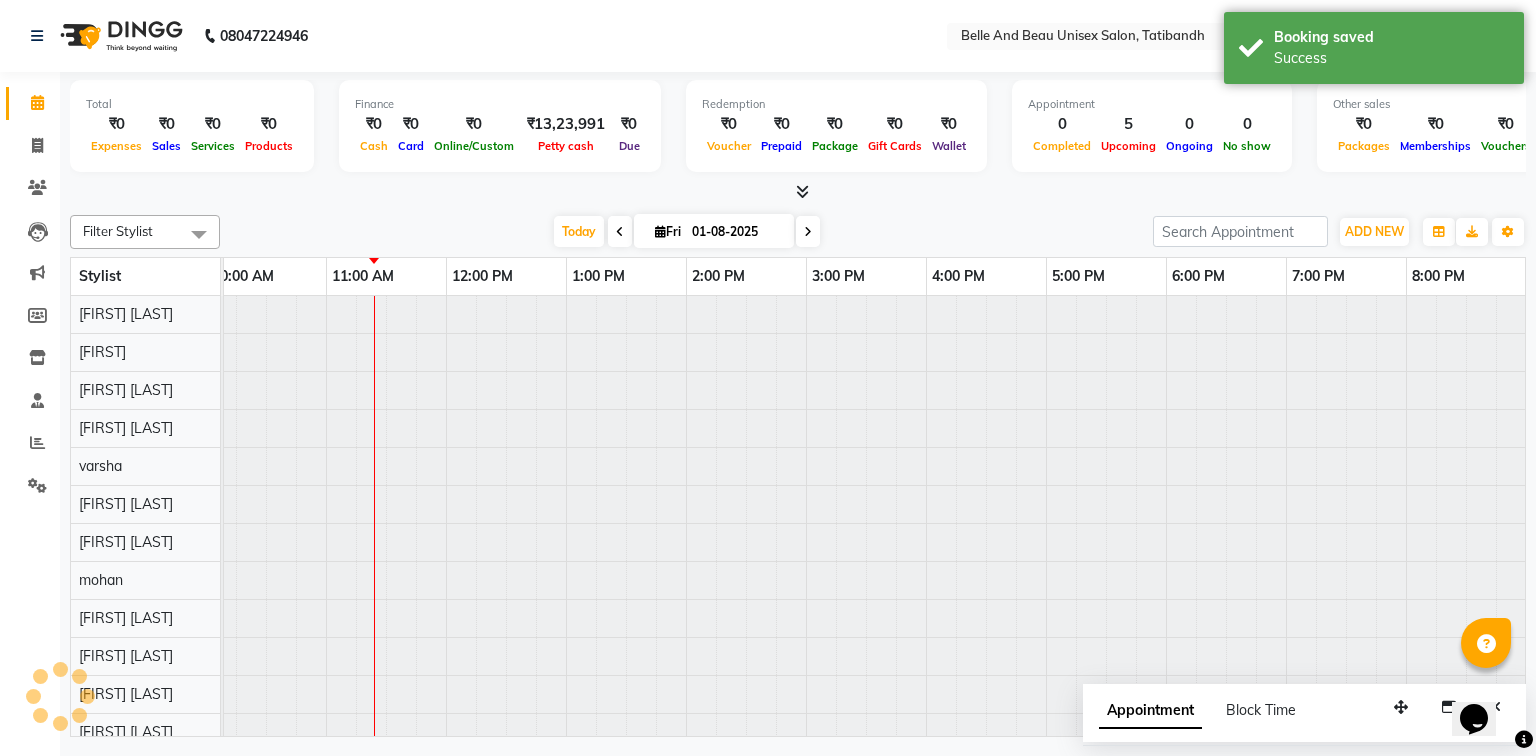 scroll, scrollTop: 0, scrollLeft: 0, axis: both 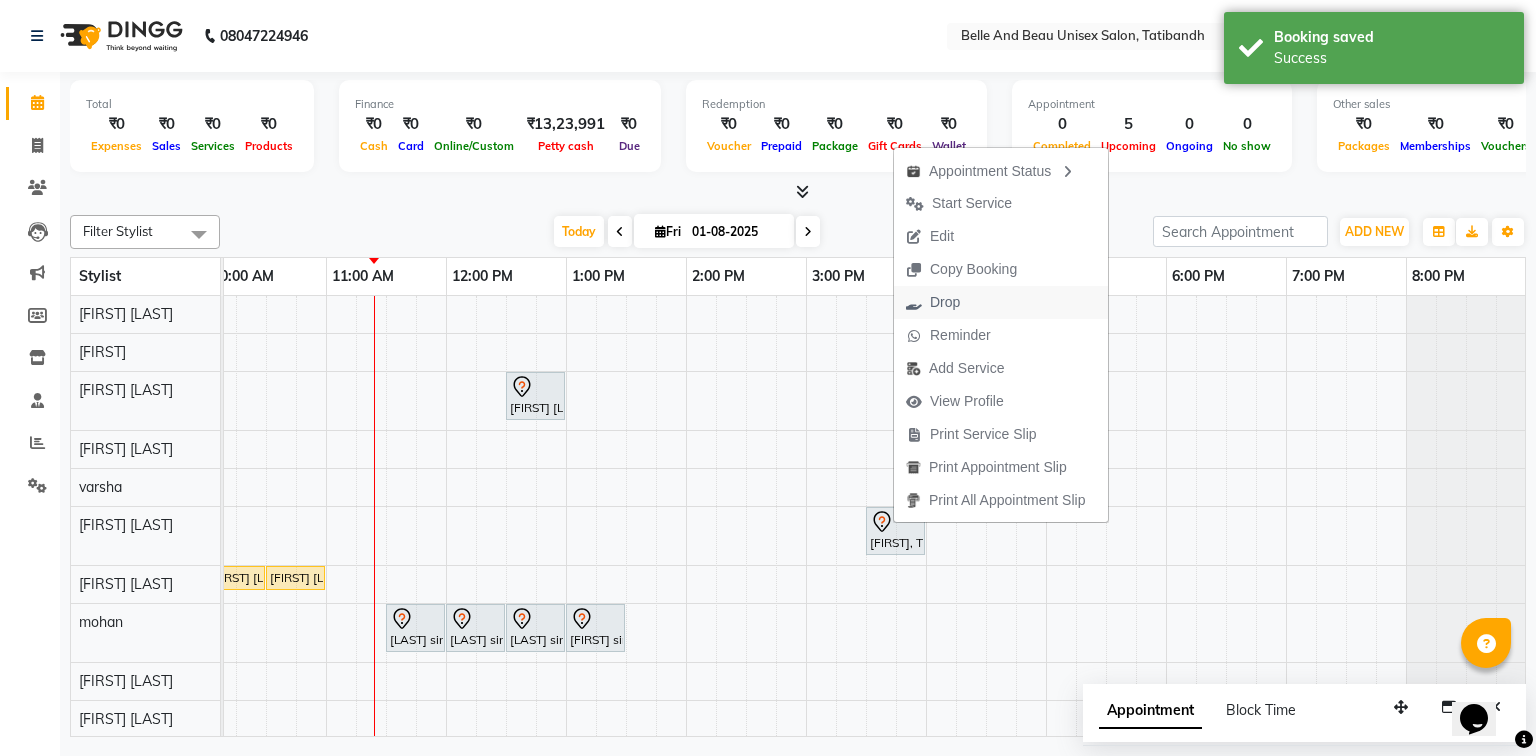 click on "Drop" at bounding box center (945, 302) 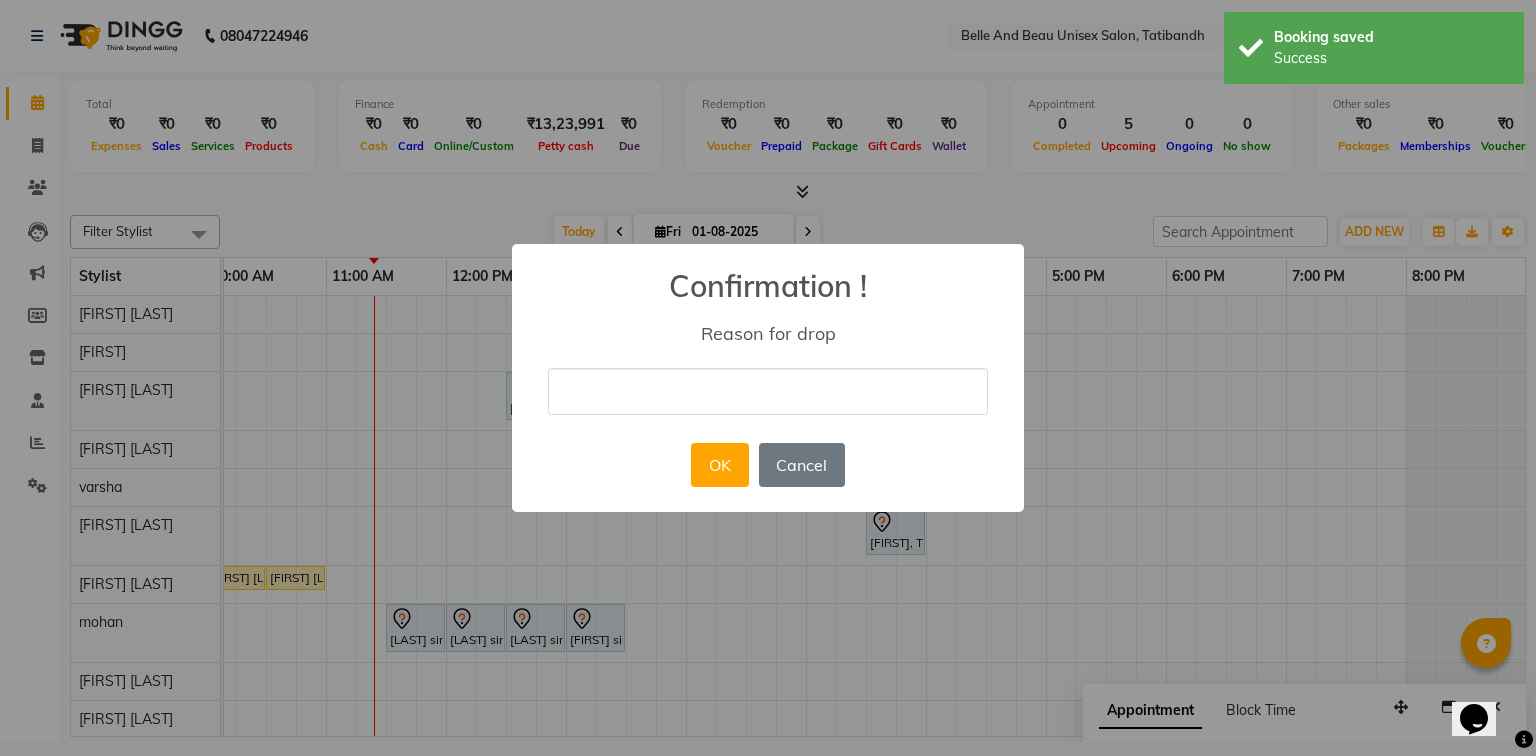 click at bounding box center (768, 391) 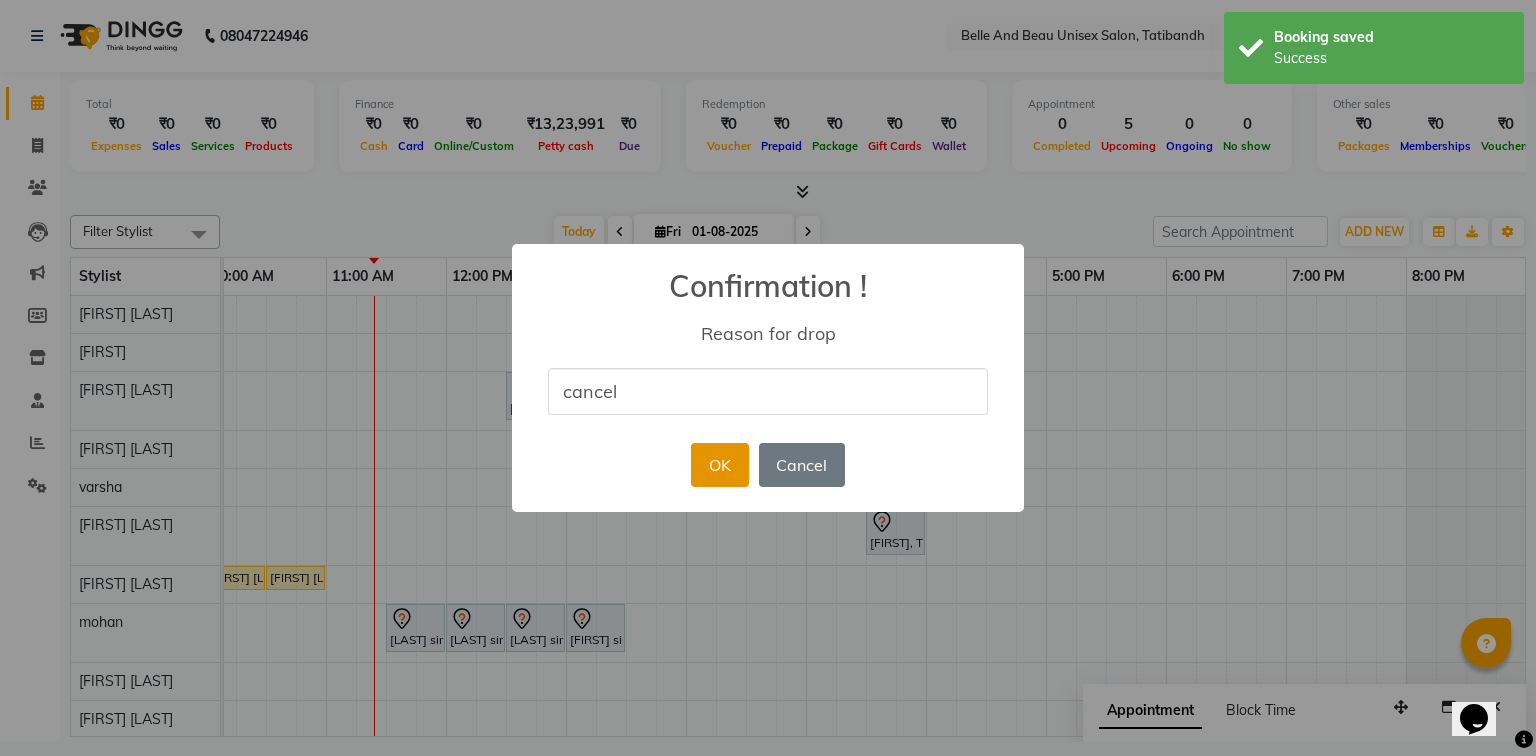 click on "OK" at bounding box center (719, 465) 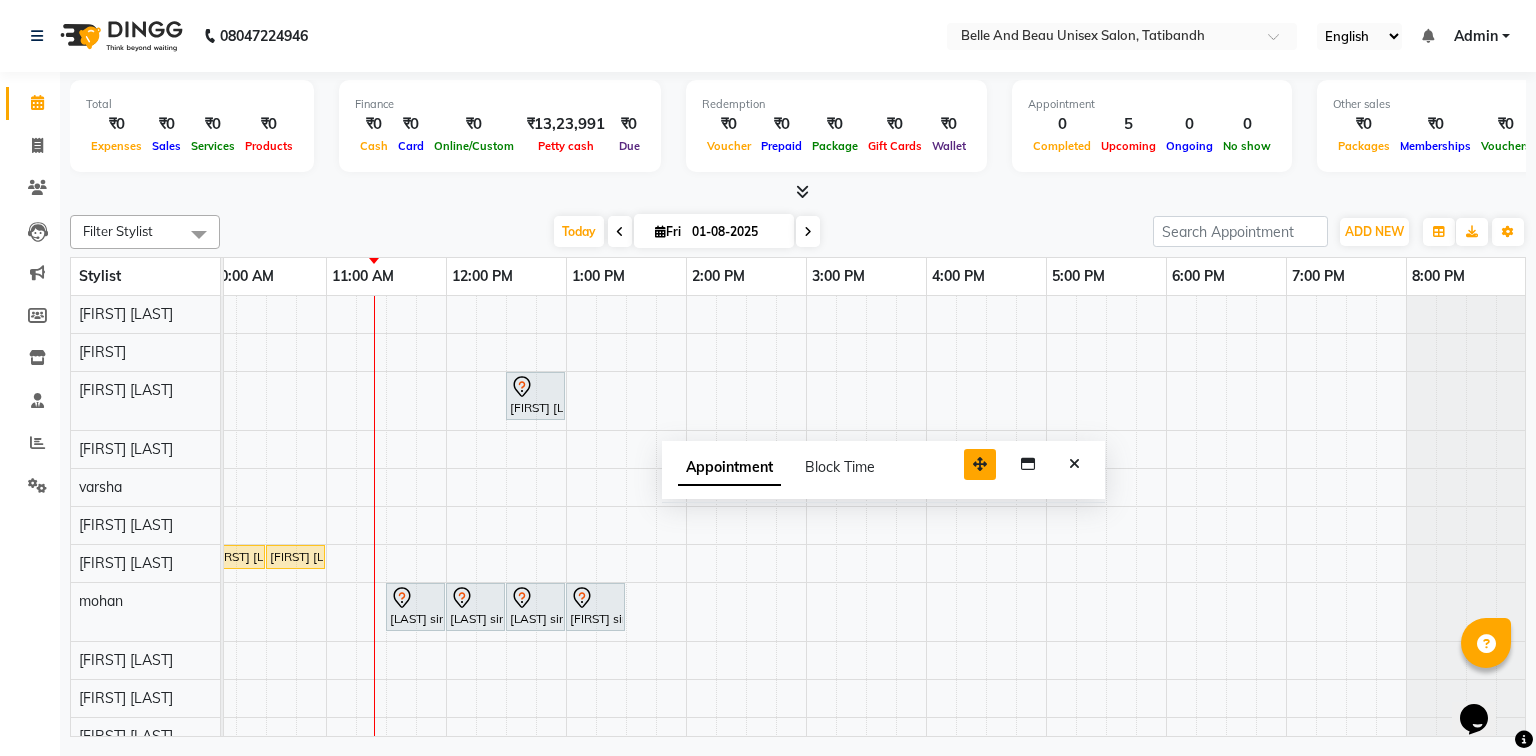 drag, startPoint x: 1399, startPoint y: 700, endPoint x: 978, endPoint y: 457, distance: 486.0967 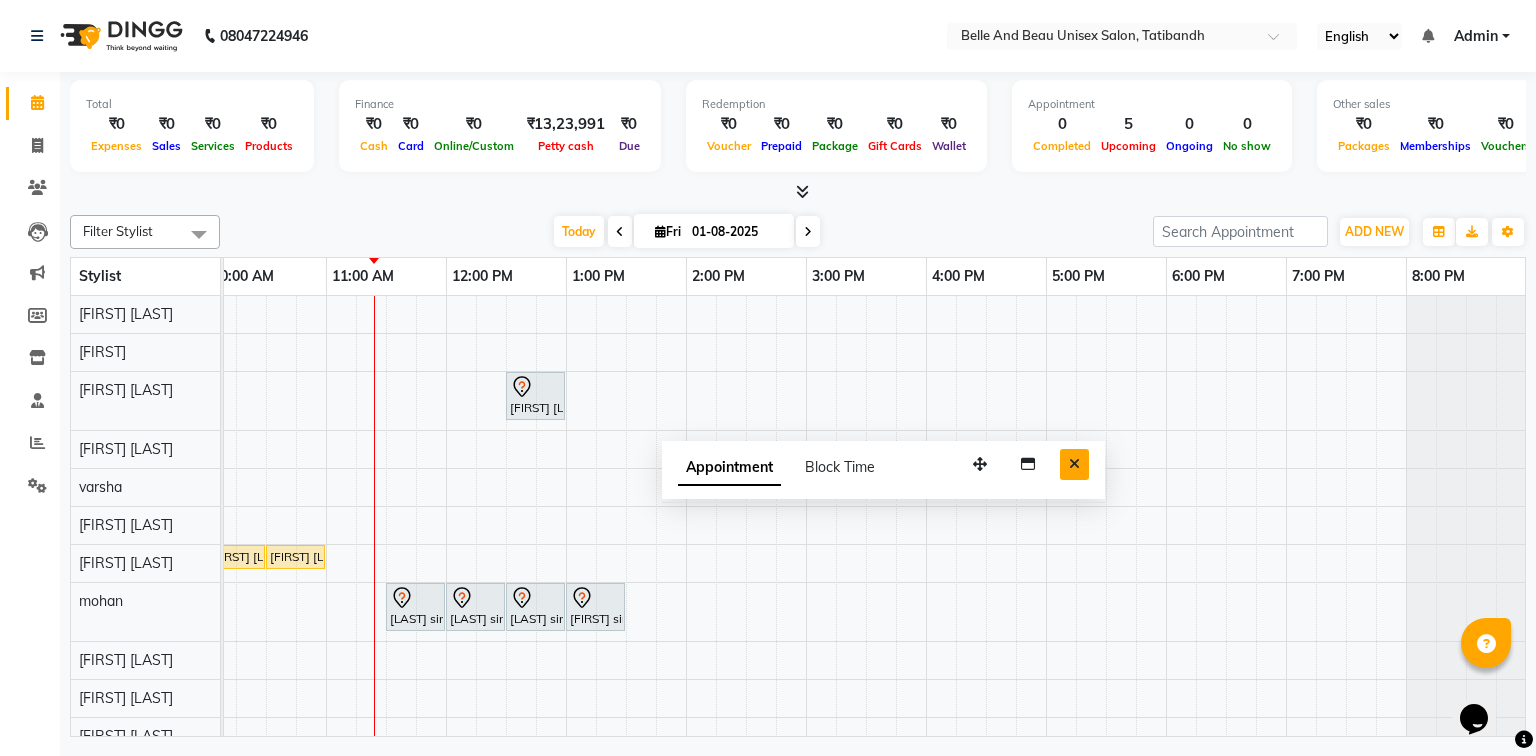 click at bounding box center (1074, 464) 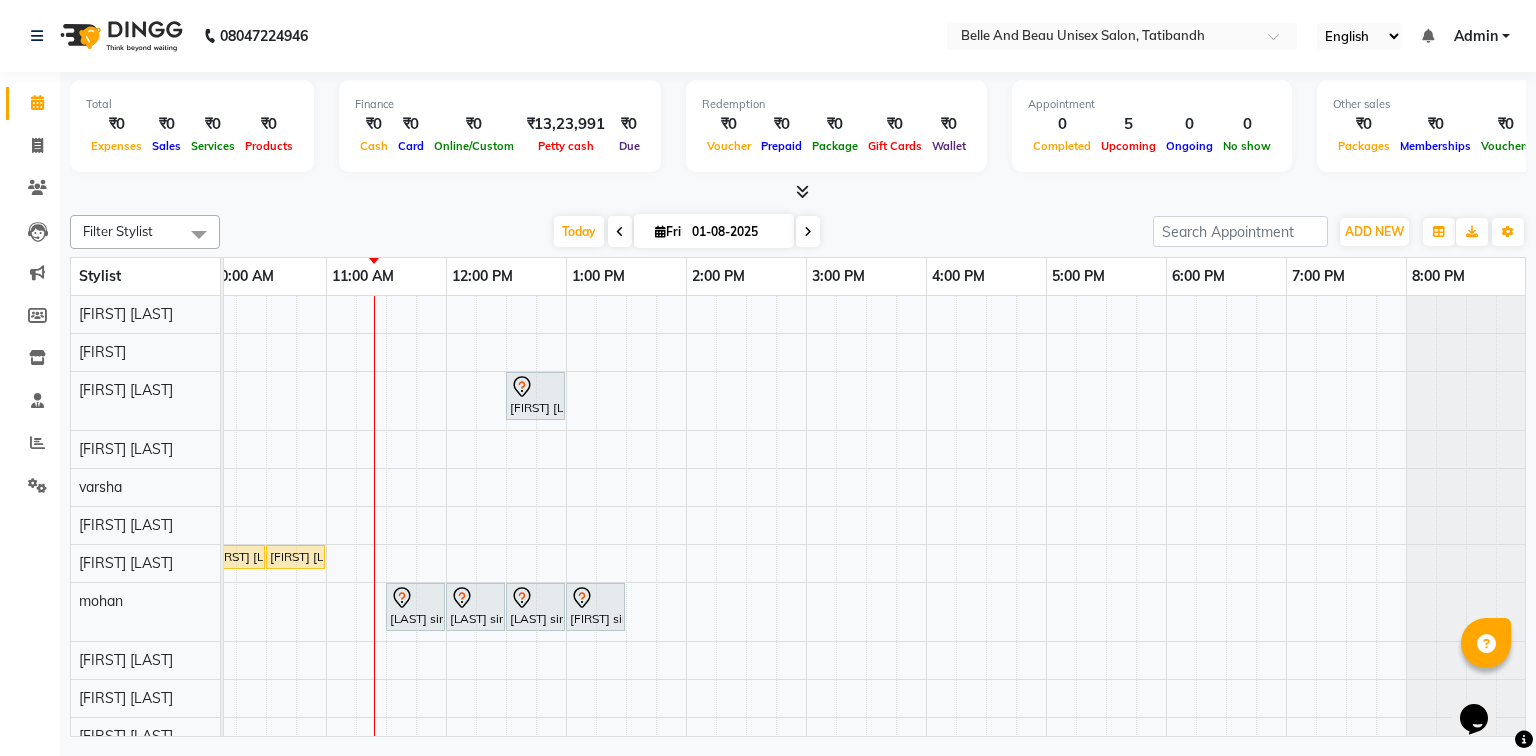 scroll, scrollTop: 41, scrollLeft: 258, axis: both 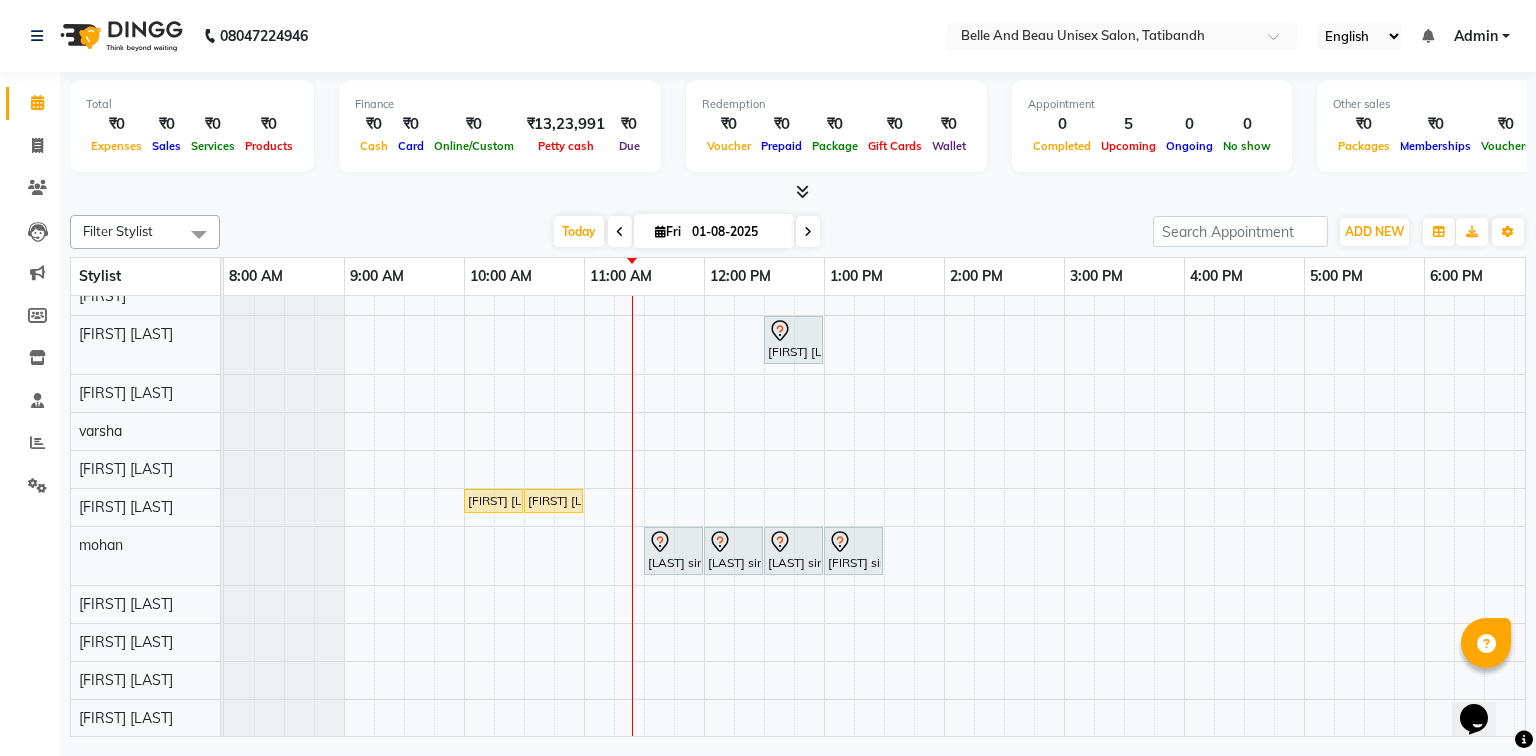 click on "Nitin Agarwal, TK04, 12:30 PM-01:00 PM, Hair Care - Hair Cut (Male)30 - Adult Hair Cut (Below 8)    Sudarshan sharma, TK03, 10:00 AM-10:30 AM, Hair Care - Hair Cut (Male)30 - Adult Hair Cut (Below 8)    Sudarshan sharma, TK03, 10:30 AM-11:00 AM, Shave & Trimming - Beard  (Male)30 - Beard Shaping             Nivas sir, TK02, 11:30 AM-12:00 PM, Hair Care - Hair Cut (Male)30 - Adult Hair Cut (Below 8)             Nivas sir, TK02, 12:00 PM-12:30 PM, Shave & Trimming - Beard  (Male)30 - Beard Trimming             Nivas sir, TK02, 12:30 PM-01:00 PM, Vedic Velley Manicure             Nivas sir, TK02, 01:00 PM-01:30 PM, Vedic valley  Pedicure" at bounding box center (1004, 488) 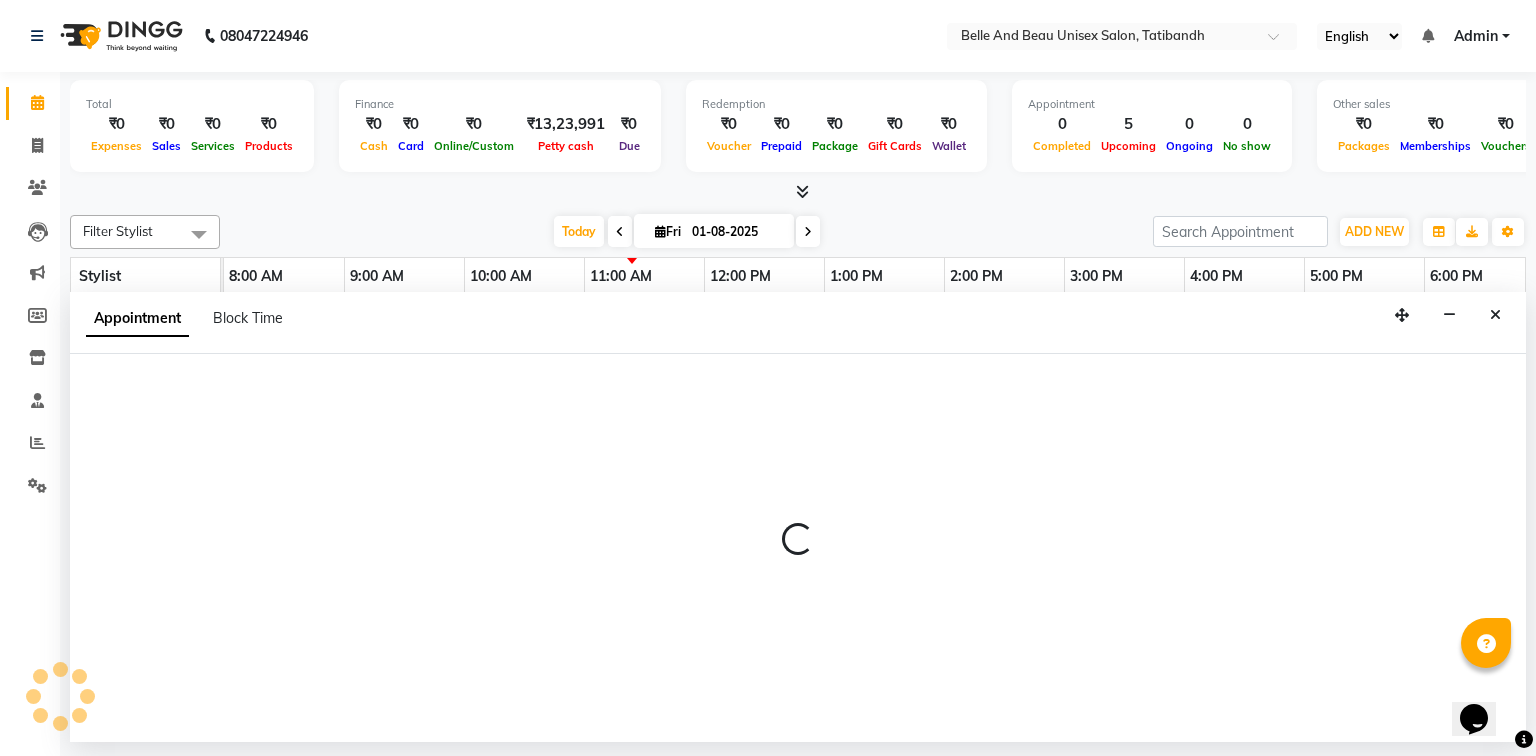 select on "84331" 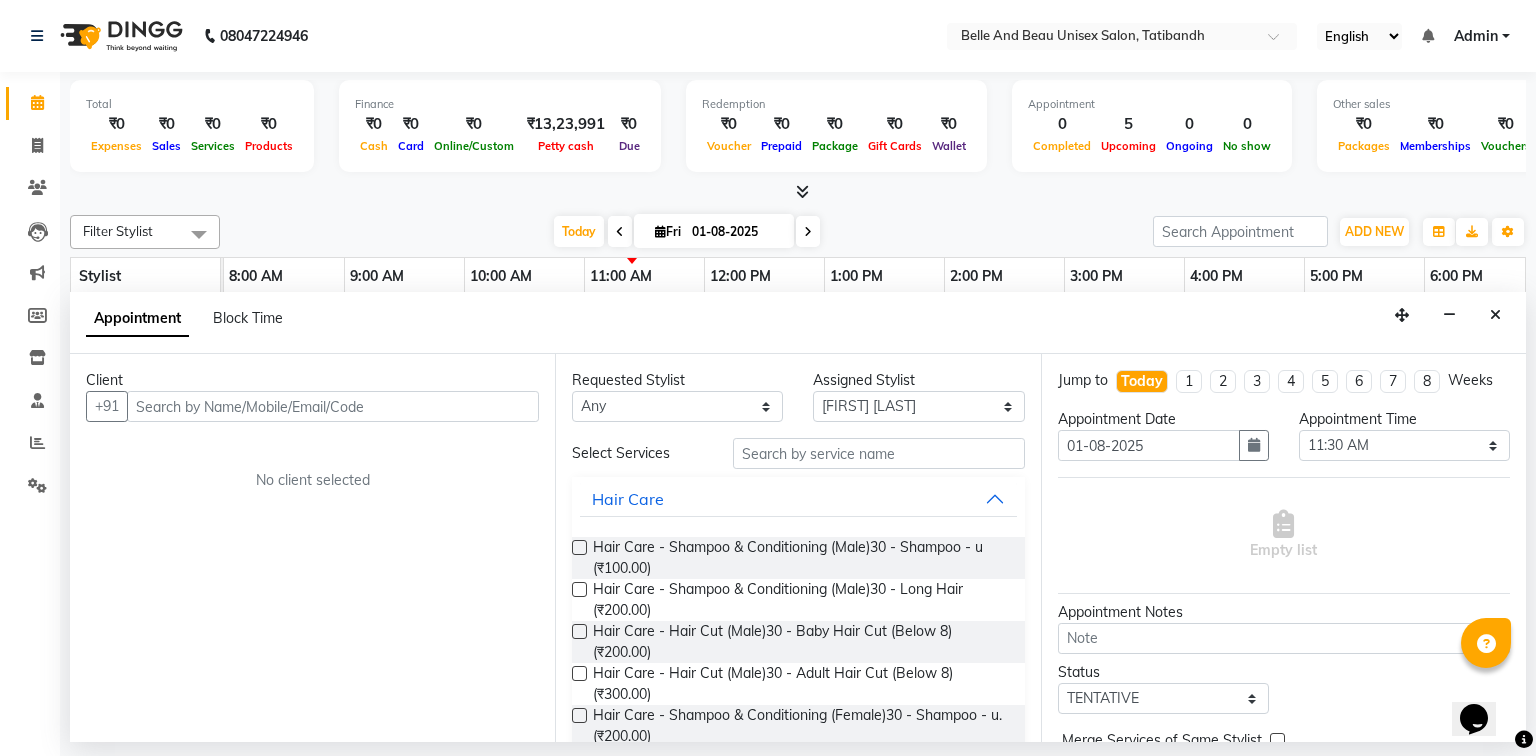 click at bounding box center (333, 406) 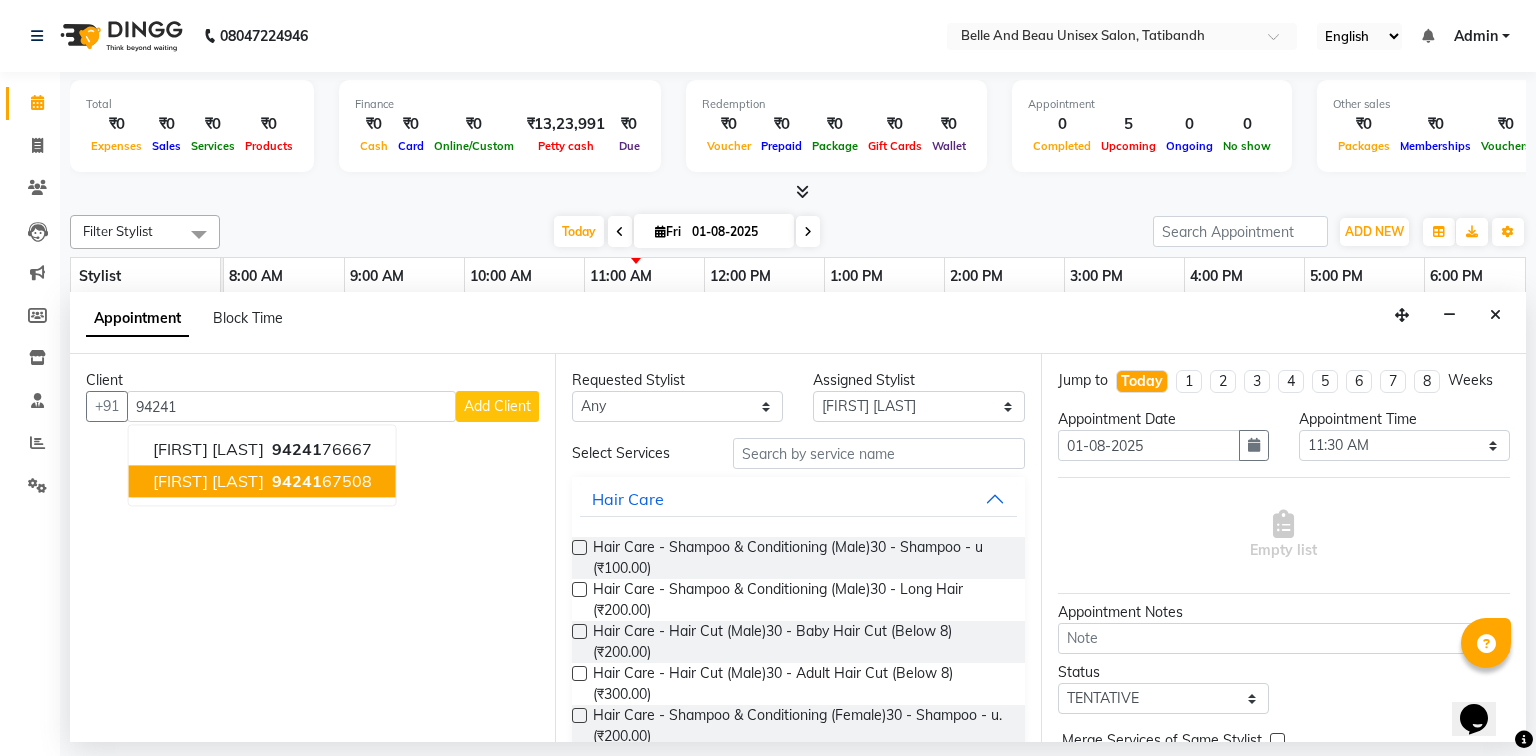 click on "Kiran Pandey   94241 67508" at bounding box center [262, 482] 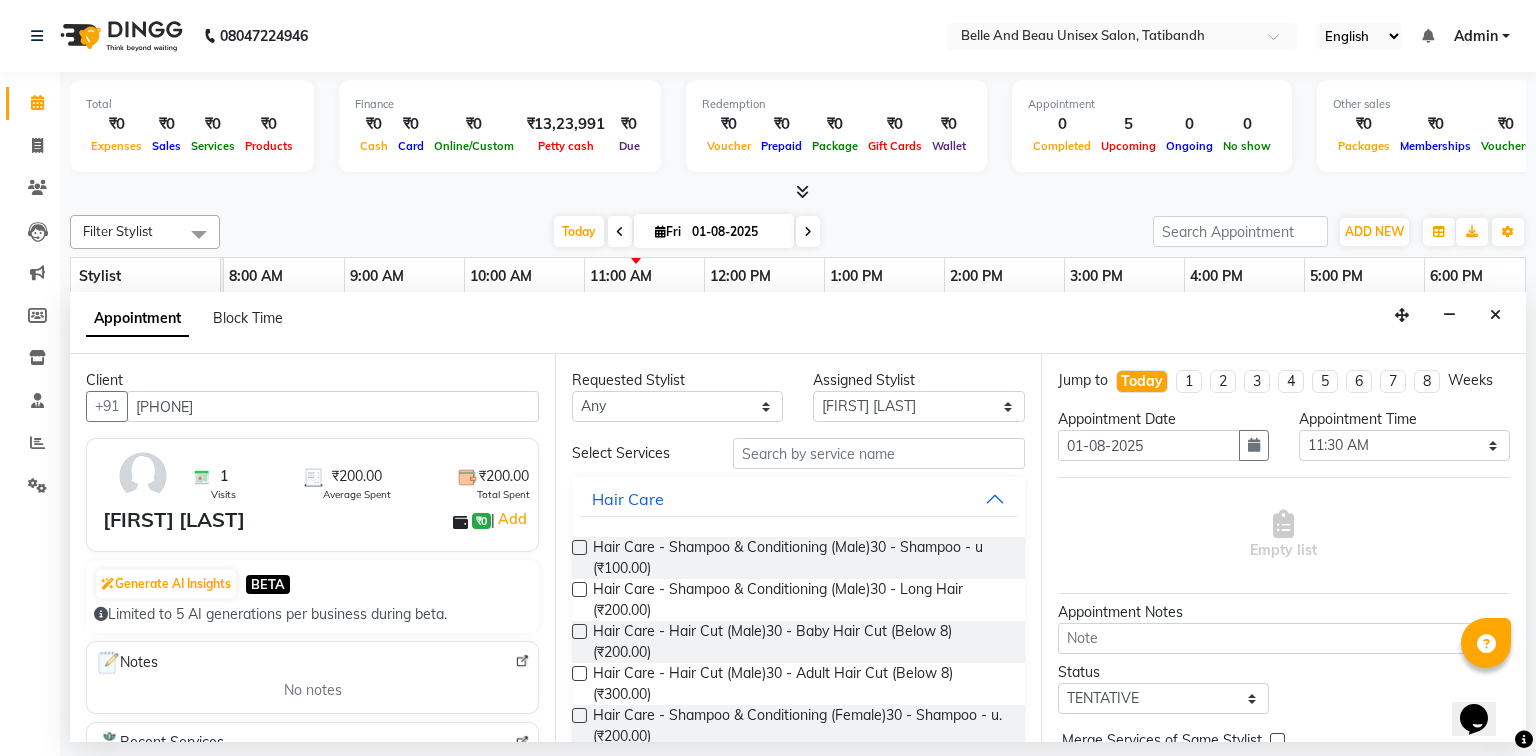 type on "[PHONE]" 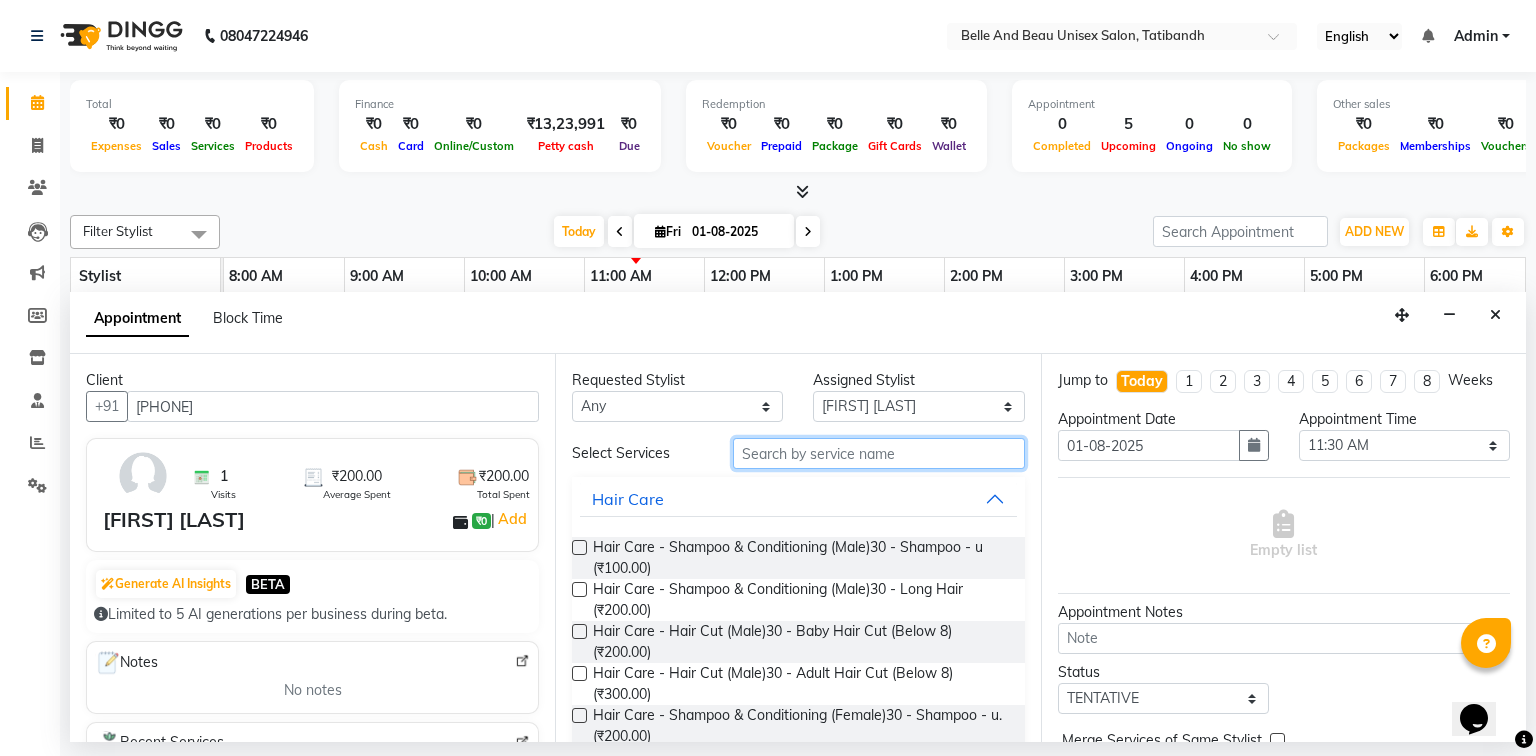 click at bounding box center (879, 453) 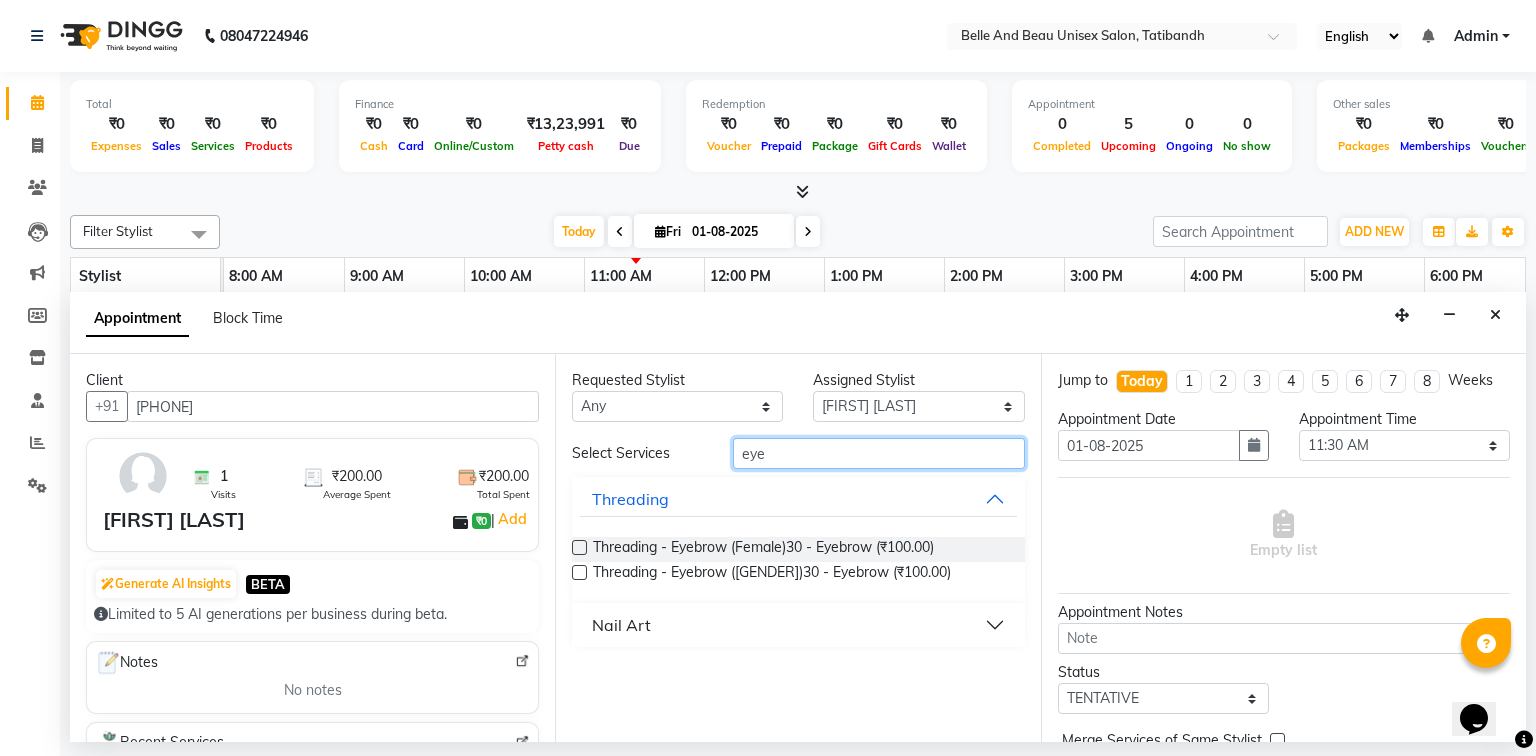 type on "eye" 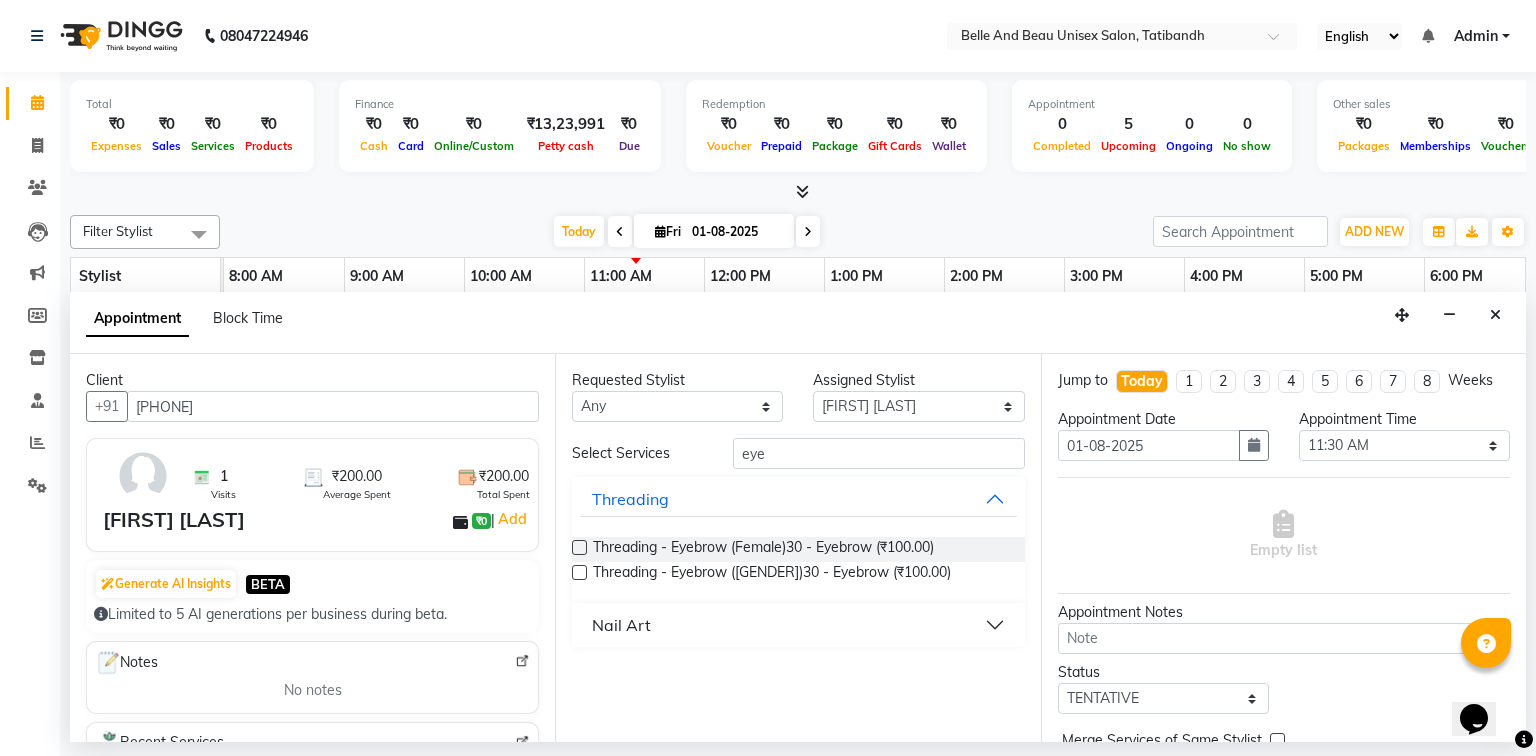 click at bounding box center [579, 547] 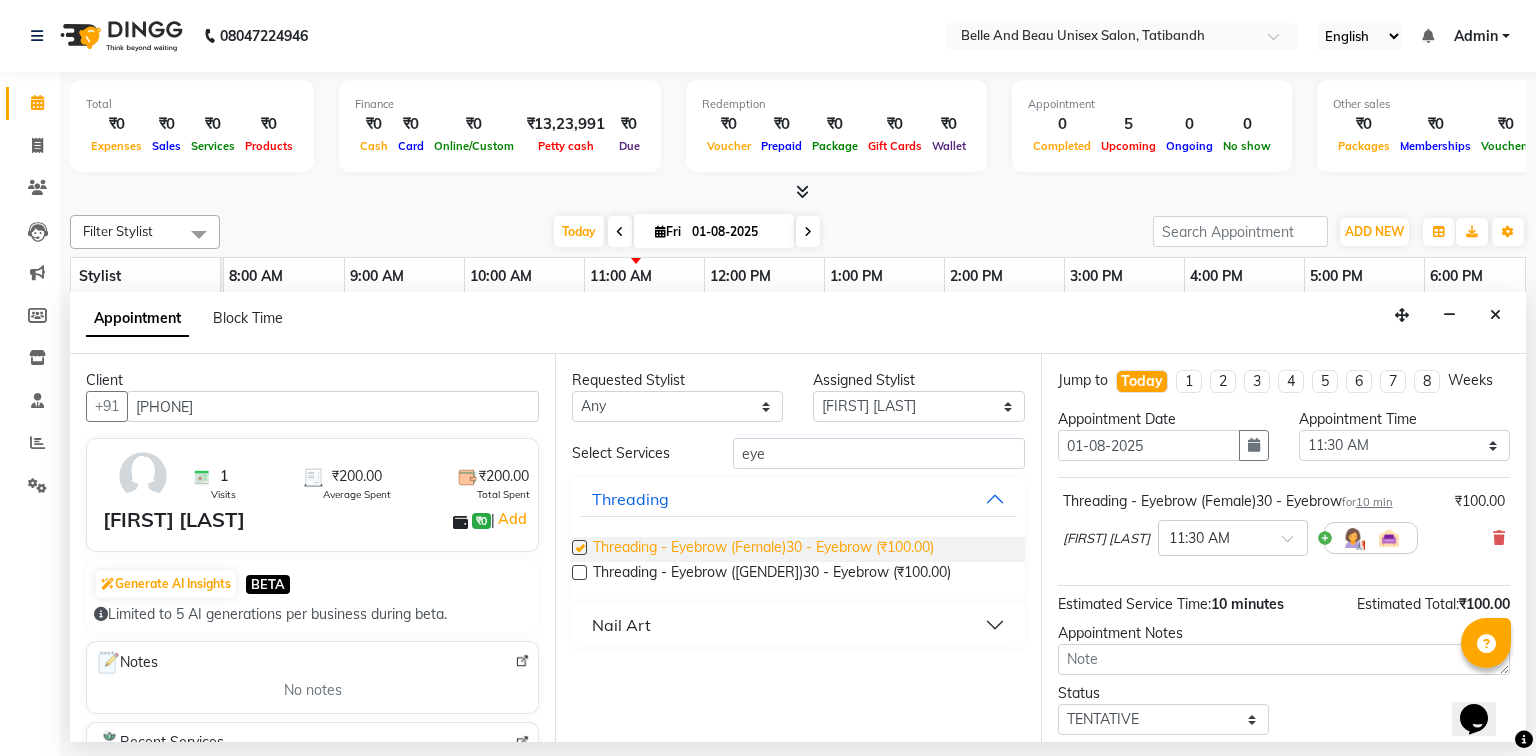 checkbox on "false" 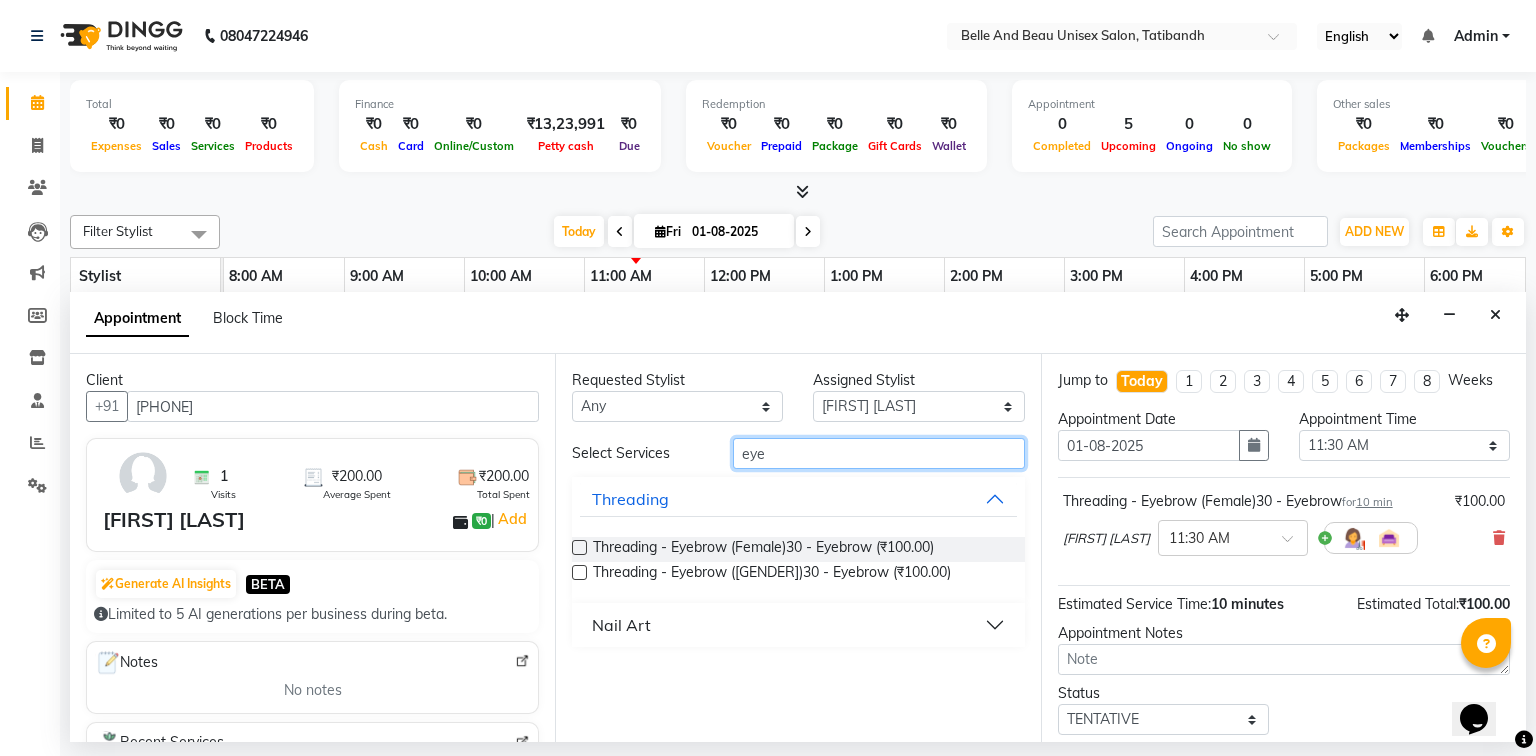 click on "eye" at bounding box center (879, 453) 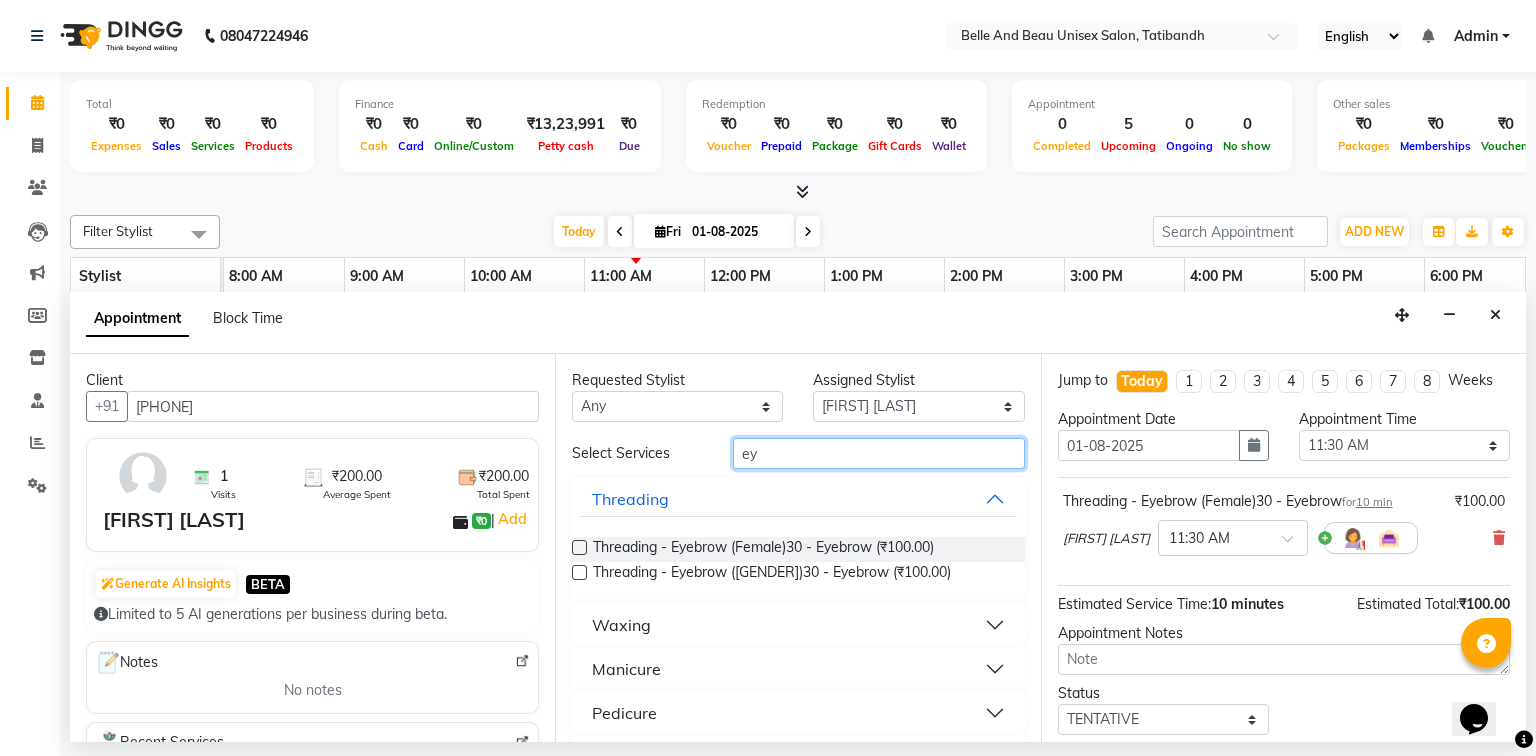 type on "e" 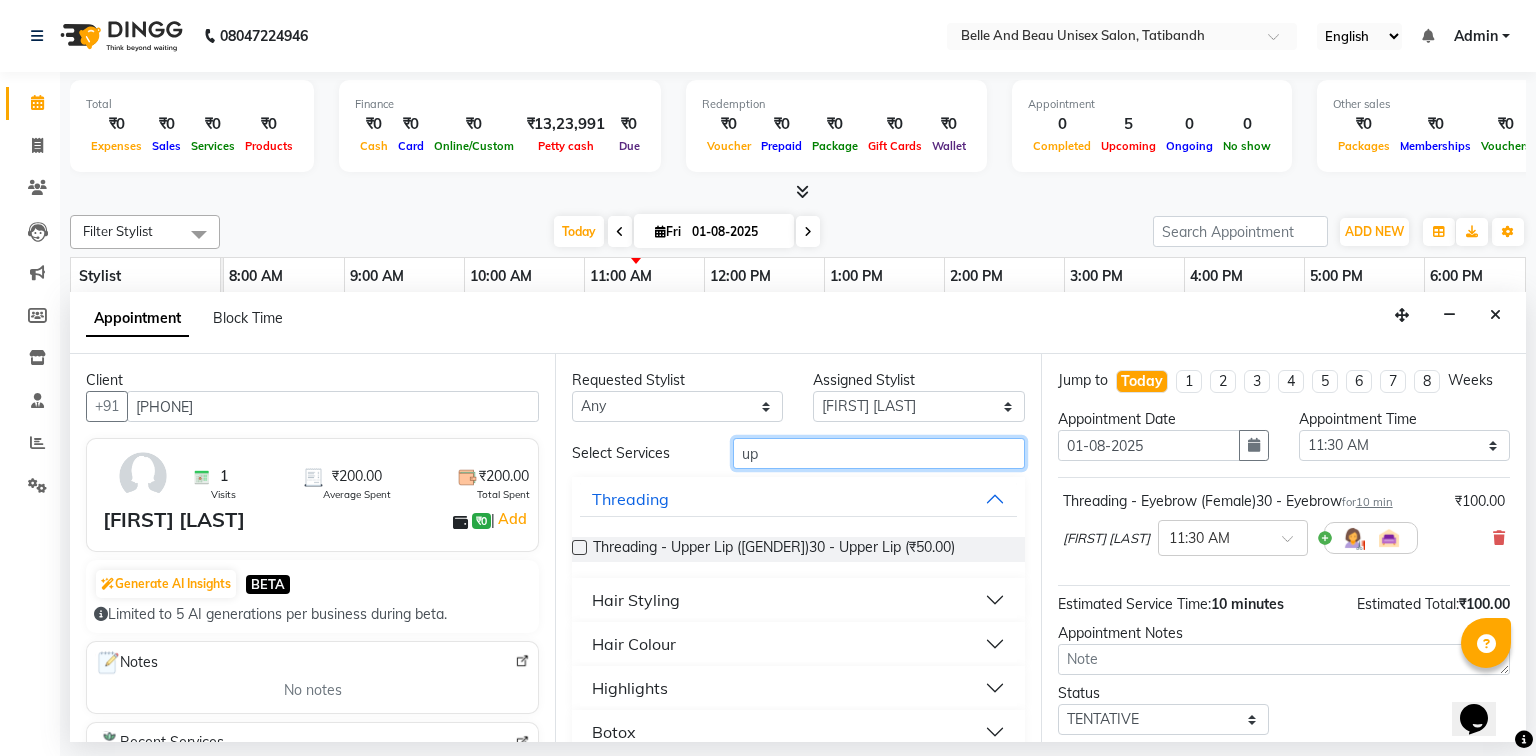 scroll, scrollTop: 0, scrollLeft: 0, axis: both 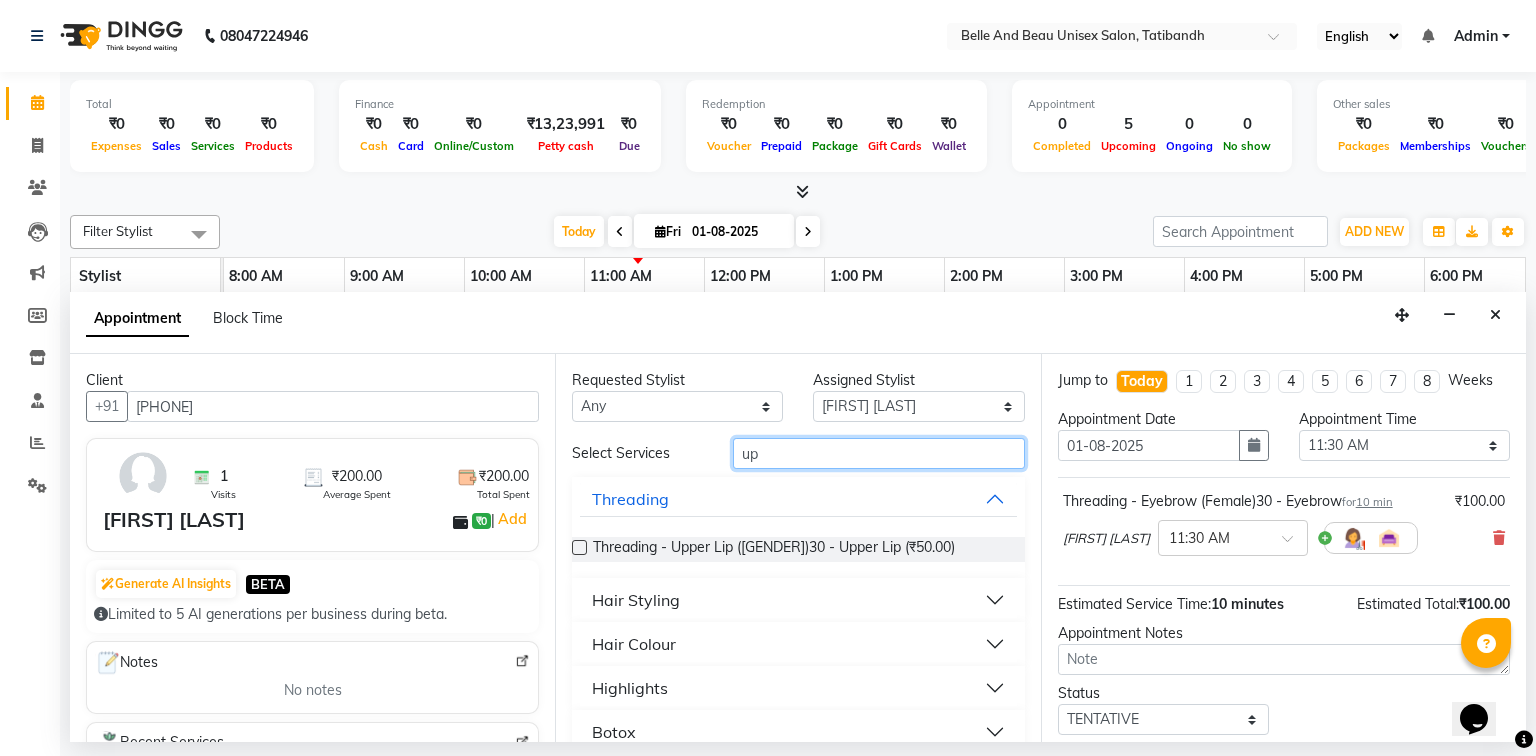 type on "u" 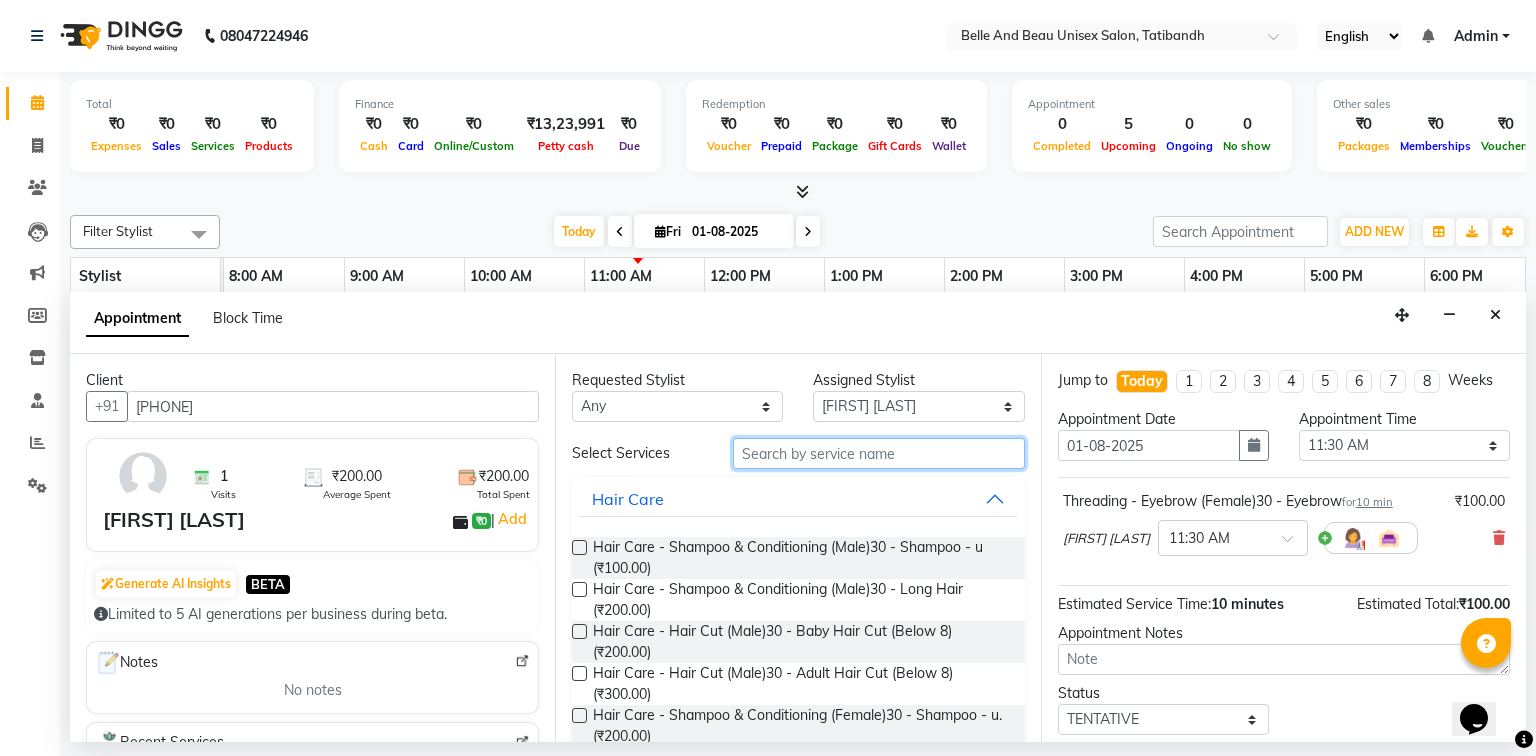 click at bounding box center (879, 453) 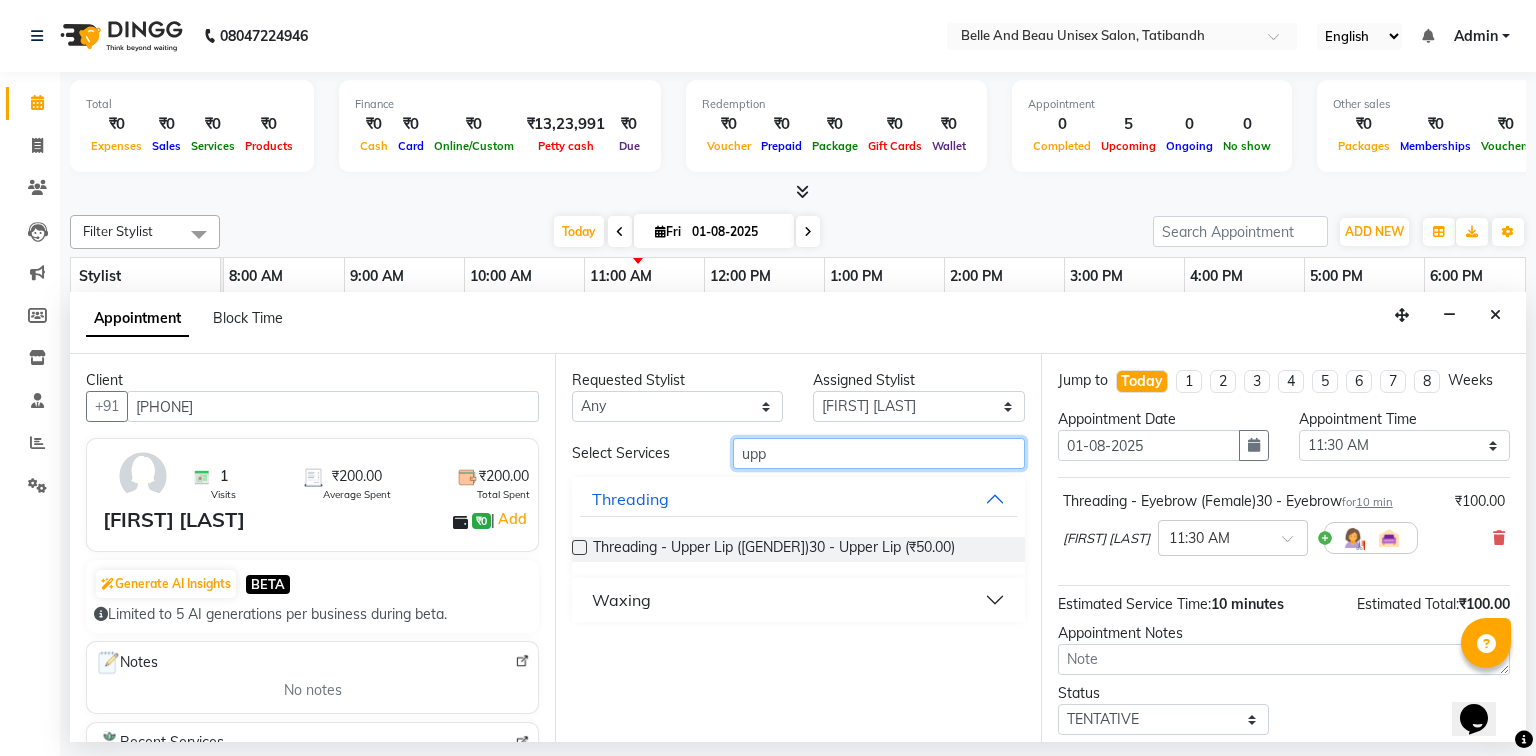 type on "upp" 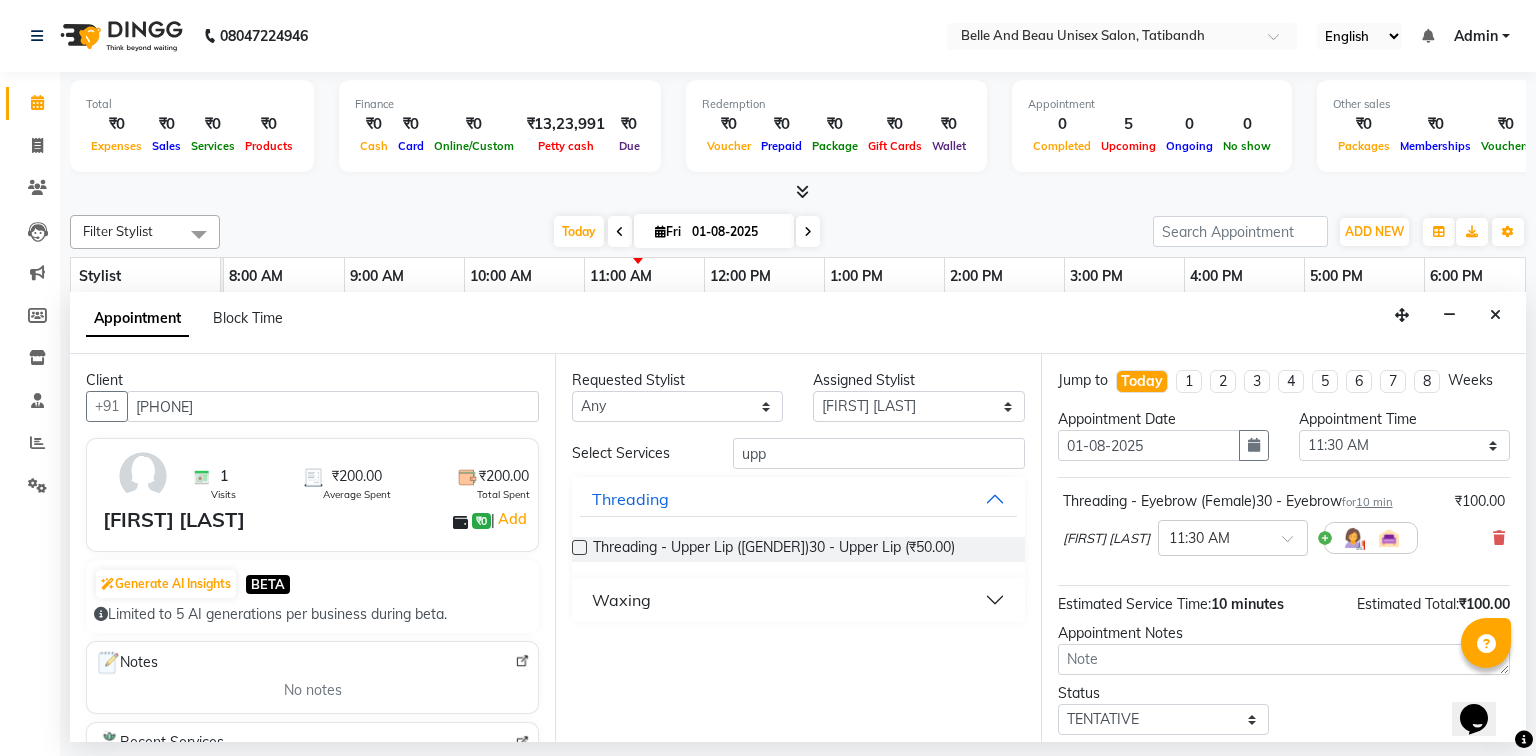 click at bounding box center (579, 547) 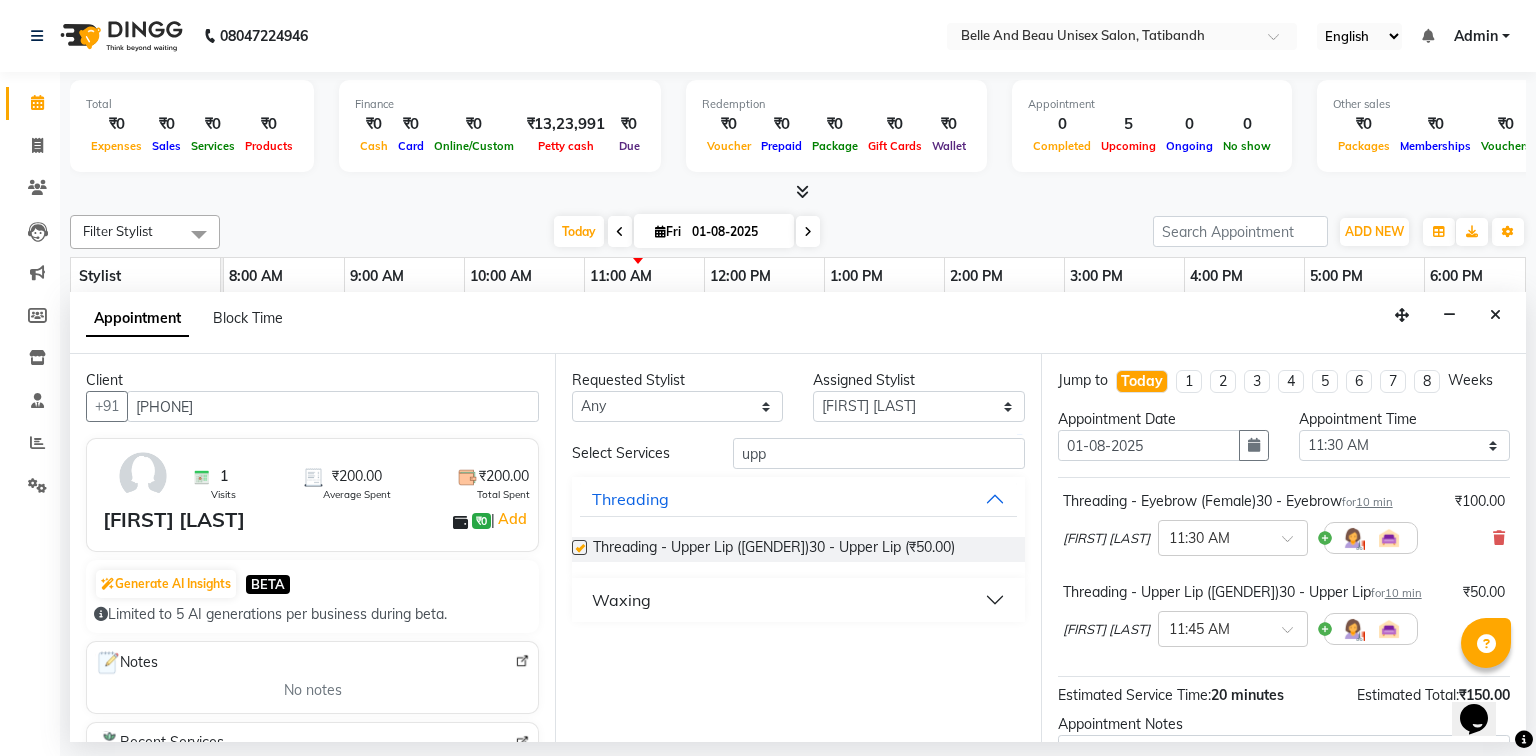 checkbox on "false" 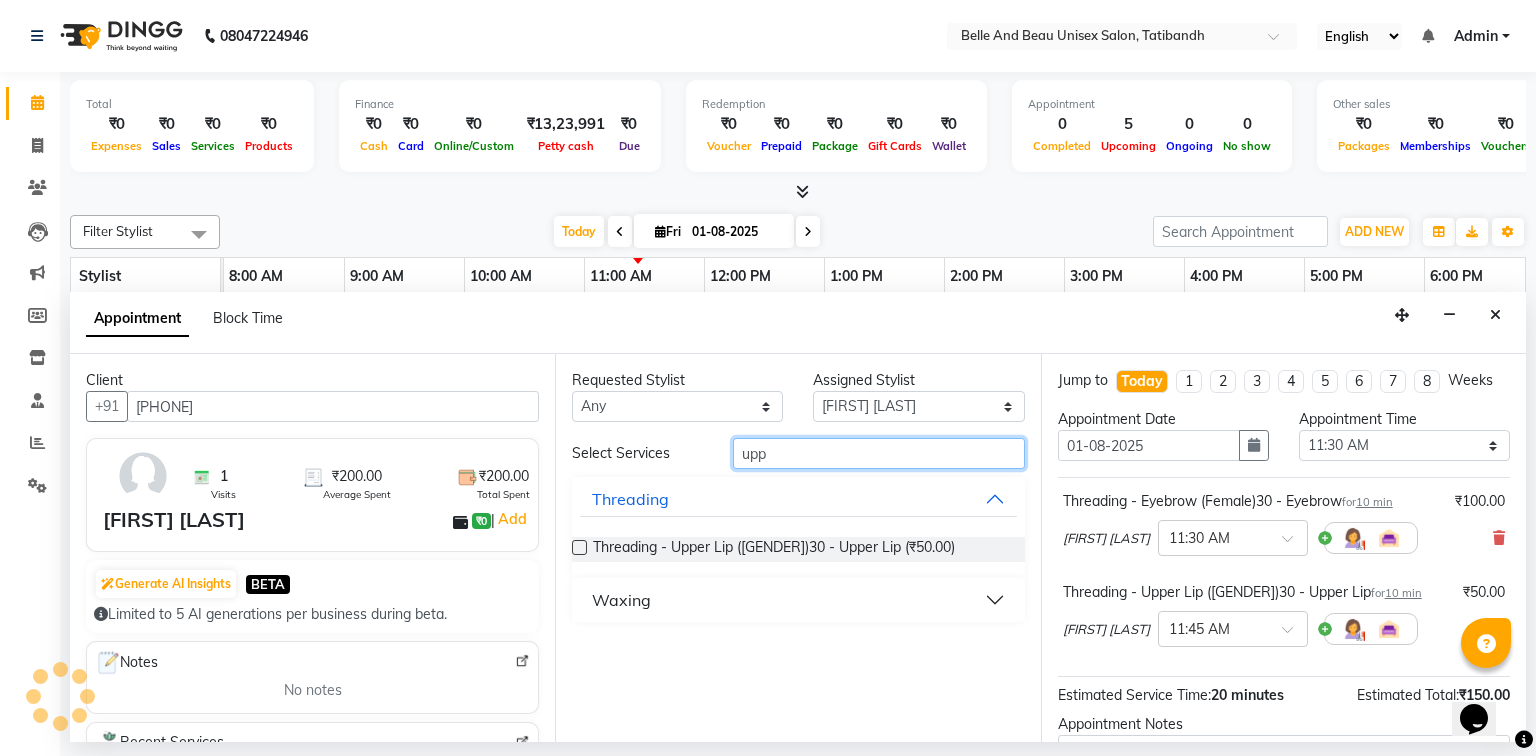 click on "upp" at bounding box center [879, 453] 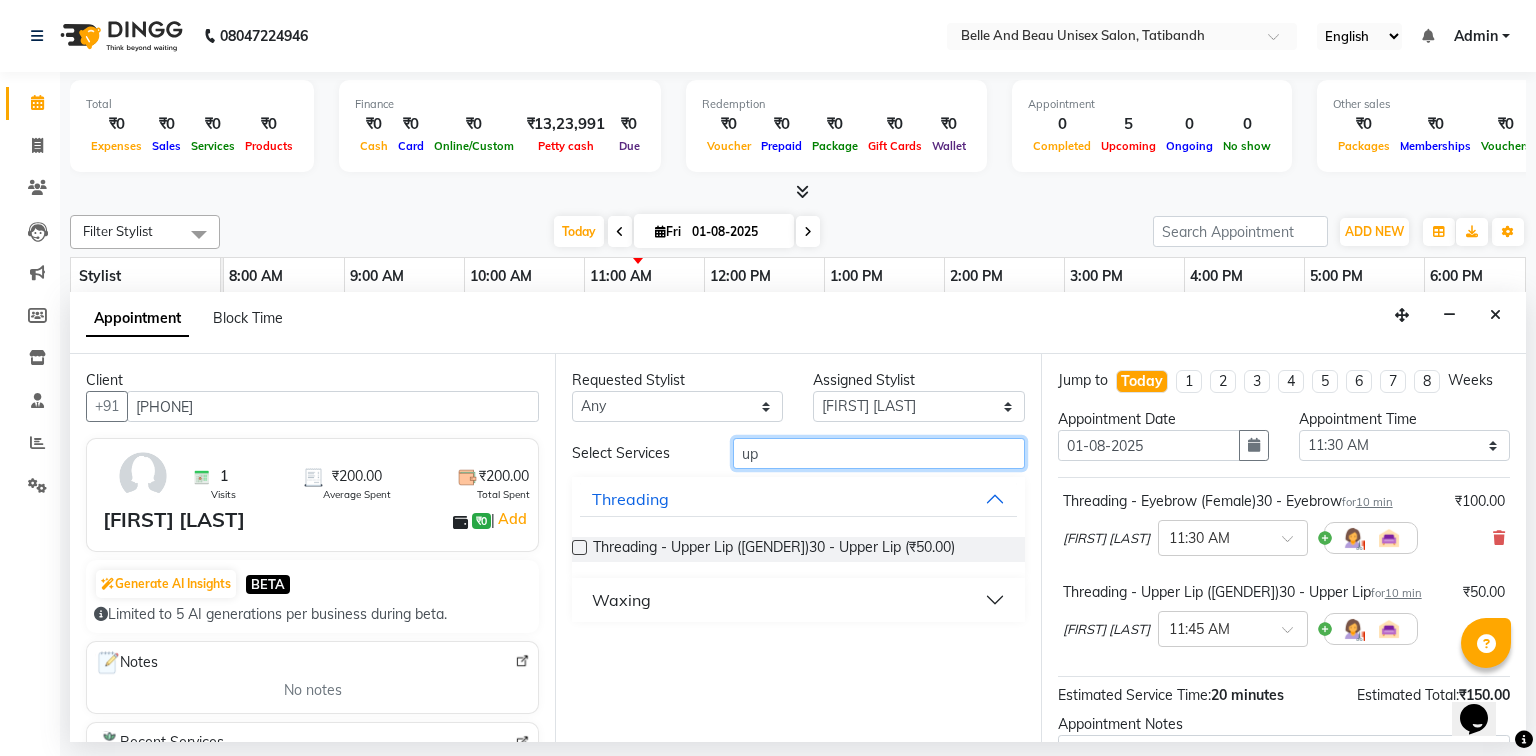 type on "u" 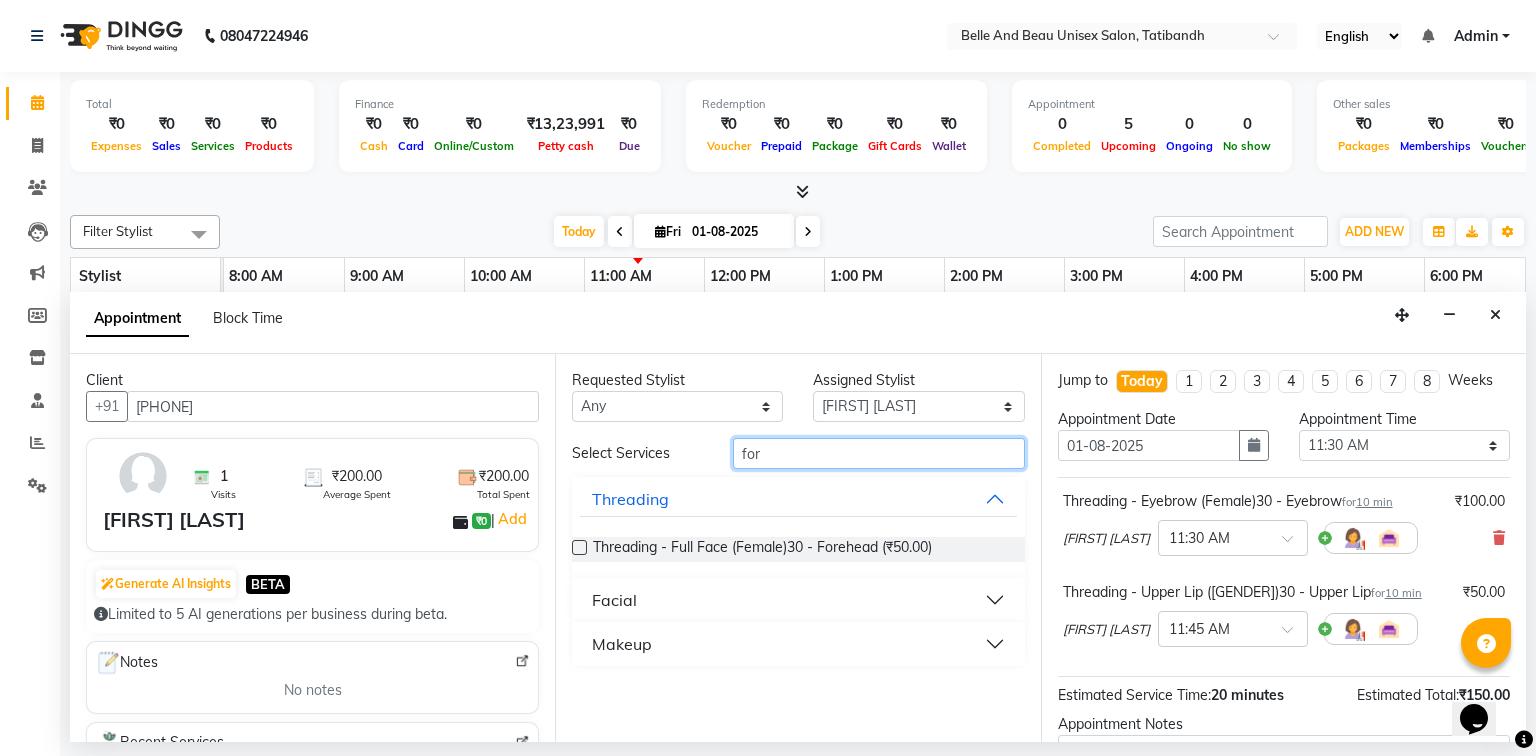 type on "for" 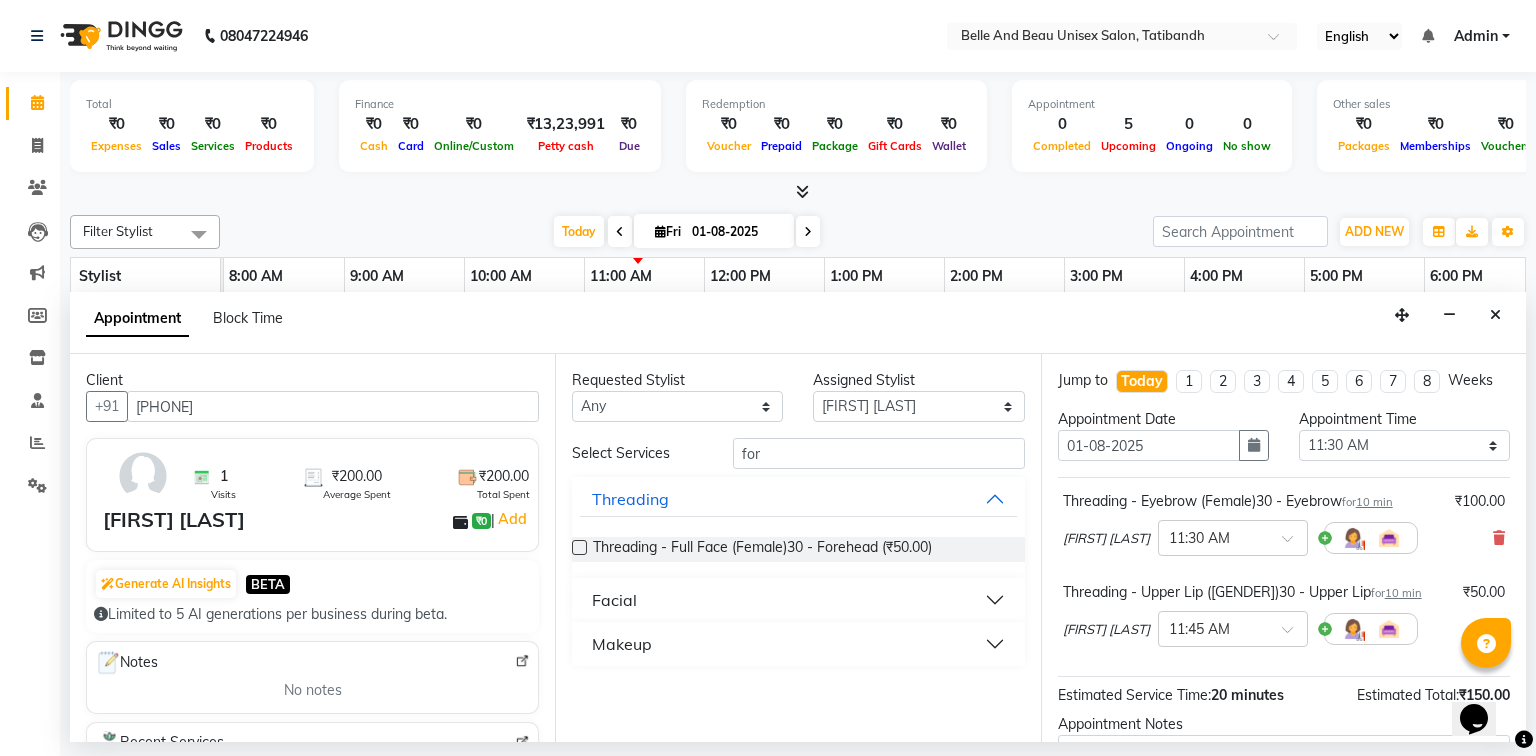 click at bounding box center (579, 547) 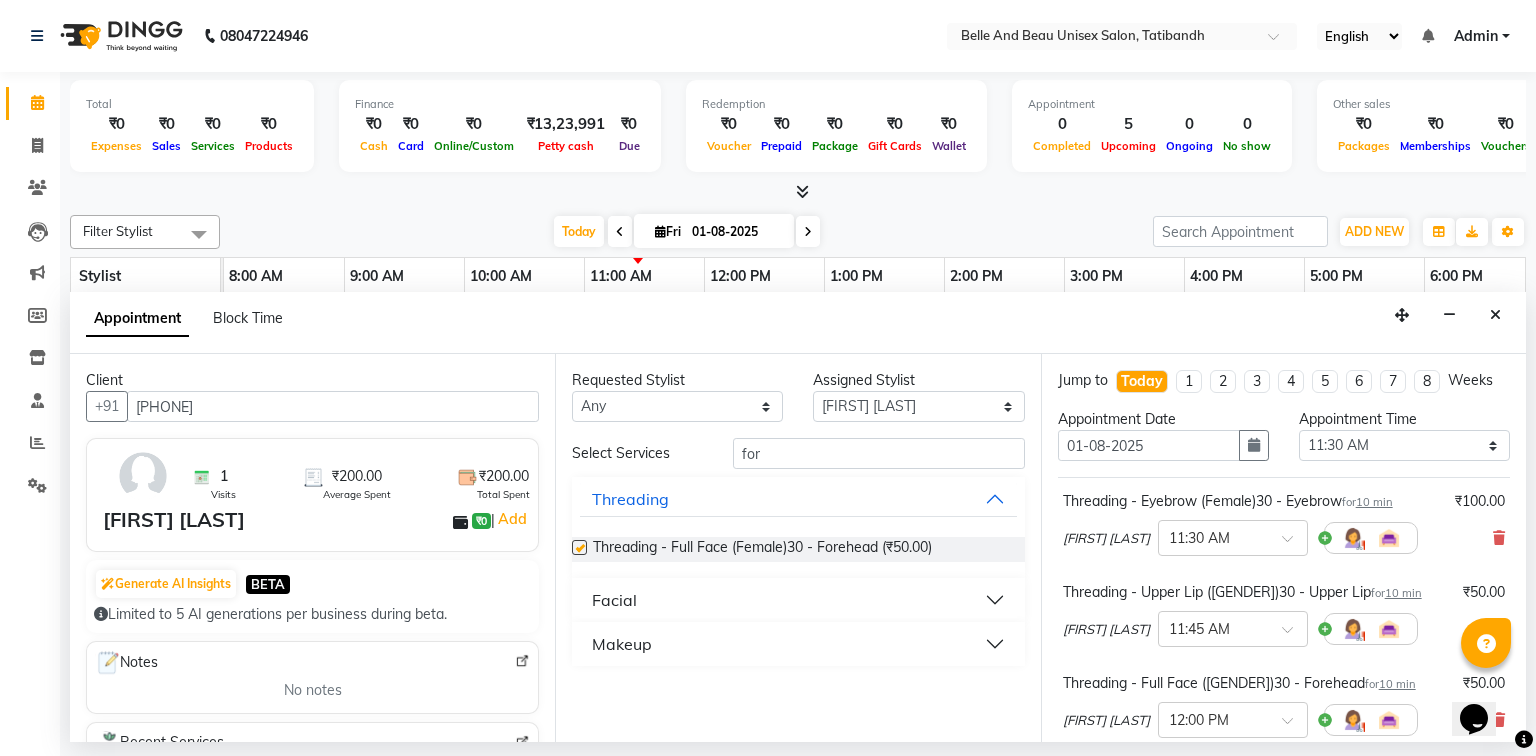 checkbox on "false" 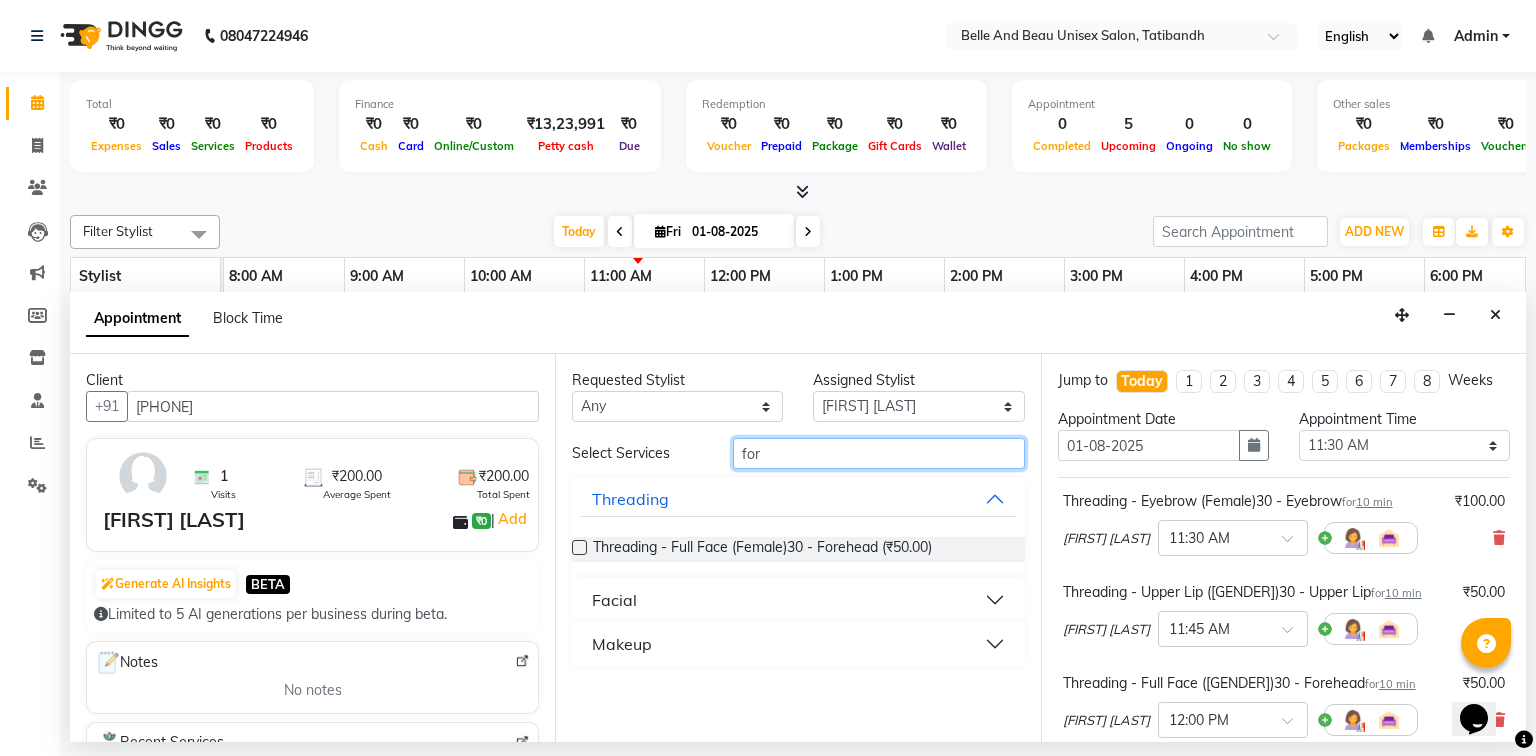 click on "for" at bounding box center (879, 453) 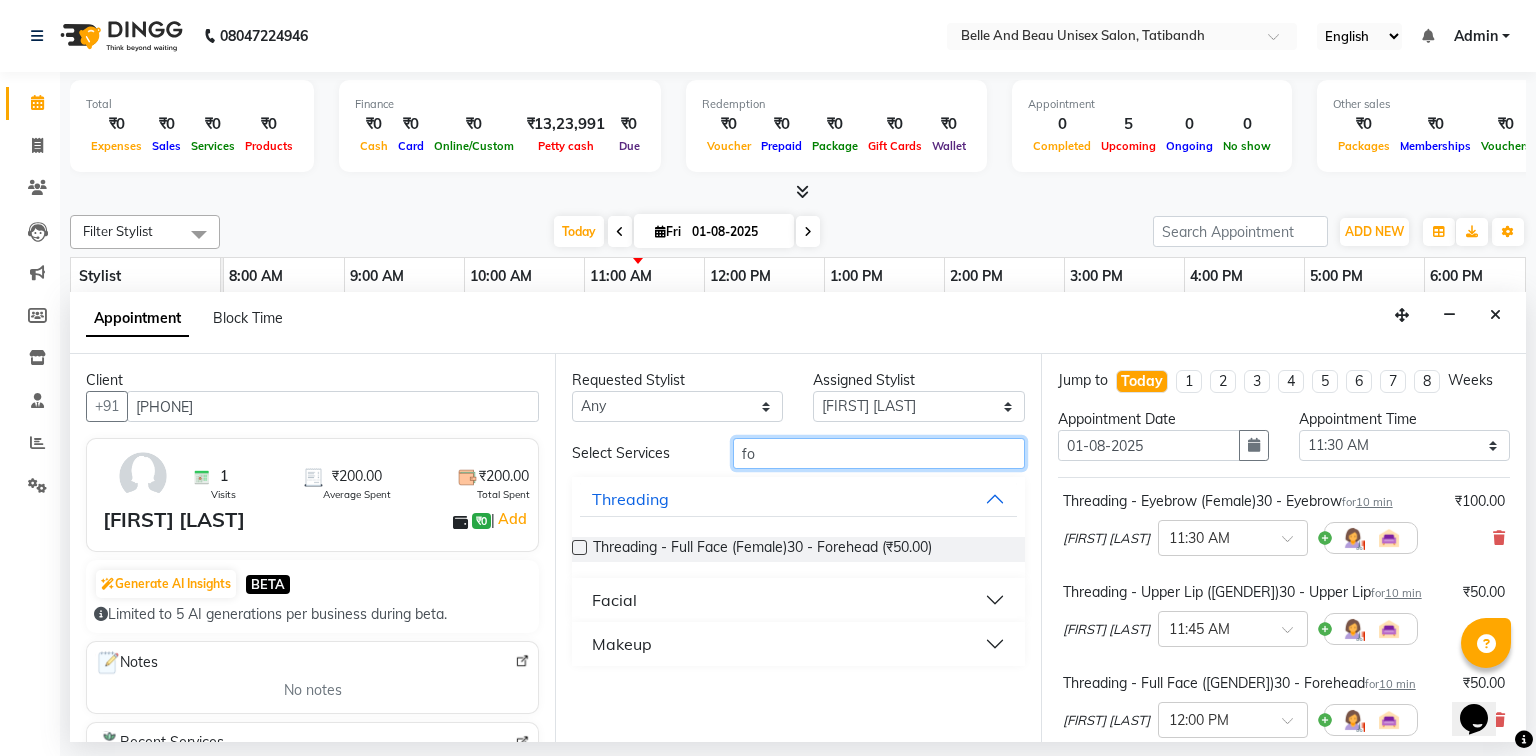 type on "f" 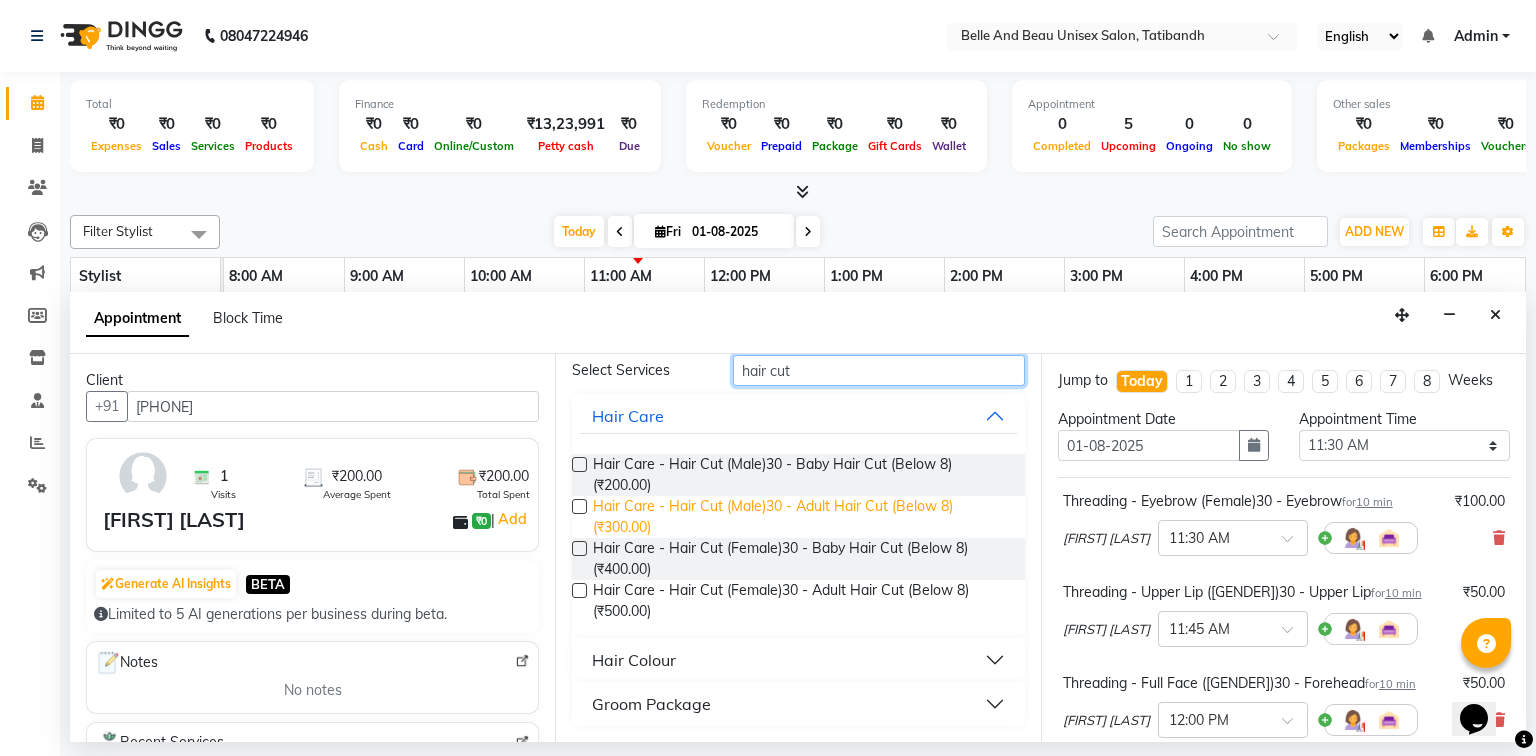 scroll, scrollTop: 0, scrollLeft: 0, axis: both 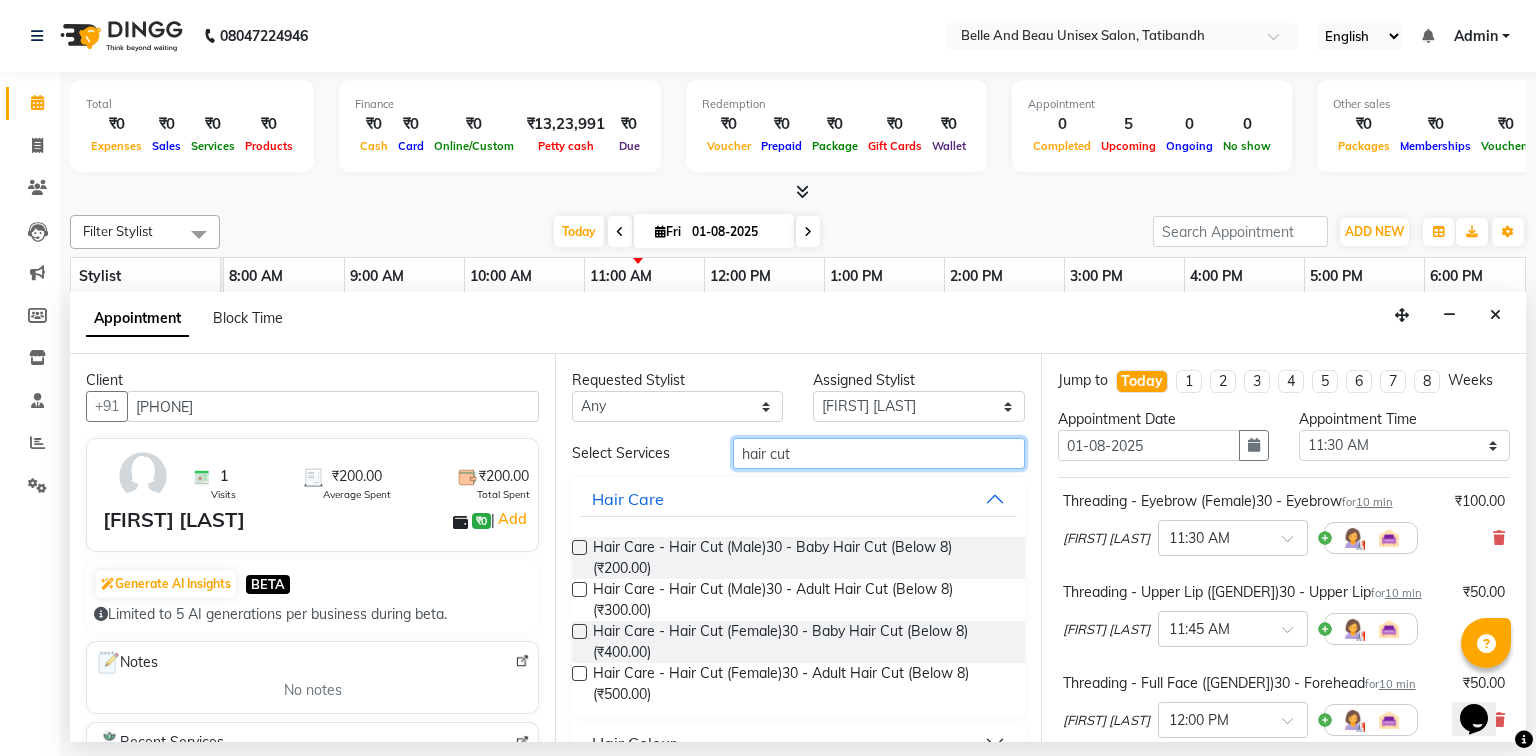 type on "hair cut" 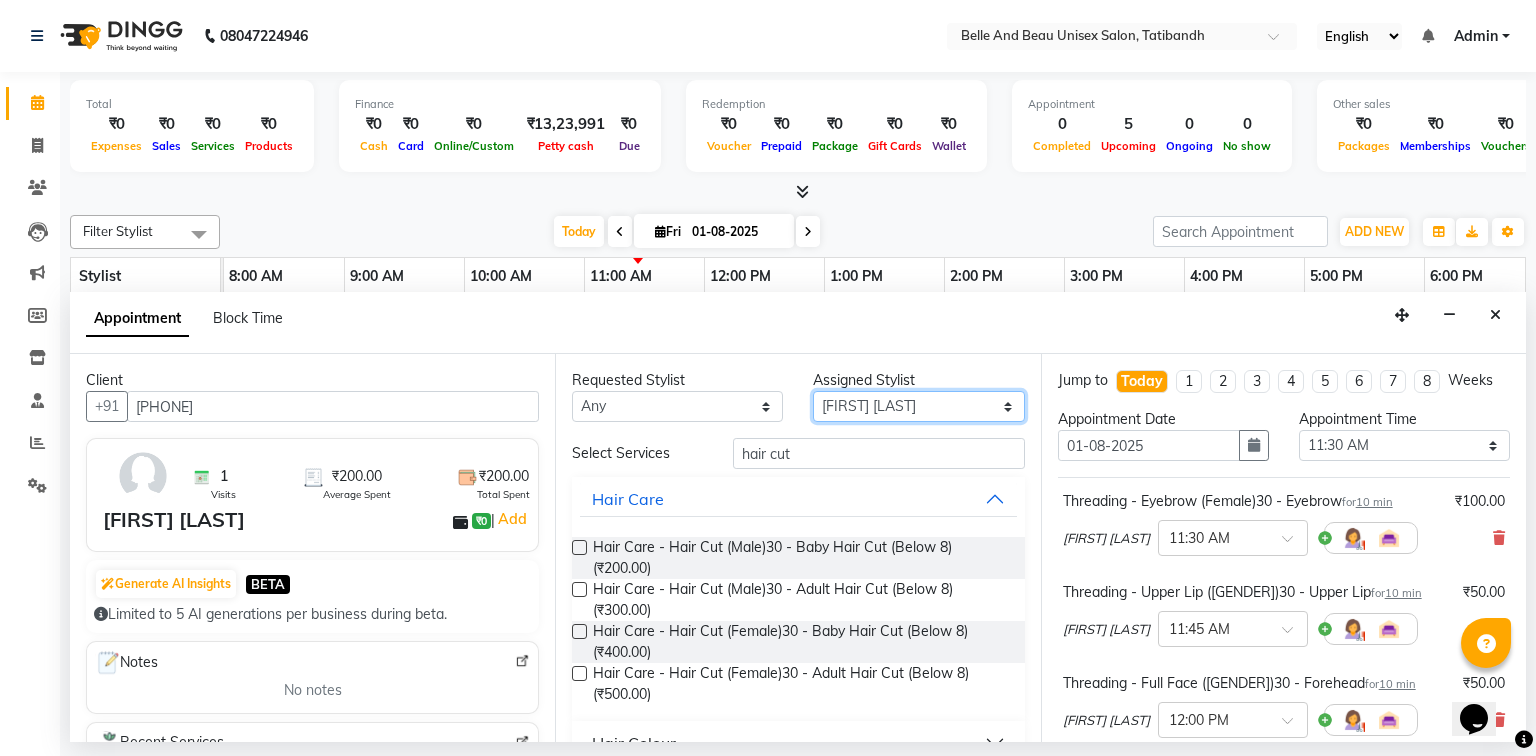 click on "Select  [FIRST] [LAST]  [FIRST] [LAST] [FIRST] [LAST] [FIRST] [LAST] [FIRST] [LAST] [FIRST] [LAST] [FIRST] [LAST] [FIRST] [LAST] [FIRST] [LAST] [FIRST] [LAST] [FIRST] [LAST]" at bounding box center [918, 406] 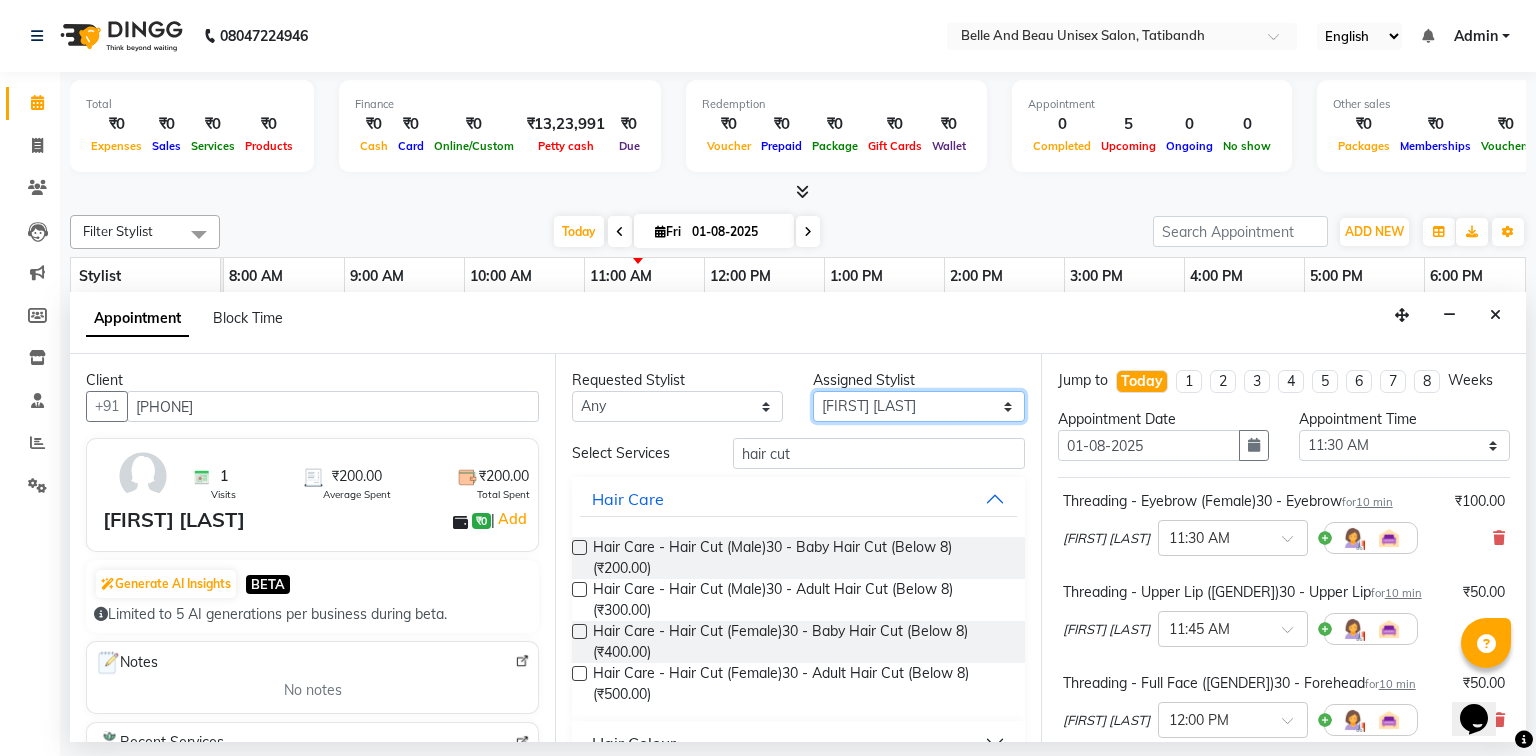 select on "59701" 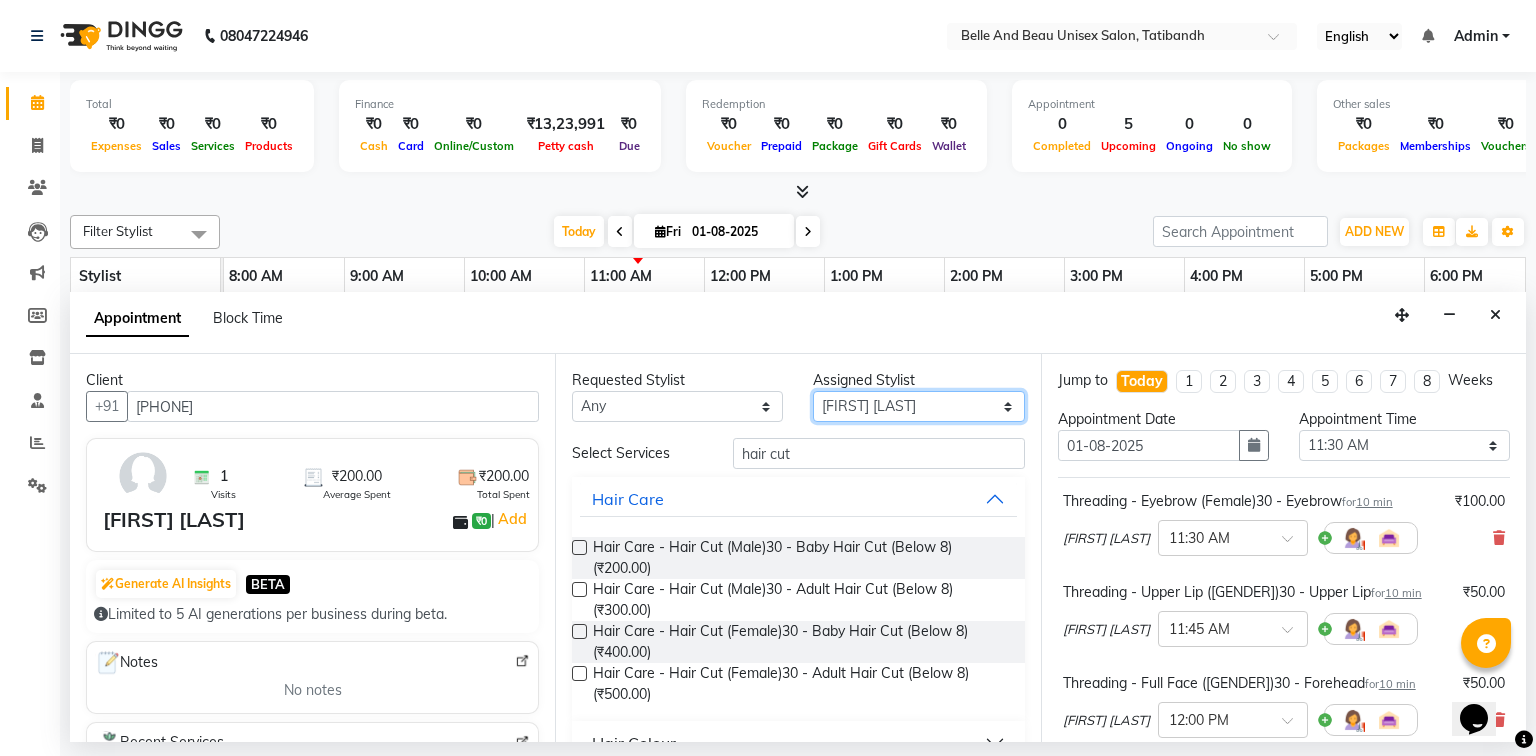 click on "Select  [FIRST] [LAST]  [FIRST] [LAST] [FIRST] [LAST] [FIRST] [LAST] [FIRST] [LAST] [FIRST] [LAST] [FIRST] [LAST] [FIRST] [LAST] [FIRST] [LAST] [FIRST] [LAST] [FIRST] [LAST]" at bounding box center [918, 406] 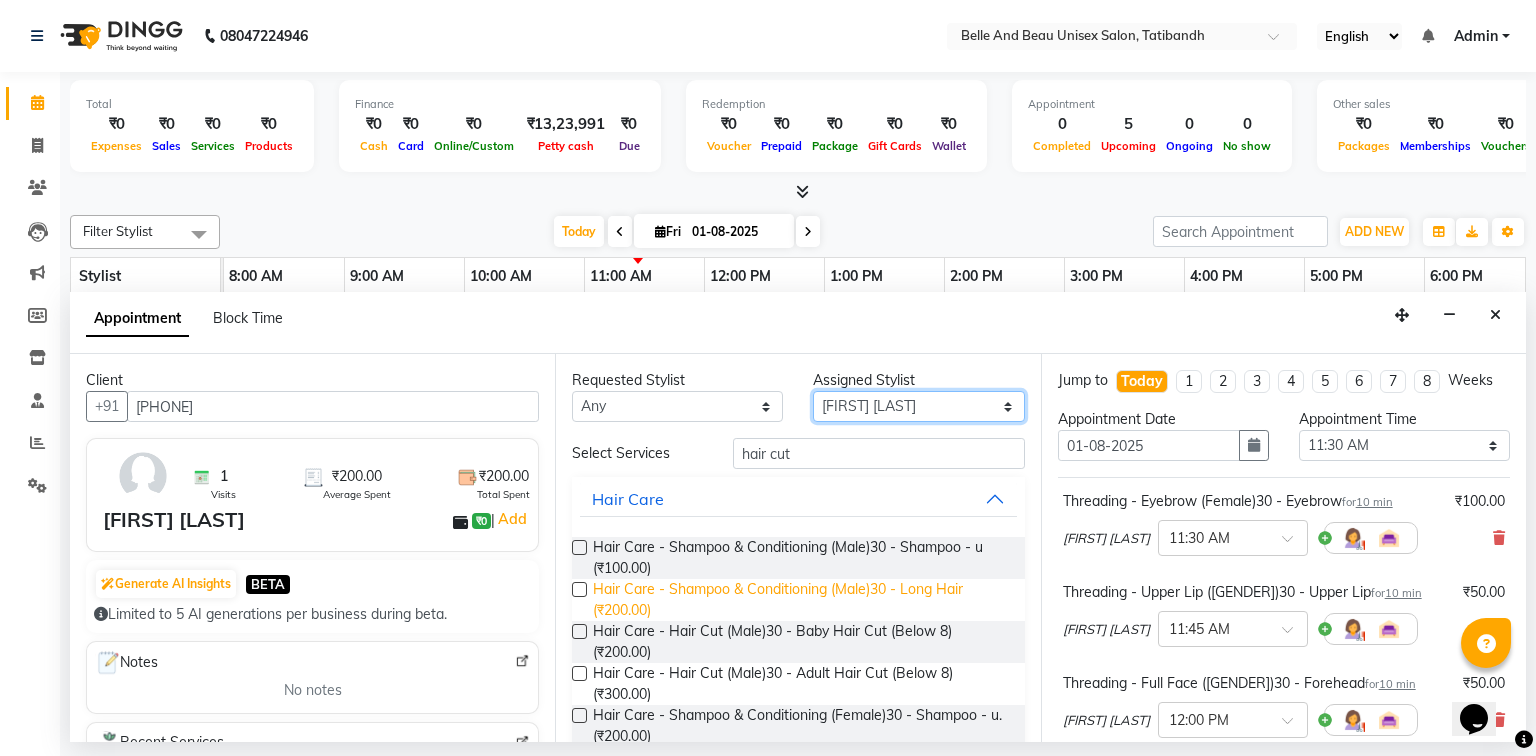 scroll, scrollTop: 240, scrollLeft: 0, axis: vertical 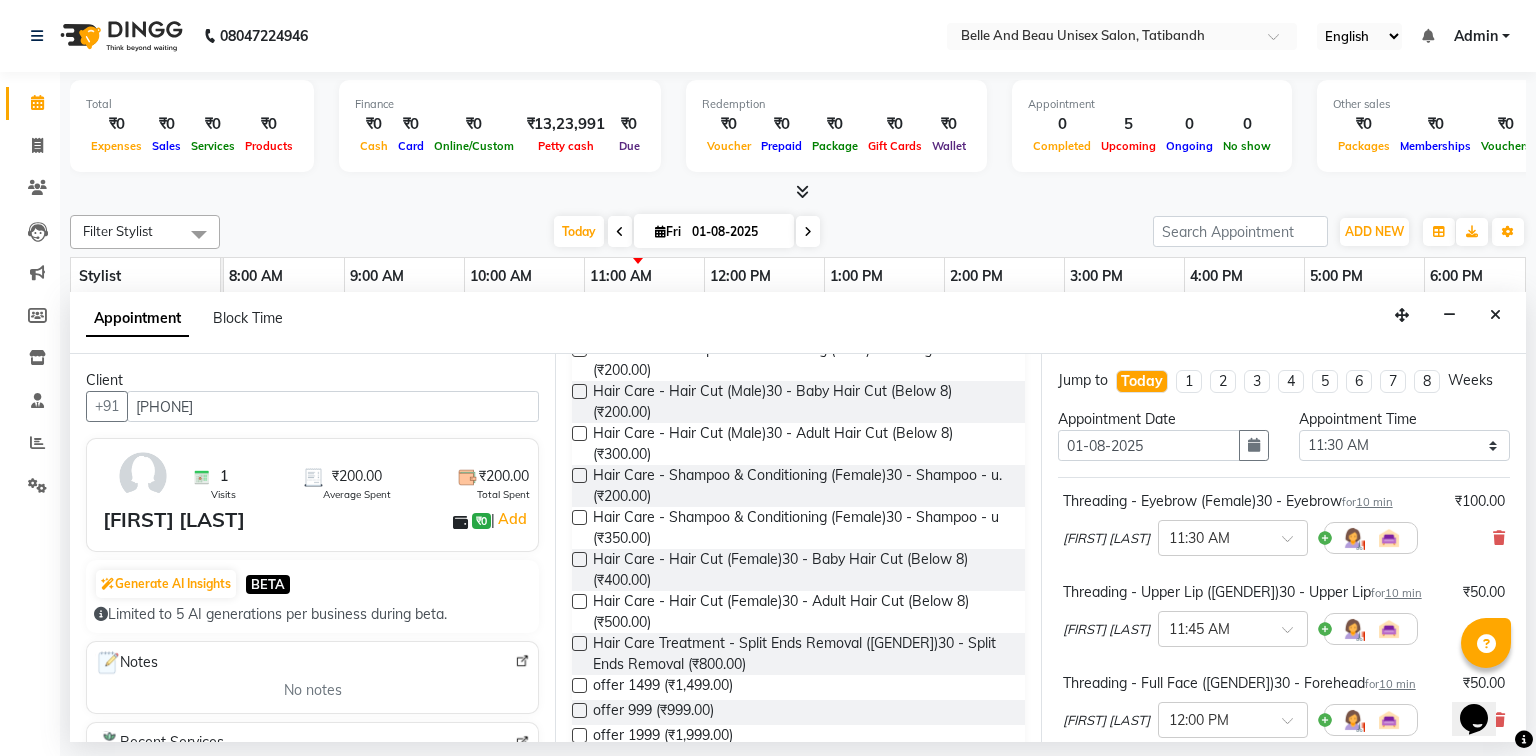 click on "Hair Care - Hair Cut (Female)30 - Adult Hair Cut (Below 8) (₹500.00)" at bounding box center (798, 612) 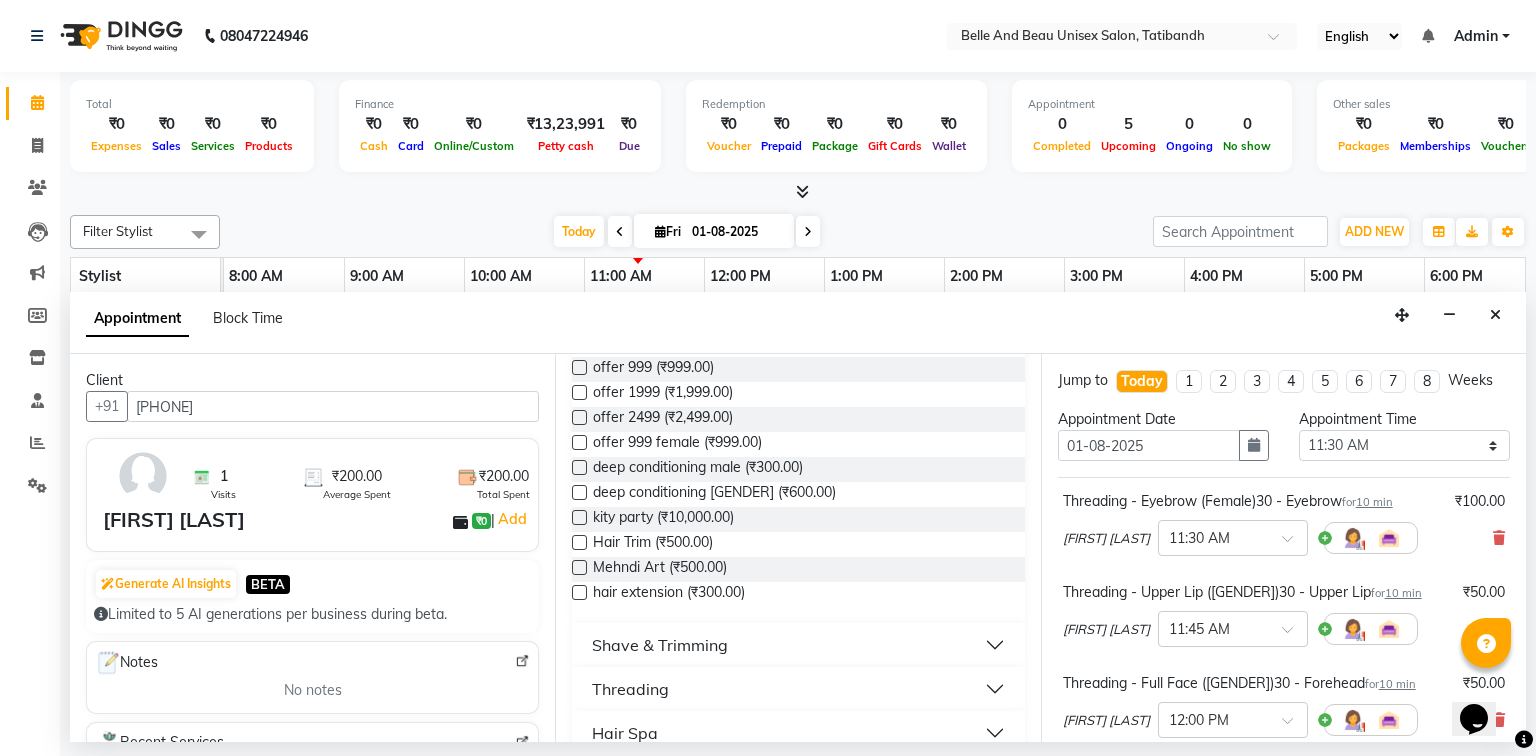 scroll, scrollTop: 720, scrollLeft: 0, axis: vertical 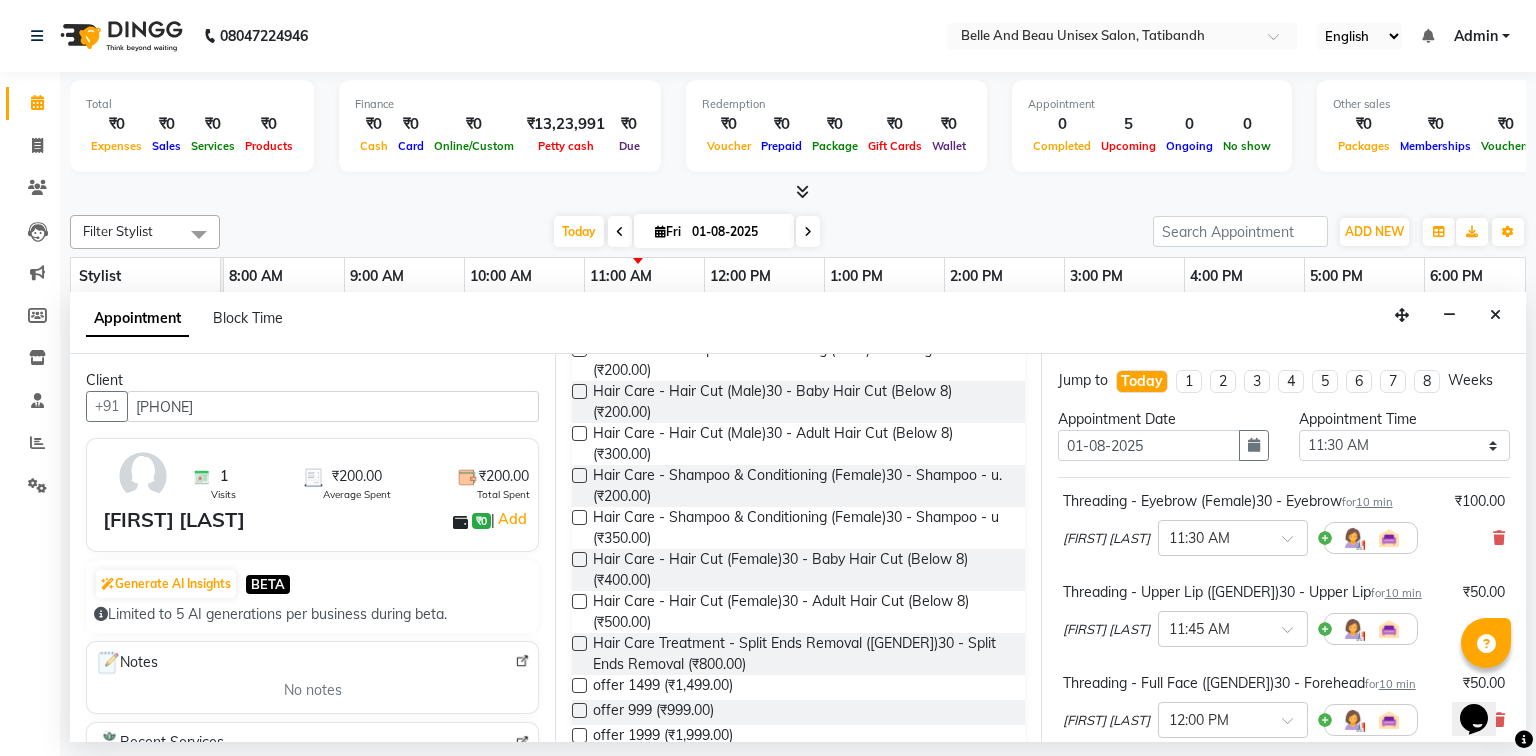 click at bounding box center (579, 601) 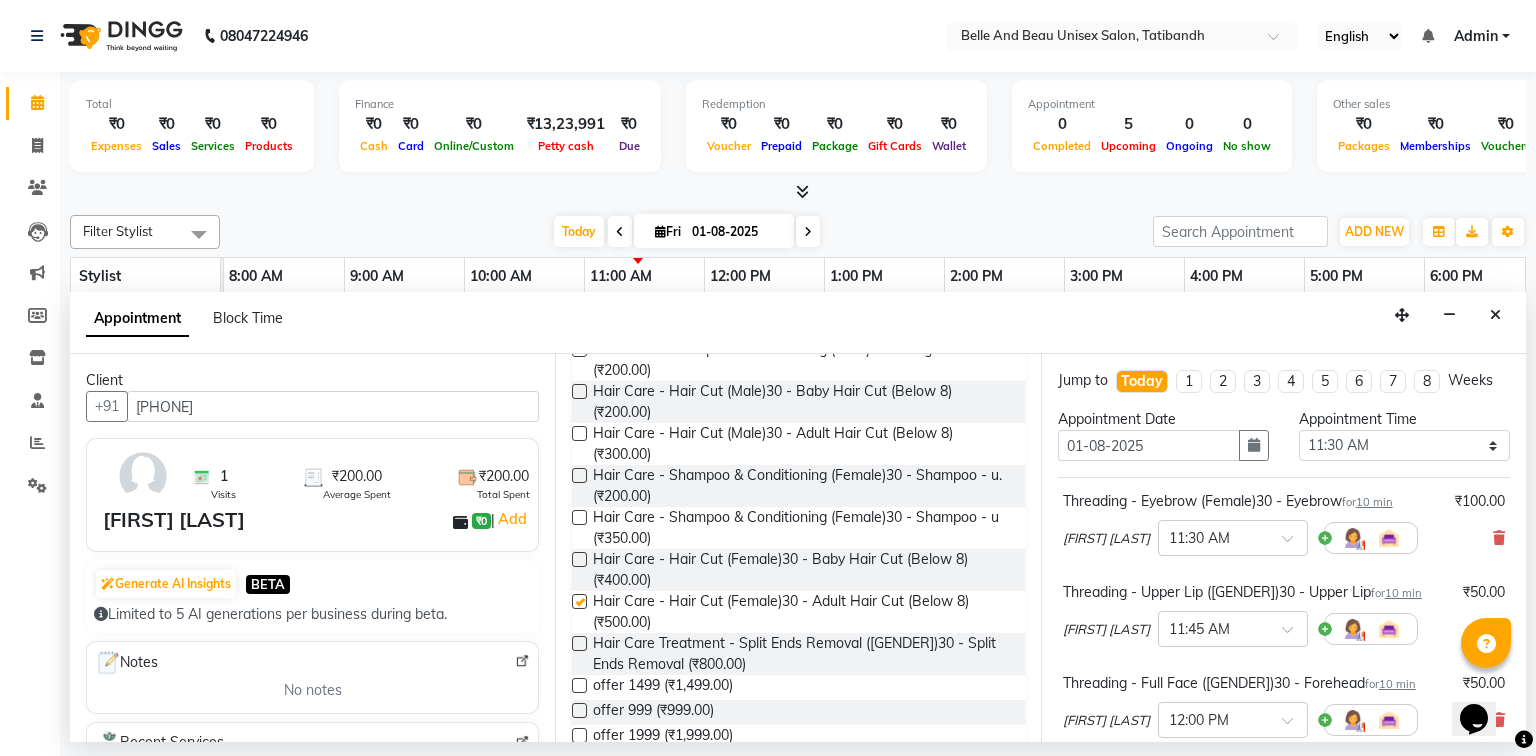 checkbox on "false" 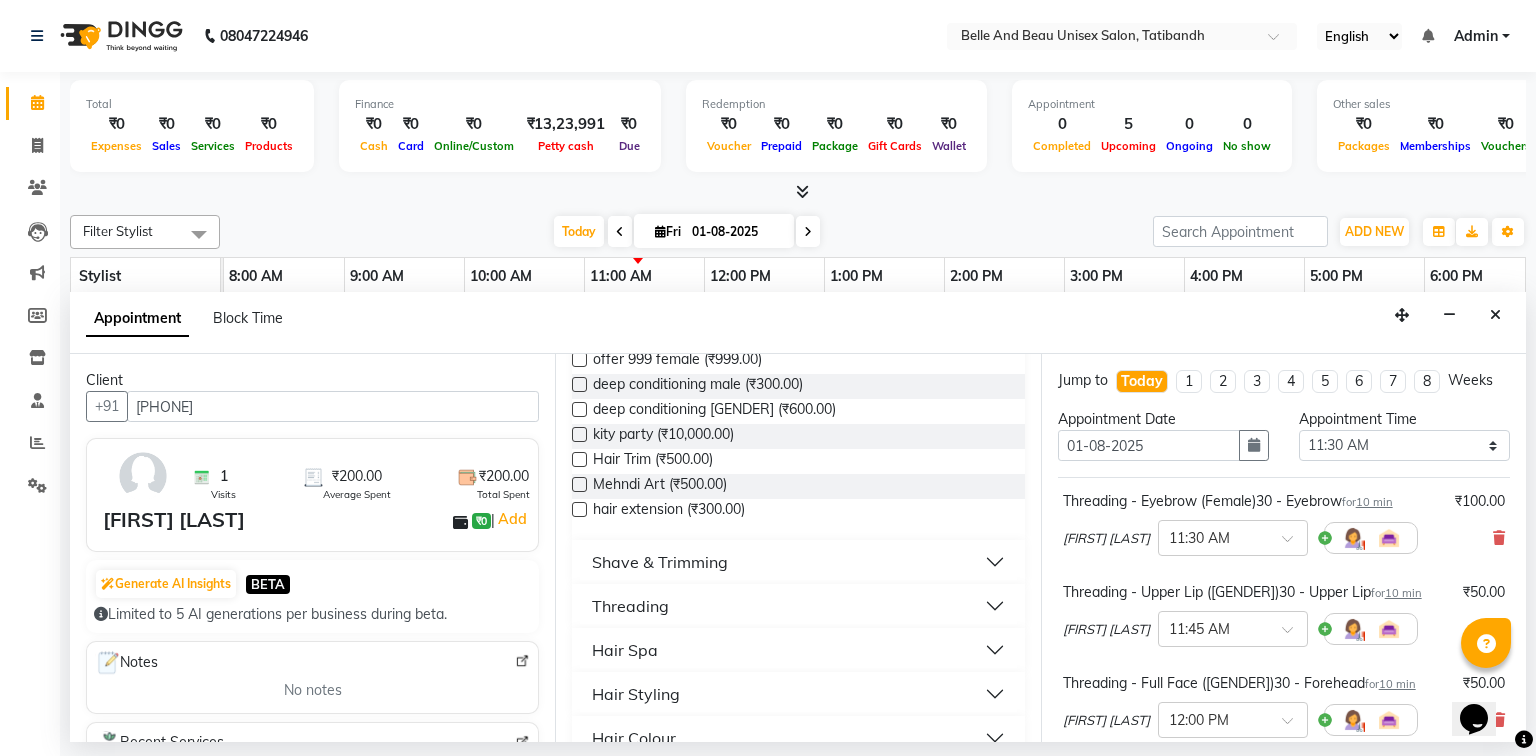 scroll, scrollTop: 880, scrollLeft: 0, axis: vertical 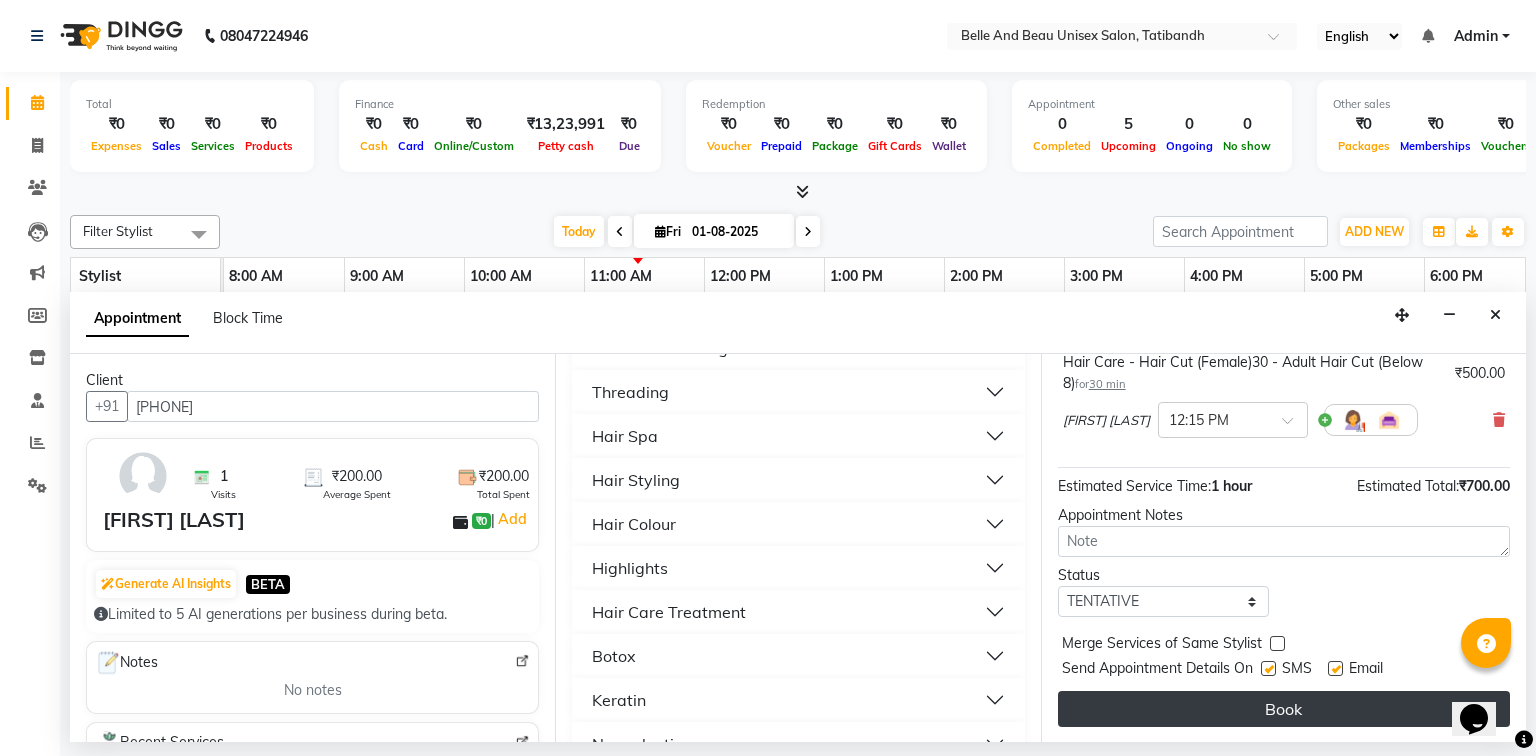 click on "Book" at bounding box center [1284, 709] 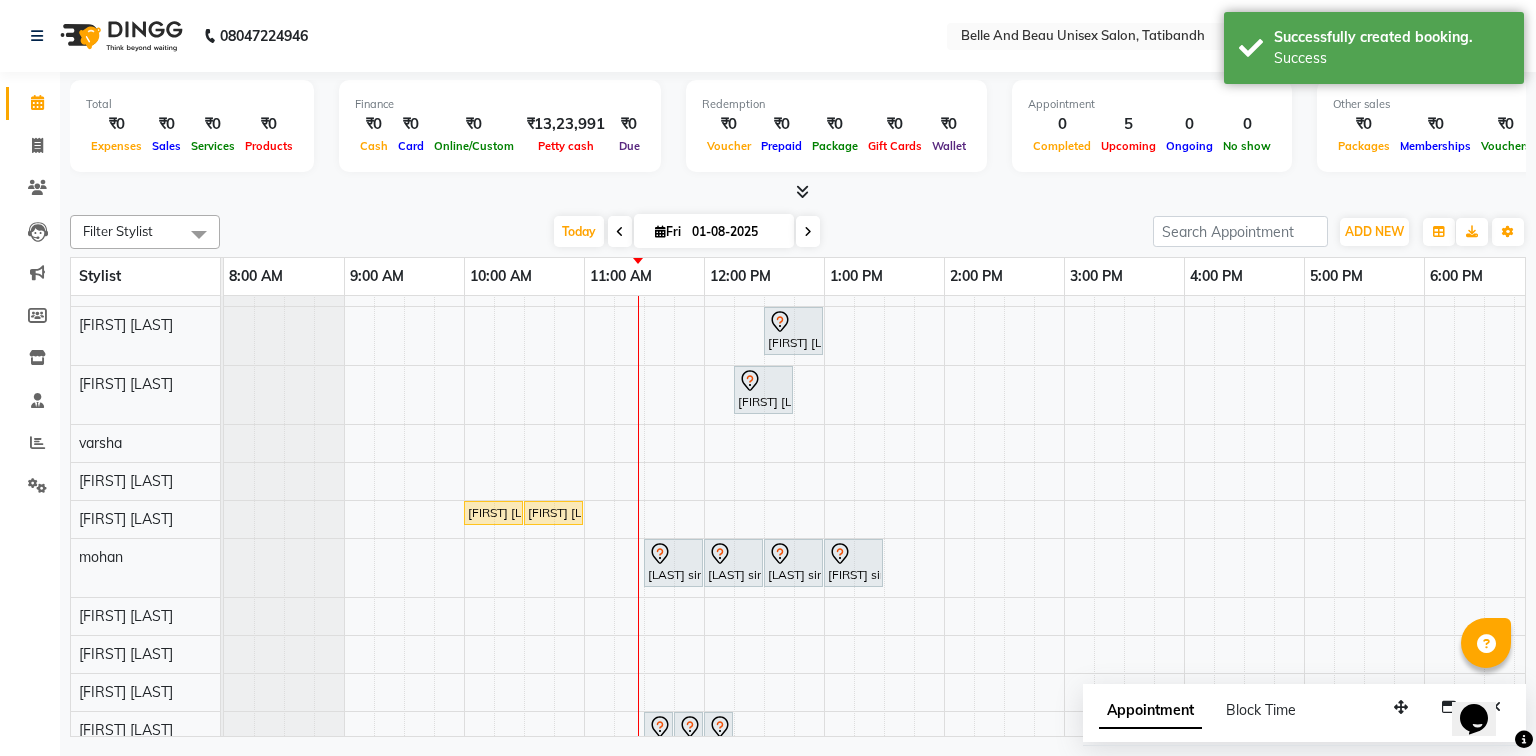 scroll, scrollTop: 108, scrollLeft: 0, axis: vertical 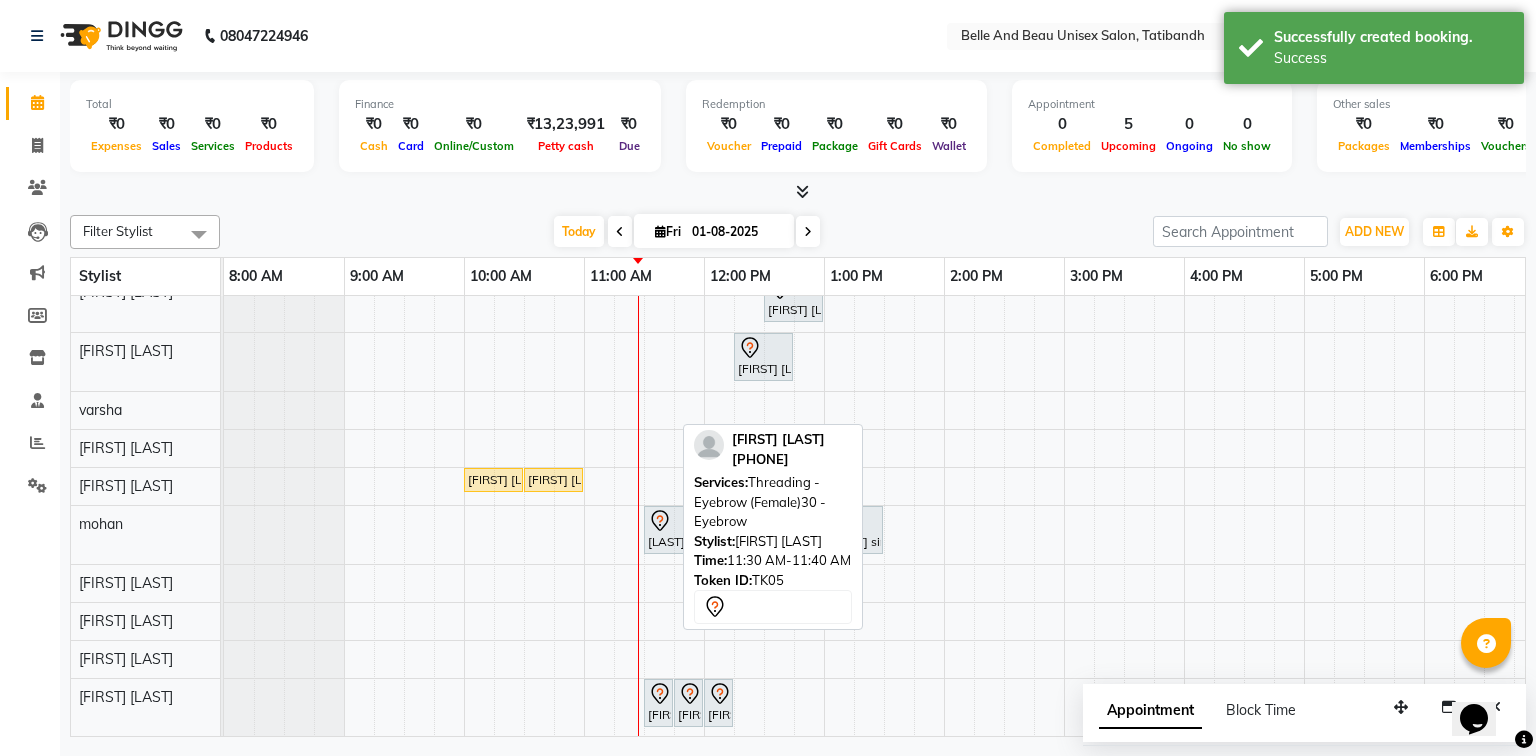 click on "[FIRST] [LAST], TK05, 11:30 AM-11:40 AM, Threading - Eyebrow (Female)30 - Eyebrow" at bounding box center [658, 703] 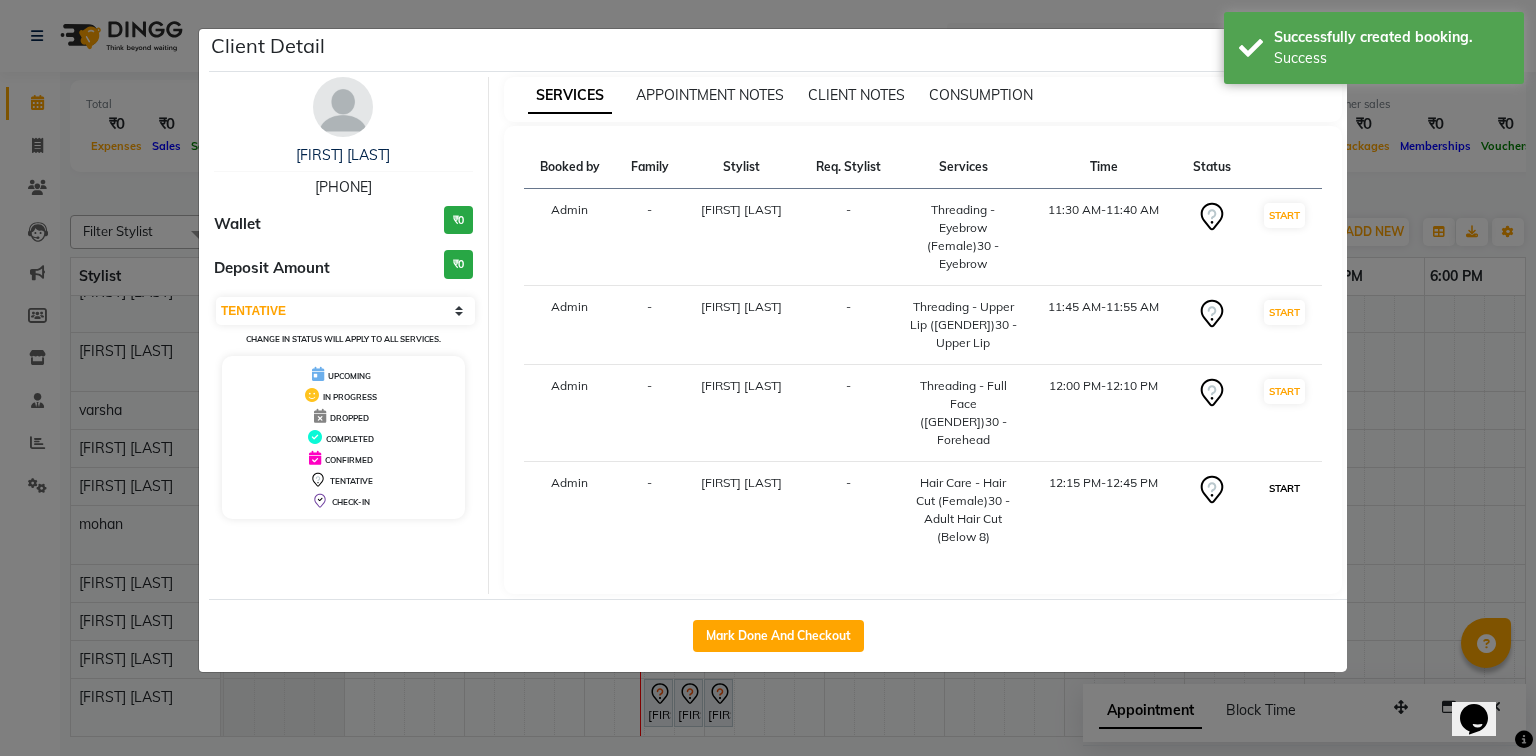click on "START" at bounding box center (1284, 488) 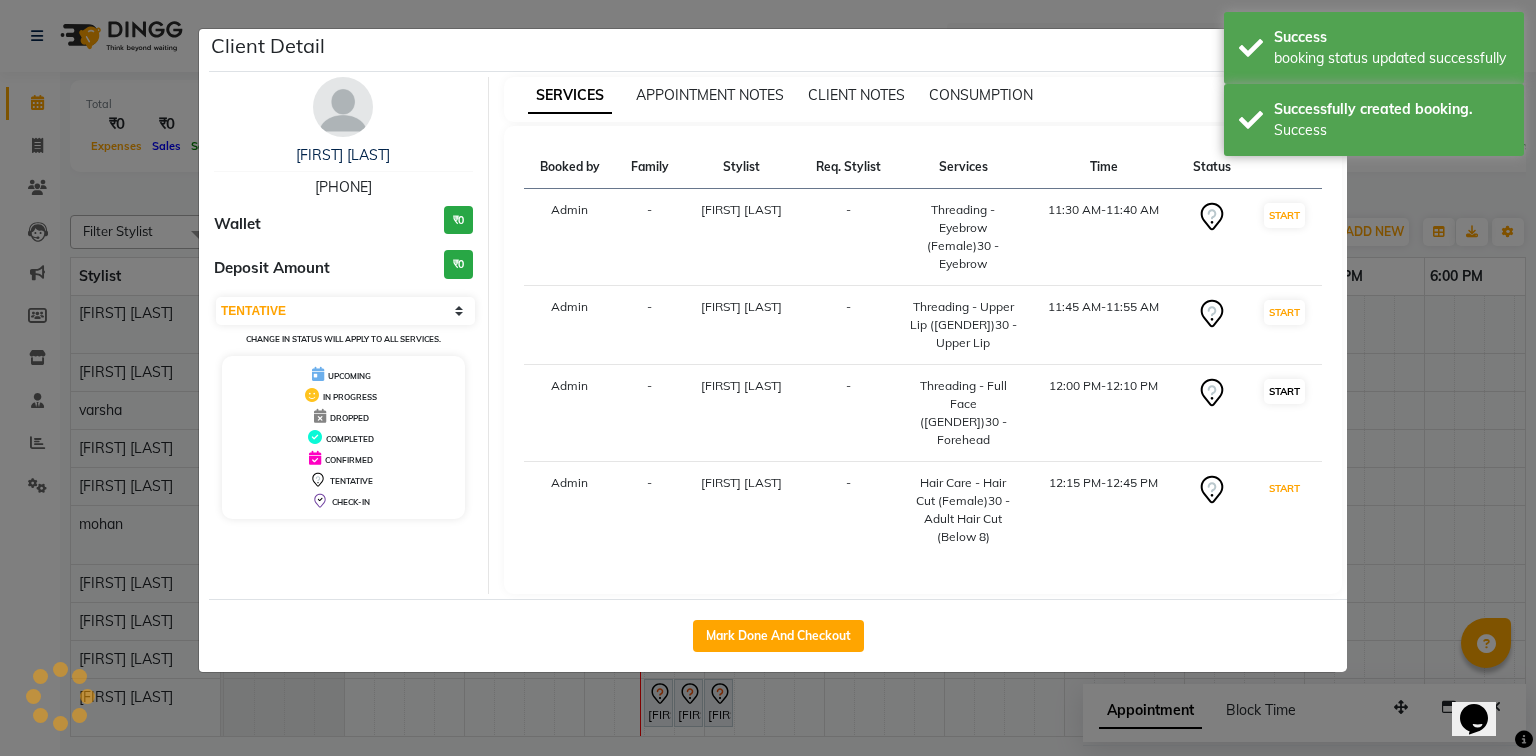 scroll, scrollTop: 87, scrollLeft: 0, axis: vertical 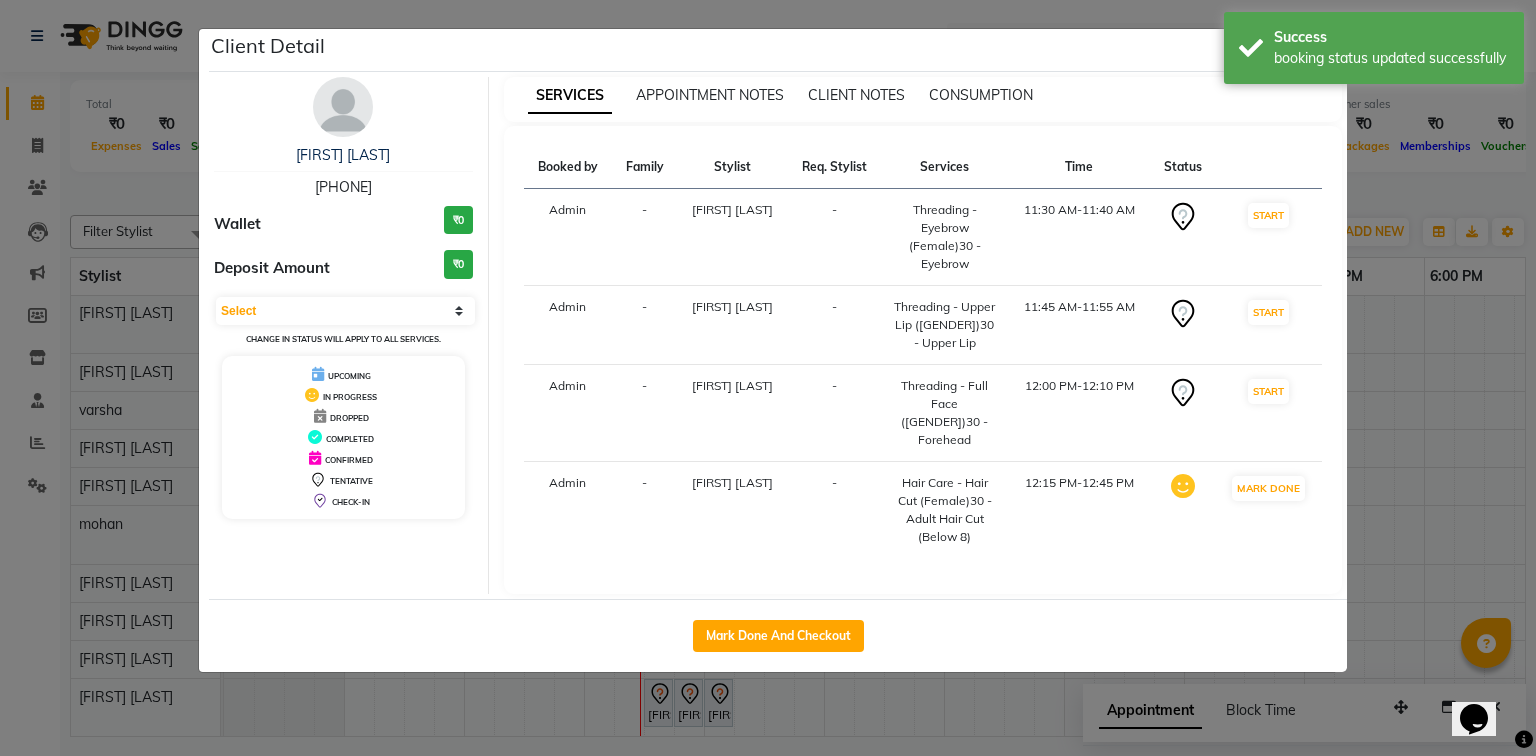 click on "START" at bounding box center (1268, 391) 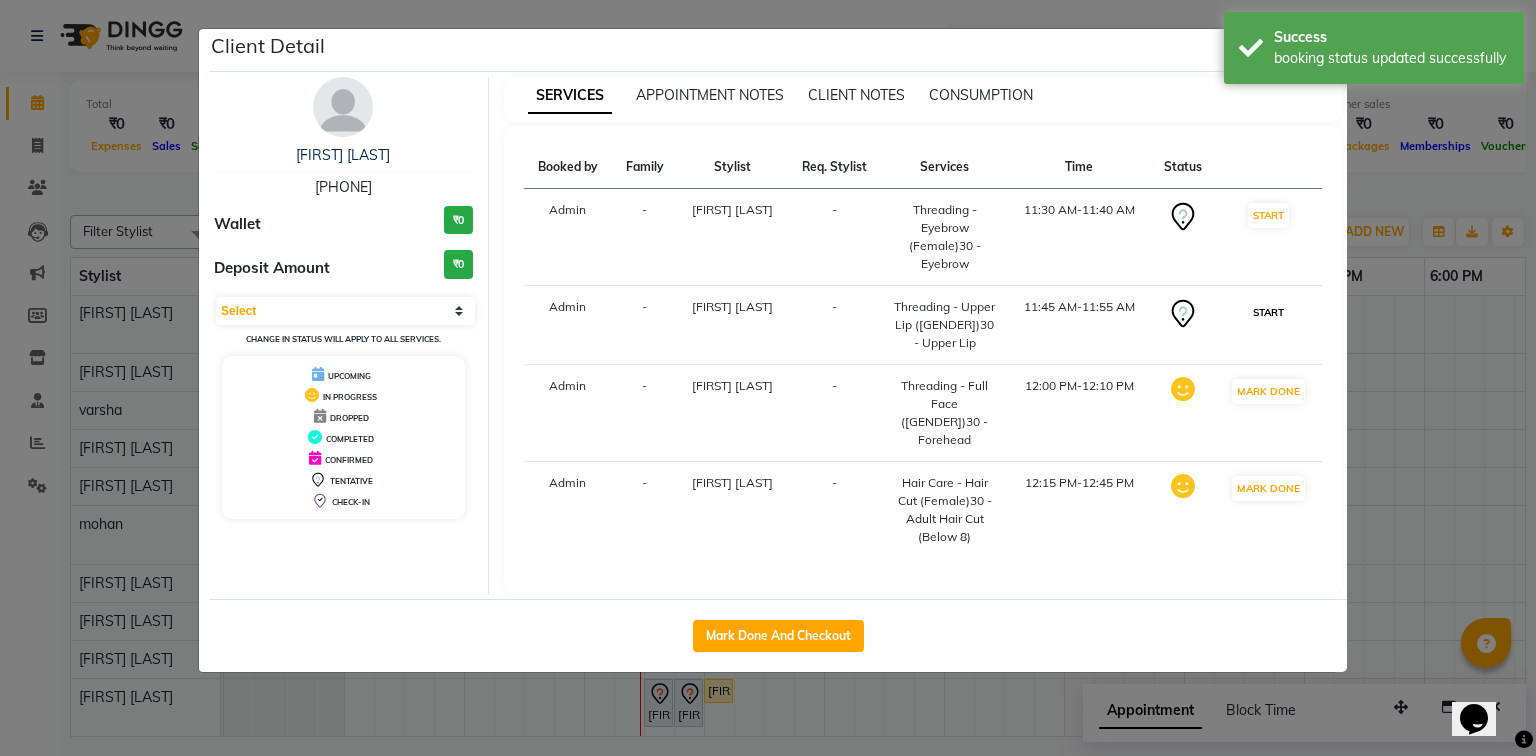 click on "START" at bounding box center (1268, 312) 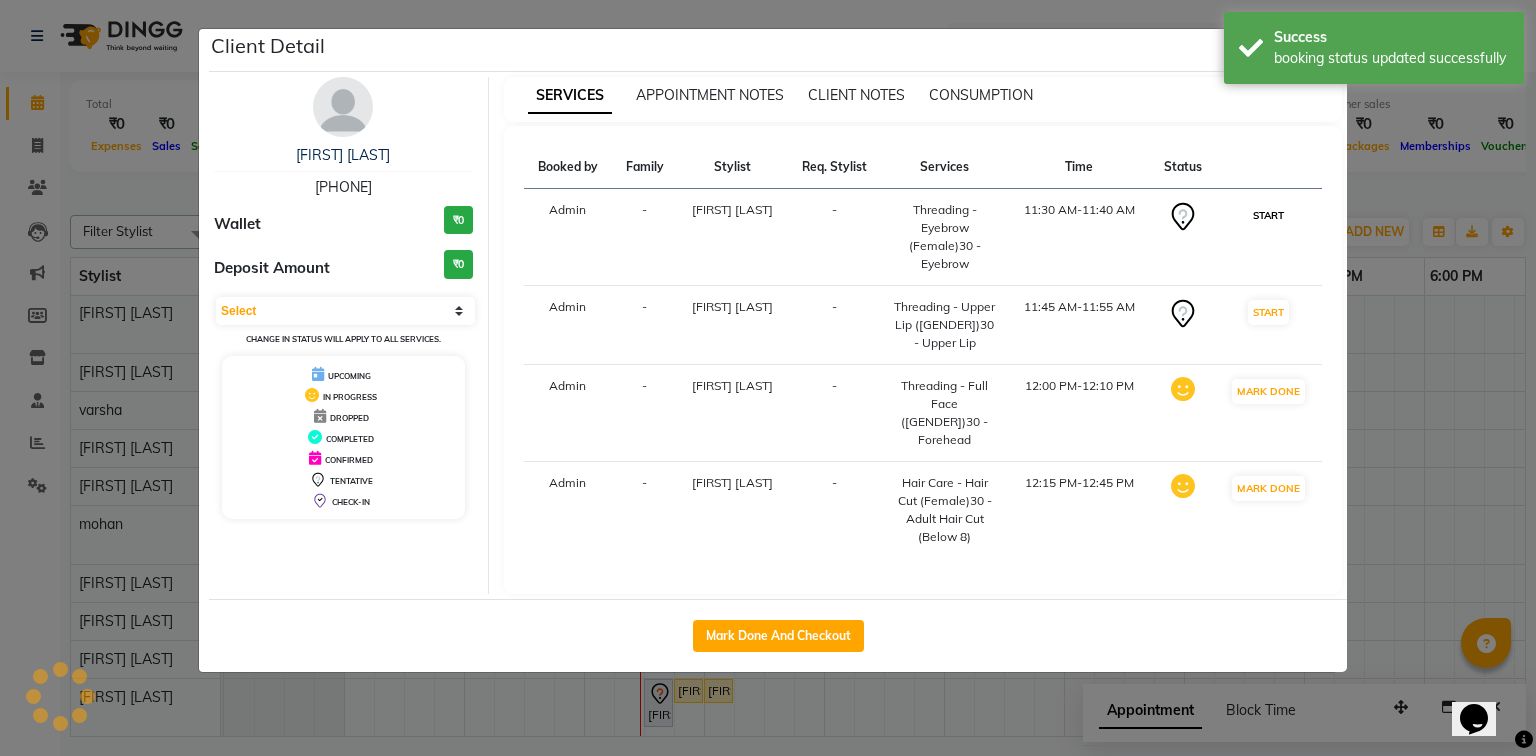 click on "START" at bounding box center [1268, 215] 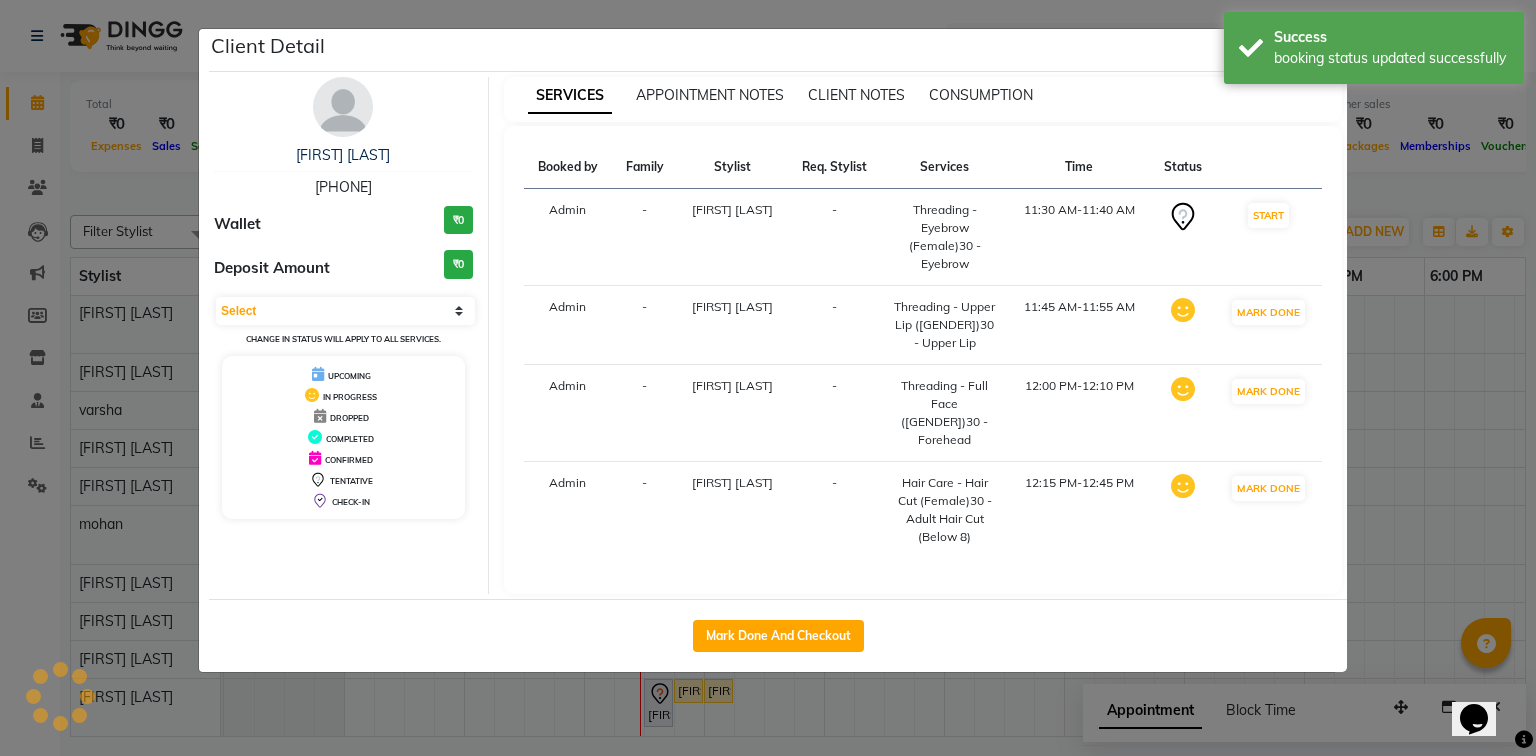 scroll, scrollTop: 66, scrollLeft: 0, axis: vertical 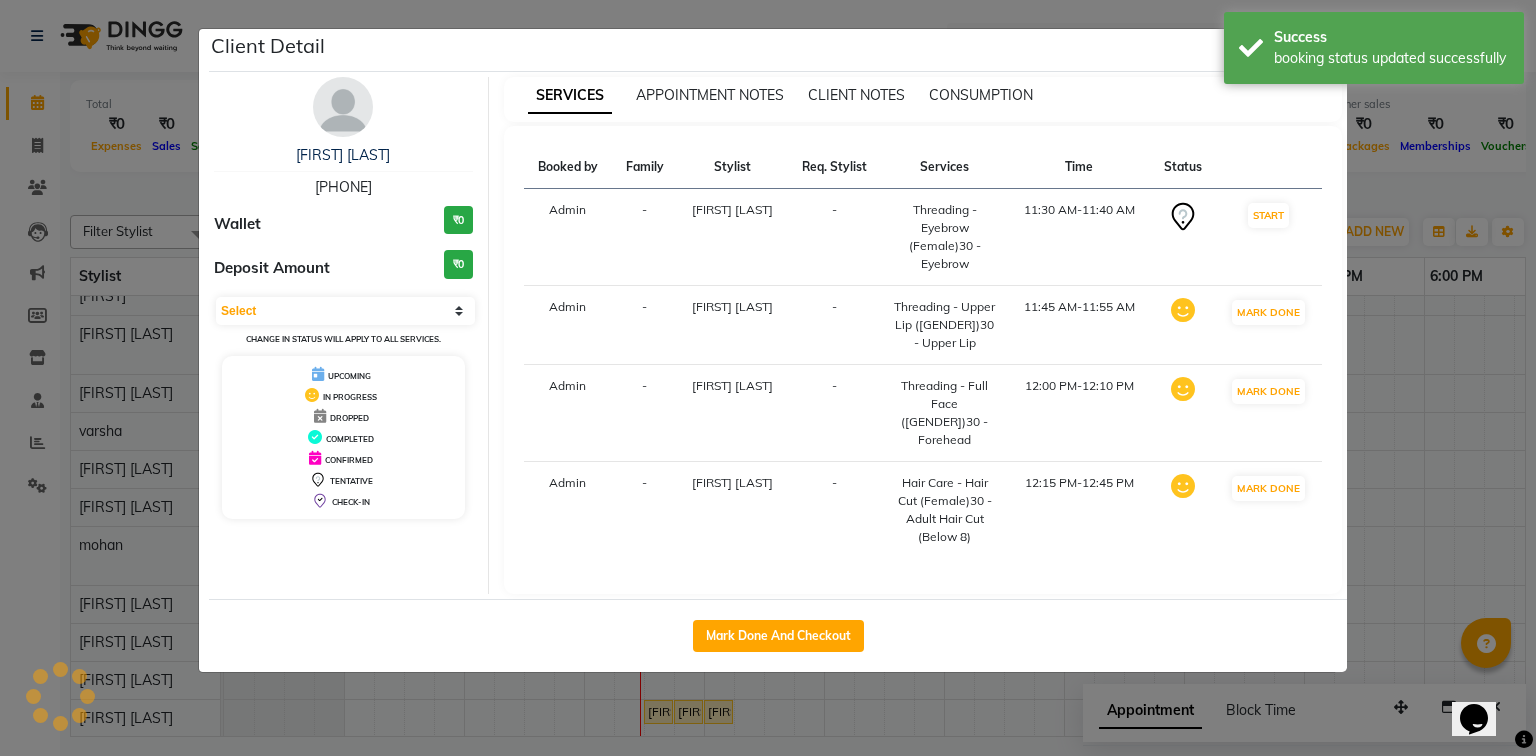 select on "1" 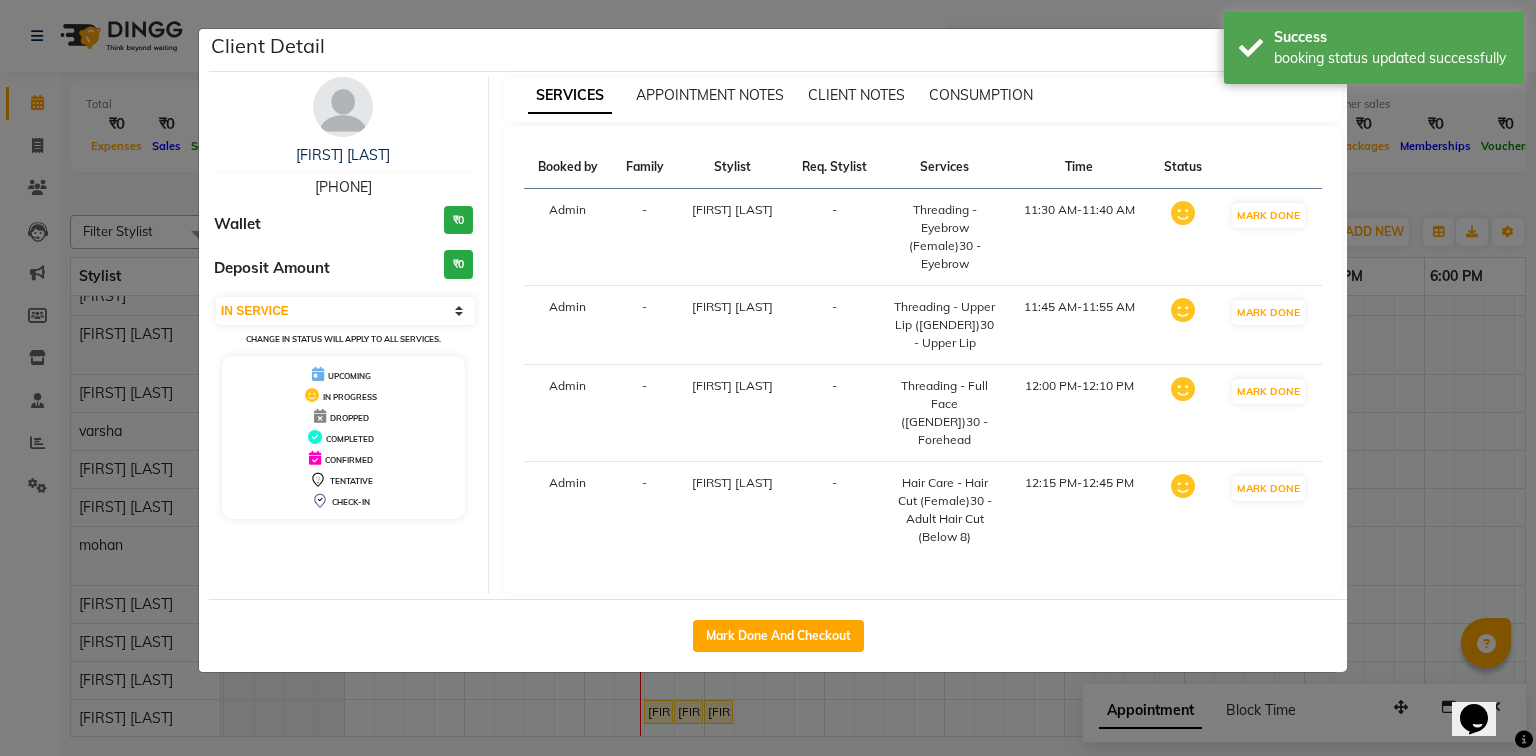 click on "Client Detail  Kiran Pandey   9424167508 Wallet ₹0 Deposit Amount  ₹0  Select IN SERVICE CONFIRMED TENTATIVE CHECK IN MARK DONE DROPPED UPCOMING Change in status will apply to all services. UPCOMING IN PROGRESS DROPPED COMPLETED CONFIRMED TENTATIVE CHECK-IN SERVICES APPOINTMENT NOTES CLIENT NOTES CONSUMPTION Booked by Family Stylist Req. Stylist Services Time Status  Admin  - Shagun Siddiqui -  Threading - Eyebrow (Female)30 - Eyebrow   11:30 AM-11:40 AM   MARK DONE   Admin  - Shagun Siddiqui -  Threading - Upper Lip (Female)30 - Upper Lip   11:45 AM-11:55 AM   MARK DONE   Admin  - Shagun Siddiqui -  Threading - Full Face (Female)30 - Forehead   12:00 PM-12:10 PM   MARK DONE   Admin  - Rihan khan -  Hair Care - Hair Cut (Female)30 - Adult Hair Cut (Below 8)   12:15 PM-12:45 PM   MARK DONE   Mark Done And Checkout" 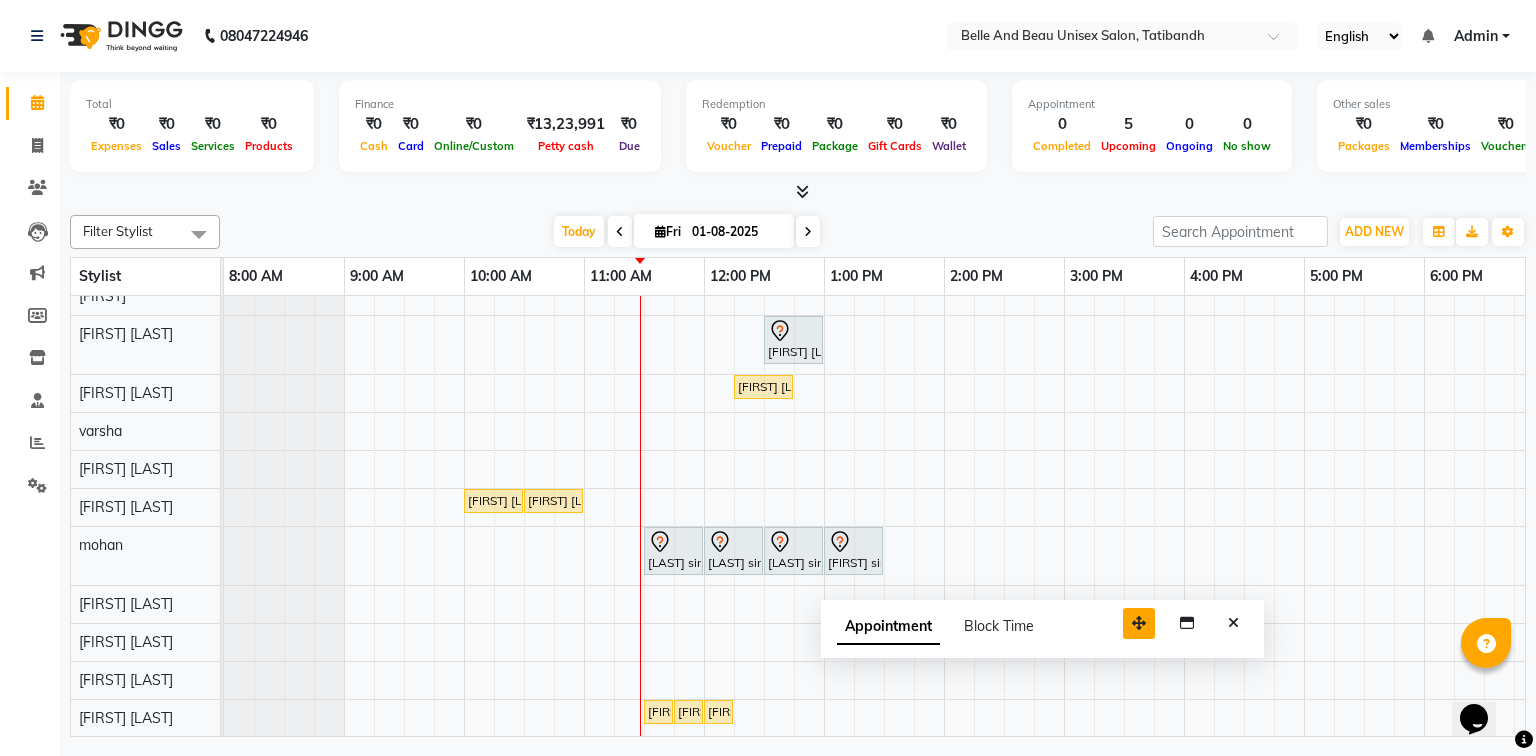 drag, startPoint x: 1410, startPoint y: 704, endPoint x: 1125, endPoint y: 616, distance: 298.2767 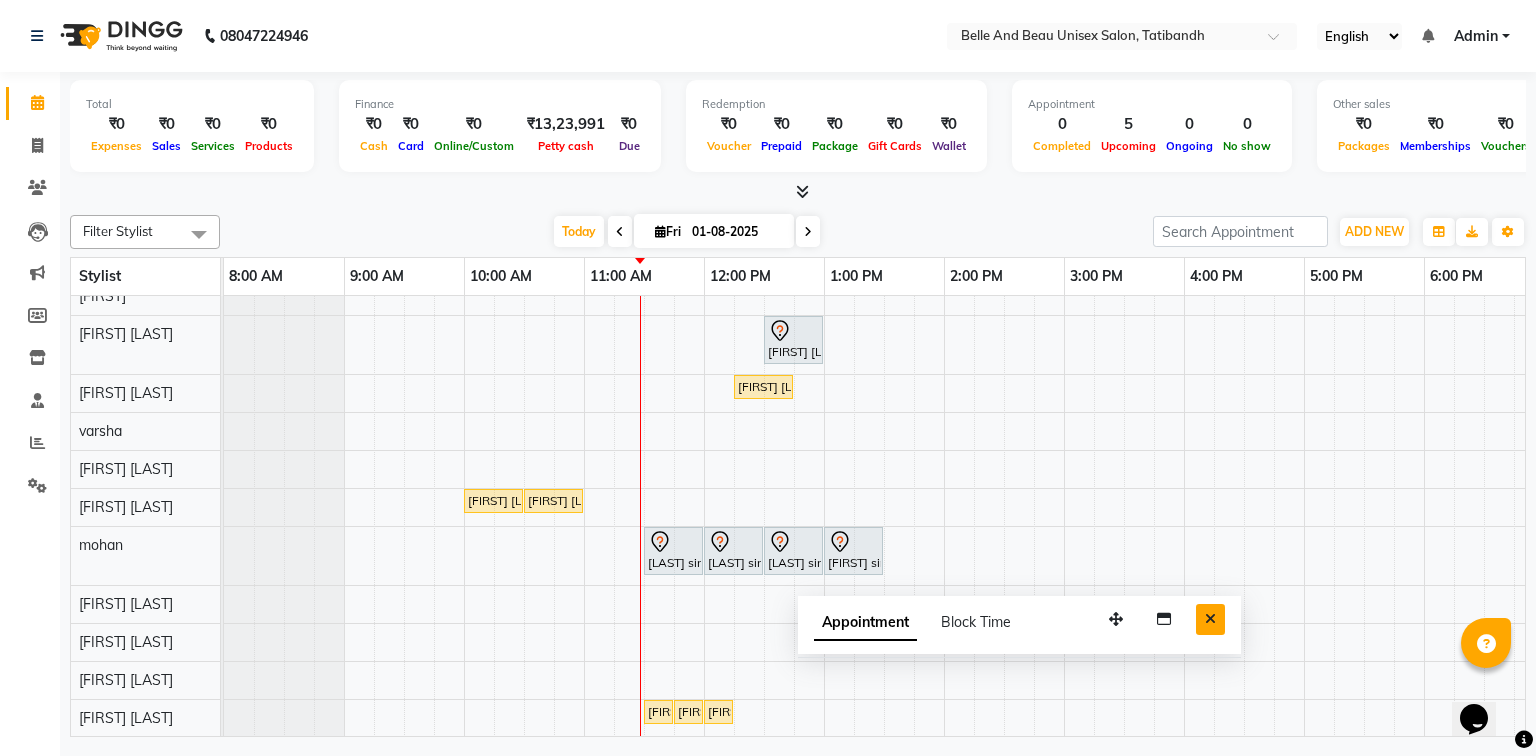 click at bounding box center [1210, 619] 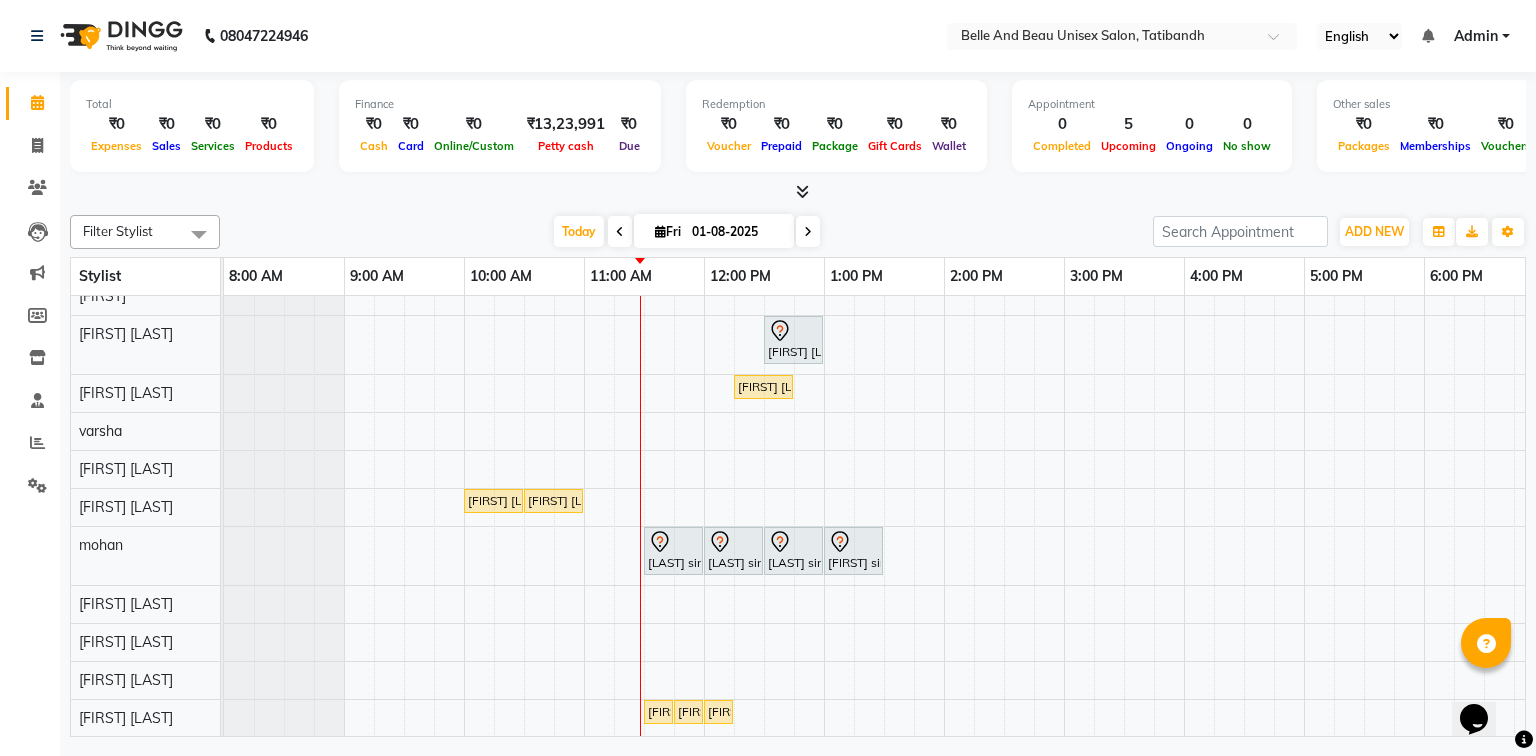 scroll, scrollTop: 21, scrollLeft: 0, axis: vertical 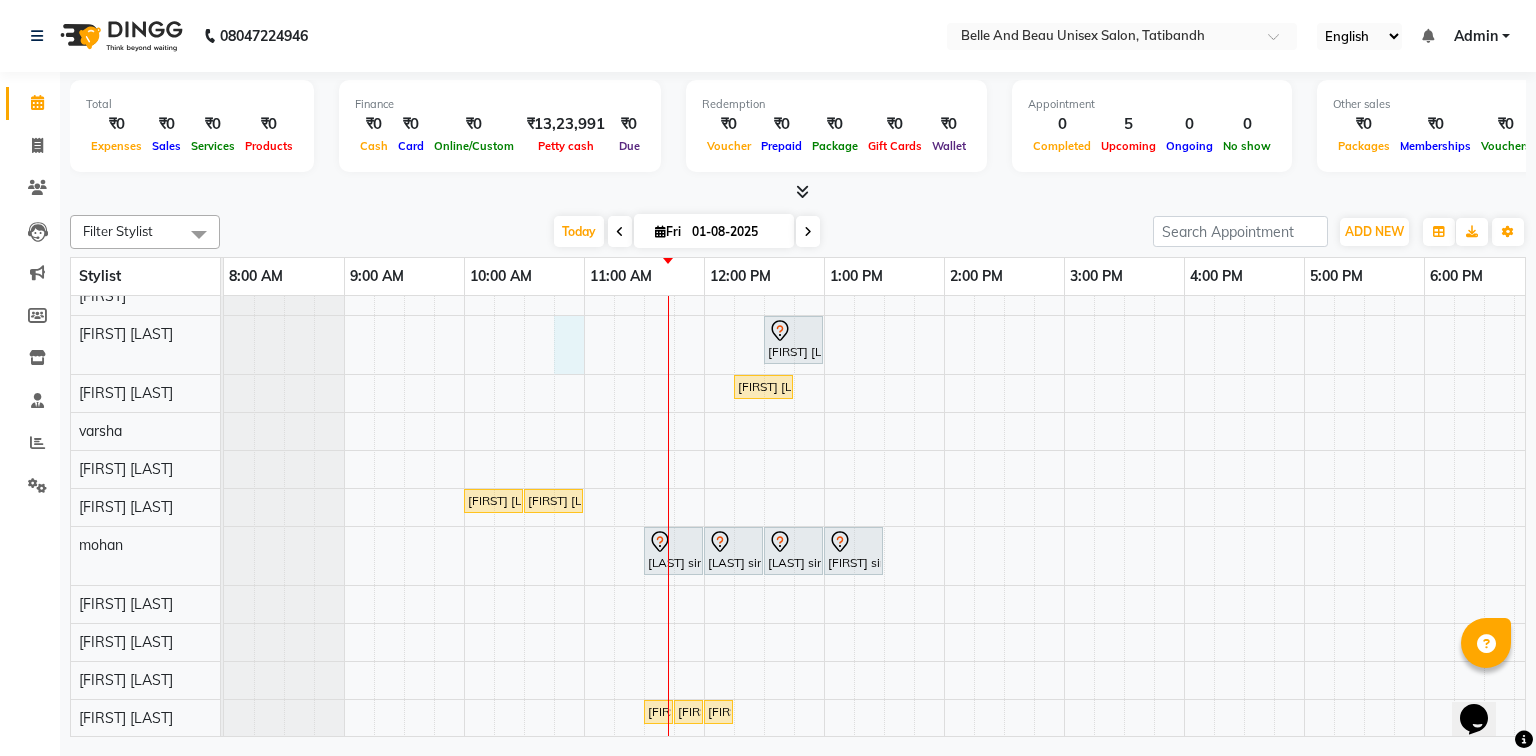click on "Nitin Agarwal, TK04, 12:30 PM-01:00 PM, Hair Care - Hair Cut (Male)30 - Adult Hair Cut (Below 8)    Kiran Pandey, TK05, 12:15 PM-12:45 PM, Hair Care - Hair Cut (Female)30 - Adult Hair Cut (Below 8)    Sudarshan sharma, TK03, 10:00 AM-10:30 AM, Hair Care - Hair Cut (Male)30 - Adult Hair Cut (Below 8)    Sudarshan sharma, TK03, 10:30 AM-11:00 AM, Shave & Trimming - Beard  (Male)30 - Beard Shaping             Nivas sir, TK02, 11:30 AM-12:00 PM, Hair Care - Hair Cut (Male)30 - Adult Hair Cut (Below 8)             Nivas sir, TK02, 12:00 PM-12:30 PM, Shave & Trimming - Beard  (Male)30 - Beard Trimming             Nivas sir, TK02, 12:30 PM-01:00 PM, Vedic Velley Manicure             Nivas sir, TK02, 01:00 PM-01:30 PM, Vedic valley  Pedicure     Kiran Pandey, TK05, 11:30 AM-11:40 AM, Threading - Eyebrow (Female)30 - Eyebrow    Kiran Pandey, TK05, 11:45 AM-11:55 AM, Threading - Upper Lip (Female)30 - Upper Lip    Kiran Pandey, TK05, 12:00 PM-12:10 PM, Threading - Full Face (Female)30 - Forehead" at bounding box center [1004, 488] 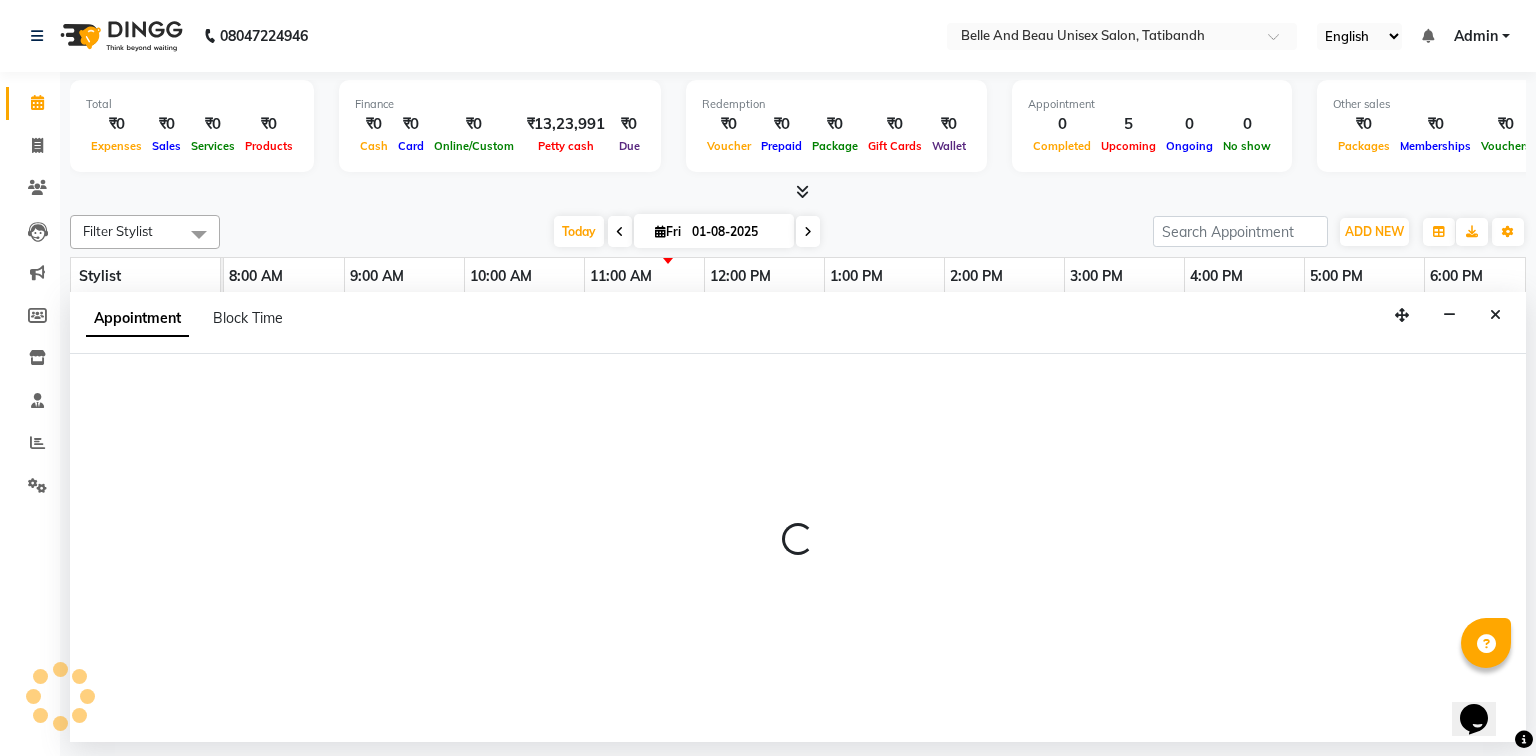 select on "59227" 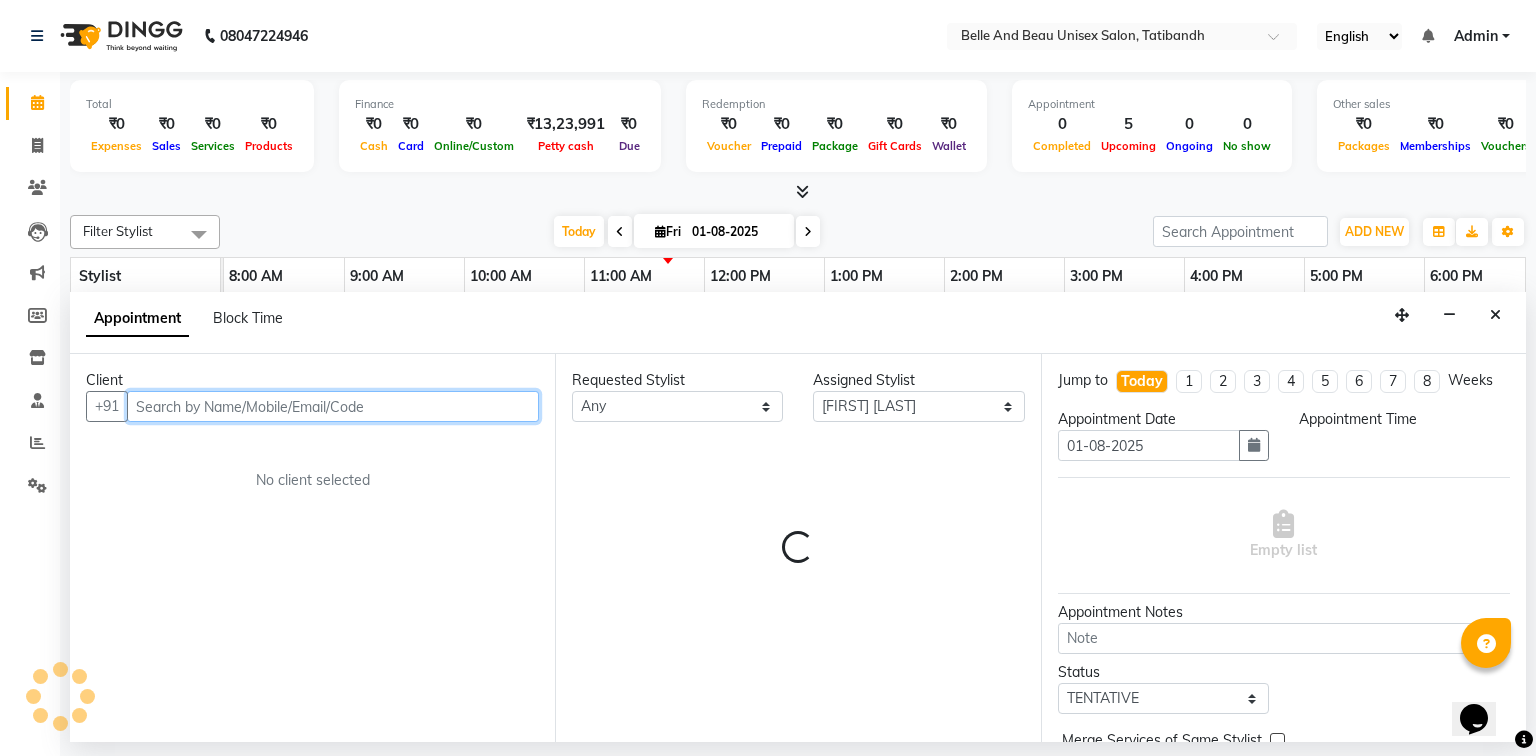 select on "645" 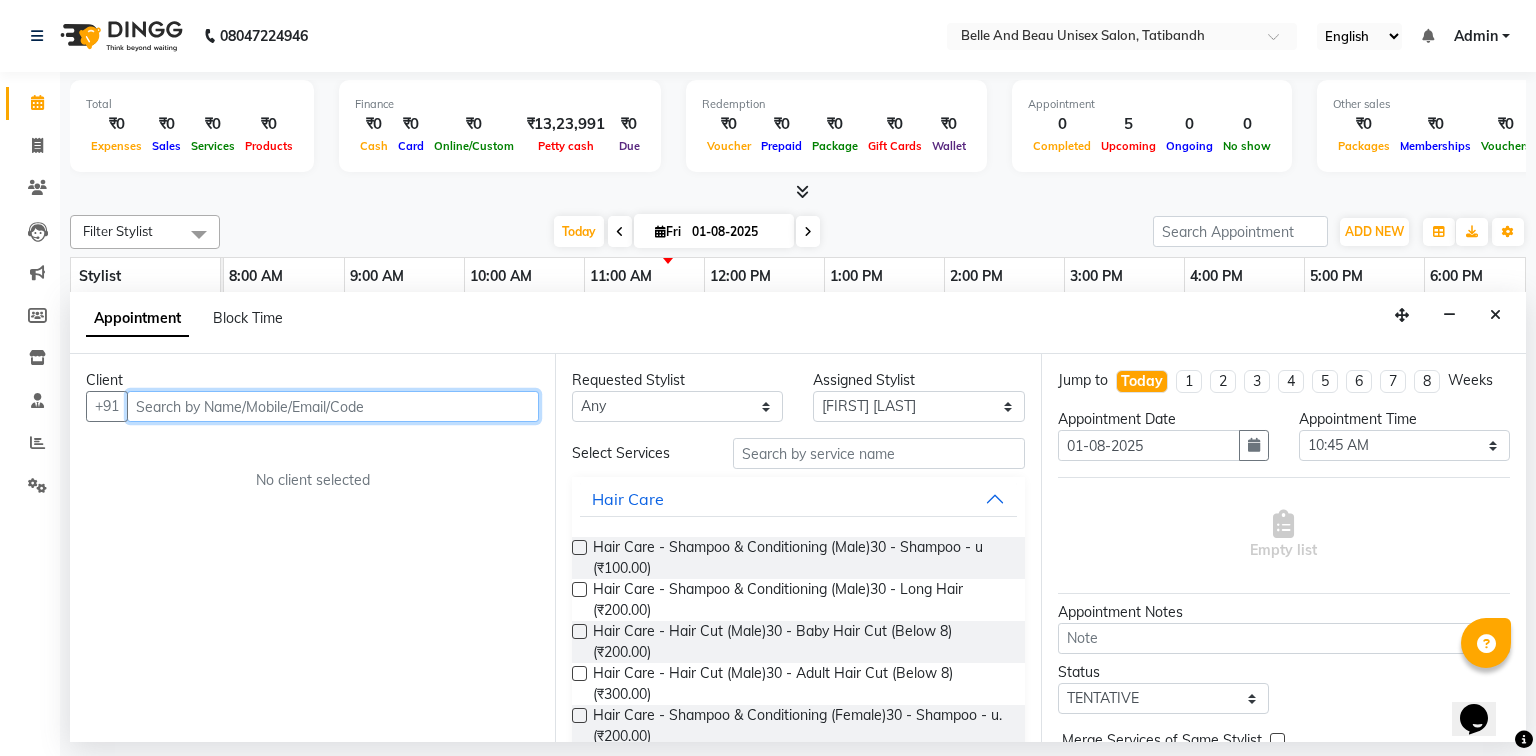 click at bounding box center (333, 406) 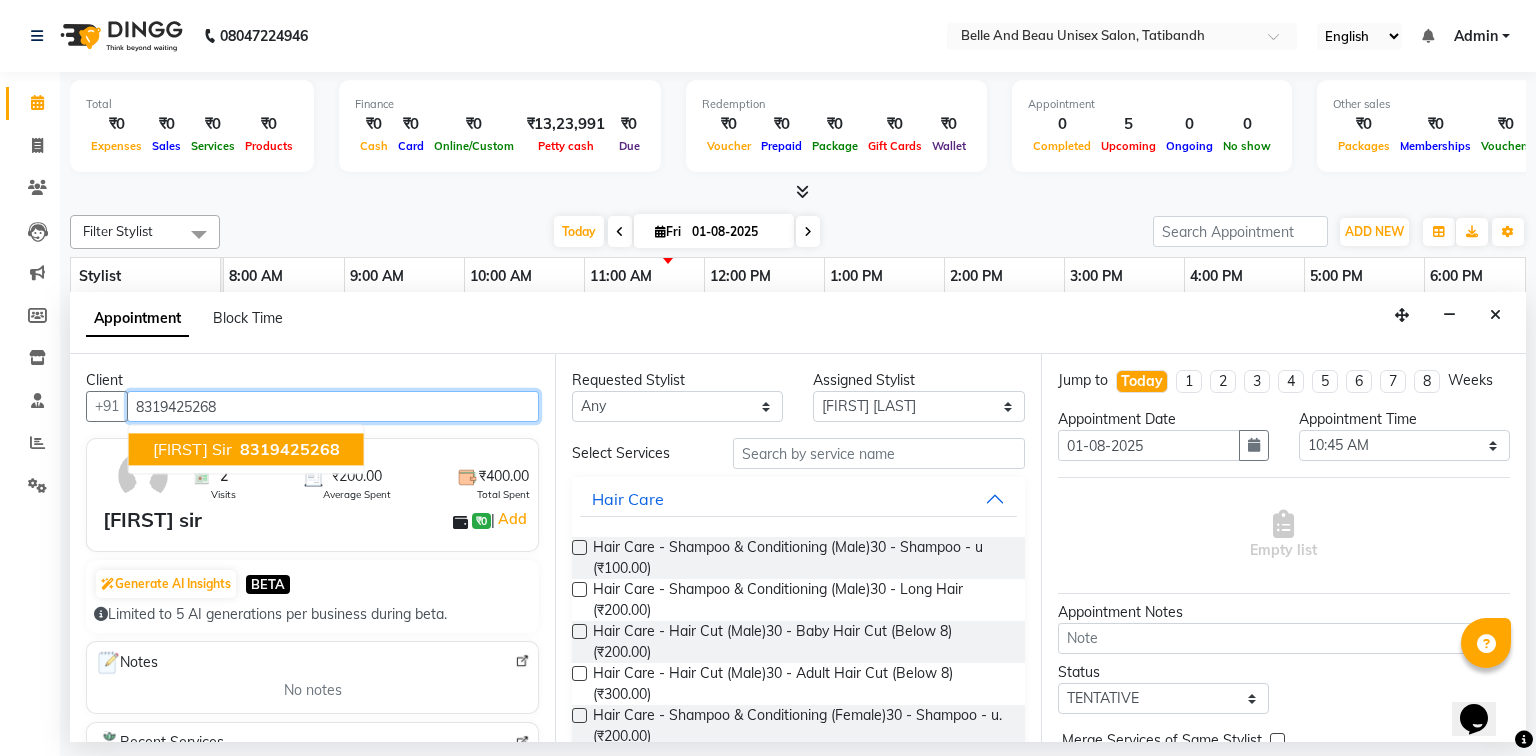 click on "[FIRST] sir" at bounding box center [192, 450] 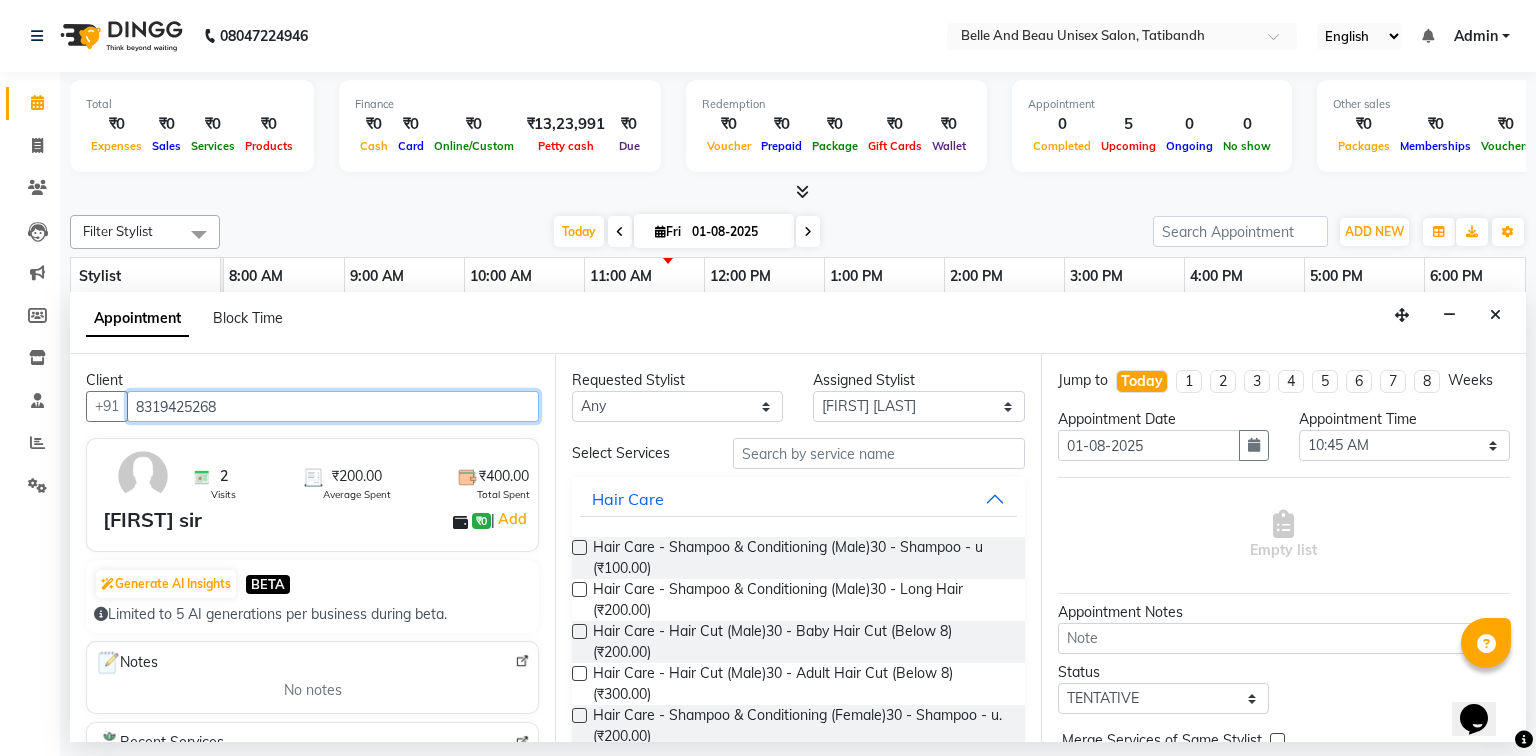 type on "8319425268" 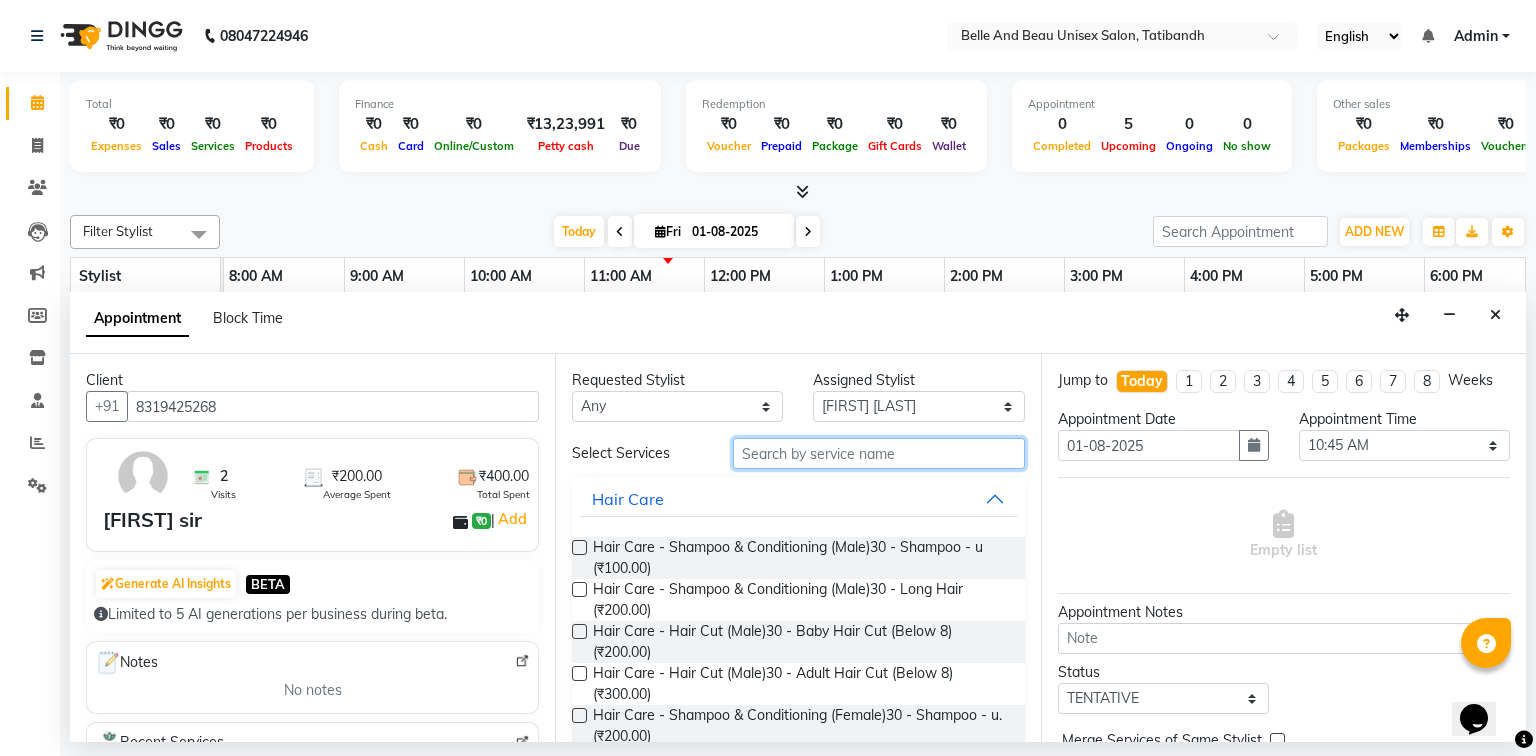 click at bounding box center (879, 453) 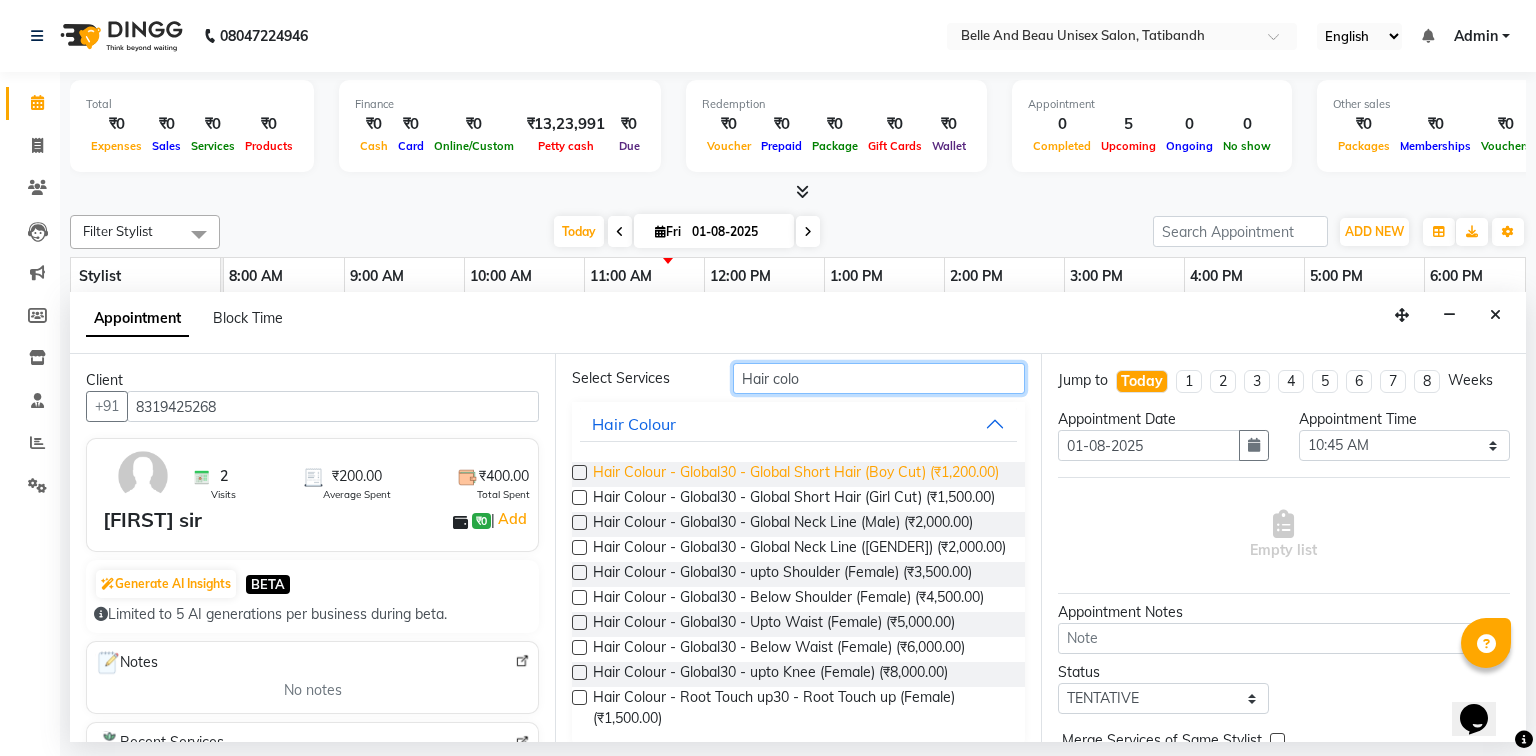 scroll, scrollTop: 128, scrollLeft: 0, axis: vertical 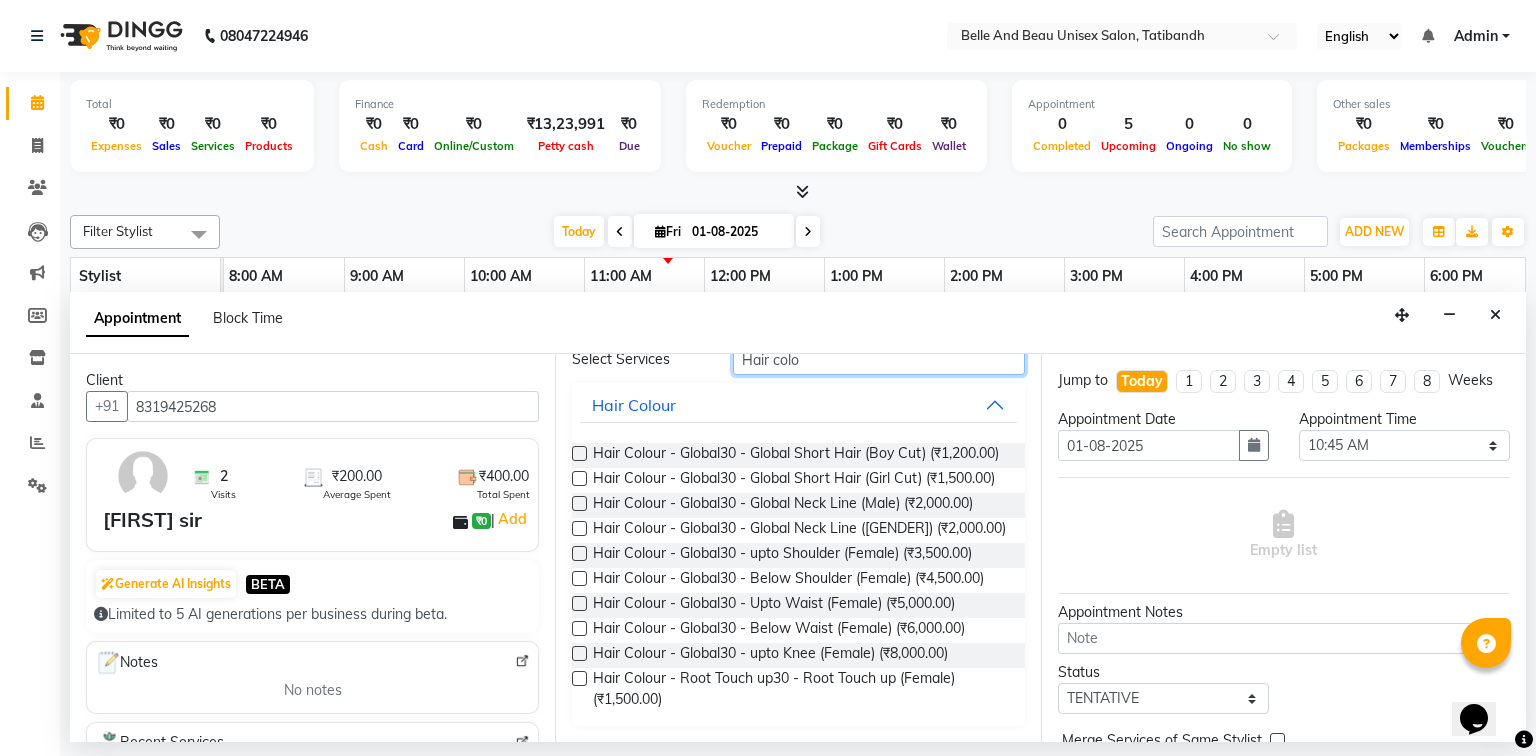type on "Hair colo" 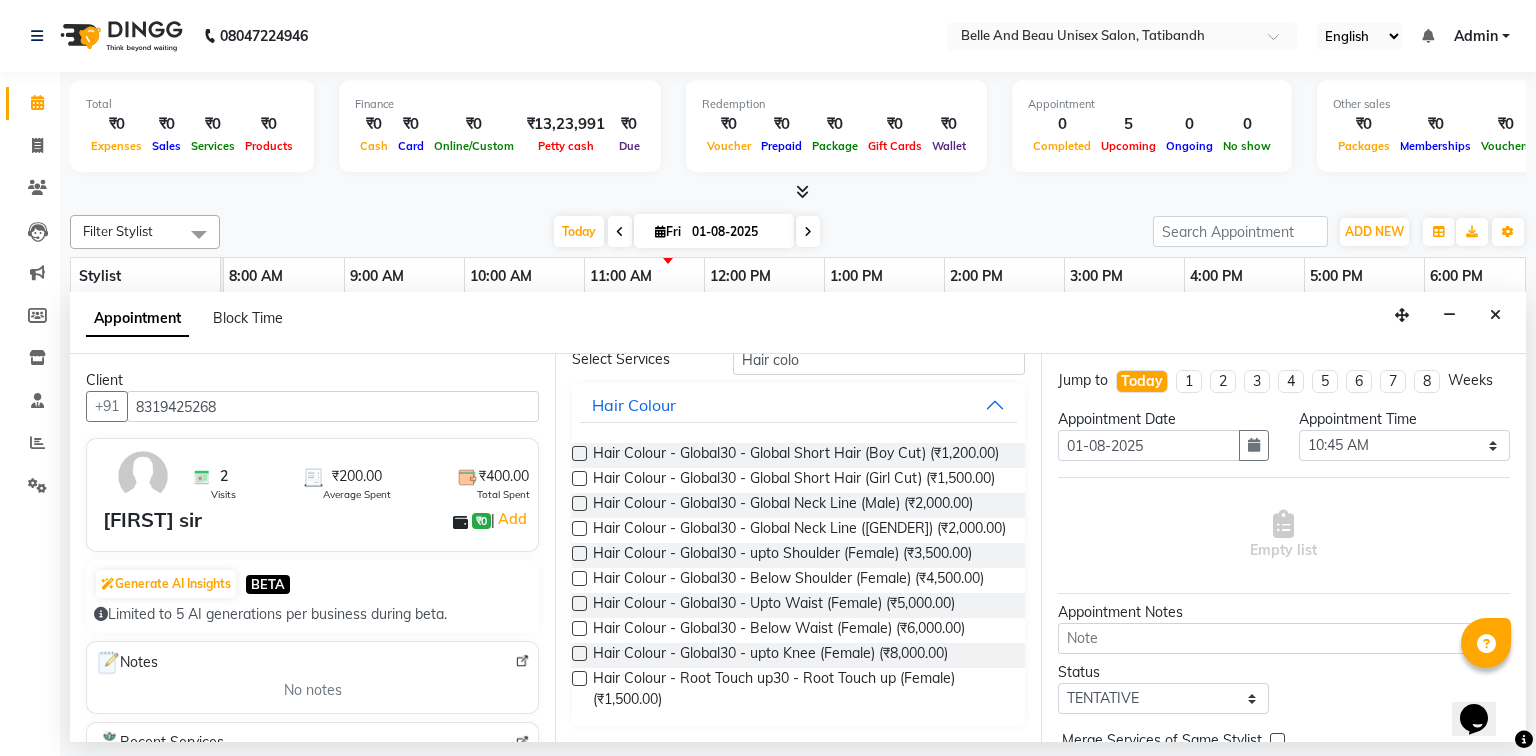 click at bounding box center (579, 478) 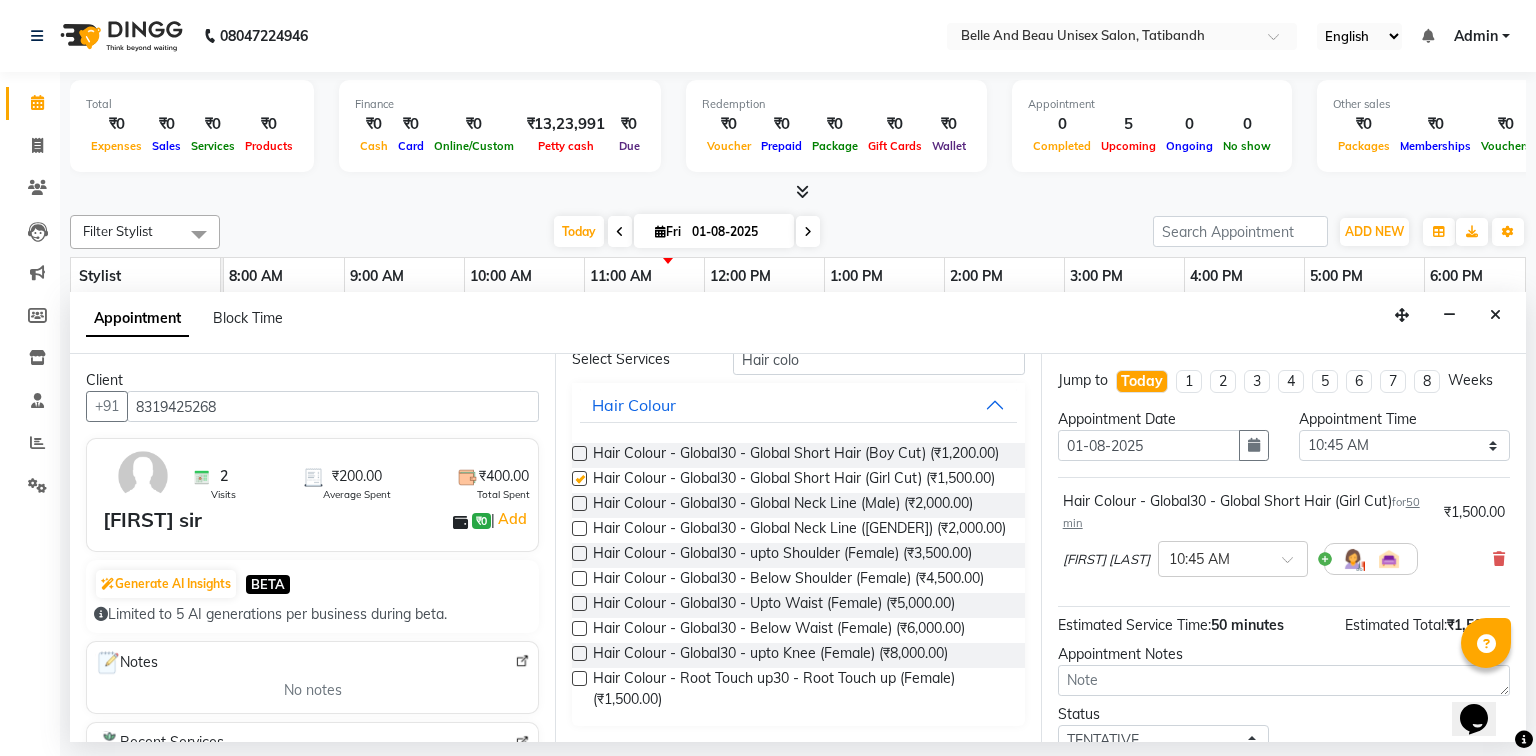 checkbox on "false" 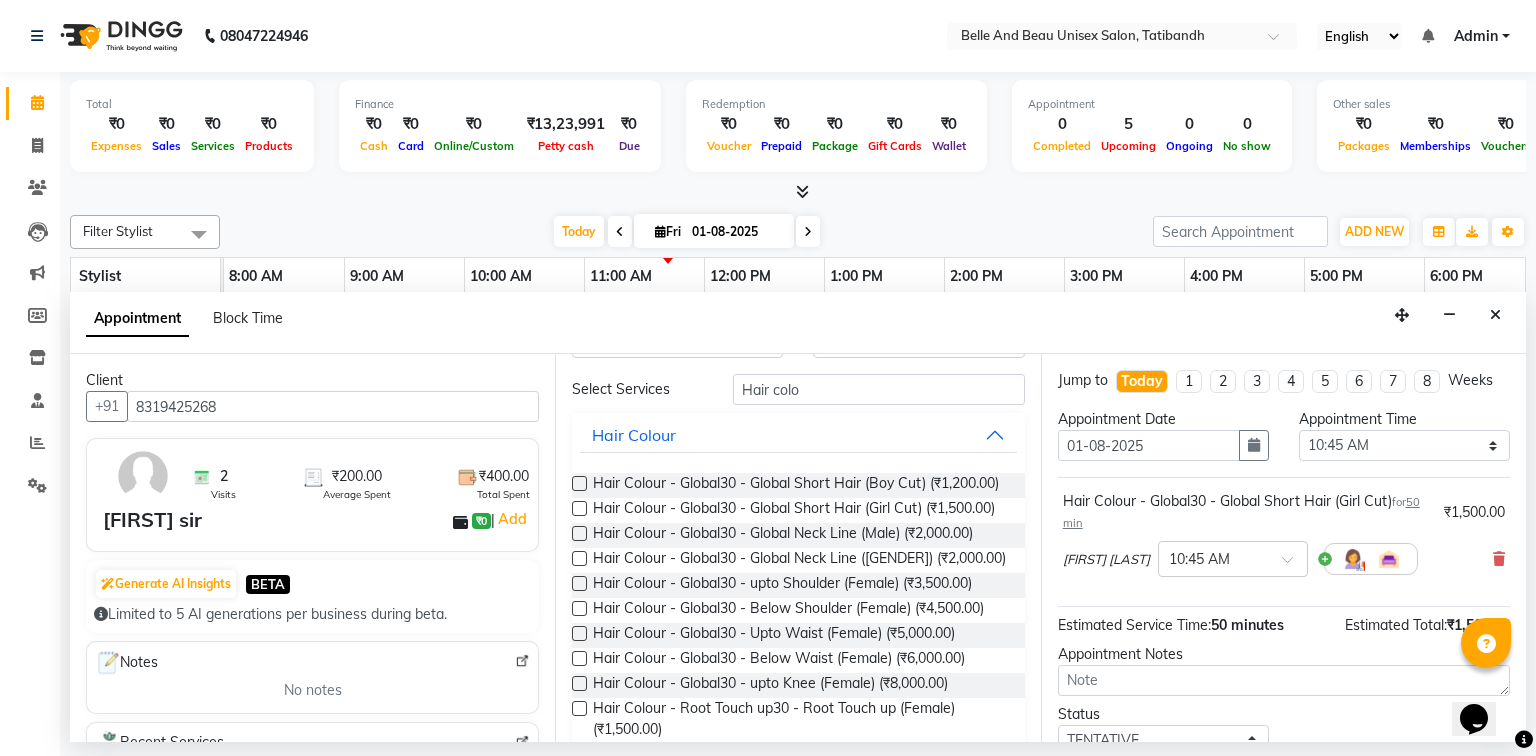 scroll, scrollTop: 48, scrollLeft: 0, axis: vertical 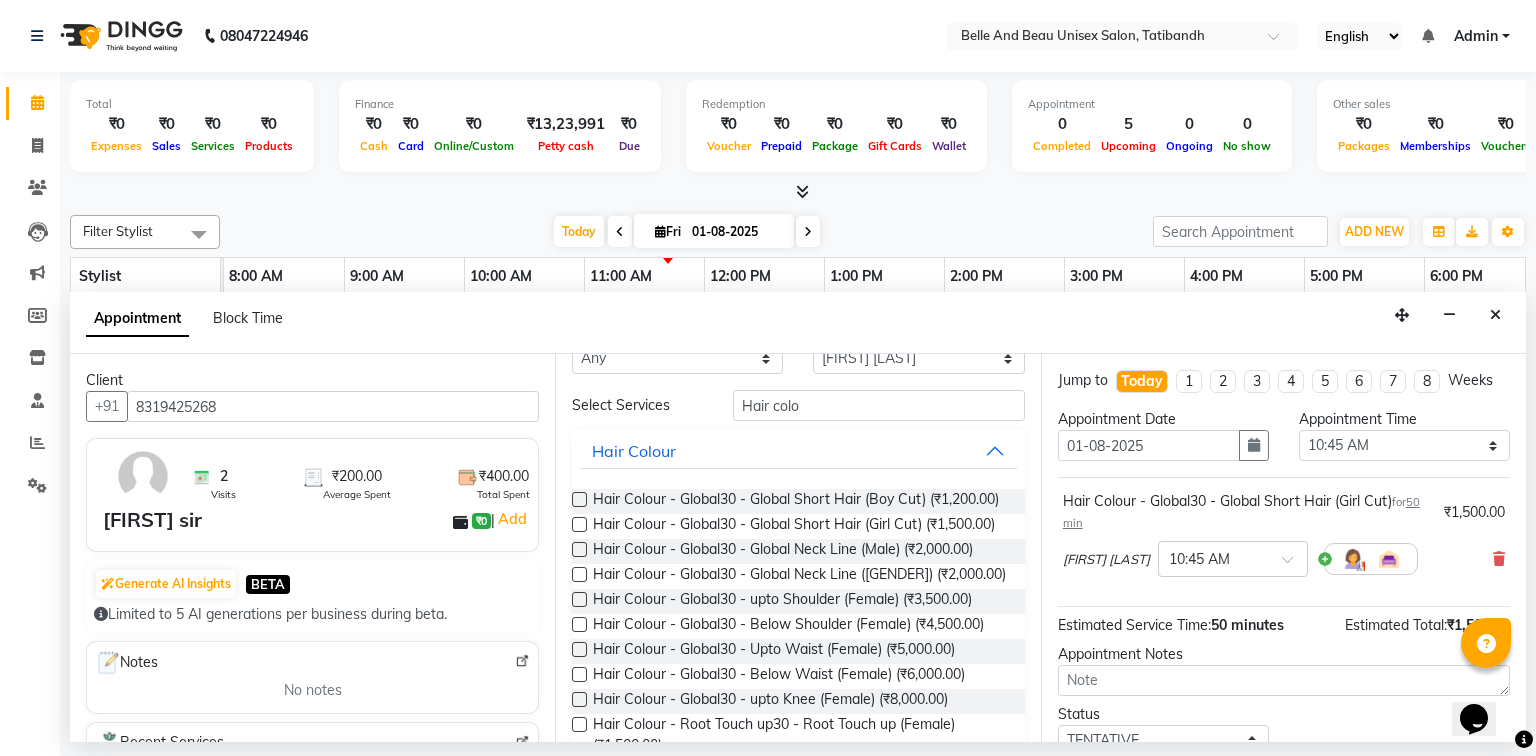 click at bounding box center [579, 499] 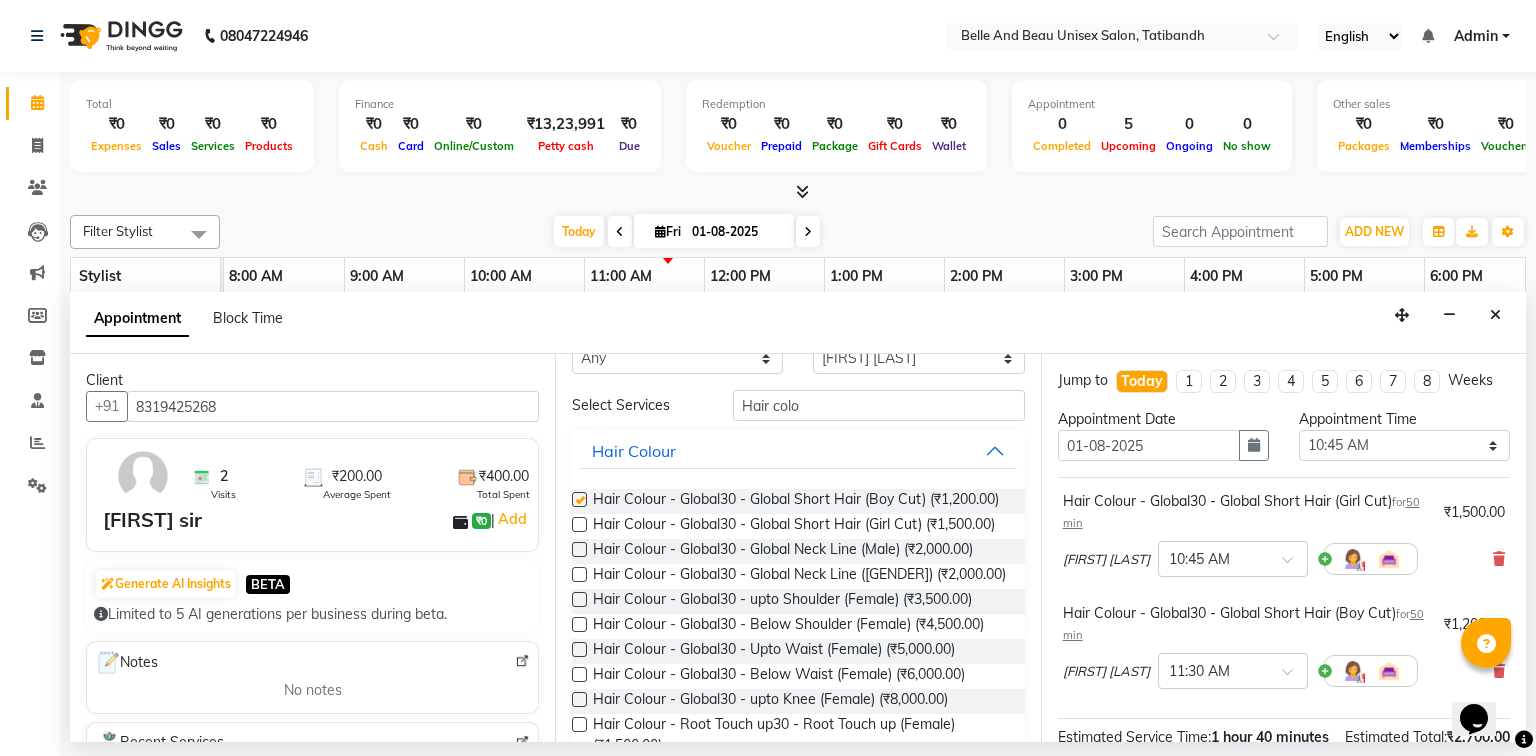 checkbox on "false" 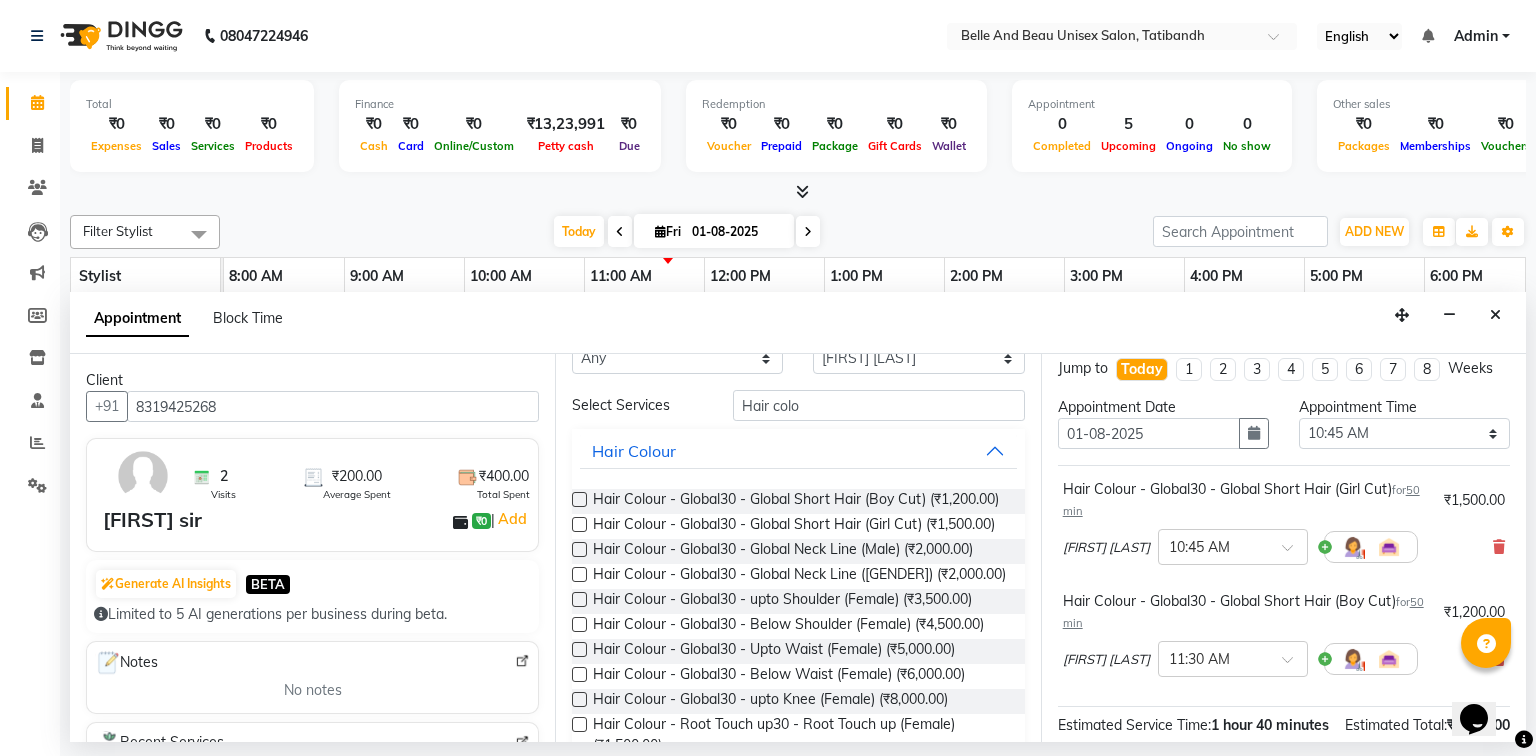 scroll, scrollTop: 0, scrollLeft: 0, axis: both 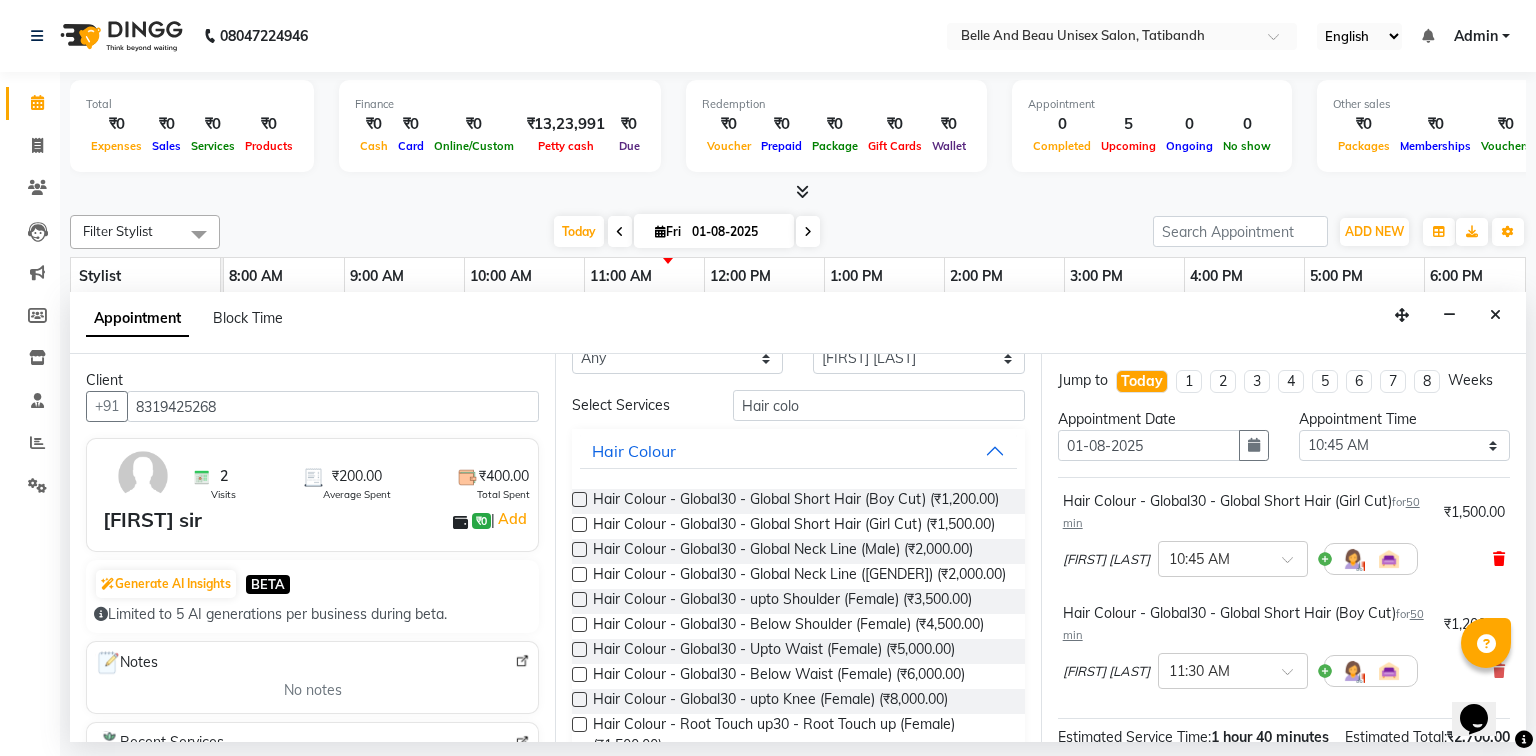 click at bounding box center [1499, 559] 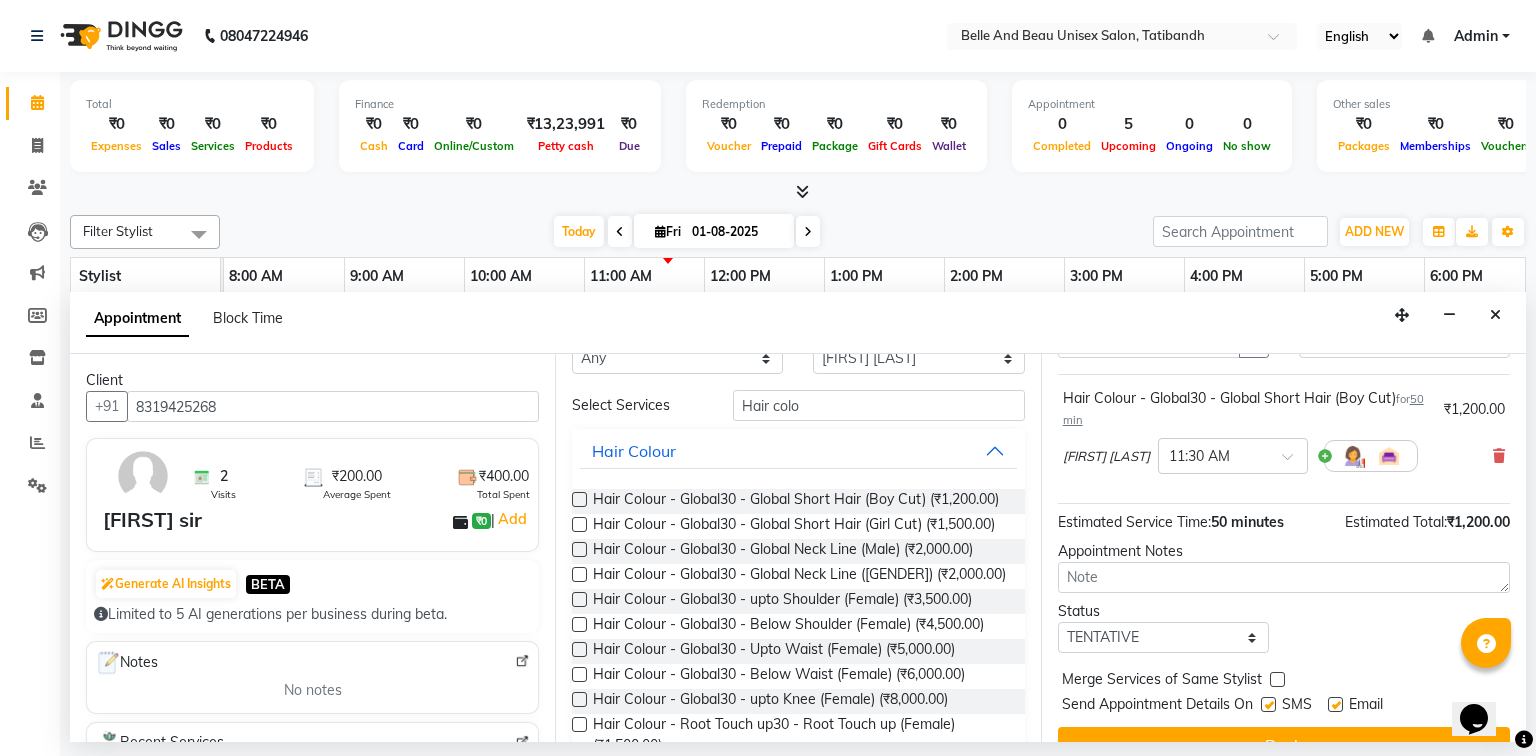 scroll, scrollTop: 139, scrollLeft: 0, axis: vertical 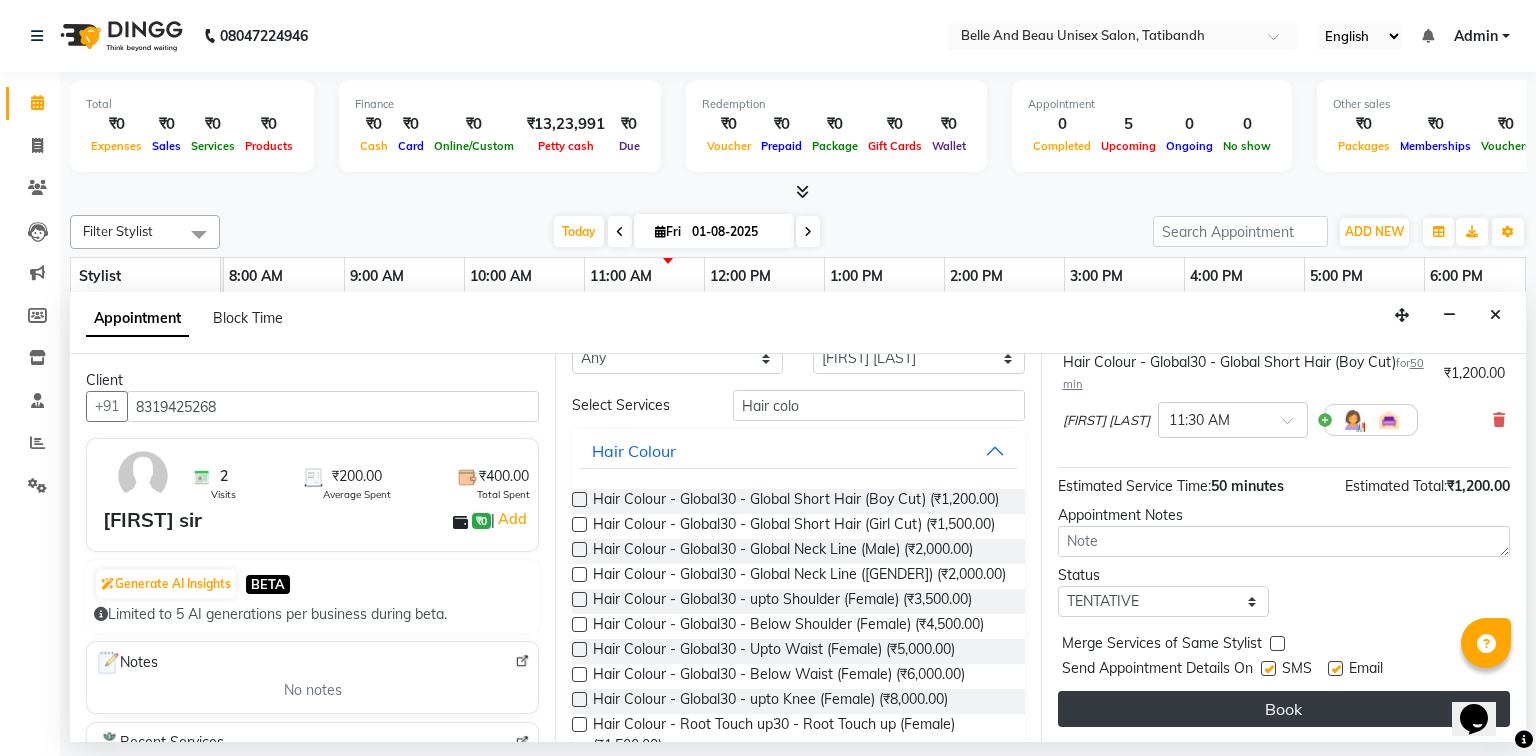 click on "Book" at bounding box center [1284, 709] 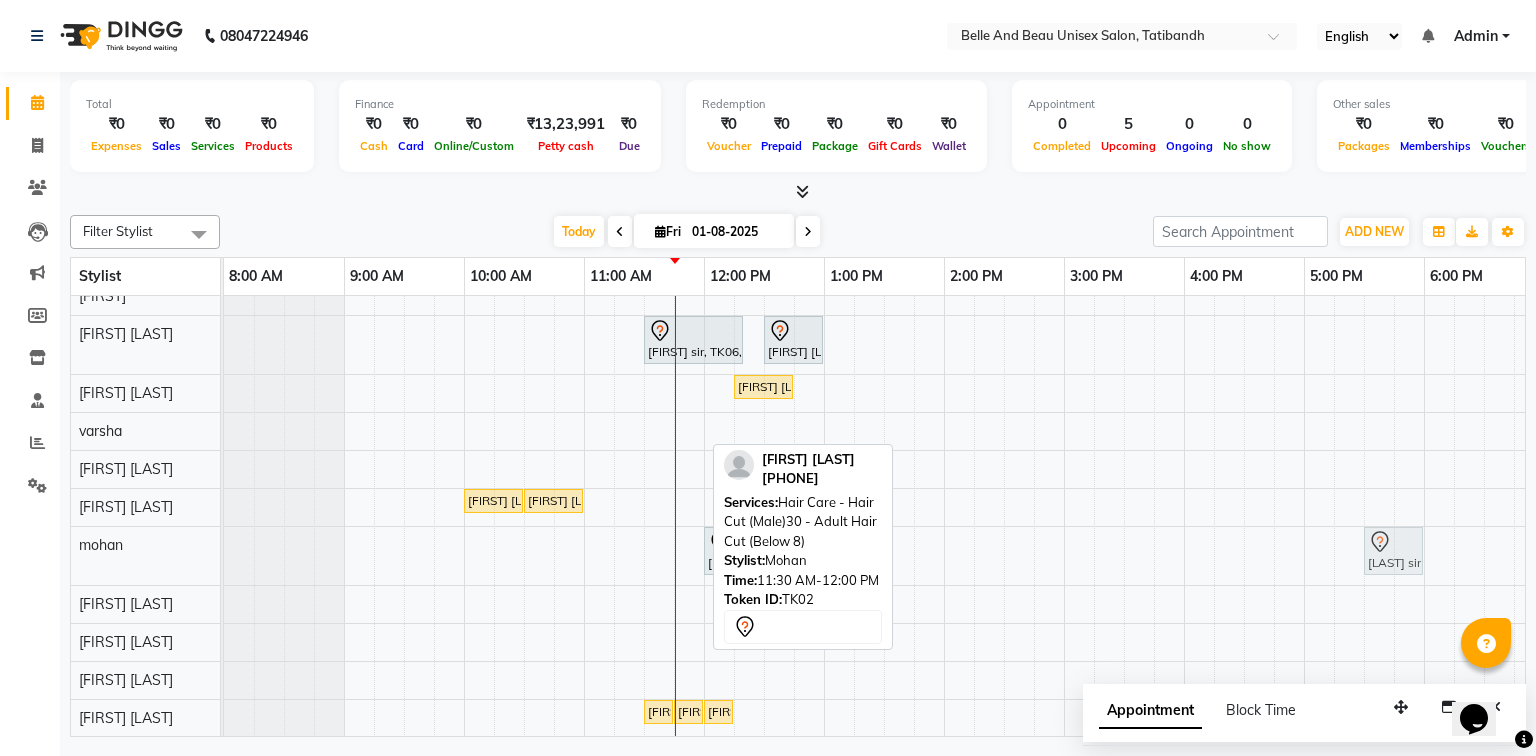drag, startPoint x: 676, startPoint y: 540, endPoint x: 1403, endPoint y: 531, distance: 727.0557 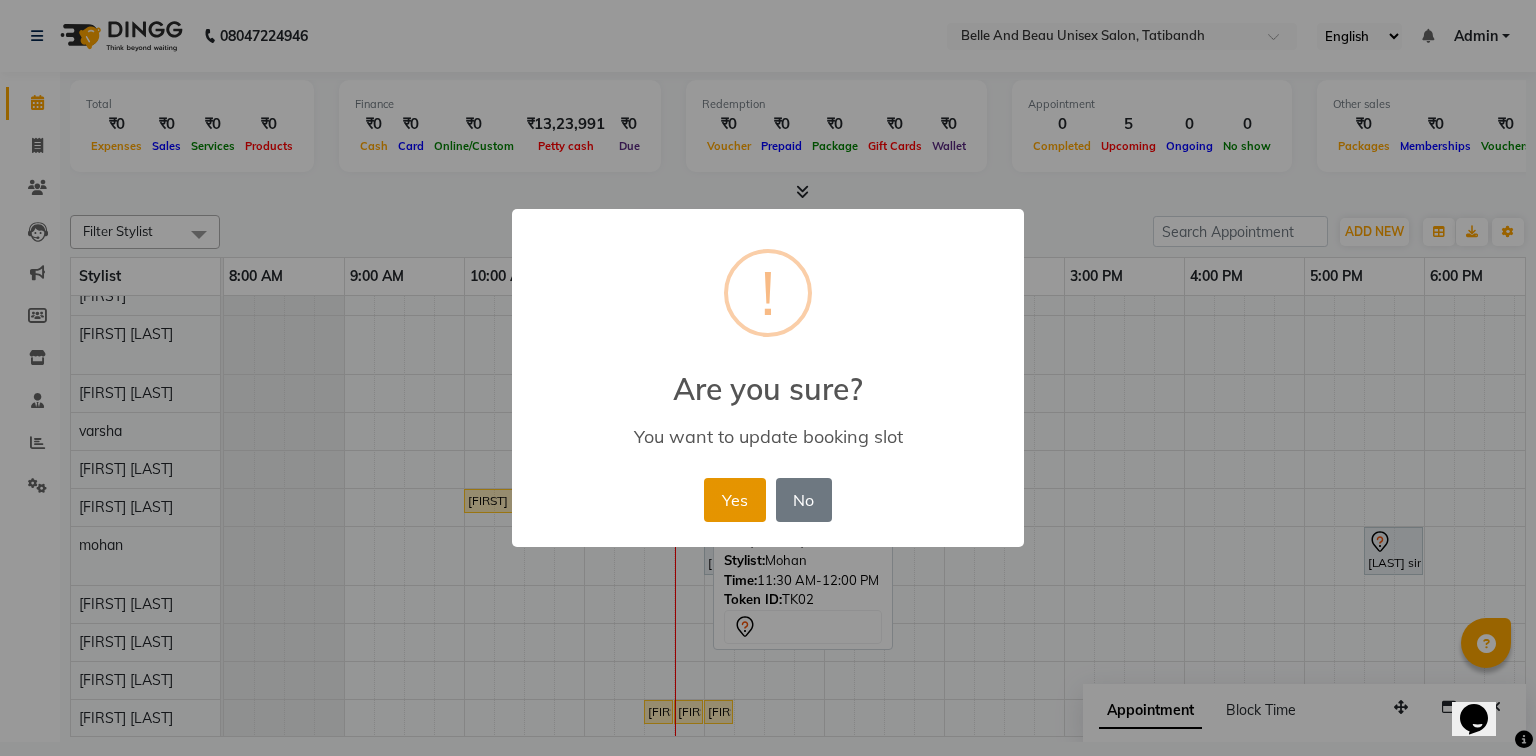 click on "Yes" at bounding box center [734, 500] 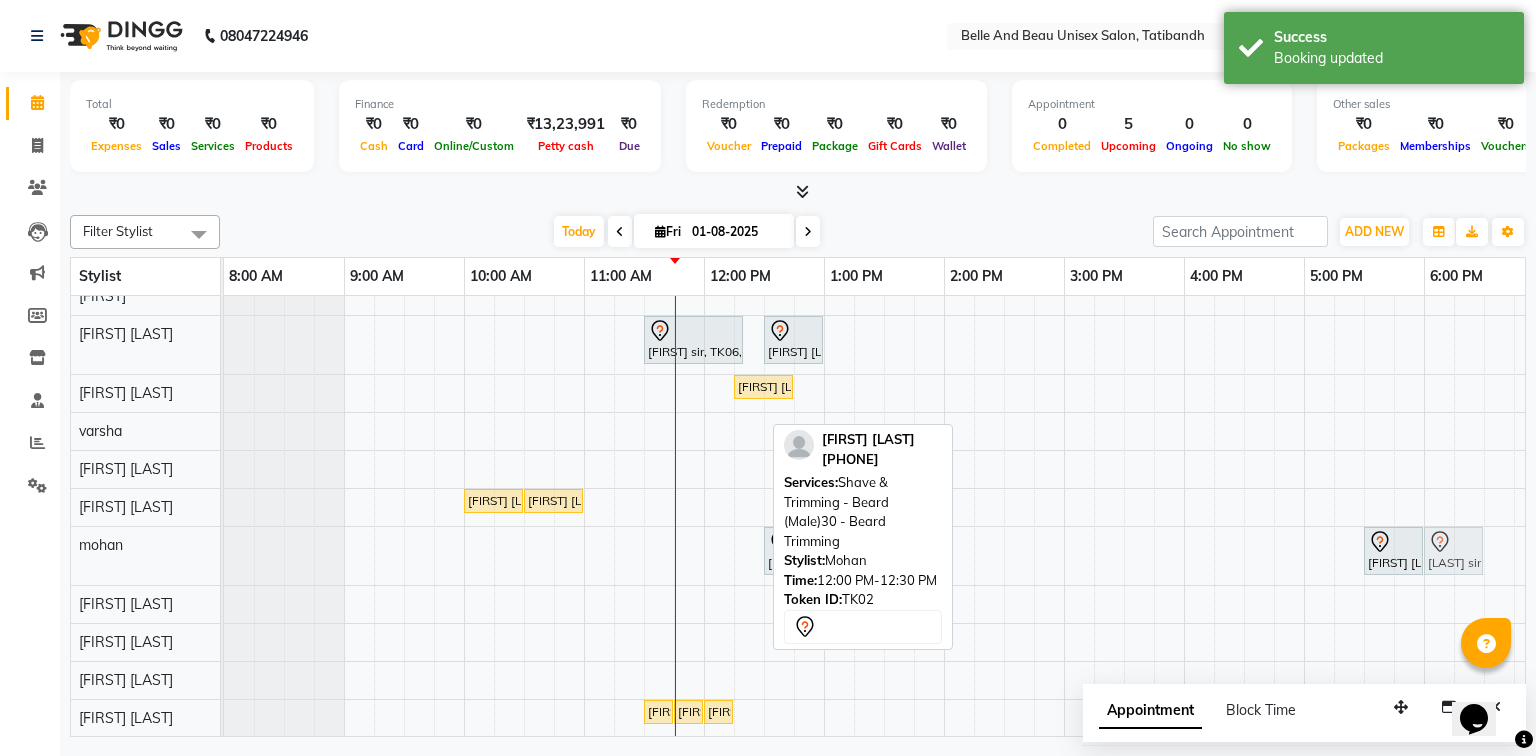 drag, startPoint x: 714, startPoint y: 536, endPoint x: 1445, endPoint y: 538, distance: 731.00275 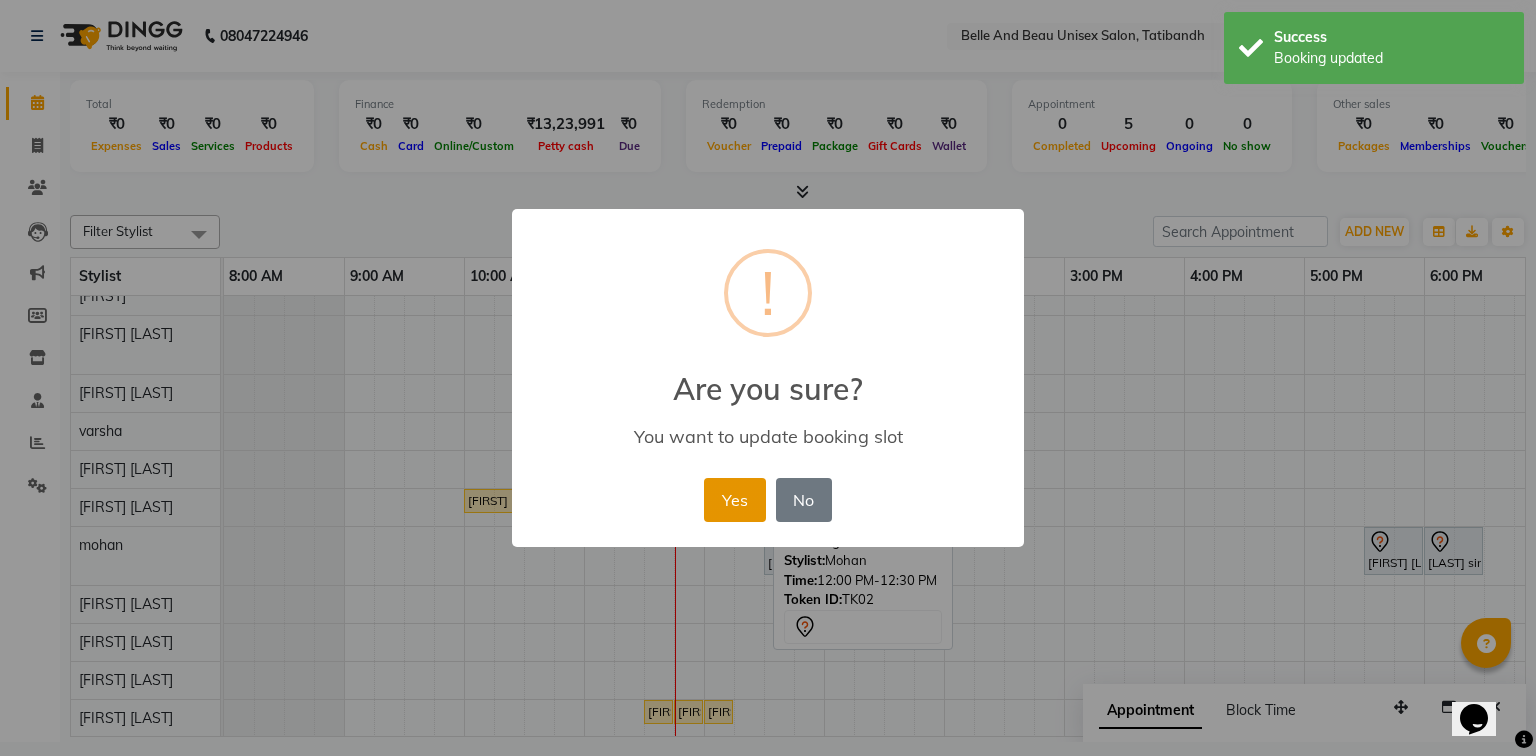 click on "Yes" at bounding box center [734, 500] 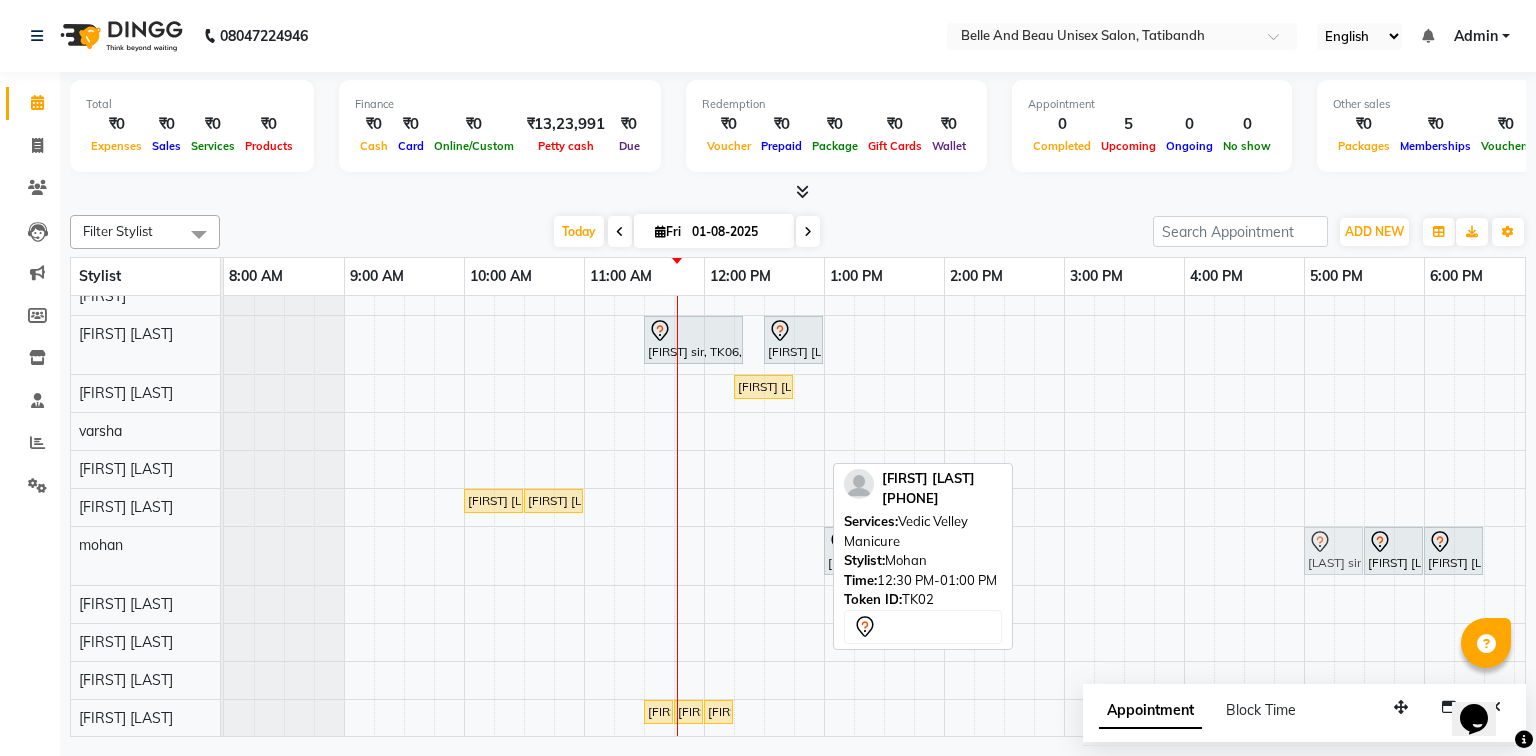 drag, startPoint x: 769, startPoint y: 543, endPoint x: 1315, endPoint y: 552, distance: 546.07416 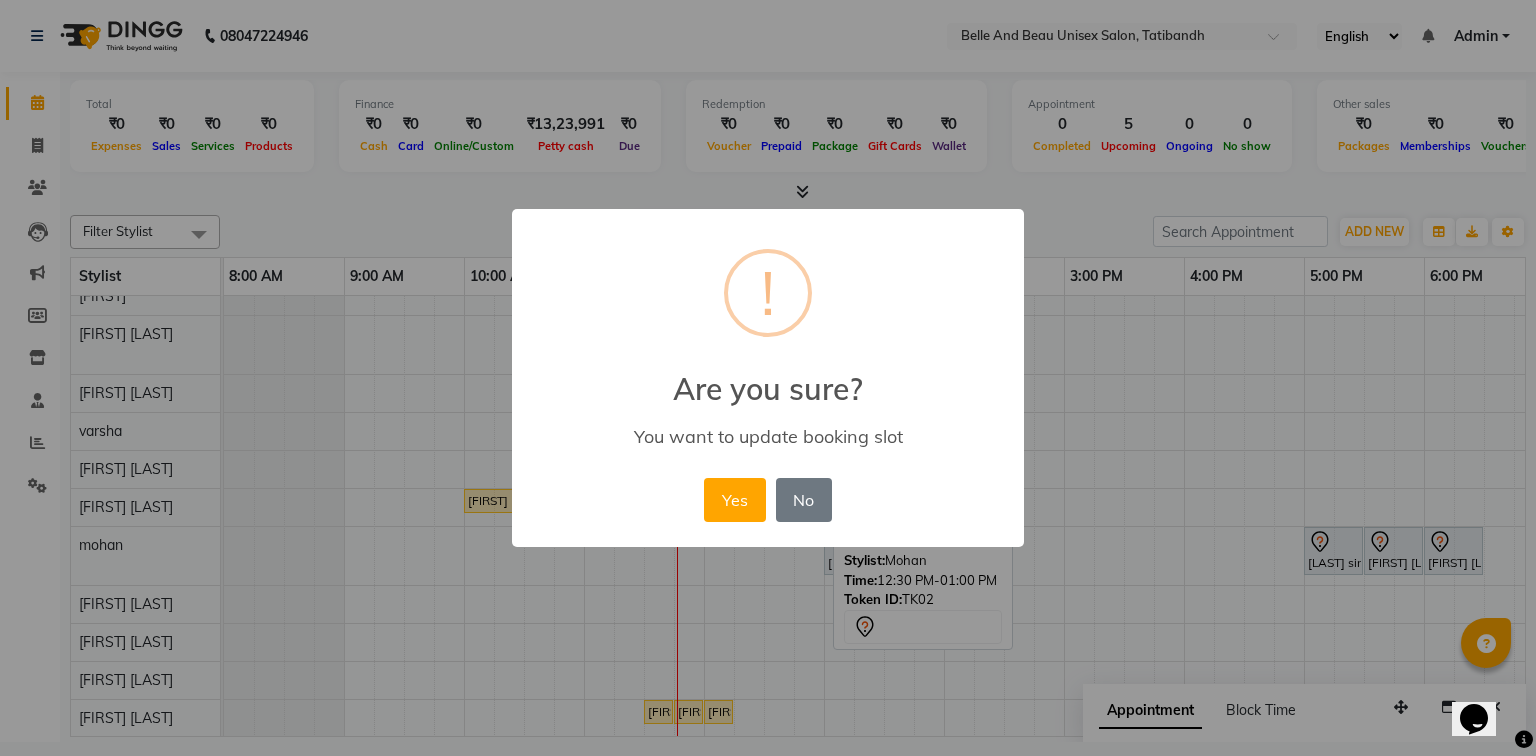drag, startPoint x: 1404, startPoint y: 703, endPoint x: 1025, endPoint y: 580, distance: 398.45953 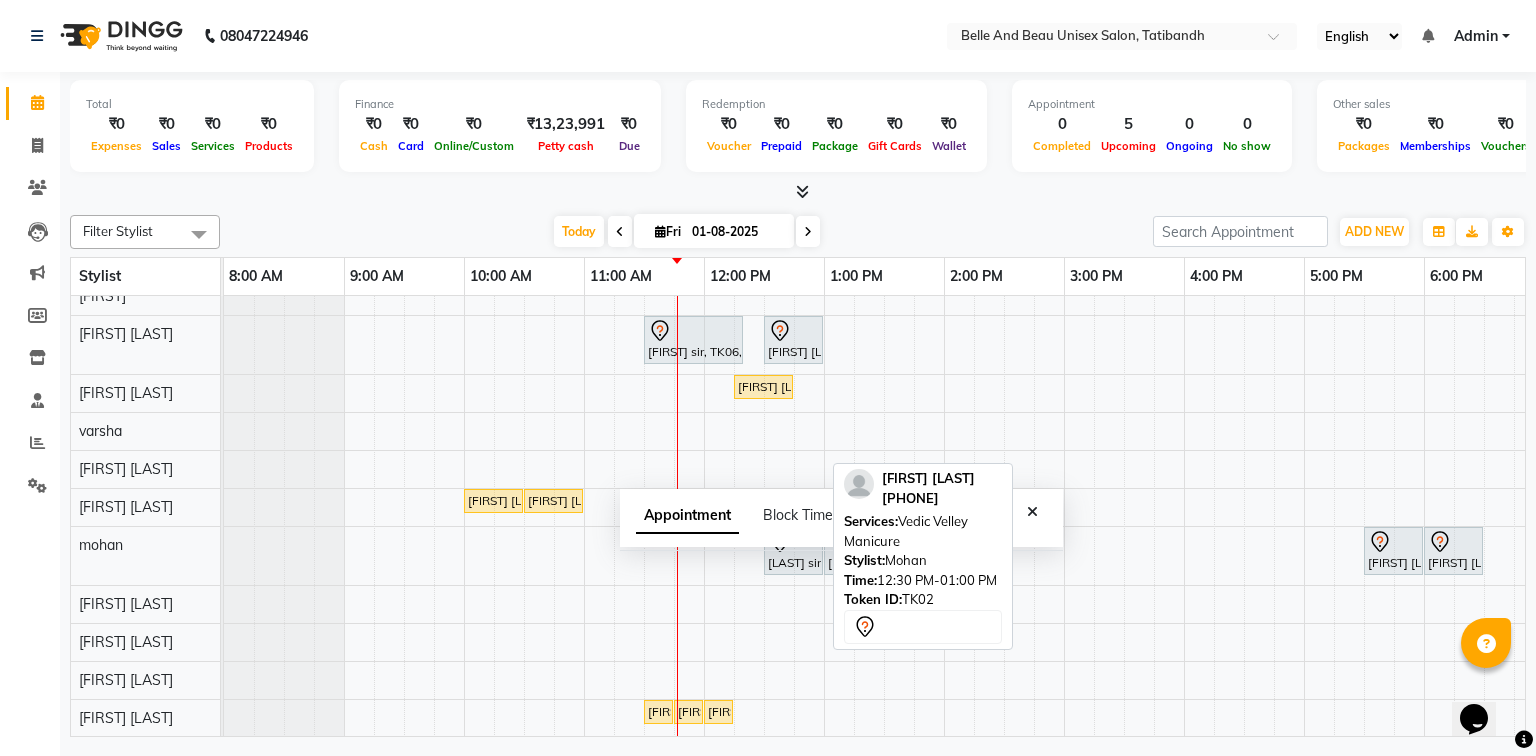drag, startPoint x: 1408, startPoint y: 709, endPoint x: 946, endPoint y: 512, distance: 502.24796 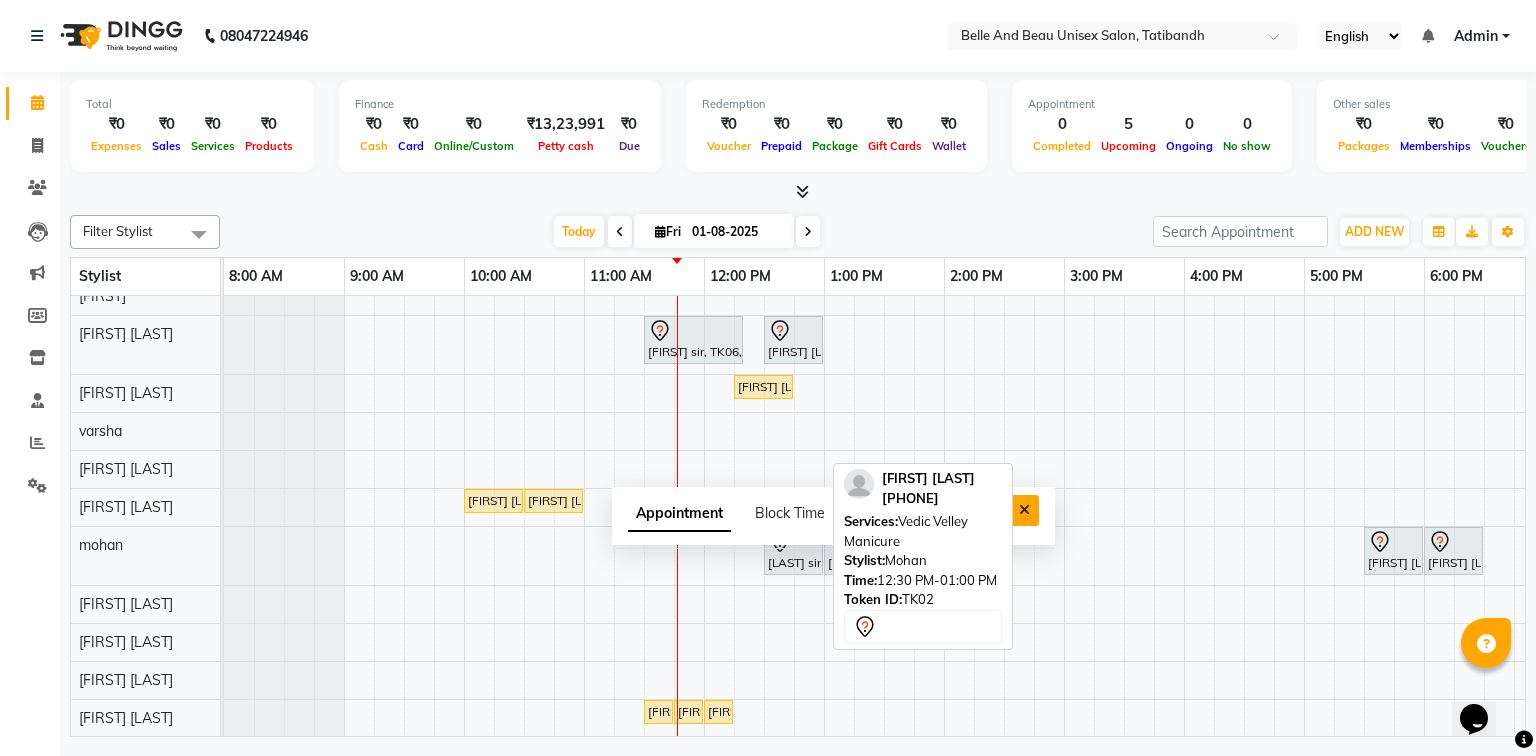 click at bounding box center [1024, 510] 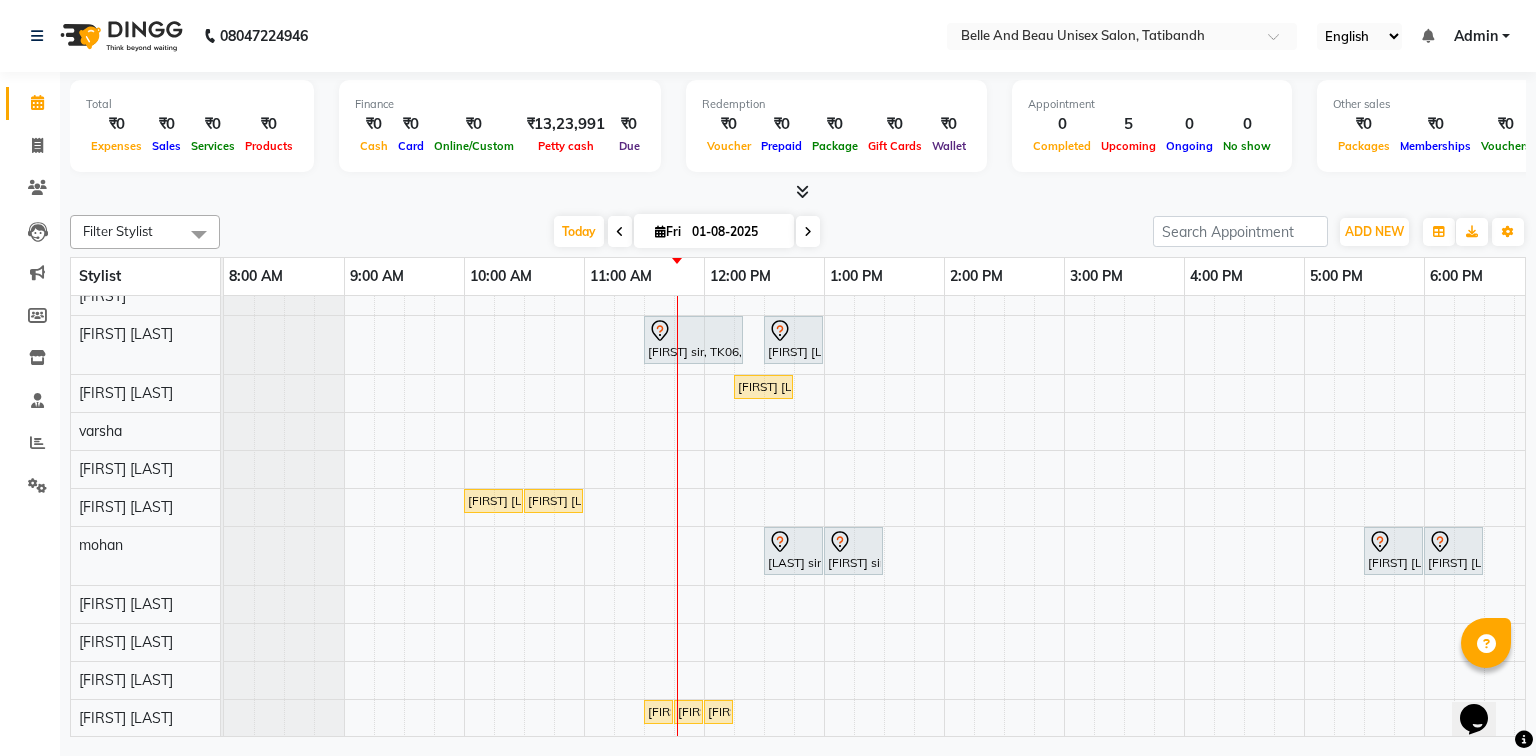 scroll, scrollTop: 65, scrollLeft: 144, axis: both 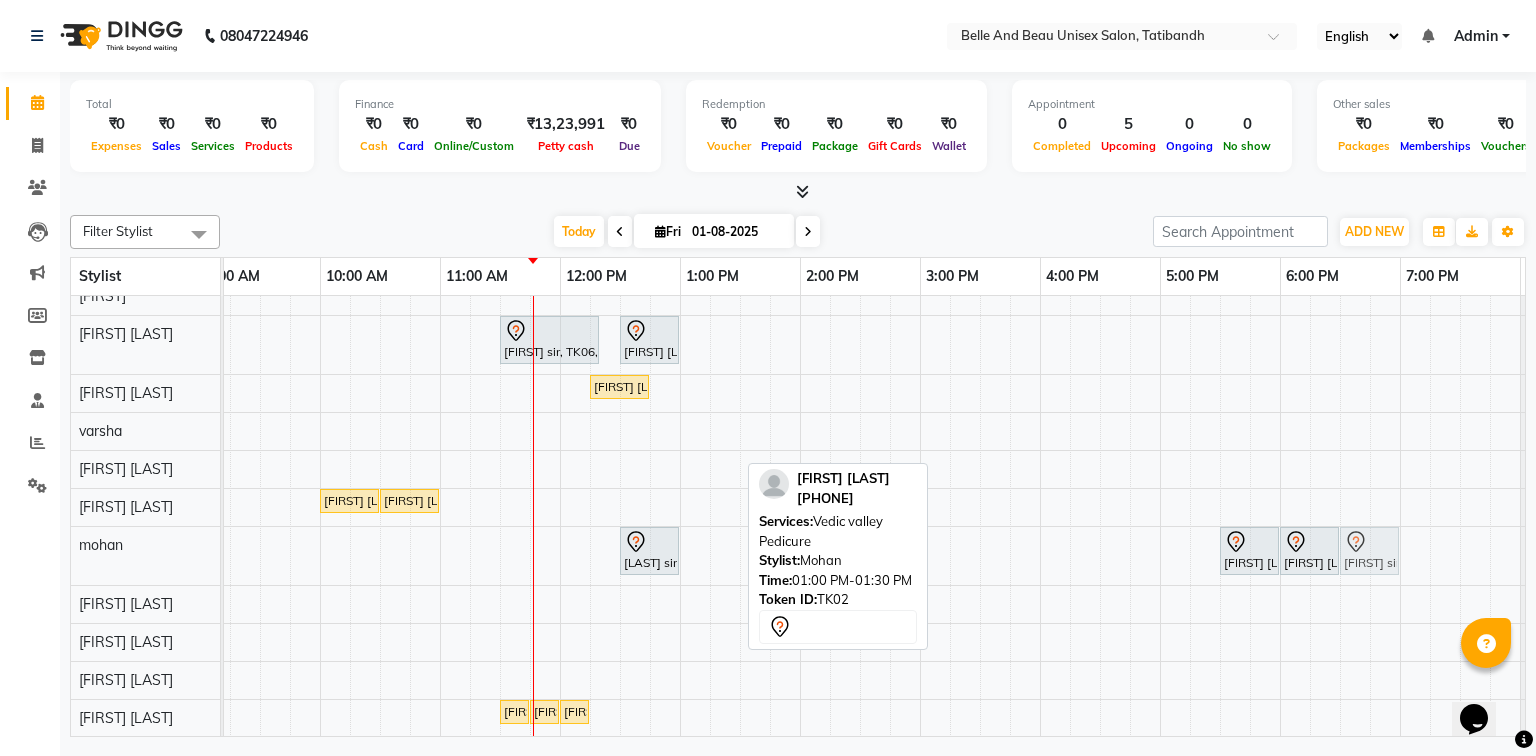 drag, startPoint x: 699, startPoint y: 524, endPoint x: 1372, endPoint y: 534, distance: 673.0743 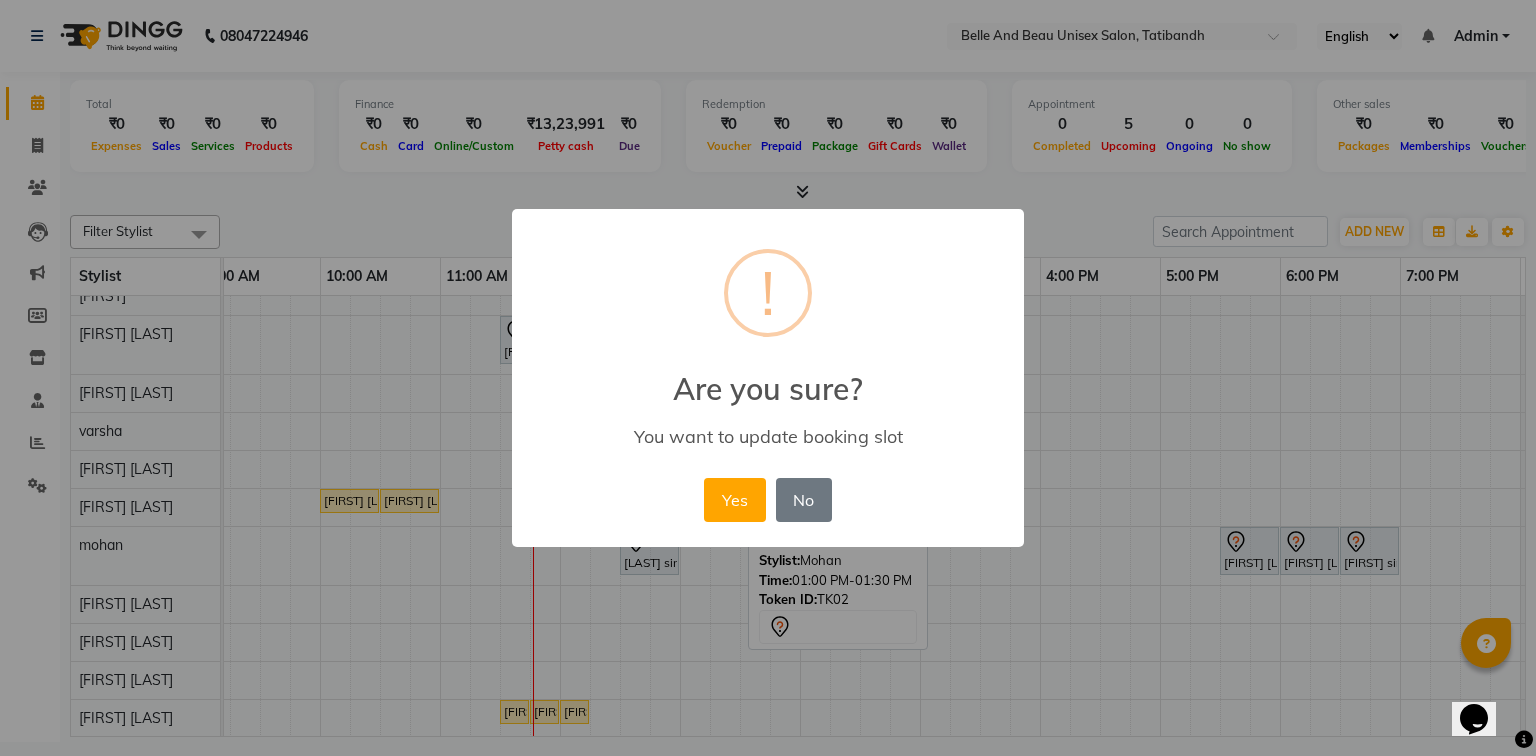 drag, startPoint x: 725, startPoint y: 495, endPoint x: 667, endPoint y: 526, distance: 65.76473 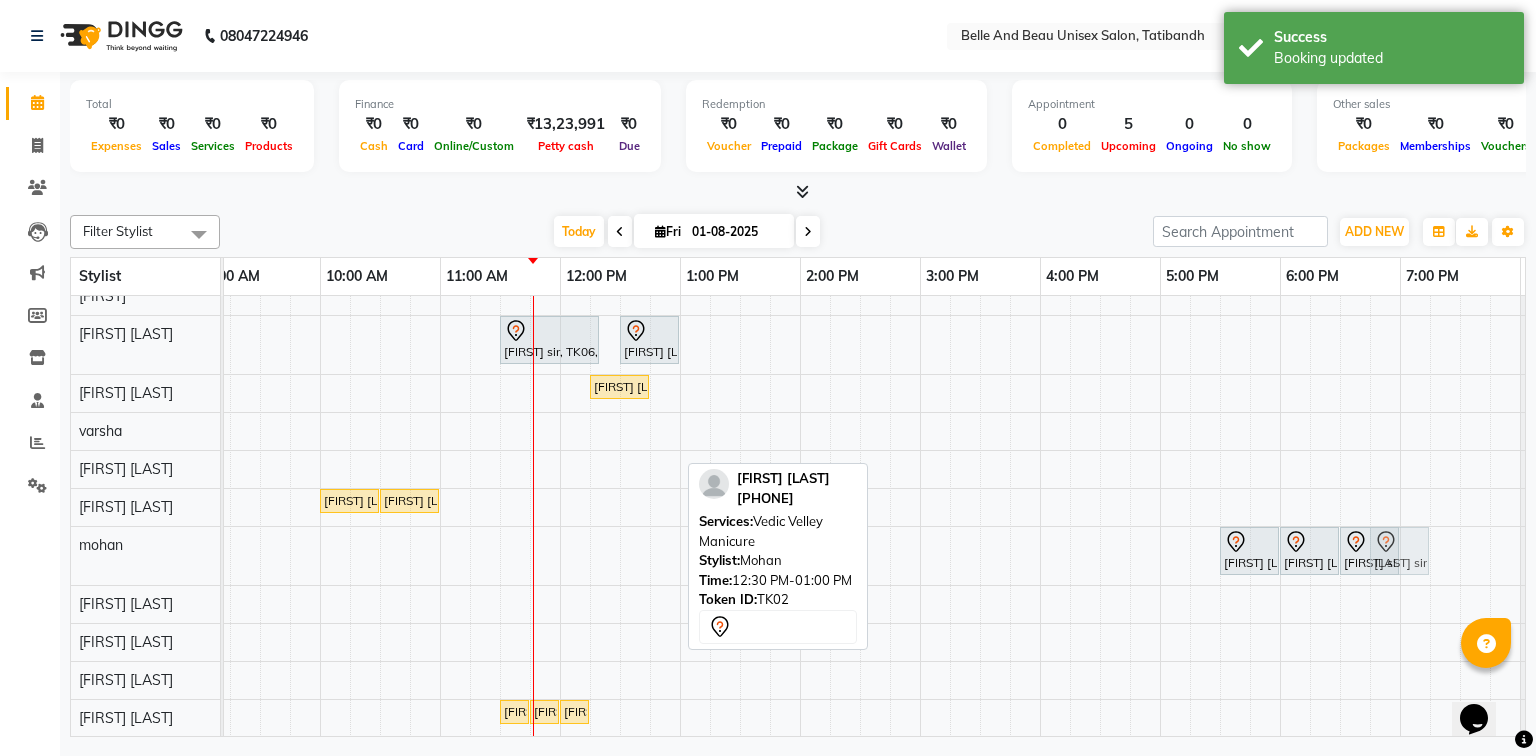 drag, startPoint x: 641, startPoint y: 545, endPoint x: 1398, endPoint y: 532, distance: 757.11163 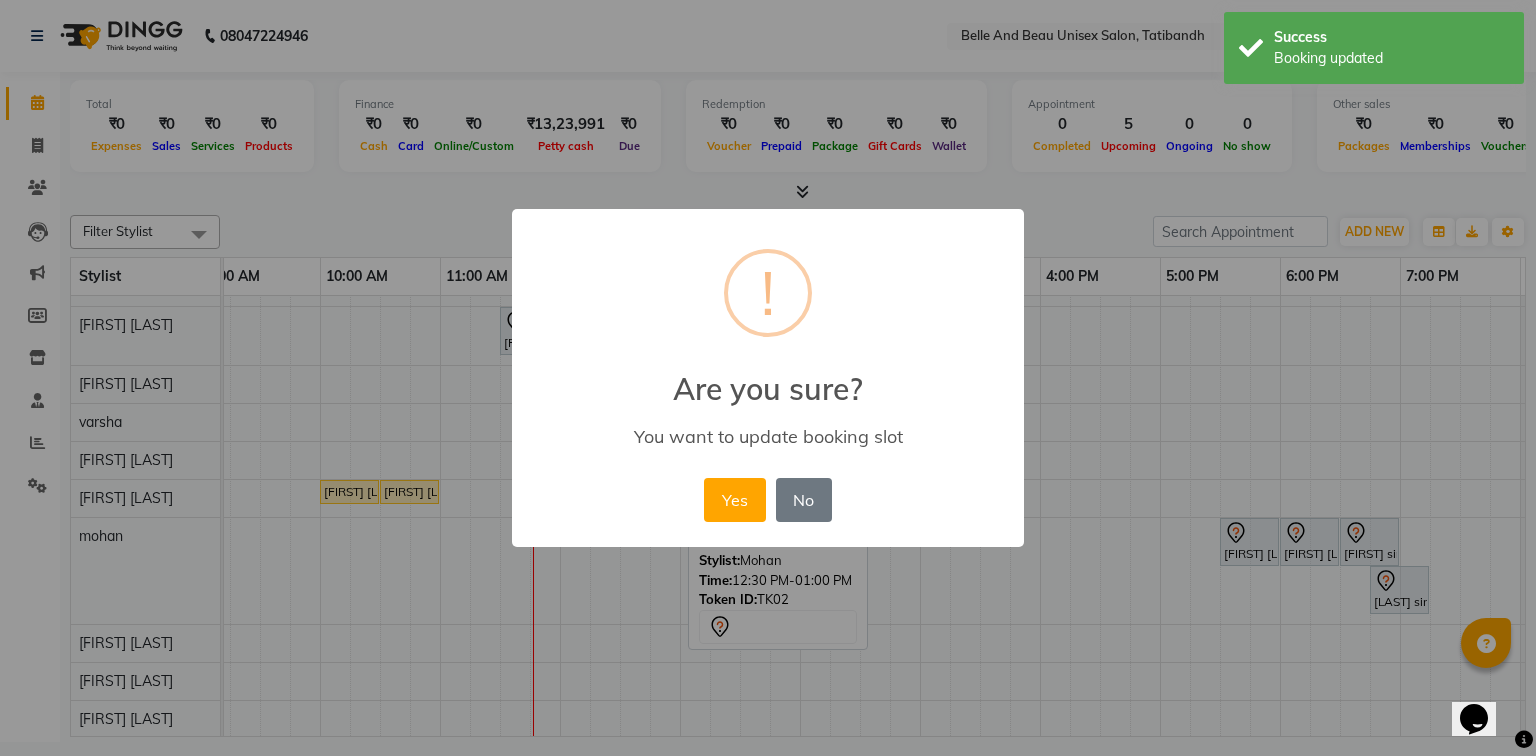 click on "× ! Are you sure? You want to update booking slot Yes No No" at bounding box center (768, 378) 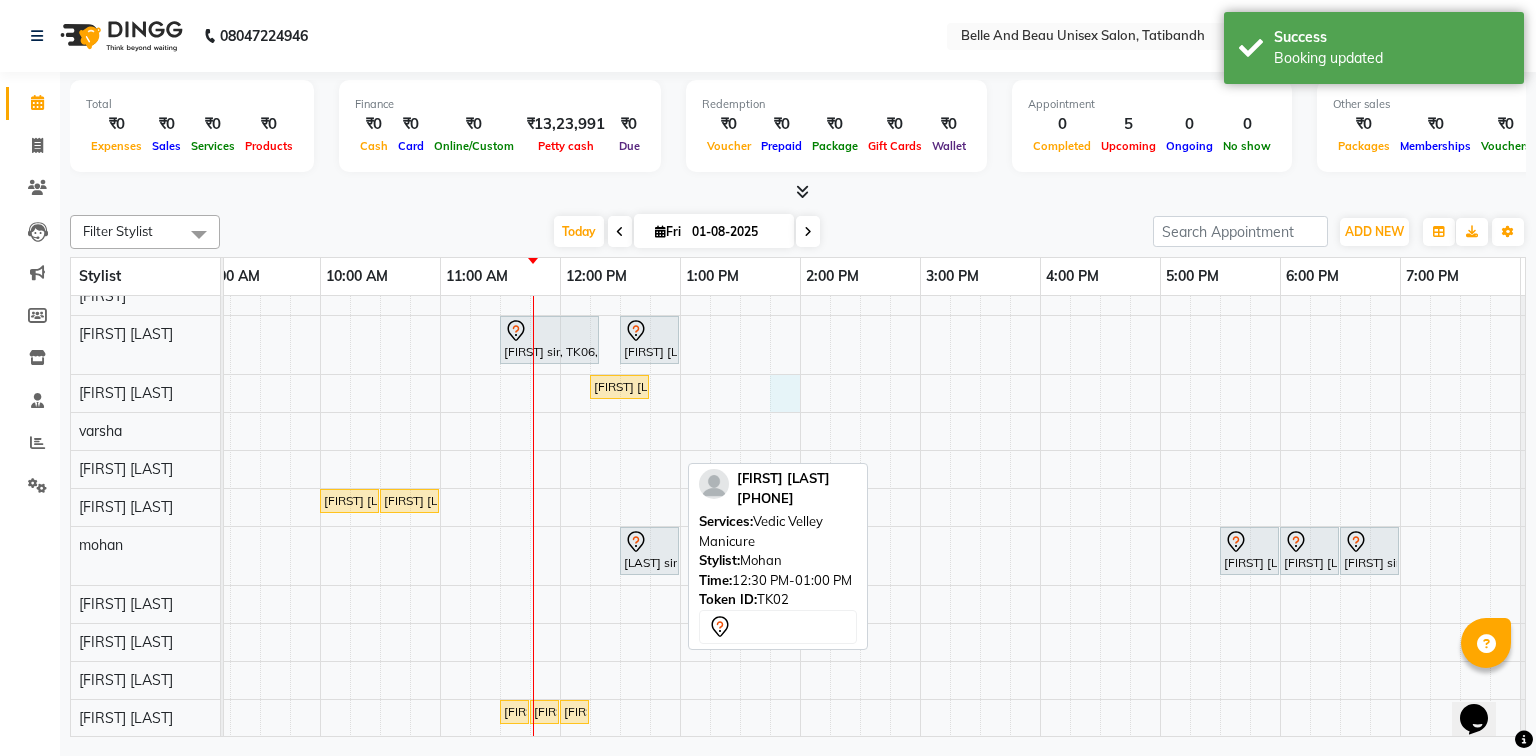 click on "Ashitosh sir, TK06, 11:30 AM-12:20 PM, Hair Colour - Global30 - Global Short Hair (Boy Cut)             Nitin Agarwal, TK04, 12:30 PM-01:00 PM, Hair Care - Hair Cut (Male)30 - Adult Hair Cut (Below 8)    Kiran Pandey, TK05, 12:15 PM-12:45 PM, Hair Care - Hair Cut (Female)30 - Adult Hair Cut (Below 8)    Sudarshan sharma, TK03, 10:00 AM-10:30 AM, Hair Care - Hair Cut (Male)30 - Adult Hair Cut (Below 8)    Sudarshan sharma, TK03, 10:30 AM-11:00 AM, Shave & Trimming - Beard  (Male)30 - Beard Shaping             Nivas sir, TK02, 12:30 PM-01:00 PM, Vedic Velley Manicure             Nivas sir, TK02, 05:30 PM-06:00 PM, Hair Care - Hair Cut (Male)30 - Adult Hair Cut (Below 8)             Nivas sir, TK02, 06:00 PM-06:30 PM, Shave & Trimming - Beard  (Male)30 - Beard Trimming             Nivas sir, TK02, 06:30 PM-07:00 PM, Vedic valley  Pedicure     Kiran Pandey, TK05, 11:30 AM-11:40 AM, Threading - Eyebrow (Female)30 - Eyebrow" at bounding box center (860, 488) 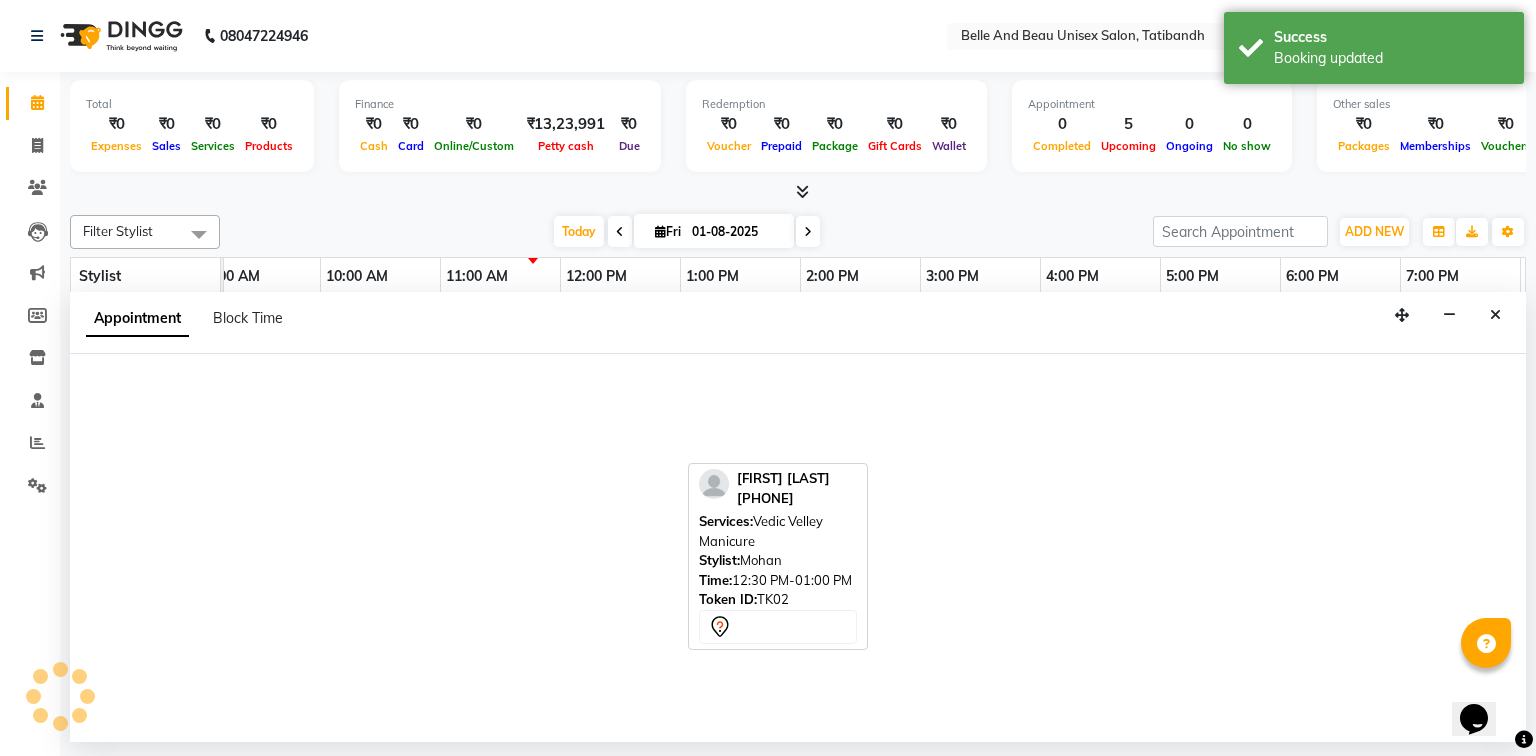 select on "59701" 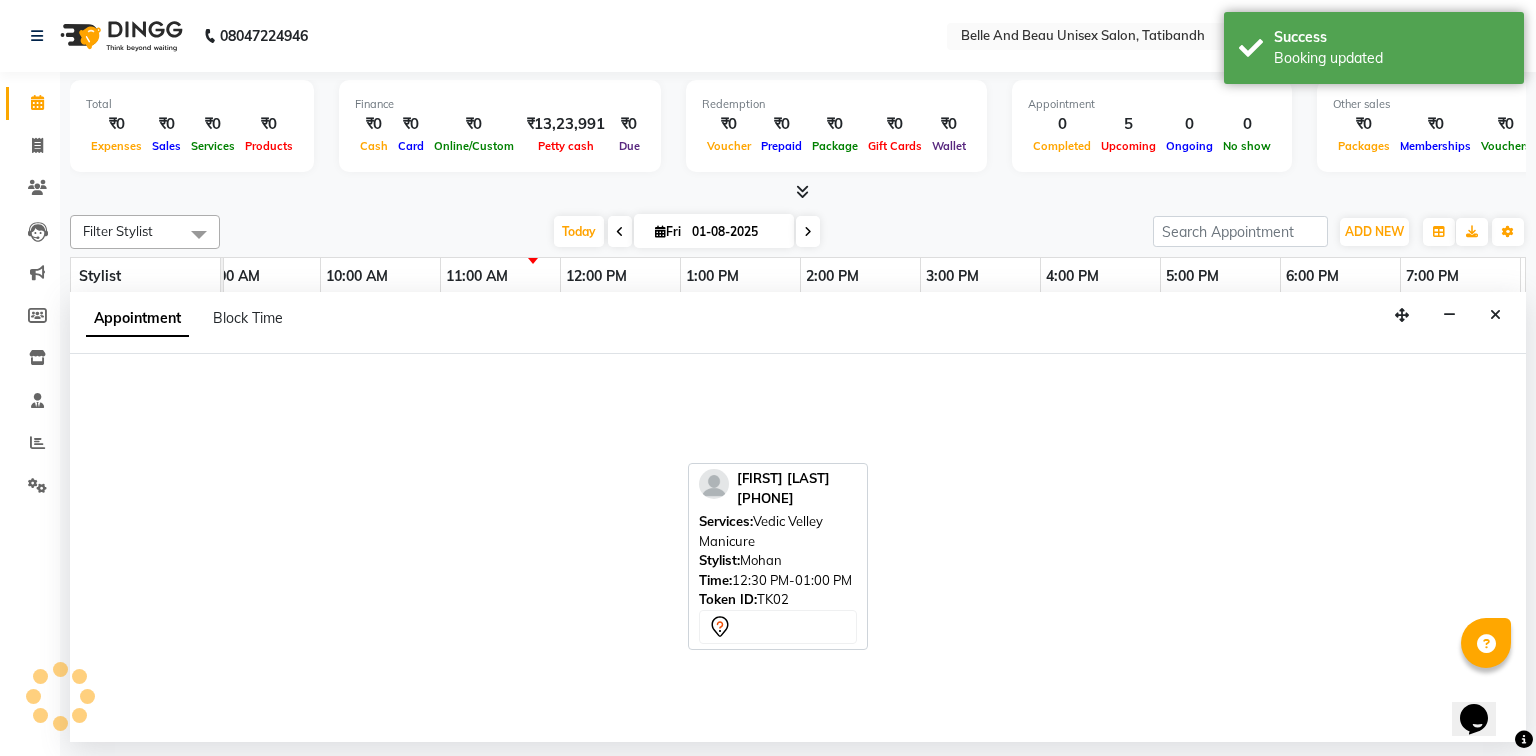 select on "825" 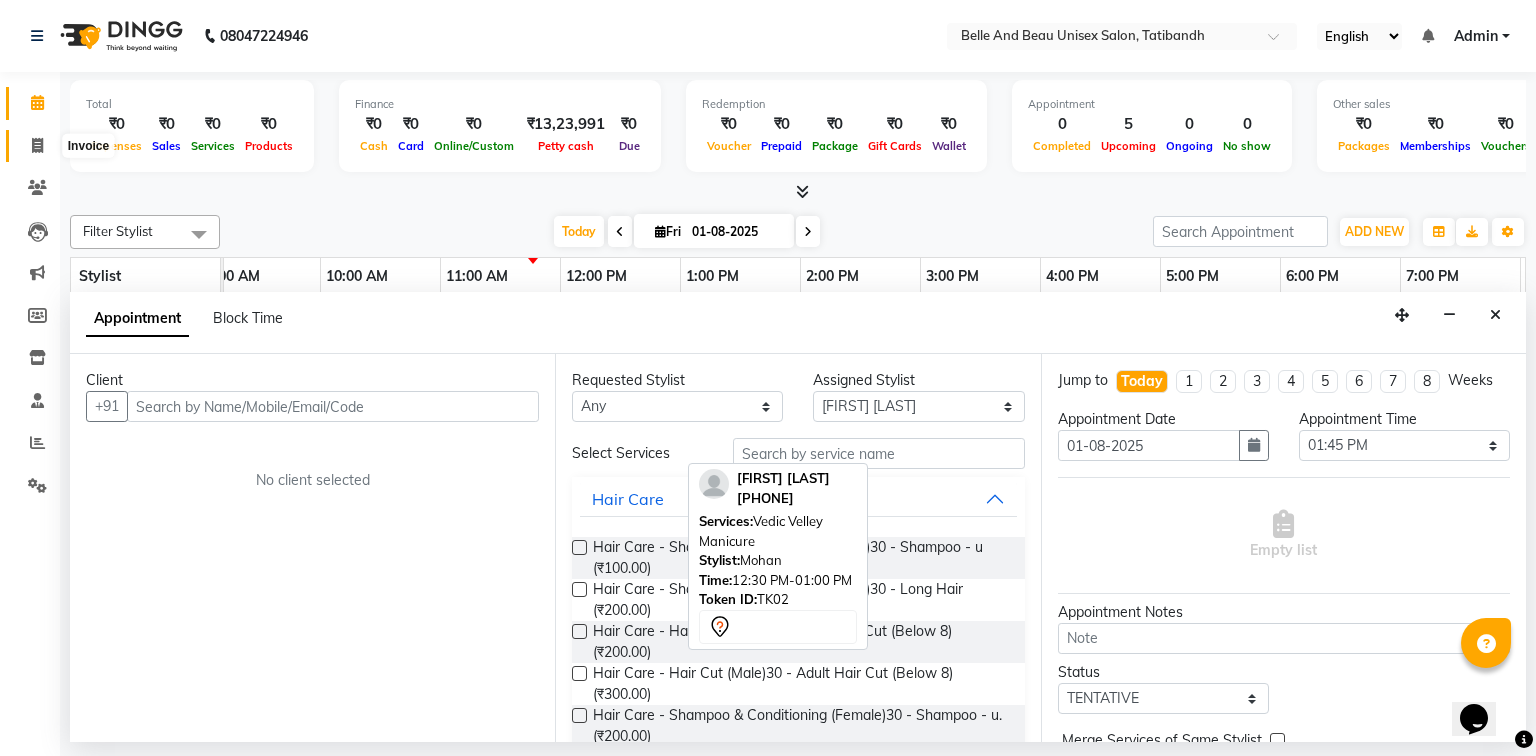 click 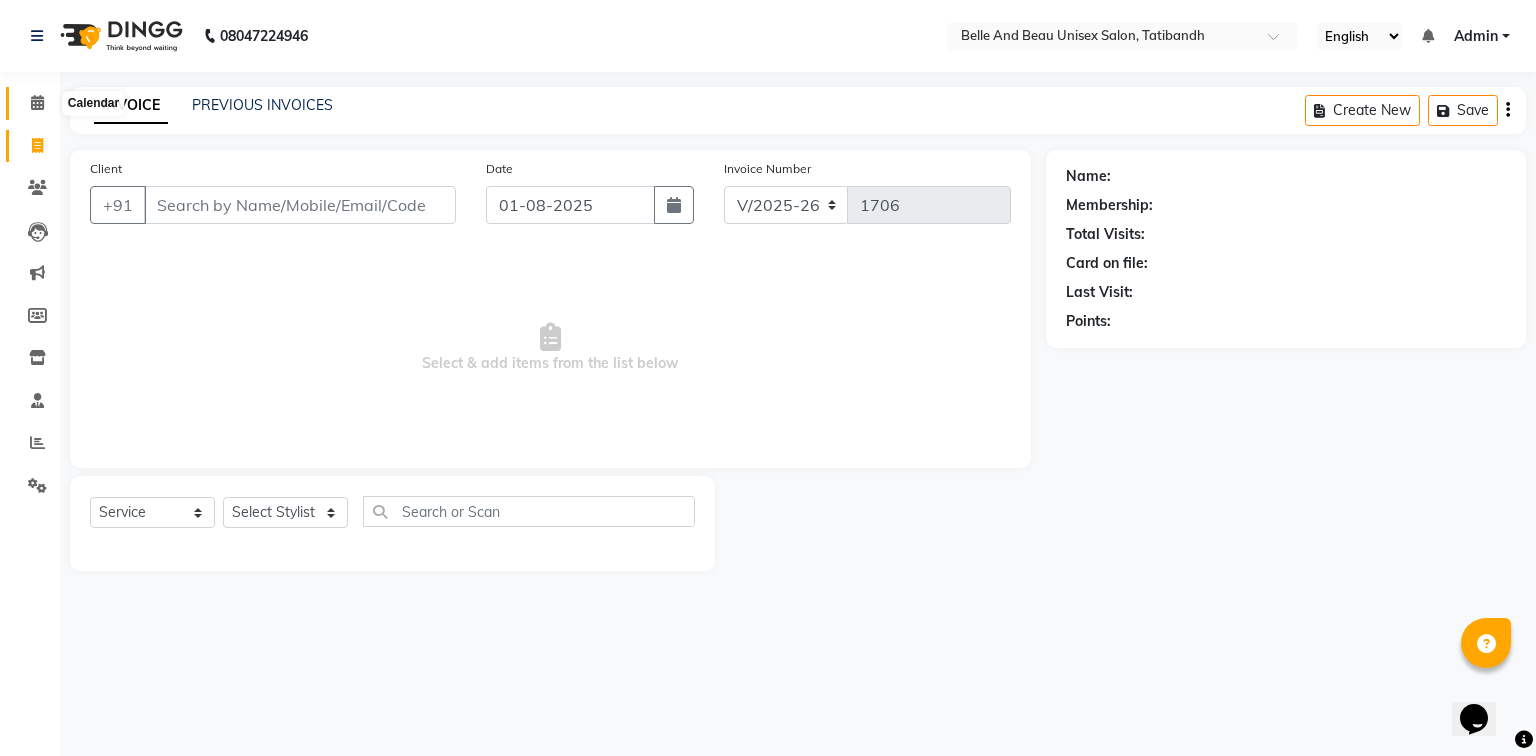 click 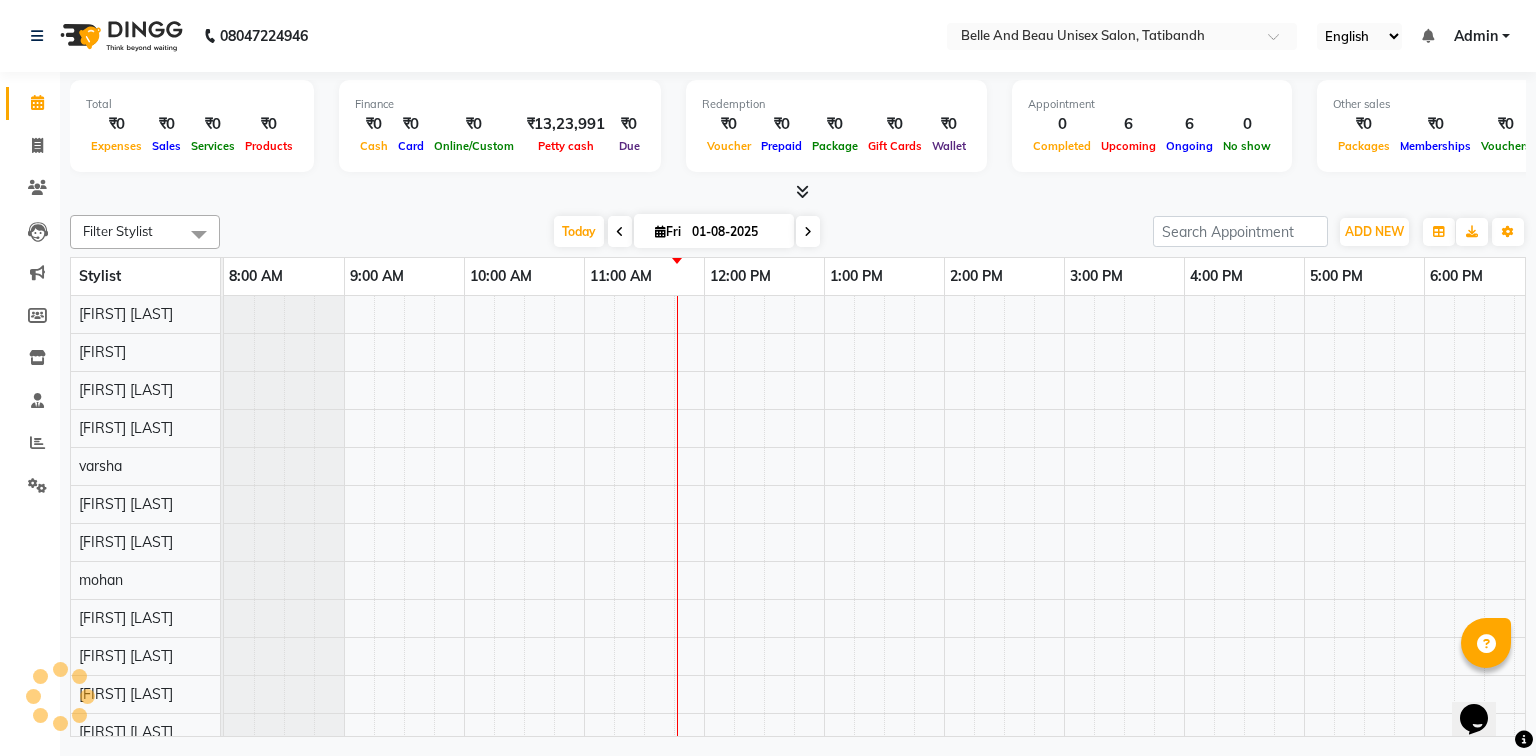 scroll, scrollTop: 0, scrollLeft: 0, axis: both 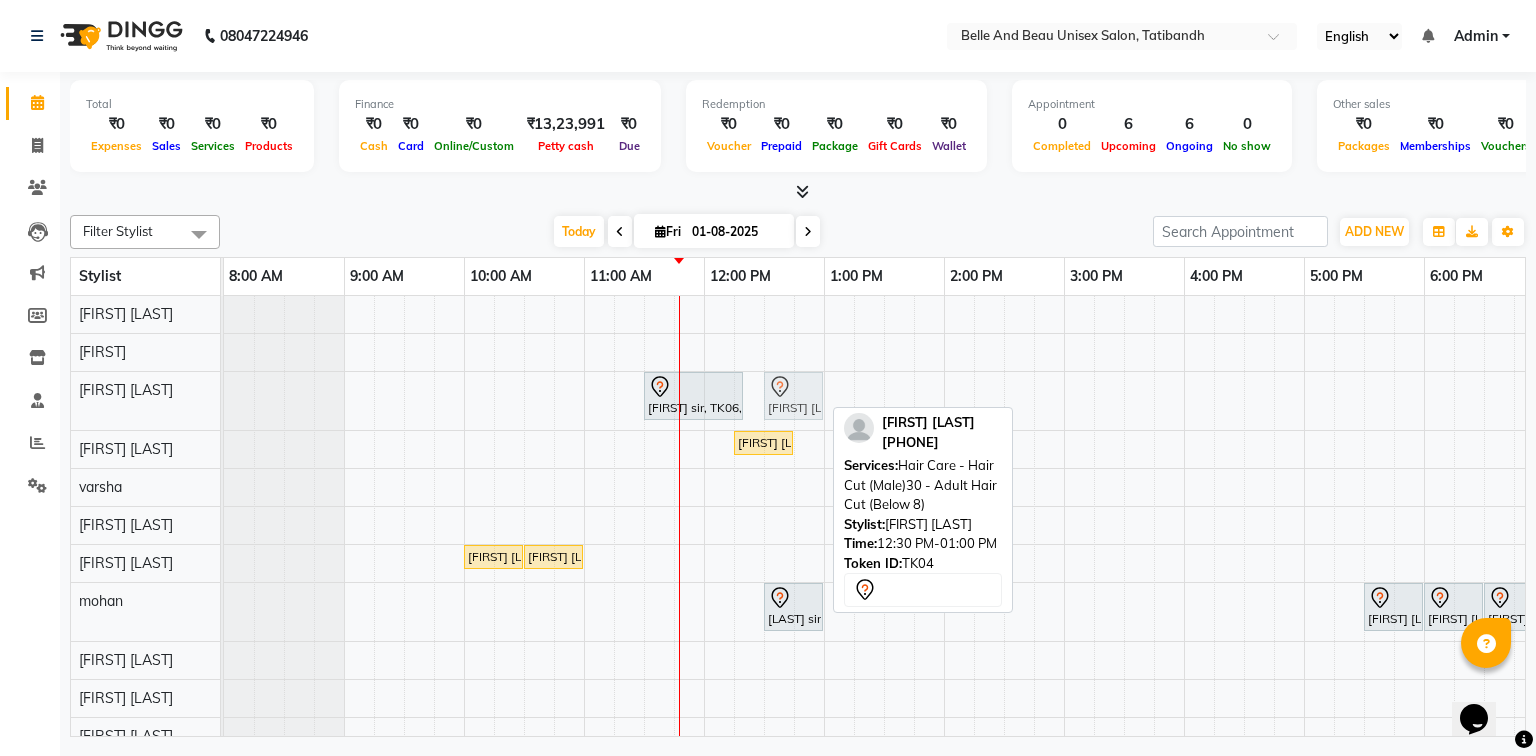 drag, startPoint x: 788, startPoint y: 400, endPoint x: 791, endPoint y: 383, distance: 17.262676 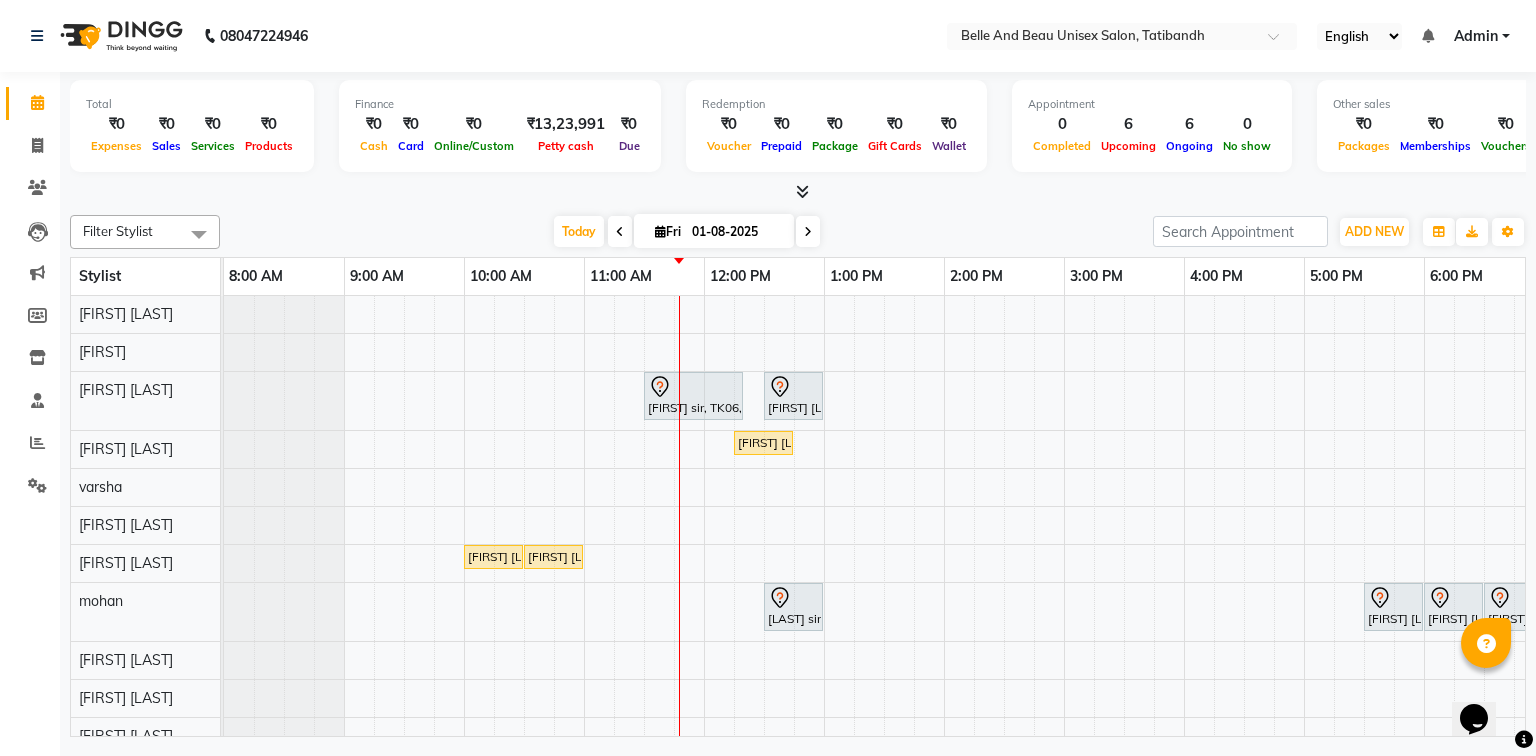 scroll, scrollTop: 47, scrollLeft: 0, axis: vertical 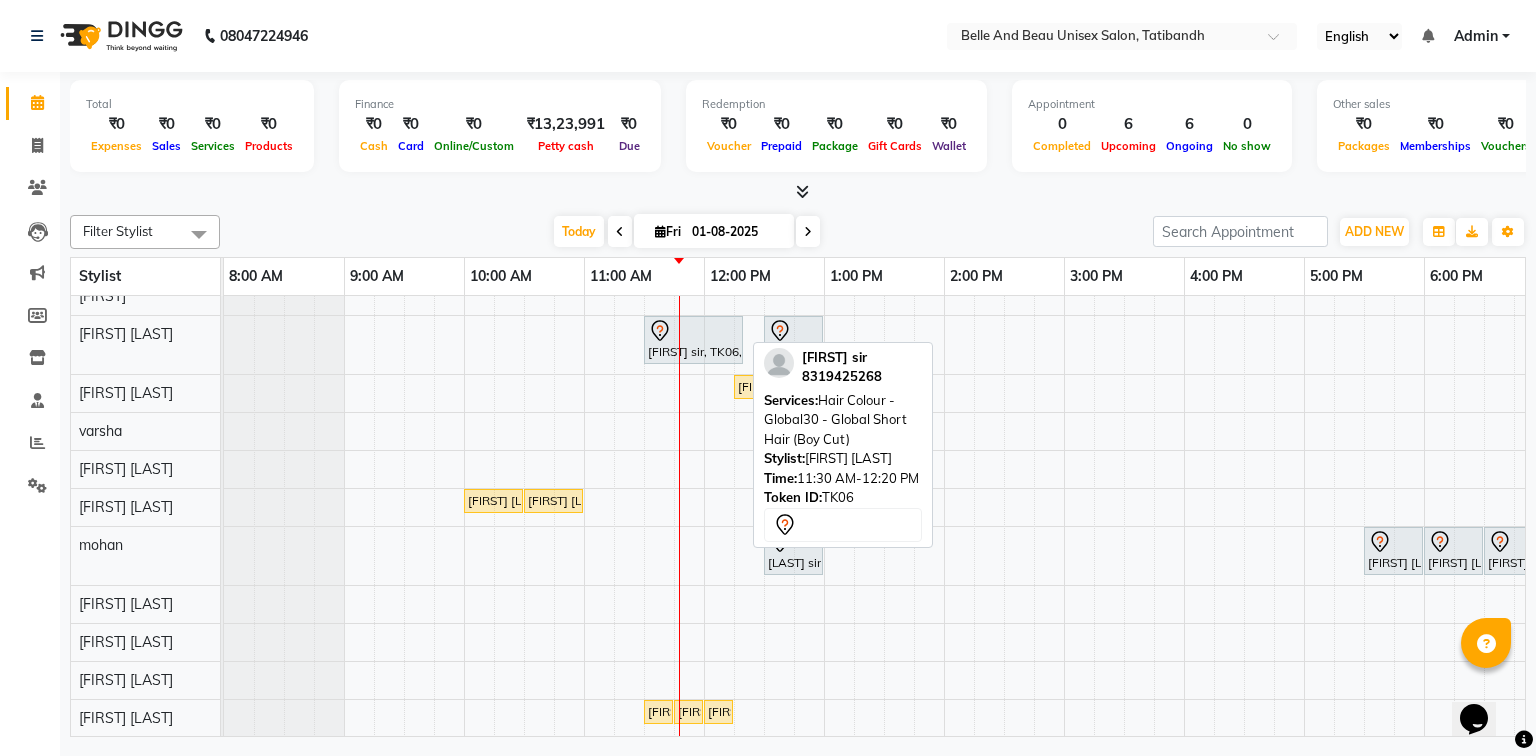 click on "Ashitosh sir, TK06, 11:30 AM-12:20 PM, Hair Colour - Global30 - Global Short Hair (Boy Cut)" at bounding box center [693, 340] 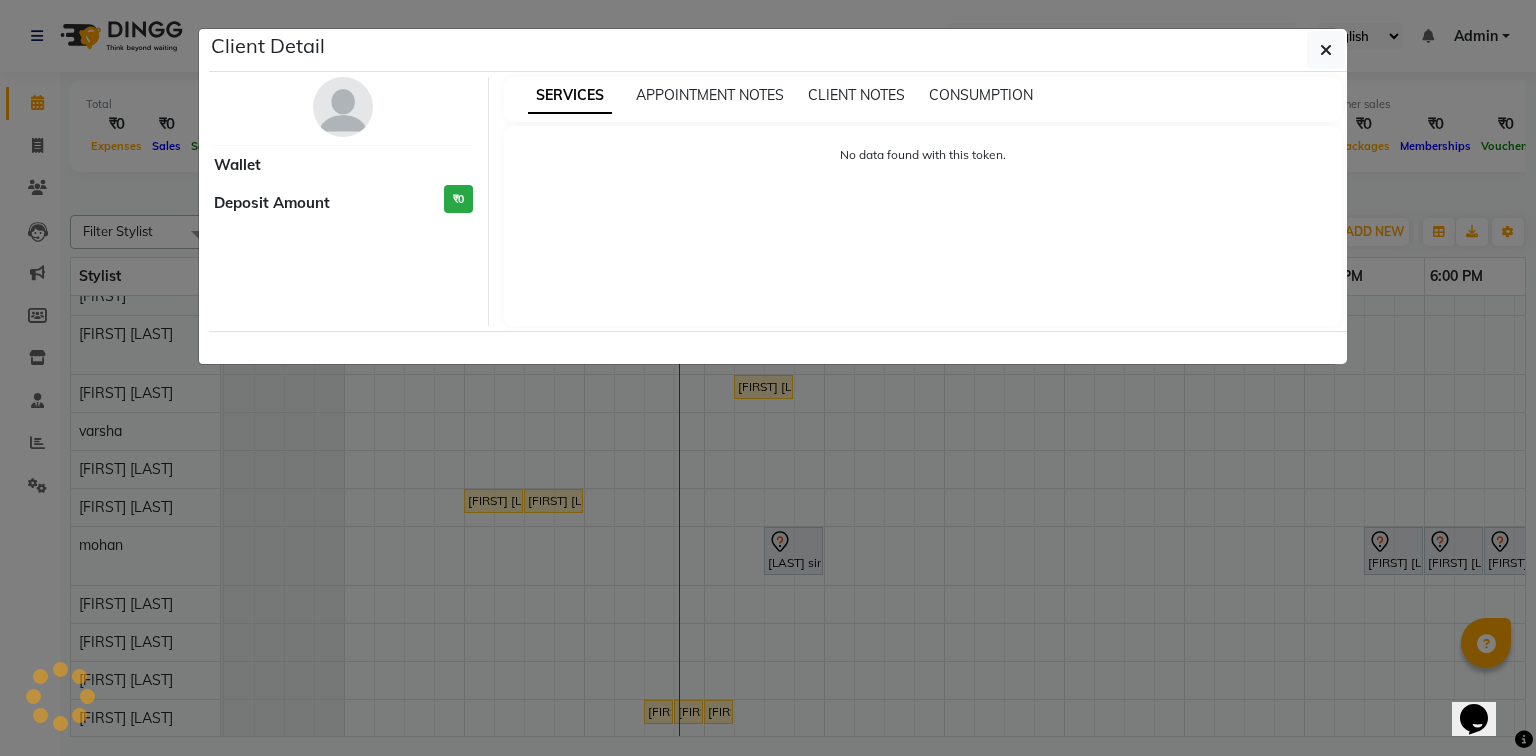 select on "7" 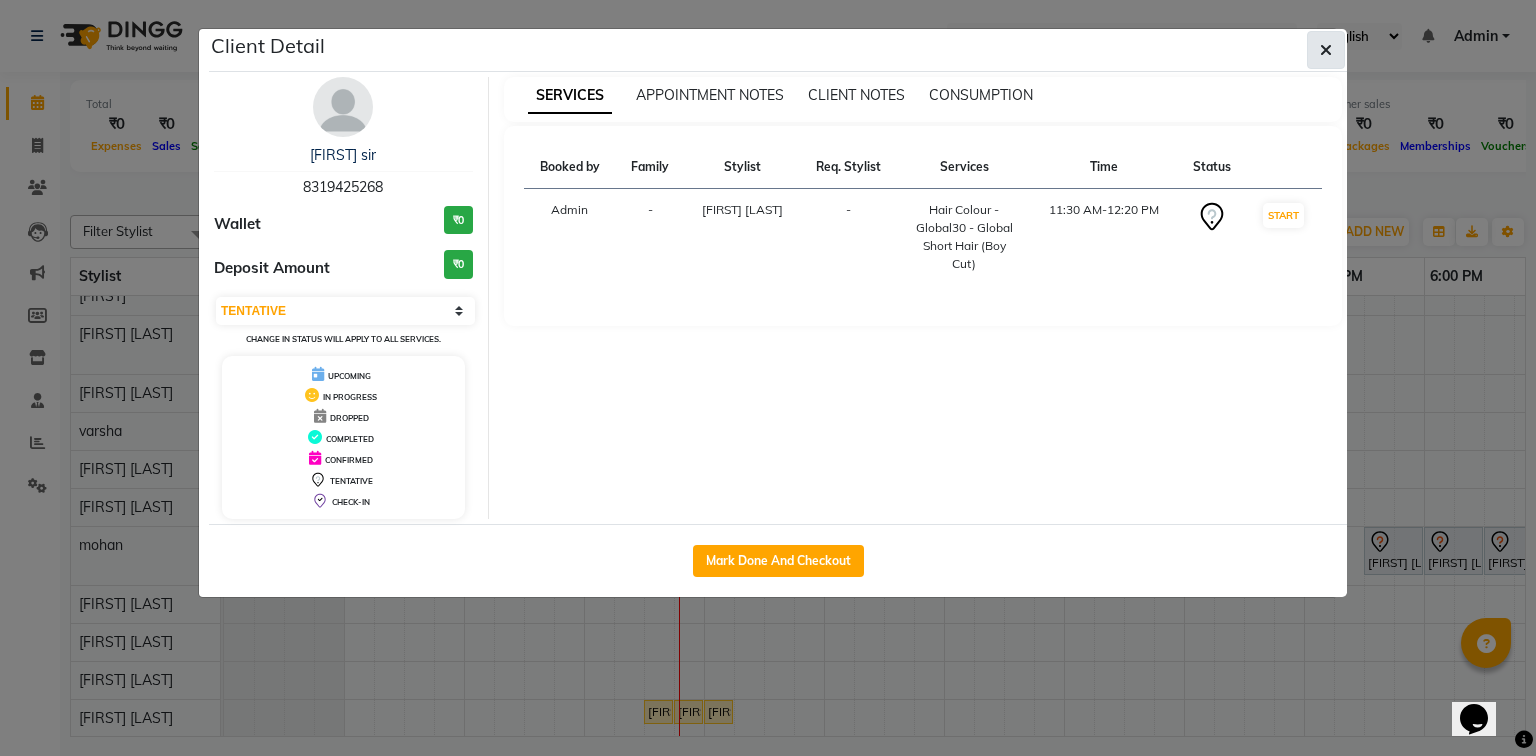 click 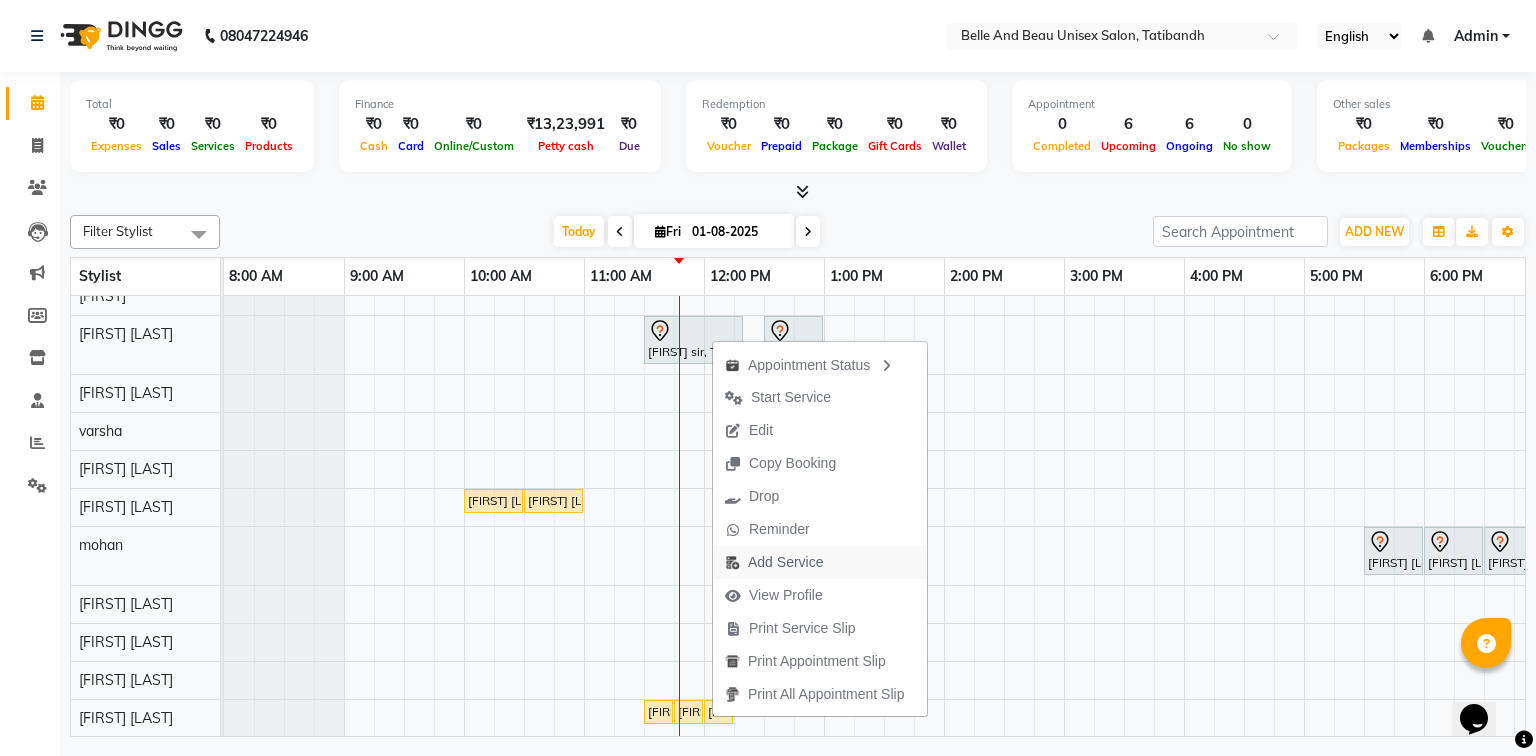 click on "Add Service" at bounding box center (785, 562) 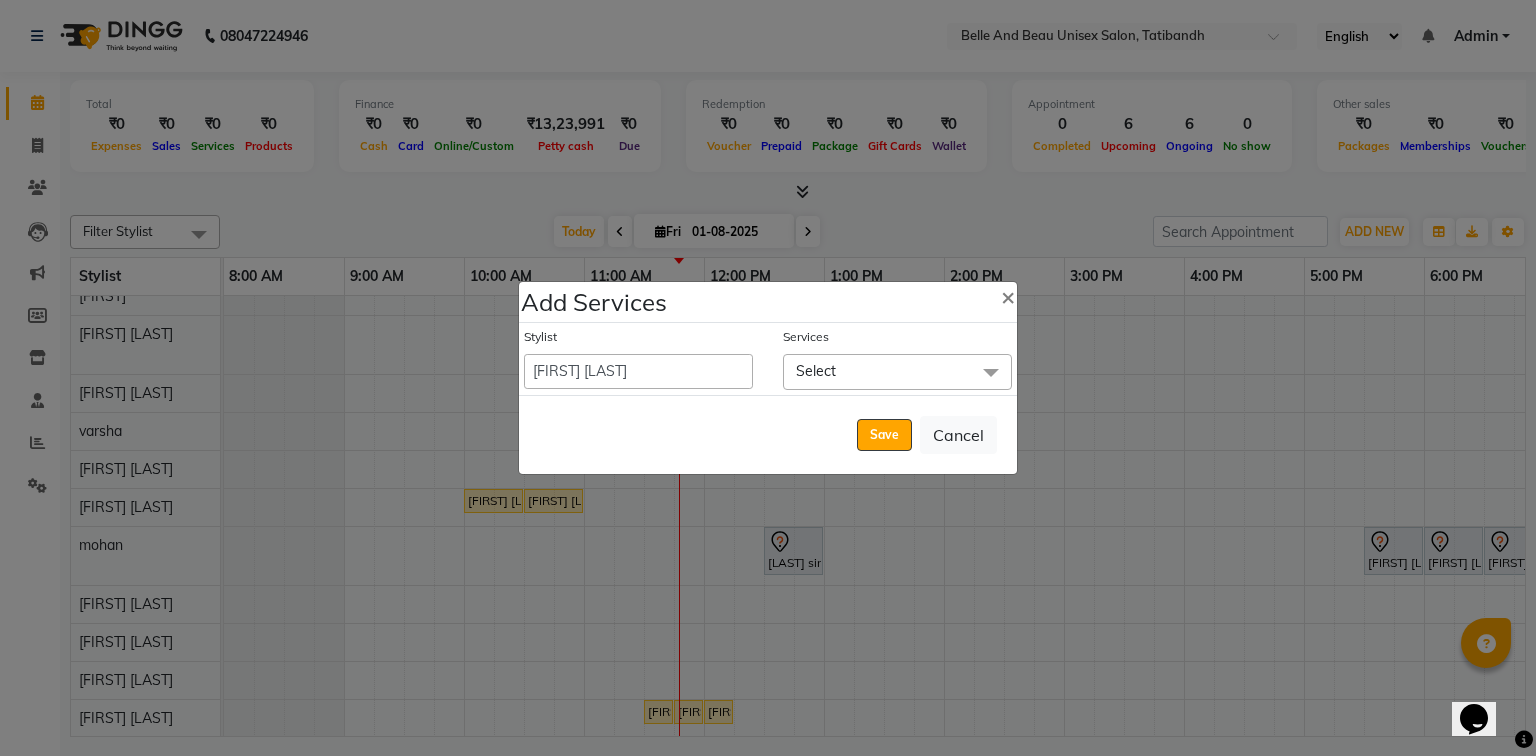 click on "Select" 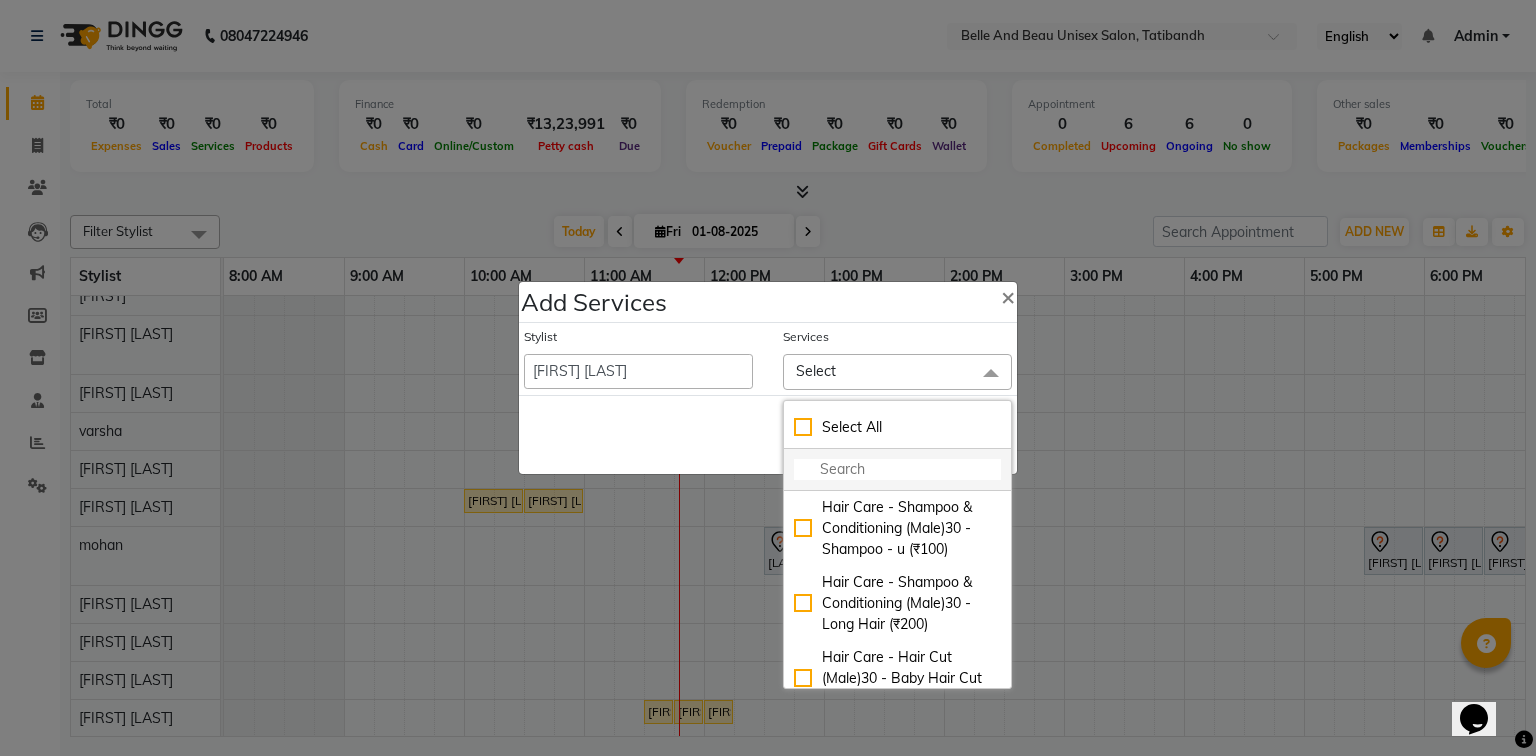 click 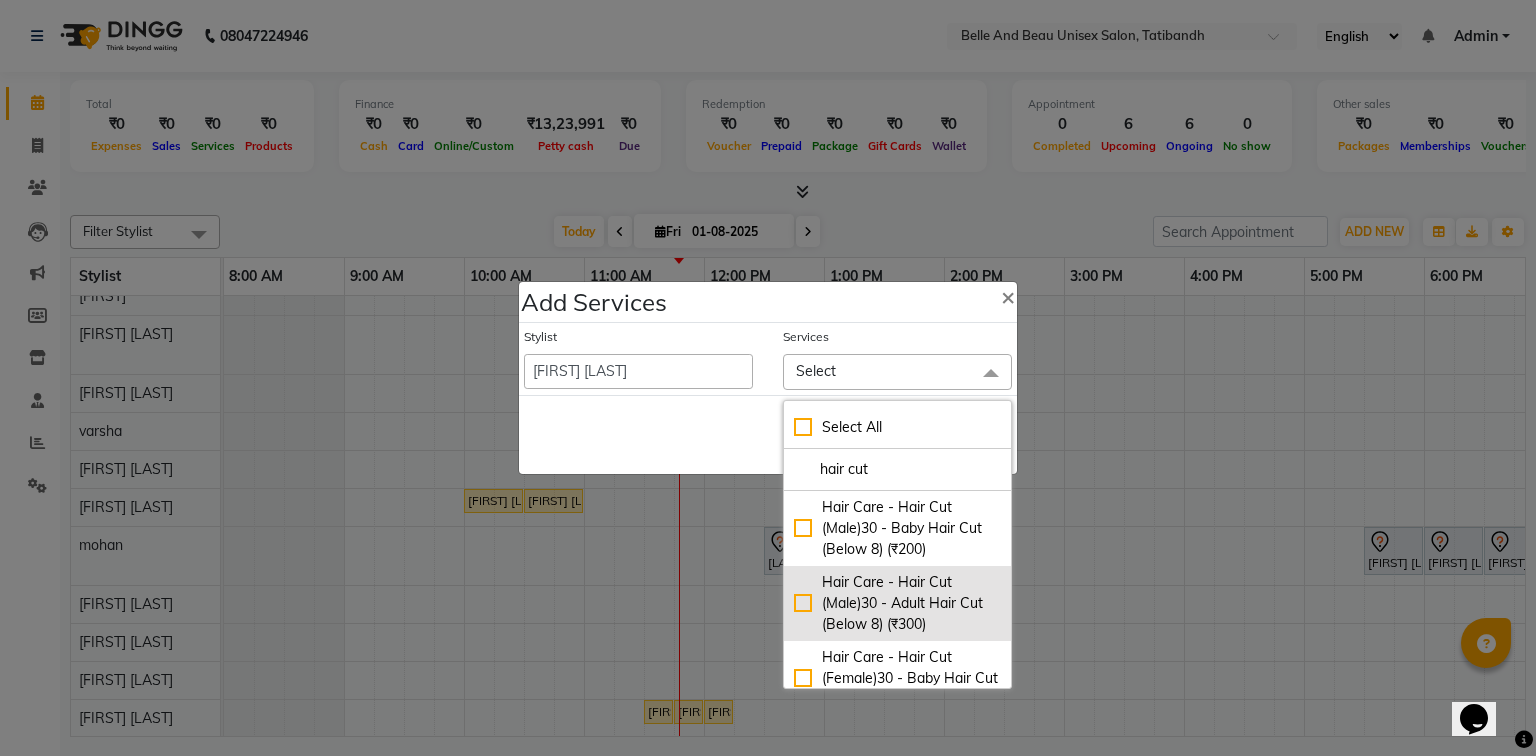 type on "hair cut" 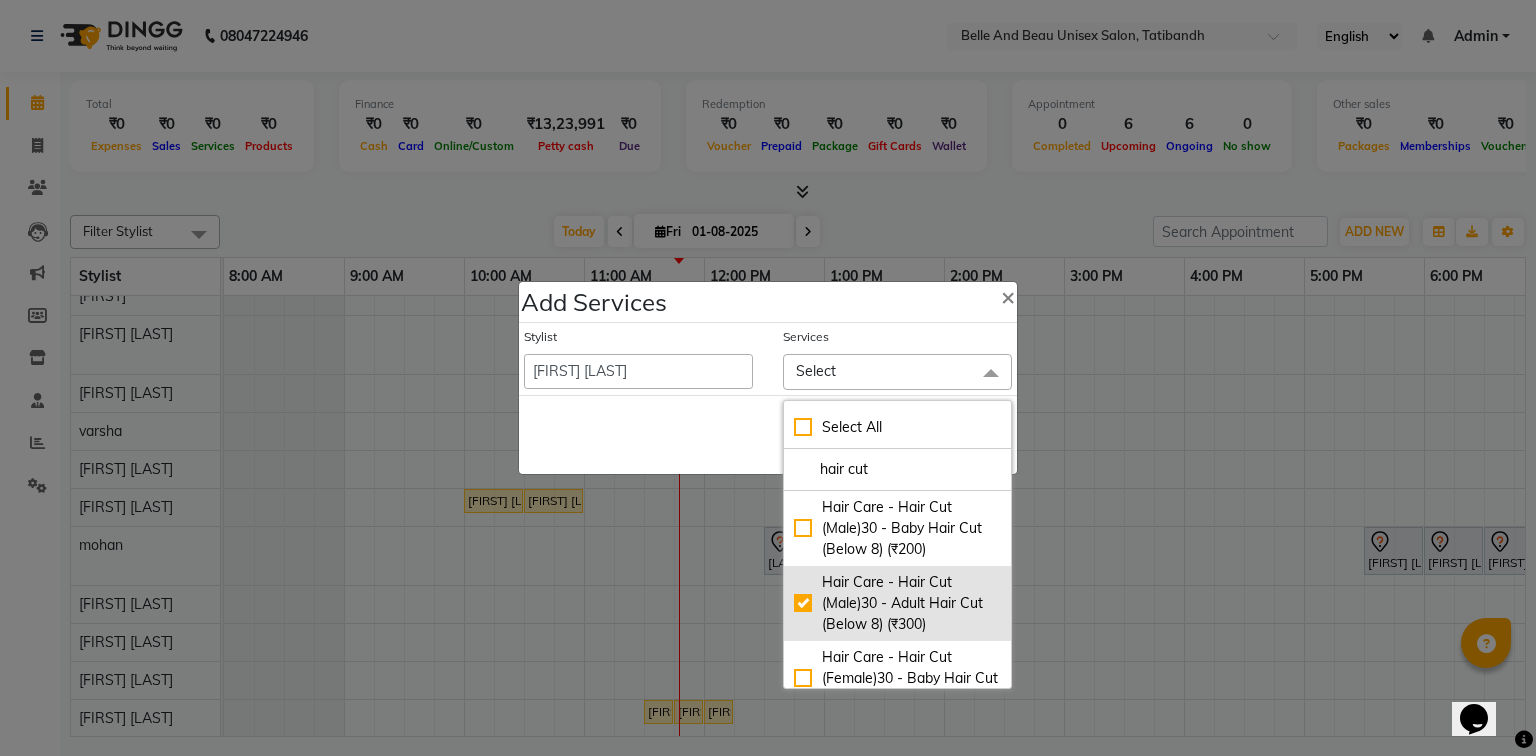 checkbox on "true" 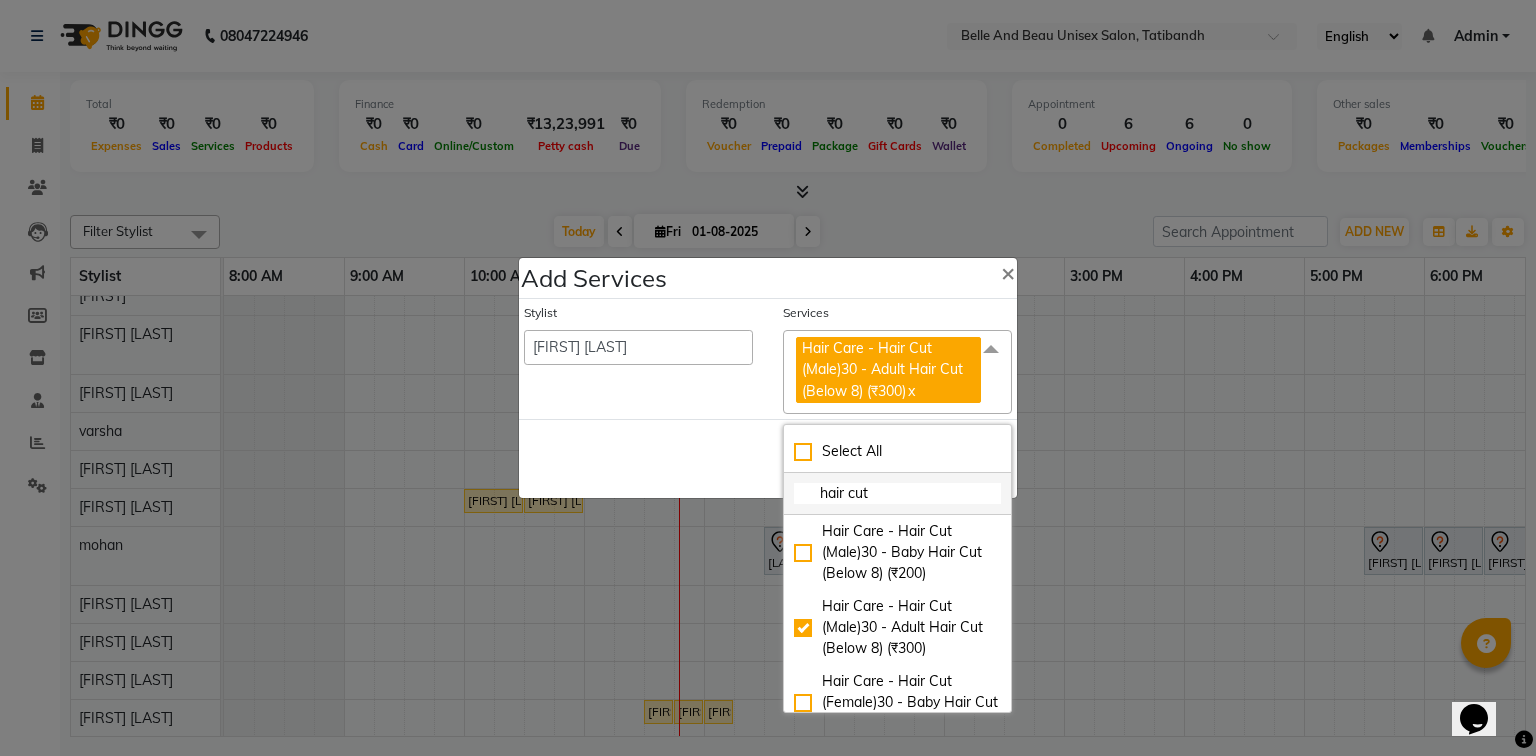 click on "hair cut" 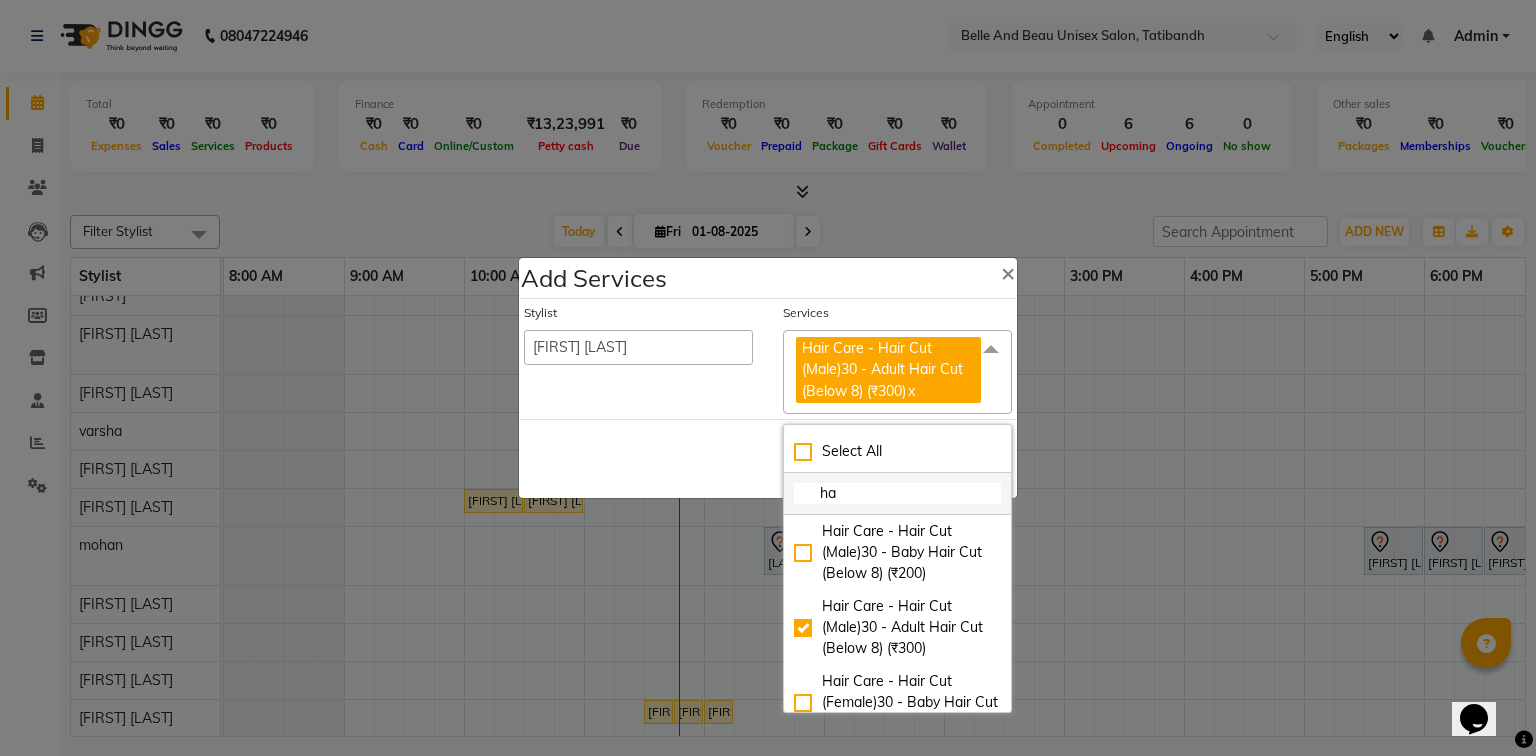 type on "h" 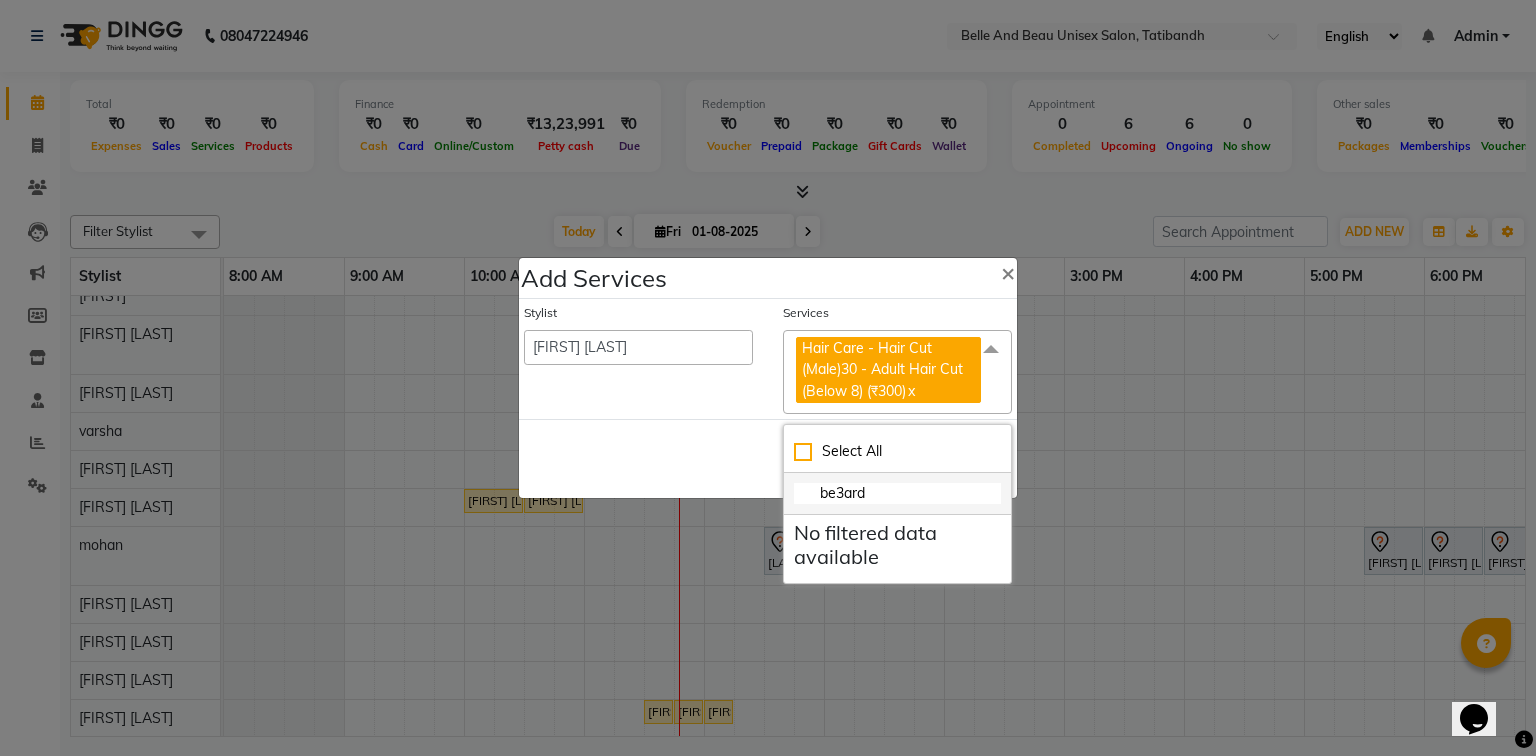 click on "be3ard" 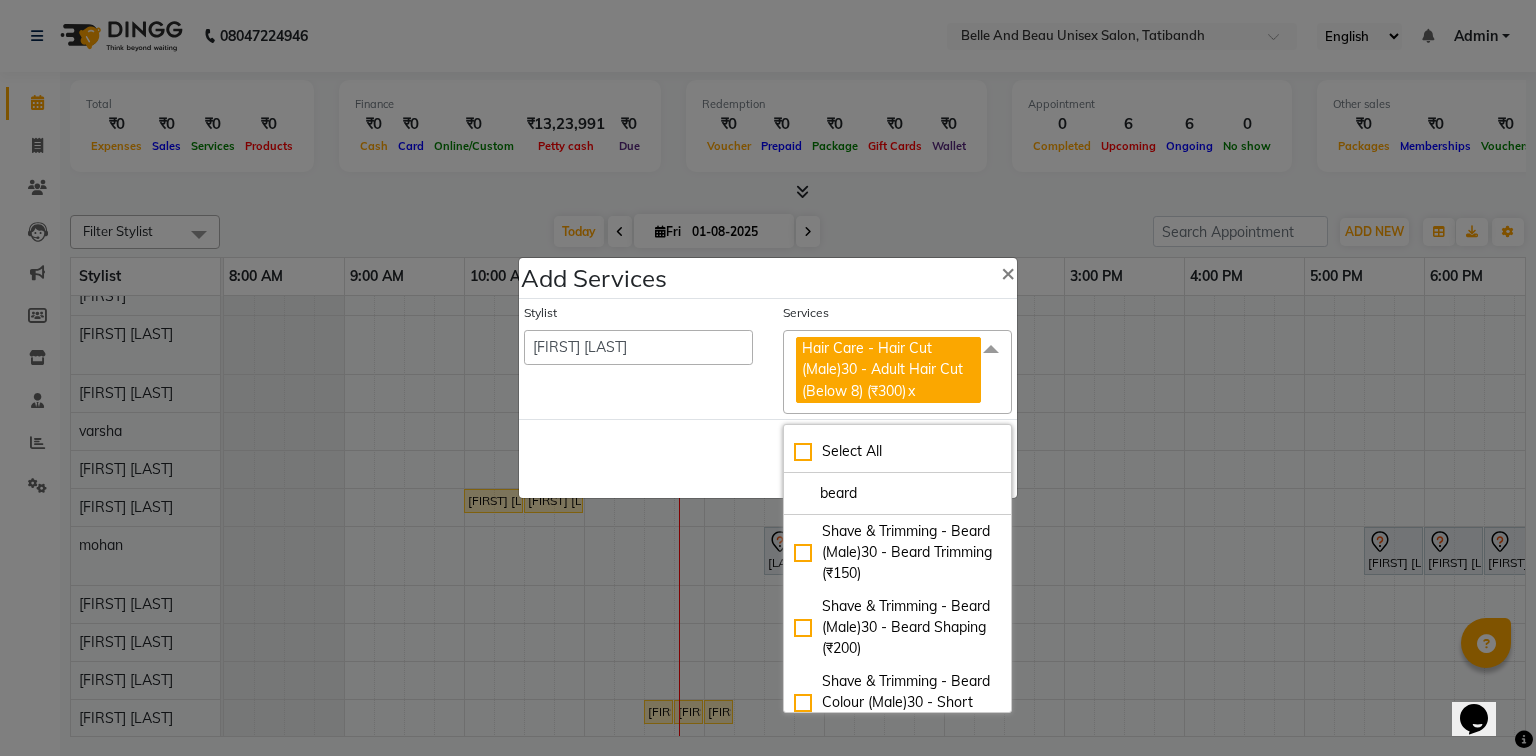 type on "beard" 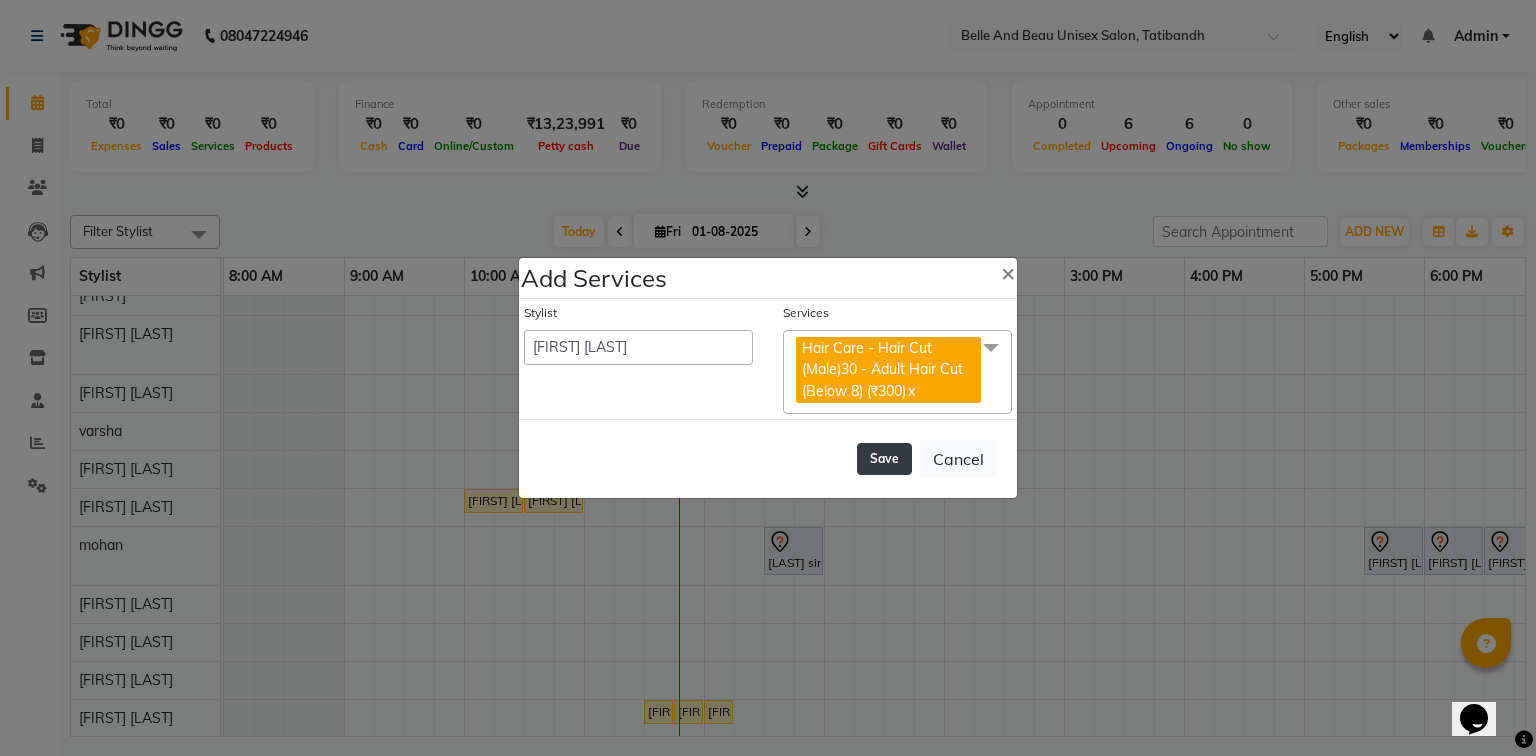 click on "Save" 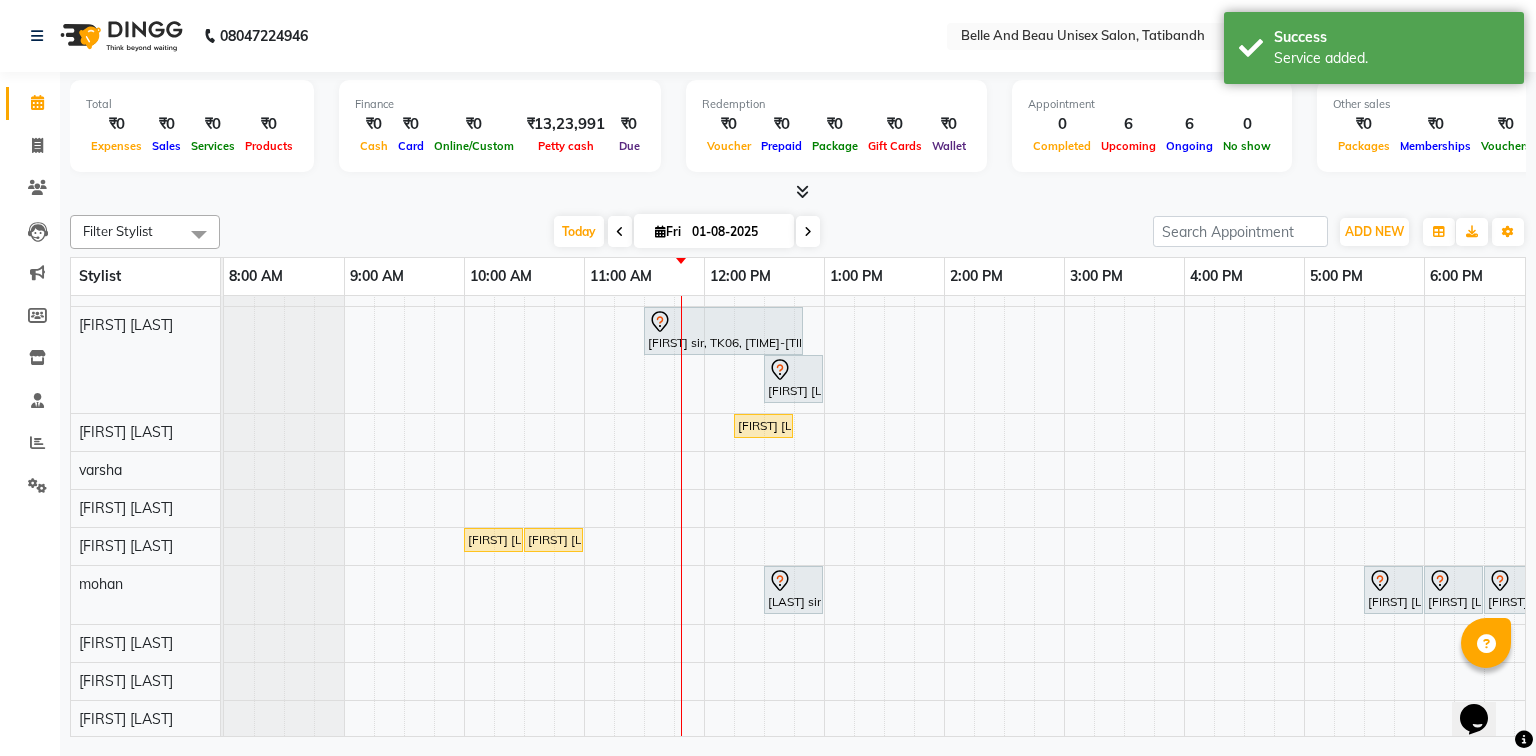 scroll, scrollTop: 0, scrollLeft: 0, axis: both 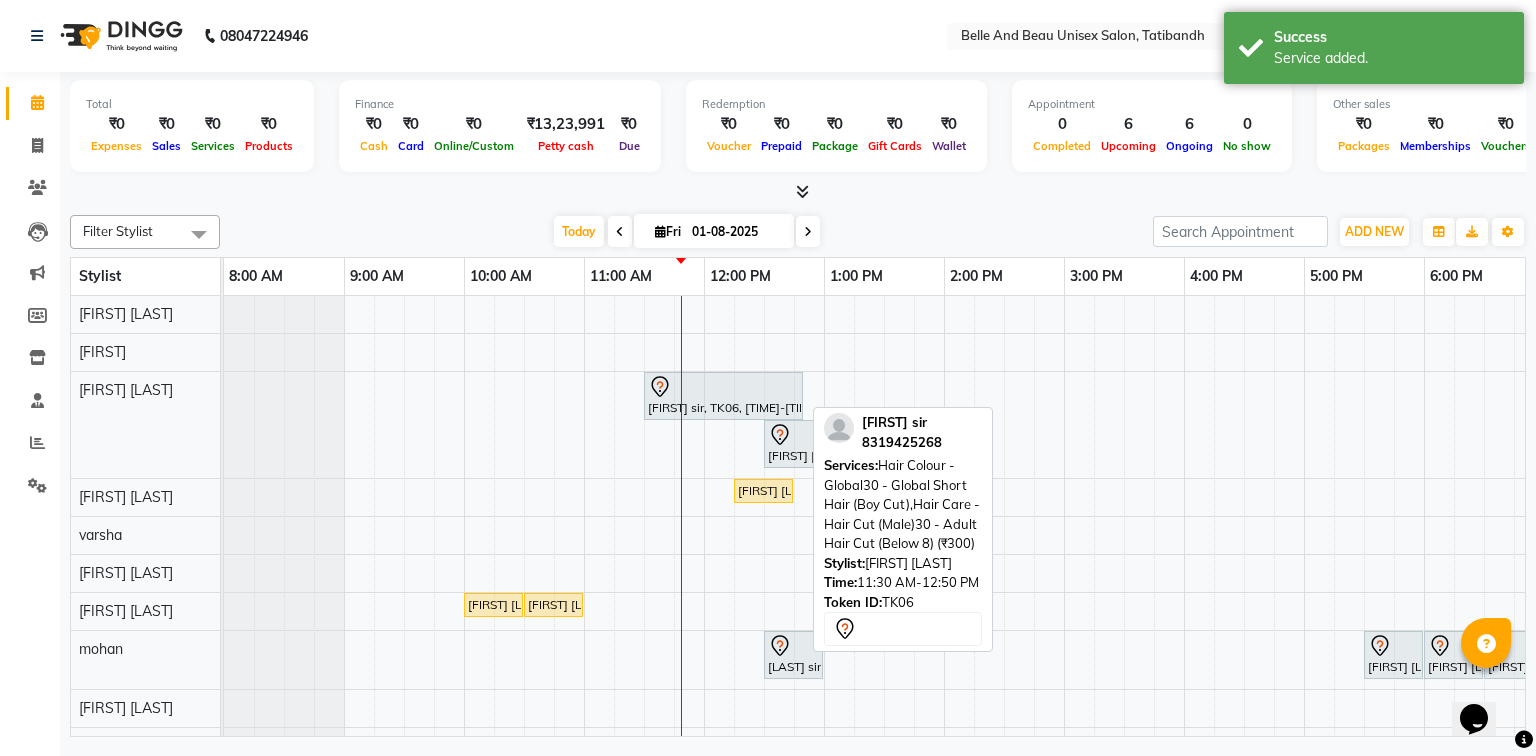 click at bounding box center (723, 387) 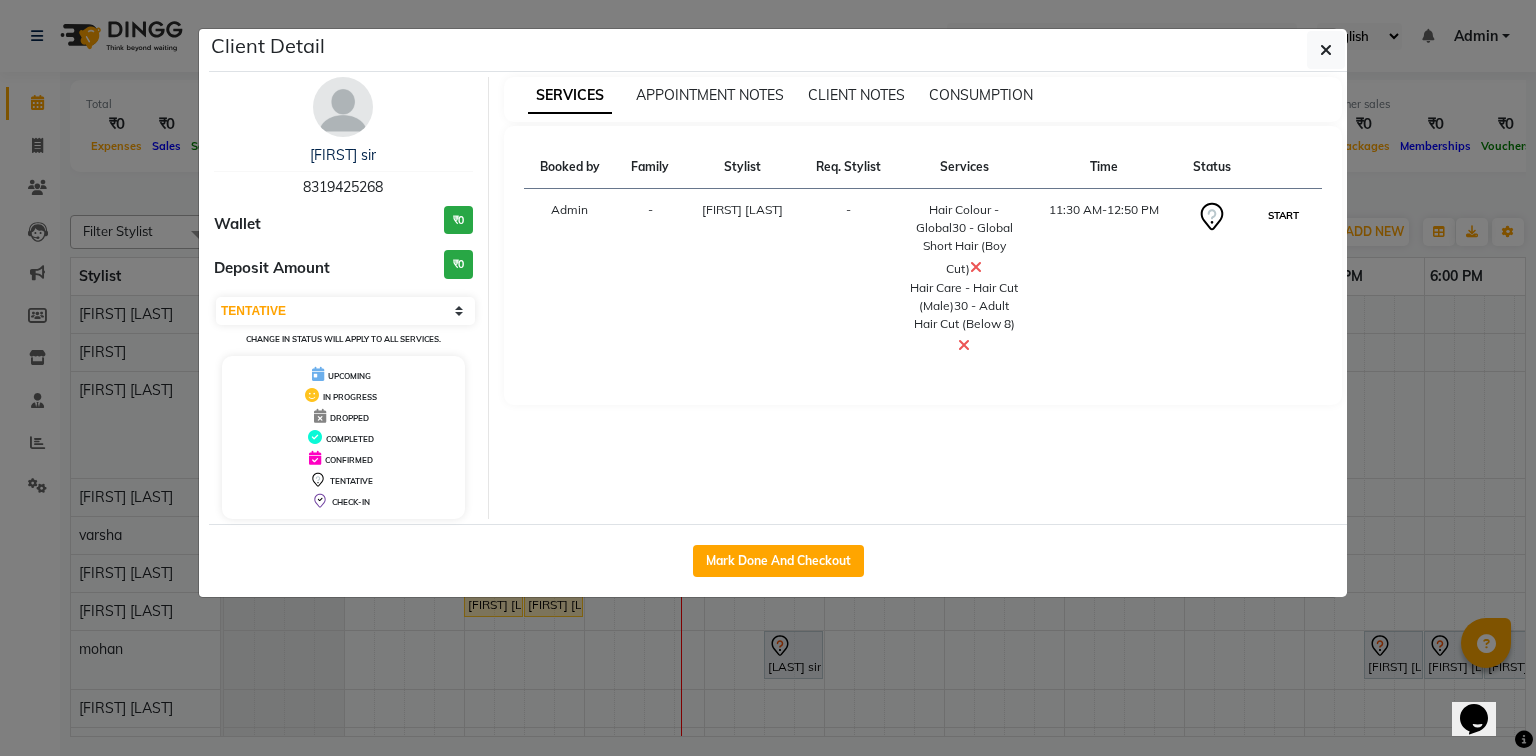 click on "START" at bounding box center [1283, 215] 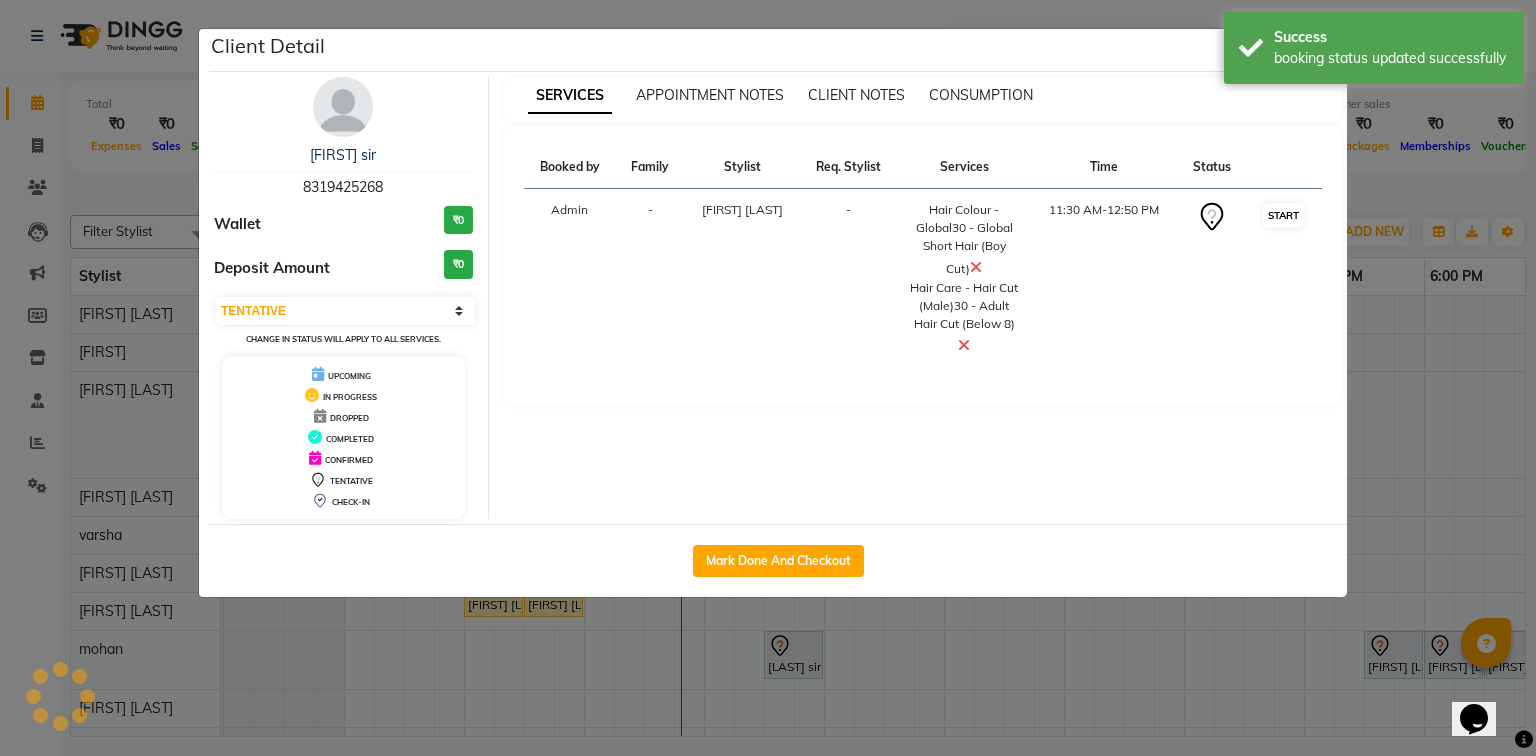 select on "1" 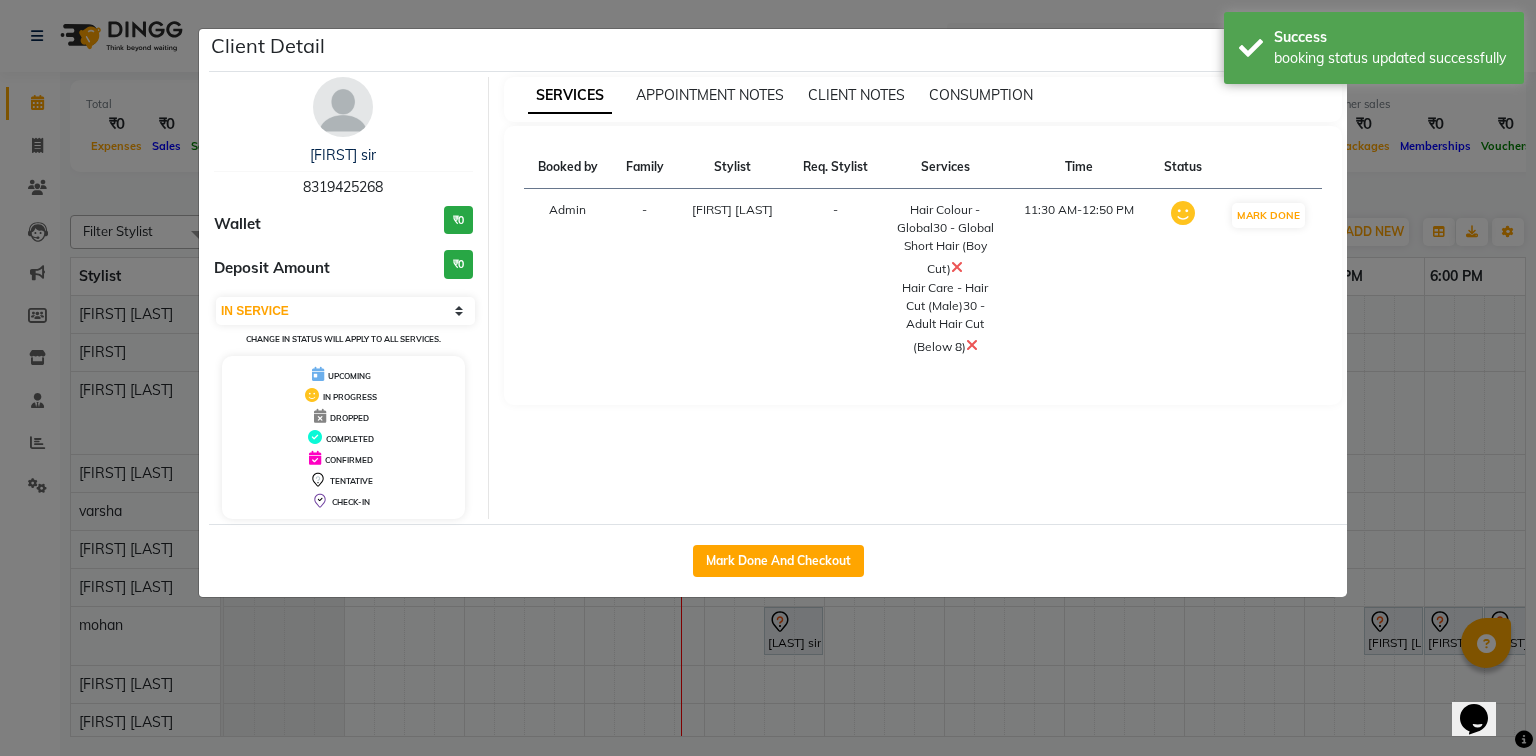 click on "Client Detail  Ashitosh sir   8319425268 Wallet ₹0 Deposit Amount  ₹0  Select IN SERVICE CONFIRMED TENTATIVE CHECK IN MARK DONE DROPPED UPCOMING Change in status will apply to all services. UPCOMING IN PROGRESS DROPPED COMPLETED CONFIRMED TENTATIVE CHECK-IN SERVICES APPOINTMENT NOTES CLIENT NOTES CONSUMPTION Booked by Family Stylist Req. Stylist Services Time Status  Admin  - Rahul Sen -  Hair Colour - Global30 - Global Short Hair (Boy Cut)   Hair Care - Hair Cut (Male)30 - Adult Hair Cut (Below 8)   11:30 AM-12:50 PM   MARK DONE   Mark Done And Checkout" 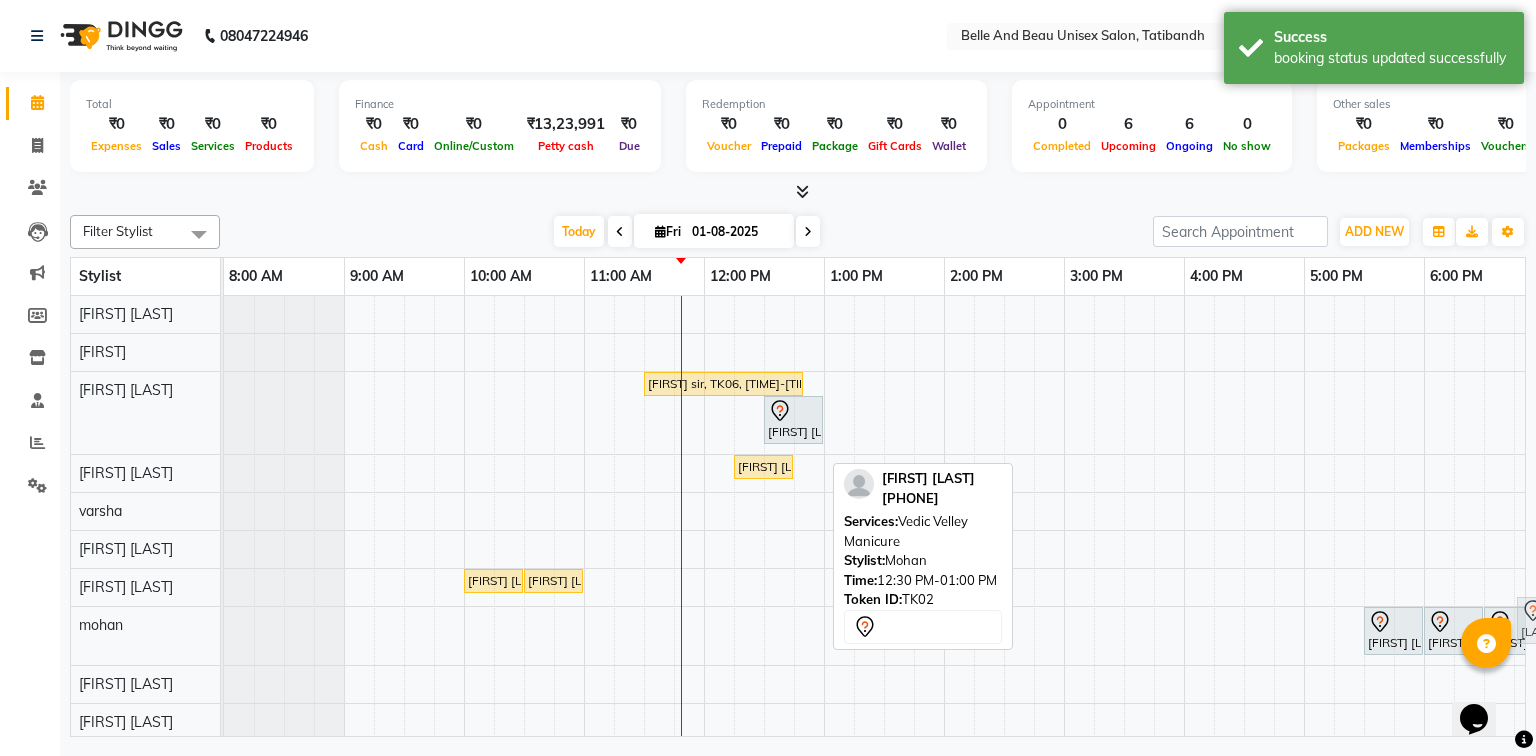 scroll, scrollTop: 0, scrollLeft: 2, axis: horizontal 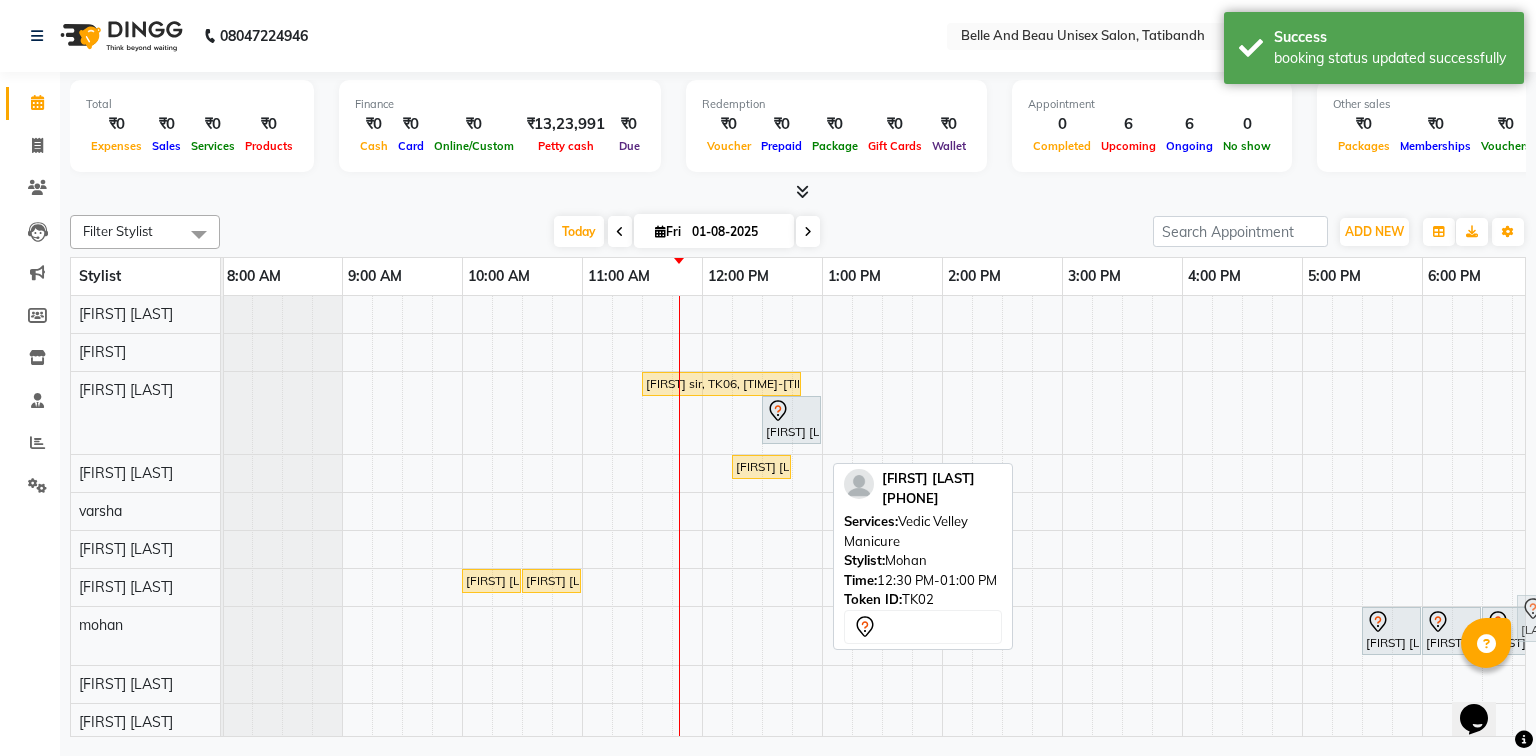 drag, startPoint x: 782, startPoint y: 639, endPoint x: 1535, endPoint y: 630, distance: 753.0538 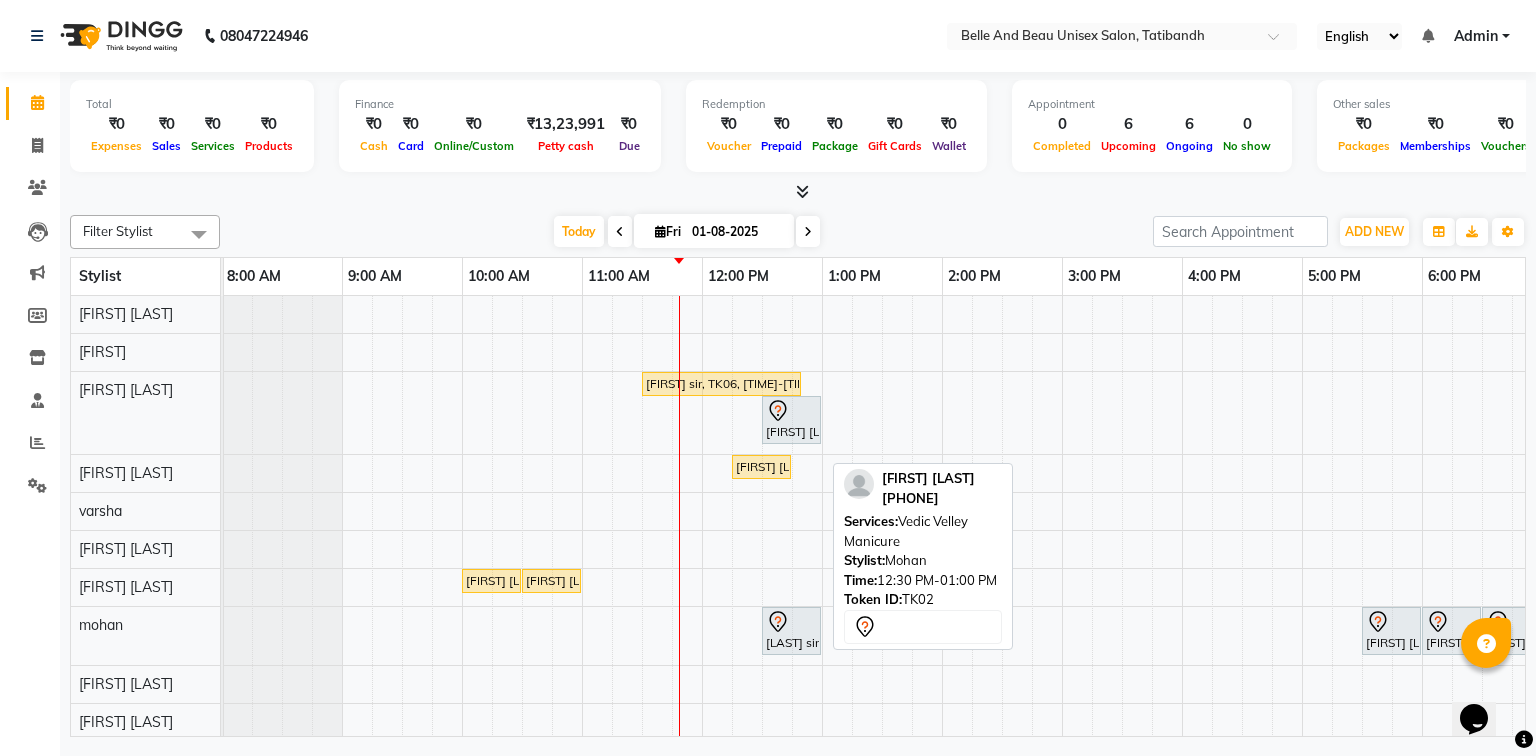 scroll, scrollTop: 0, scrollLeft: 270, axis: horizontal 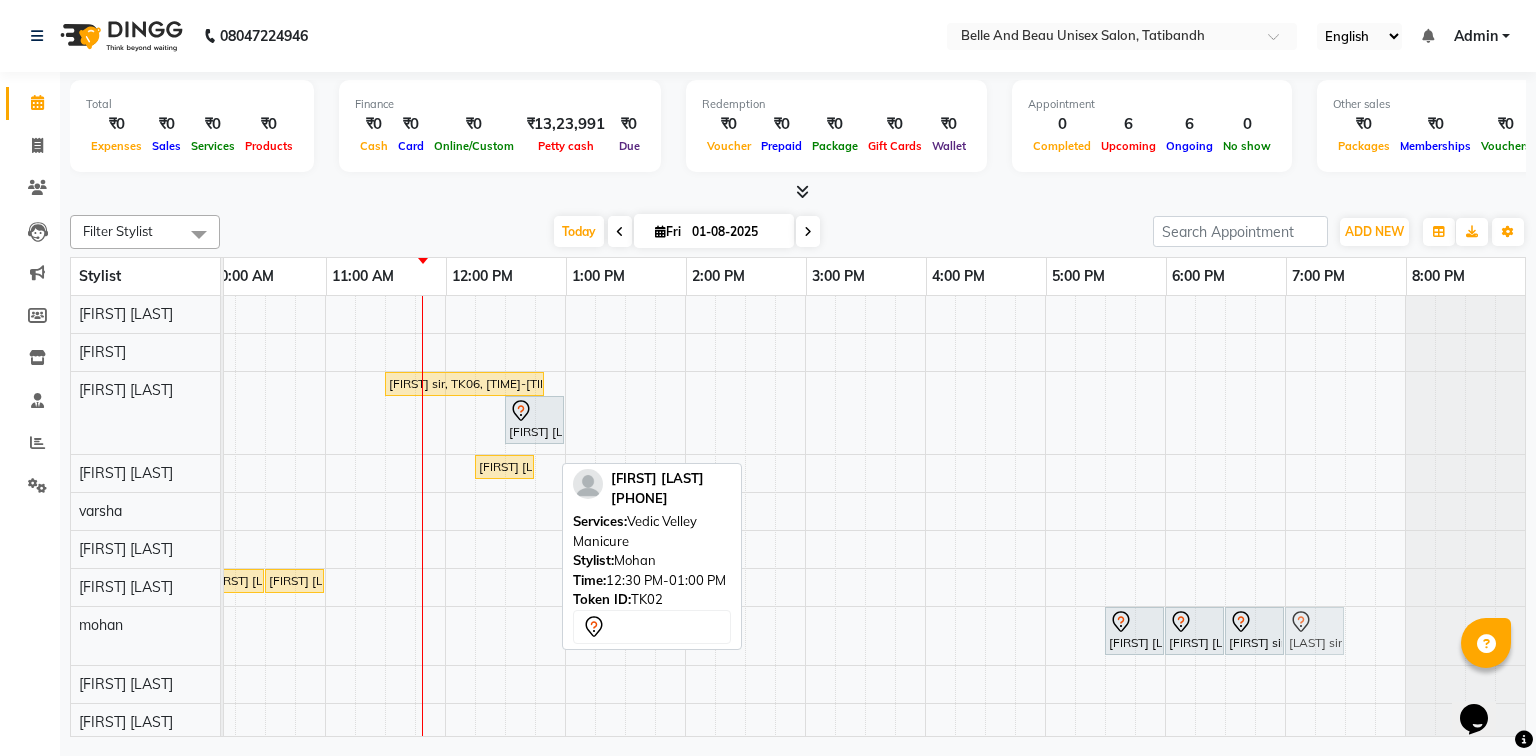 drag, startPoint x: 535, startPoint y: 636, endPoint x: 1315, endPoint y: 659, distance: 780.33905 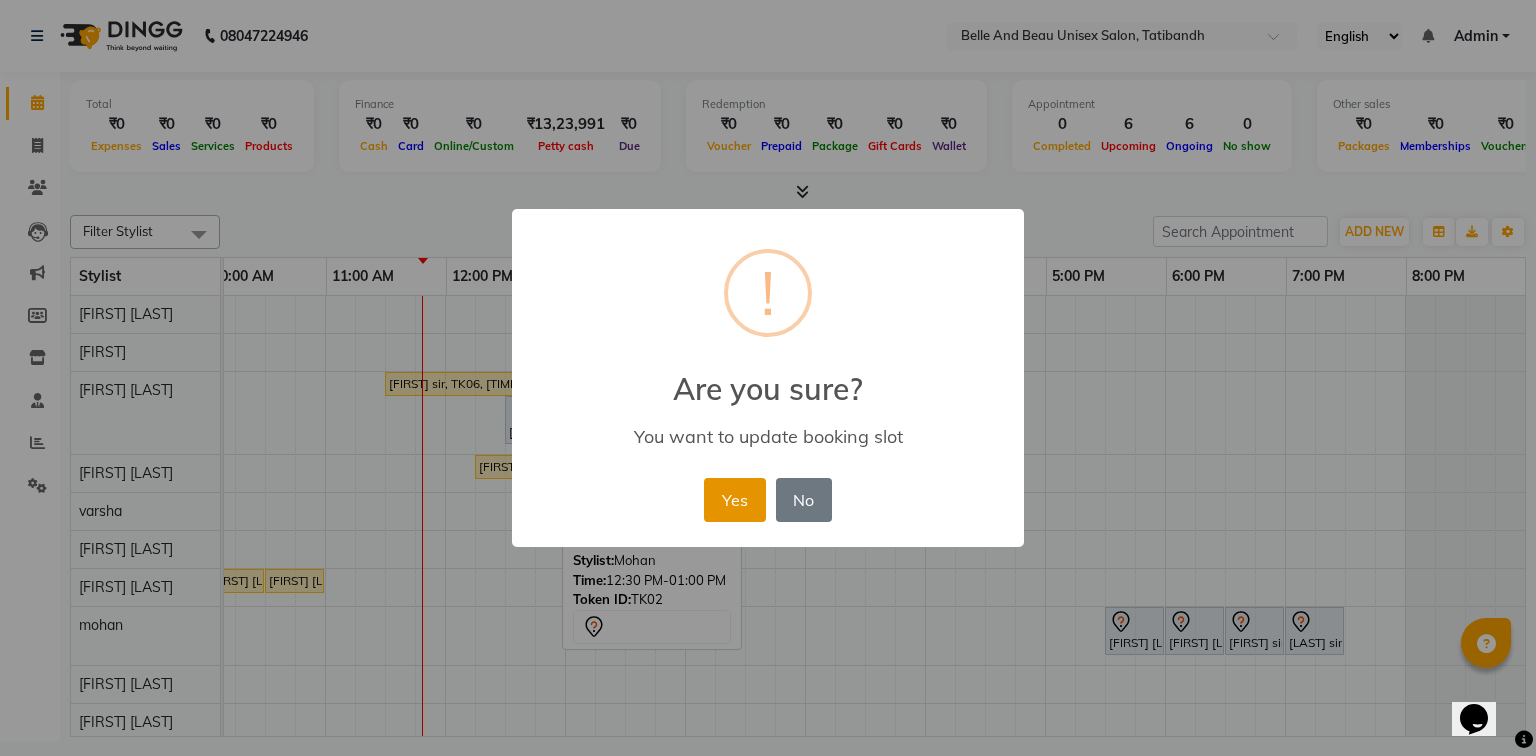 click on "Yes" at bounding box center [734, 500] 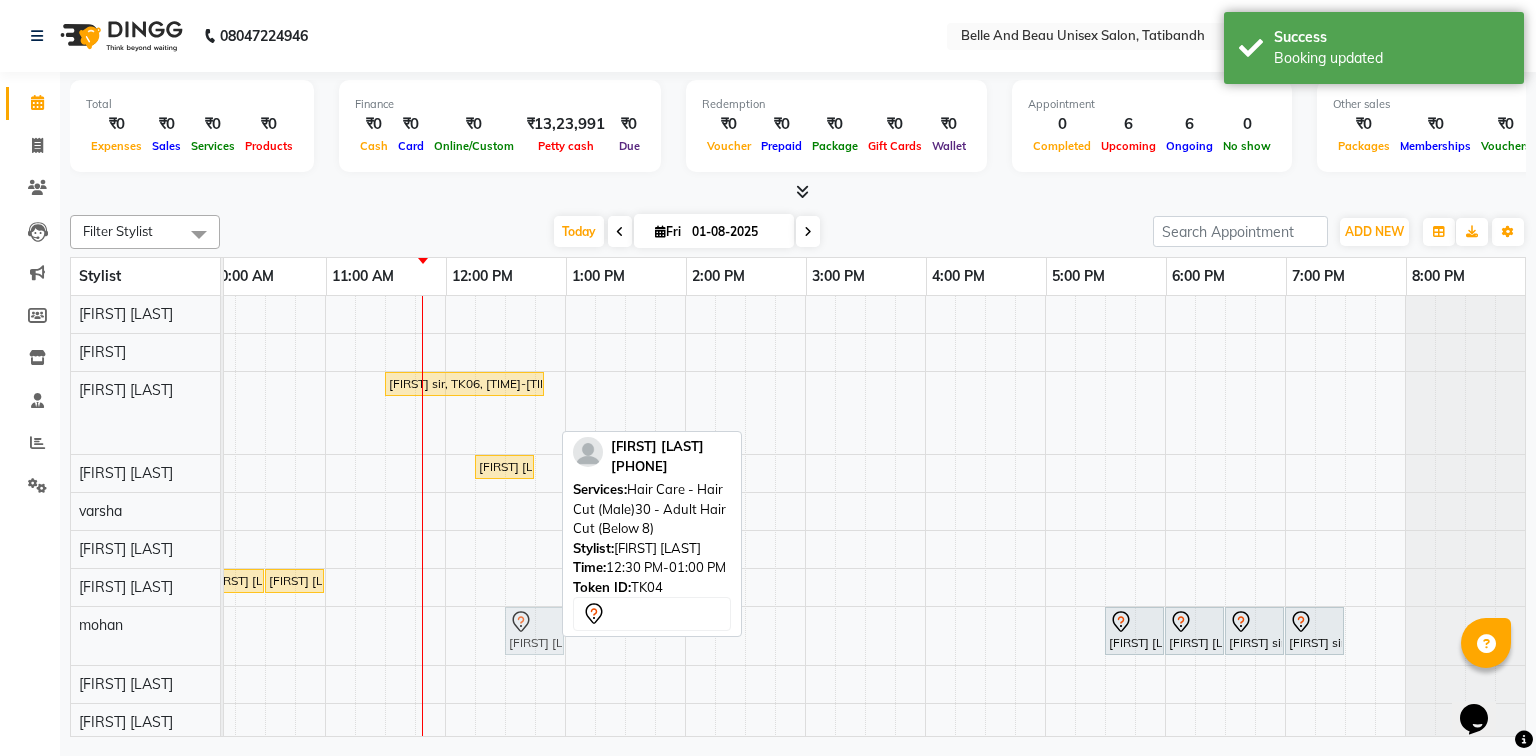 drag, startPoint x: 512, startPoint y: 422, endPoint x: 504, endPoint y: 628, distance: 206.15529 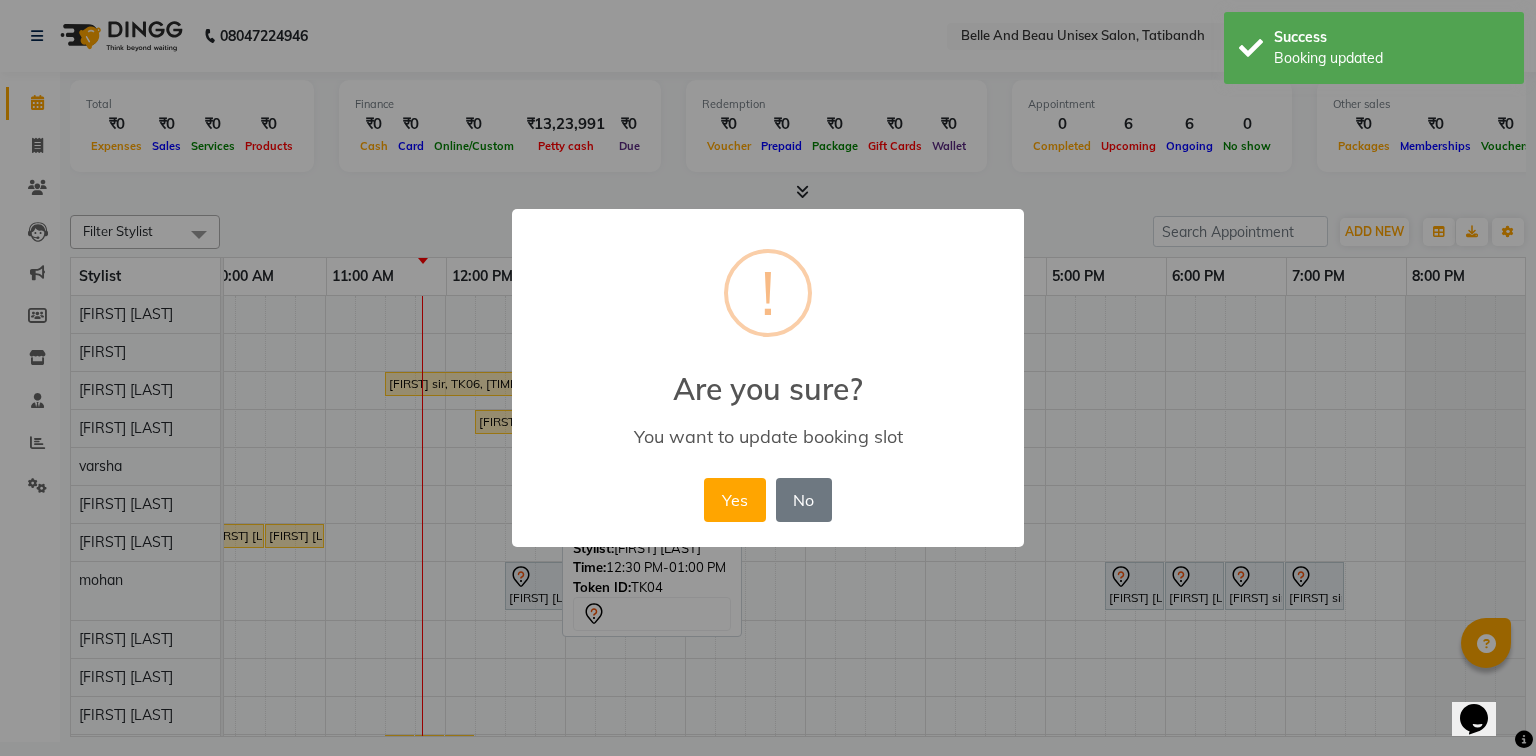 drag, startPoint x: 729, startPoint y: 499, endPoint x: 736, endPoint y: 484, distance: 16.552946 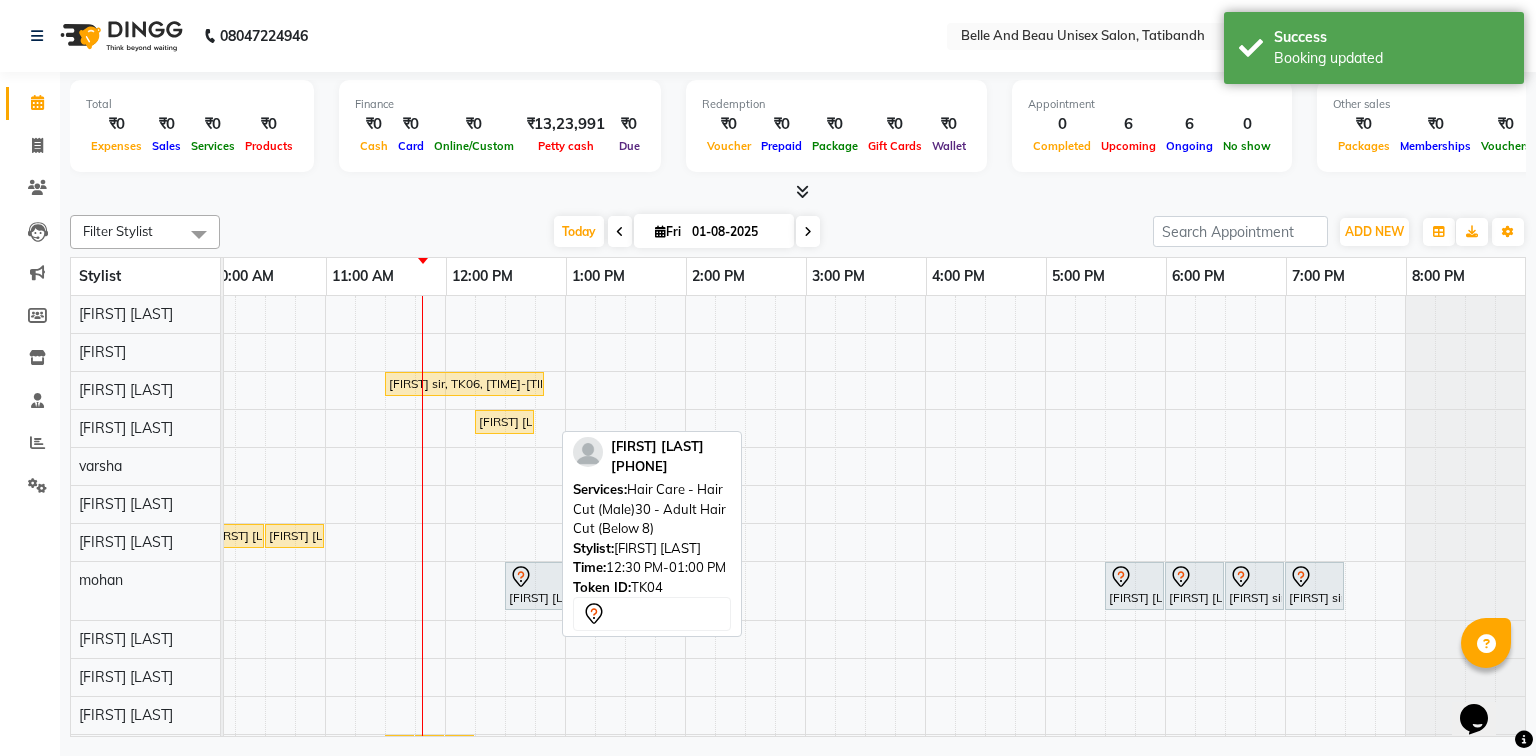 scroll, scrollTop: 0, scrollLeft: 47, axis: horizontal 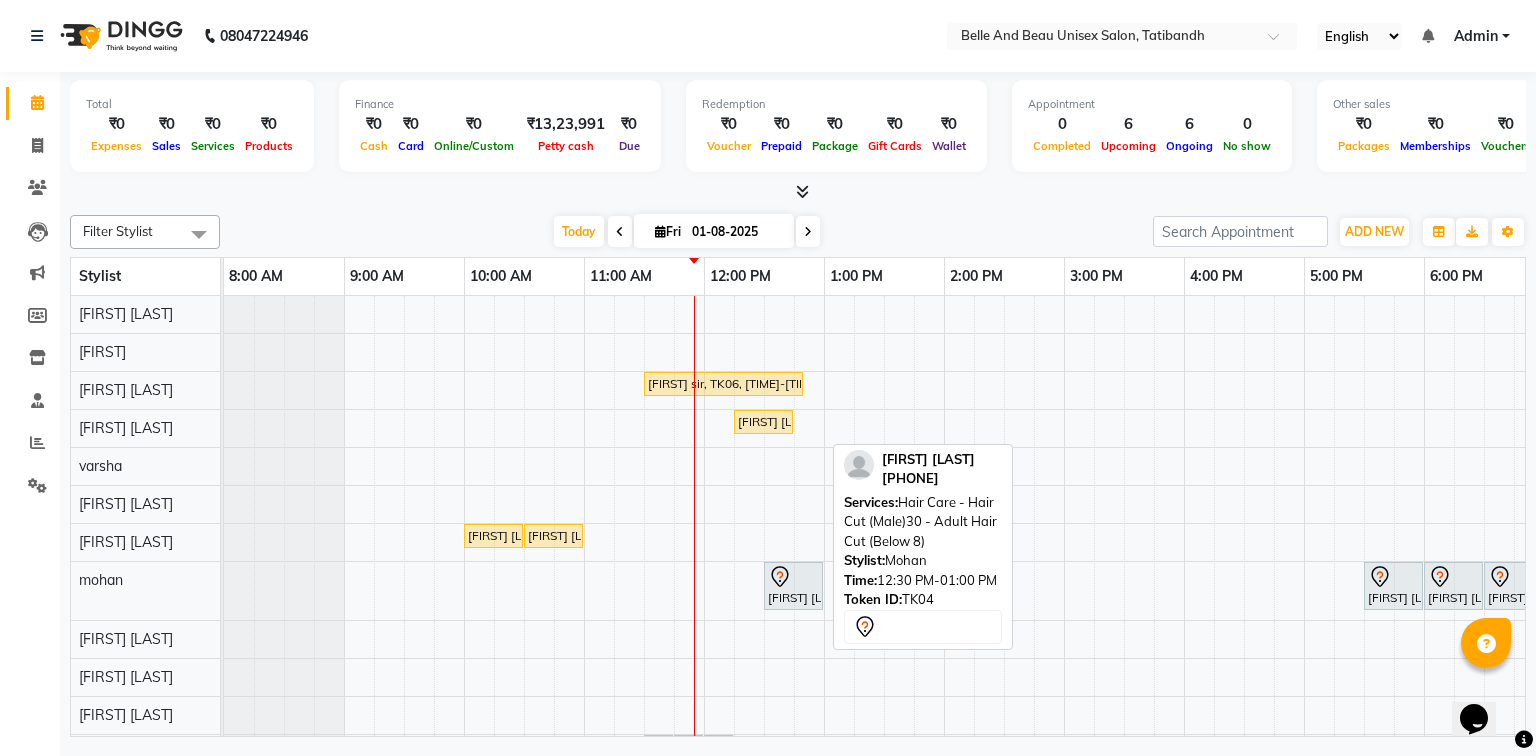 click at bounding box center [793, 577] 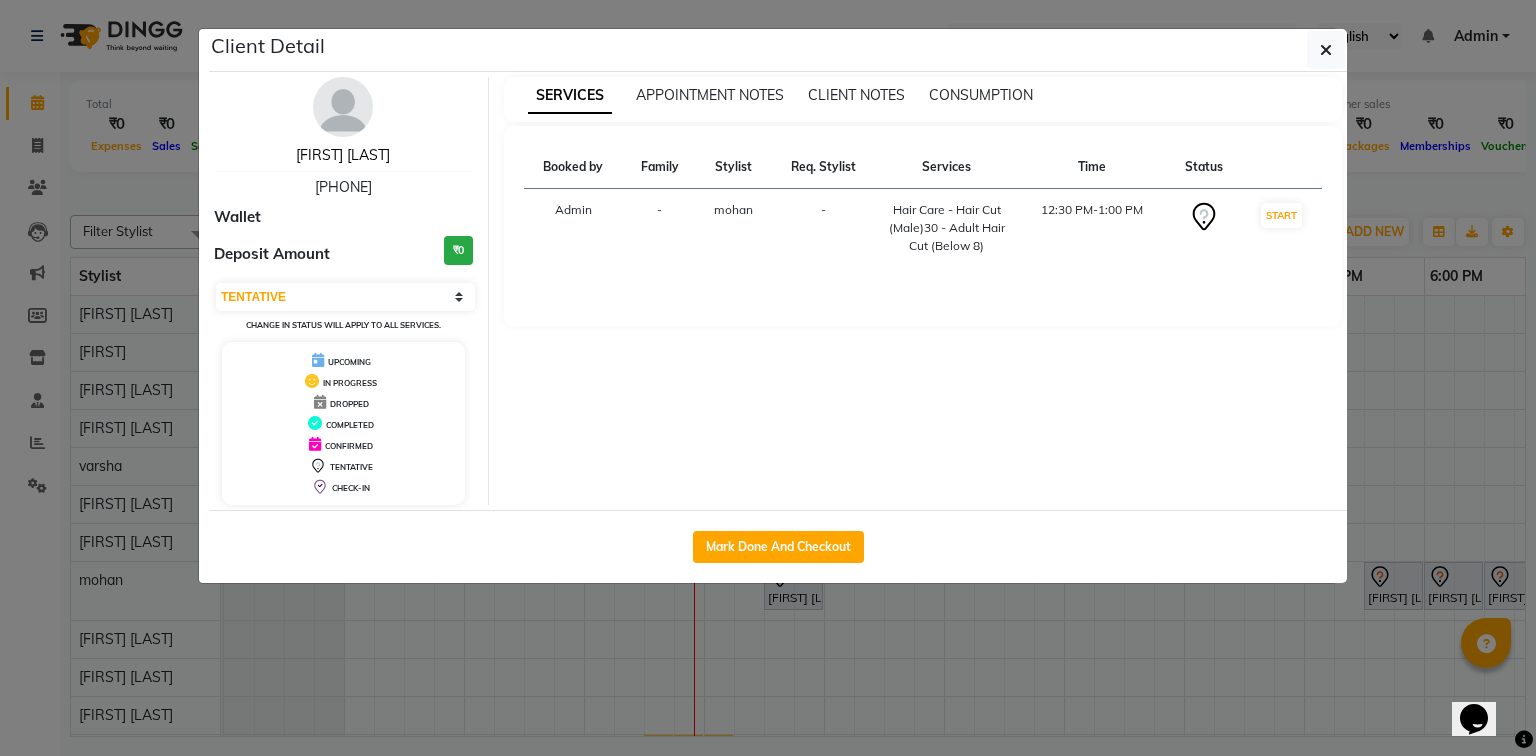 click on "[FIRST] [LAST]" at bounding box center (343, 155) 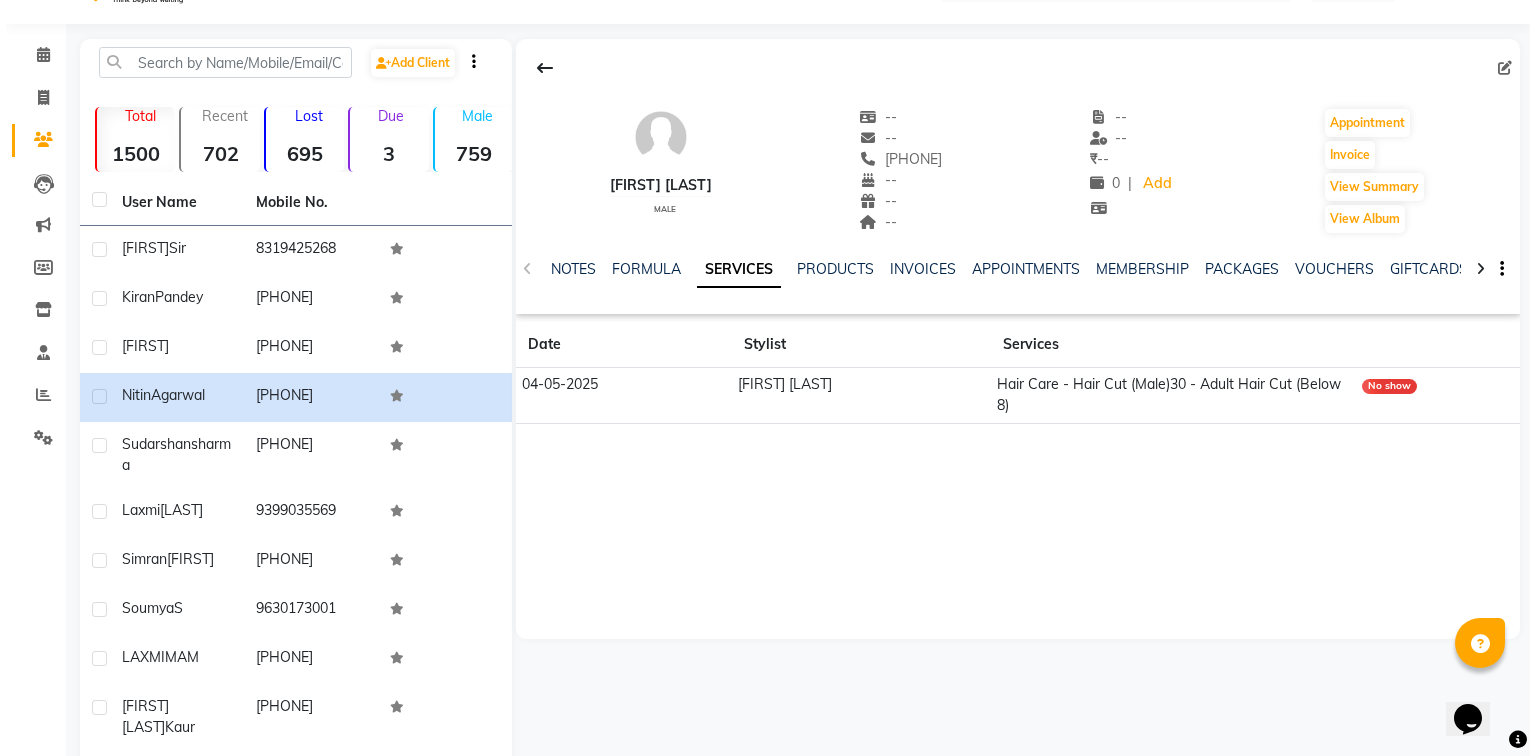 scroll, scrollTop: 0, scrollLeft: 0, axis: both 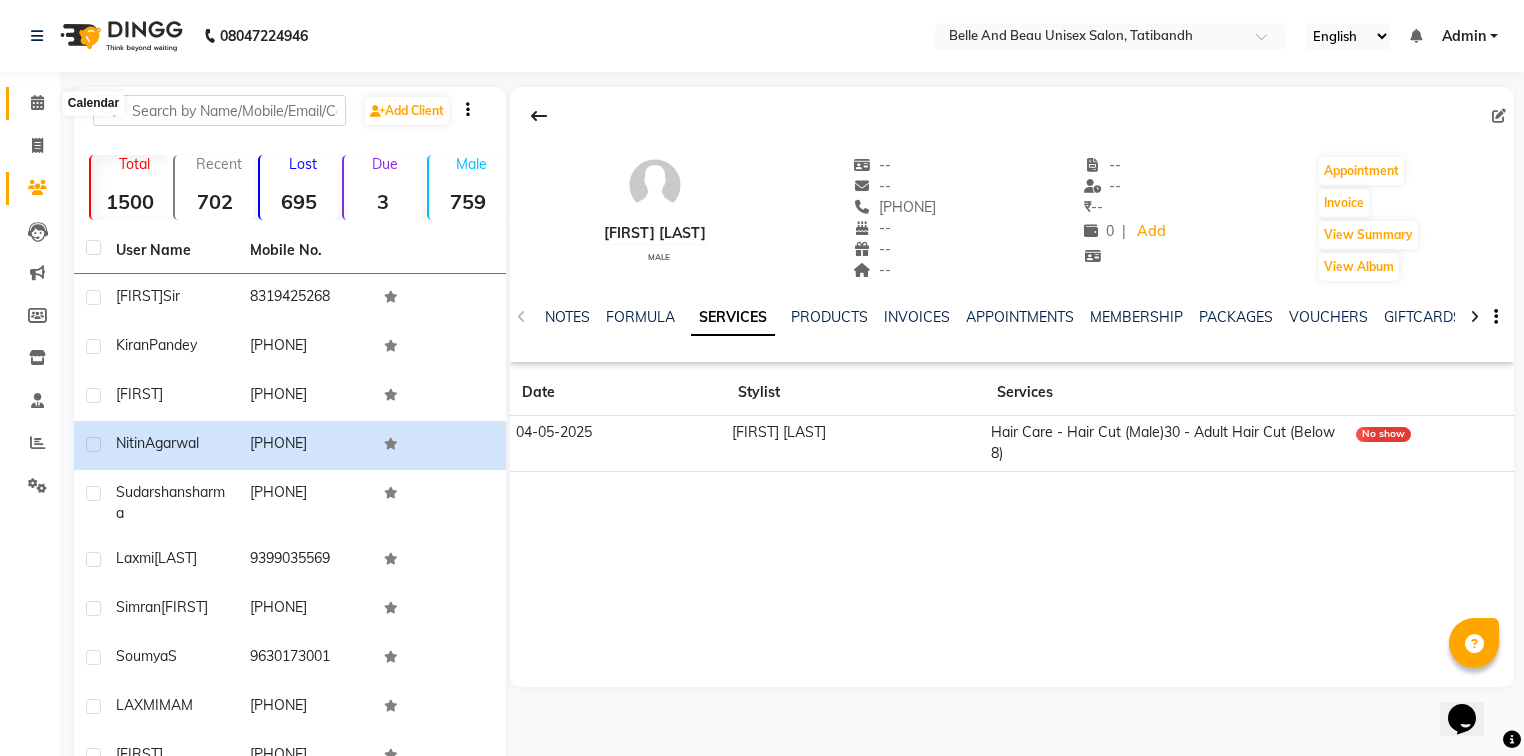 click 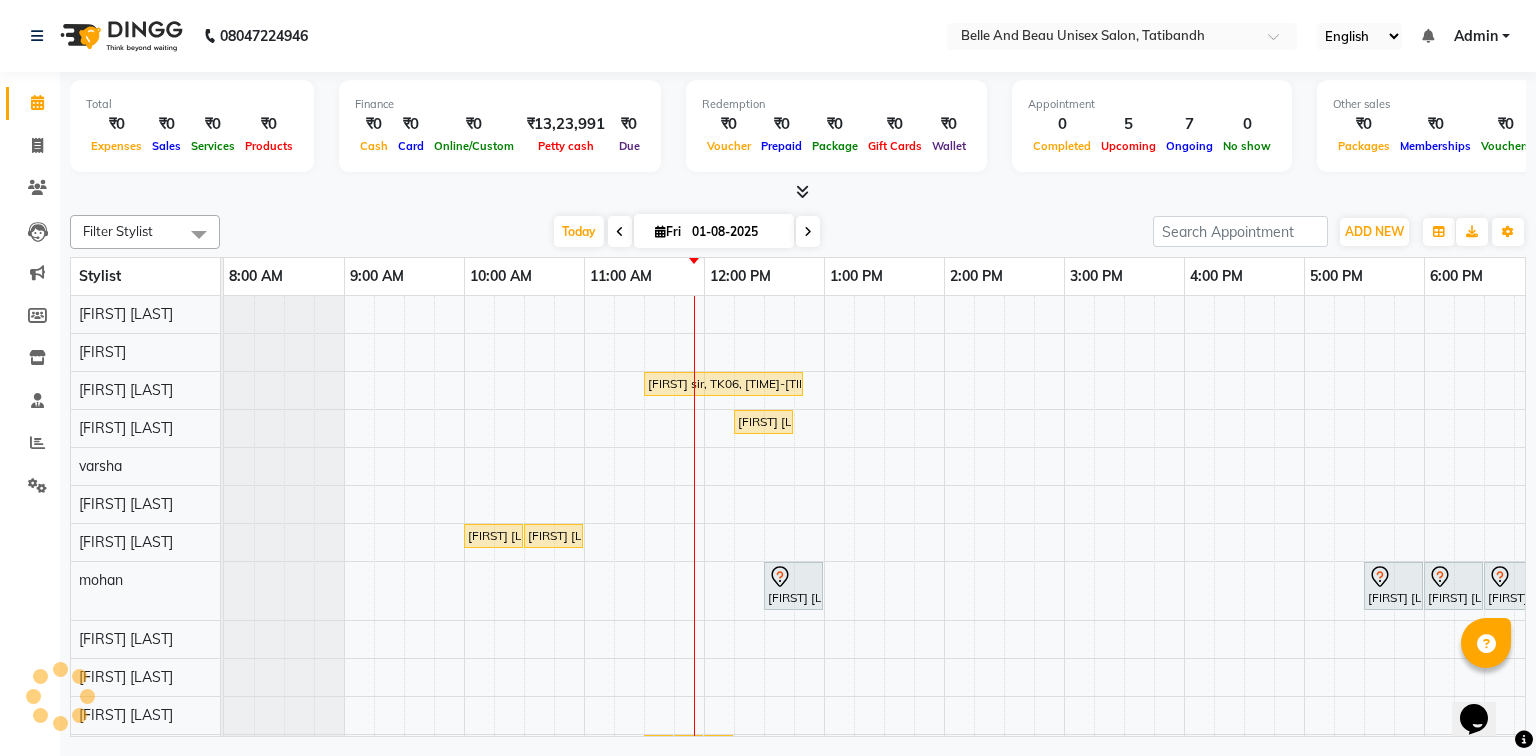 scroll, scrollTop: 0, scrollLeft: 0, axis: both 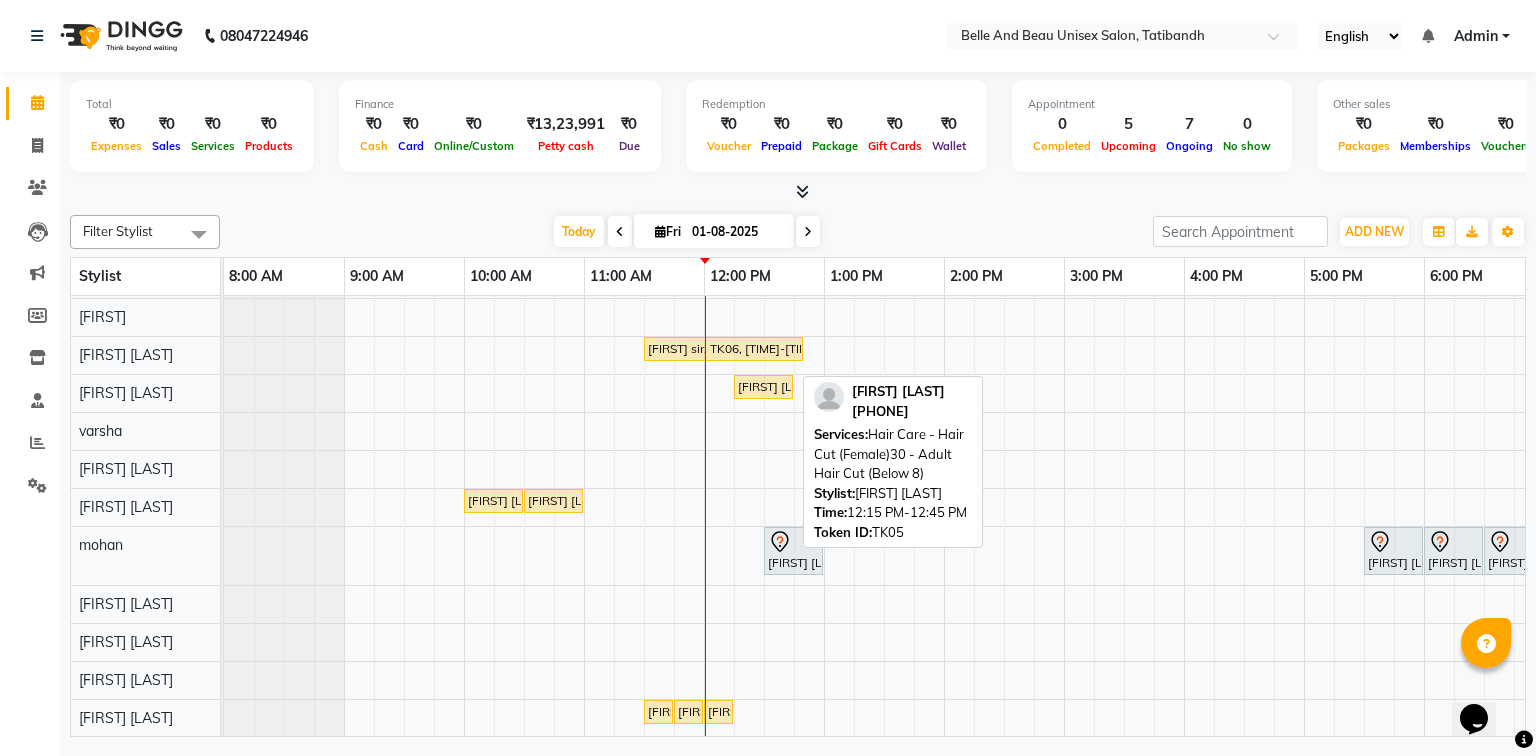 click on "[FIRST] [LAST], TK05, 12:15 PM-12:45 PM, Hair Care - Hair Cut (Female)30 - Adult Hair Cut (Below 8)" at bounding box center [763, 387] 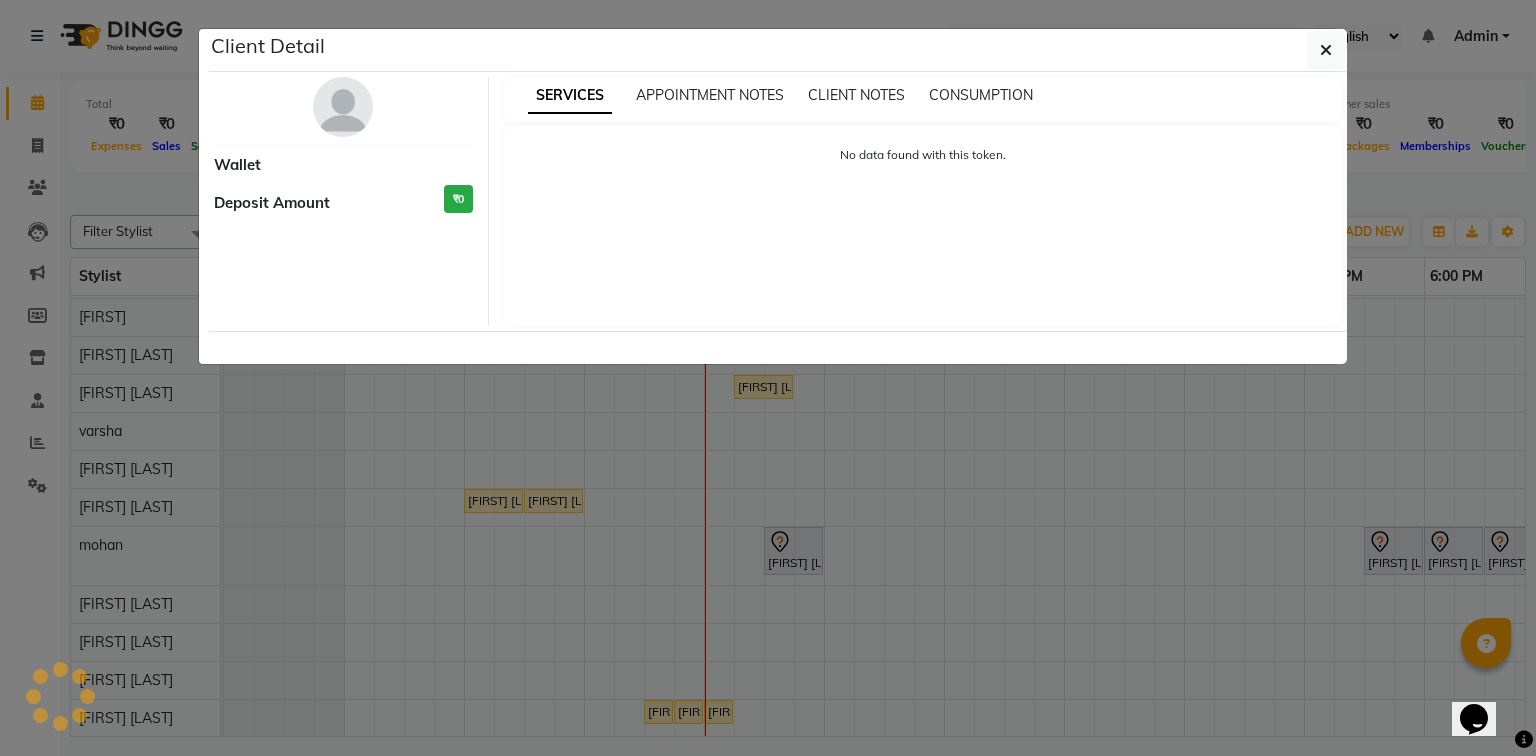 select on "1" 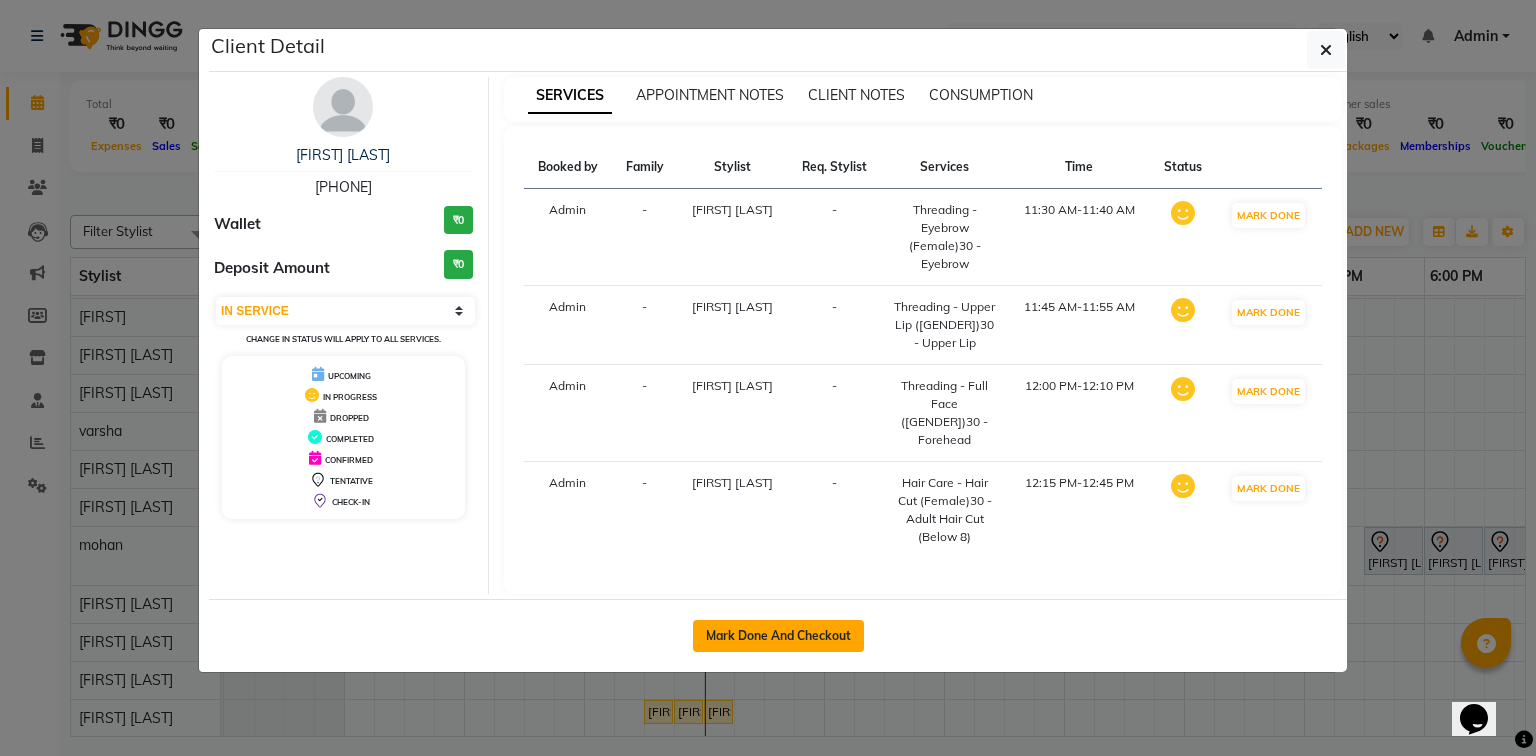 click on "Mark Done And Checkout" 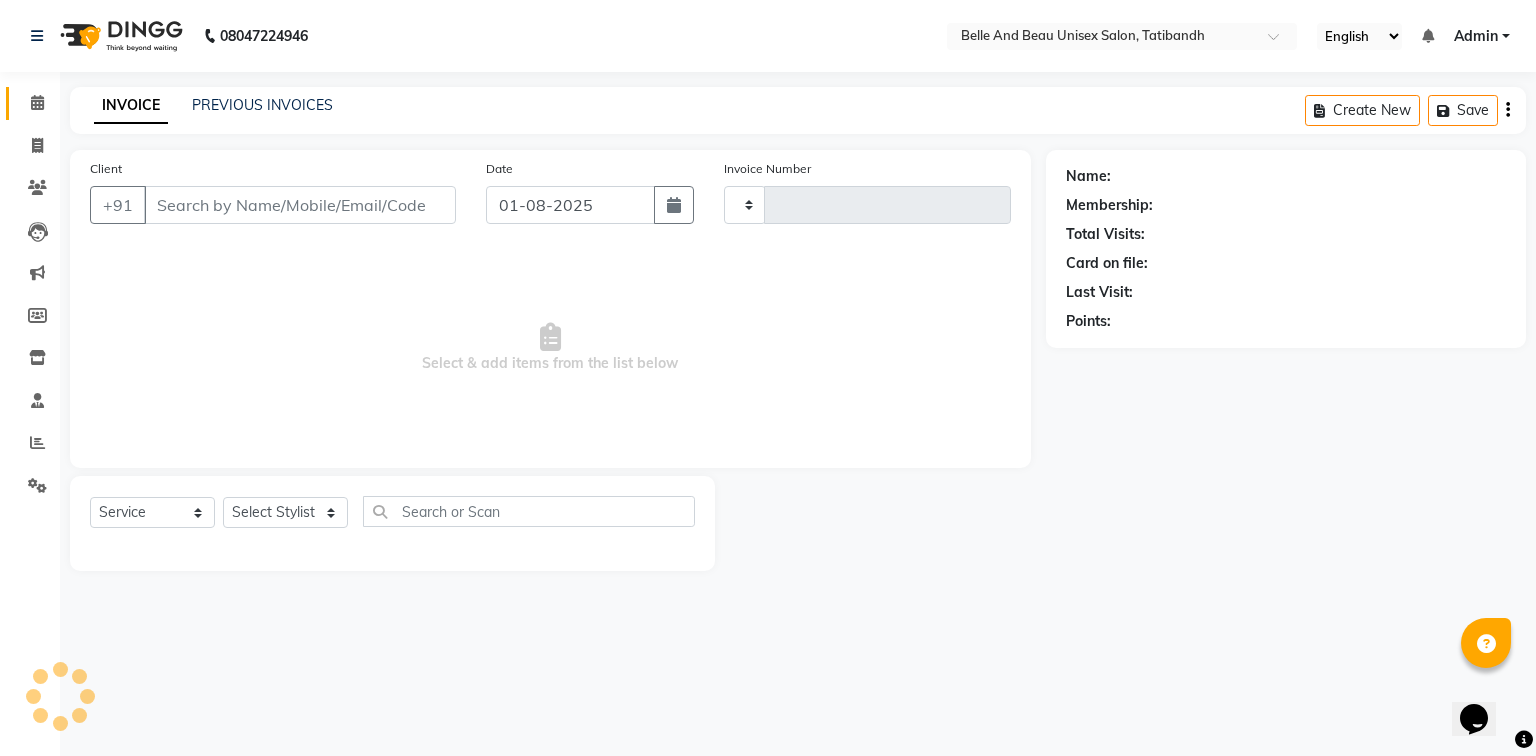 type on "1706" 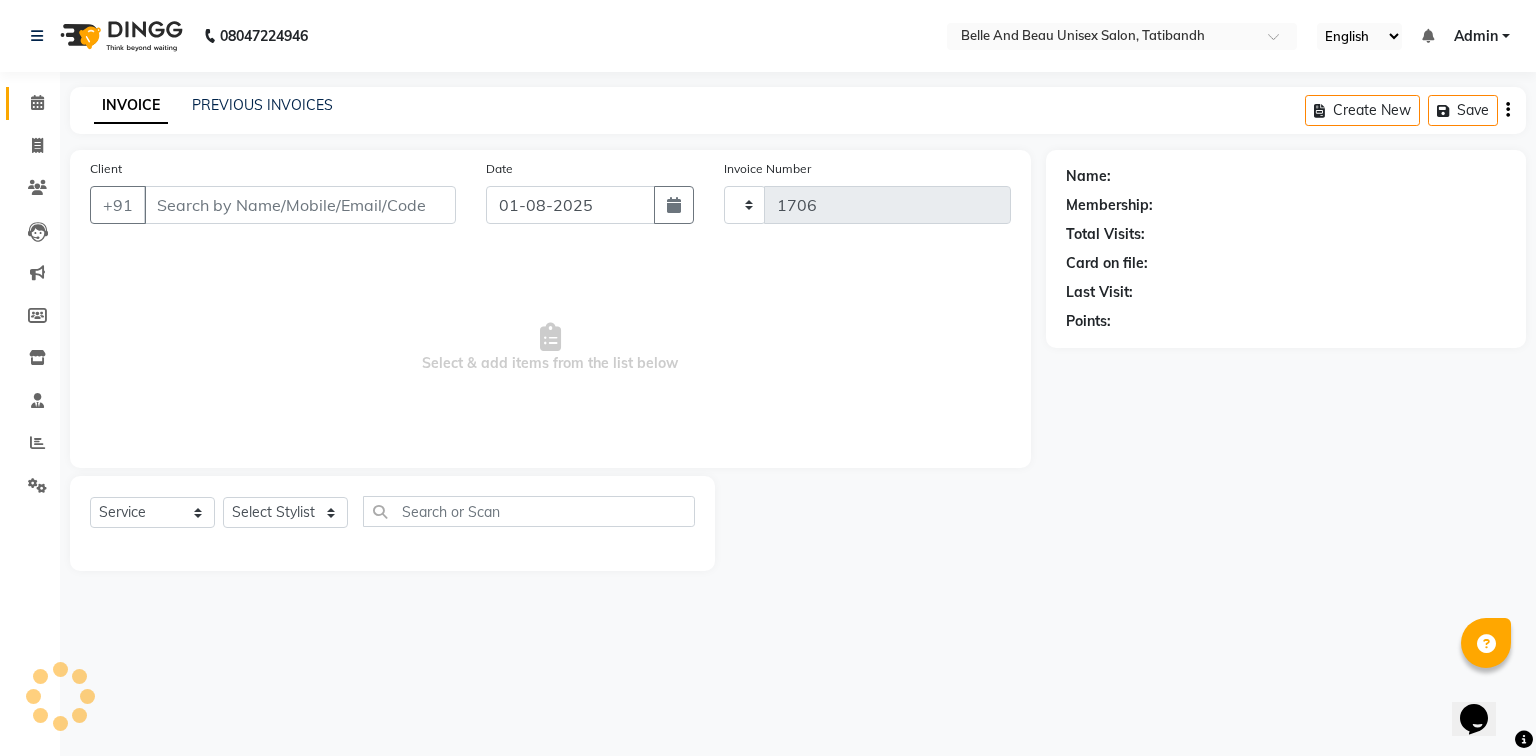select on "7066" 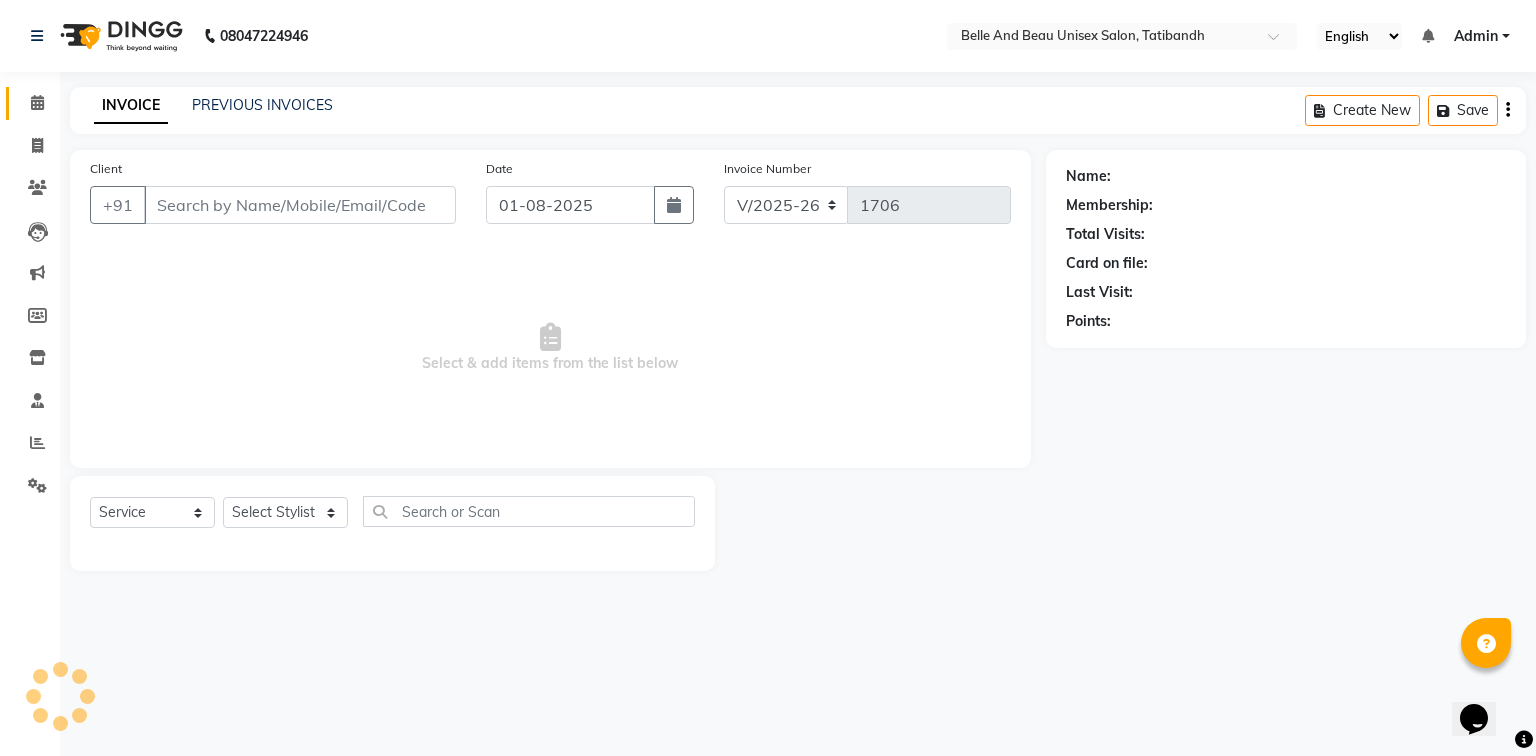 type on "[PHONE]" 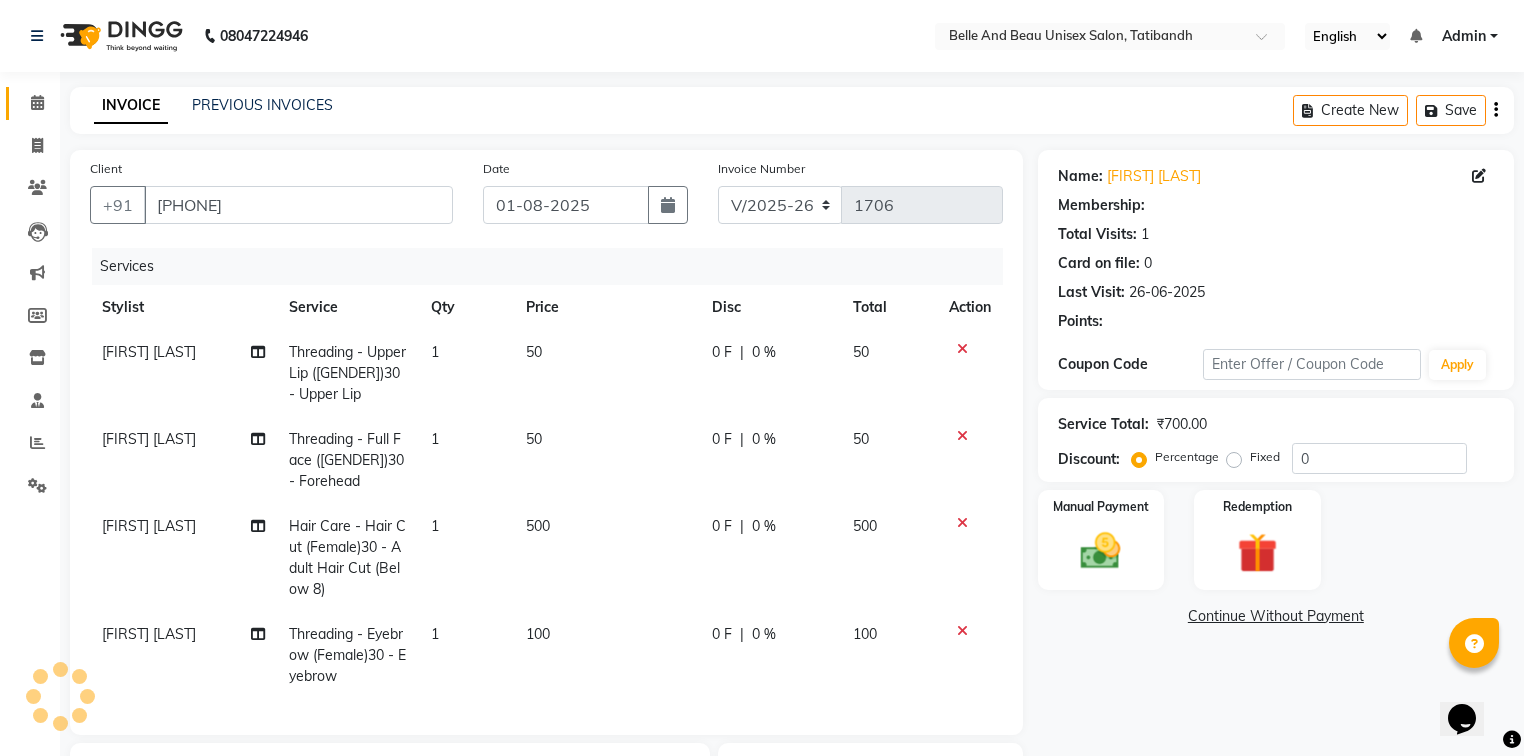 select on "1: Object" 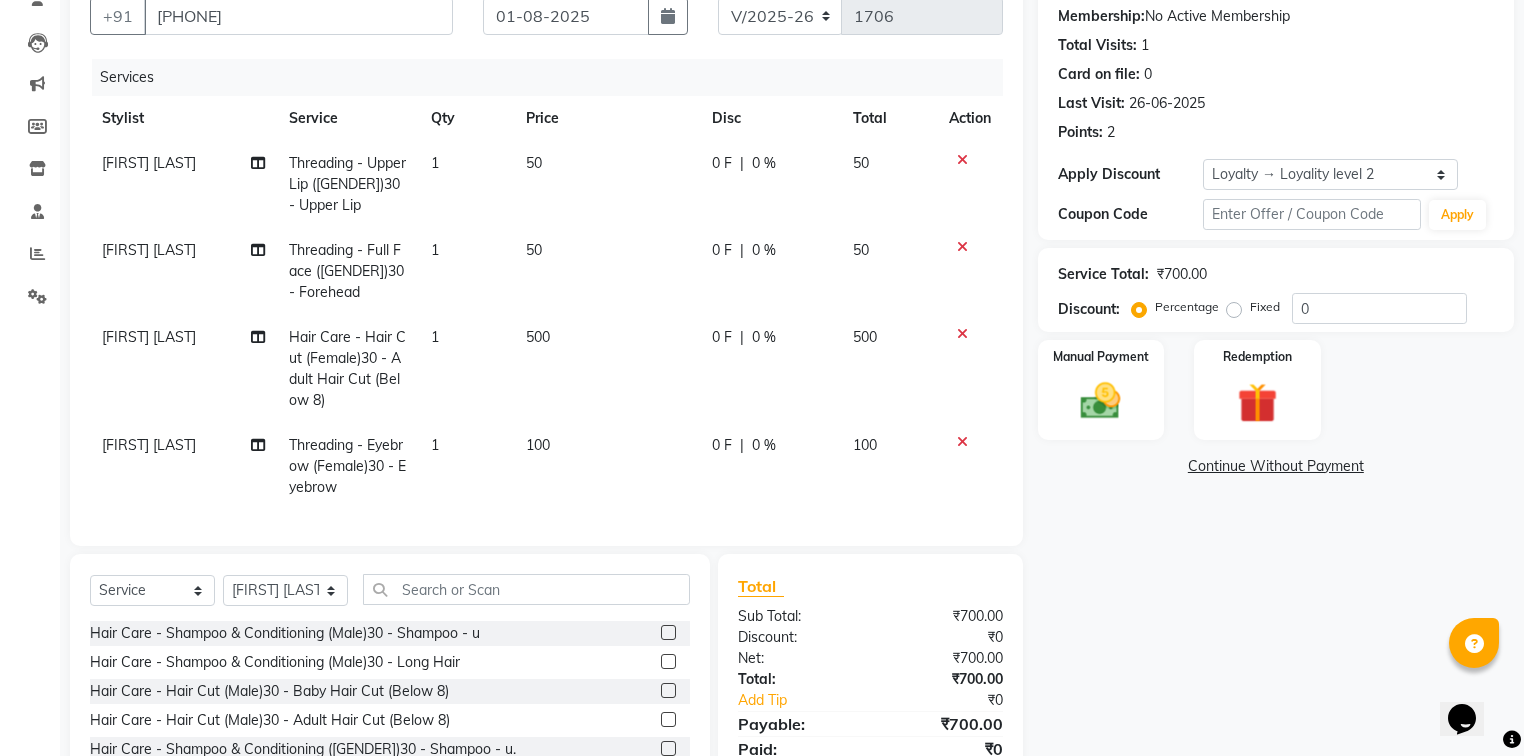 scroll, scrollTop: 160, scrollLeft: 0, axis: vertical 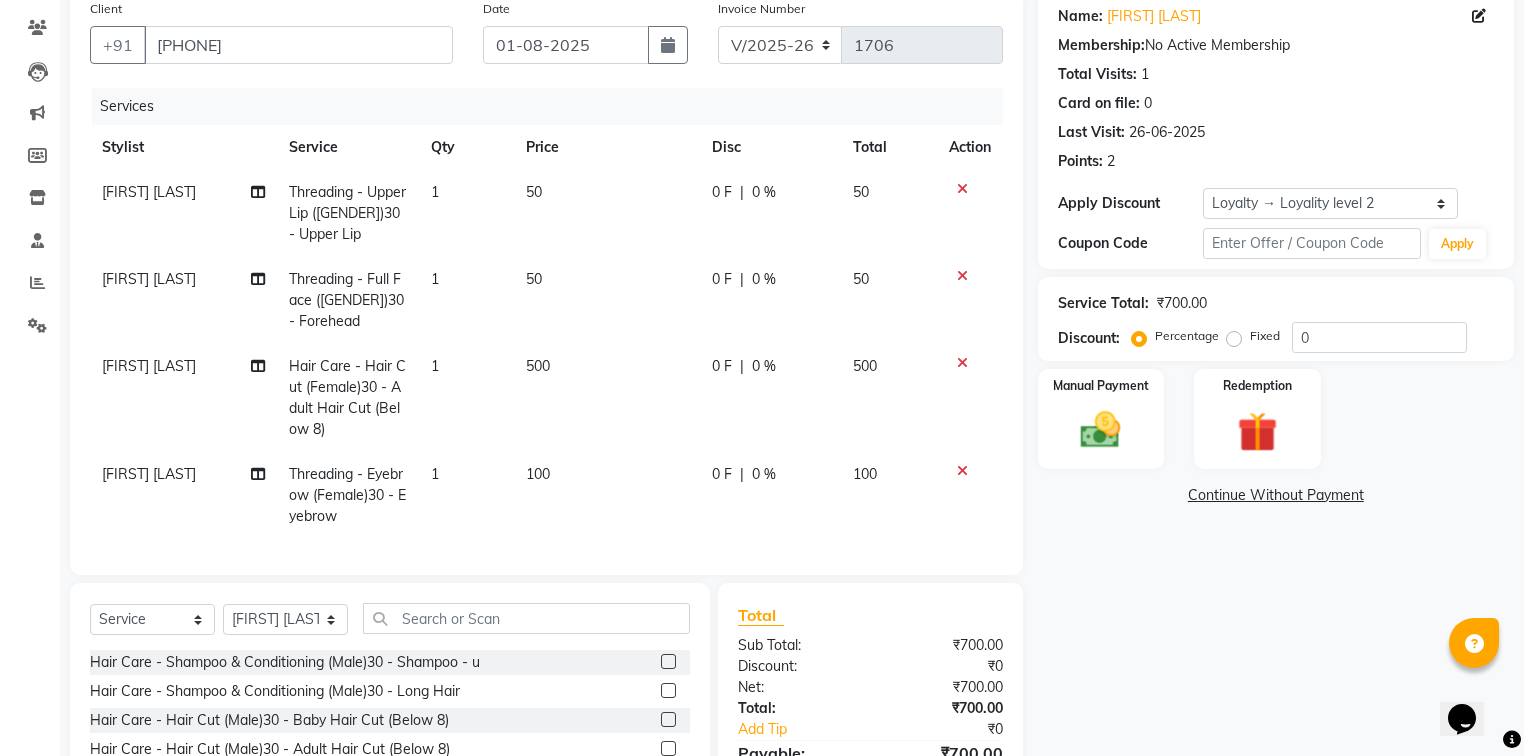 click on "500" 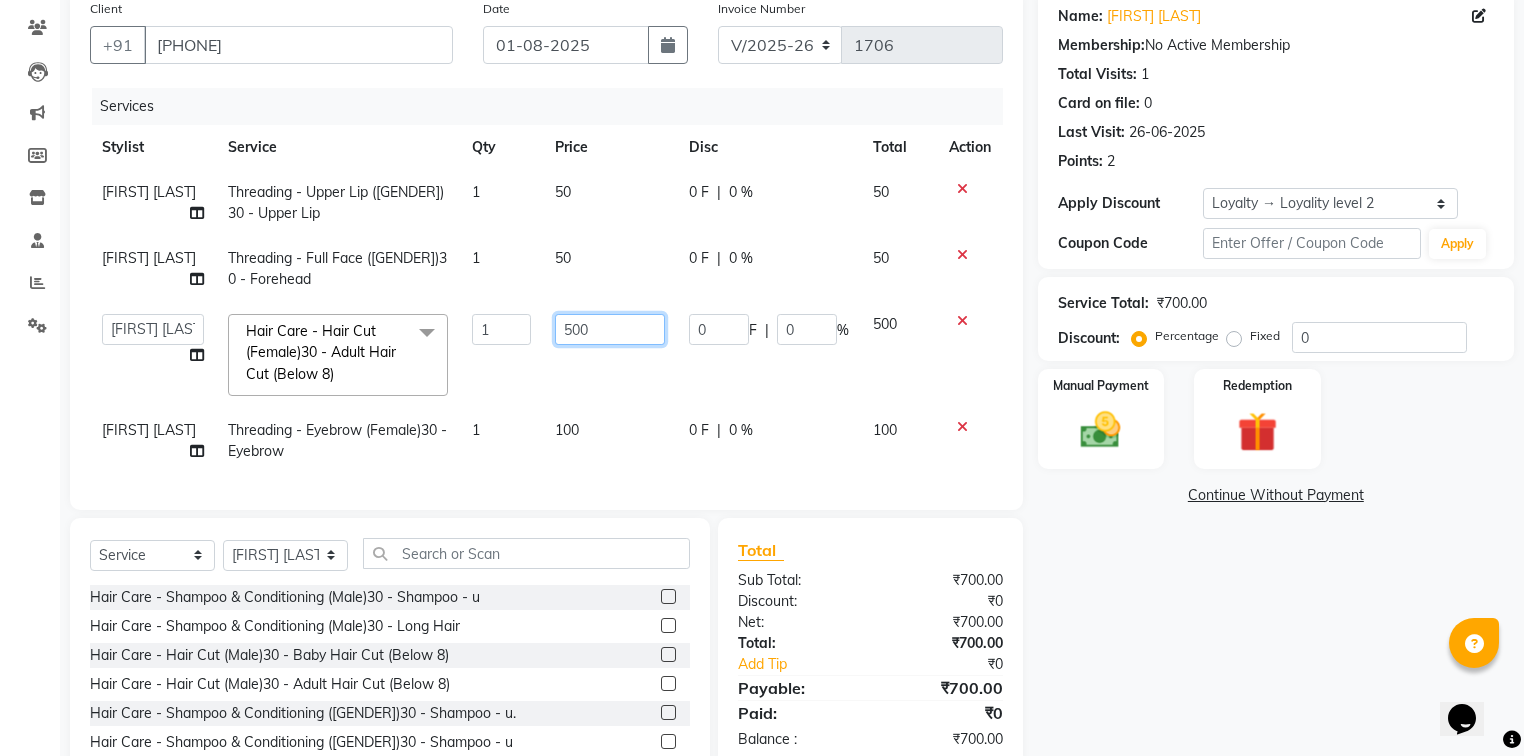 click on "500" 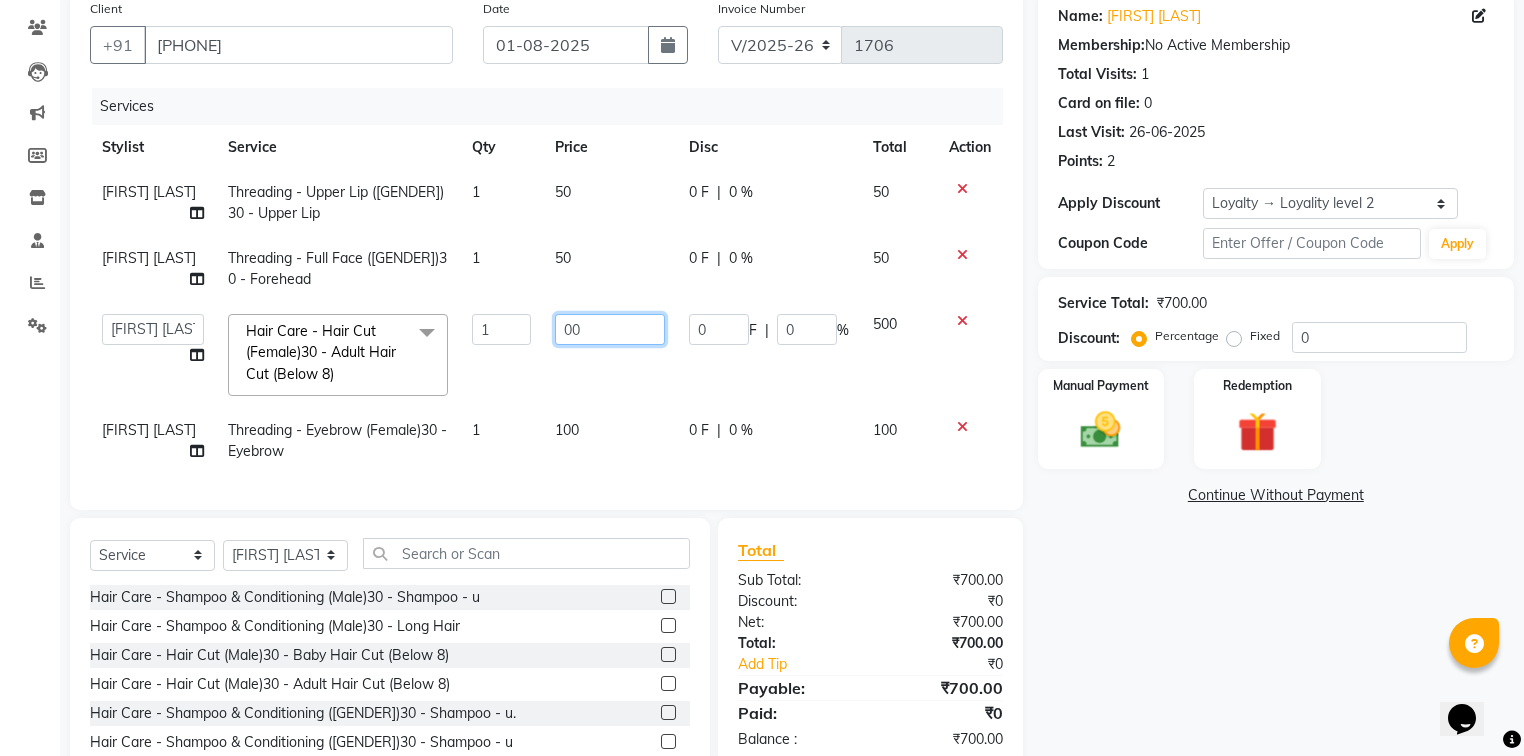 type on "700" 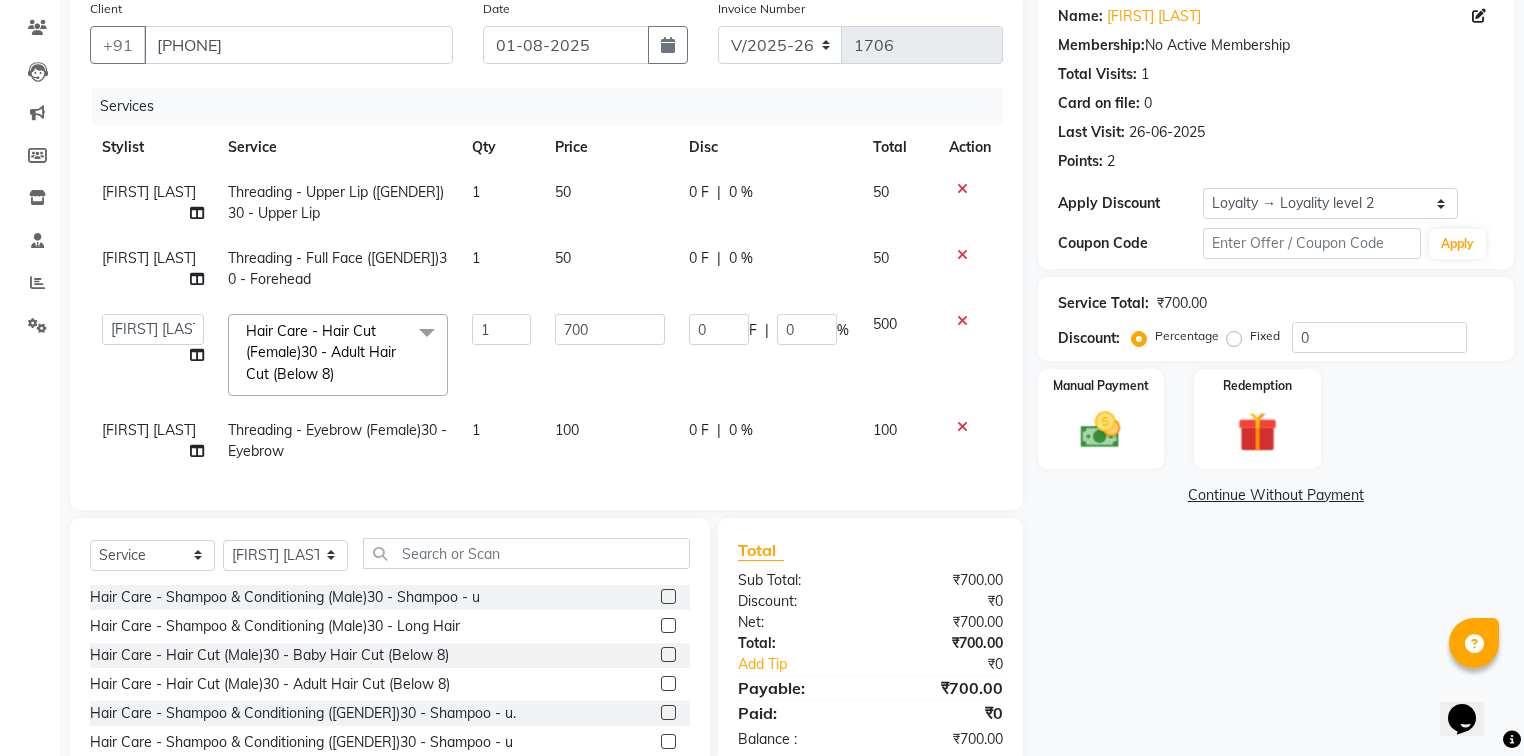 click on "Name: Kiran Pandey Membership:  No Active Membership  Total Visits:  1 Card on file:  0 Last Visit:   26-06-2025 Points:   2  Apply Discount Select  Loyalty → Loyality level 2  Coupon Code Apply Service Total:  ₹700.00  Discount:  Percentage   Fixed  0 Manual Payment Redemption  Continue Without Payment" 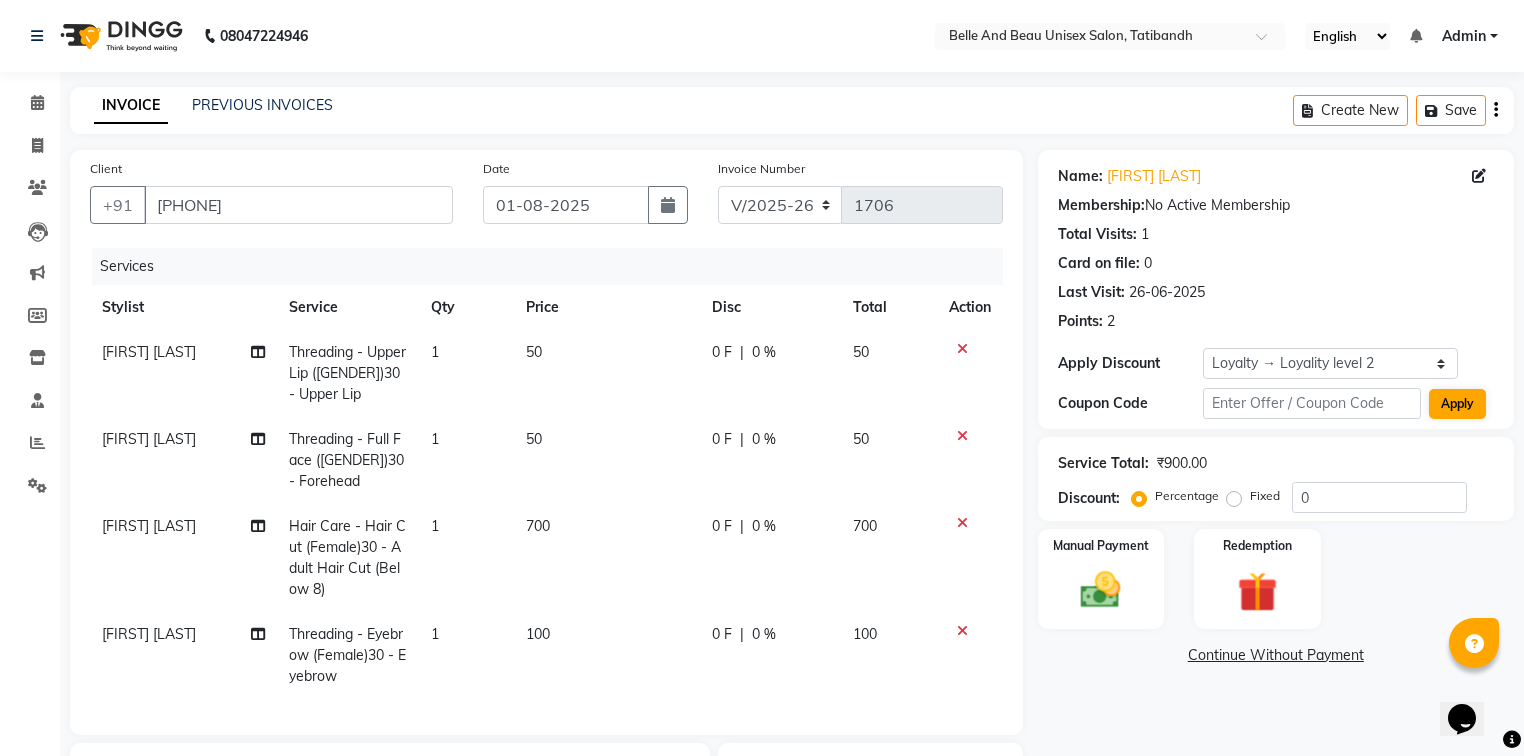scroll, scrollTop: 324, scrollLeft: 0, axis: vertical 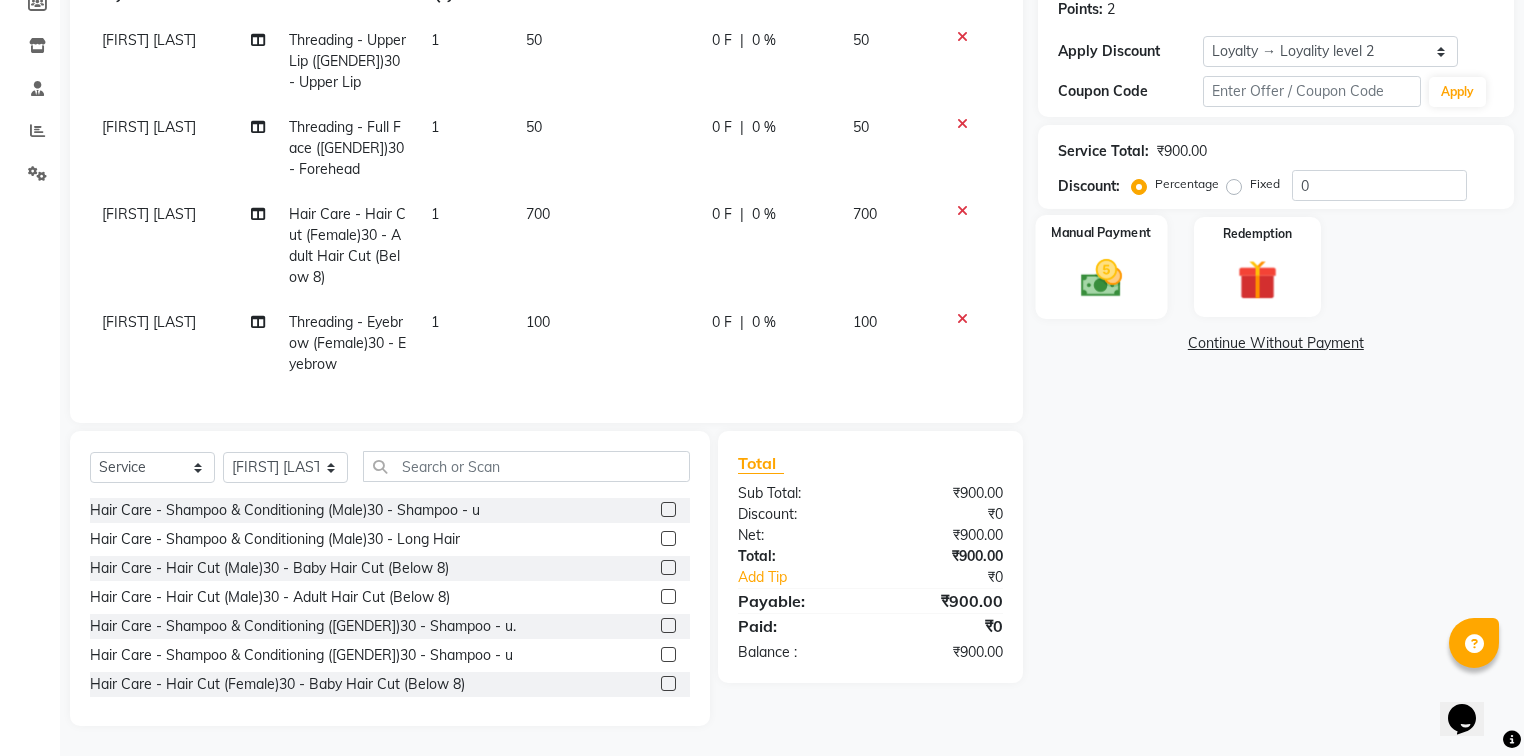 click 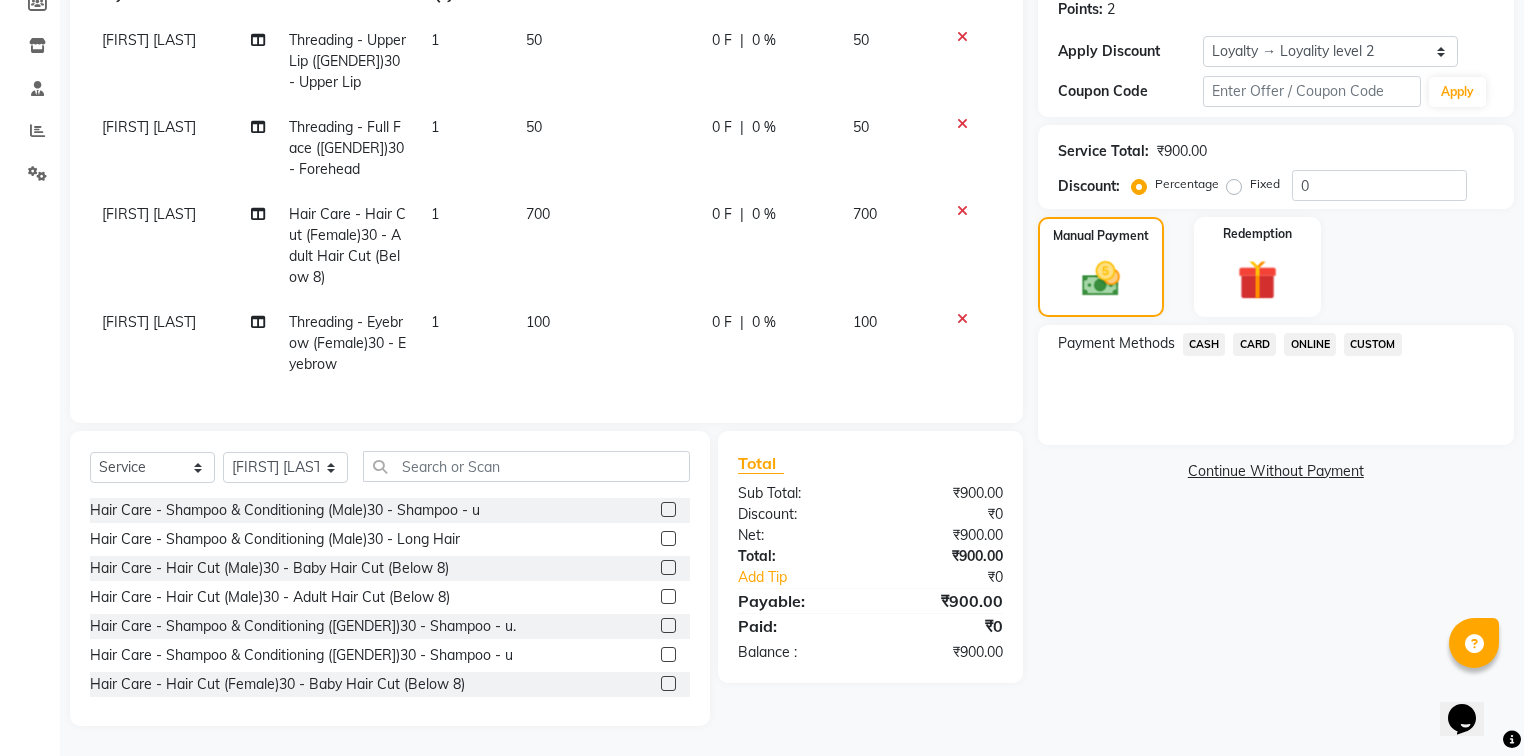 click on "ONLINE" 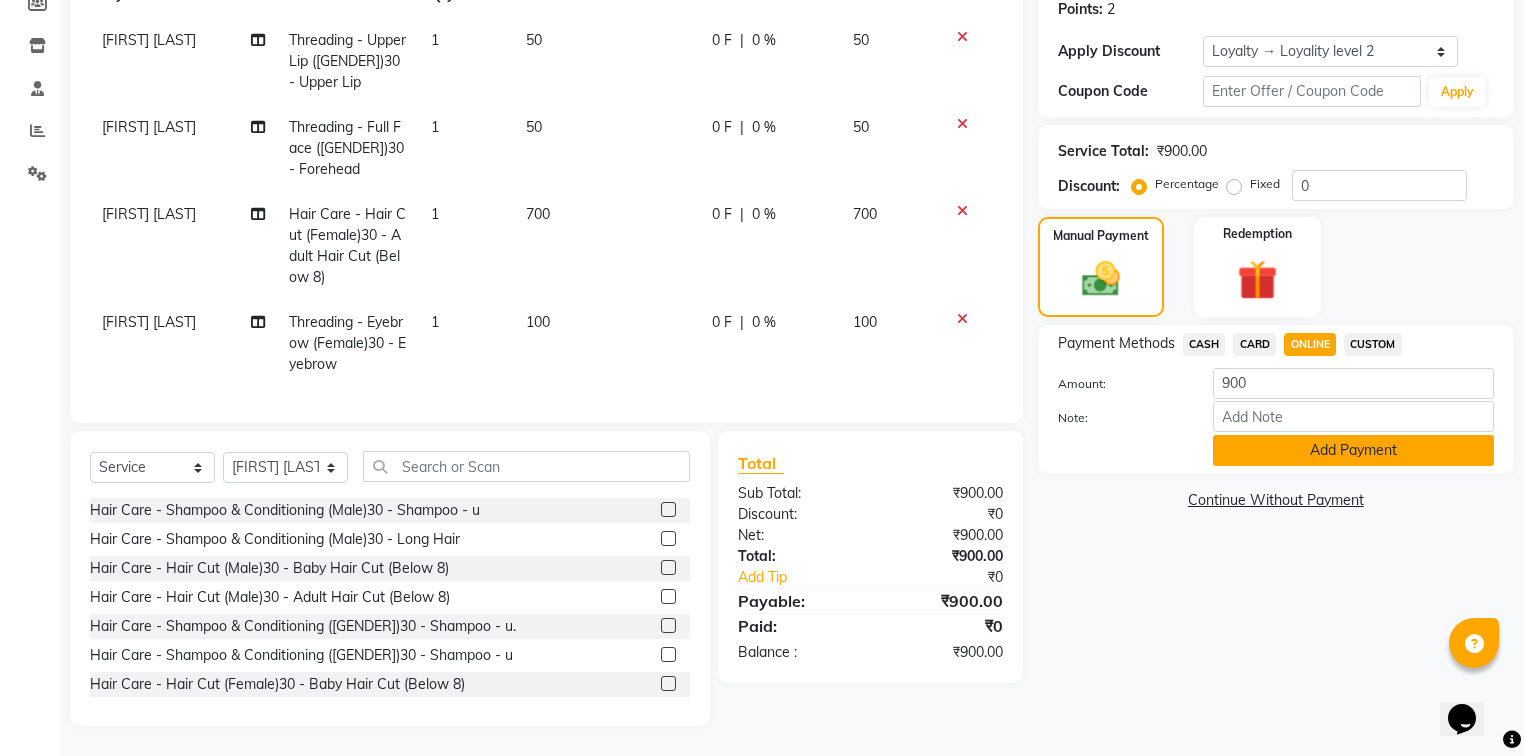 click on "Add Payment" 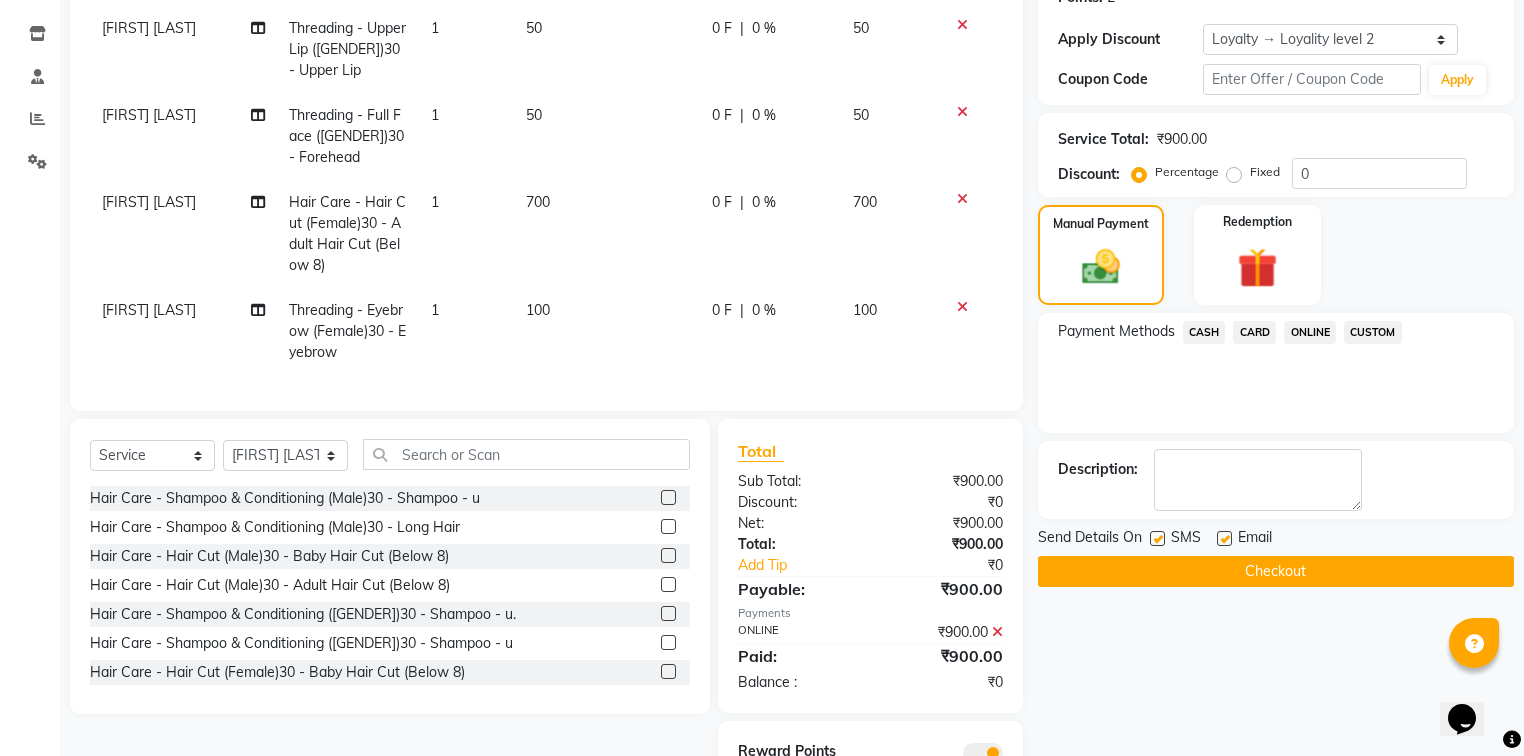 click on "Checkout" 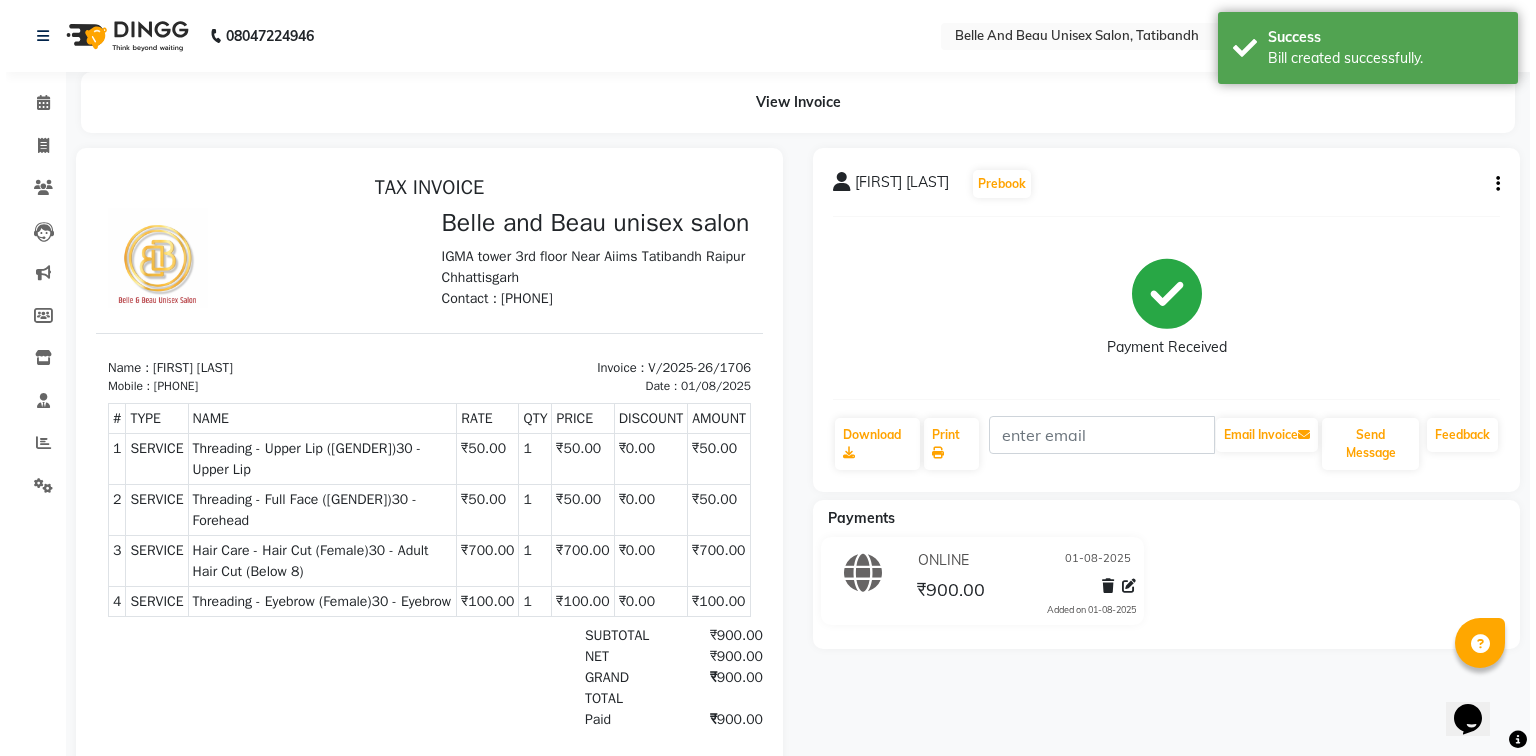 scroll, scrollTop: 0, scrollLeft: 0, axis: both 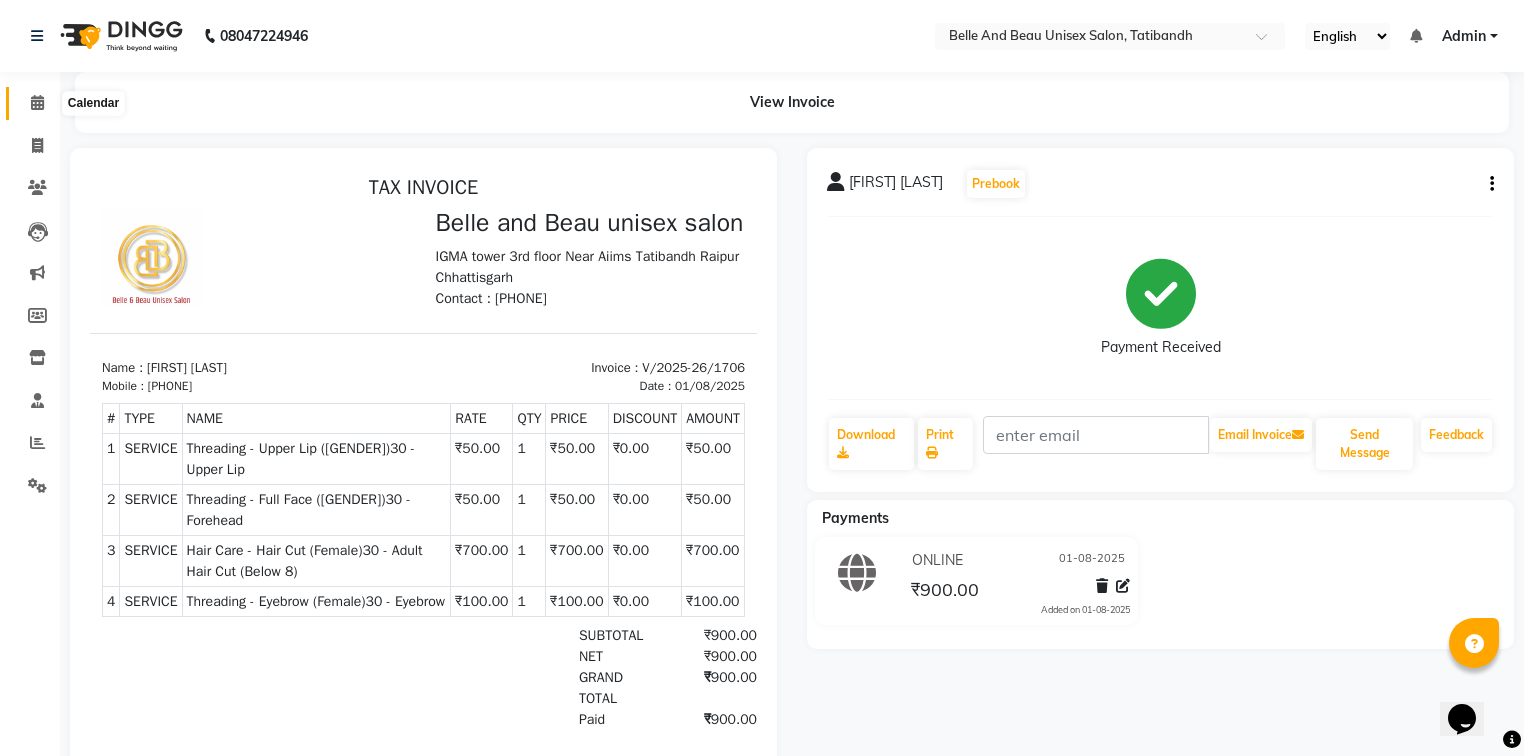 click 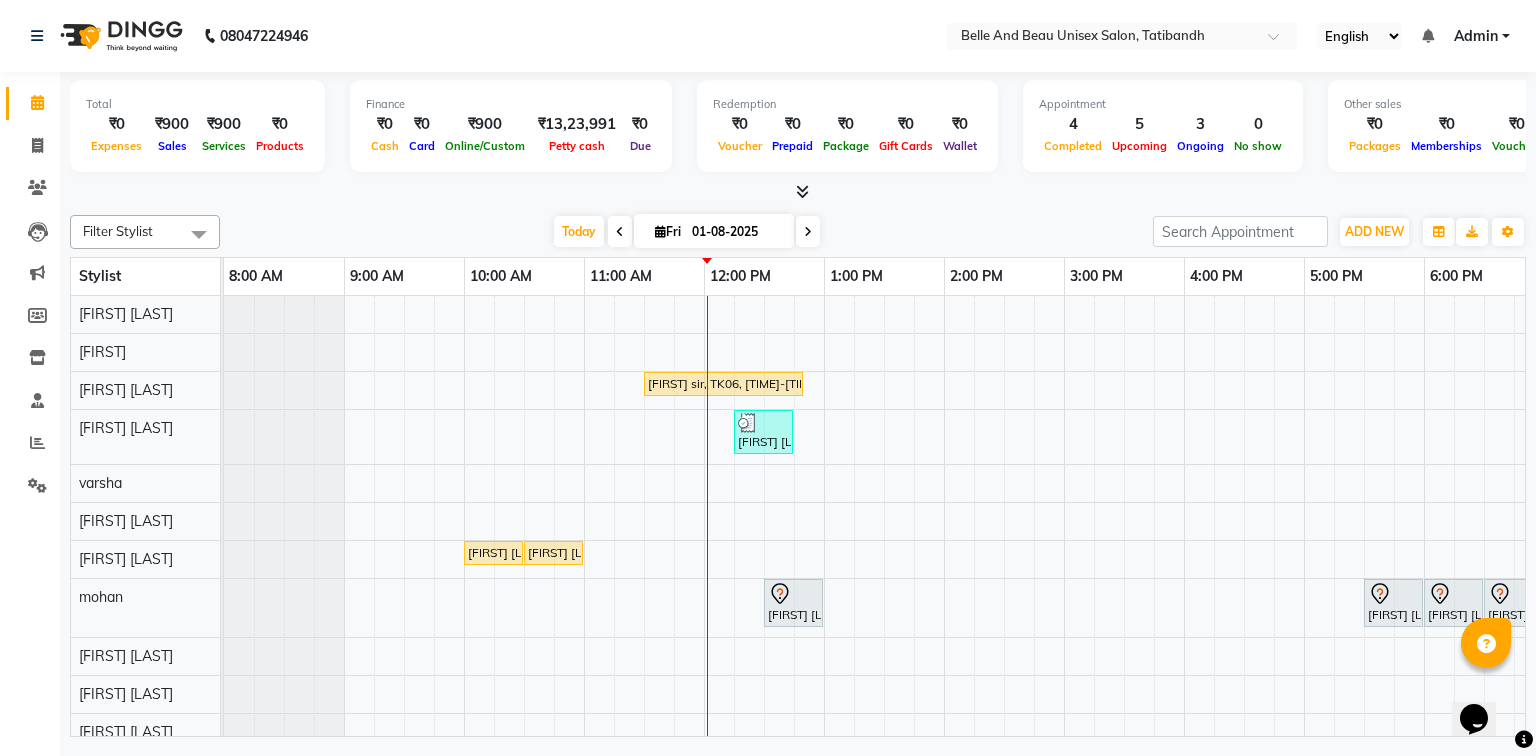 scroll, scrollTop: 60, scrollLeft: 0, axis: vertical 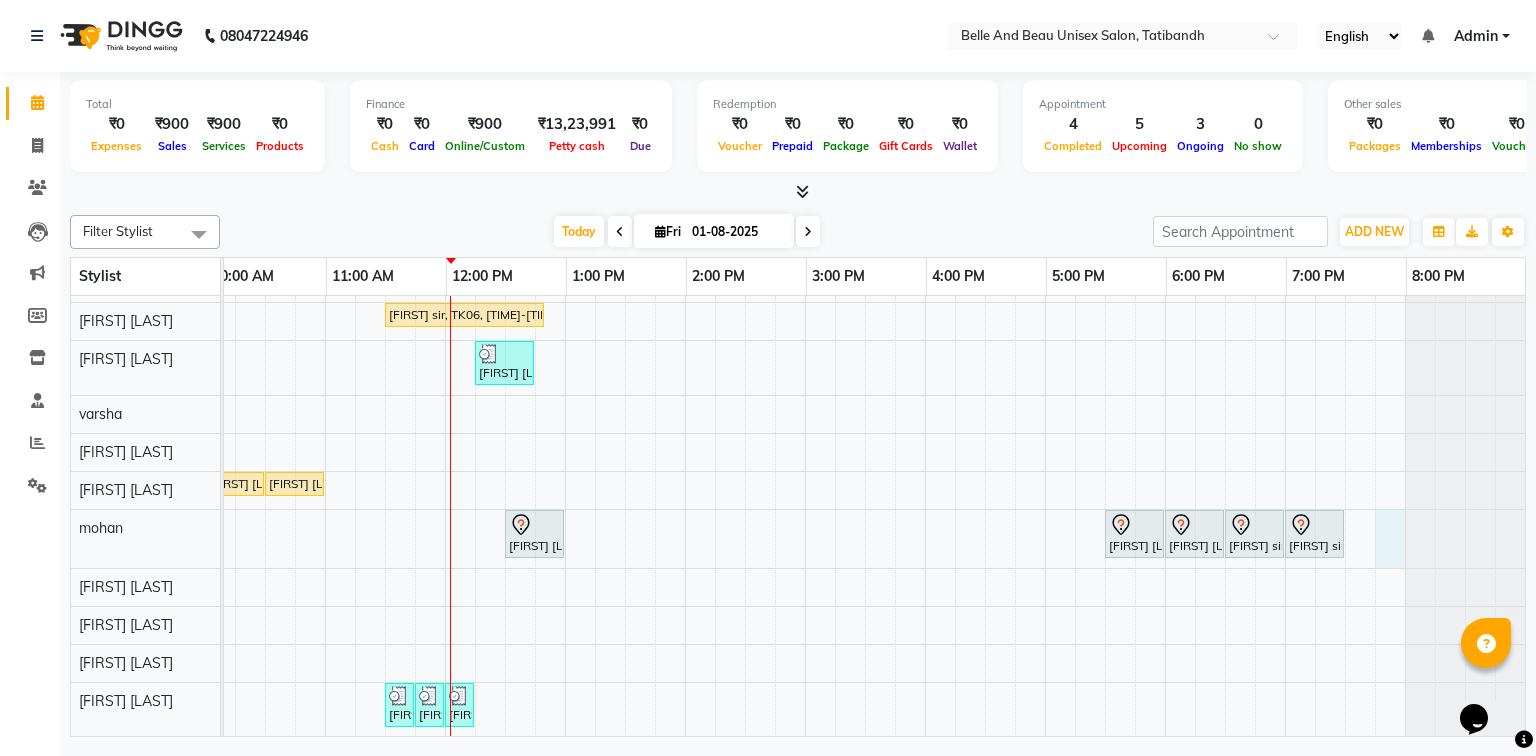 click on "Ashitosh sir, TK06, 11:30 AM-12:50 PM, Hair Colour - Global30 - Global Short Hair (Boy Cut),Hair Care - Hair Cut (Male)30 - Adult Hair Cut (Below 8) (₹300)     Kiran Pandey, TK05, 12:15 PM-12:45 PM, Hair Care - Hair Cut (Female)30 - Adult Hair Cut (Below 8)    Sudarshan sharma, TK03, 10:00 AM-10:30 AM, Hair Care - Hair Cut (Male)30 - Adult Hair Cut (Below 8)    Sudarshan sharma, TK03, 10:30 AM-11:00 AM, Shave & Trimming - Beard  (Male)30 - Beard Shaping             Nitin Agarwal, TK04, 12:30 PM-01:00 PM, Hair Care - Hair Cut (Male)30 - Adult Hair Cut (Below 8)             Nivas sir, TK02, 05:30 PM-06:00 PM, Hair Care - Hair Cut (Male)30 - Adult Hair Cut (Below 8)             Nivas sir, TK02, 06:00 PM-06:30 PM, Shave & Trimming - Beard  (Male)30 - Beard Trimming             Nivas sir, TK02, 06:30 PM-07:00 PM, Vedic valley  Pedicure              Nivas sir, TK02, 07:00 PM-07:30 PM, Vedic Velley Manicure     Kiran Pandey, TK05, 11:30 AM-11:40 AM, Threading - Eyebrow (Female)30 - Eyebrow" at bounding box center [745, 482] 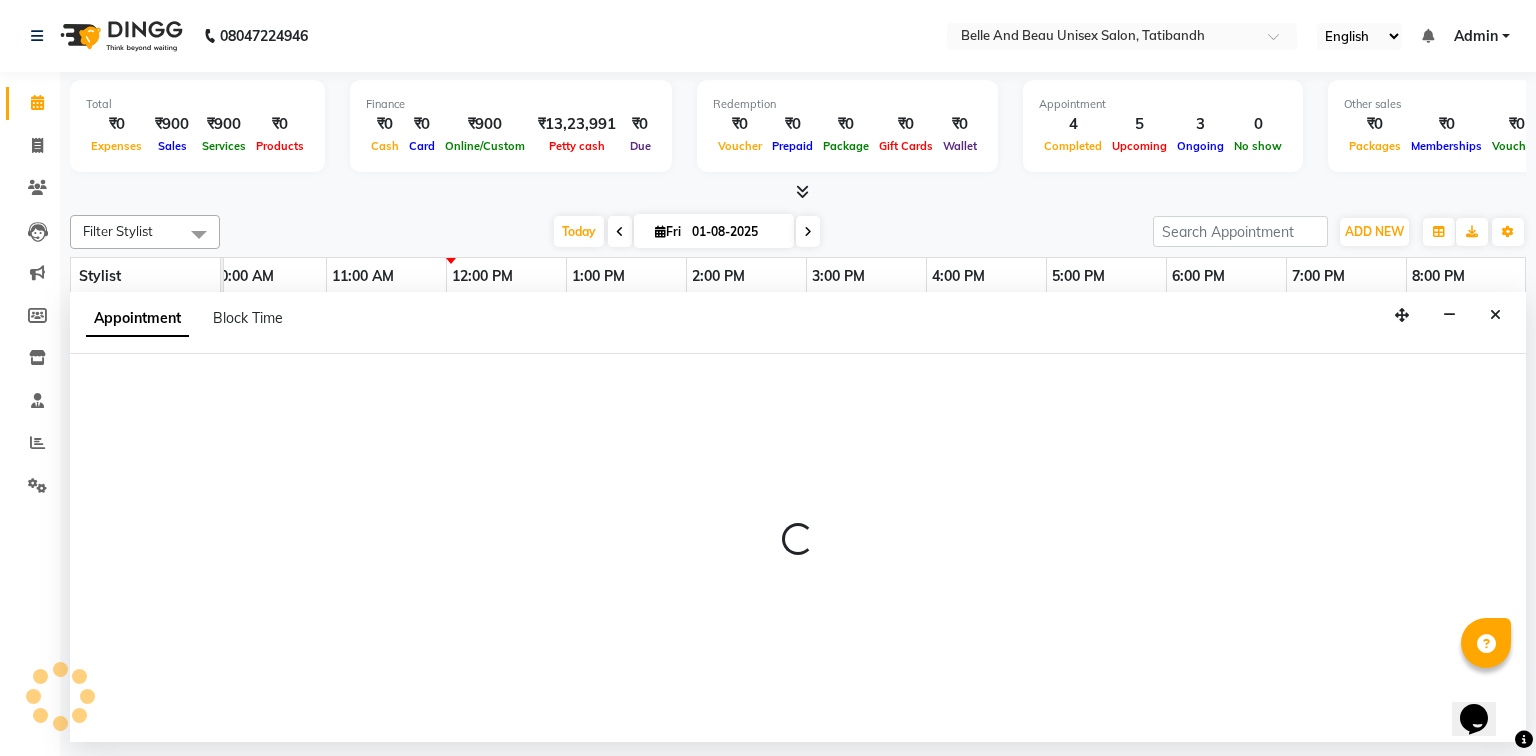 select on "65137" 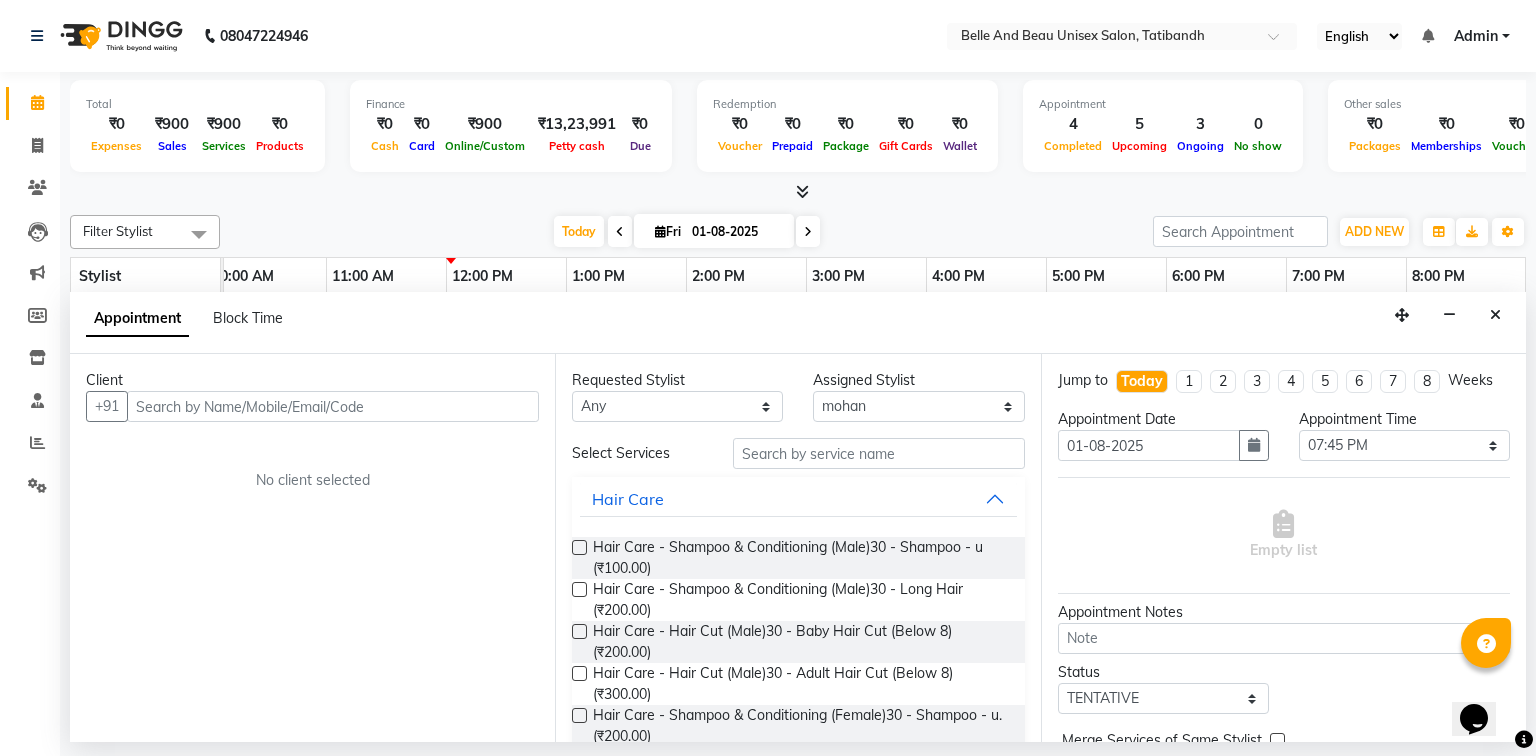 click at bounding box center [333, 406] 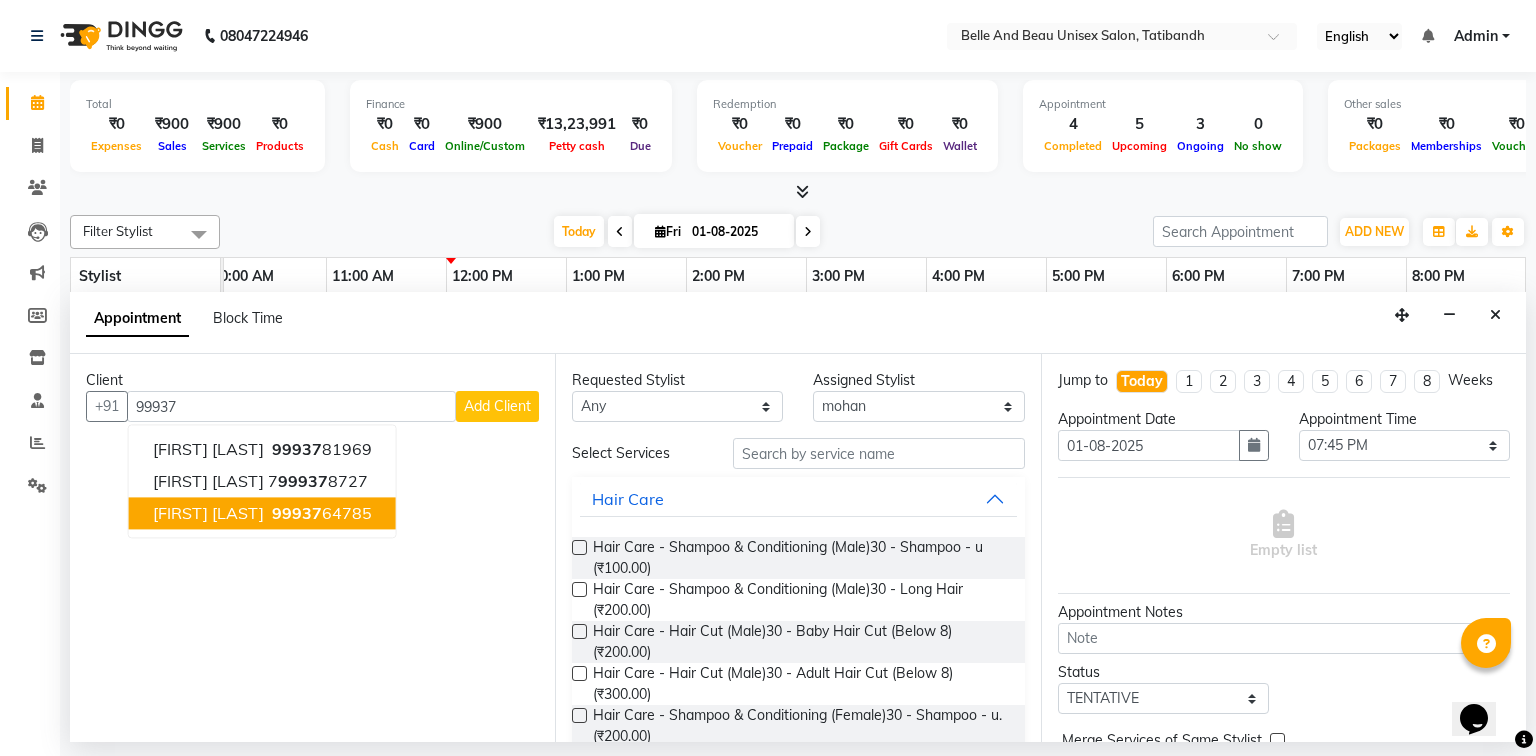 click on "99937" at bounding box center (297, 514) 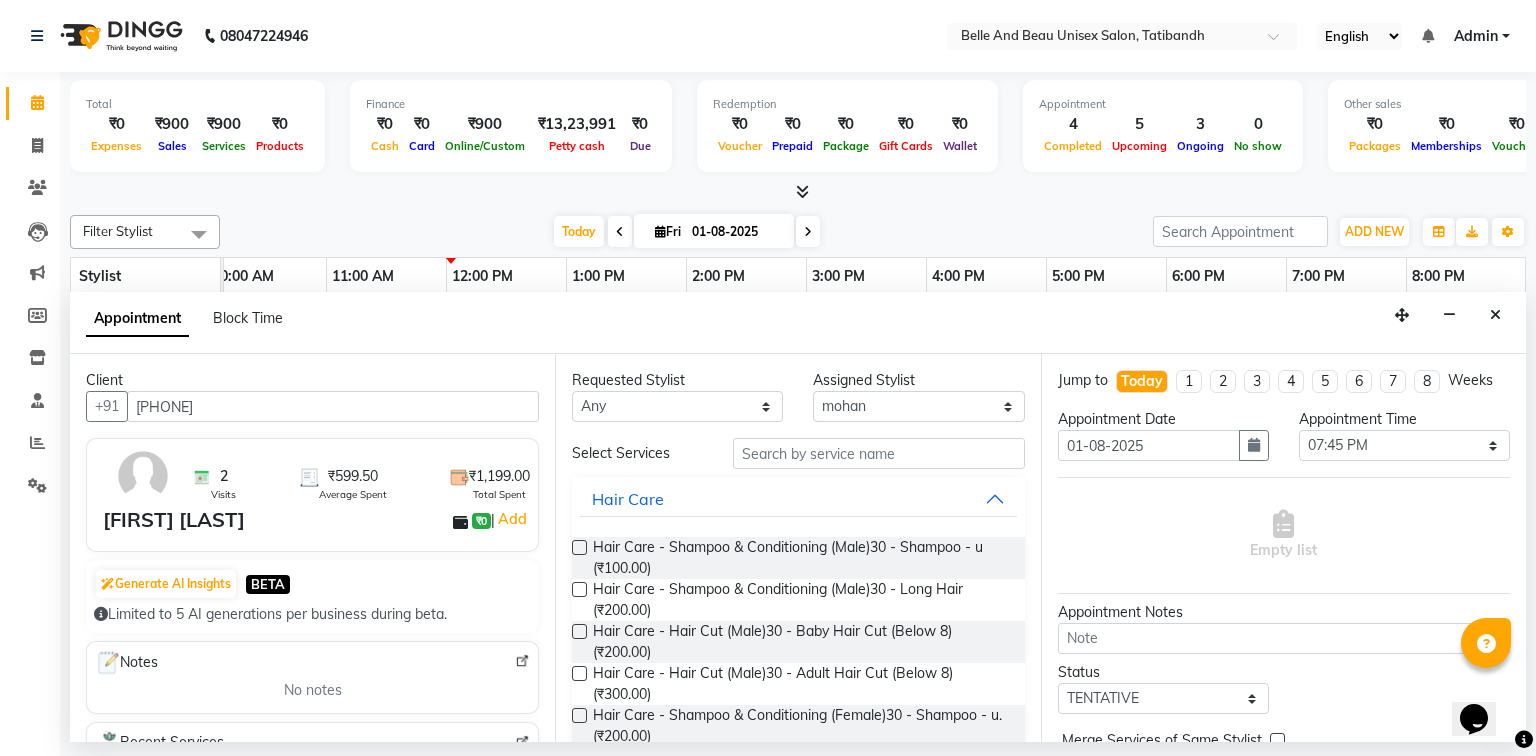 type on "[PHONE]" 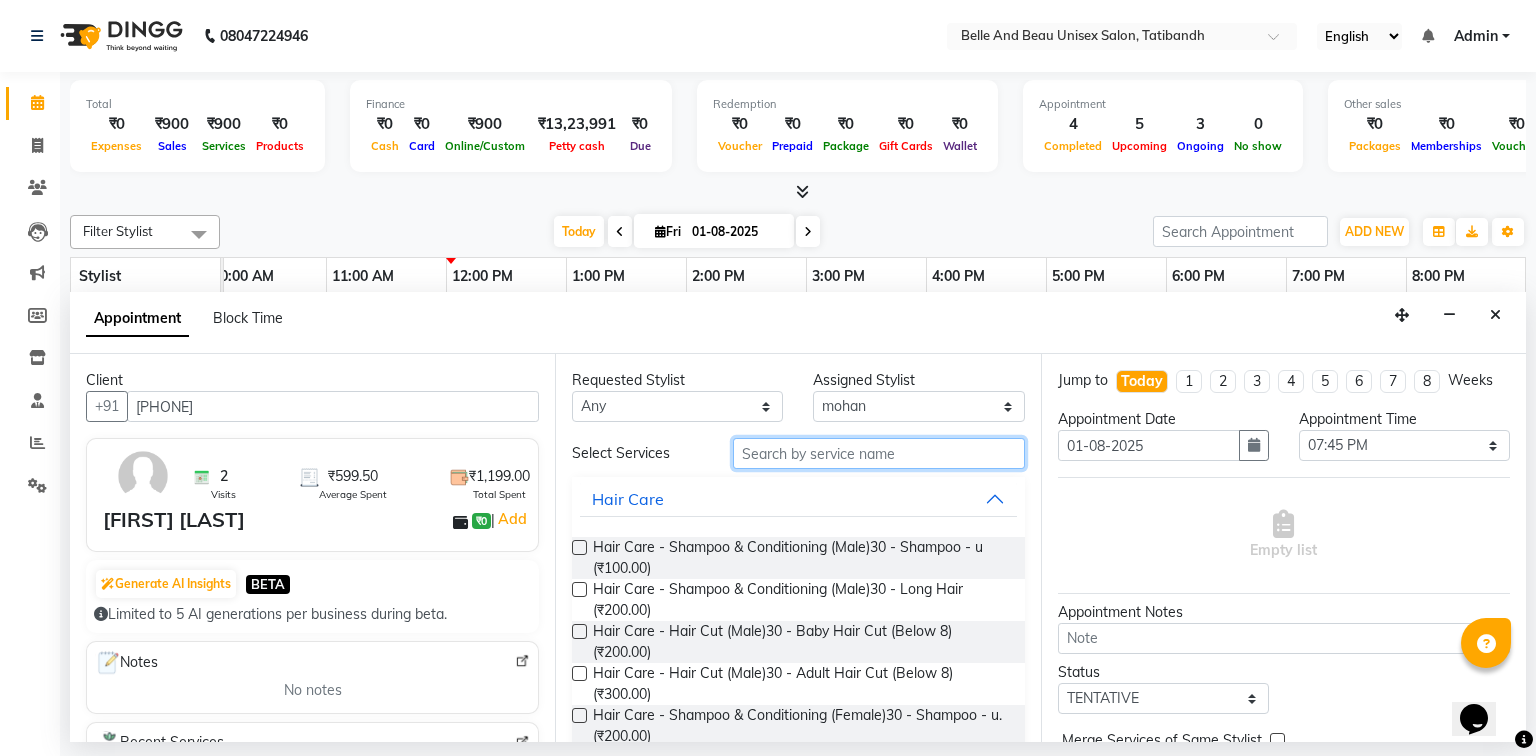 click at bounding box center [879, 453] 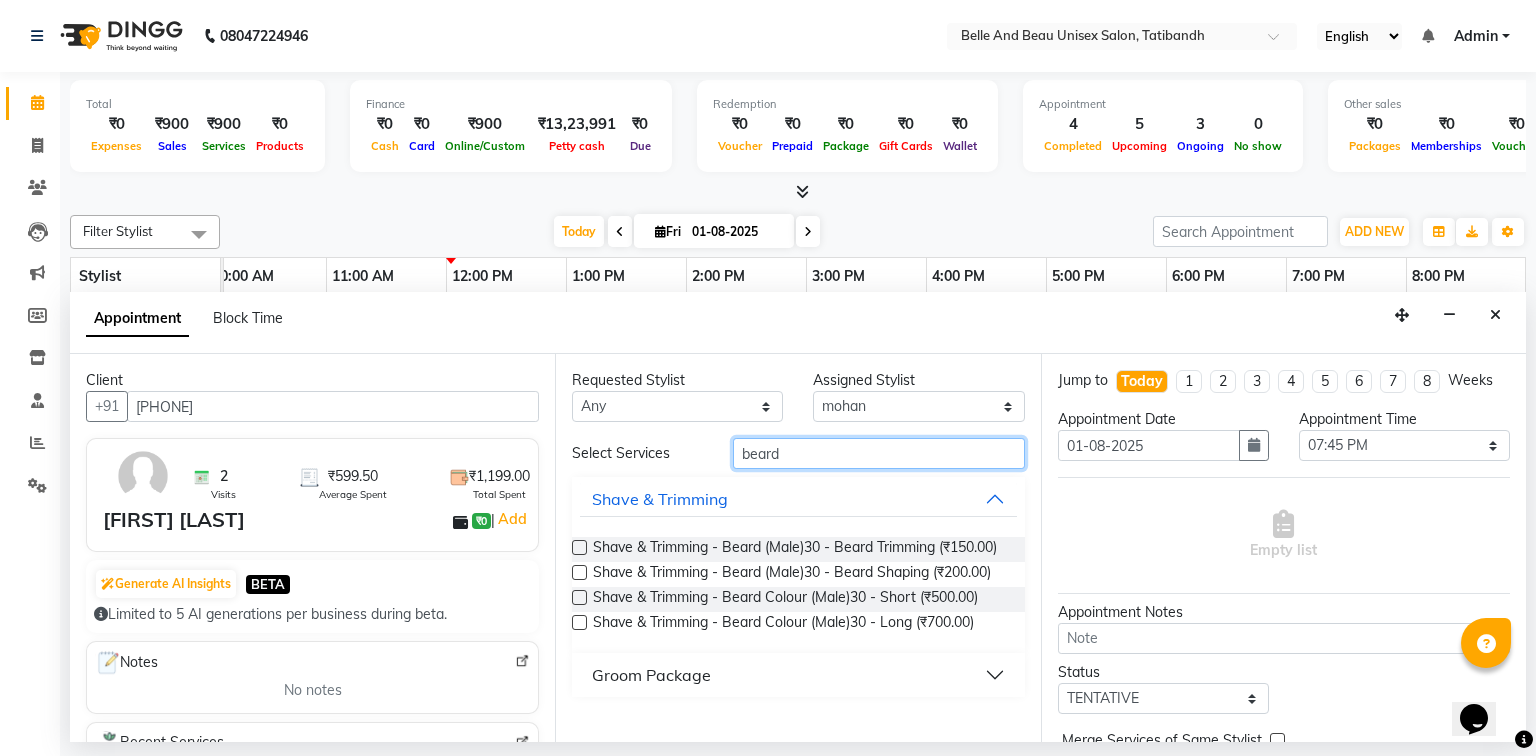 type on "beard" 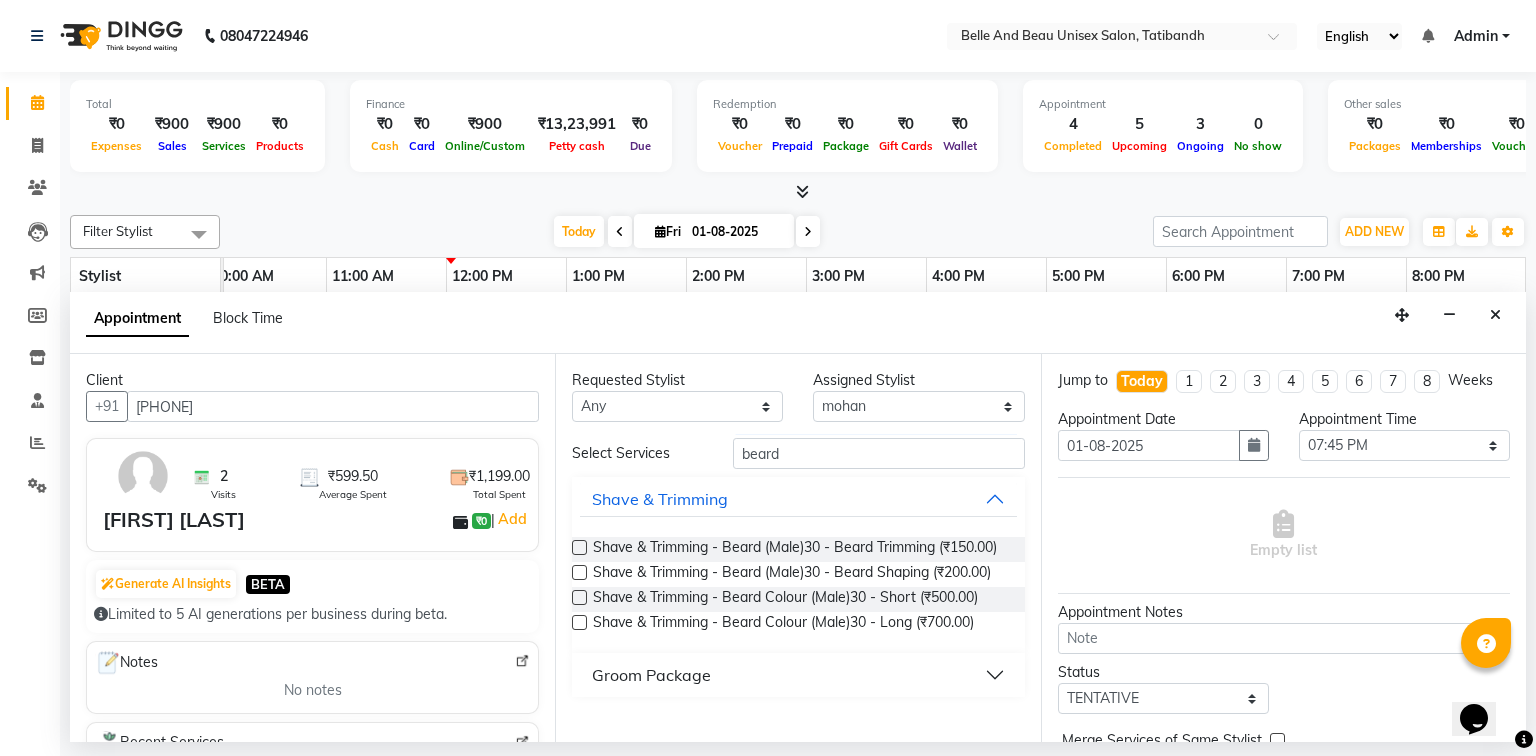 click at bounding box center [579, 572] 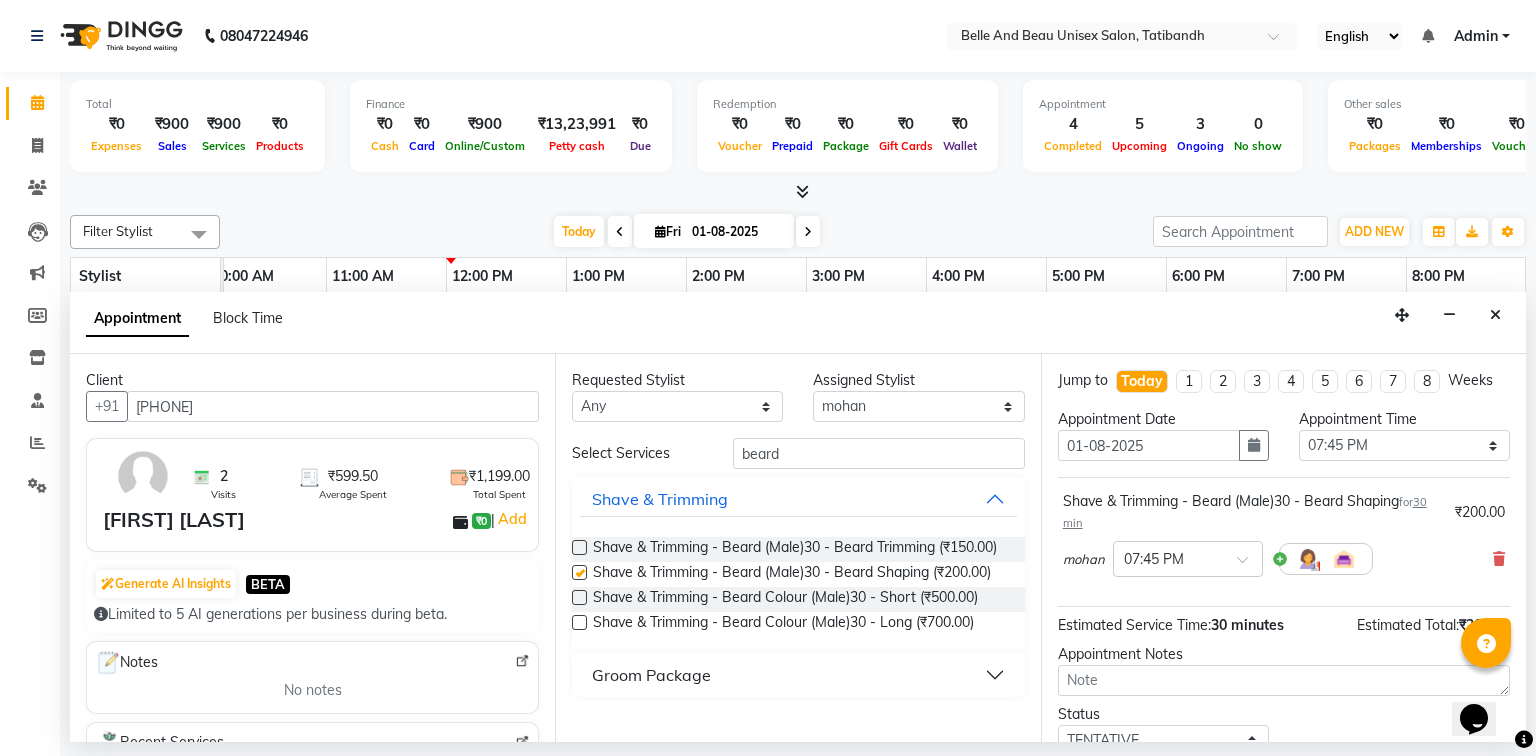 checkbox on "false" 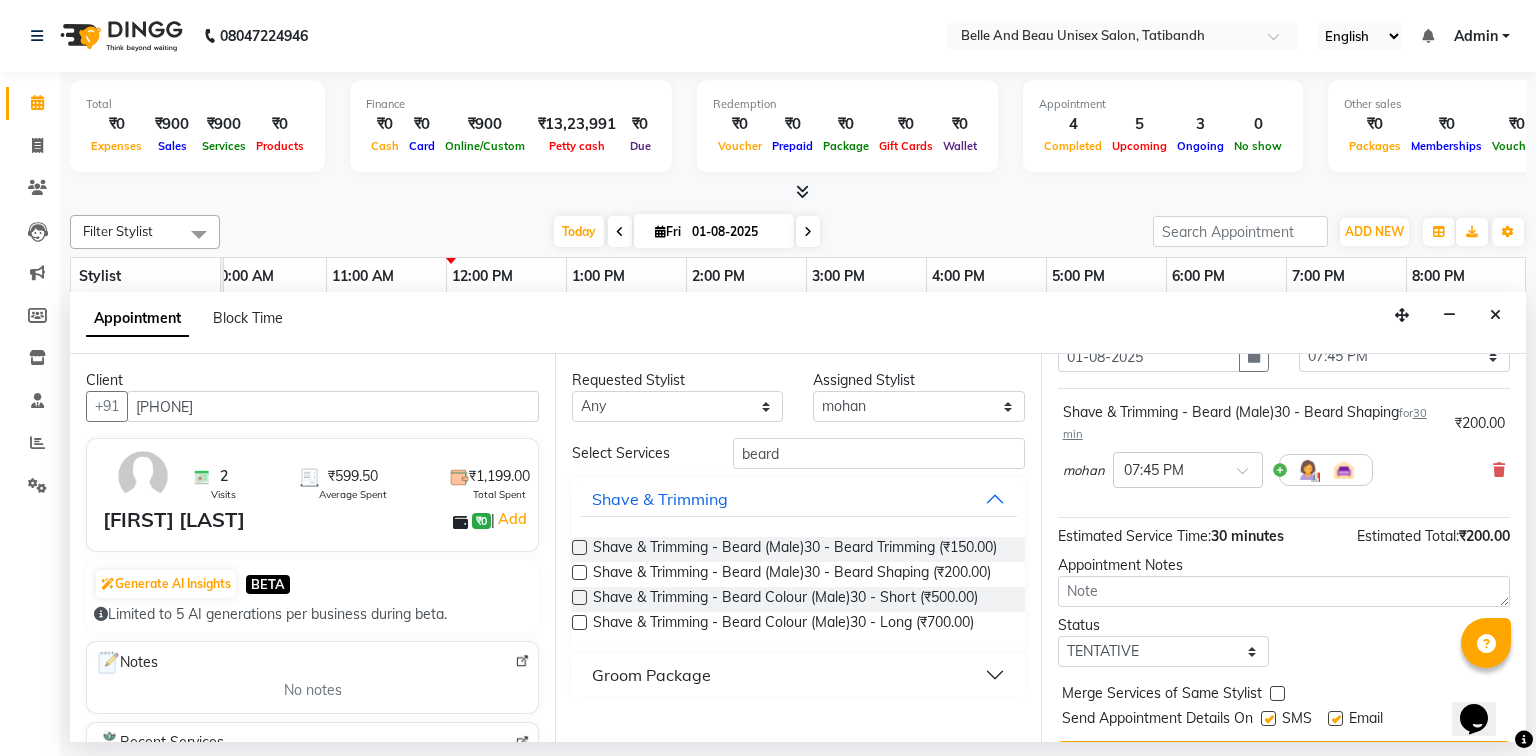 scroll, scrollTop: 139, scrollLeft: 0, axis: vertical 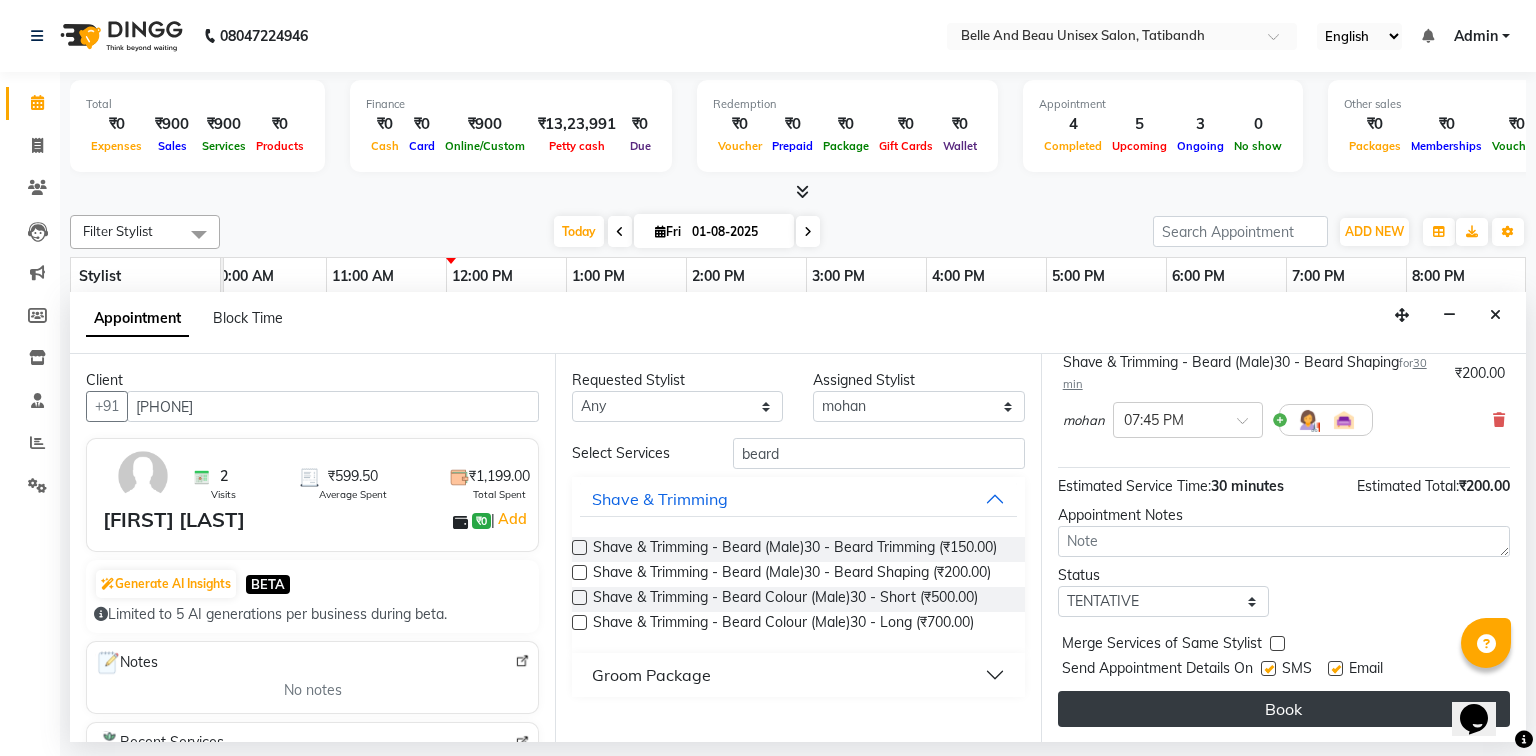 click on "Book" at bounding box center (1284, 709) 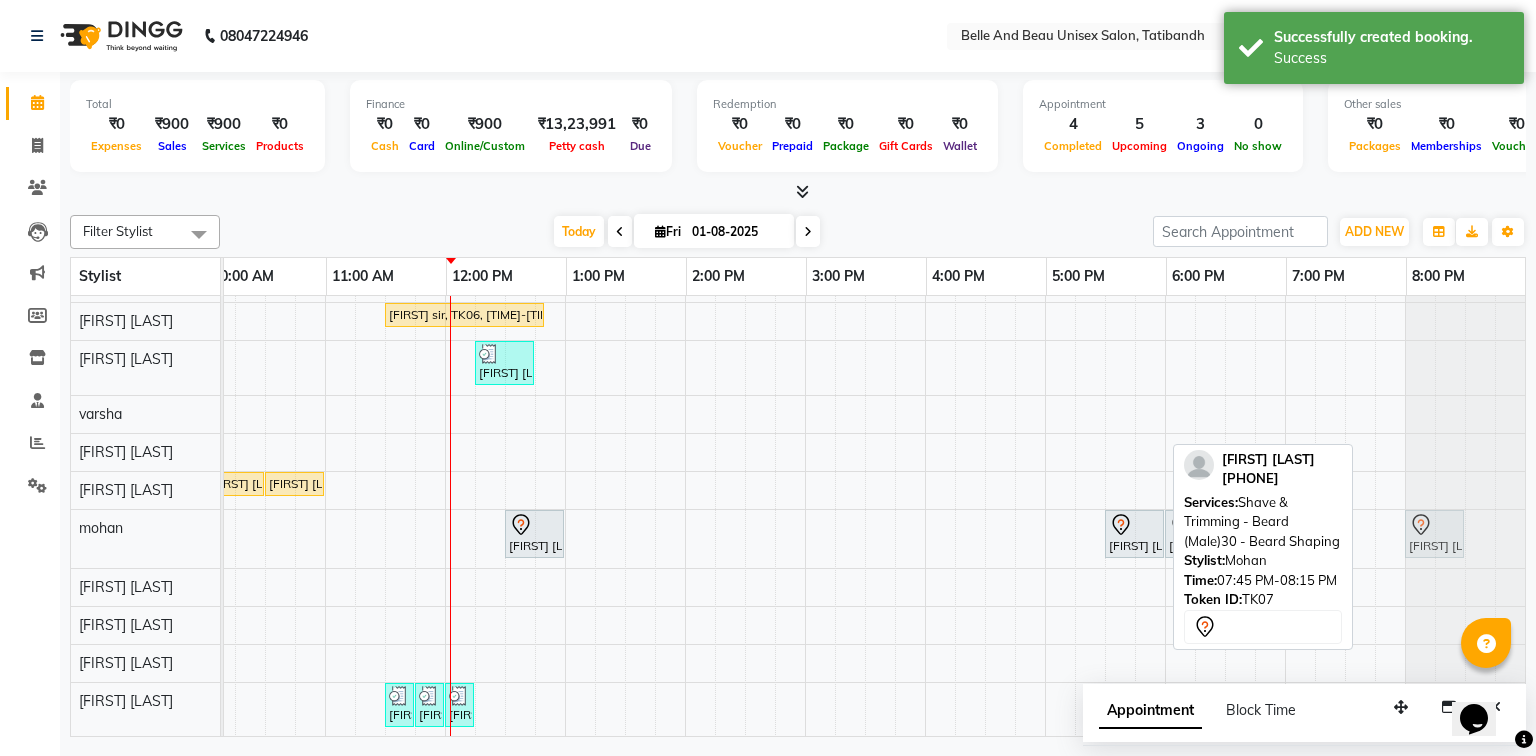 drag, startPoint x: 1385, startPoint y: 527, endPoint x: 1417, endPoint y: 529, distance: 32.06244 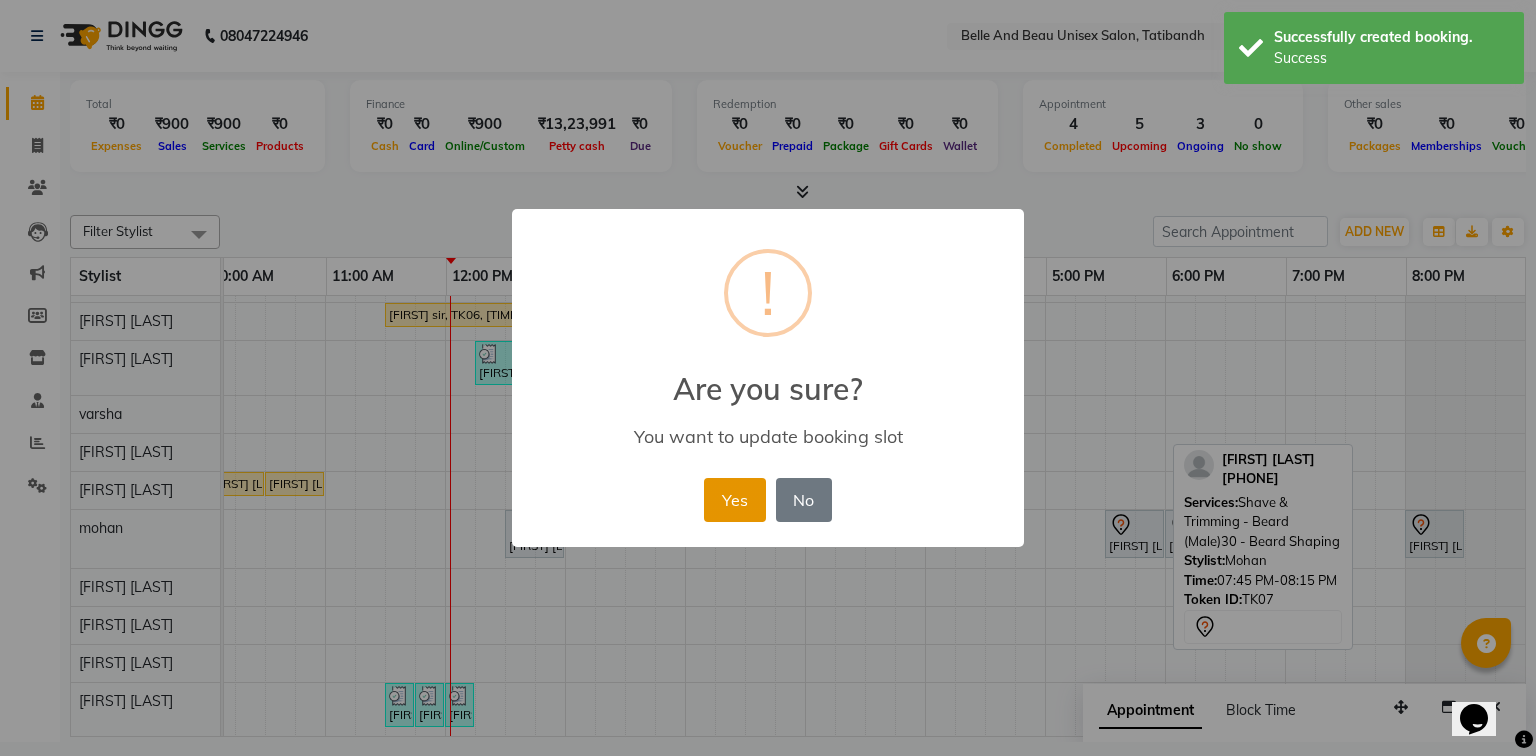 click on "Yes" at bounding box center (734, 500) 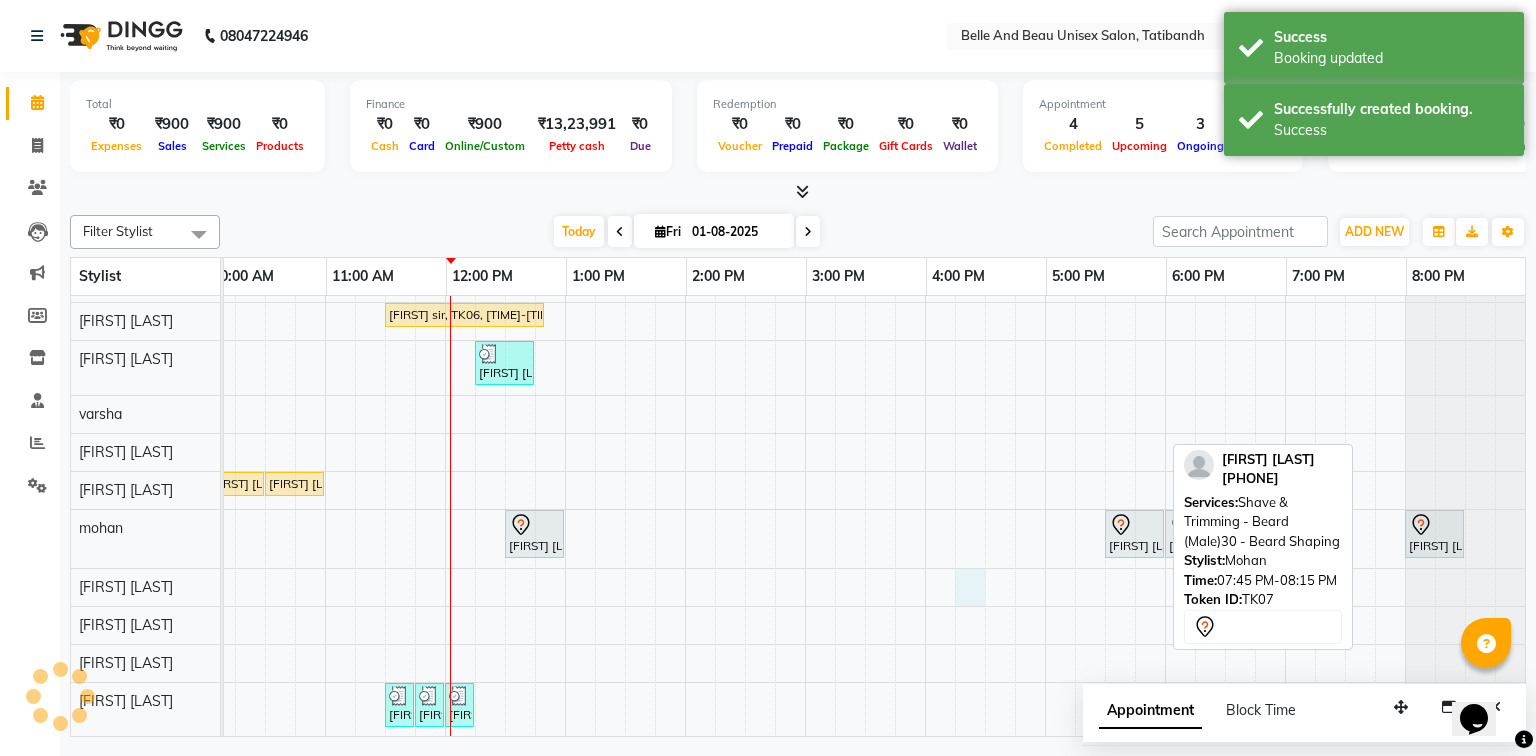 click on "Ashitosh sir, TK06, 11:30 AM-12:50 PM, Hair Colour - Global30 - Global Short Hair (Boy Cut),Hair Care - Hair Cut (Male)30 - Adult Hair Cut (Below 8) (₹300)     Kiran Pandey, TK05, 12:15 PM-12:45 PM, Hair Care - Hair Cut (Female)30 - Adult Hair Cut (Below 8)    Sudarshan sharma, TK03, 10:00 AM-10:30 AM, Hair Care - Hair Cut (Male)30 - Adult Hair Cut (Below 8)    Sudarshan sharma, TK03, 10:30 AM-11:00 AM, Shave & Trimming - Beard  (Male)30 - Beard Shaping             Nitin Agarwal, TK04, 12:30 PM-01:00 PM, Hair Care - Hair Cut (Male)30 - Adult Hair Cut (Below 8)             Nivas sir, TK02, 05:30 PM-06:00 PM, Hair Care - Hair Cut (Male)30 - Adult Hair Cut (Below 8)             Nivas sir, TK02, 06:00 PM-06:30 PM, Shave & Trimming - Beard  (Male)30 - Beard Trimming             Nivas sir, TK02, 06:30 PM-07:00 PM, Vedic valley  Pedicure              Nivas sir, TK02, 07:00 PM-07:30 PM, Vedic Velley Manicure             Vishesh Shah, TK07, 07:45 PM-08:15 PM, Shave & Trimming - Beard  (Male)30 - Beard Shaping" at bounding box center [745, 482] 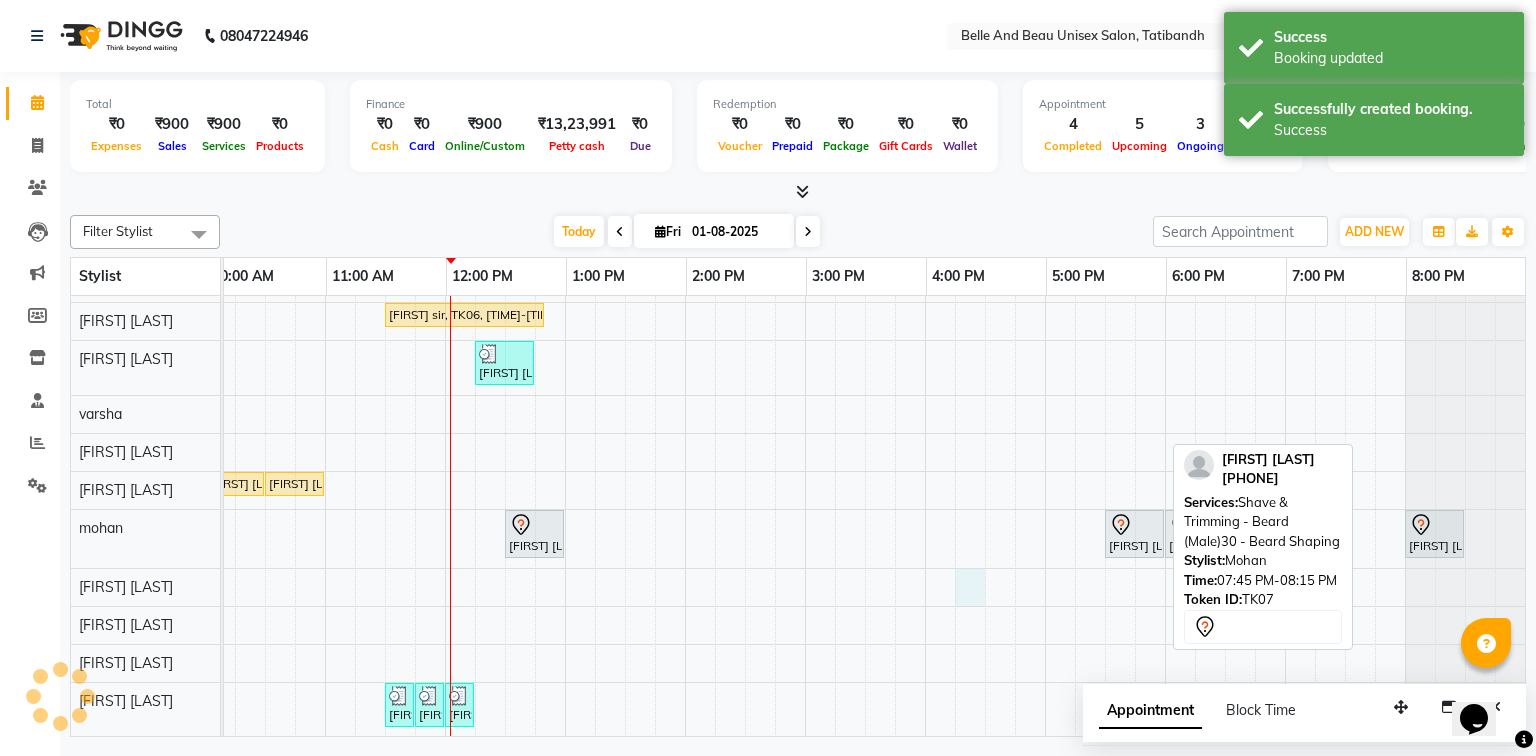 select on "81466" 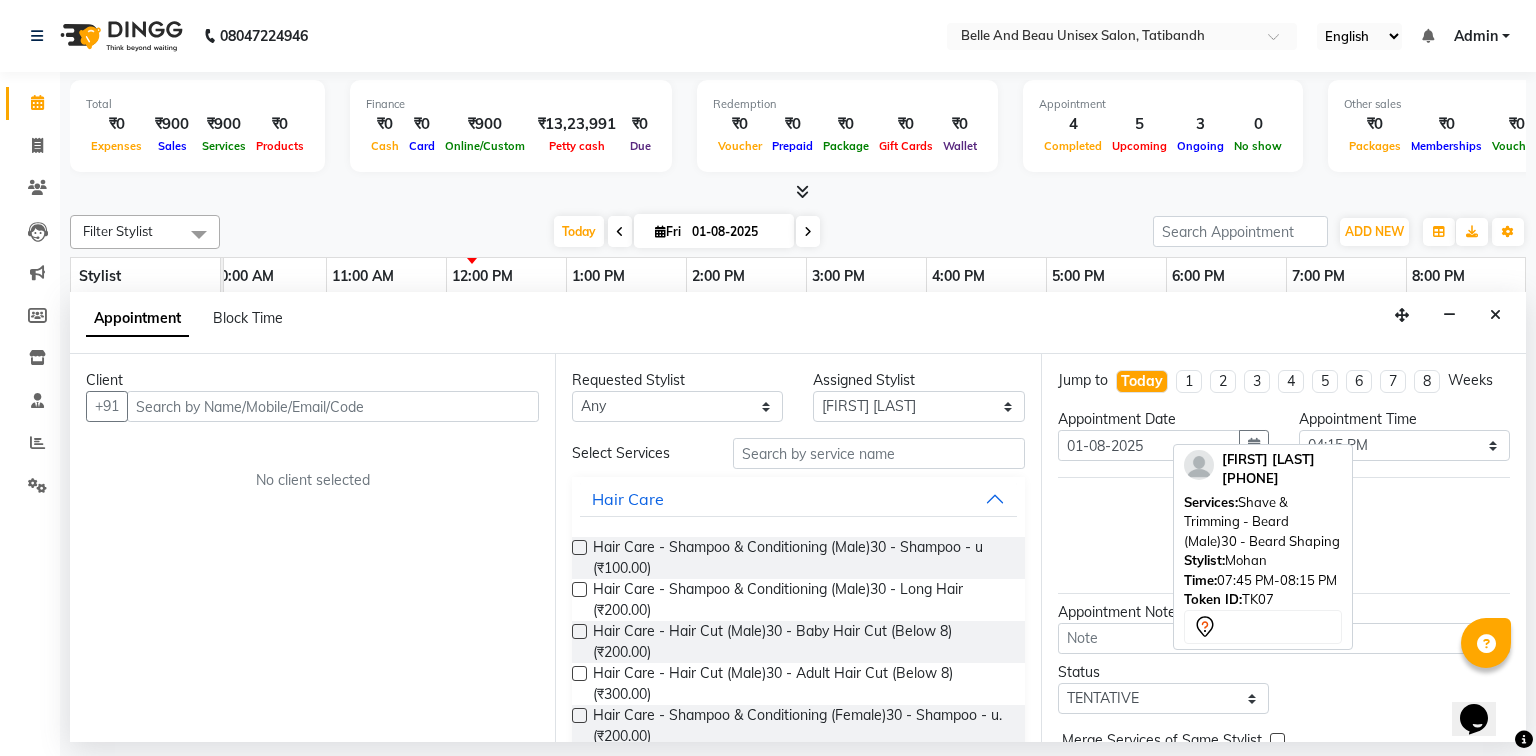 click at bounding box center (333, 406) 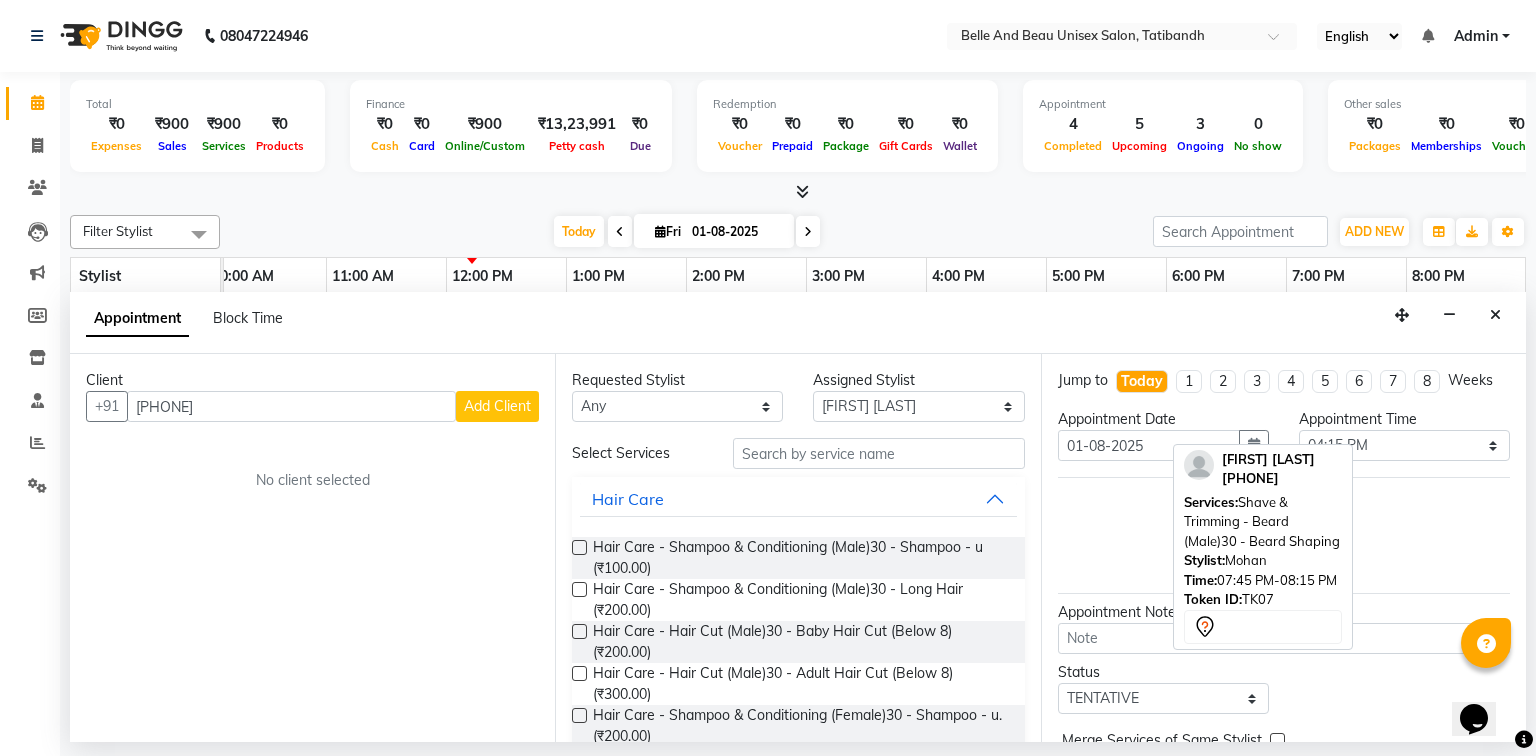 type on "[PHONE]" 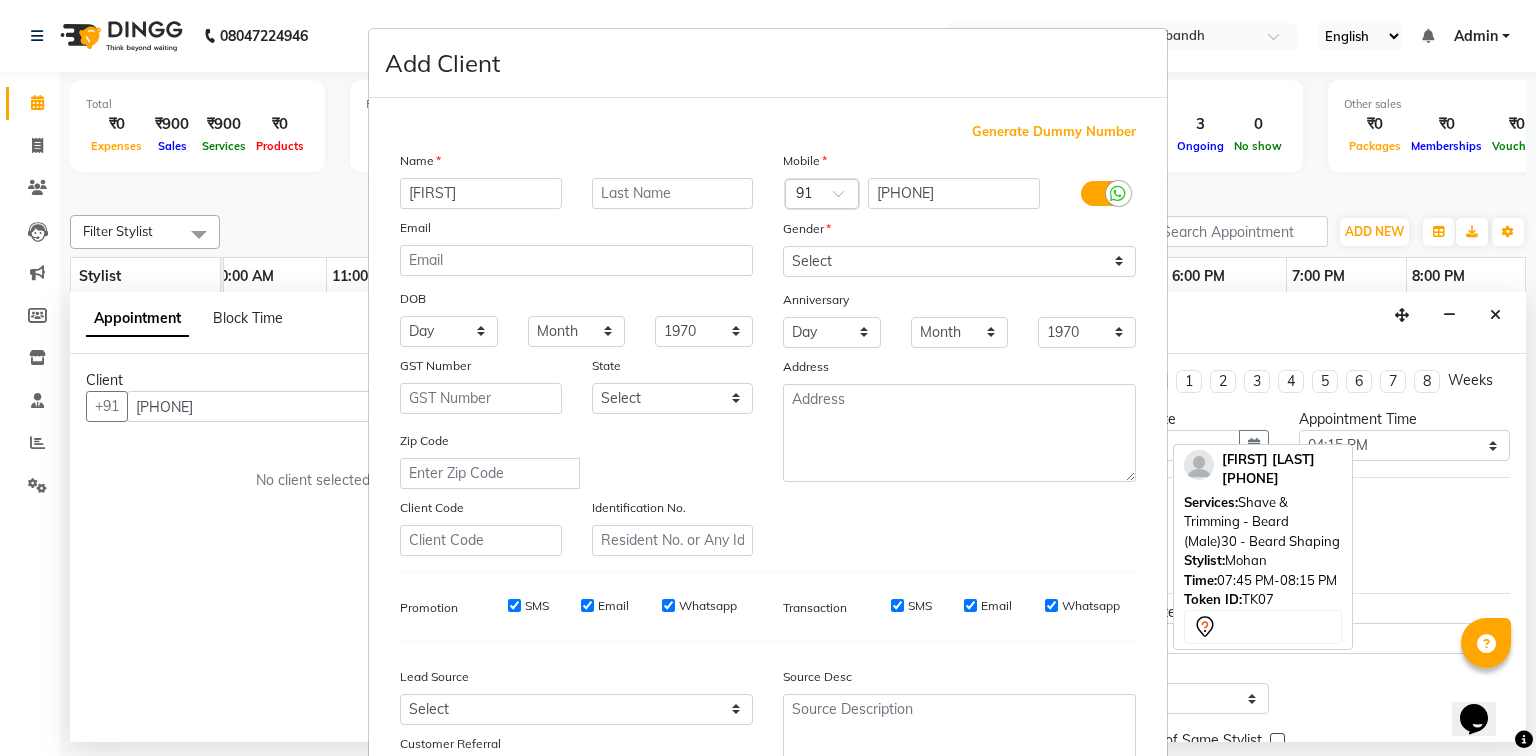 click on "nankhi" at bounding box center (481, 193) 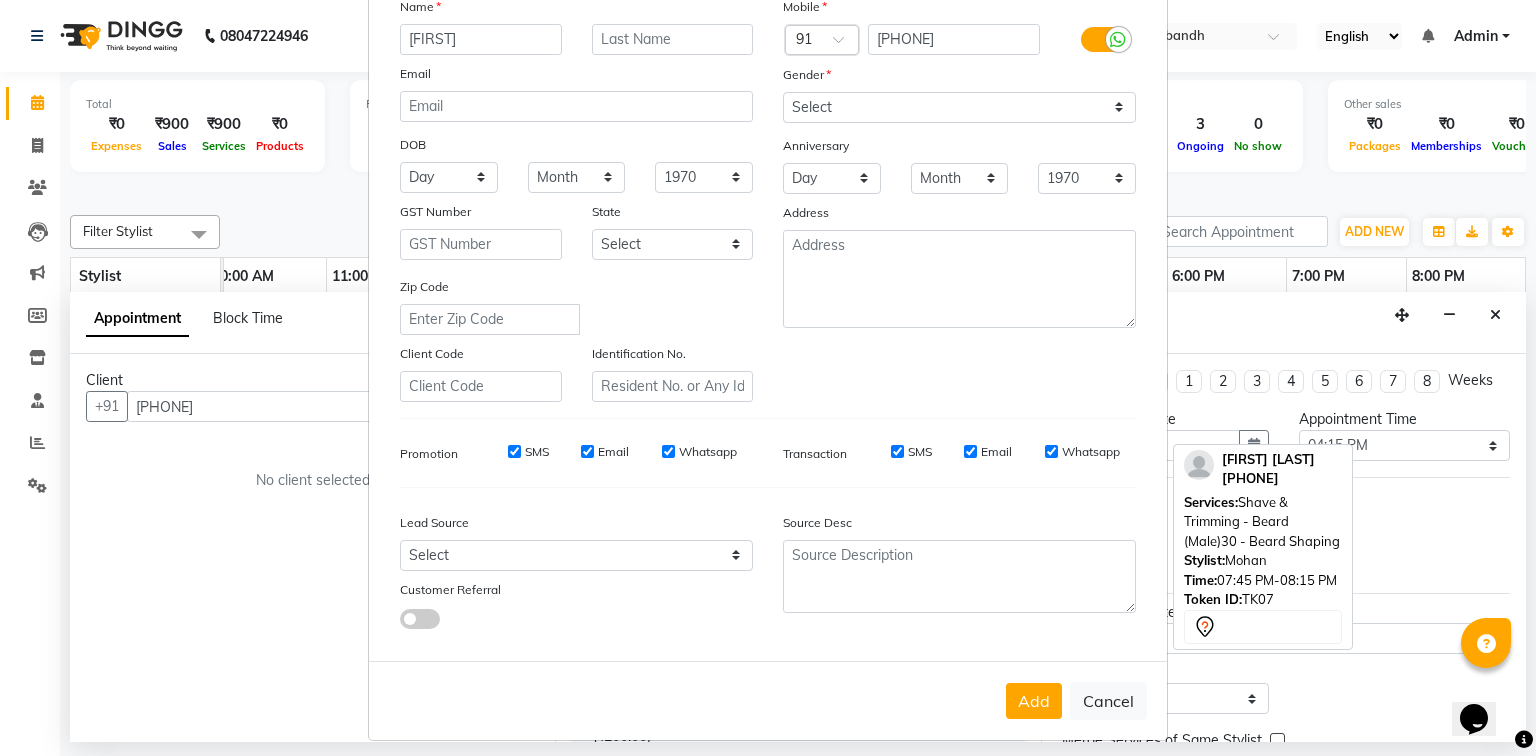 scroll, scrollTop: 160, scrollLeft: 0, axis: vertical 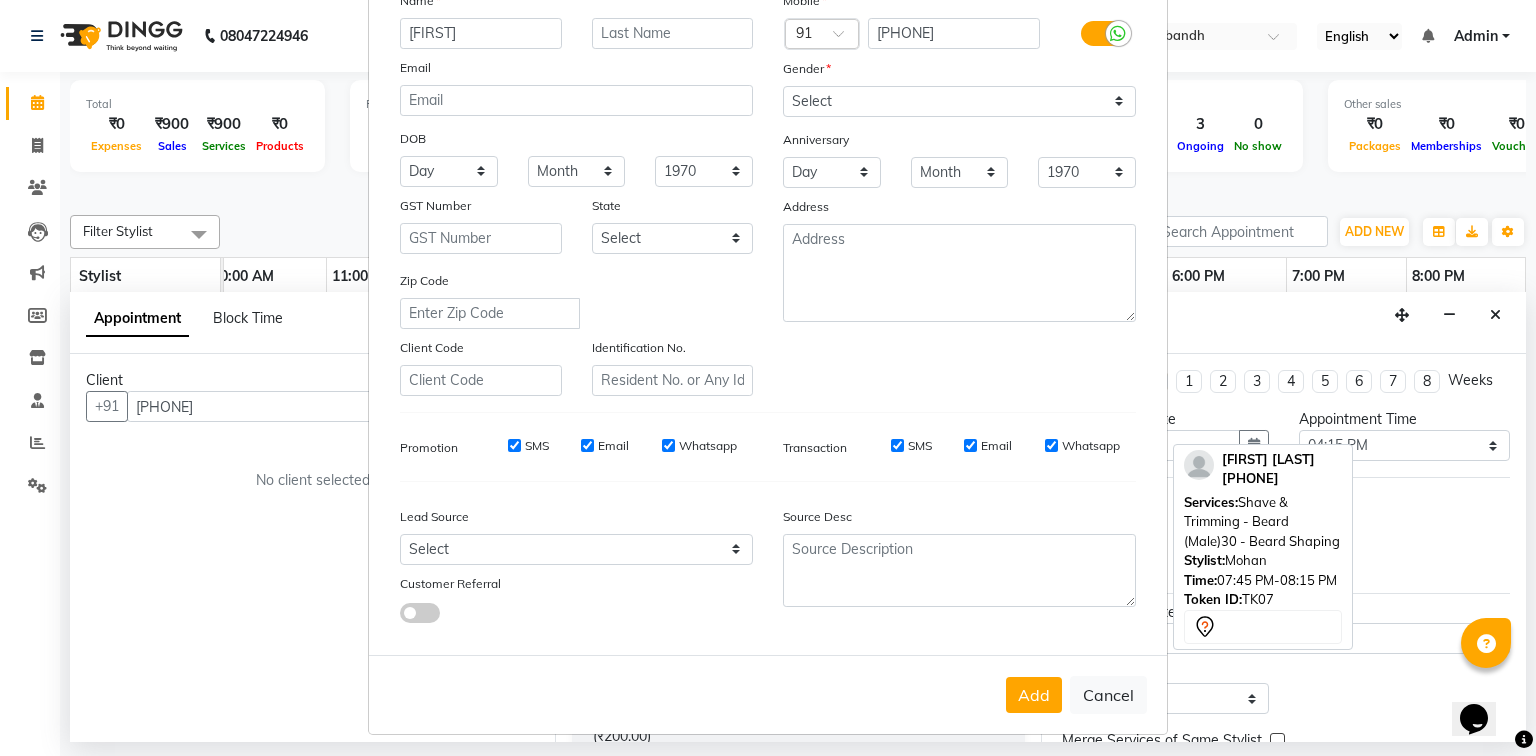 type on "[FIRST]" 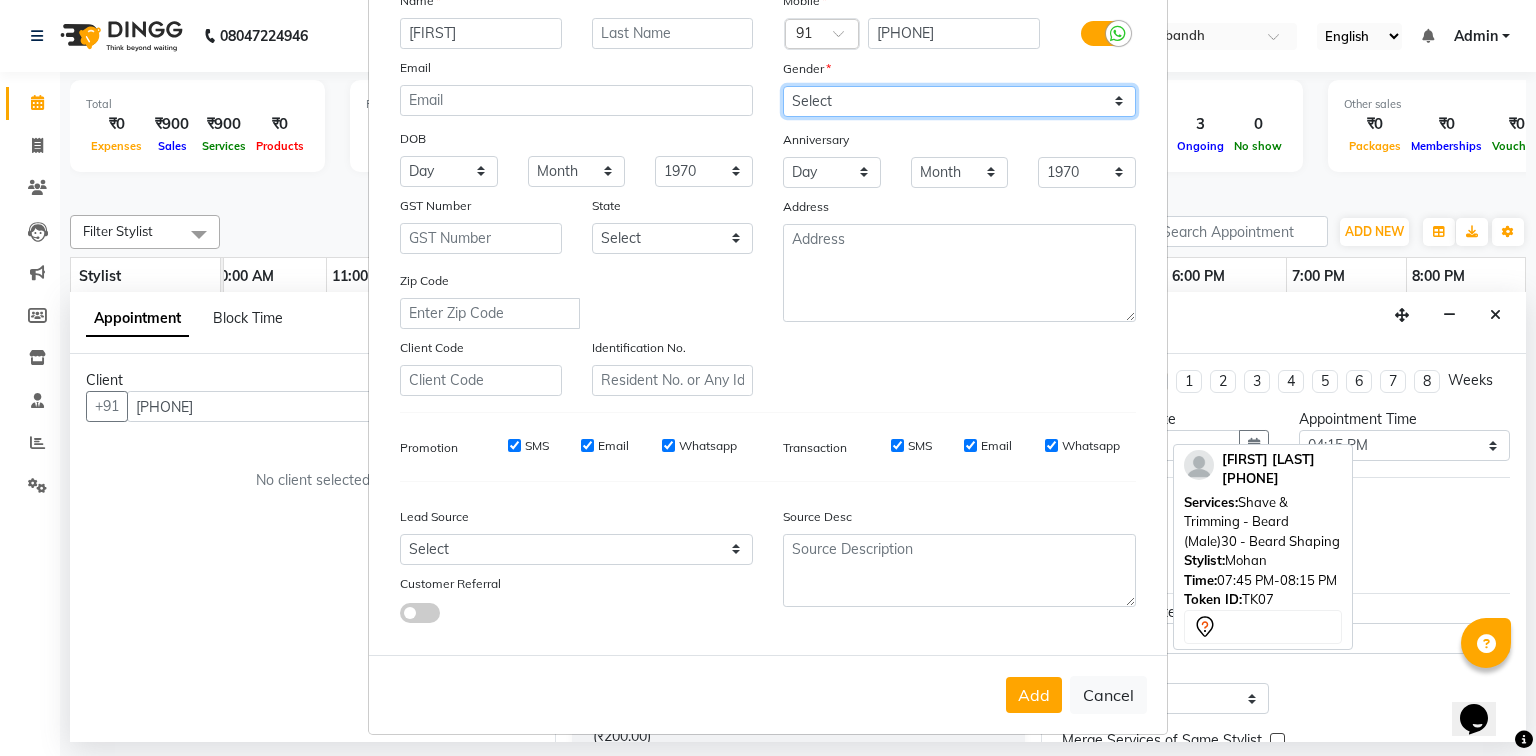 click on "Select Male Female Other Prefer Not To Say" at bounding box center (959, 101) 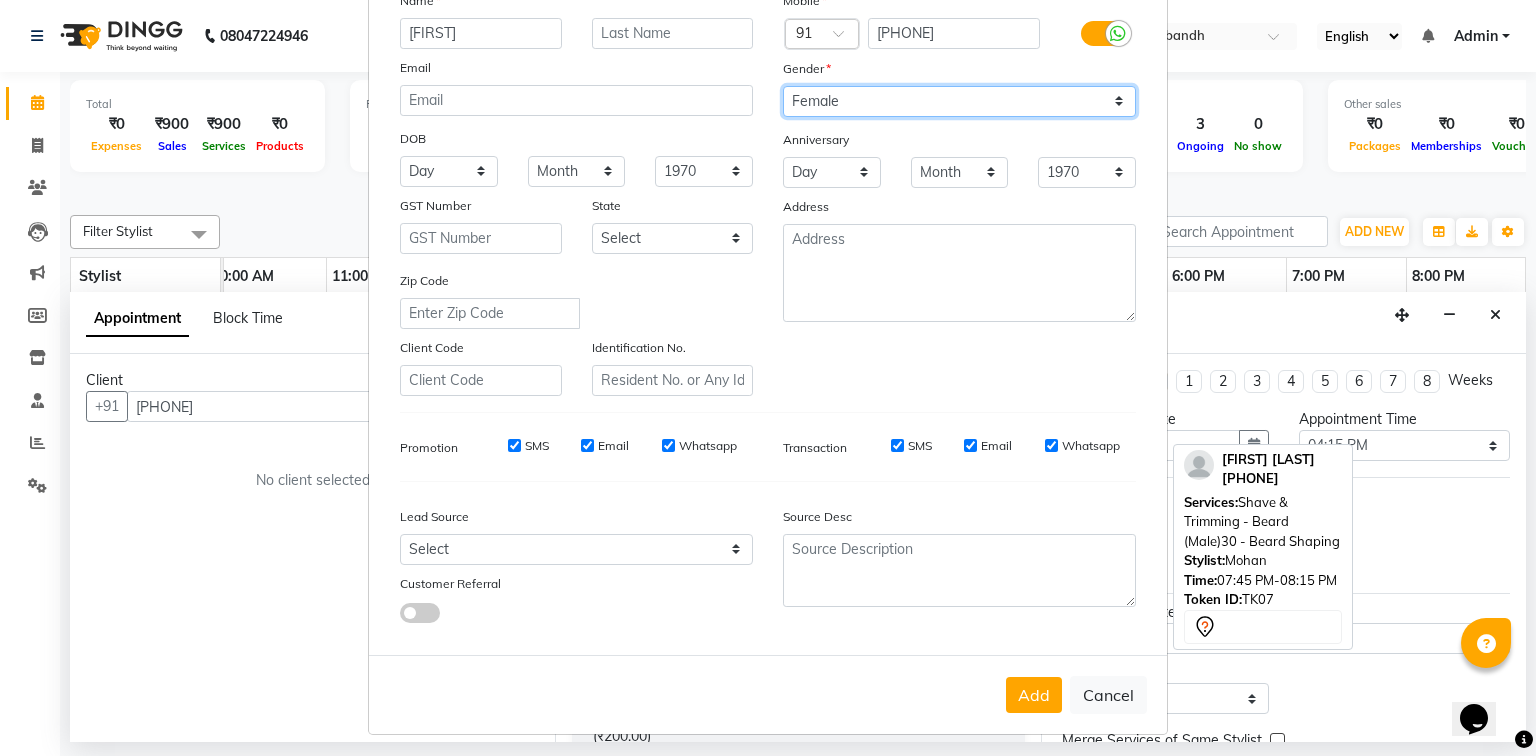 click on "Select Male Female Other Prefer Not To Say" at bounding box center [959, 101] 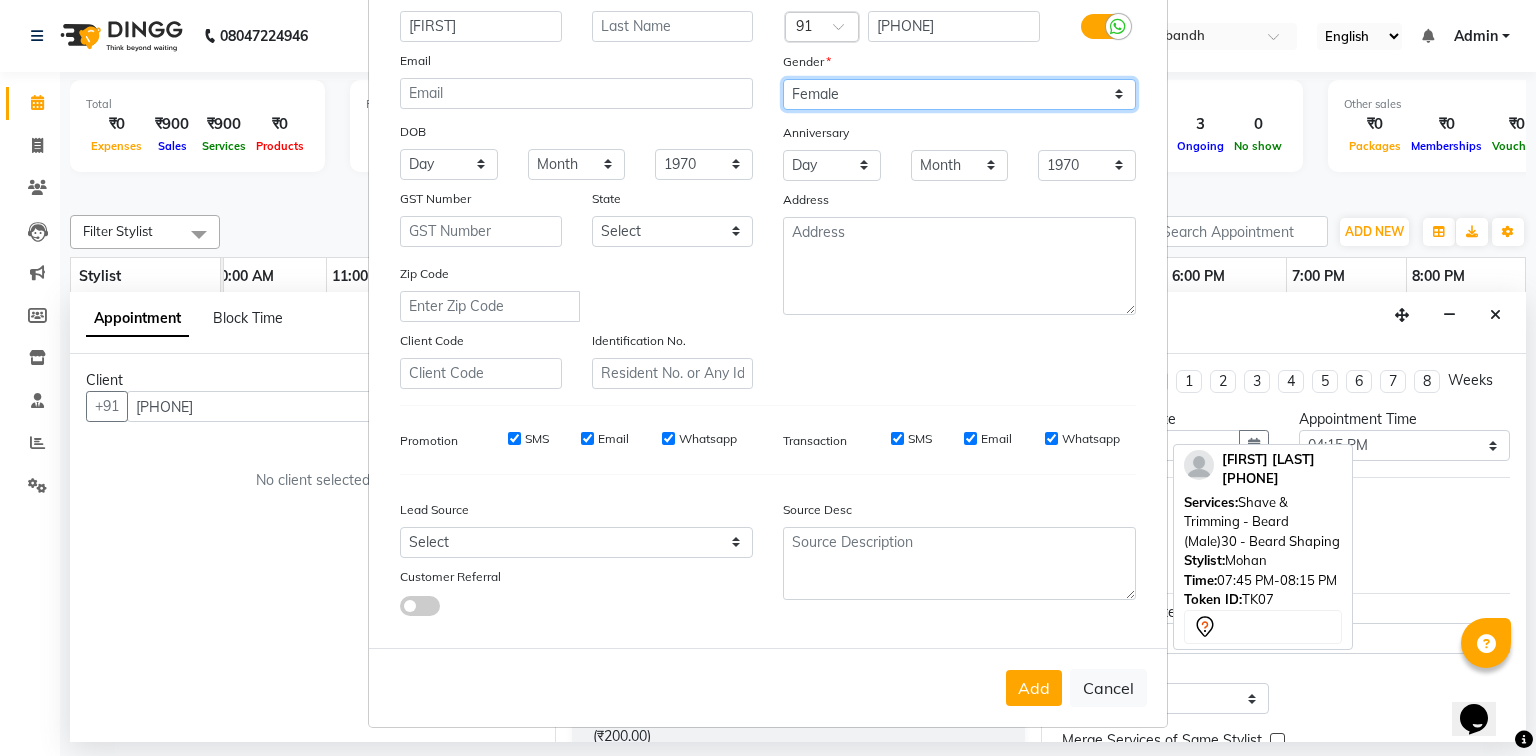 scroll, scrollTop: 176, scrollLeft: 0, axis: vertical 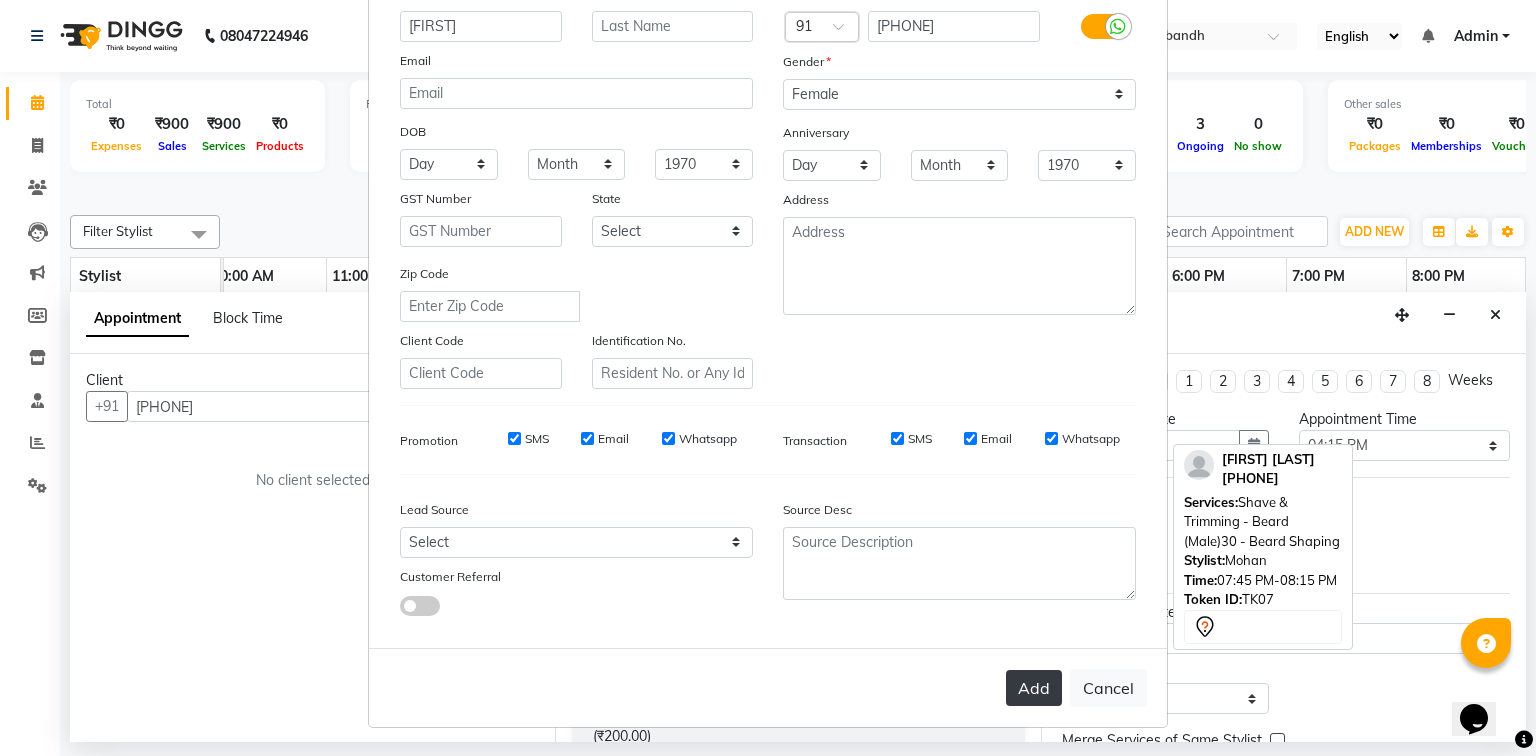 click on "Add" at bounding box center (1034, 688) 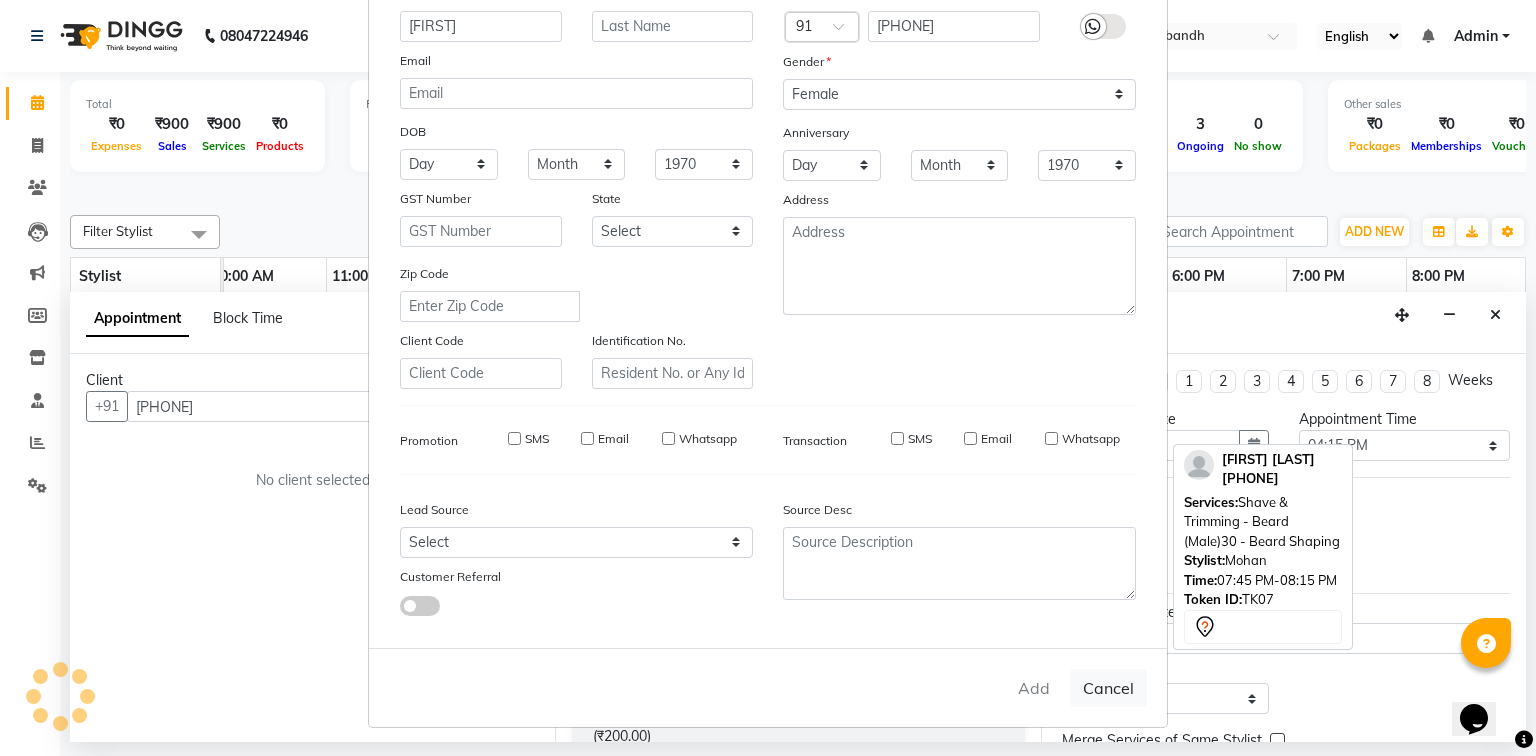 type 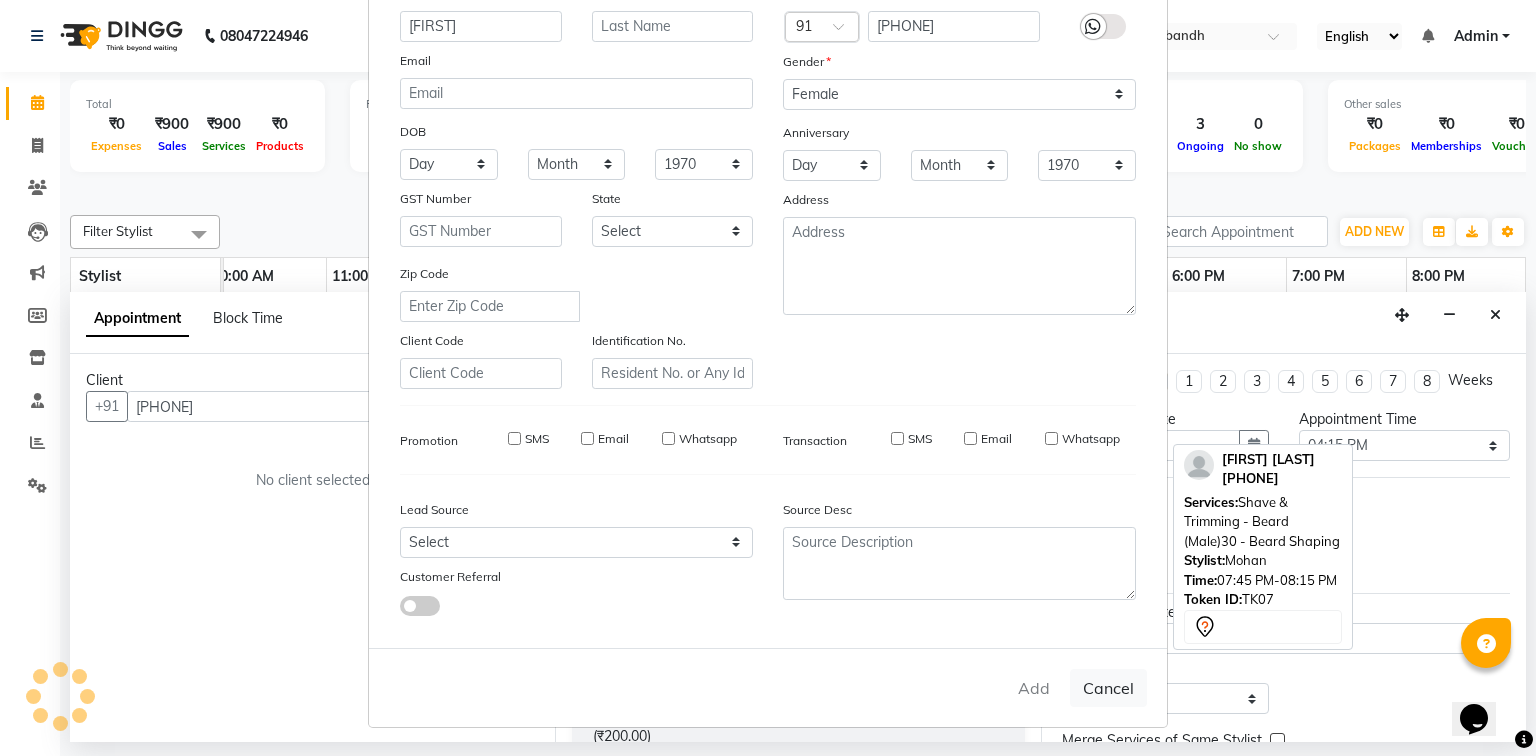 select 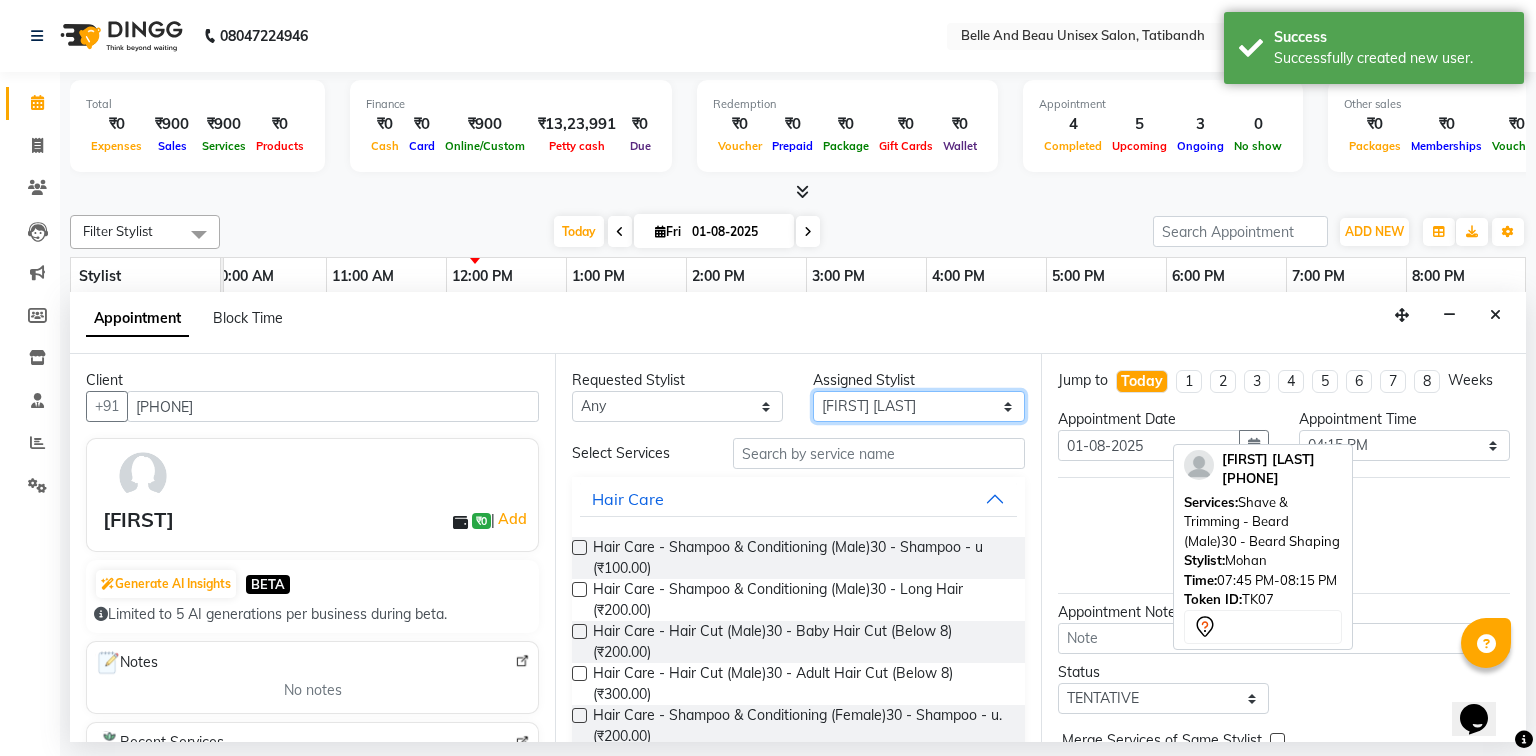 click on "Select  [FIRST] [LAST]  [FIRST] [LAST] [FIRST] [LAST] [FIRST] [LAST] [FIRST] [LAST] [FIRST] [LAST] [FIRST] [LAST] [FIRST] [LAST] [FIRST] [LAST] [FIRST] [LAST] [FIRST] [LAST]" at bounding box center (918, 406) 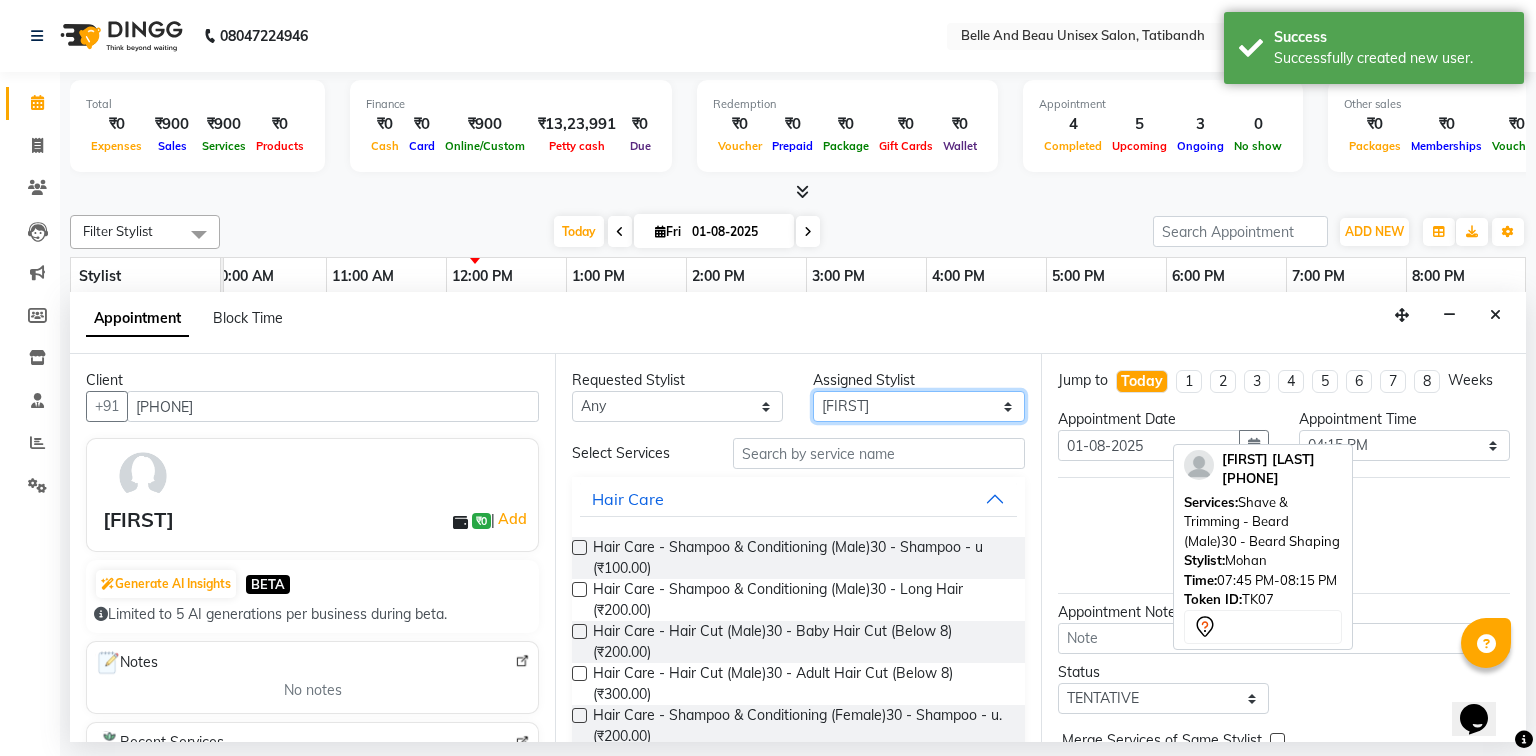 click on "Select  [FIRST] [LAST]  [FIRST] [LAST] [FIRST] [LAST] [FIRST] [LAST] [FIRST] [LAST] [FIRST] [LAST] [FIRST] [LAST] [FIRST] [LAST] [FIRST] [LAST] [FIRST] [LAST] [FIRST] [LAST]" at bounding box center (918, 406) 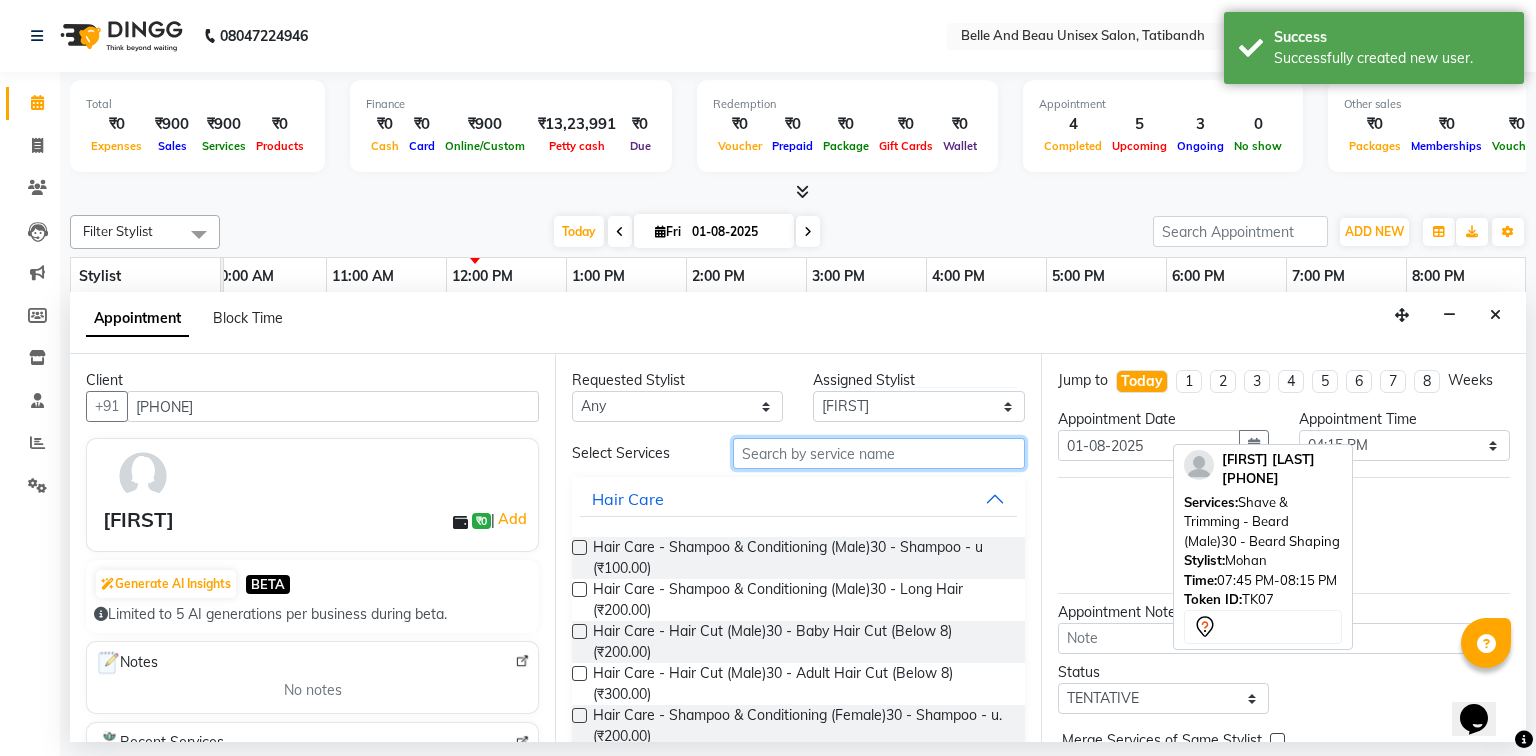 click at bounding box center (879, 453) 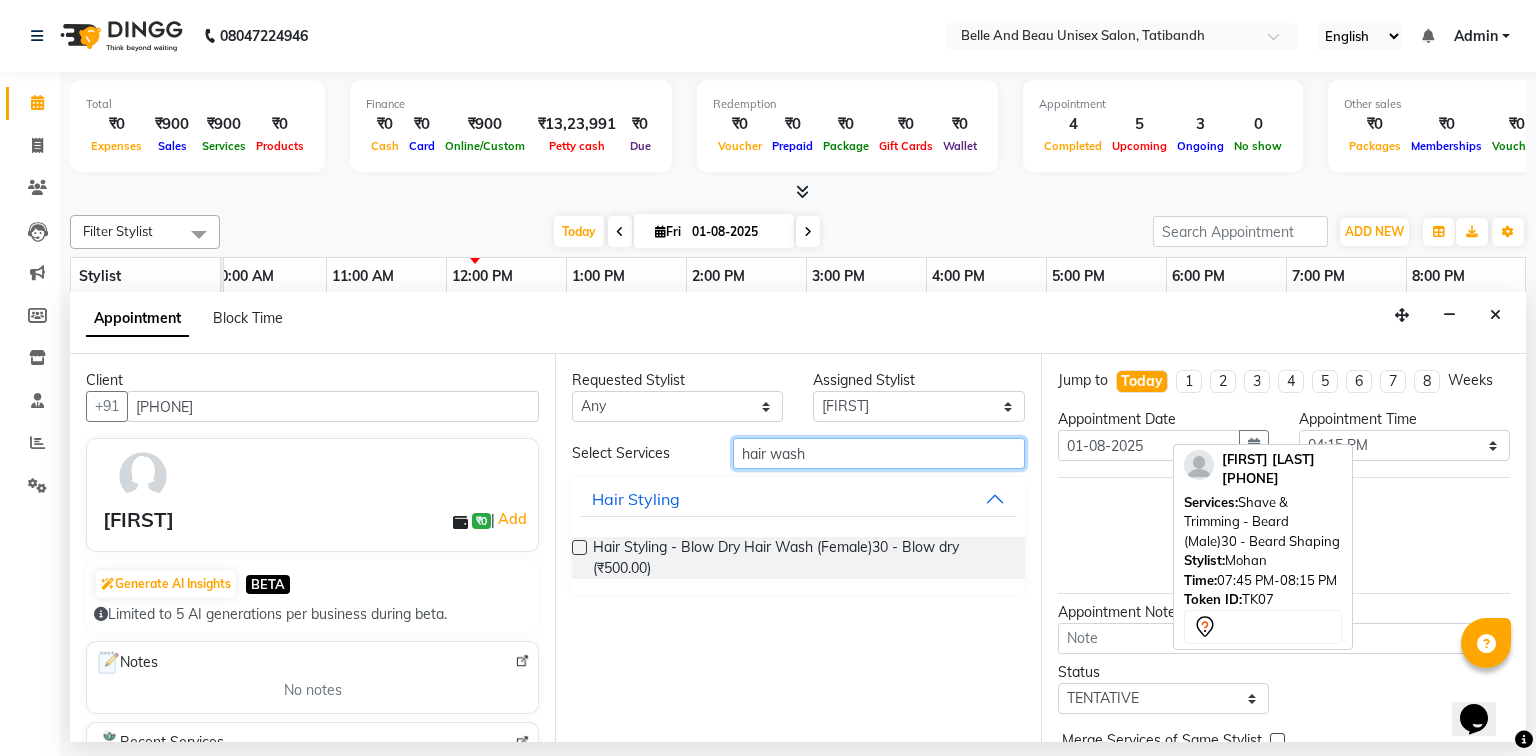 type on "hair wash" 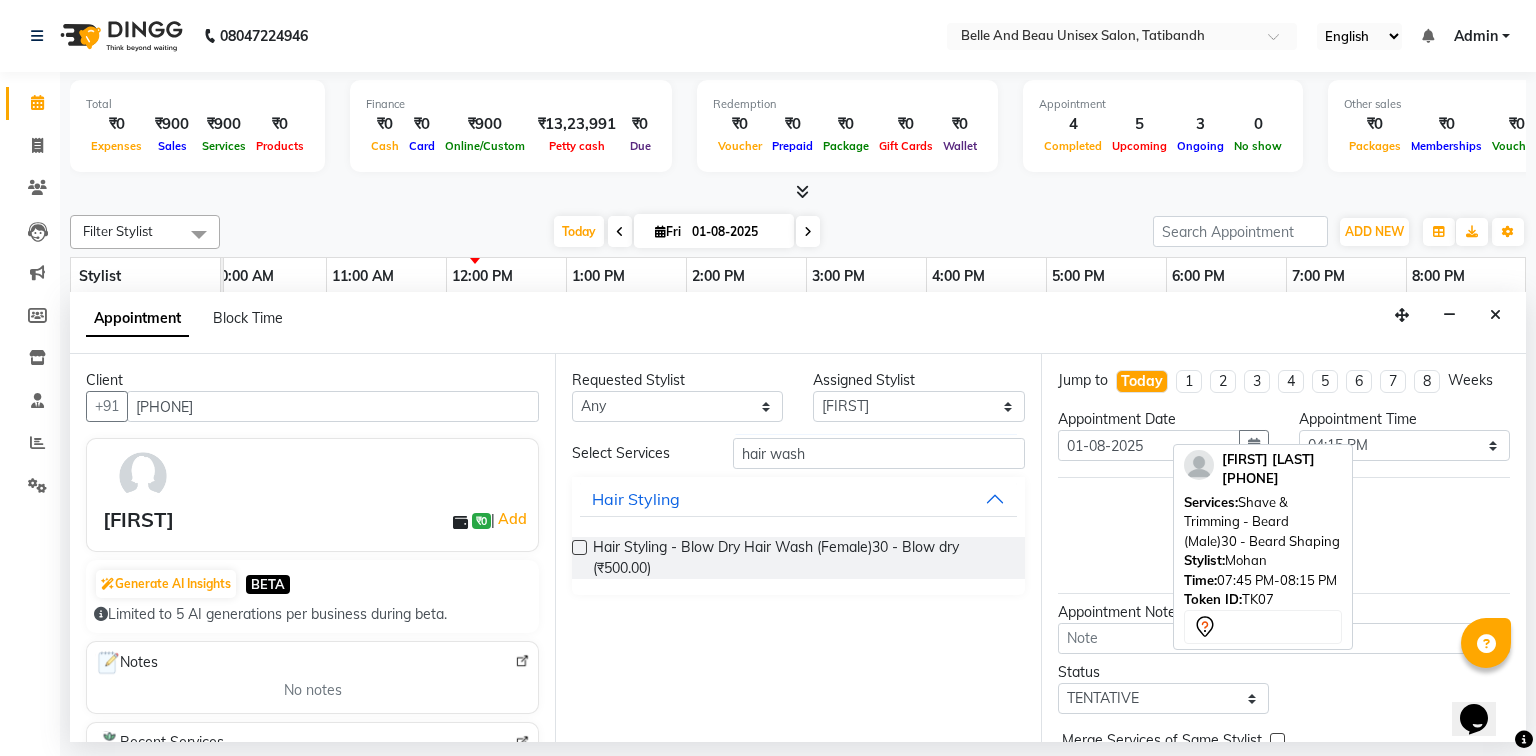 click at bounding box center (579, 547) 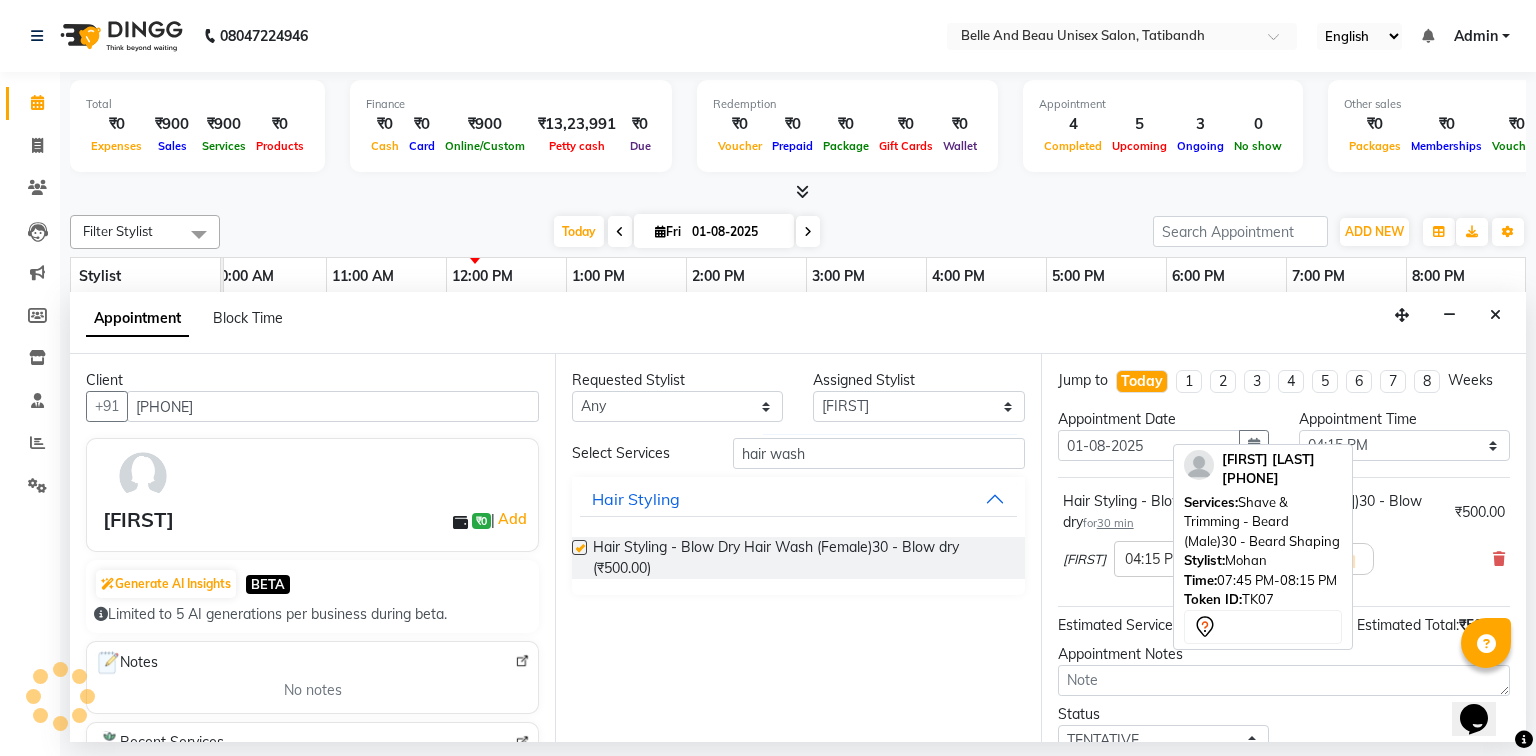 checkbox on "false" 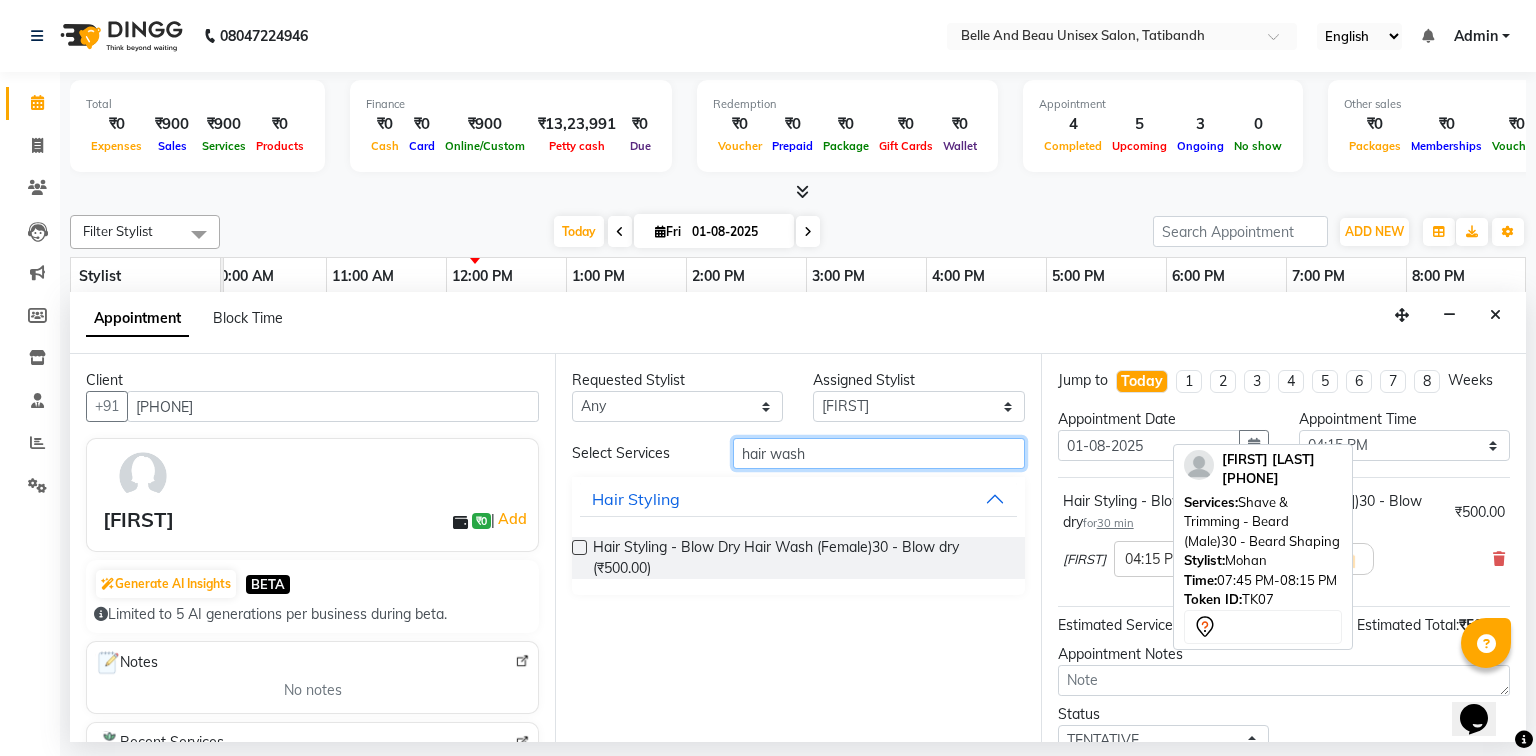 click on "hair wash" at bounding box center (879, 453) 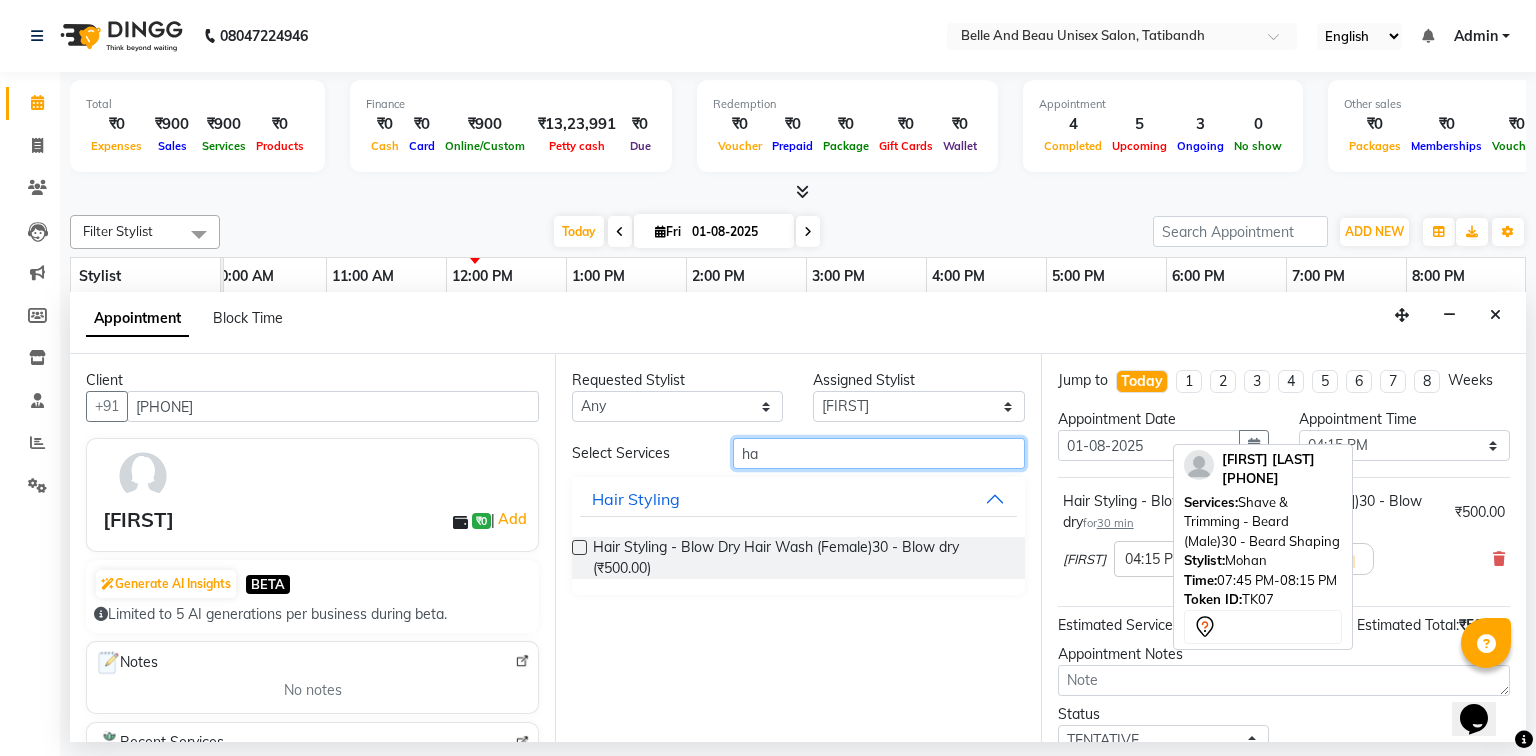 type on "h" 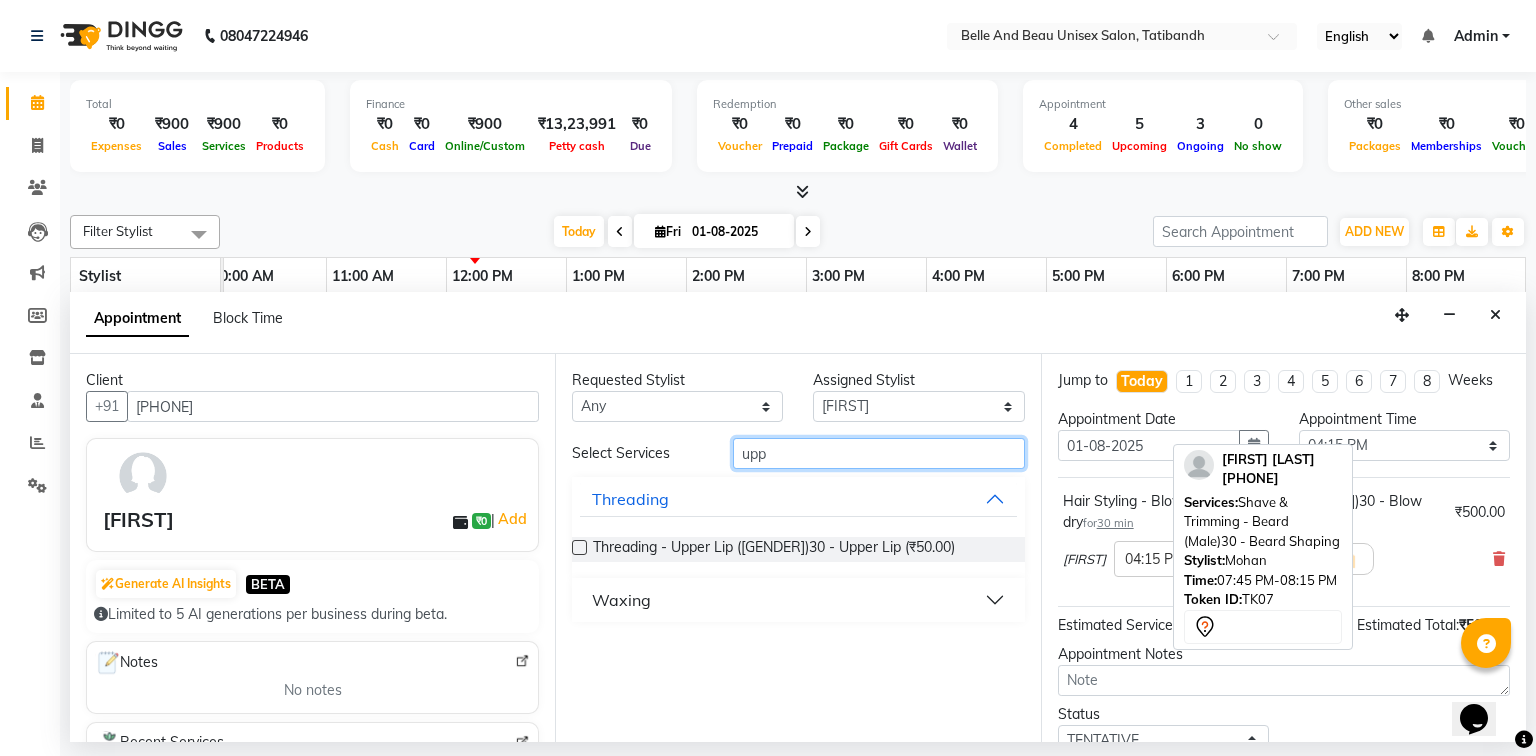 type on "upp" 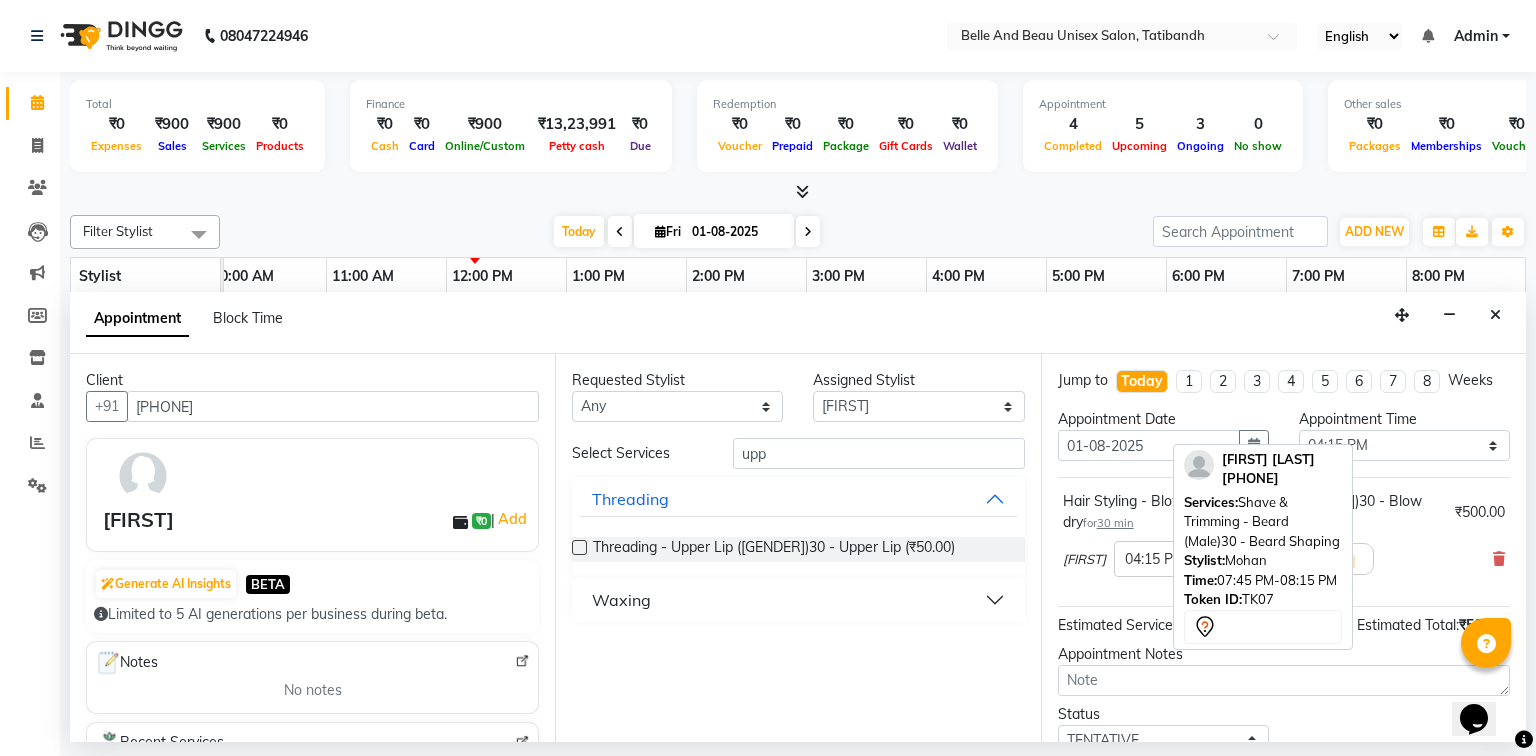 click at bounding box center (579, 547) 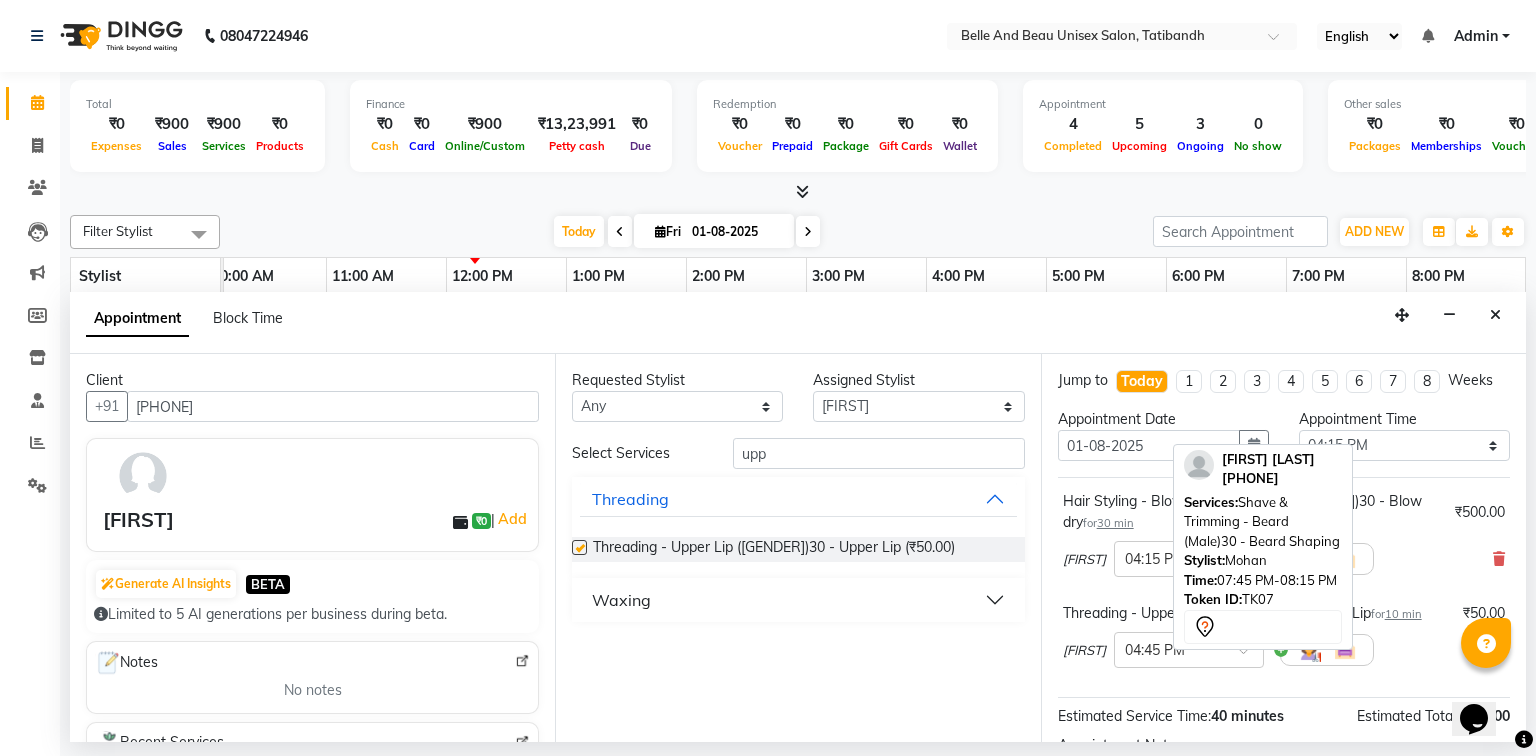 checkbox on "false" 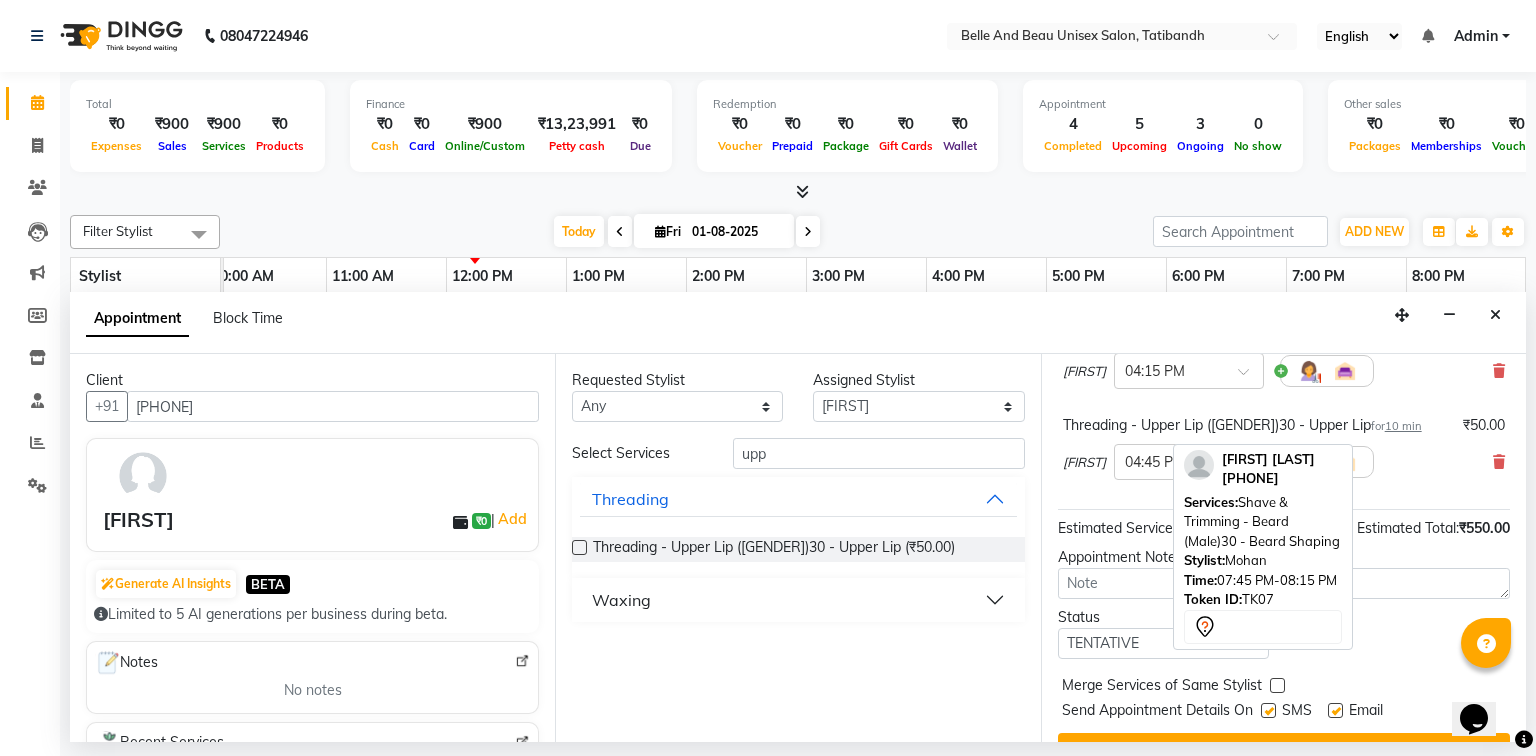 scroll, scrollTop: 230, scrollLeft: 0, axis: vertical 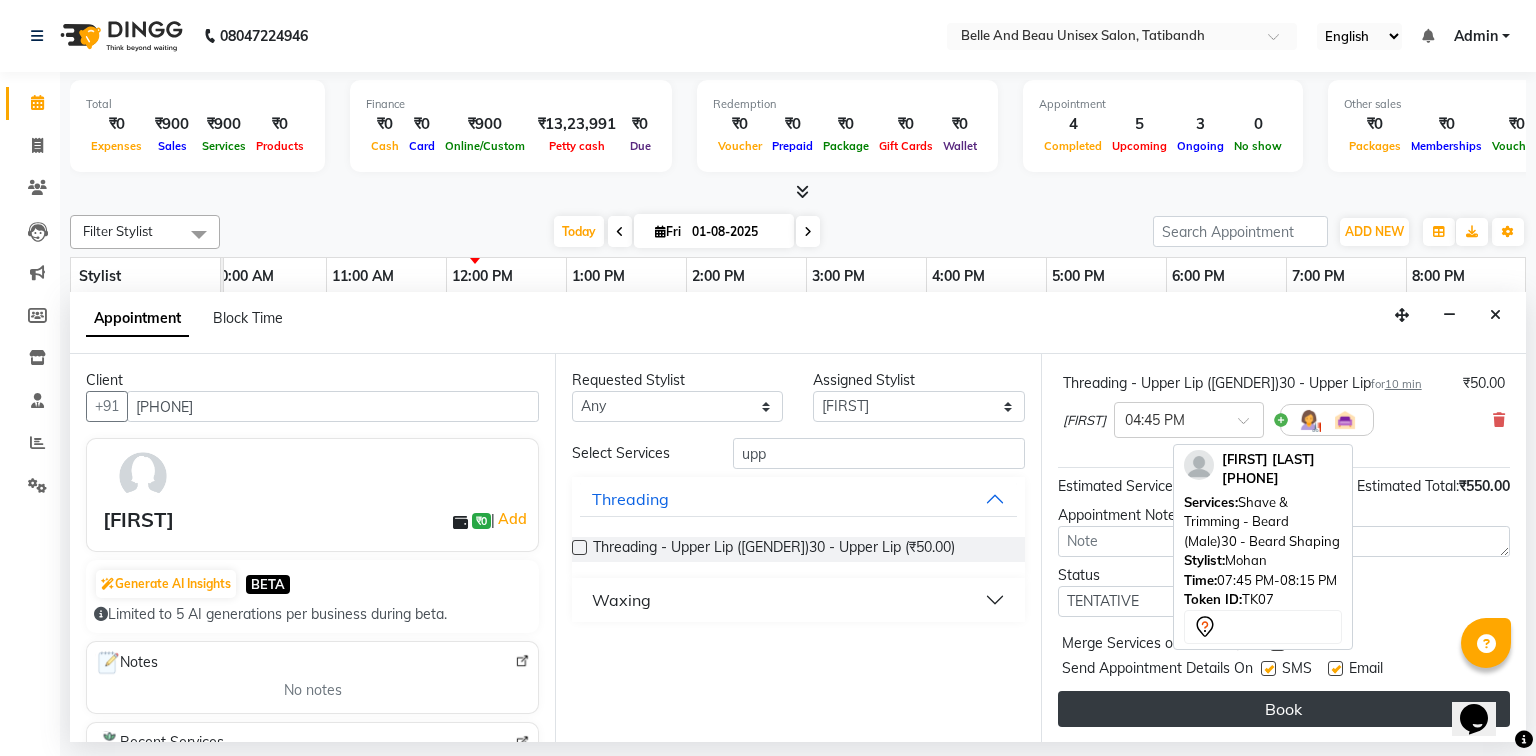 click on "Book" at bounding box center (1284, 709) 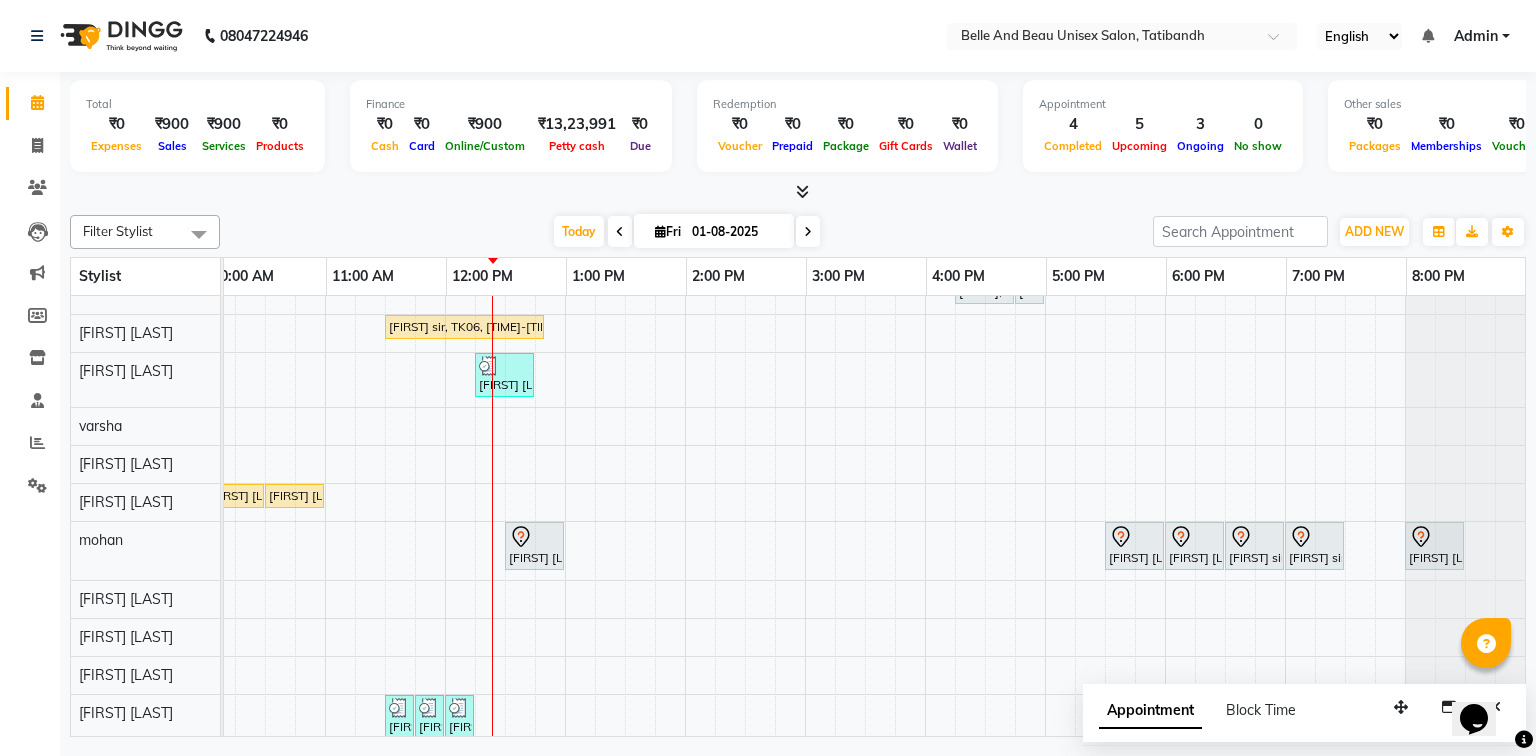 scroll, scrollTop: 88, scrollLeft: 270, axis: both 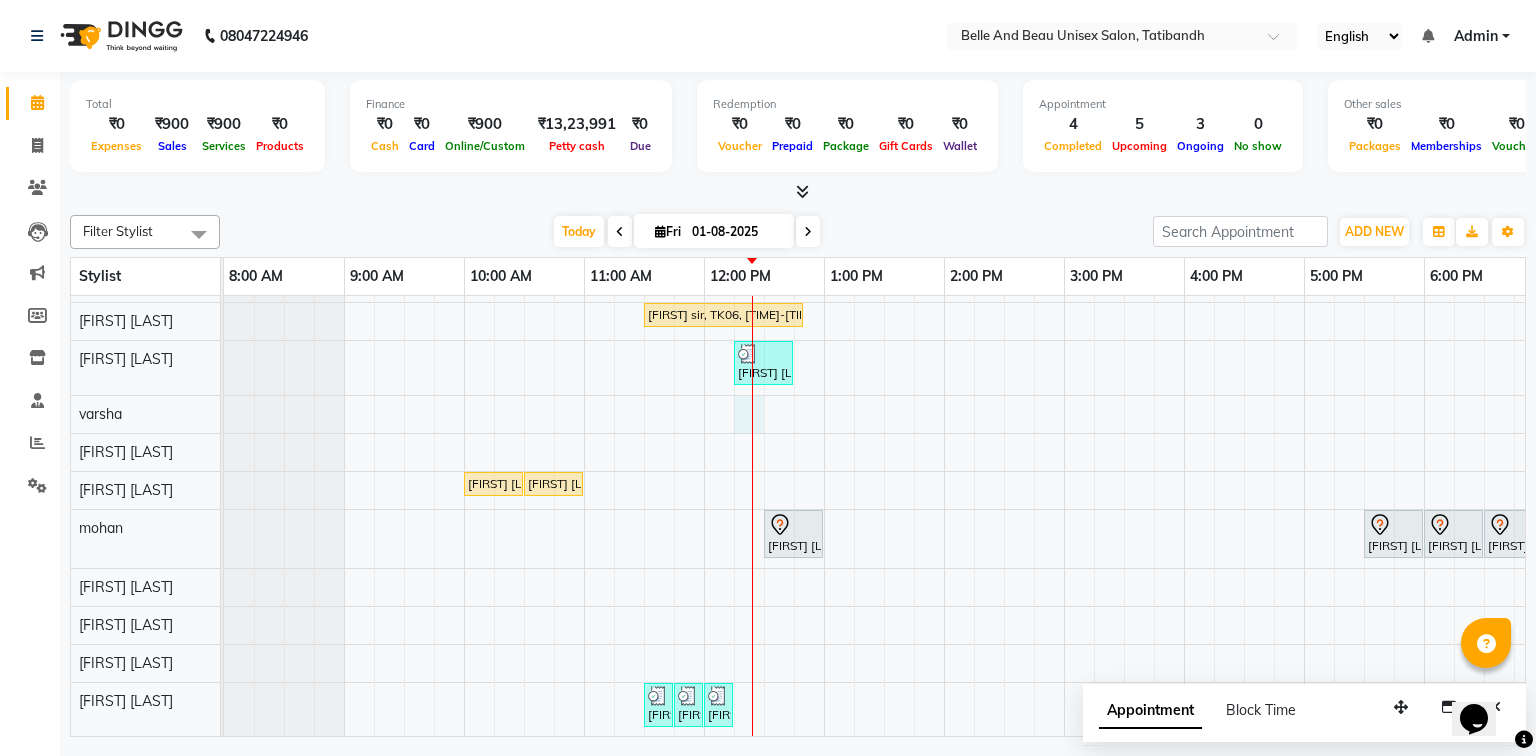 click on "Nankhi, TK08, 04:15 PM-04:45 PM, Hair Styling - Blow Dry Hair Wash (Female)30 - Blow dry             Nankhi, TK08, 04:45 PM-04:55 PM, Threading - Upper Lip (Female)30 - Upper Lip    Ashitosh sir, TK06, 11:30 AM-12:50 PM, Hair Colour - Global30 - Global Short Hair (Boy Cut),Hair Care - Hair Cut (Male)30 - Adult Hair Cut (Below 8) (₹300)     Kiran Pandey, TK05, 12:15 PM-12:45 PM, Hair Care - Hair Cut (Female)30 - Adult Hair Cut (Below 8)    Sudarshan sharma, TK03, 10:00 AM-10:30 AM, Hair Care - Hair Cut (Male)30 - Adult Hair Cut (Below 8)    Sudarshan sharma, TK03, 10:30 AM-11:00 AM, Shave & Trimming - Beard  (Male)30 - Beard Shaping             Nitin Agarwal, TK04, 12:30 PM-01:00 PM, Hair Care - Hair Cut (Male)30 - Adult Hair Cut (Below 8)             Nivas sir, TK02, 05:30 PM-06:00 PM, Hair Care - Hair Cut (Male)30 - Adult Hair Cut (Below 8)             Nivas sir, TK02, 06:00 PM-06:30 PM, Shave & Trimming - Beard  (Male)30 - Beard Trimming" at bounding box center [1004, 471] 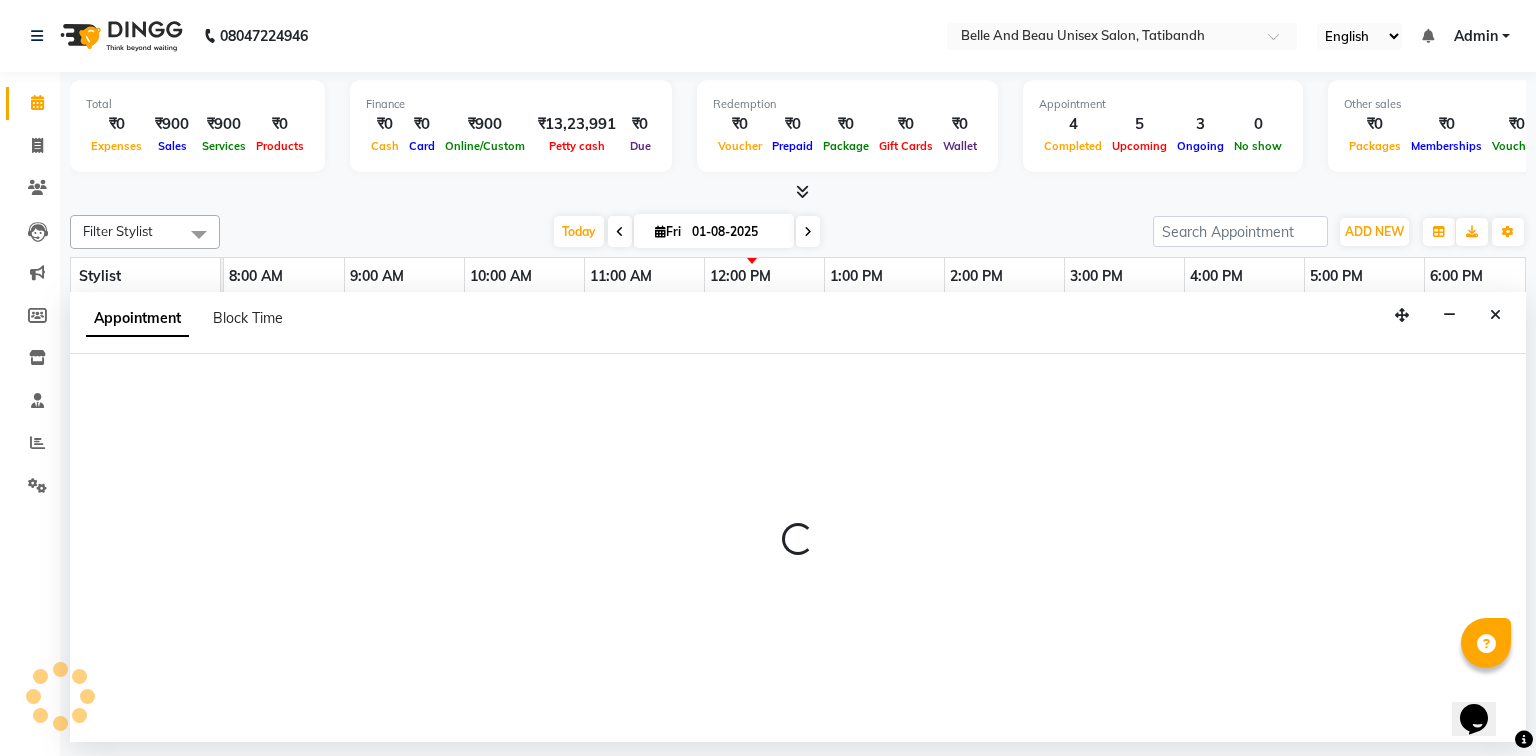 select on "60511" 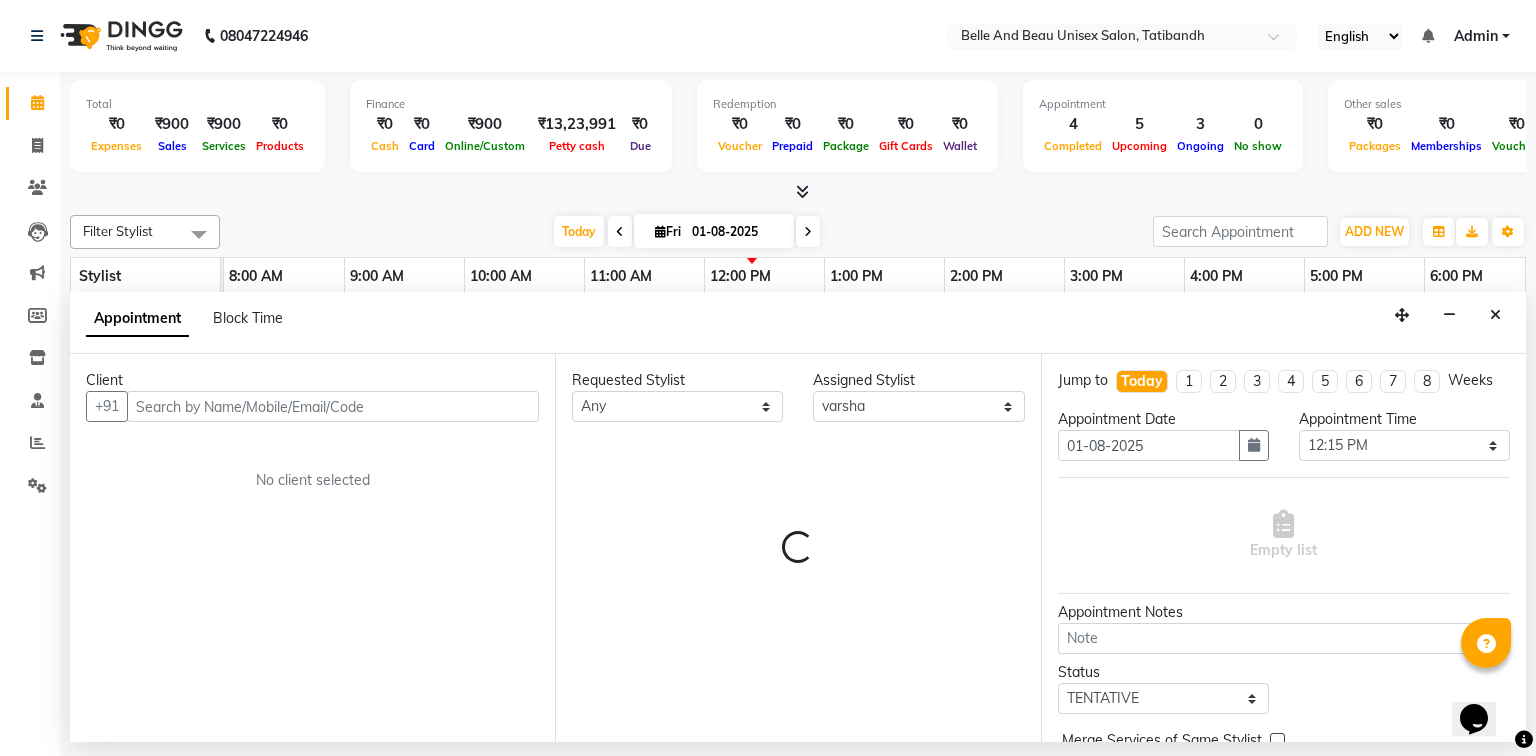 click at bounding box center [333, 406] 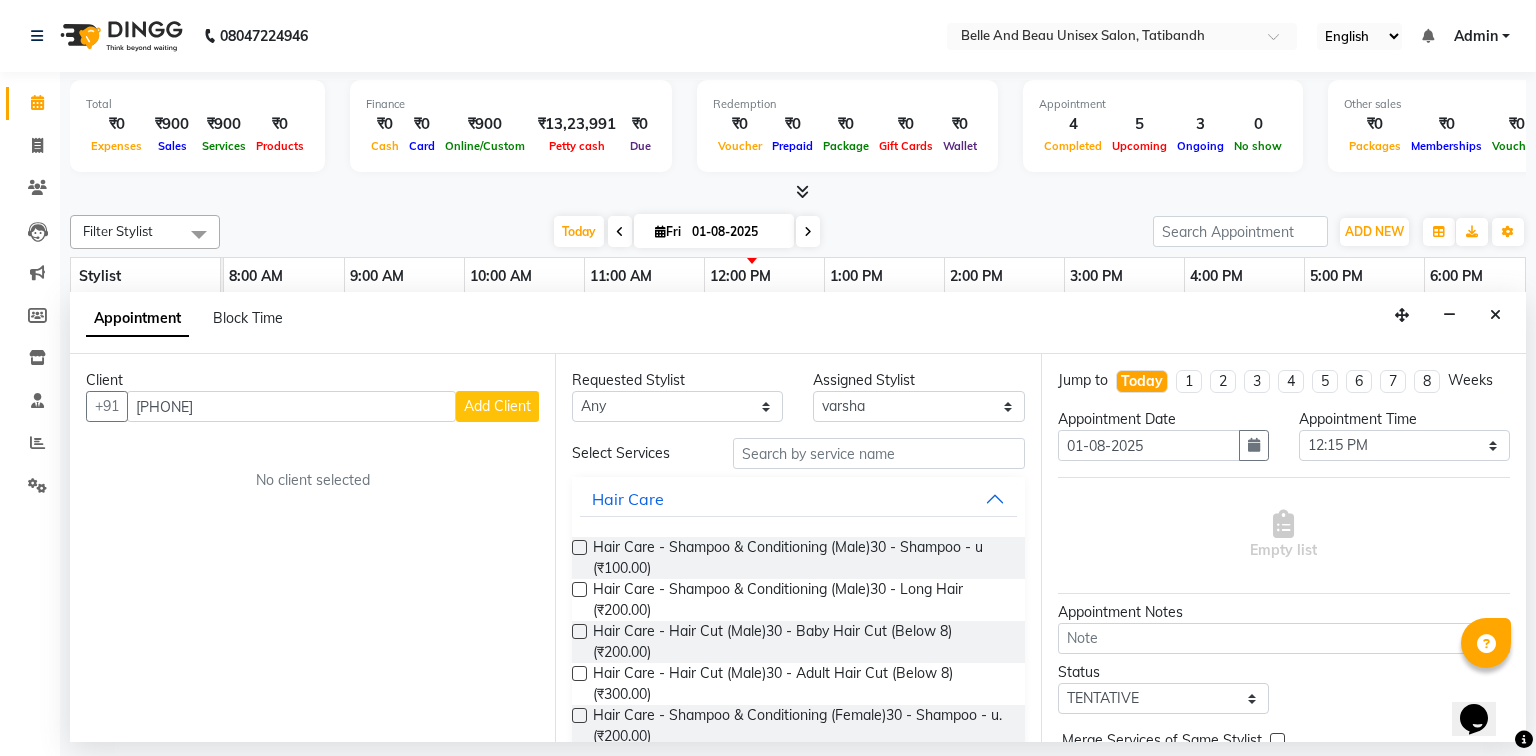 type on "[PHONE]" 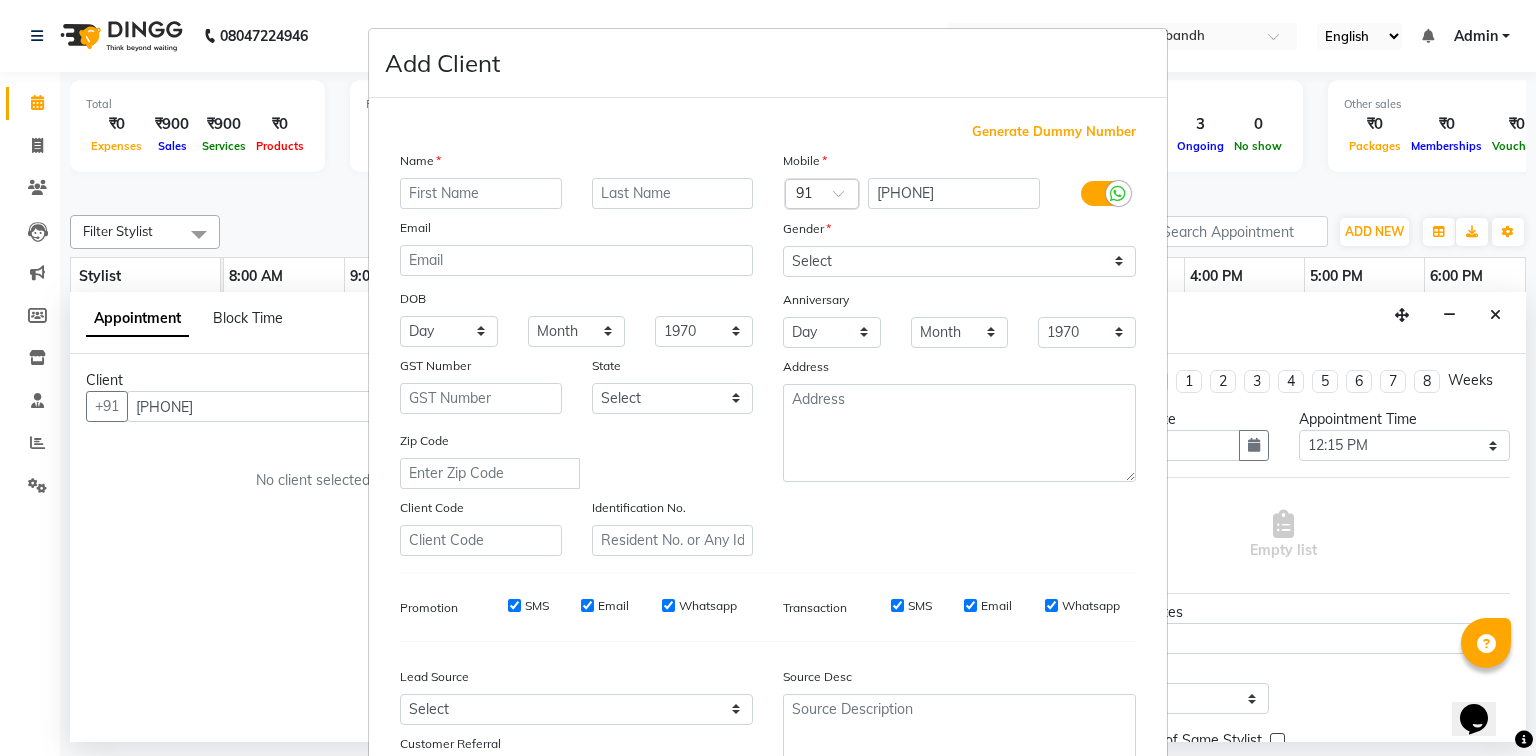 click at bounding box center [481, 193] 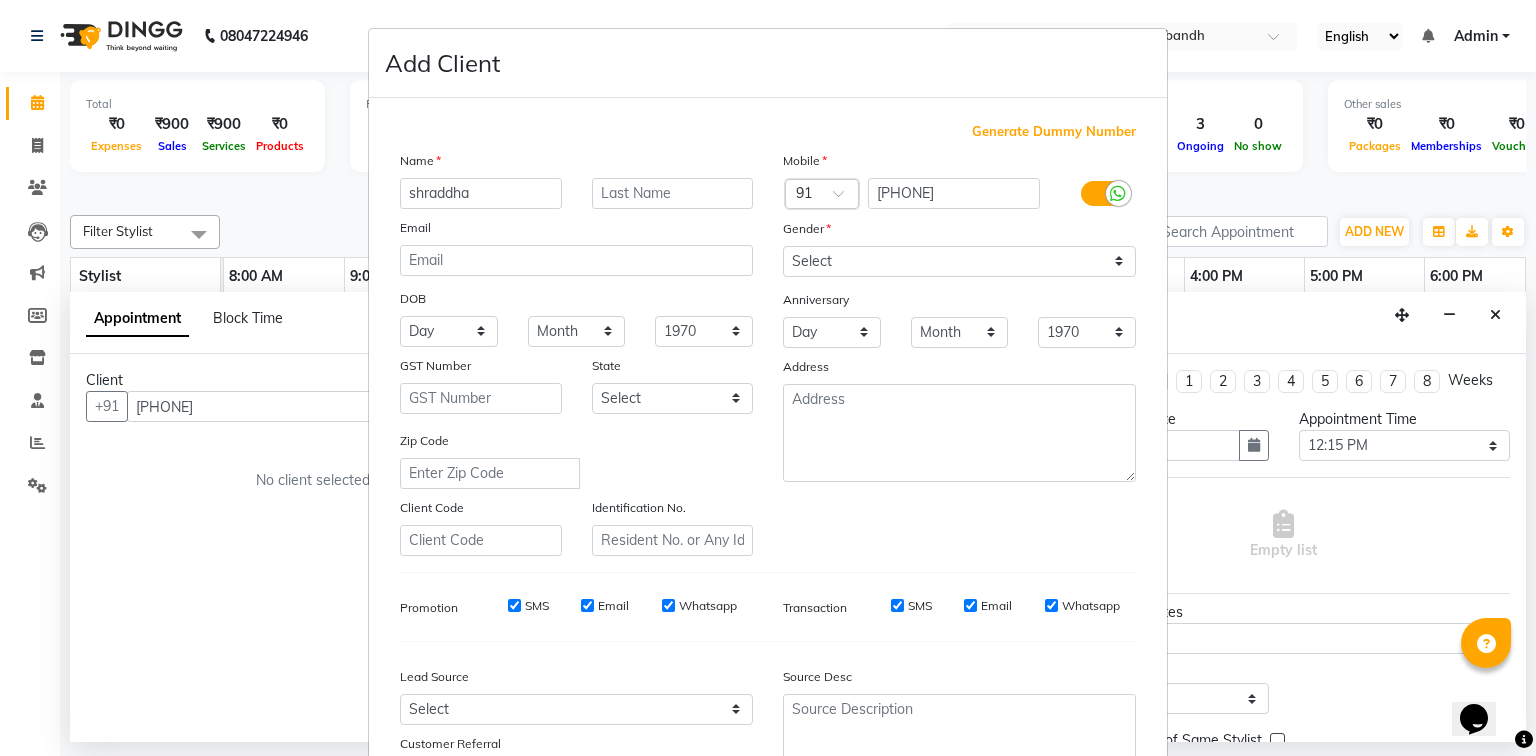 type on "shraddha" 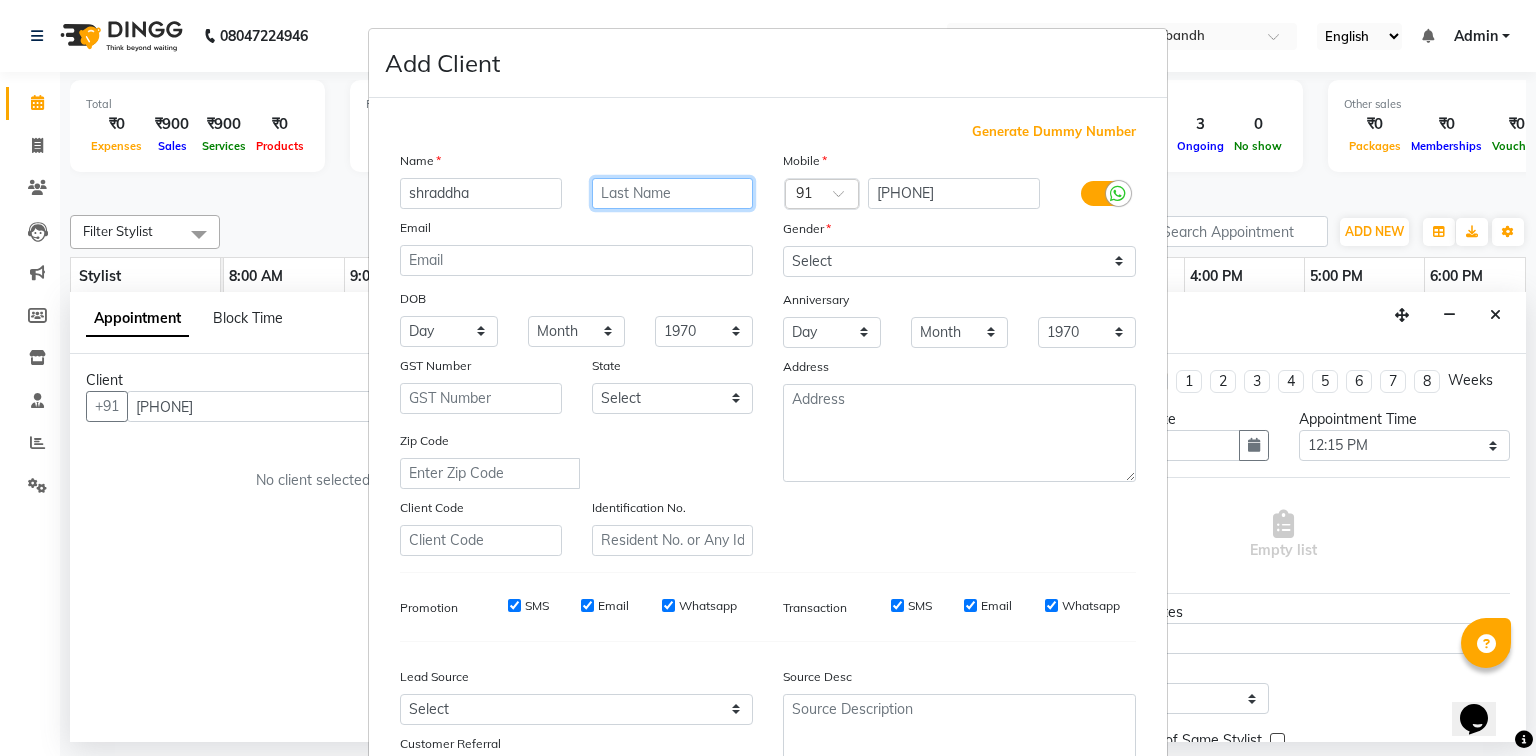click at bounding box center [673, 193] 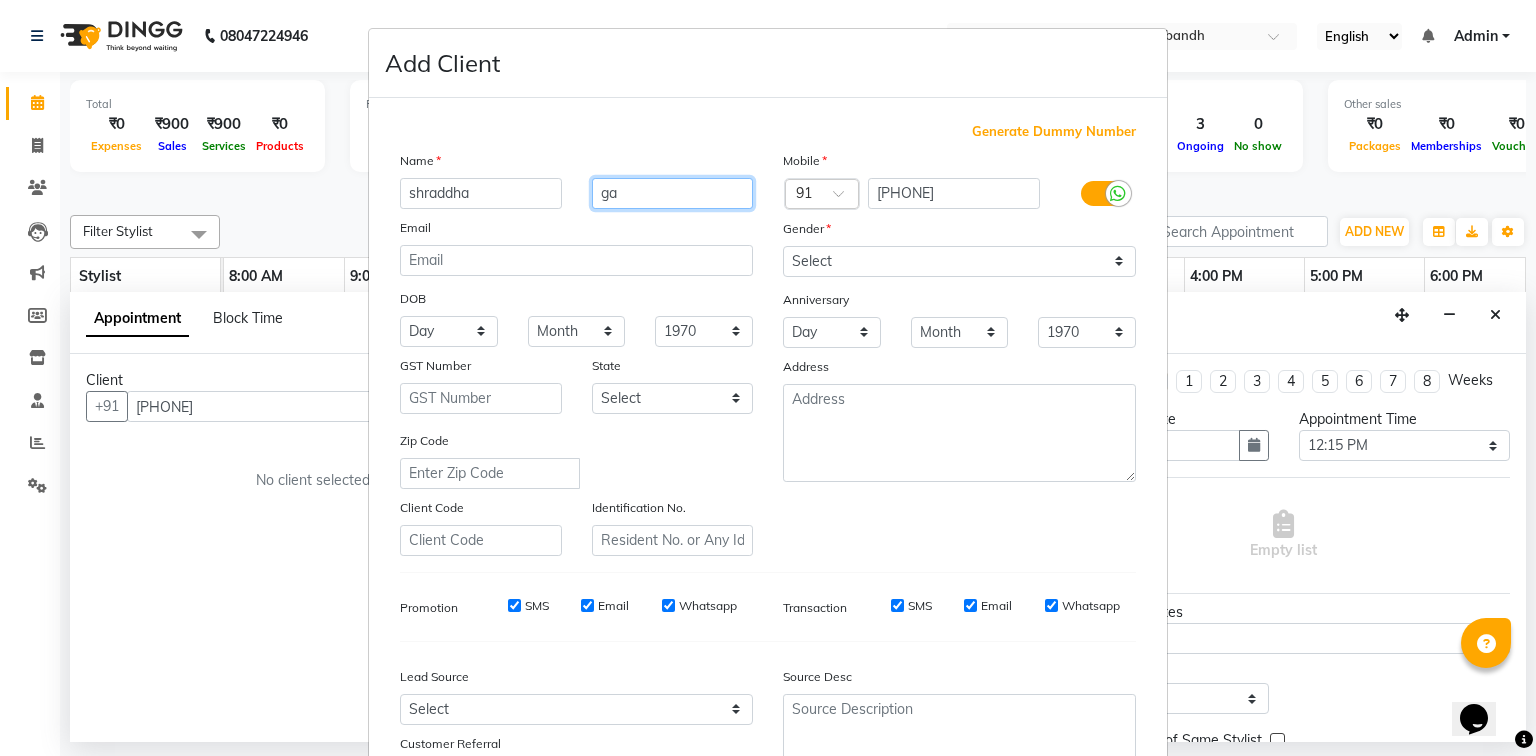 type on "g" 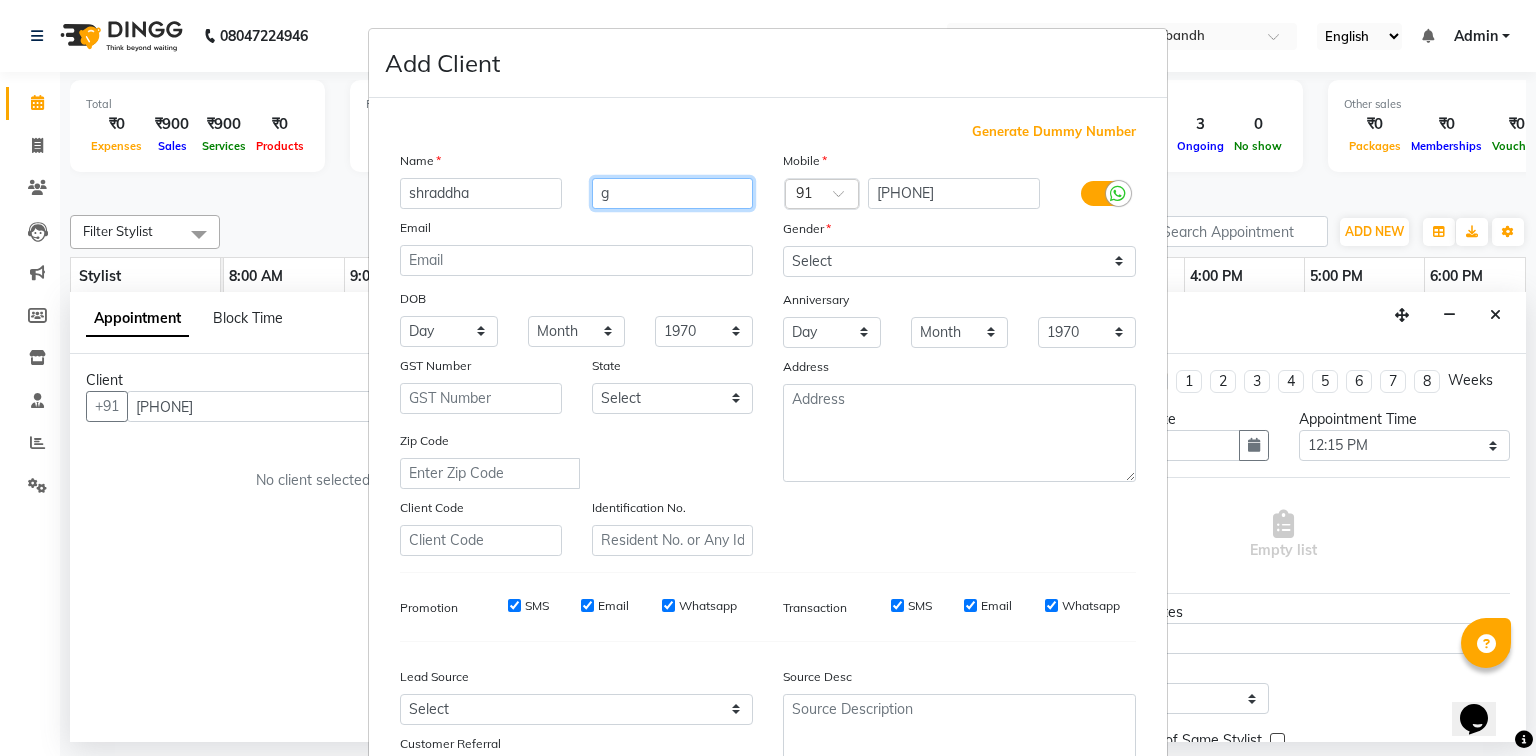type 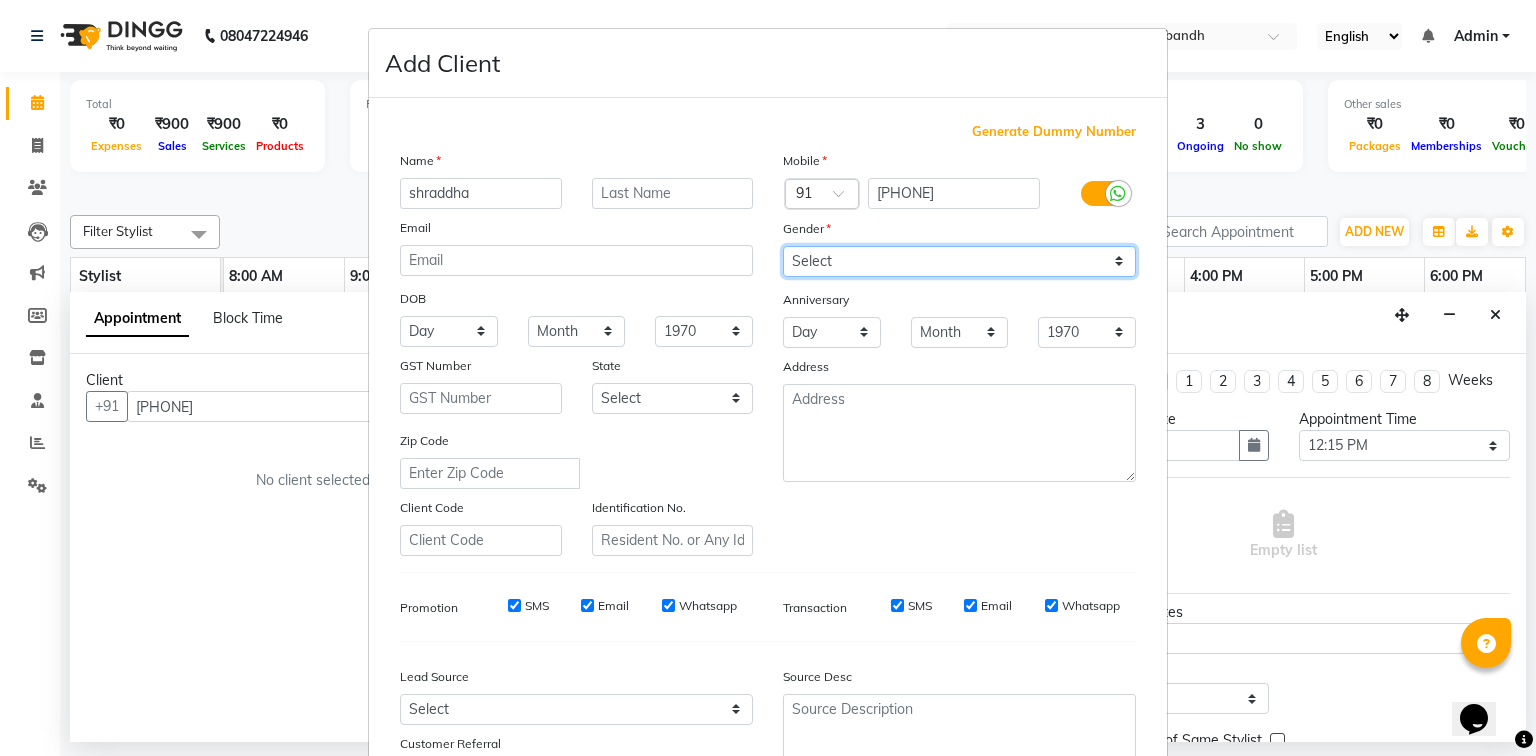 click on "Select Male Female Other Prefer Not To Say" at bounding box center [959, 261] 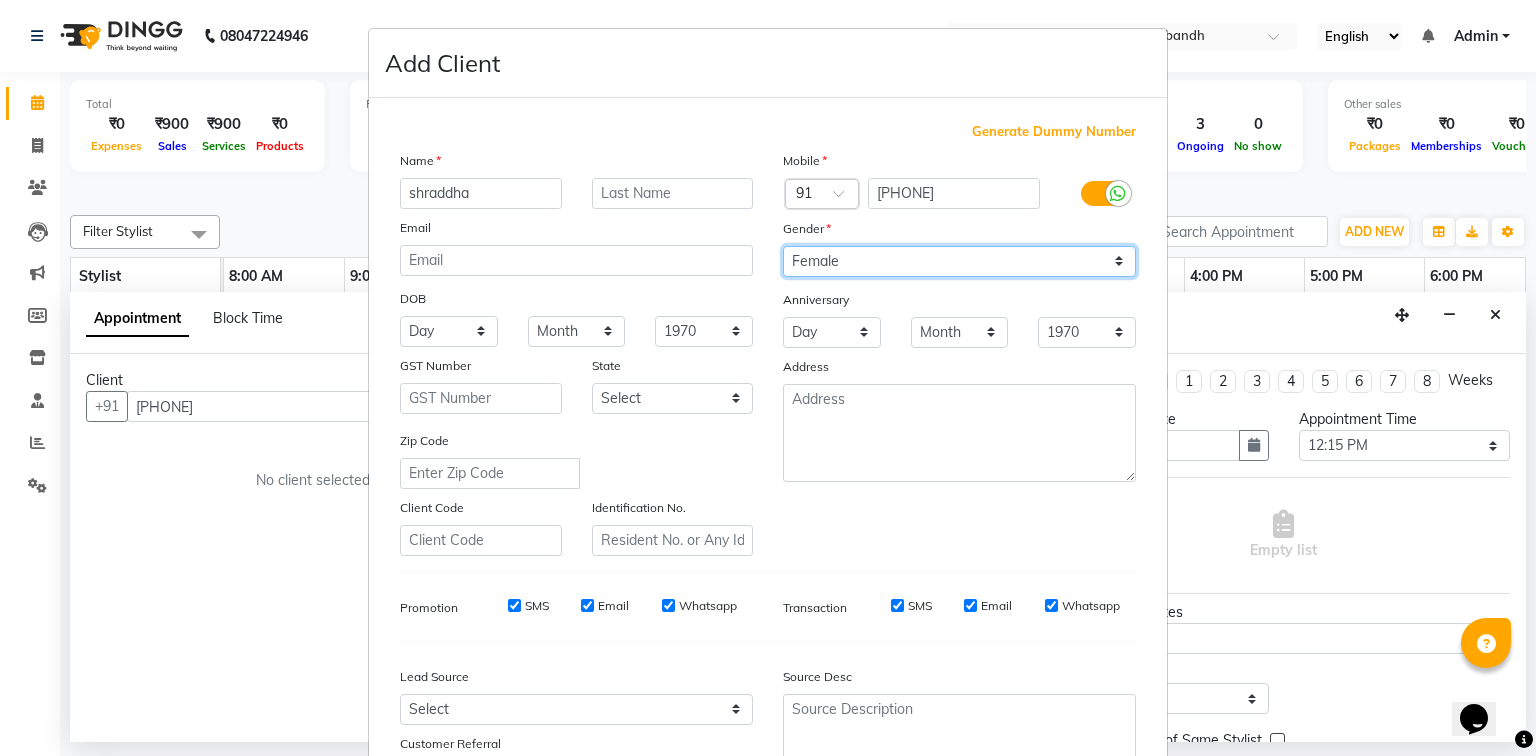 click on "Select Male Female Other Prefer Not To Say" at bounding box center (959, 261) 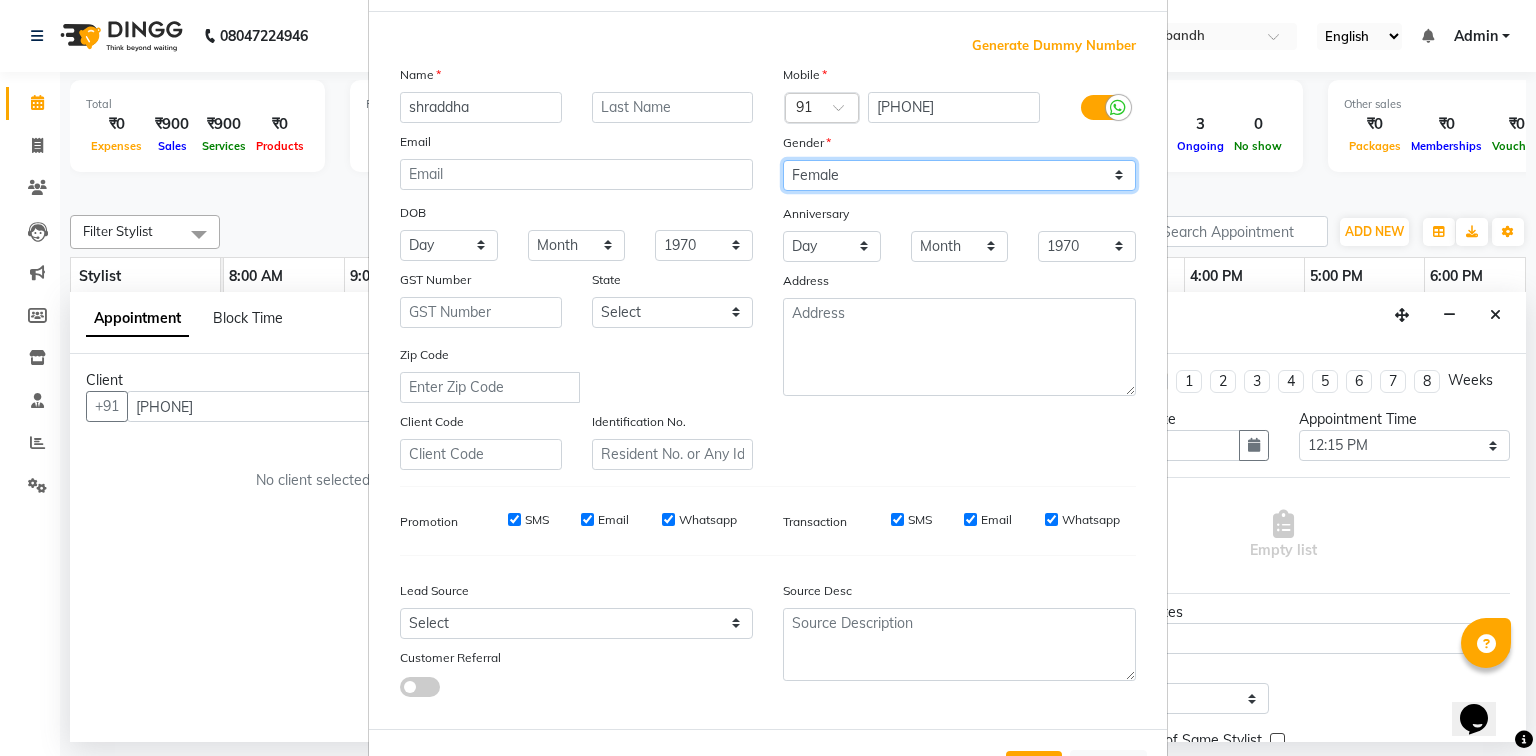 scroll, scrollTop: 176, scrollLeft: 0, axis: vertical 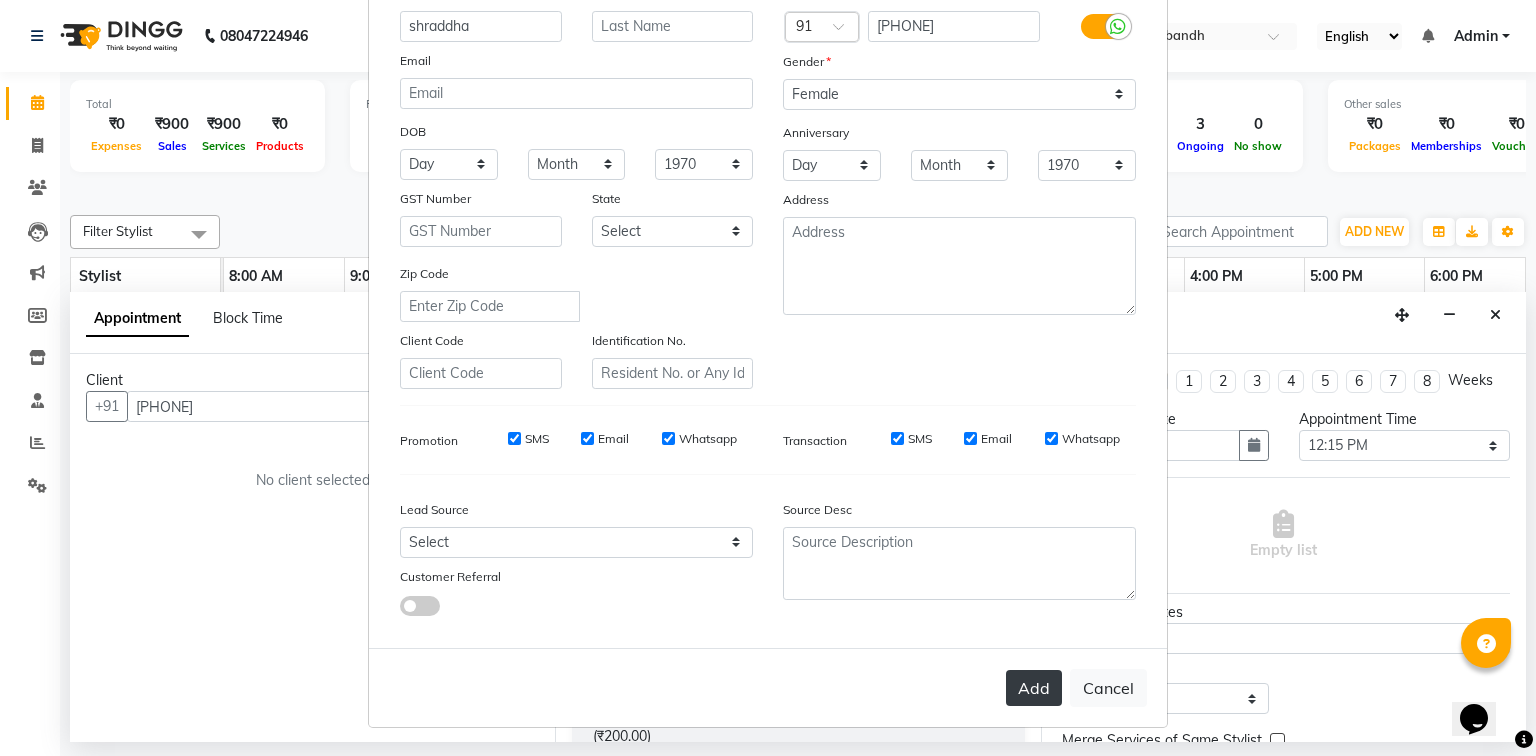 click on "Add" at bounding box center [1034, 688] 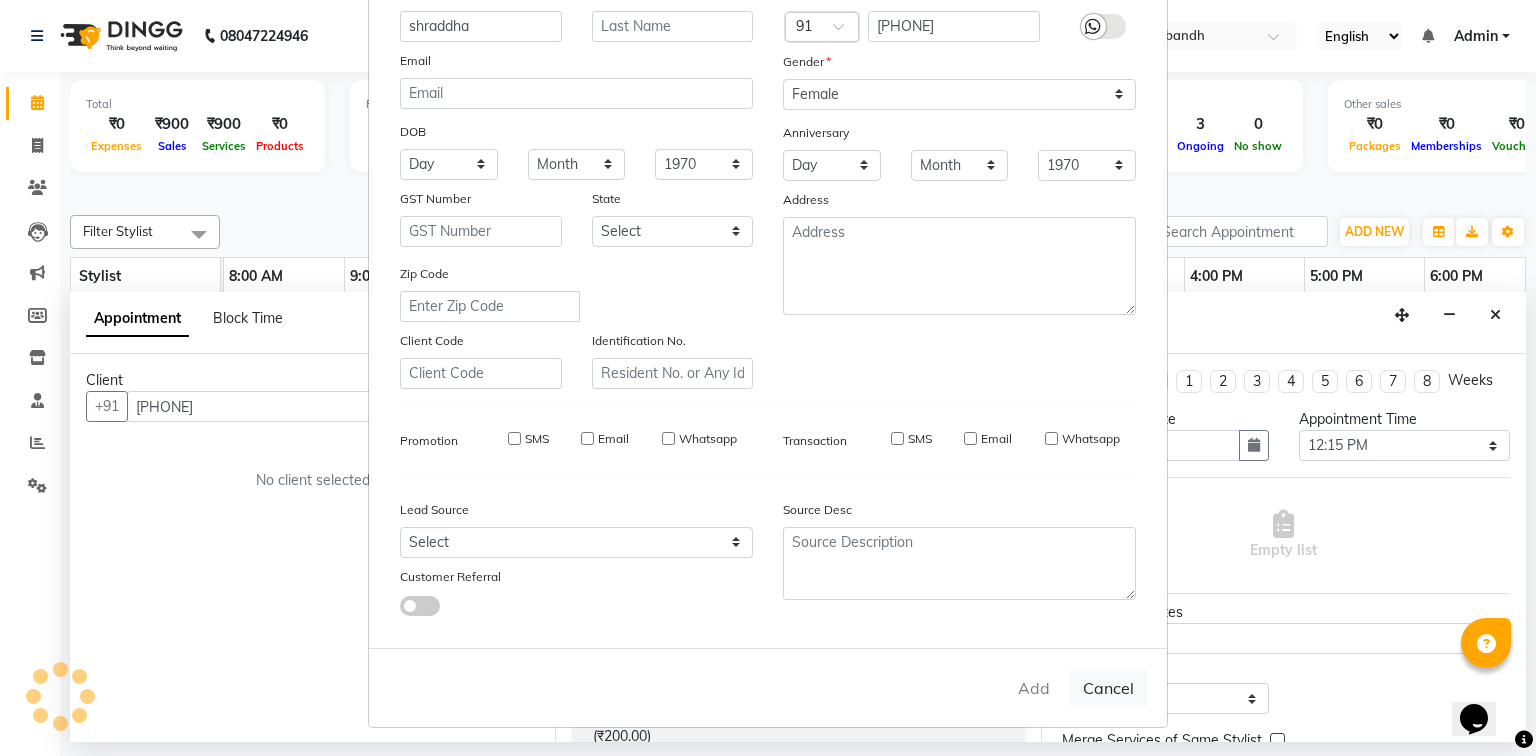 type 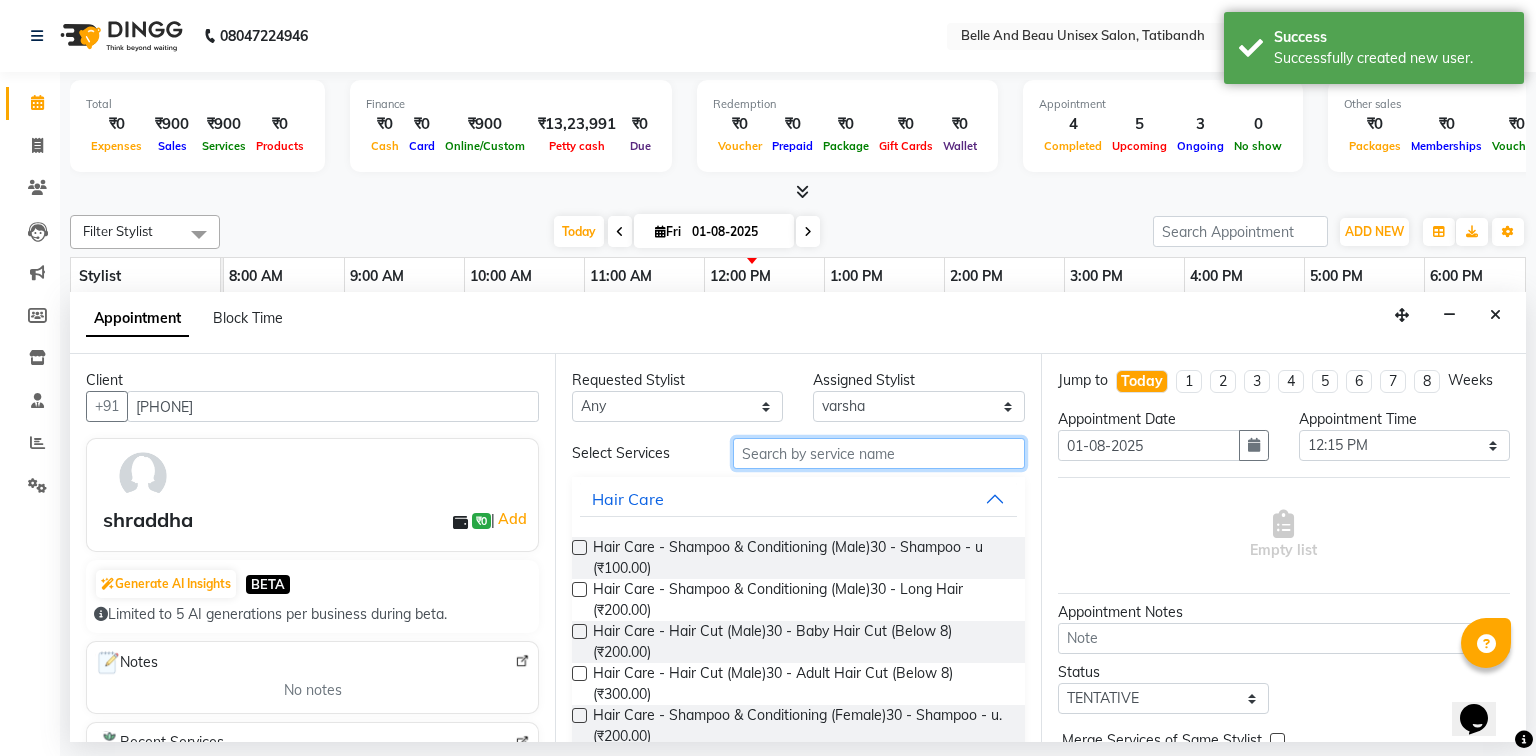 click at bounding box center (879, 453) 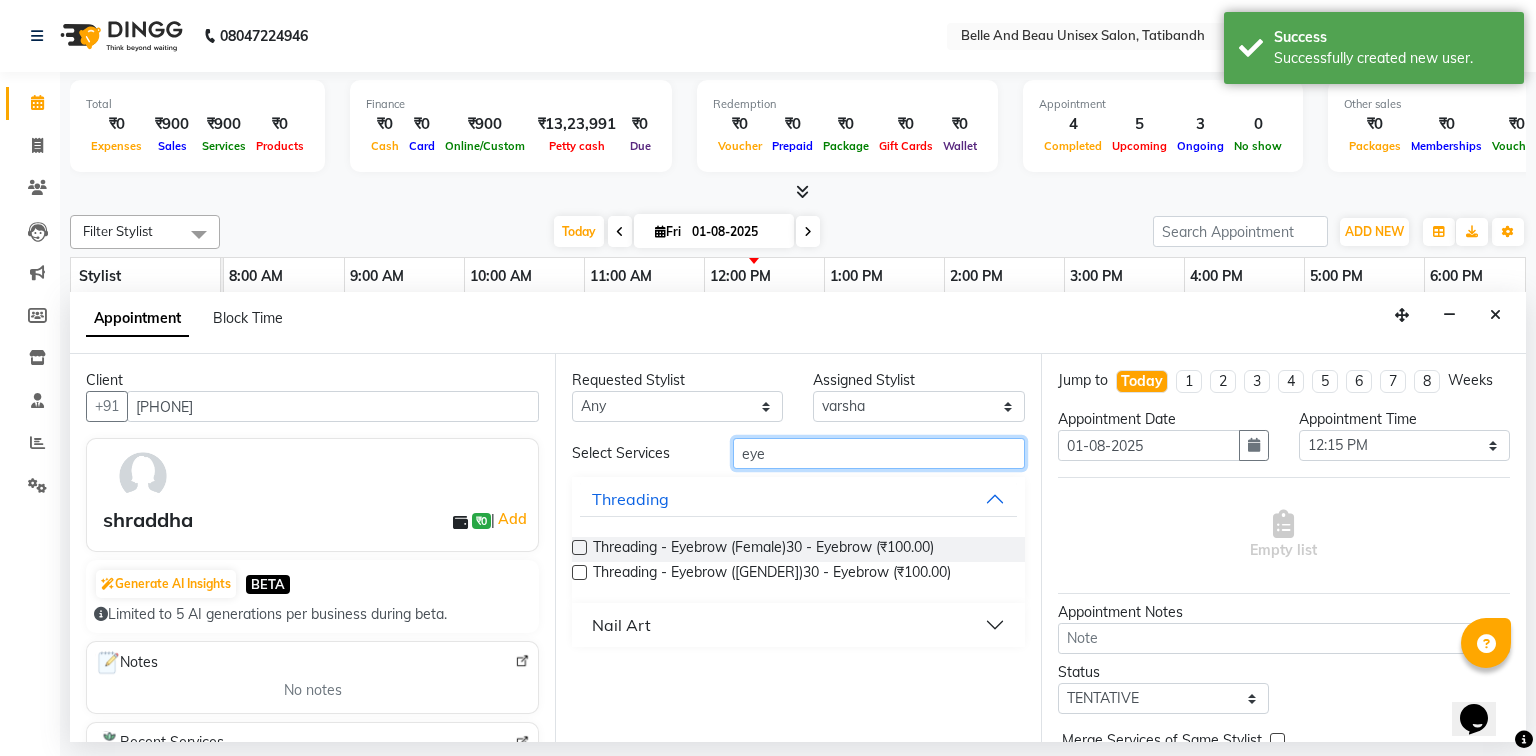 type on "eye" 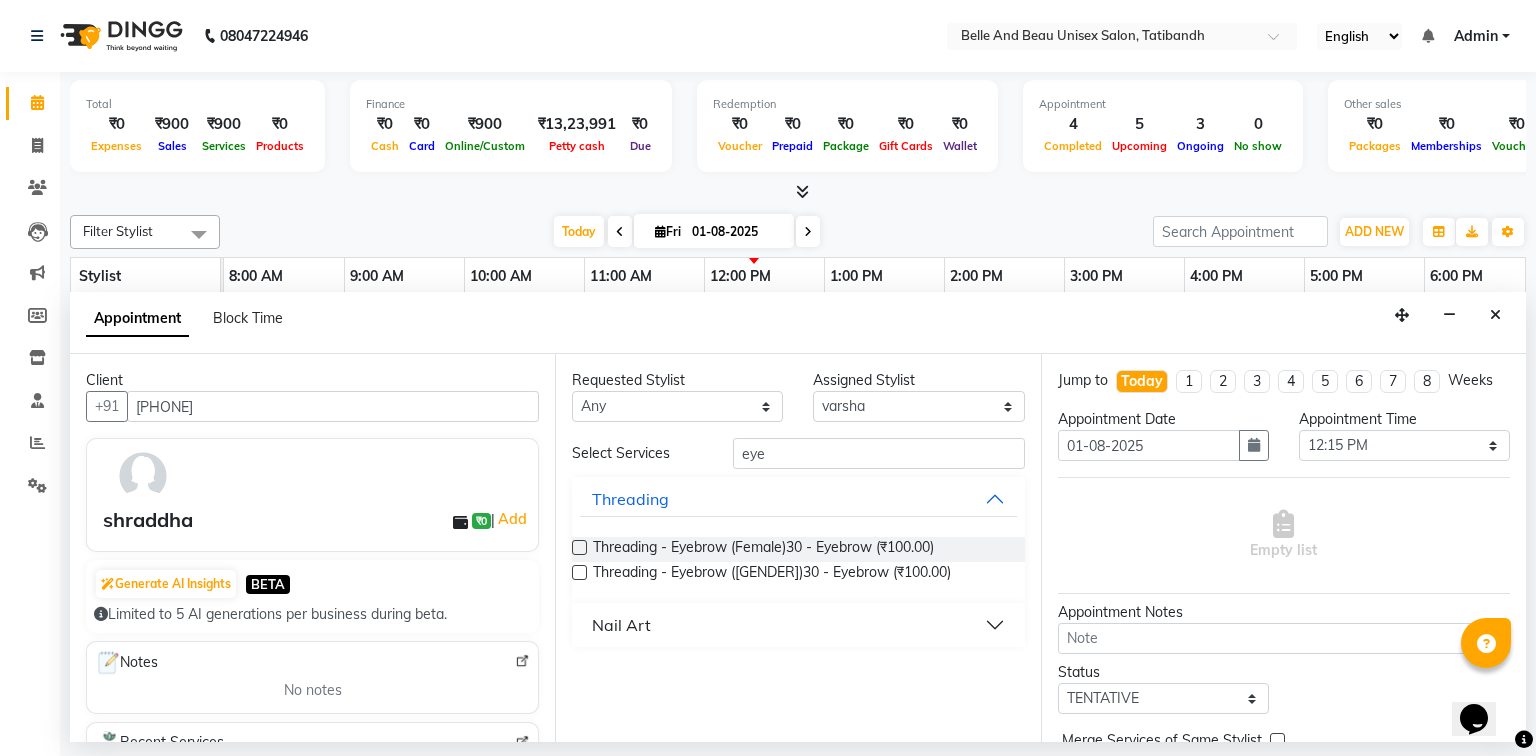 click at bounding box center [579, 547] 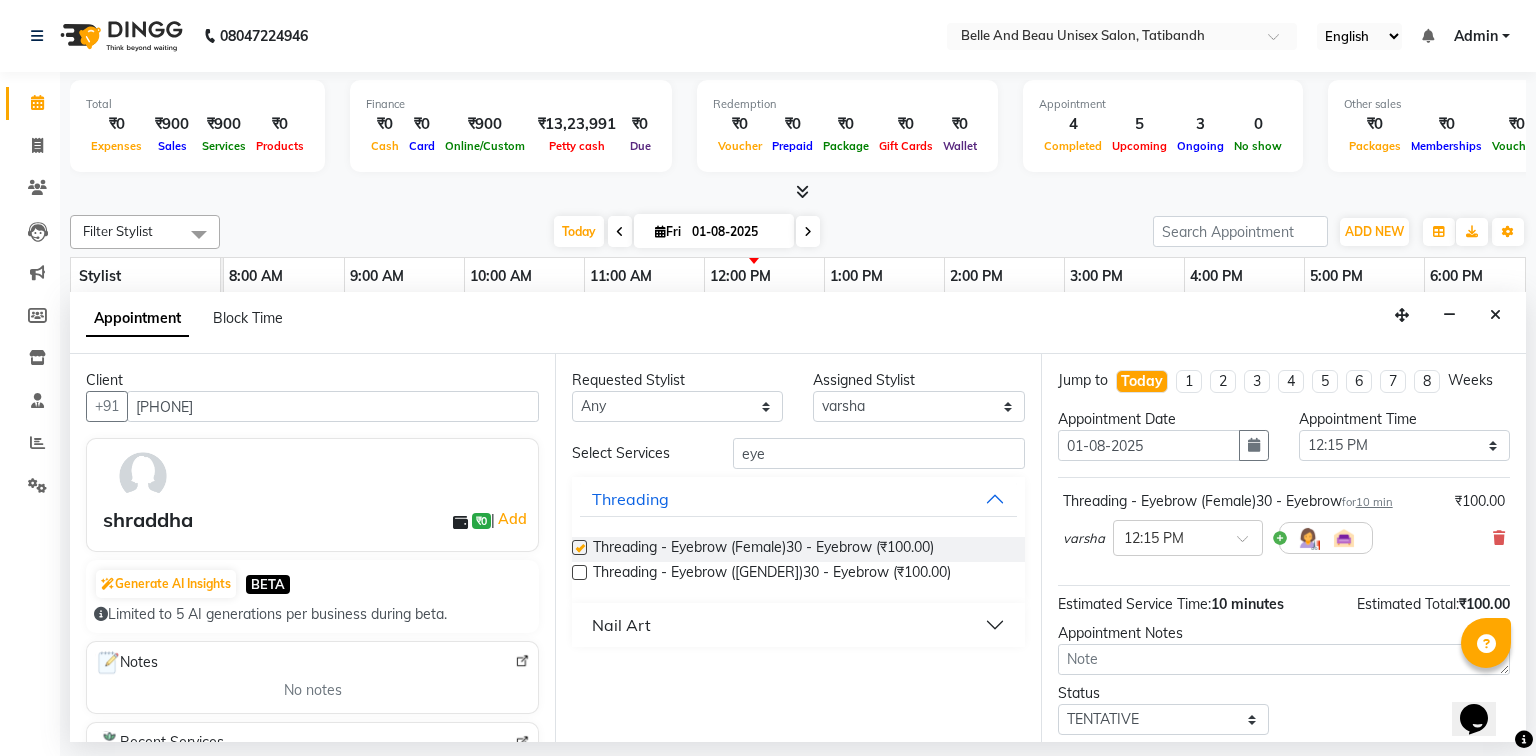 checkbox on "false" 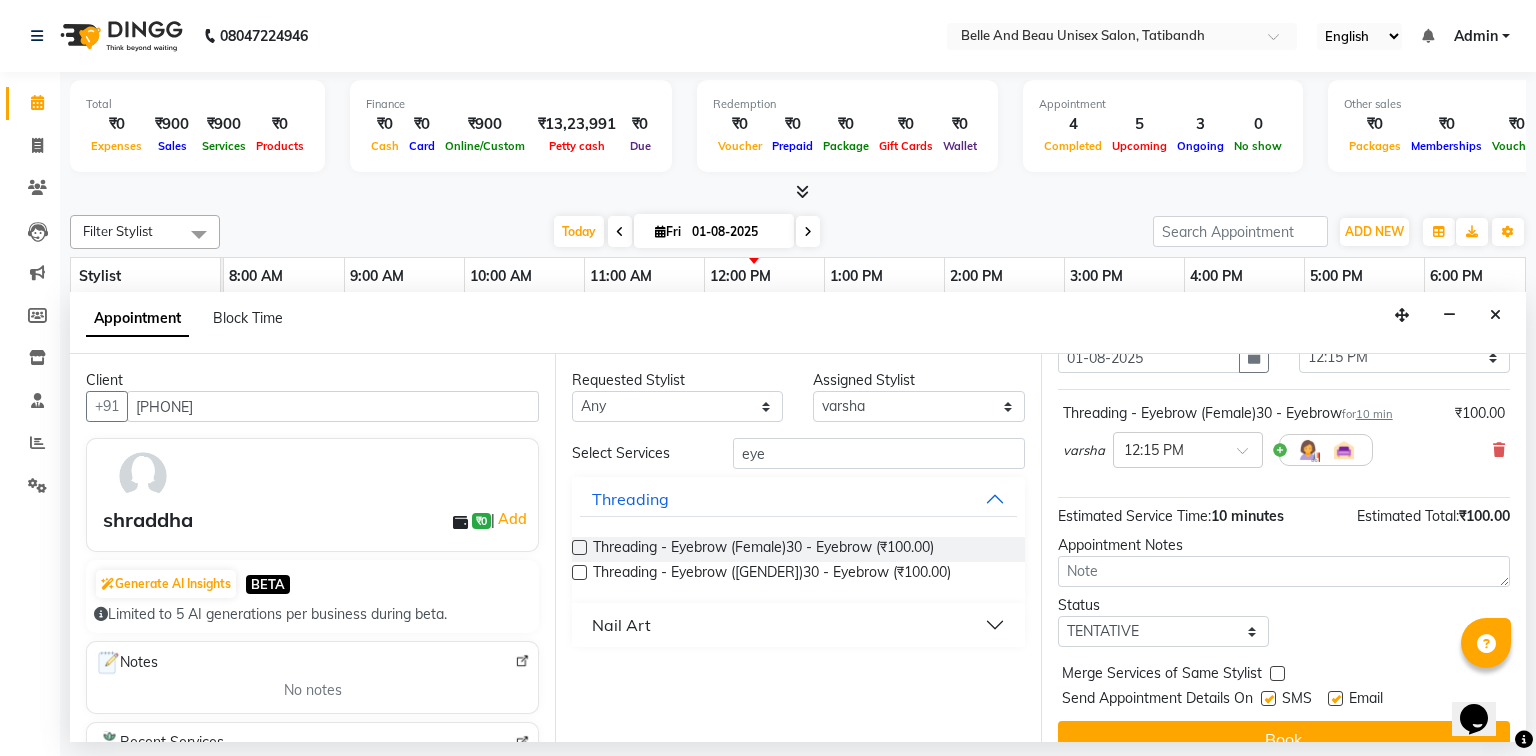 scroll, scrollTop: 118, scrollLeft: 0, axis: vertical 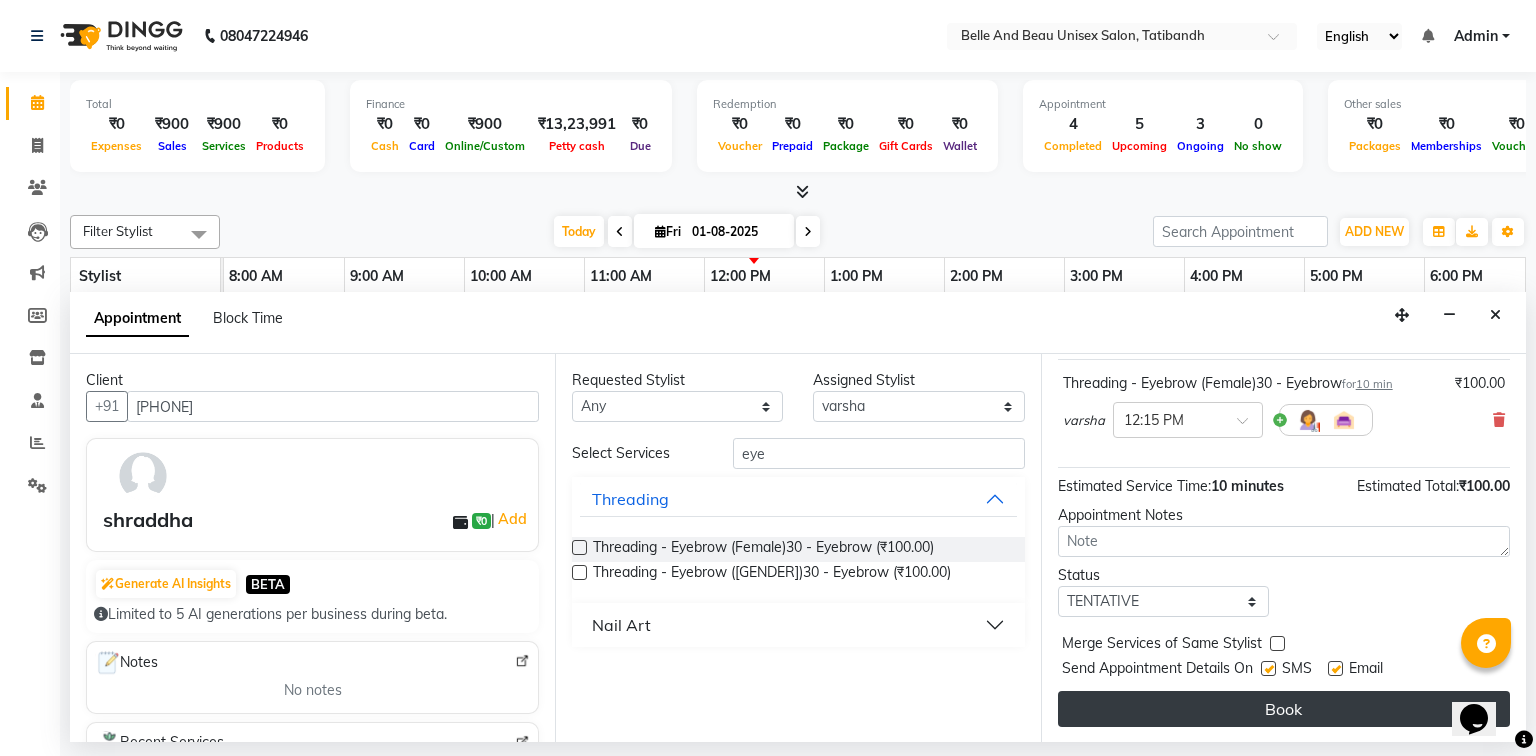 click on "Book" at bounding box center (1284, 709) 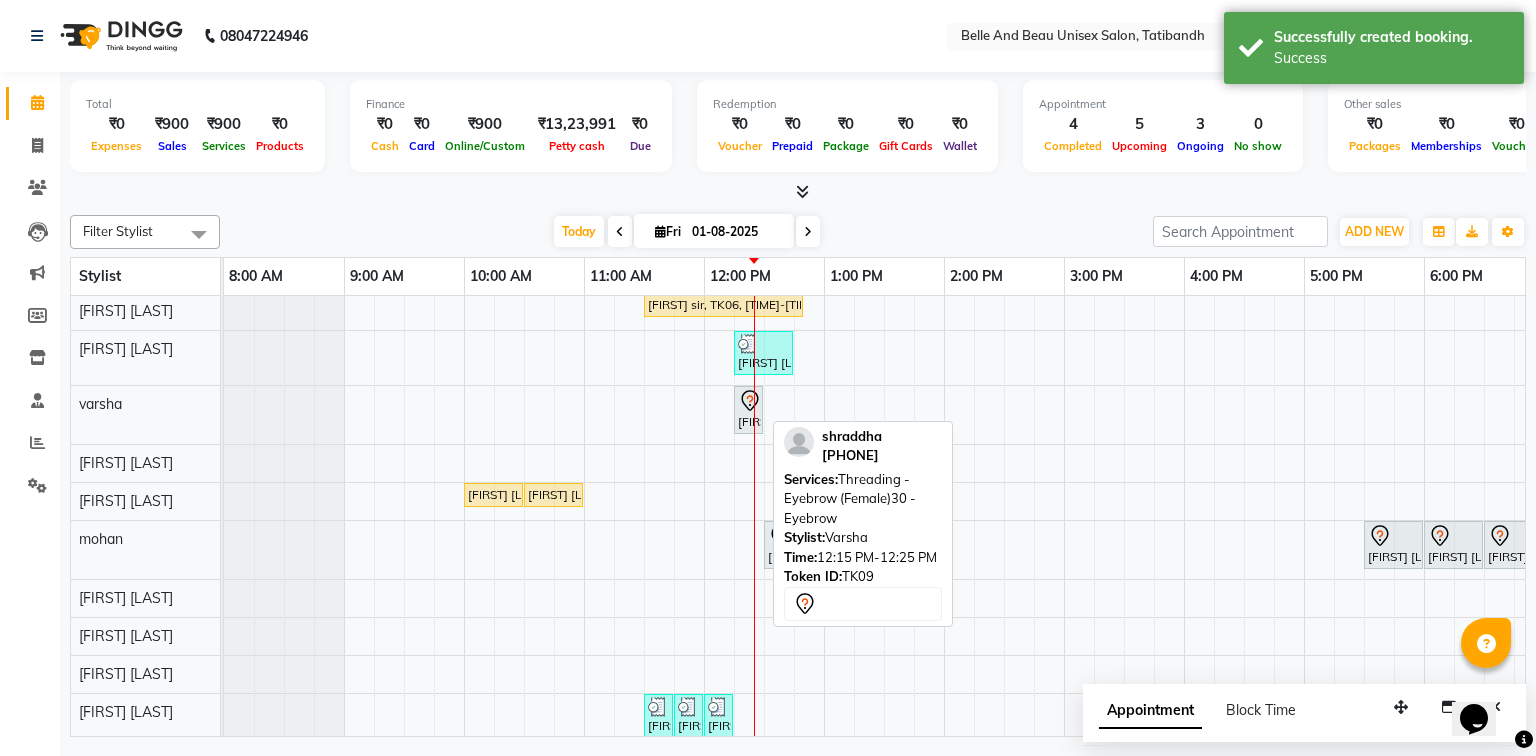 click 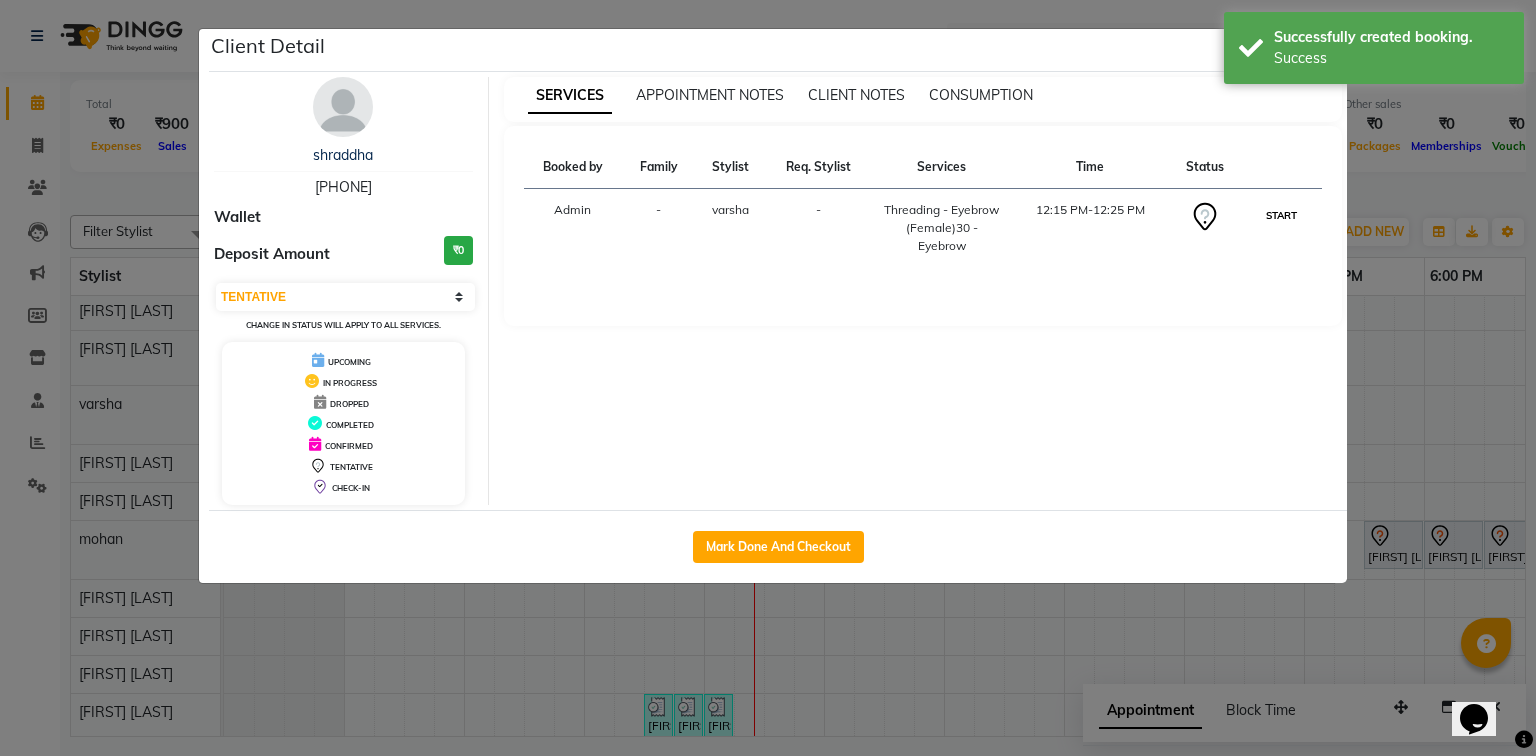 click on "START" at bounding box center [1281, 215] 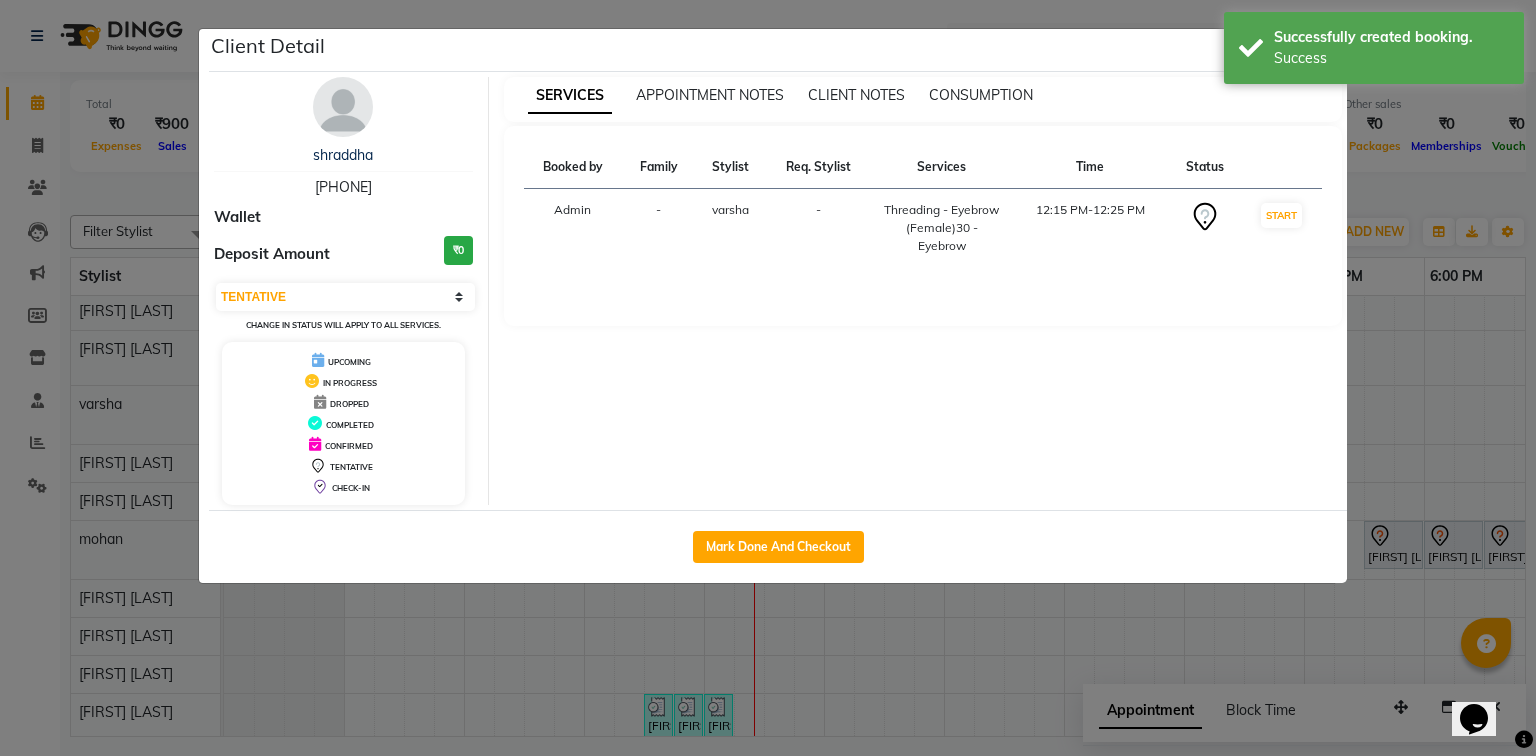 select on "1" 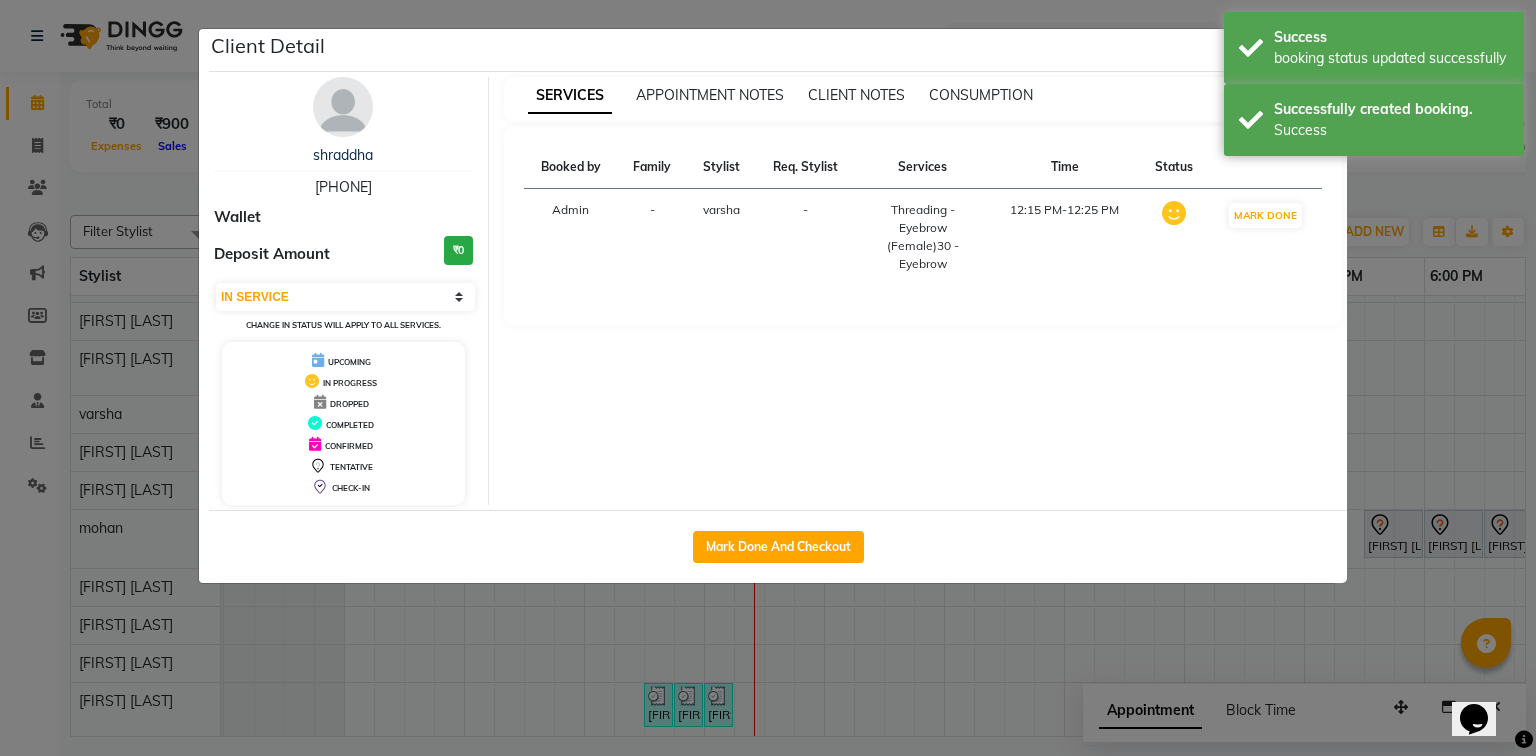 click on "Client Detail  shraddha    9340287506 Wallet Deposit Amount  ₹0  Select IN SERVICE CONFIRMED TENTATIVE CHECK IN MARK DONE DROPPED UPCOMING Change in status will apply to all services. UPCOMING IN PROGRESS DROPPED COMPLETED CONFIRMED TENTATIVE CHECK-IN SERVICES APPOINTMENT NOTES CLIENT NOTES CONSUMPTION Booked by Family Stylist Req. Stylist Services Time Status  Admin  - varsha -  Threading - Eyebrow (Female)30 - Eyebrow   12:15 PM-12:25 PM   MARK DONE   Mark Done And Checkout" 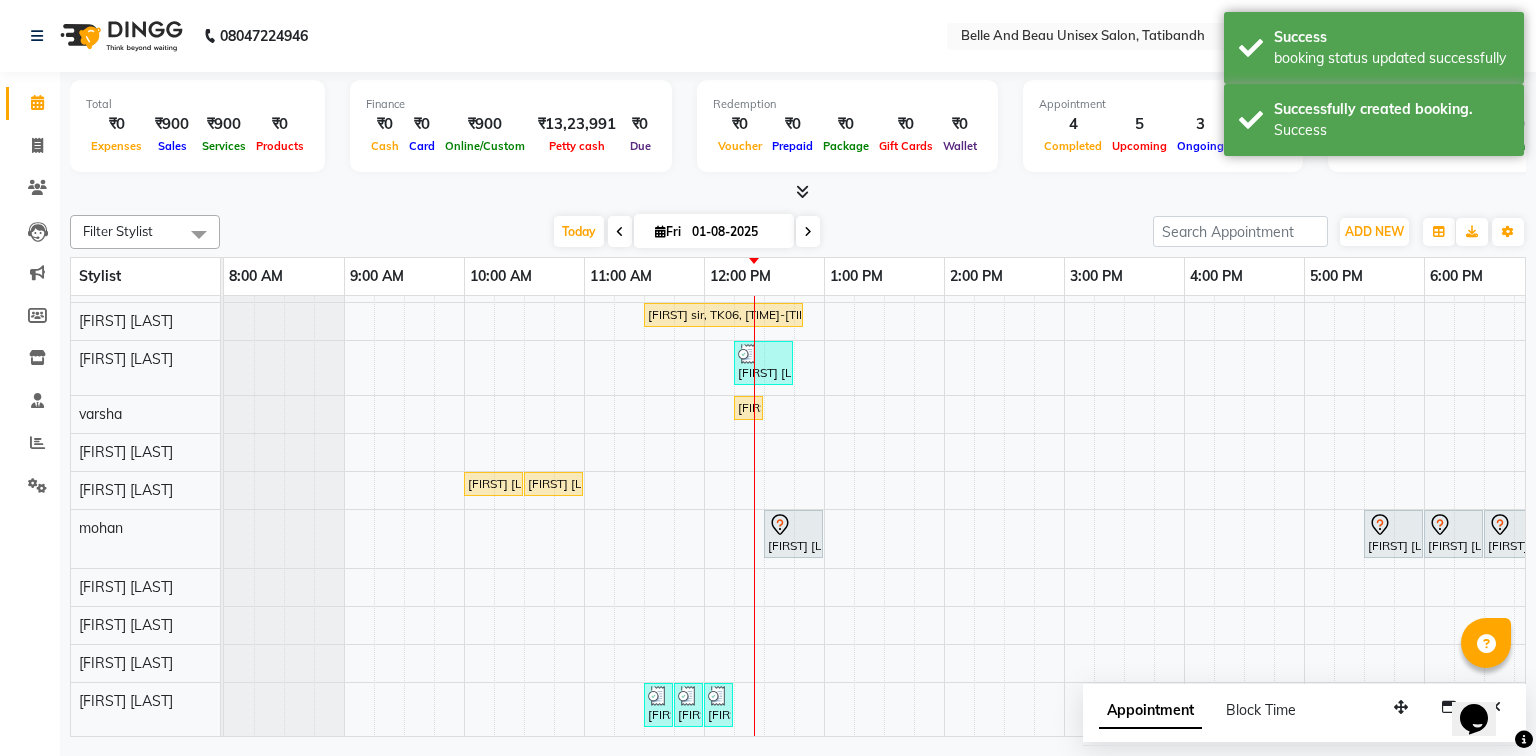 scroll, scrollTop: 0, scrollLeft: 0, axis: both 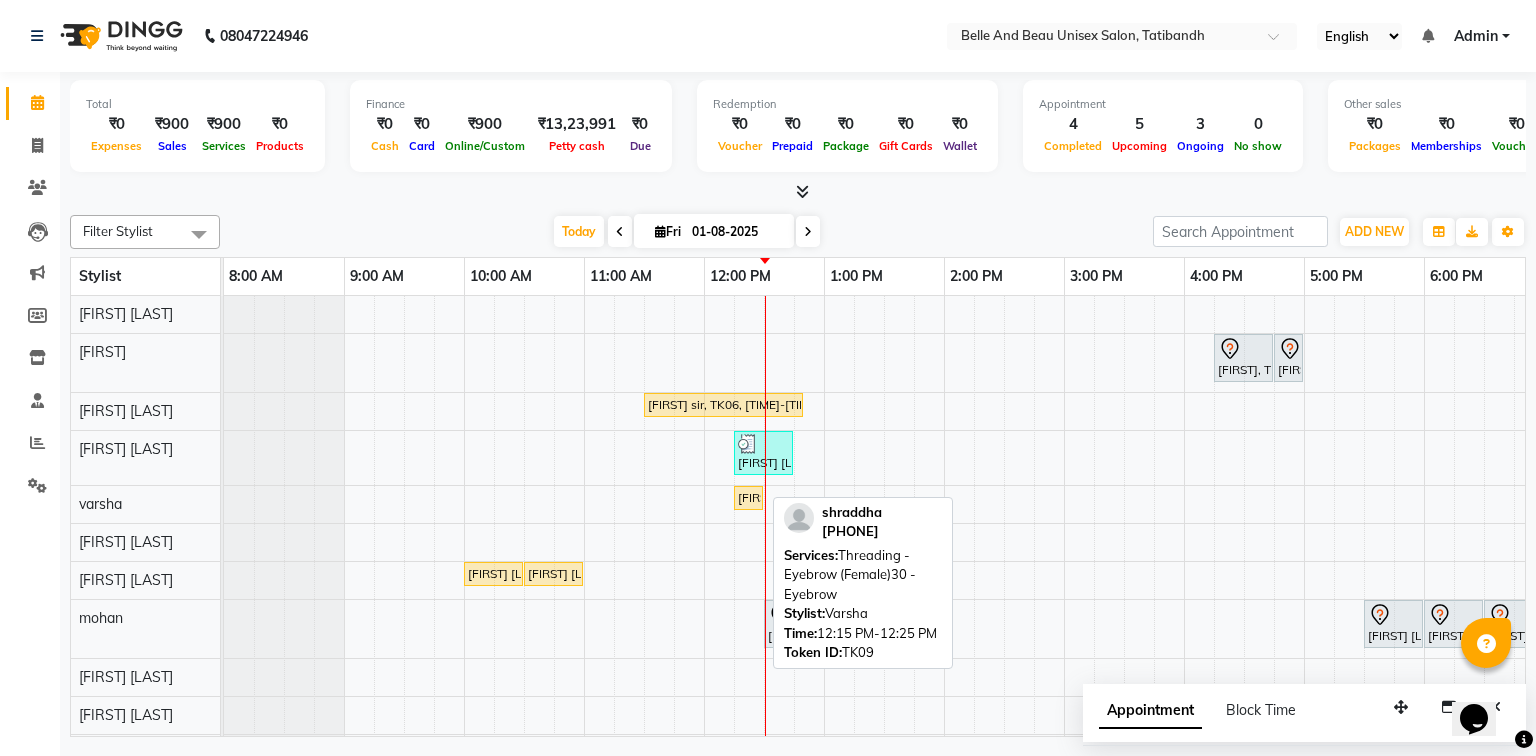 click on "shraddha, TK09, 12:15 PM-12:25 PM, Threading - Eyebrow (Female)30 - Eyebrow" at bounding box center [748, 498] 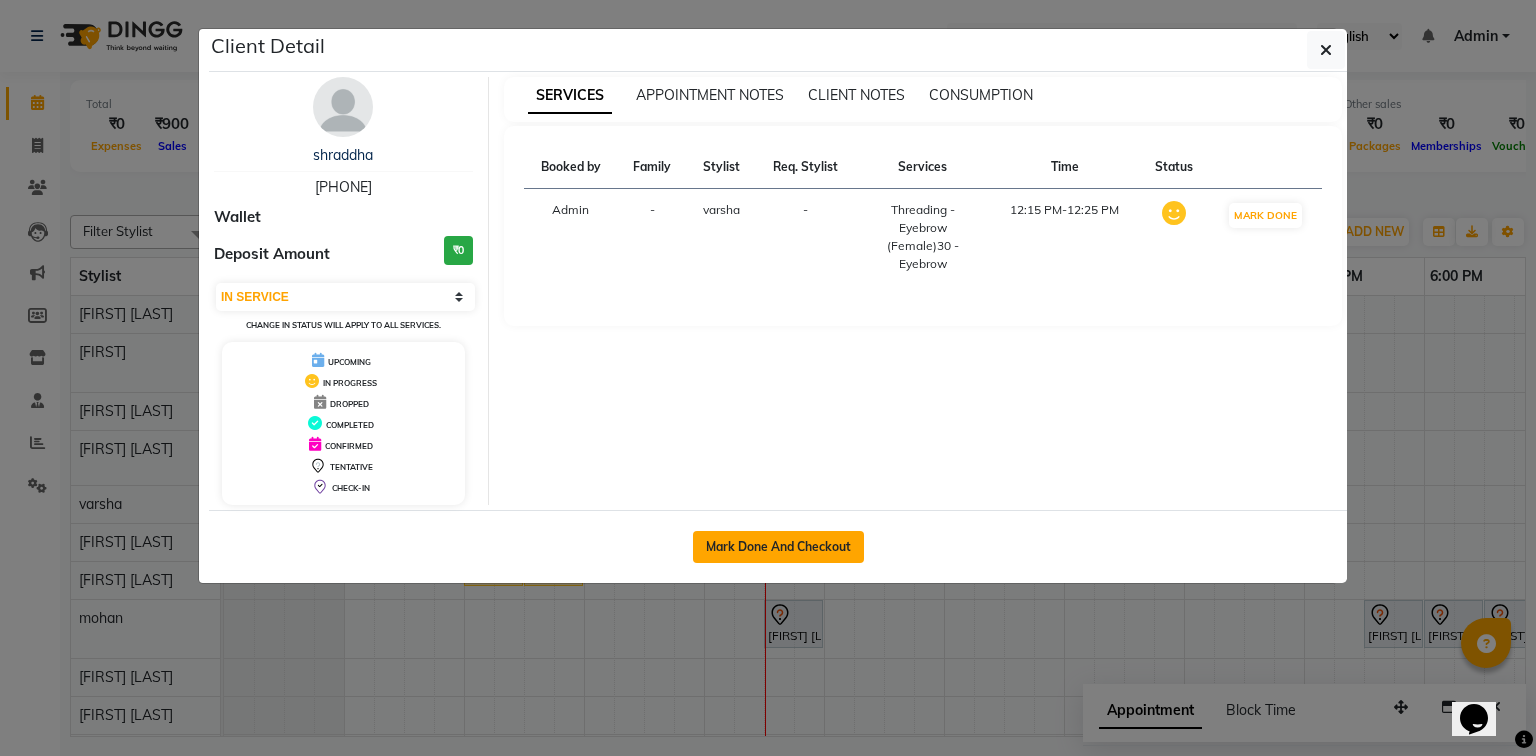 click on "Mark Done And Checkout" 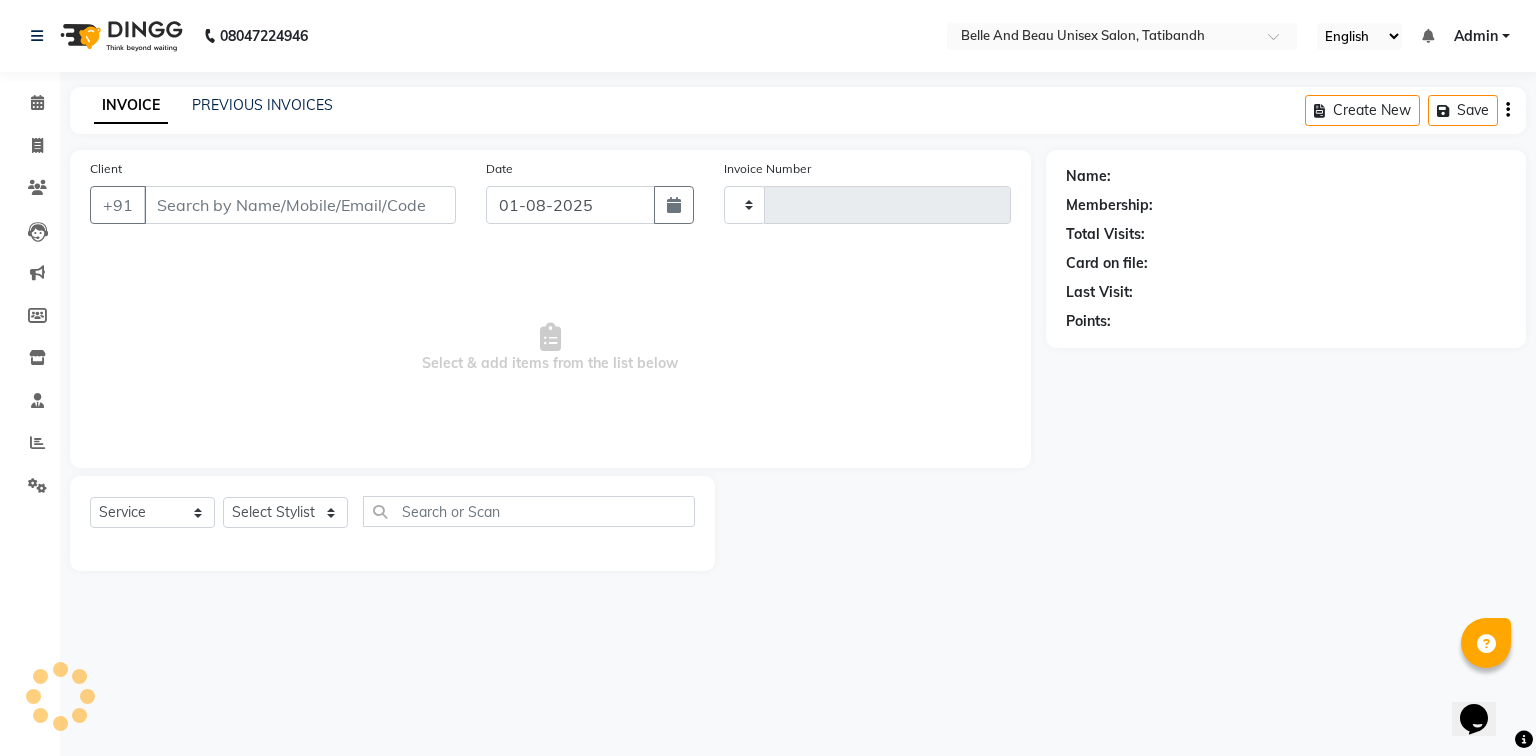 type on "1707" 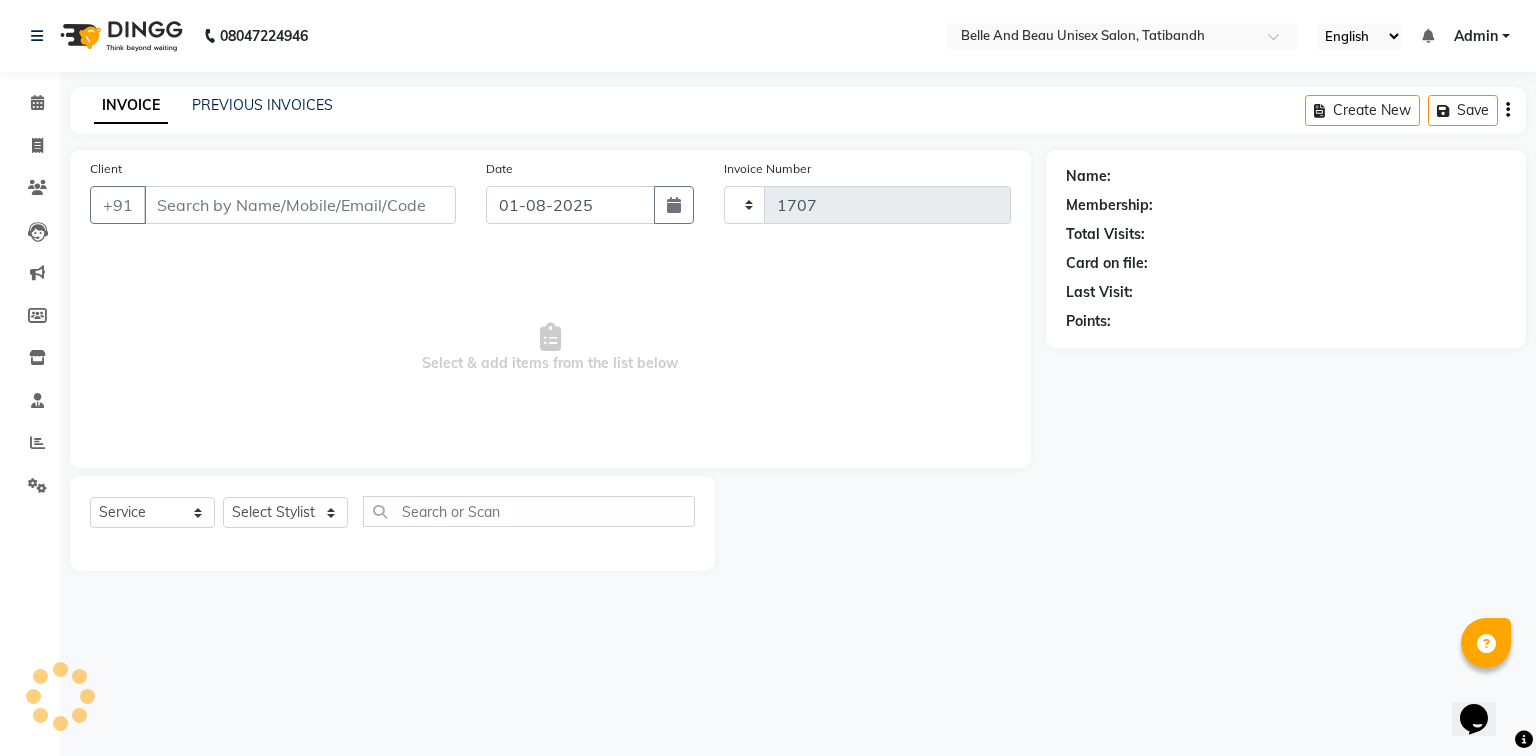 select on "7066" 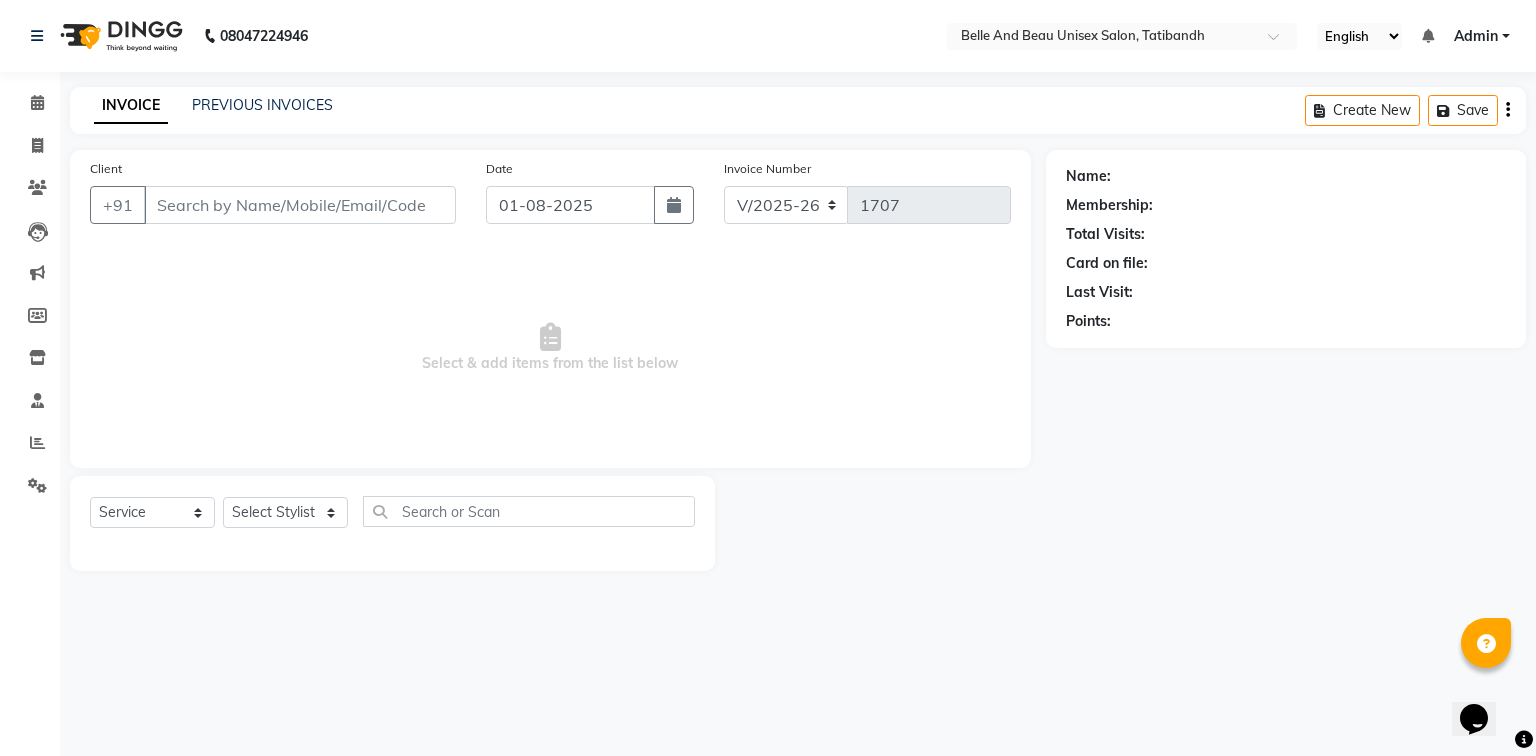 type on "[PHONE]" 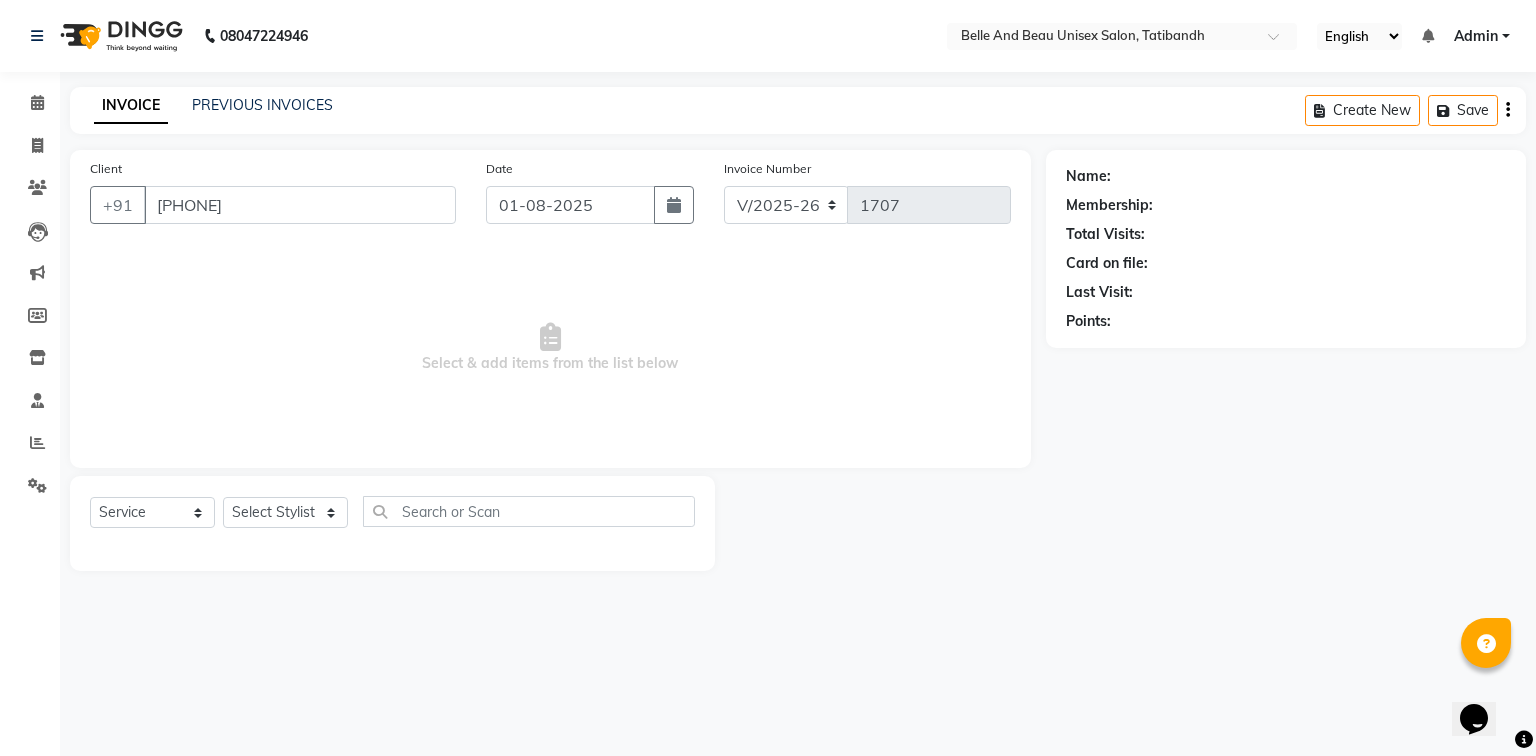 select on "60511" 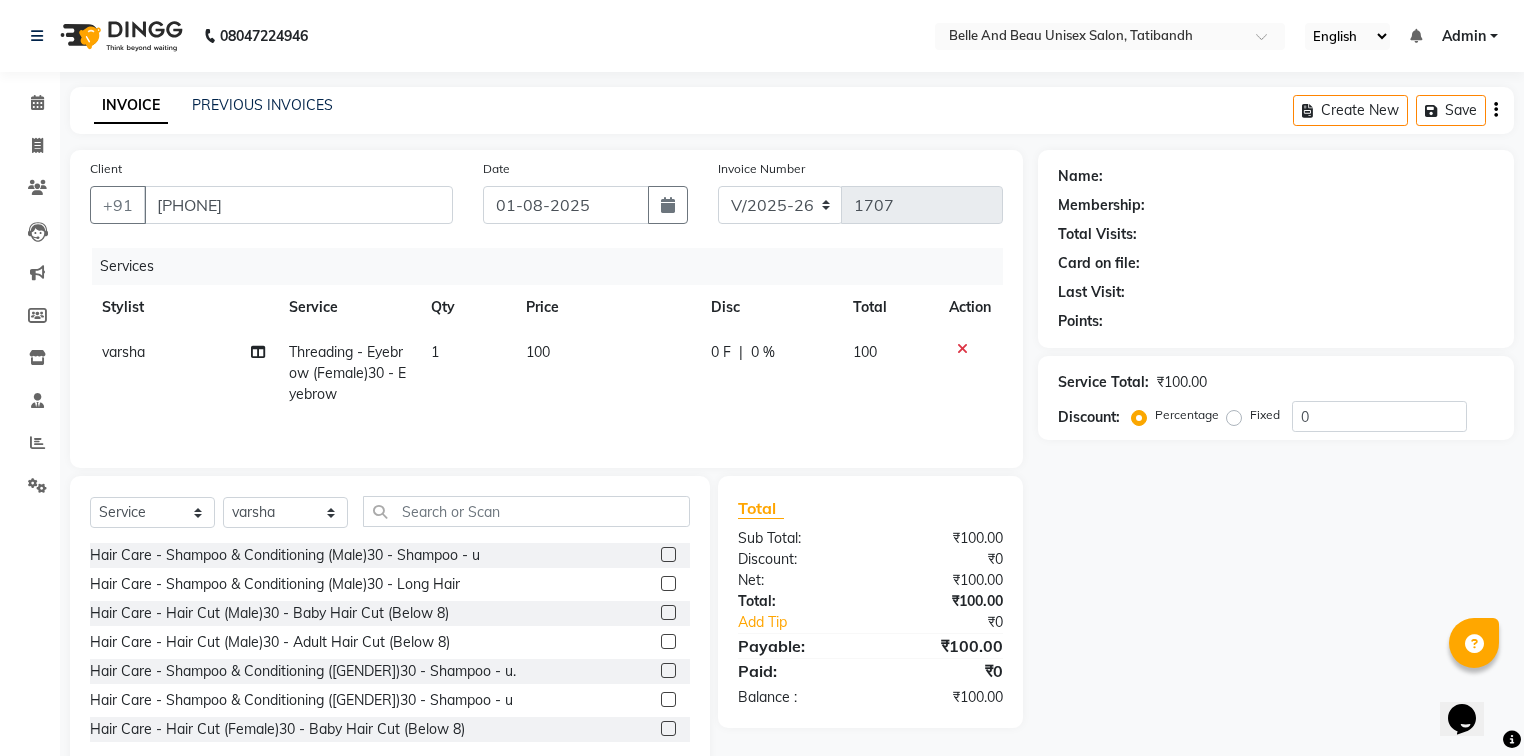 select on "1: Object" 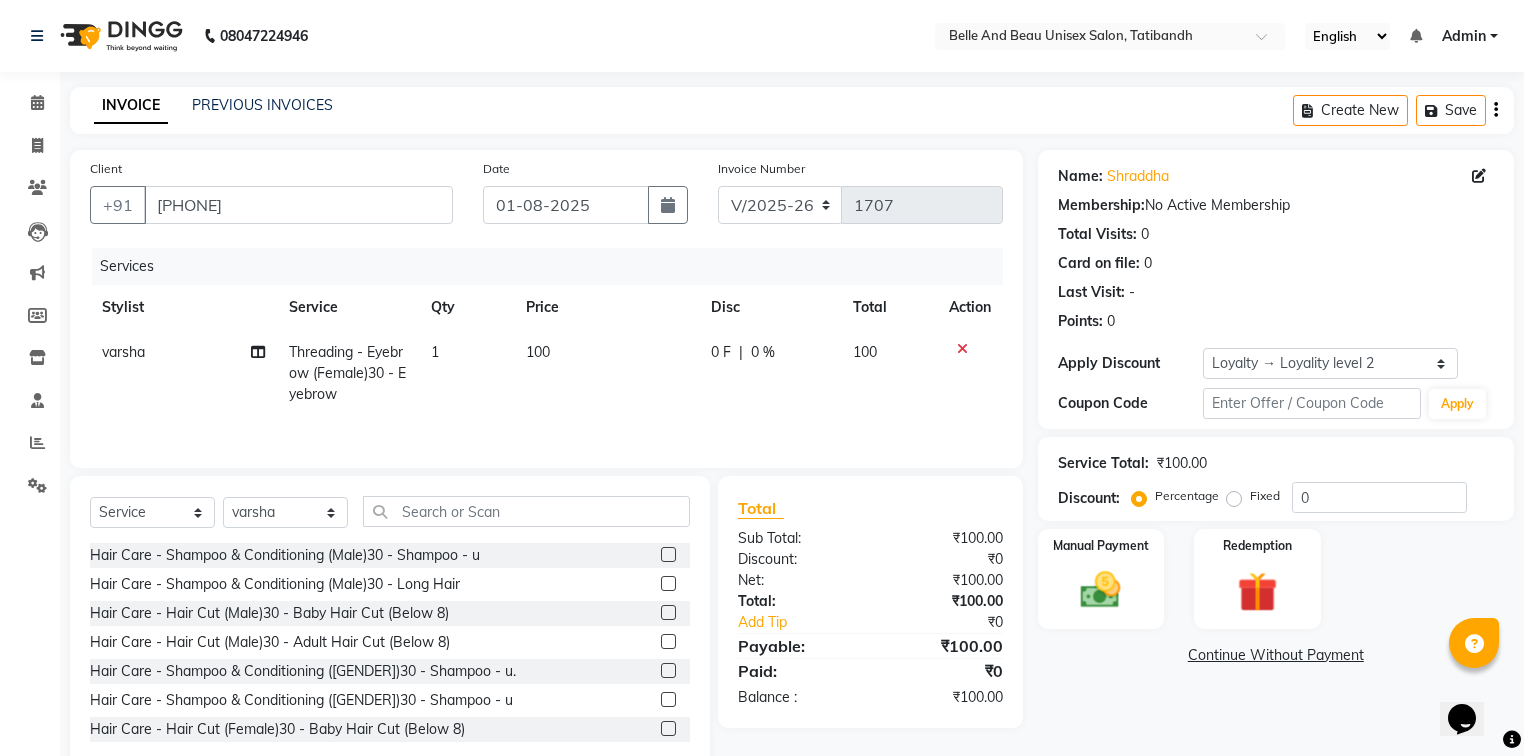 click 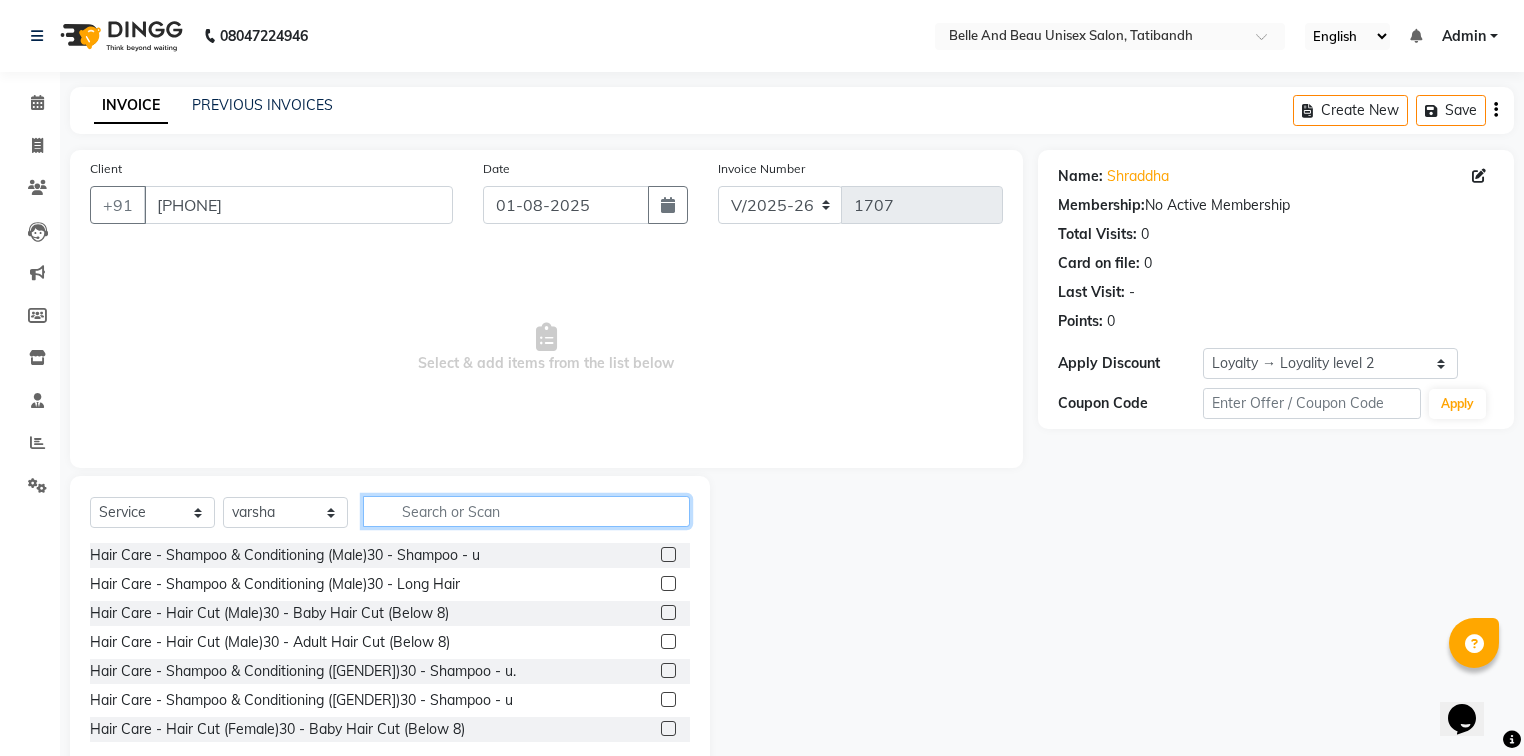 click 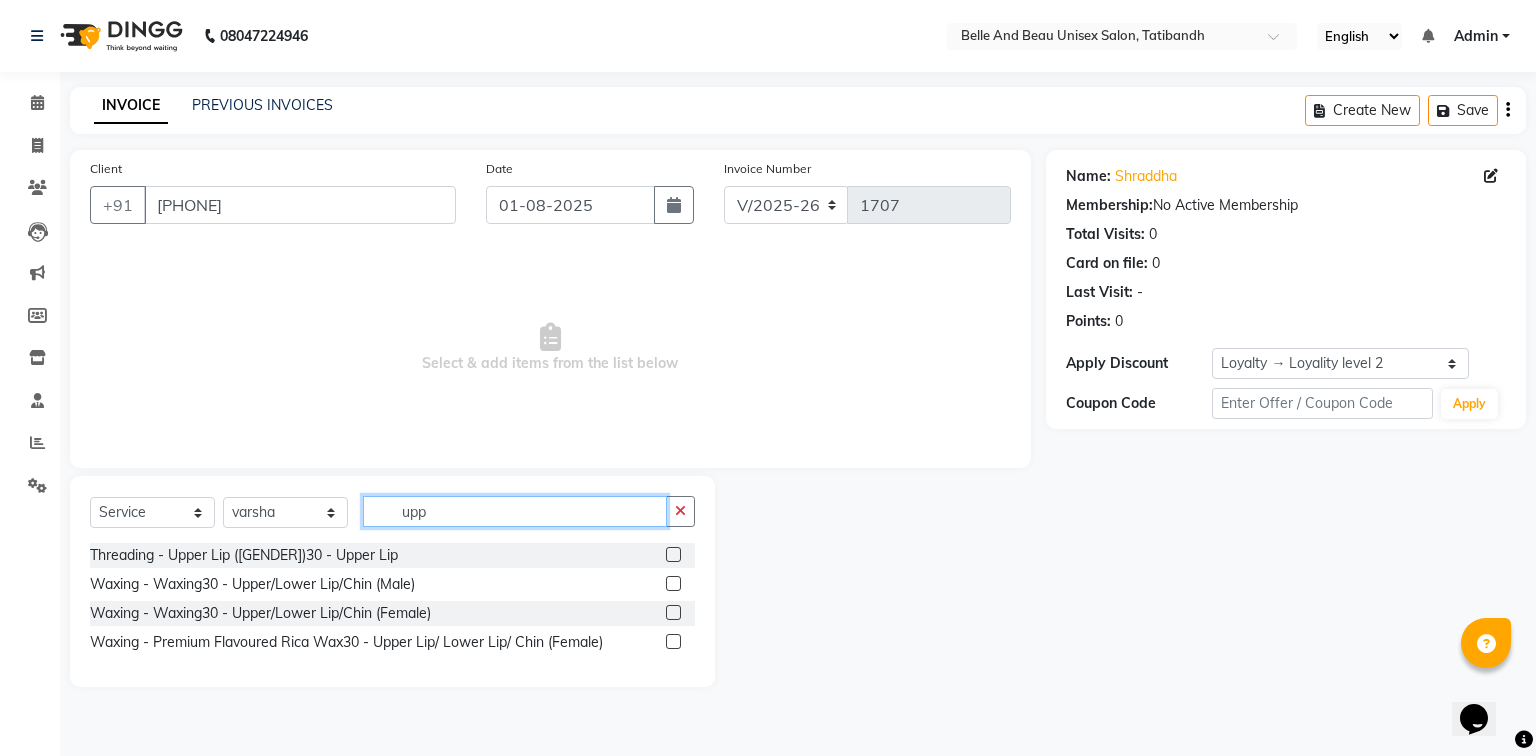 type on "upp" 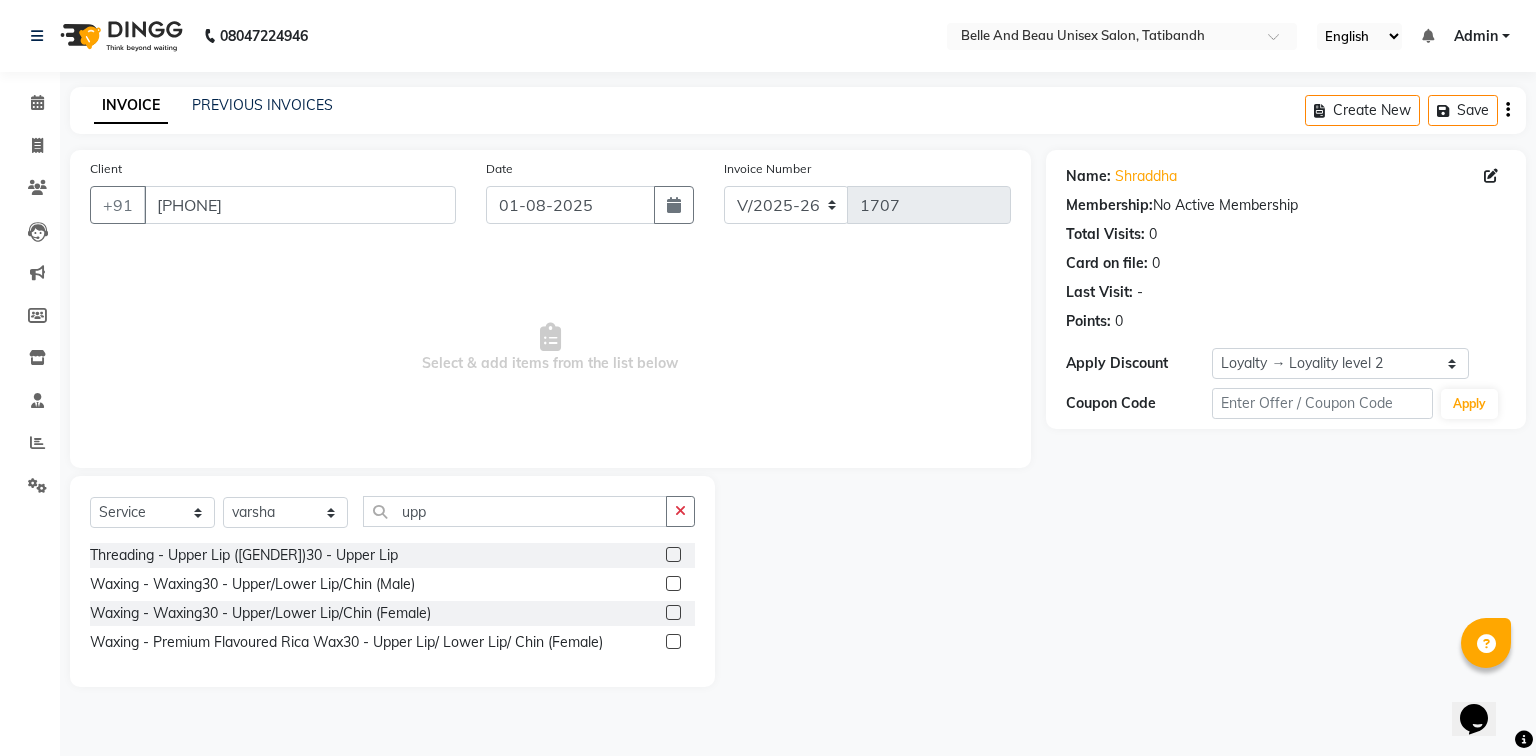 click 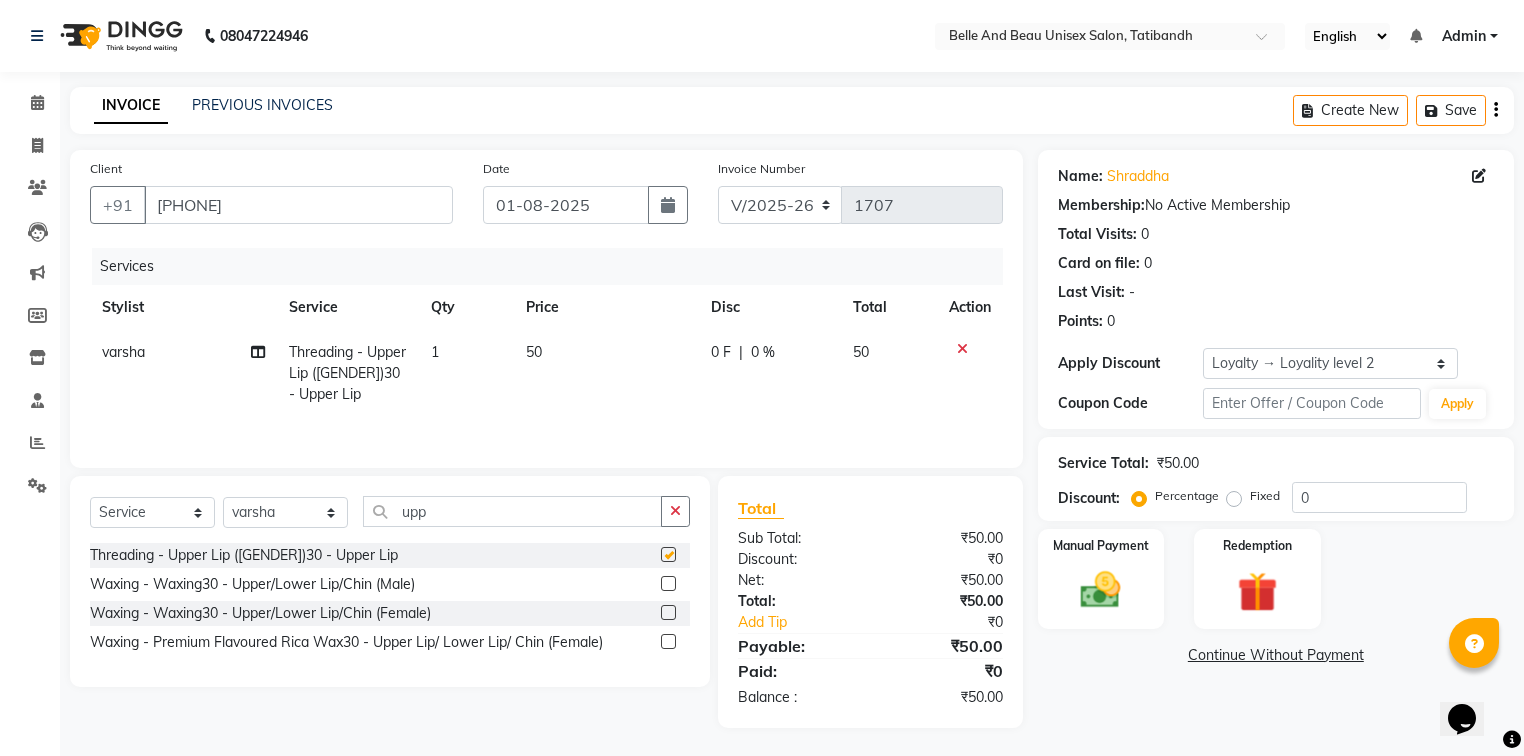 checkbox on "false" 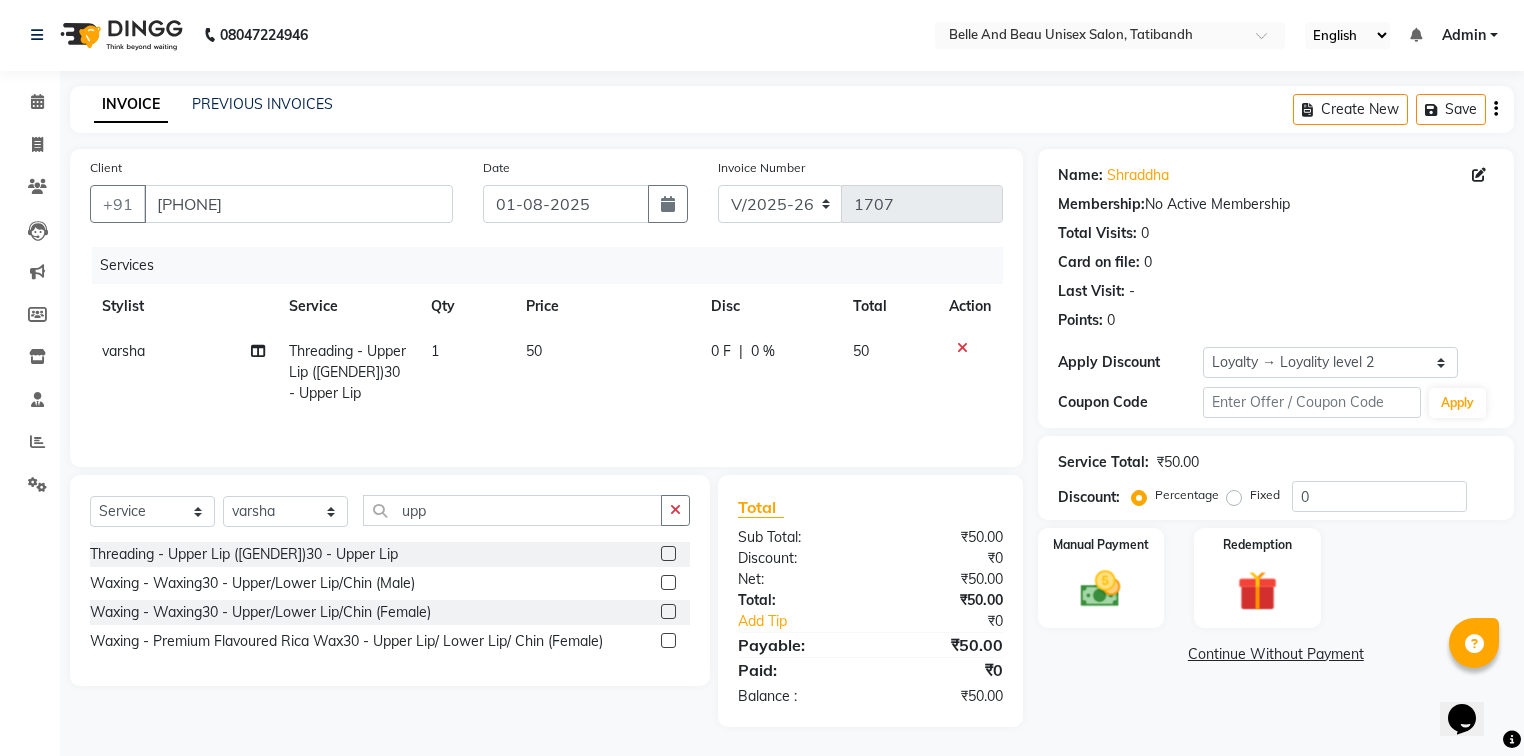 scroll, scrollTop: 2, scrollLeft: 0, axis: vertical 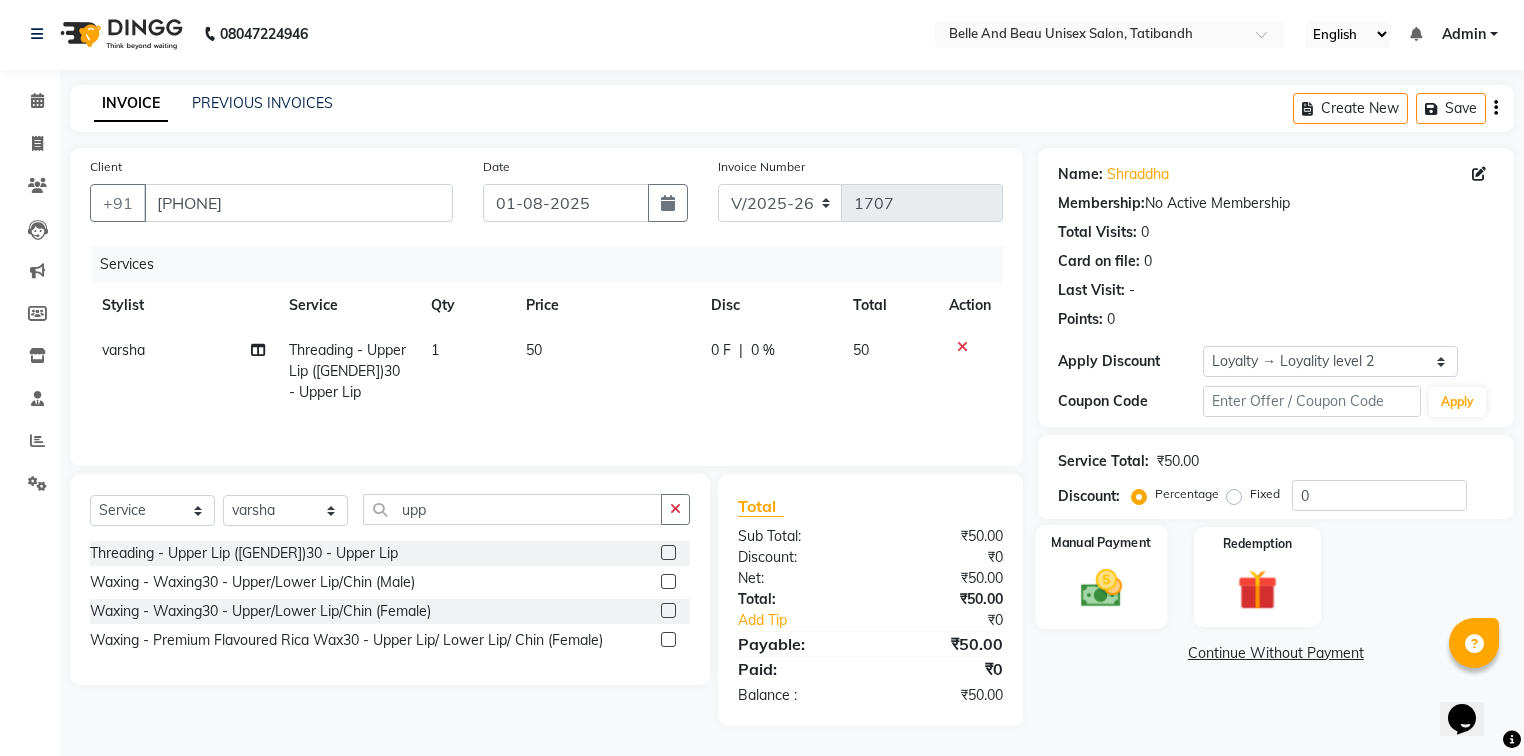 click 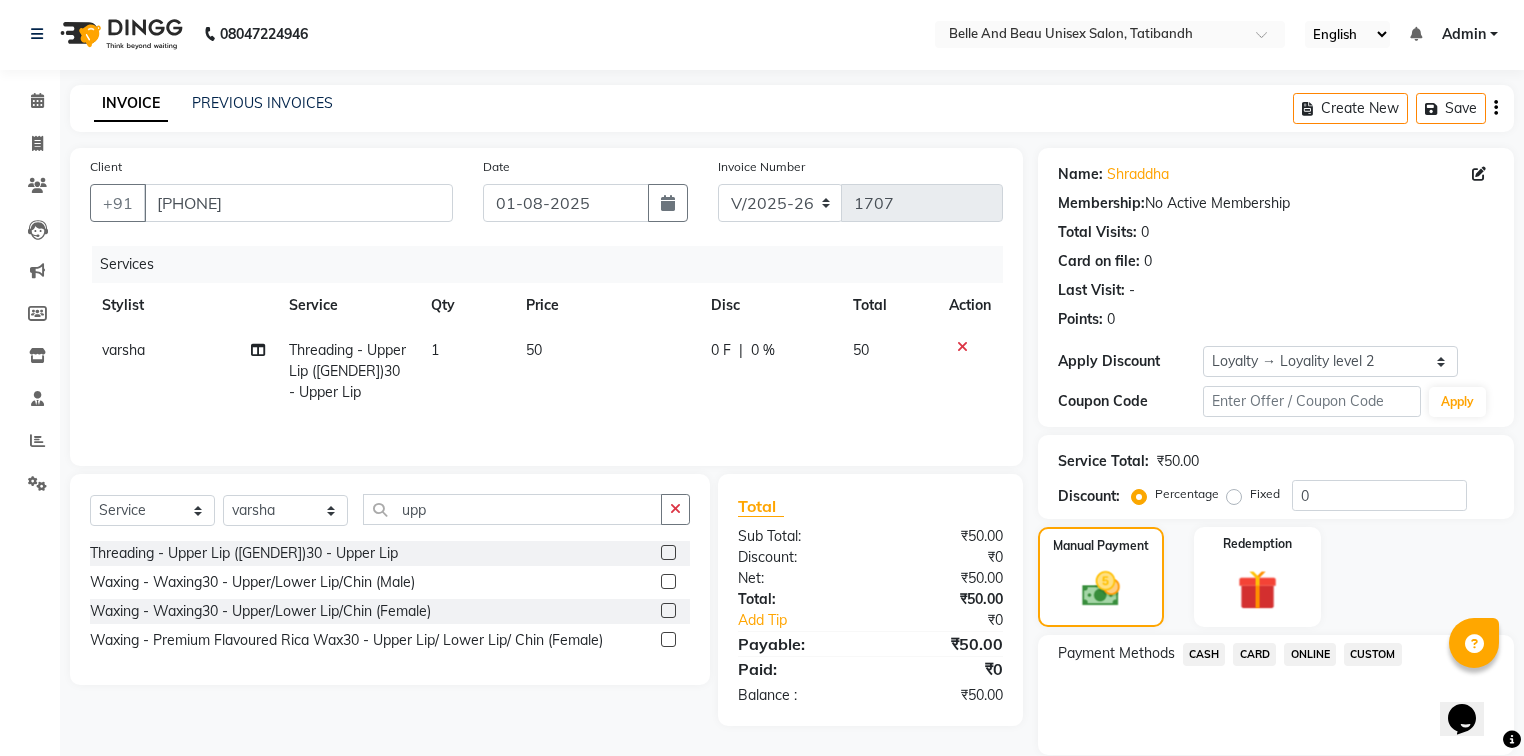 click on "ONLINE" 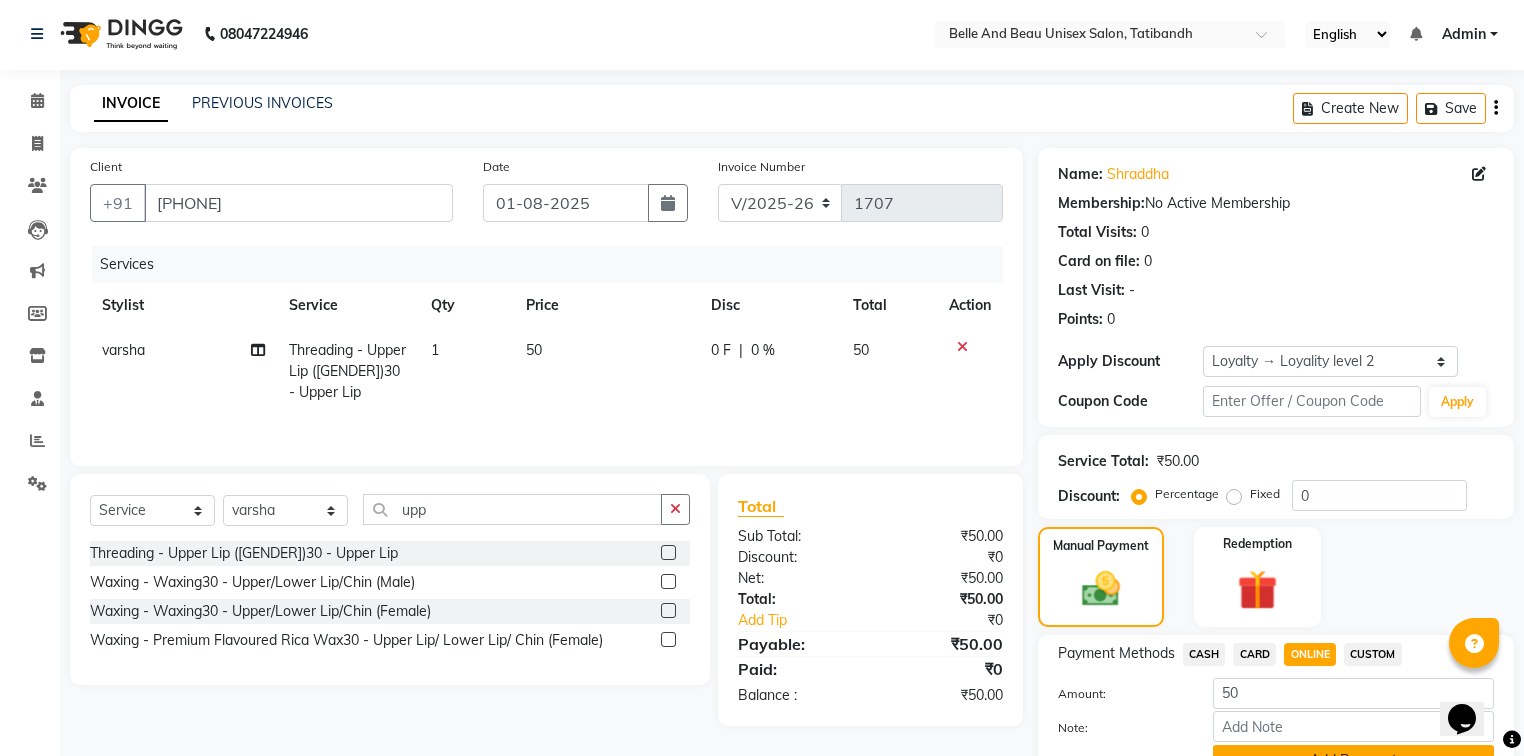 scroll, scrollTop: 102, scrollLeft: 0, axis: vertical 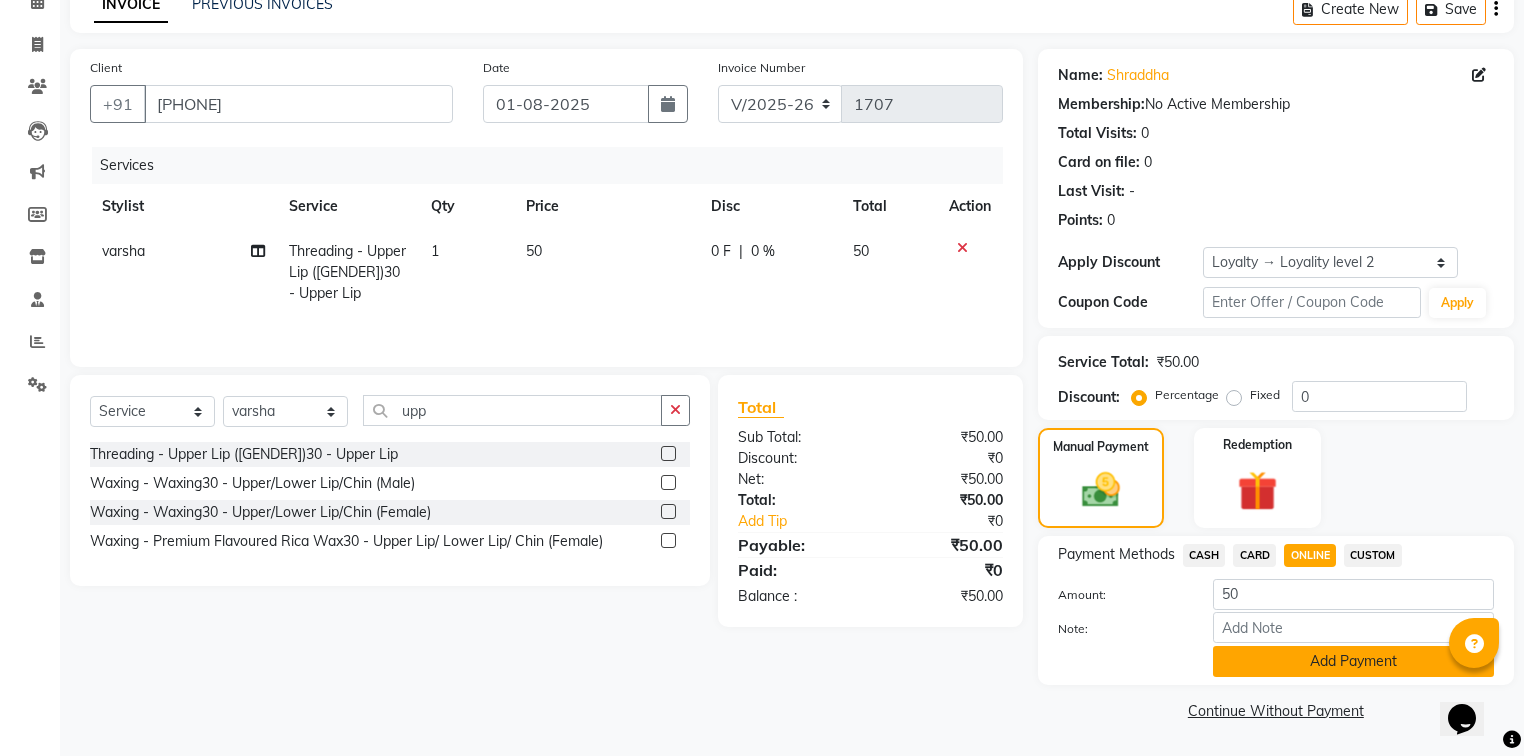 click on "Add Payment" 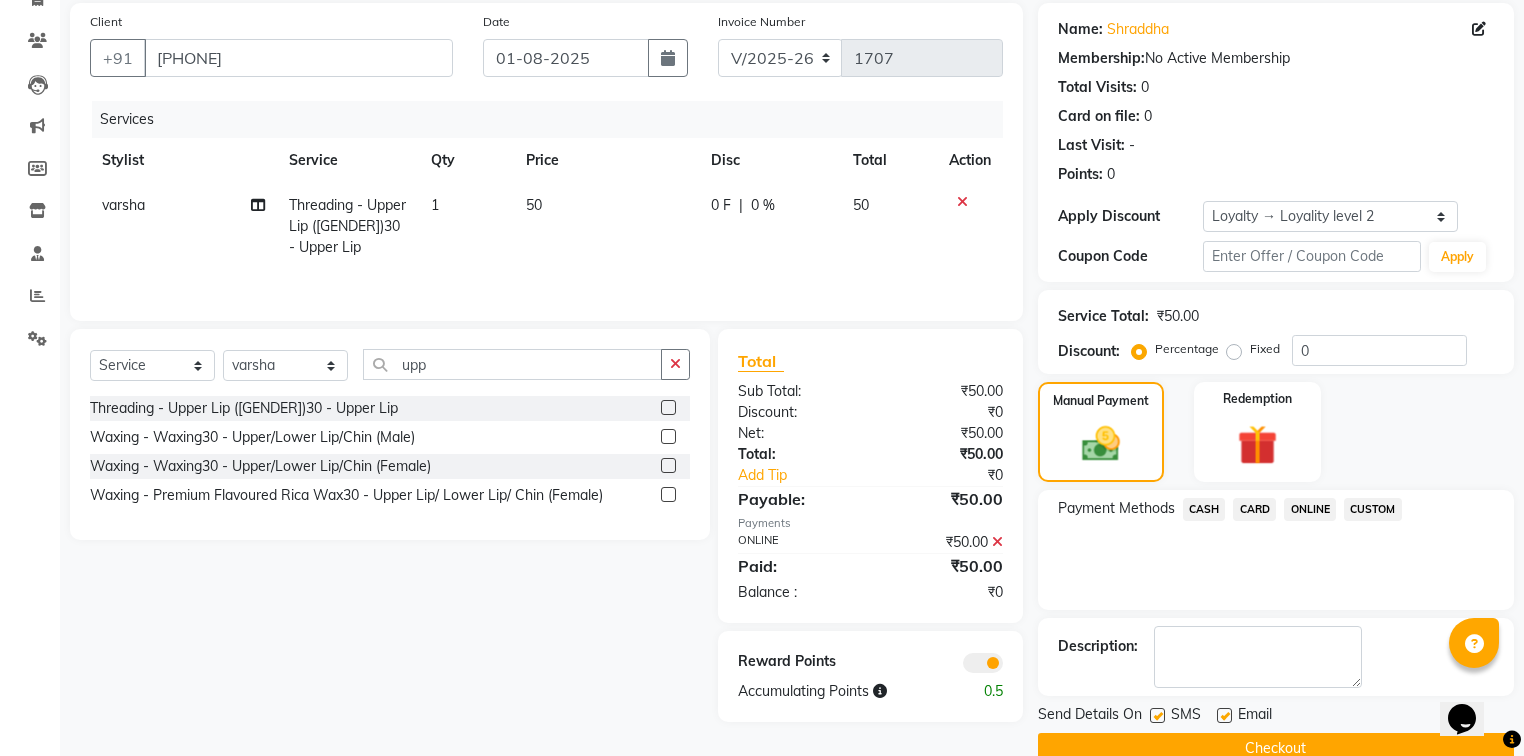 scroll, scrollTop: 184, scrollLeft: 0, axis: vertical 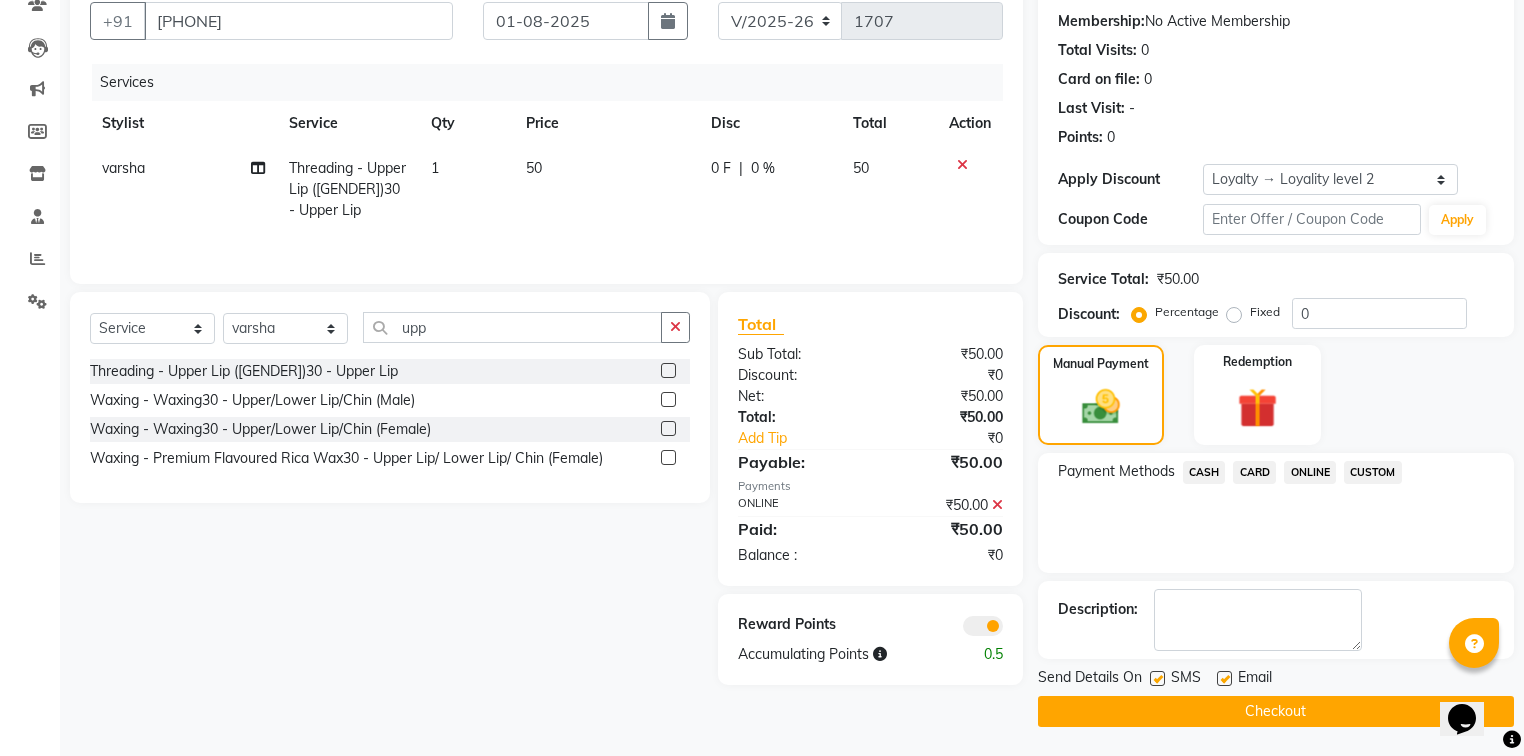 click on "Checkout" 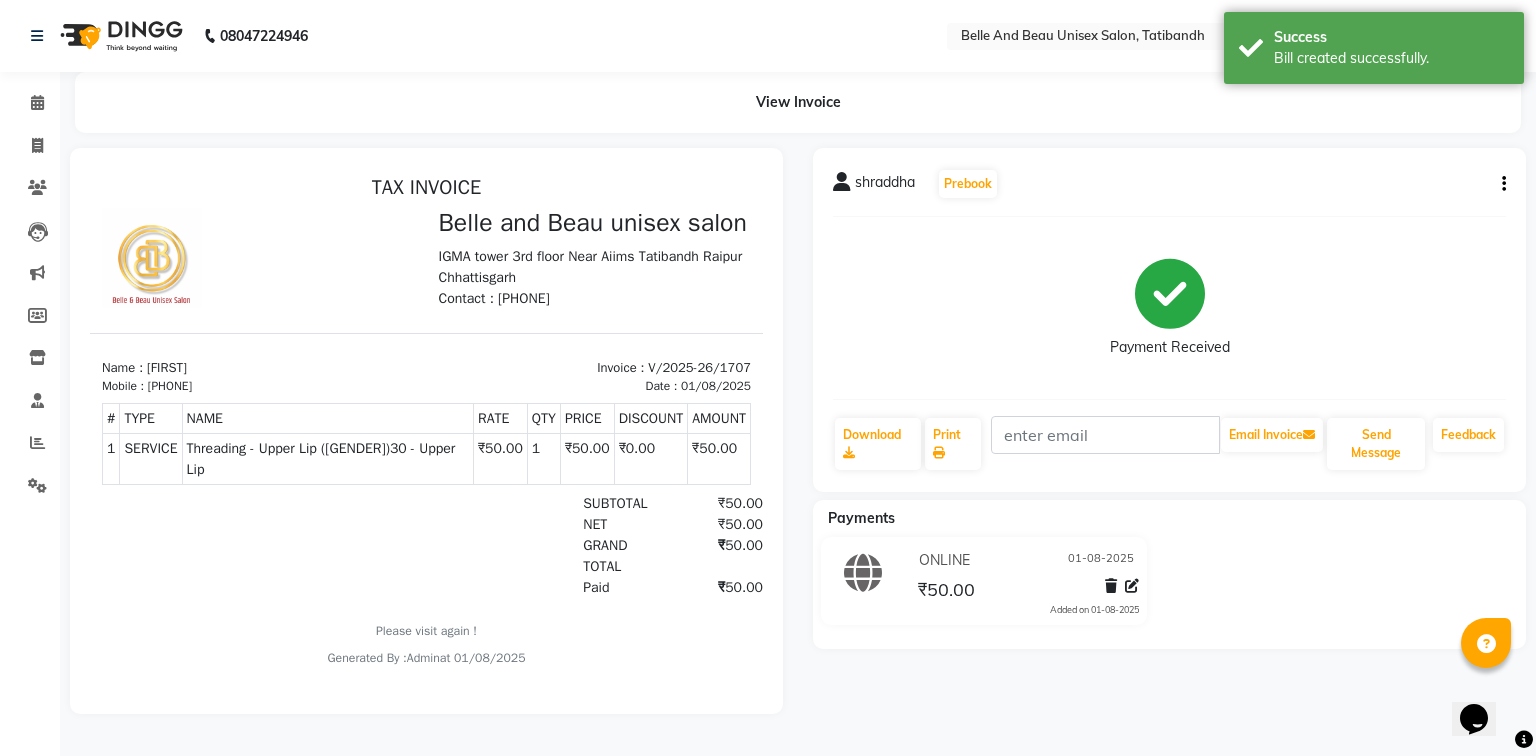 scroll, scrollTop: 0, scrollLeft: 0, axis: both 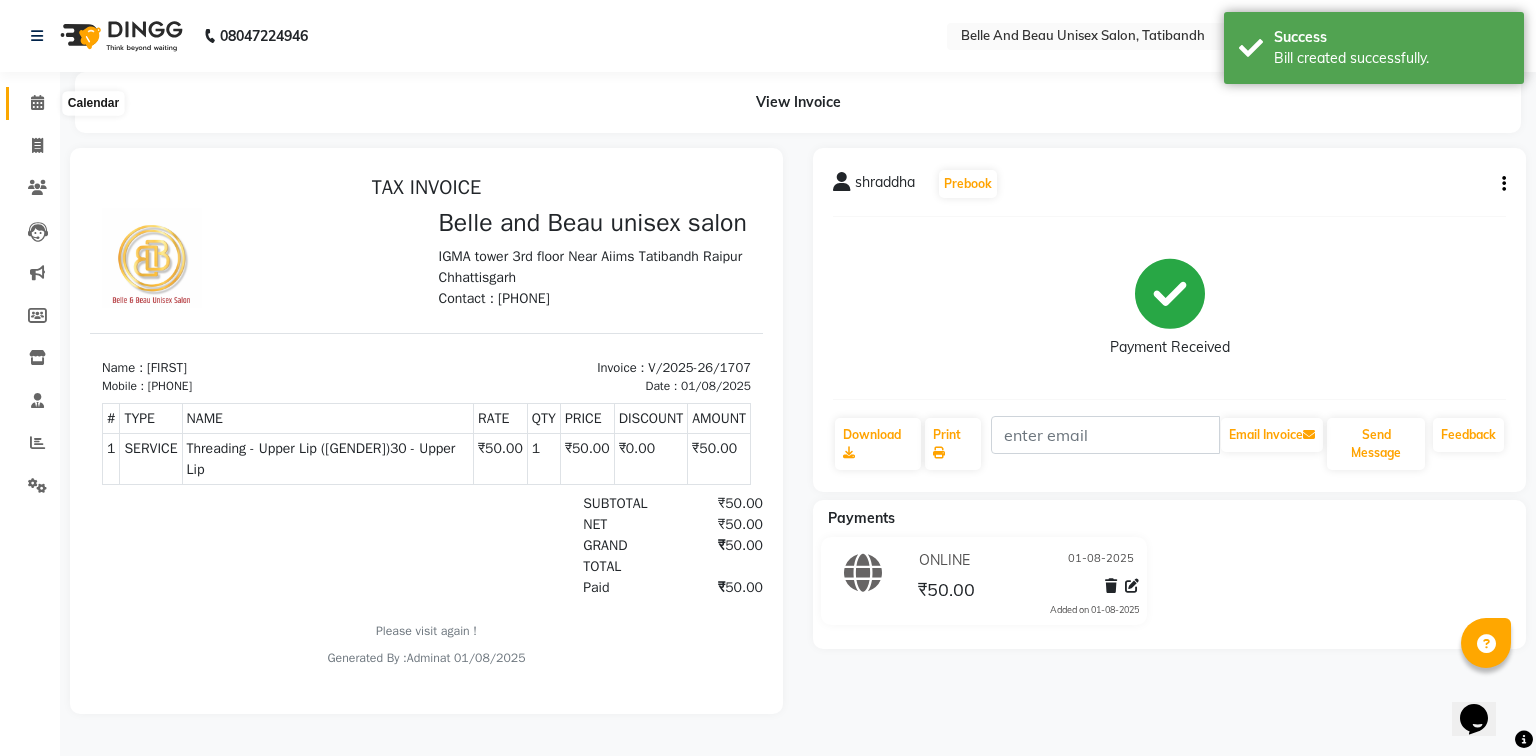 click 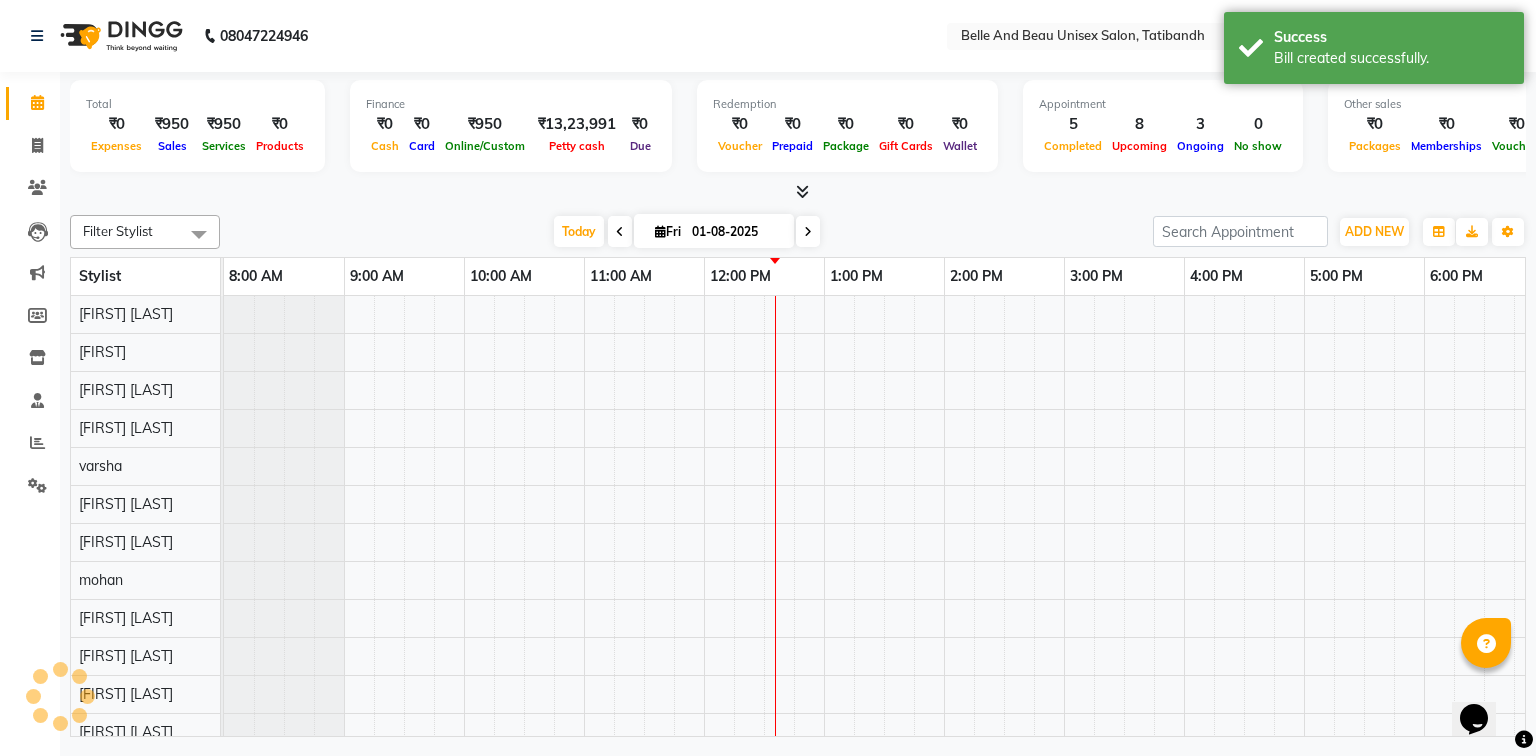 scroll, scrollTop: 0, scrollLeft: 0, axis: both 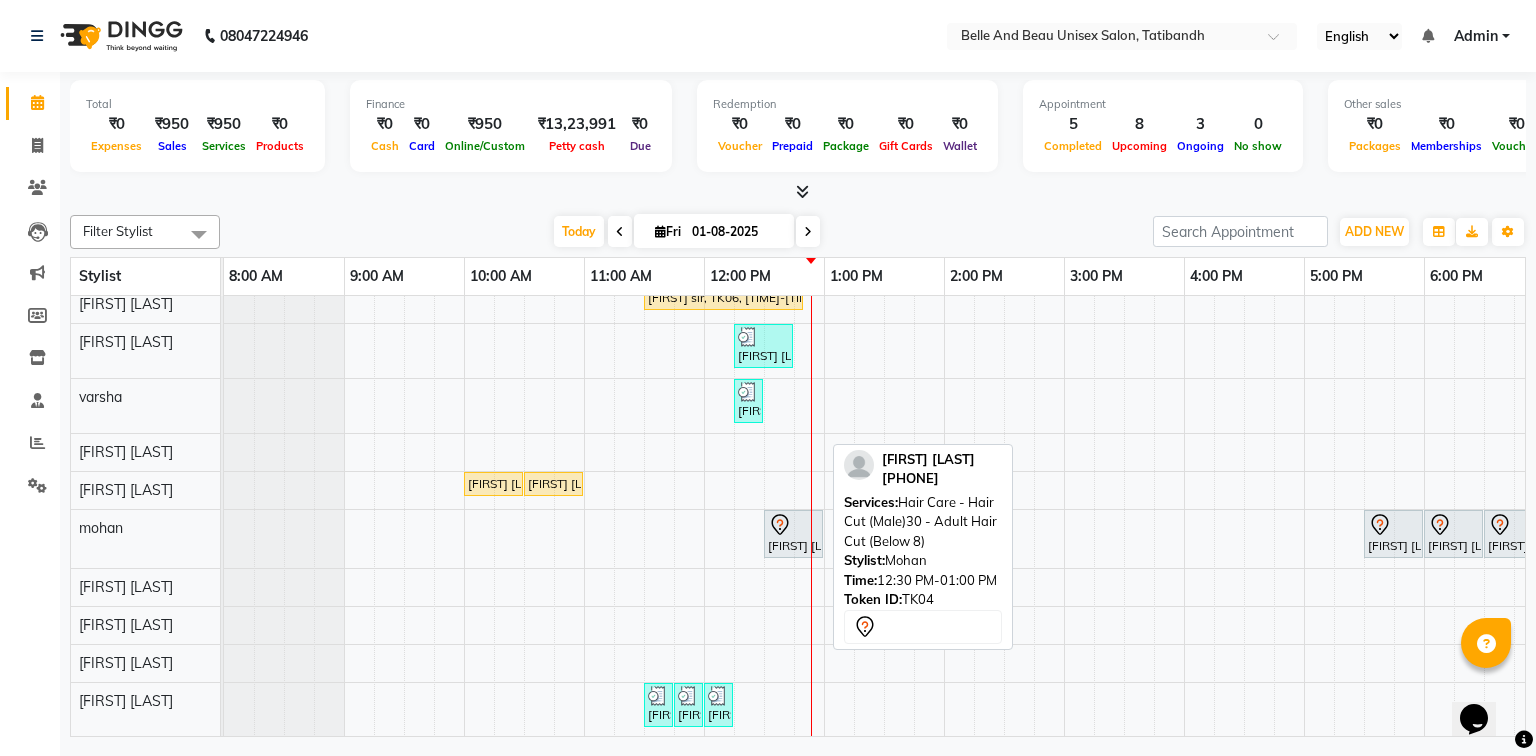 click on "[FIRST] [LAST], TK04, 12:30 PM-01:00 PM, Hair Care - Hair Cut (Male)30 - Adult Hair Cut (Below 8)" at bounding box center [793, 534] 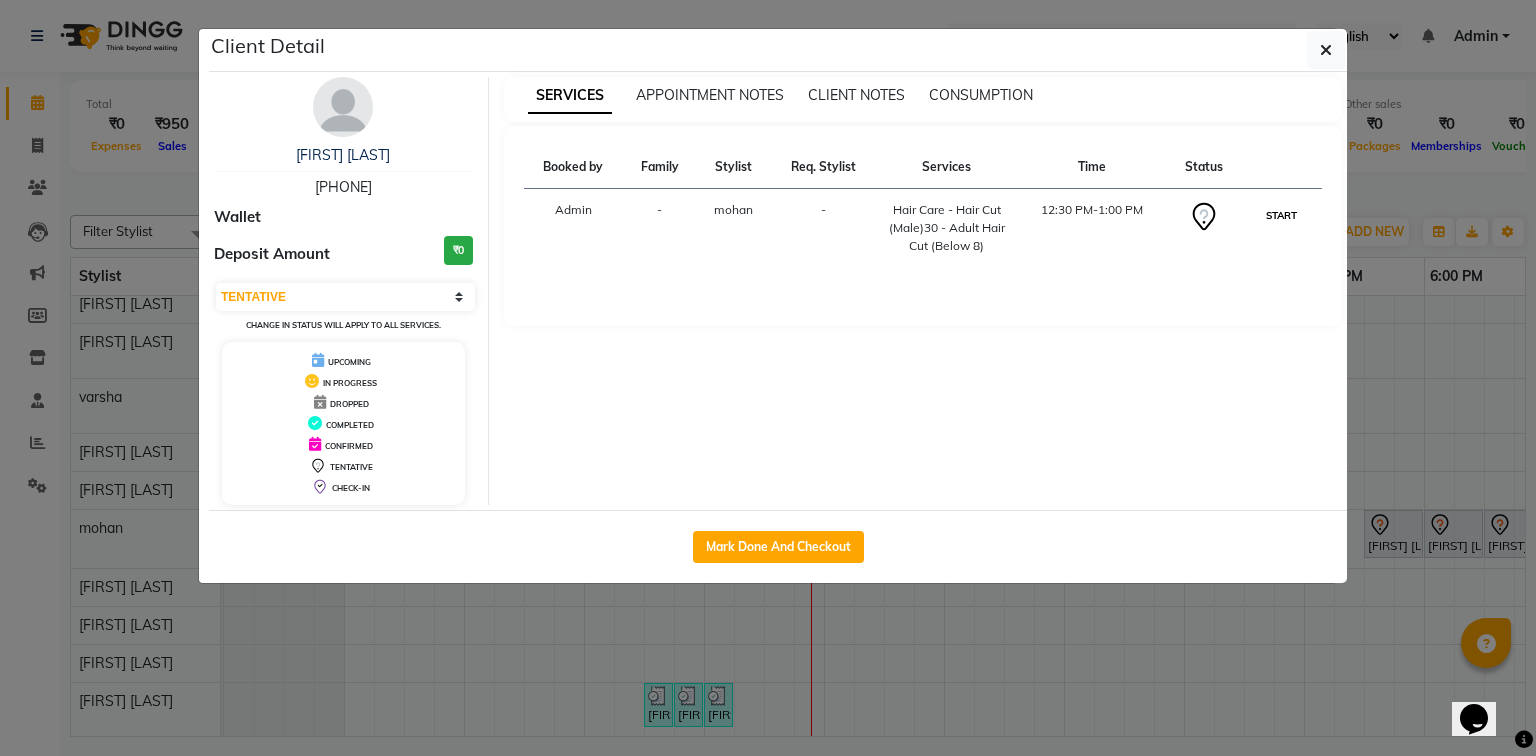 click on "START" at bounding box center (1281, 215) 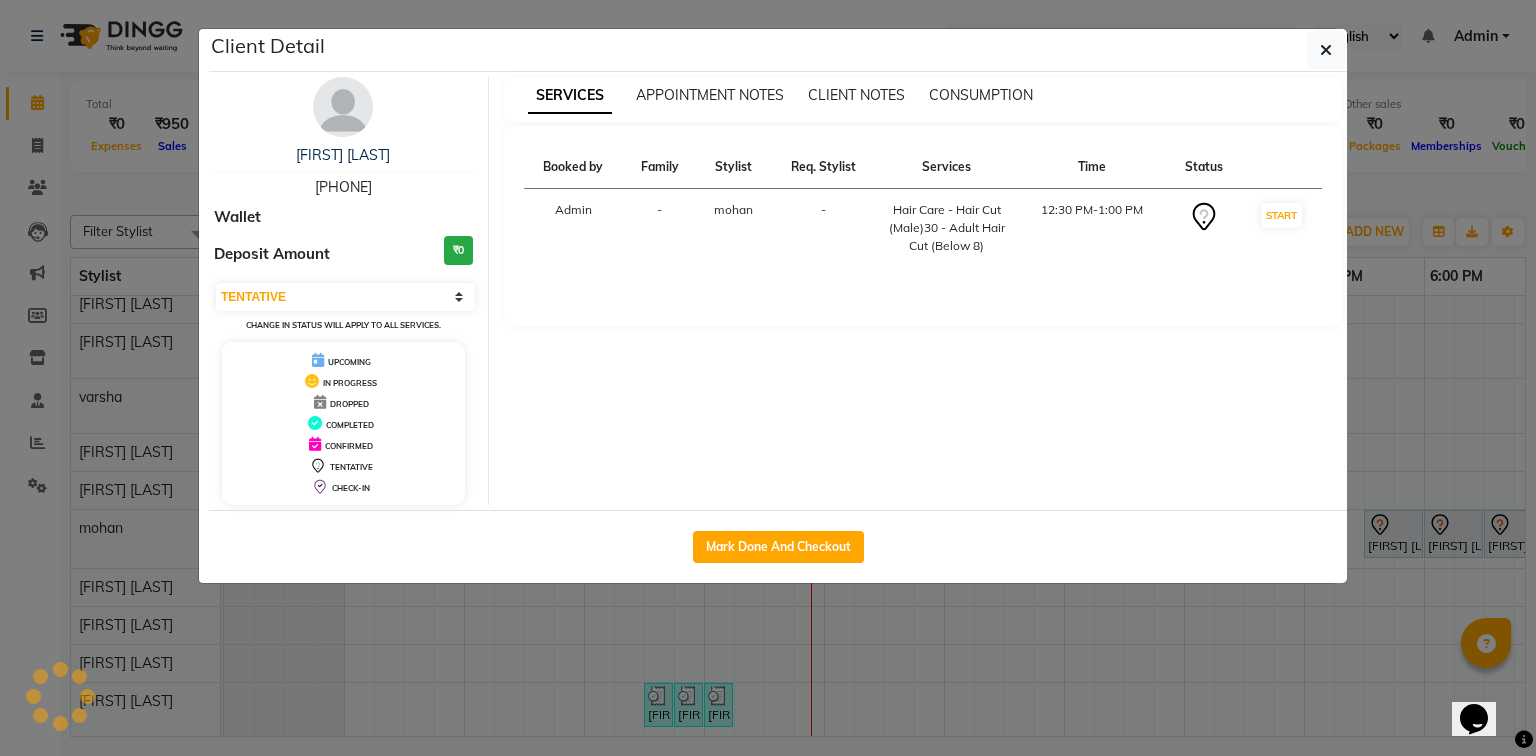 select on "1" 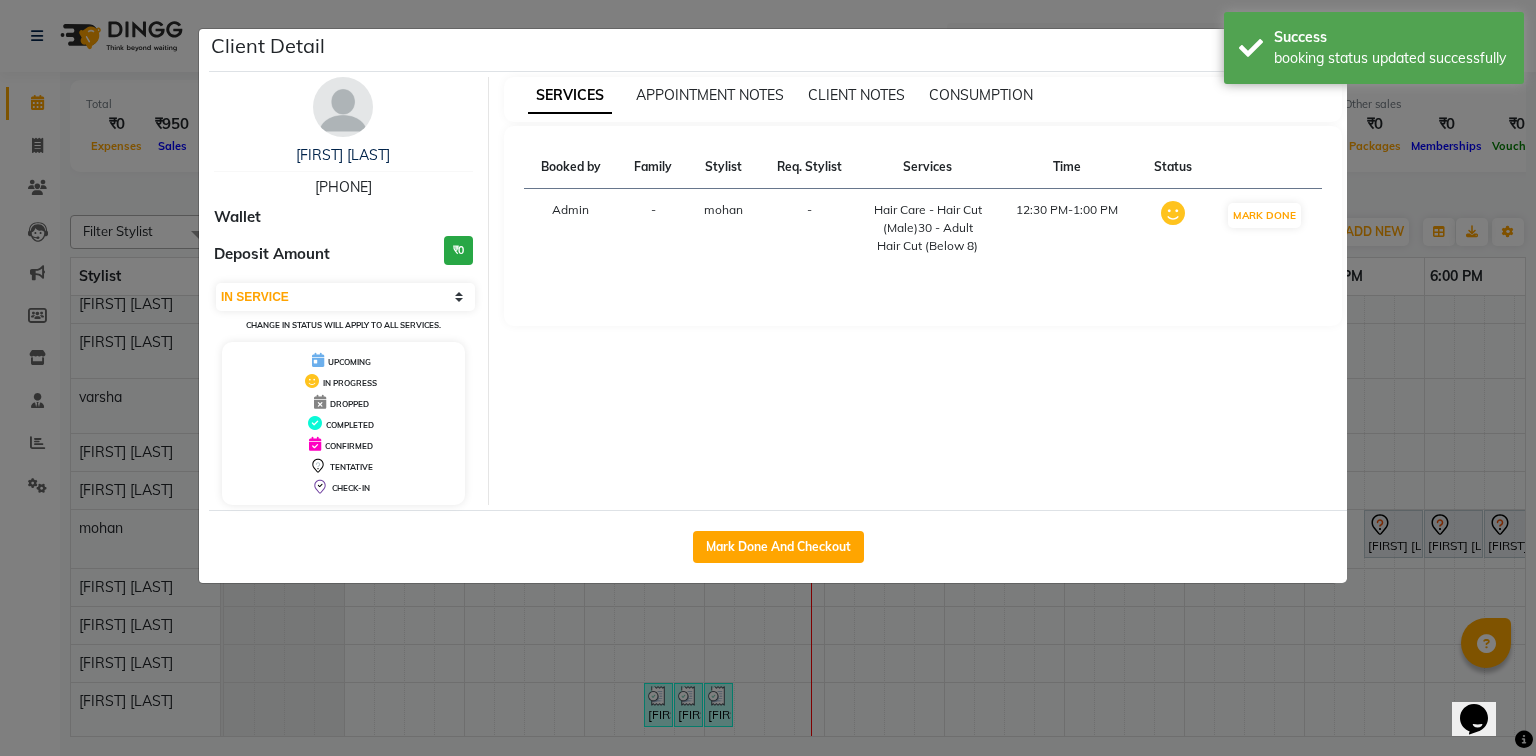 click on "Client Detail  Nitin Agarwal   9630024401 Wallet Deposit Amount  ₹0  Select IN SERVICE CONFIRMED TENTATIVE CHECK IN MARK DONE DROPPED UPCOMING Change in status will apply to all services. UPCOMING IN PROGRESS DROPPED COMPLETED CONFIRMED TENTATIVE CHECK-IN SERVICES APPOINTMENT NOTES CLIENT NOTES CONSUMPTION Booked by Family Stylist Req. Stylist Services Time Status  Admin  - mohan -  Hair Care - Hair Cut (Male)30 - Adult Hair Cut (Below 8)   12:30 PM-1:00 PM   MARK DONE   Mark Done And Checkout" 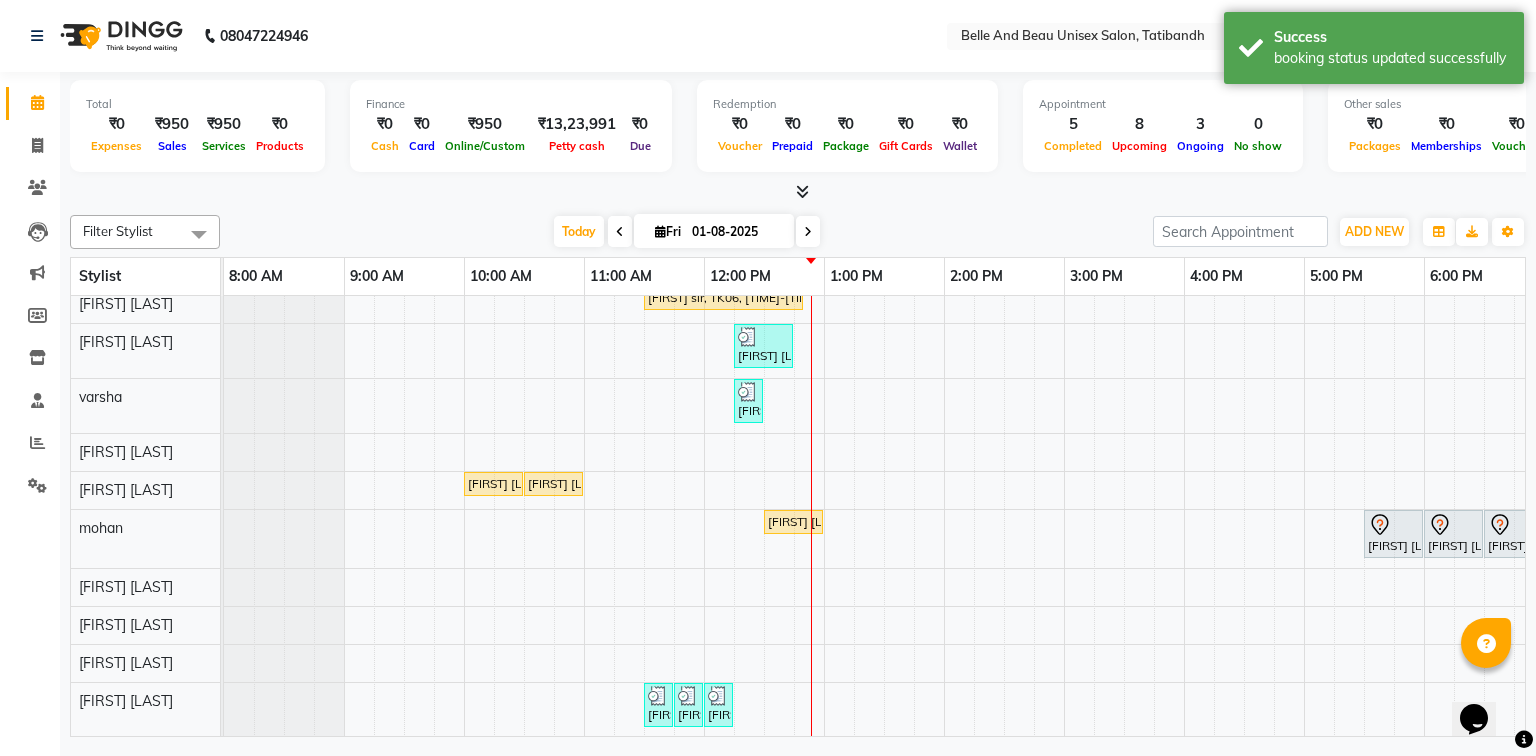 scroll, scrollTop: 0, scrollLeft: 0, axis: both 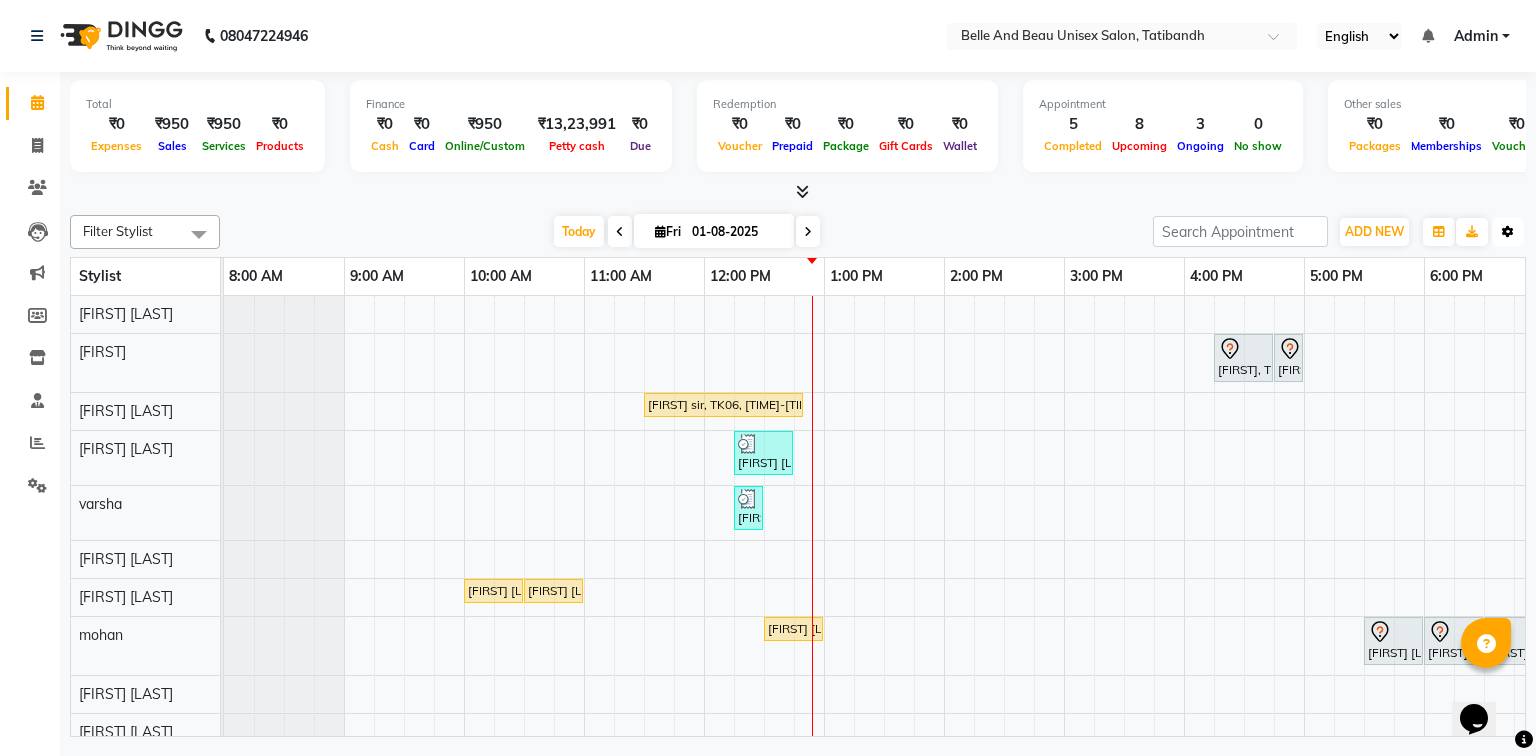 click at bounding box center [1508, 232] 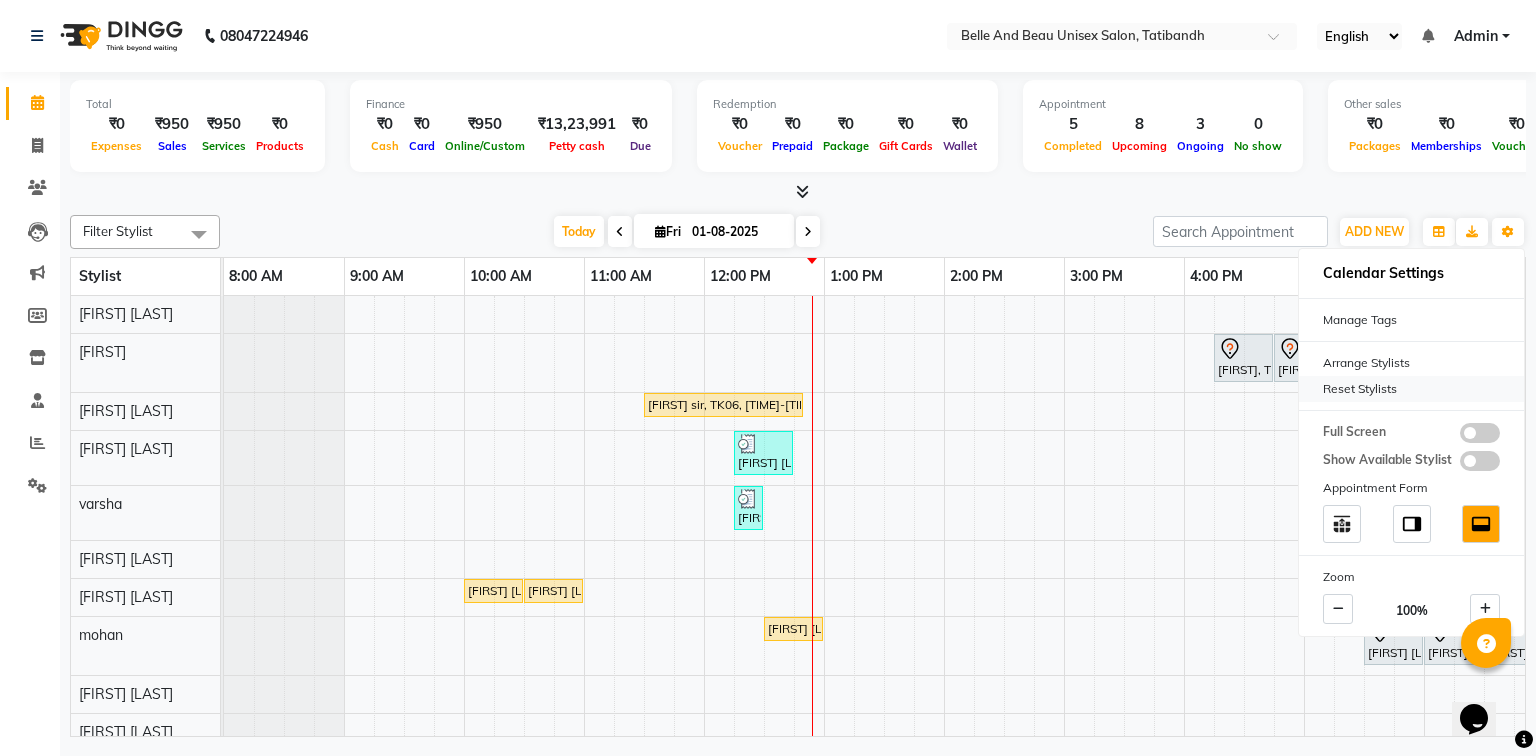 click on "Reset Stylists" at bounding box center (1411, 389) 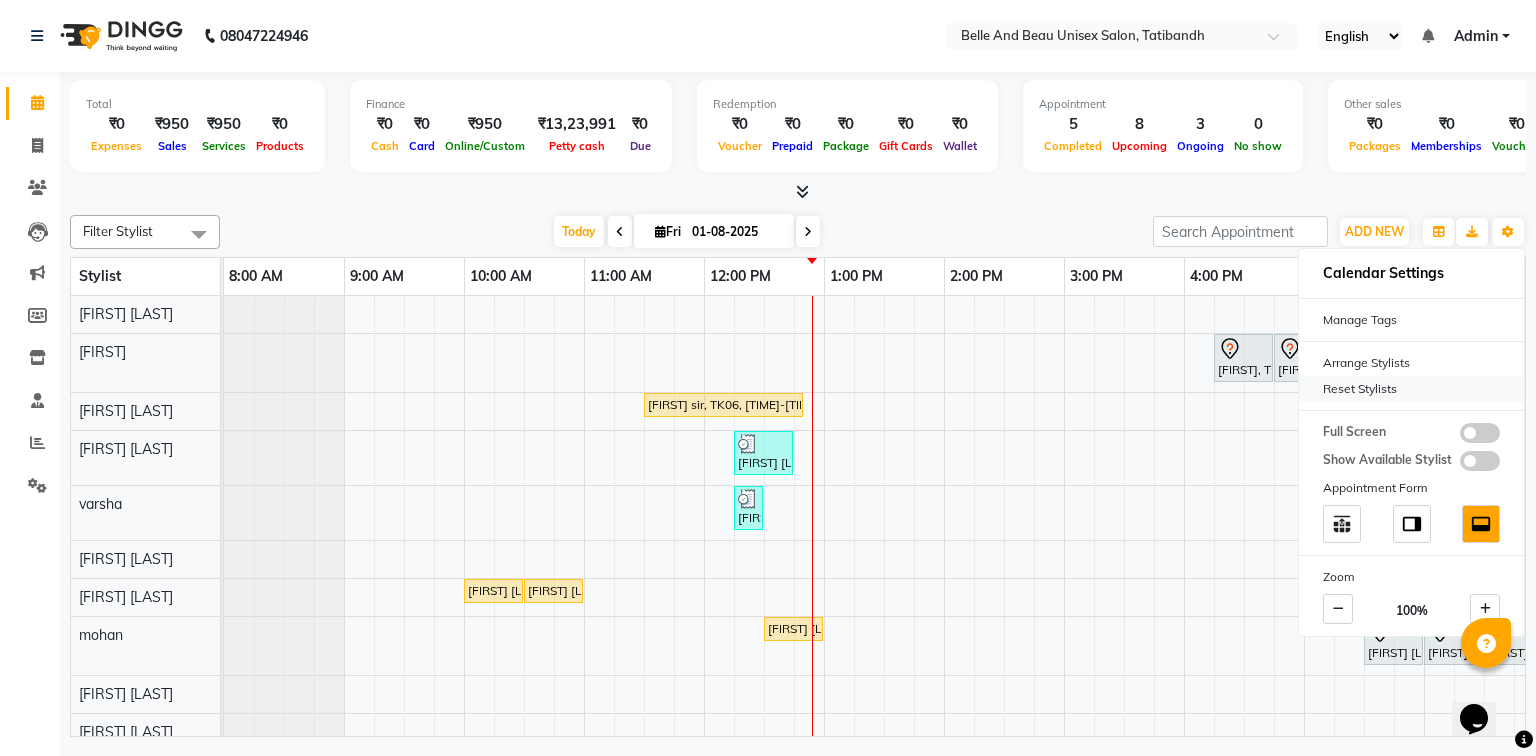 click on "Reset Stylists" at bounding box center (1411, 389) 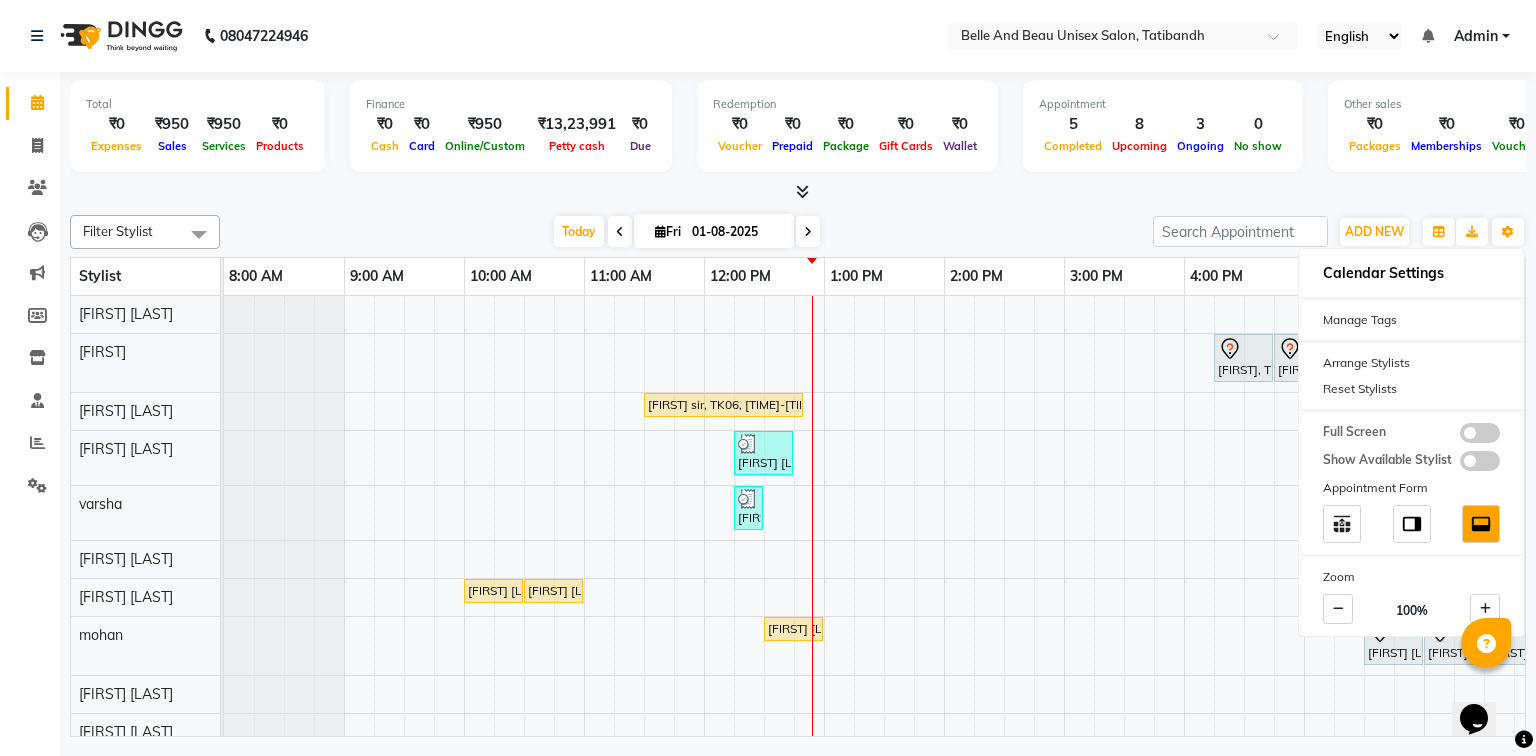 scroll, scrollTop: 109, scrollLeft: 0, axis: vertical 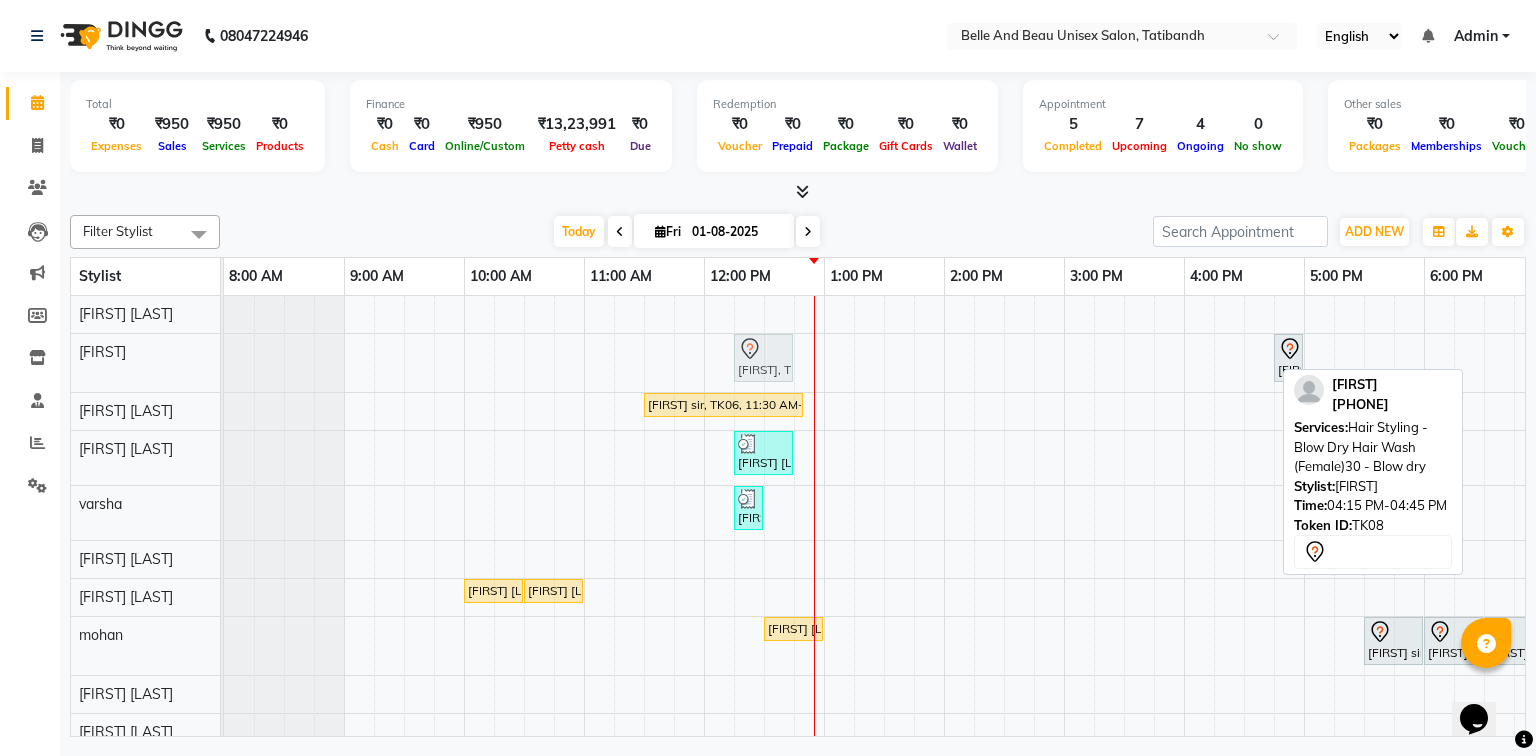 drag, startPoint x: 1260, startPoint y: 364, endPoint x: 788, endPoint y: 369, distance: 472.0265 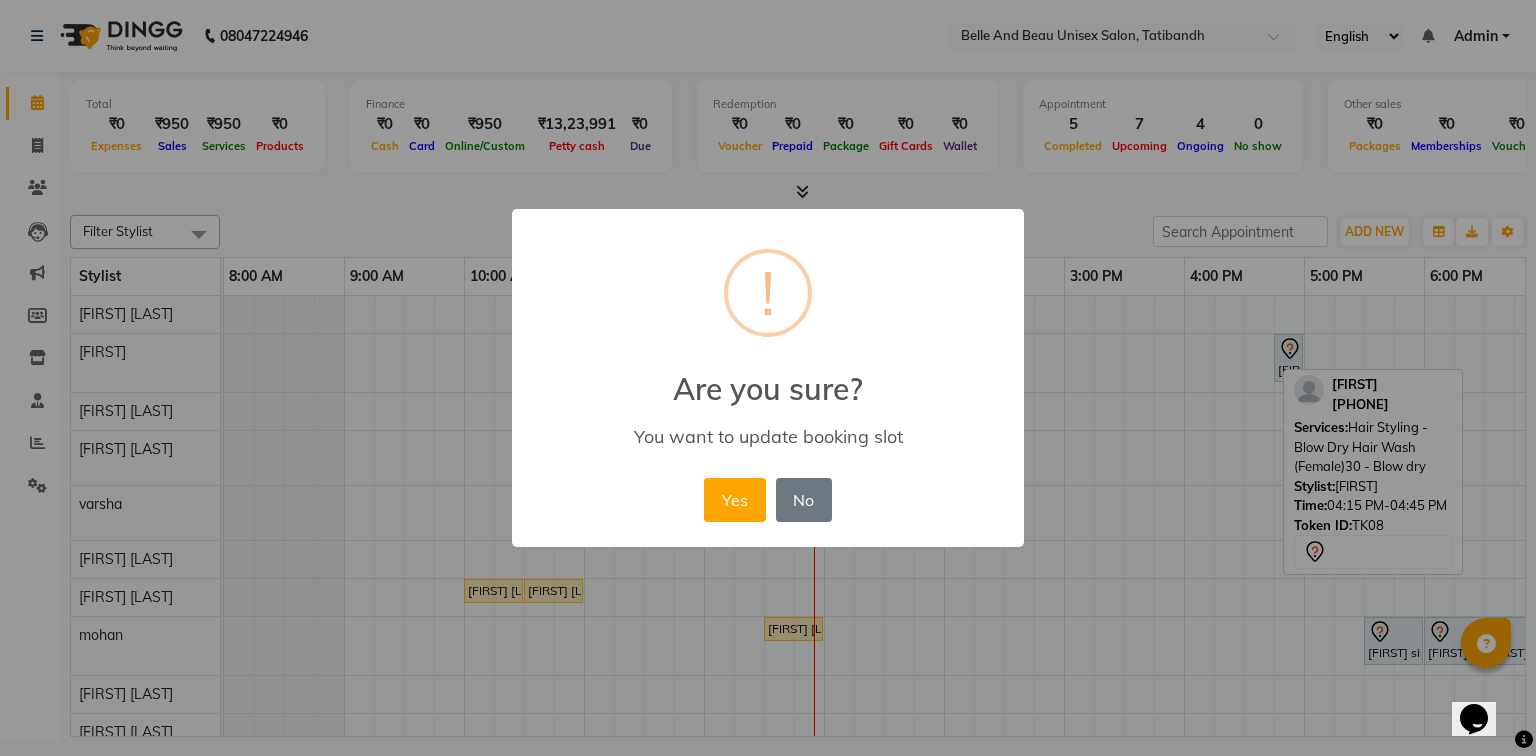 drag, startPoint x: 728, startPoint y: 501, endPoint x: 1120, endPoint y: 331, distance: 427.2751 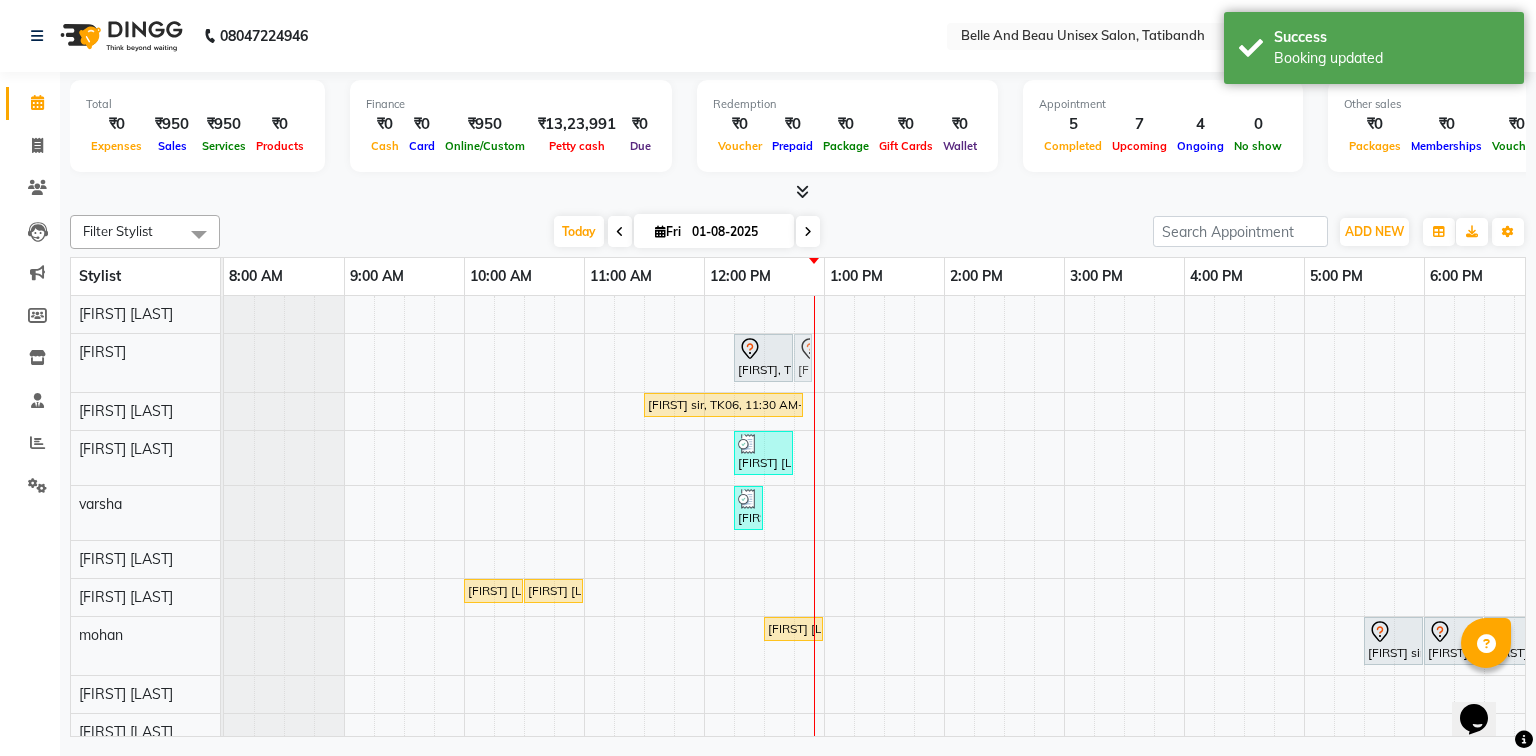 drag, startPoint x: 1288, startPoint y: 348, endPoint x: 817, endPoint y: 371, distance: 471.56125 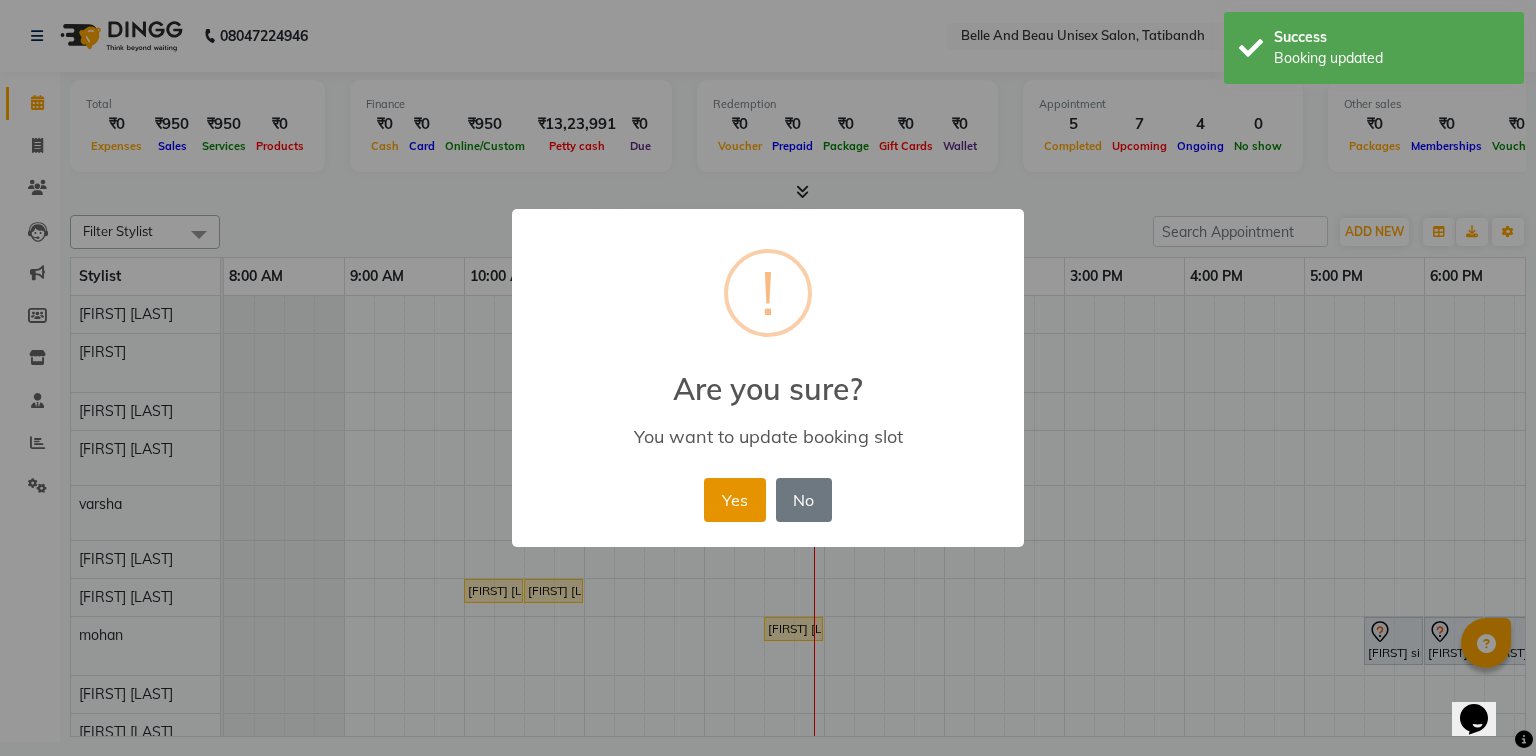 click on "Yes" at bounding box center [734, 500] 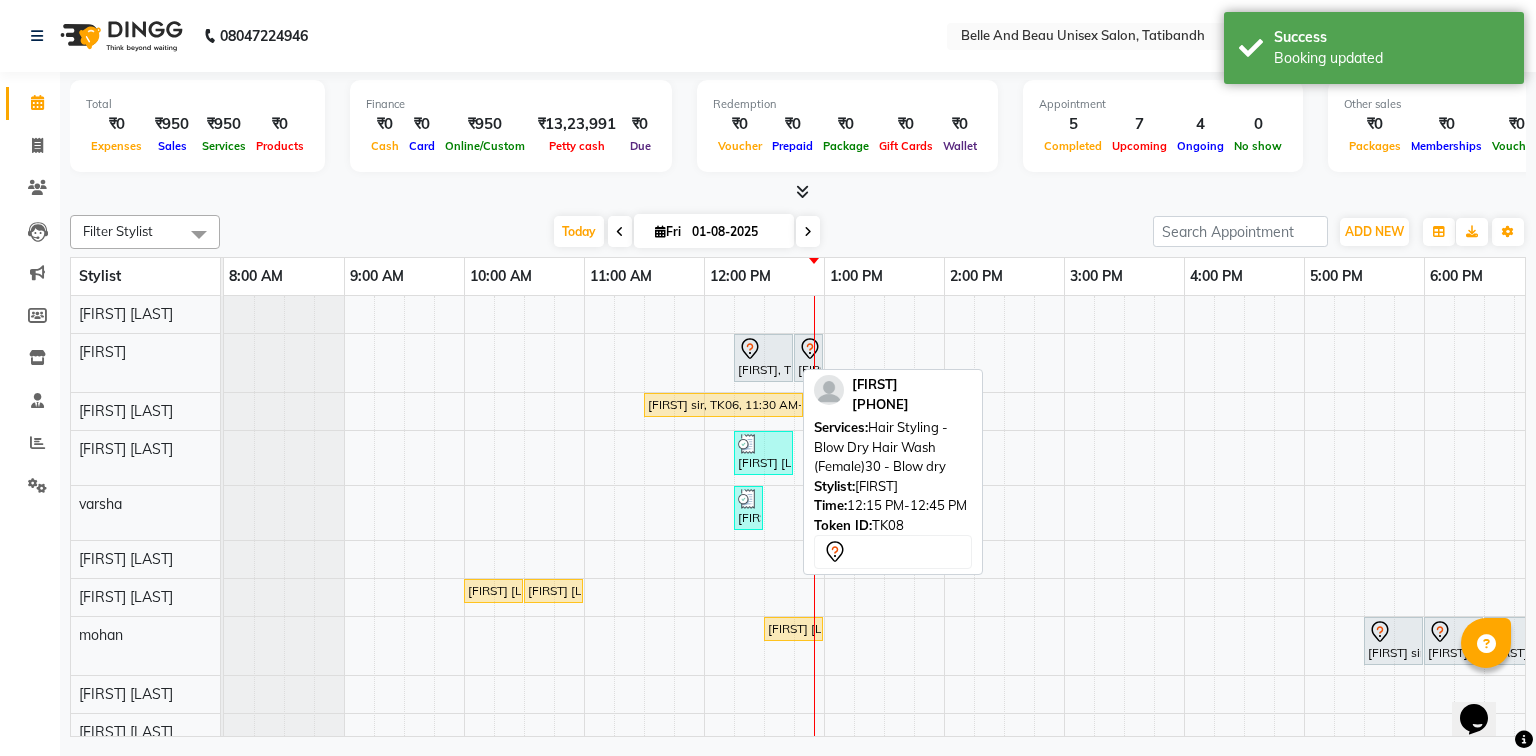 click on "[FIRST], TK08, 12:15 PM-12:45 PM, Hair Styling - Blow Dry Hair Wash (Female)30 - Blow dry" at bounding box center [763, 358] 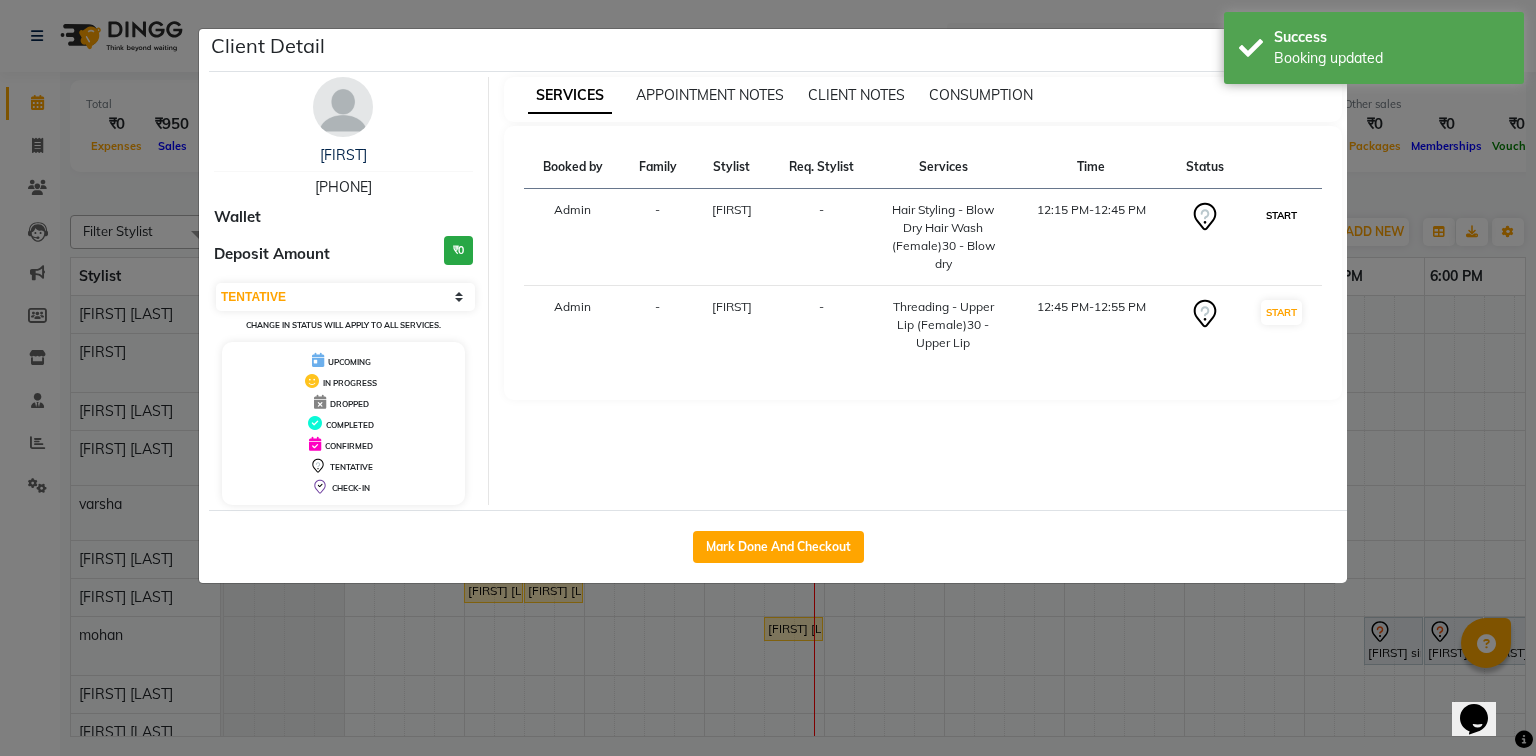 click on "START" at bounding box center [1281, 215] 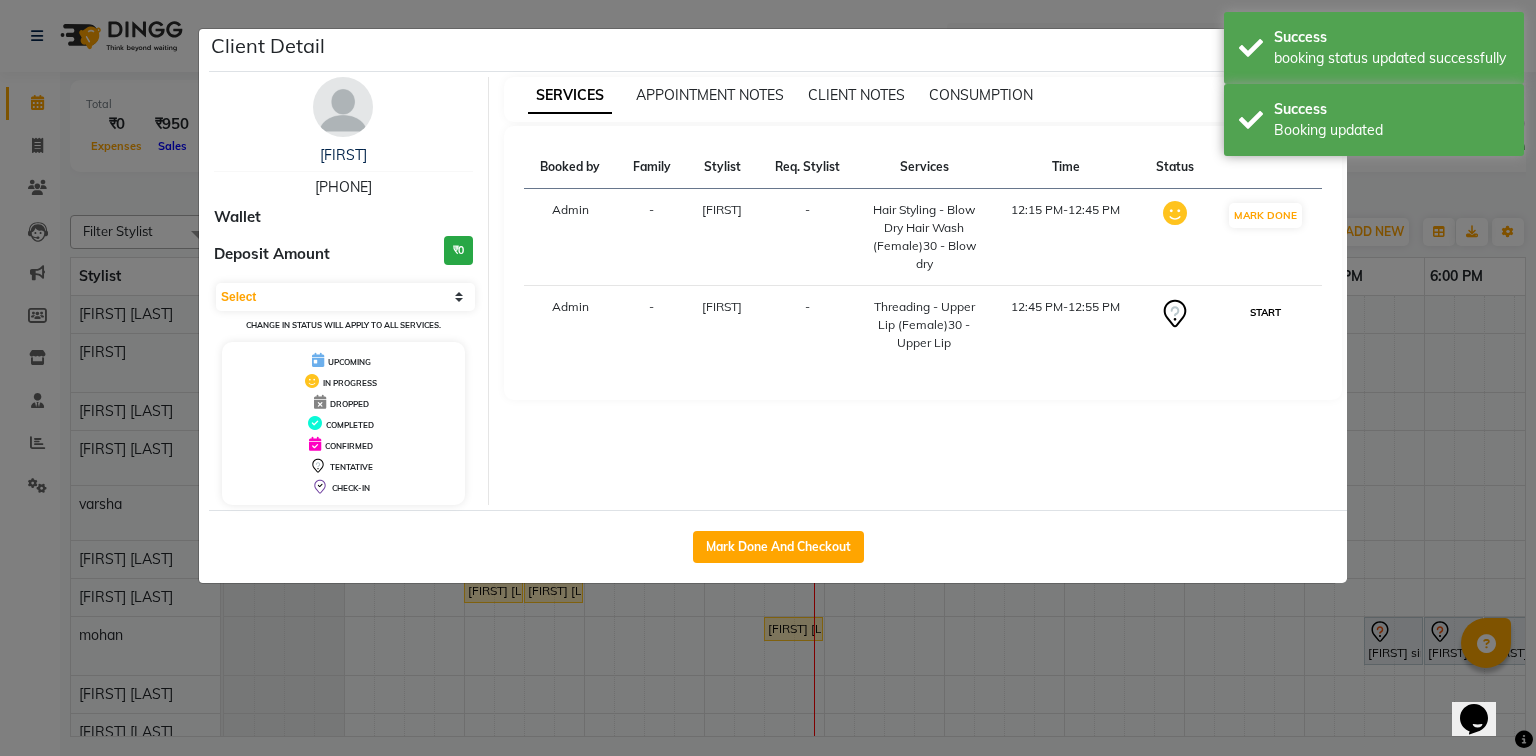 click on "START" at bounding box center (1265, 312) 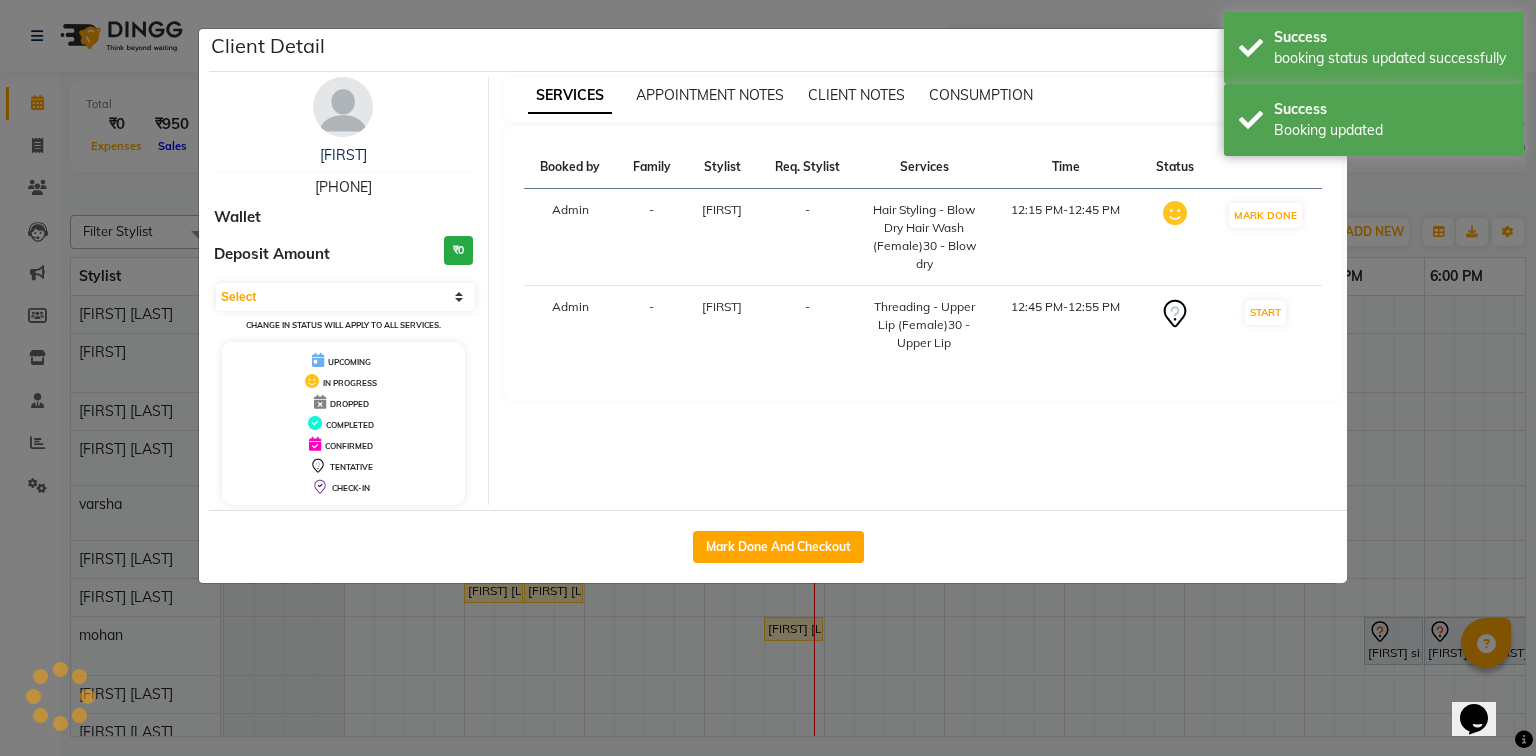 click on "Client Detail  [FIRST]    [PHONE] Wallet Deposit Amount  ₹0  Select IN SERVICE CONFIRMED TENTATIVE CHECK IN MARK DONE DROPPED UPCOMING Change in status will apply to all services. UPCOMING IN PROGRESS DROPPED COMPLETED CONFIRMED TENTATIVE CHECK-IN SERVICES APPOINTMENT NOTES CLIENT NOTES CONSUMPTION Booked by Family Stylist Req. Stylist Services Time Status  Admin  - [FIRST] -  Hair Styling - Blow Dry Hair Wash (Female)30 - Blow dry   12:15 PM-12:45 PM   MARK DONE   Admin  - [FIRST] -  Threading - Upper Lip (Female)30 - Upper Lip   12:45 PM-12:55 PM   START   Mark Done And Checkout" 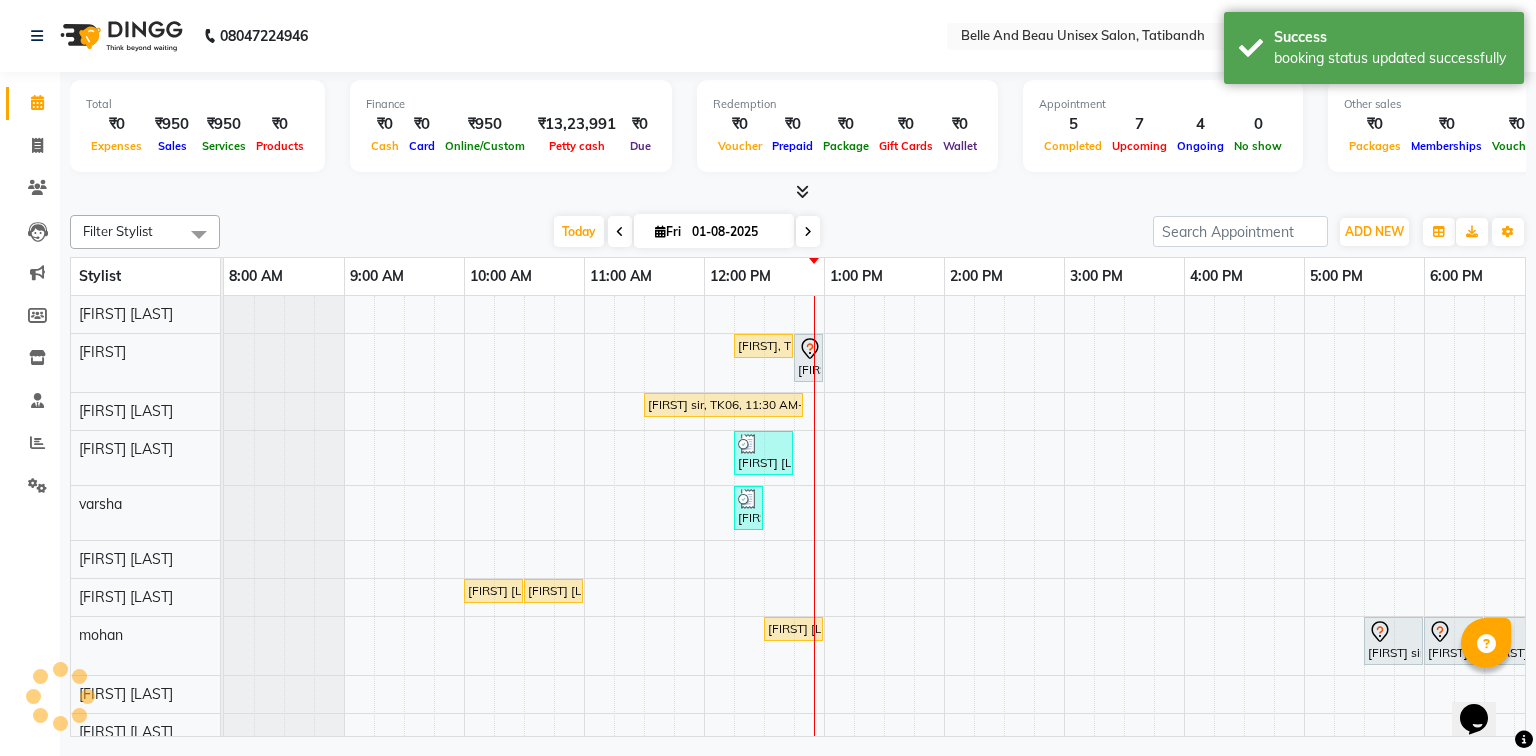 select on "1" 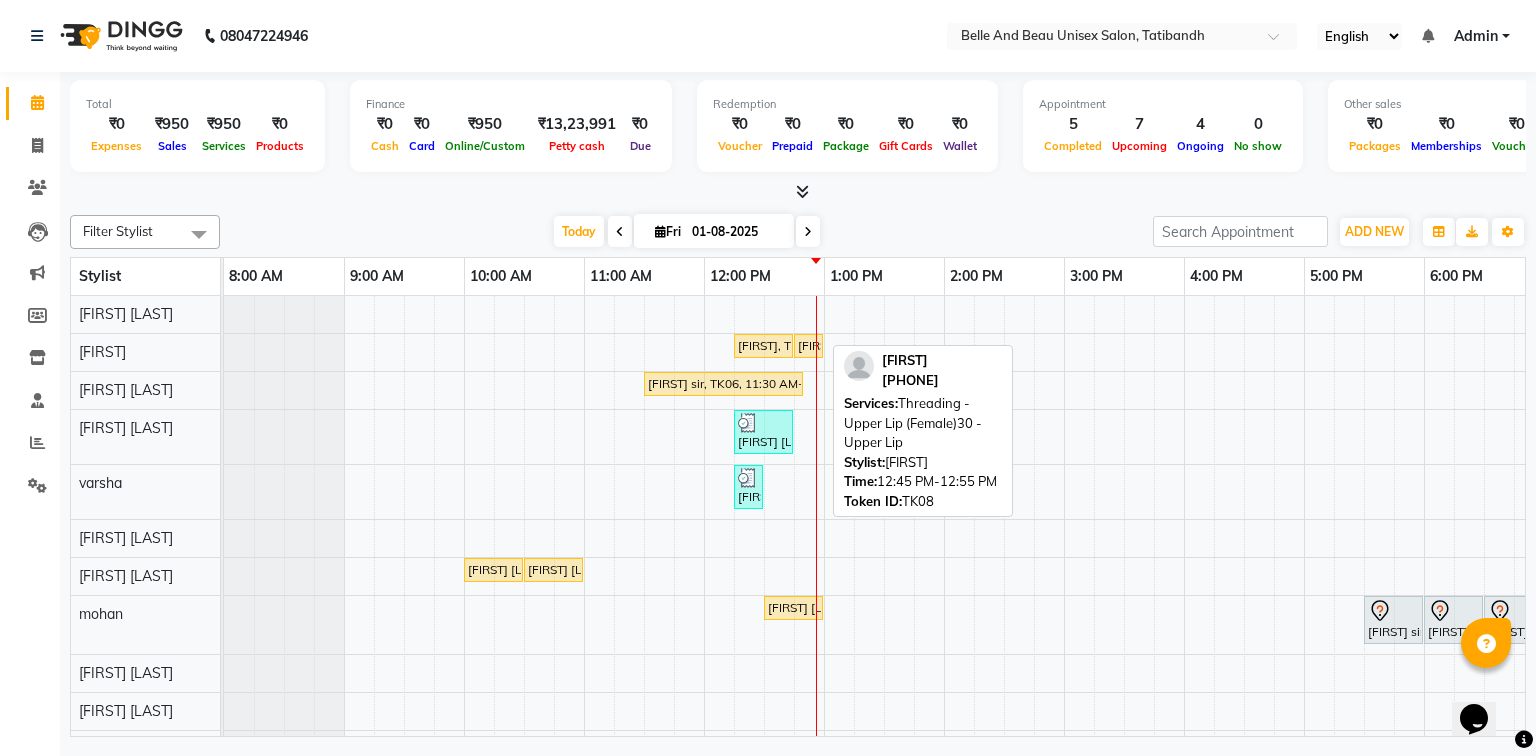 click on "[FIRST], TK08, 12:45 PM-12:55 PM, Threading - Upper Lip (Female)30 - Upper Lip" at bounding box center [808, 346] 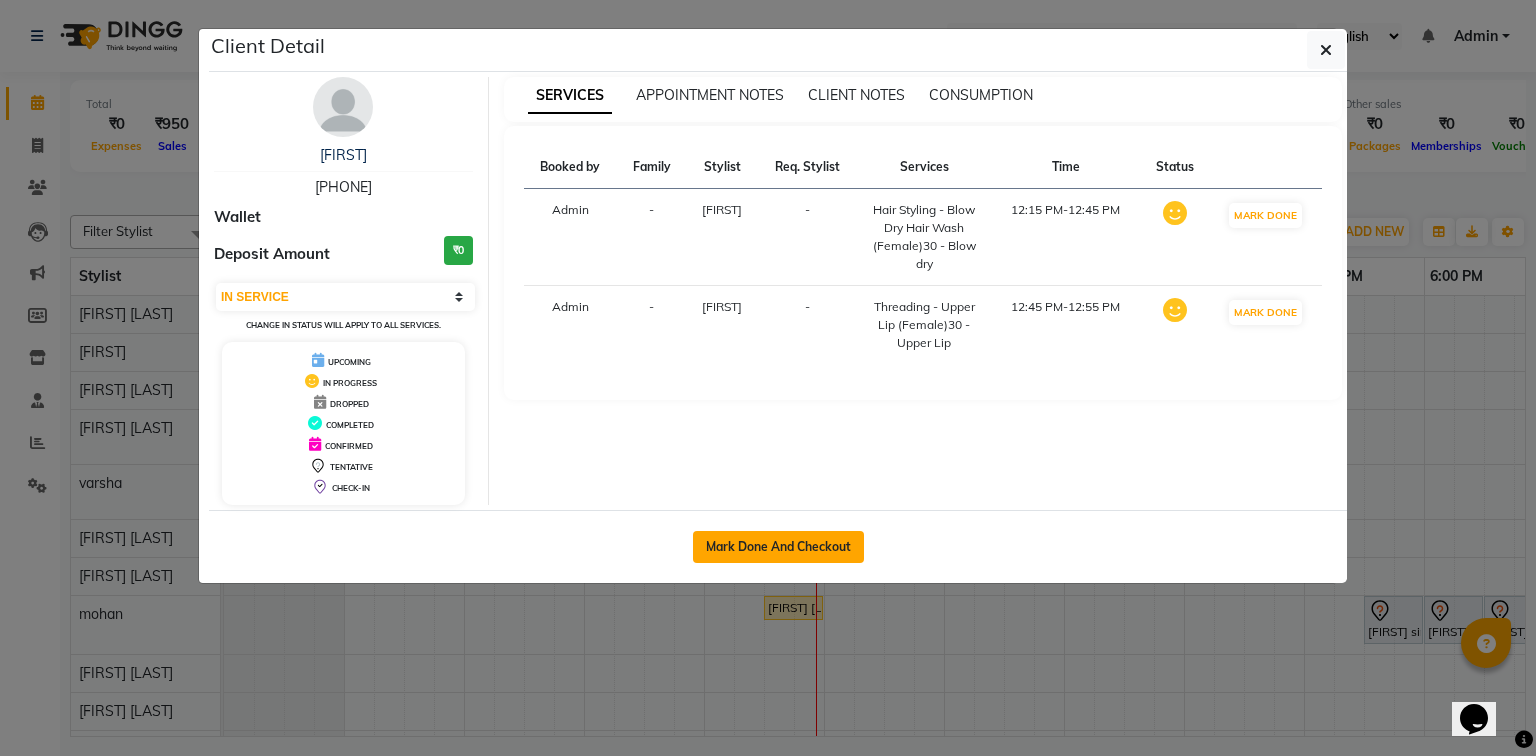 click on "Mark Done And Checkout" 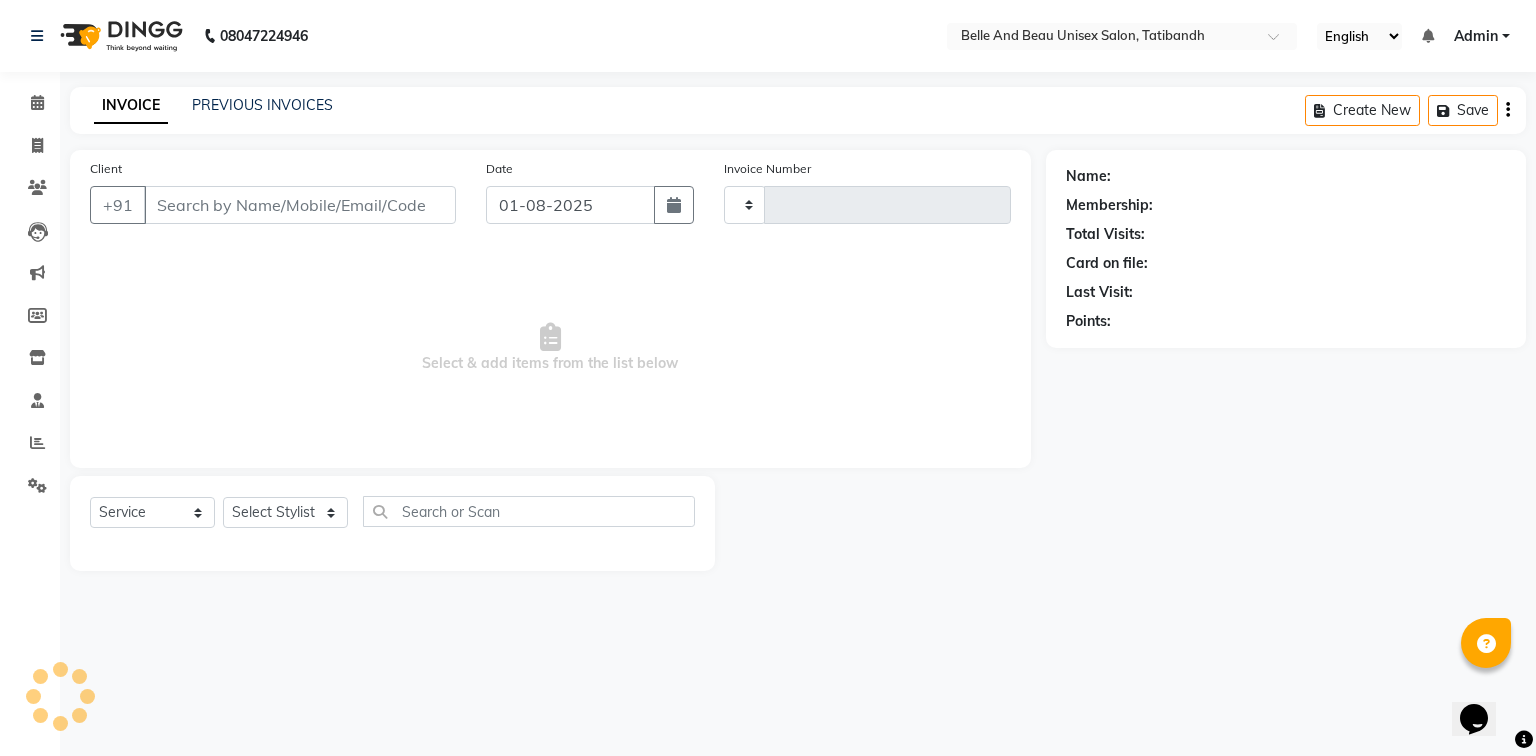 type on "1708" 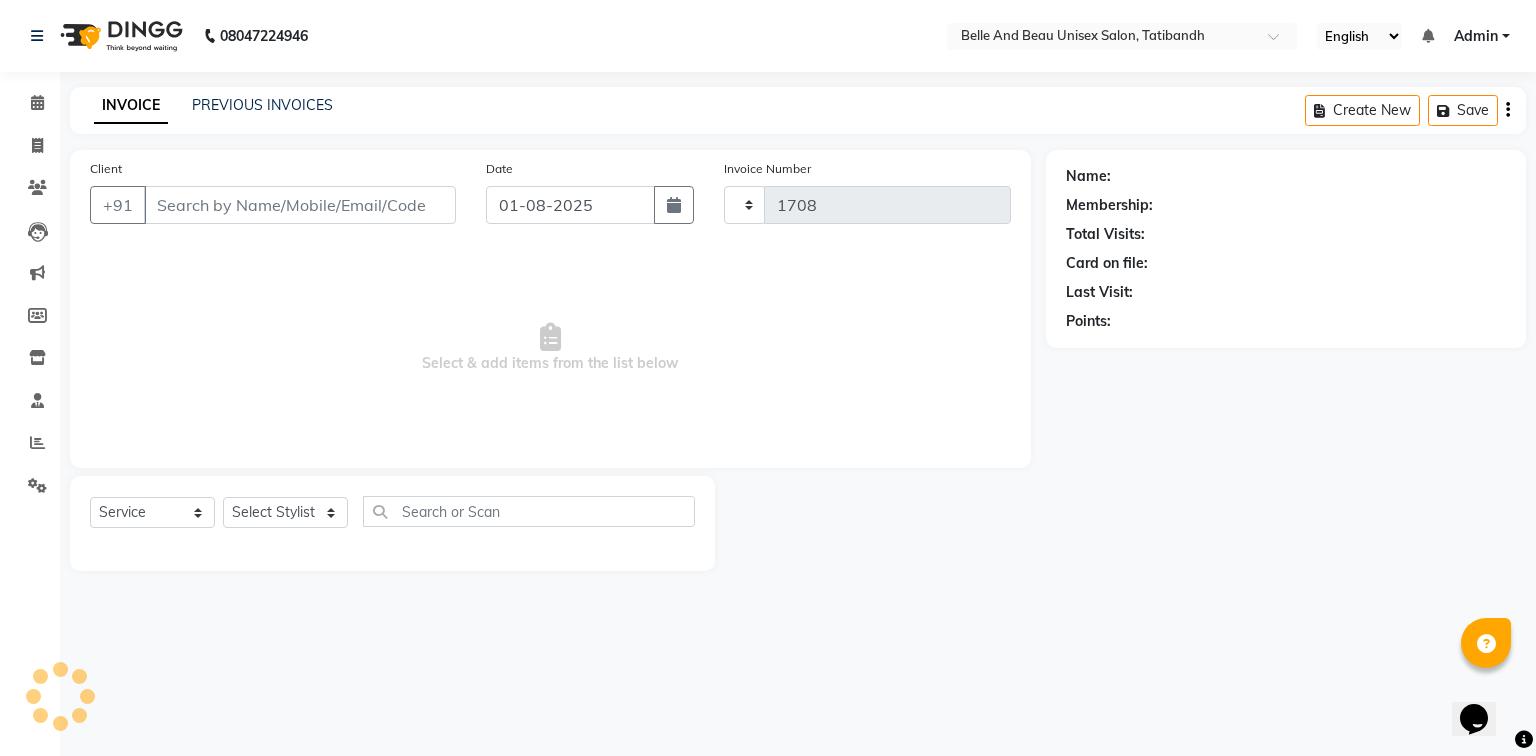 select on "7066" 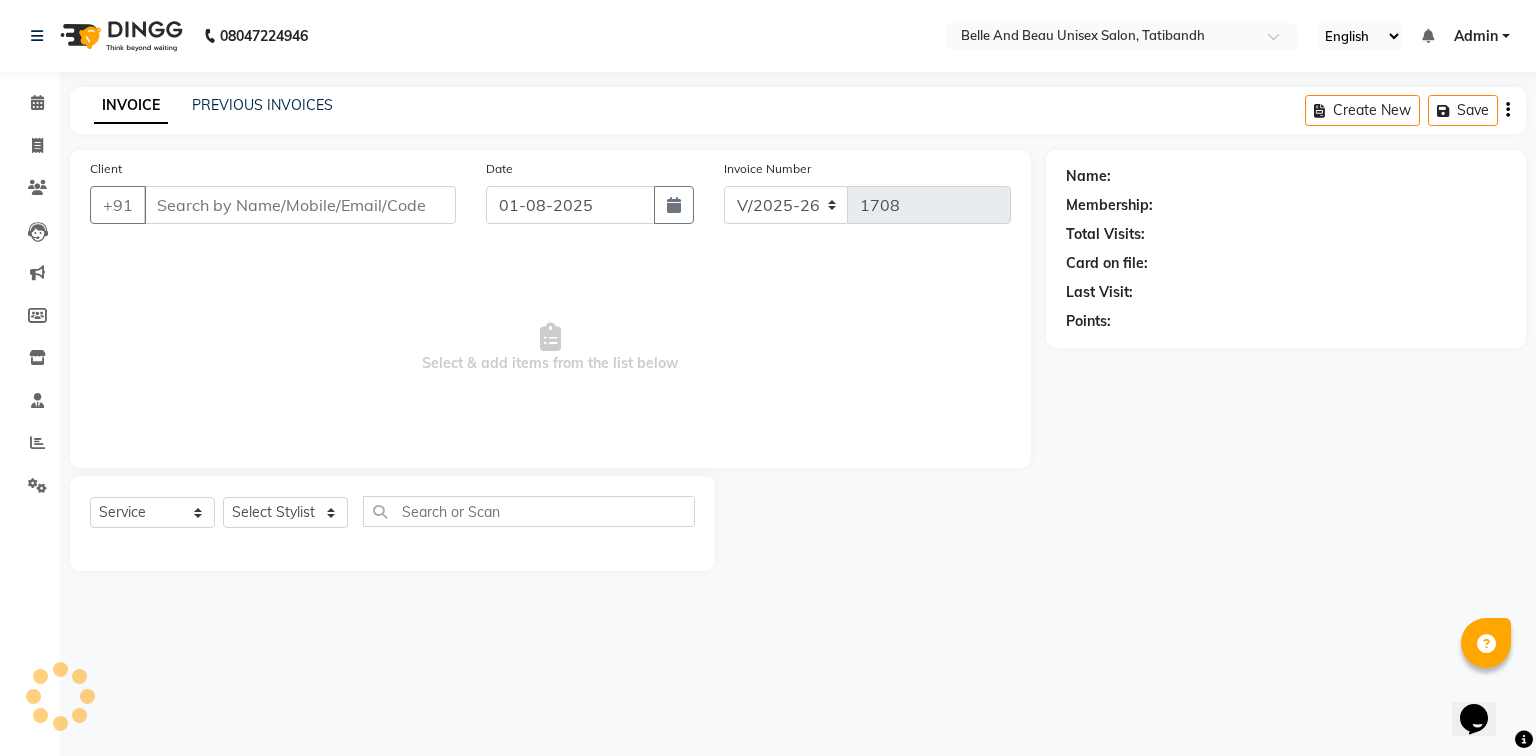 type on "[PHONE]" 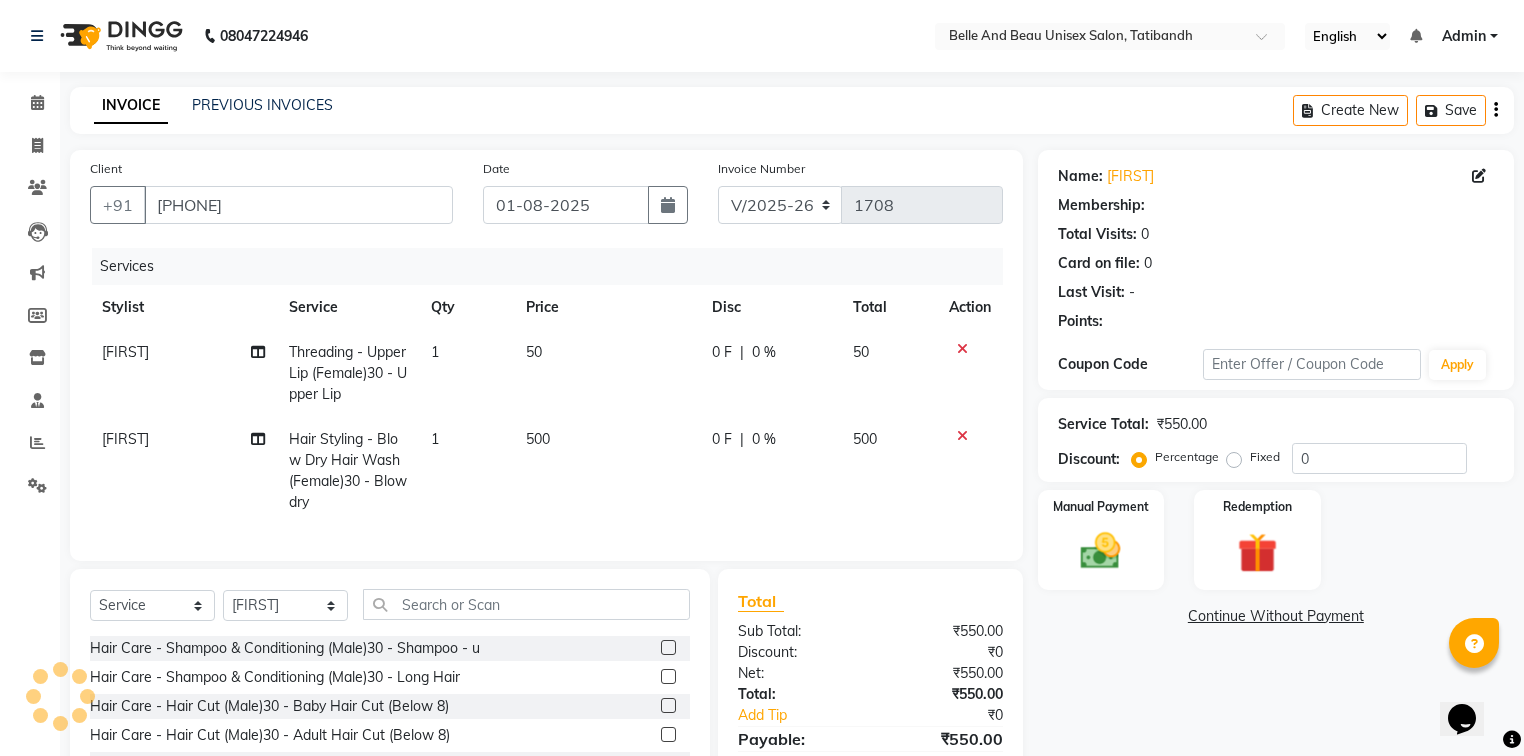 select on "1: Object" 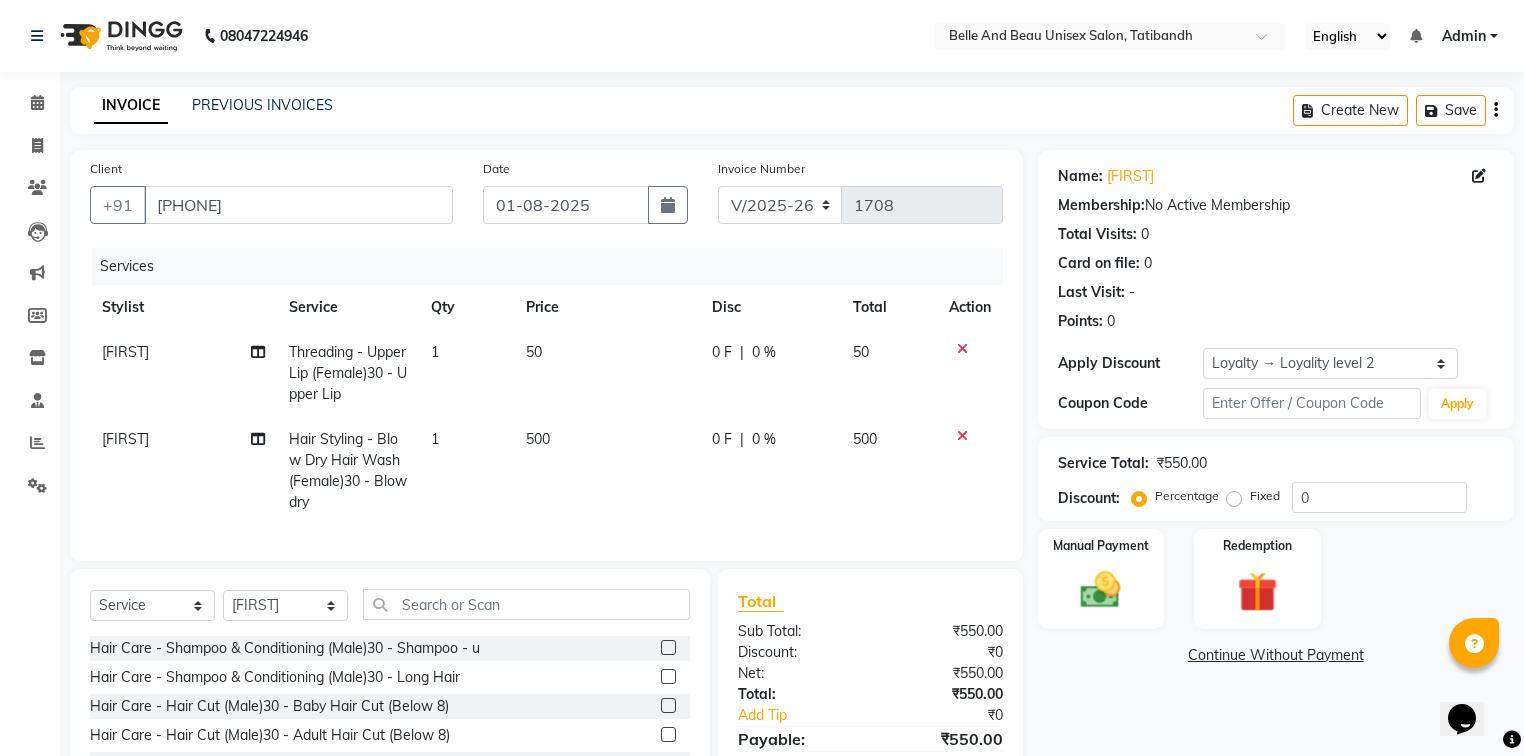 click on "500" 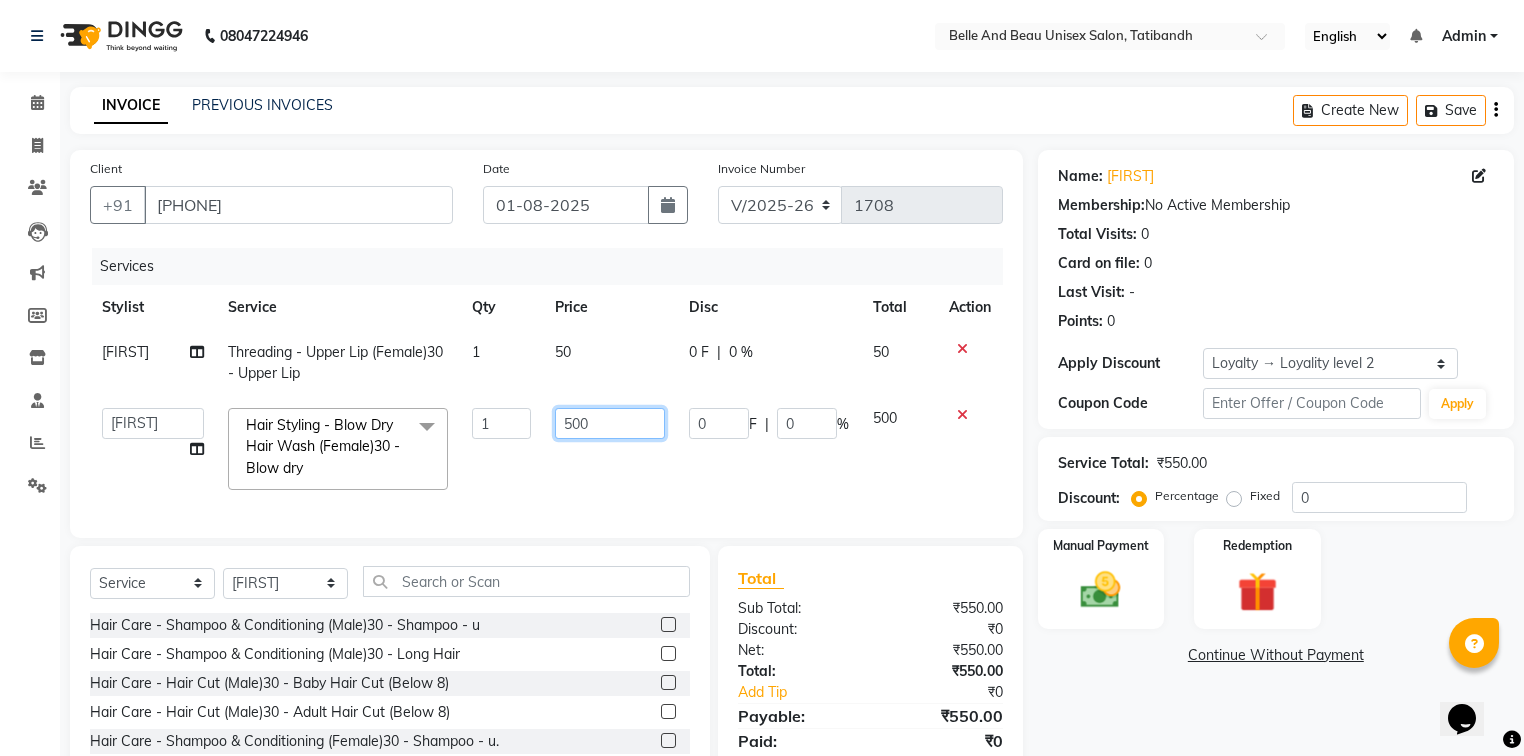 click on "500" 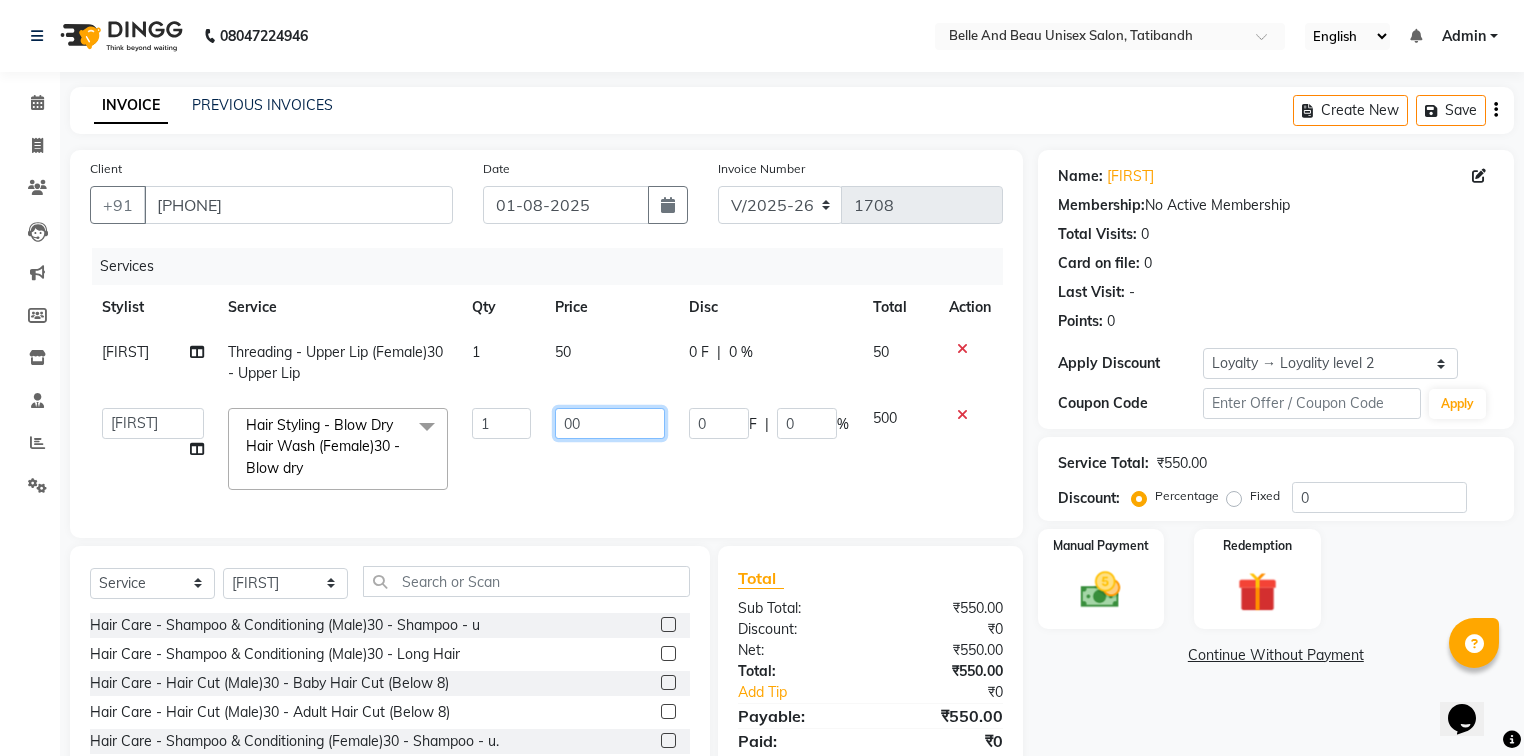 type on "800" 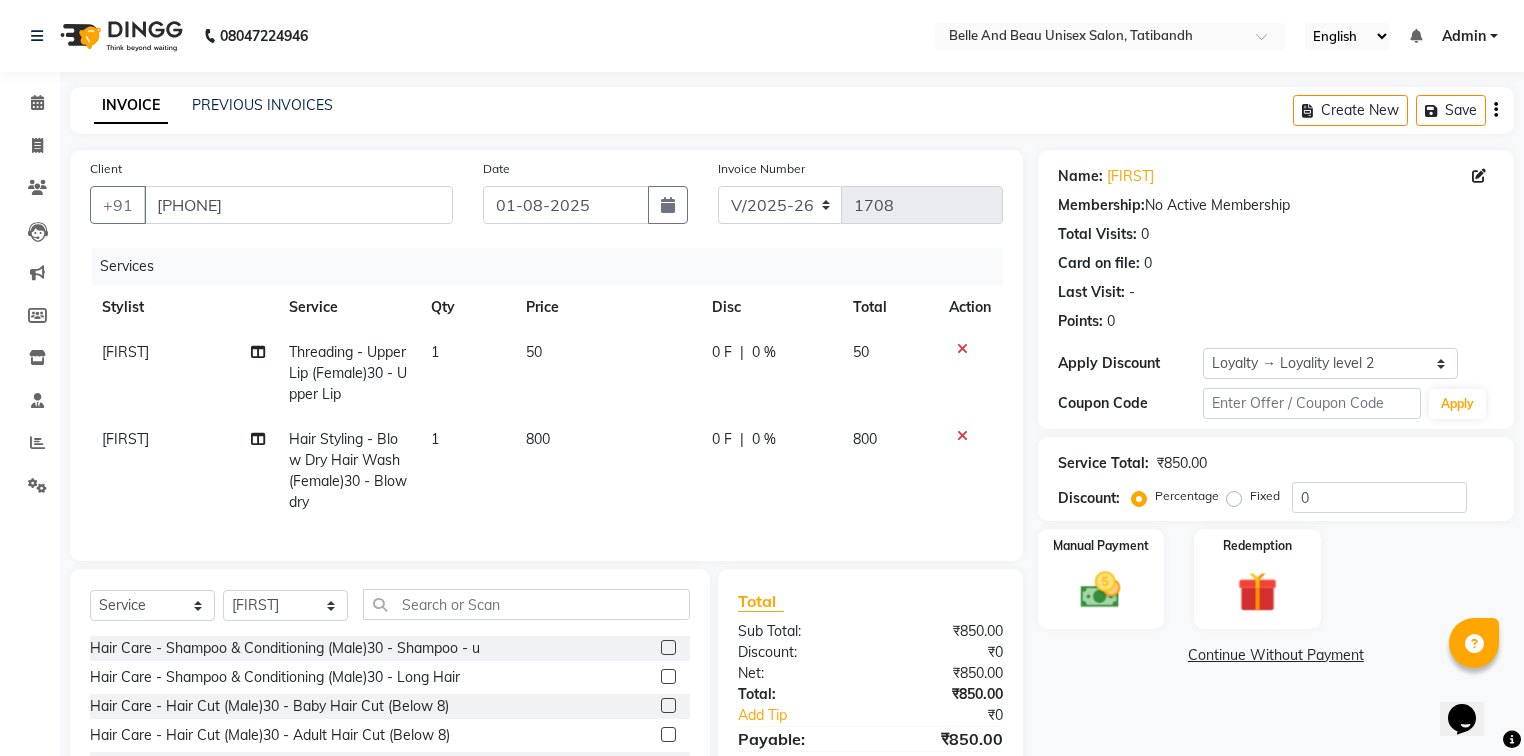 click on "Name: Nankhi Membership: No Active Membership Total Visits: 0 Card on file: 0 Last Visit: - Points: 0 Apply Discount Select Loyalty → Loyality level 2 Coupon Code Apply Service Total: ₹850.00 Discount: Percentage Fixed 0 Manual Payment Redemption Continue Without Payment" 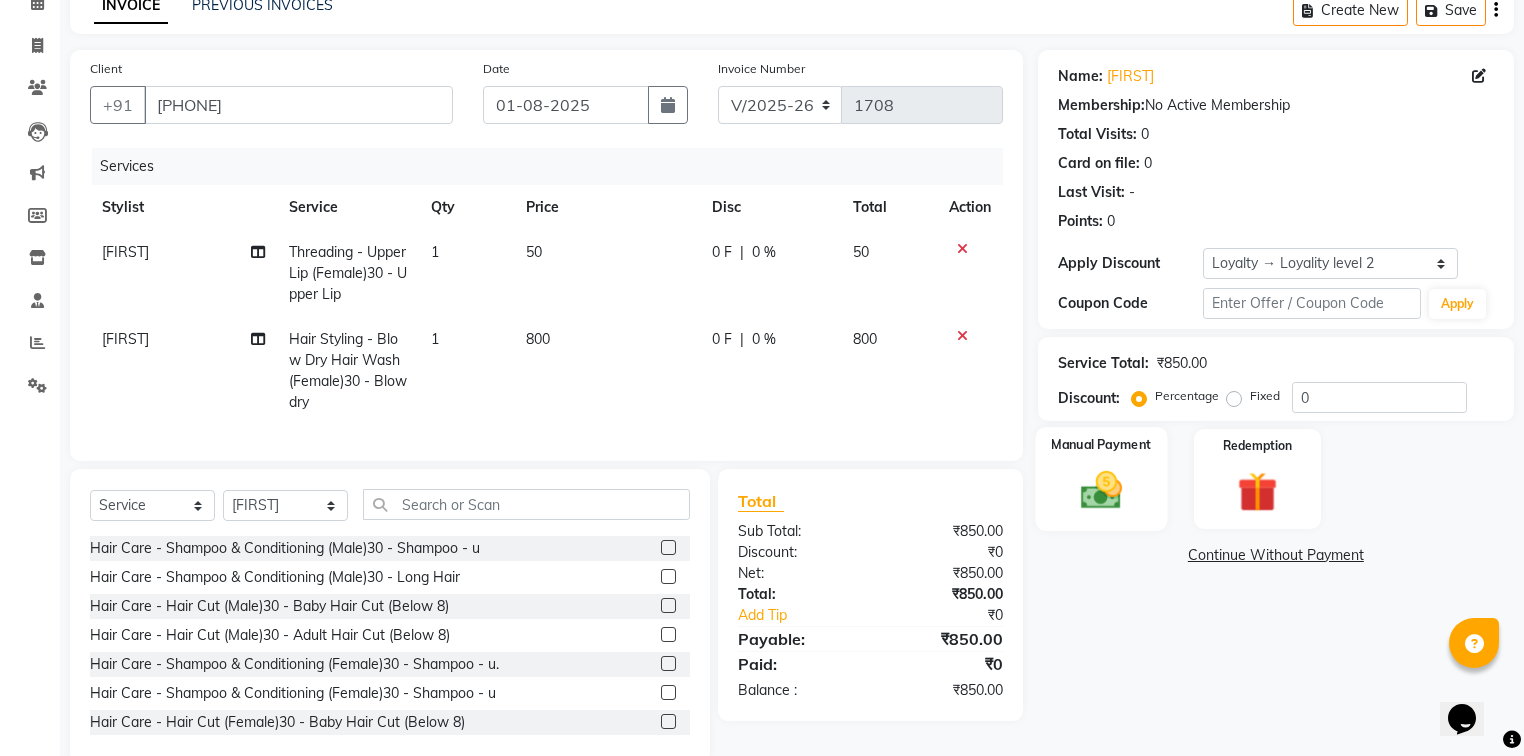 scroll, scrollTop: 151, scrollLeft: 0, axis: vertical 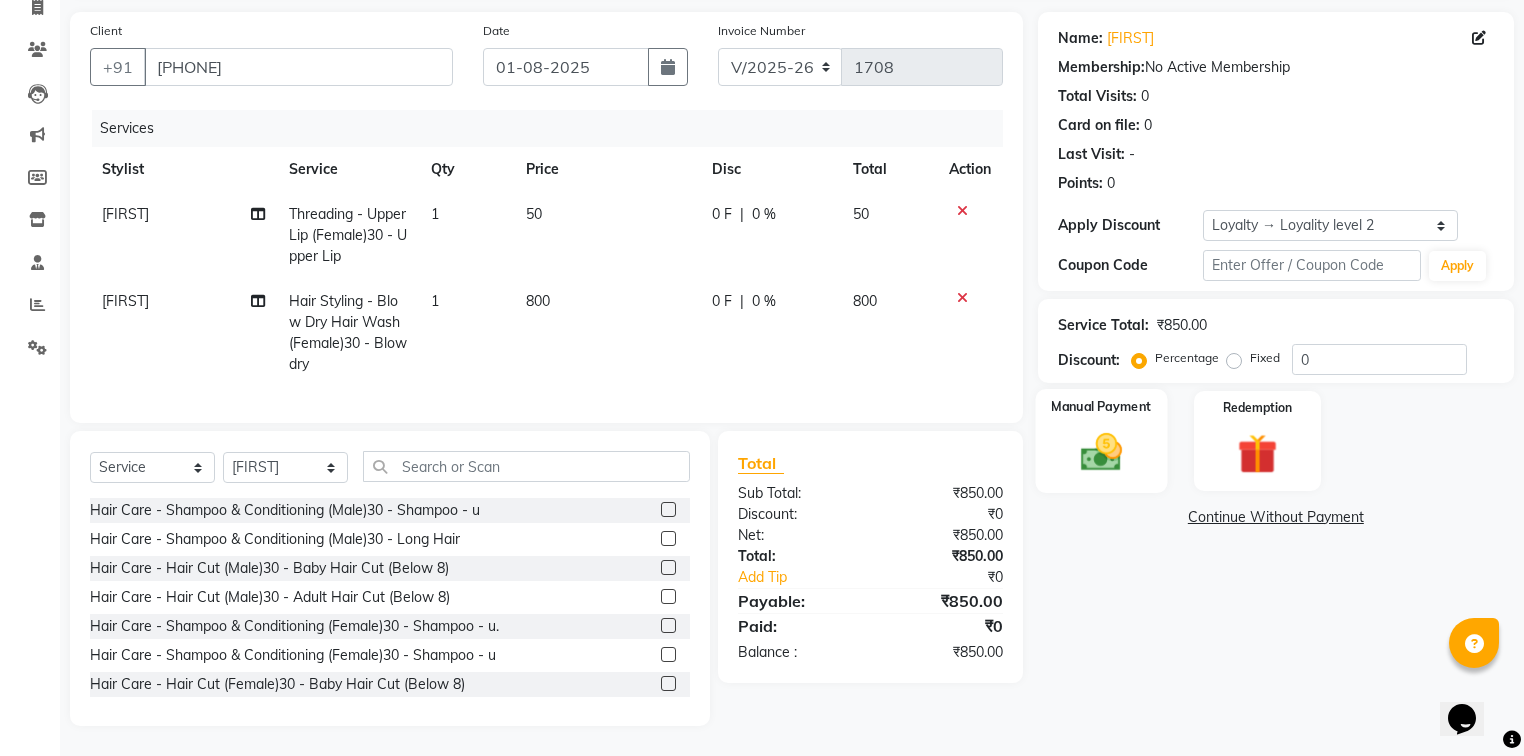 click on "Manual Payment" 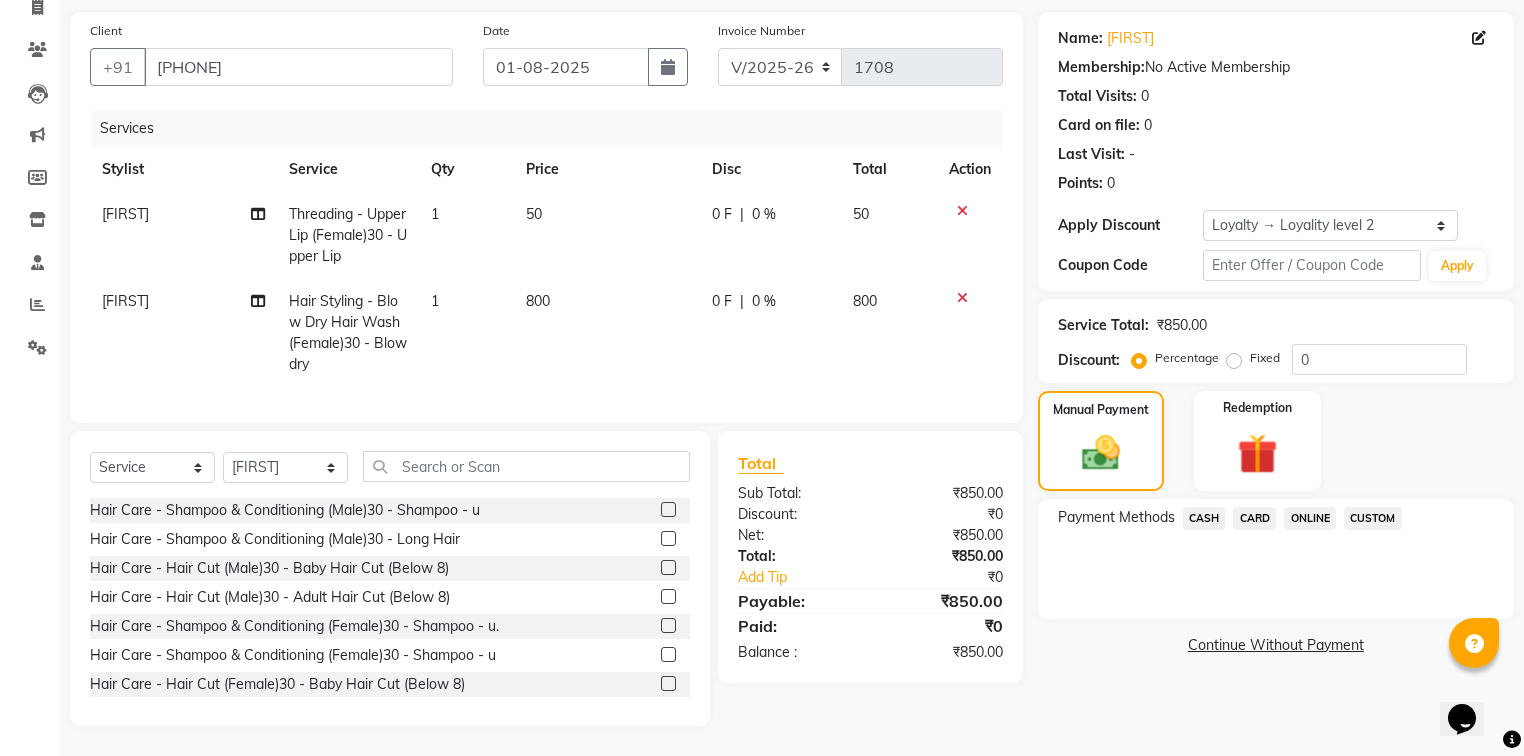 click on "ONLINE" 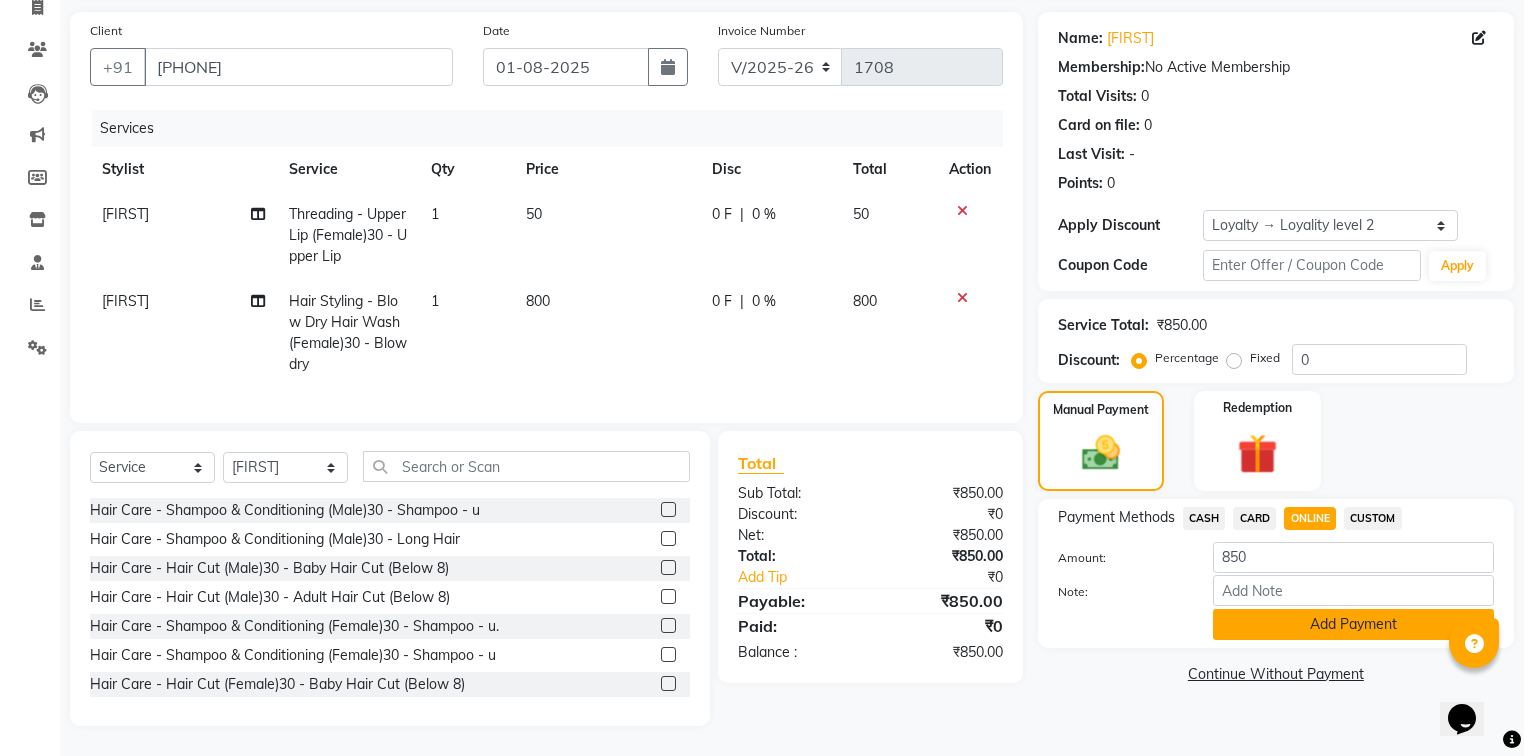 click on "Add Payment" 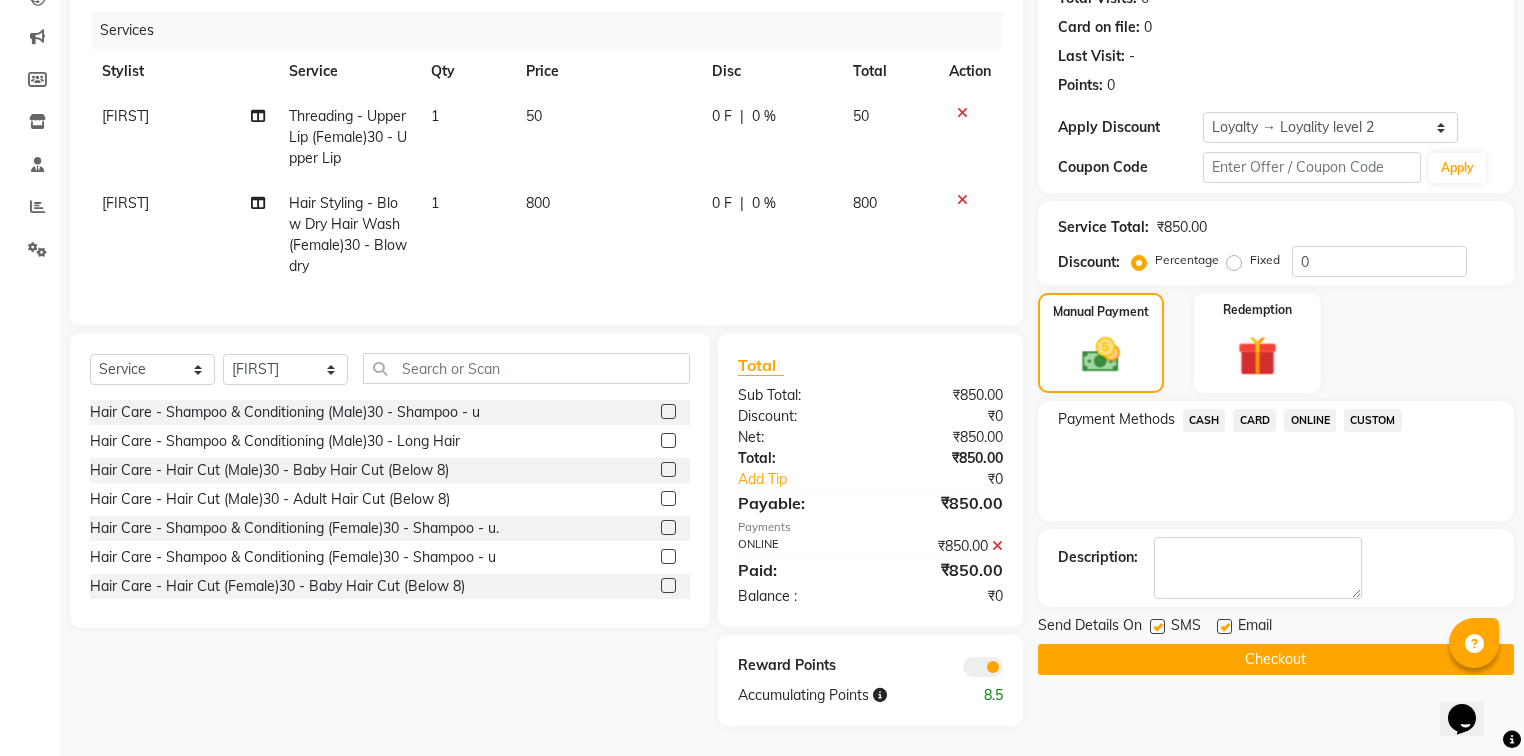 scroll, scrollTop: 249, scrollLeft: 0, axis: vertical 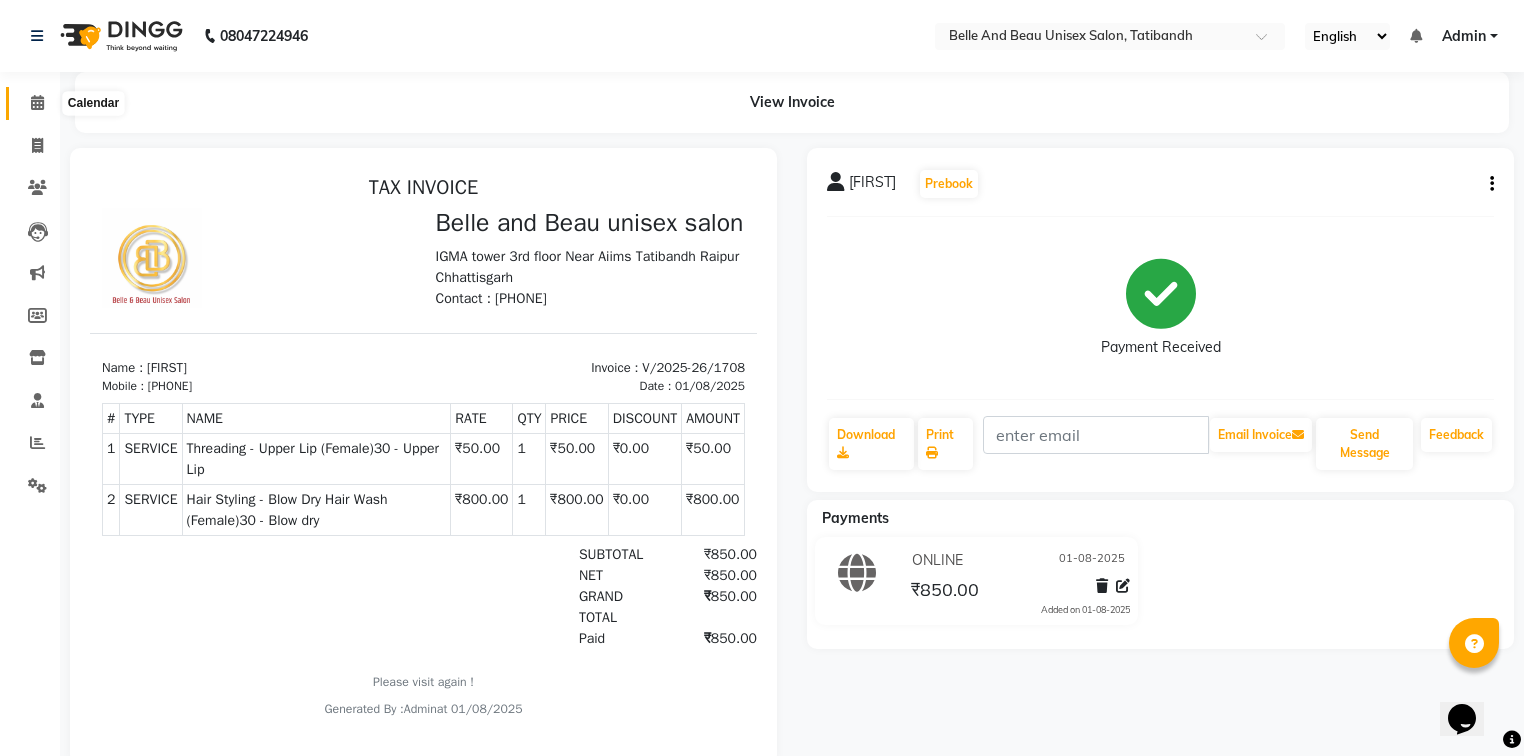 click 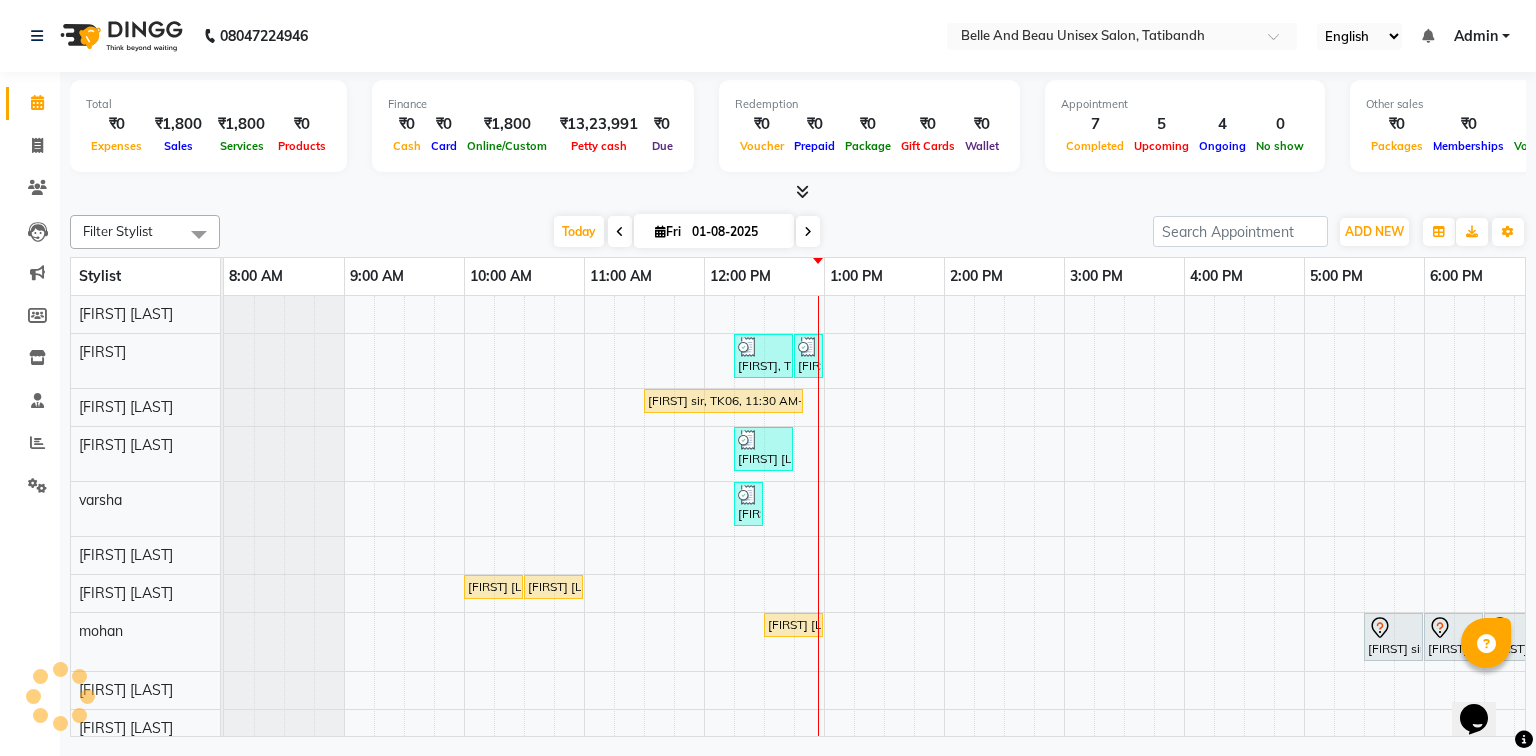 scroll, scrollTop: 0, scrollLeft: 0, axis: both 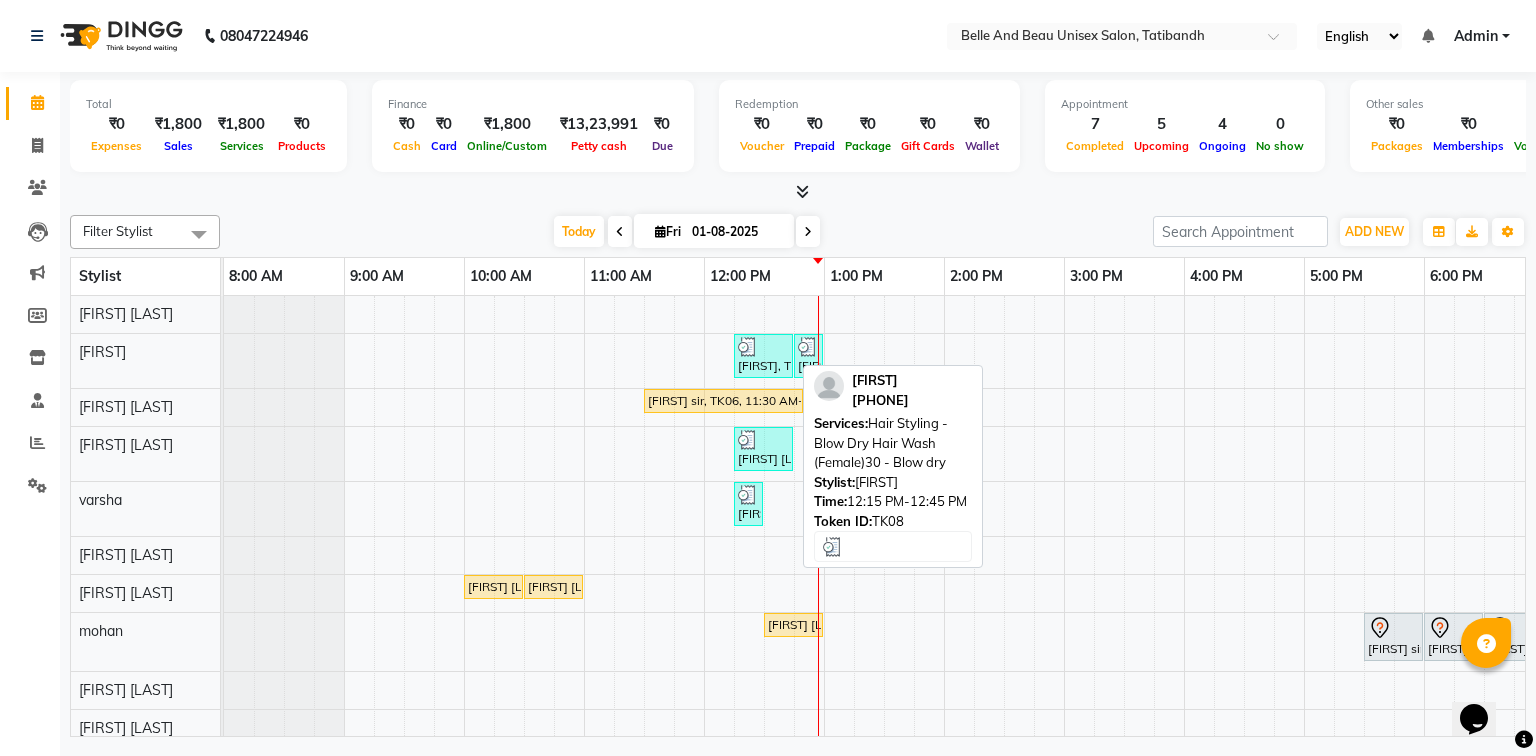 click on "[FIRST], TK08, 12:15 PM-12:45 PM, Hair Styling - Blow Dry Hair Wash (Female)30 - Blow dry" at bounding box center [763, 356] 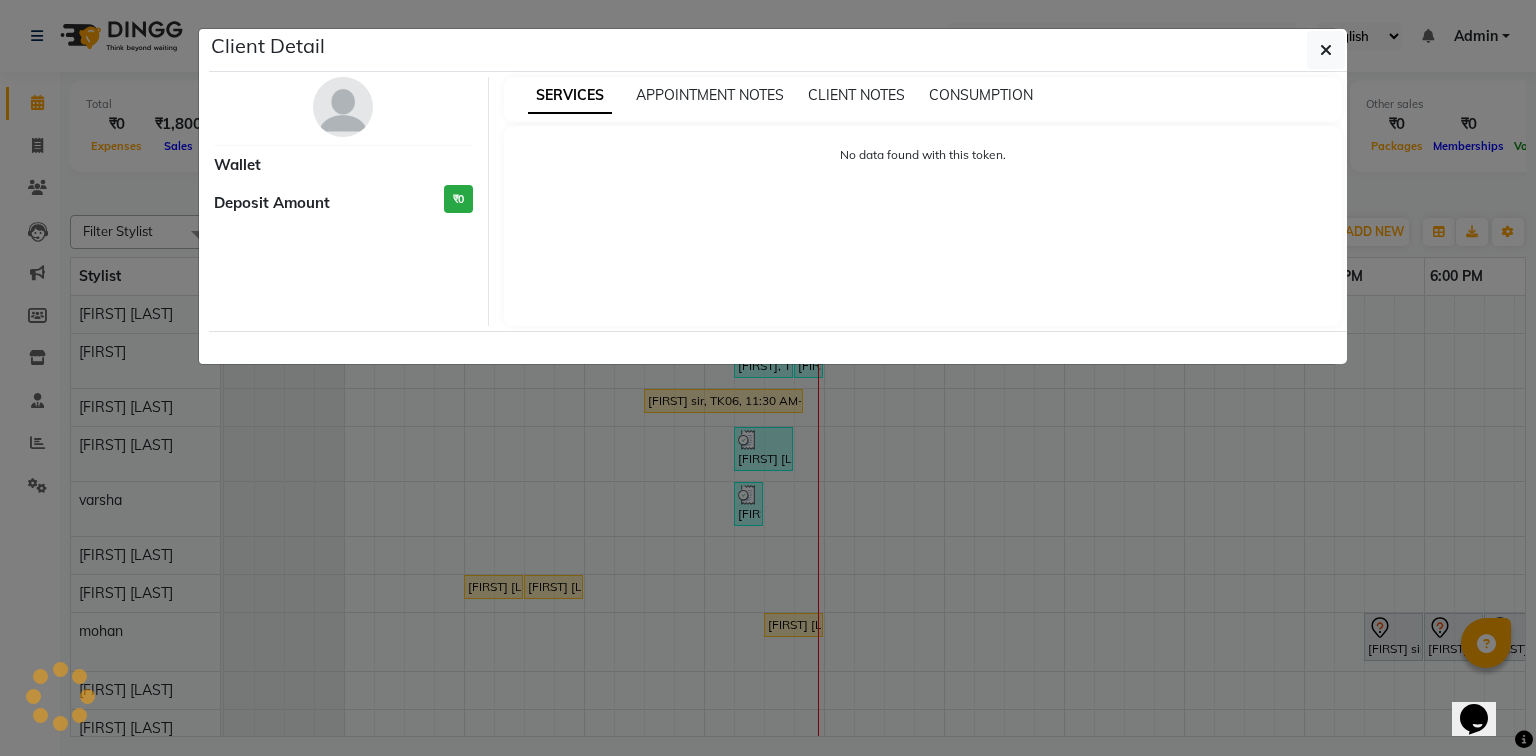 select on "3" 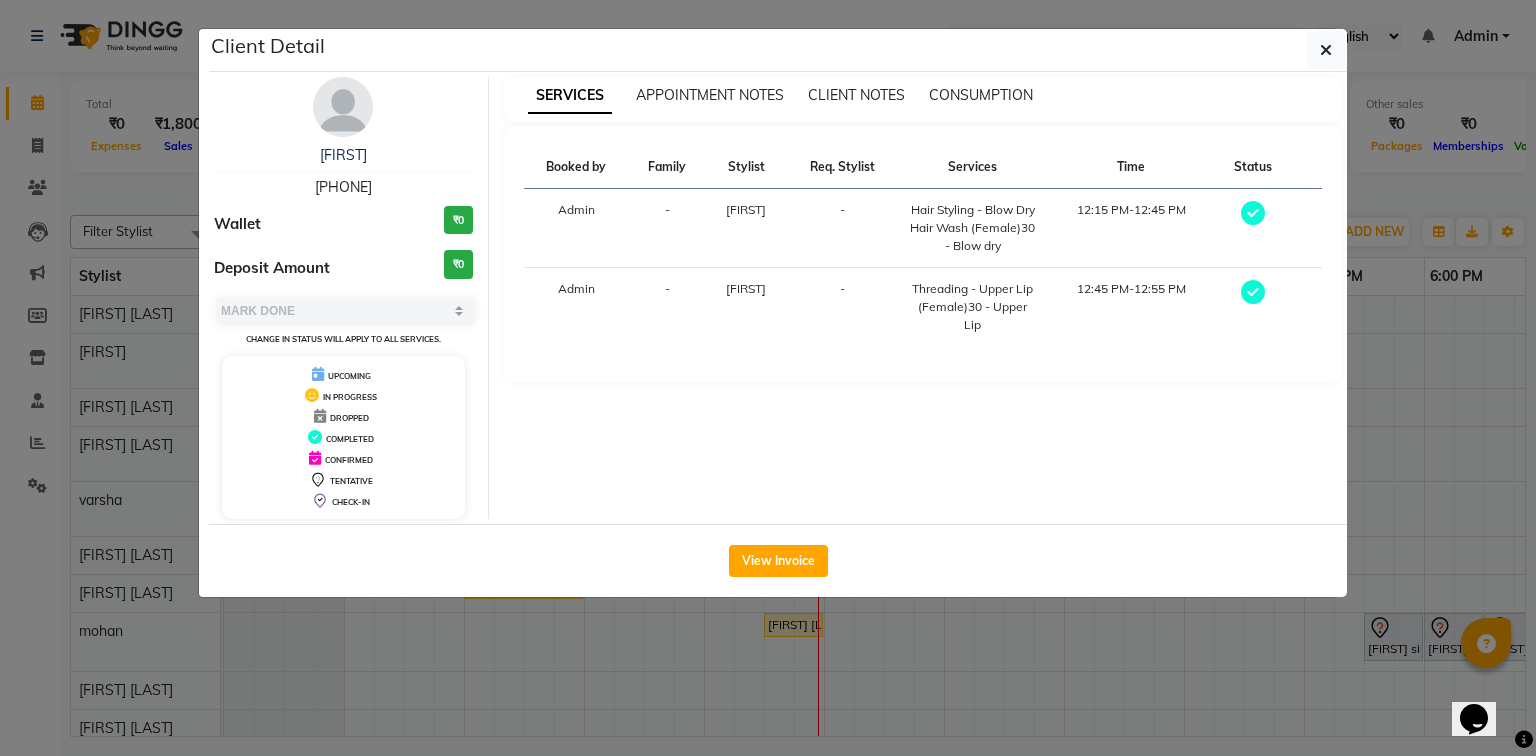 click on "[PHONE]" at bounding box center [343, 187] 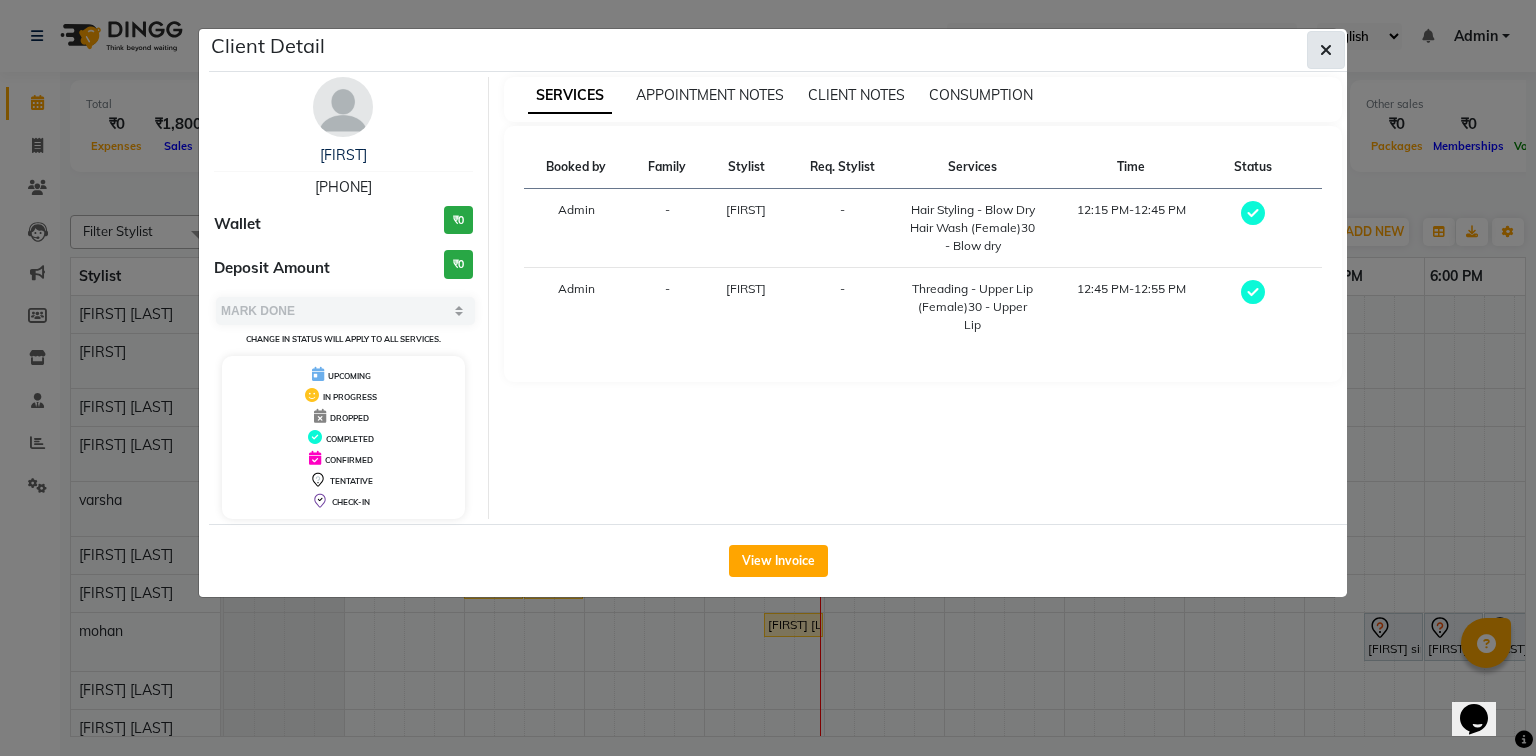 click 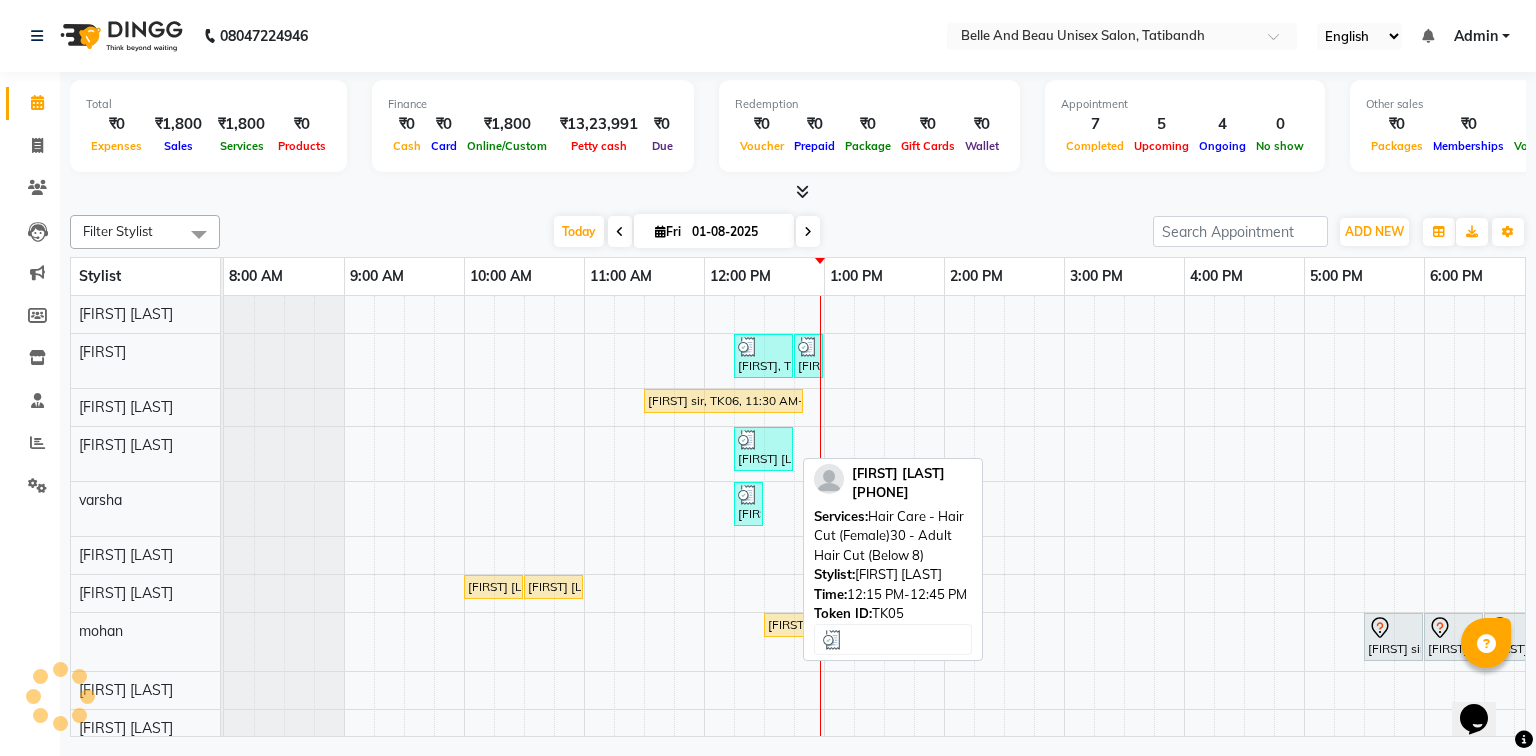 click at bounding box center [763, 440] 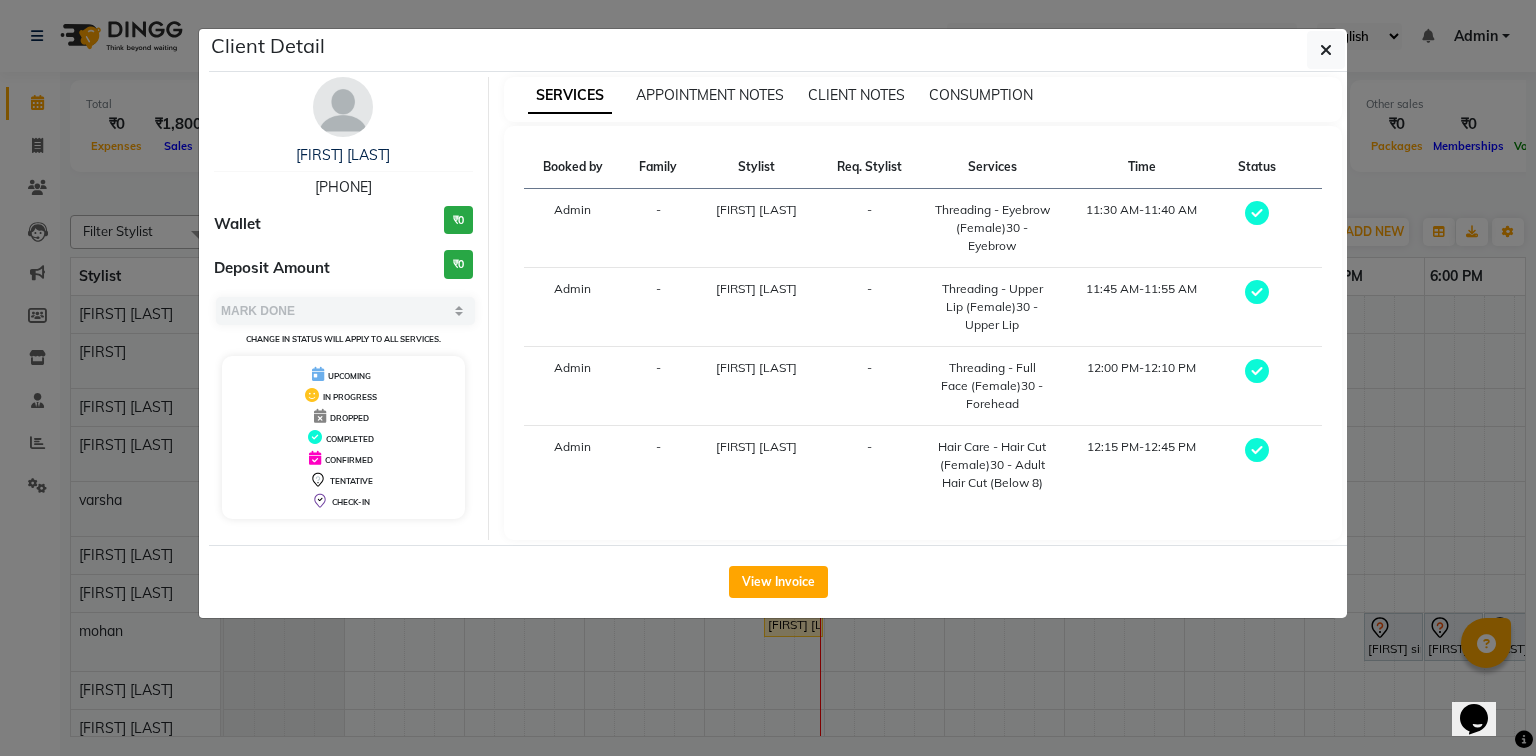 click on "[PHONE]" at bounding box center (343, 187) 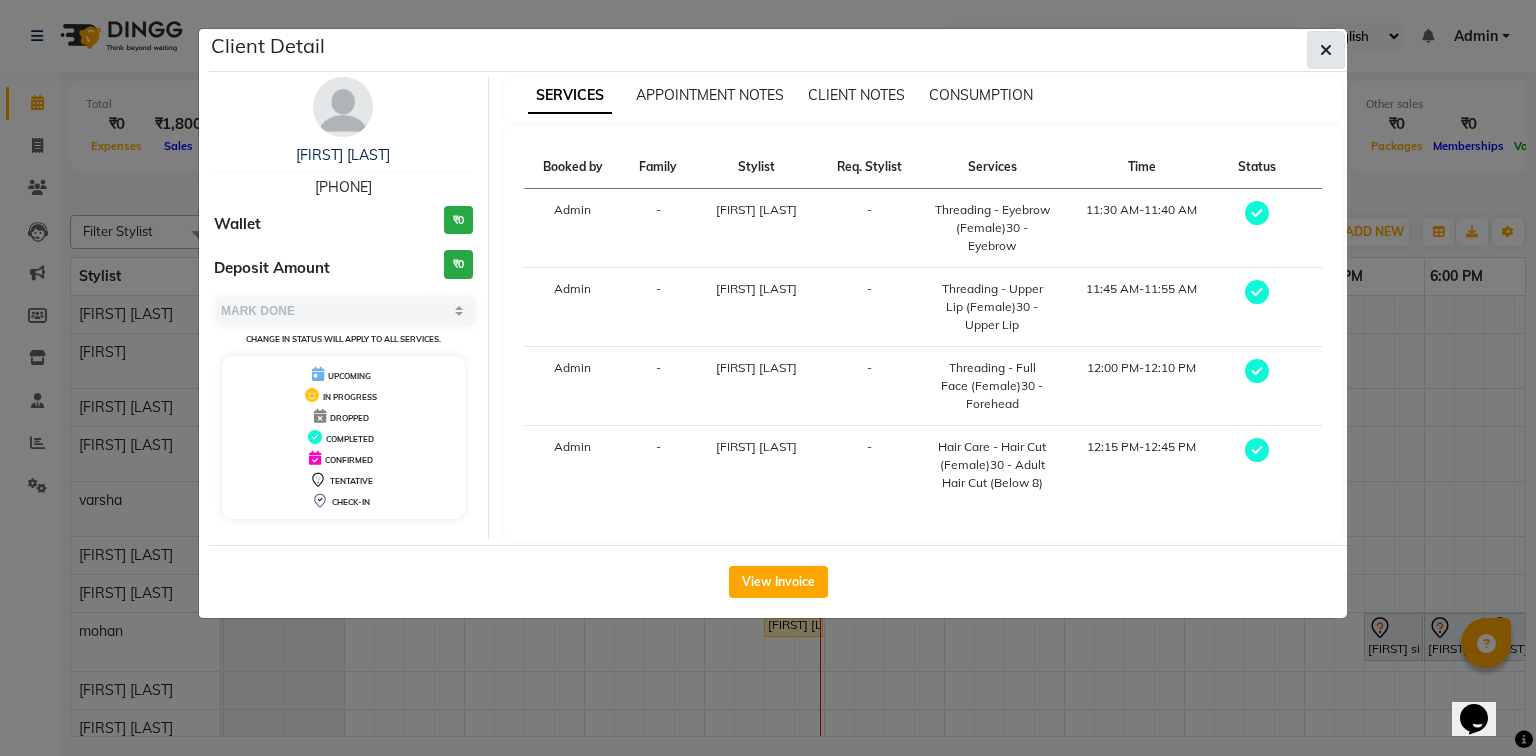 click 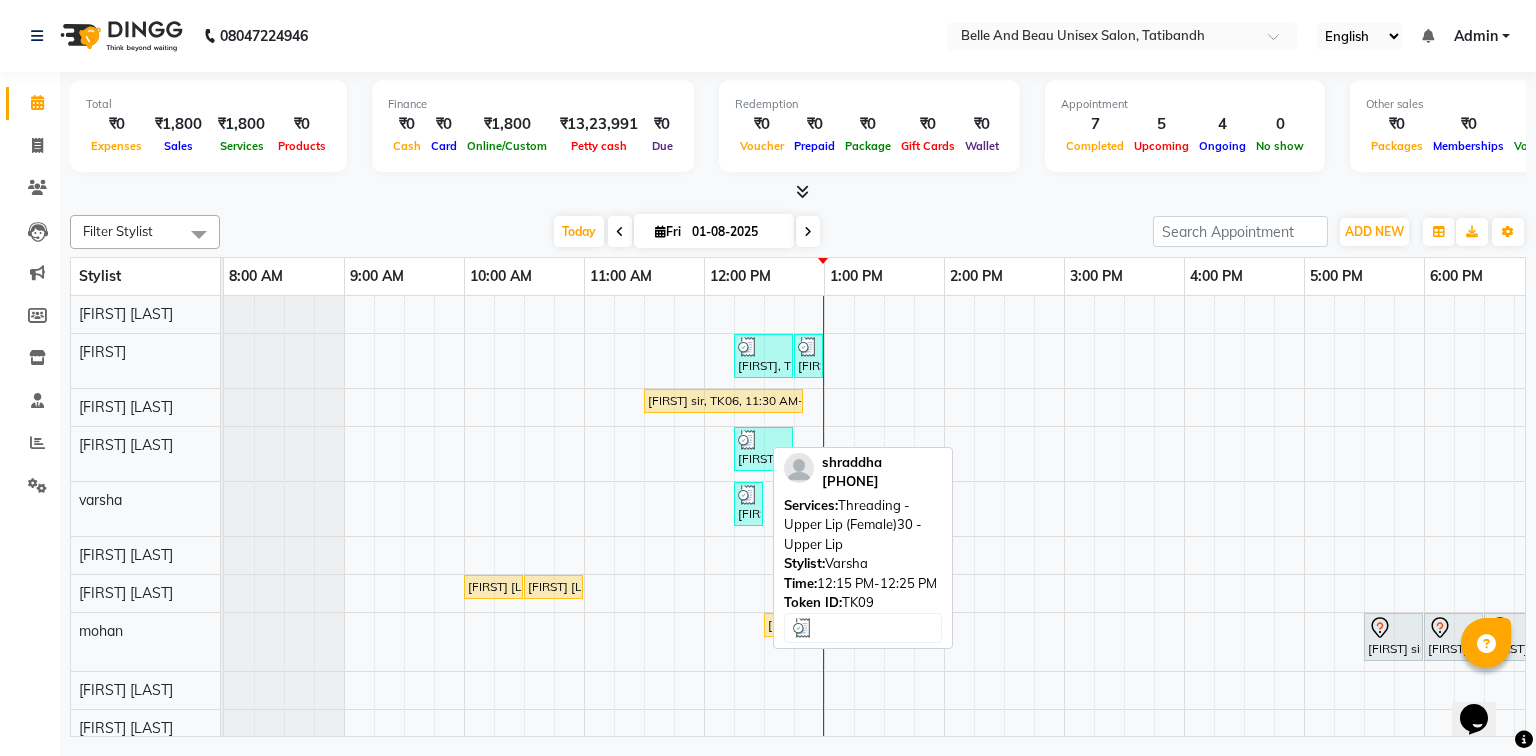 click on "[FIRST], TK09, 12:15 PM-12:25 PM, Threading - Upper Lip (Female)30 - Upper Lip" at bounding box center [748, 504] 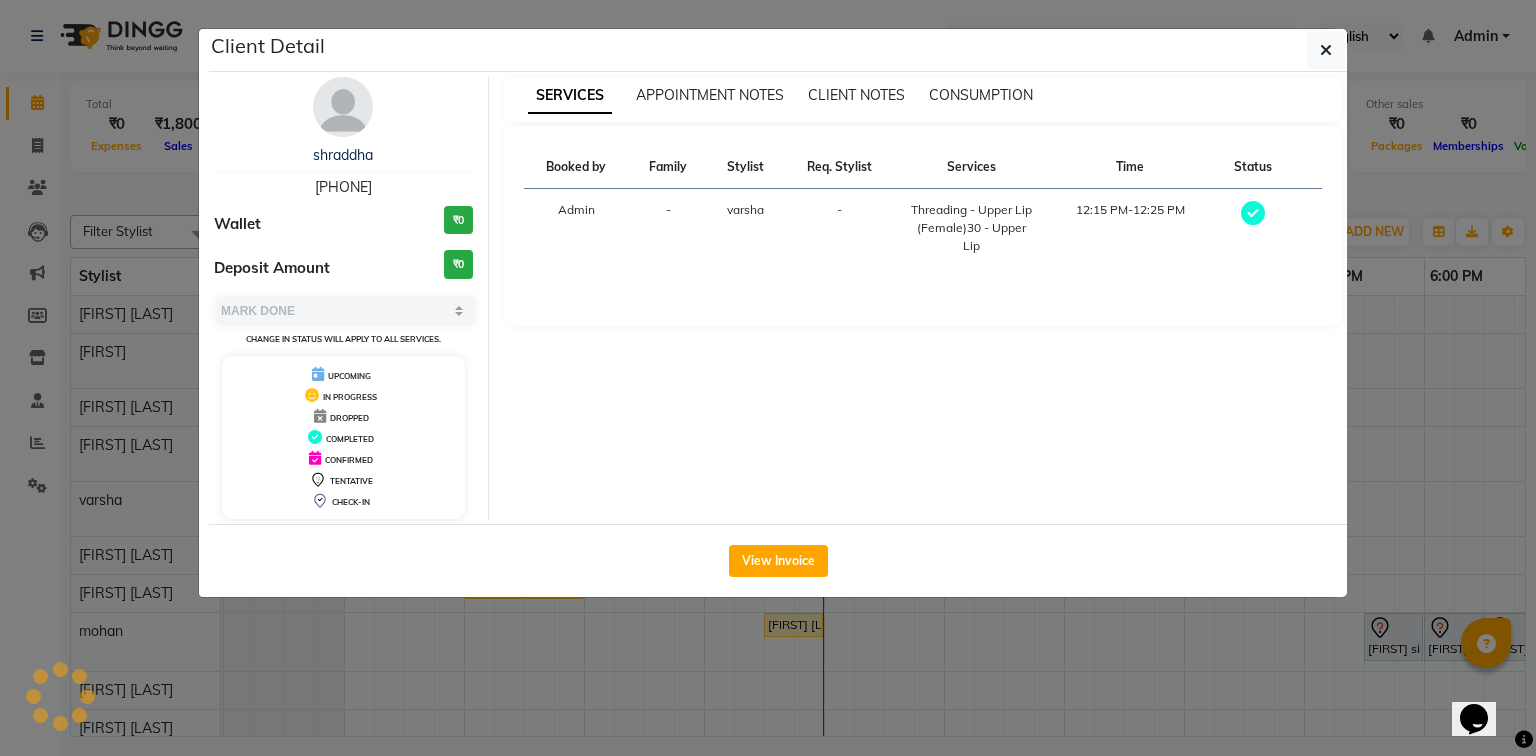 click on "[PHONE]" at bounding box center (343, 187) 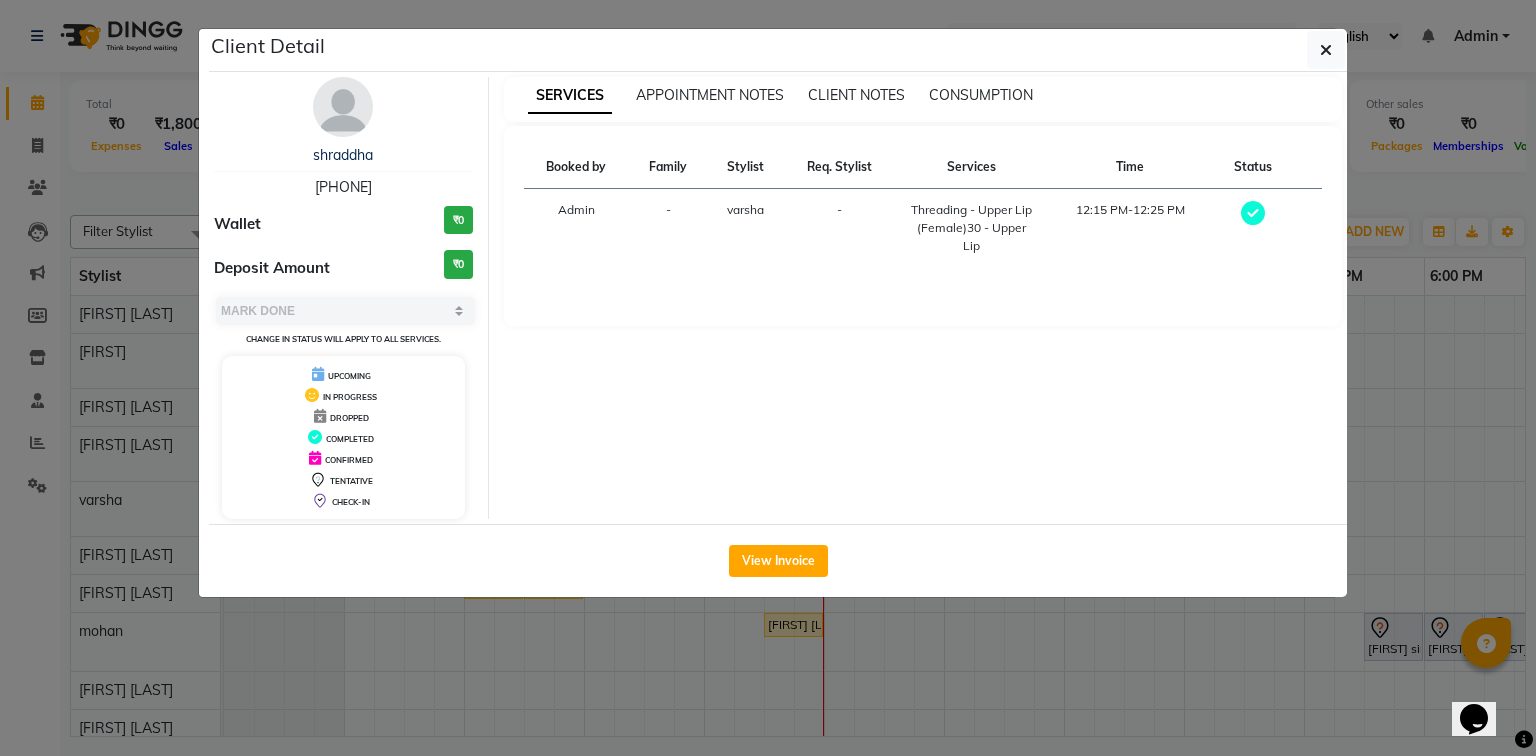 click on "[PHONE]" at bounding box center (343, 187) 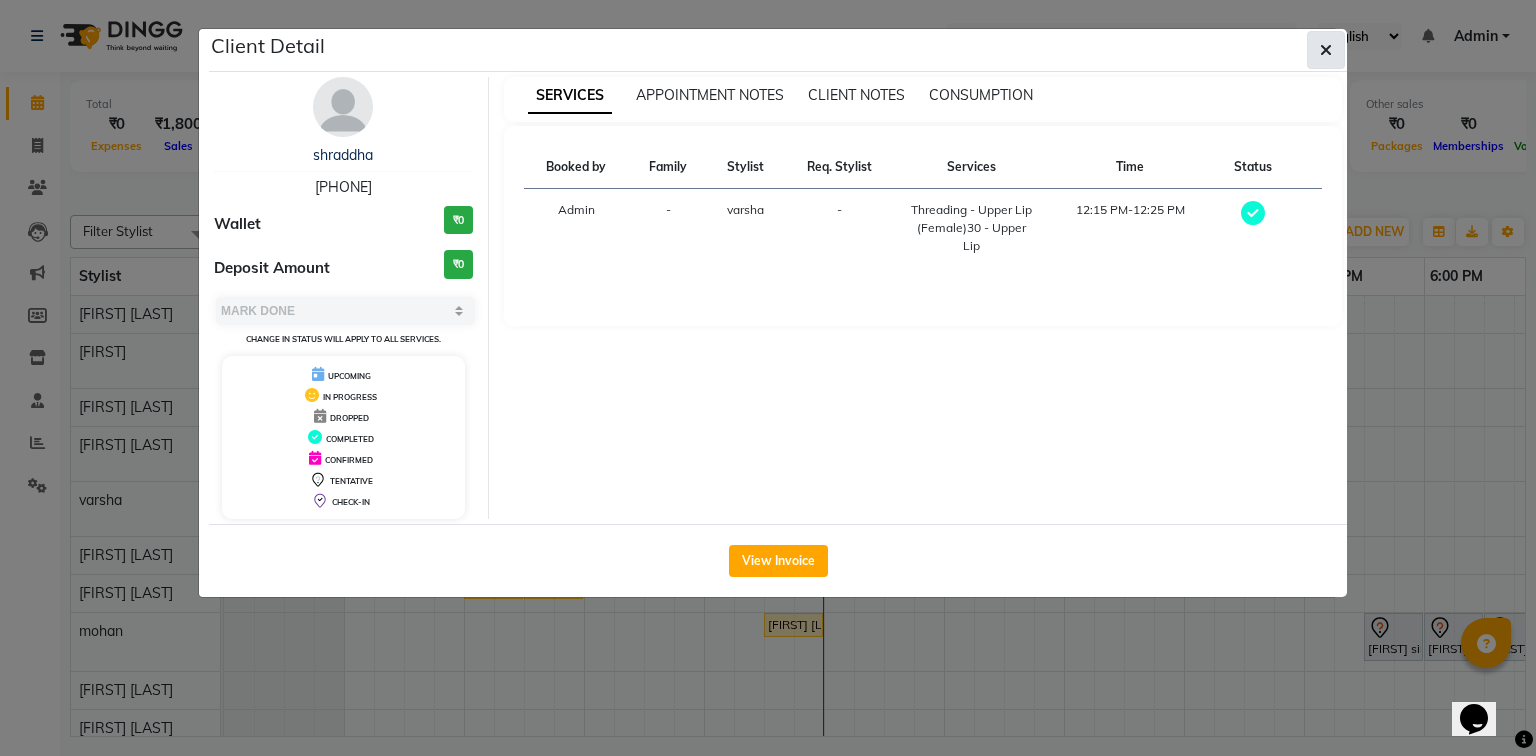 click 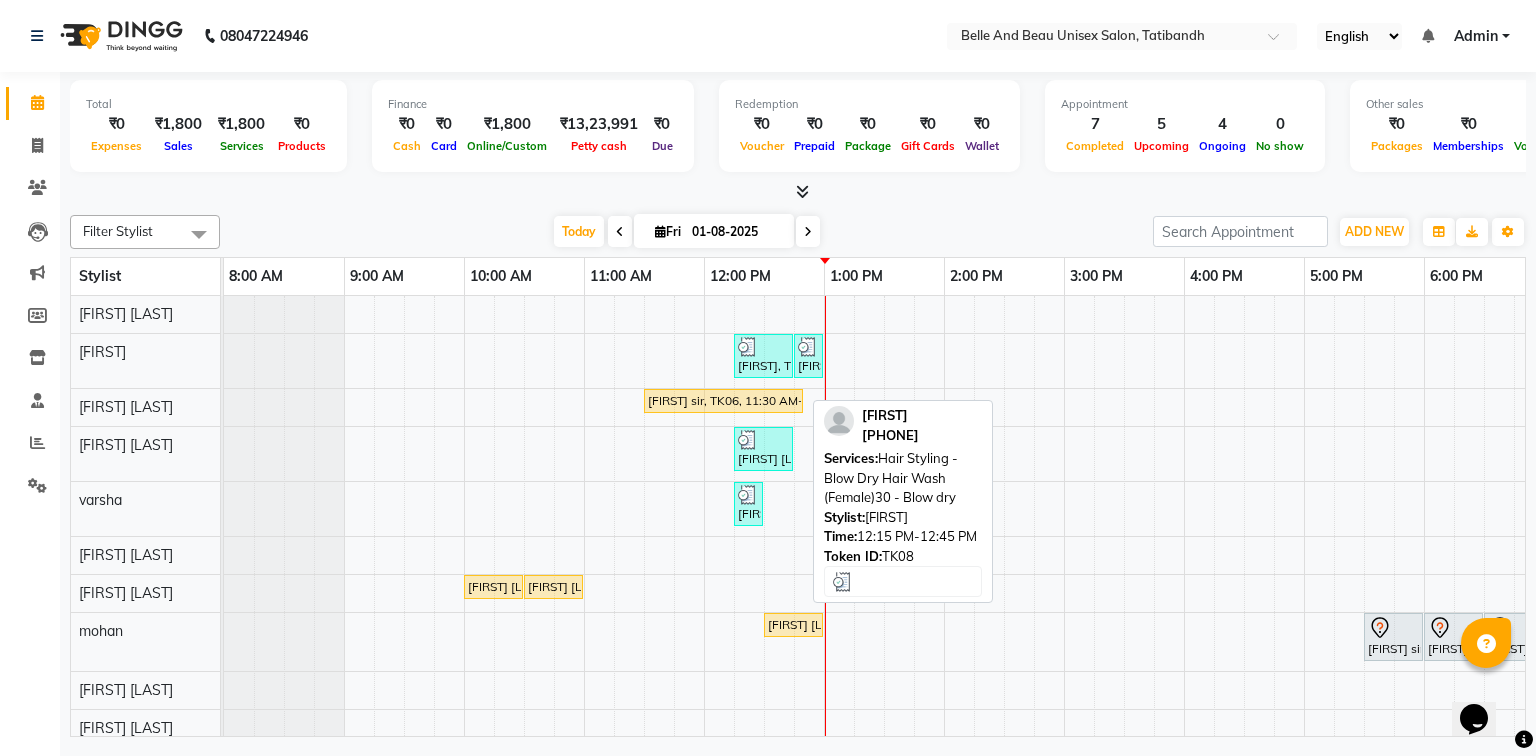 scroll, scrollTop: 112, scrollLeft: 0, axis: vertical 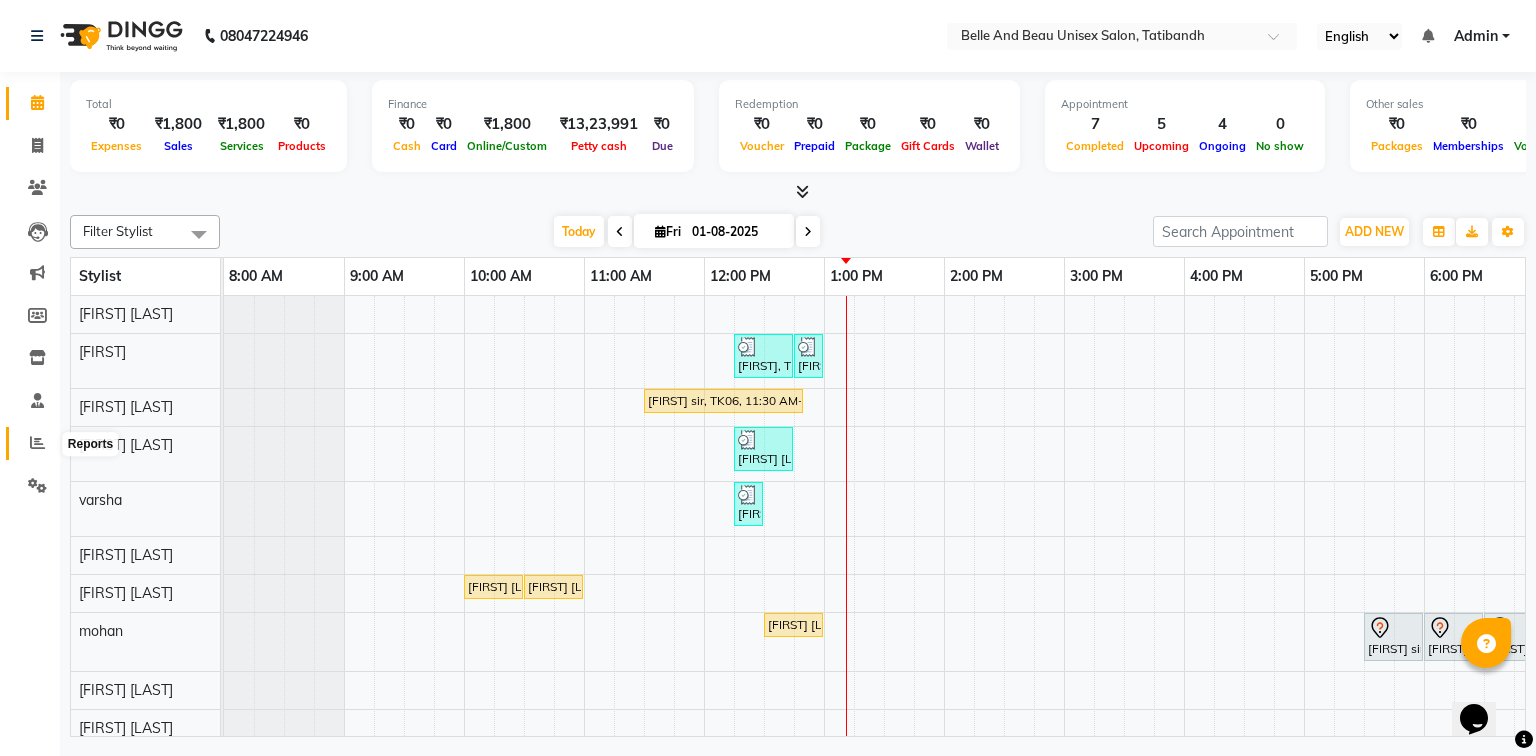 click 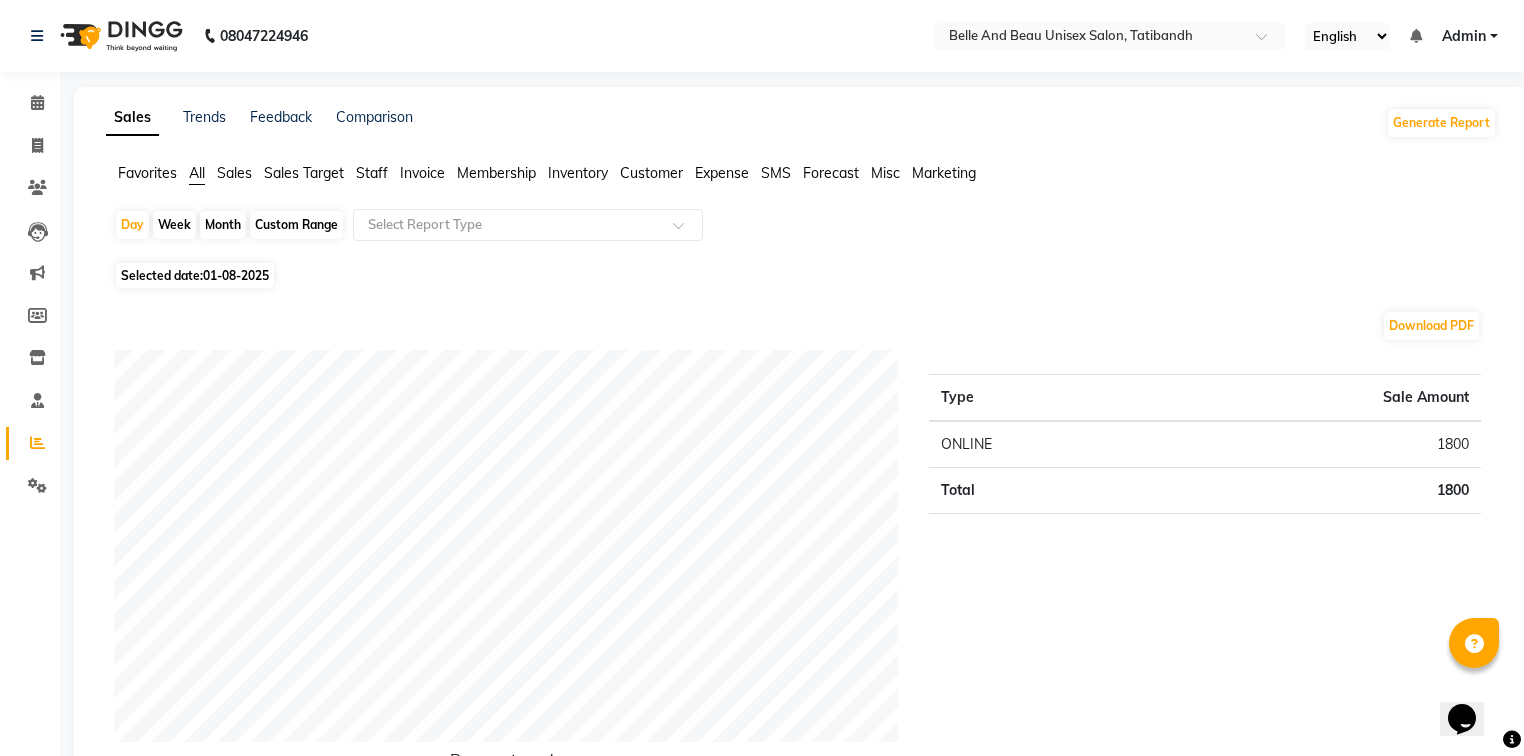 click on "Staff" 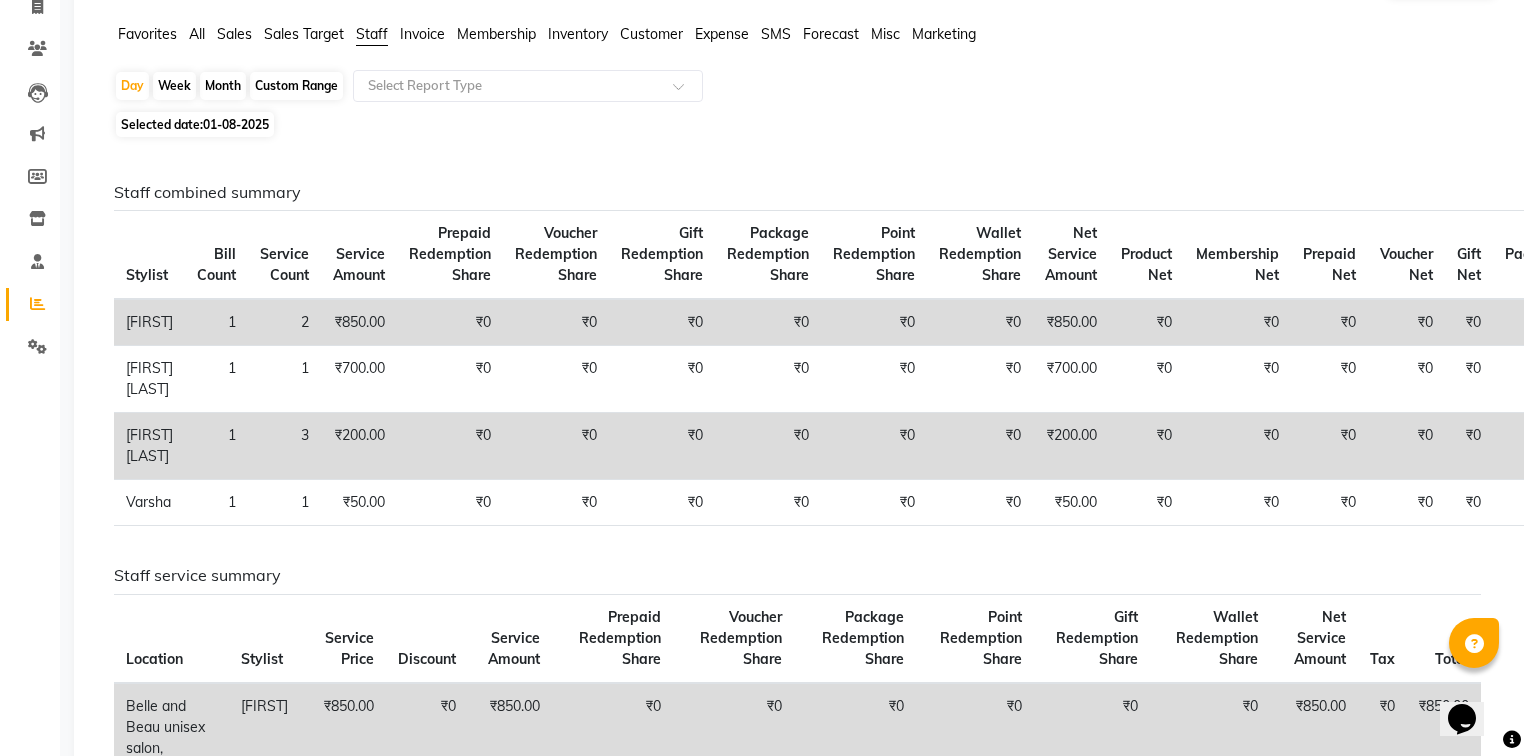 scroll, scrollTop: 0, scrollLeft: 0, axis: both 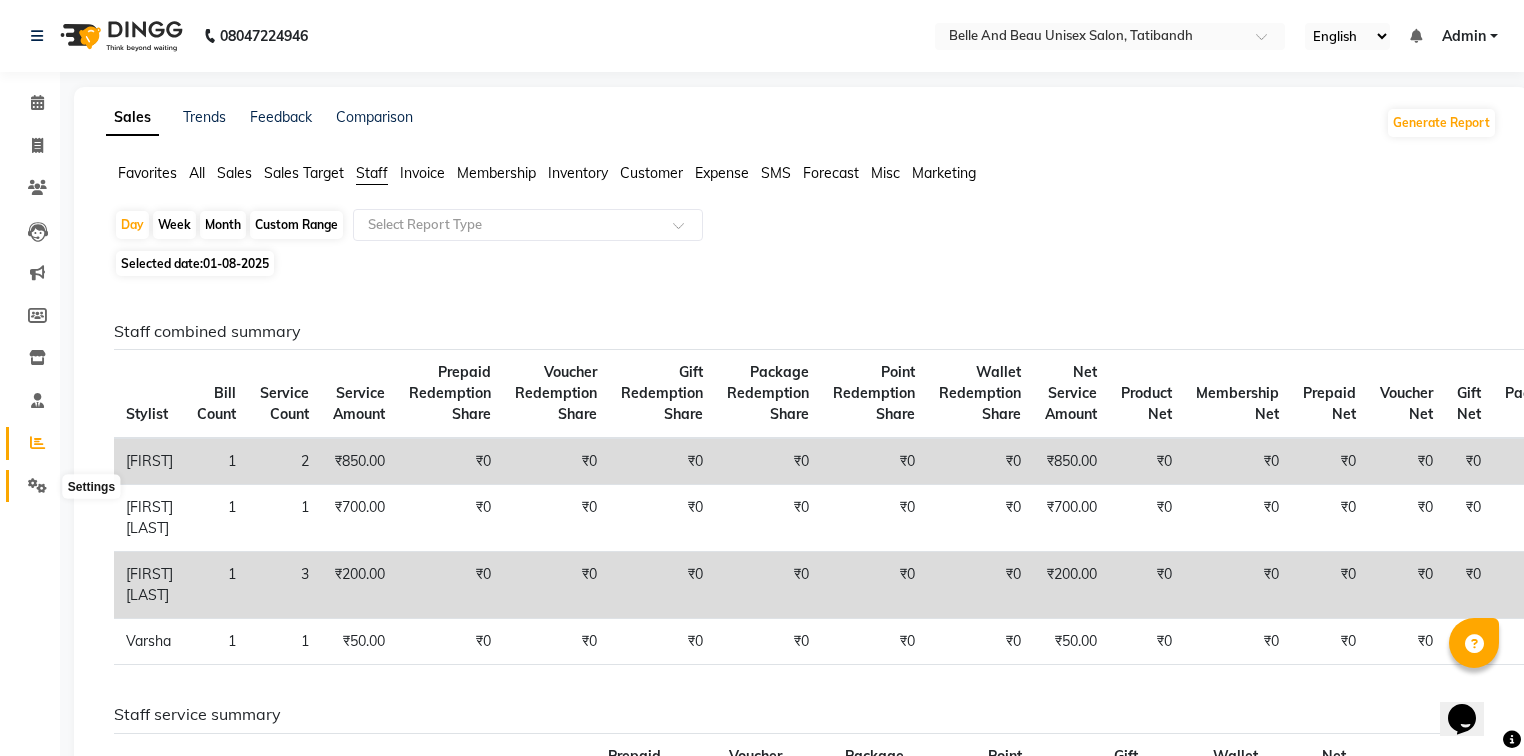 click 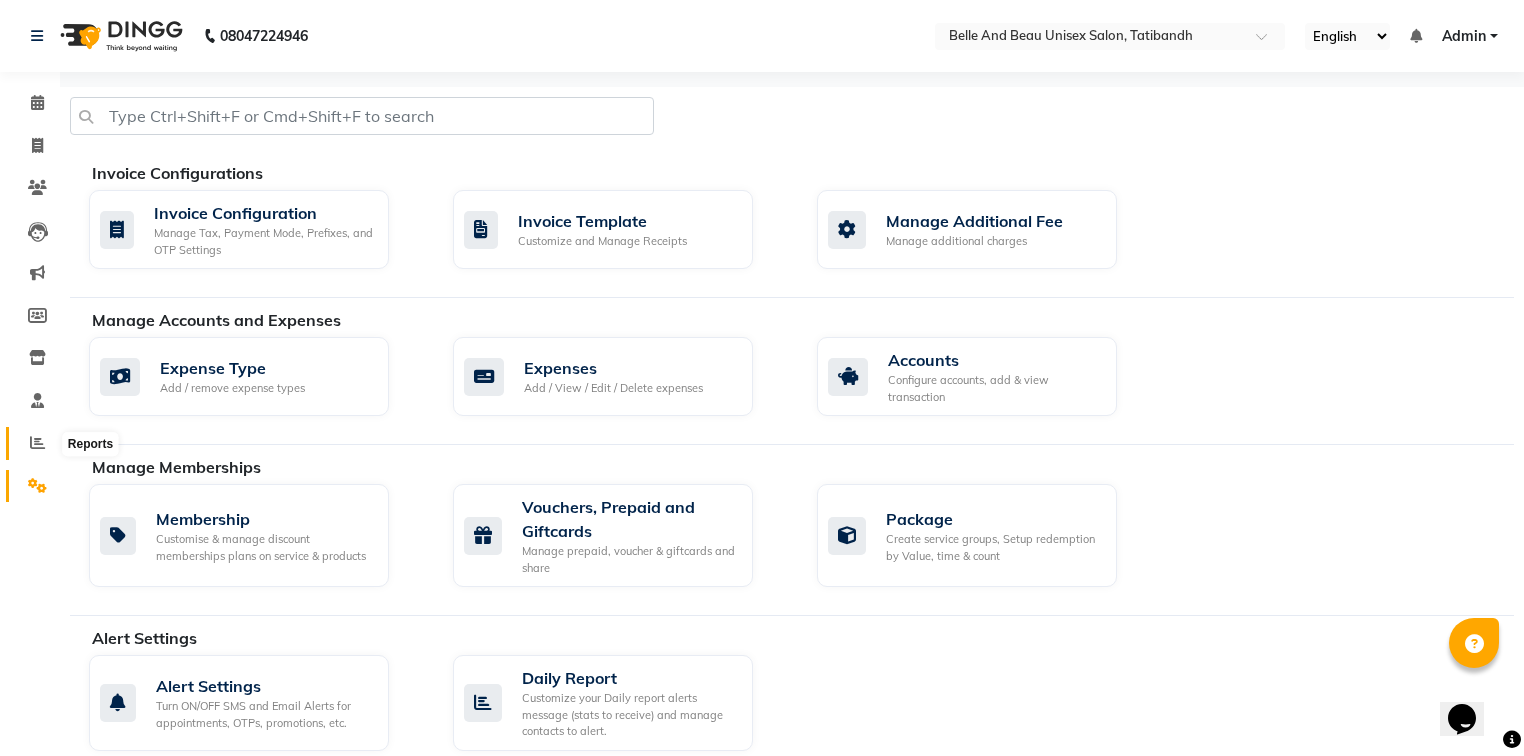 click 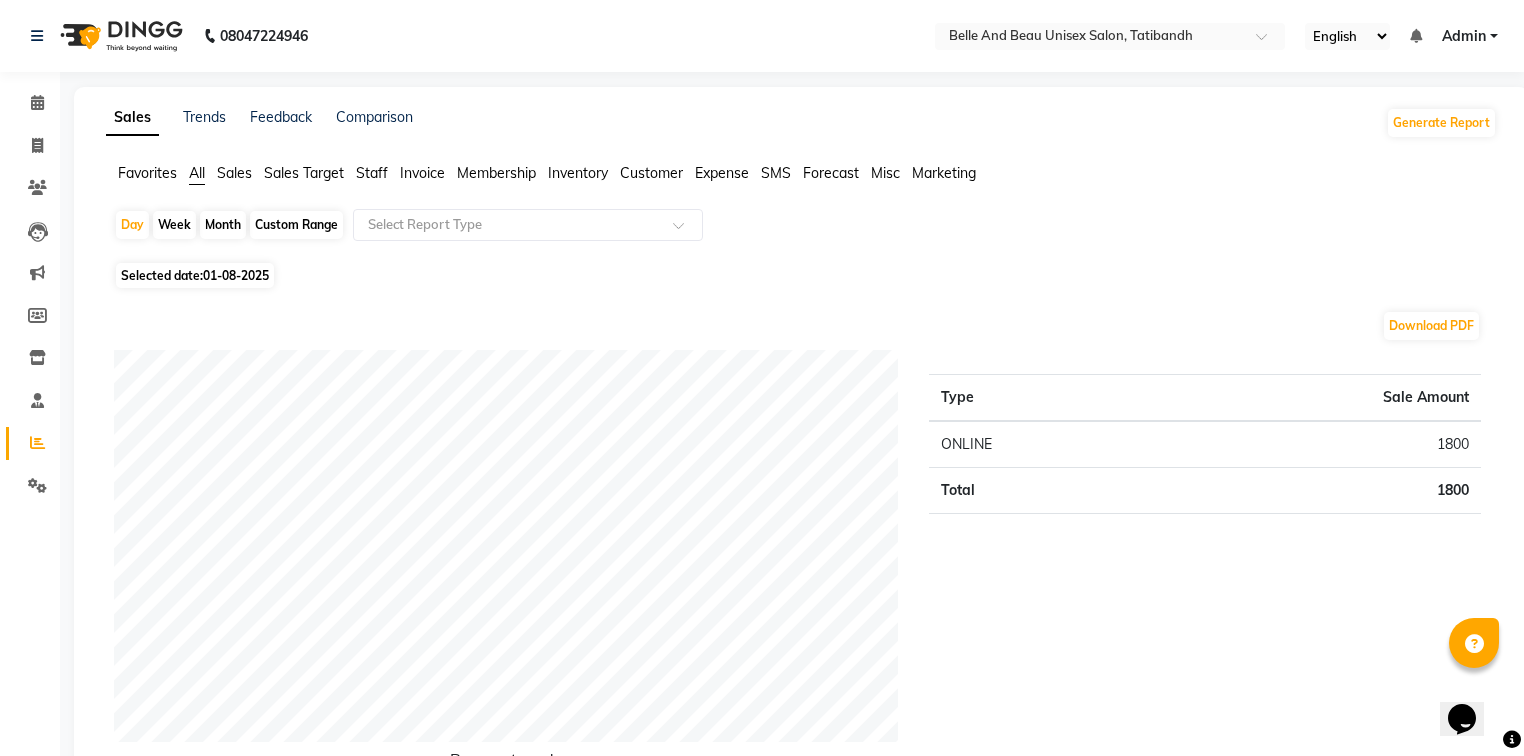 click on "Staff" 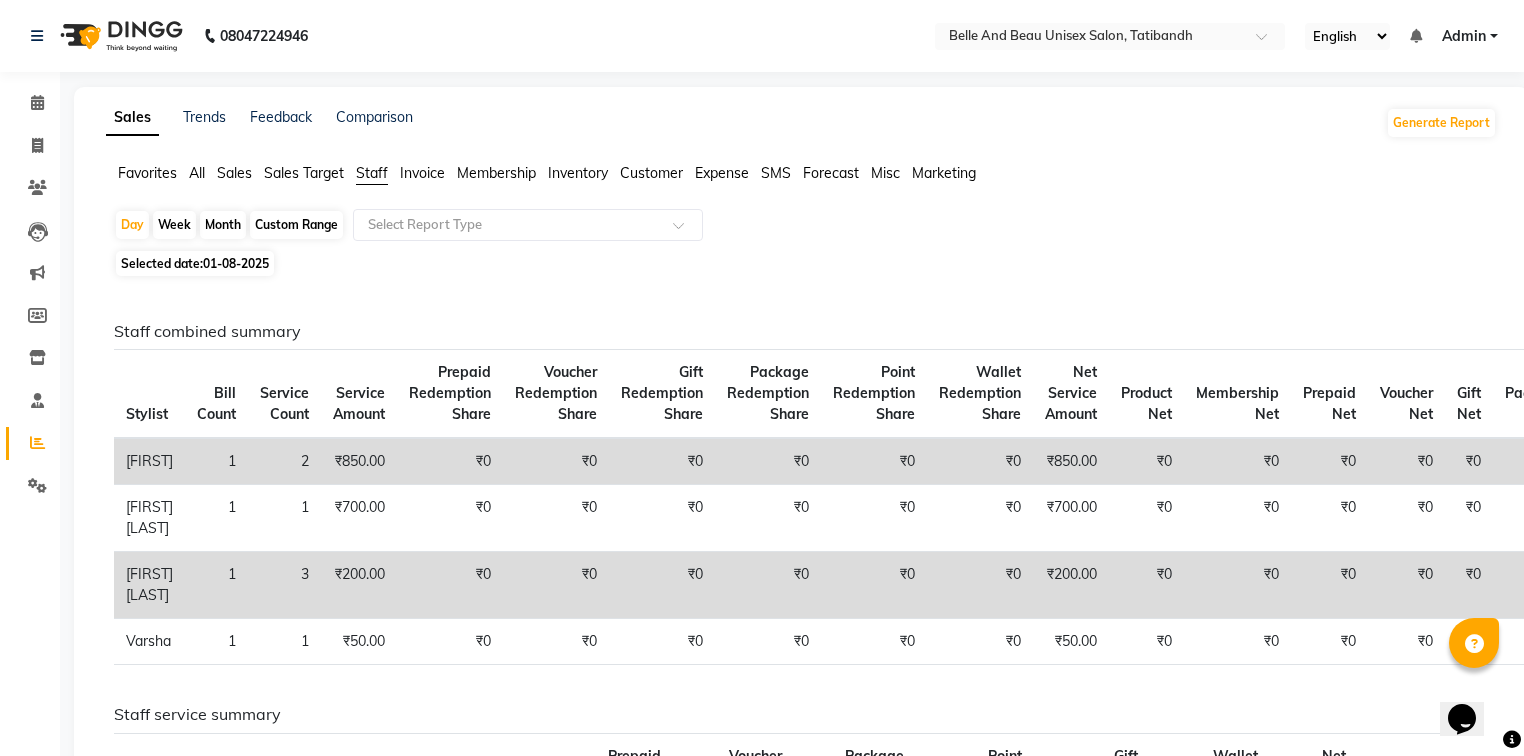 click on "Custom Range" 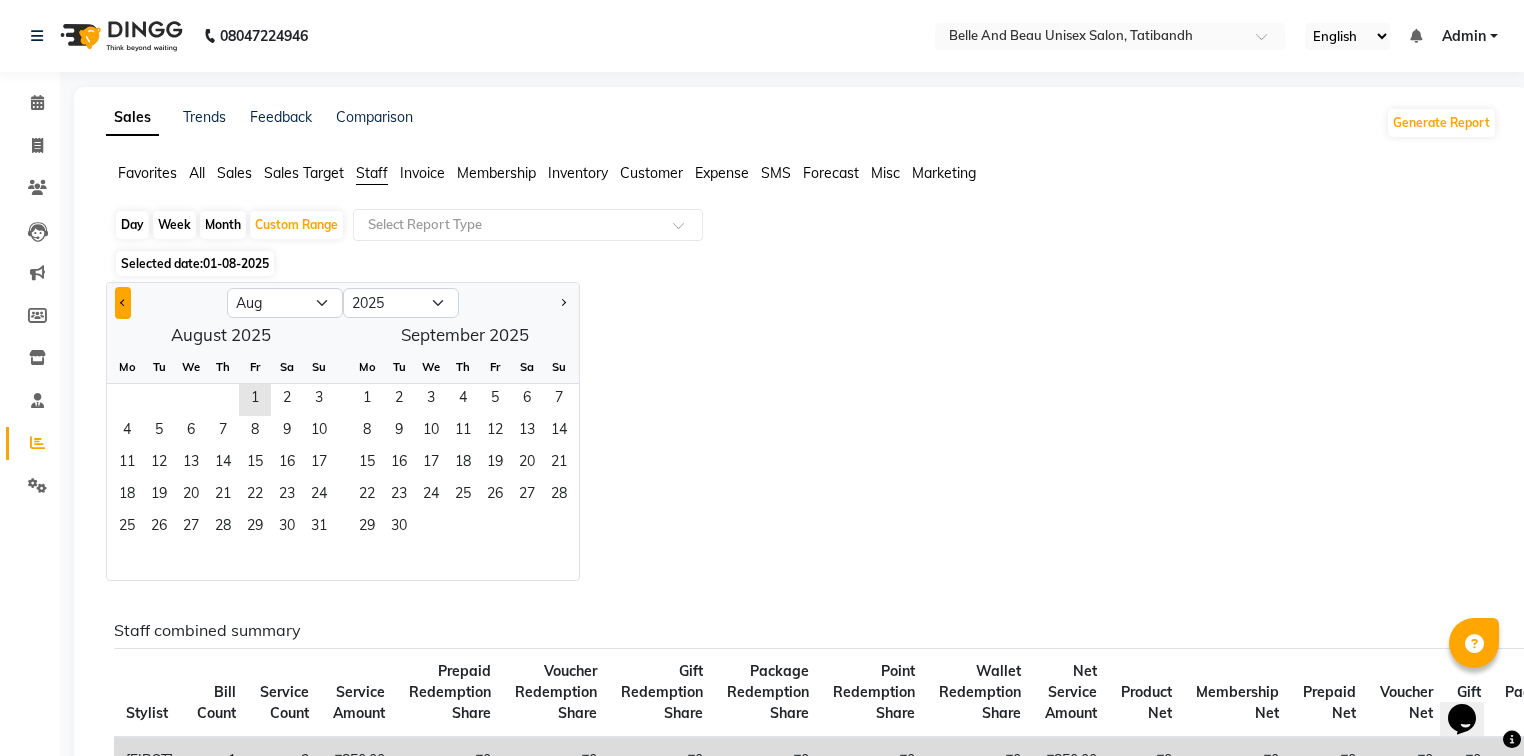 click 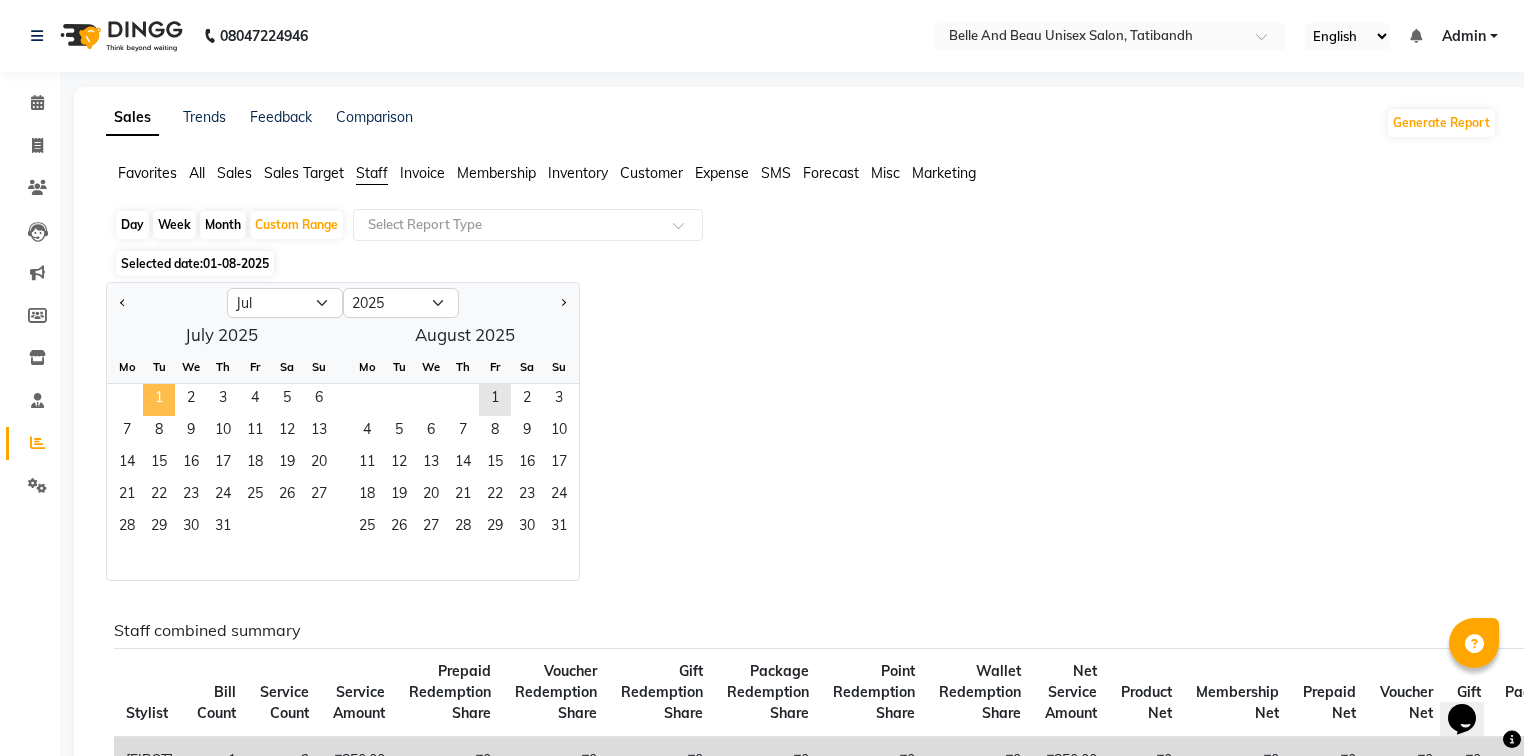 click on "1" 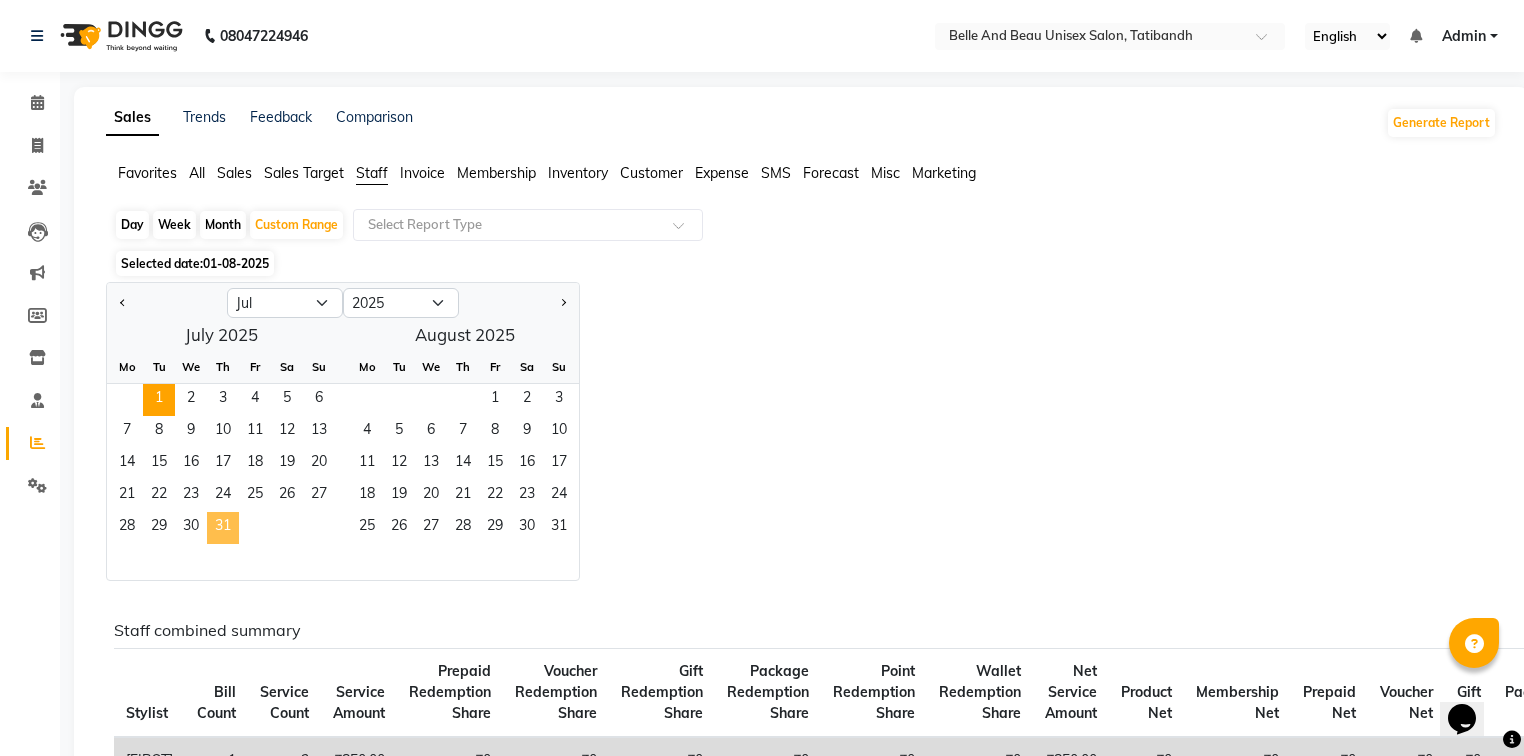 click on "31" 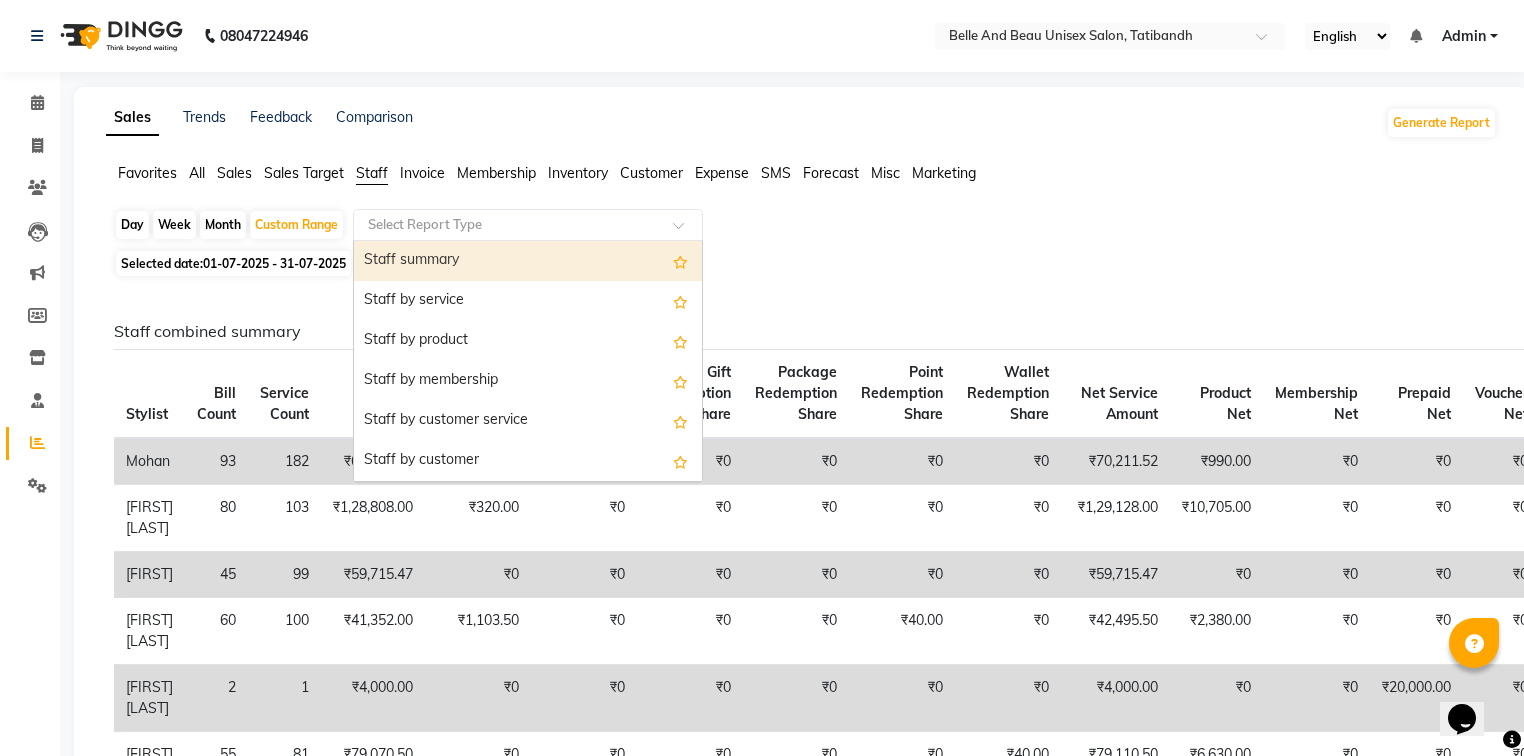 click 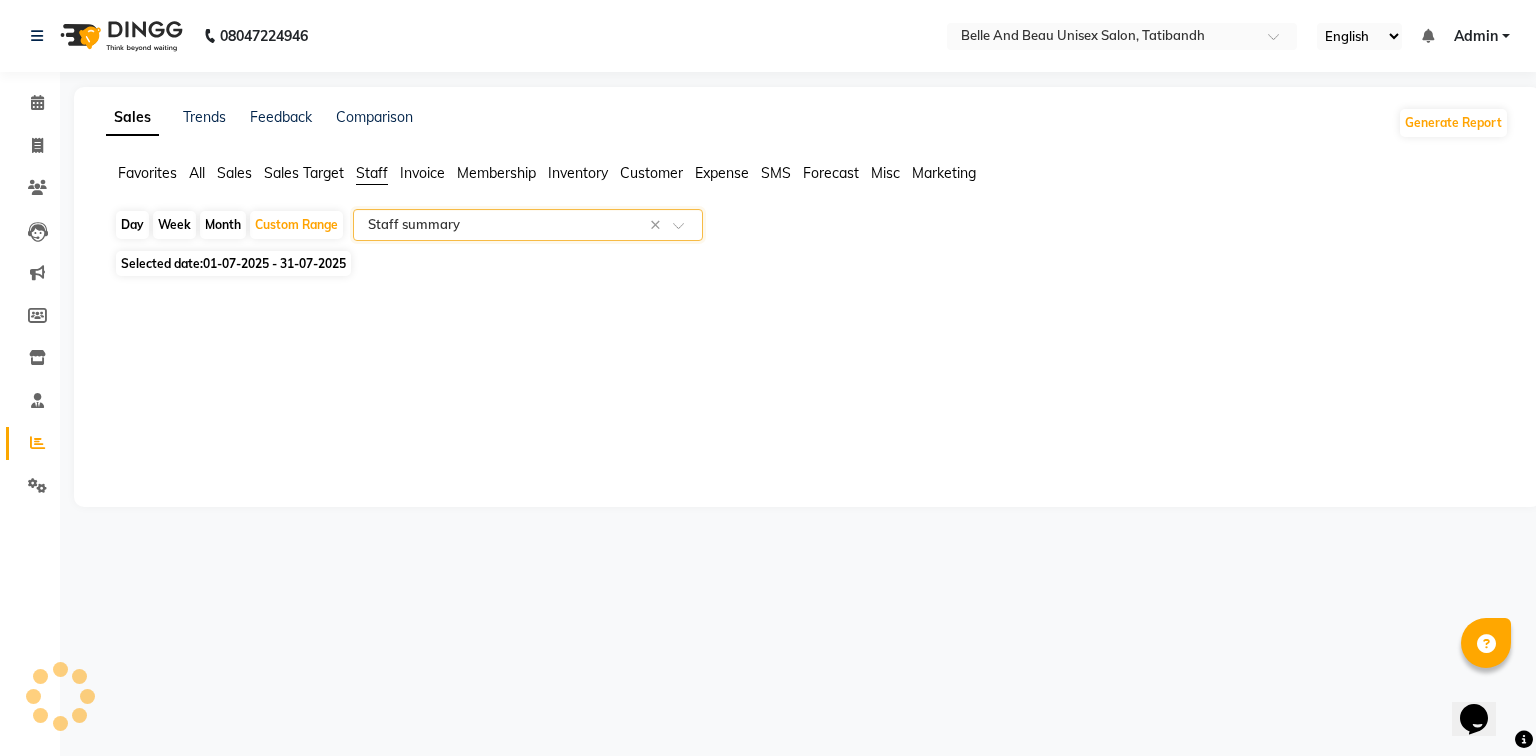 select on "filtered_report" 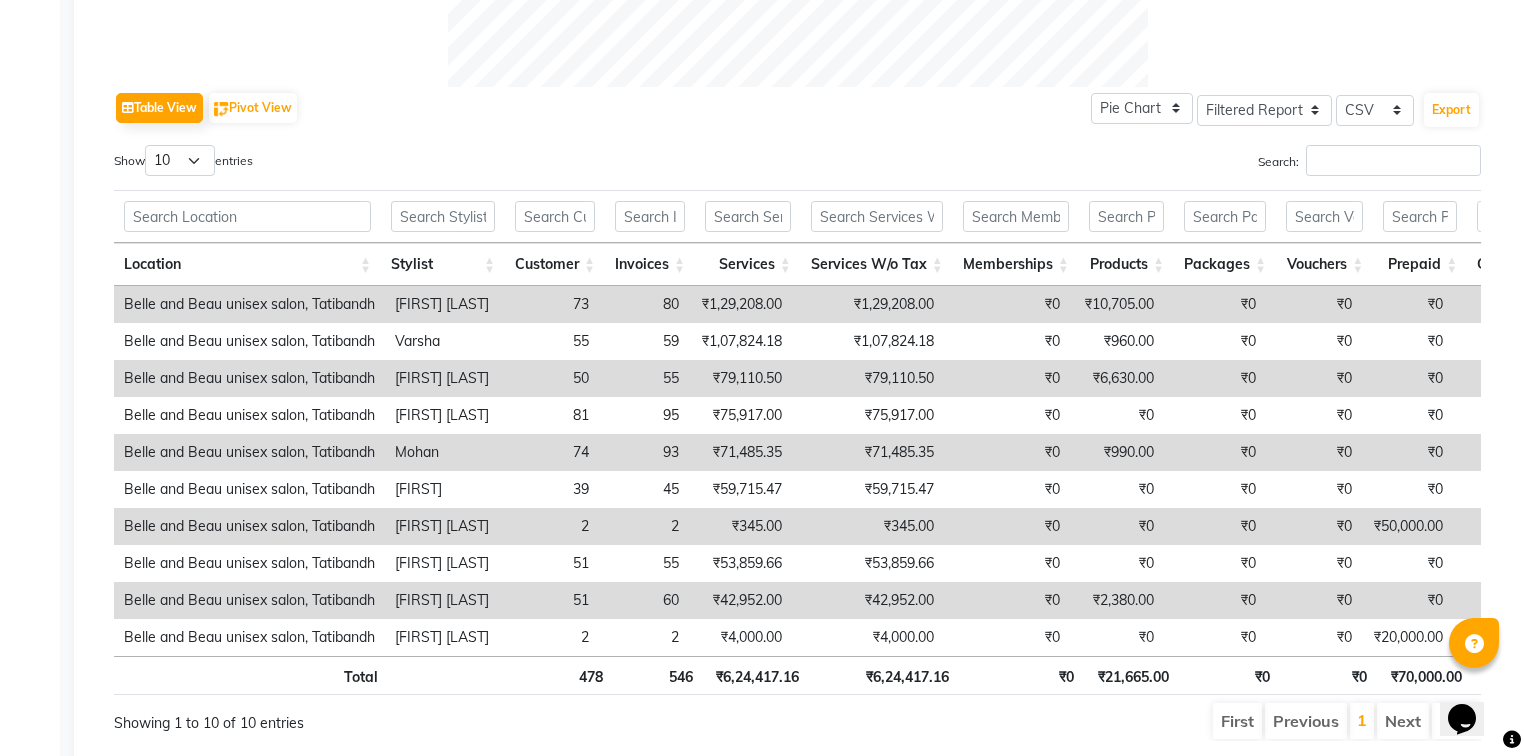 scroll, scrollTop: 1008, scrollLeft: 0, axis: vertical 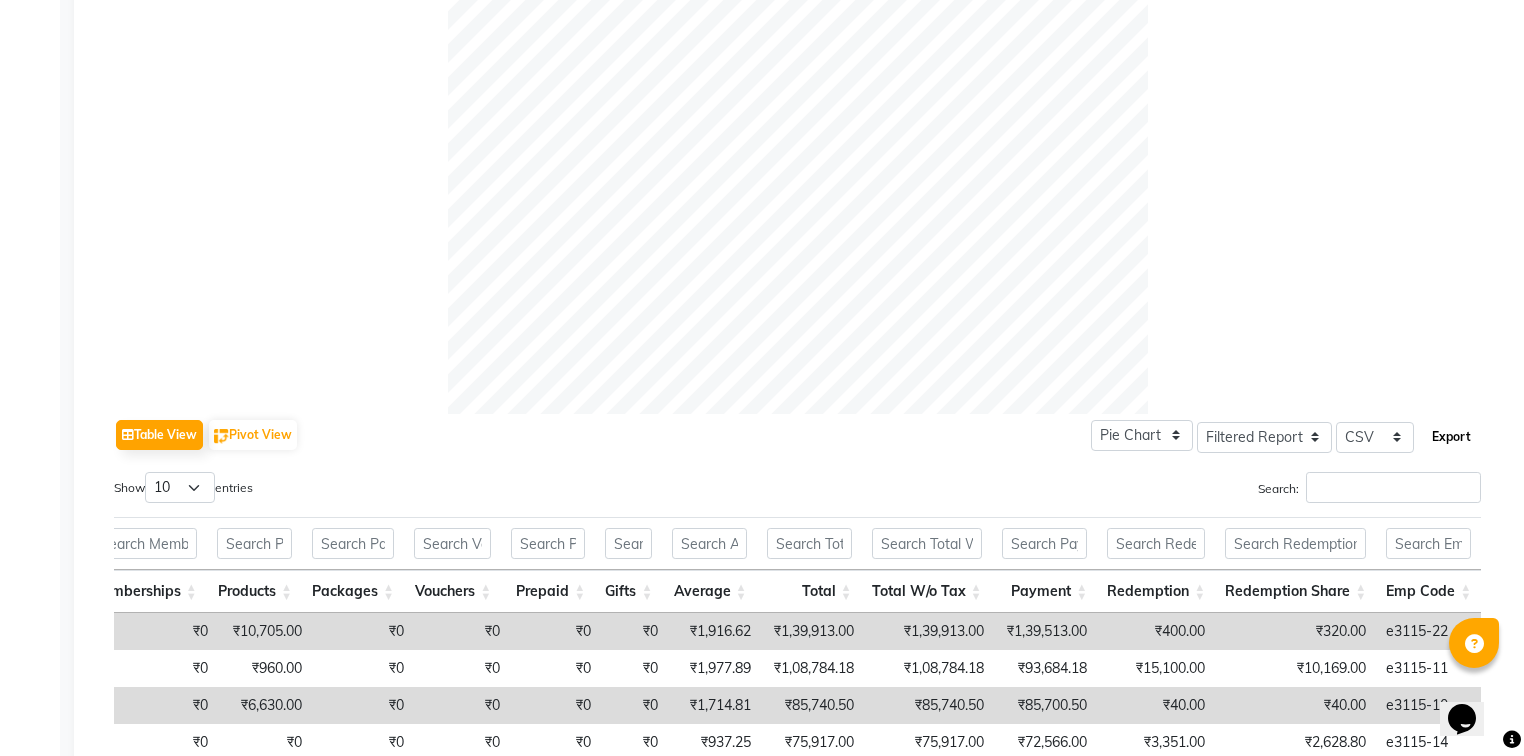 click on "Export" 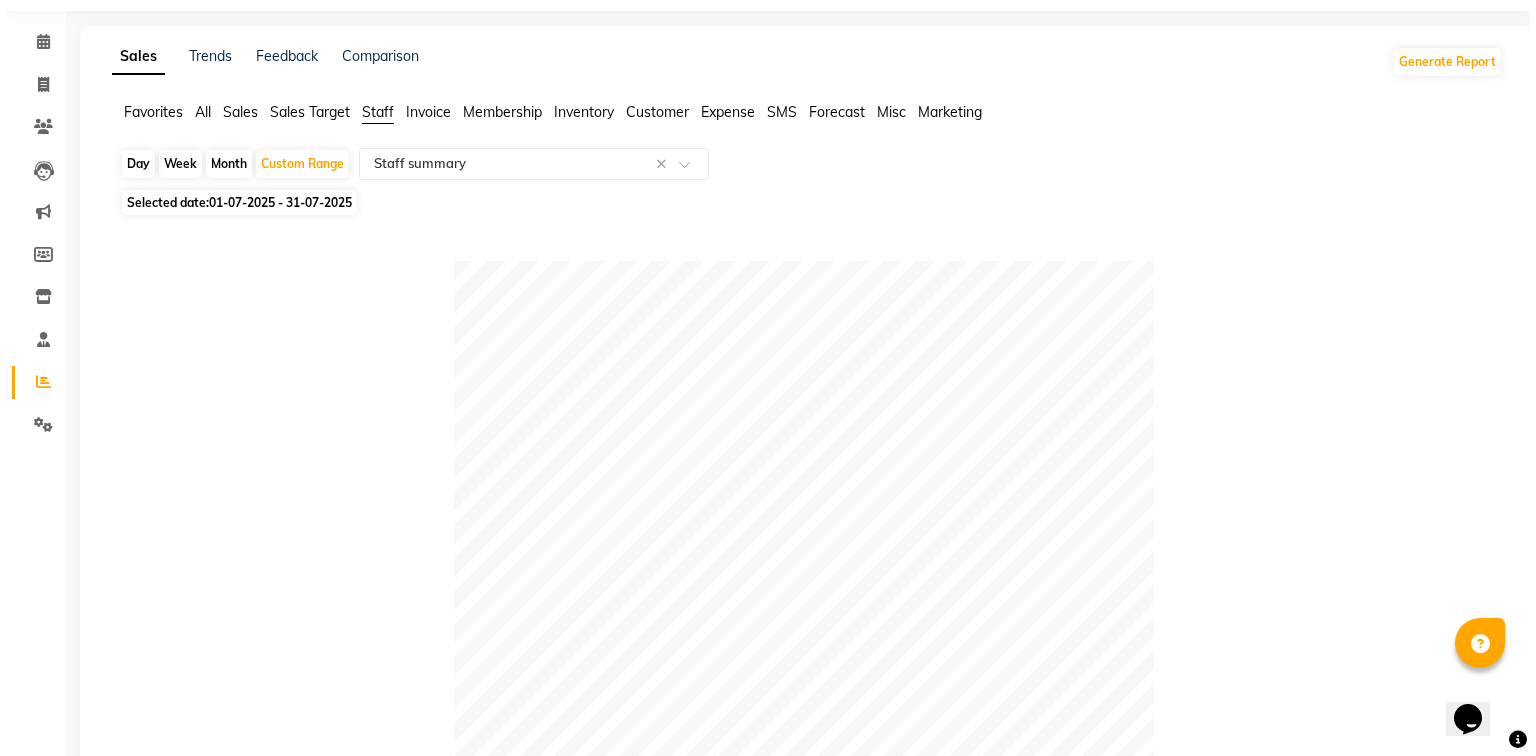scroll, scrollTop: 0, scrollLeft: 0, axis: both 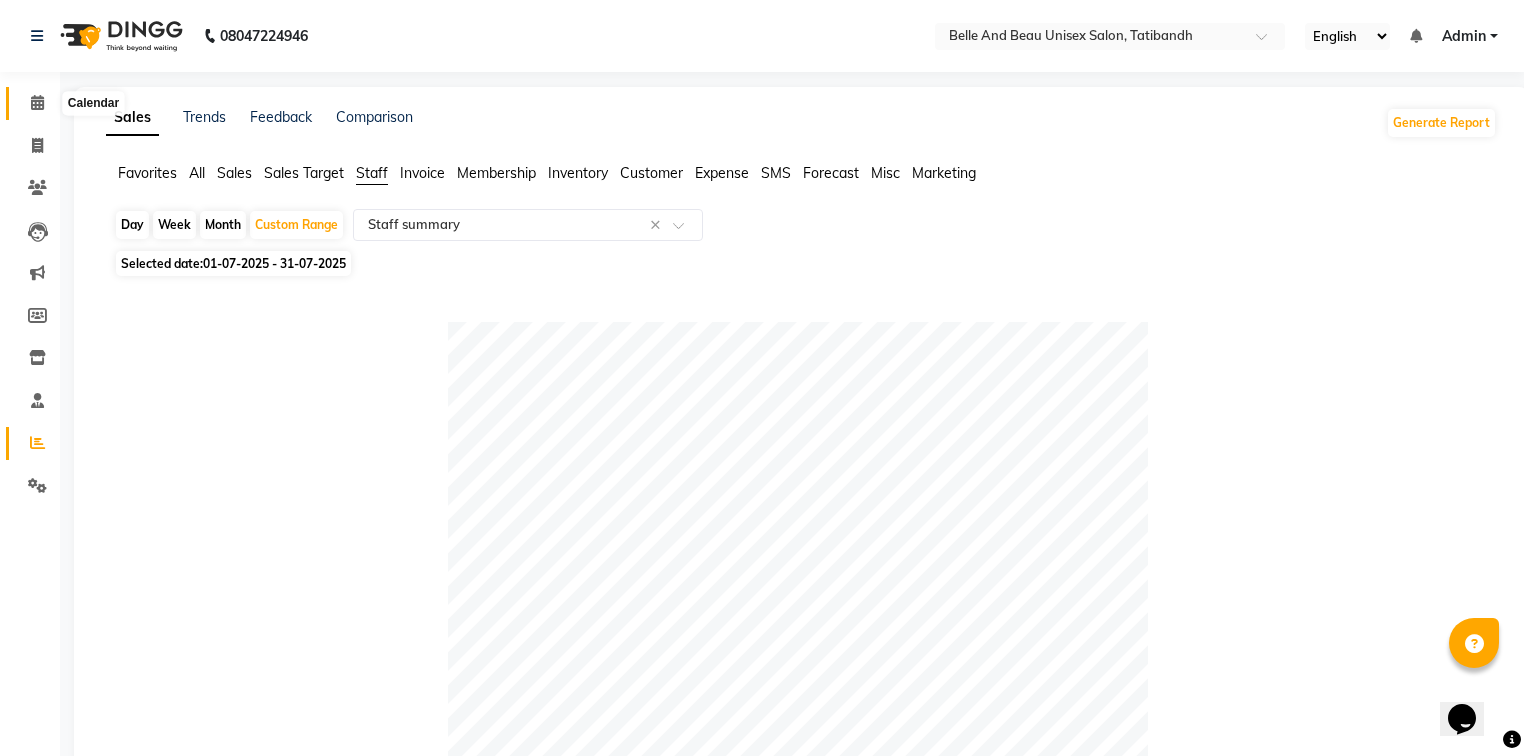 click 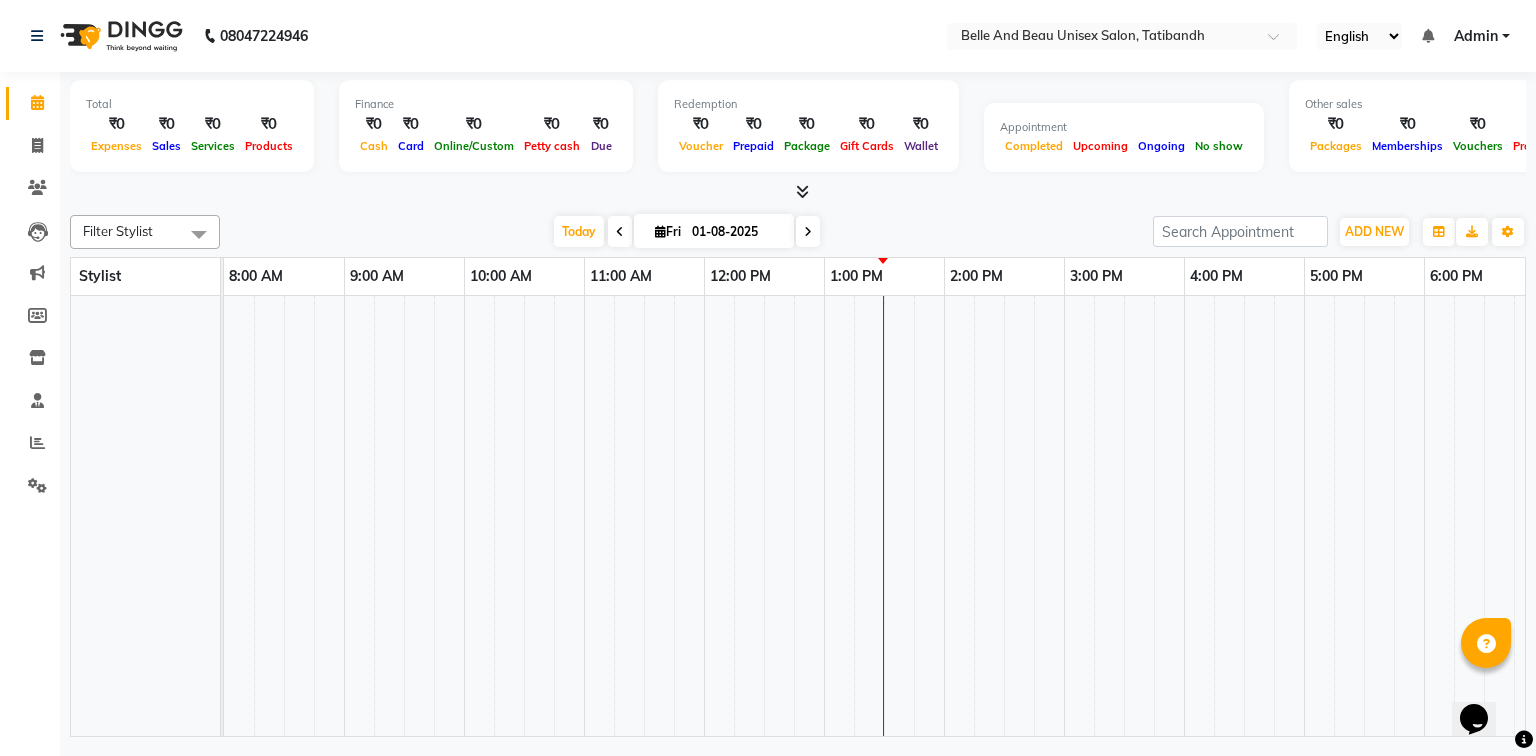 scroll, scrollTop: 0, scrollLeft: 0, axis: both 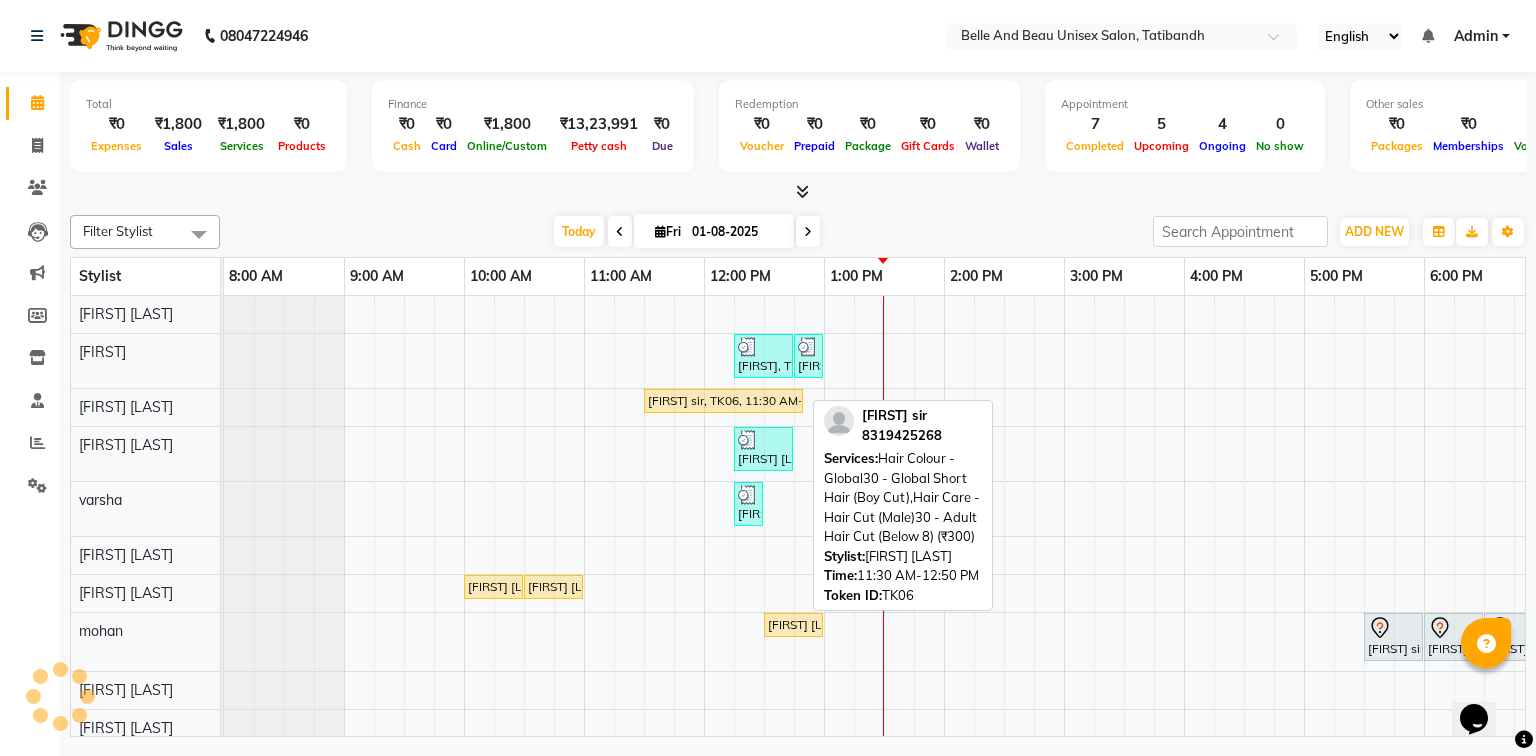 click on "[FIRST] sir, TK06, 11:30 AM-12:50 PM, Hair Colour - Global30 - Global Short Hair (Boy Cut),Hair Care - Hair Cut (Male)30 - Adult Hair Cut (Below 8) (₹300)" at bounding box center (723, 401) 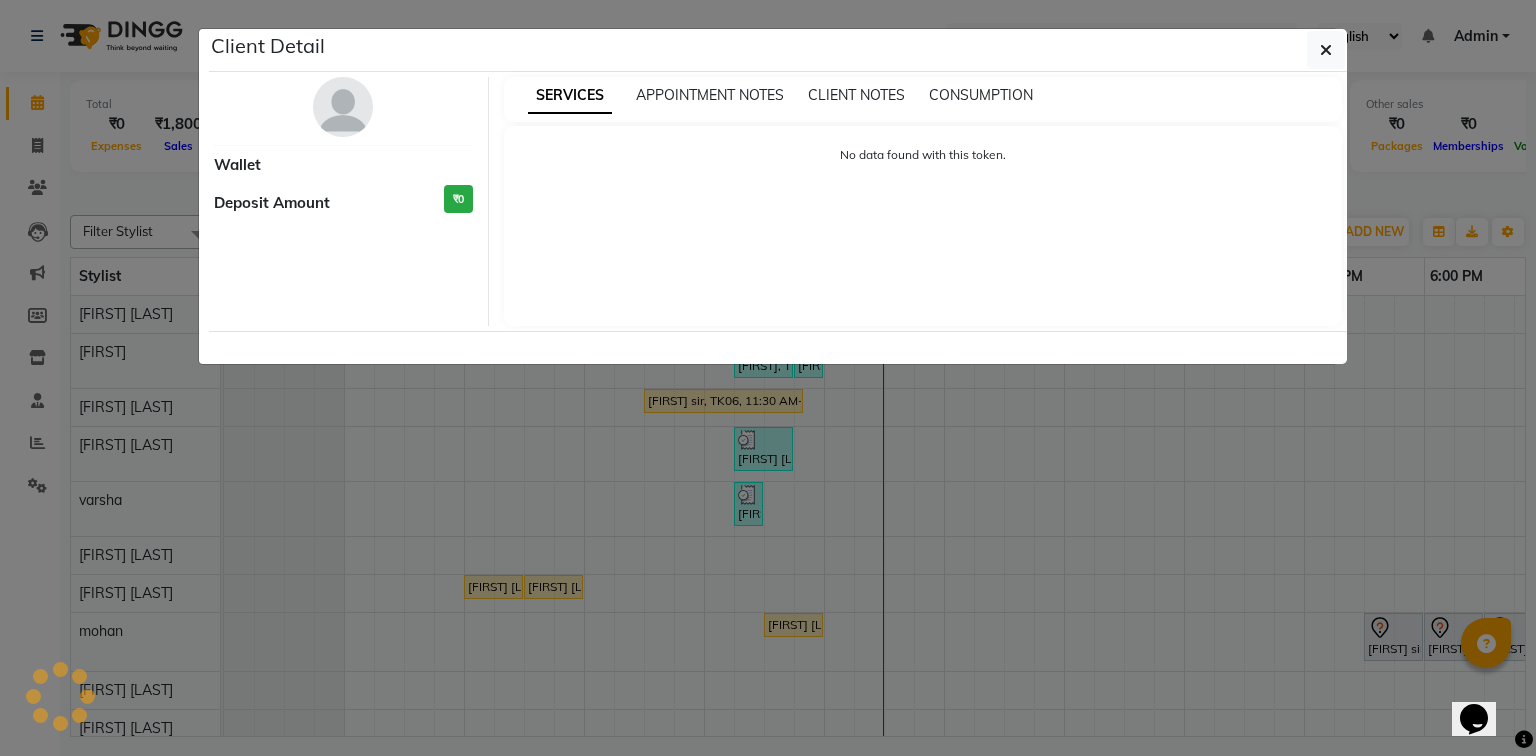 select on "1" 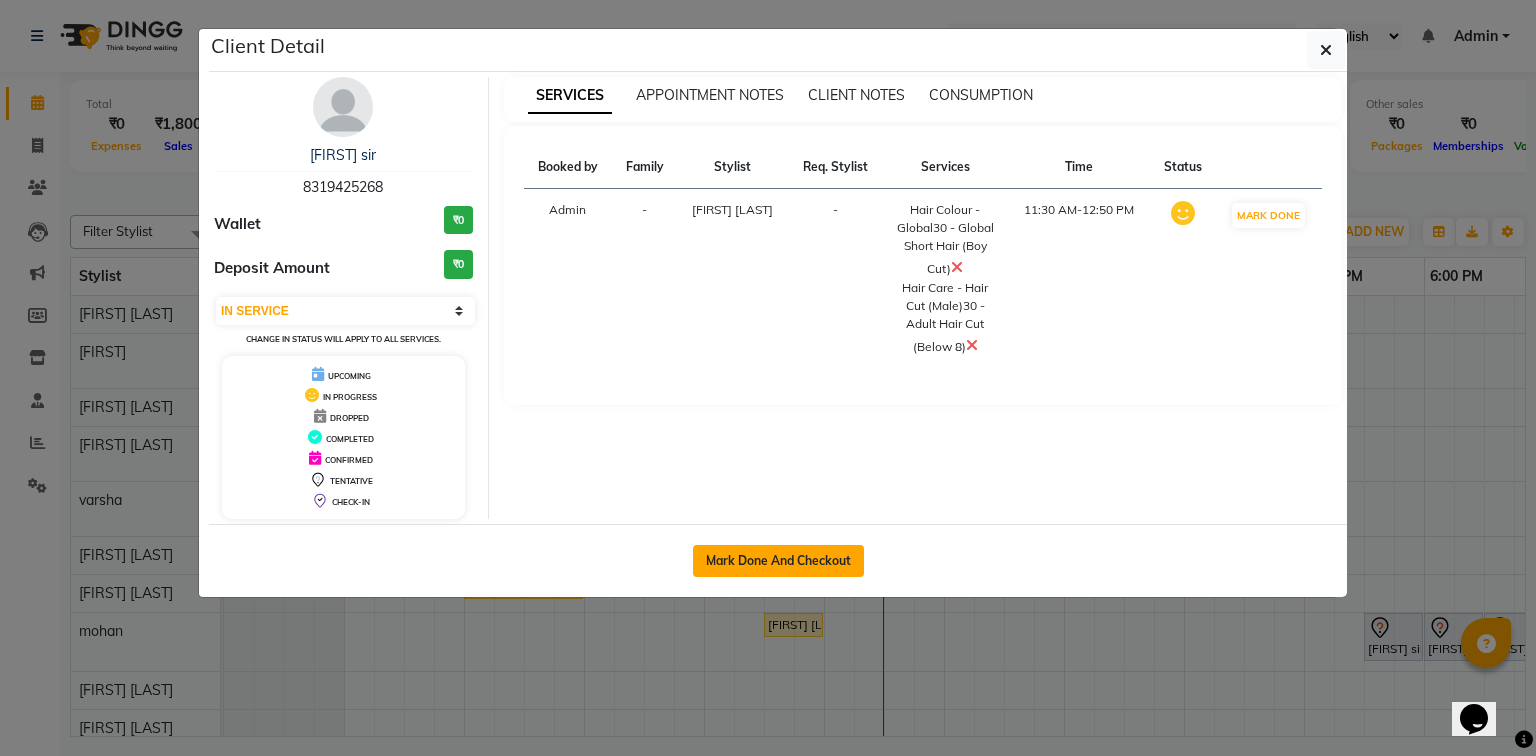 click on "Mark Done And Checkout" 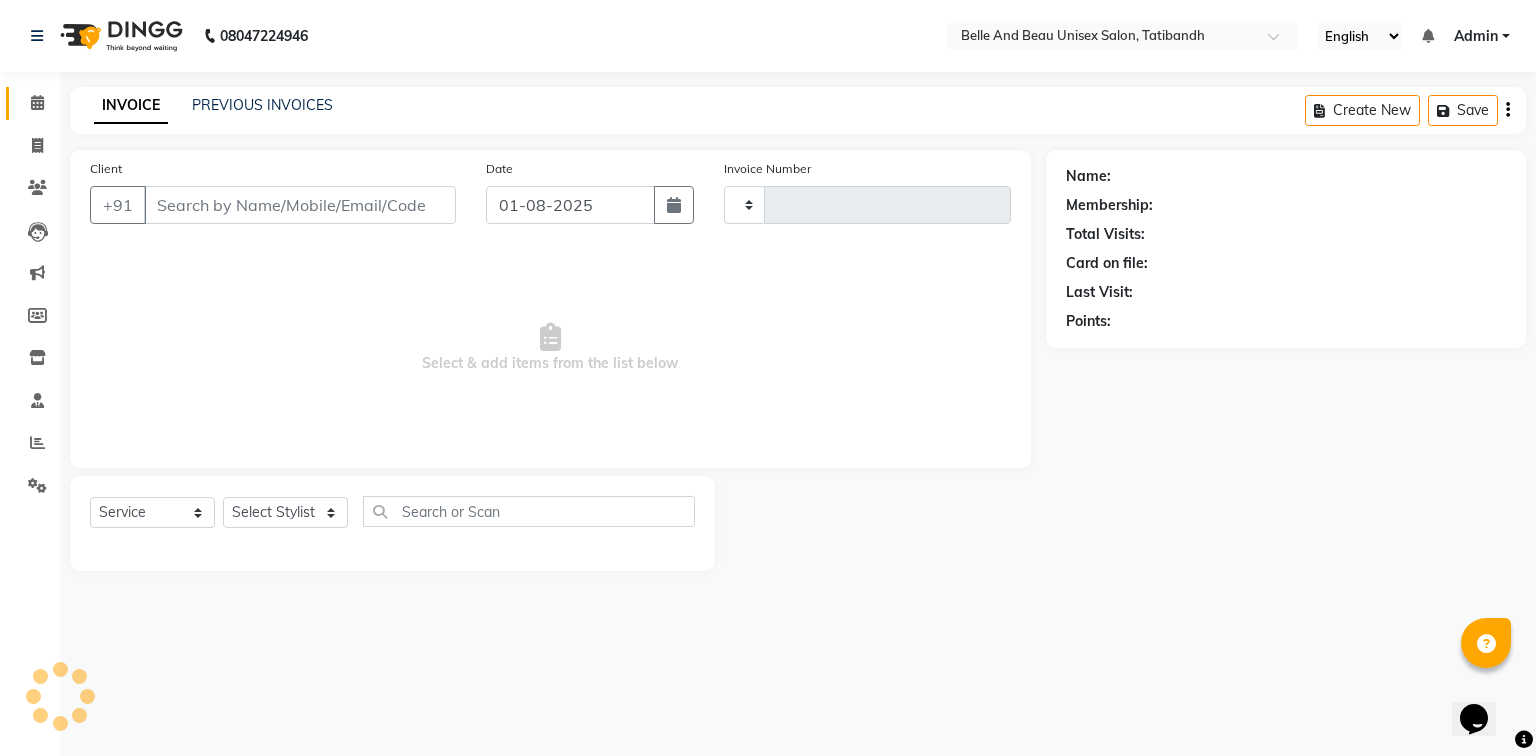select on "3" 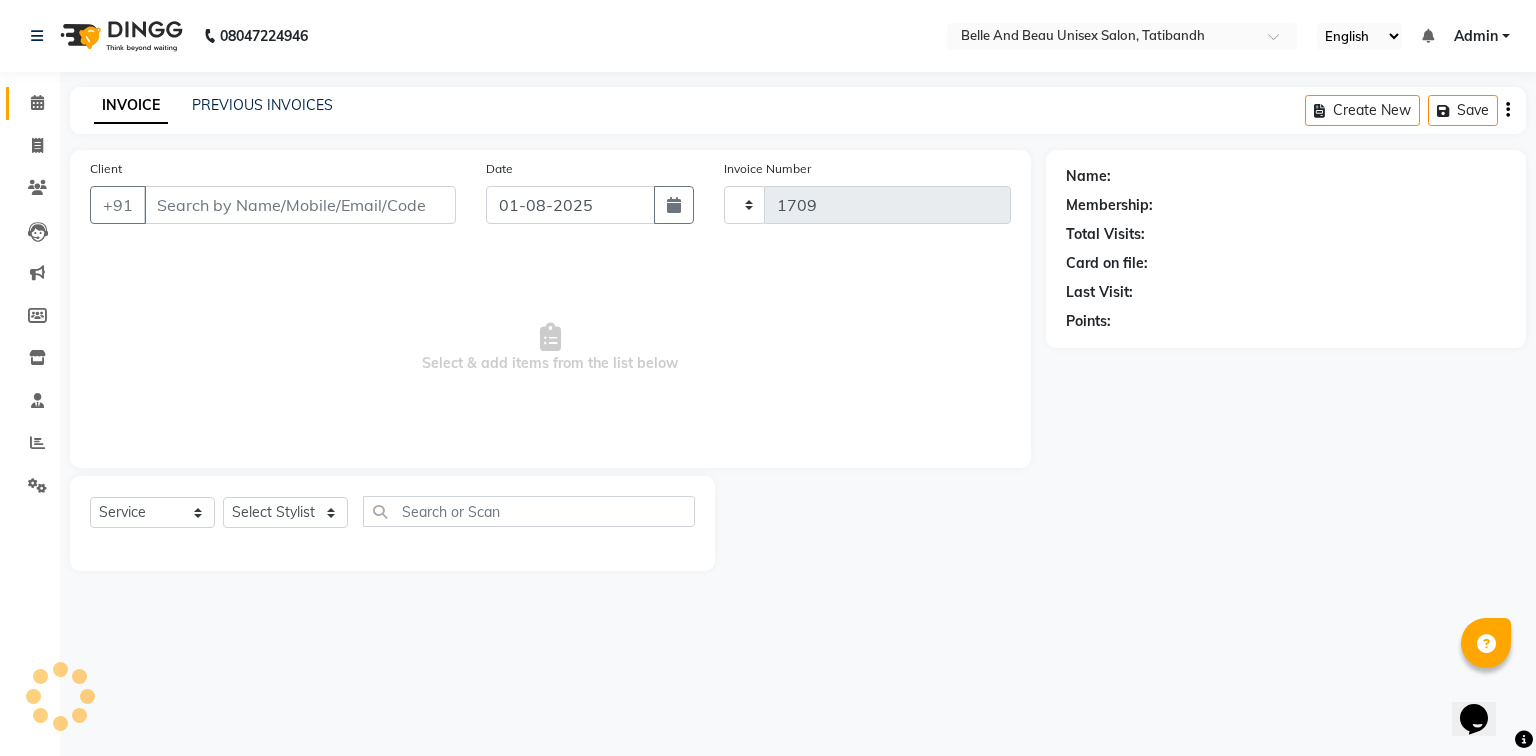 select on "7066" 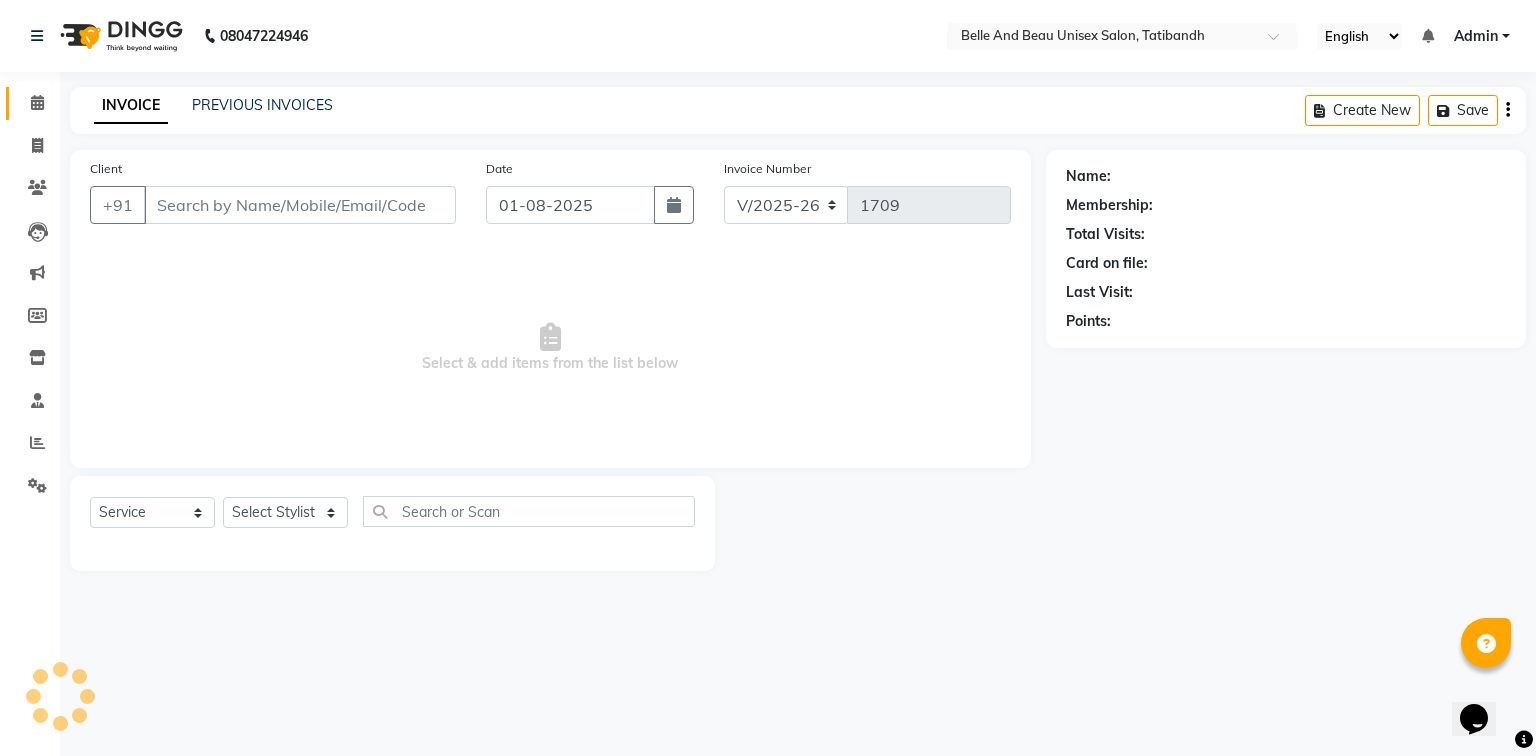 type on "8319425268" 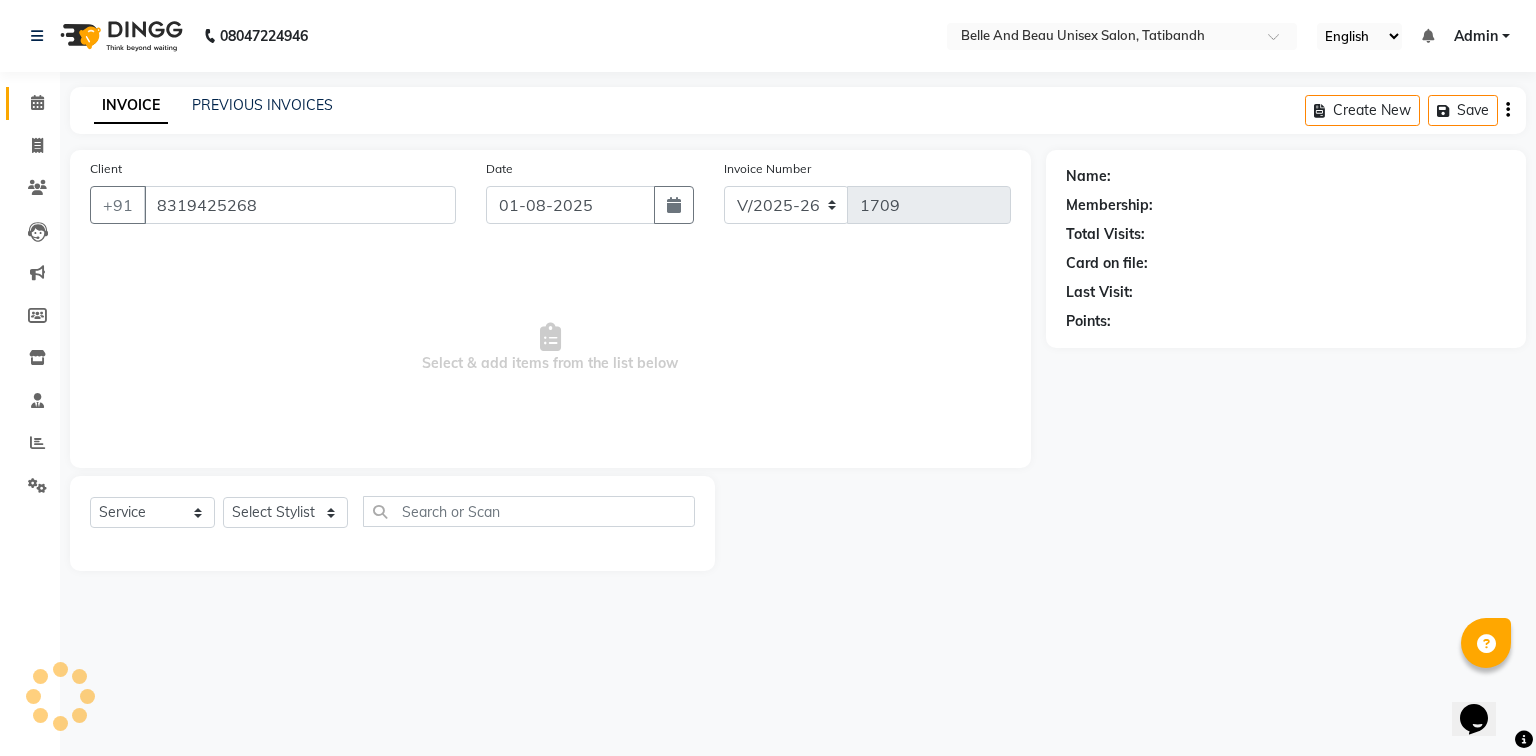 select on "59227" 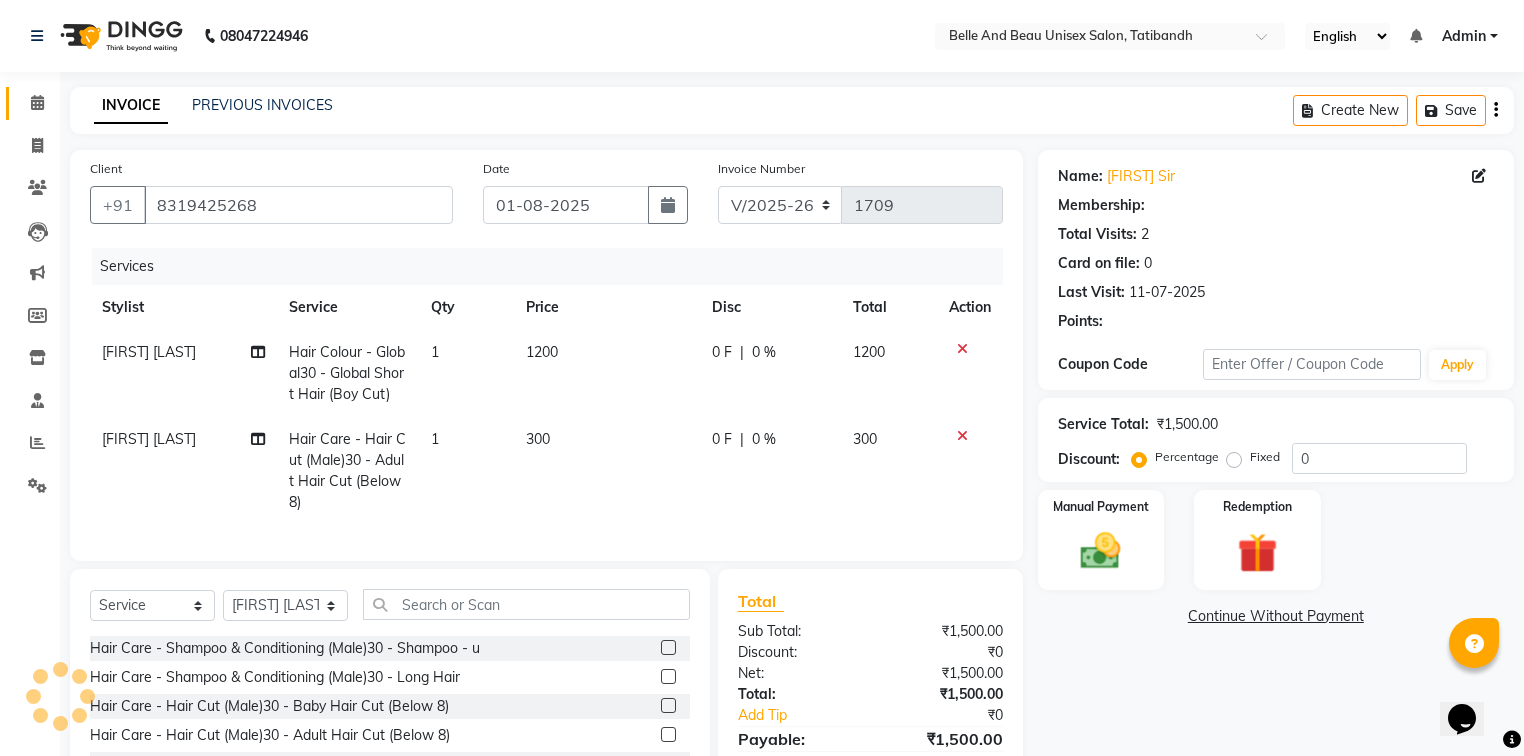select on "1: Object" 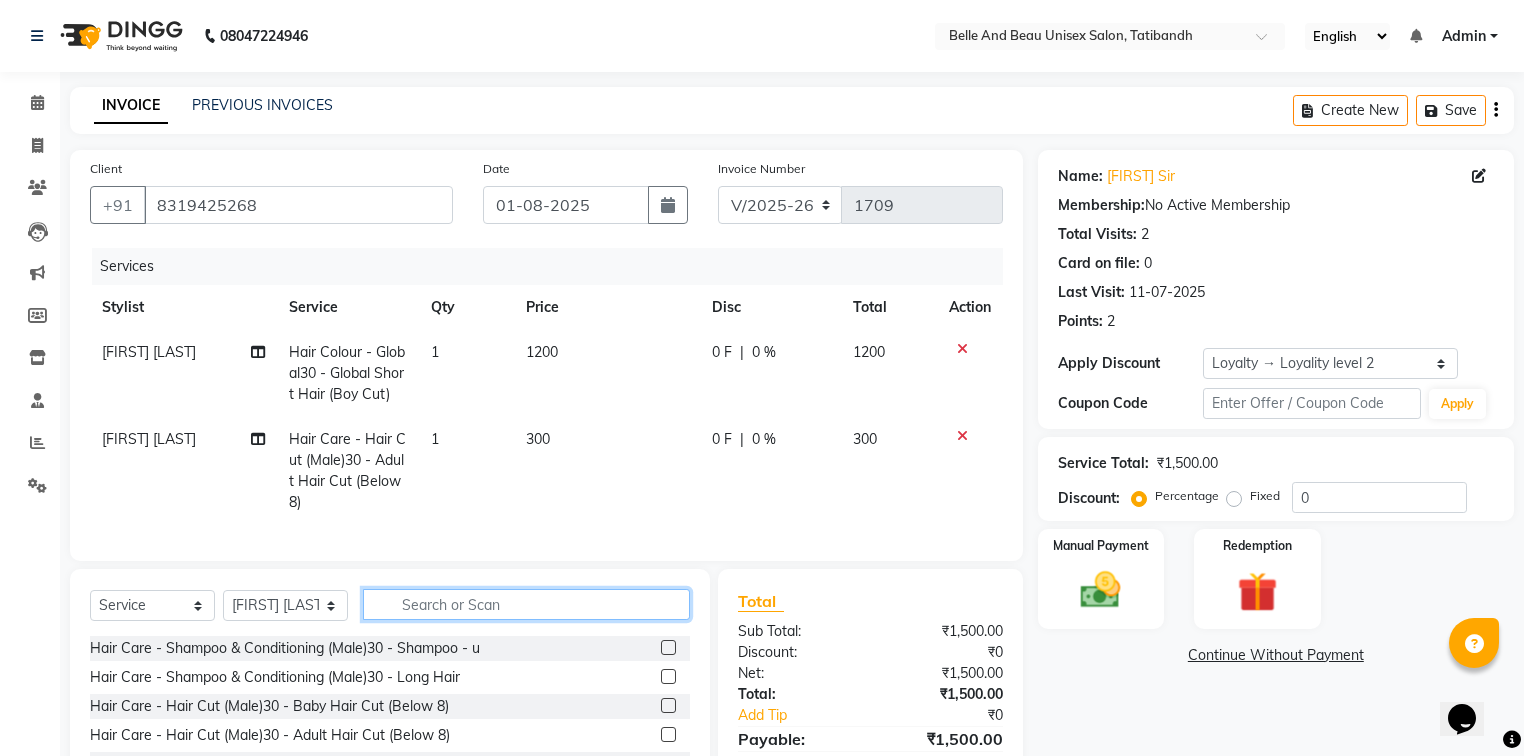 click 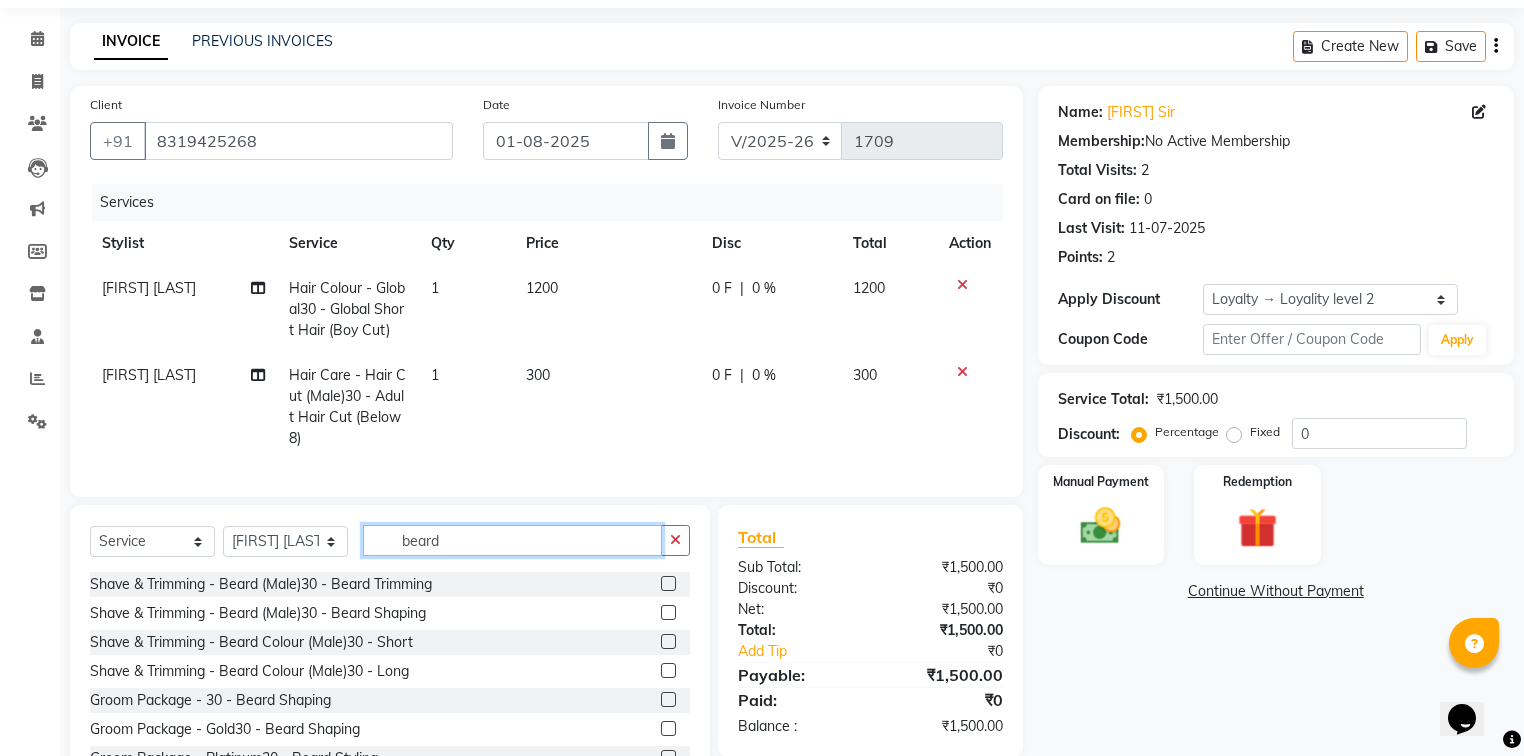 scroll, scrollTop: 151, scrollLeft: 0, axis: vertical 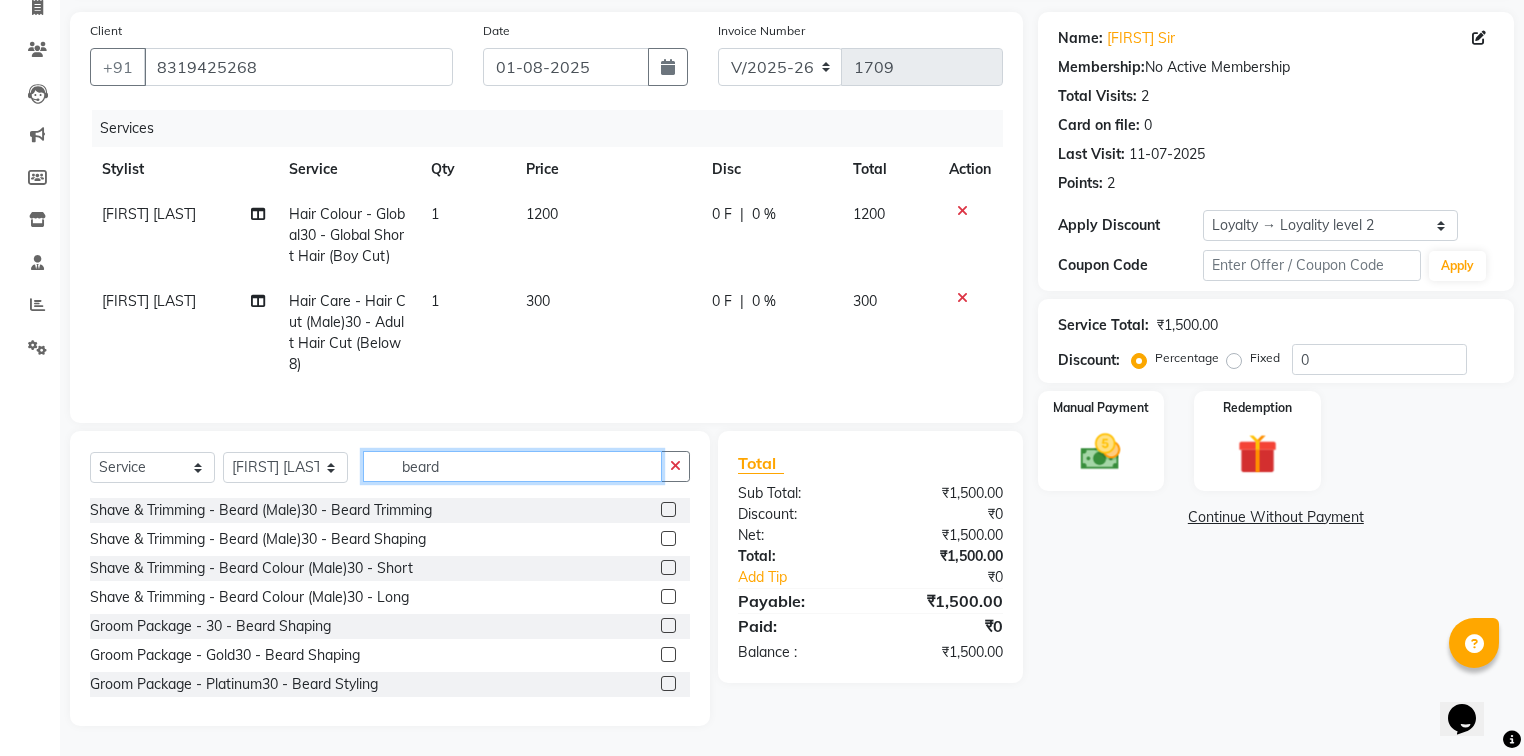 type on "beard" 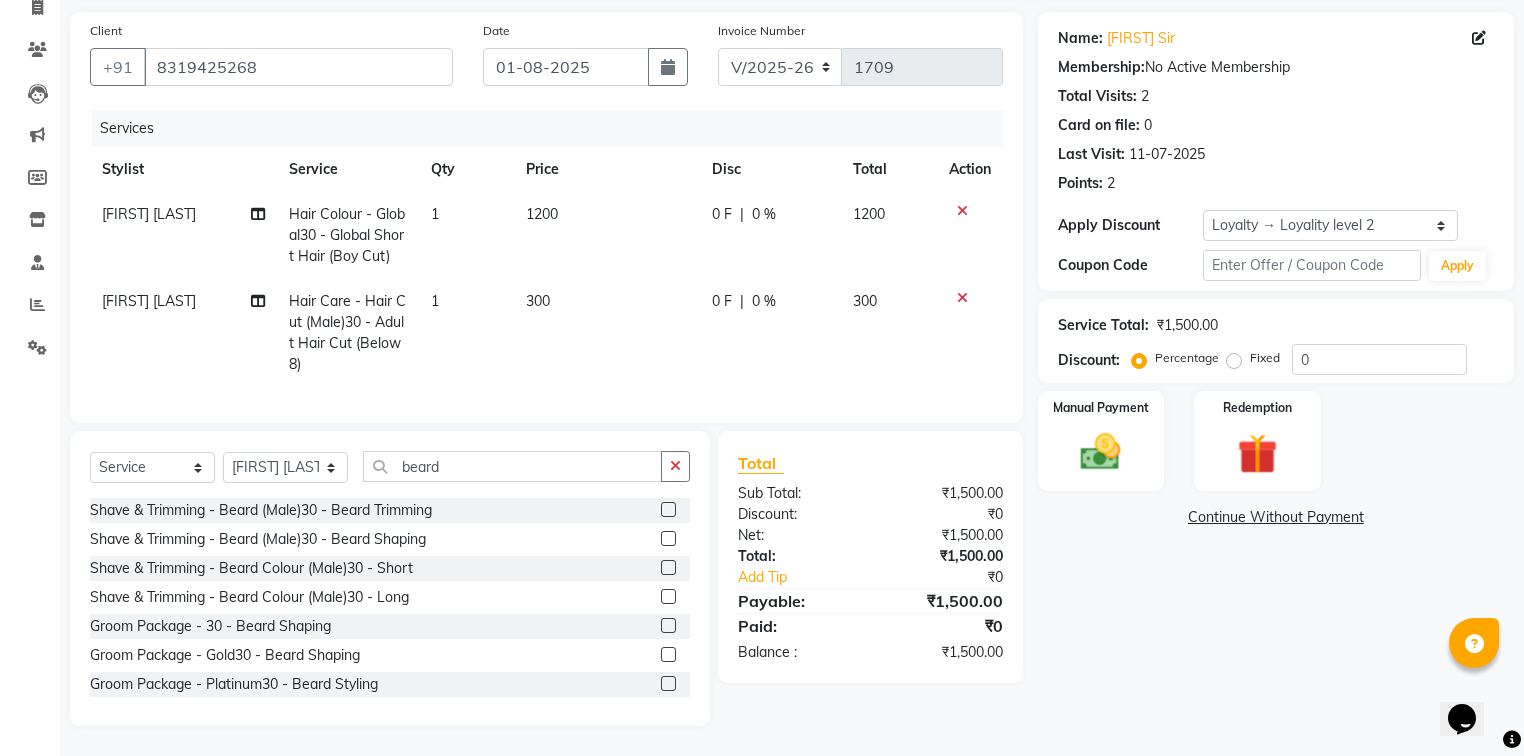 click 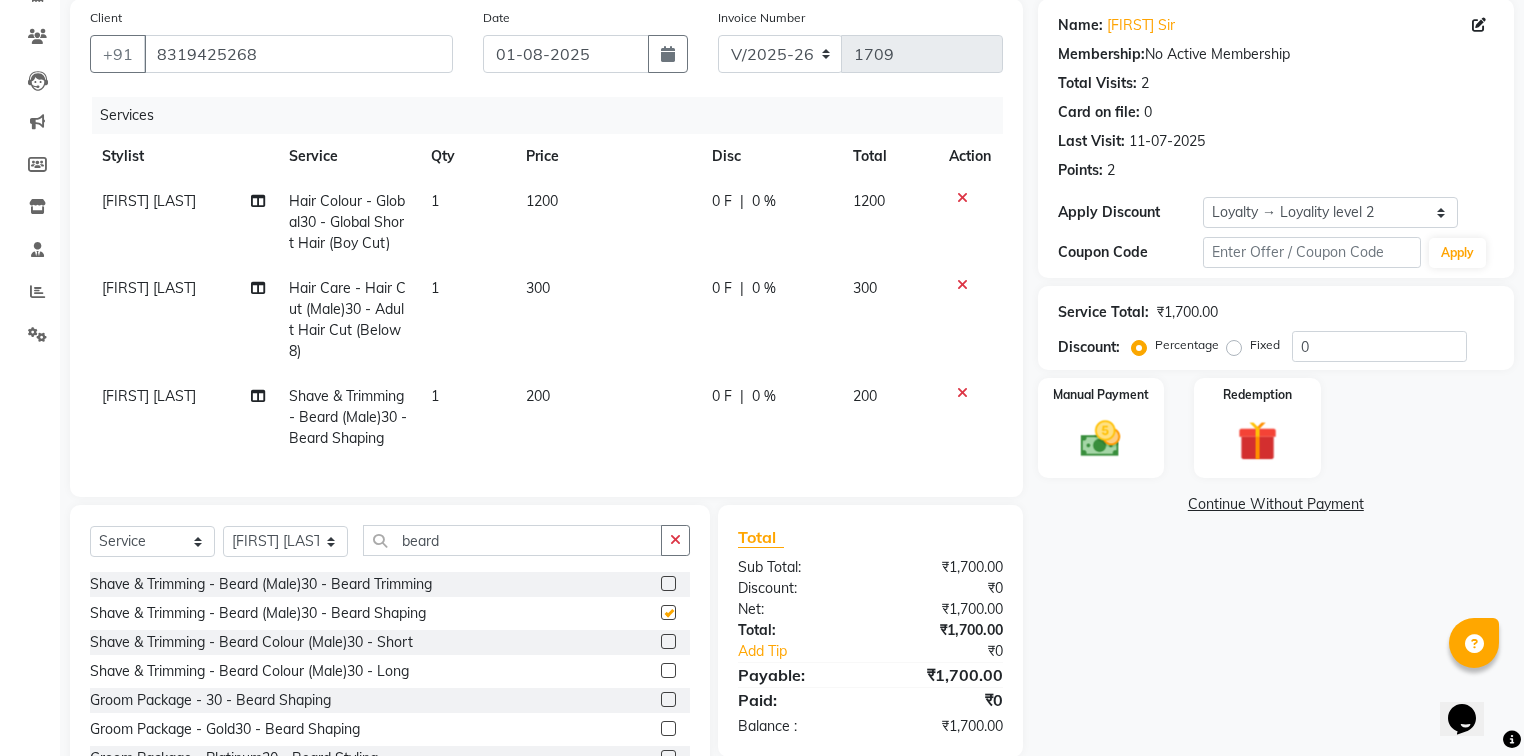 checkbox on "false" 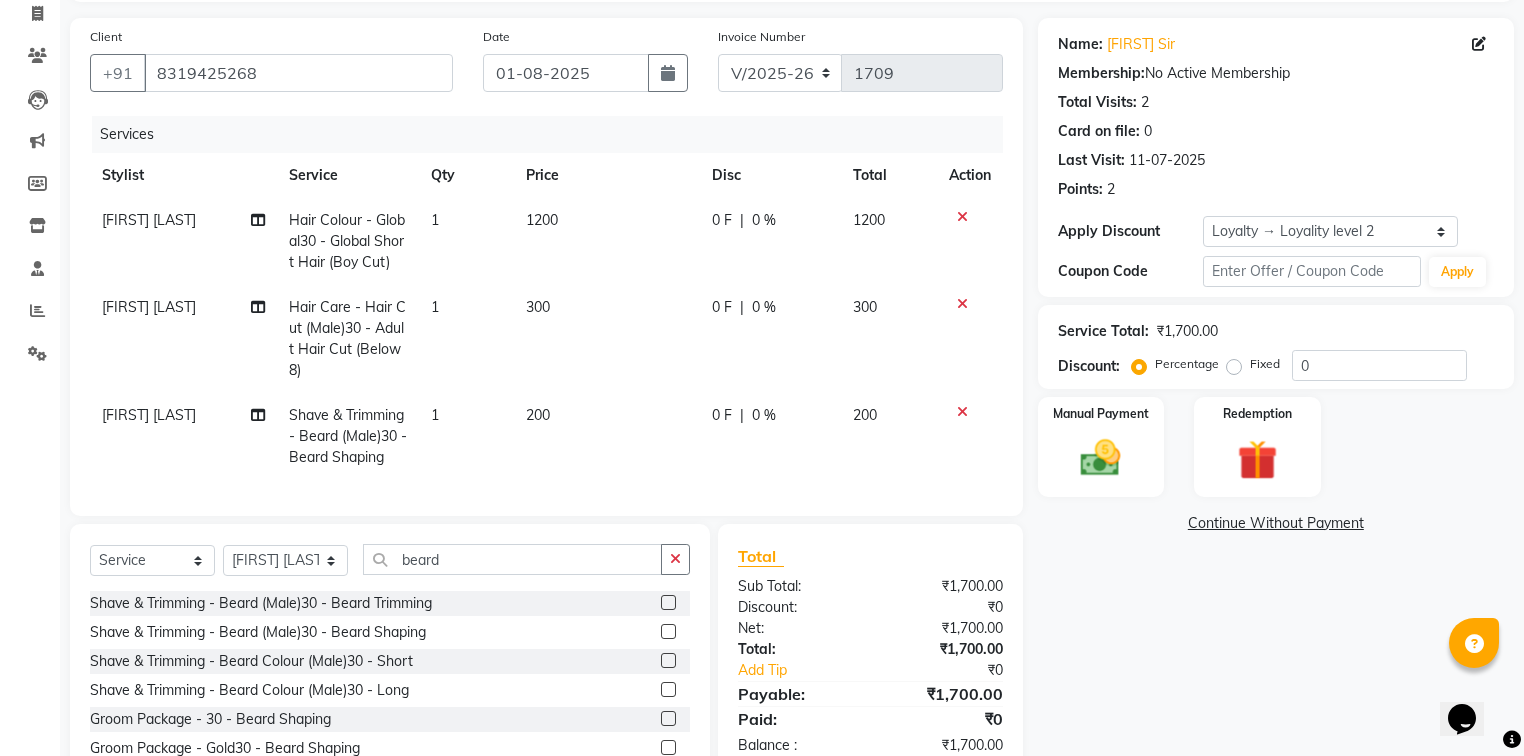 scroll, scrollTop: 237, scrollLeft: 0, axis: vertical 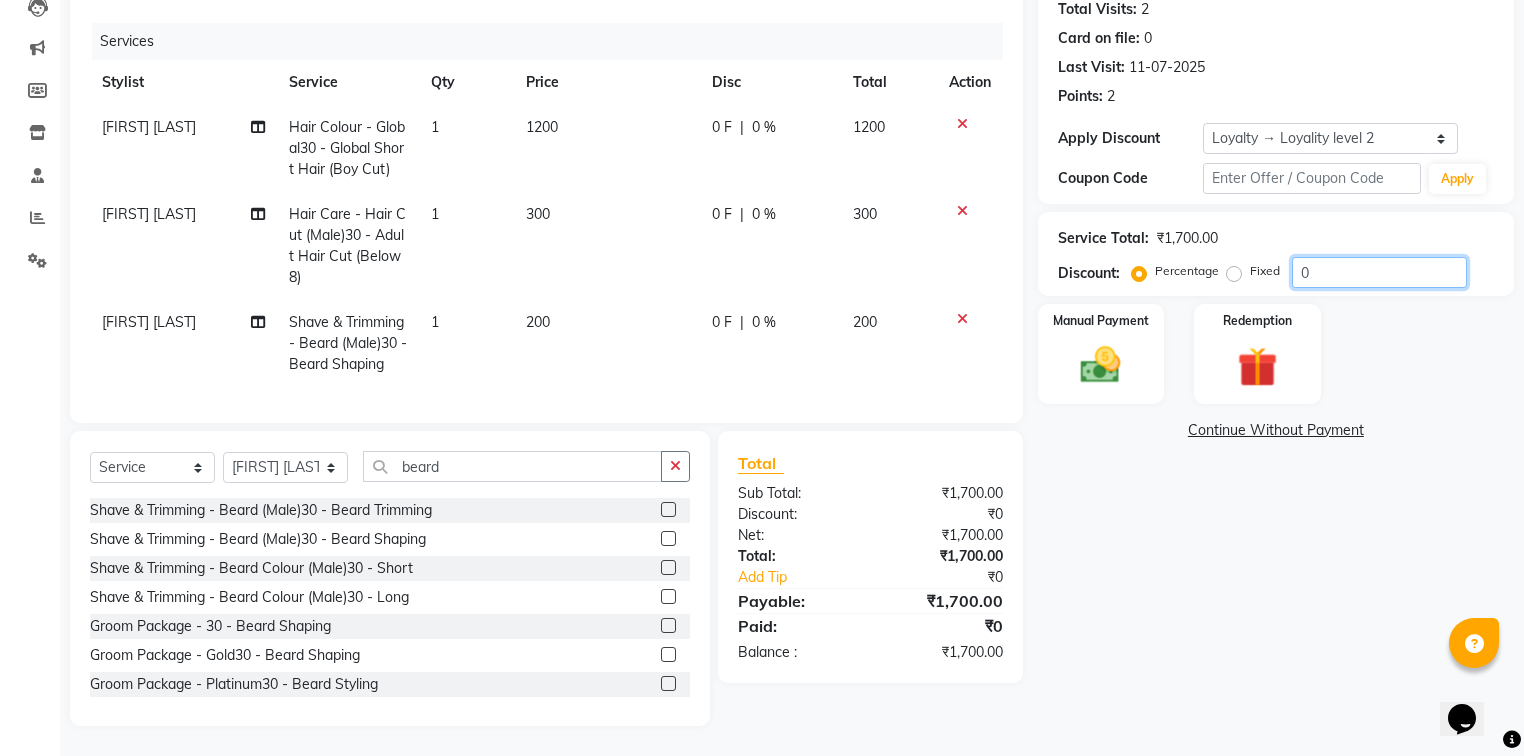 click on "0" 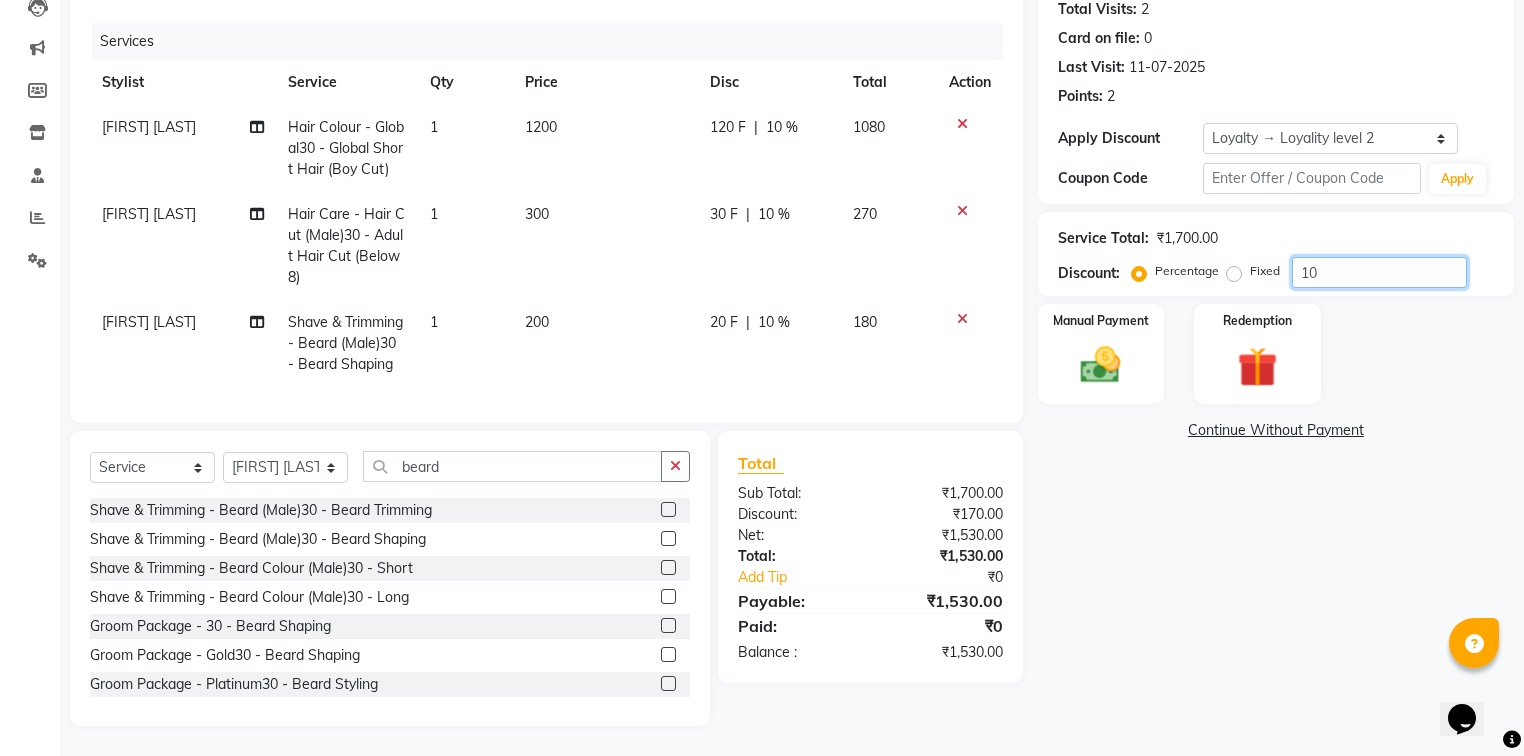type on "1" 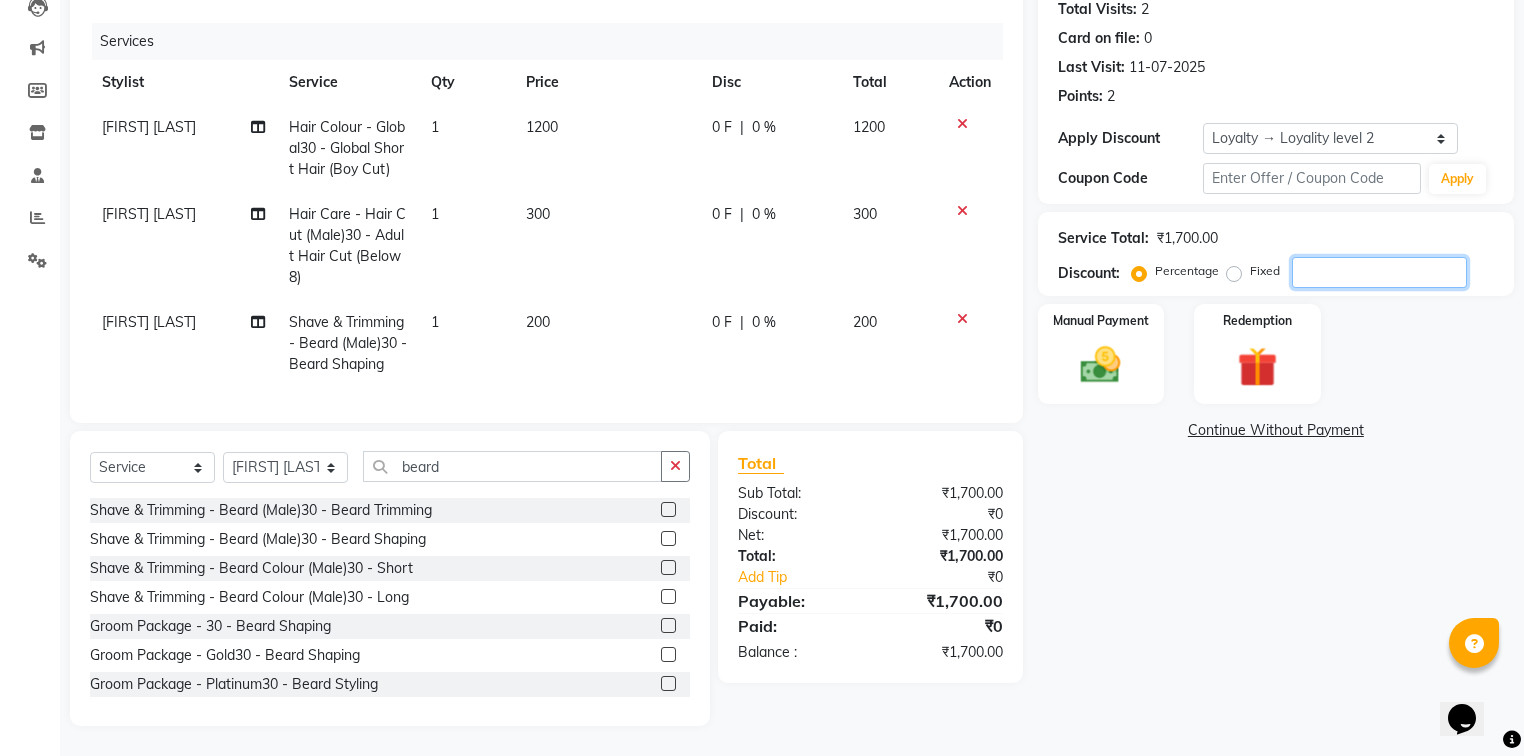 type 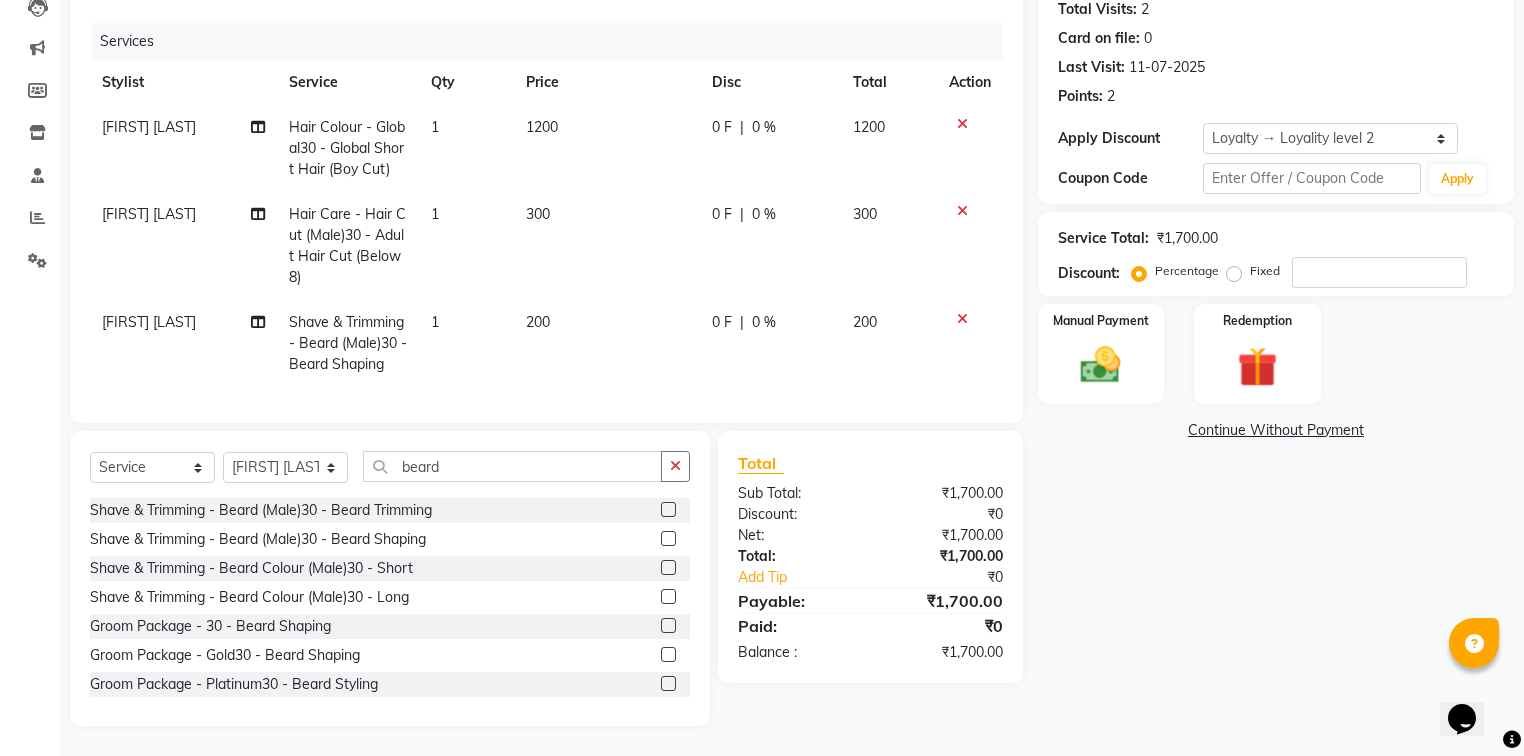 click on "Fixed" 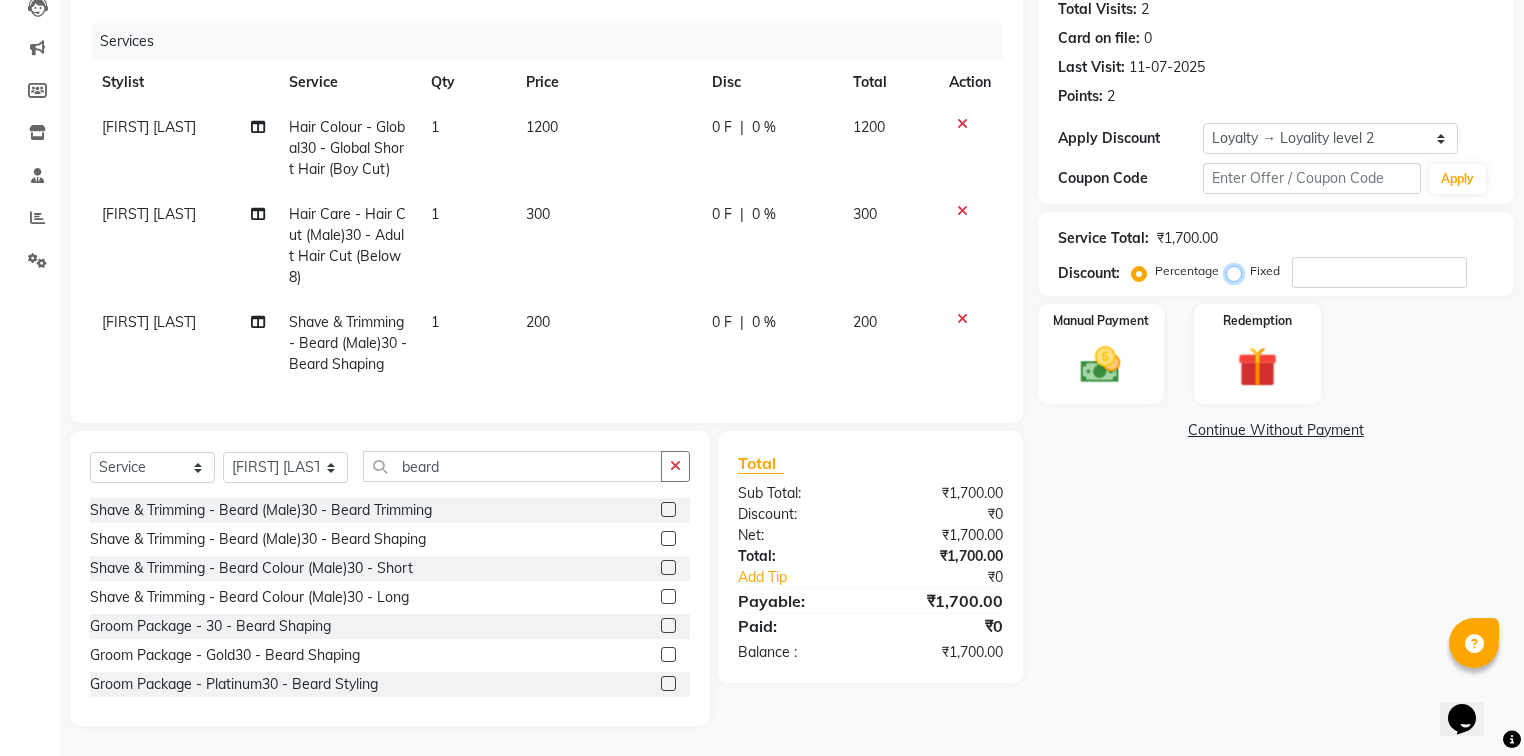 click on "Fixed" at bounding box center (1238, 271) 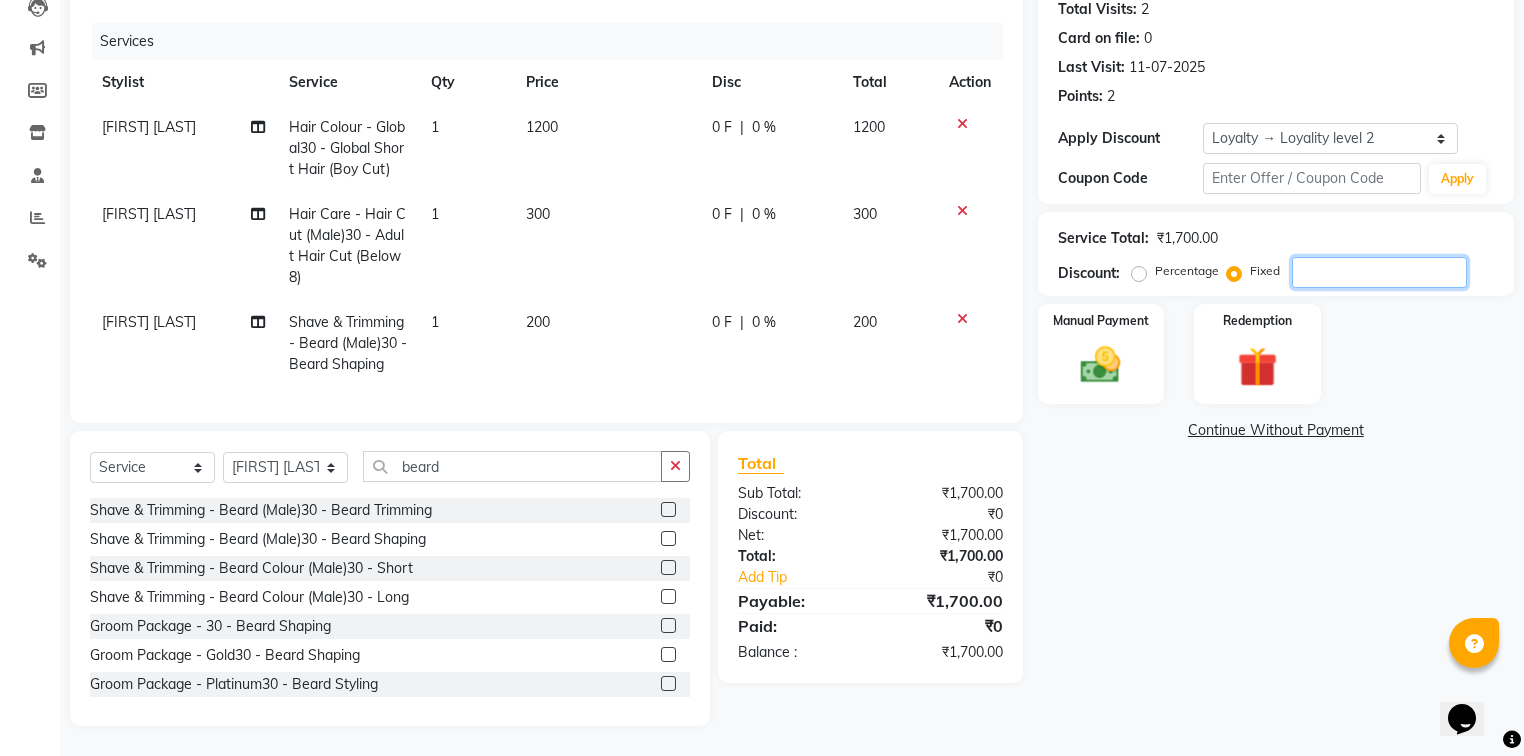 click 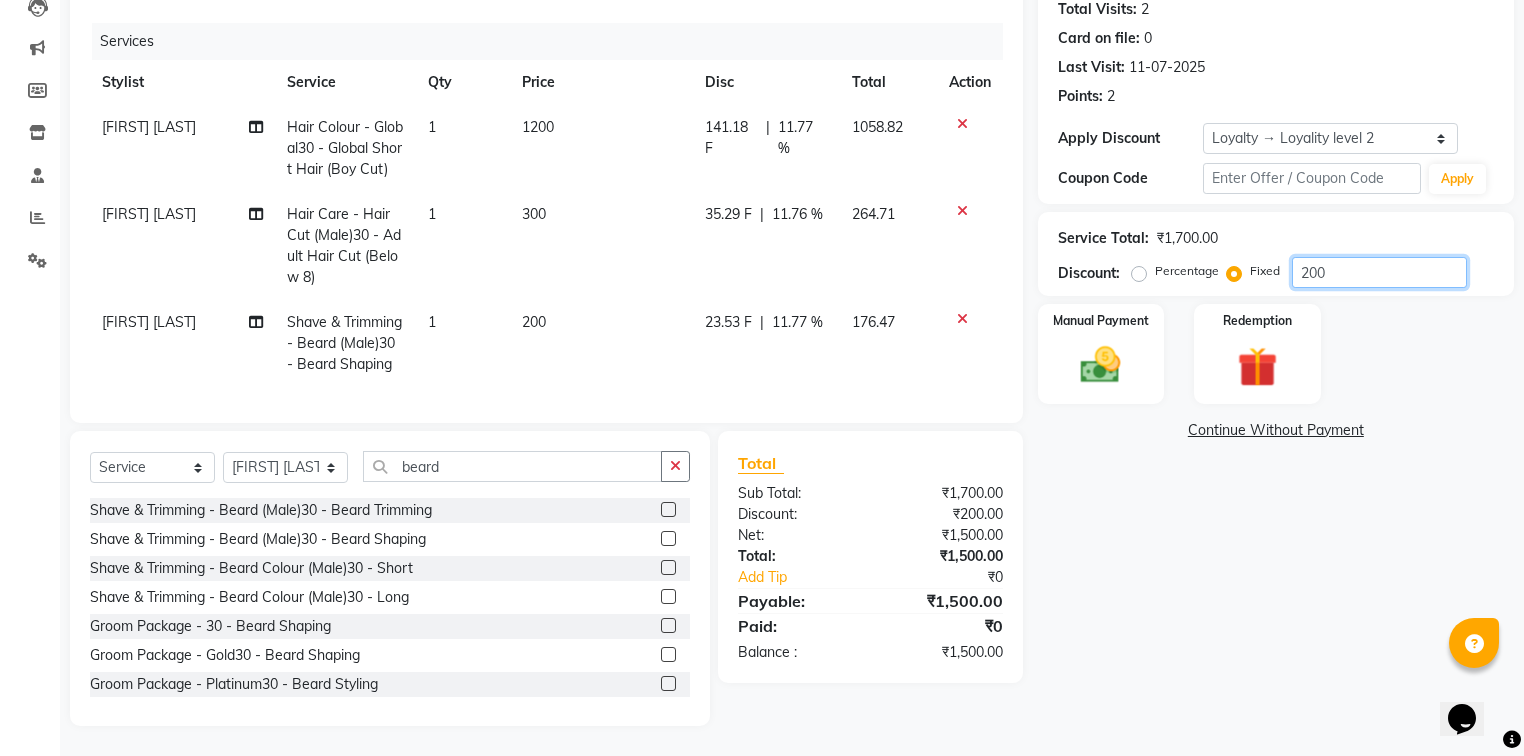 type on "200" 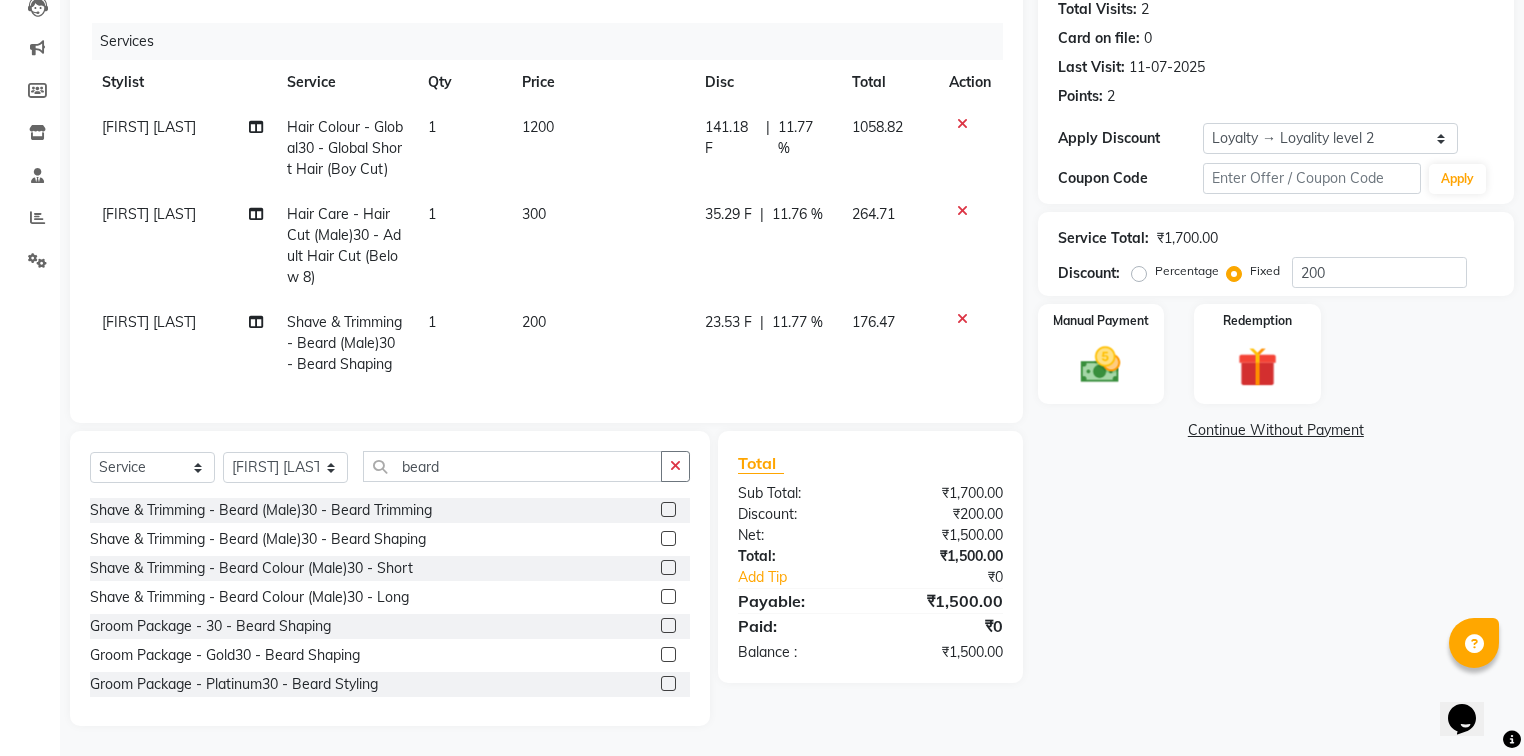 click on "Name: [FIRST] [LAST] Membership:  No Active Membership  Total Visits:  2 Card on file:  0 Last Visit:   11-07-2025 Points:   2  Apply Discount Select  Loyalty → Loyality level 2  Coupon Code Apply Service Total:  ₹1,700.00  Discount:  Percentage   Fixed  200 Manual Payment Redemption  Continue Without Payment" 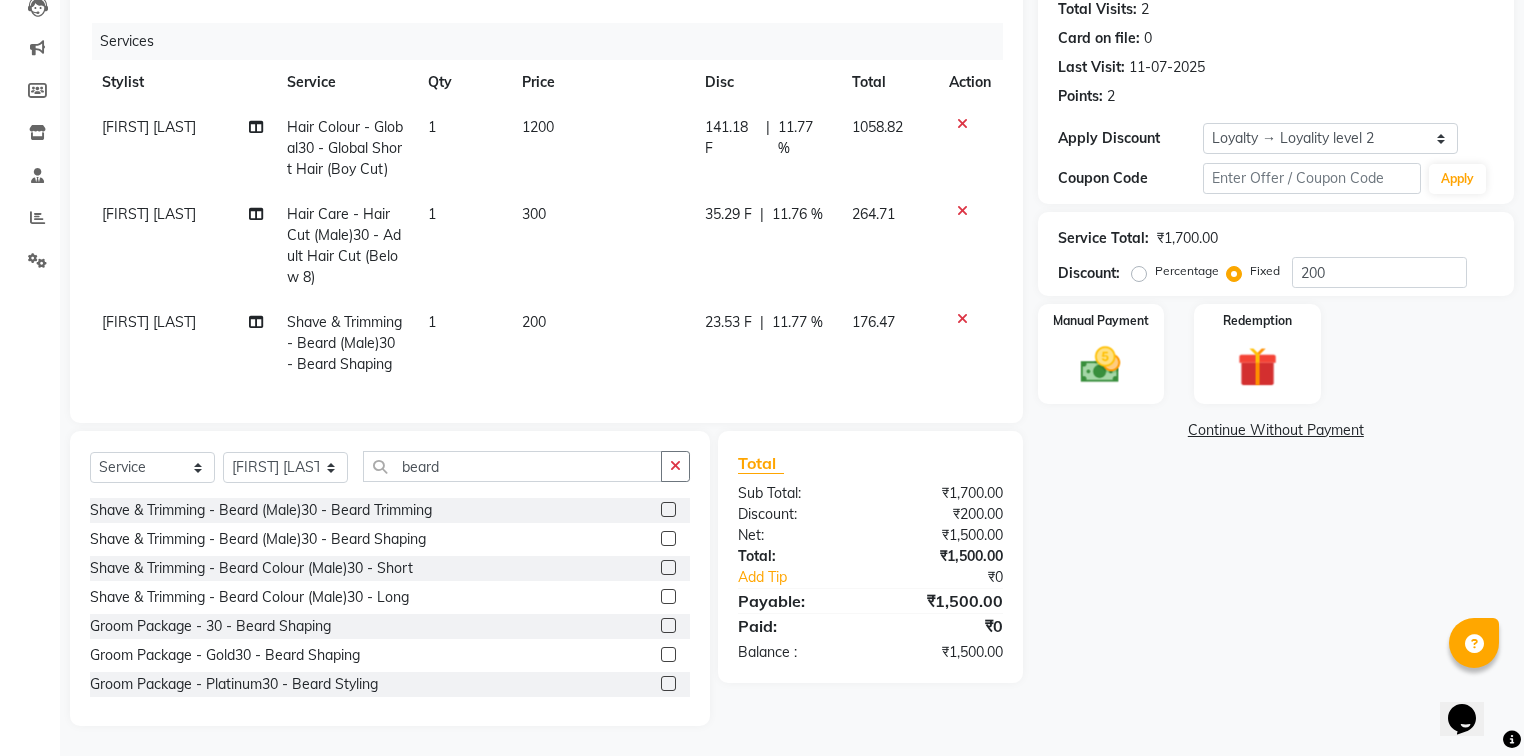 scroll, scrollTop: 259, scrollLeft: 0, axis: vertical 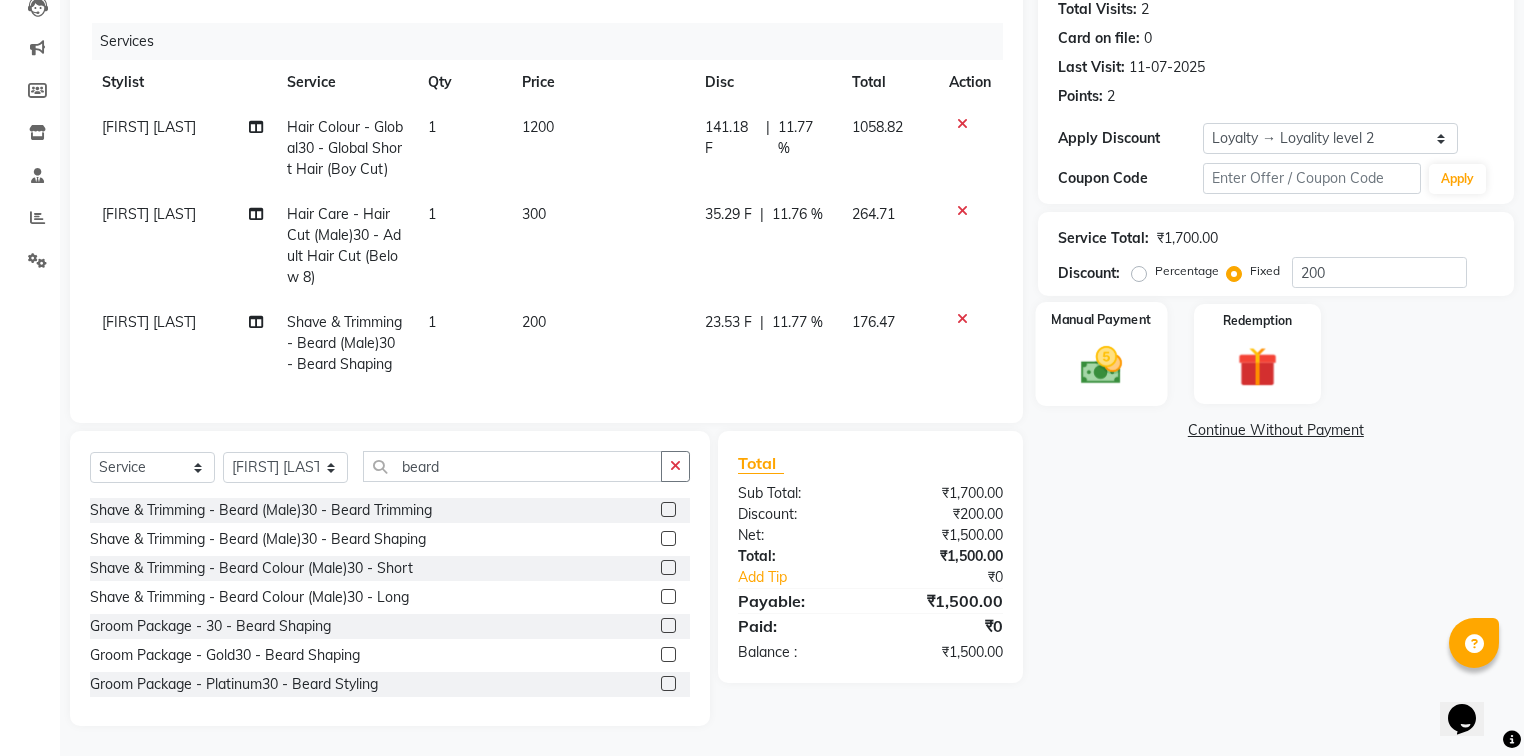 click 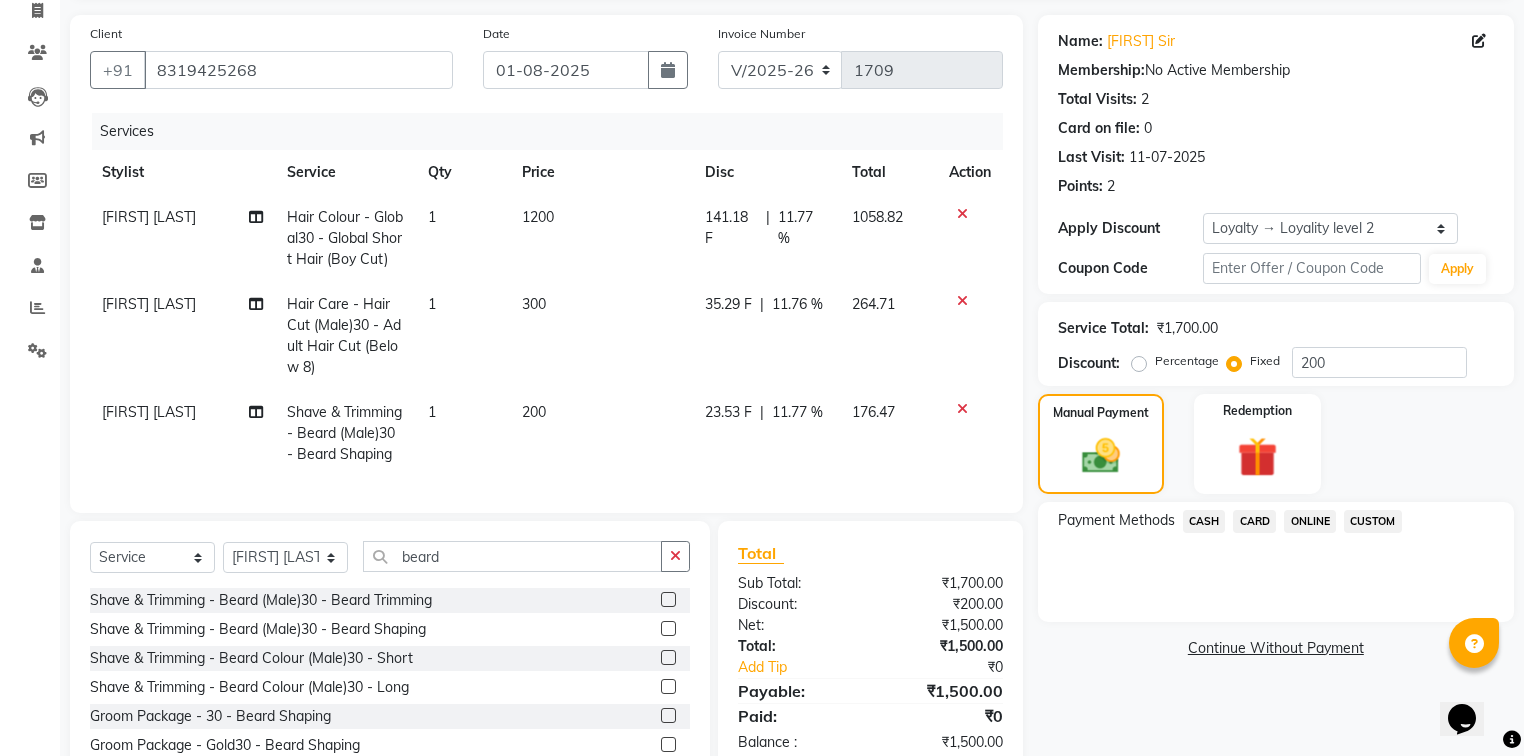 scroll, scrollTop: 259, scrollLeft: 0, axis: vertical 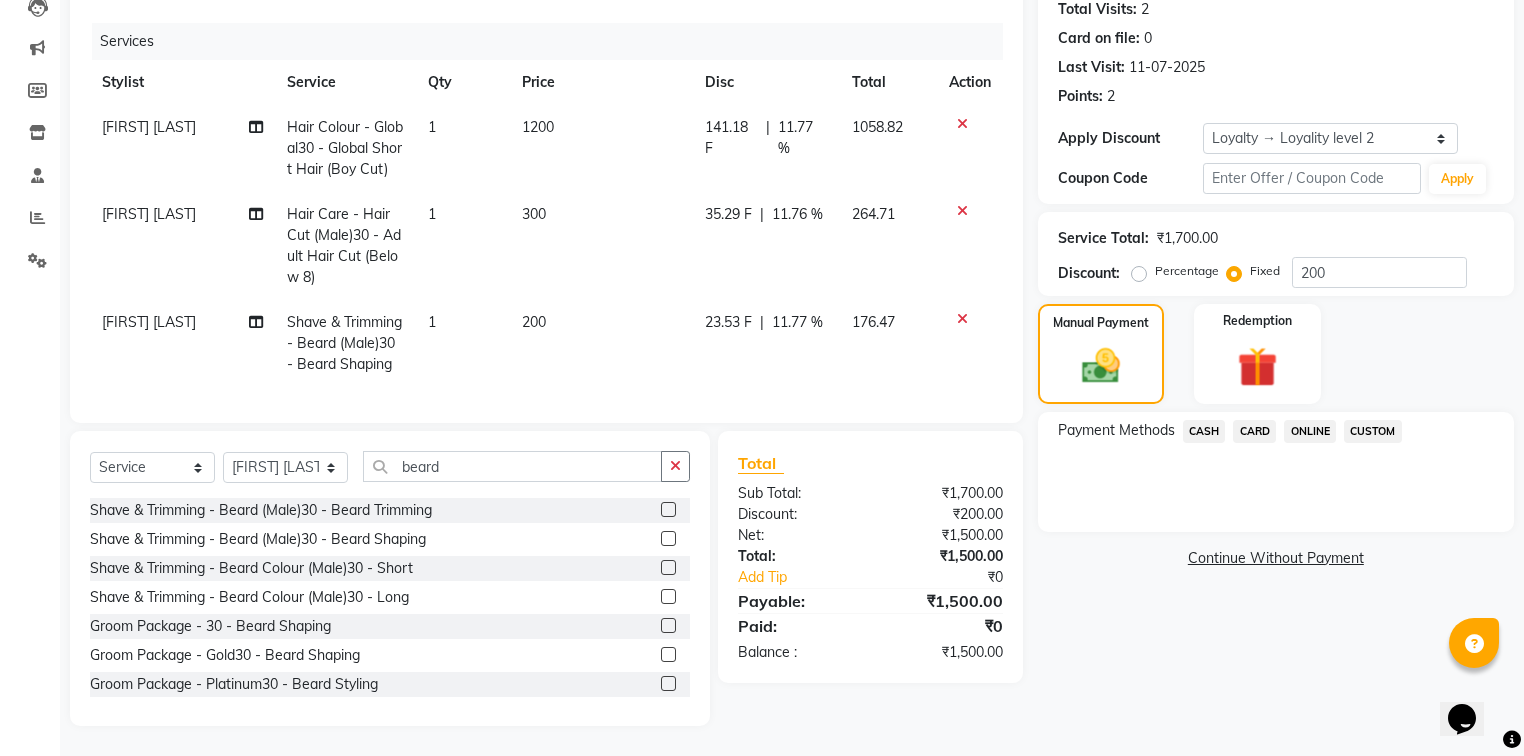 click on "ONLINE" 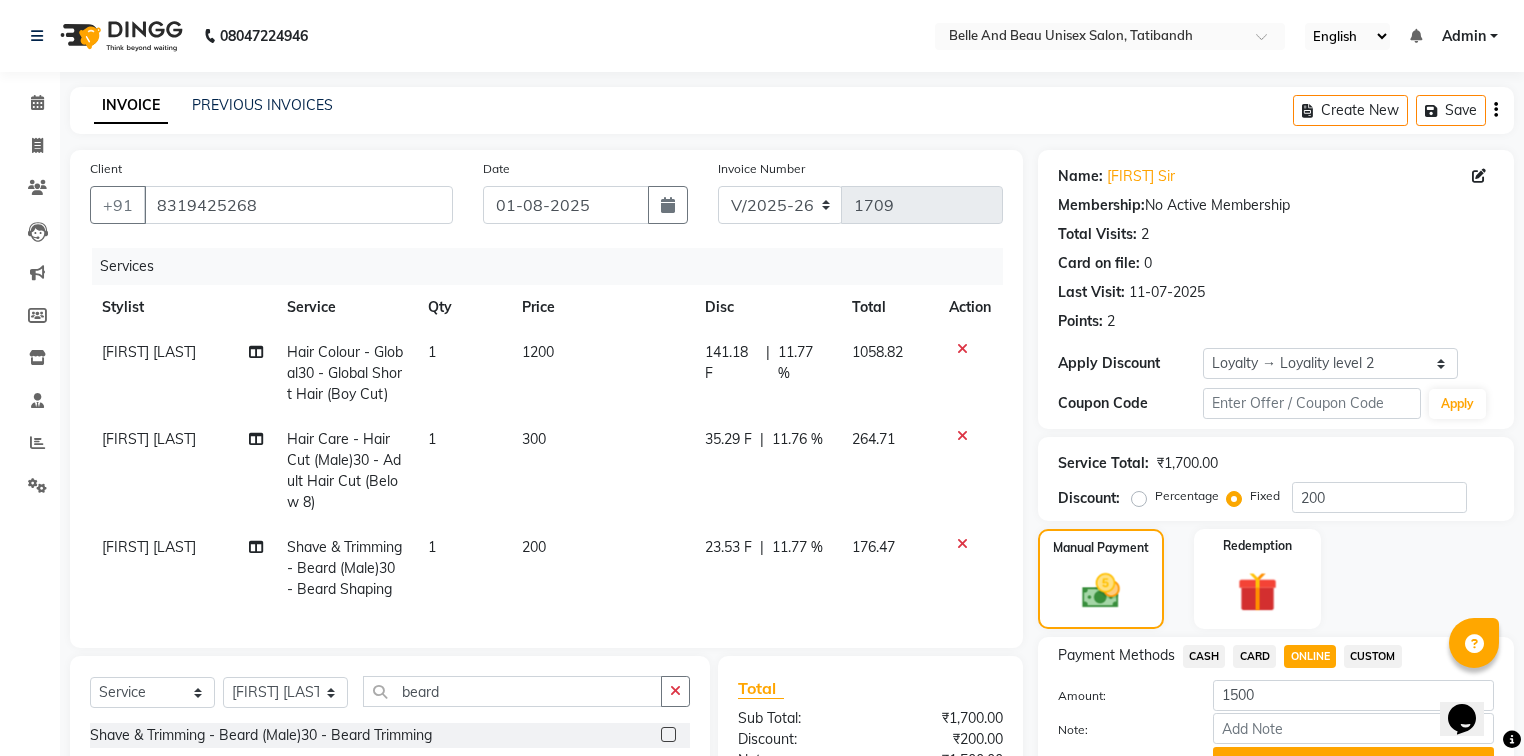 scroll, scrollTop: 259, scrollLeft: 0, axis: vertical 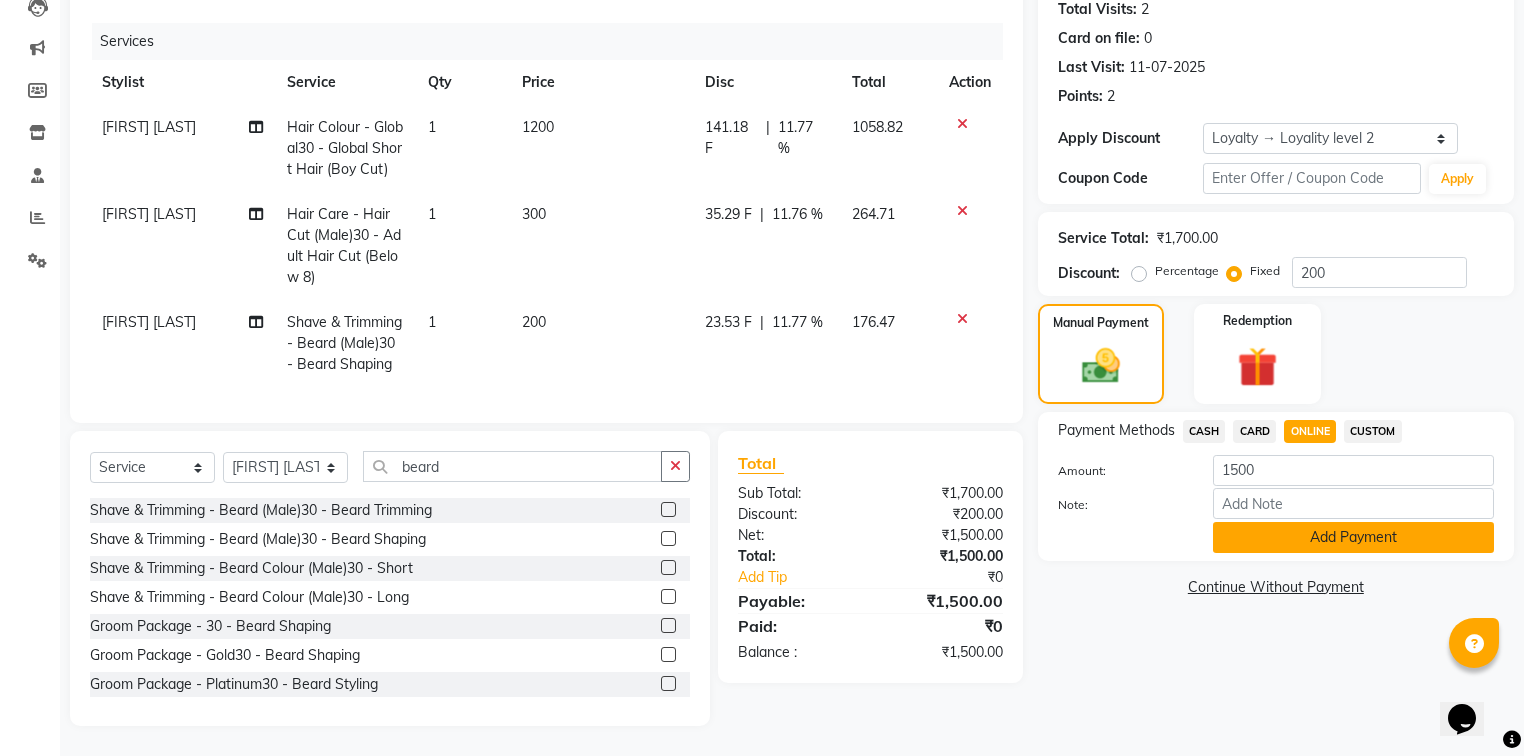 click on "Add Payment" 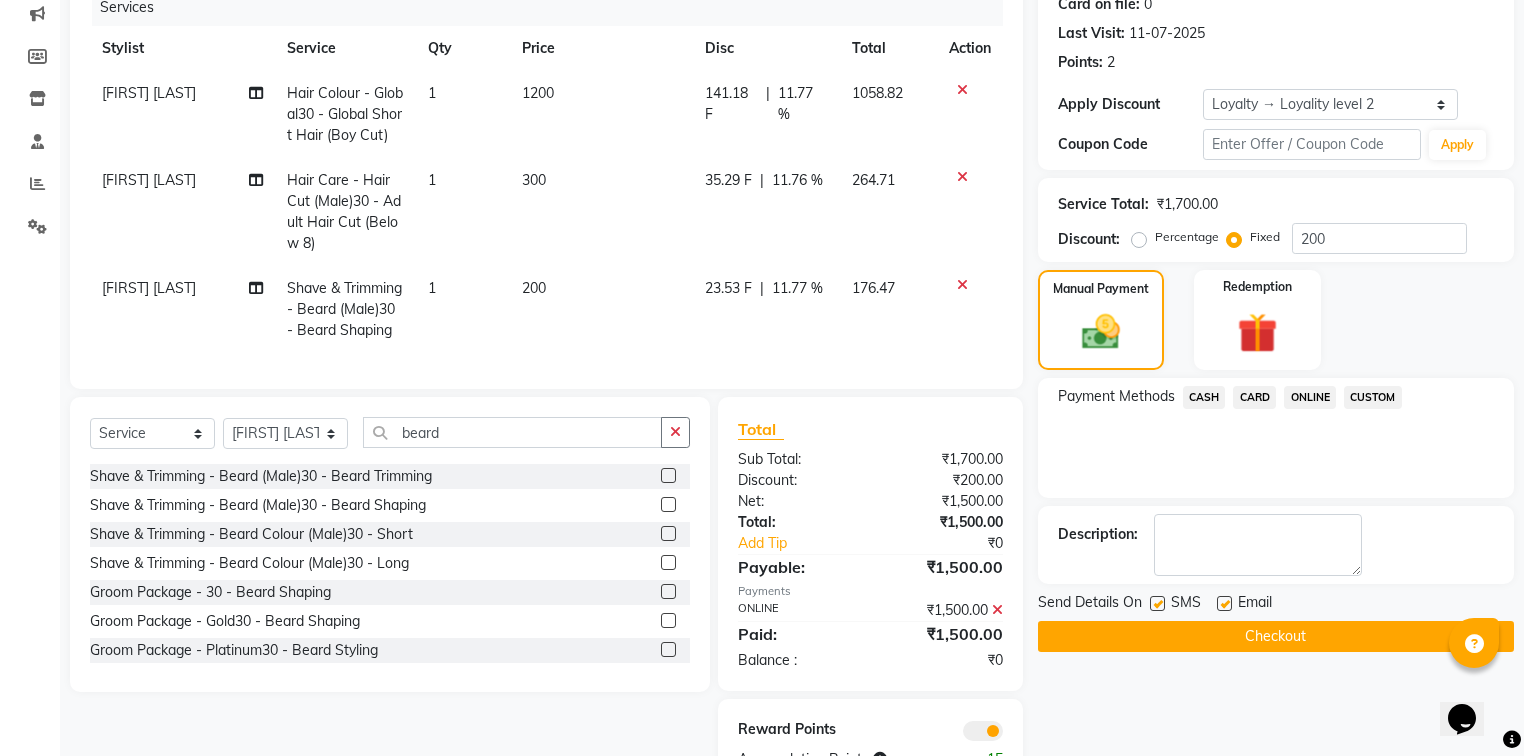 click on "Checkout" 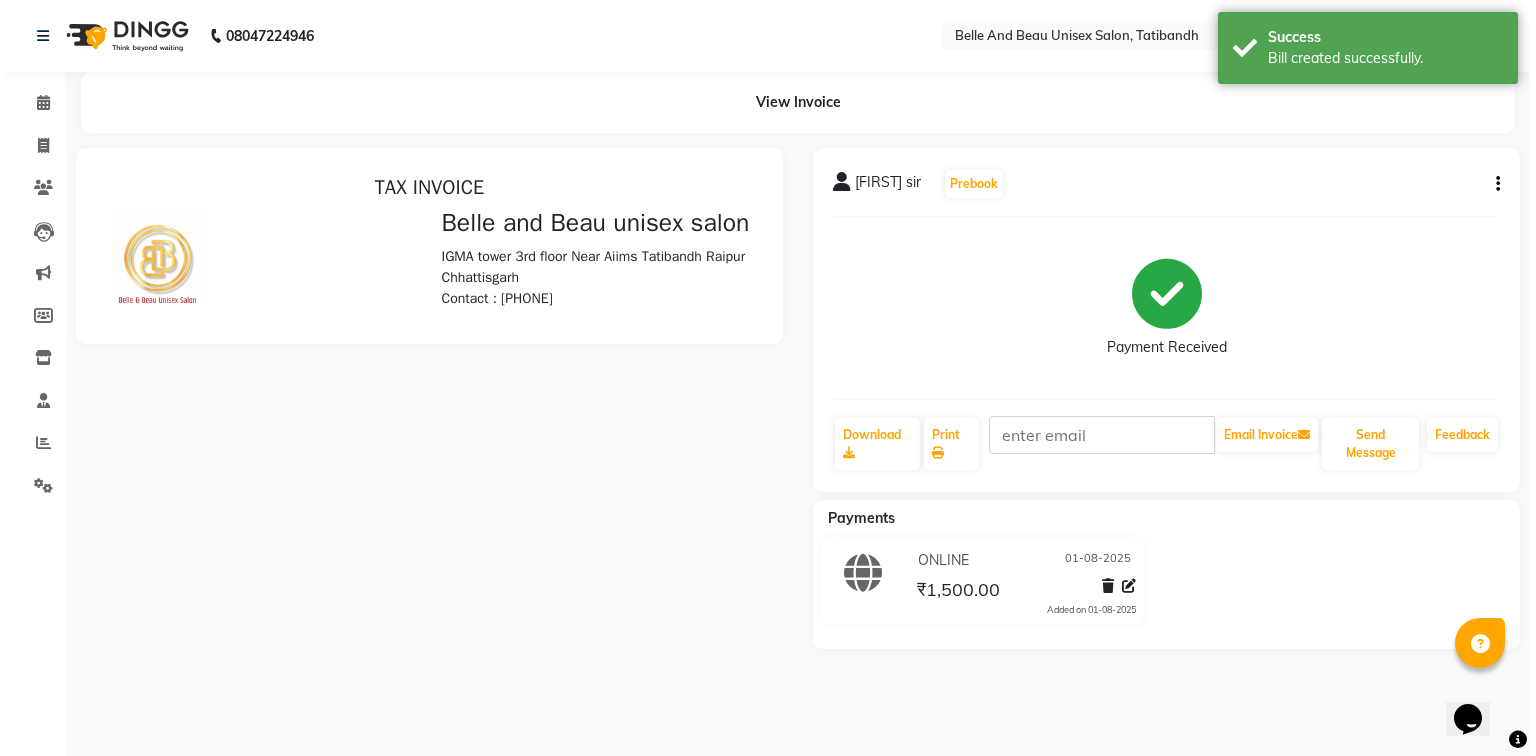 scroll, scrollTop: 0, scrollLeft: 0, axis: both 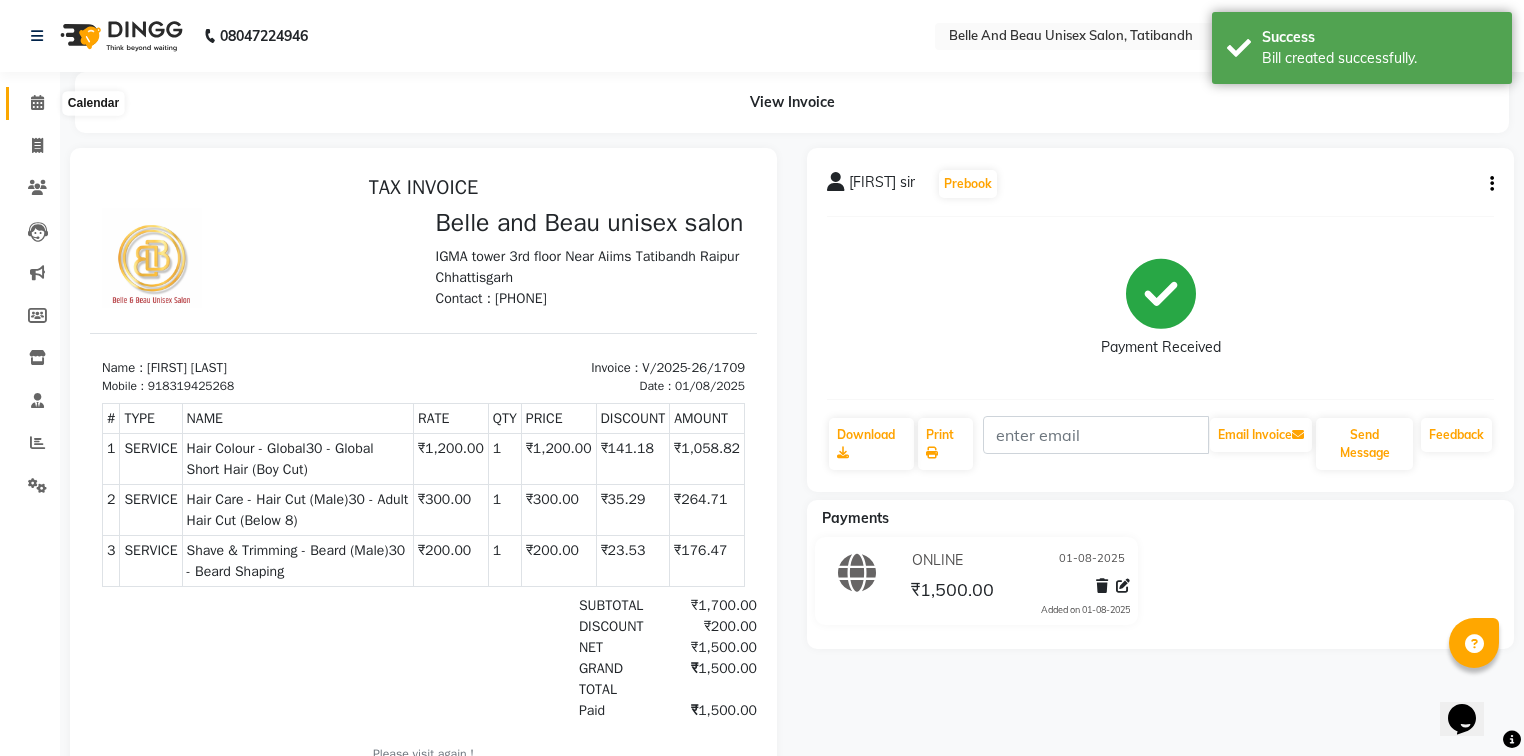 click 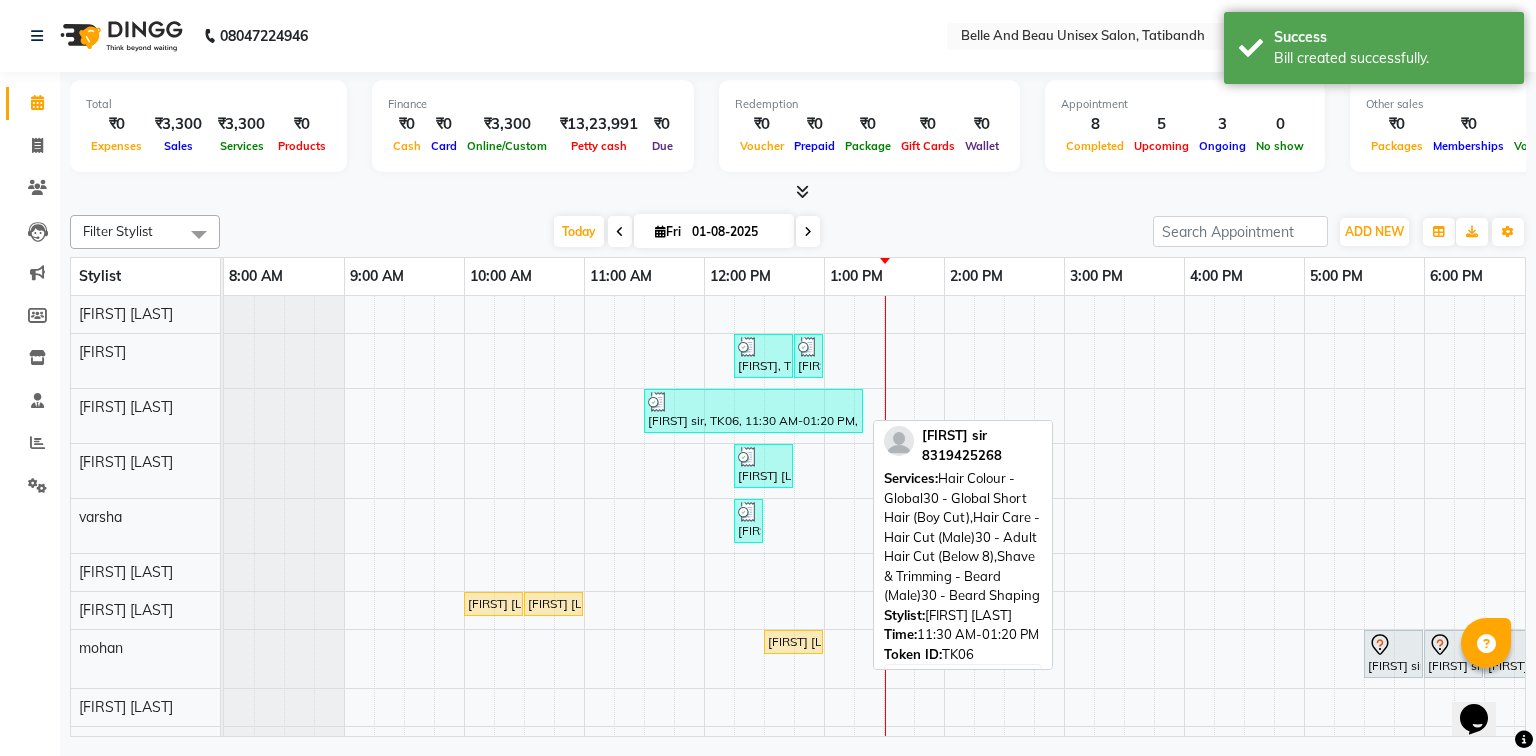 click on "[FIRST] sir, TK06, 11:30 AM-01:20 PM, Hair Colour - Global30 - Global Short Hair (Boy Cut),Hair Care - Hair Cut (Male)30 - Adult Hair Cut (Below 8),Shave & Trimming - Beard (Male)30 - Beard Shaping" at bounding box center [753, 411] 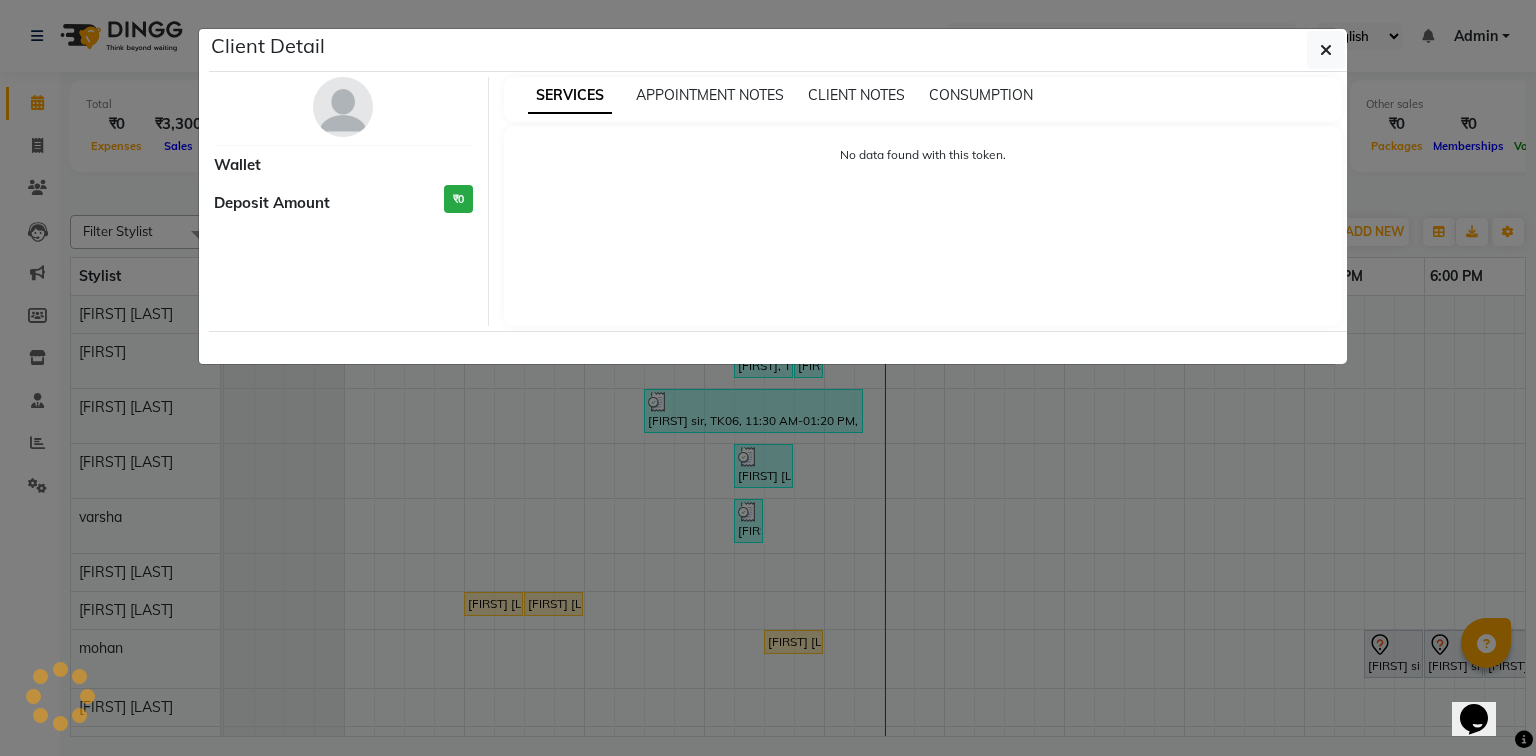 select on "3" 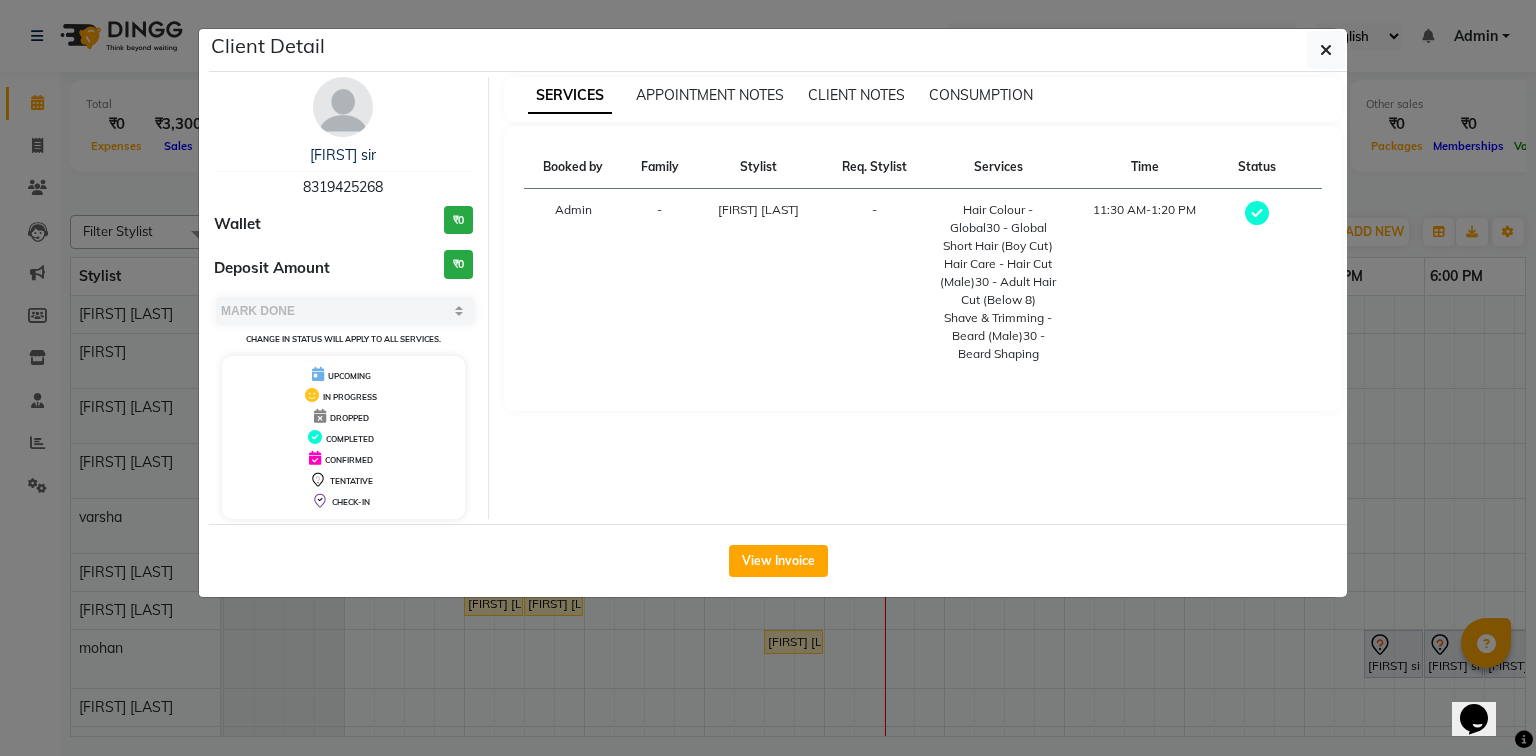 click on "8319425268" at bounding box center [343, 187] 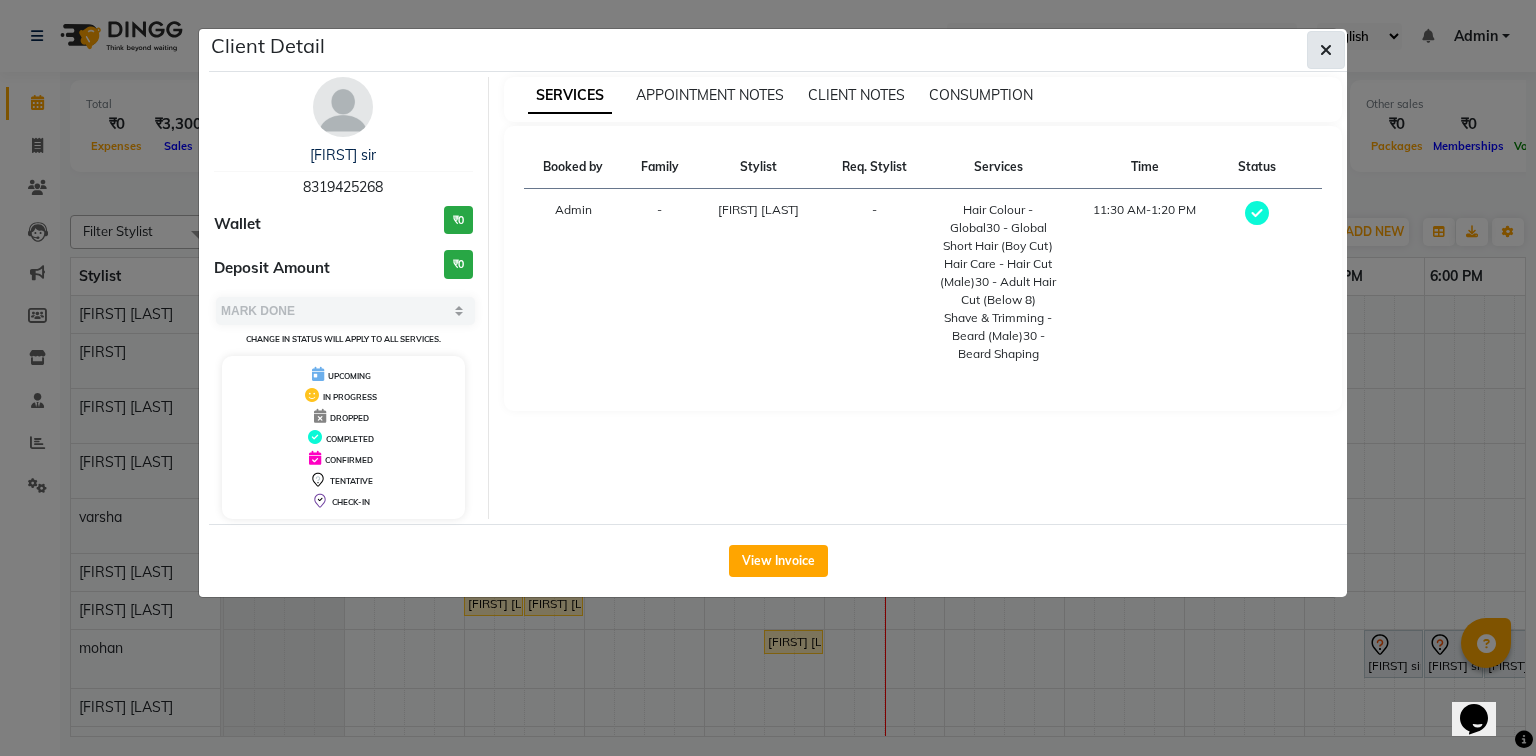 click 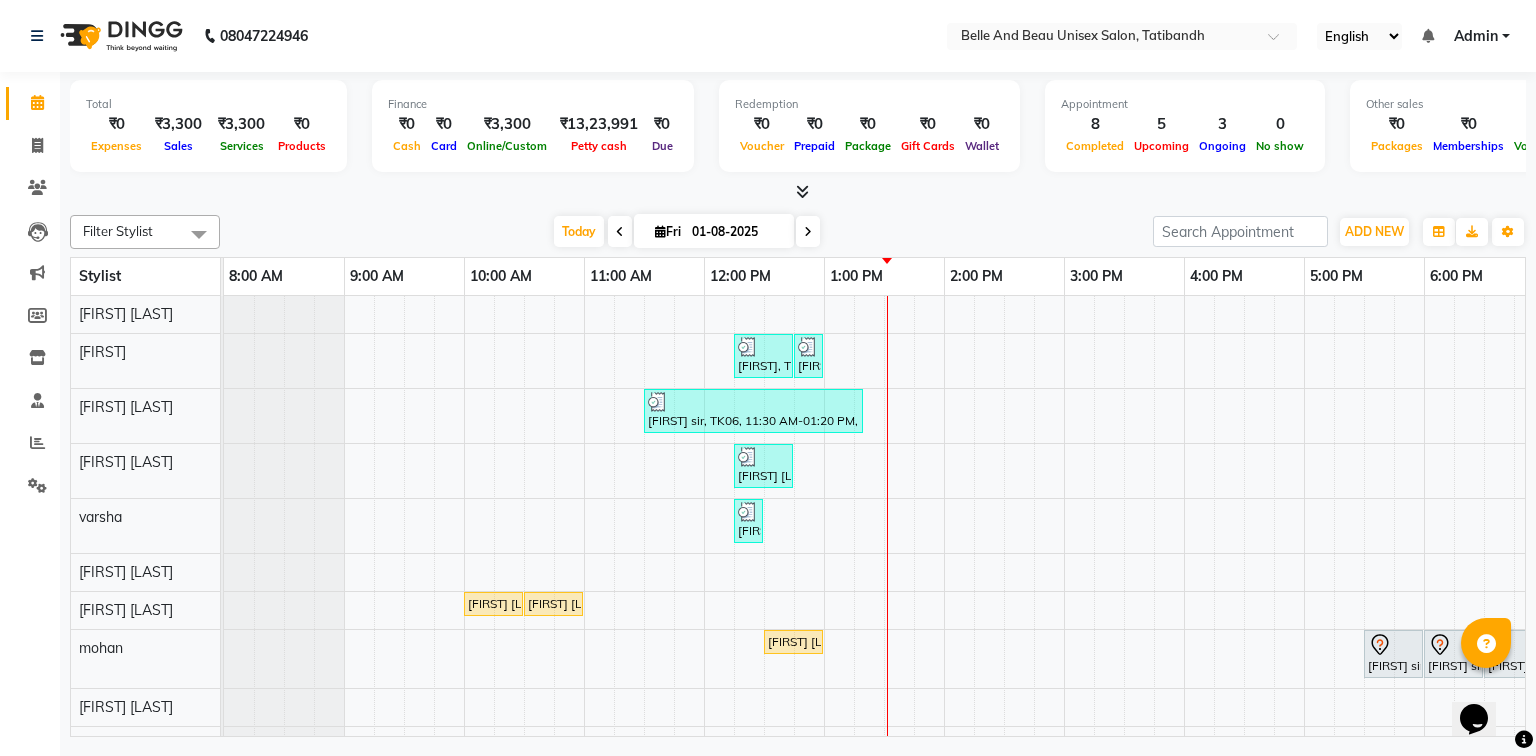 scroll, scrollTop: 92, scrollLeft: 0, axis: vertical 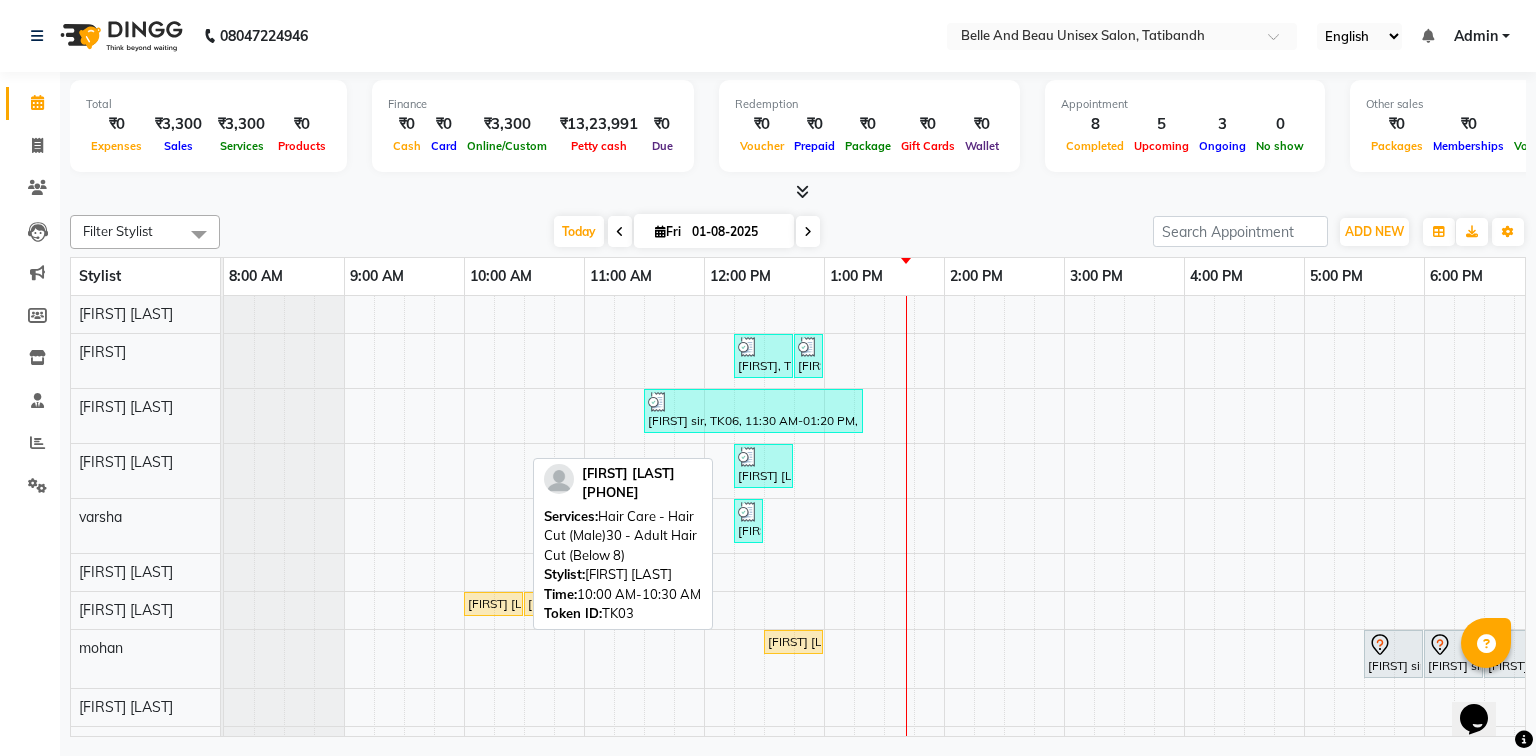 click on "[FIRST] [LAST], TK03, 10:00 AM-10:30 AM, Hair Care - Hair Cut (Male)30 - Adult Hair Cut (Below 8)" at bounding box center [493, 604] 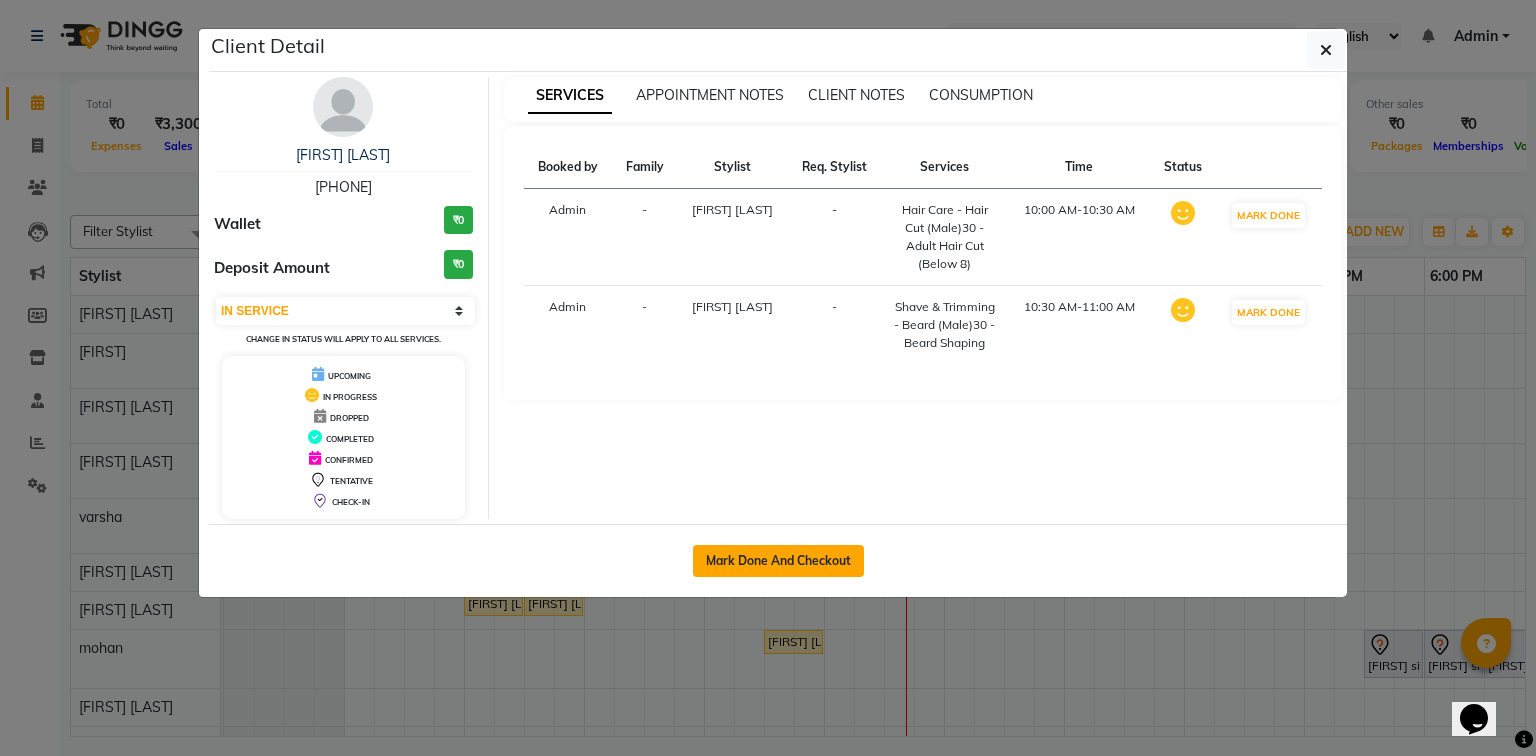 click on "Mark Done And Checkout" 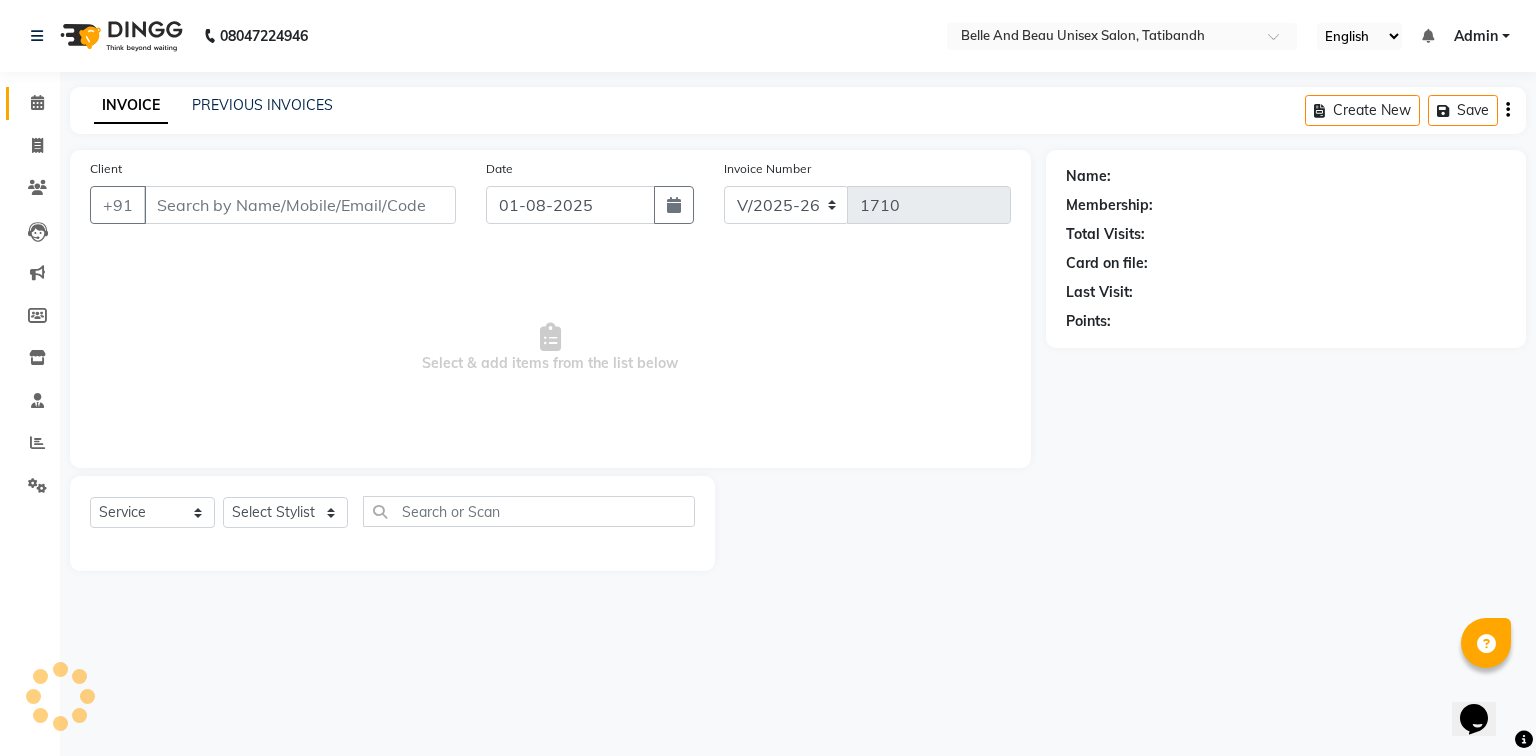 type on "[PHONE]" 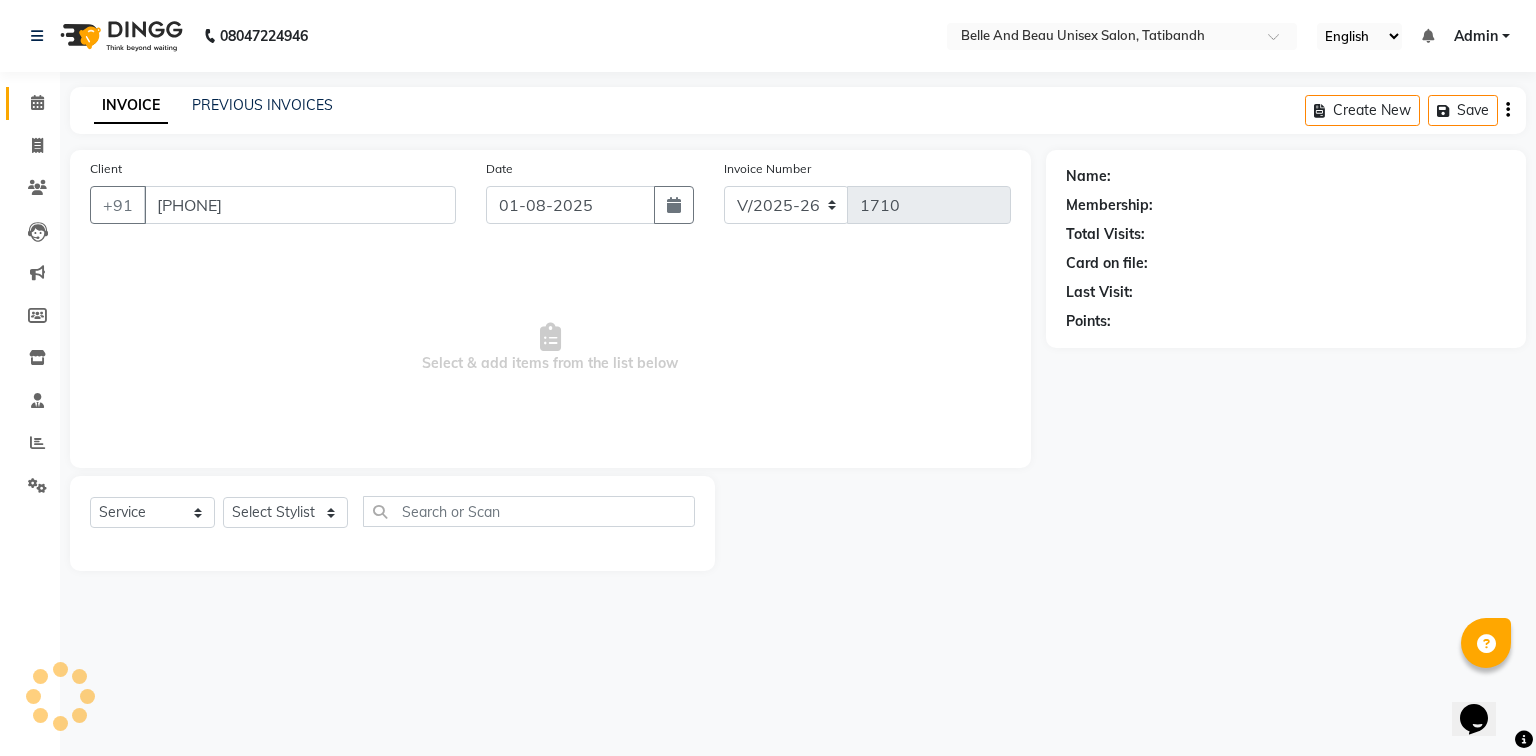 select on "63196" 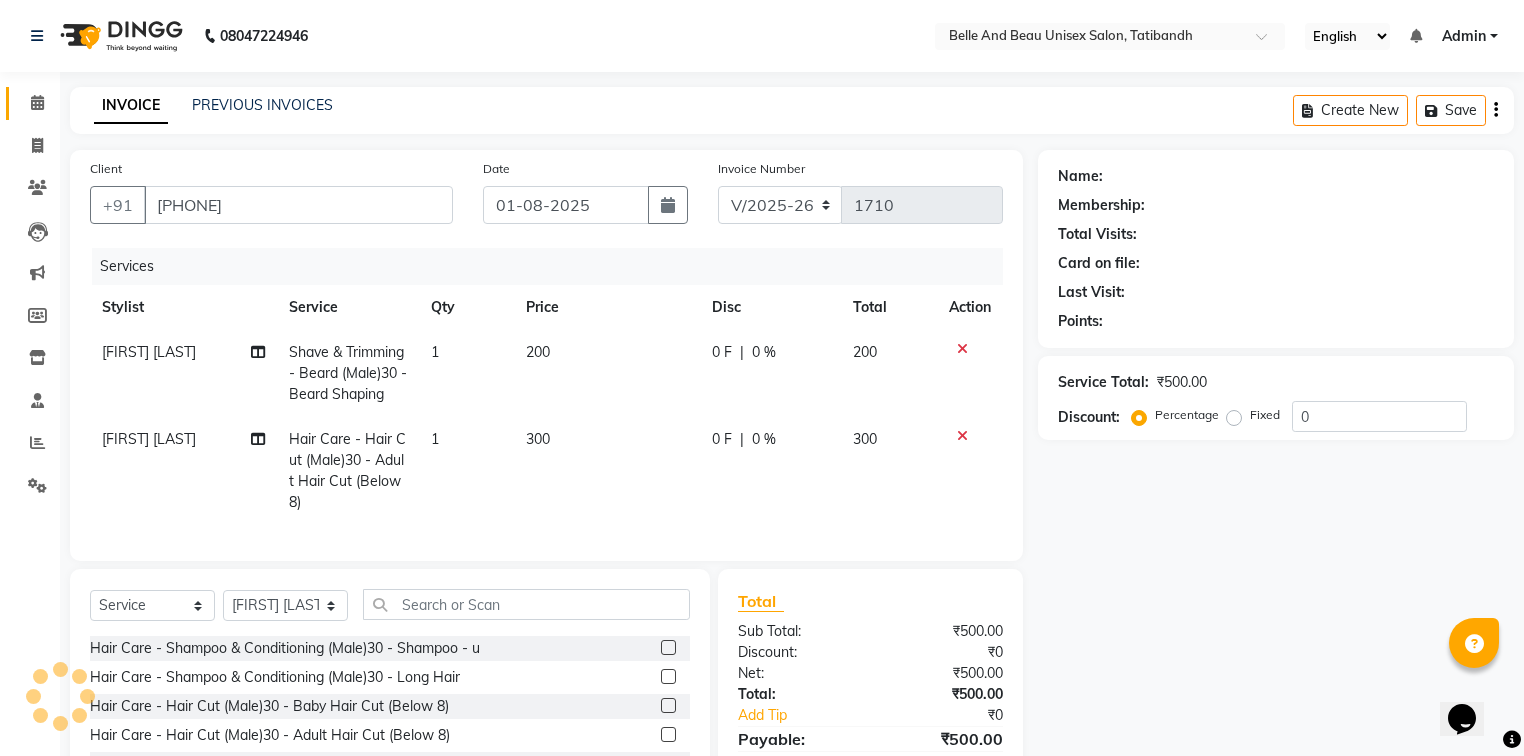 select on "1: Object" 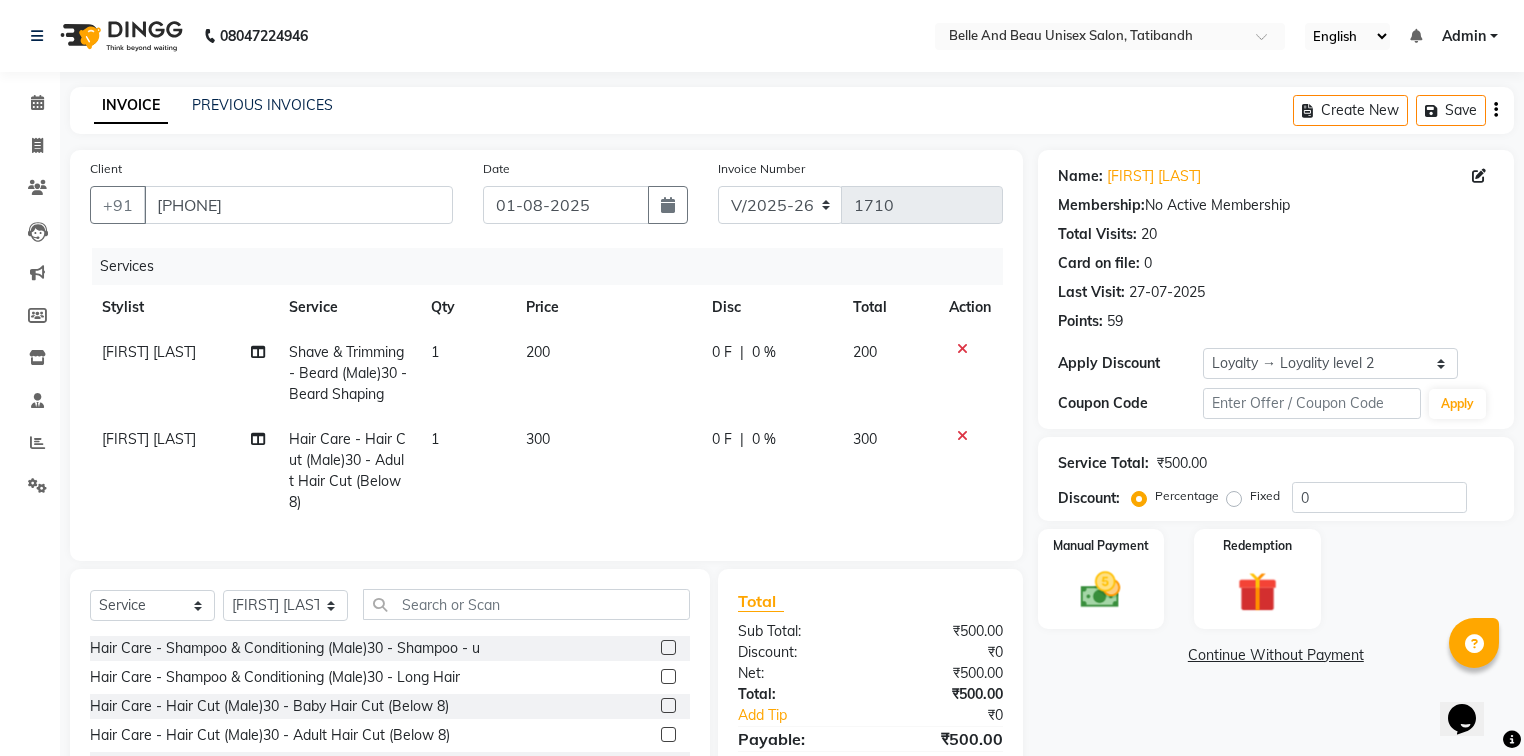 click 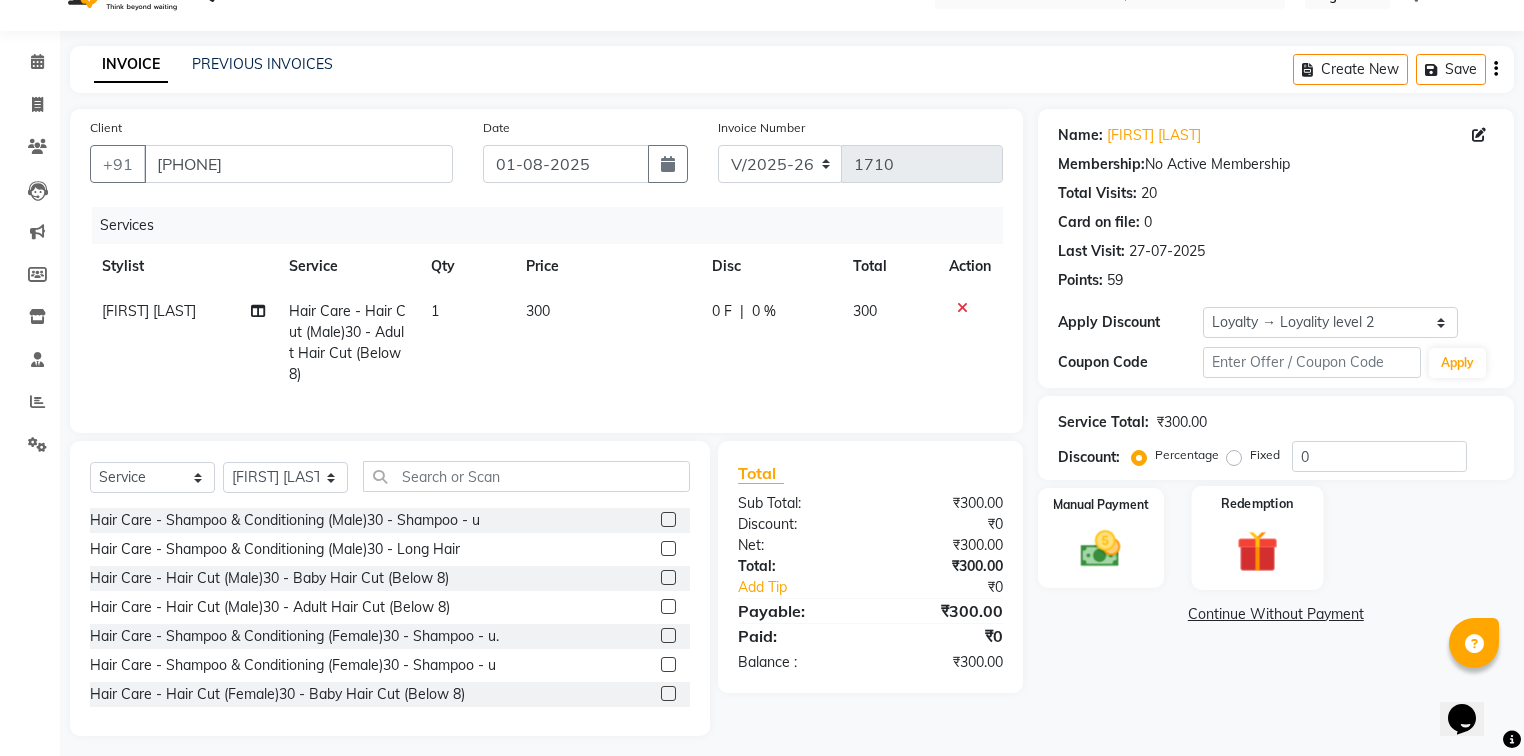scroll, scrollTop: 64, scrollLeft: 0, axis: vertical 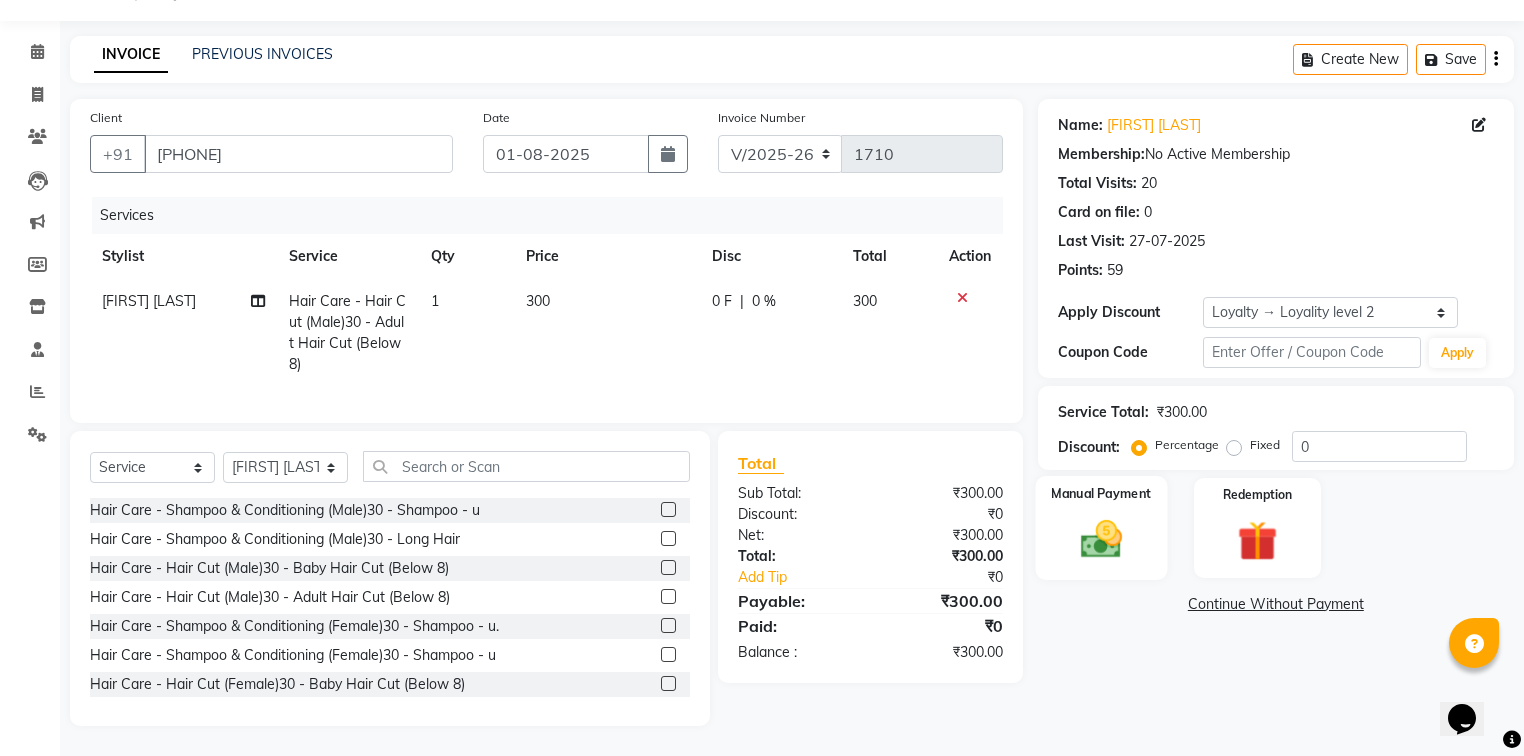 click 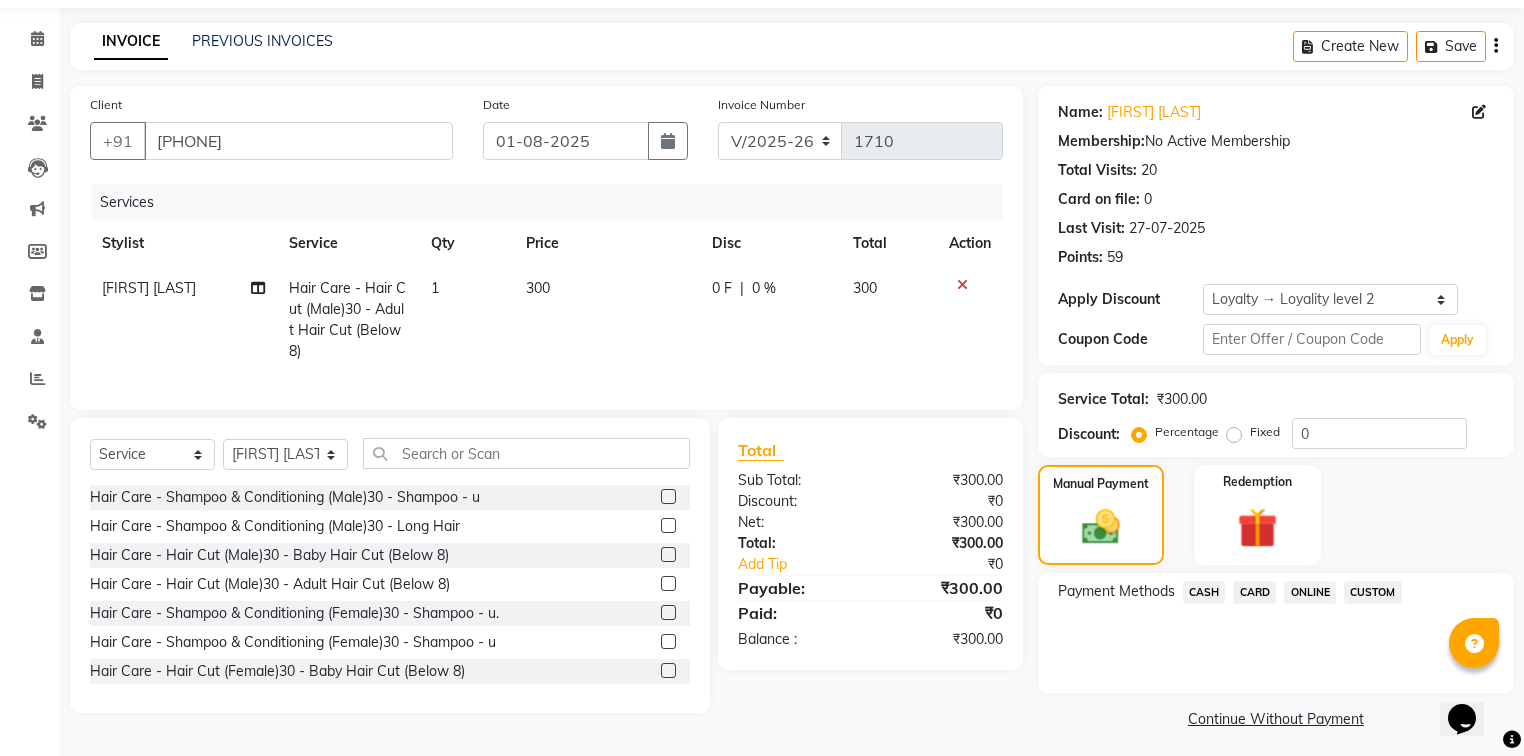 click on "CASH" 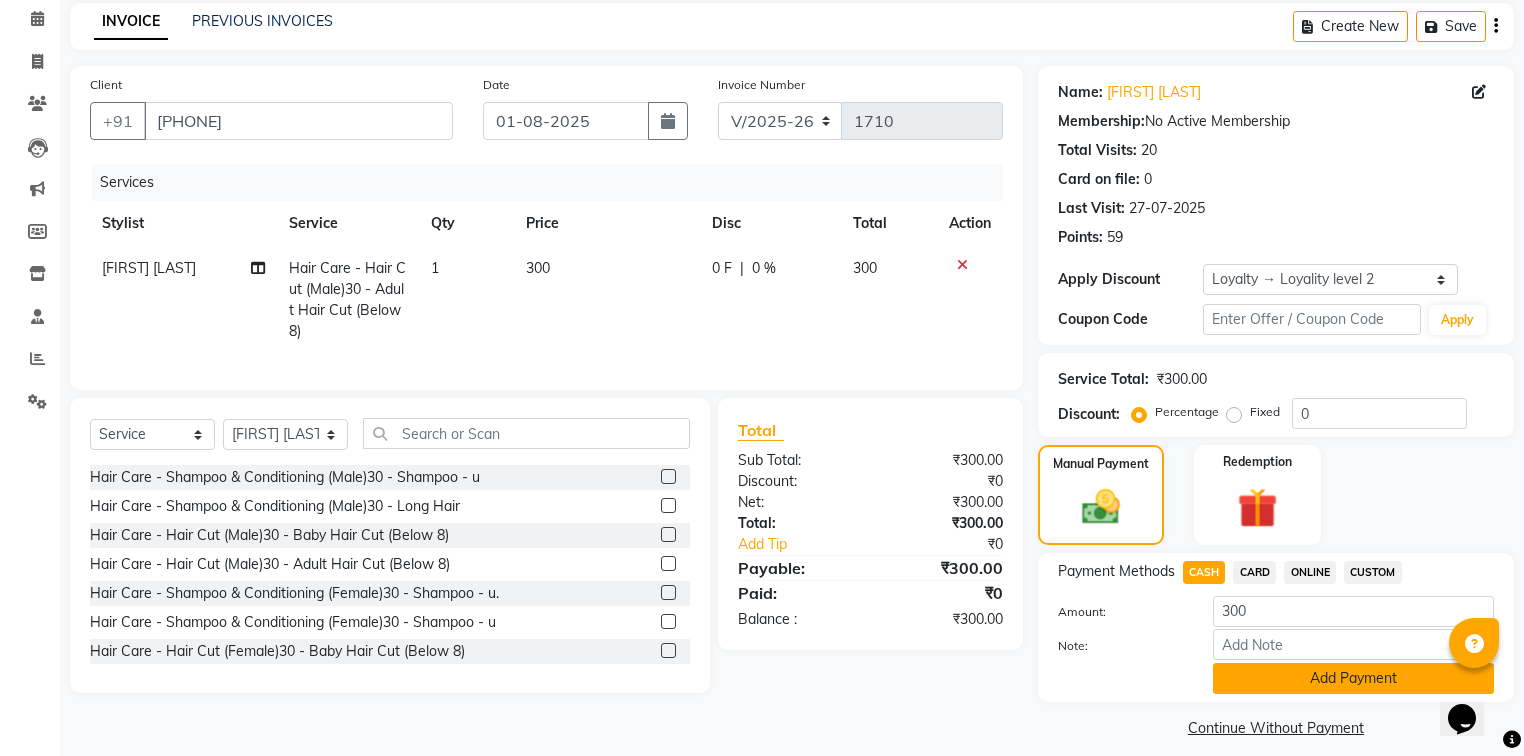 scroll, scrollTop: 102, scrollLeft: 0, axis: vertical 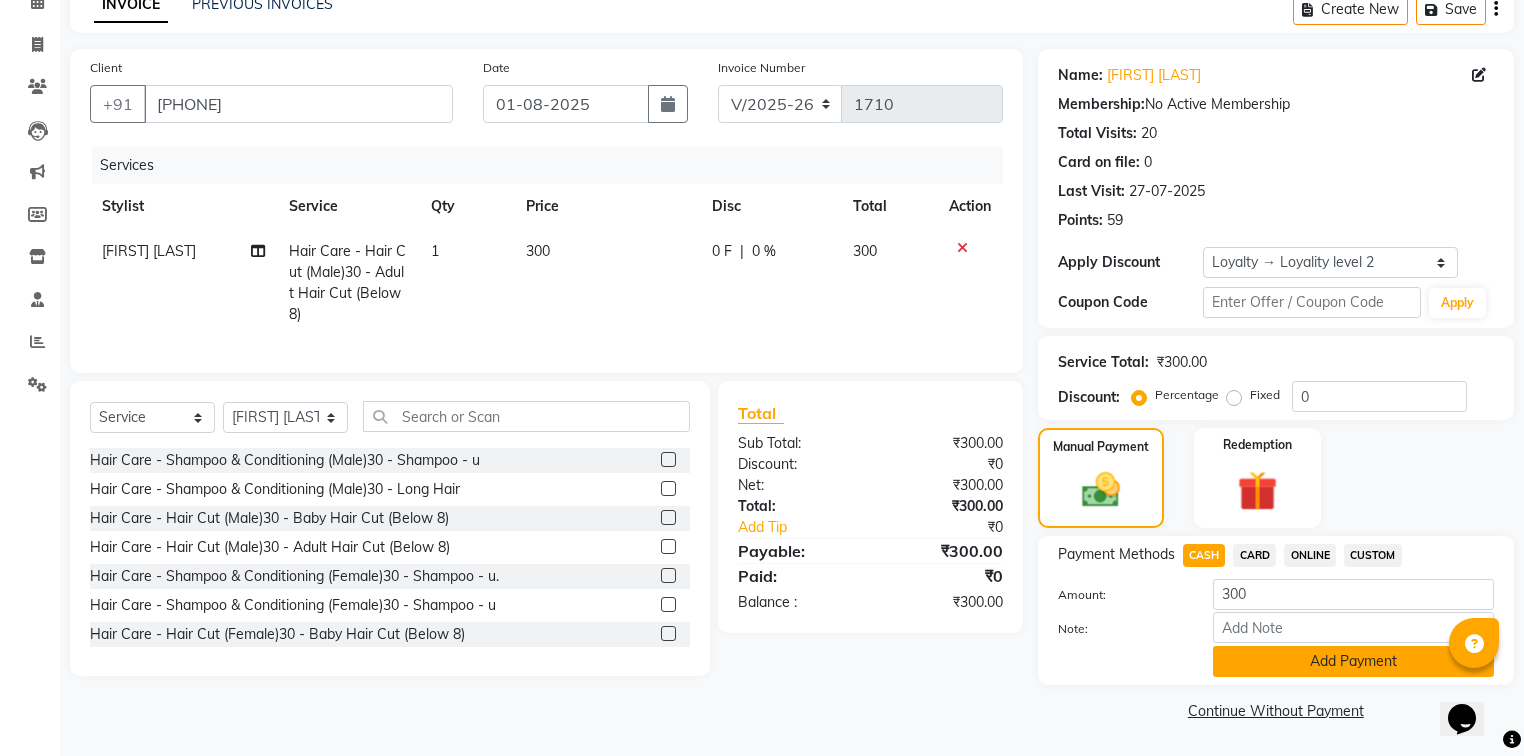click on "Add Payment" 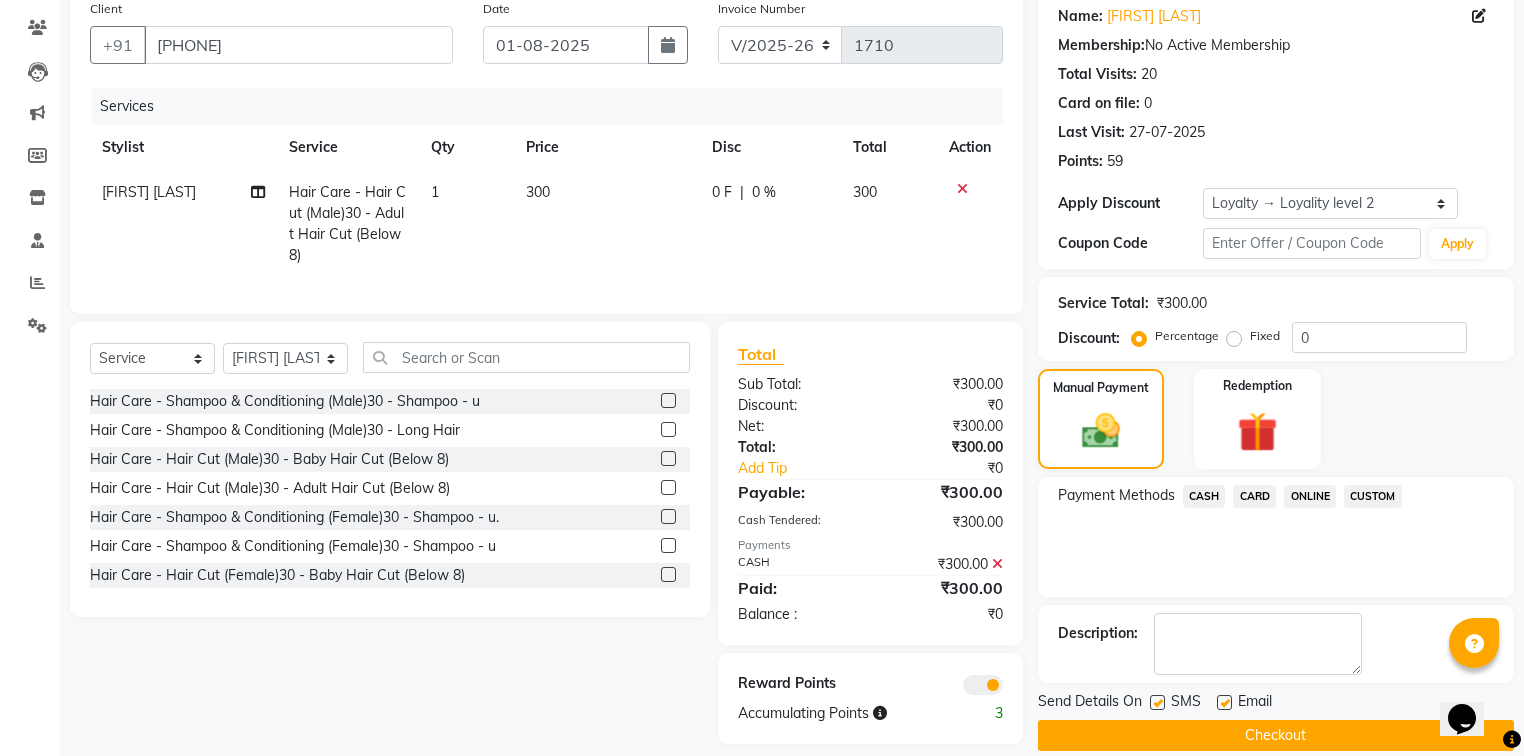 scroll, scrollTop: 191, scrollLeft: 0, axis: vertical 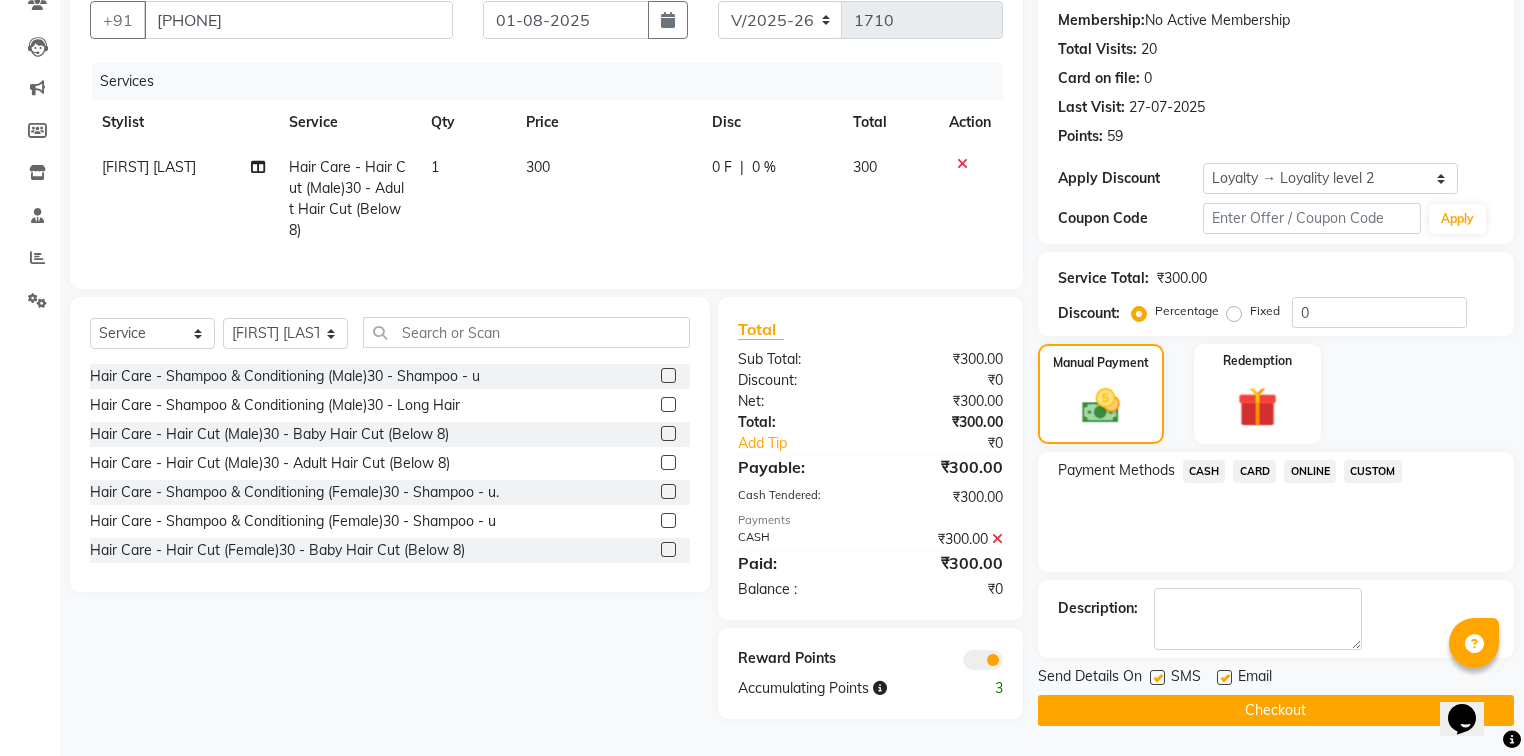 click on "Checkout" 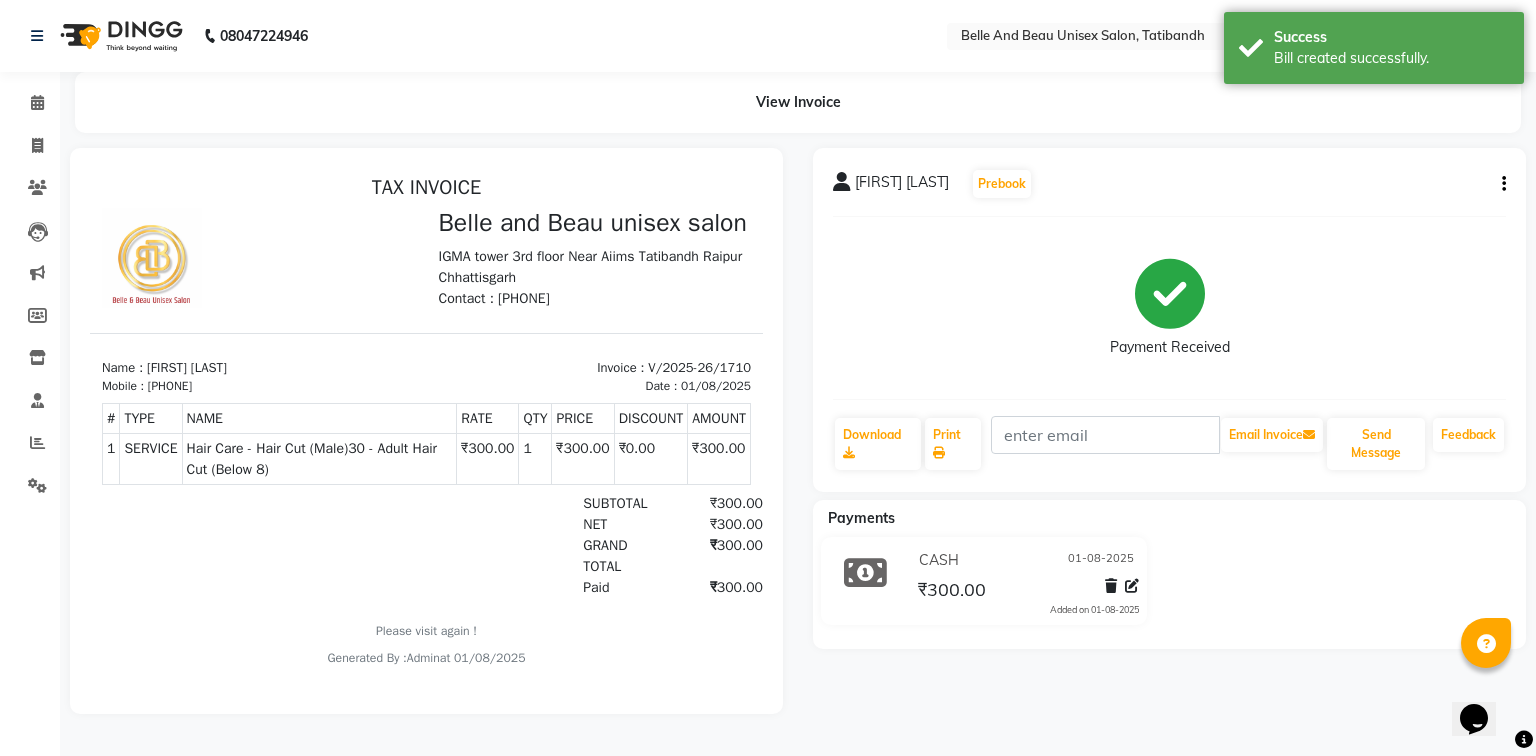 scroll, scrollTop: 0, scrollLeft: 0, axis: both 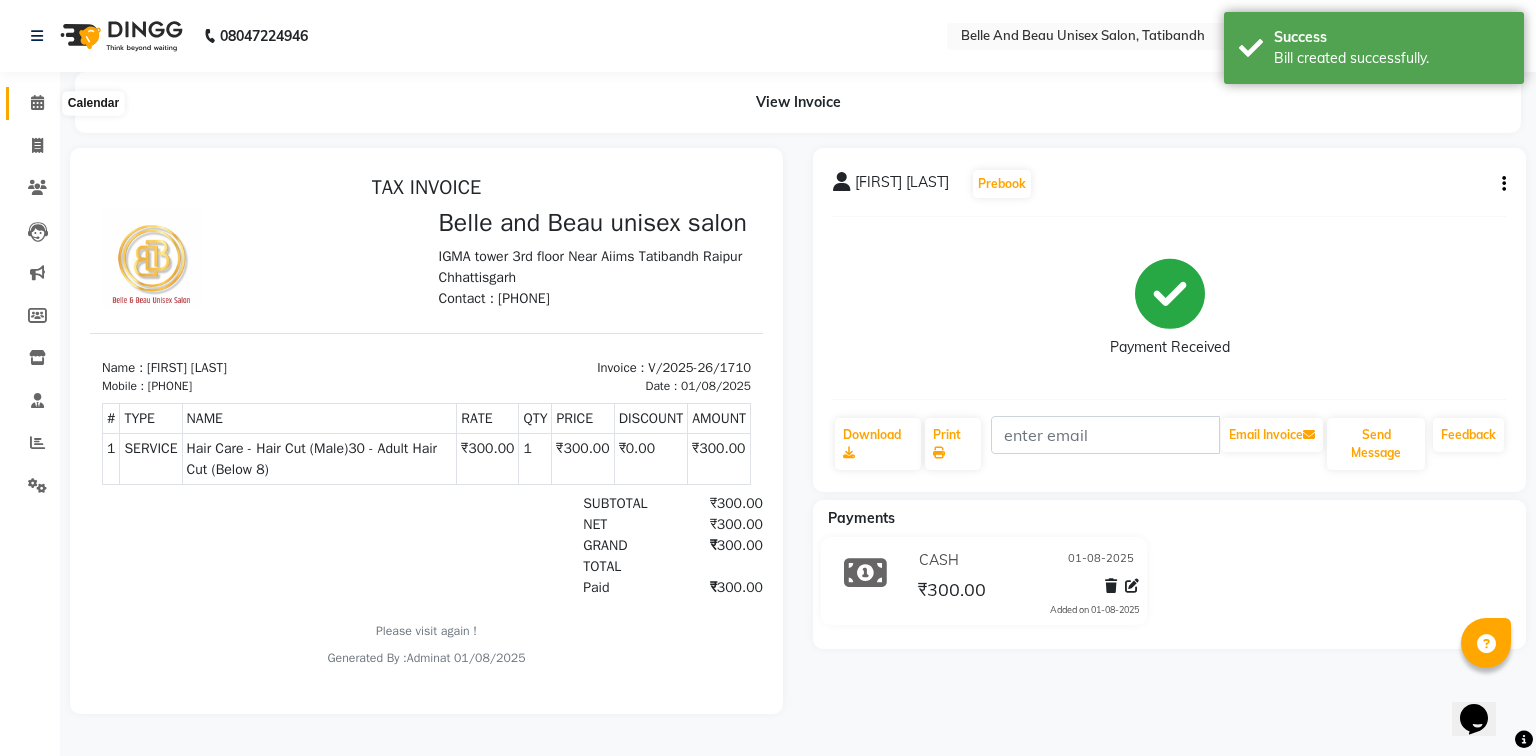 click 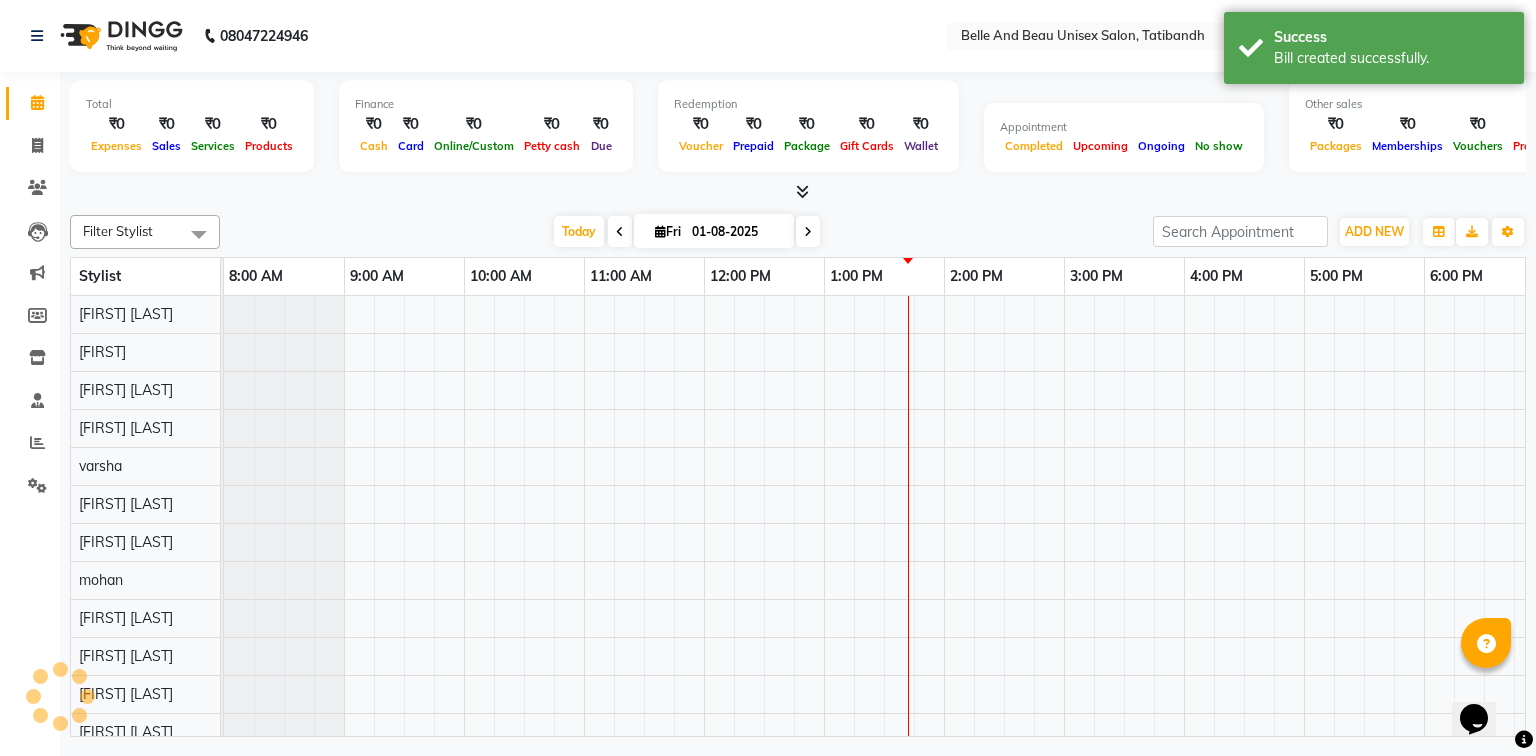 scroll, scrollTop: 0, scrollLeft: 0, axis: both 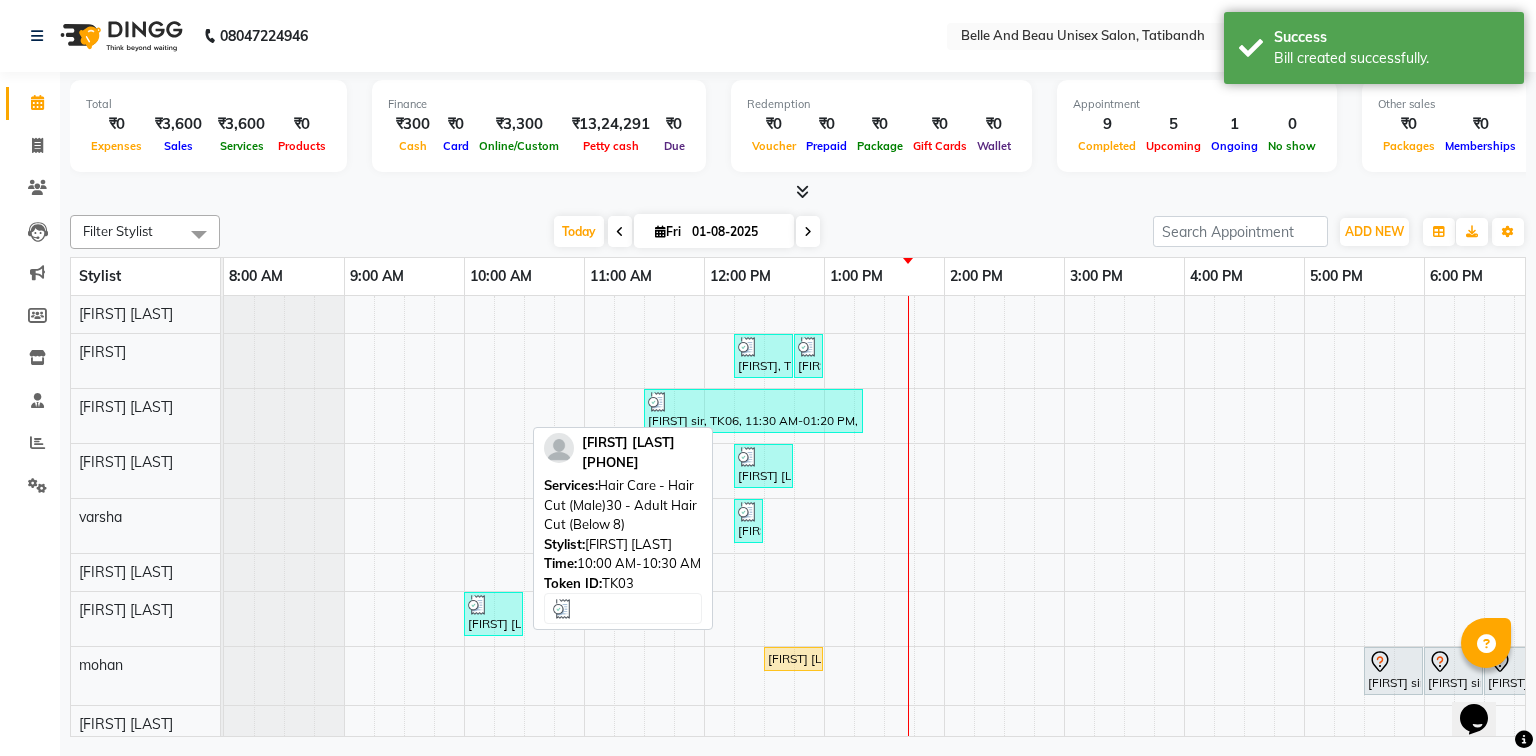 click on "[FIRST] [LAST], TK03, 10:00 AM-10:30 AM, Hair Care - Hair Cut (Male)30 - Adult Hair Cut (Below 8)" at bounding box center [493, 614] 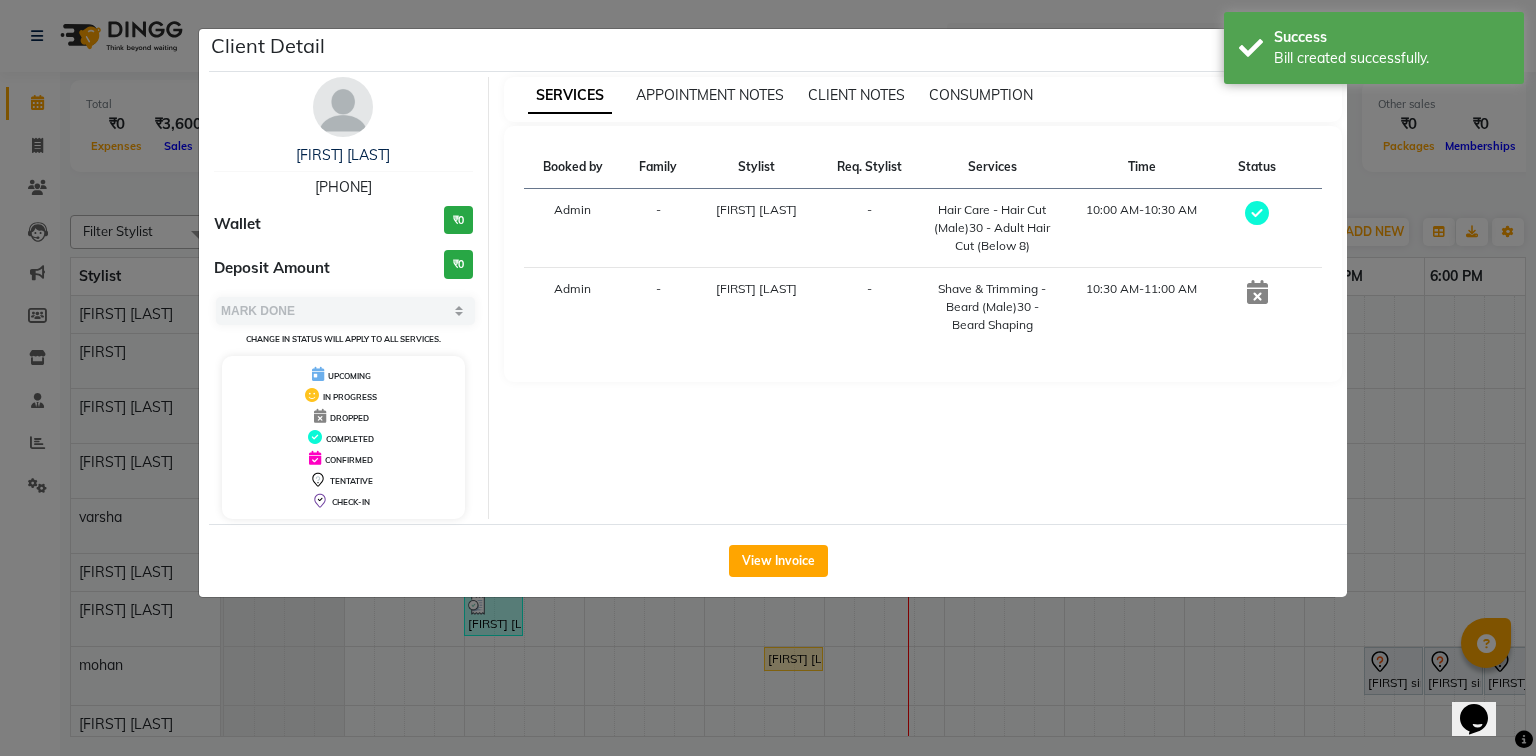 click on "[PHONE]" at bounding box center (343, 187) 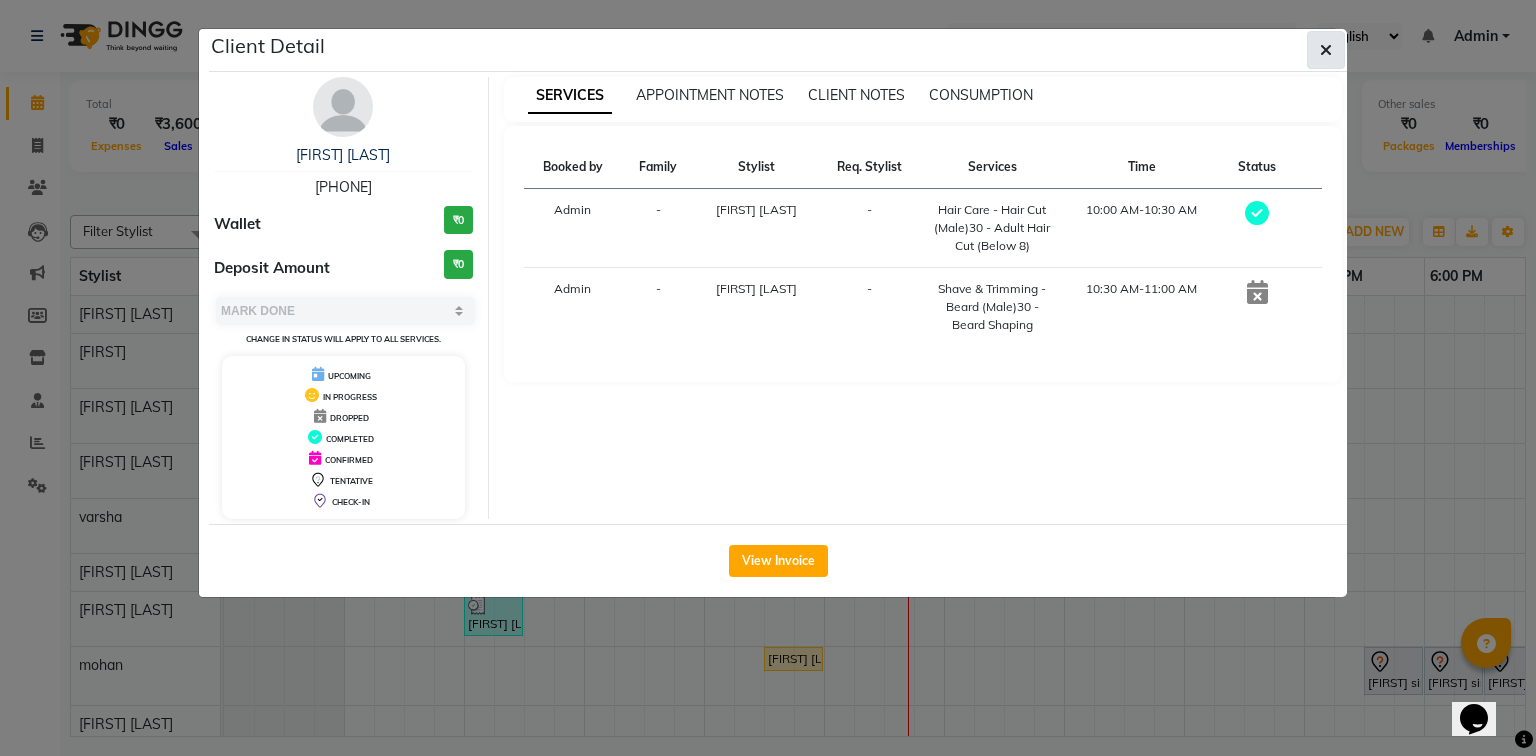 click 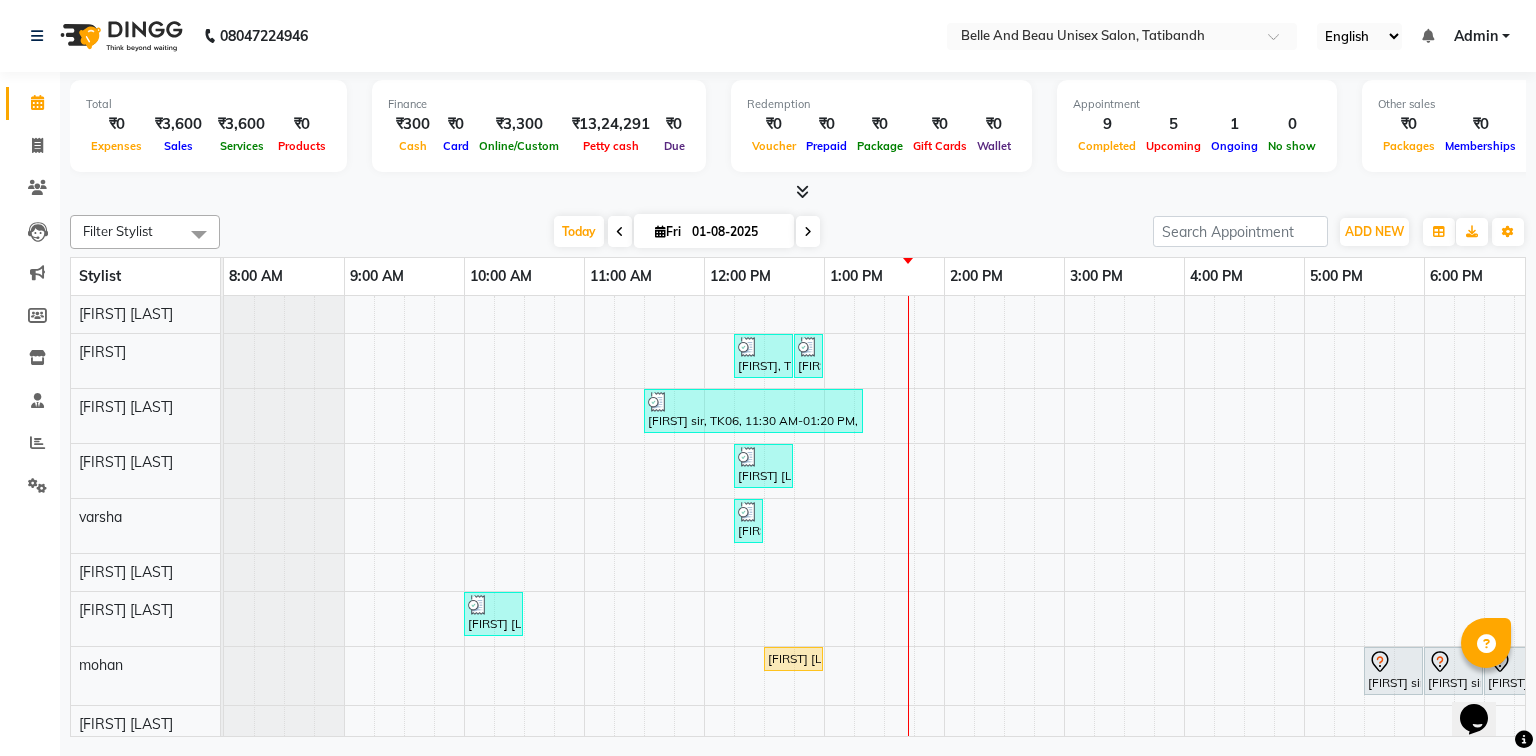 scroll, scrollTop: 94, scrollLeft: 0, axis: vertical 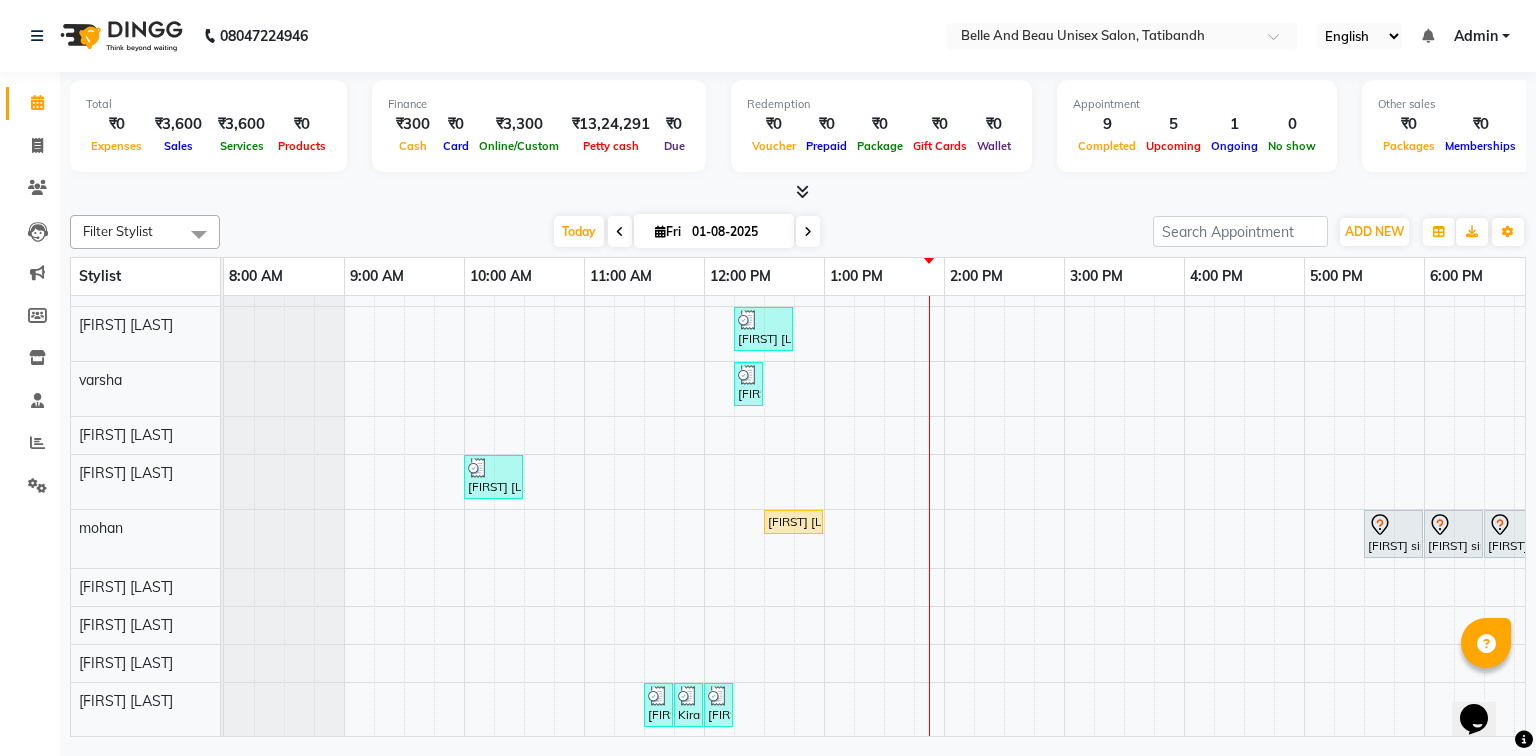 click on "01-08-2025" at bounding box center (736, 232) 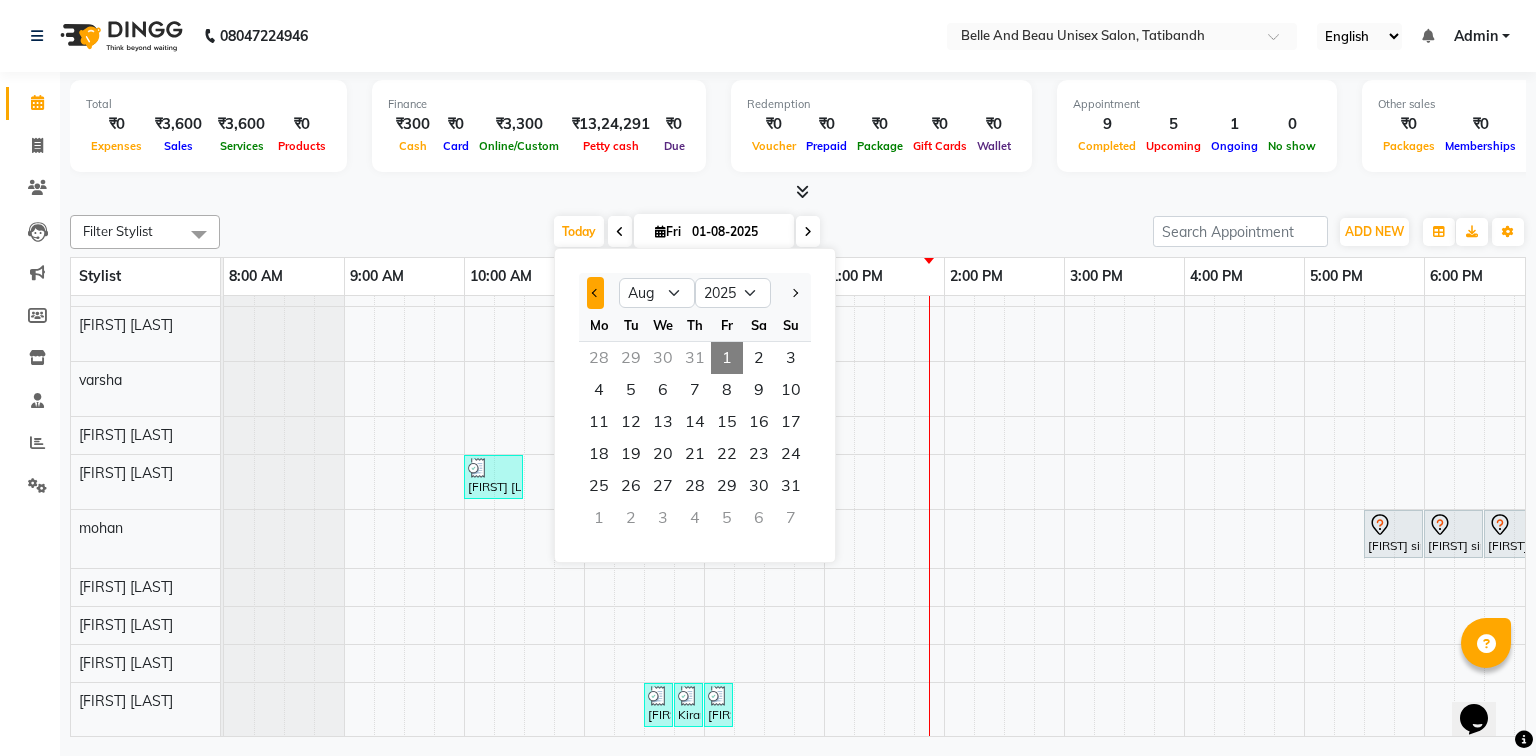 click at bounding box center (595, 293) 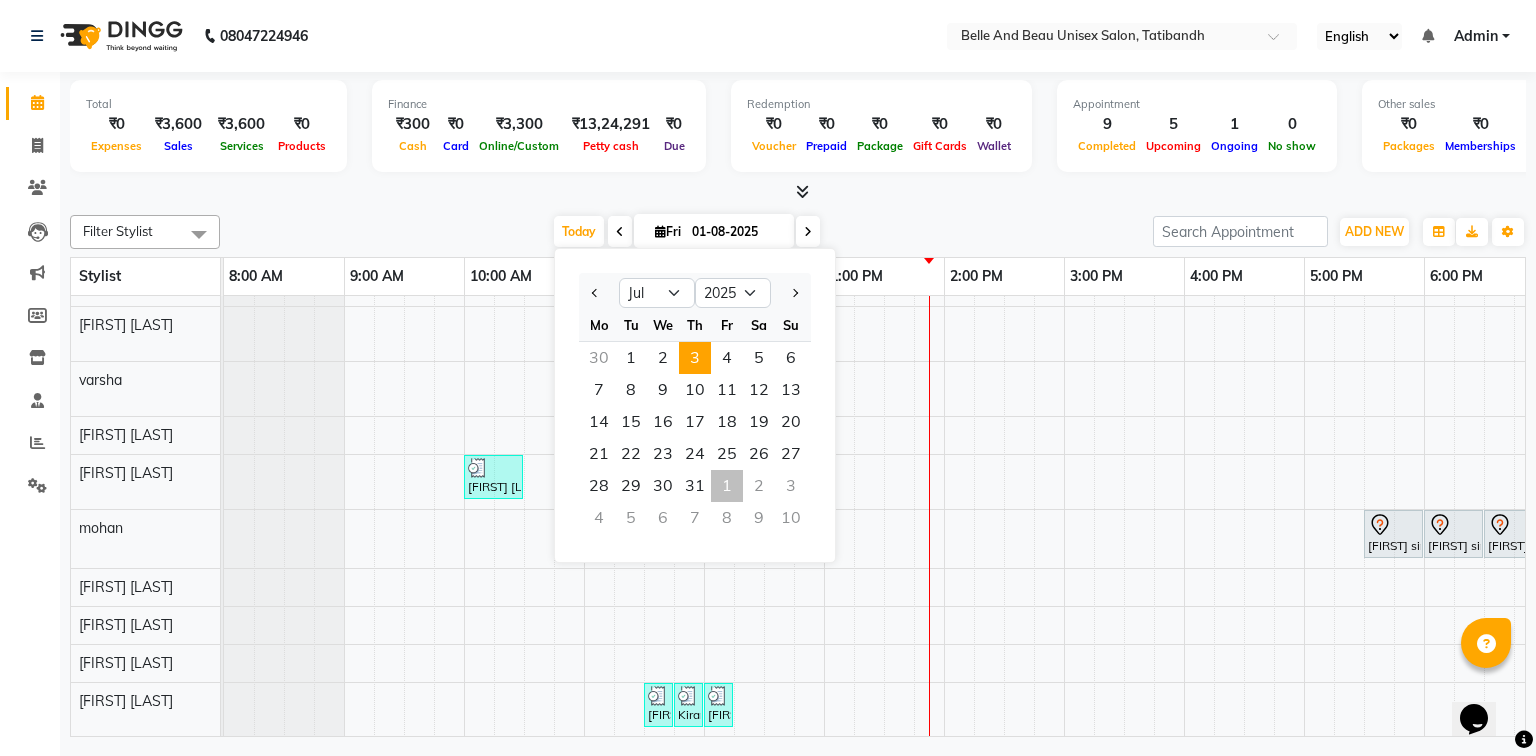 click on "3" at bounding box center (695, 358) 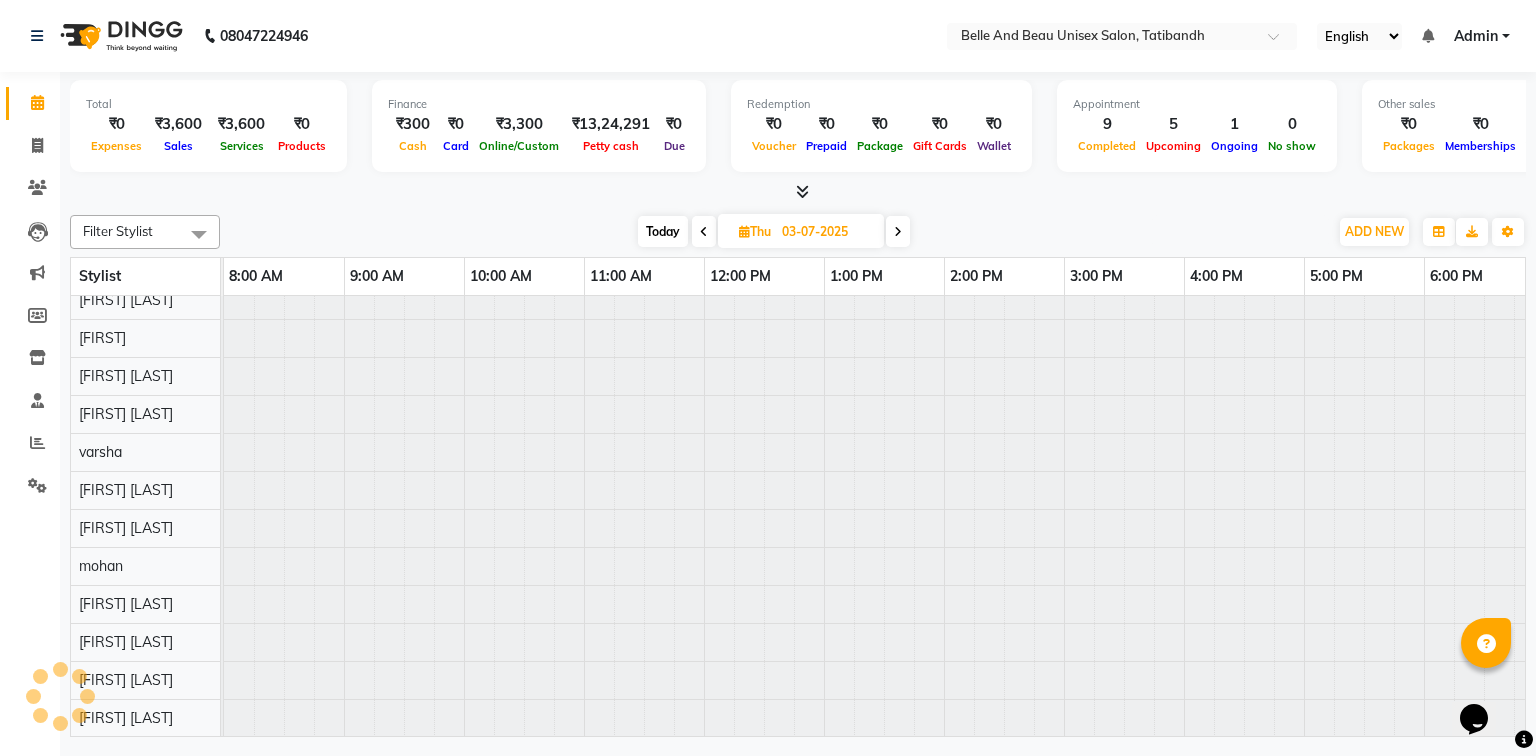scroll, scrollTop: 24, scrollLeft: 0, axis: vertical 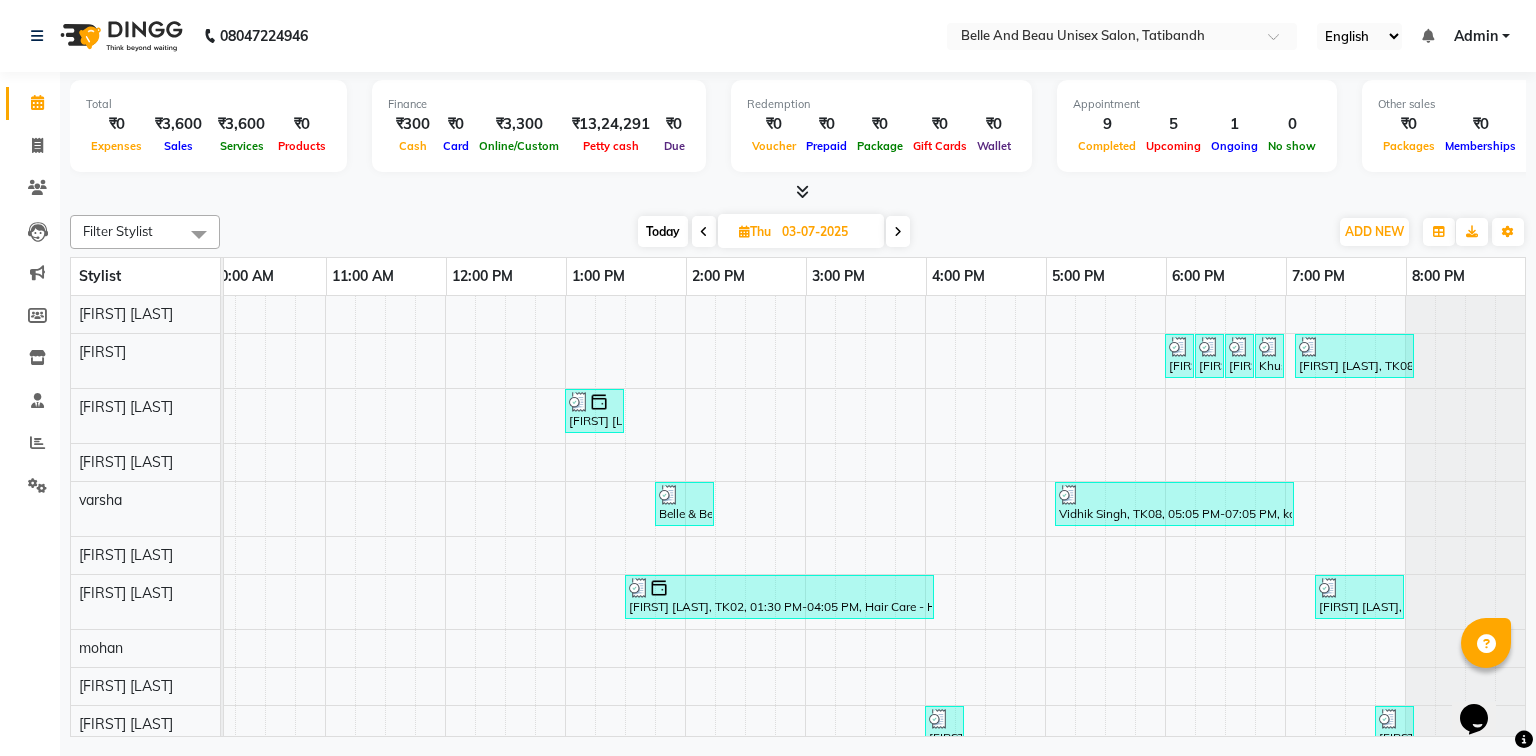 click on "03-07-2025" at bounding box center [826, 232] 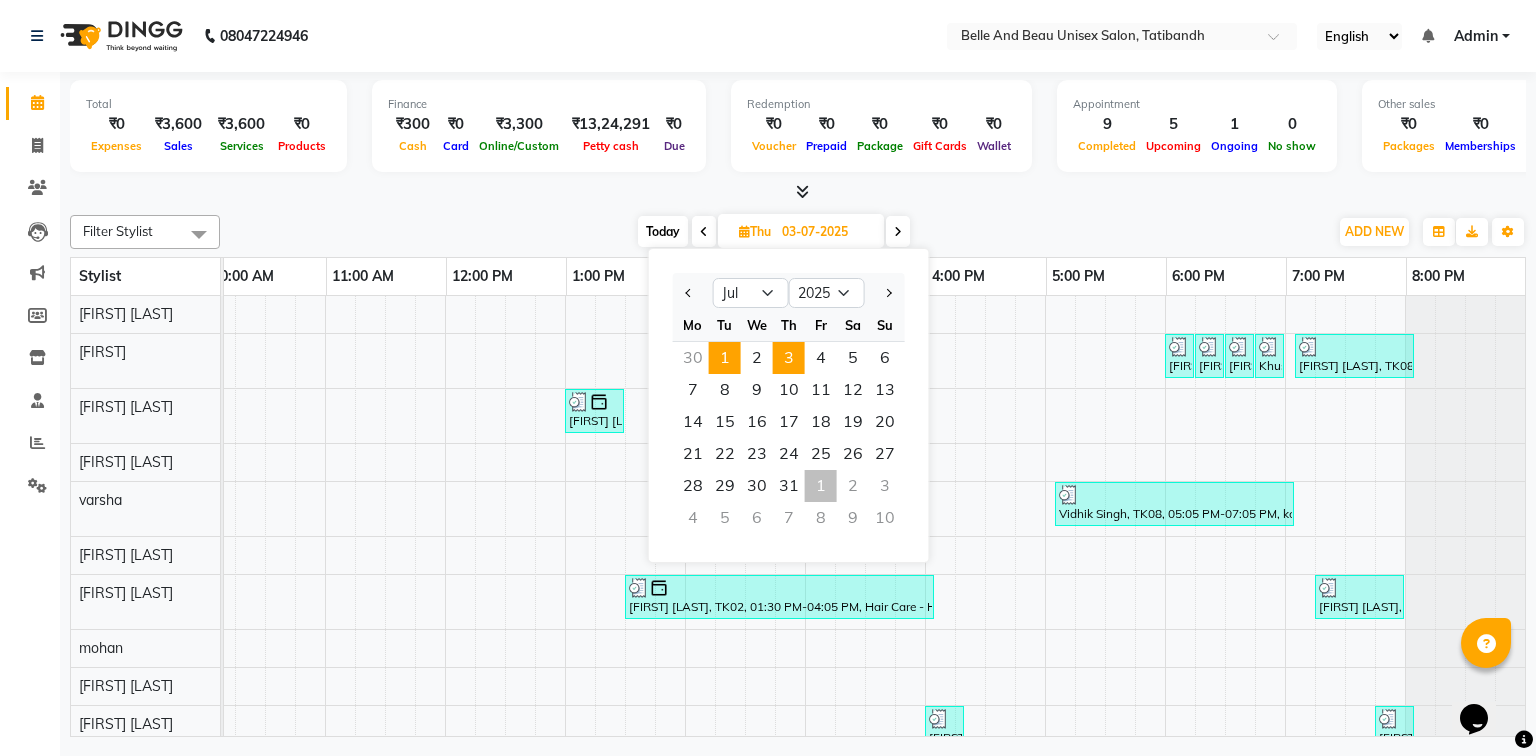 click on "1" at bounding box center [725, 358] 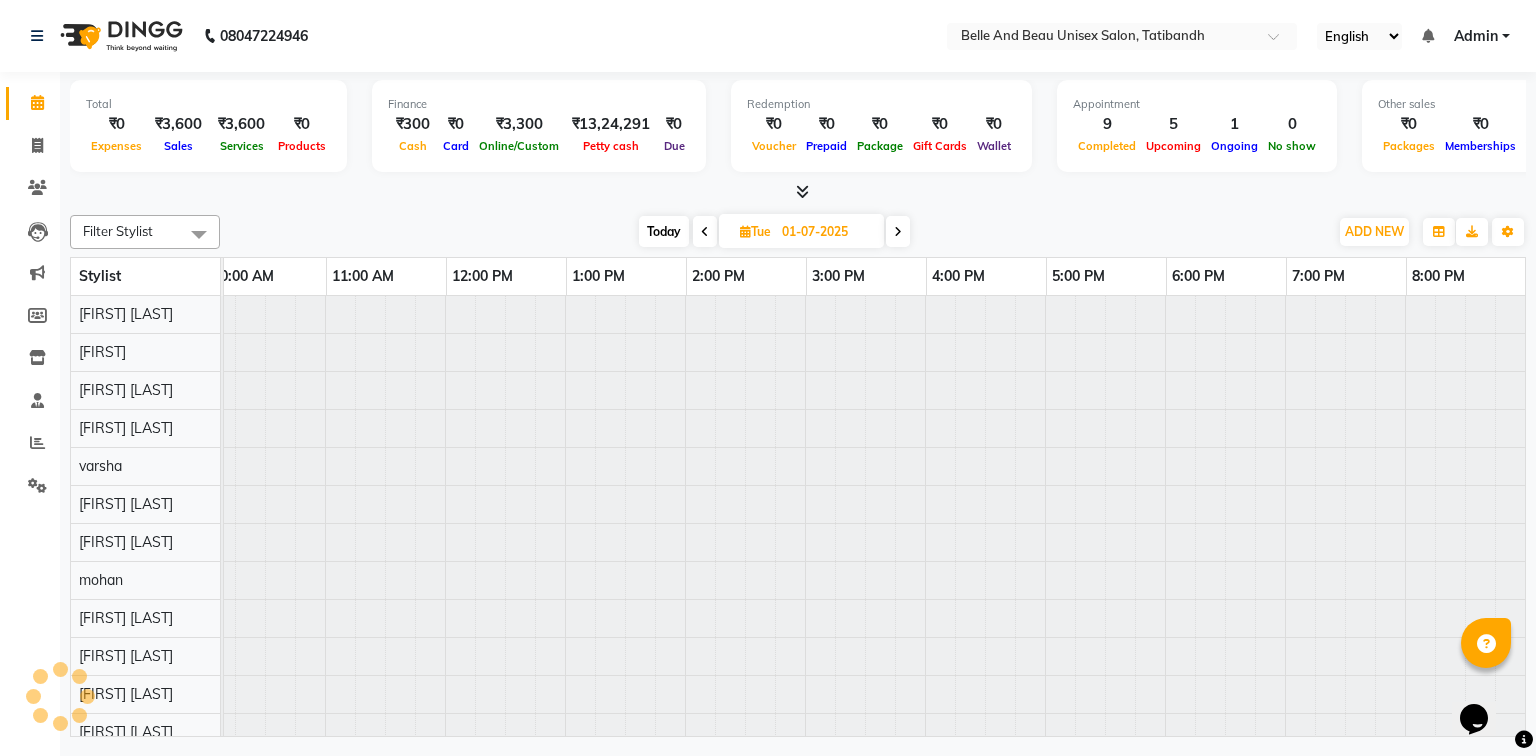 scroll, scrollTop: 0, scrollLeft: 0, axis: both 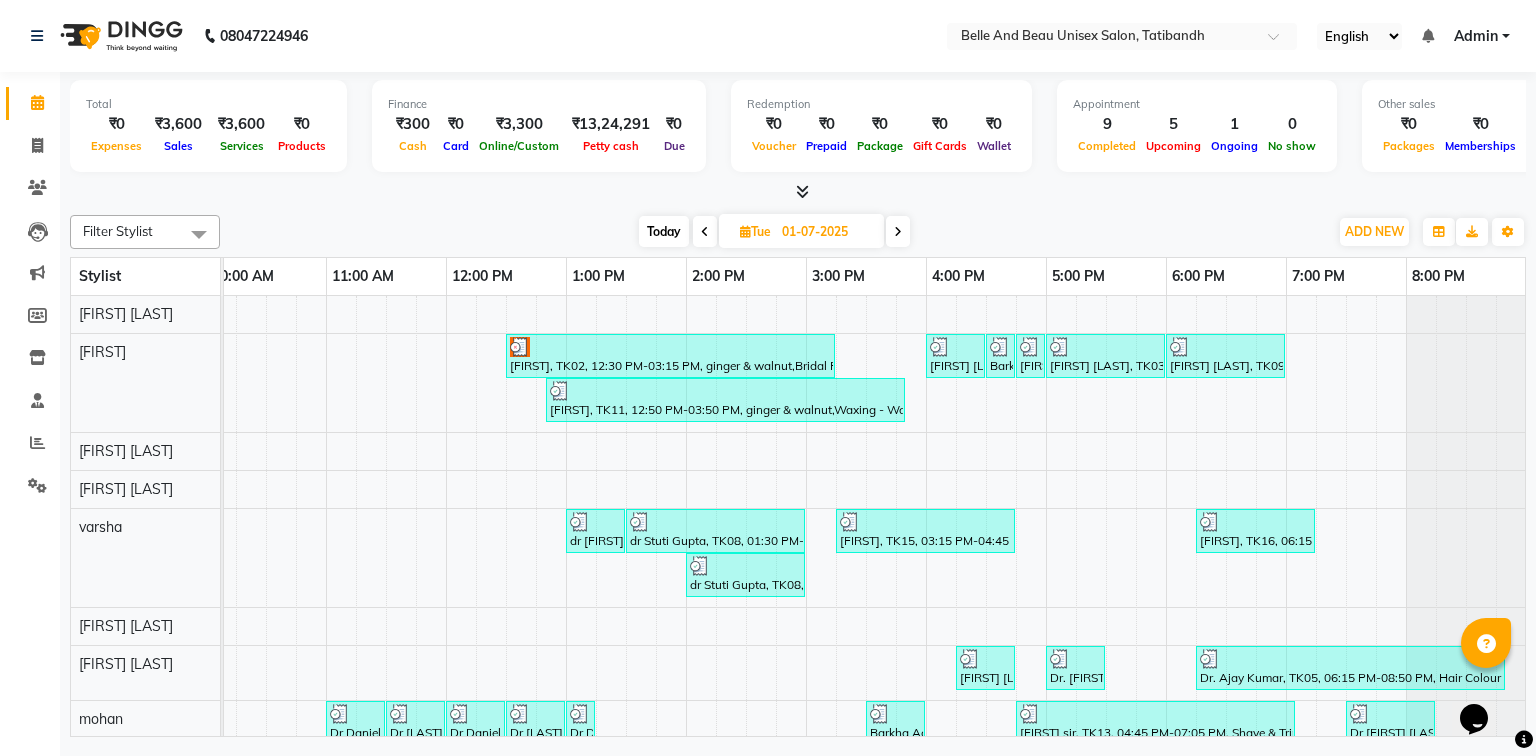 click on "01-07-2025" at bounding box center [826, 232] 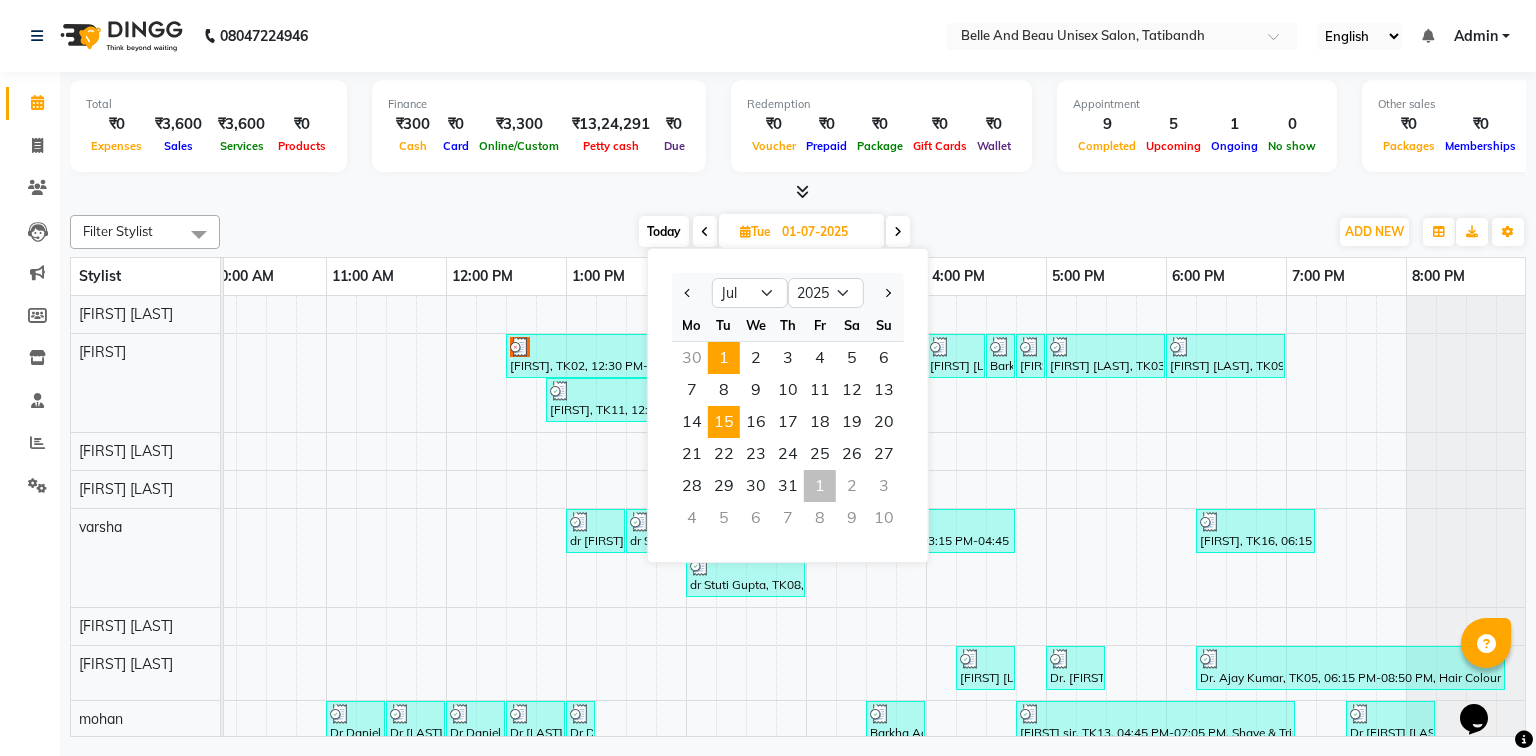 click on "15" at bounding box center [724, 422] 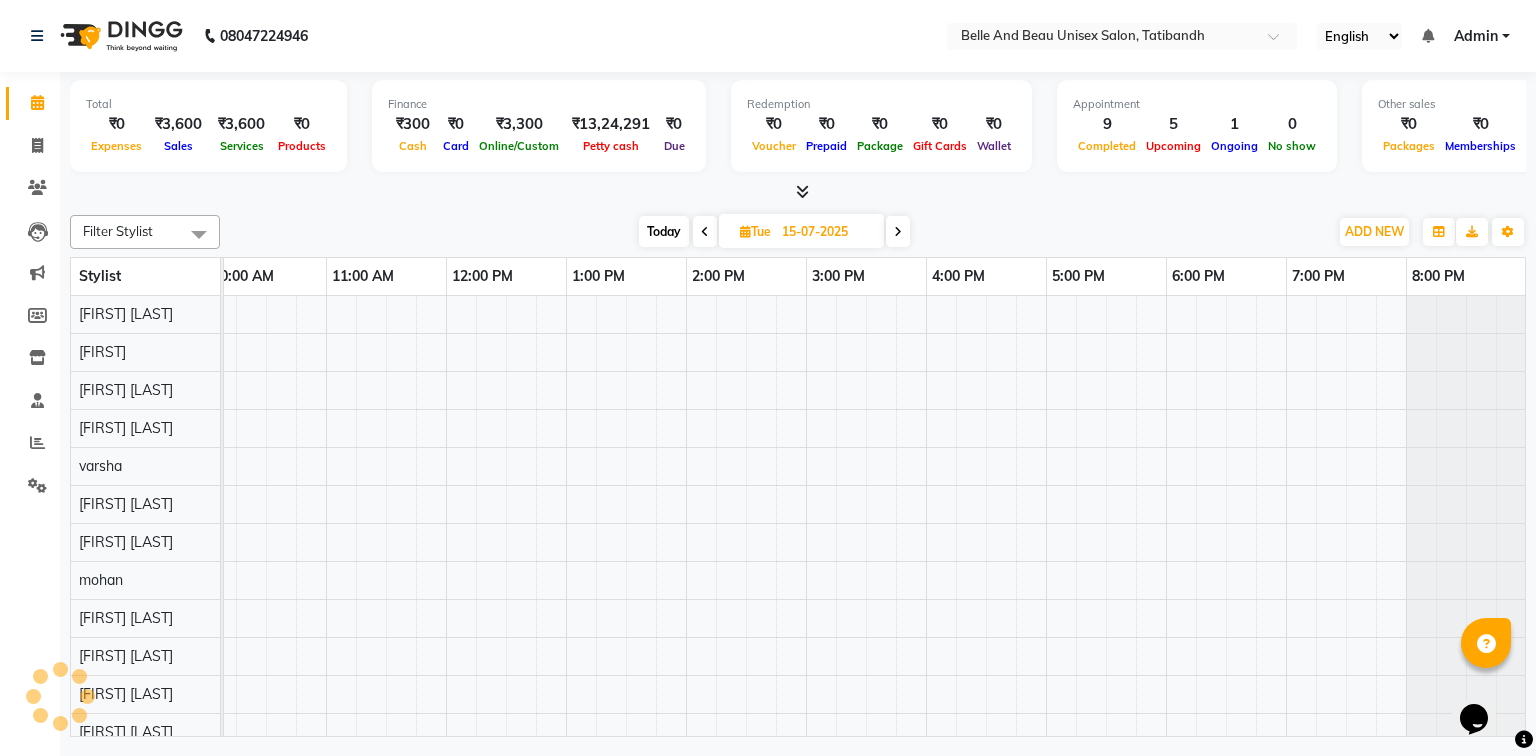 scroll, scrollTop: 0, scrollLeft: 0, axis: both 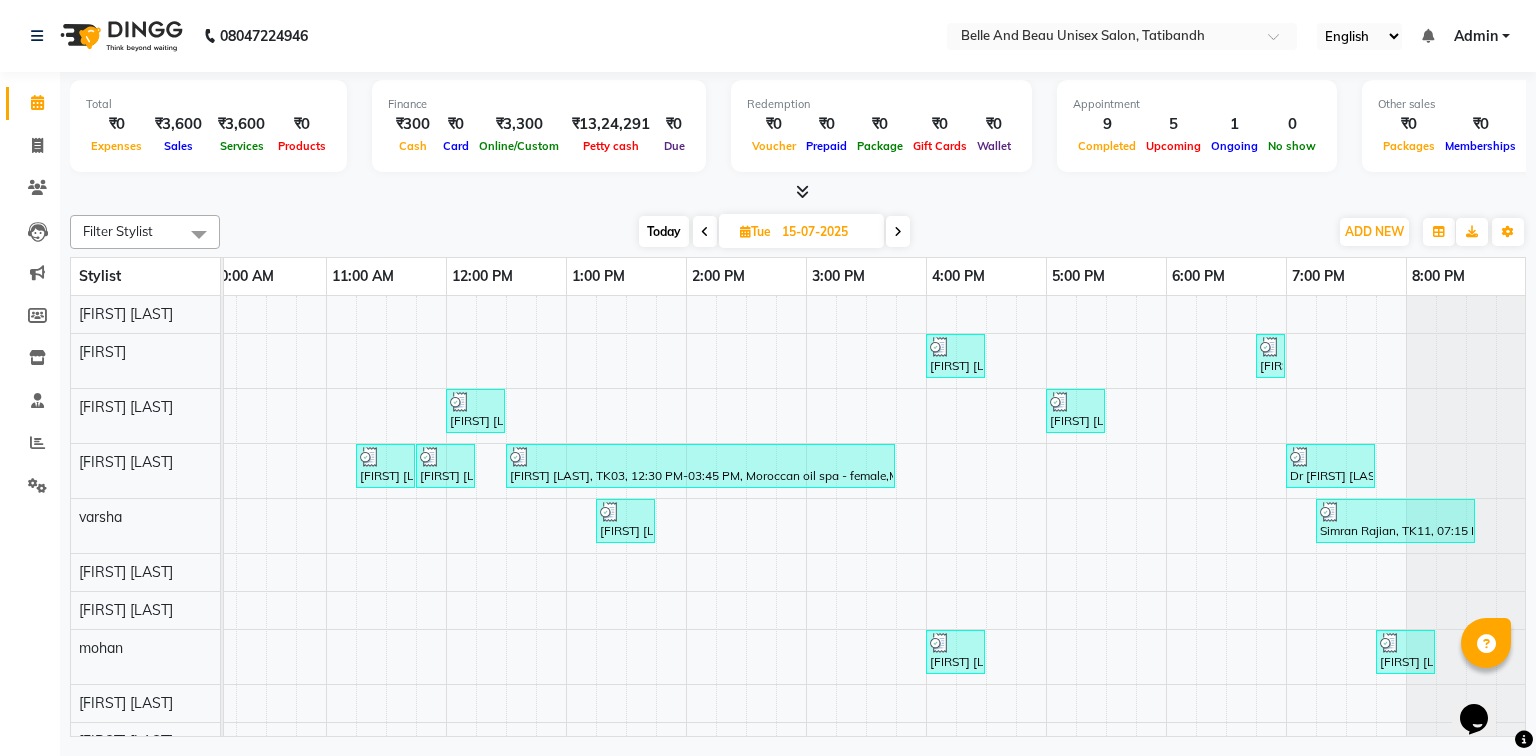 click at bounding box center [898, 232] 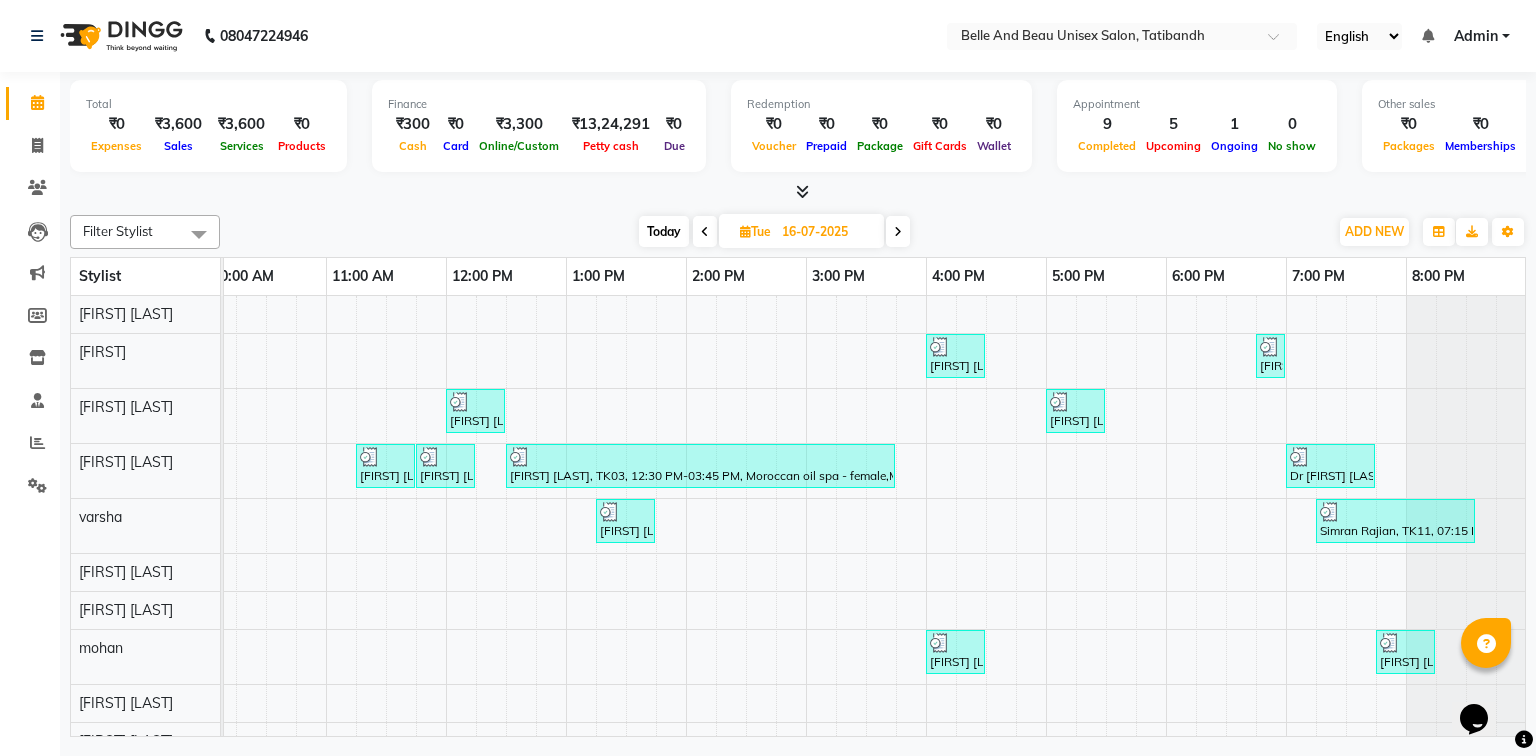 scroll, scrollTop: 0, scrollLeft: 0, axis: both 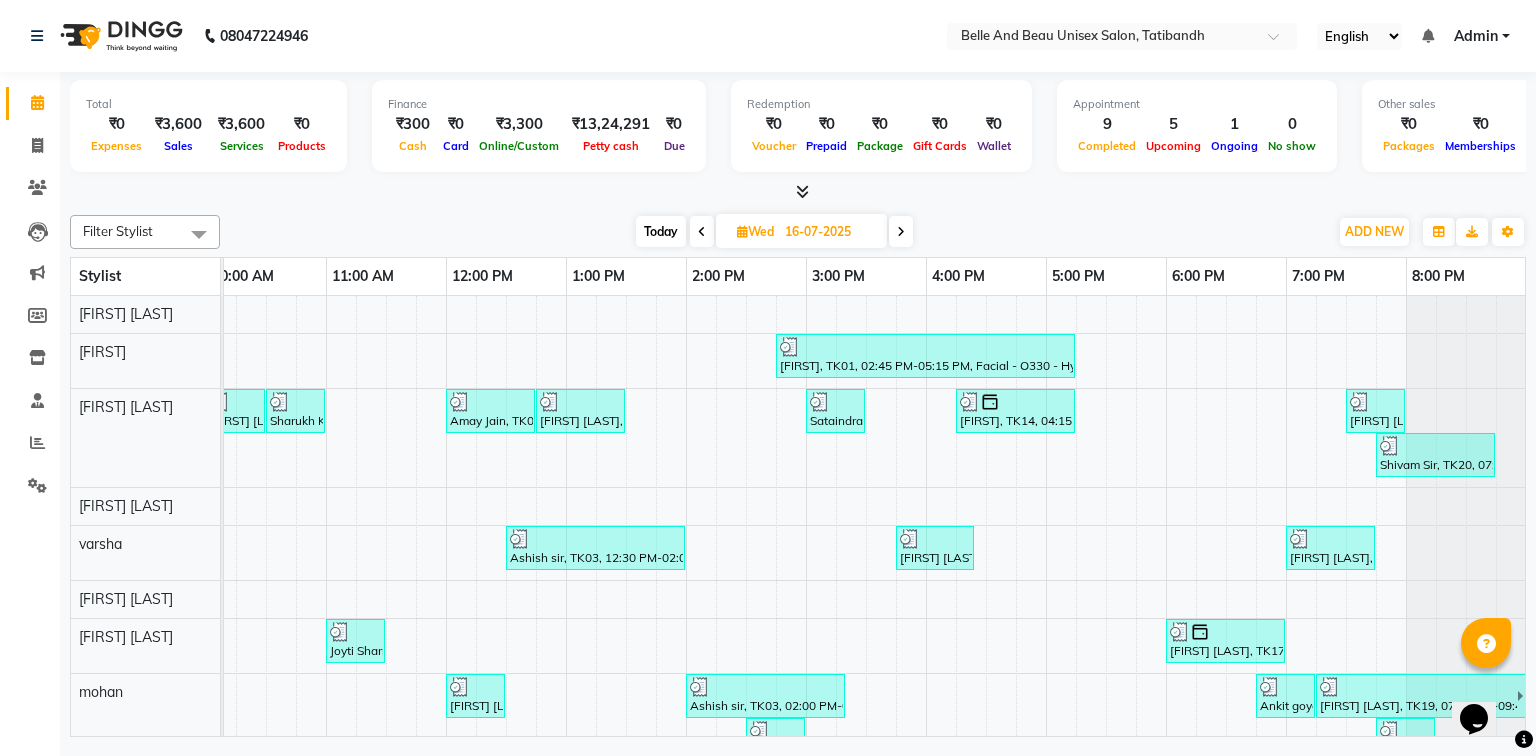 click at bounding box center [901, 232] 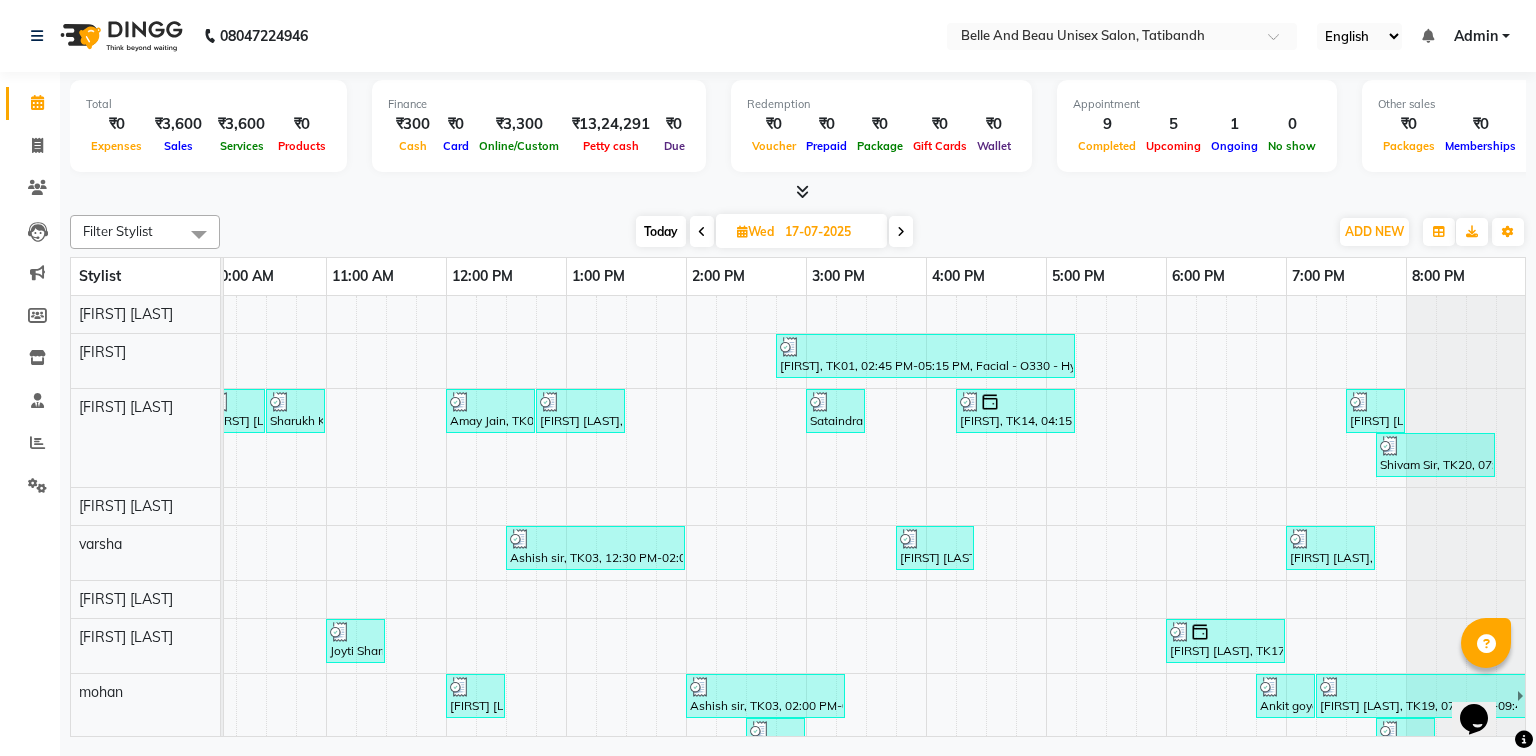 scroll, scrollTop: 0, scrollLeft: 0, axis: both 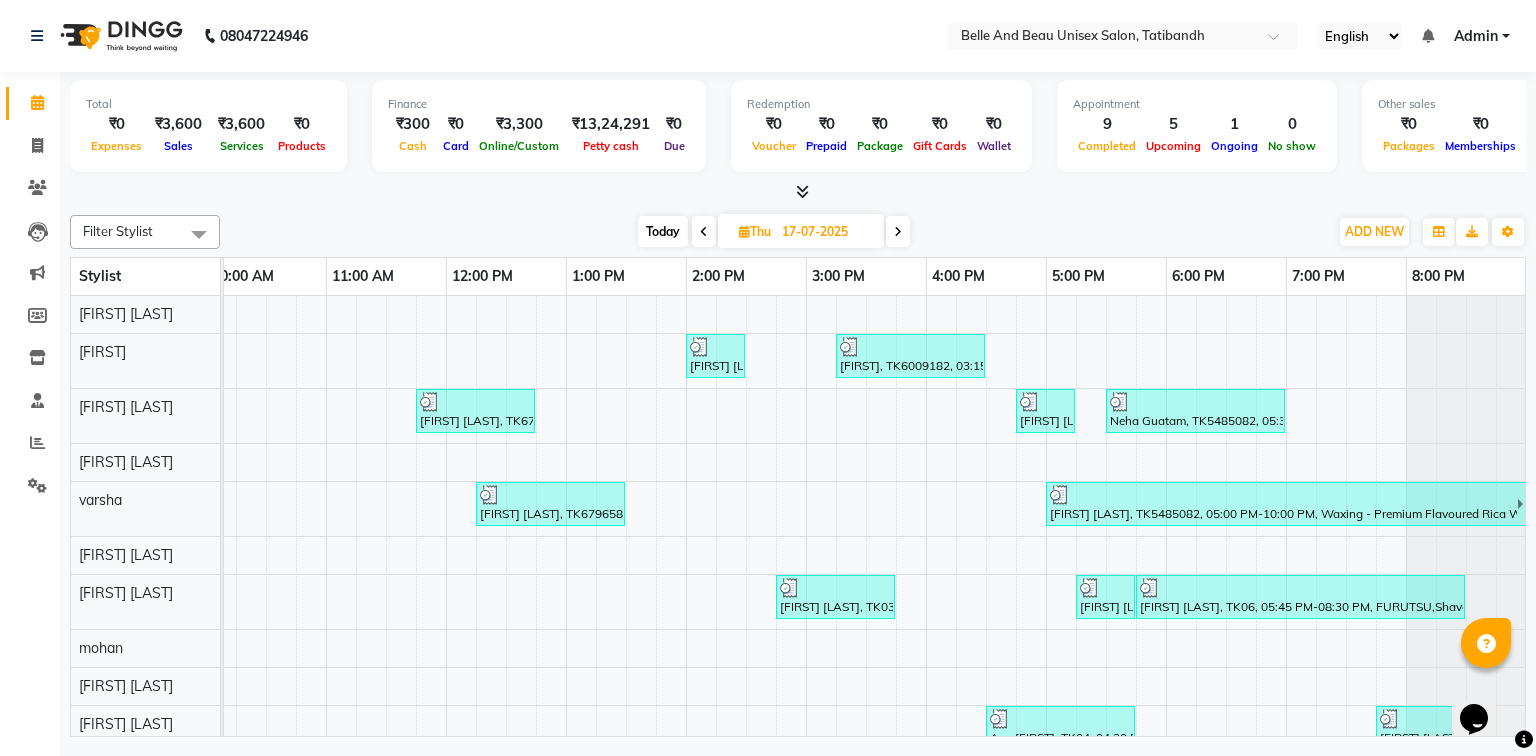 click at bounding box center [898, 232] 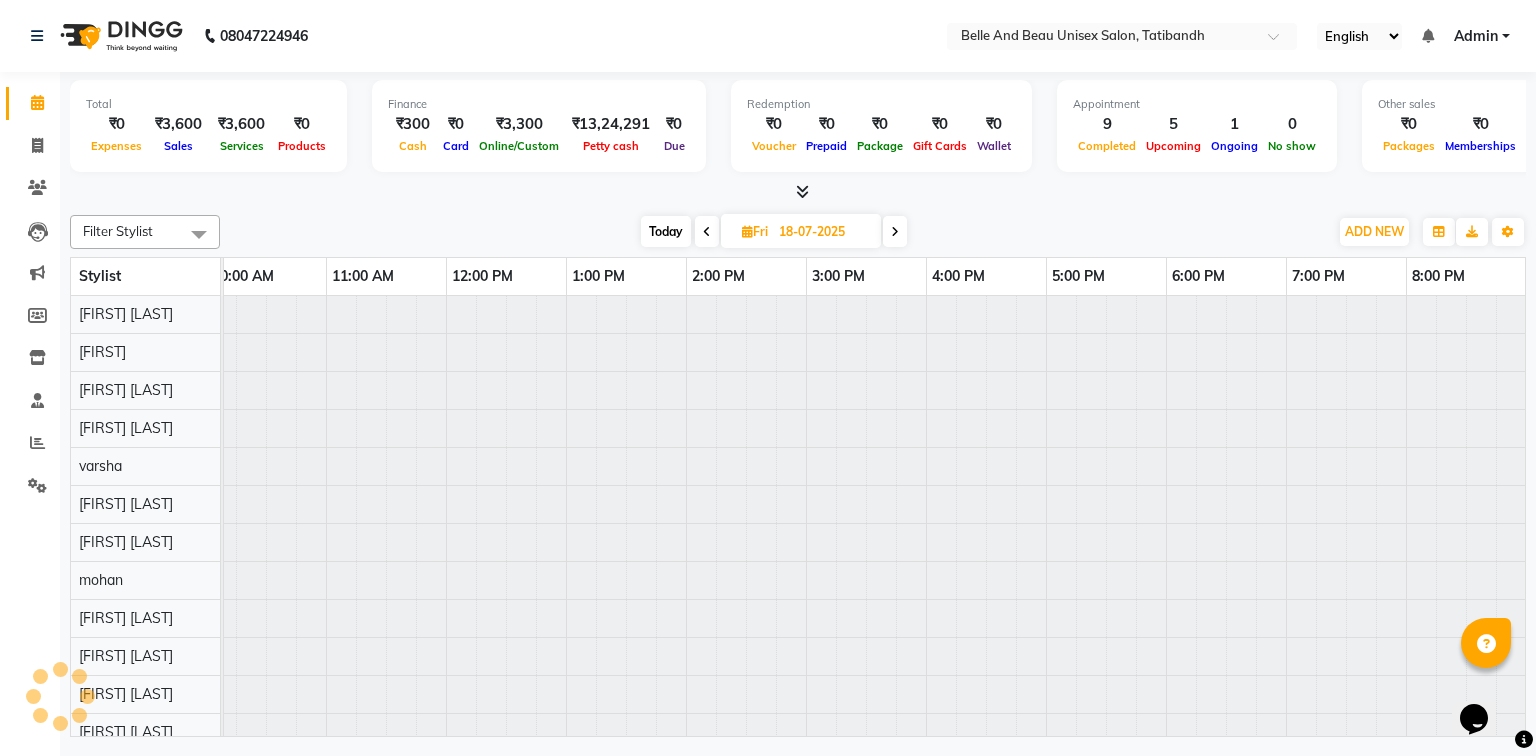 scroll, scrollTop: 0, scrollLeft: 0, axis: both 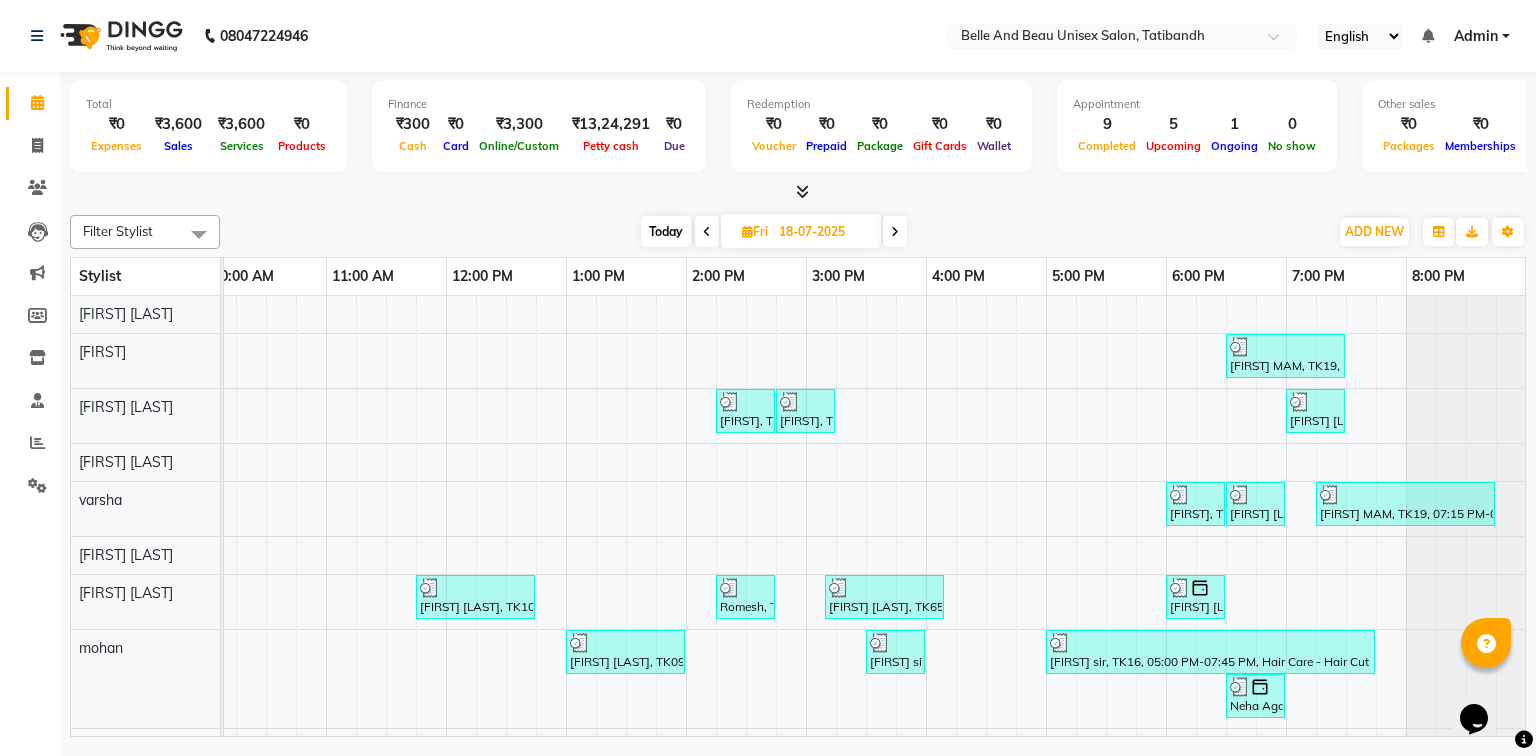click at bounding box center (895, 232) 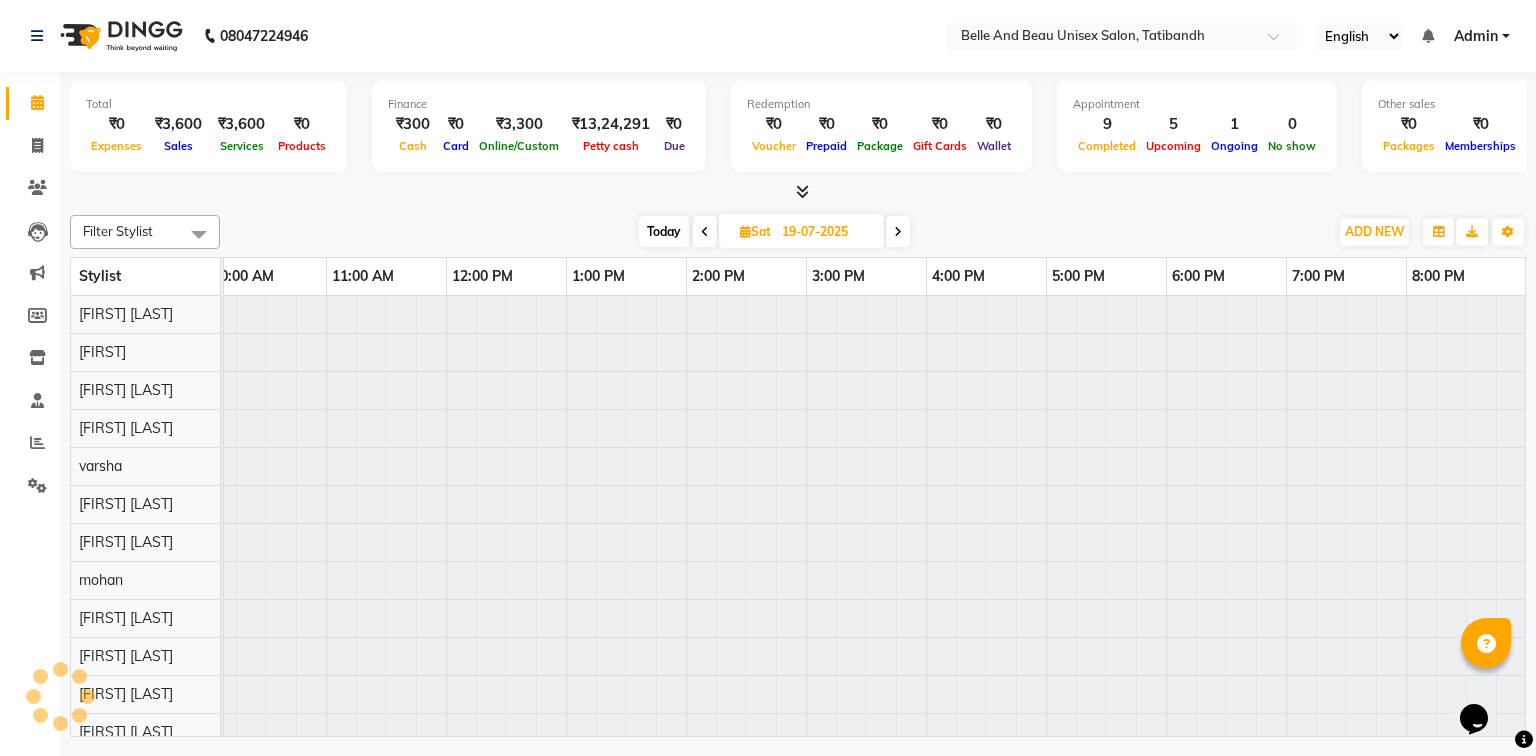scroll, scrollTop: 0, scrollLeft: 0, axis: both 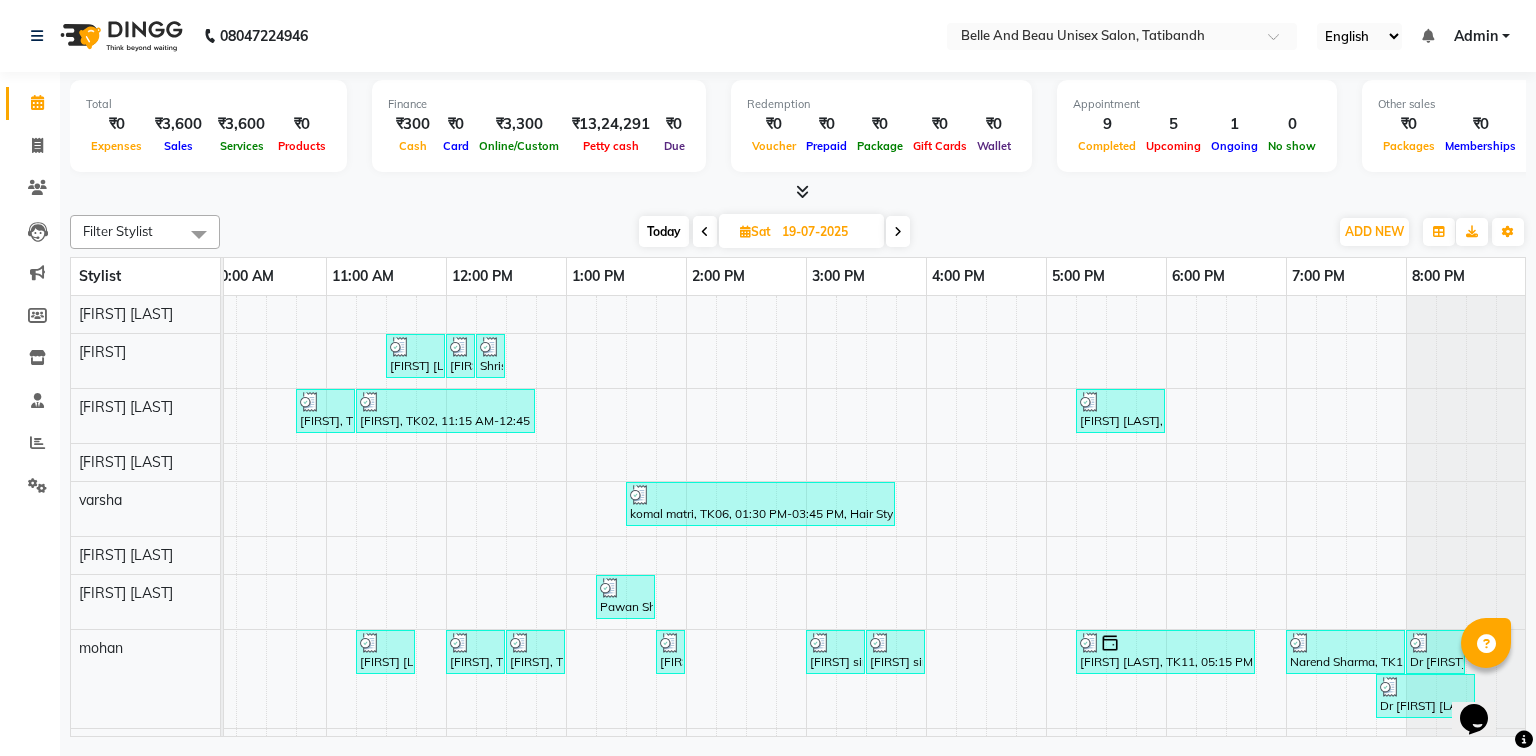 click at bounding box center [898, 232] 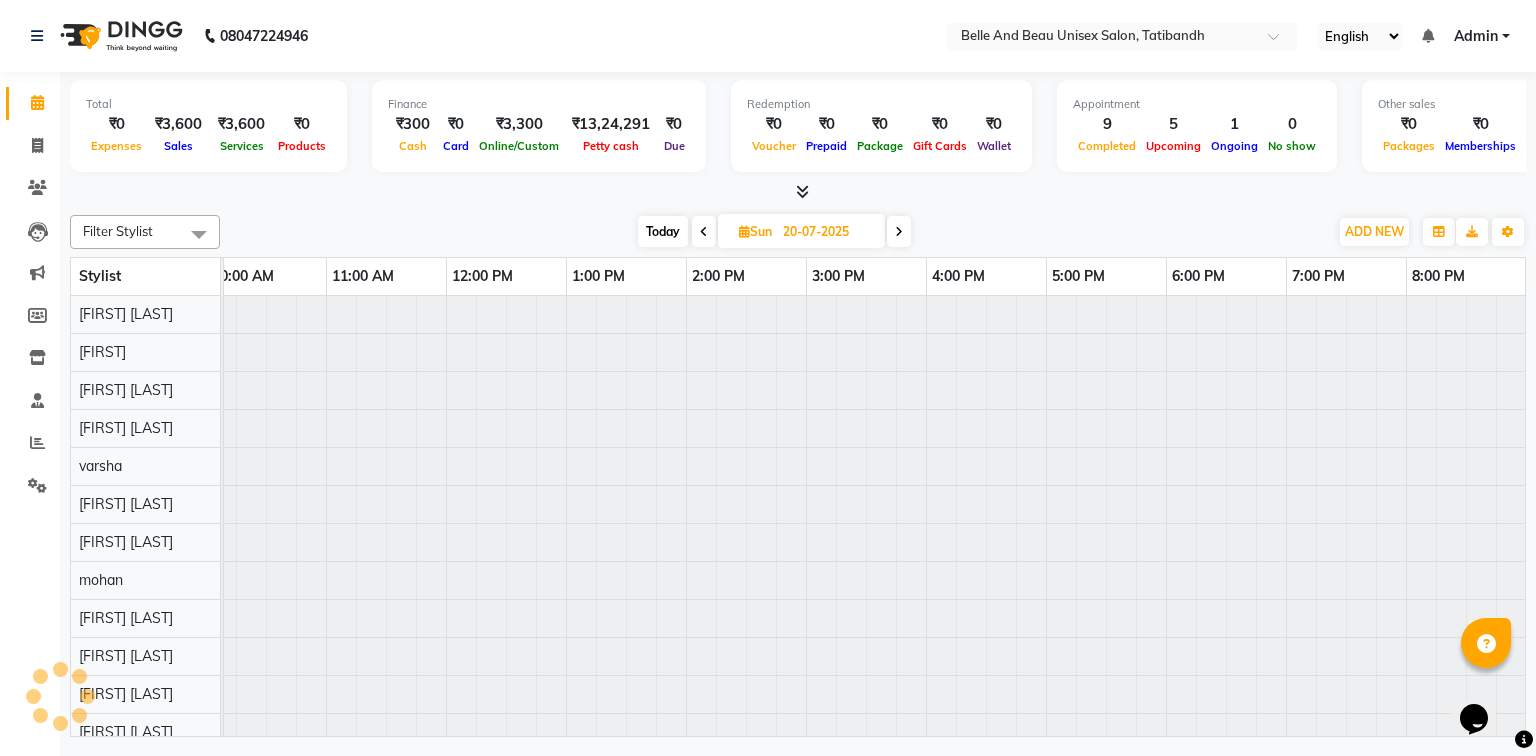 scroll, scrollTop: 0, scrollLeft: 0, axis: both 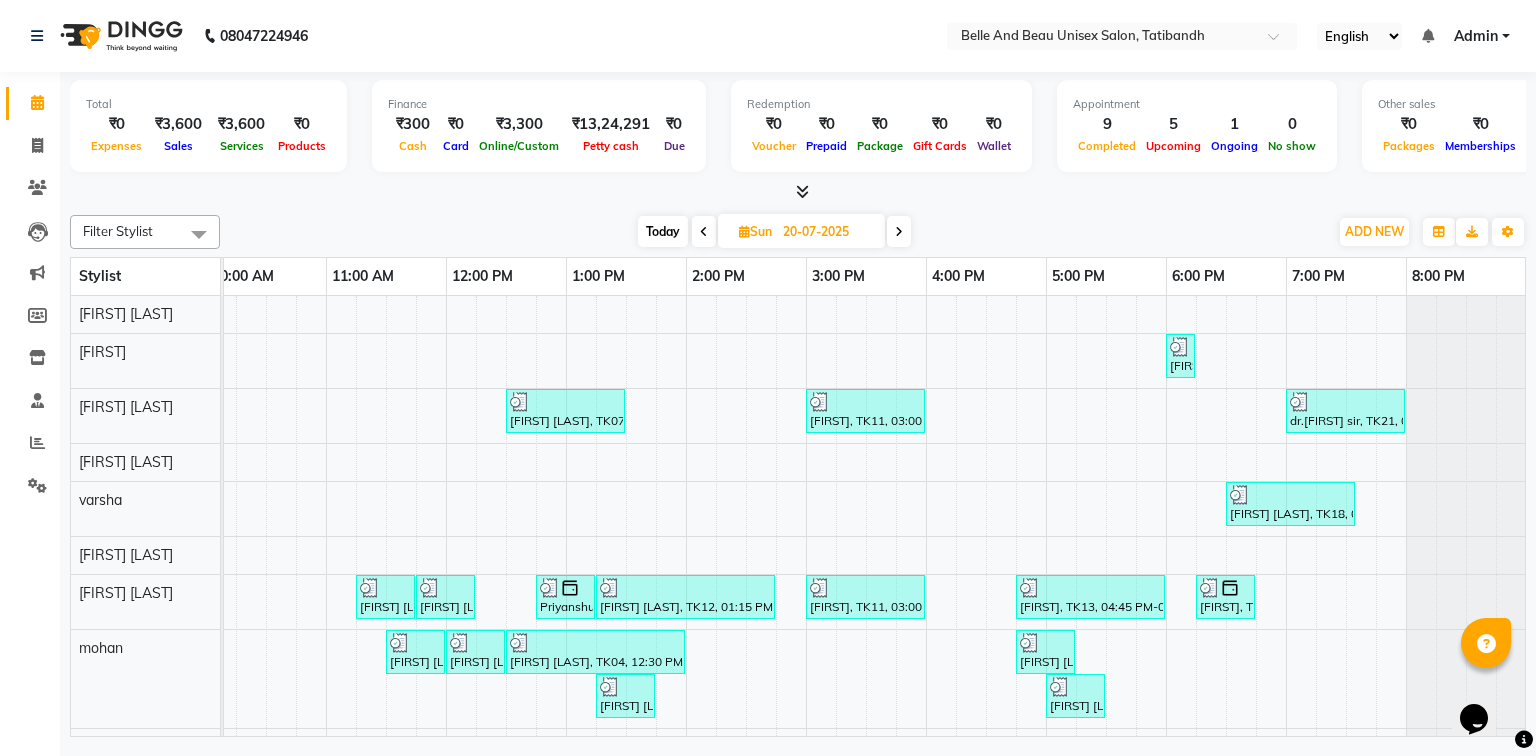 click on "20-07-2025" at bounding box center [827, 232] 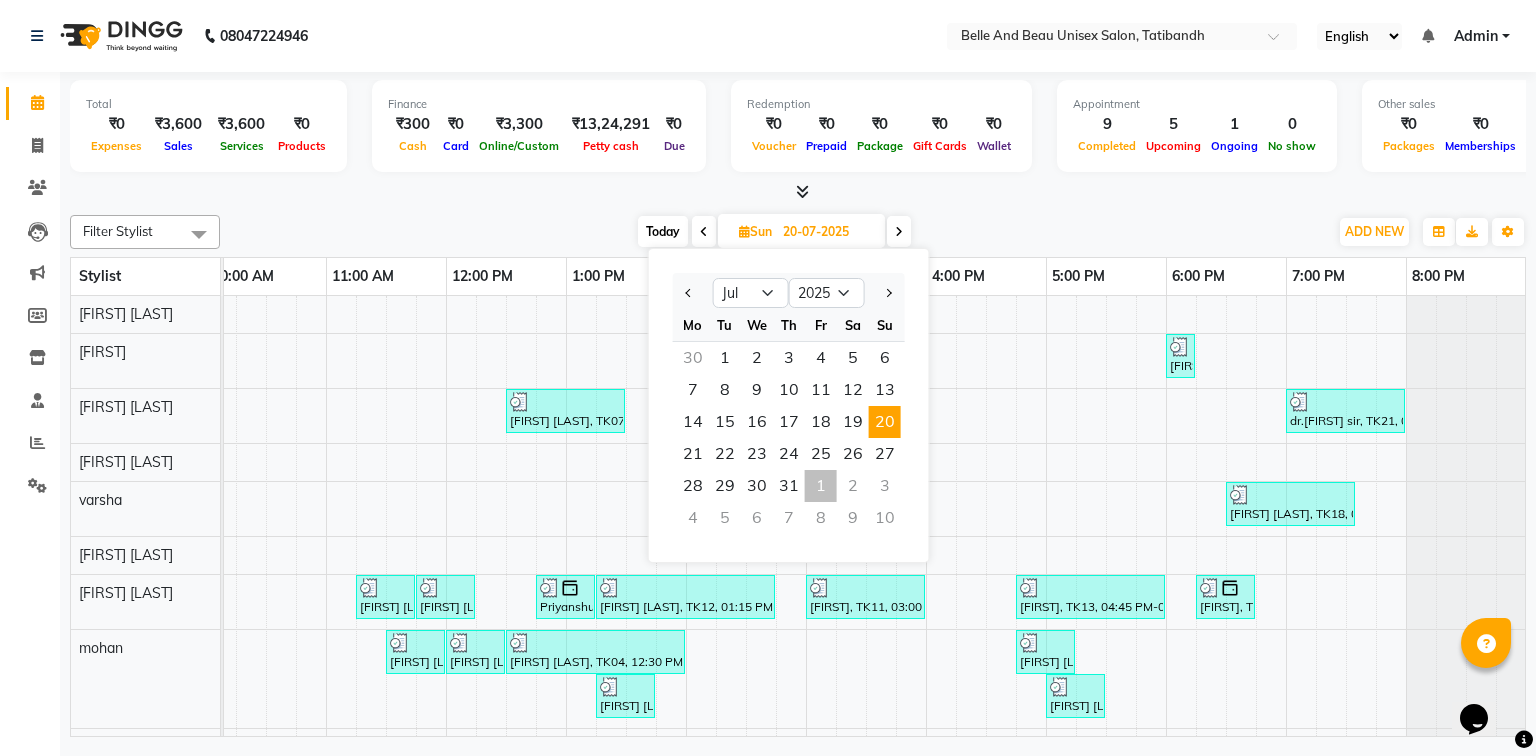 click on "20" at bounding box center (885, 422) 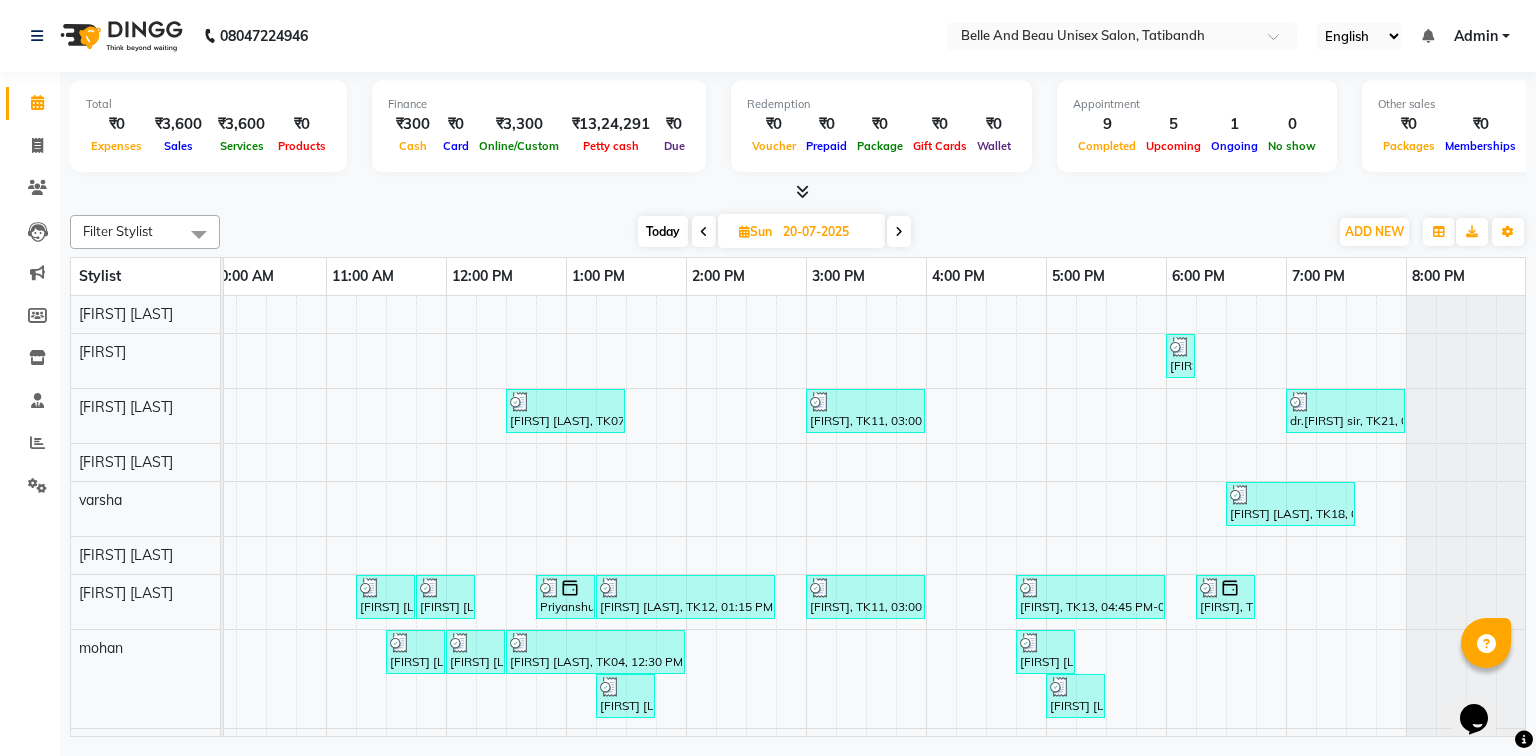 click at bounding box center [899, 232] 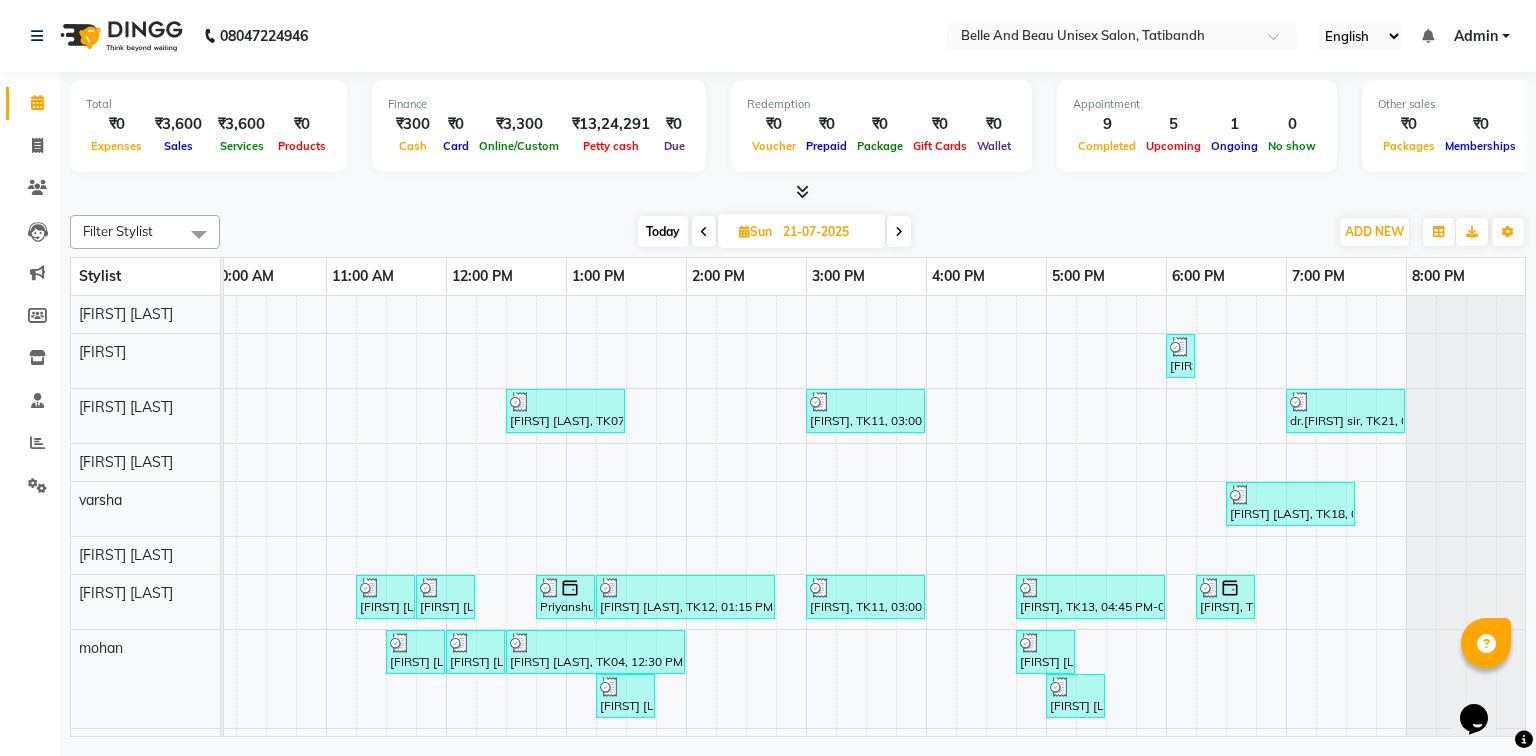 scroll, scrollTop: 0, scrollLeft: 0, axis: both 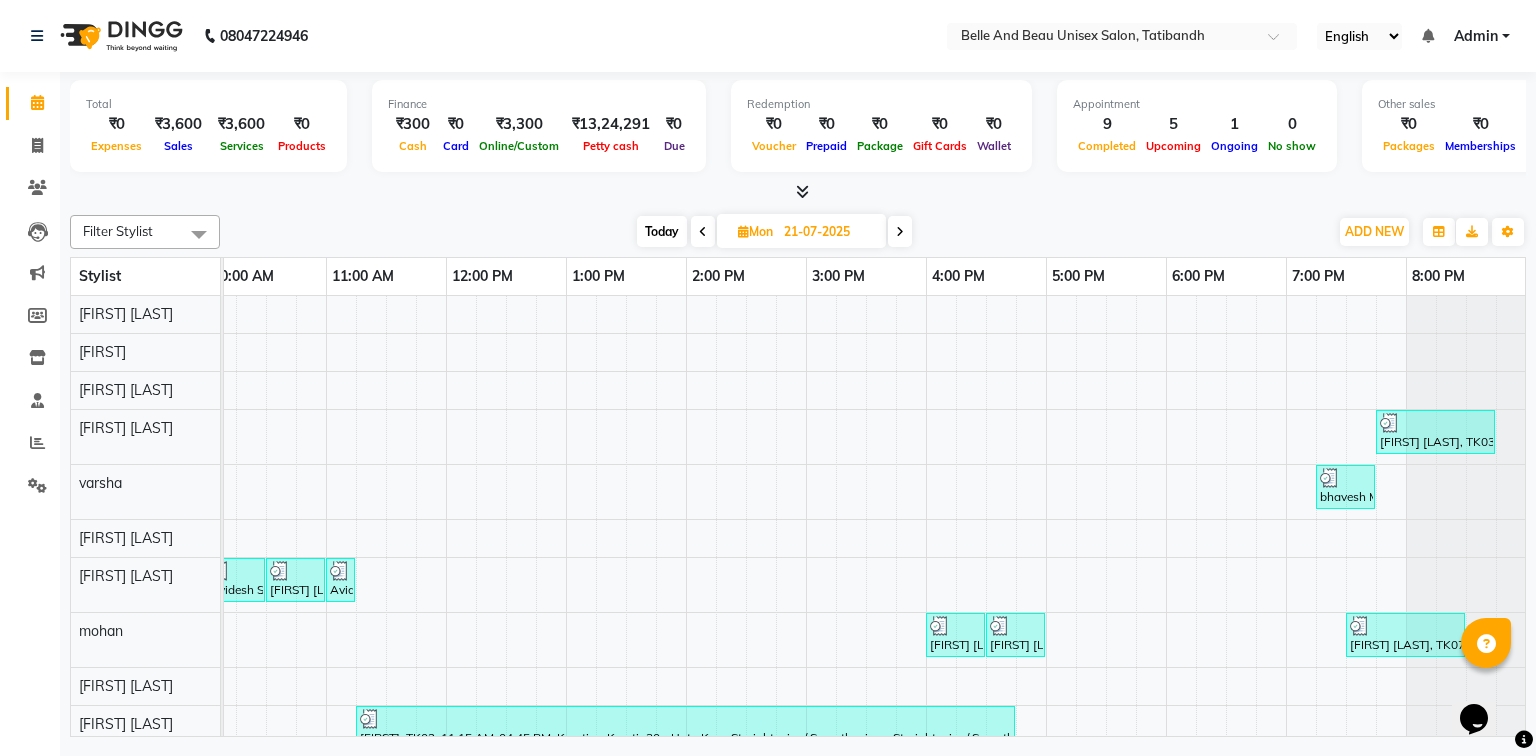 click at bounding box center [900, 231] 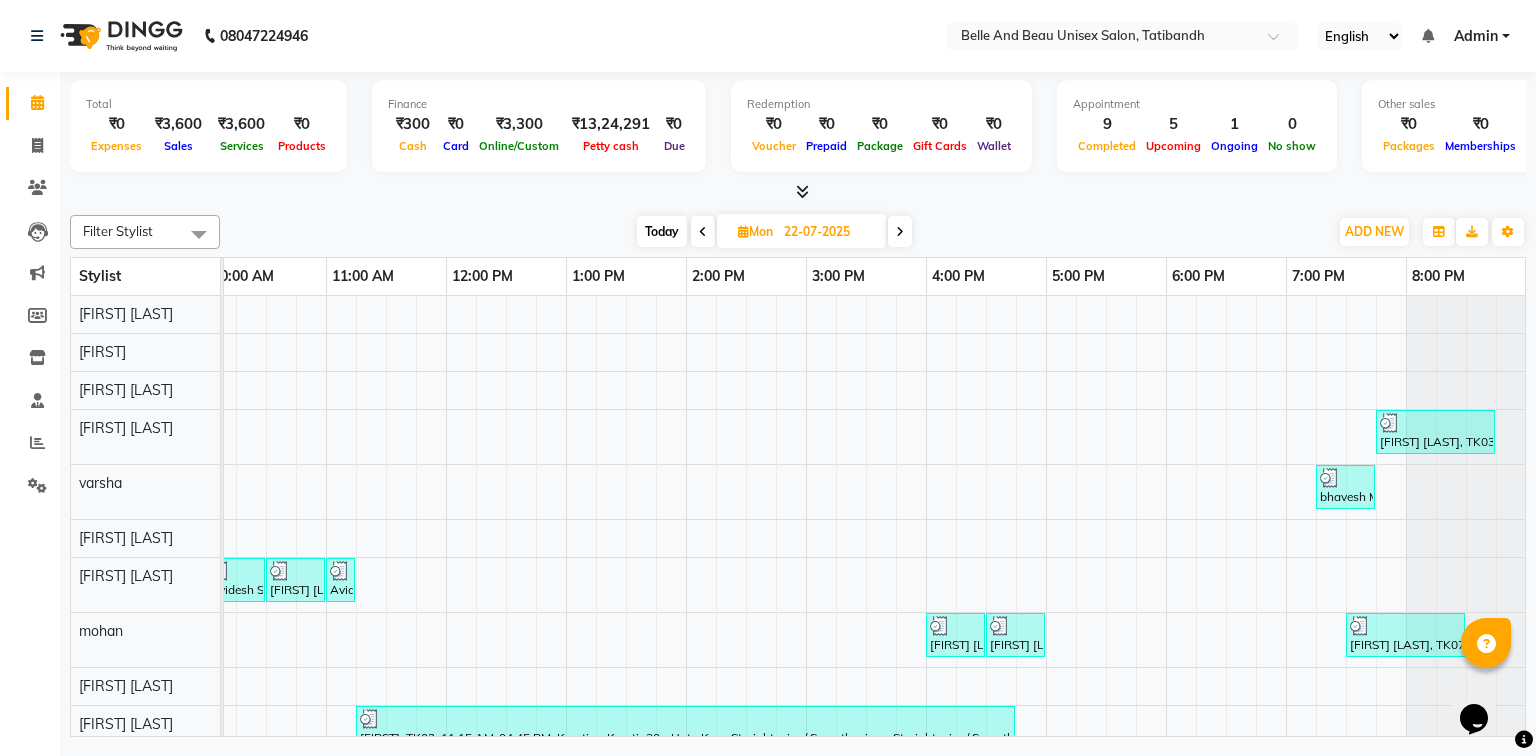 scroll, scrollTop: 0, scrollLeft: 0, axis: both 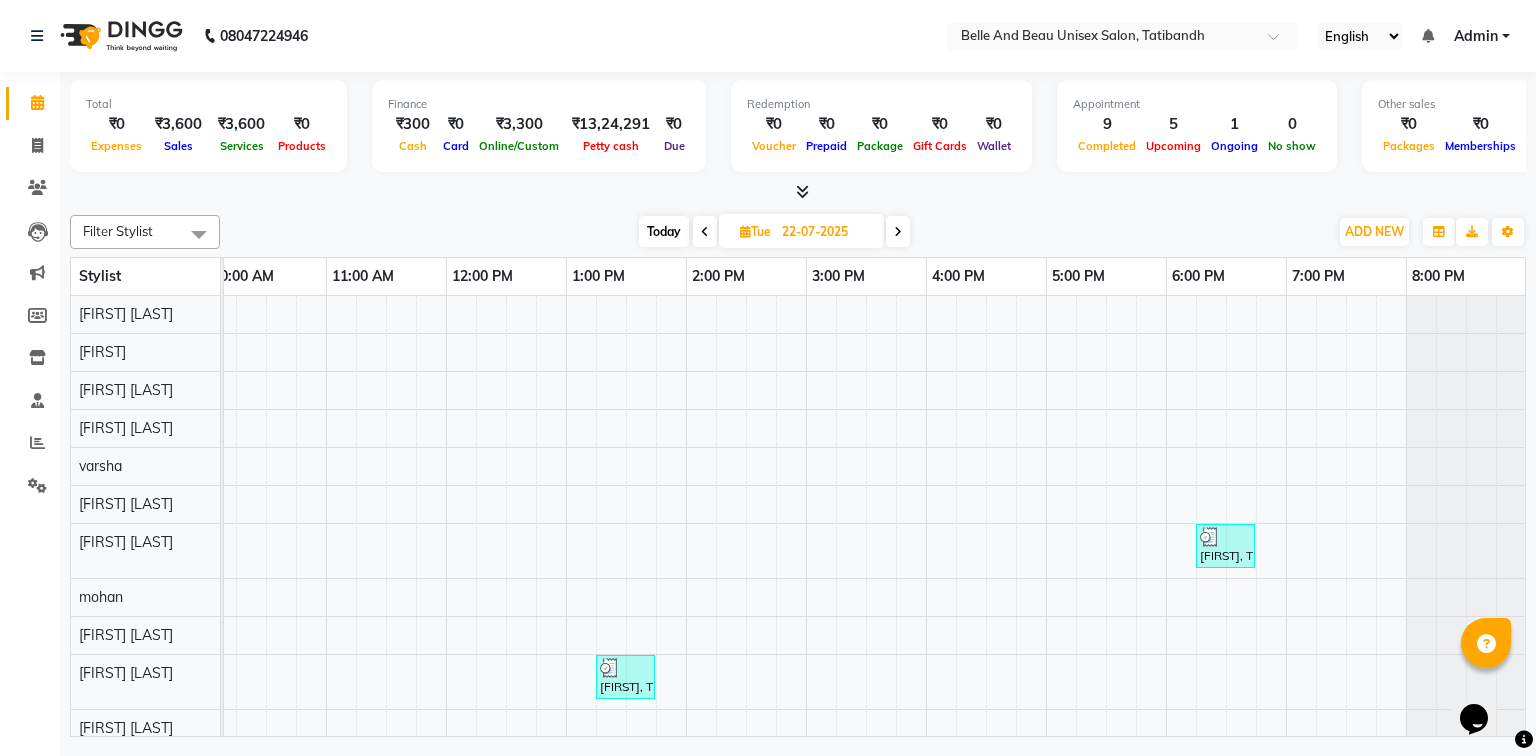 click on "22-07-2025" at bounding box center (826, 232) 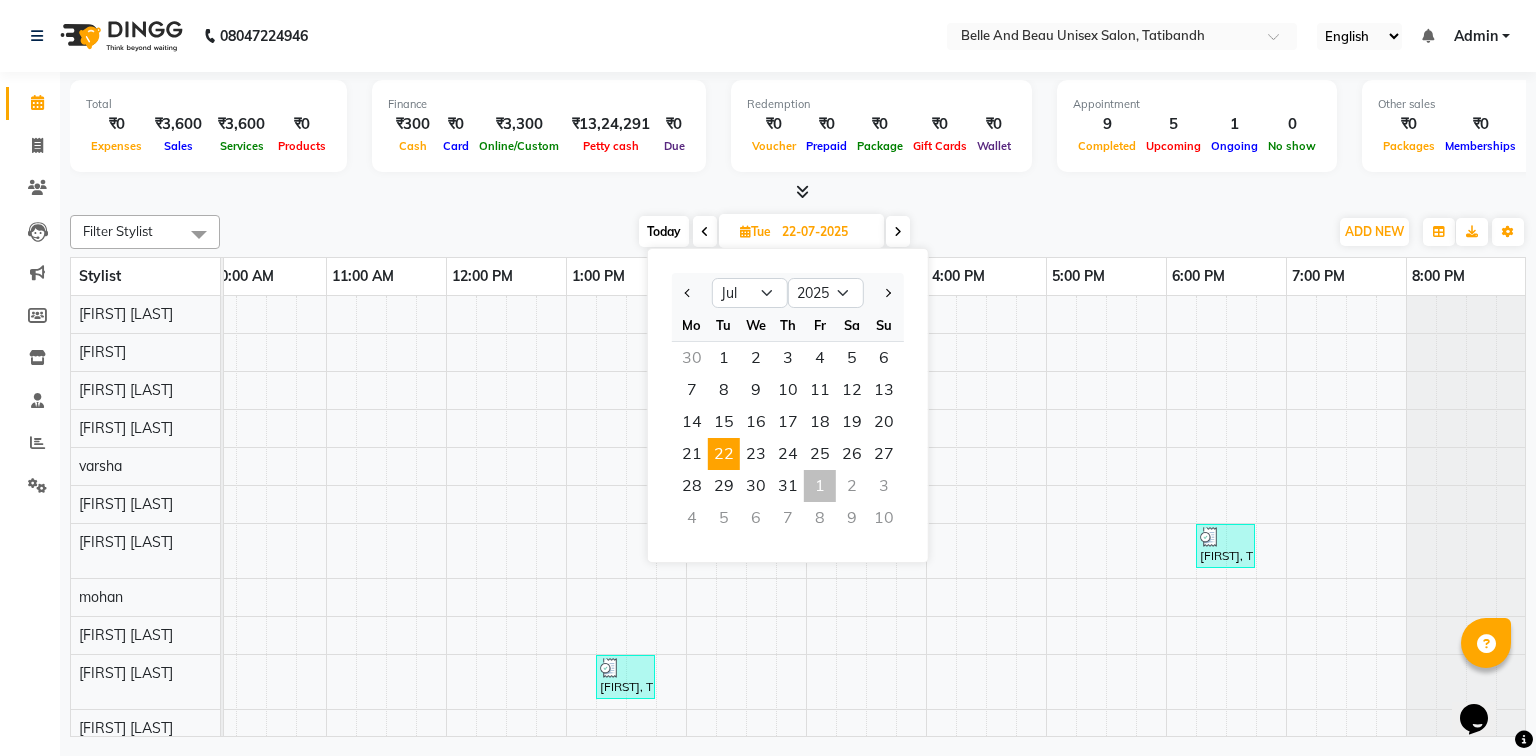 click on "Today" at bounding box center (664, 231) 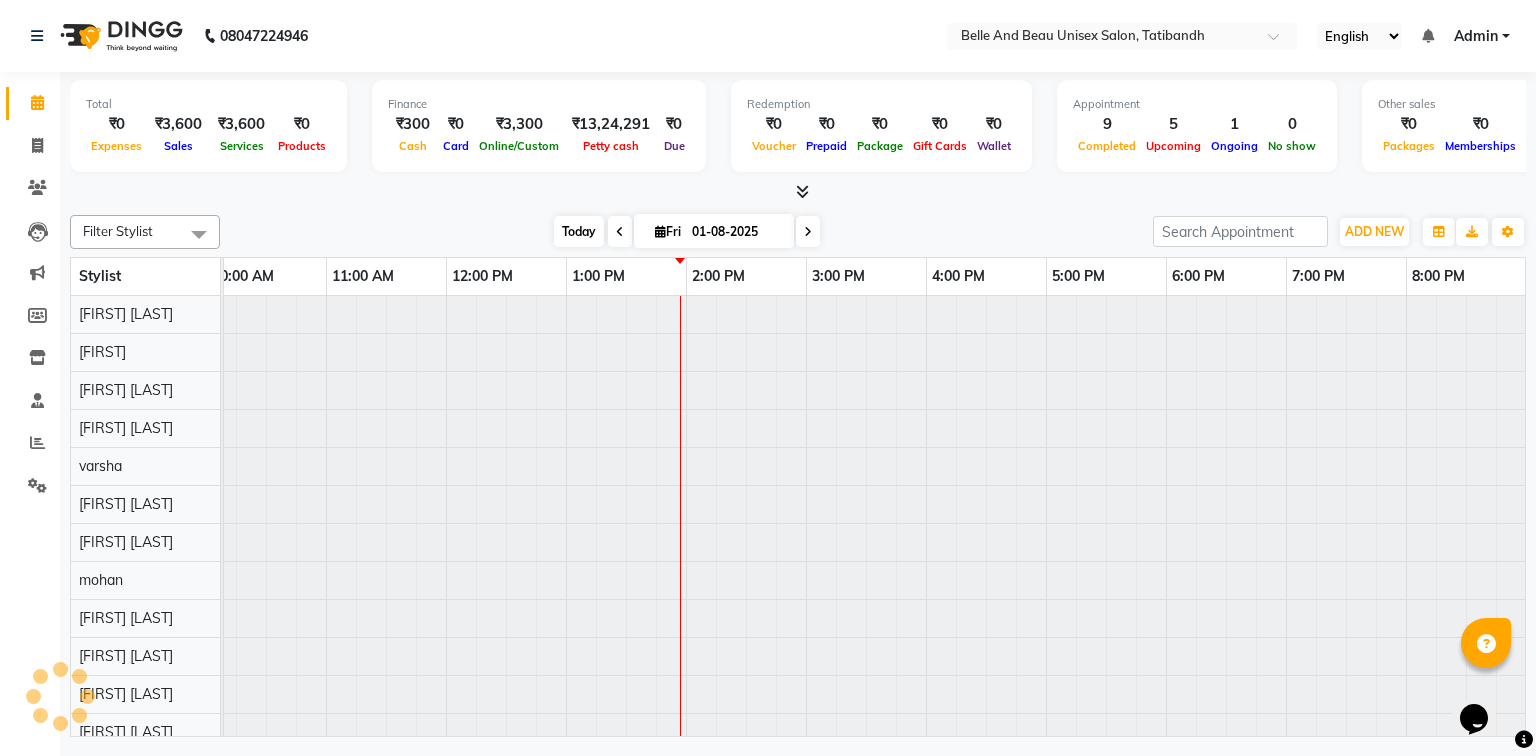 scroll, scrollTop: 0, scrollLeft: 258, axis: horizontal 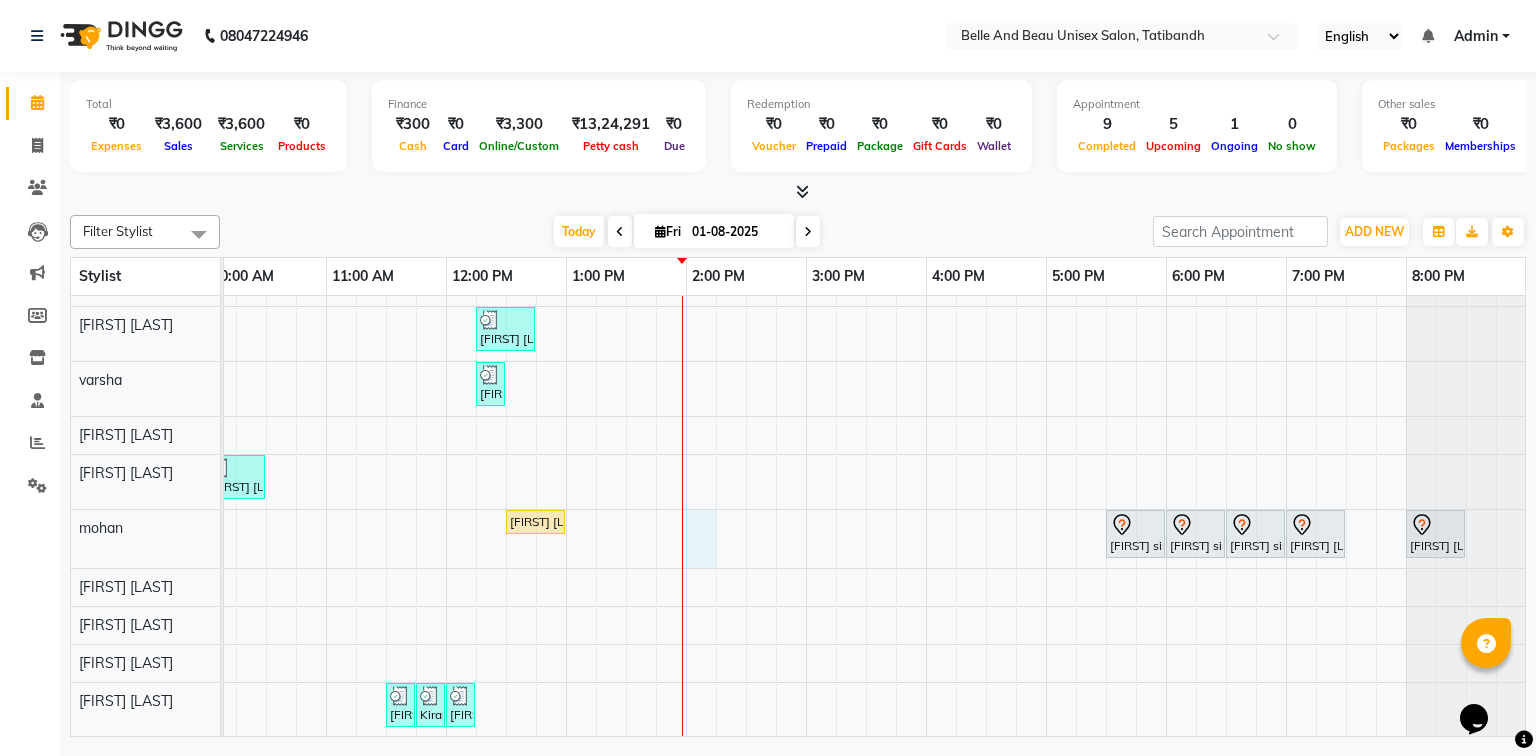 click on "Nankhi, TK08, 12:15 PM-12:45 PM, Hair Styling - Blow Dry Hair Wash (Female)30 - Blow dry Nankhi, TK08, 12:45 PM-12:55 PM, Threading - Upper Lip (Female)30 - Upper Lip Ashitosh sir, TK06, 11:30 AM-01:20 PM, Hair Colour - Global30 - Global Short Hair (Boy Cut),Hair Care - Hair Cut (Male)30 - Adult Hair Cut (Below 8),Shave & Trimming - Beard (Male)30 - Beard Shaping Kiran Pandey, TK05, 12:15 PM-12:45 PM, Hair Care - Hair Cut (Female)30 - Adult Hair Cut (Below 8) shraddha, TK09, 12:15 PM-12:25 PM, Threading - Upper Lip (Female)30 - Upper Lip Sudarshan sharma, TK03, 10:00 AM-10:30 AM, Hair Care - Hair Cut (Male)30 - Adult Hair Cut (Below 8) Nitin Agarwal, TK04, 12:30 PM-01:00 PM, Hair Care - Hair Cut (Male)30 - Adult Hair Cut (Below 8) Nivas sir, TK02, 05:30 PM-06:00 PM, Hair Care - Hair Cut (Male)30 - Adult Hair Cut (Below 8) Nivas sir, TK02, 06:00 PM-06:30 PM, Shave & Trimming - Beard (Male)30 - Beard Trimming" at bounding box center (746, 448) 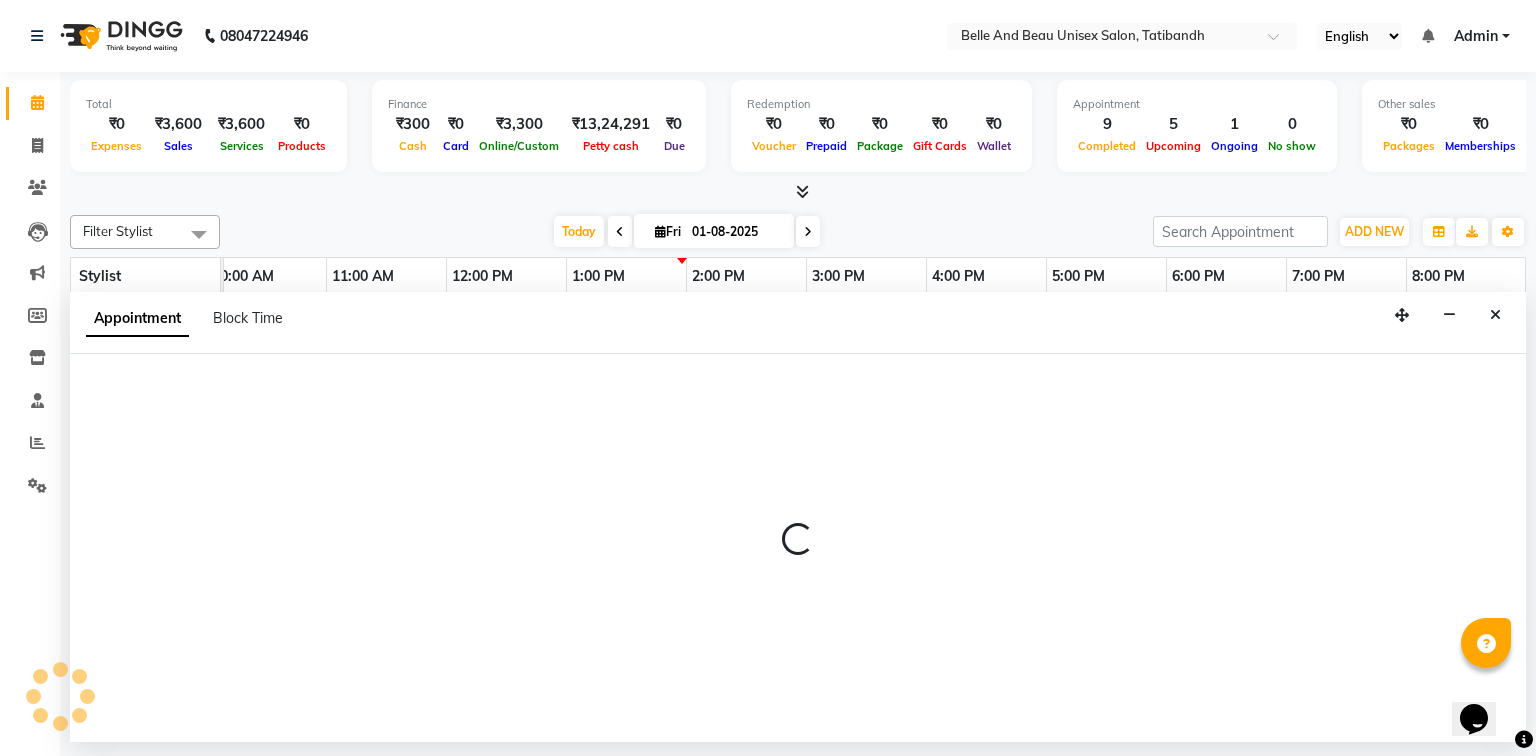 select on "65137" 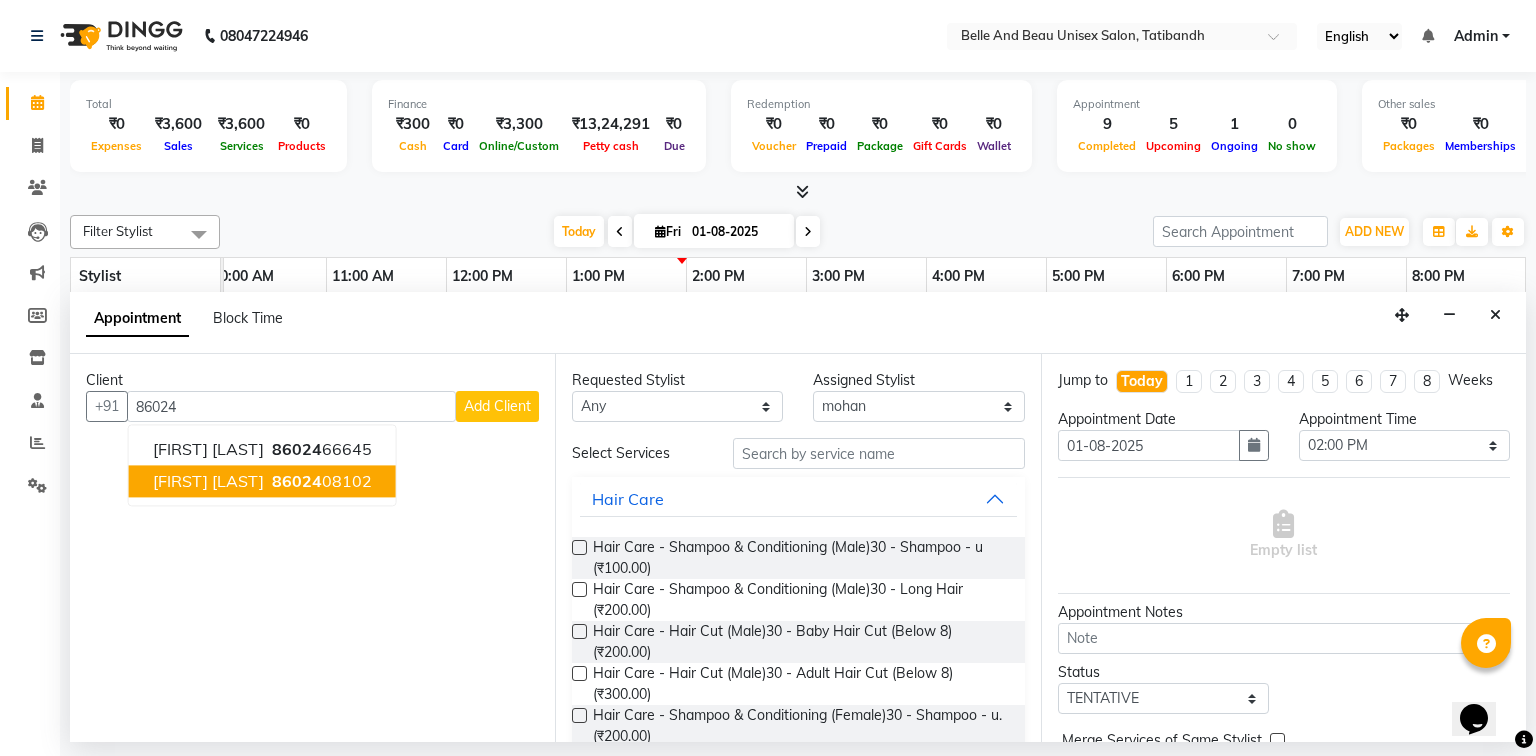 click on "86024" at bounding box center (297, 482) 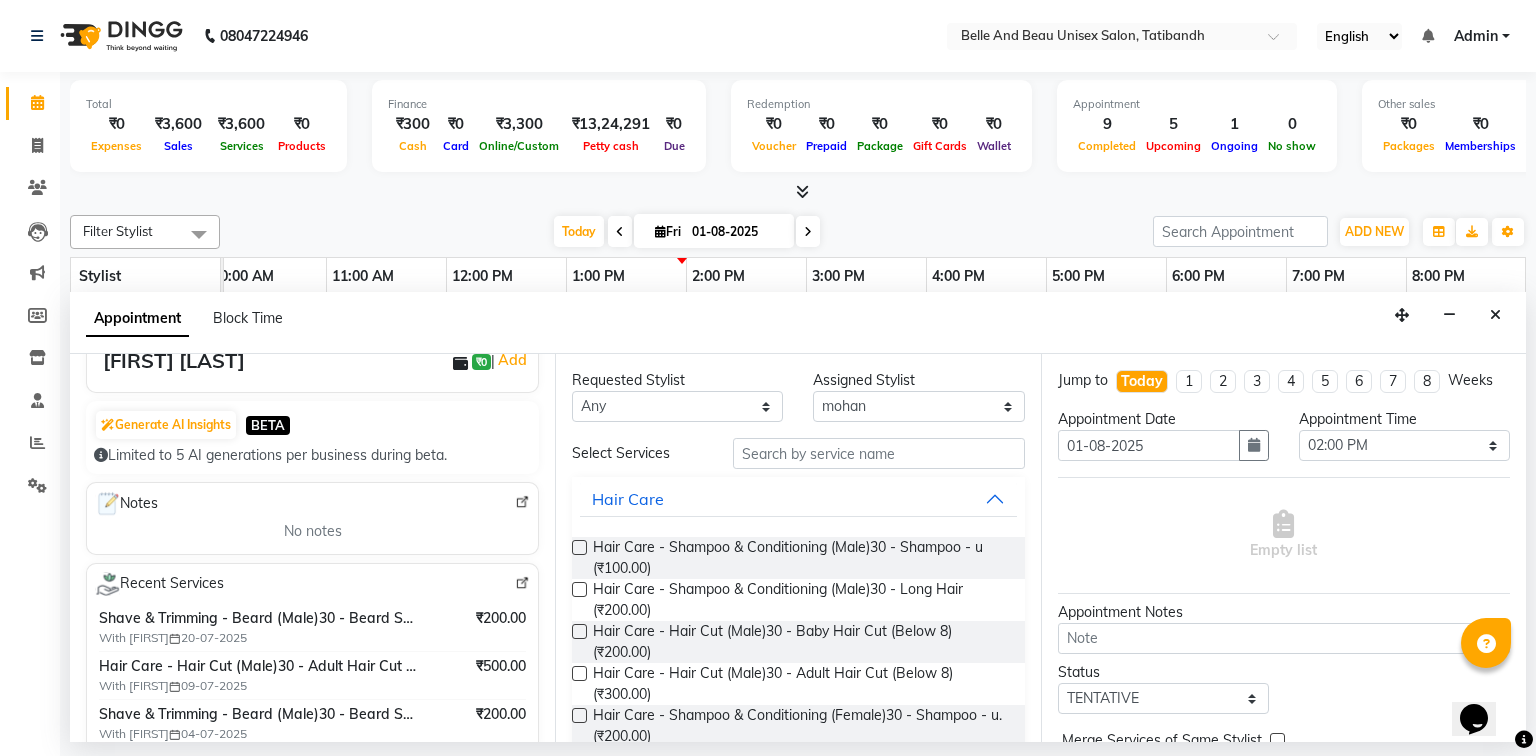scroll, scrollTop: 160, scrollLeft: 0, axis: vertical 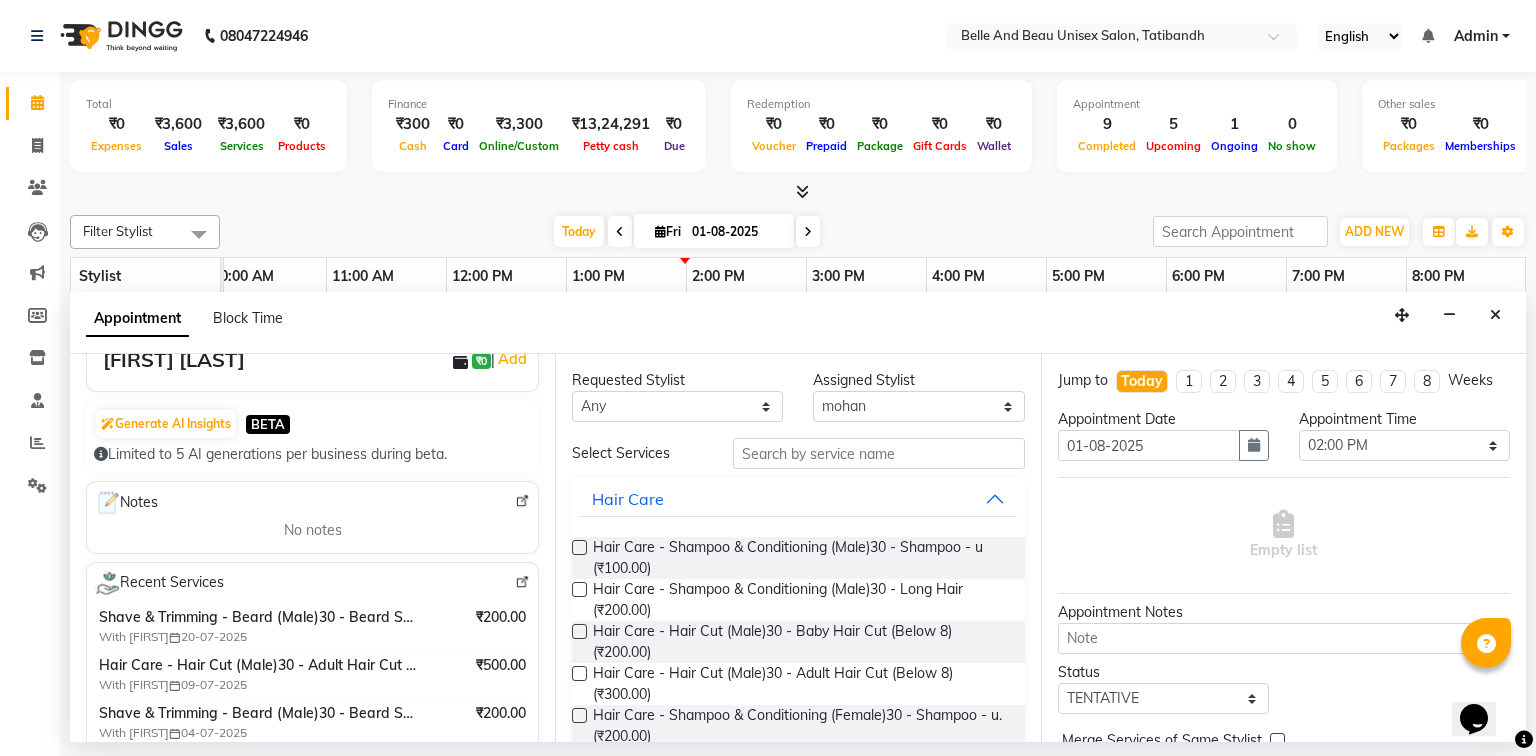 type on "[PHONE]" 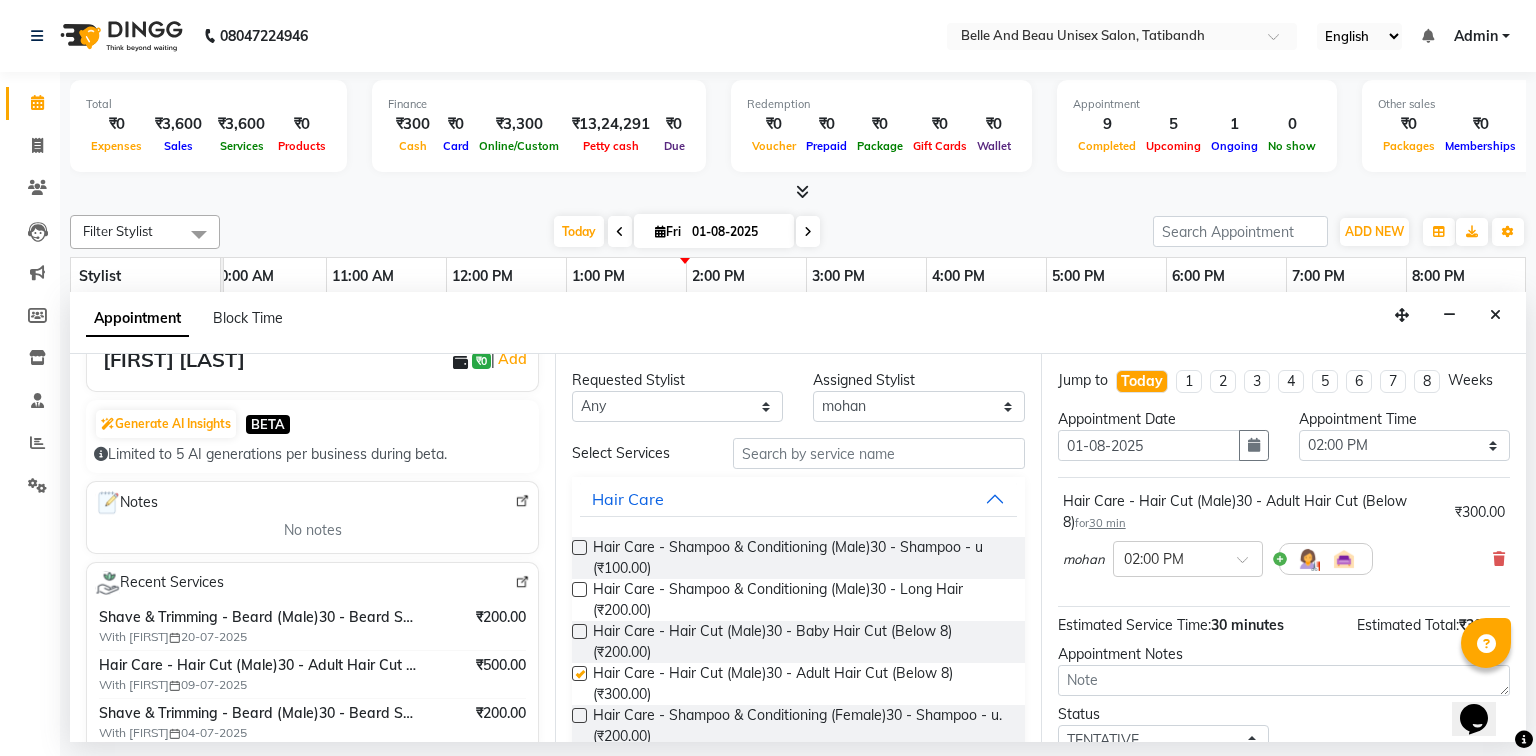 checkbox on "false" 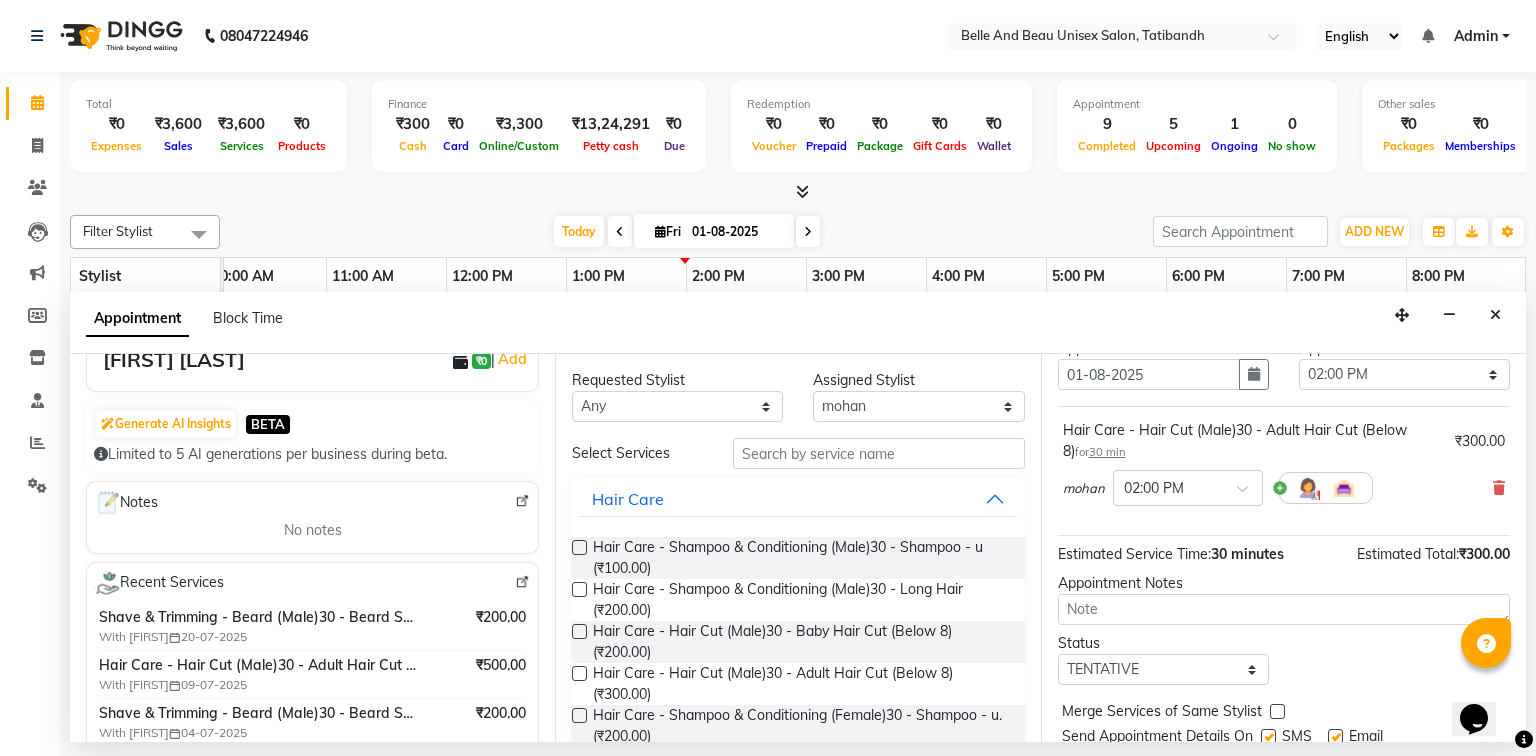 scroll, scrollTop: 139, scrollLeft: 0, axis: vertical 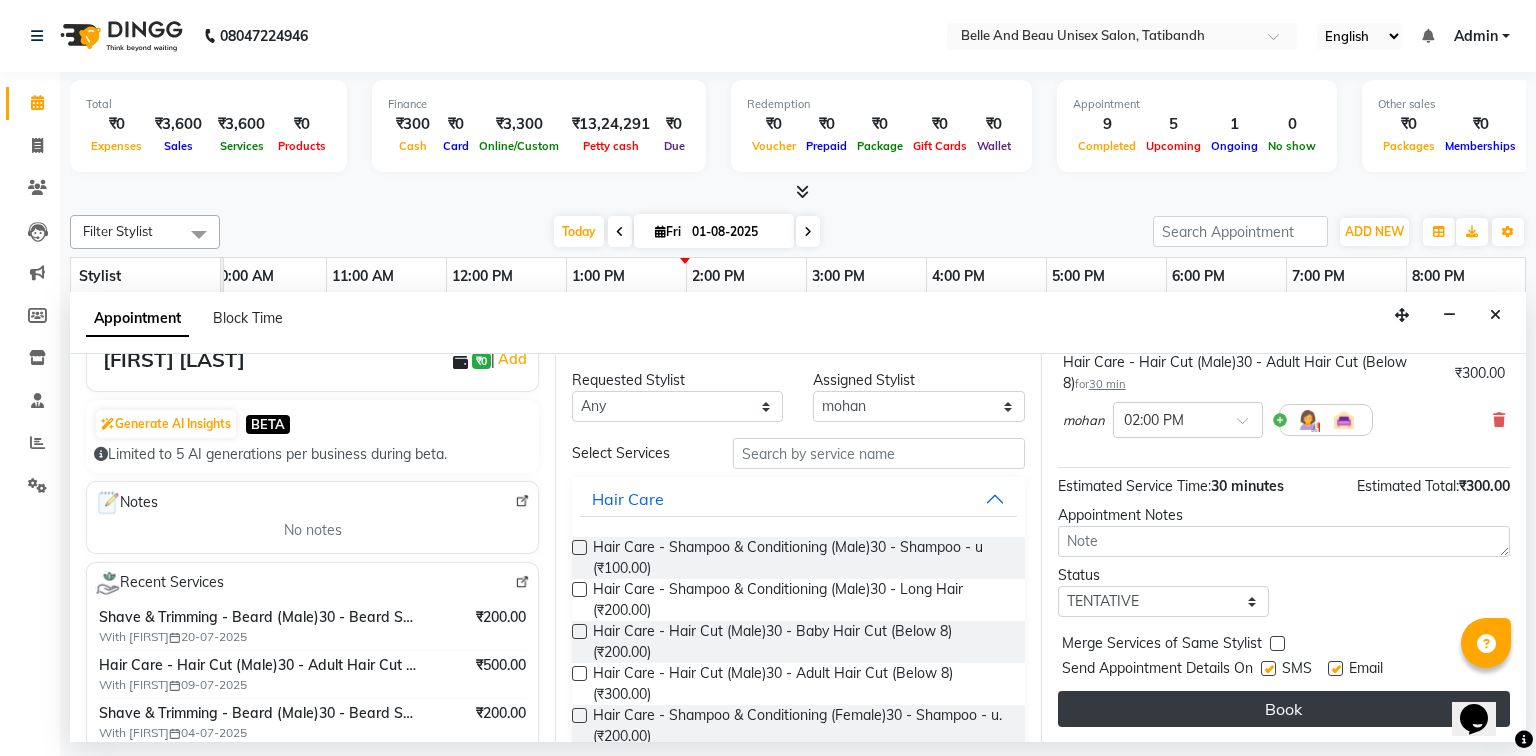 click on "Book" at bounding box center (1284, 709) 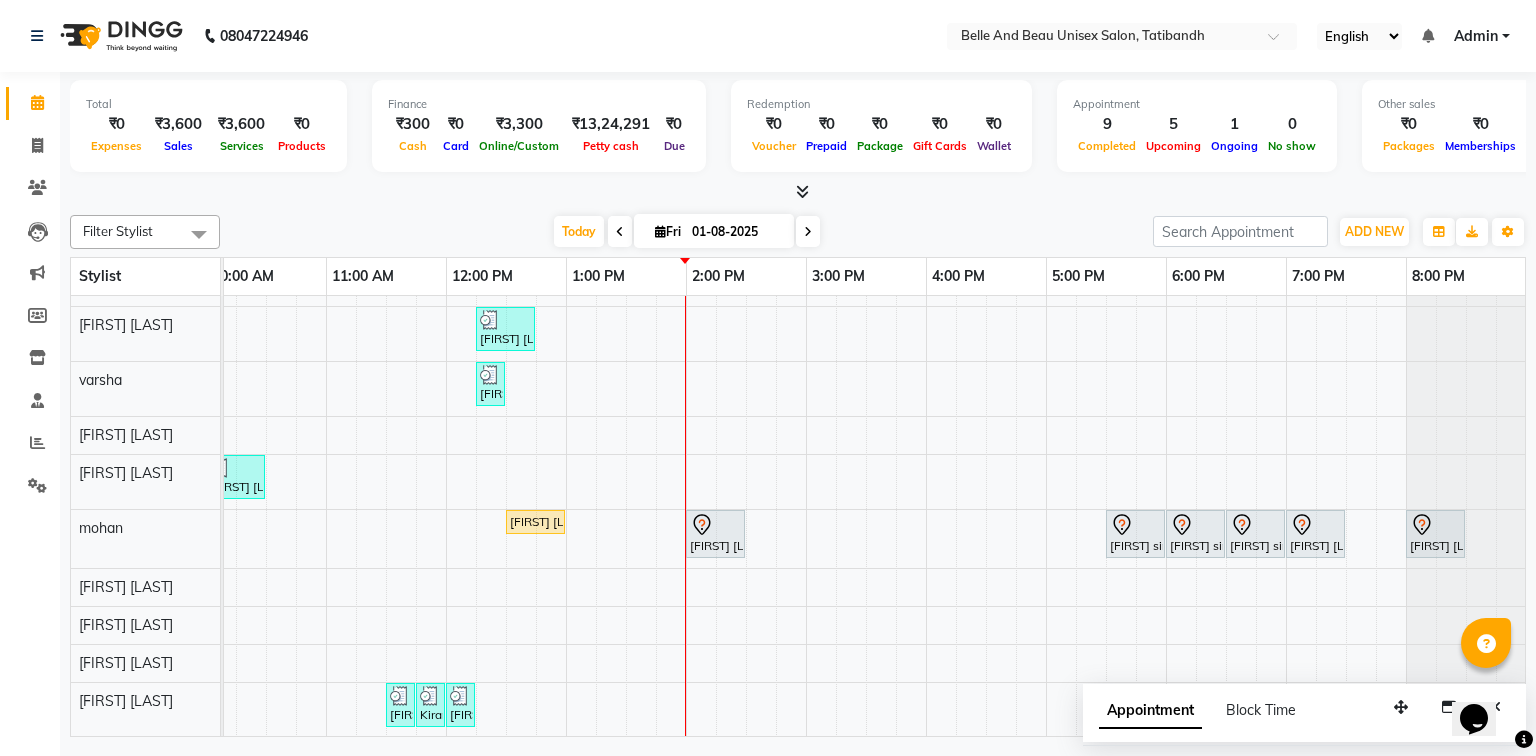 scroll, scrollTop: 146, scrollLeft: 270, axis: both 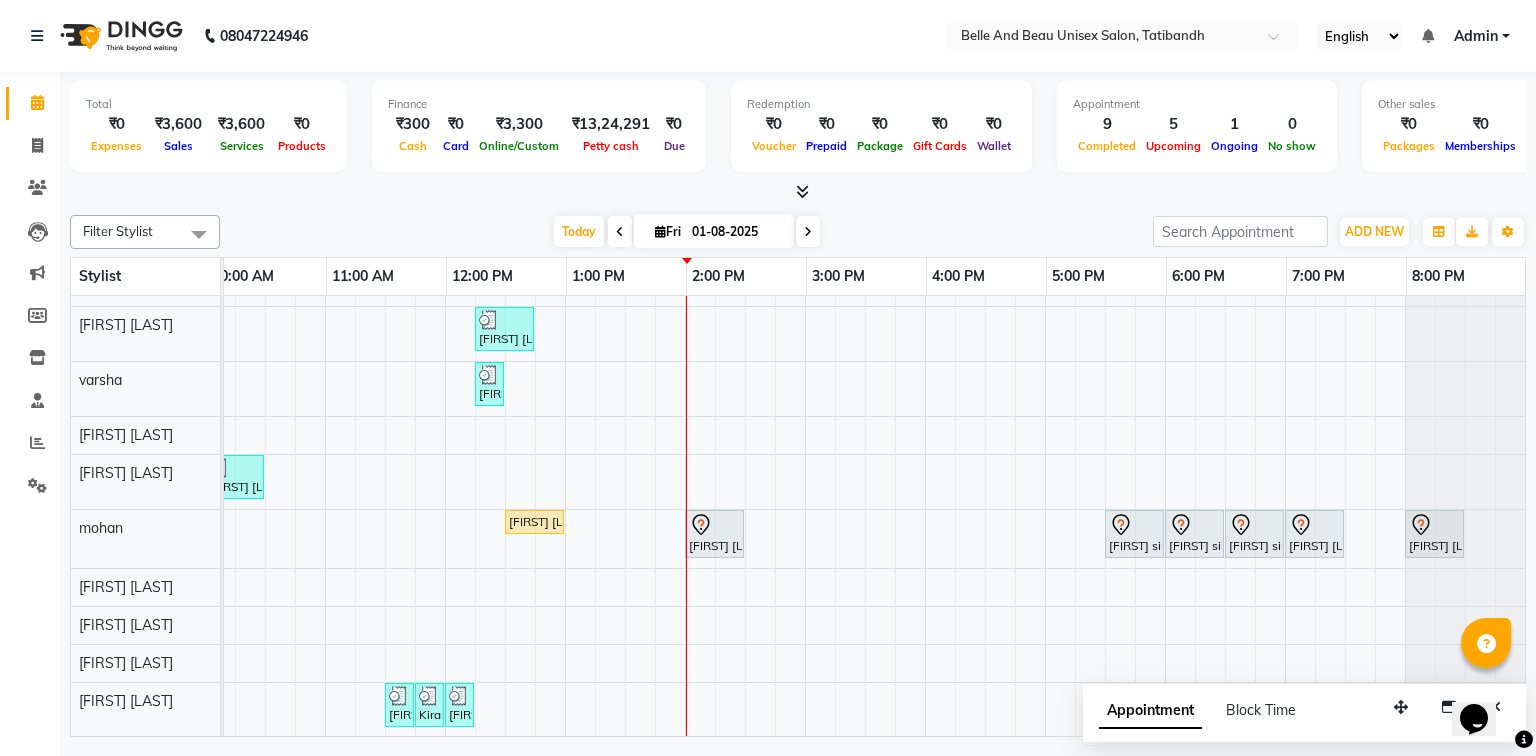 click on "Fri" at bounding box center [668, 231] 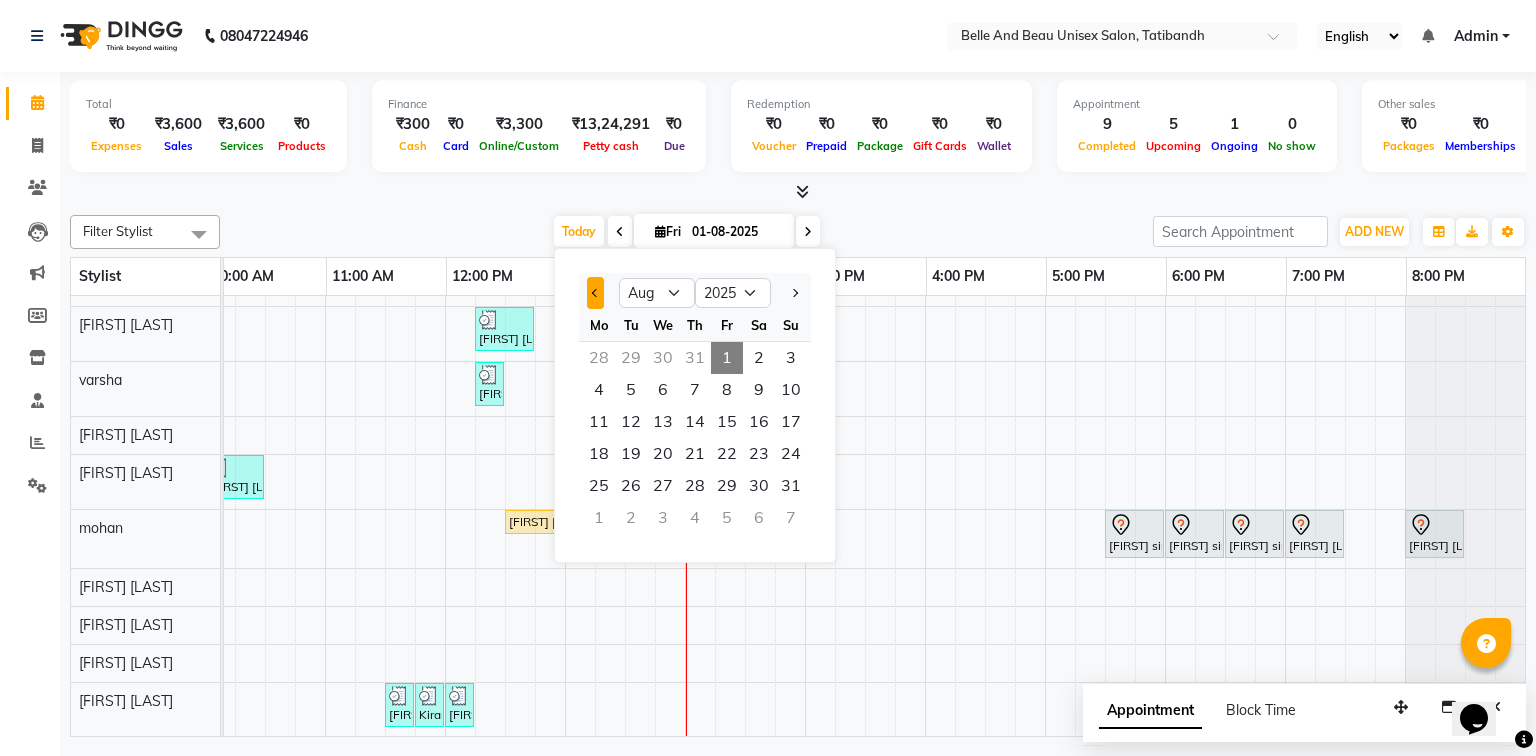 click at bounding box center (596, 293) 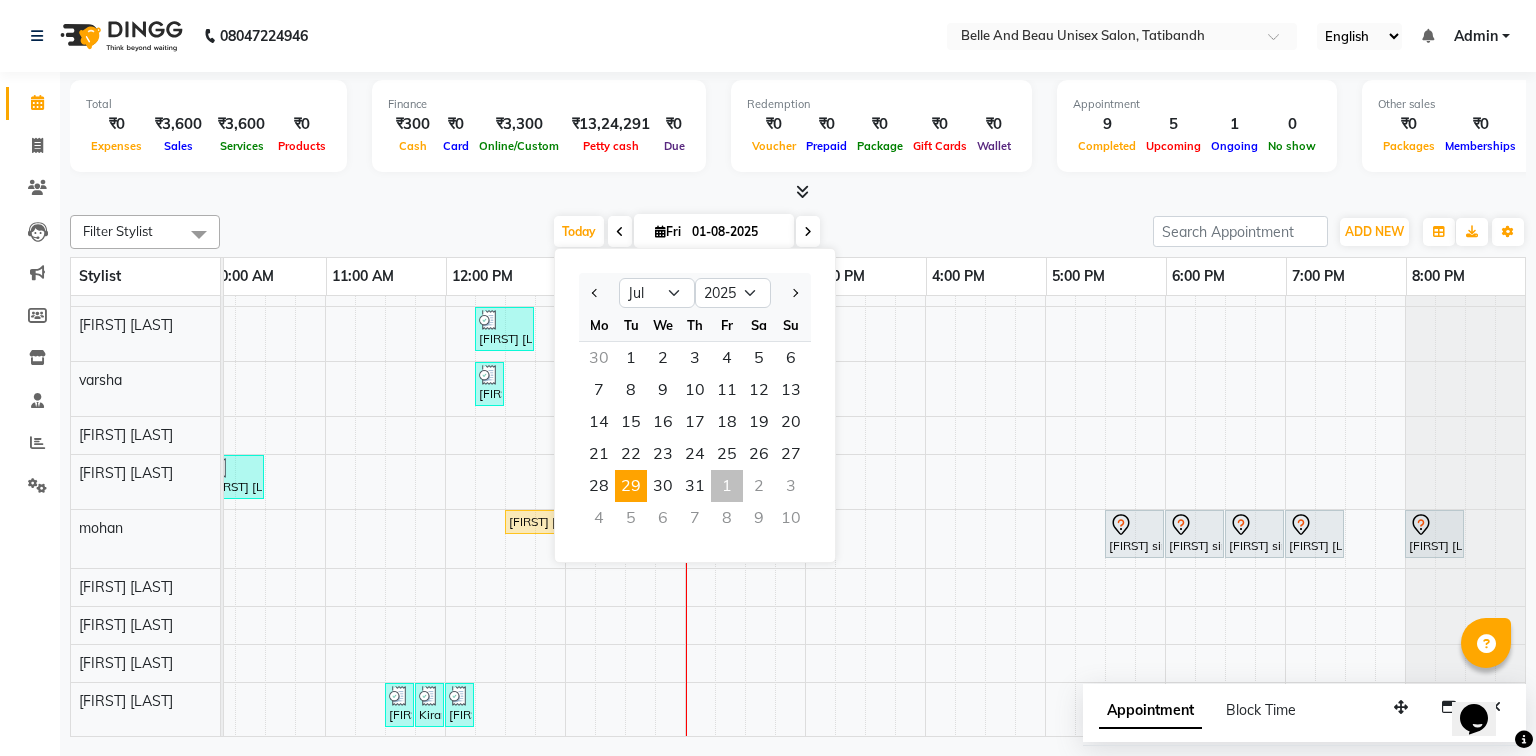 click on "29" at bounding box center [631, 486] 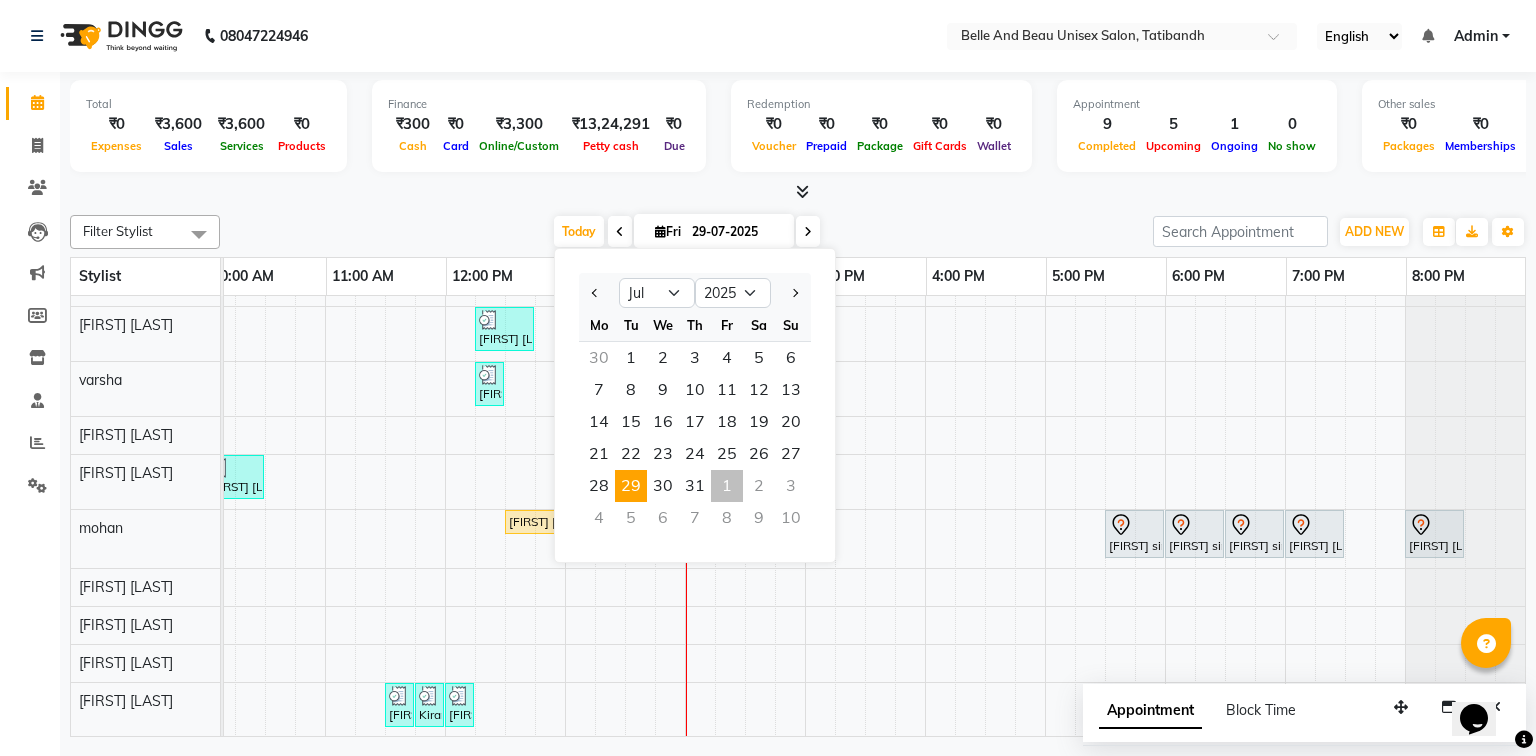 scroll, scrollTop: 0, scrollLeft: 0, axis: both 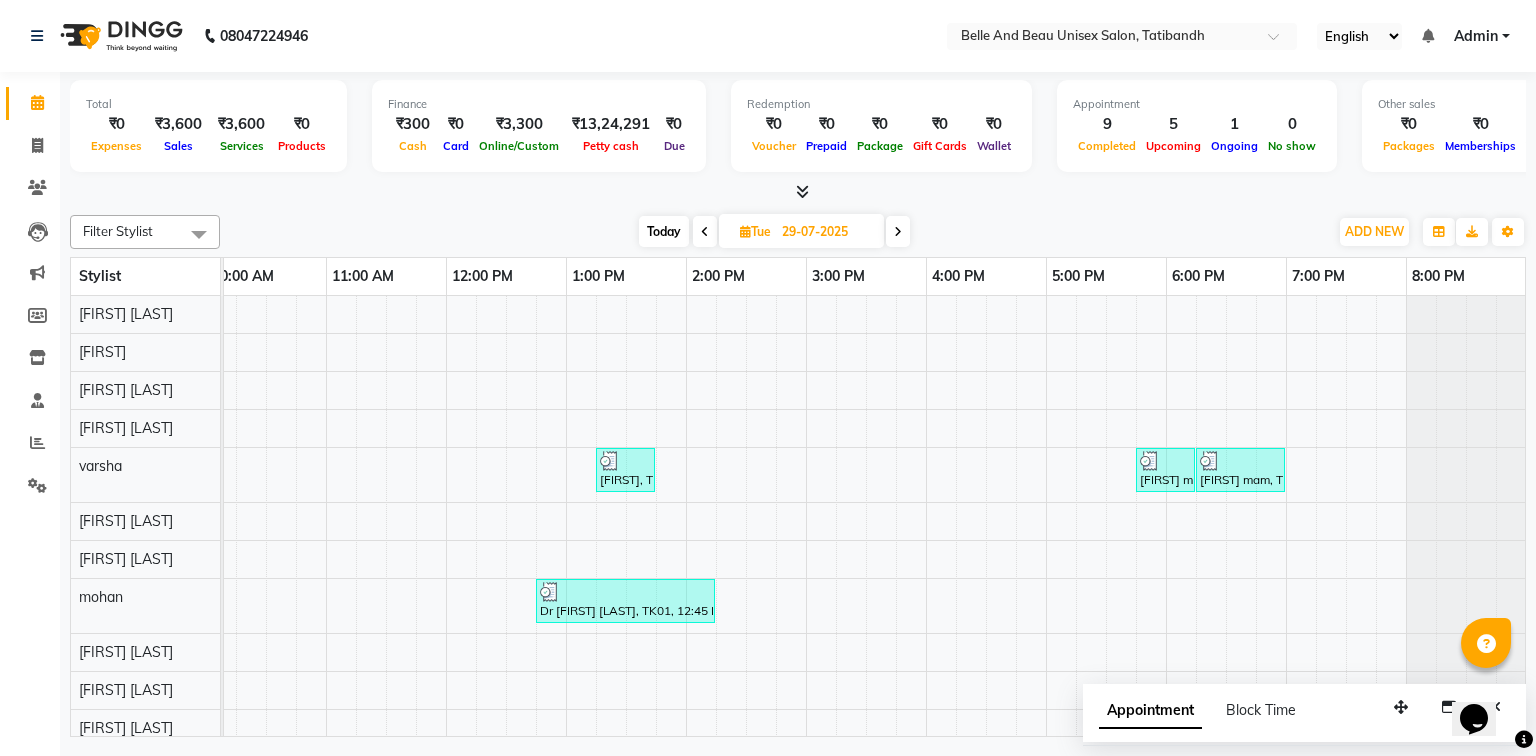 click on "29-07-2025" at bounding box center (826, 232) 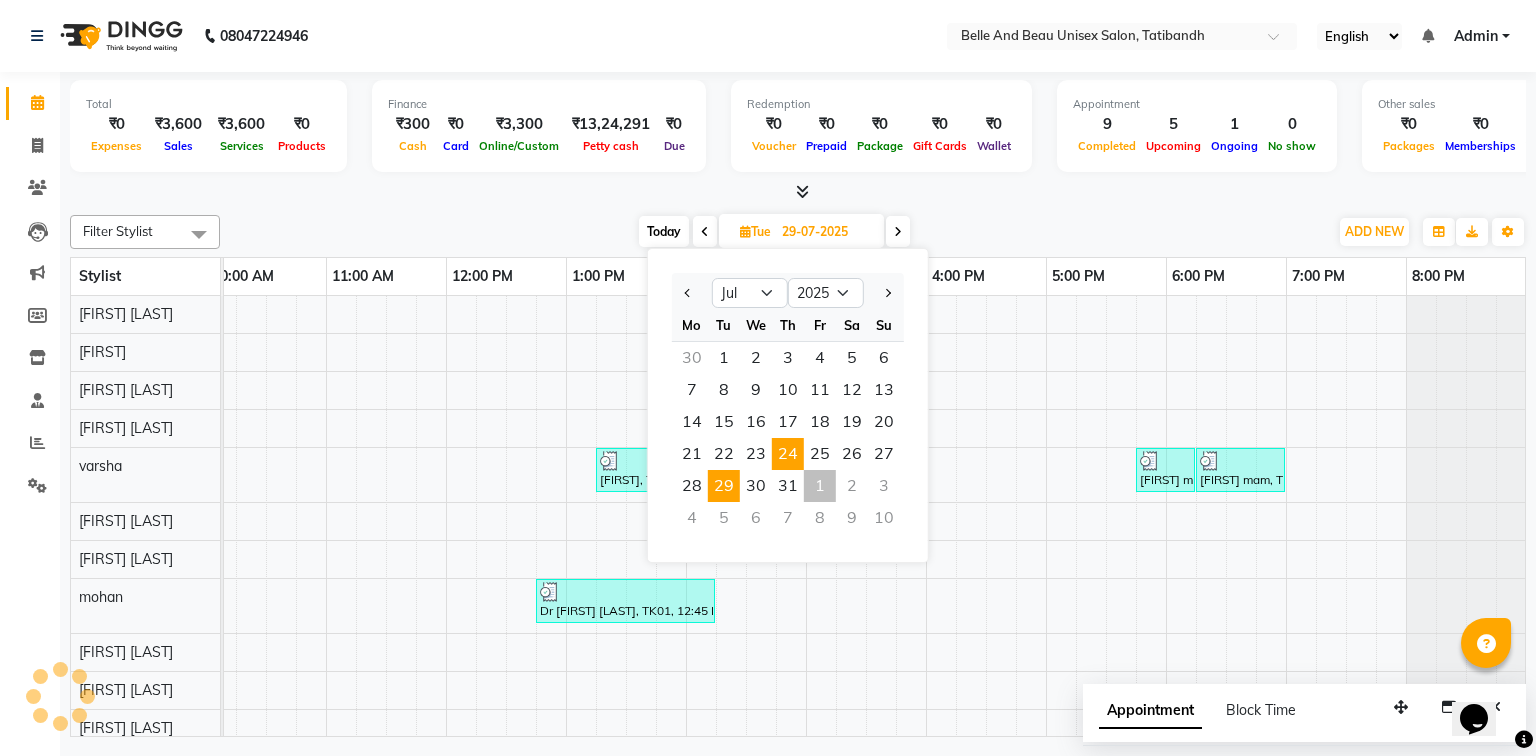 click on "24" at bounding box center (788, 454) 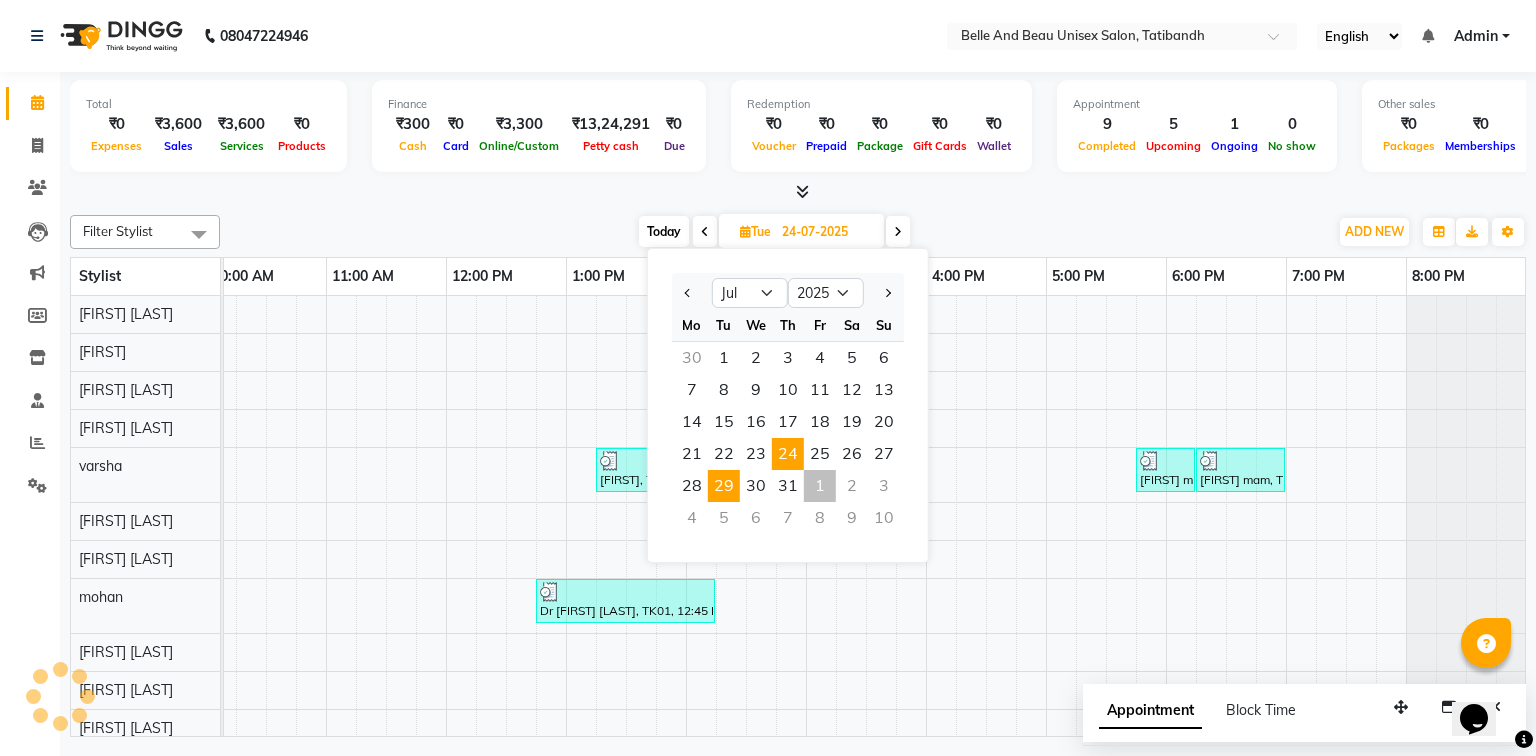 scroll, scrollTop: 0, scrollLeft: 0, axis: both 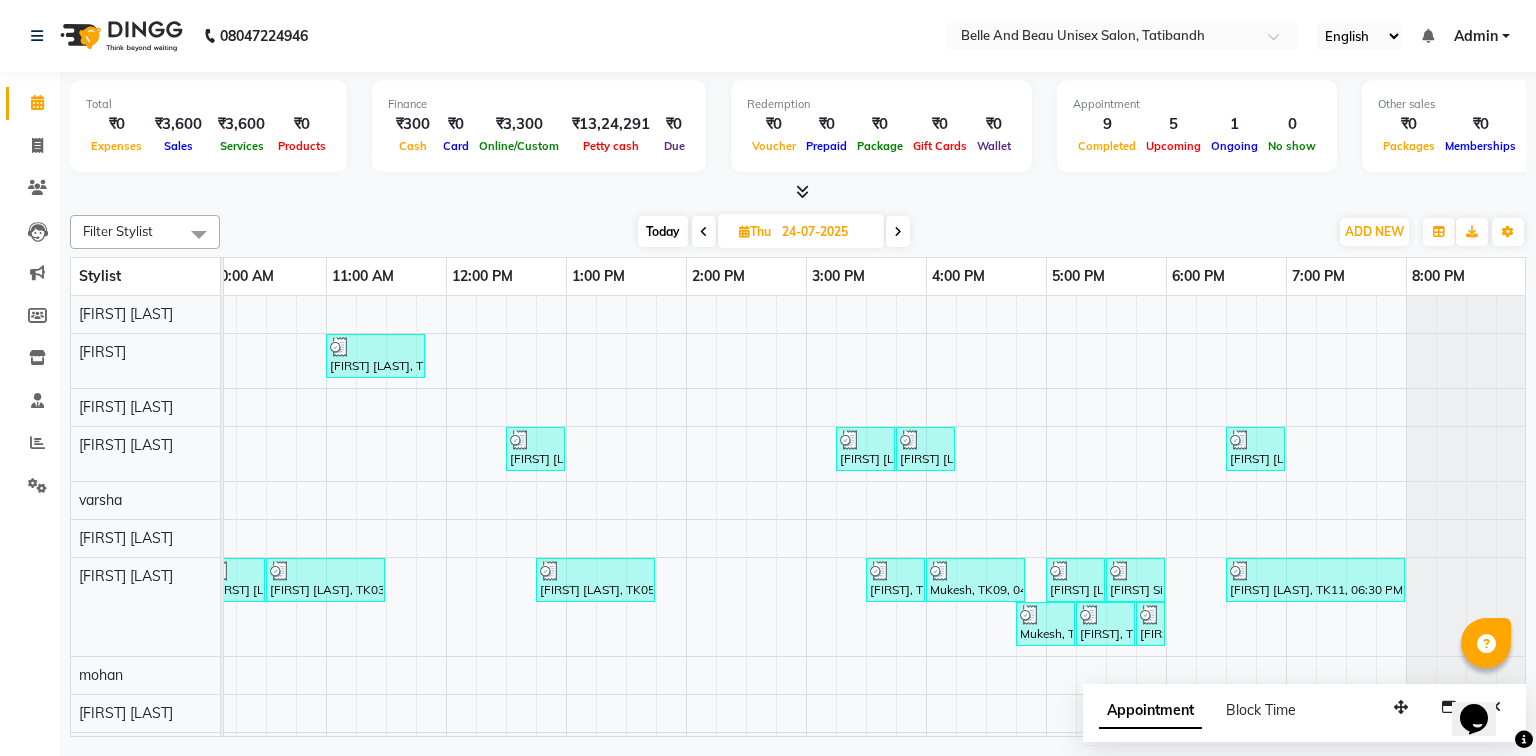 click on "Today" at bounding box center [663, 231] 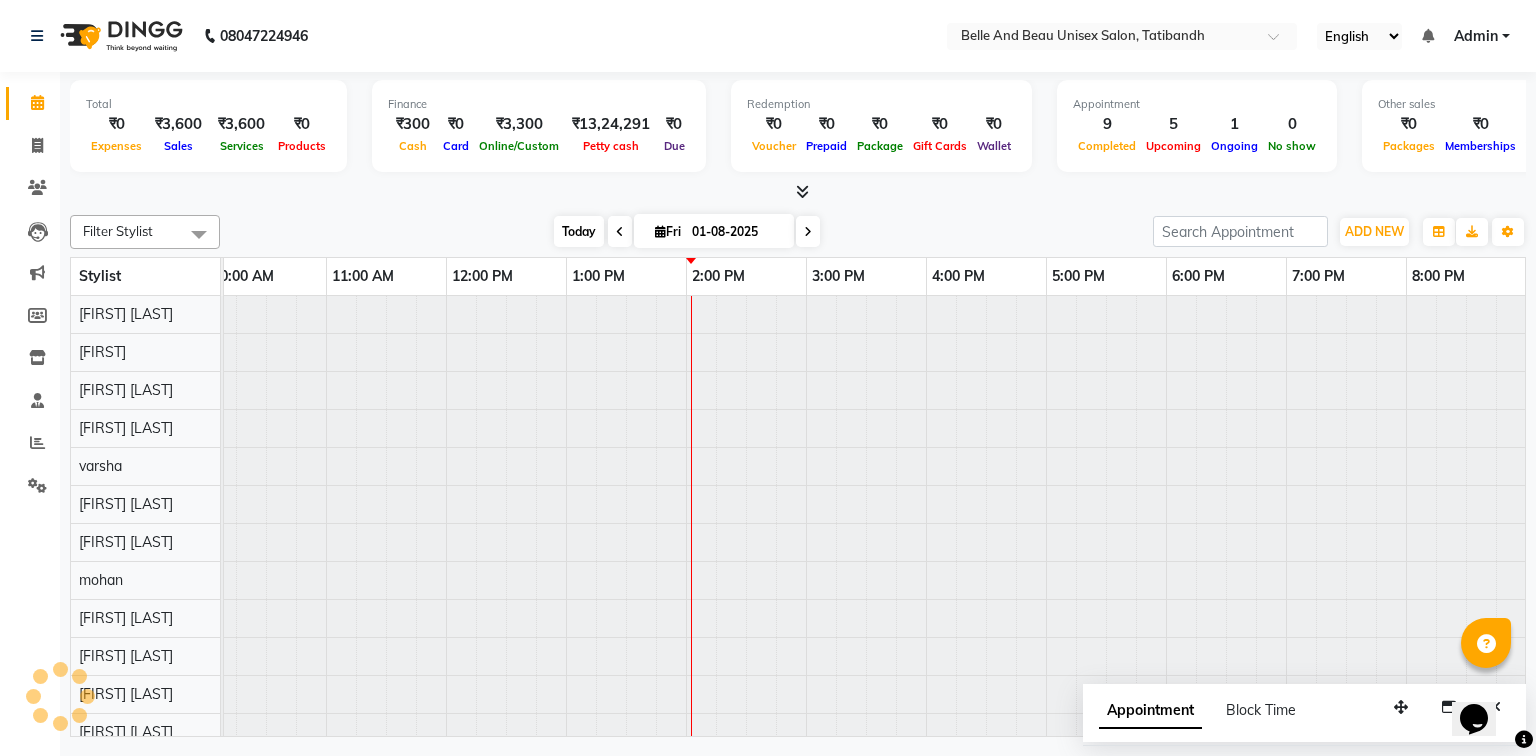 scroll, scrollTop: 0, scrollLeft: 0, axis: both 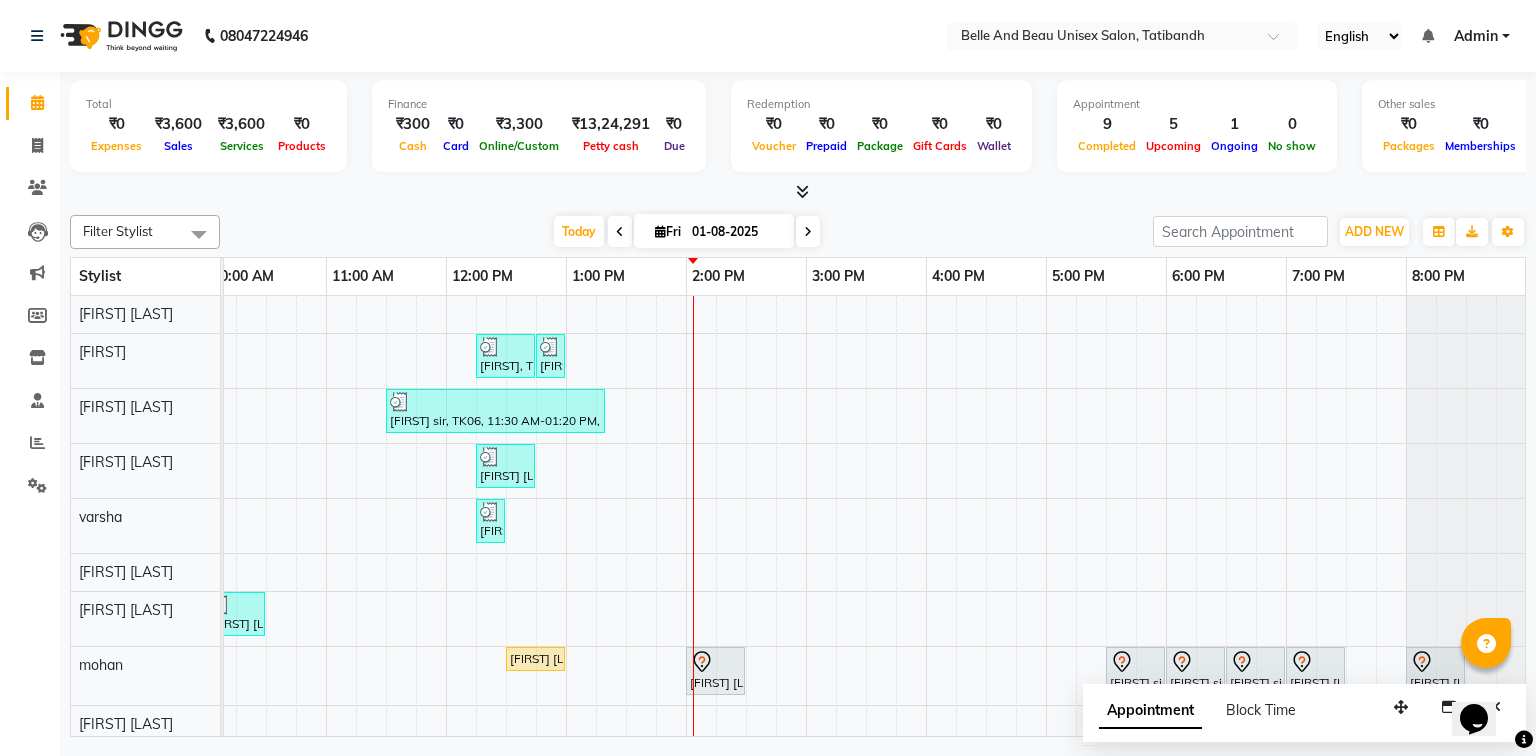 click on "Fri" at bounding box center [668, 231] 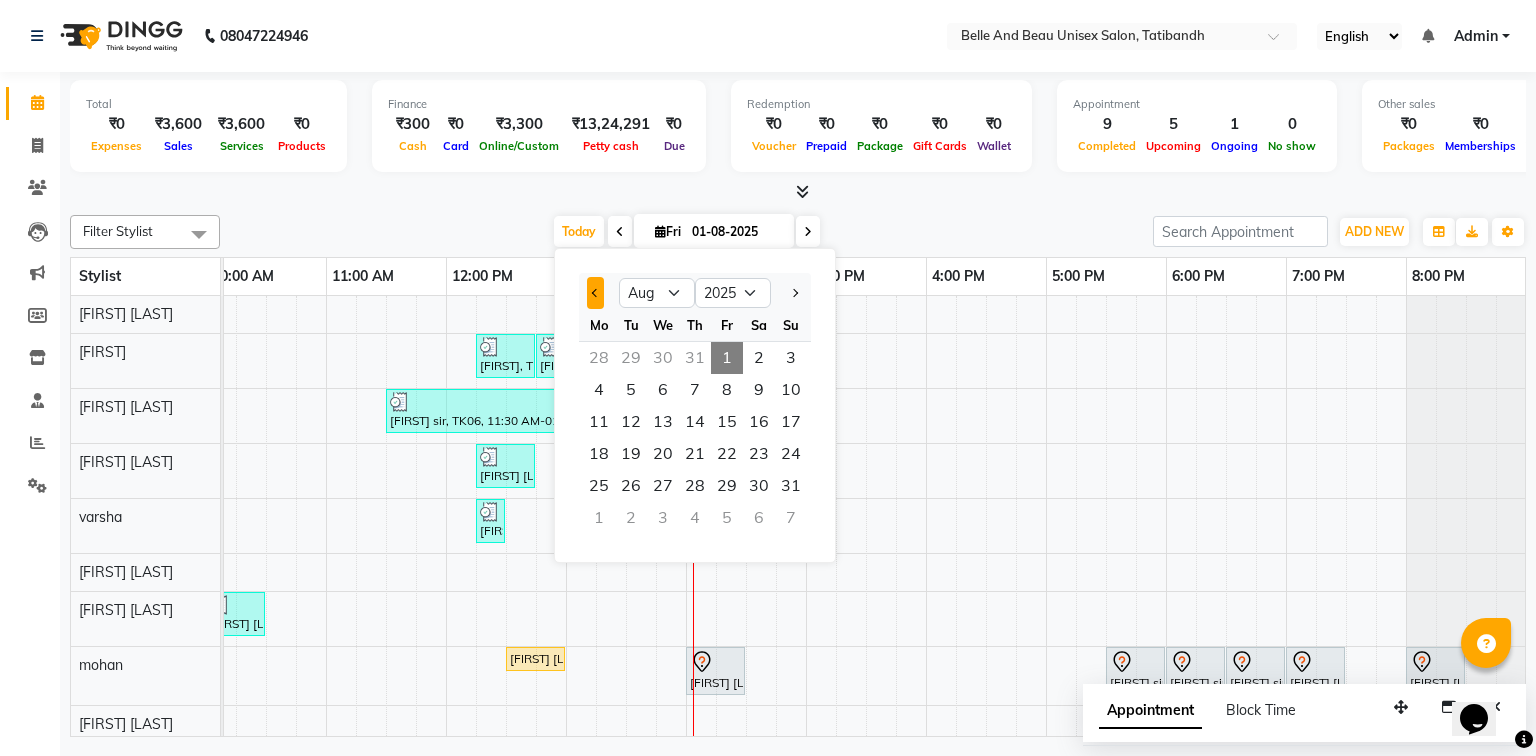 click at bounding box center (595, 293) 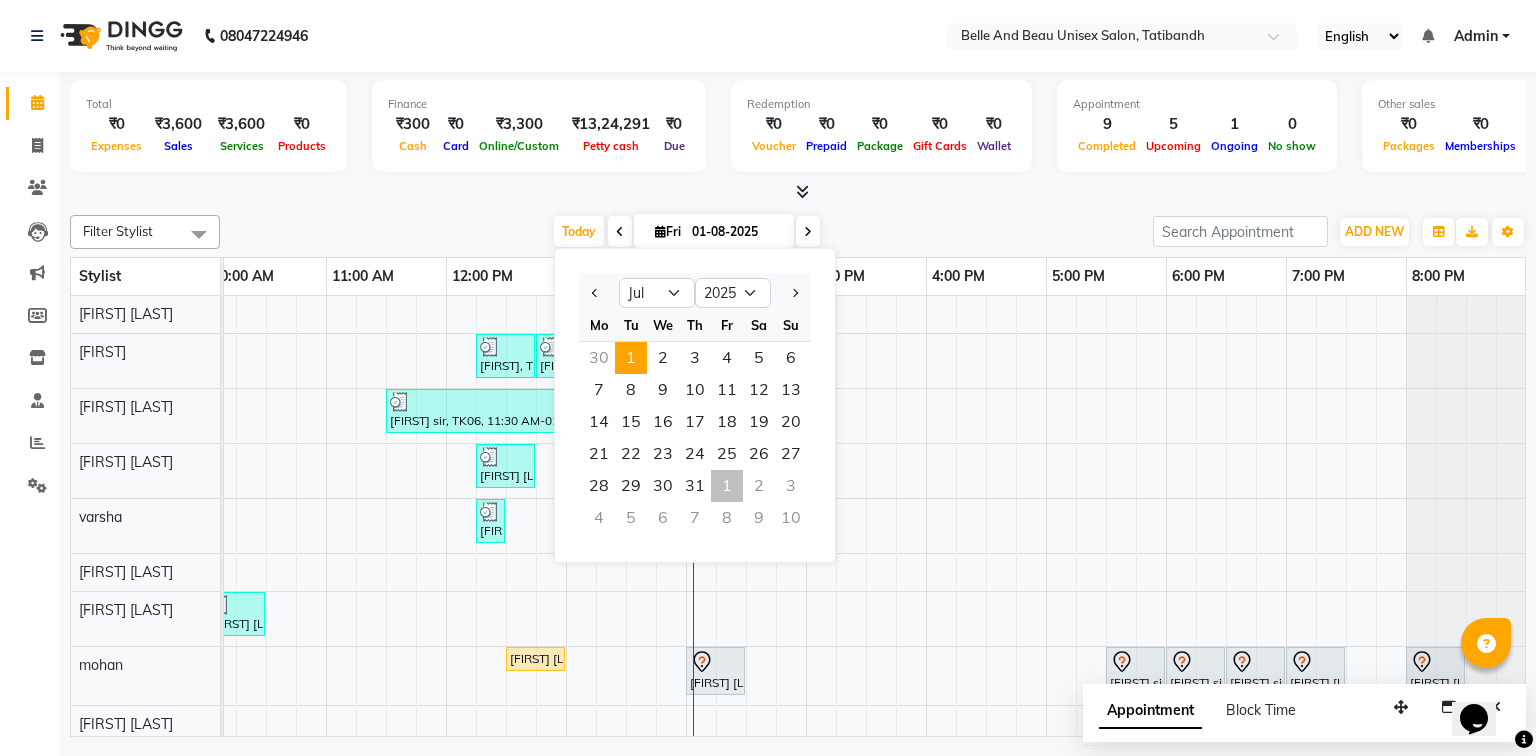 click on "1" at bounding box center [631, 358] 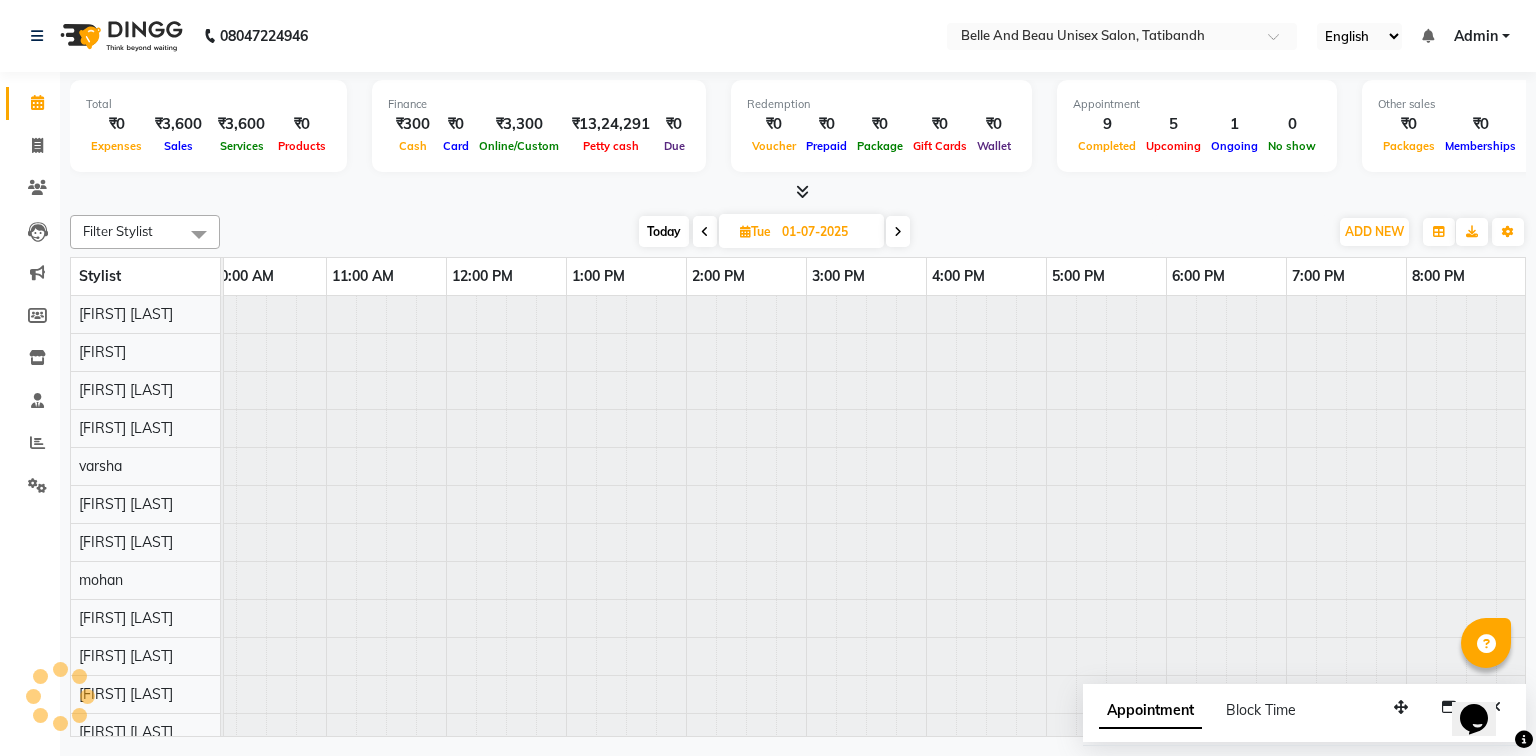 scroll, scrollTop: 0, scrollLeft: 258, axis: horizontal 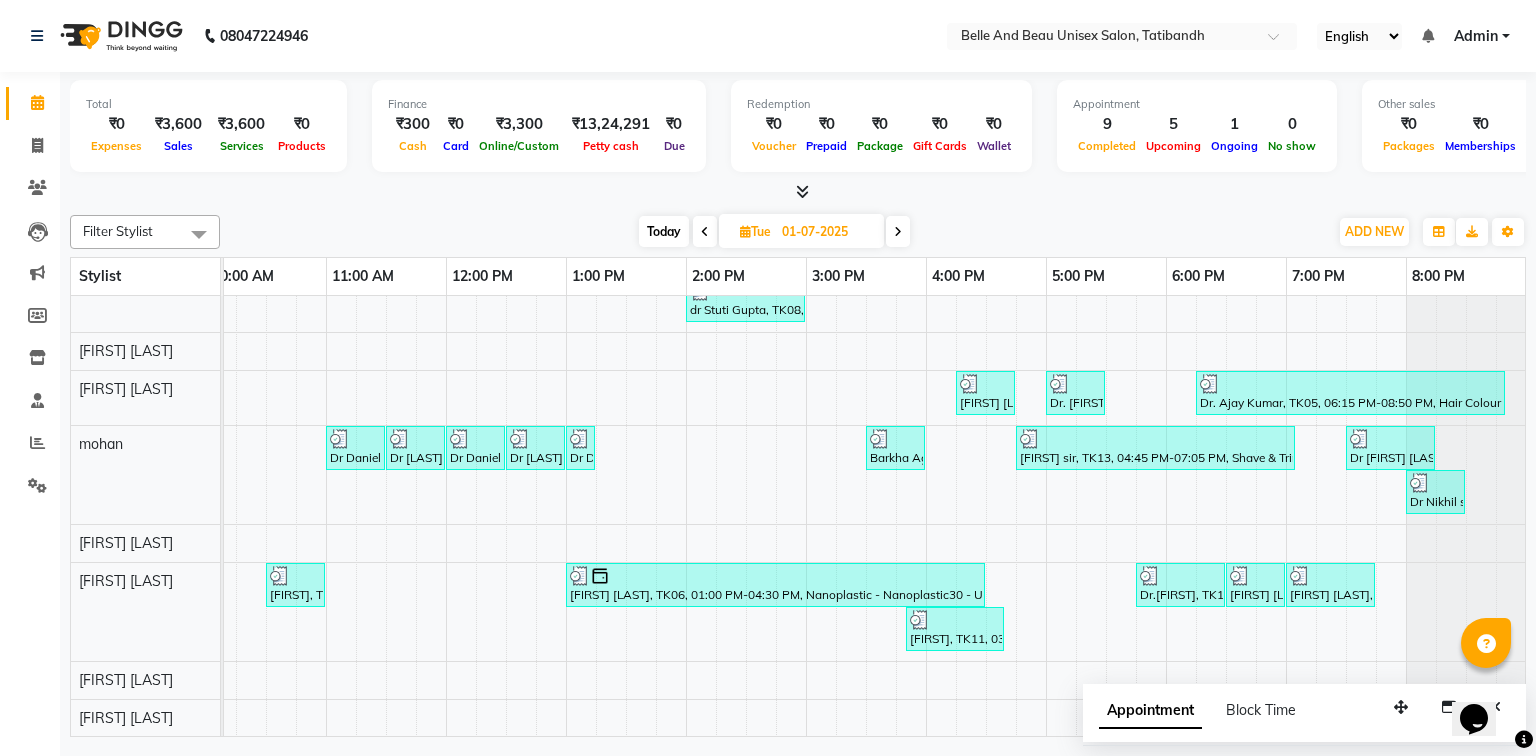 click on "Tue" at bounding box center (755, 231) 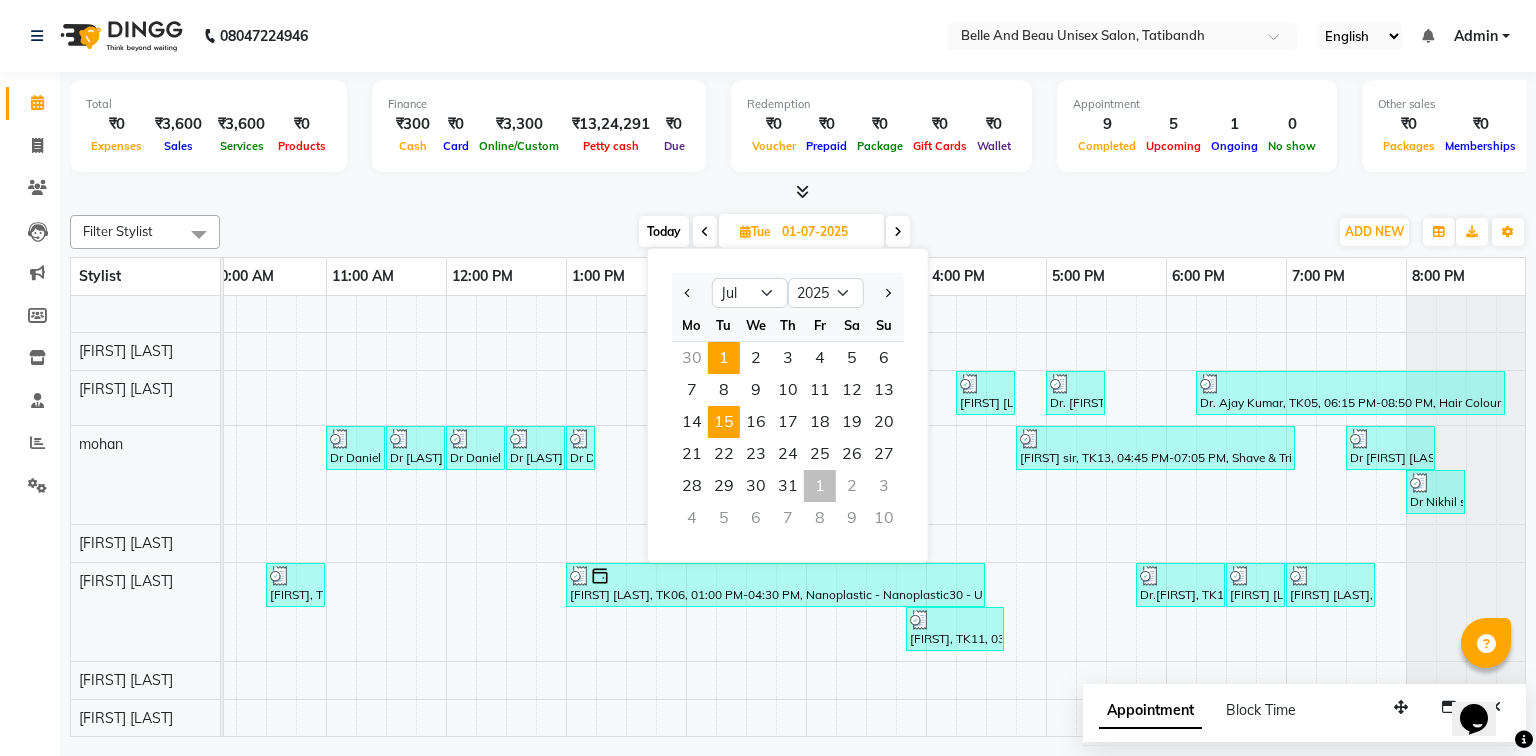 click on "15" at bounding box center [724, 422] 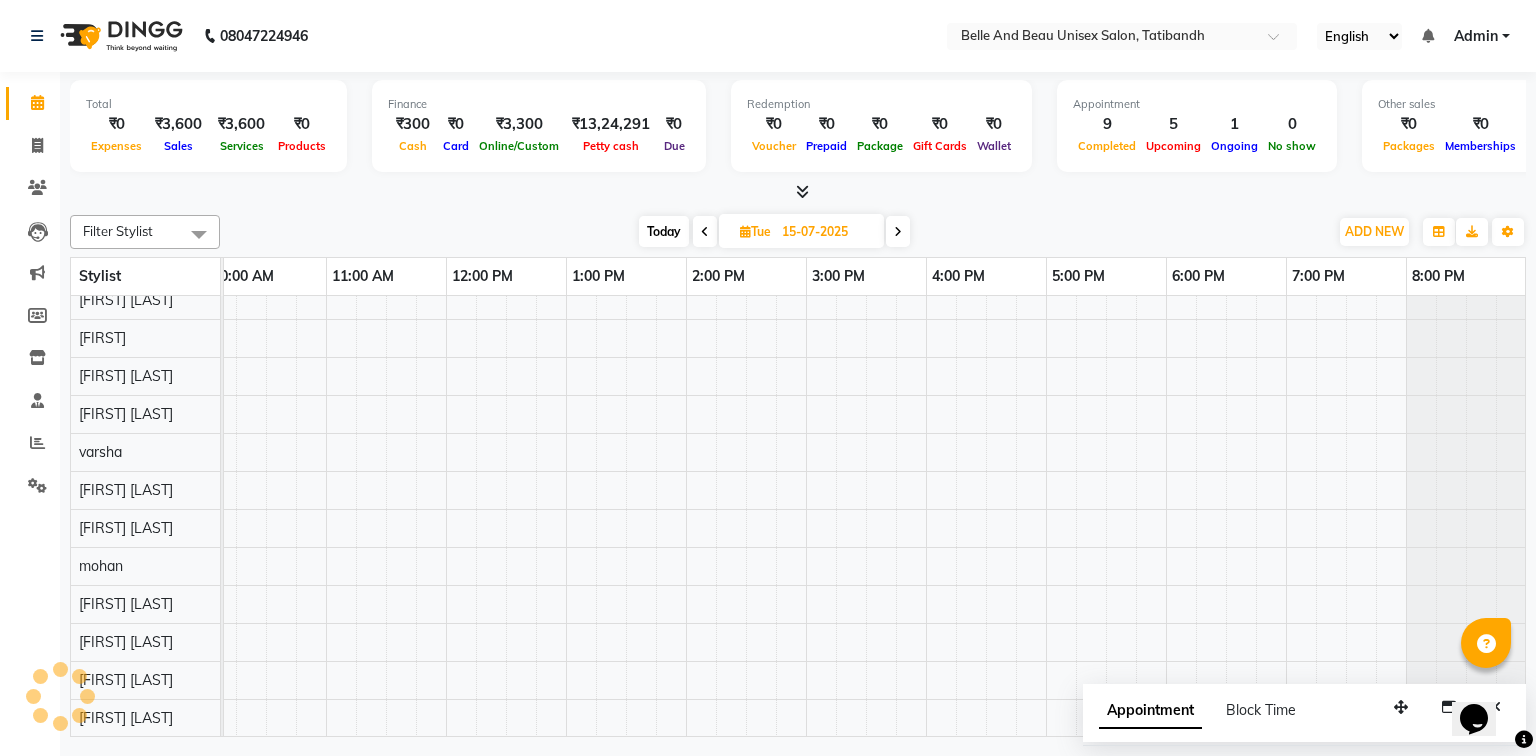 scroll, scrollTop: 0, scrollLeft: 258, axis: horizontal 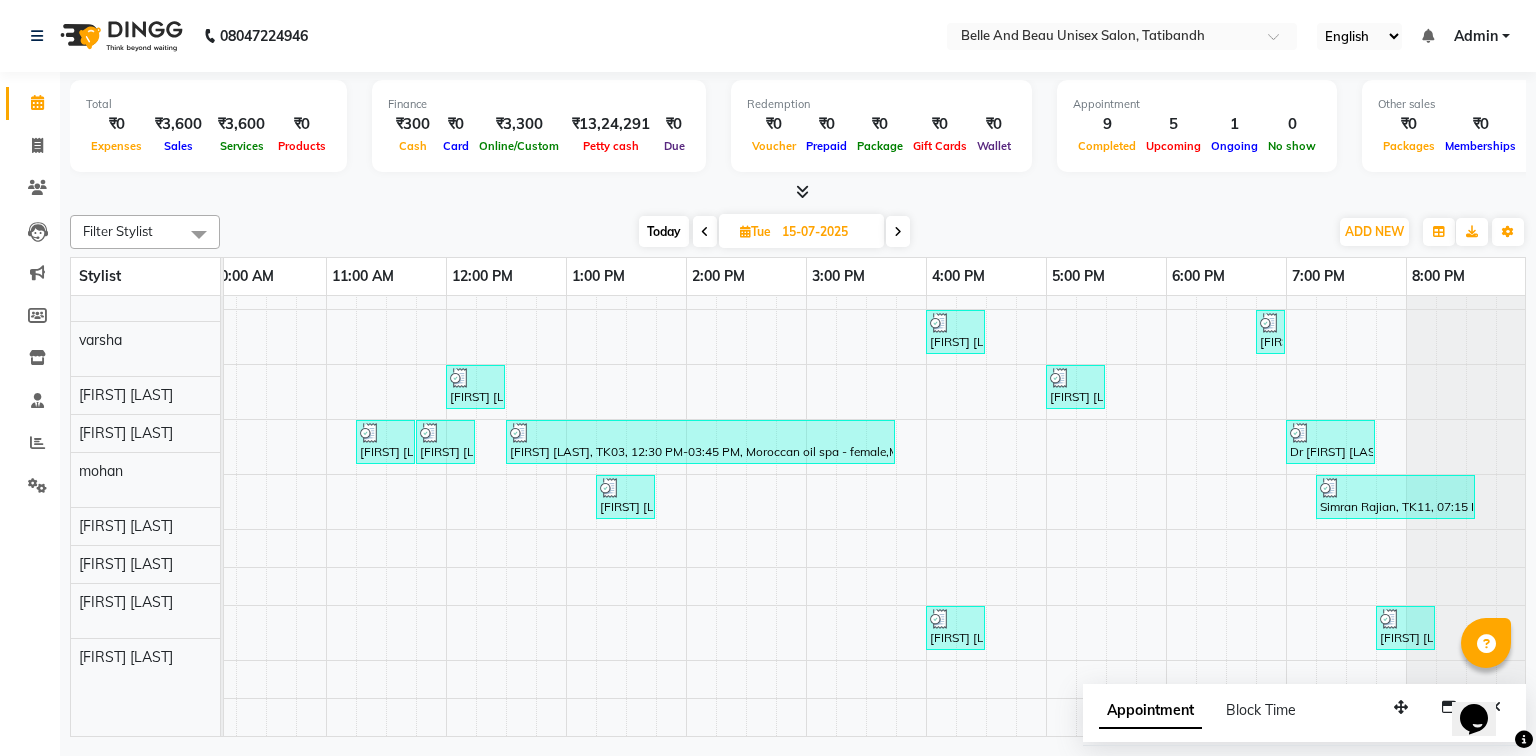 click on "15-07-2025" at bounding box center [826, 232] 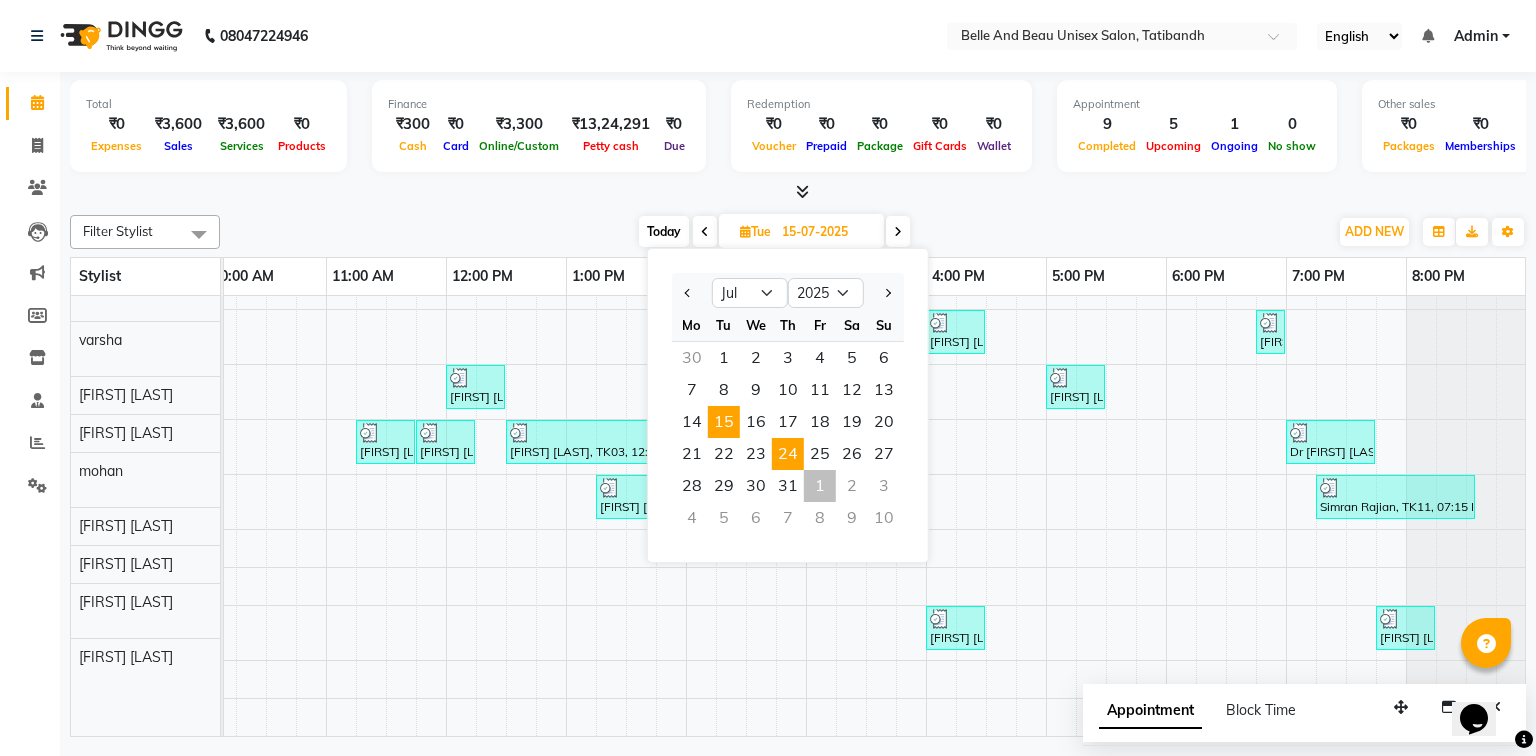 click on "24" at bounding box center (788, 454) 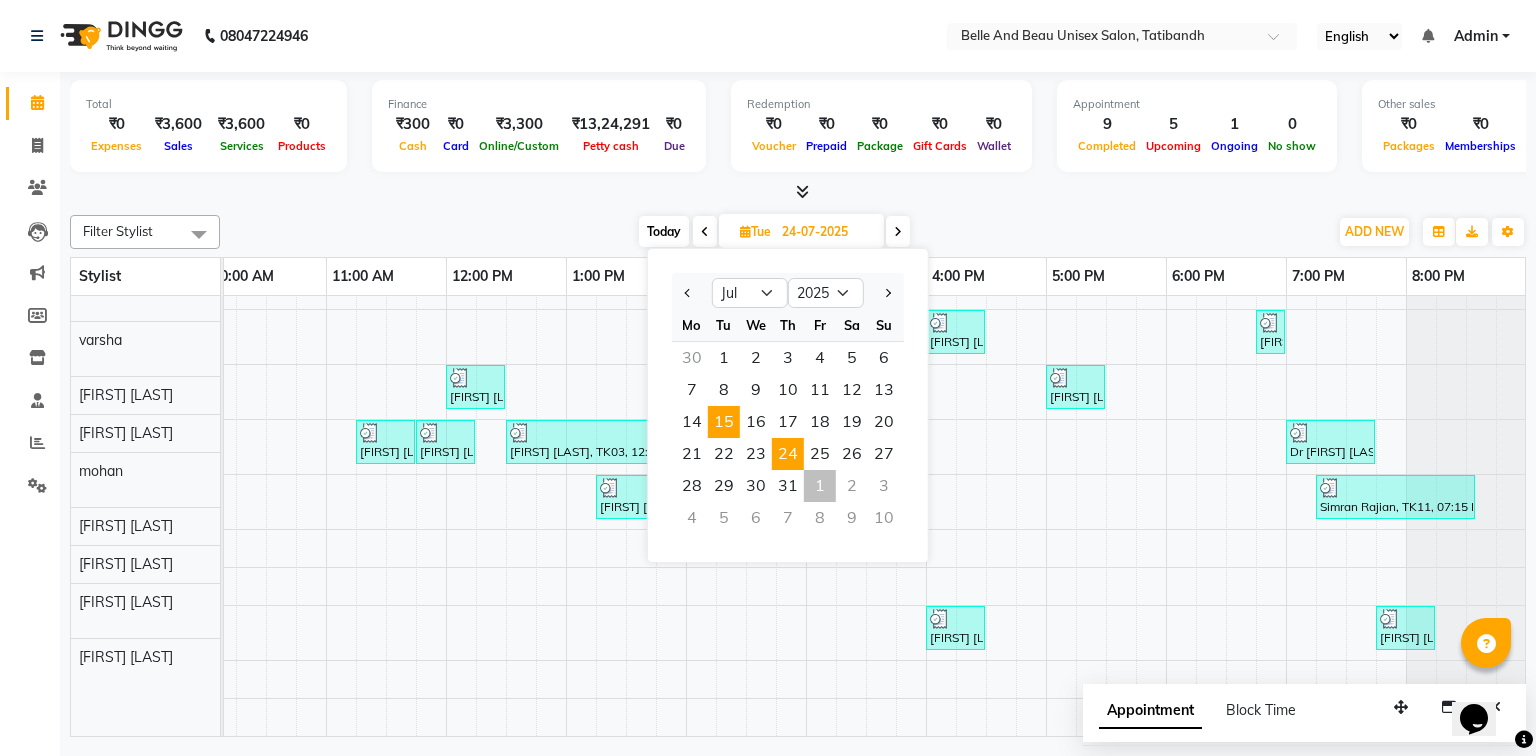 scroll, scrollTop: 0, scrollLeft: 0, axis: both 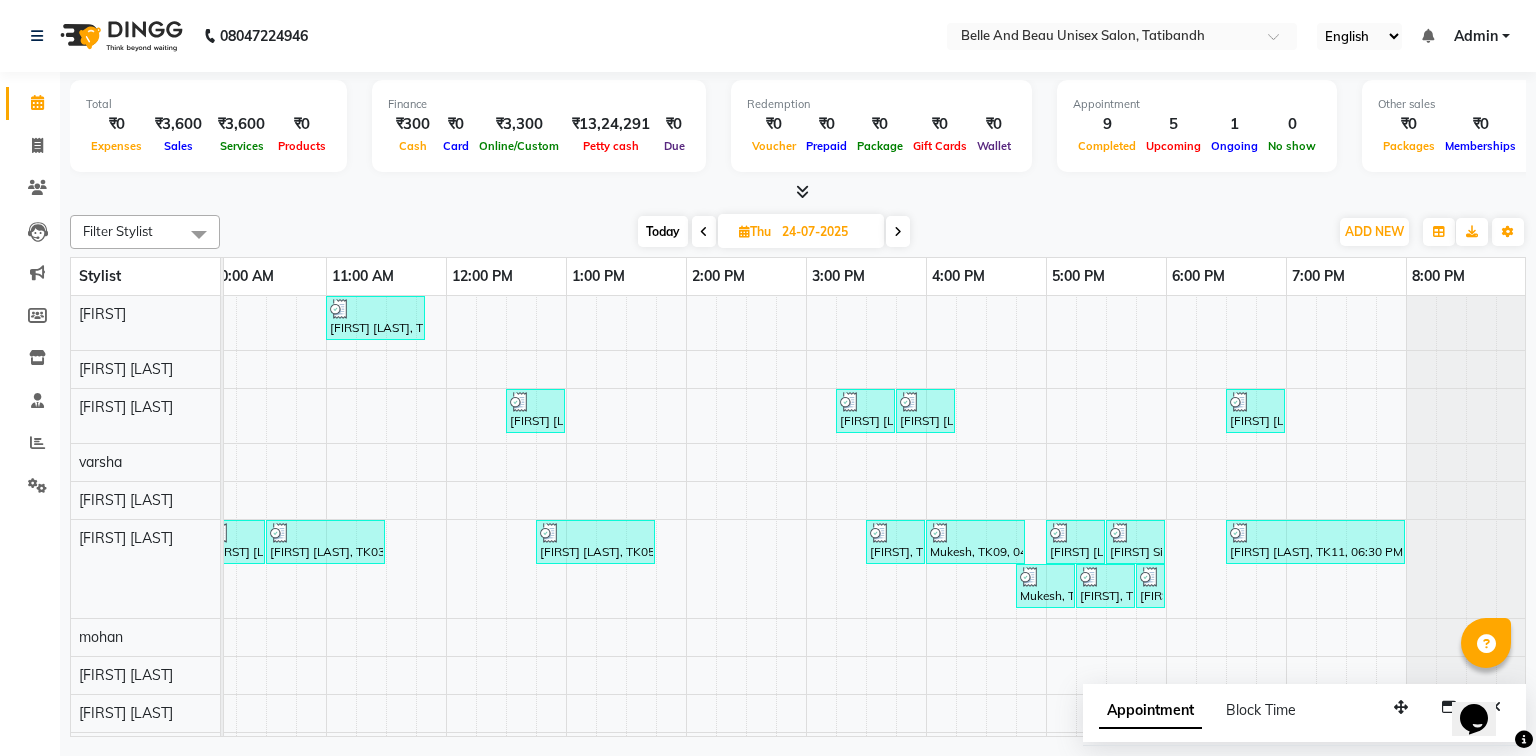 click on "24-07-2025" at bounding box center (826, 232) 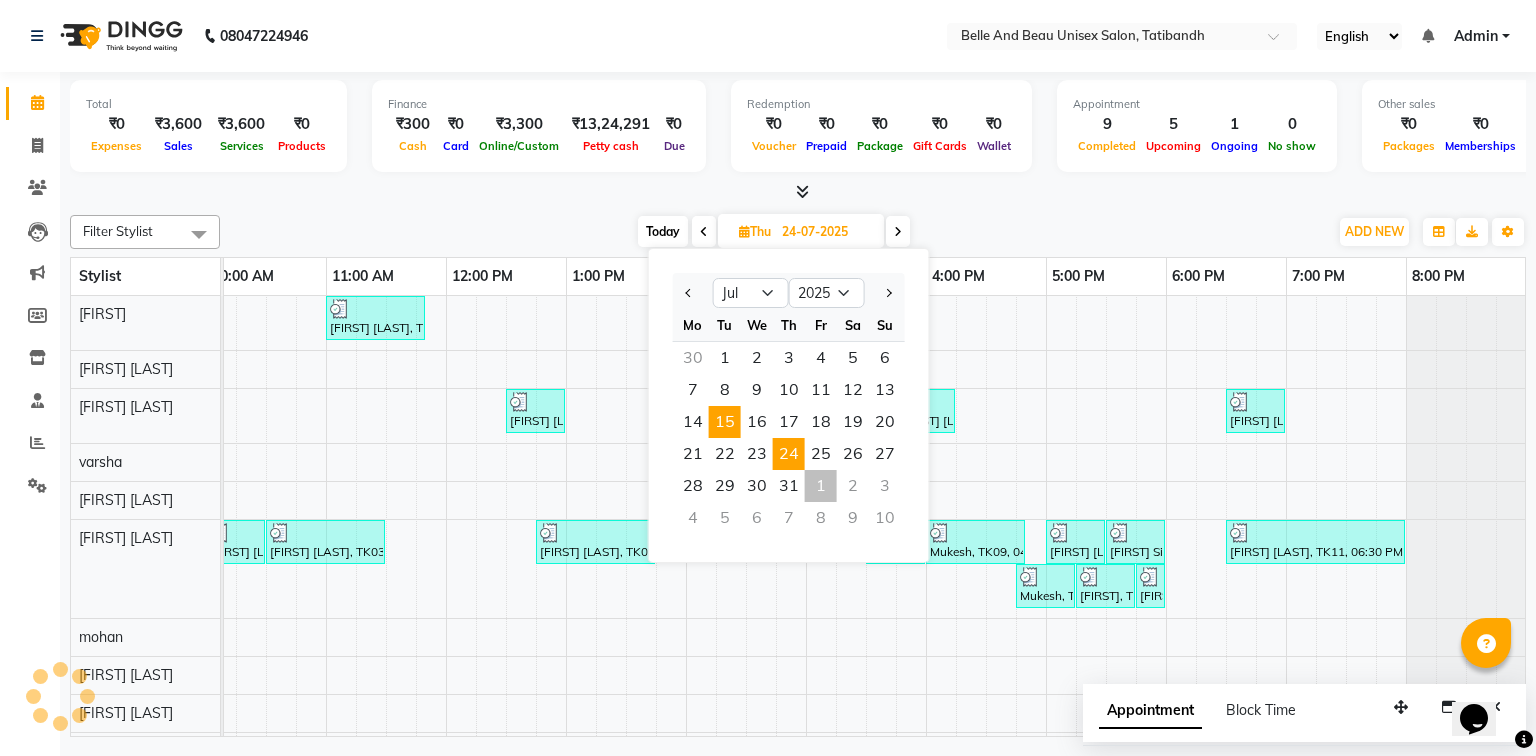 click on "15" at bounding box center [725, 422] 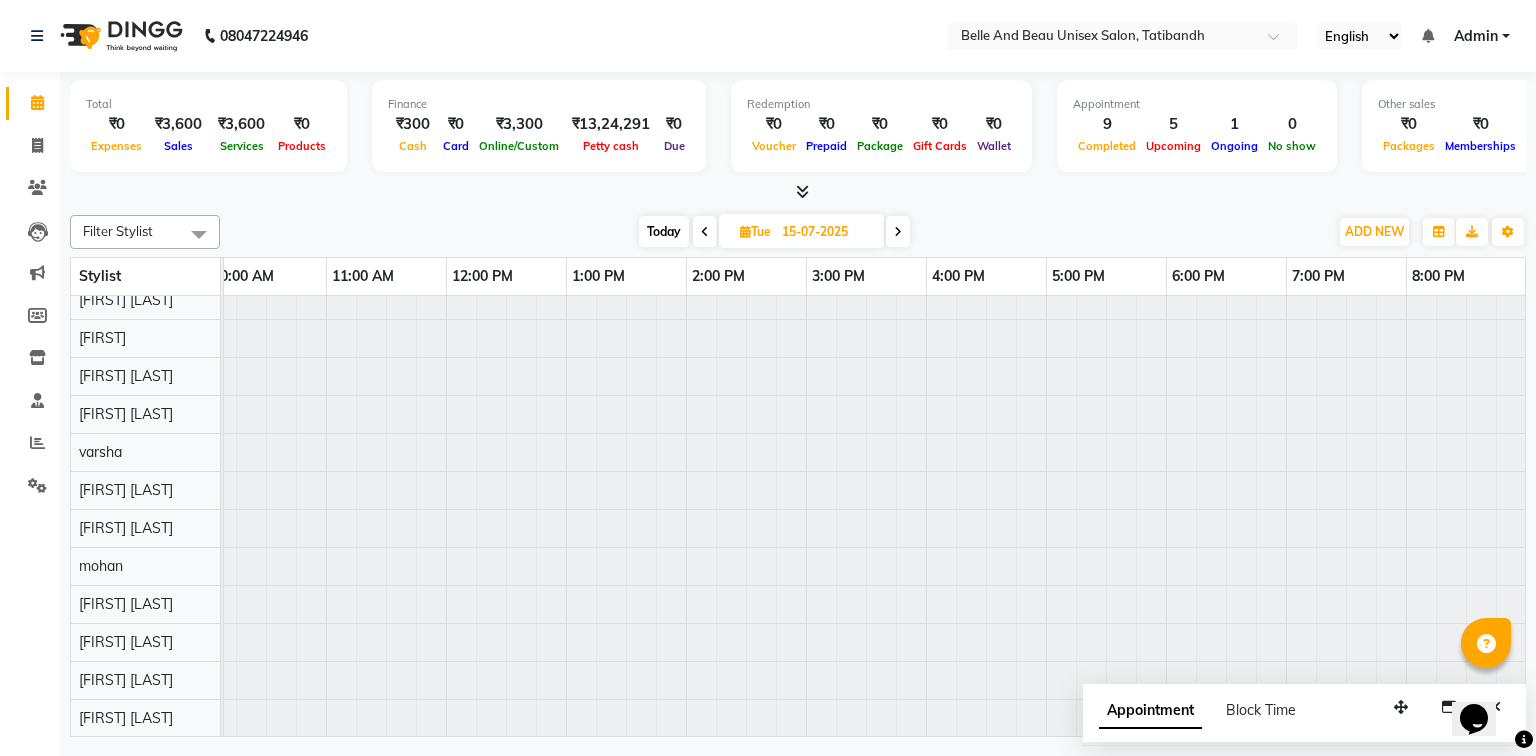 scroll, scrollTop: 0, scrollLeft: 0, axis: both 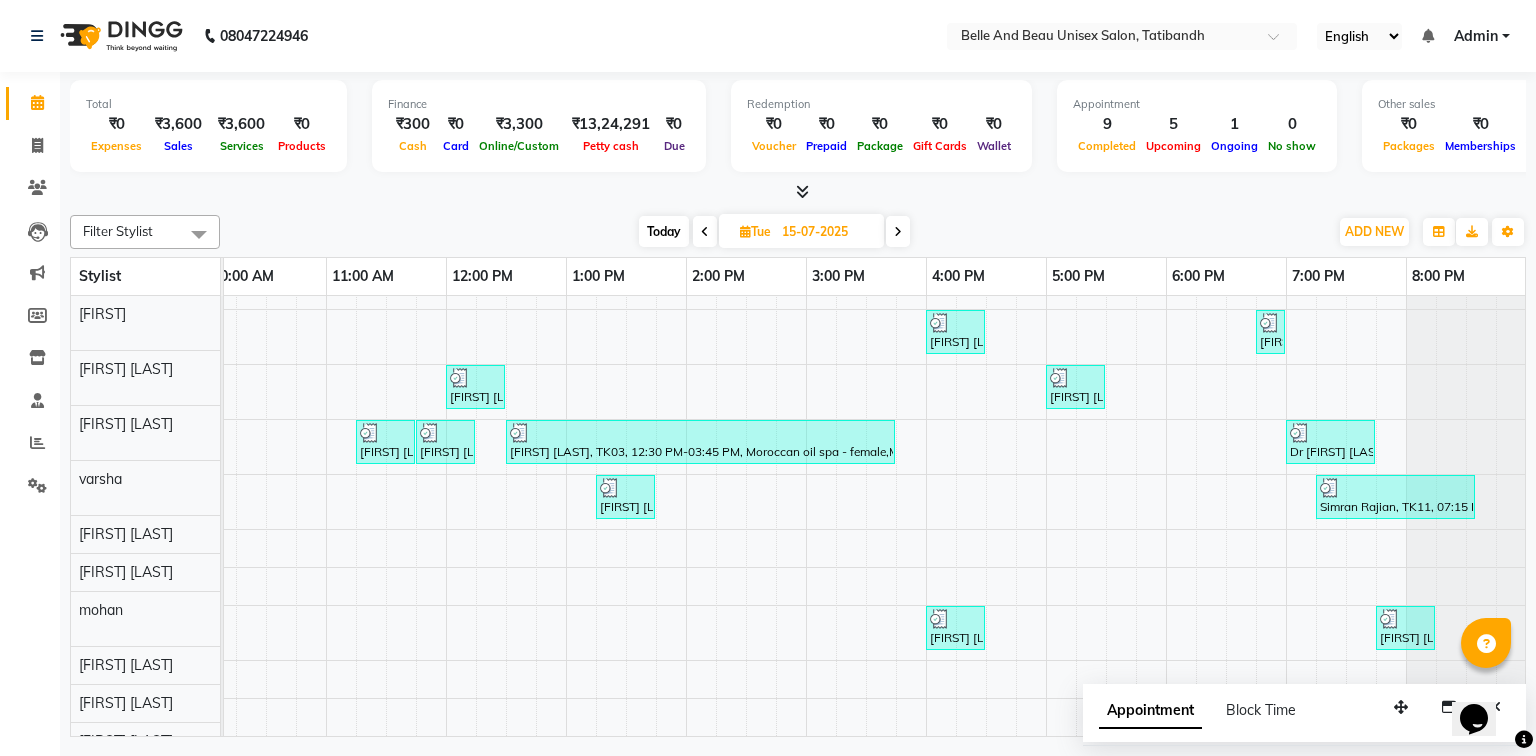 click on "15-07-2025" at bounding box center (826, 232) 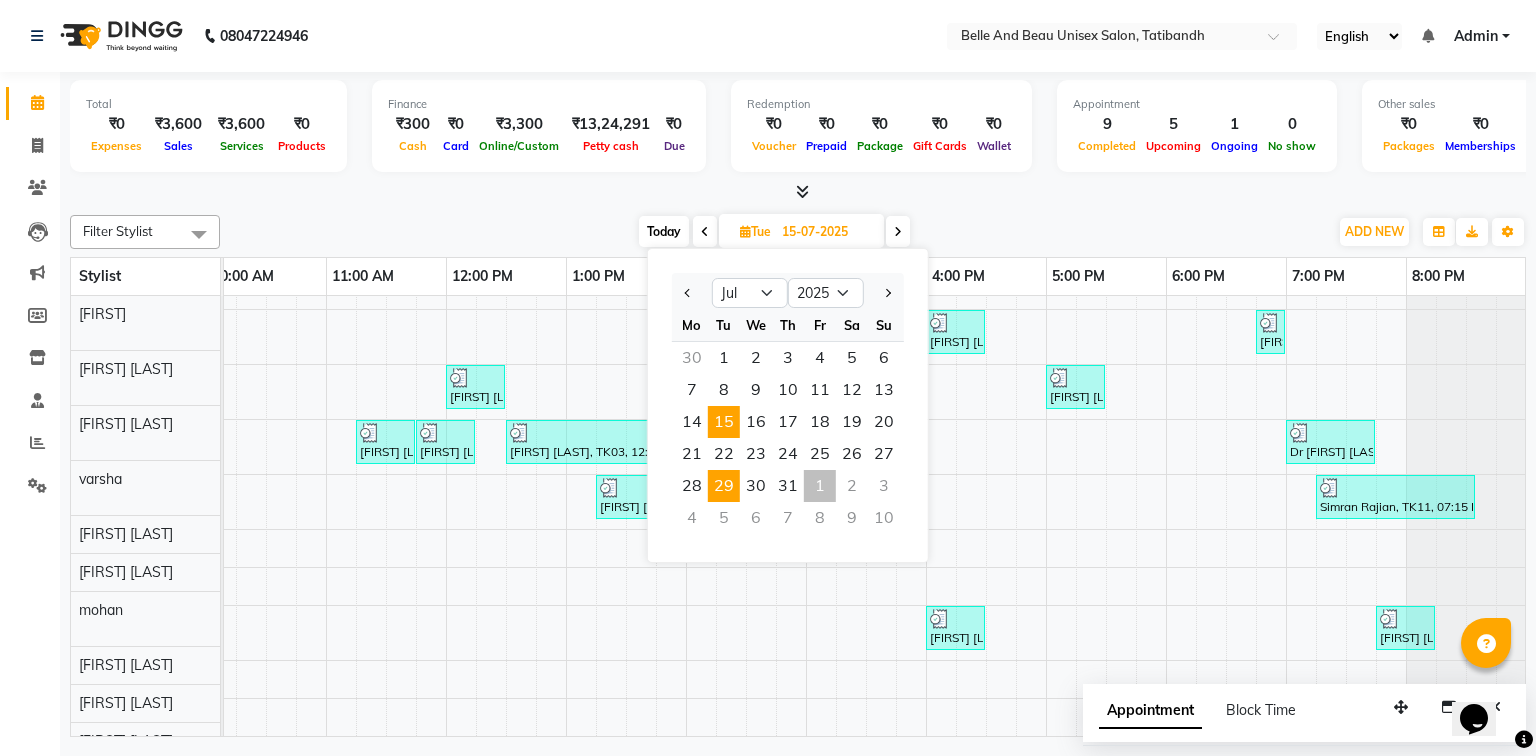click on "29" at bounding box center (724, 486) 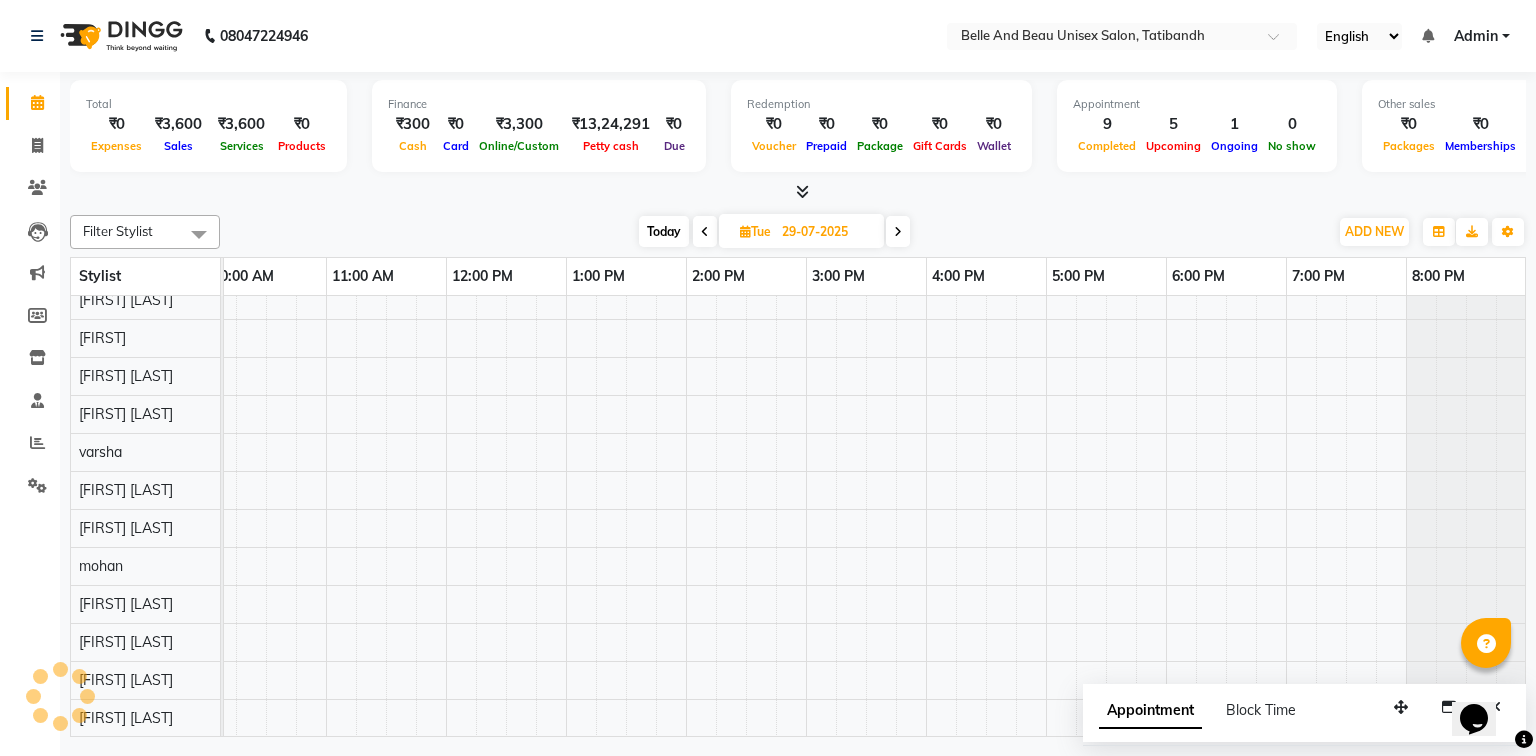 scroll, scrollTop: 0, scrollLeft: 258, axis: horizontal 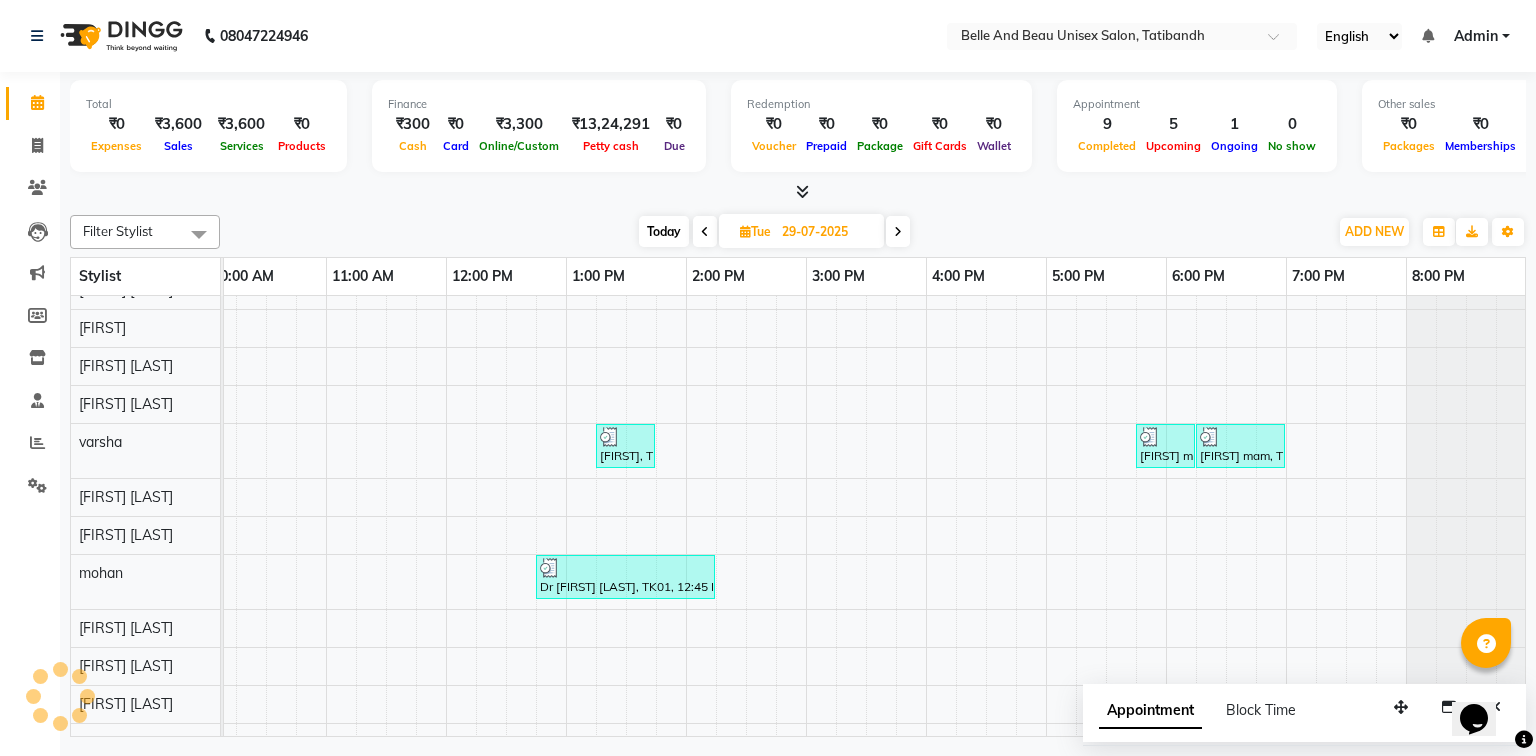 click on "29-07-2025" at bounding box center [826, 232] 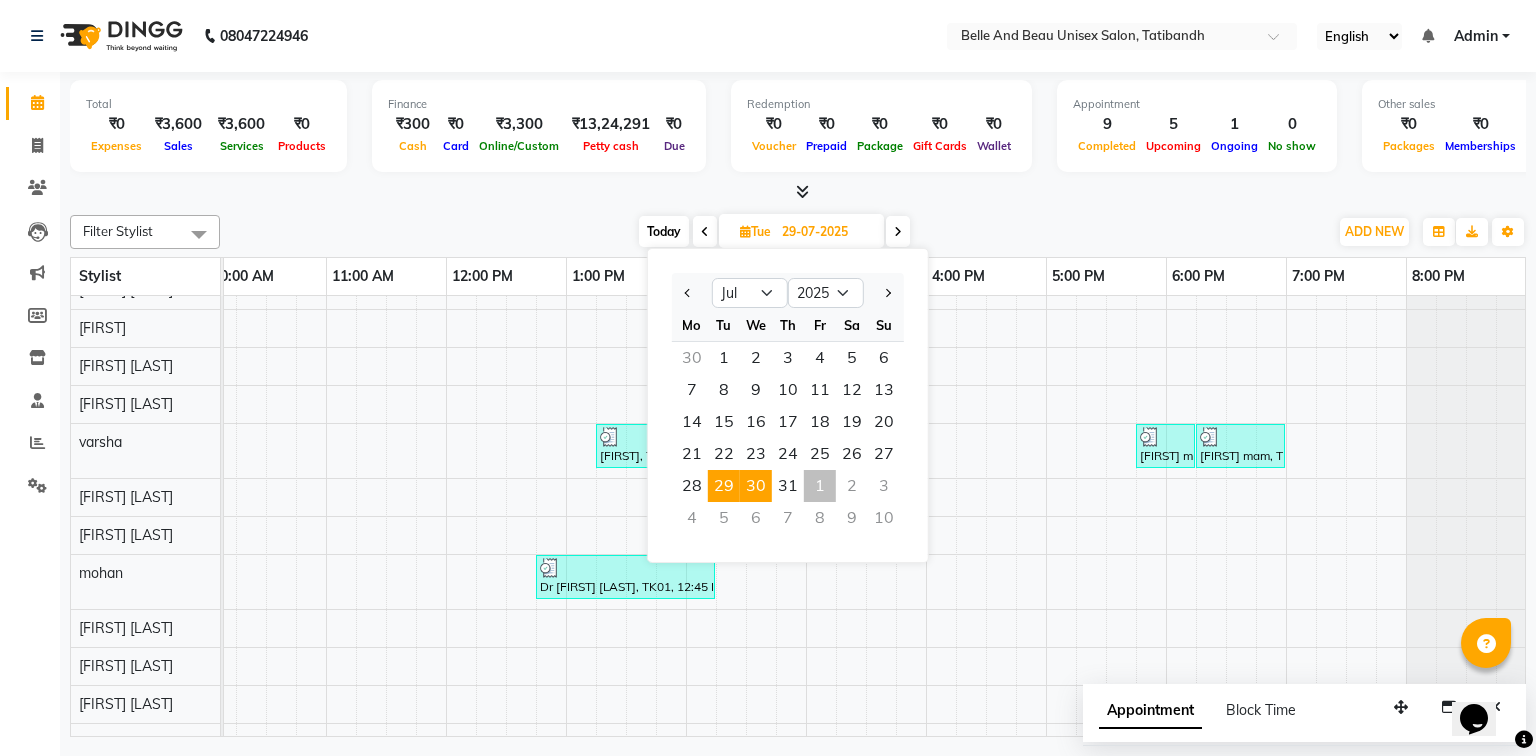 click on "30" at bounding box center (756, 486) 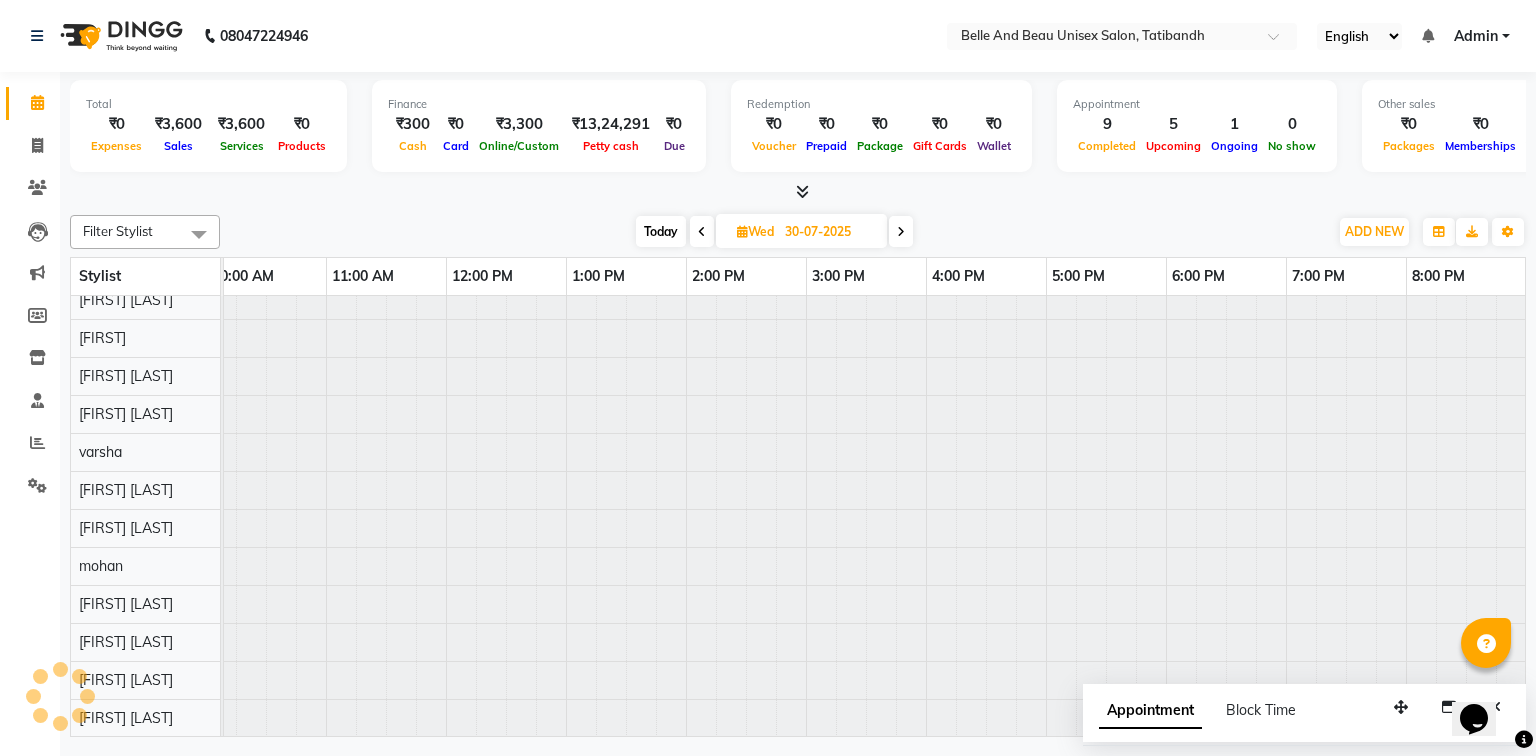 scroll, scrollTop: 0, scrollLeft: 0, axis: both 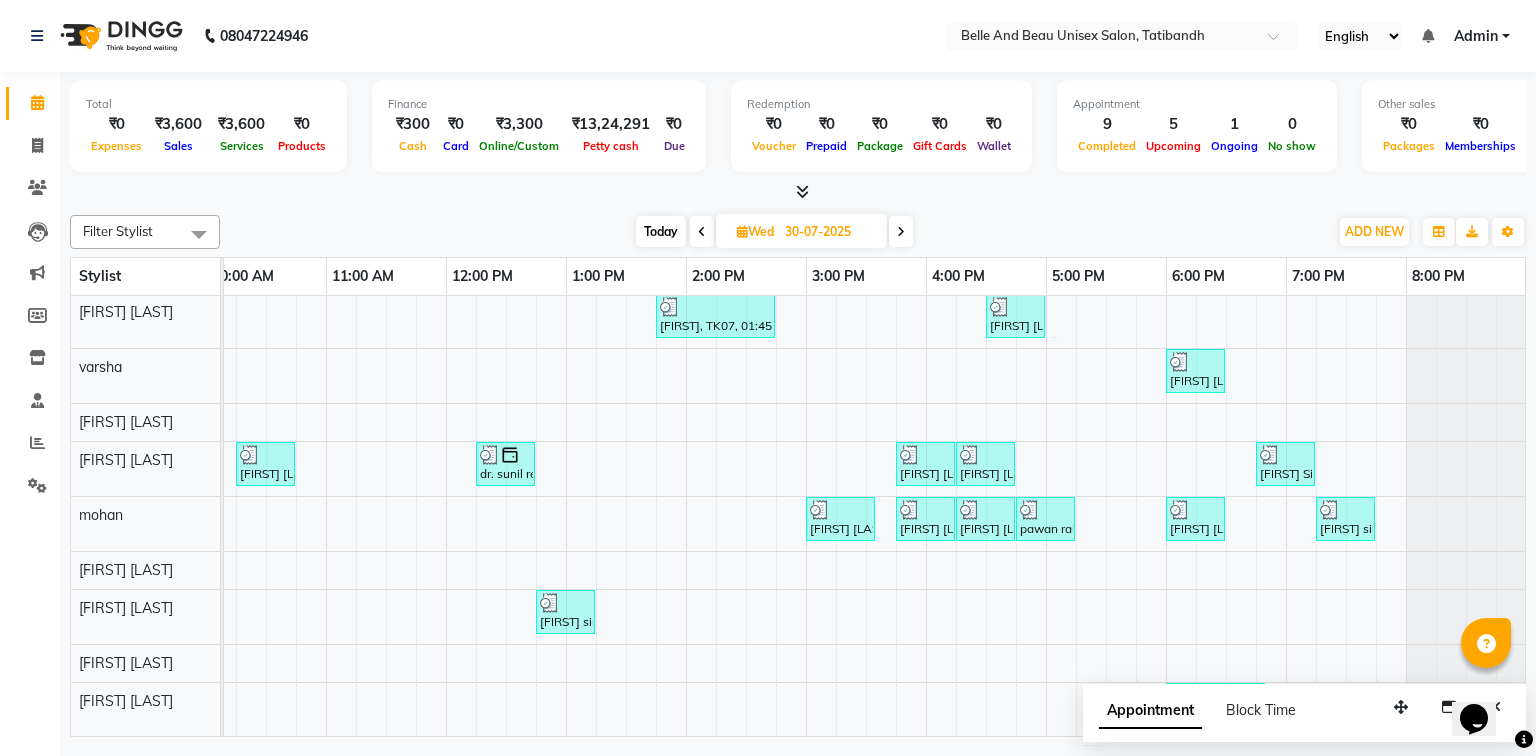 click at bounding box center (702, 231) 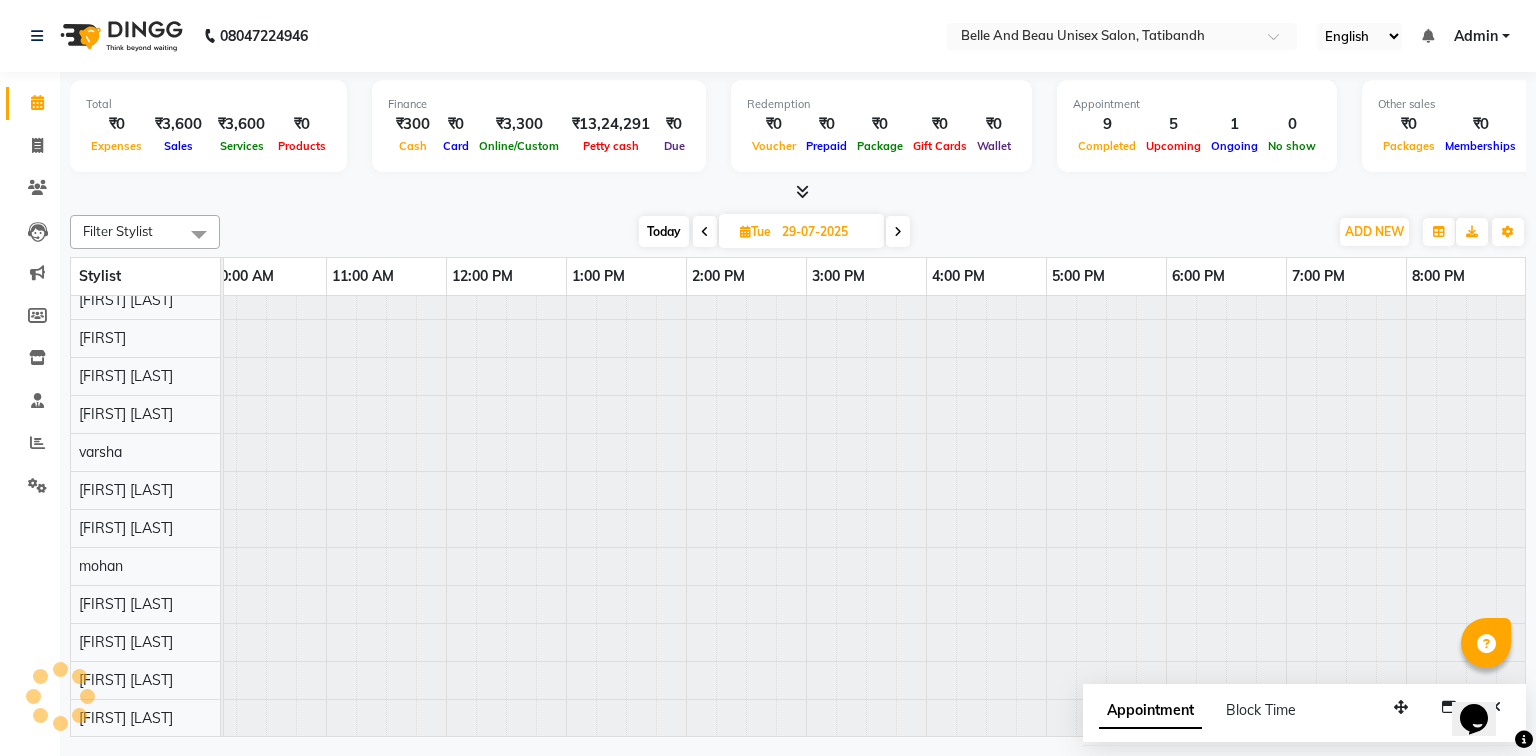 scroll, scrollTop: 0, scrollLeft: 258, axis: horizontal 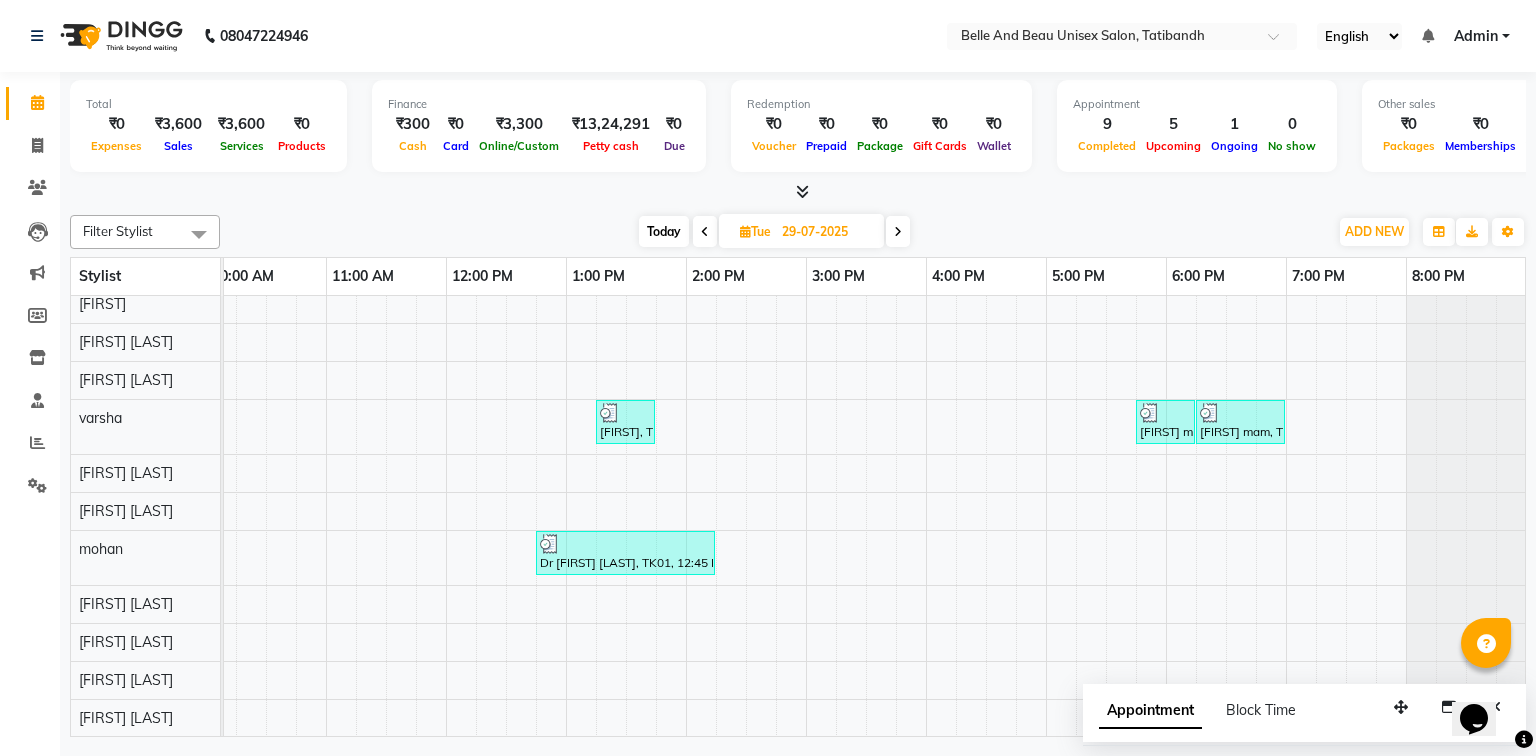 click on "29-07-2025" at bounding box center (826, 232) 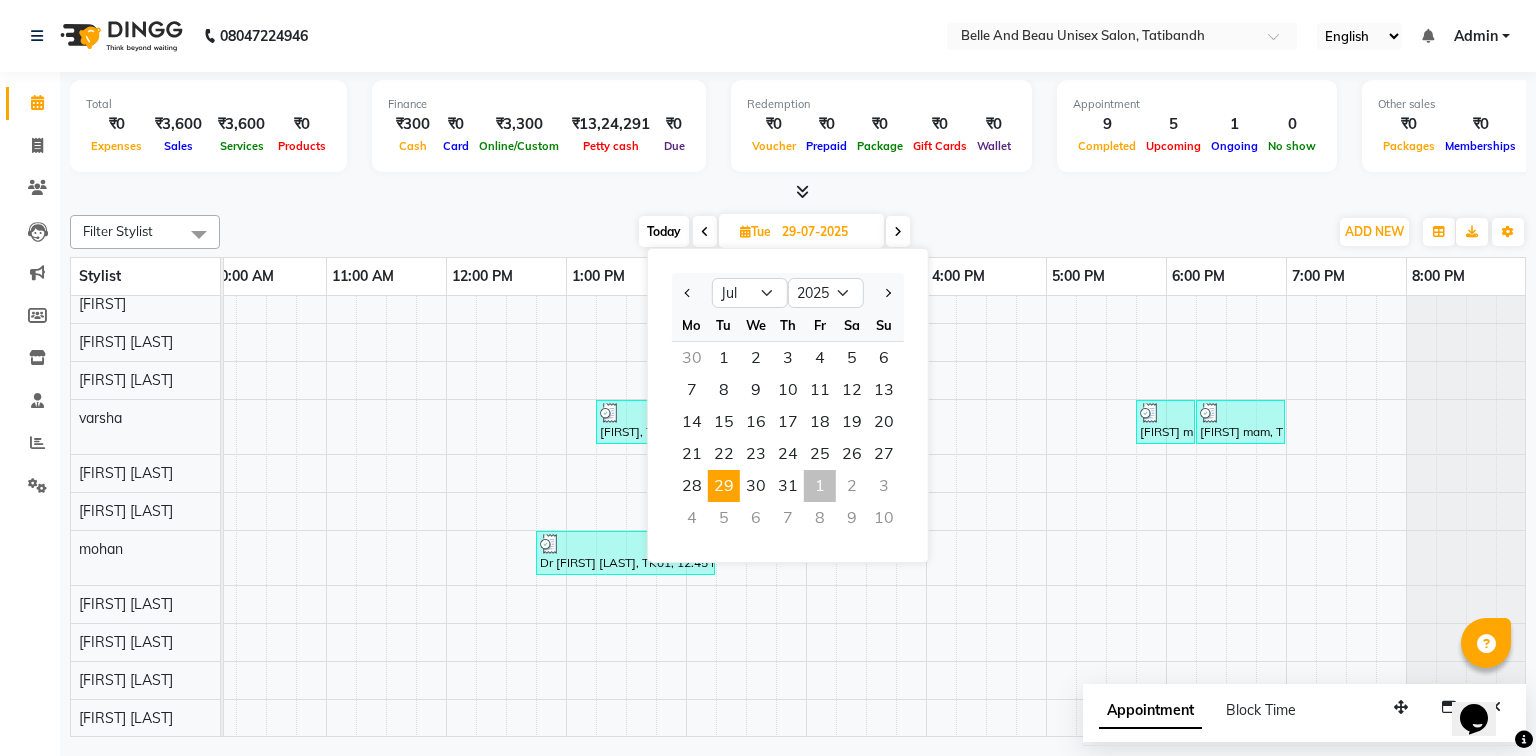 click on "[FIRST], TK02, 01:15 PM-01:45 PM, Hair Styling - Blow Dry Hair Wash (Female)30 - Blow dry     [FIRST] [LAST], TK03, 05:45 PM-06:15 PM, Hair Care - Hair Cut (Female)30 - Adult Hair Cut (Below 8)     [FIRST] [LAST], TK03, 06:15 PM-07:00 PM, Repair rescue spa - female     Dr [FIRST] [LAST], TK01, 12:45 PM-02:15 PM, offer 999,Clean Up - o3+" at bounding box center [746, 492] 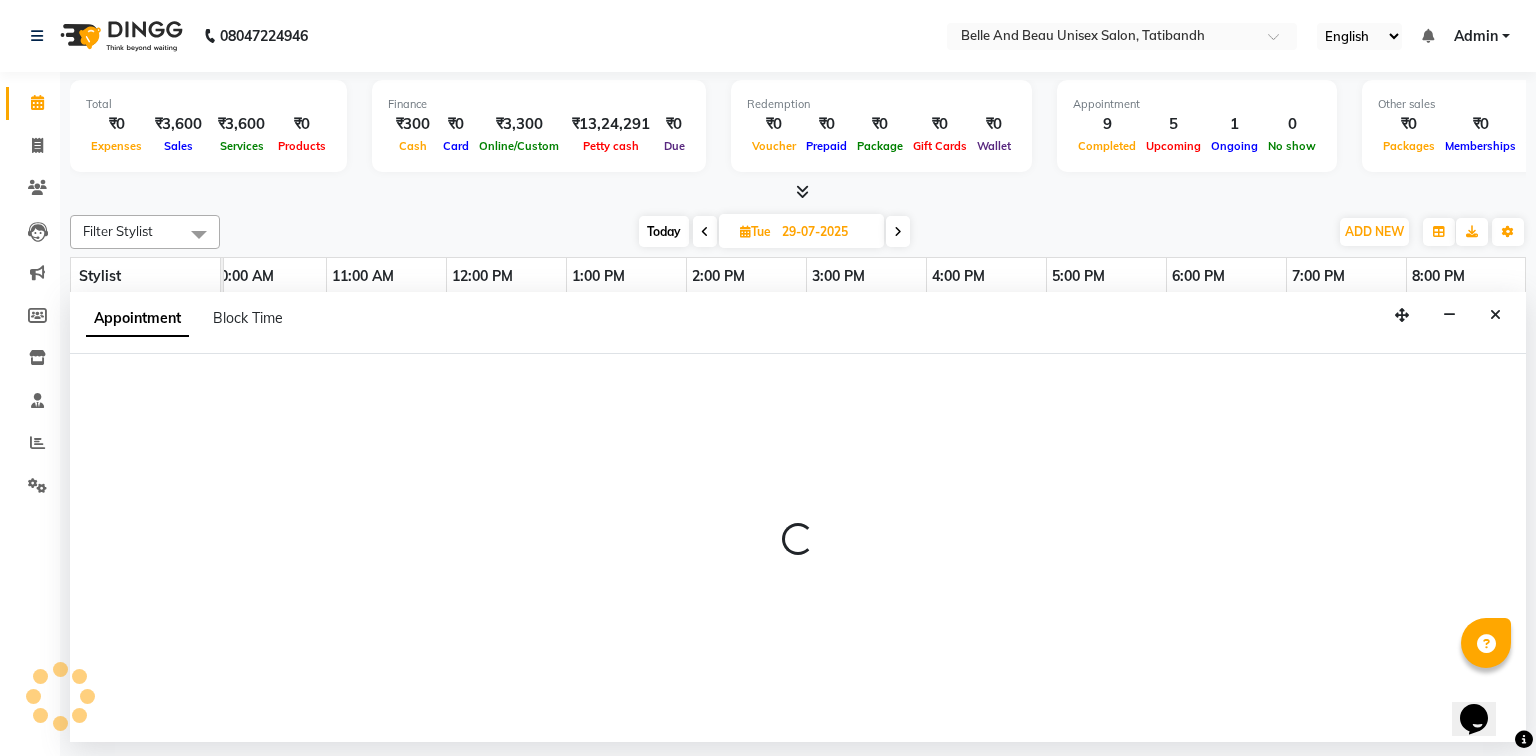 select on "59701" 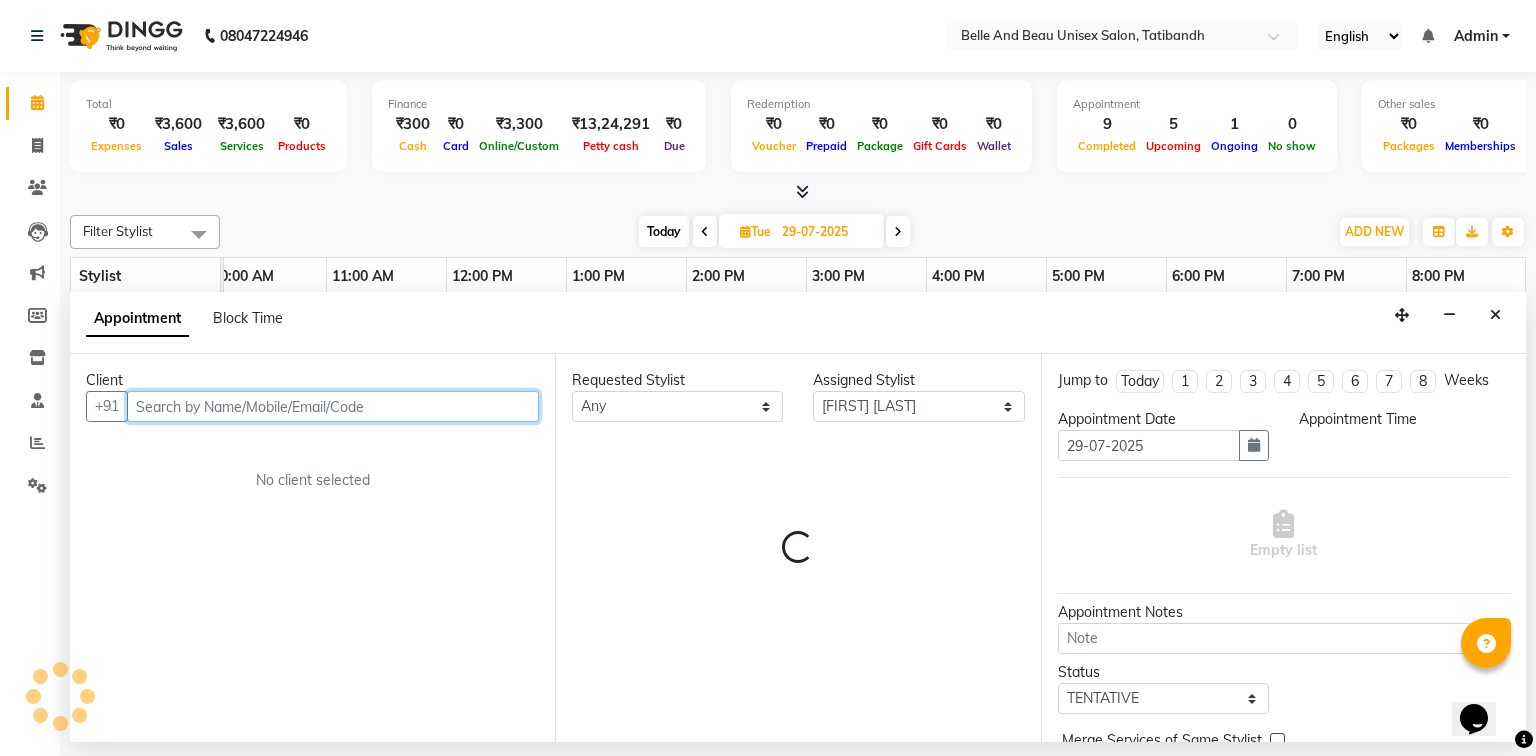 select on "1005" 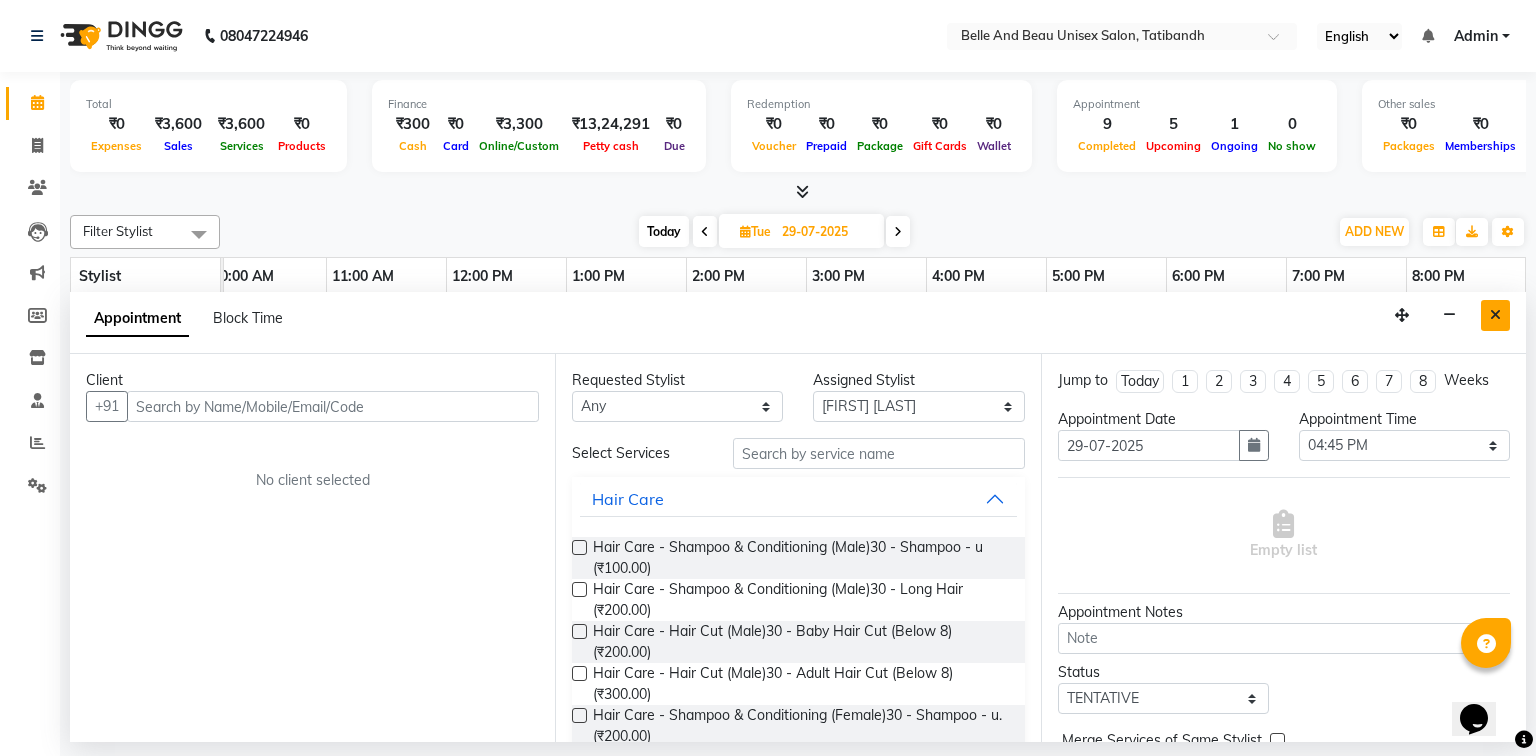 click at bounding box center (1495, 315) 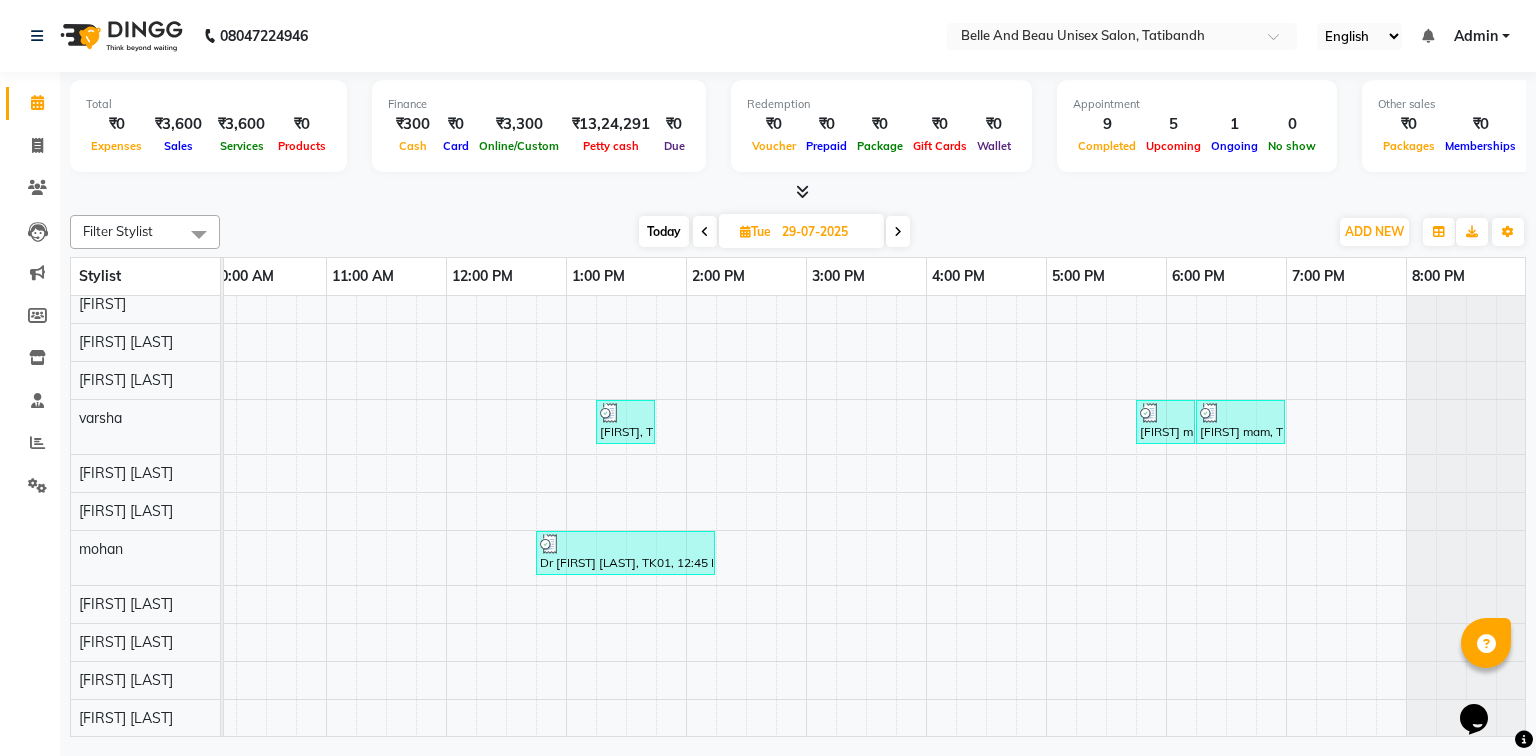 scroll, scrollTop: 57, scrollLeft: 220, axis: both 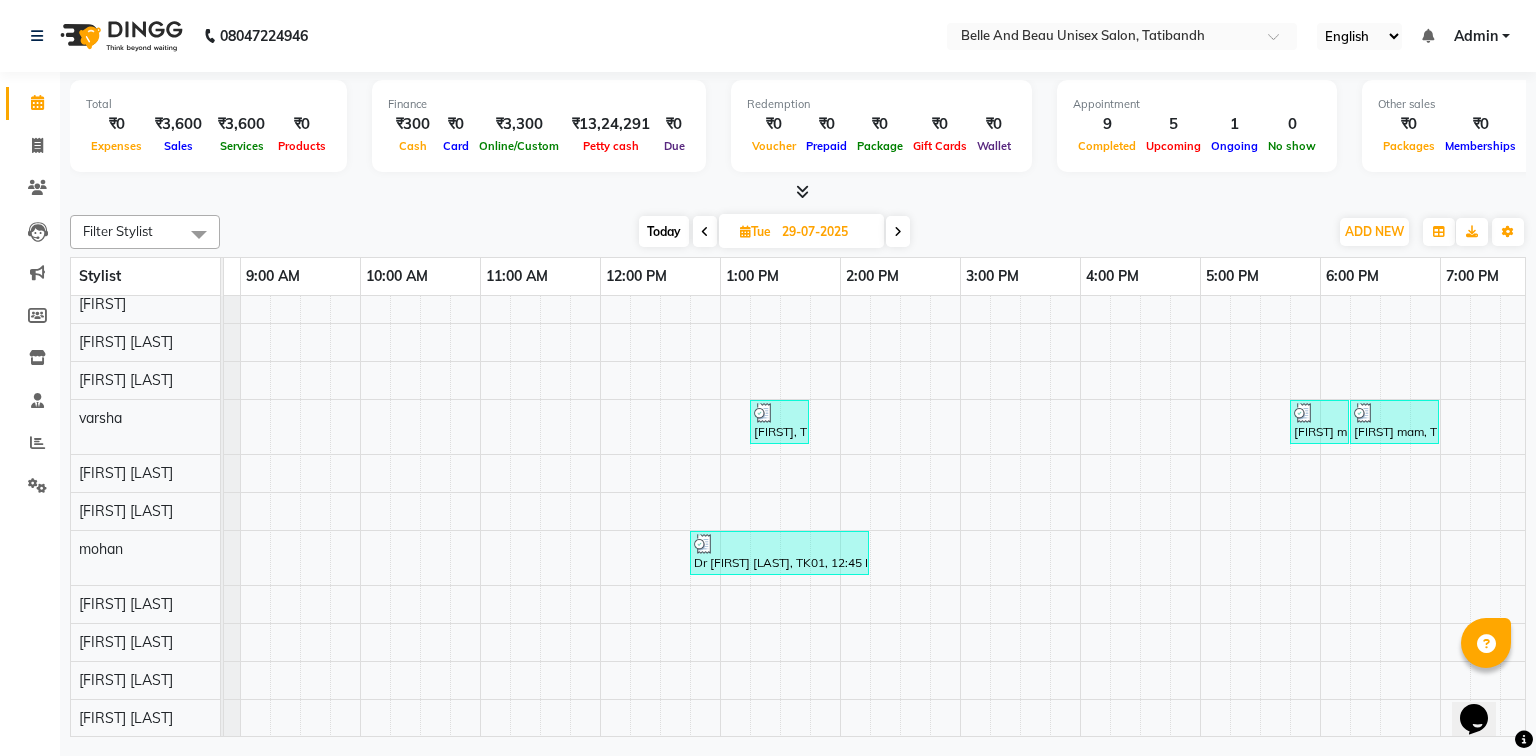 click on "Today" at bounding box center [664, 231] 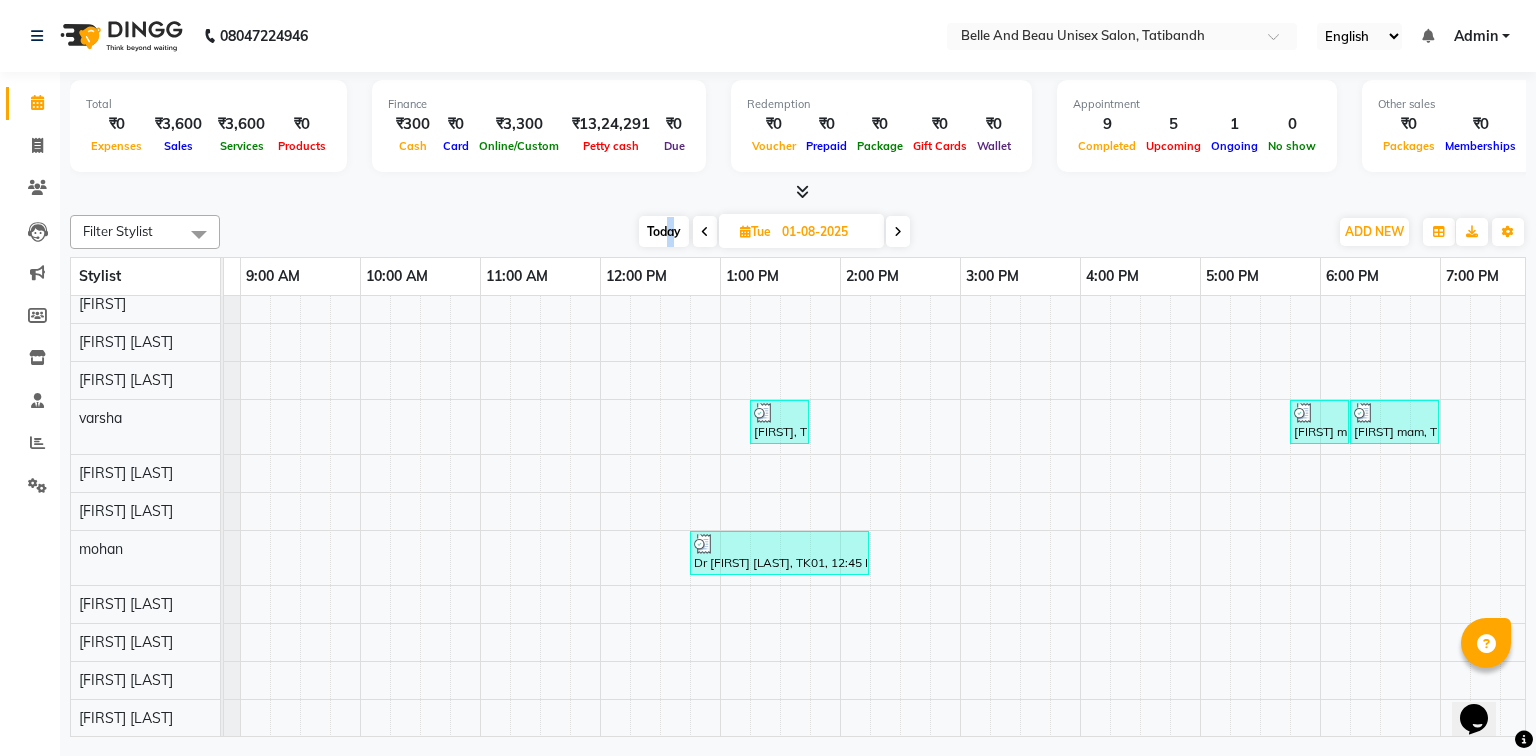 scroll, scrollTop: 0, scrollLeft: 0, axis: both 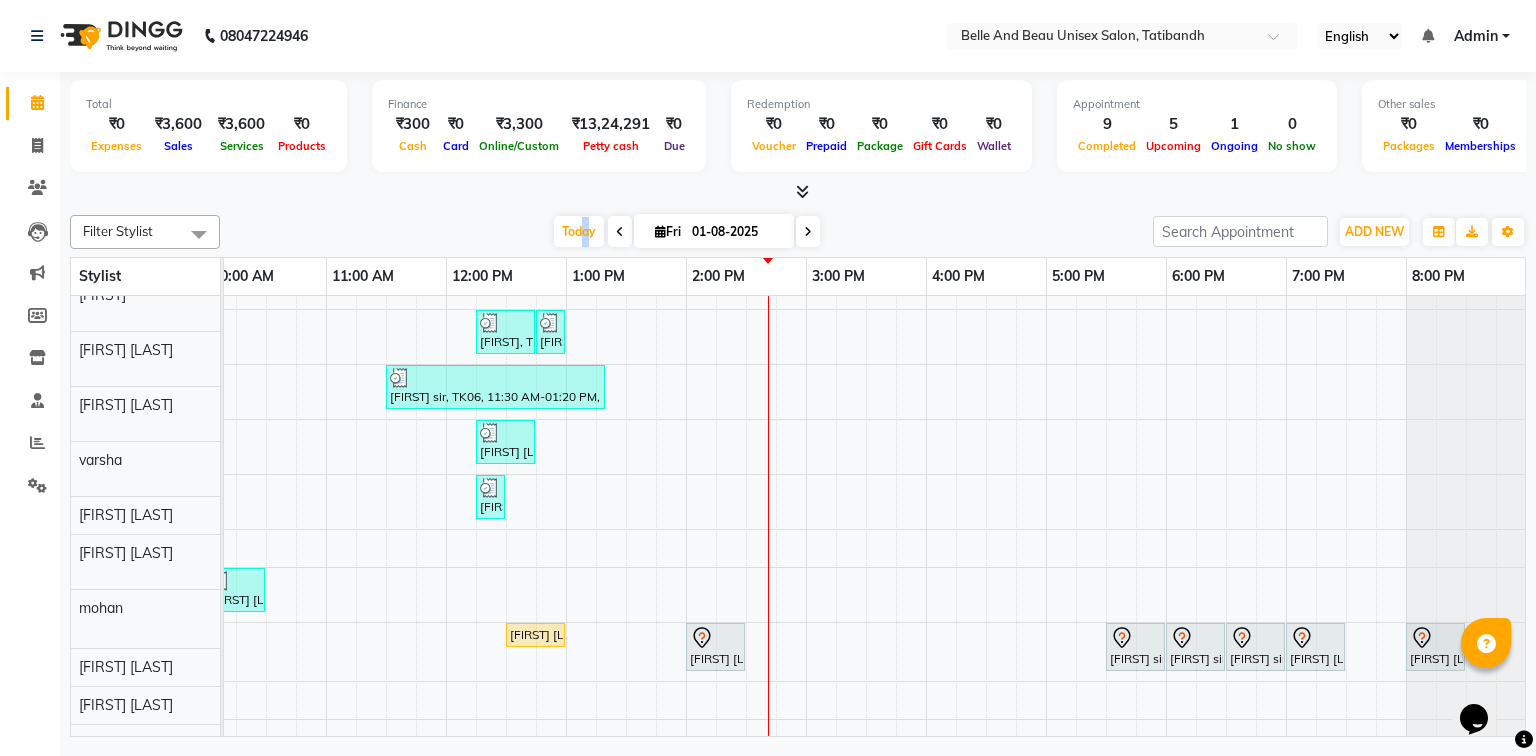 click on "[FIRST], TK08, 12:15 PM-12:45 PM, Hair Styling - Blow Dry Hair Wash (Female)30 - Blow dry     [FIRST], TK08, 12:45 PM-12:55 PM, Threading - Upper Lip (Female)30 - Upper Lip     [FIRST] [LAST], TK06, 11:30 AM-01:20 PM, Hair Colour - Global30 - Global Short Hair (Boy Cut),Hair Care - Hair Cut (Male)30 - Adult Hair Cut (Below 8),Shave & Trimming - Beard  (Male)30 - Beard Shaping     [FIRST] [LAST], TK05, 12:15 PM-12:45 PM, Hair Care - Hair Cut (Female)30 - Adult Hair Cut (Below 8)     [FIRST], TK09, 12:15 PM-12:25 PM, Threading - Upper Lip (Female)30 - Upper Lip     [FIRST] [LAST], TK03, 10:00 AM-10:30 AM, Hair Care - Hair Cut (Male)30 - Adult Hair Cut (Below 8)    [FIRST] [LAST], TK04, 12:30 PM-01:00 PM, Hair Care - Hair Cut (Male)30 - Adult Hair Cut (Below 8)             [FIRST] [LAST], TK10, 02:00 PM-02:30 PM, Hair Care - Hair Cut (Male)30 - Adult Hair Cut (Below 8)             [FIRST] [LAST], TK02, 05:30 PM-06:00 PM, Hair Care - Hair Cut (Male)30 - Adult Hair Cut (Below 8)" at bounding box center (746, 561) 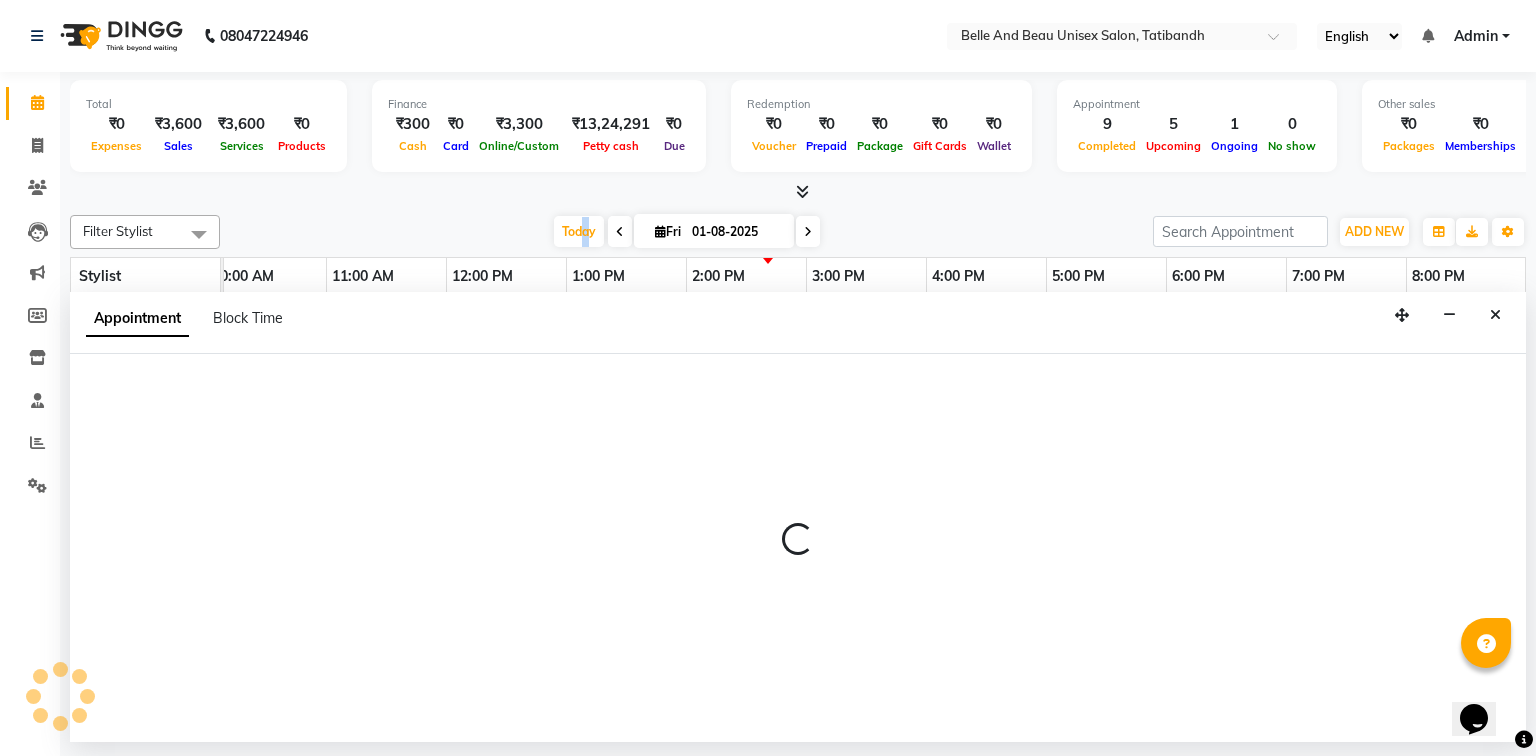select on "62596" 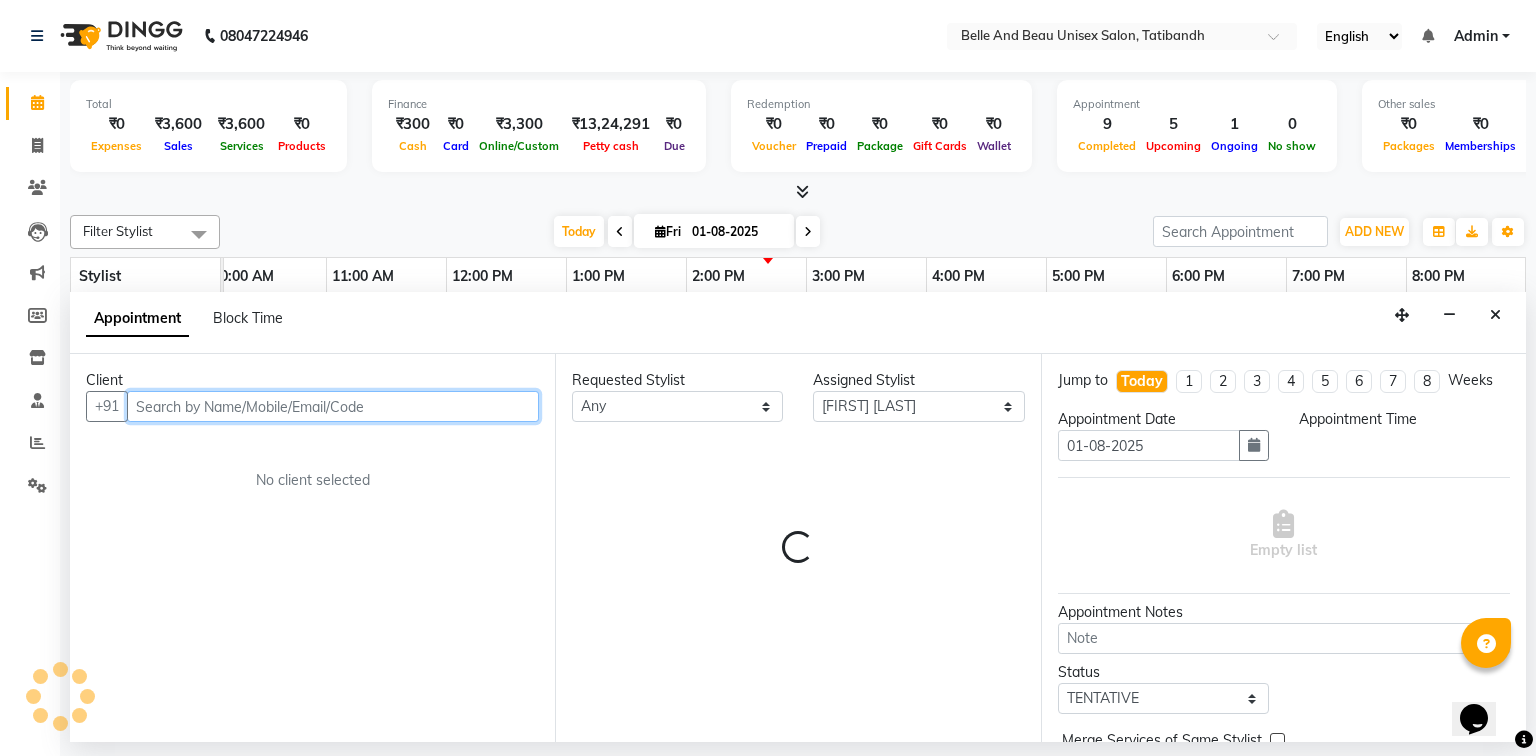 select on "840" 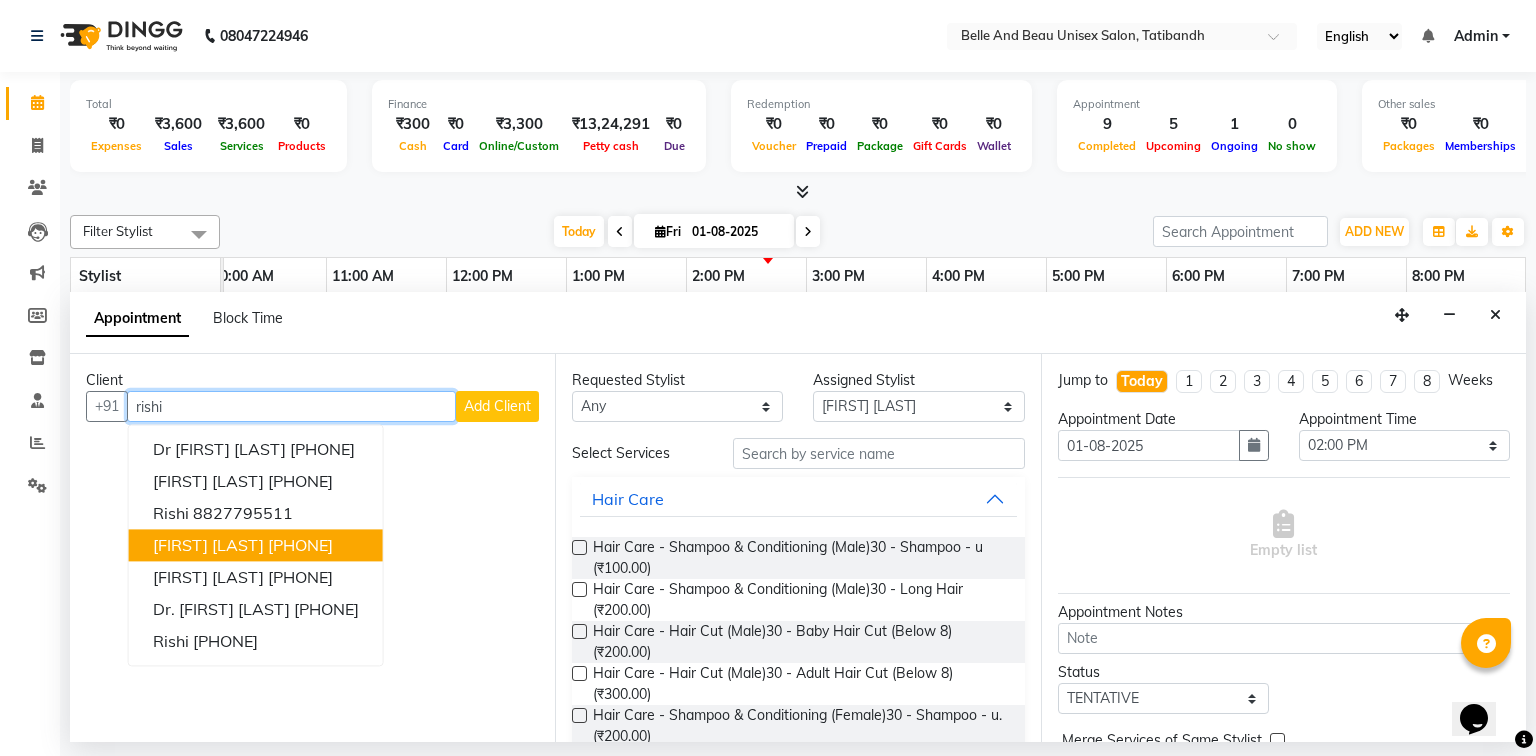 click on "[PHONE]" at bounding box center (300, 546) 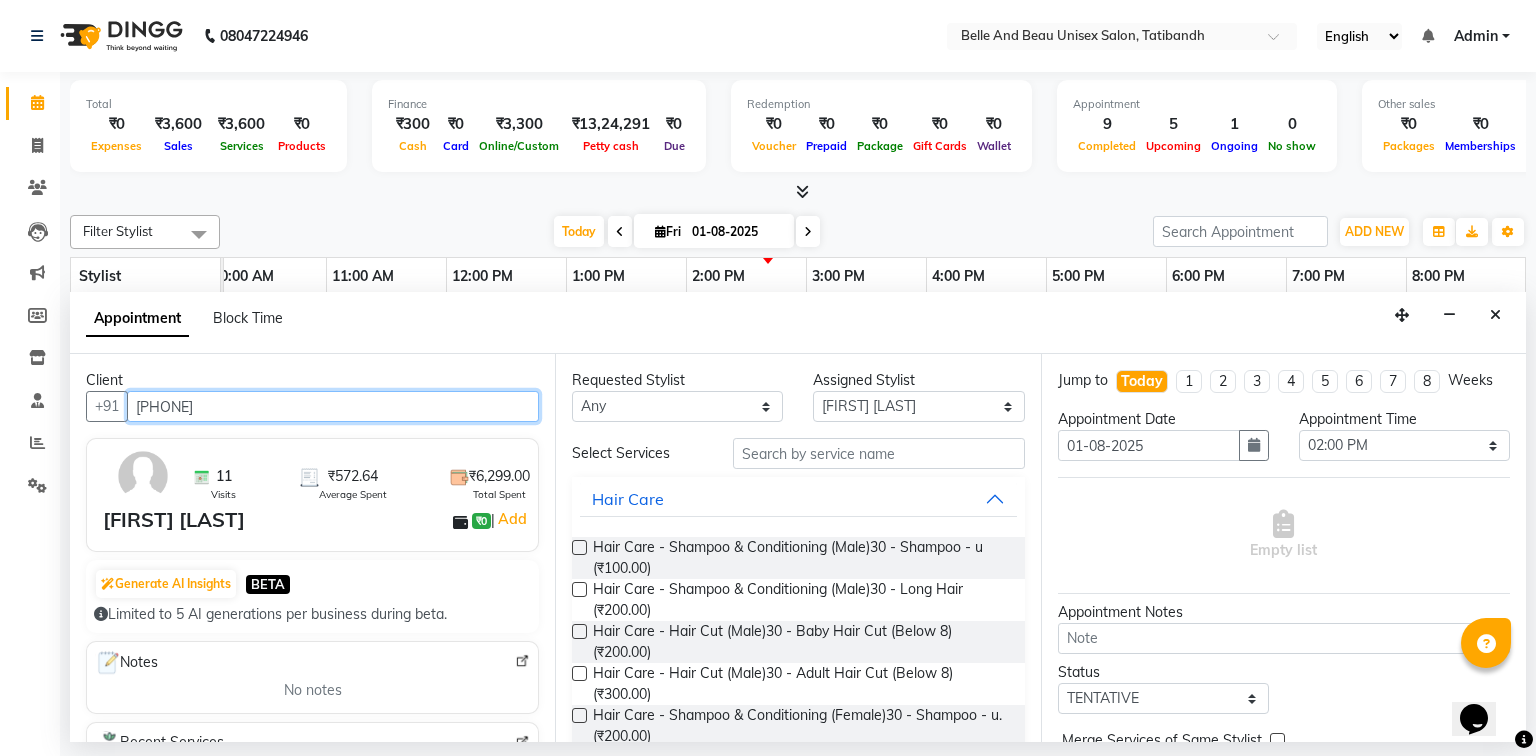 type on "[PHONE]" 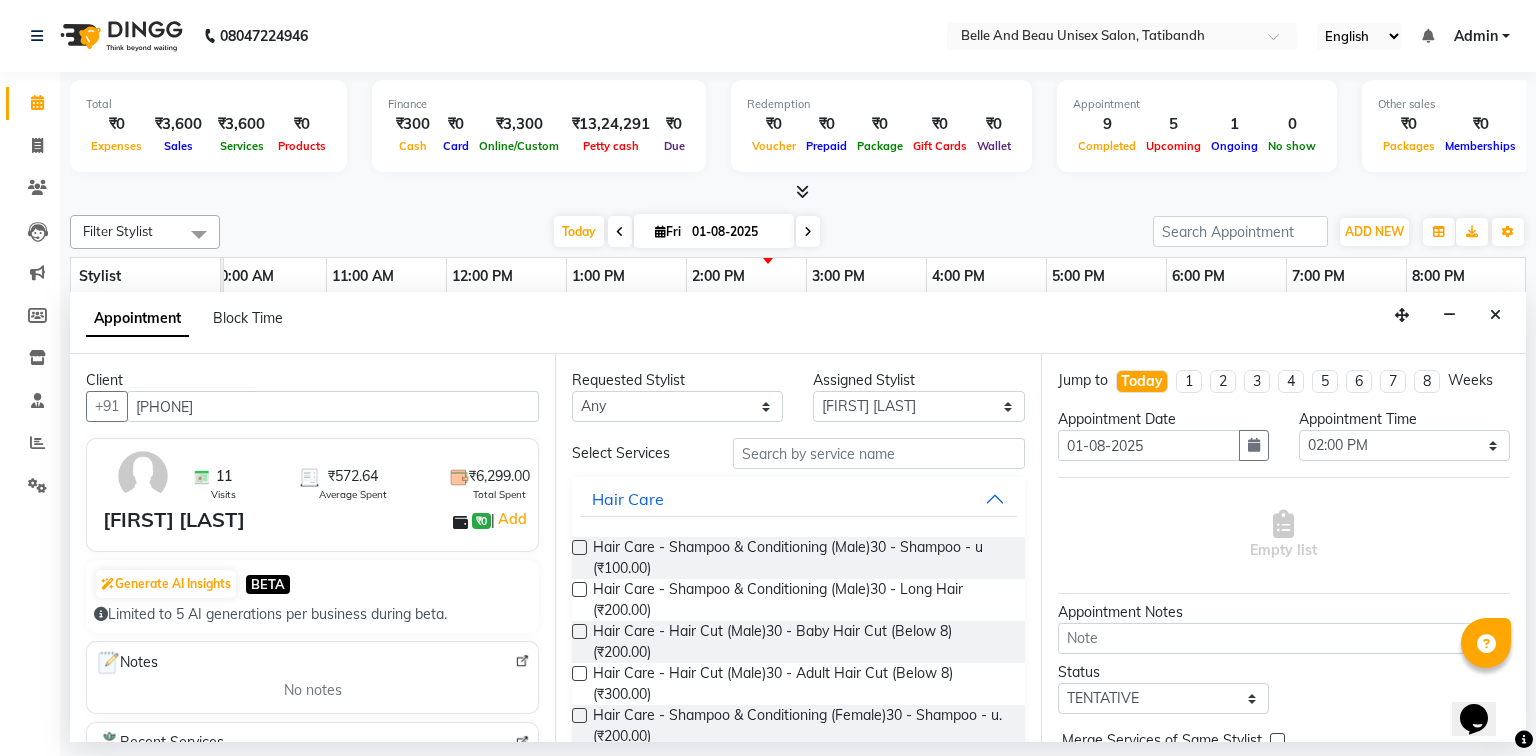 click at bounding box center (578, 686) 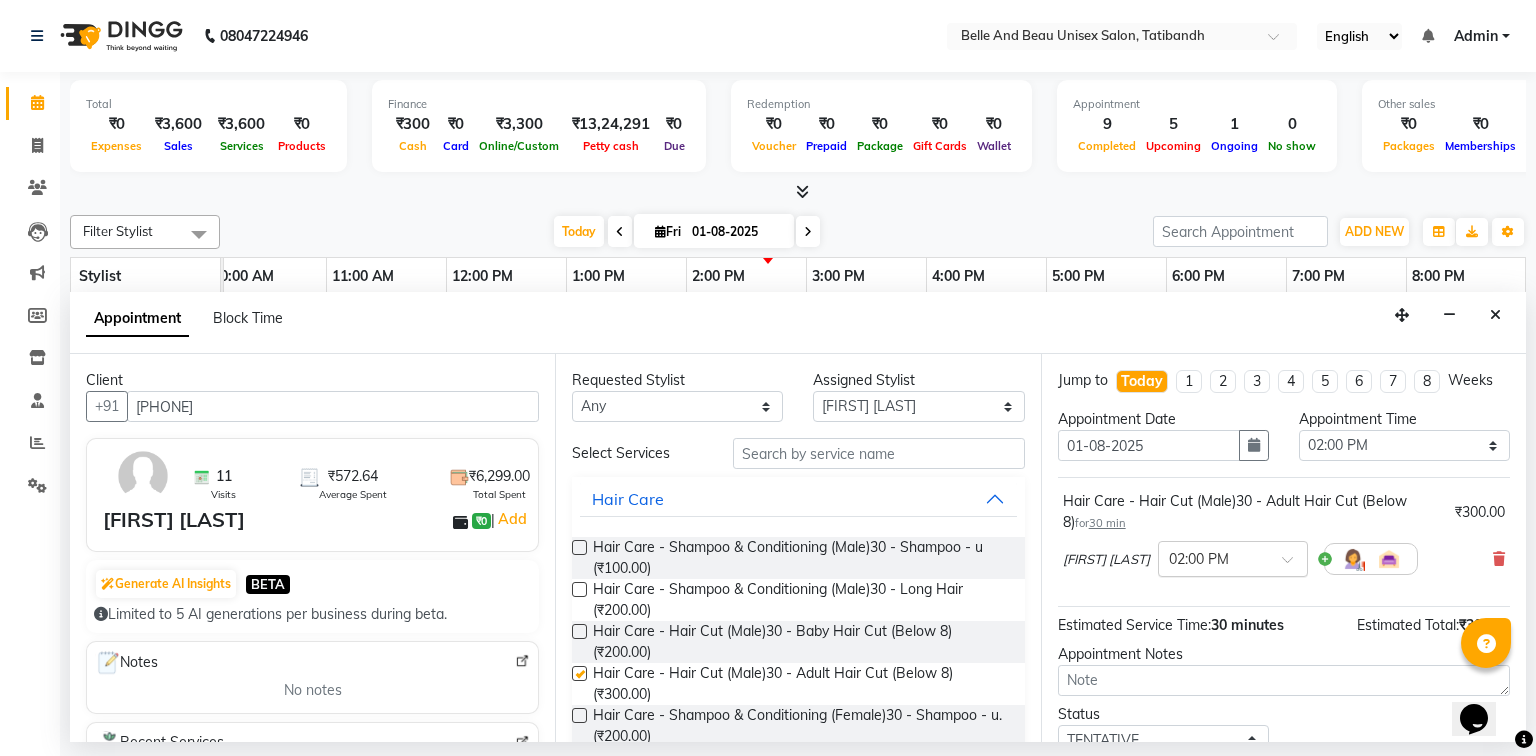 checkbox on "false" 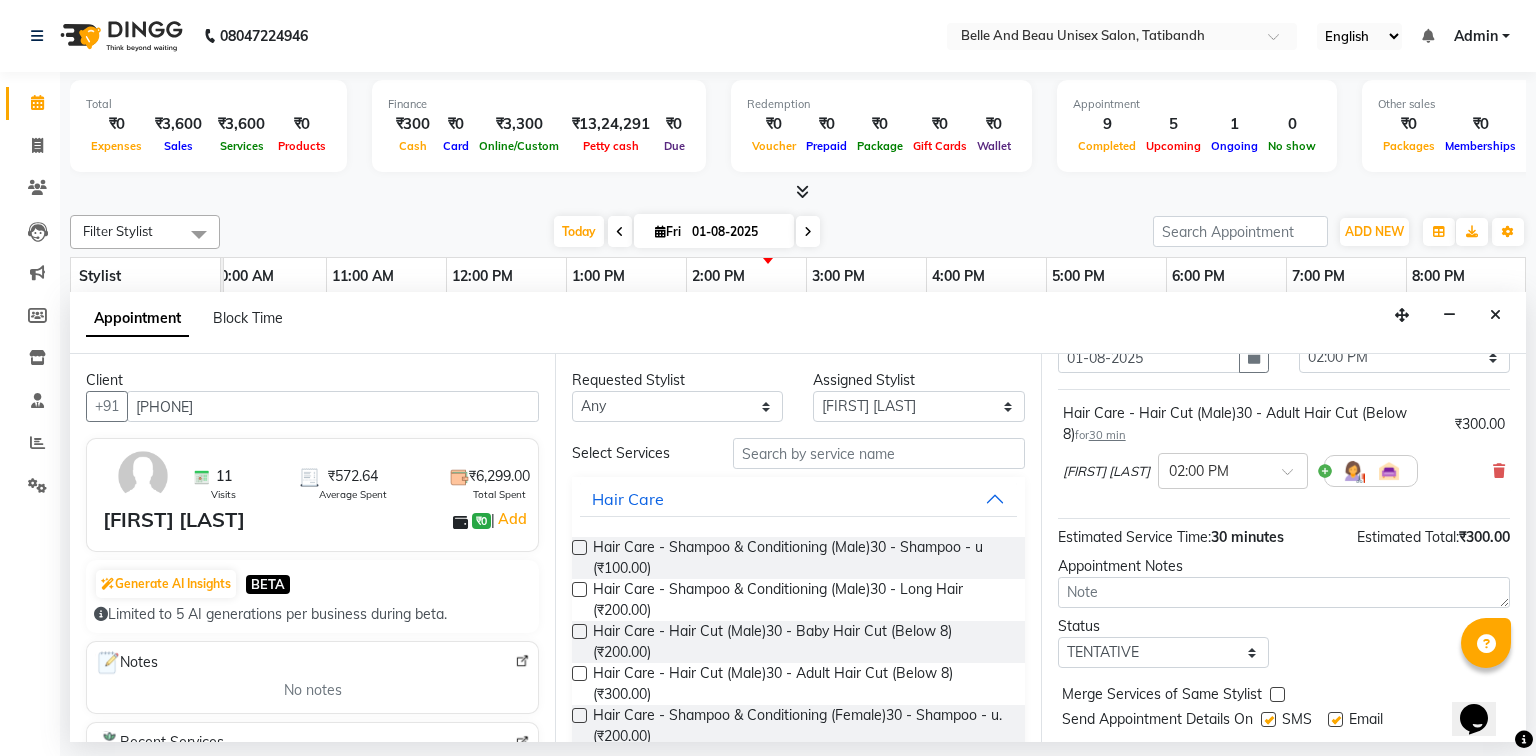 scroll, scrollTop: 139, scrollLeft: 0, axis: vertical 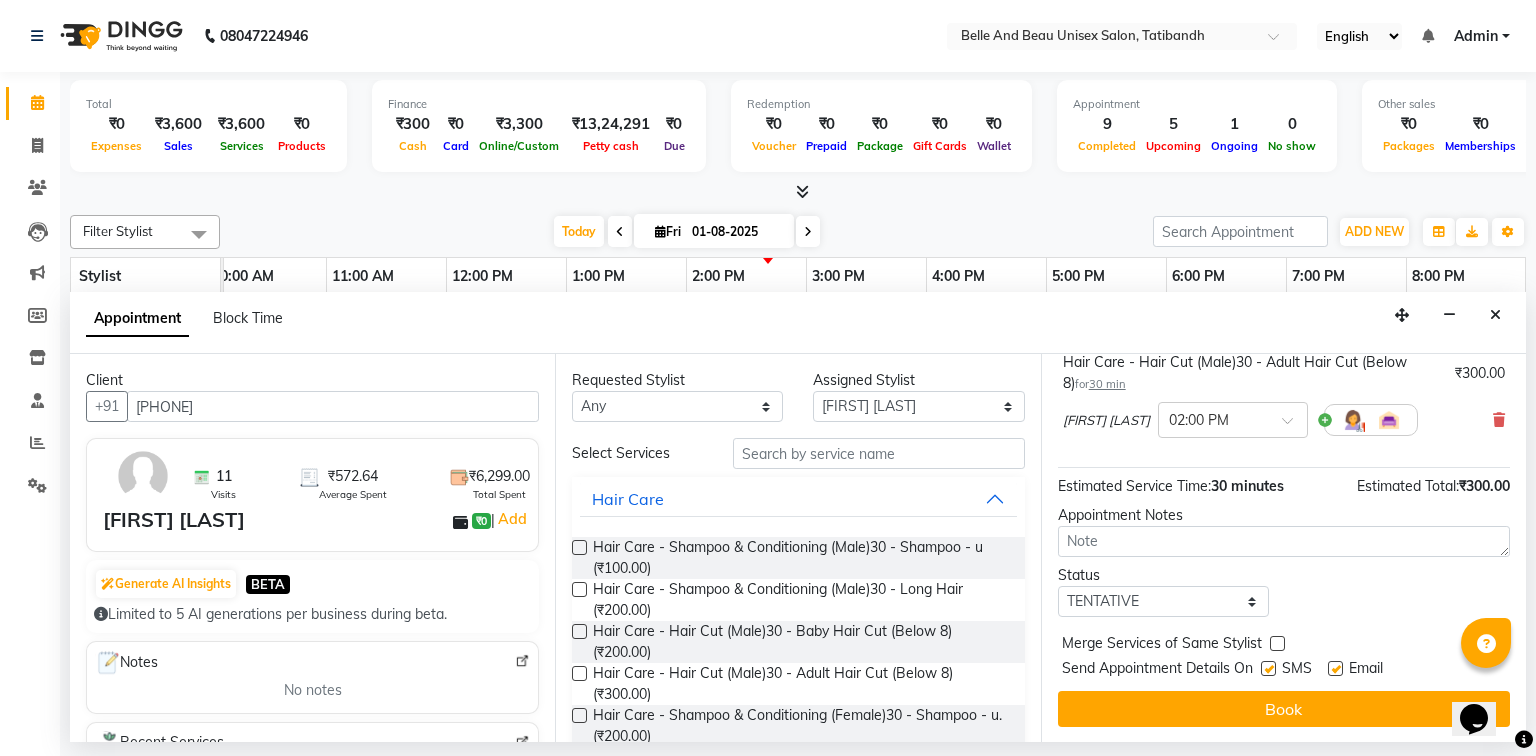 click on "Book" at bounding box center (1284, 709) 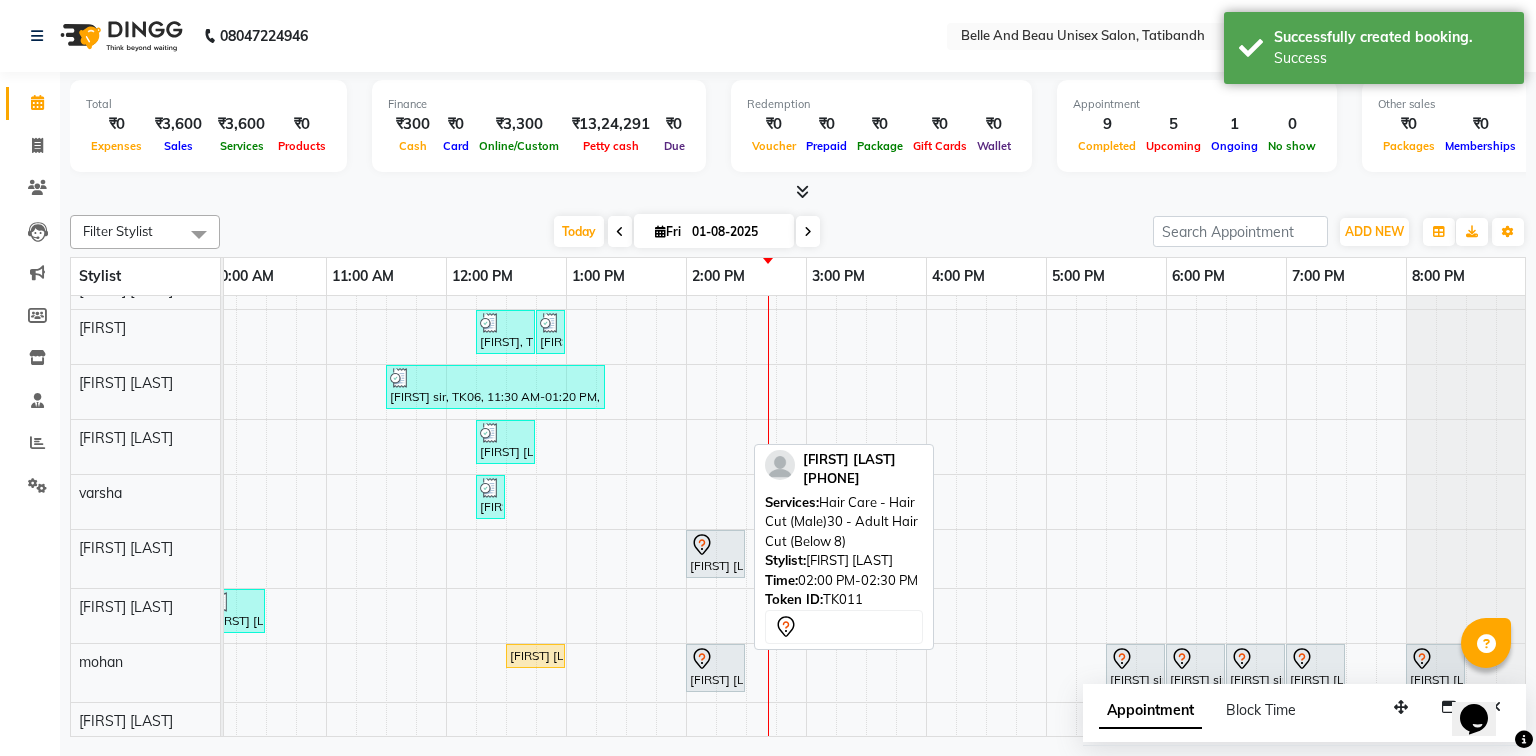 click on "[FIRST] [LAST], TK11, 02:00 PM-02:30 PM, Hair Care - Hair Cut (Male)30 - Adult Hair Cut (Below 8)" at bounding box center [715, 554] 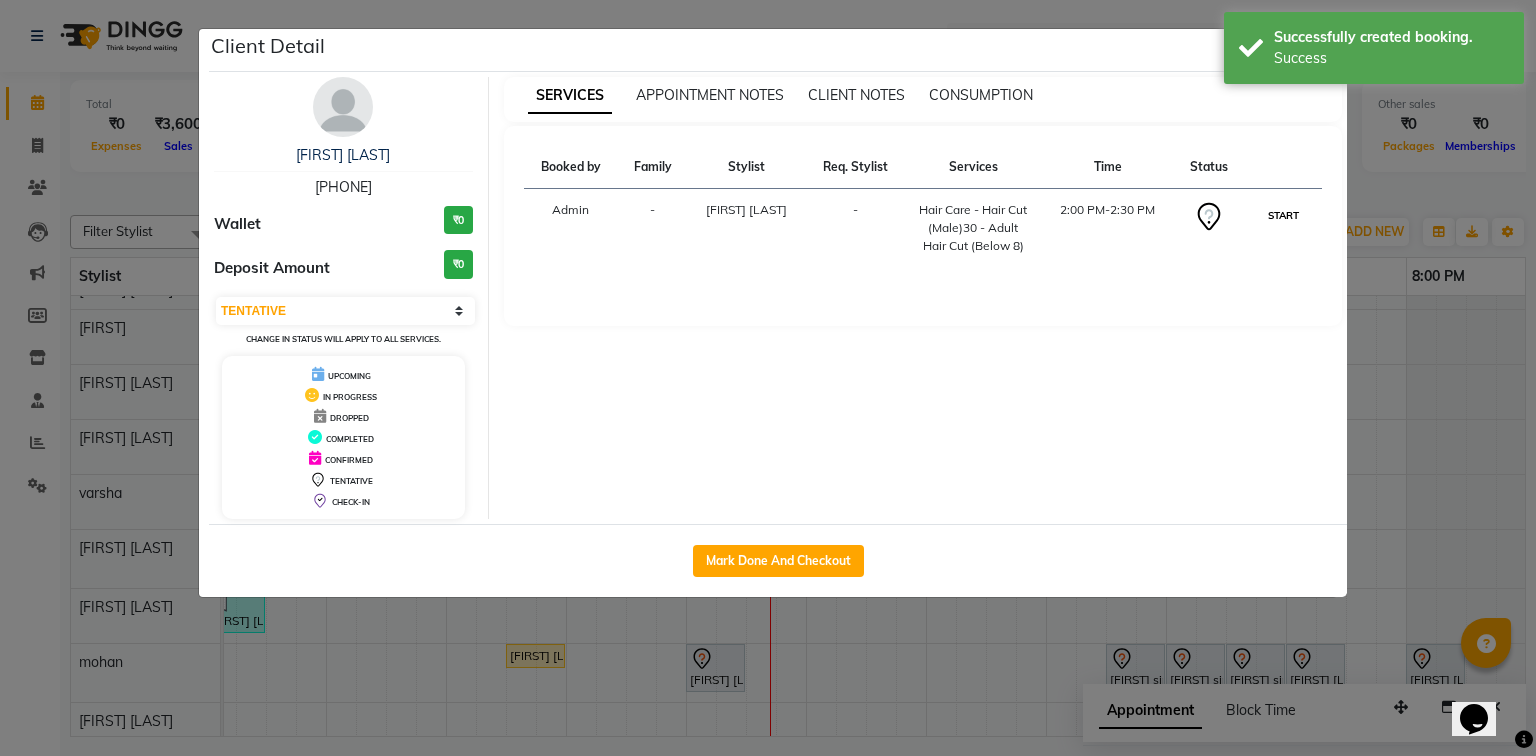 click on "START" at bounding box center (1283, 215) 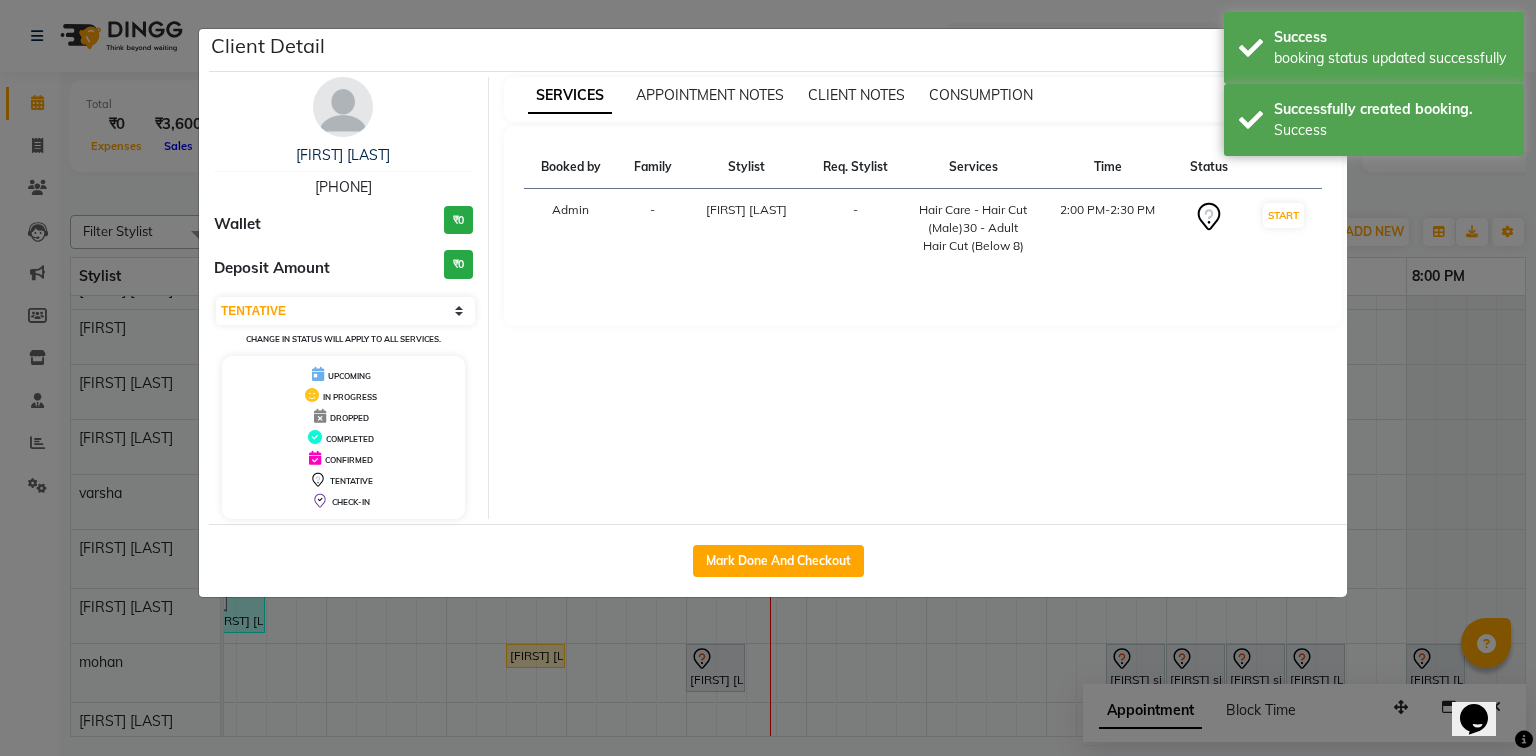 select on "1" 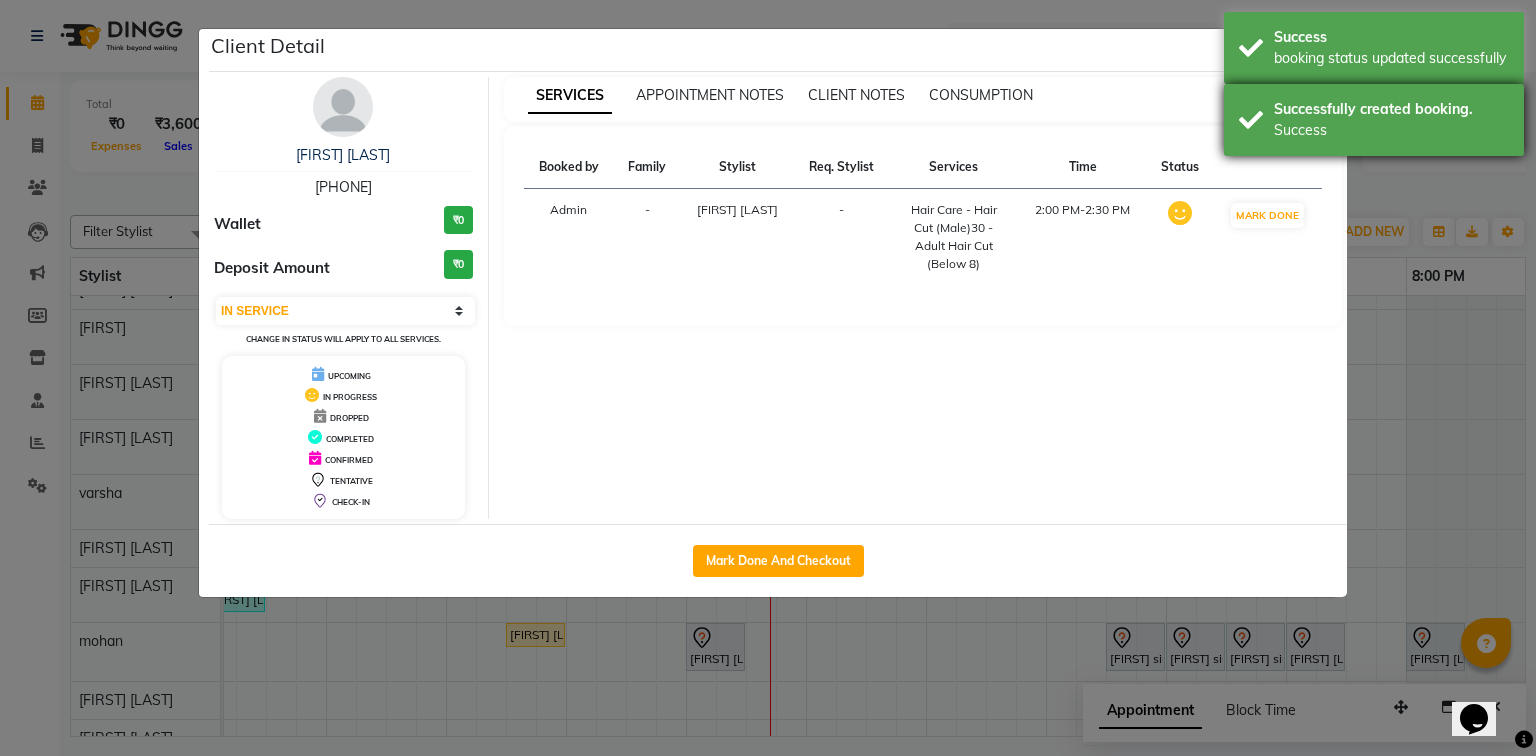 drag, startPoint x: 1325, startPoint y: 117, endPoint x: 1320, endPoint y: 104, distance: 13.928389 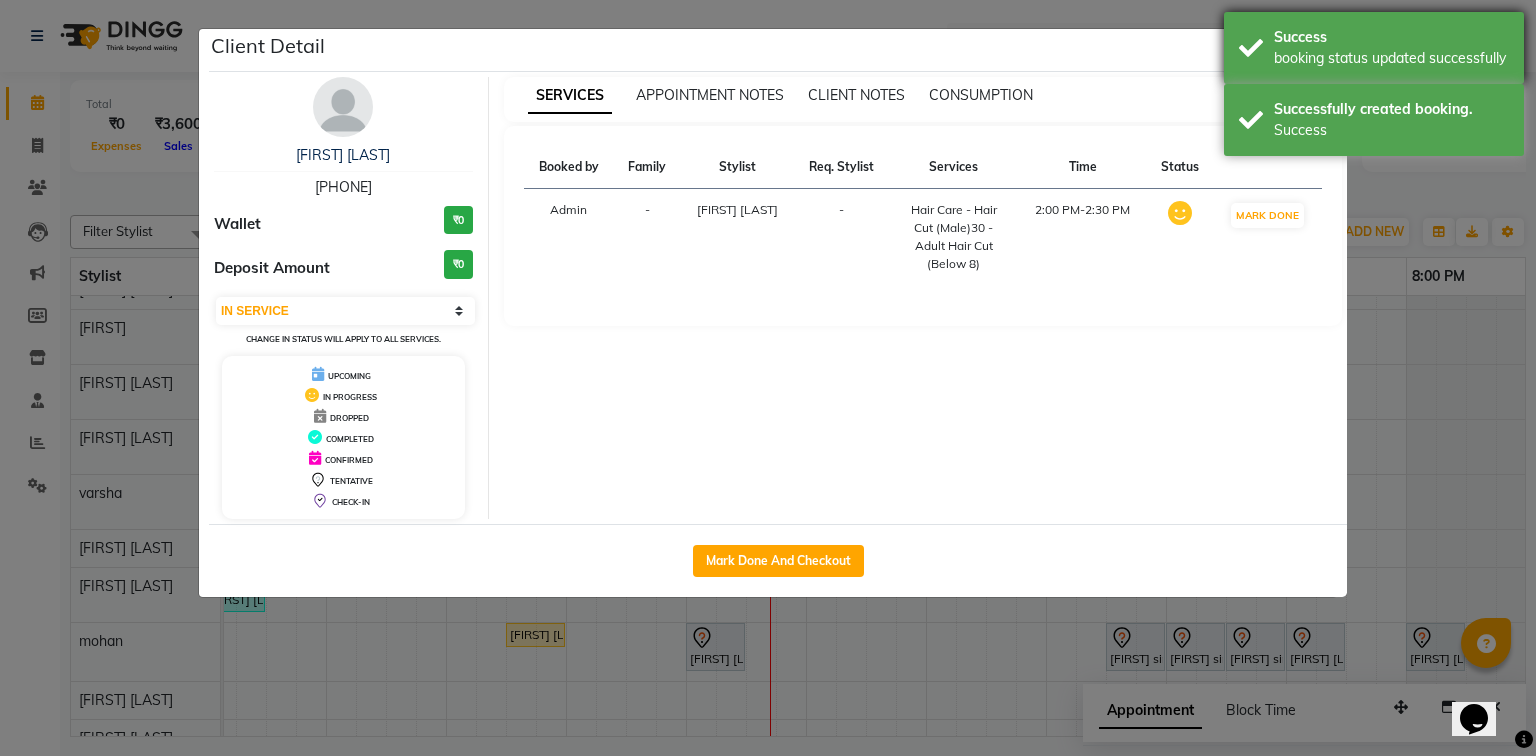 click on "booking status updated successfully" at bounding box center (1391, 58) 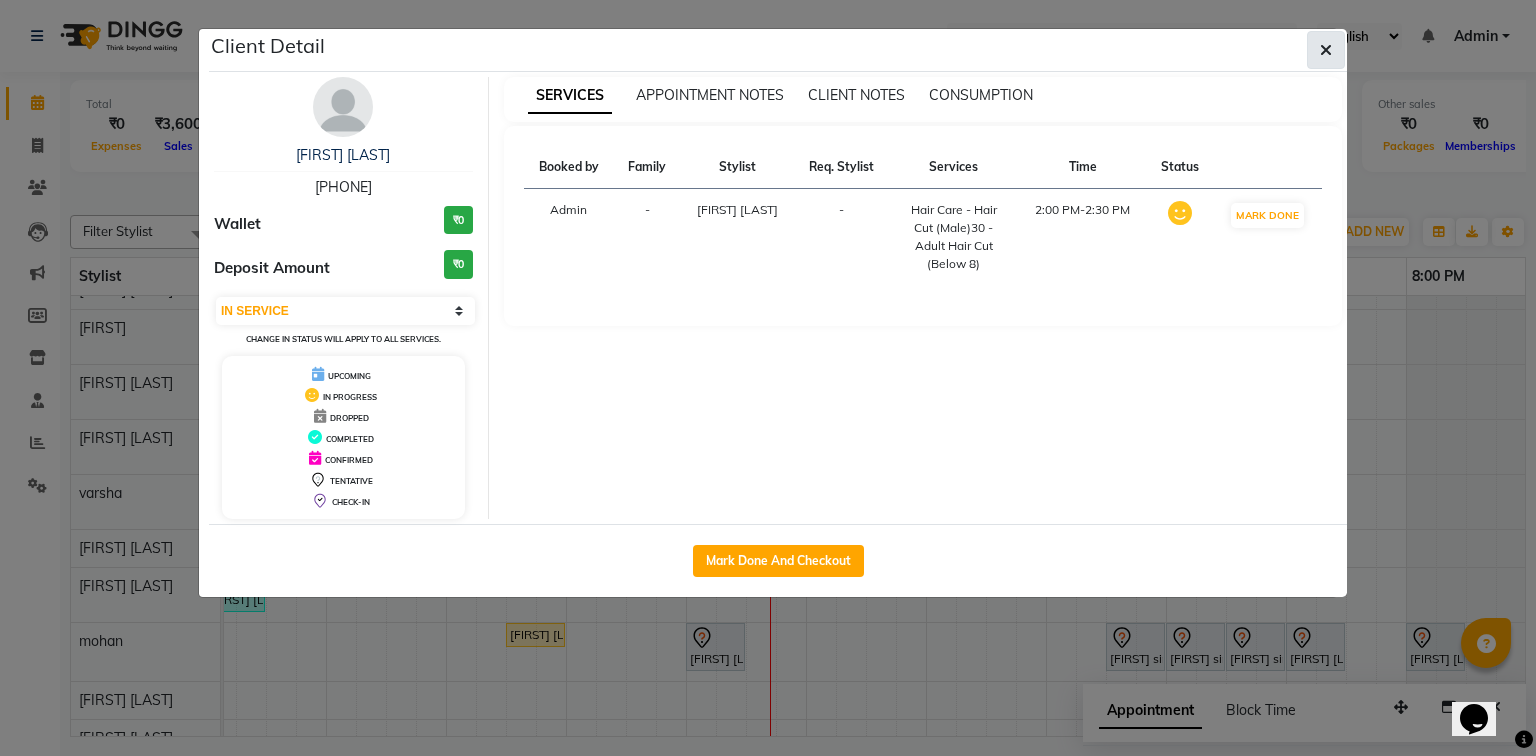 click 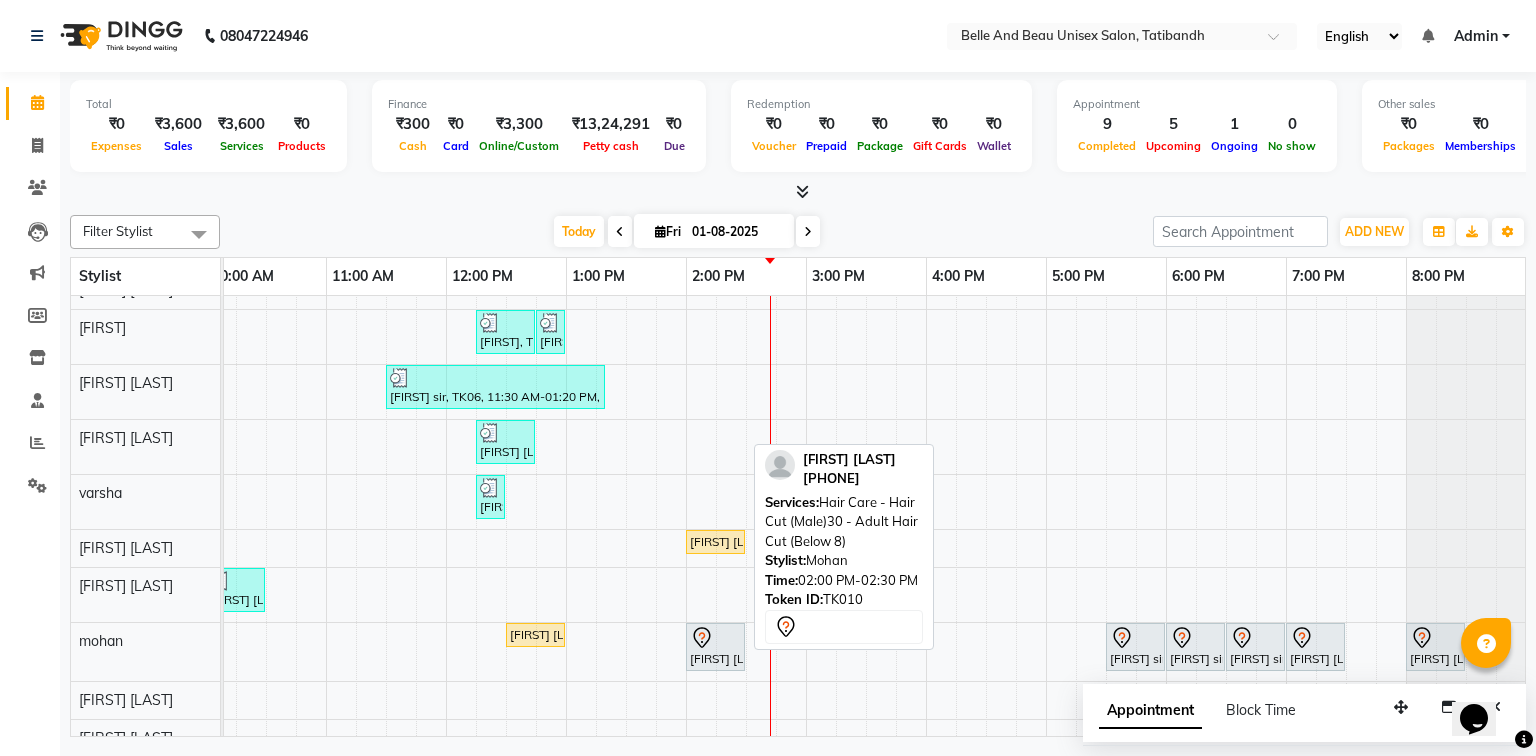 click on "[FIRST] [LAST], TK10, 02:00 PM-02:30 PM, Hair Care - Hair Cut (Male)30 - Adult Hair Cut (Below 8)" at bounding box center [715, 647] 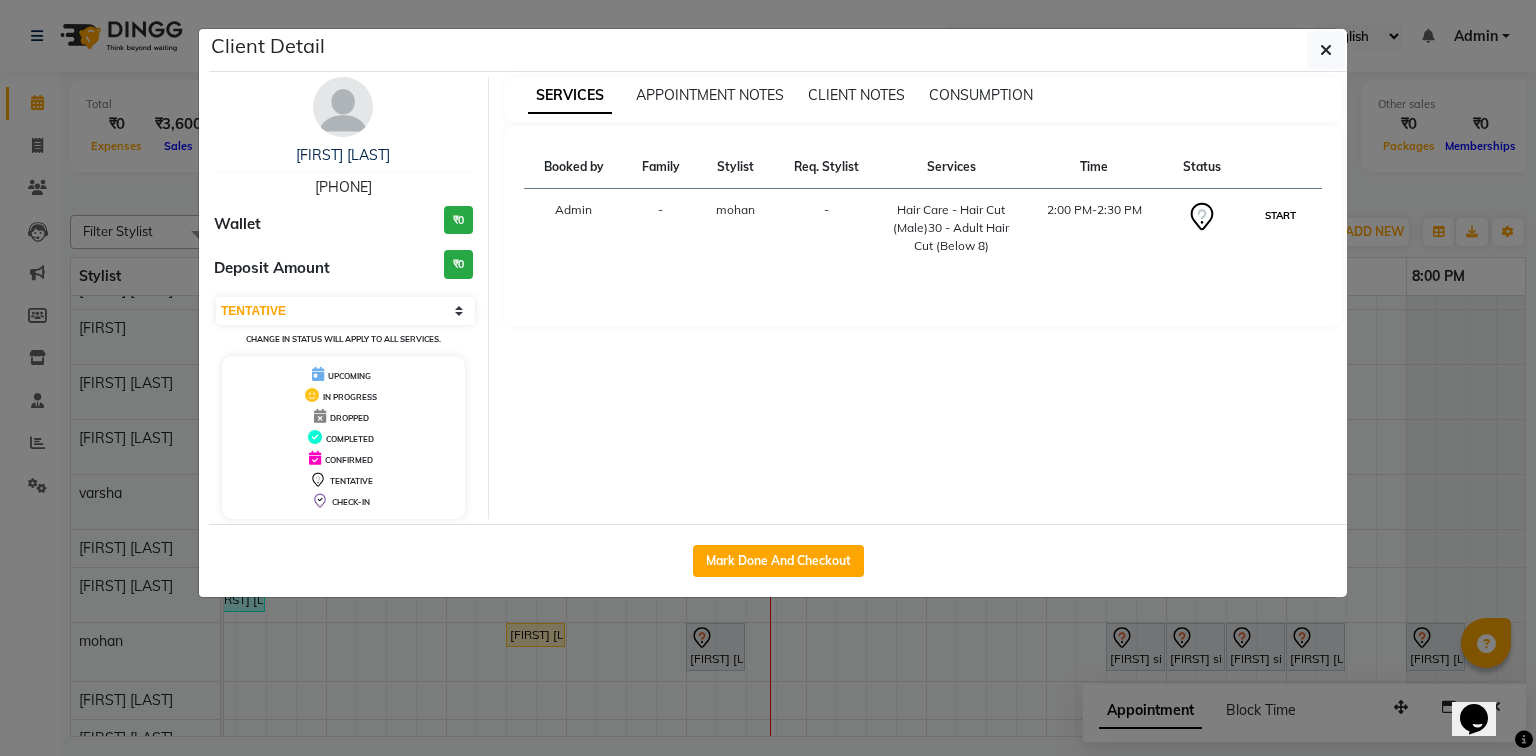click on "START" at bounding box center (1280, 215) 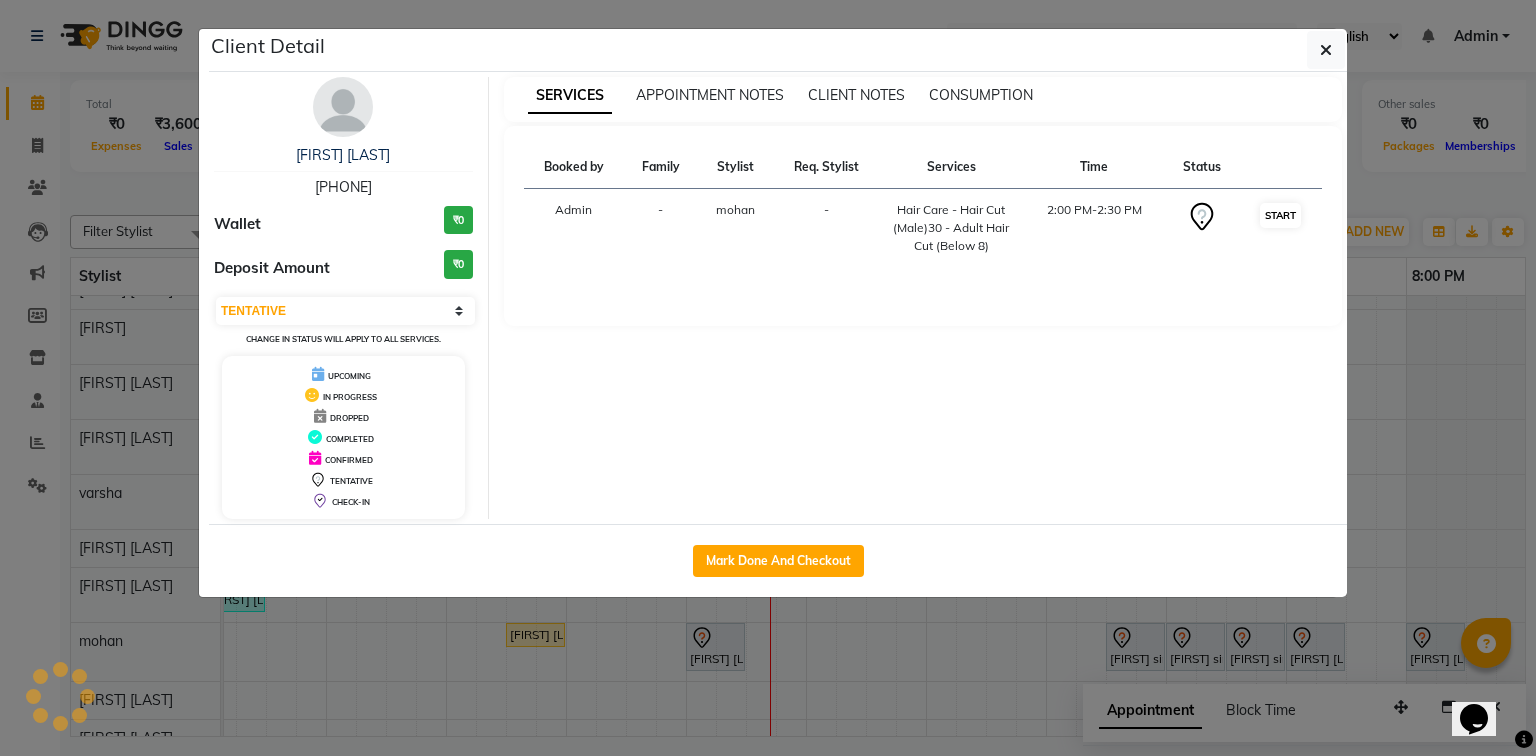 select on "1" 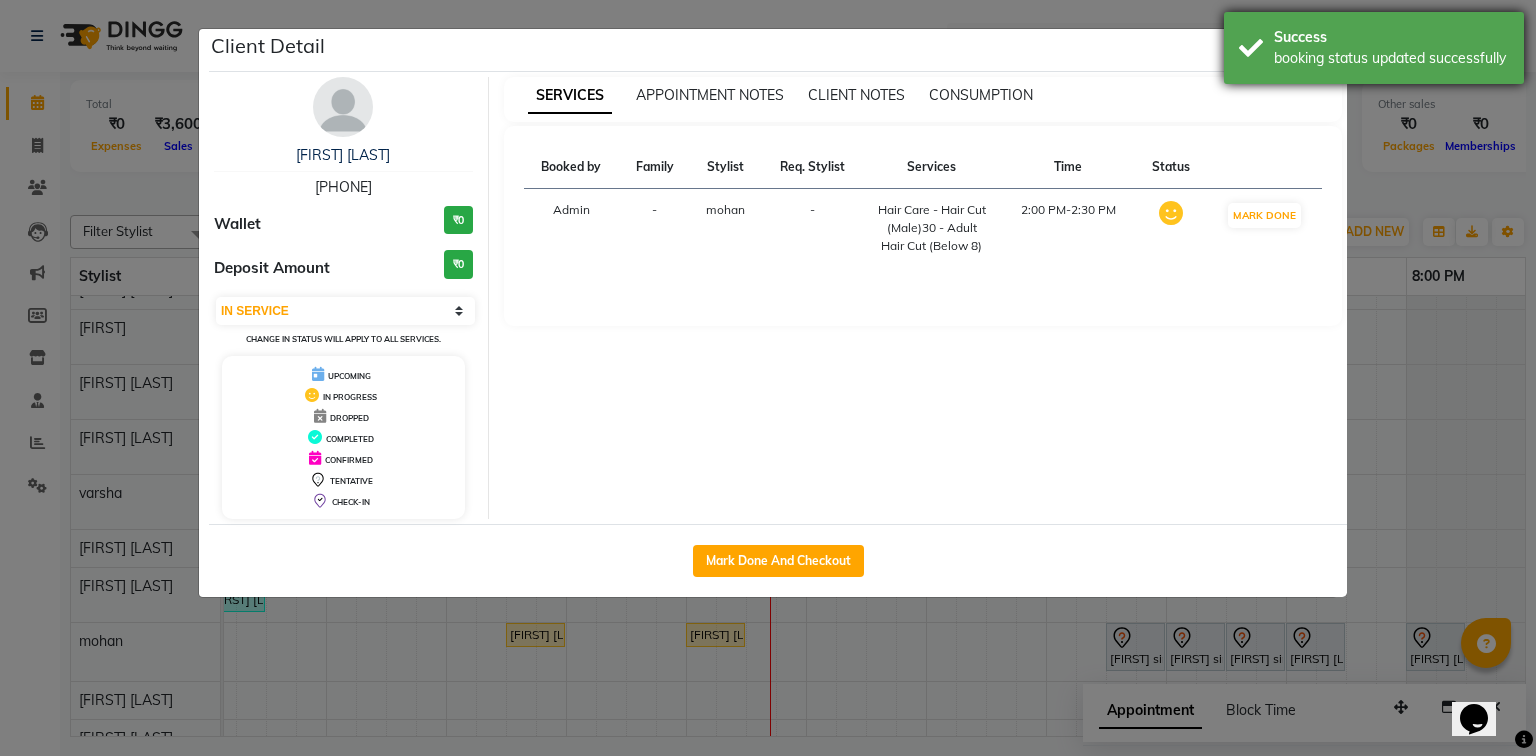 click on "booking status updated successfully" at bounding box center [1391, 58] 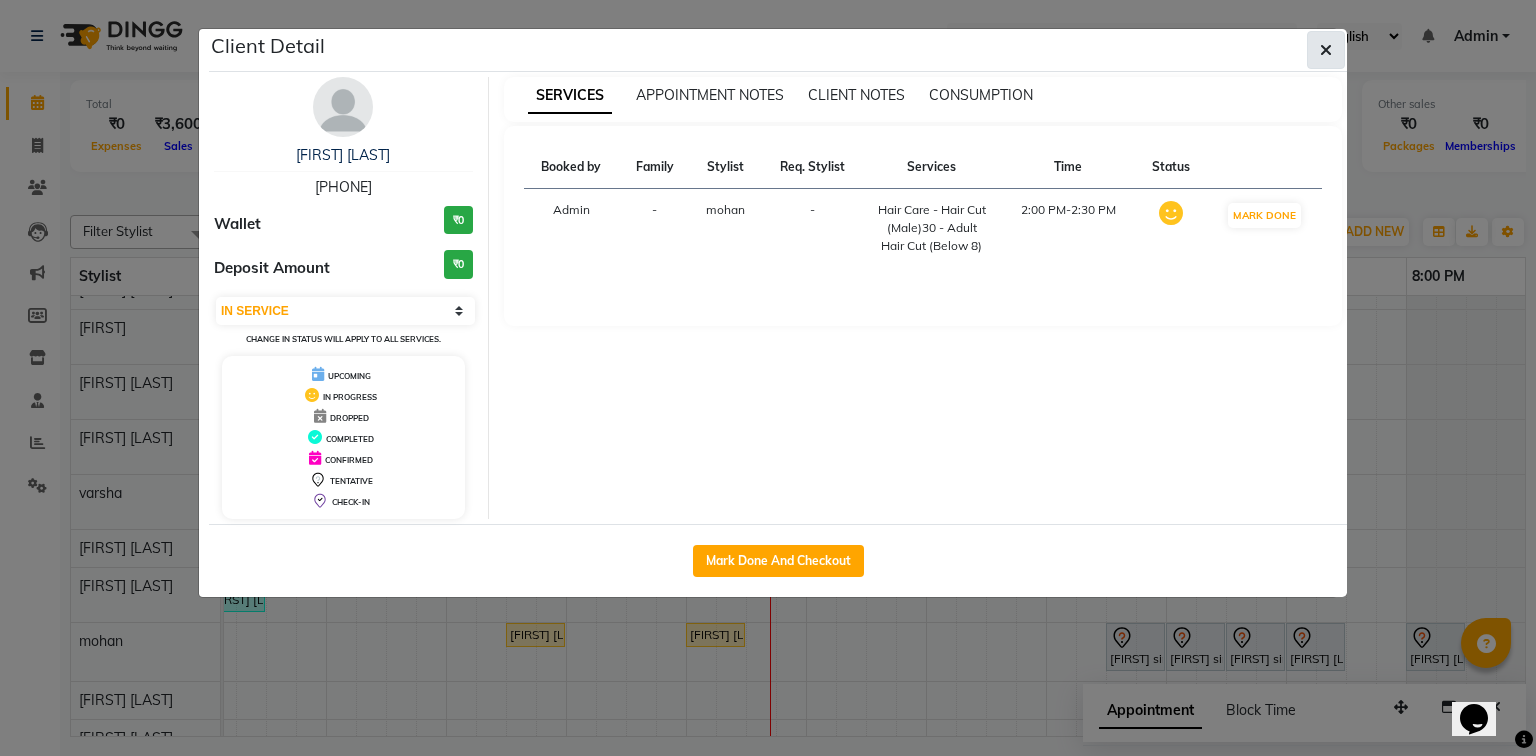 click 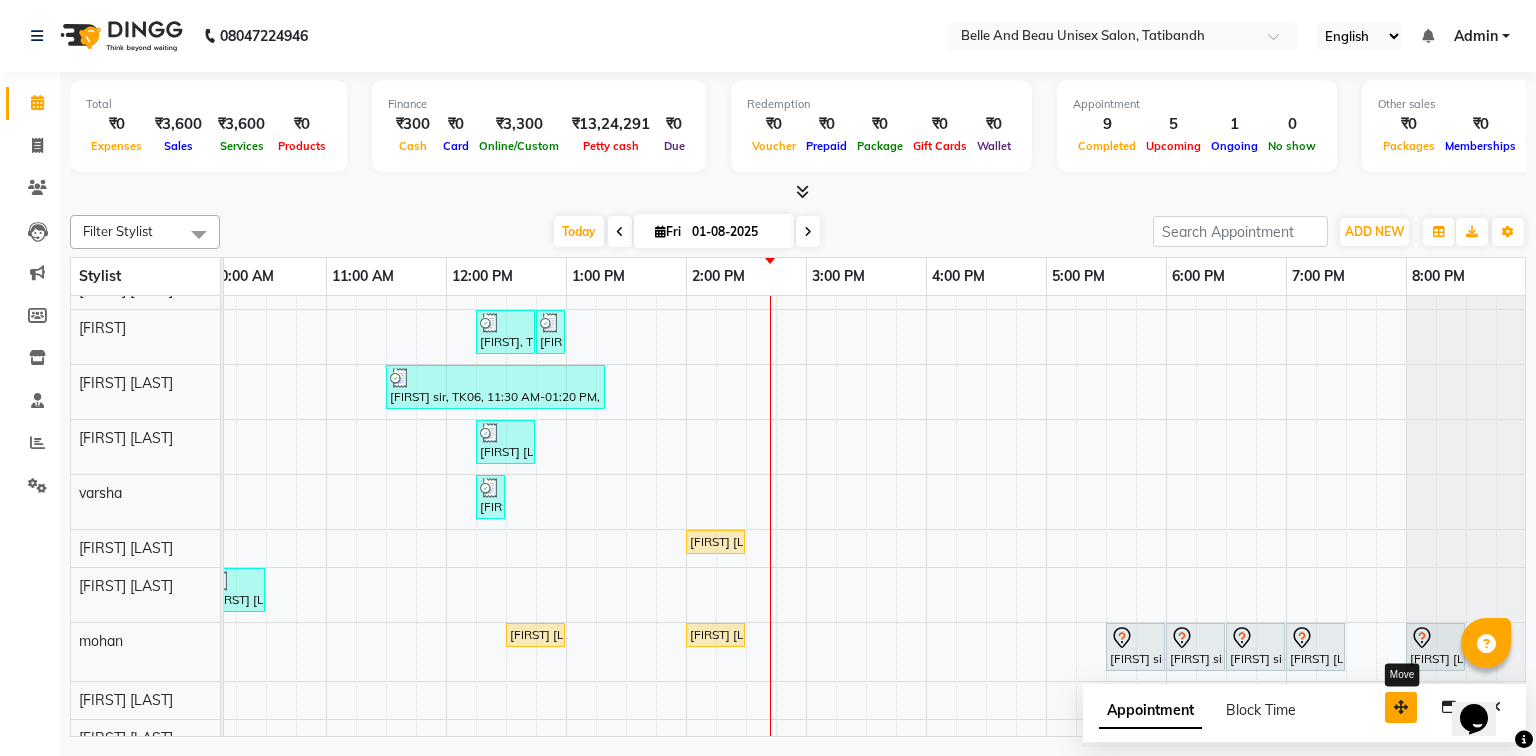 click at bounding box center (1401, 707) 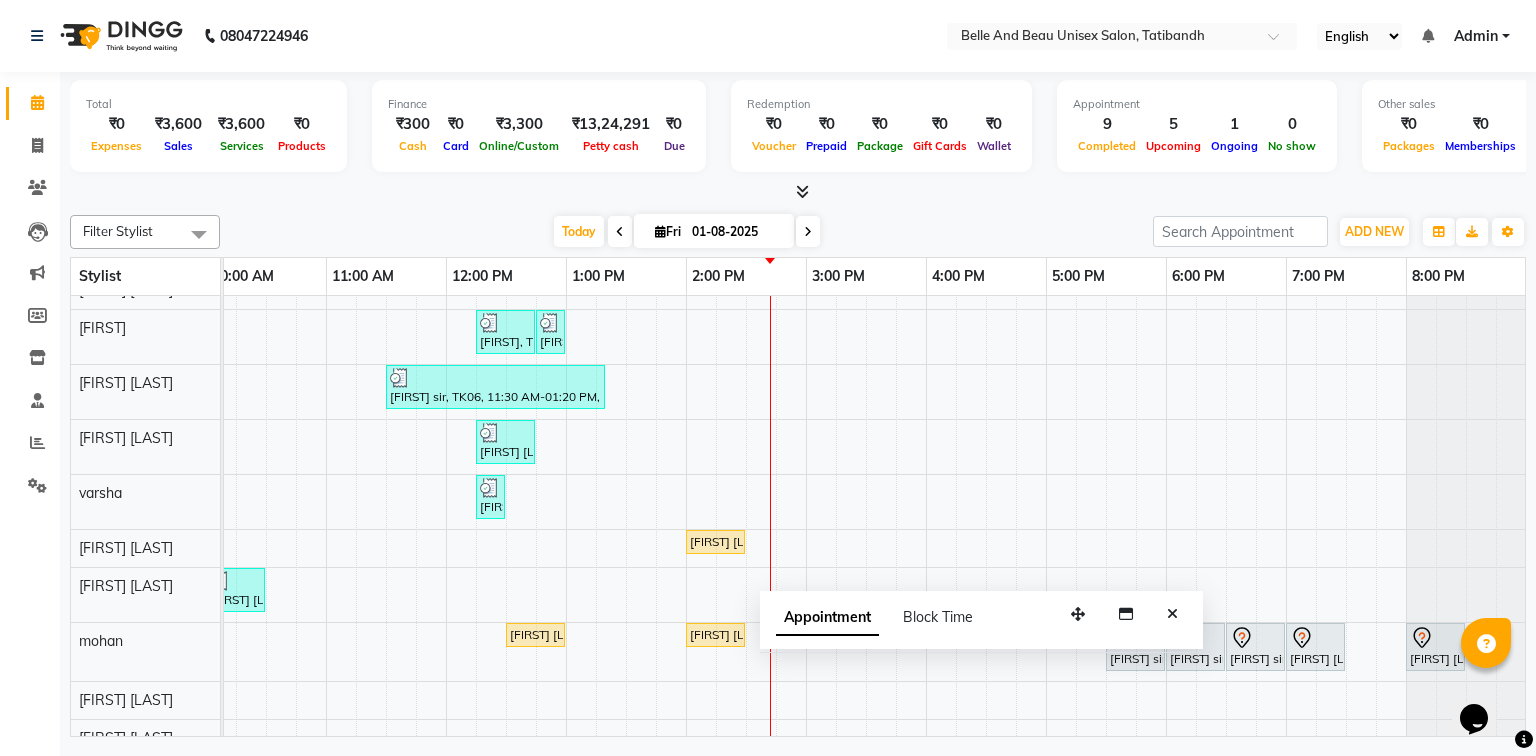 drag, startPoint x: 1404, startPoint y: 709, endPoint x: 1100, endPoint y: 614, distance: 318.49805 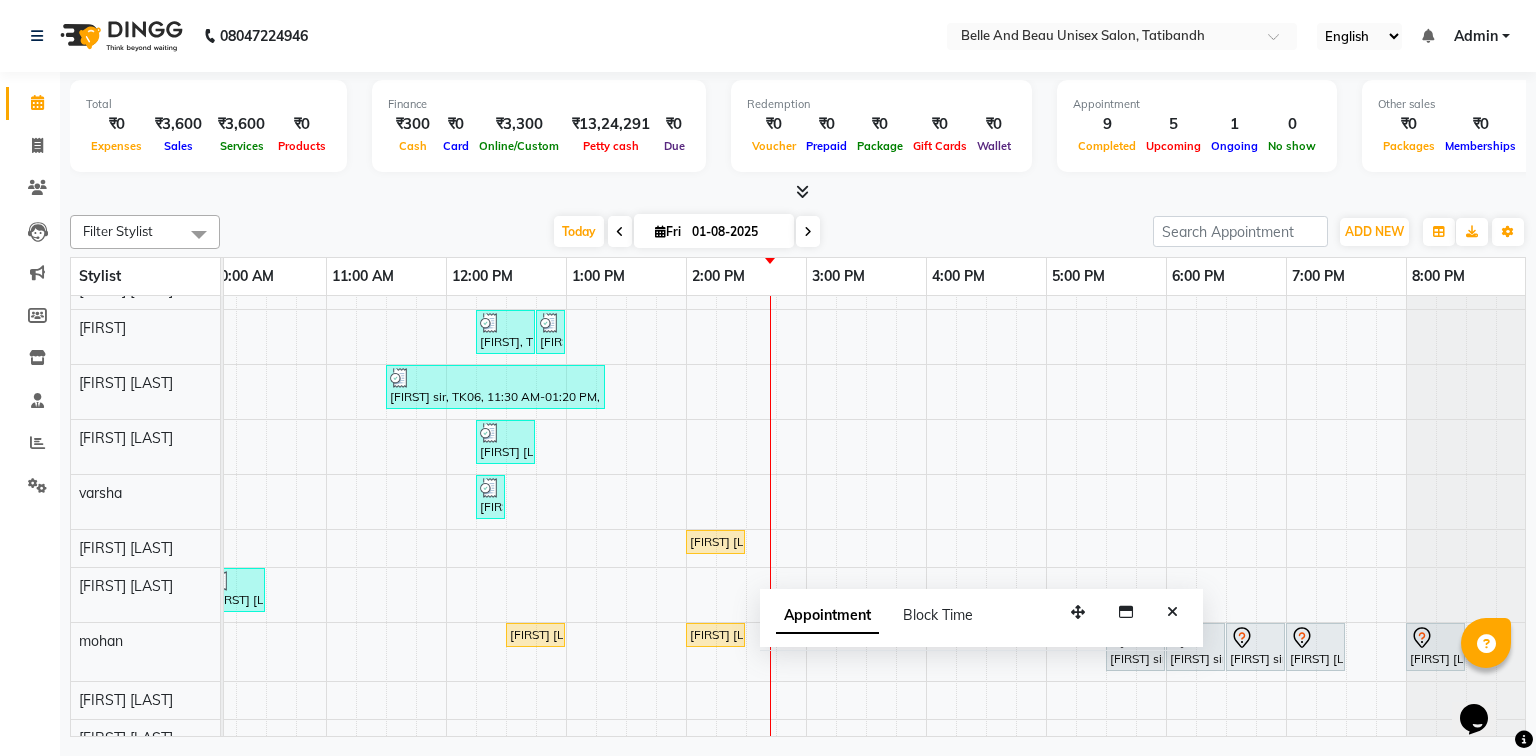 click on "Appointment Block Time" at bounding box center (981, 620) 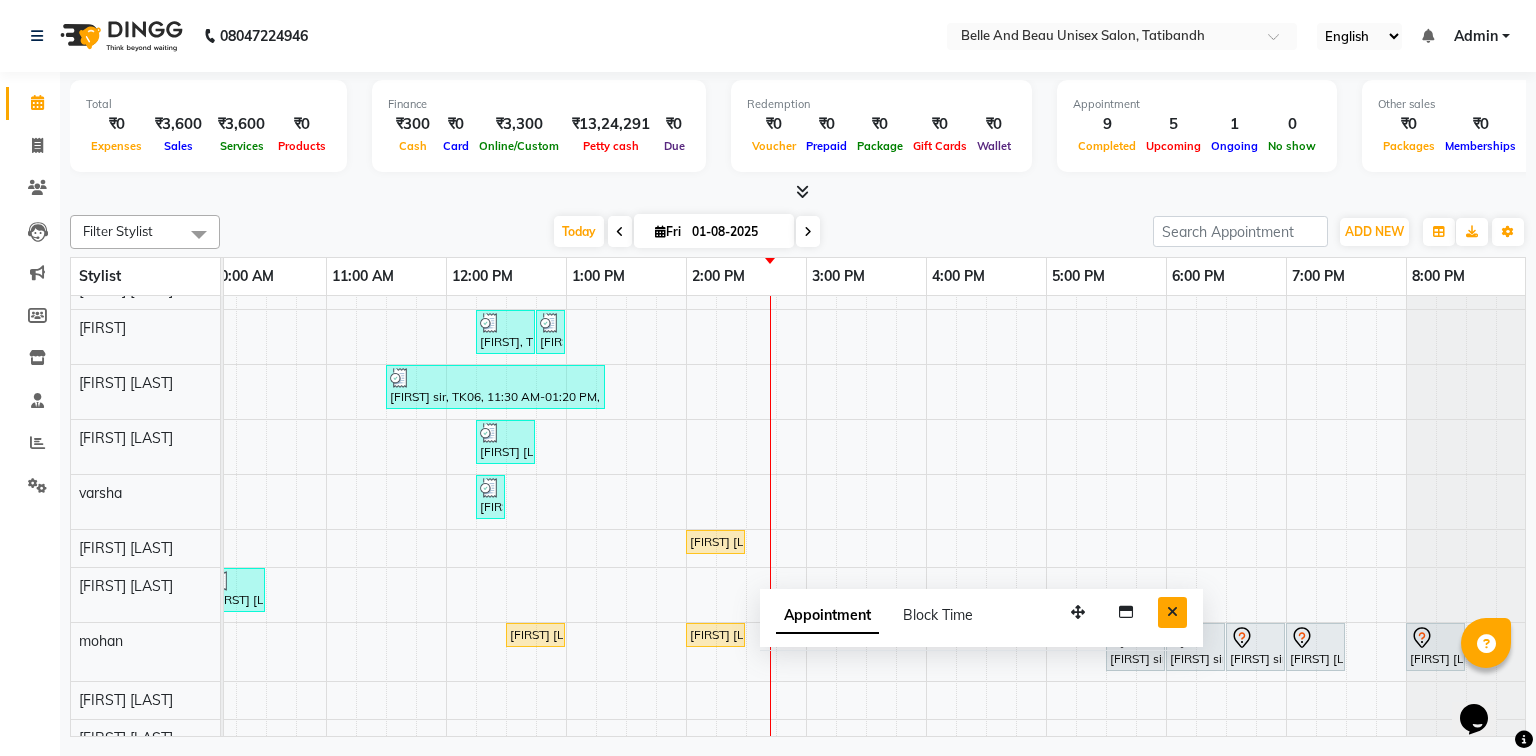 click at bounding box center (1172, 612) 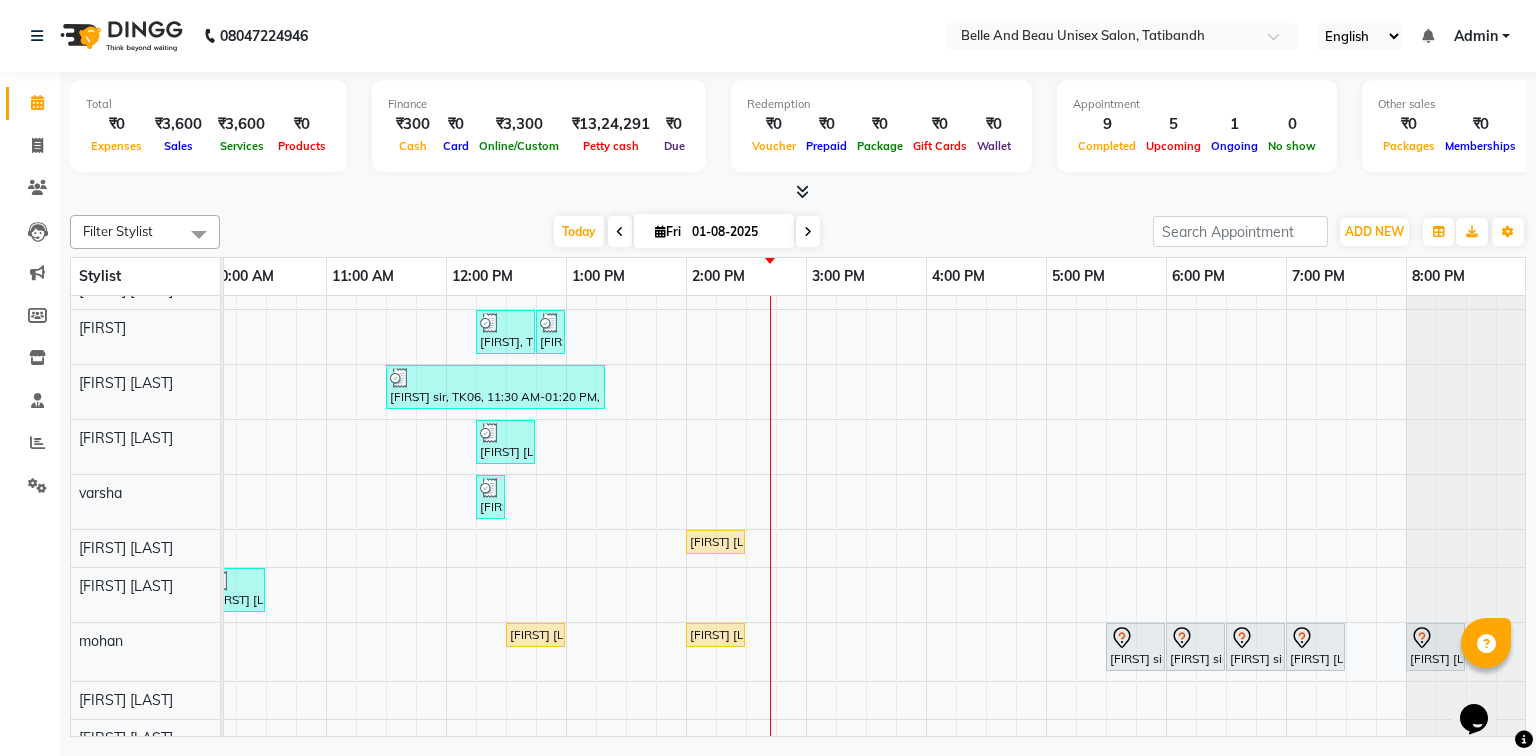 scroll, scrollTop: 146, scrollLeft: 258, axis: both 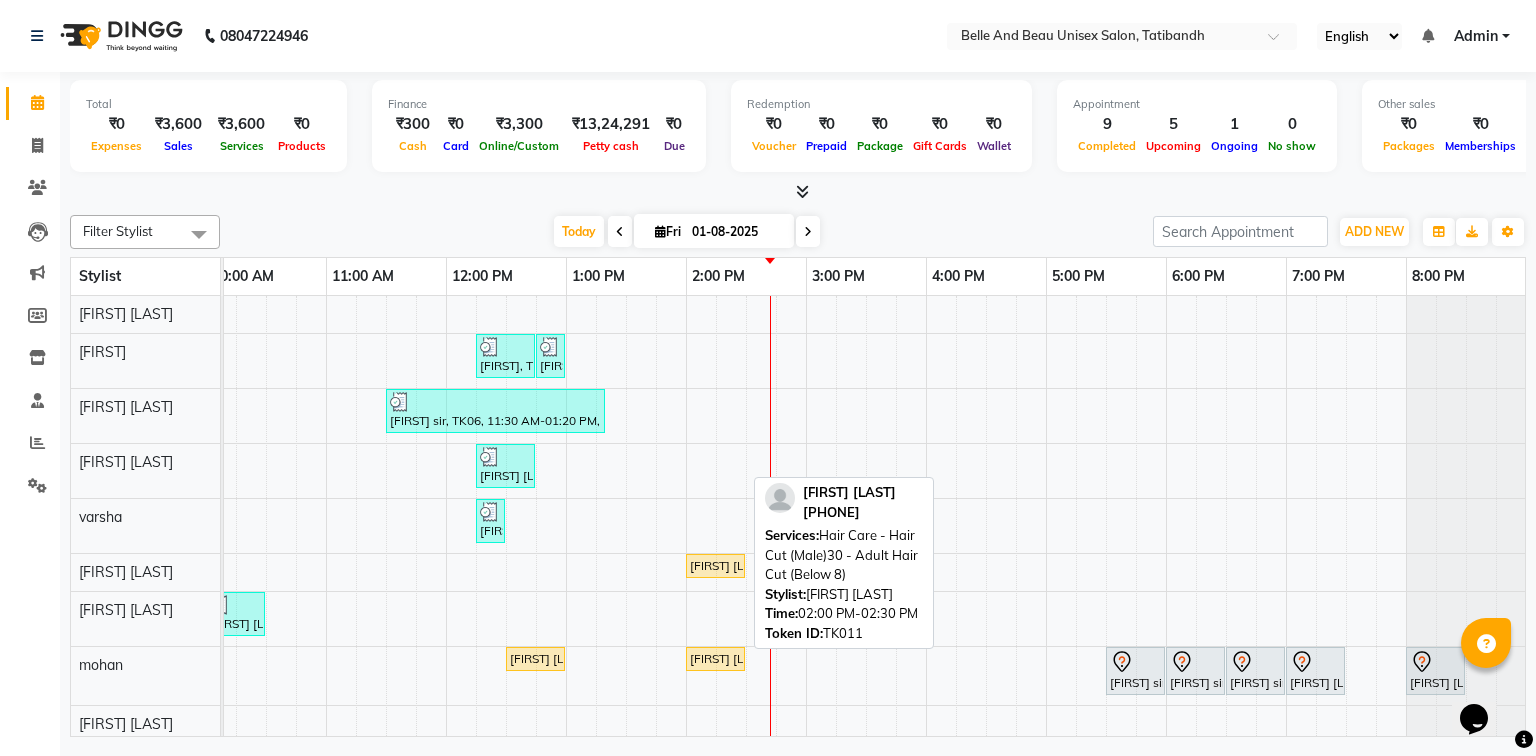 click on "[FIRST] [LAST], TK11, 02:00 PM-02:30 PM, Hair Care - Hair Cut (Male)30 - Adult Hair Cut (Below 8)" at bounding box center (715, 566) 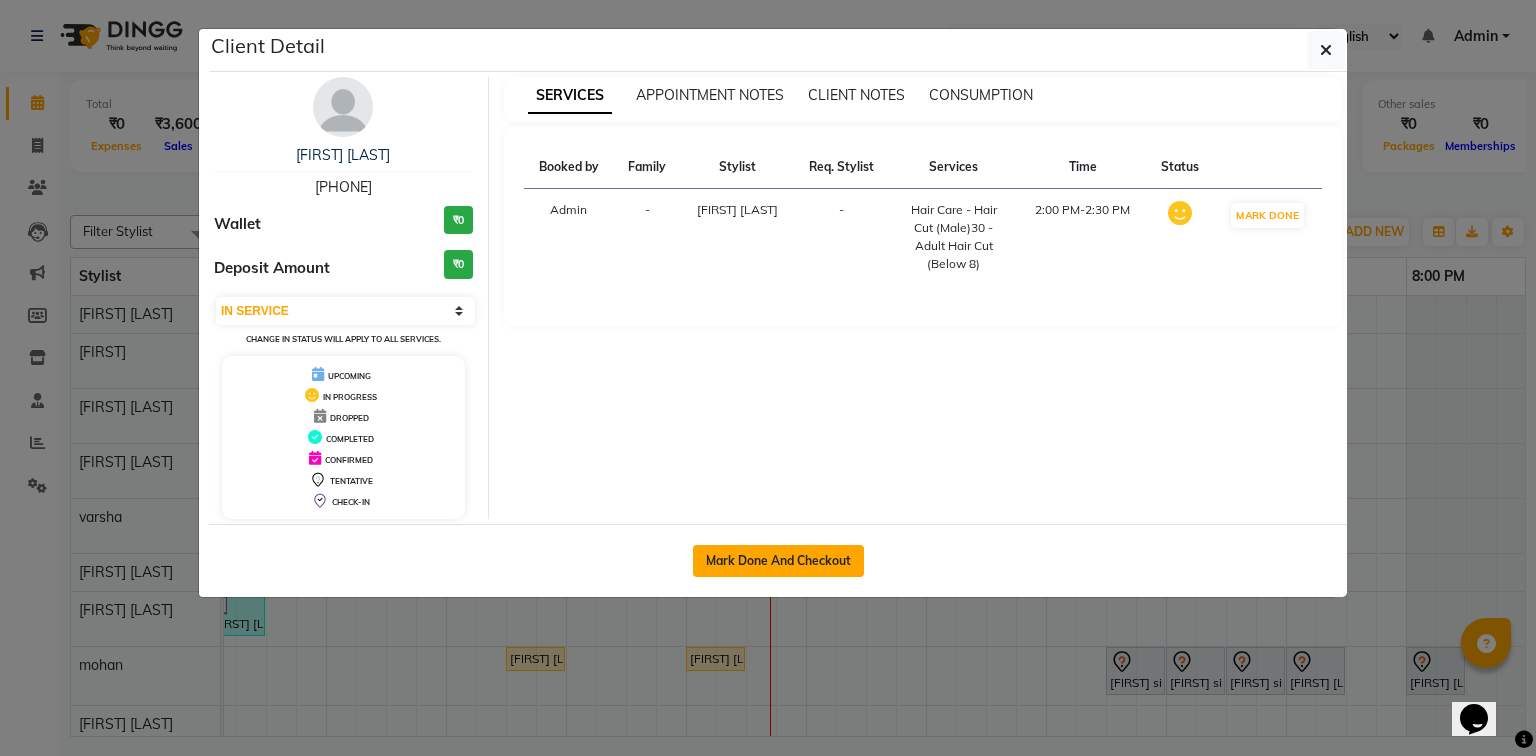 click on "Mark Done And Checkout" 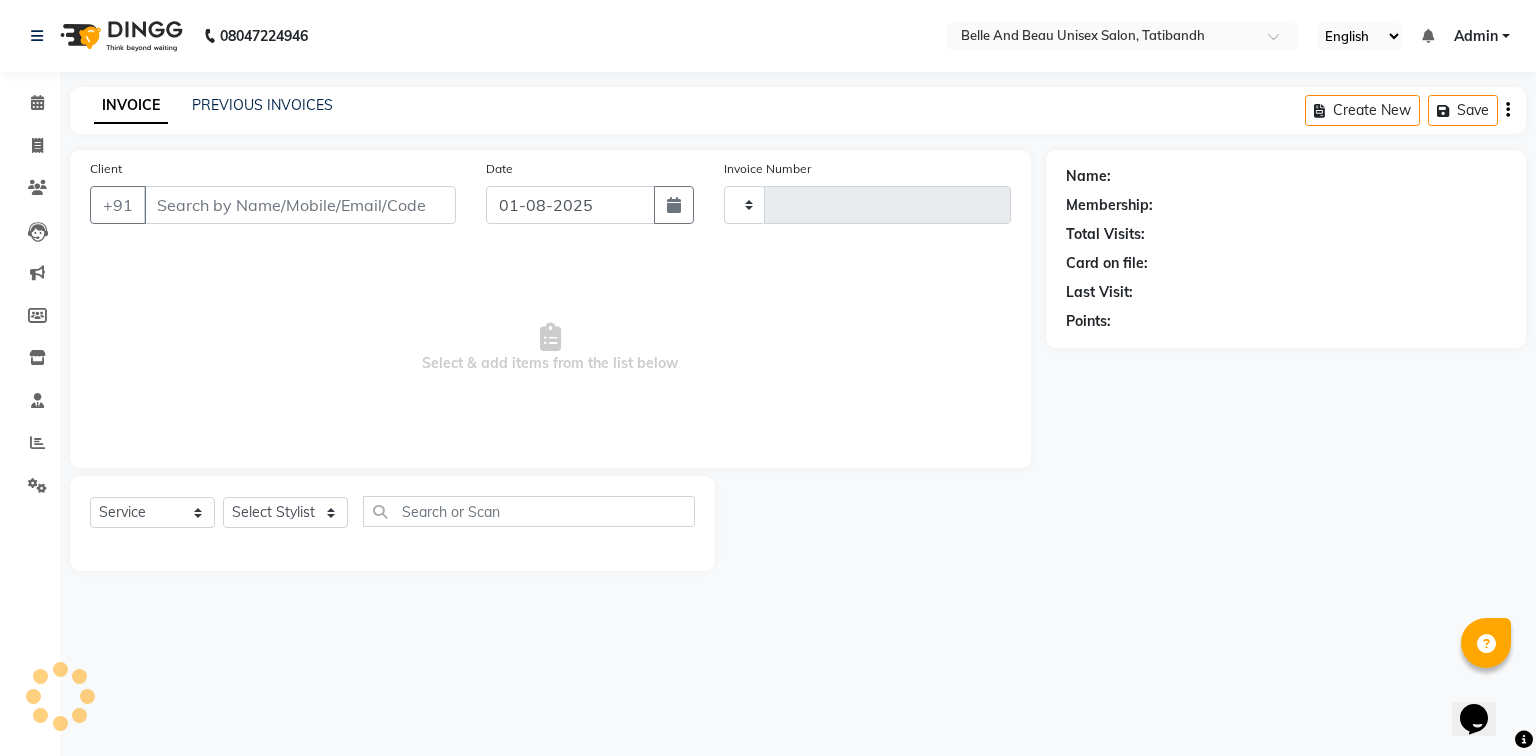 type on "1711" 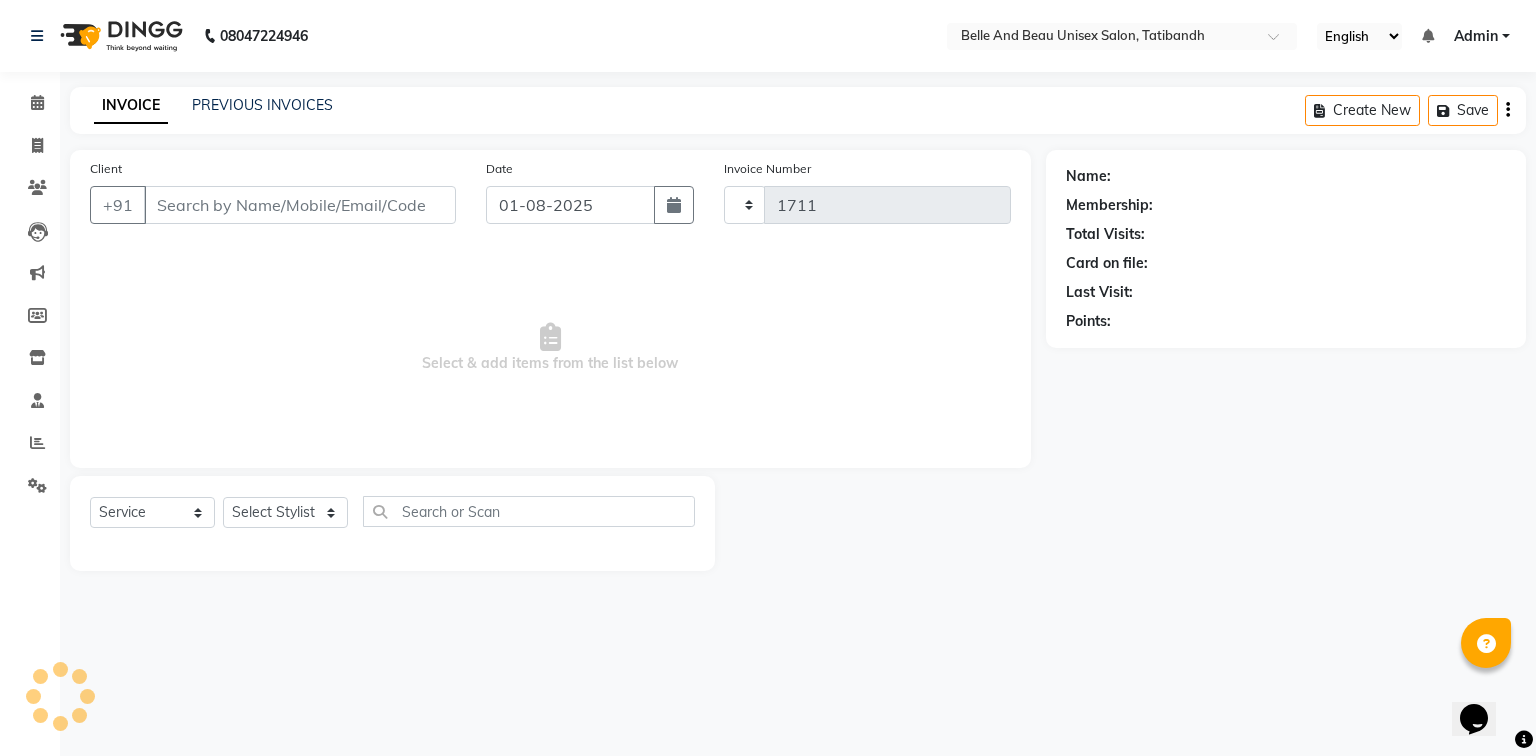 select on "3" 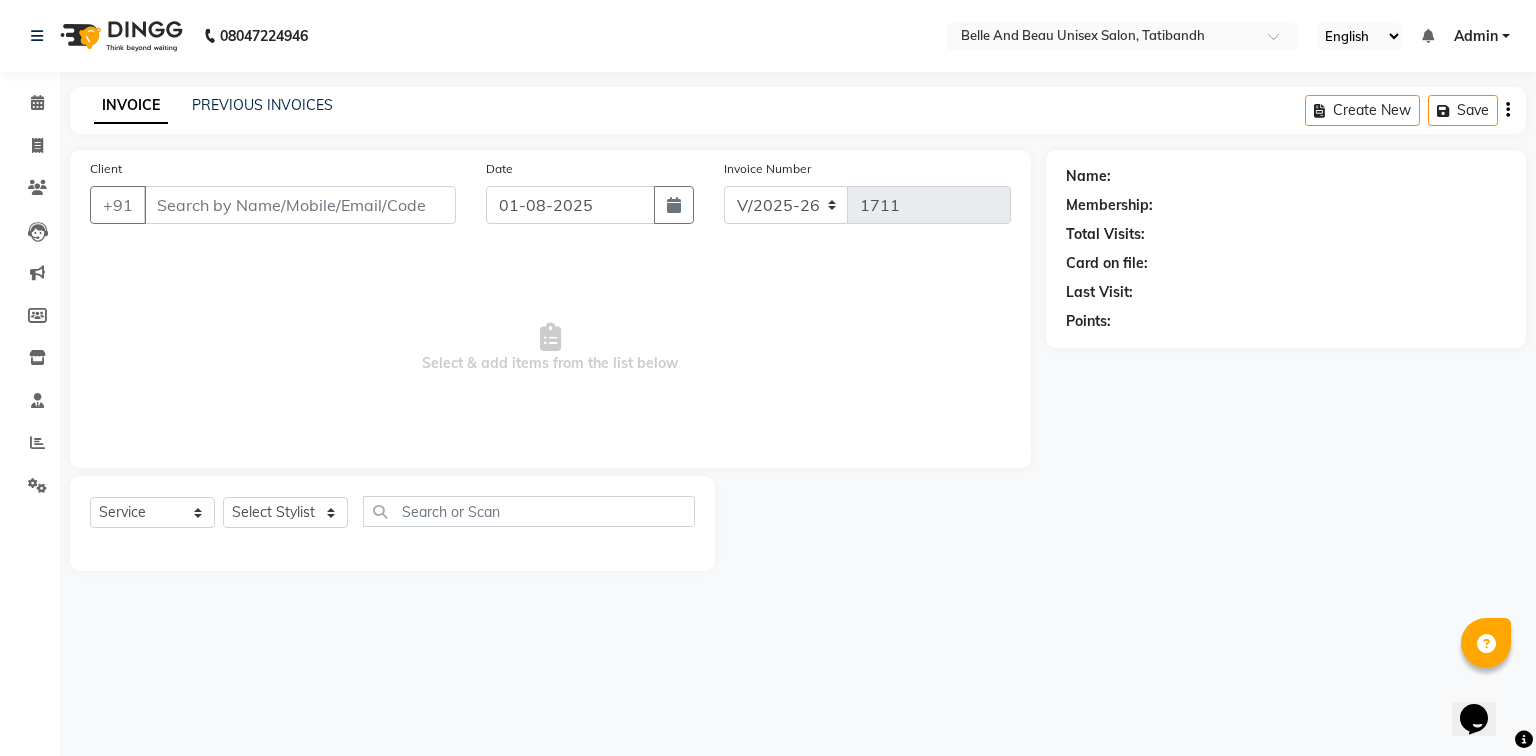 type on "[PHONE]" 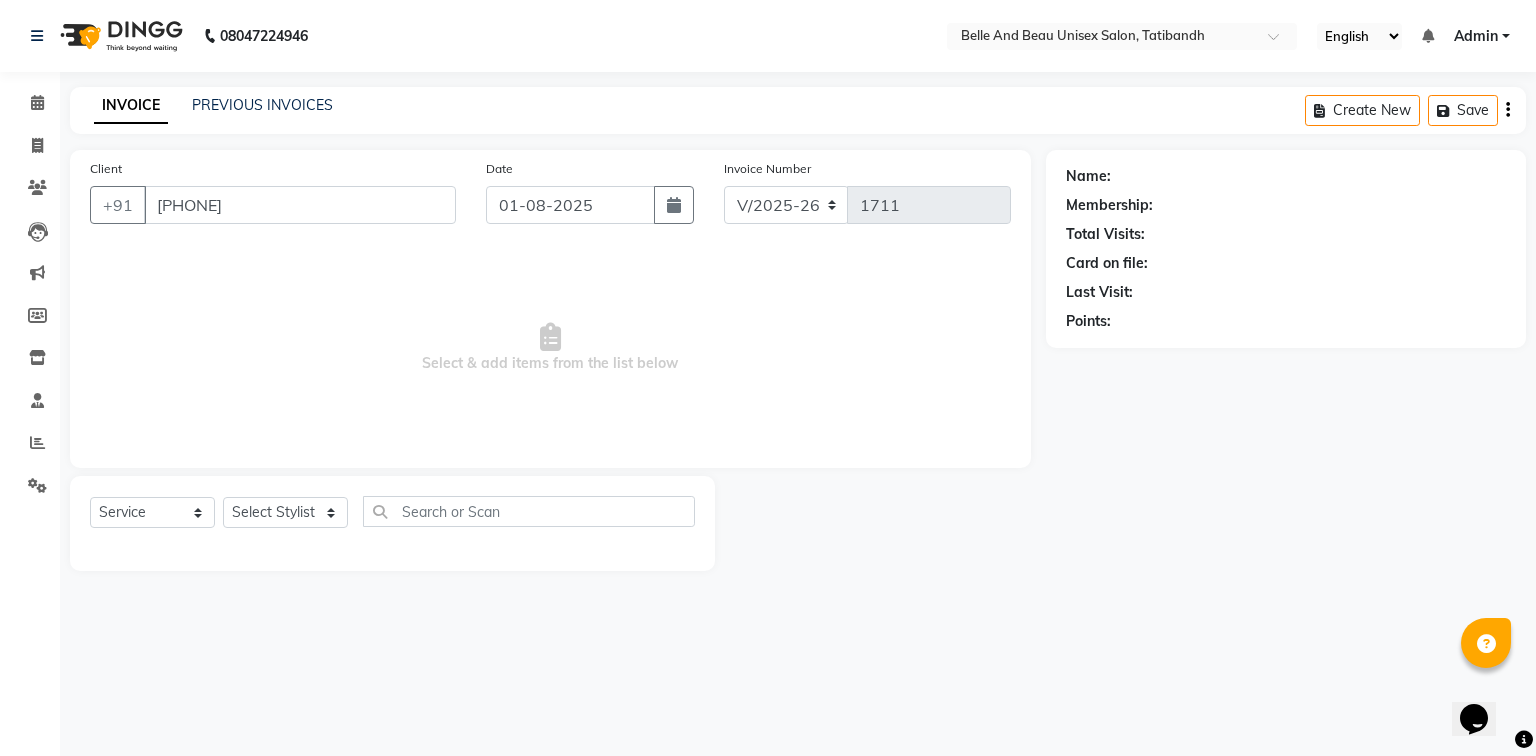 select on "62596" 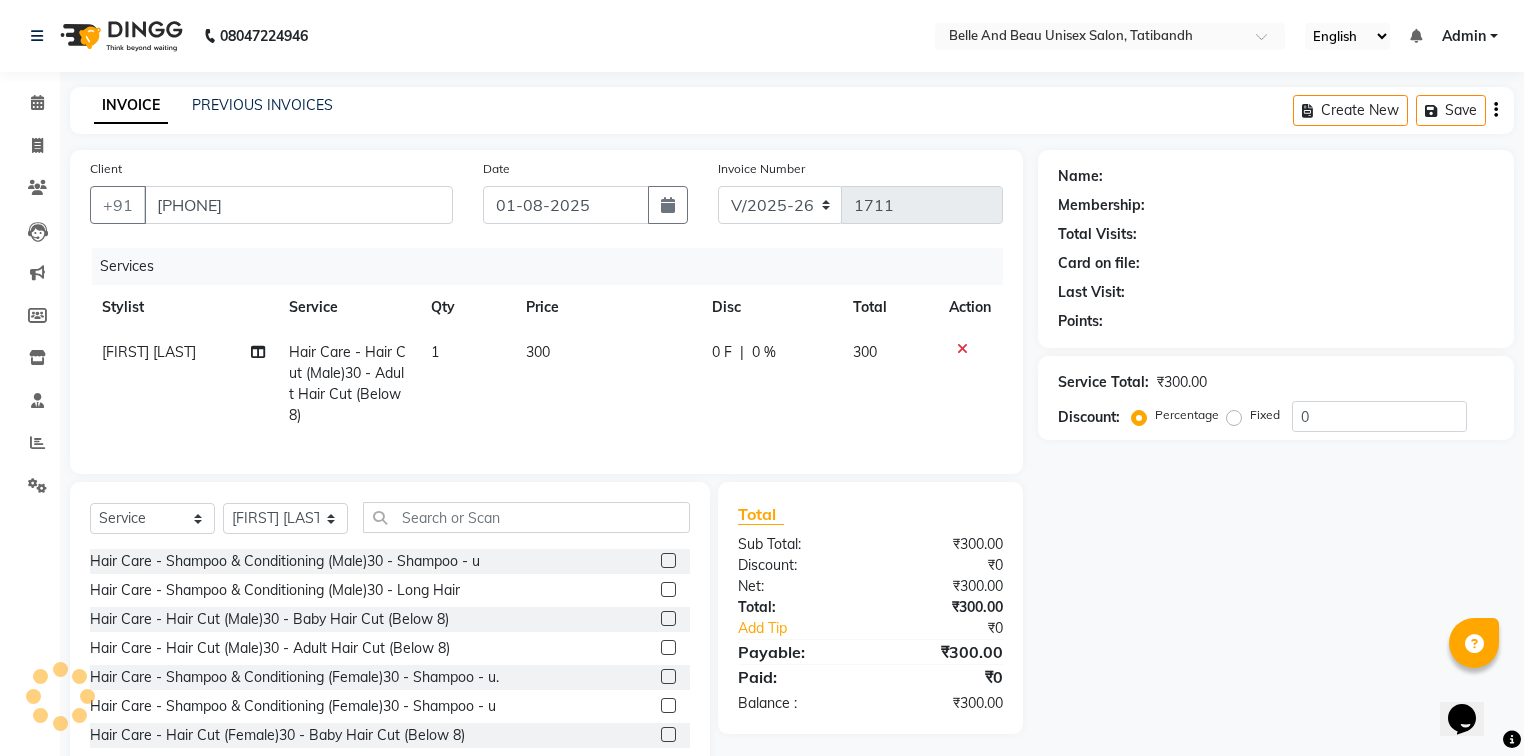 select on "1: Object" 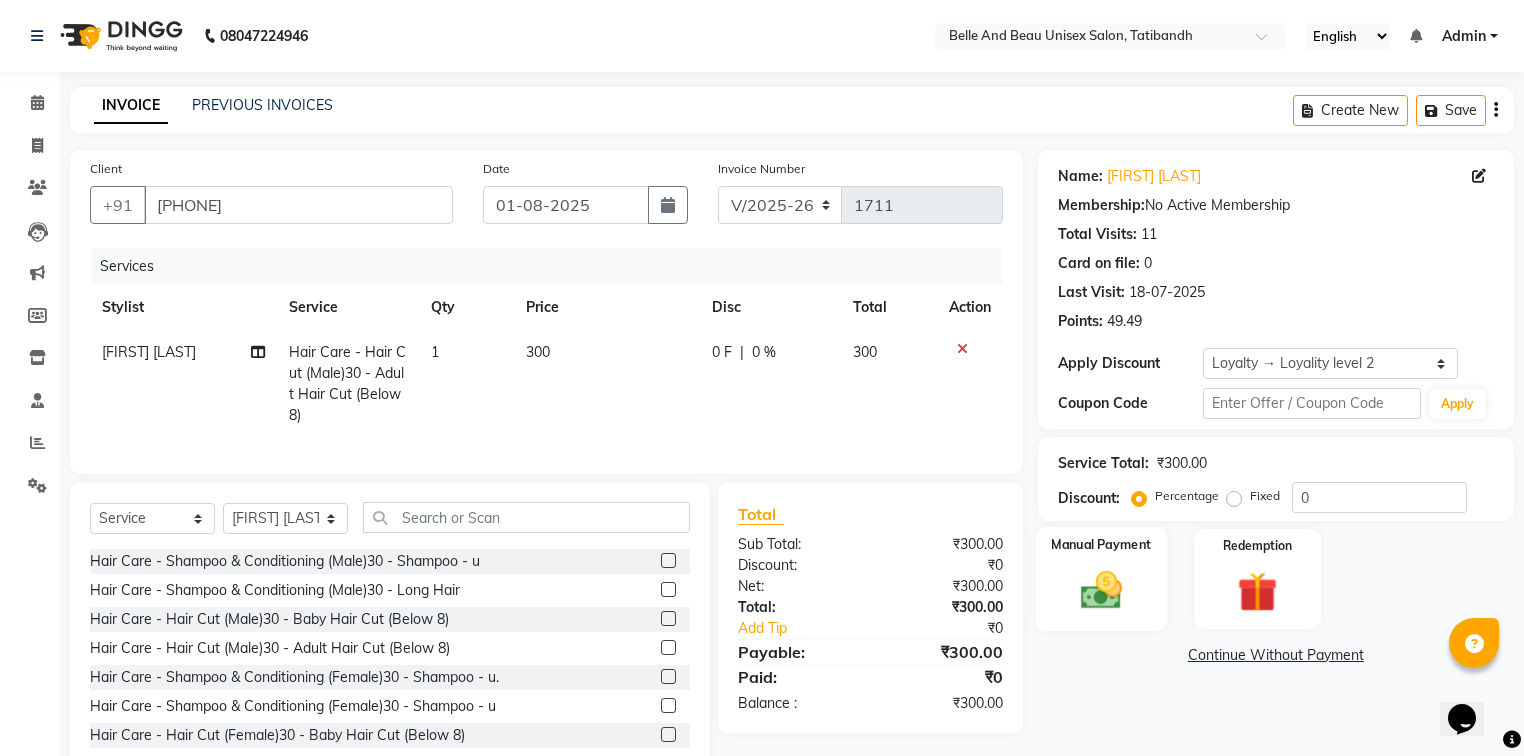 click 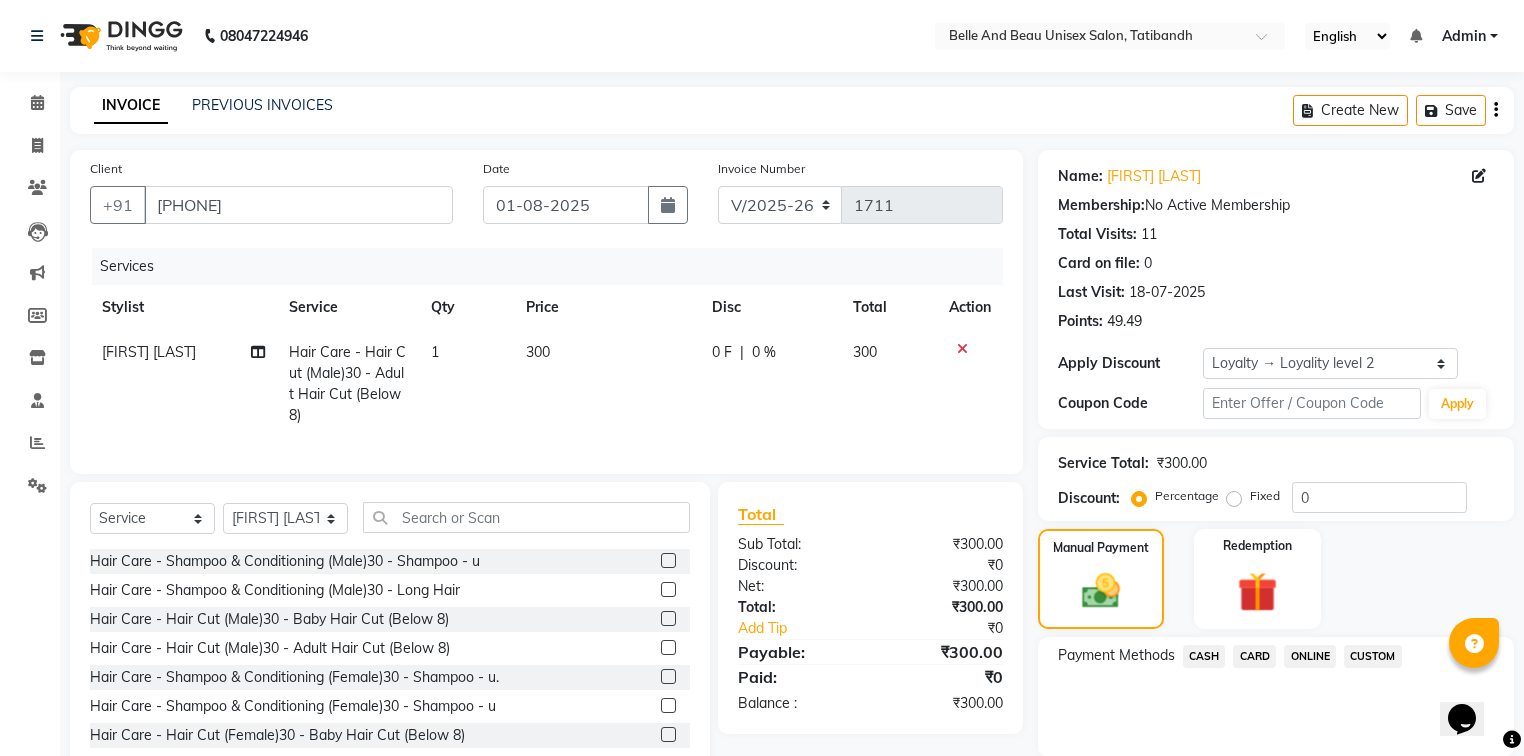 click on "ONLINE" 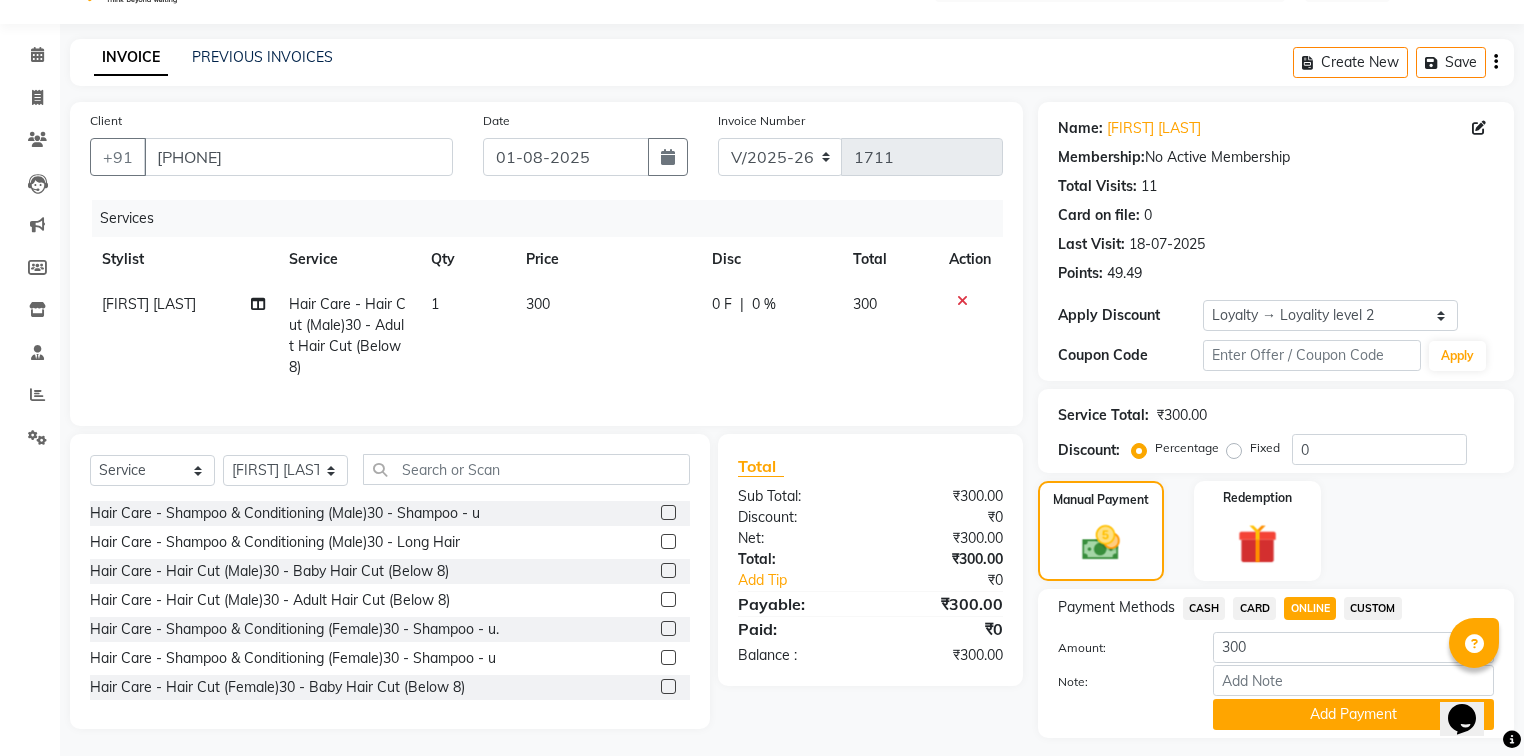 scroll, scrollTop: 102, scrollLeft: 0, axis: vertical 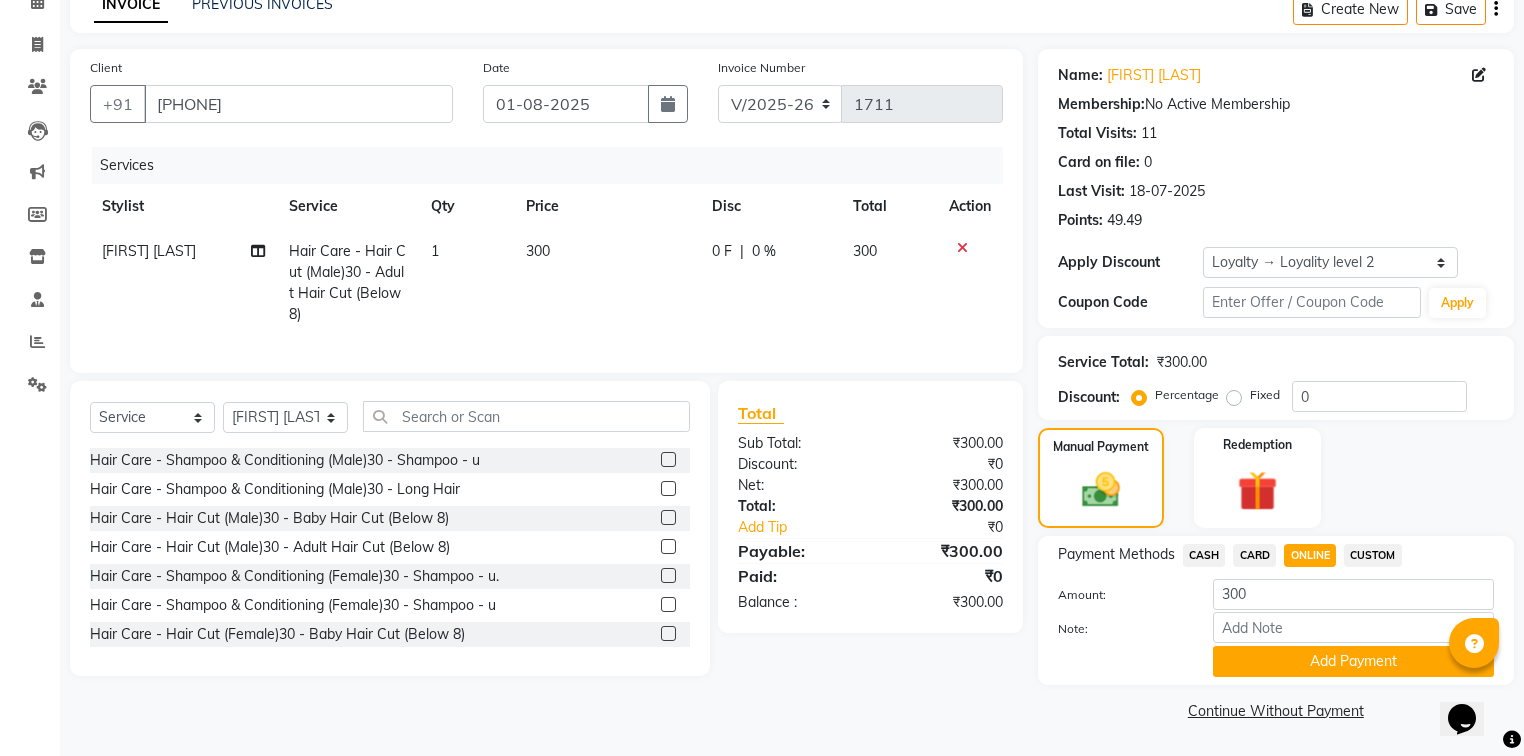 click on "Add Payment" 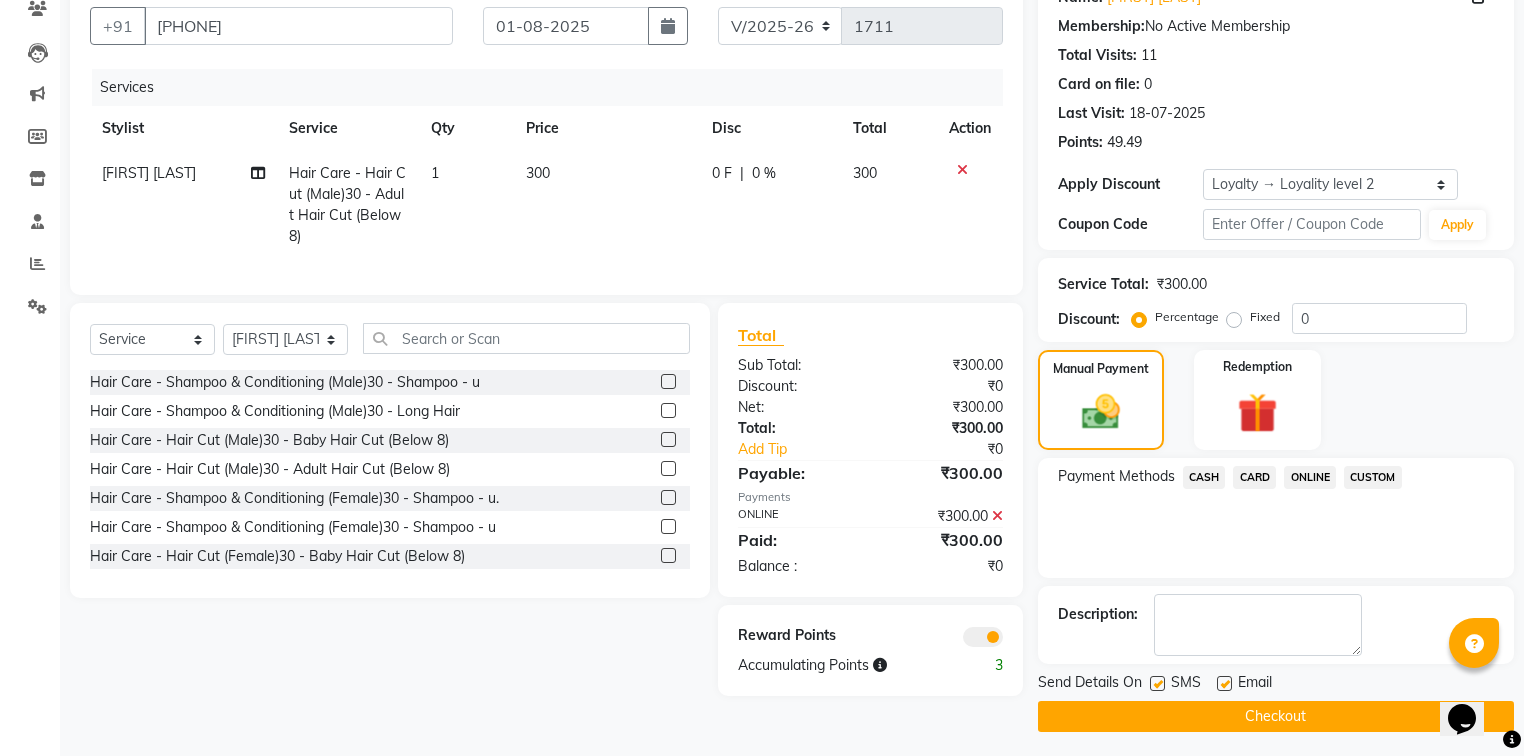 scroll, scrollTop: 184, scrollLeft: 0, axis: vertical 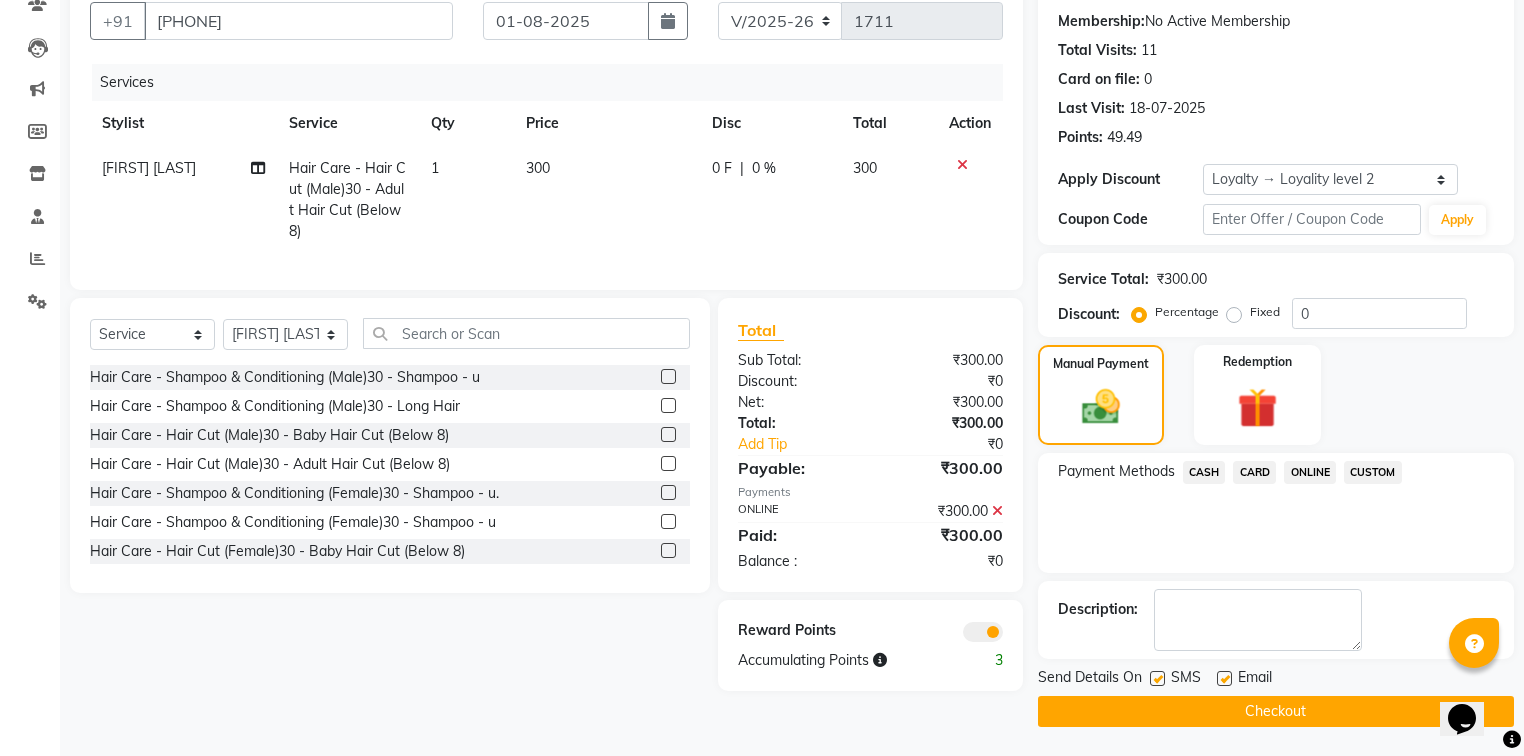 click on "Checkout" 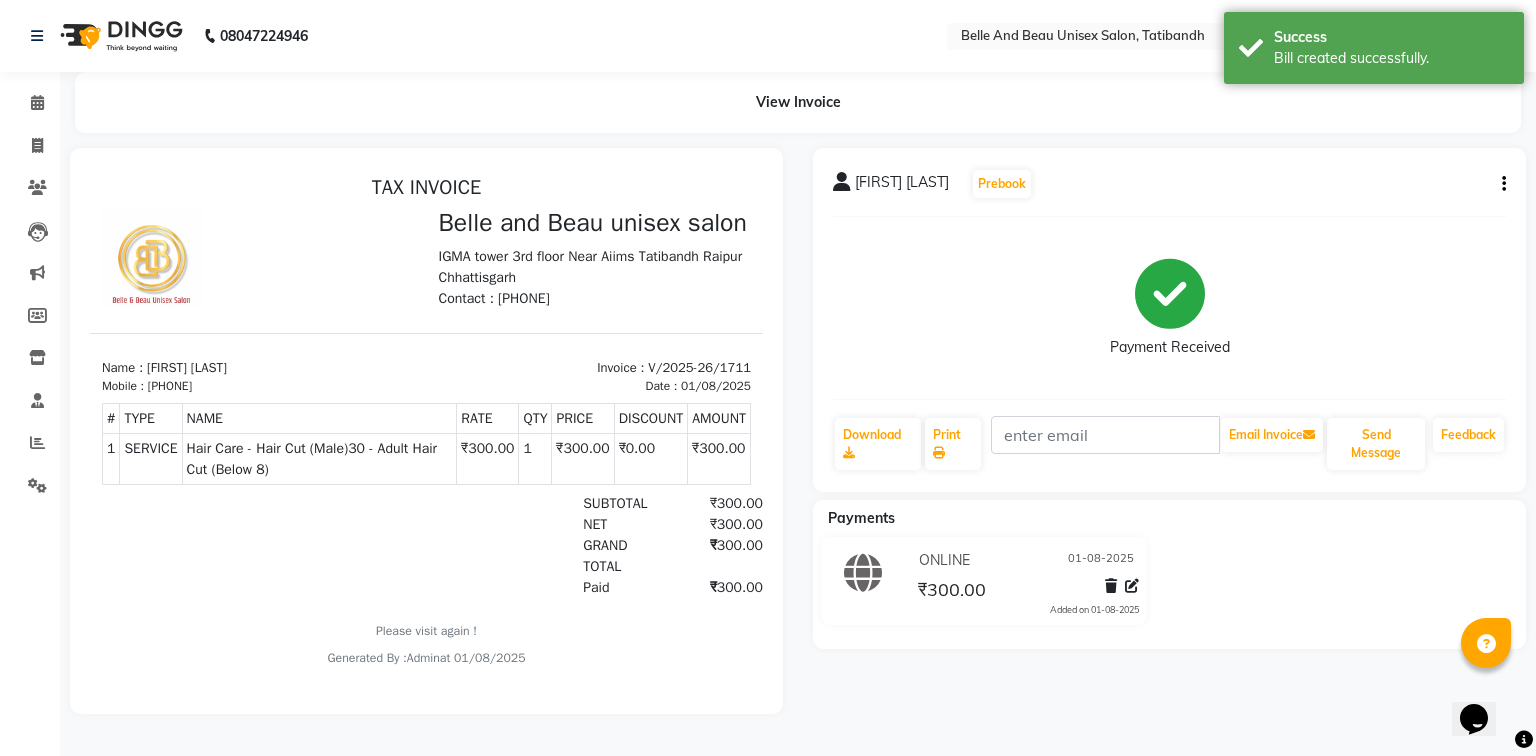scroll, scrollTop: 0, scrollLeft: 0, axis: both 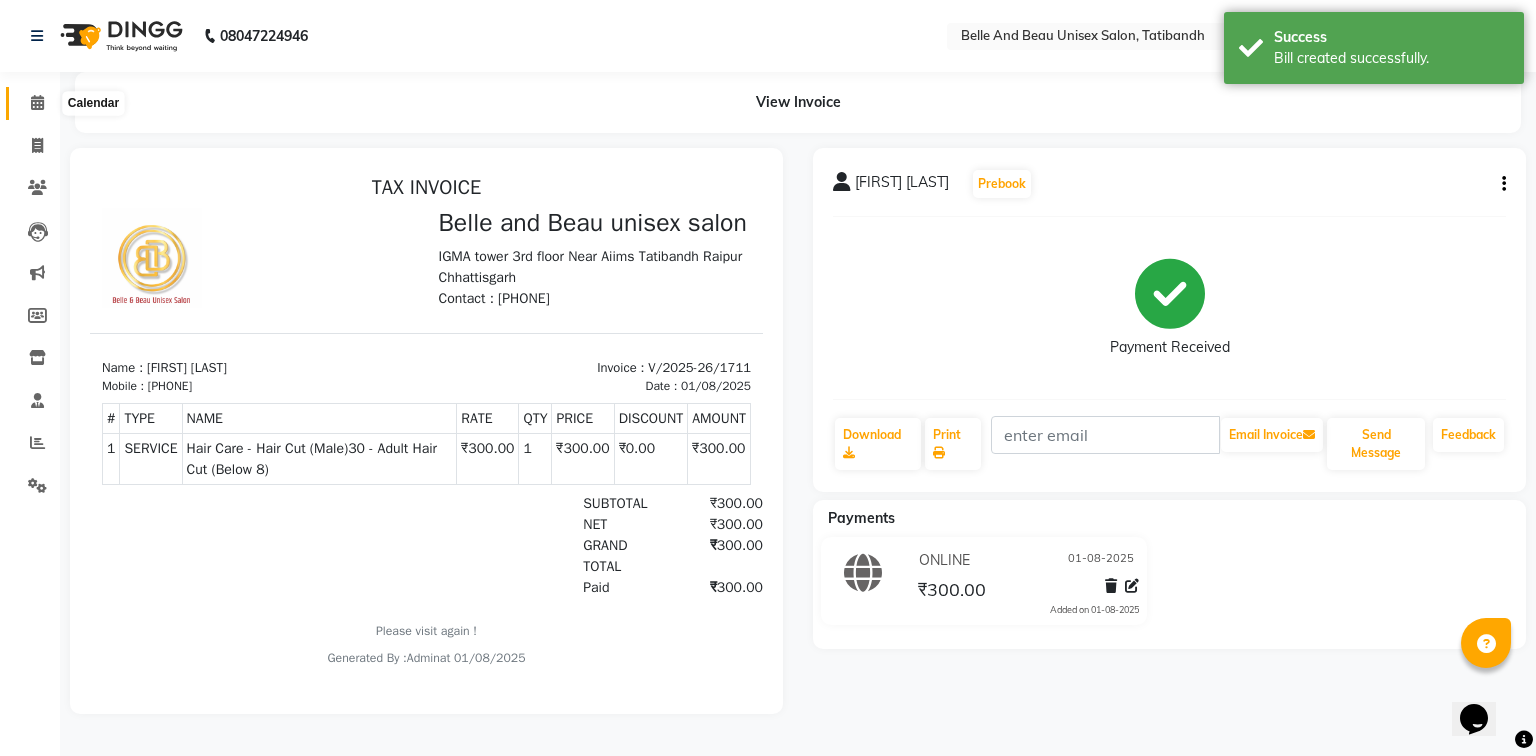 click 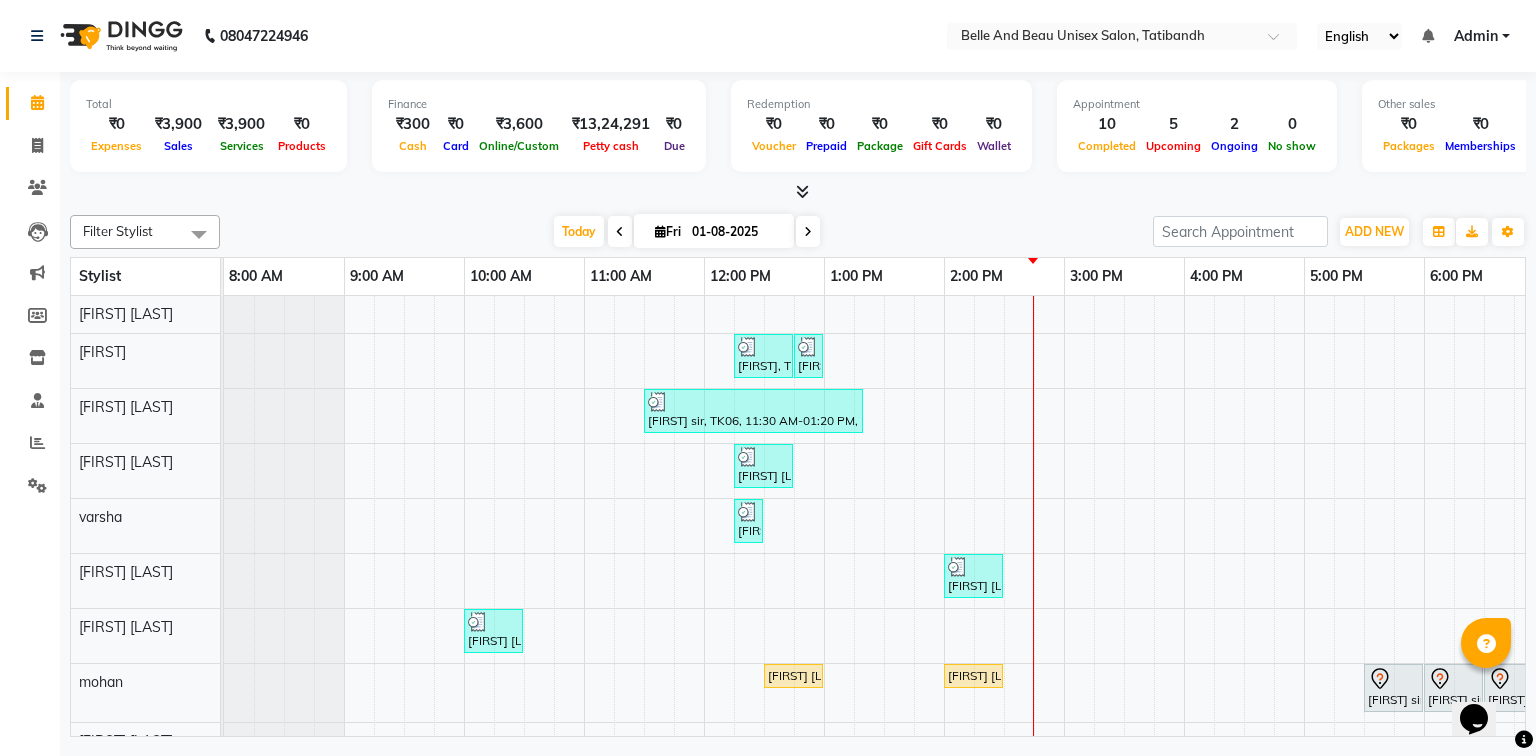 scroll, scrollTop: 160, scrollLeft: 0, axis: vertical 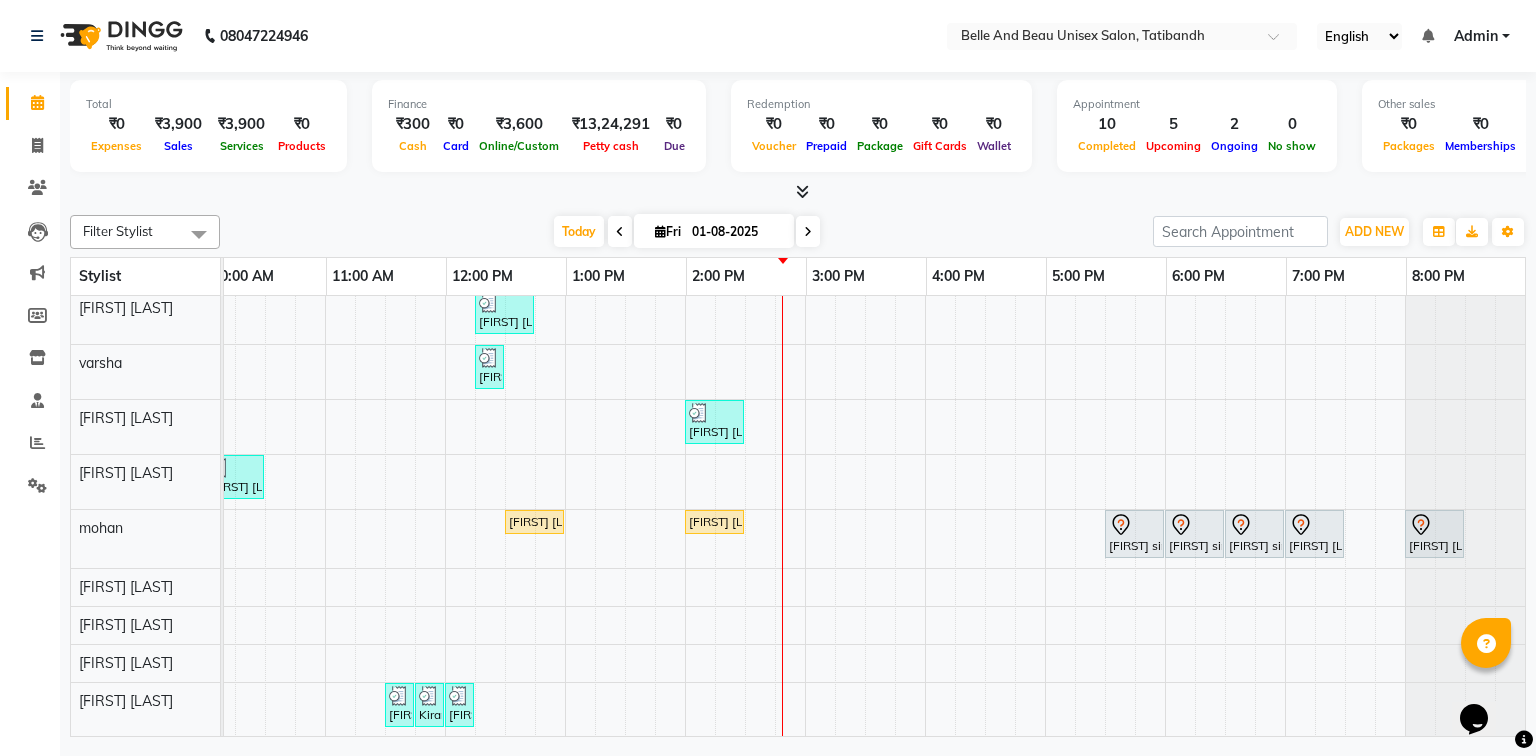 click at bounding box center [808, 231] 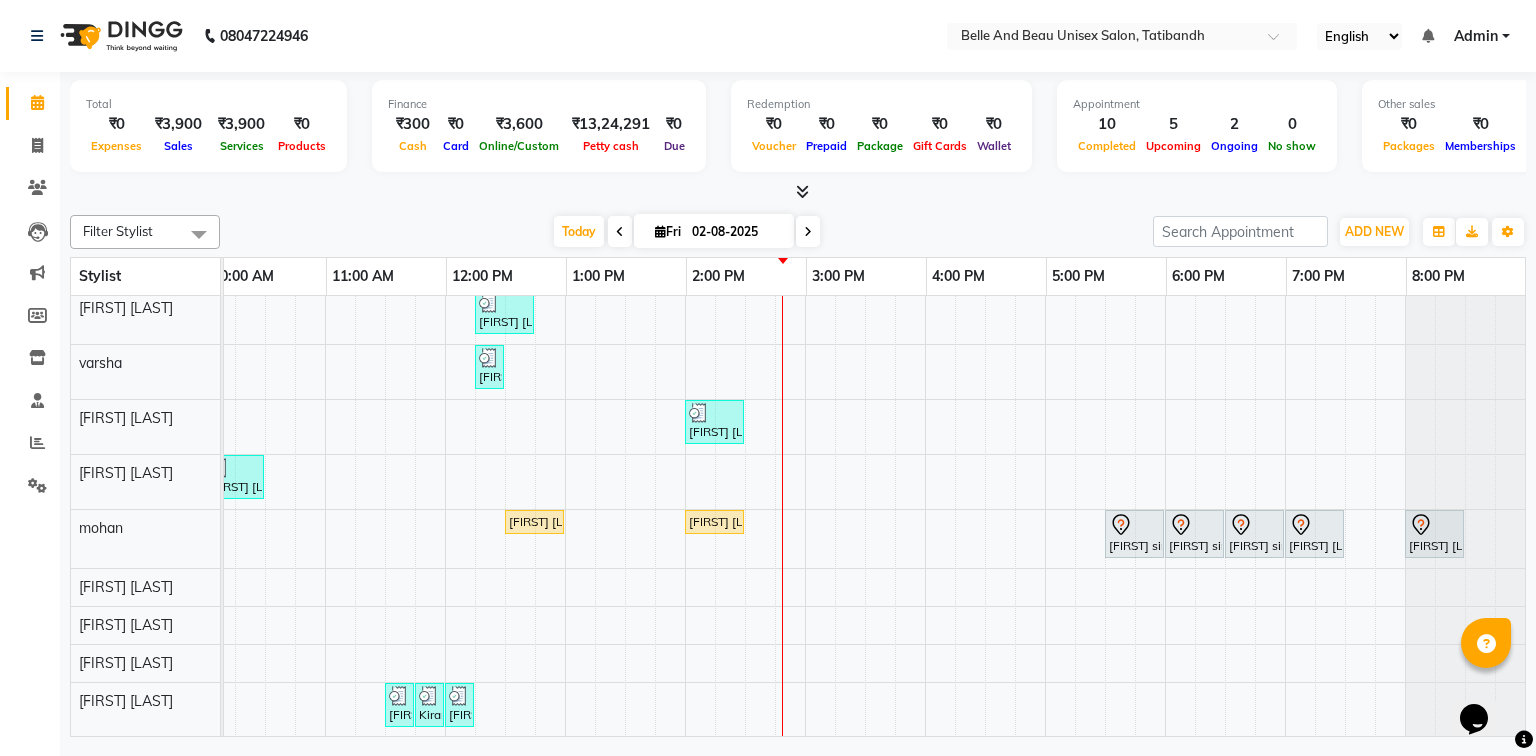 scroll, scrollTop: 0, scrollLeft: 0, axis: both 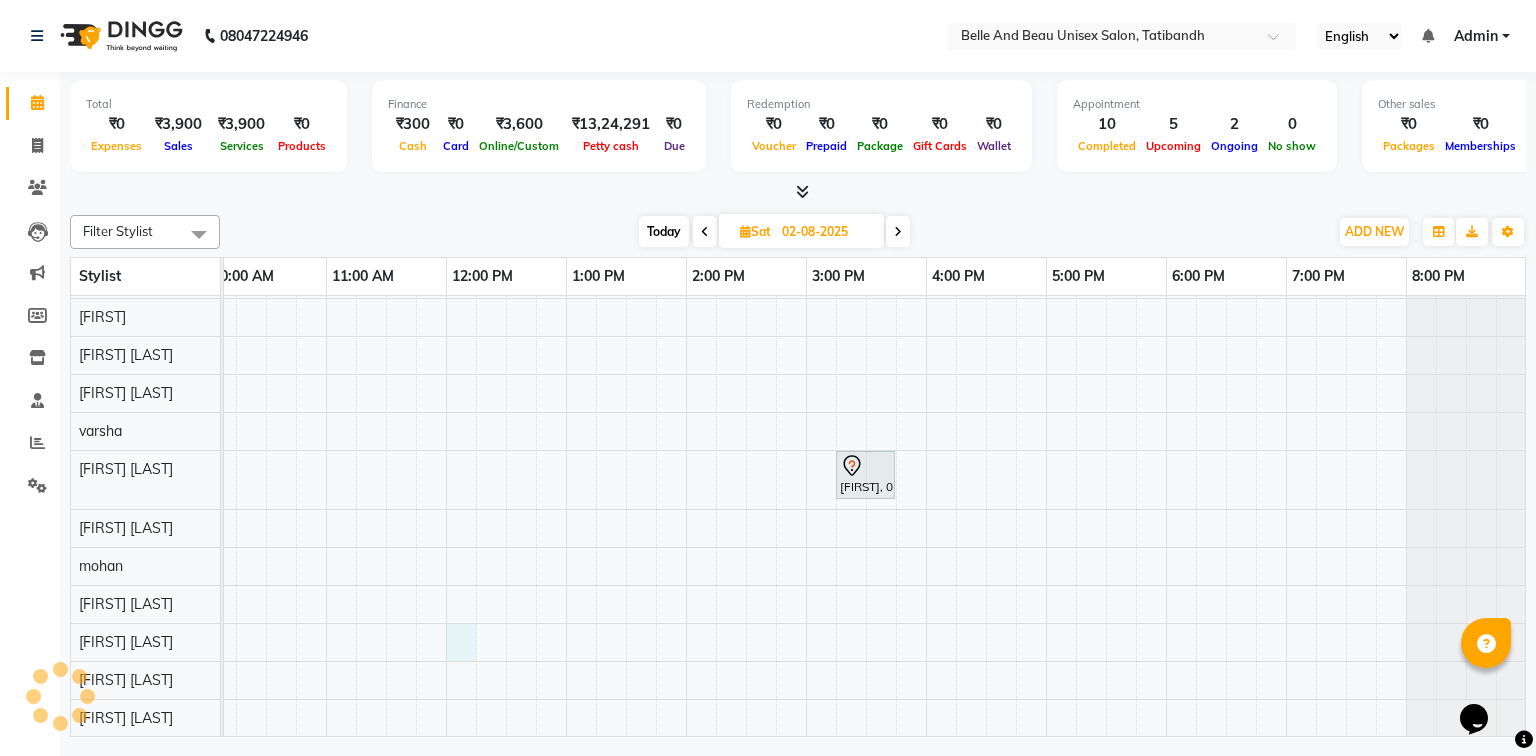 click on "[FIRST], 03:15 PM-03:45 PM, hair extension" at bounding box center [746, 499] 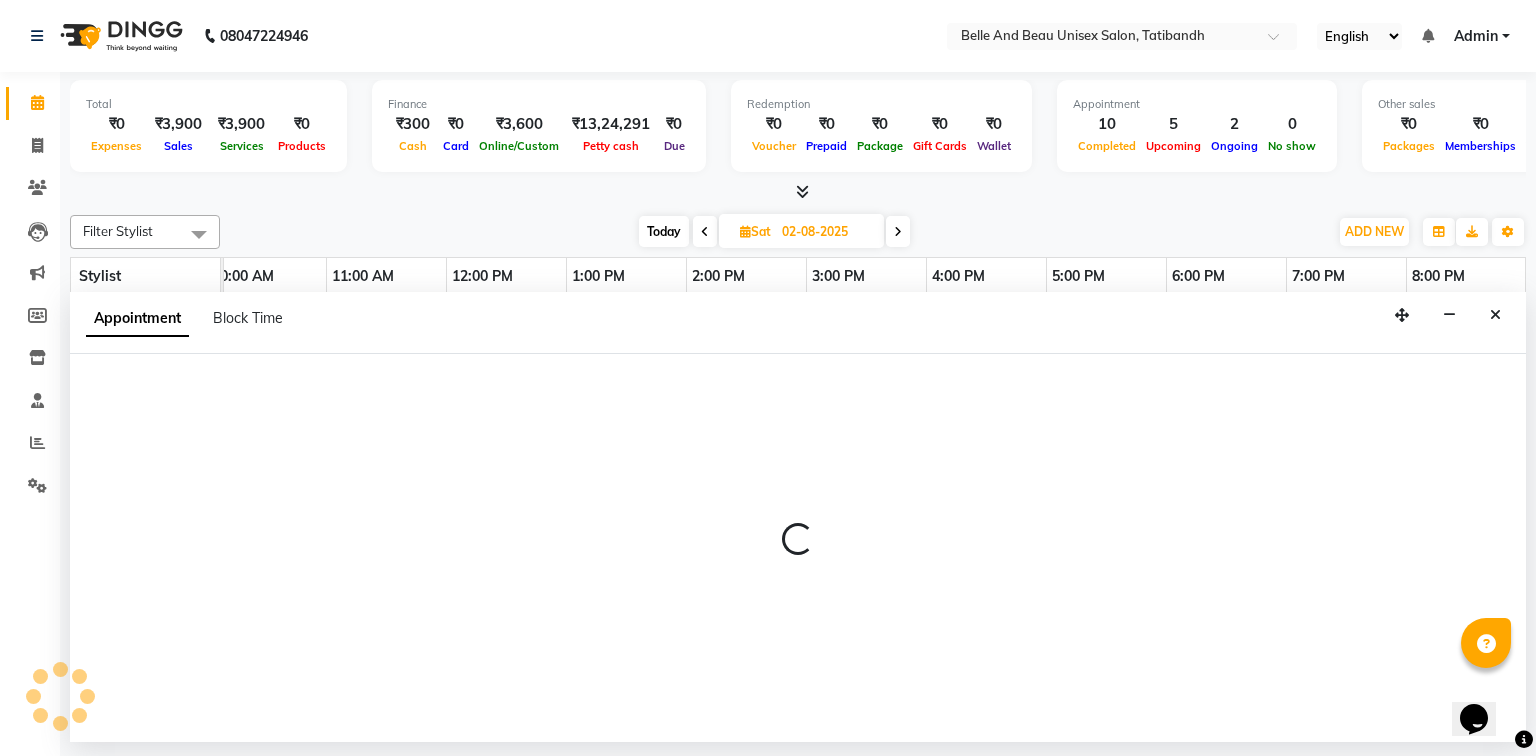 select on "720" 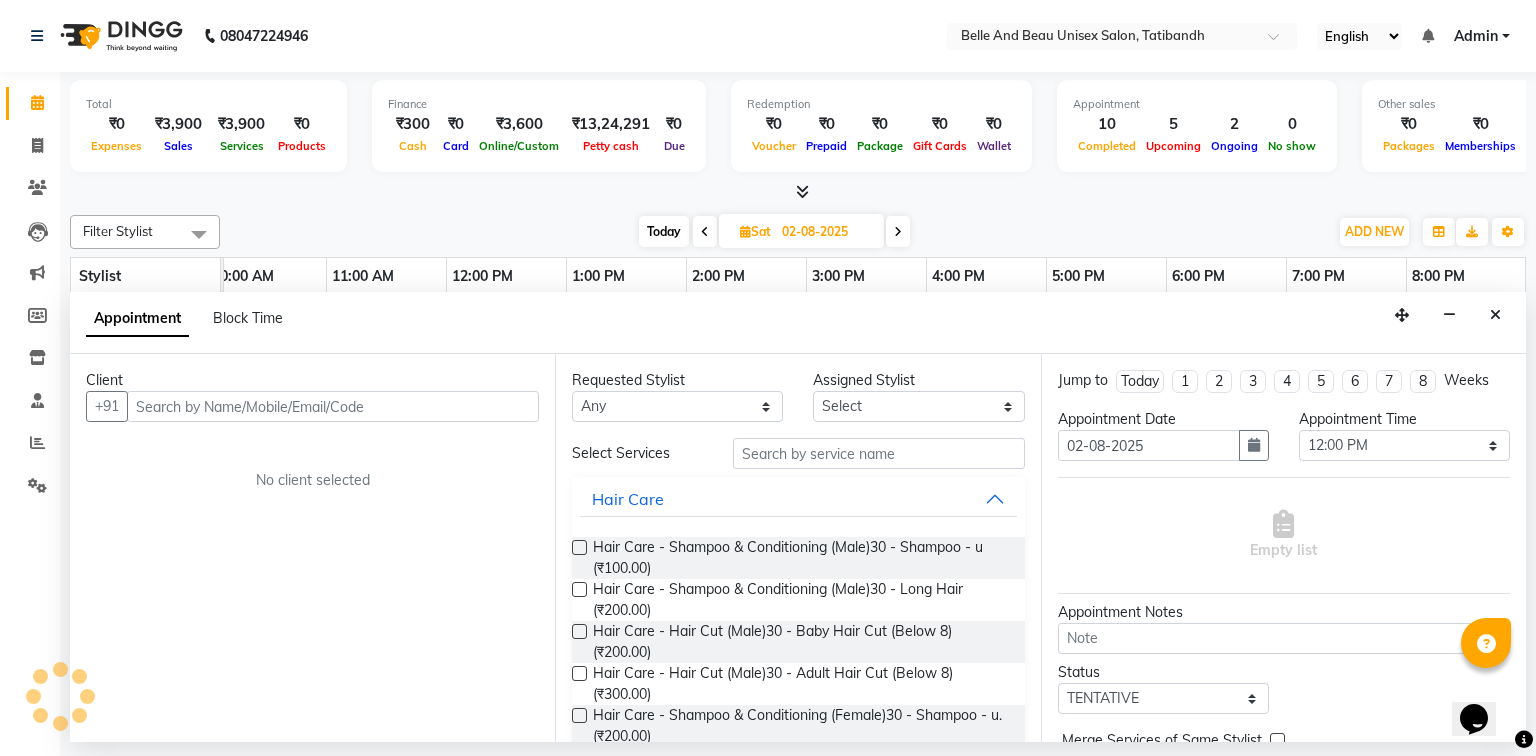 click at bounding box center [333, 406] 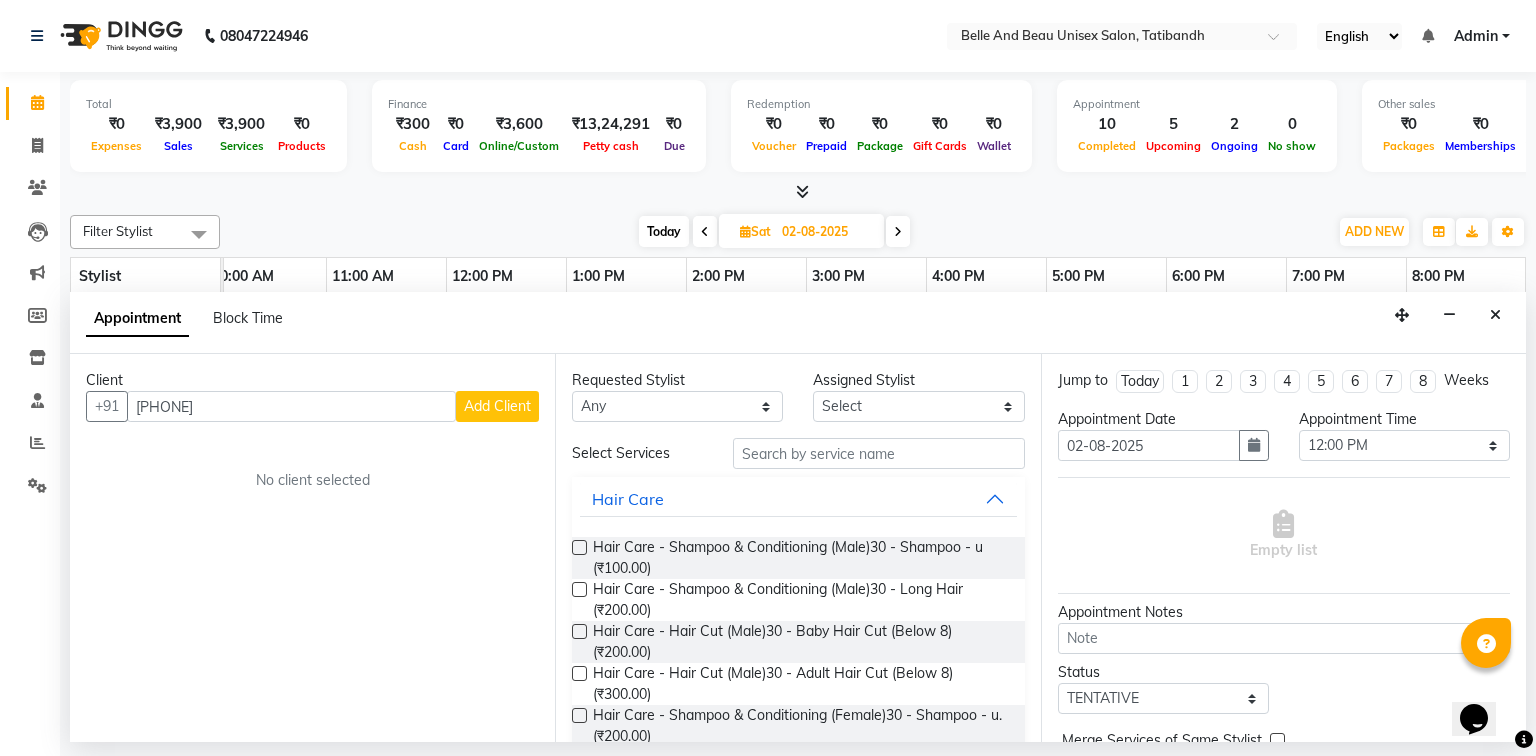 type on "[PHONE]" 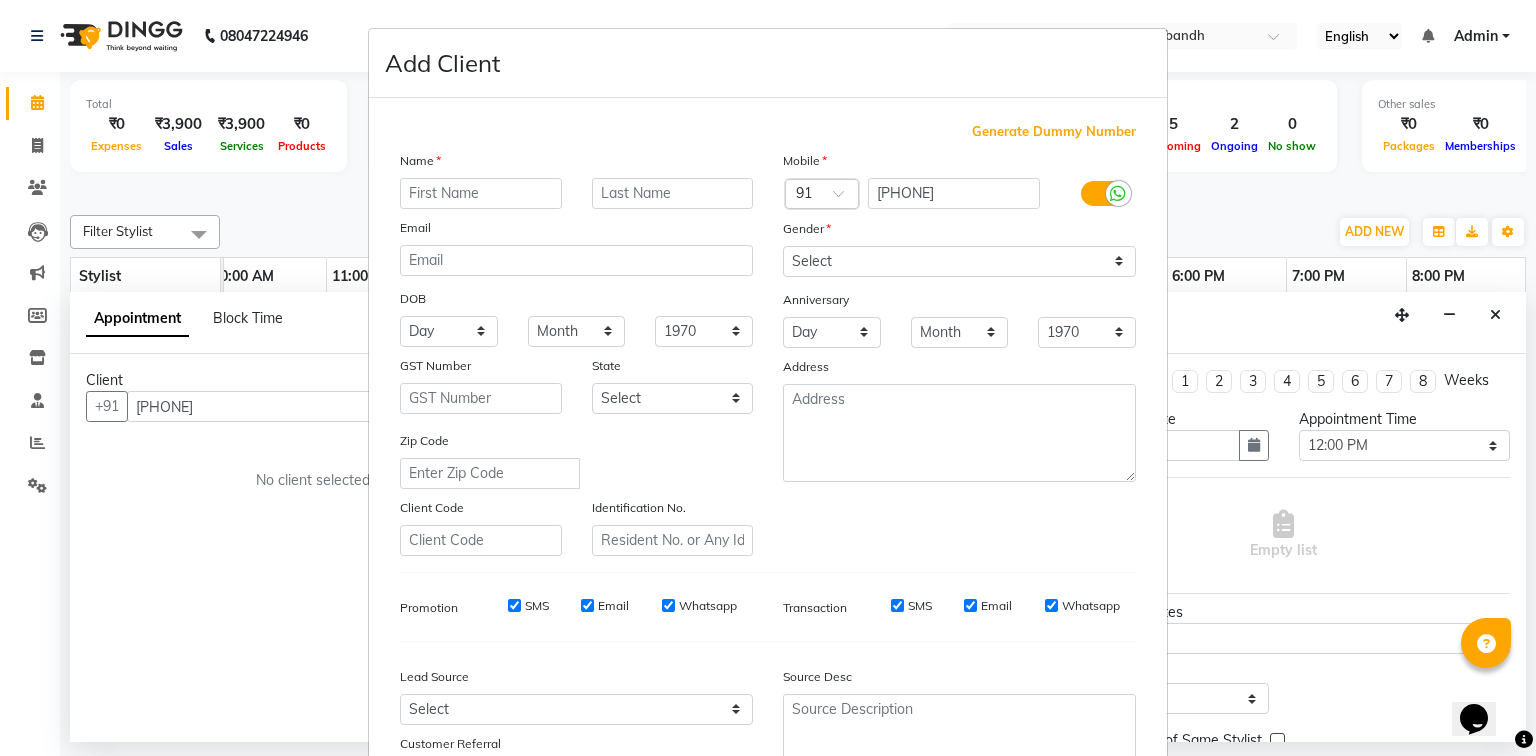click at bounding box center (481, 193) 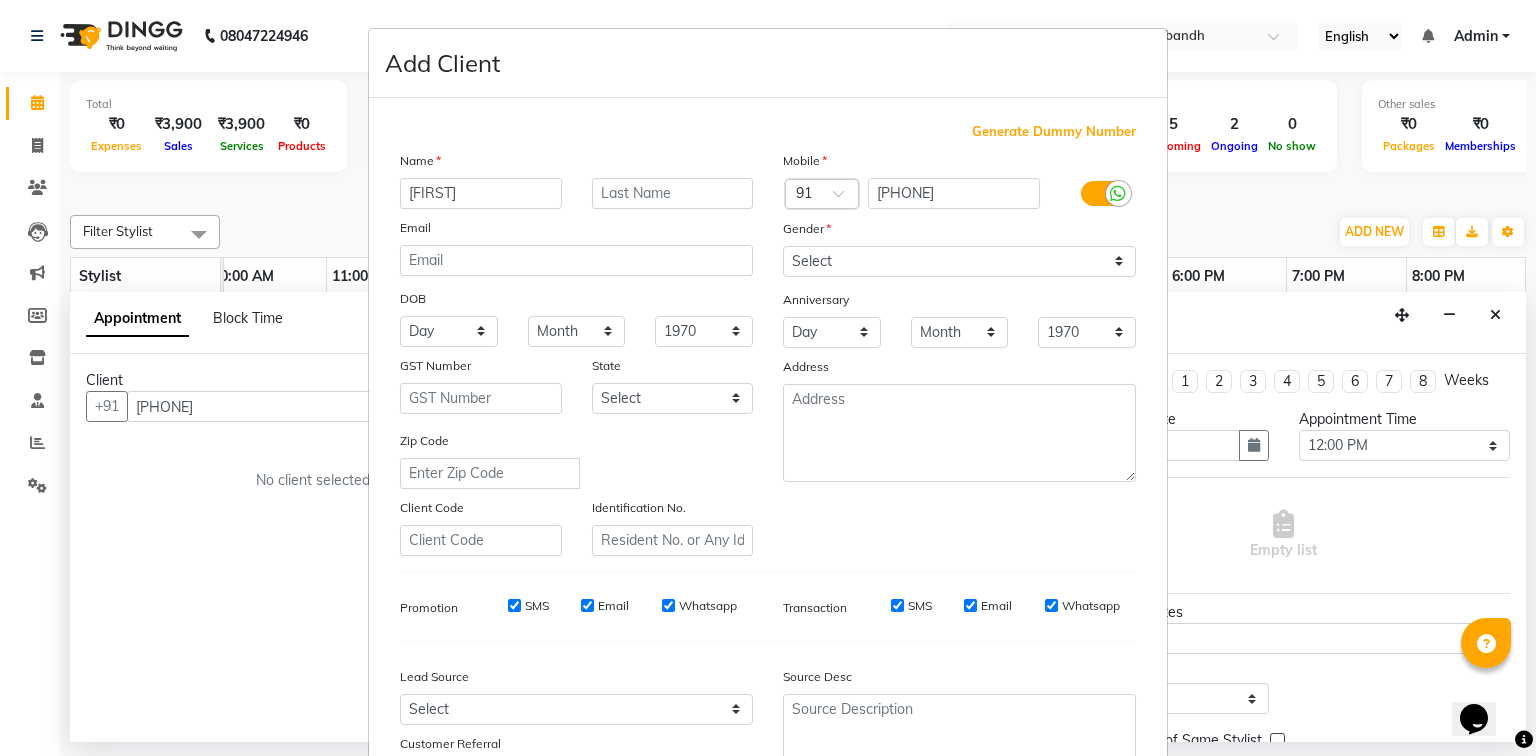 type on "[FIRST]" 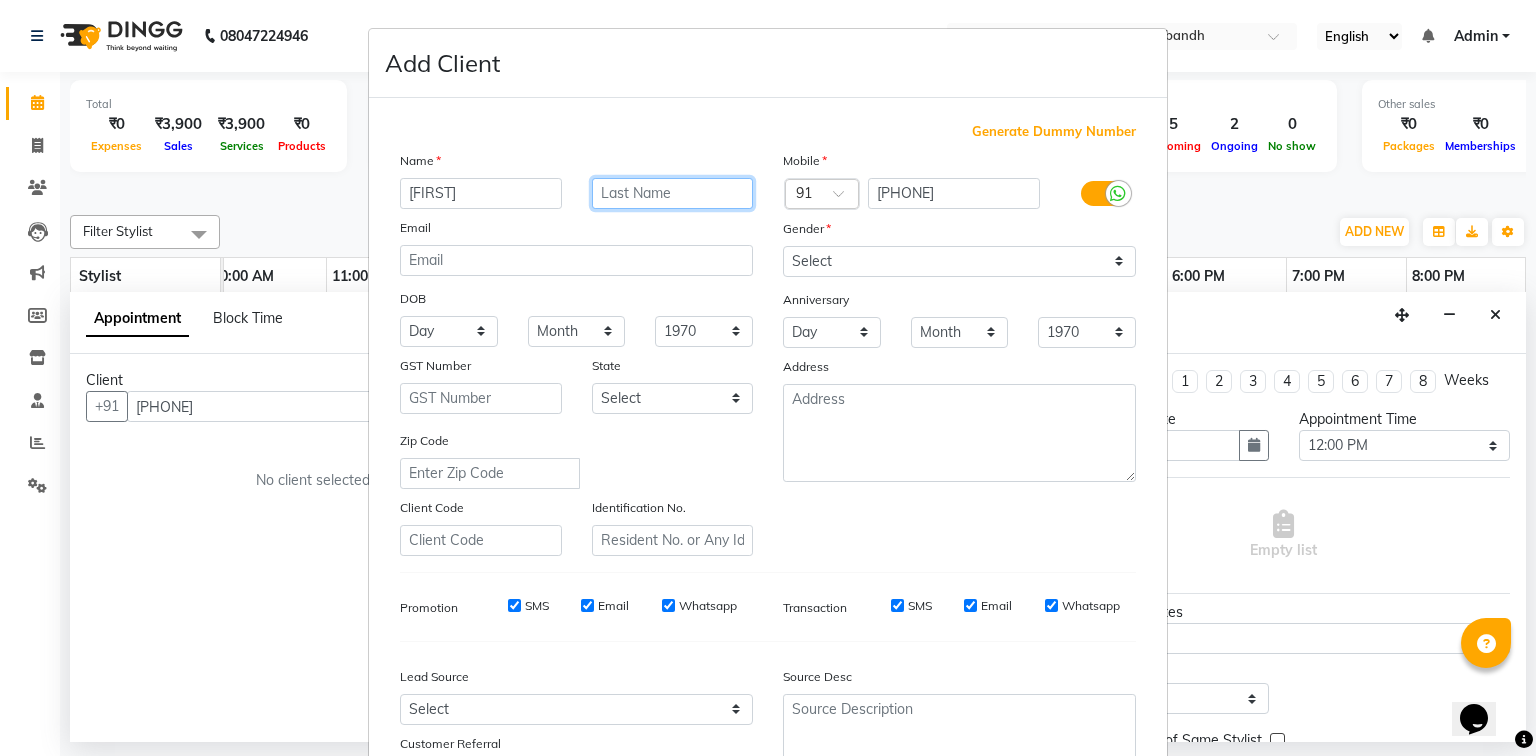 click at bounding box center [673, 193] 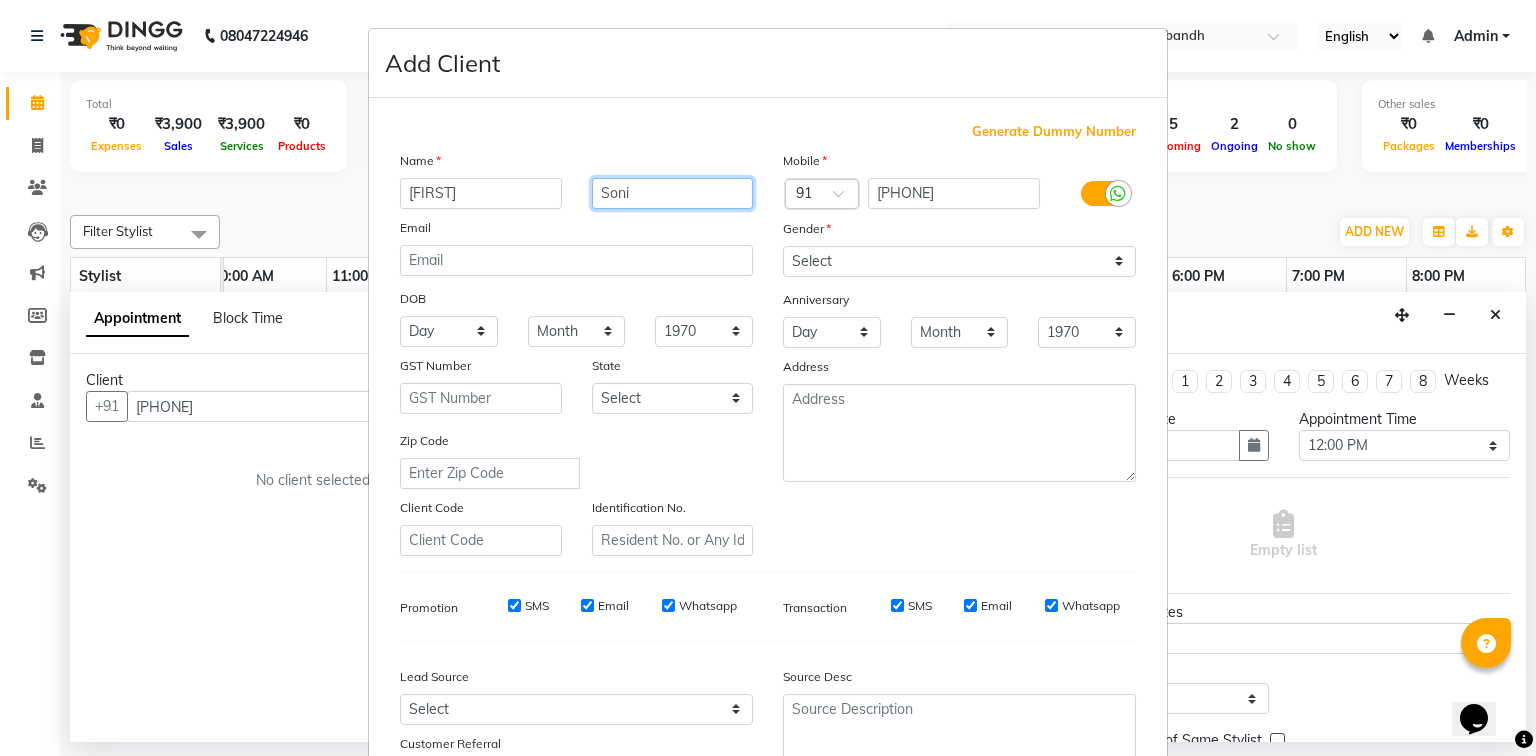 type on "Soni" 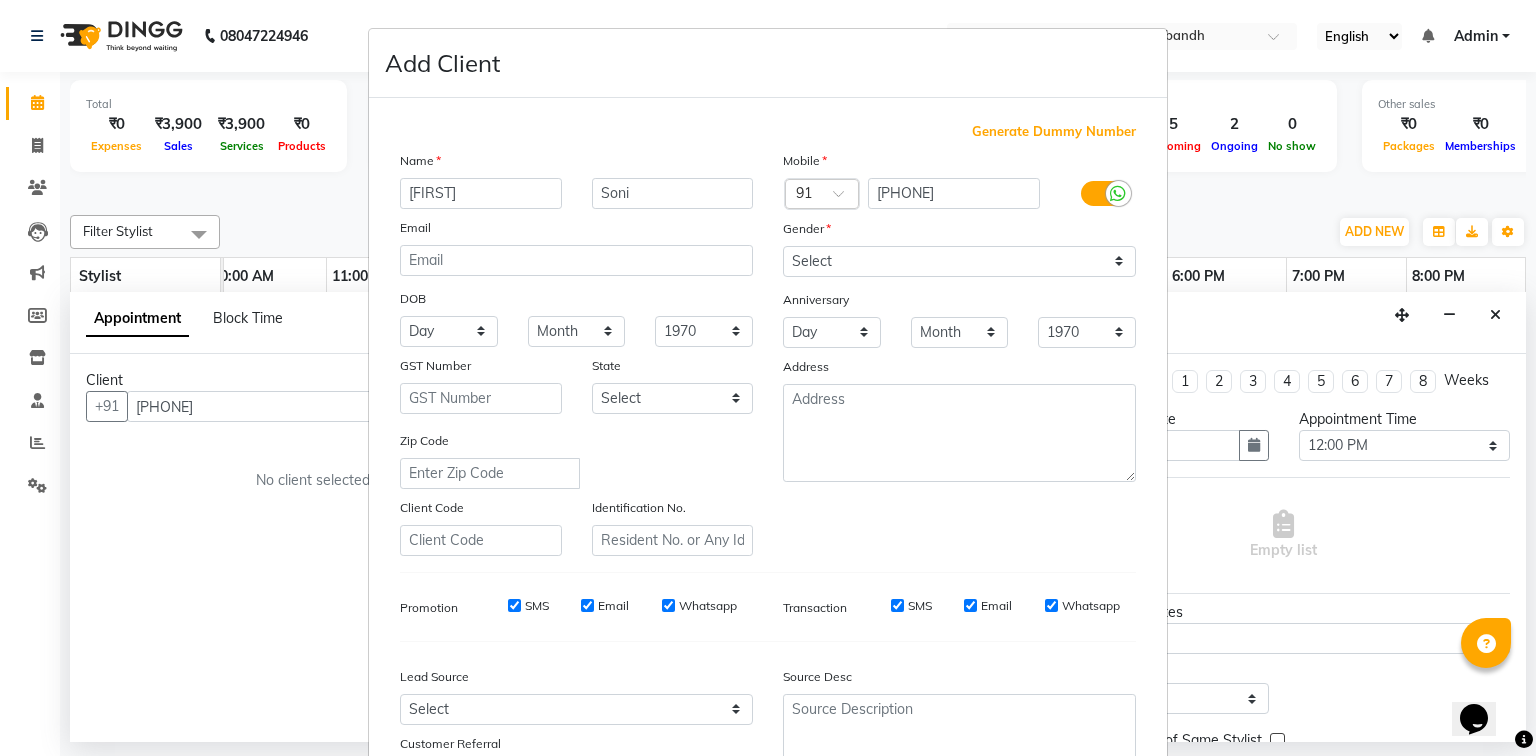 click on "Mobile Country Code × 91 [PHONE] Gender Select Male Female Other Prefer Not To Say Anniversary Day 01 02 03 04 05 06 07 08 09 10 11 12 13 14 15 16 17 18 19 20 21 22 23 24 25 26 27 28 29 30 31 Month January February March April May June July August September October November December 1970 1971 1972 1973 1974 1975 1976 1977 1978 1979 1980 1981 1982 1983 1984 1985 1986 1987 1988 1989 1990 1991 1992 1993 1994 1995 1996 1997 1998 1999 2000 2001 2002 2003 2004 2005 2006 2007 2008 2009 2010 2011 2012 2013 2014 2015 2016 2017 2018 2019 2020 2021 2022 2023 2024 2025 [ADDRESS]" at bounding box center [959, 353] 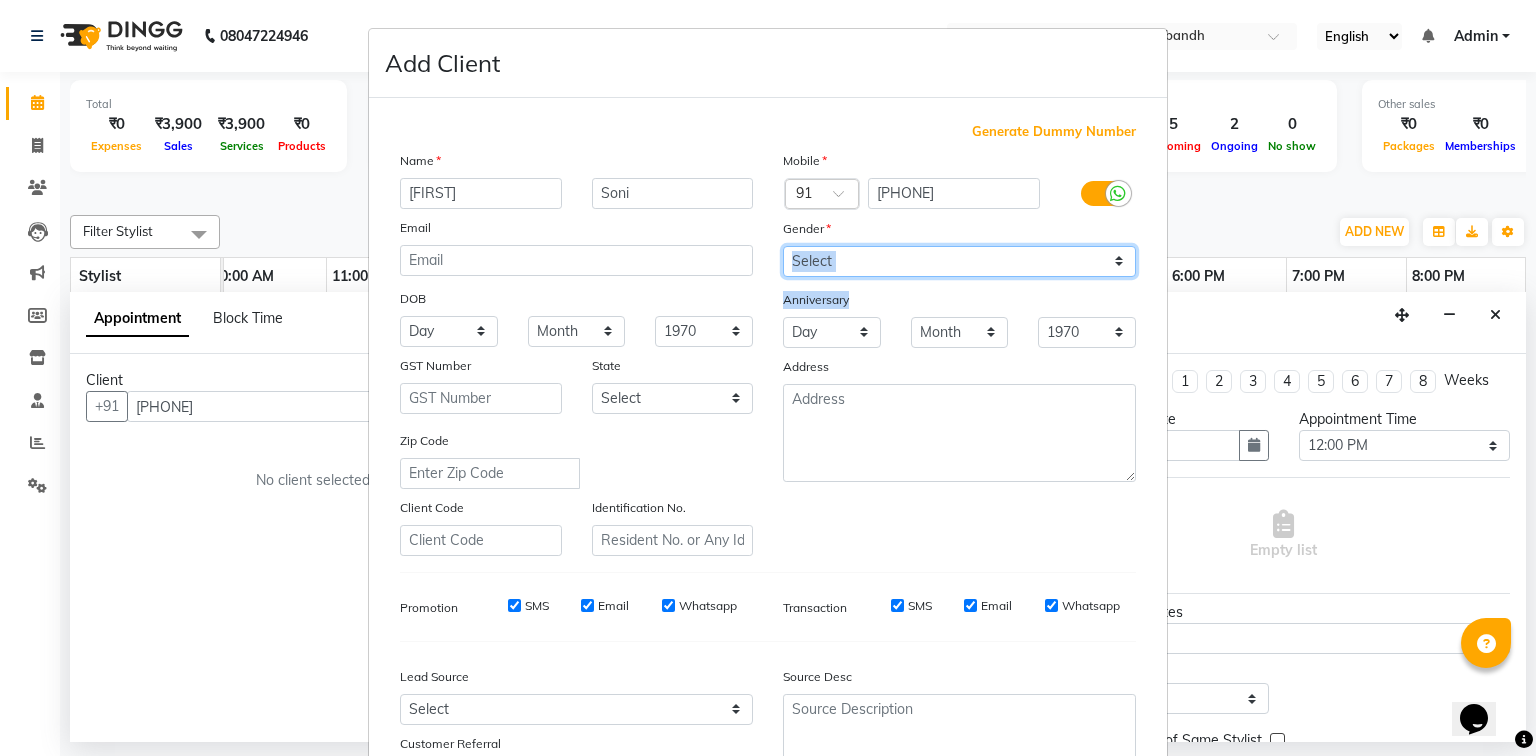 click on "Select Male Female Other Prefer Not To Say" at bounding box center (959, 261) 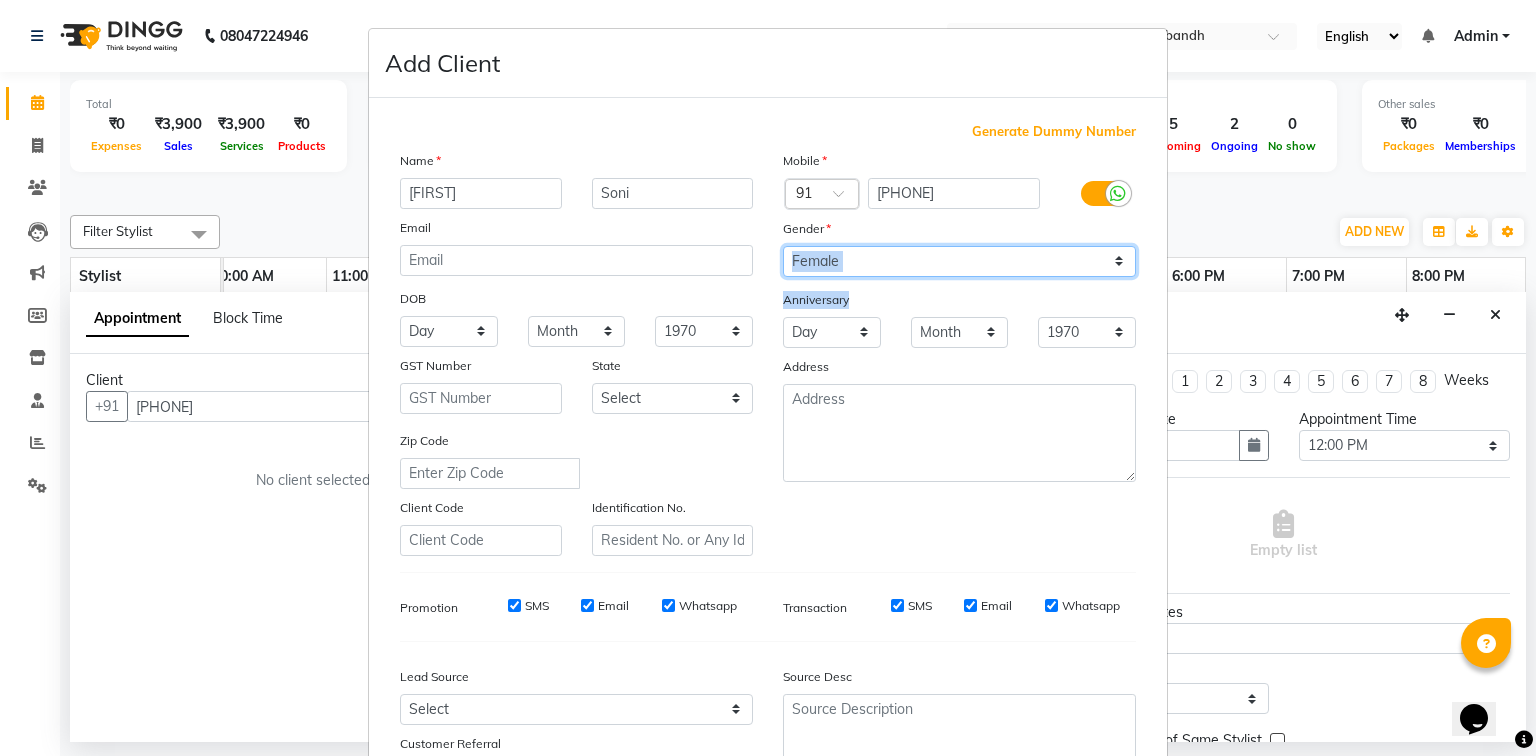 click on "Select Male Female Other Prefer Not To Say" at bounding box center [959, 261] 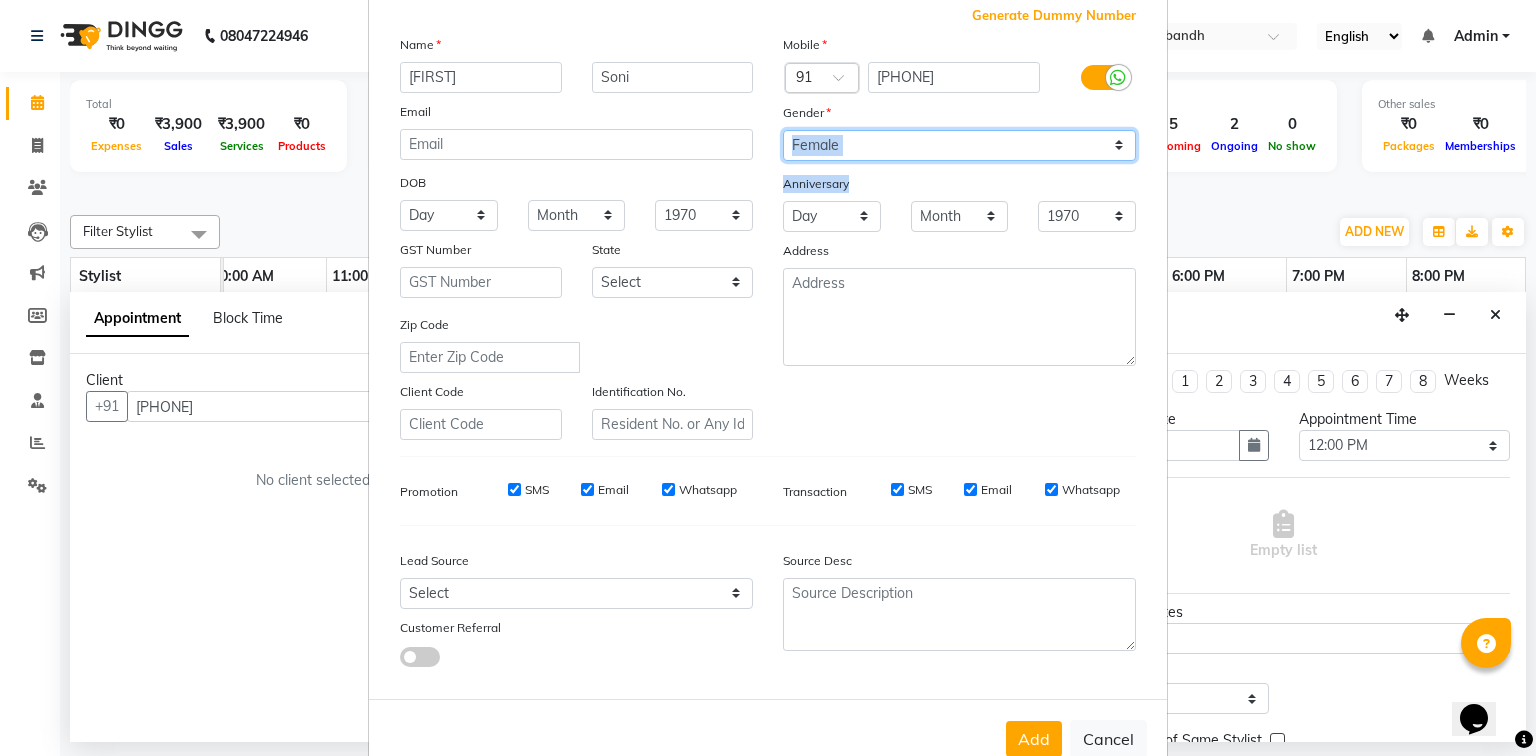 scroll, scrollTop: 176, scrollLeft: 0, axis: vertical 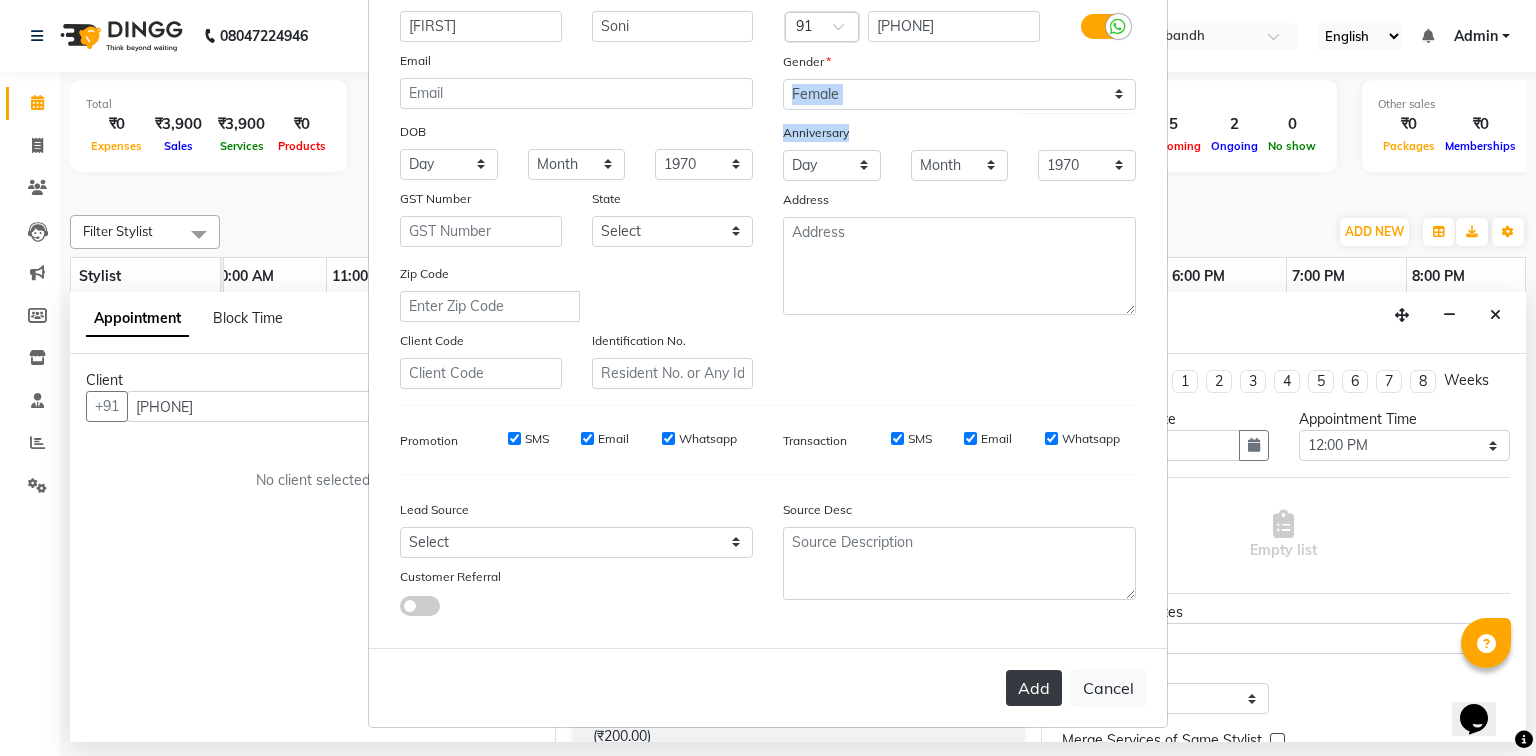 click on "Add" at bounding box center (1034, 688) 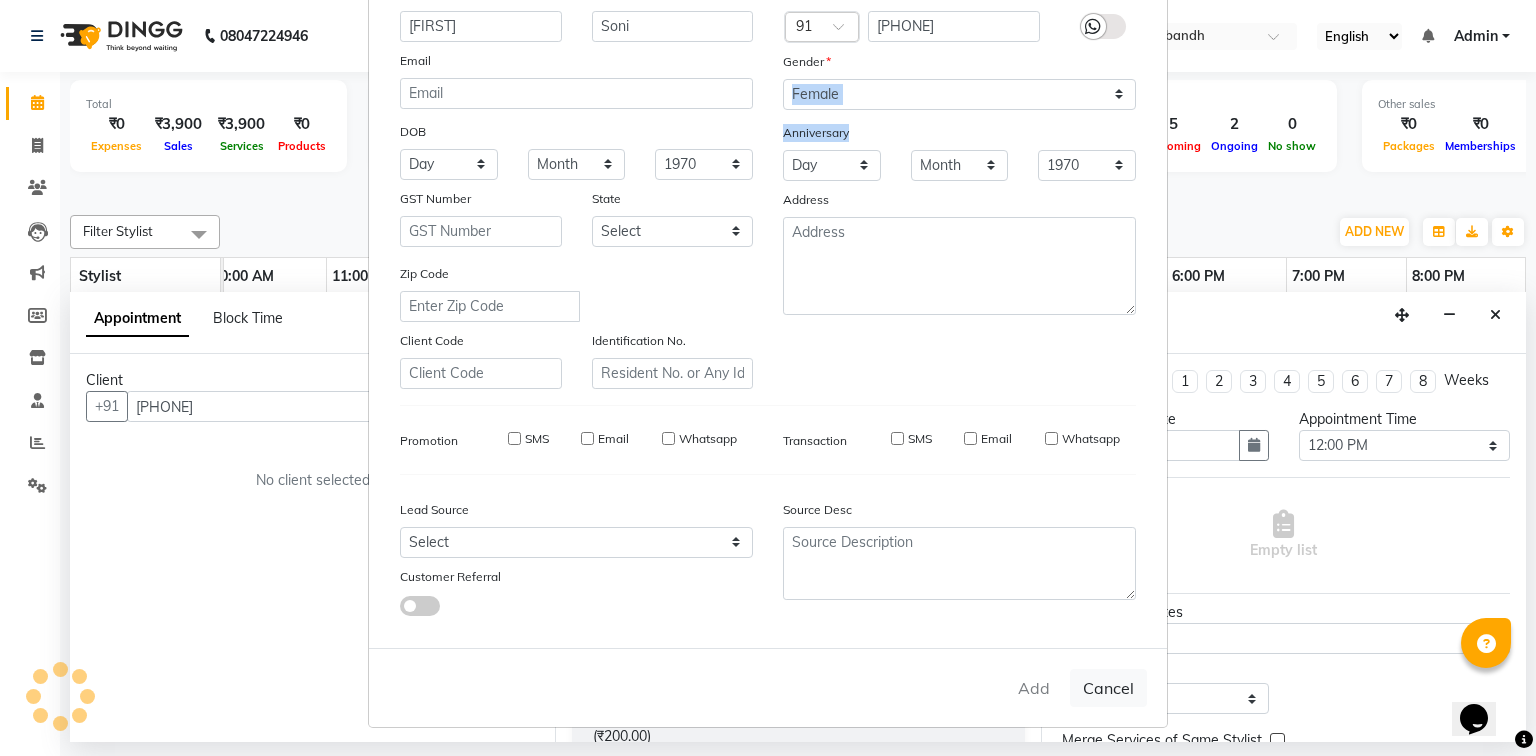 type 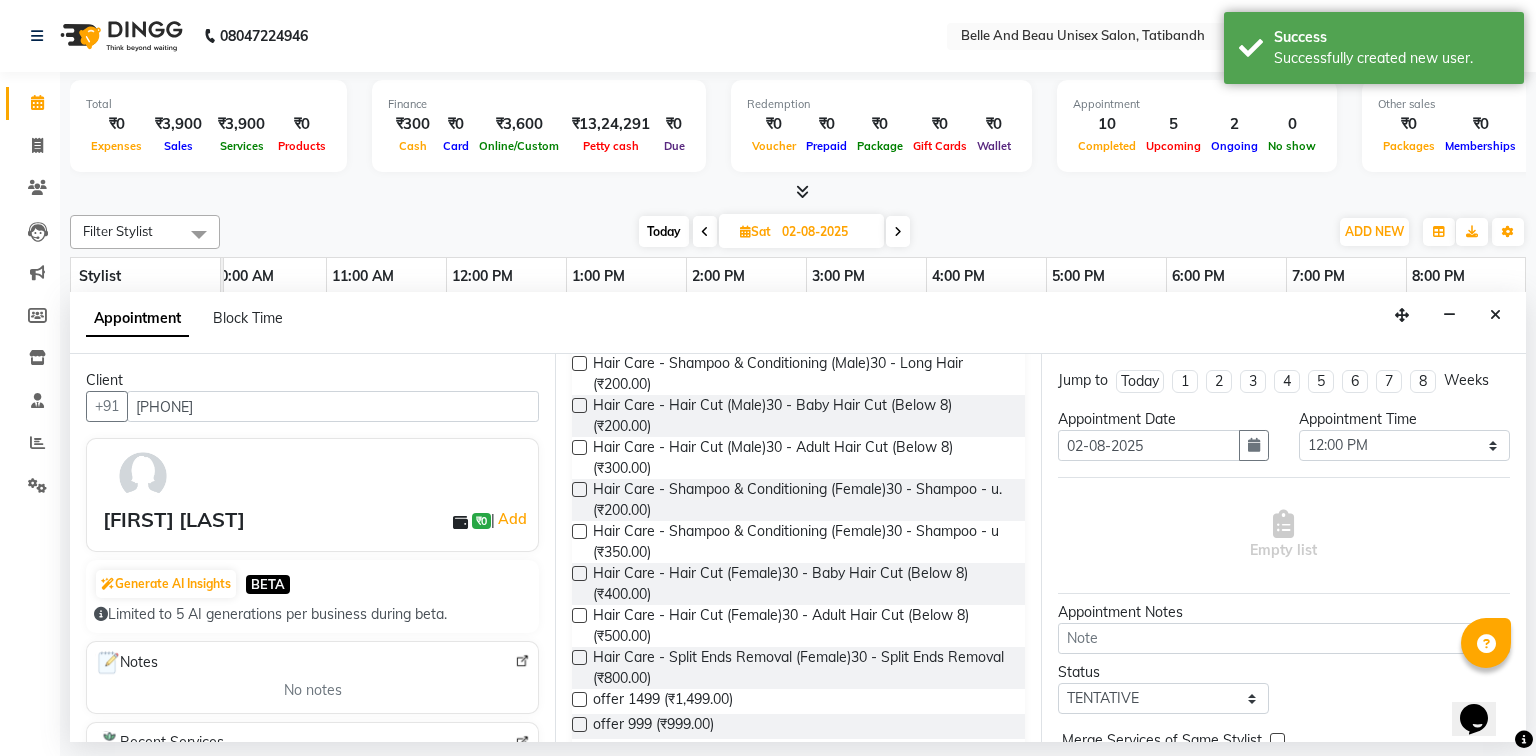 scroll, scrollTop: 240, scrollLeft: 0, axis: vertical 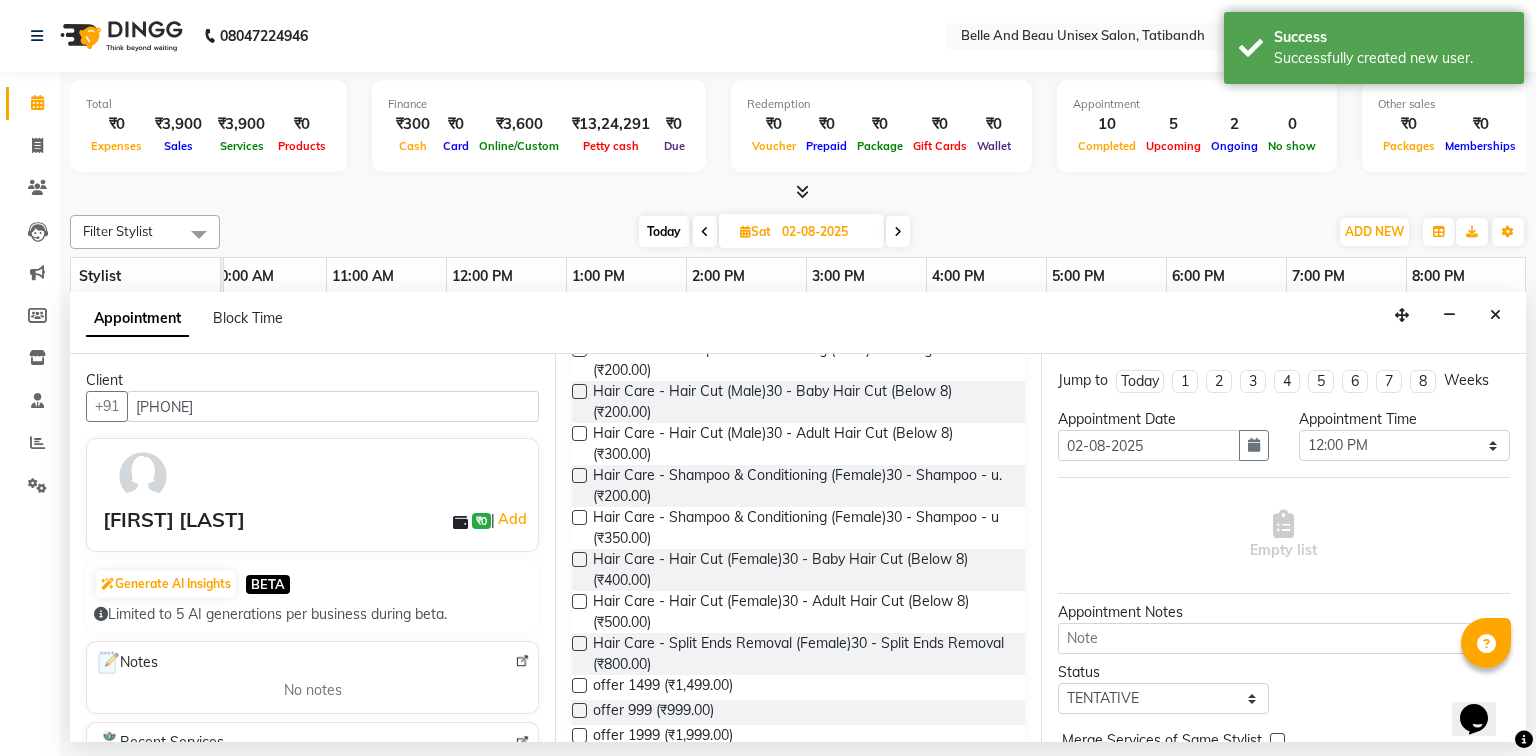 click at bounding box center (579, 601) 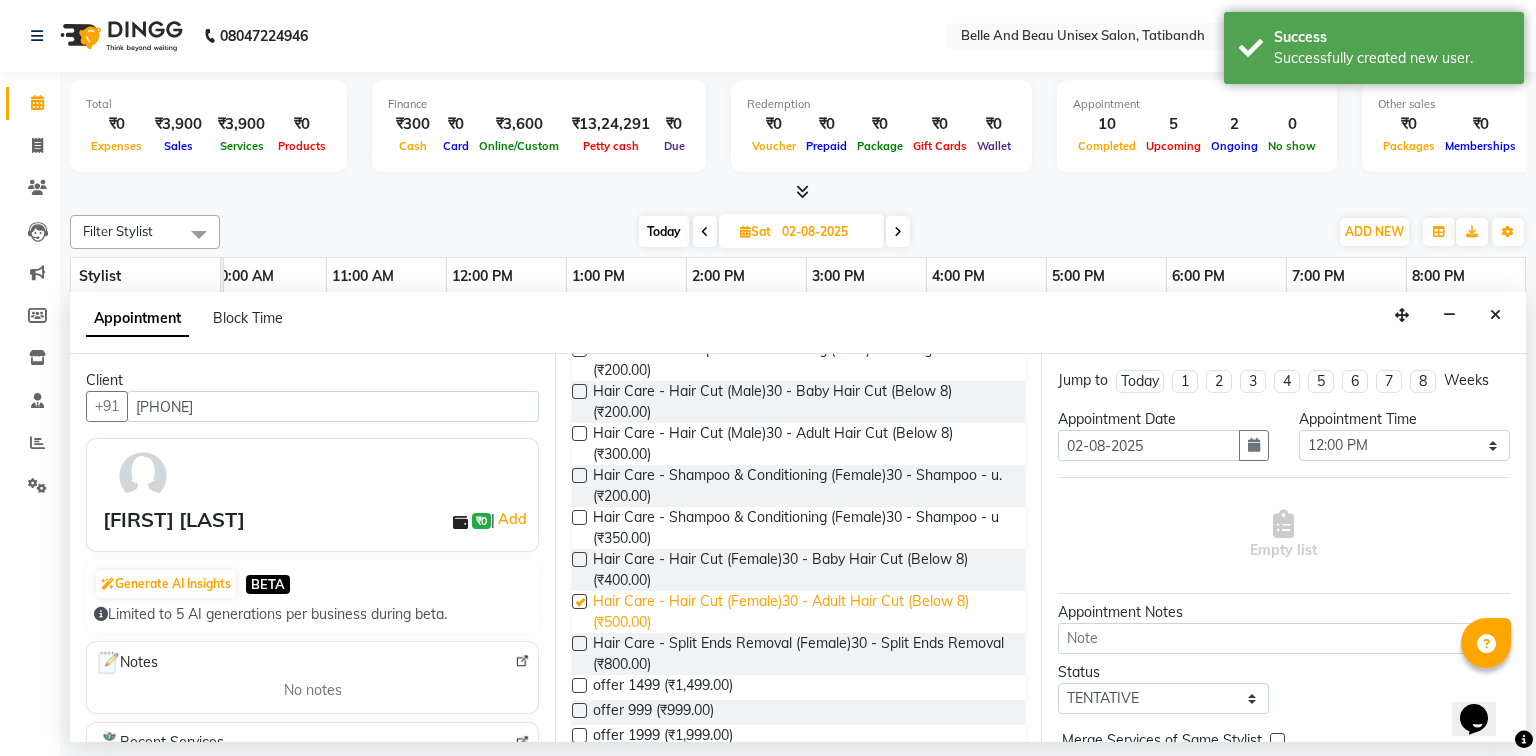 checkbox on "false" 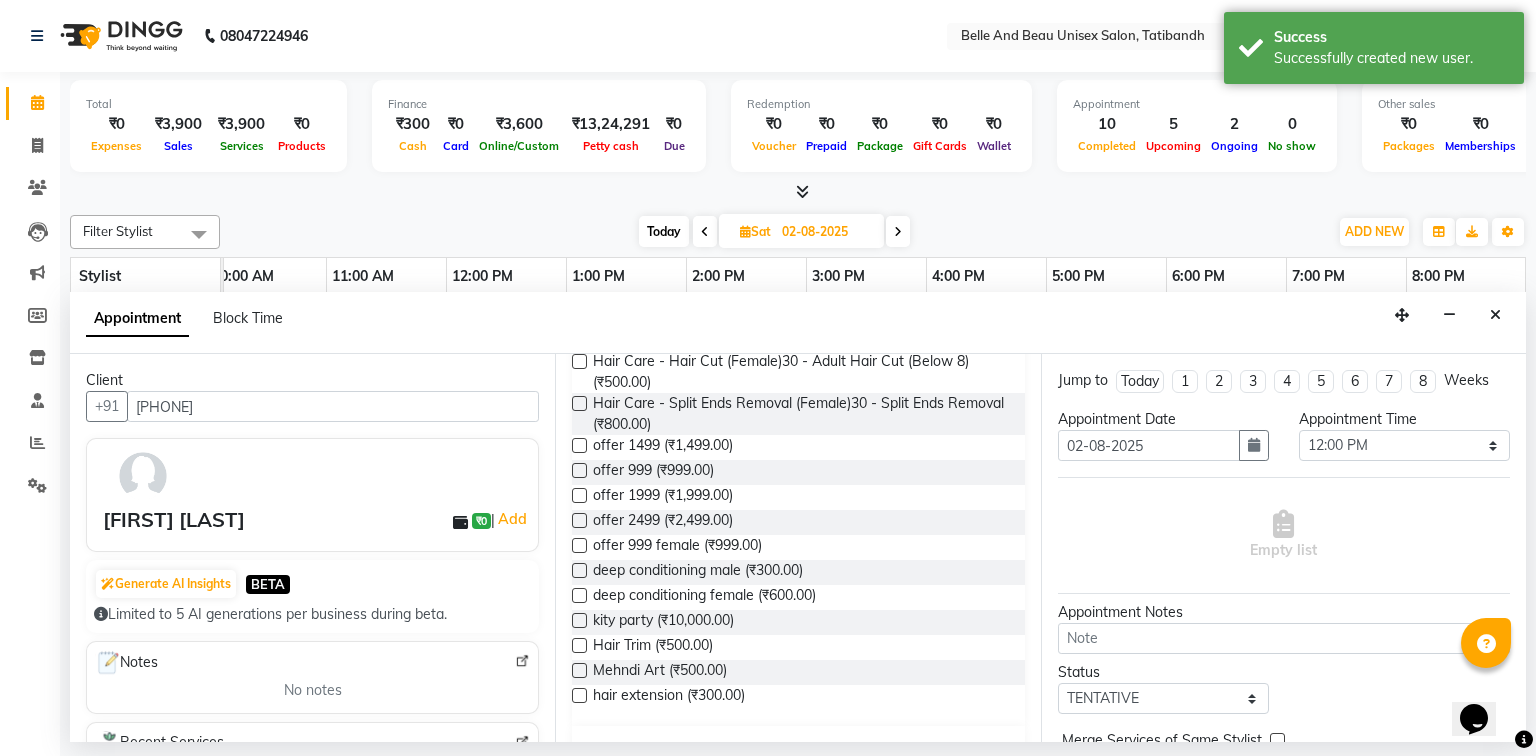 scroll, scrollTop: 800, scrollLeft: 0, axis: vertical 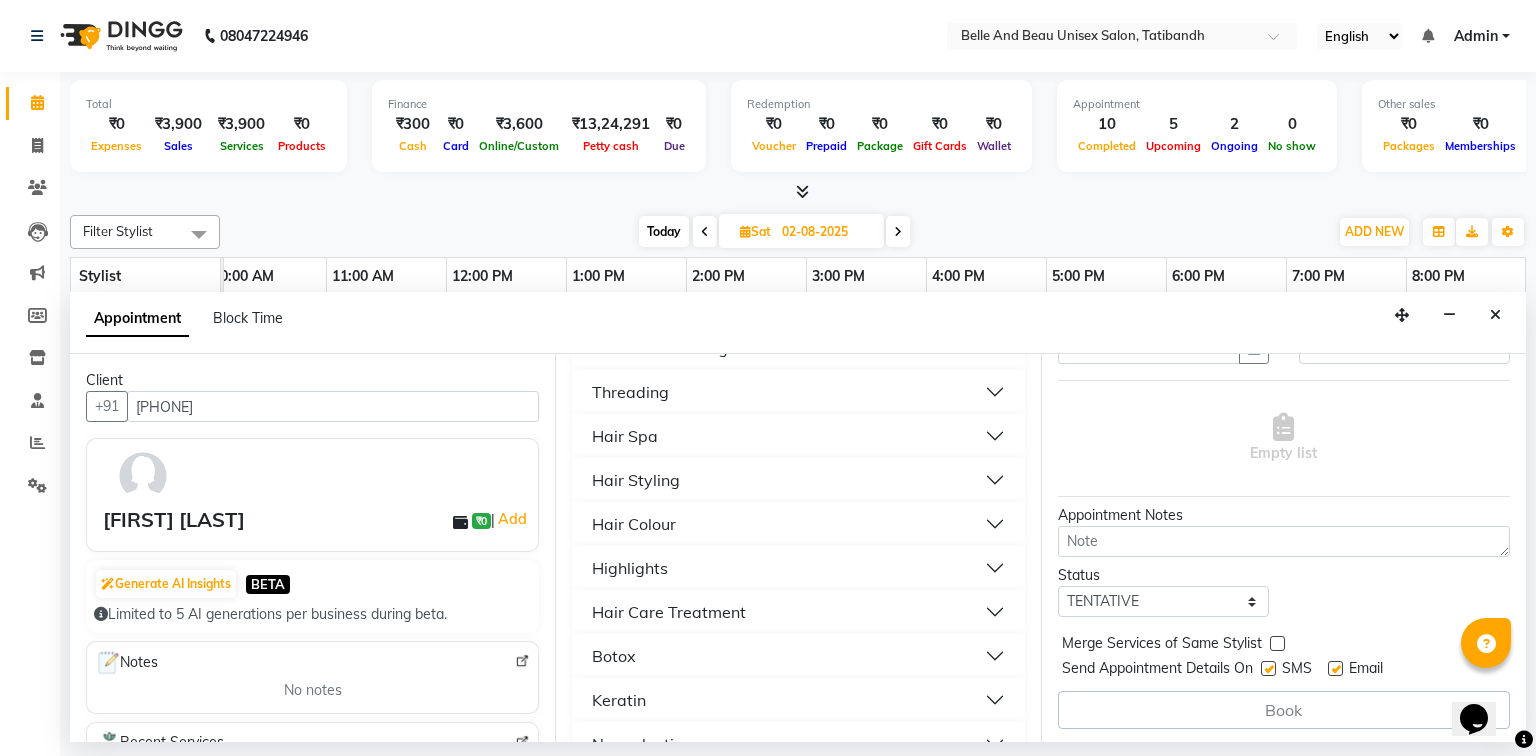 click on "Hair Colour" at bounding box center [798, 524] 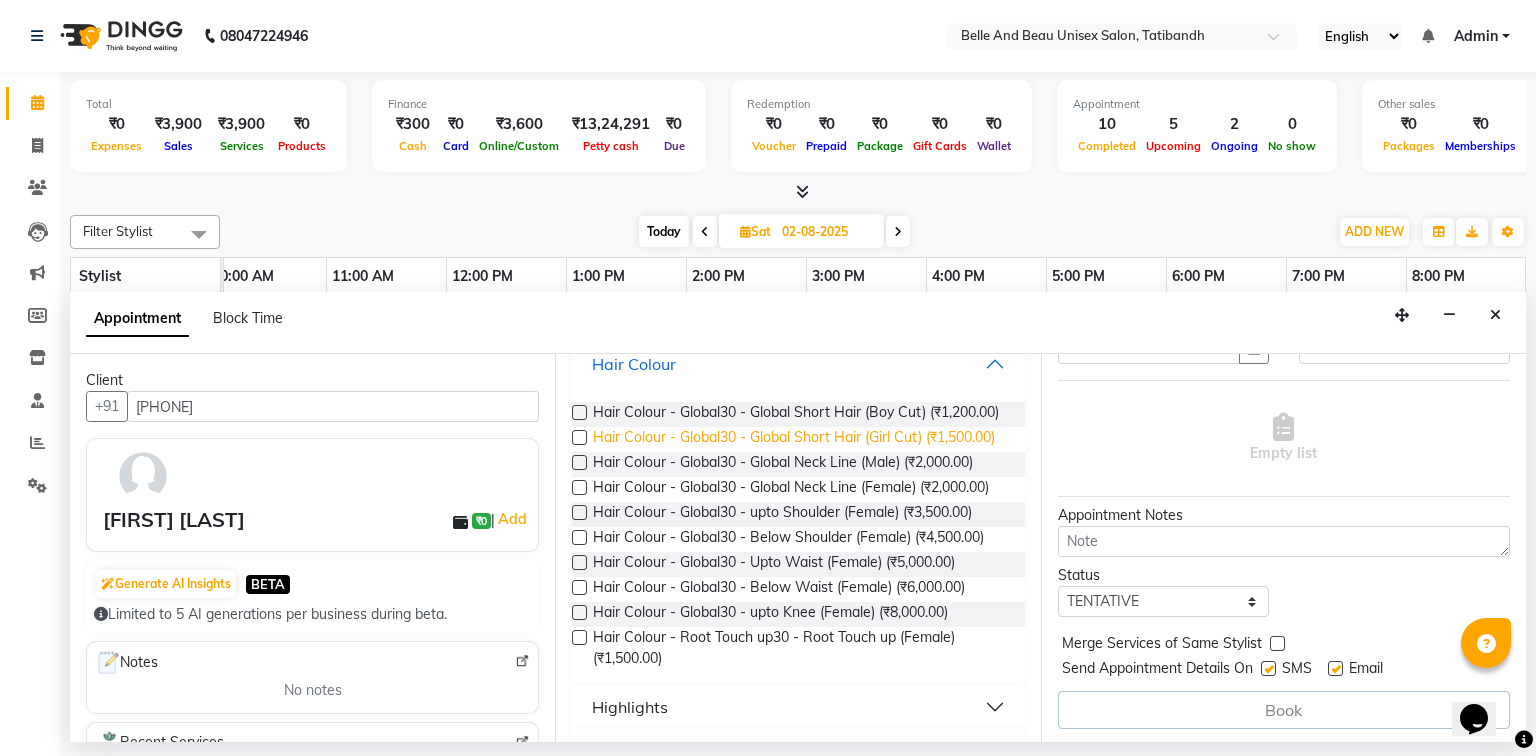 scroll, scrollTop: 1120, scrollLeft: 0, axis: vertical 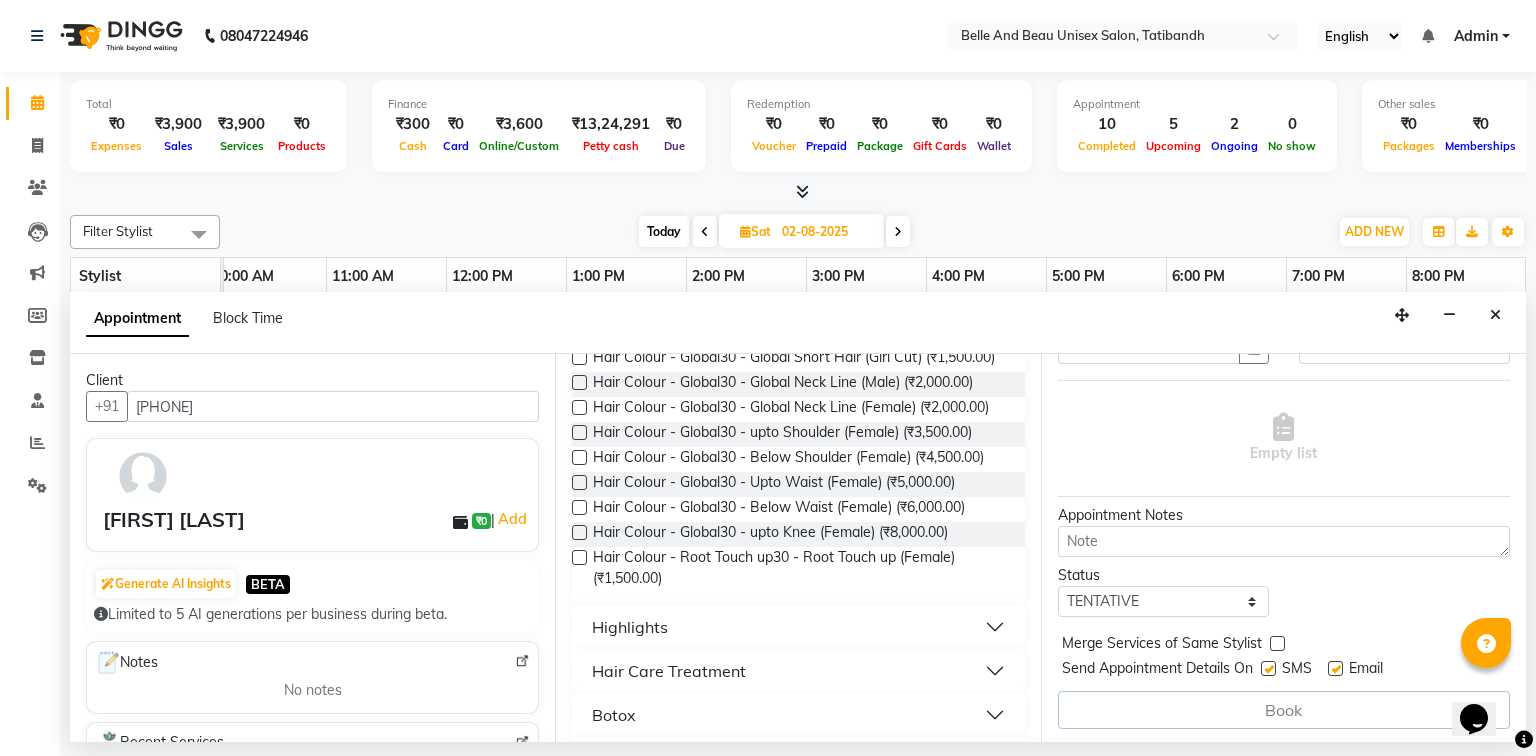 click at bounding box center [579, 557] 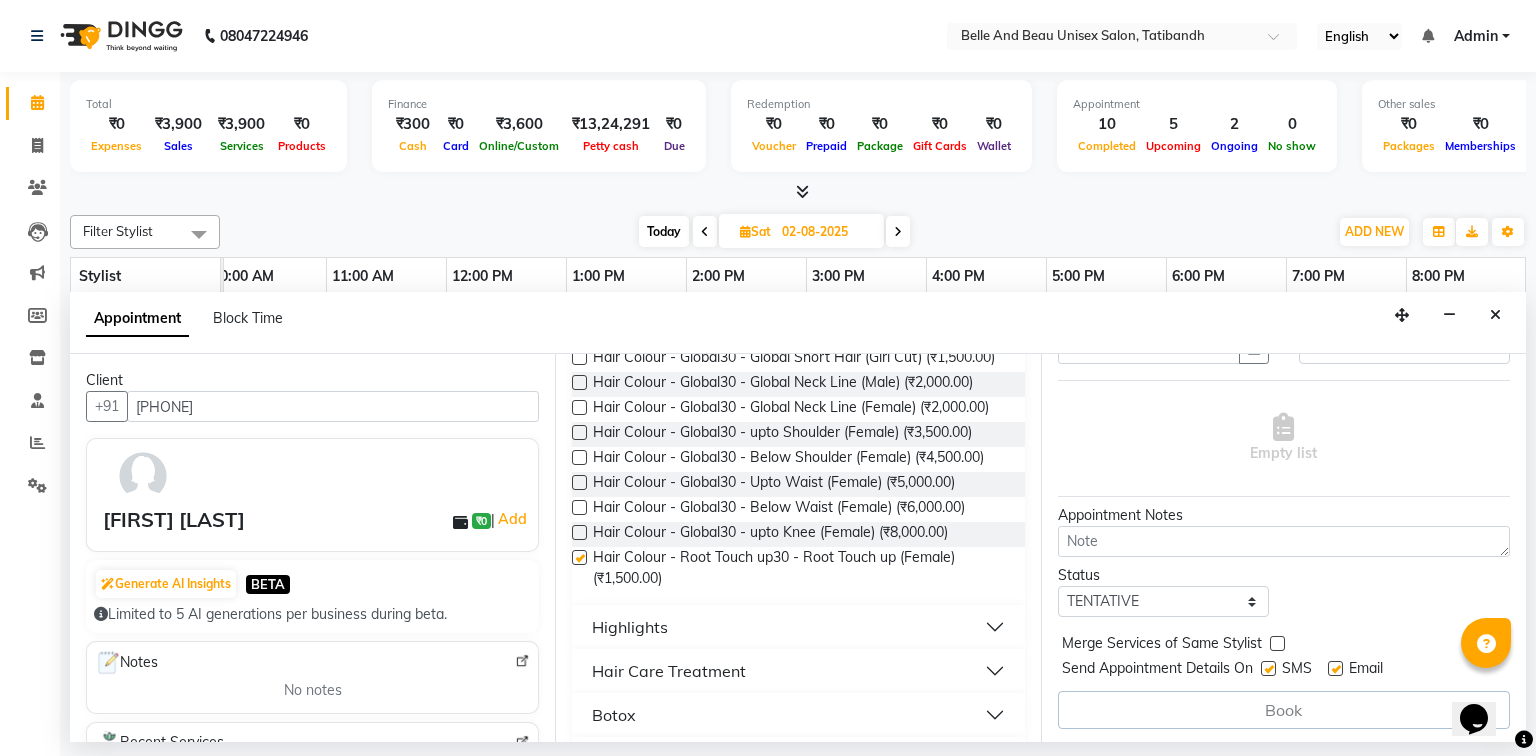 checkbox on "false" 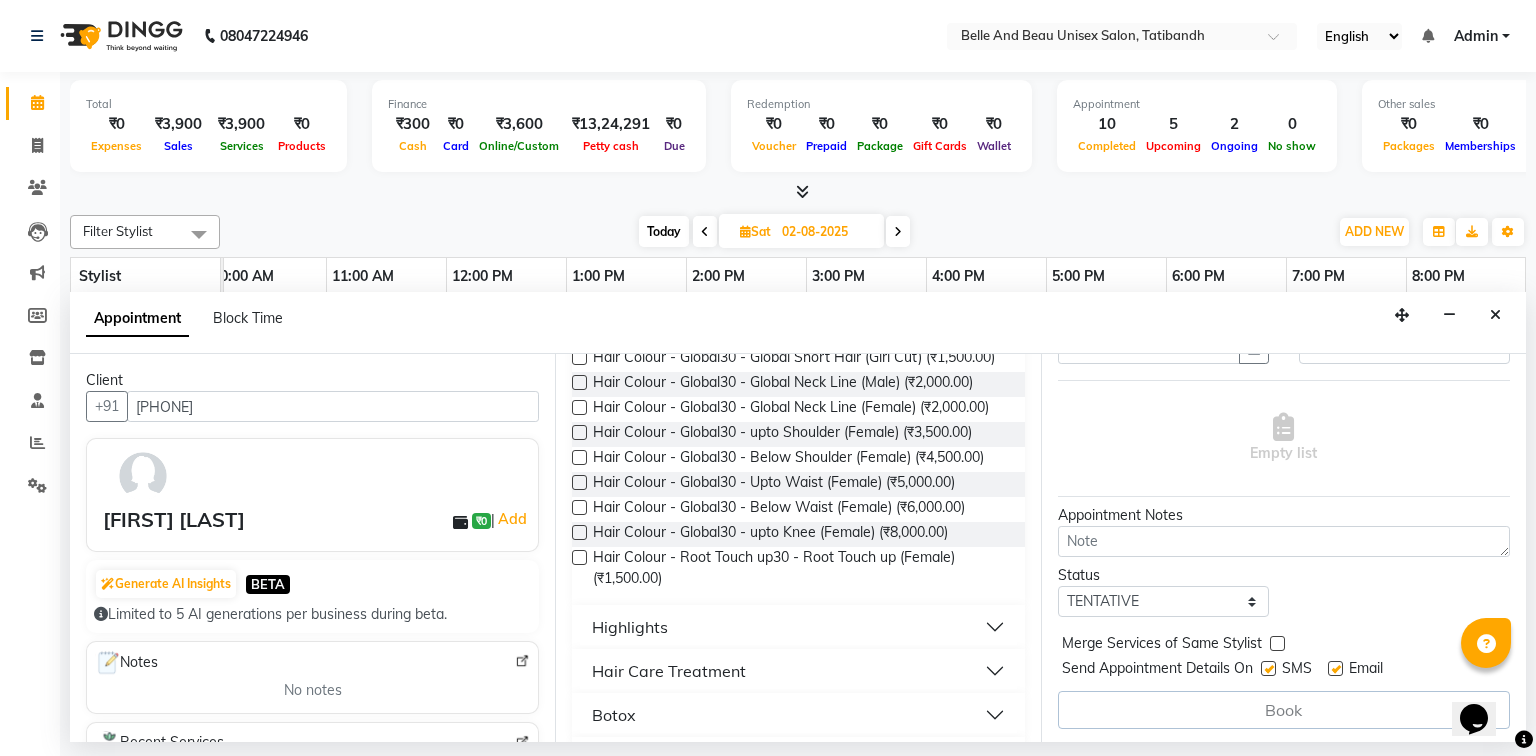 click on "Book" at bounding box center [1284, 710] 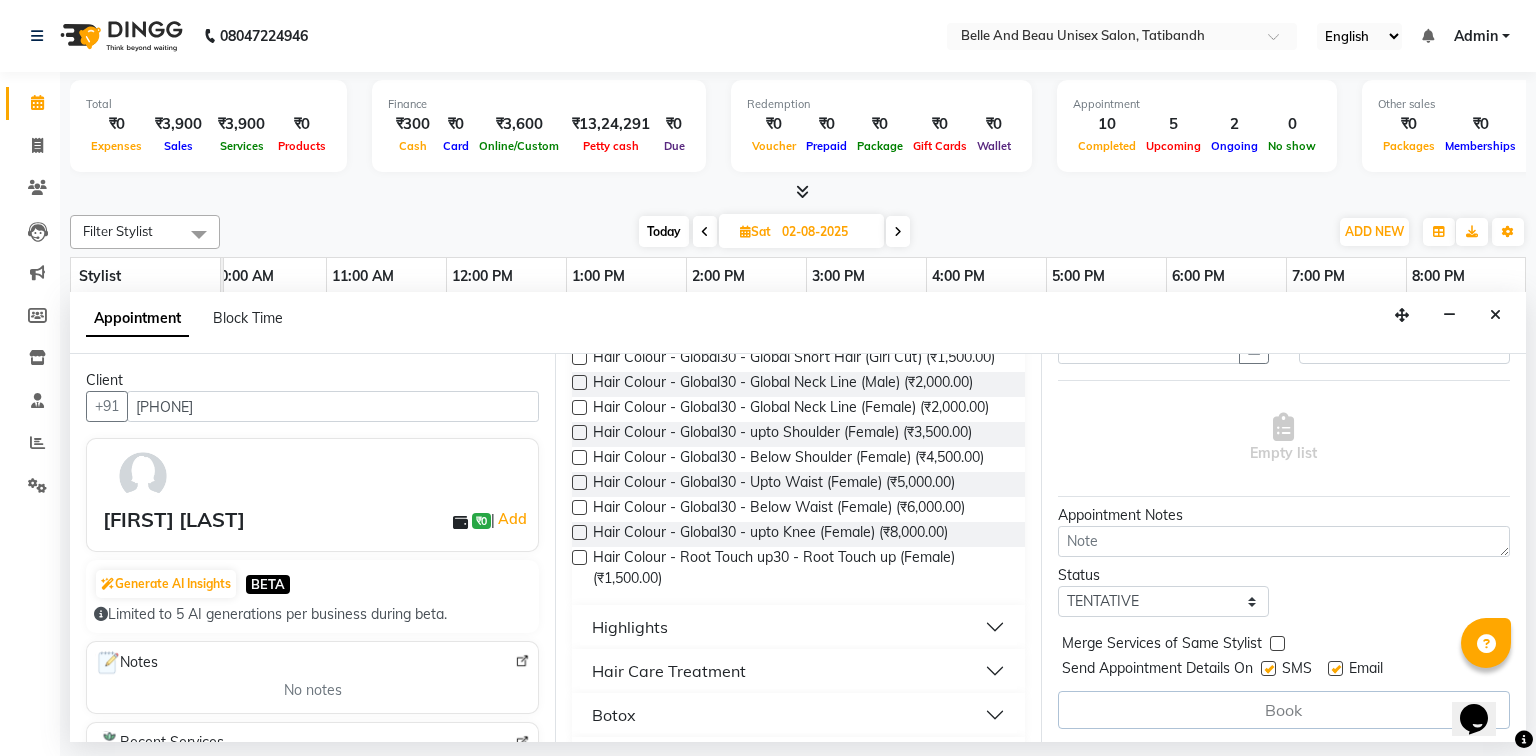 scroll, scrollTop: 0, scrollLeft: 0, axis: both 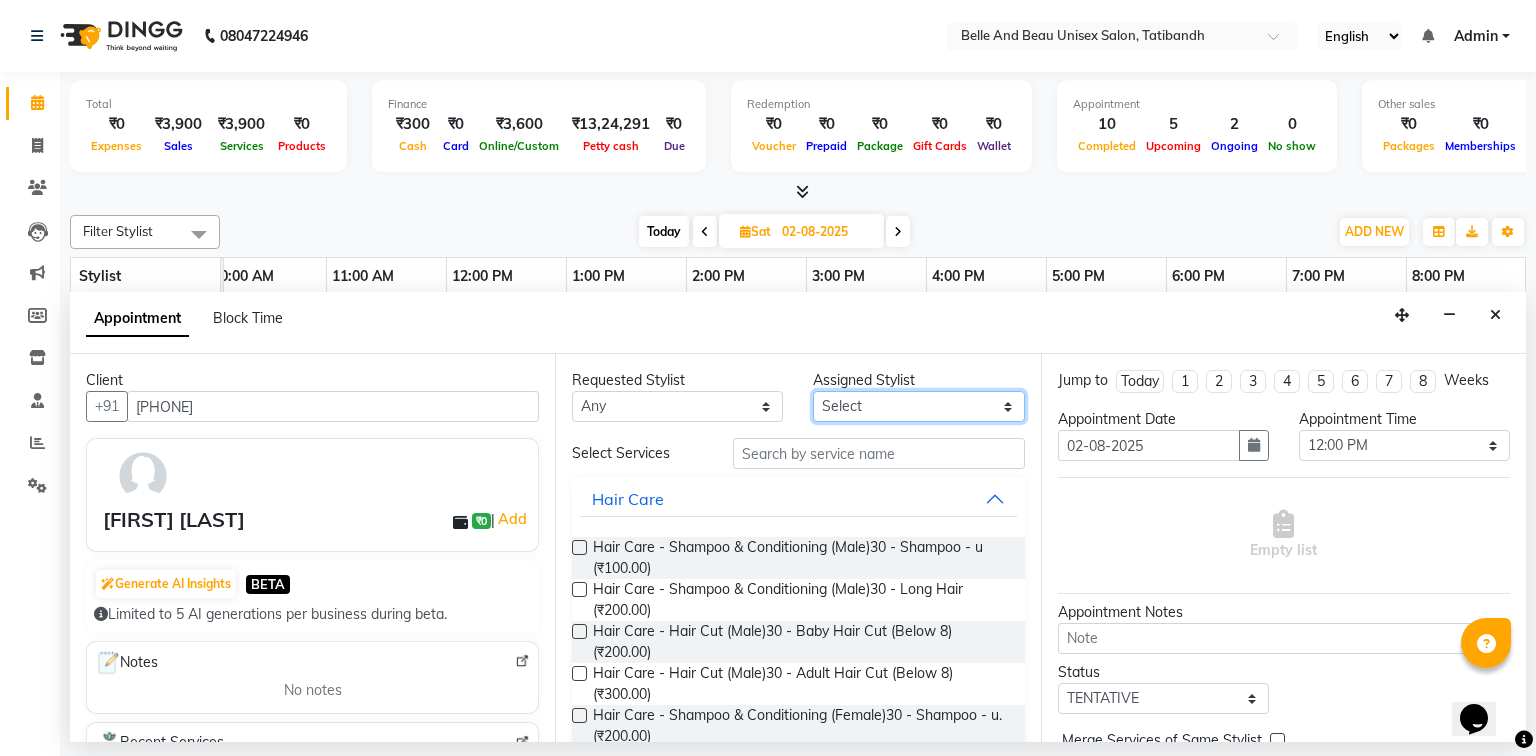 click on "Select" at bounding box center [918, 406] 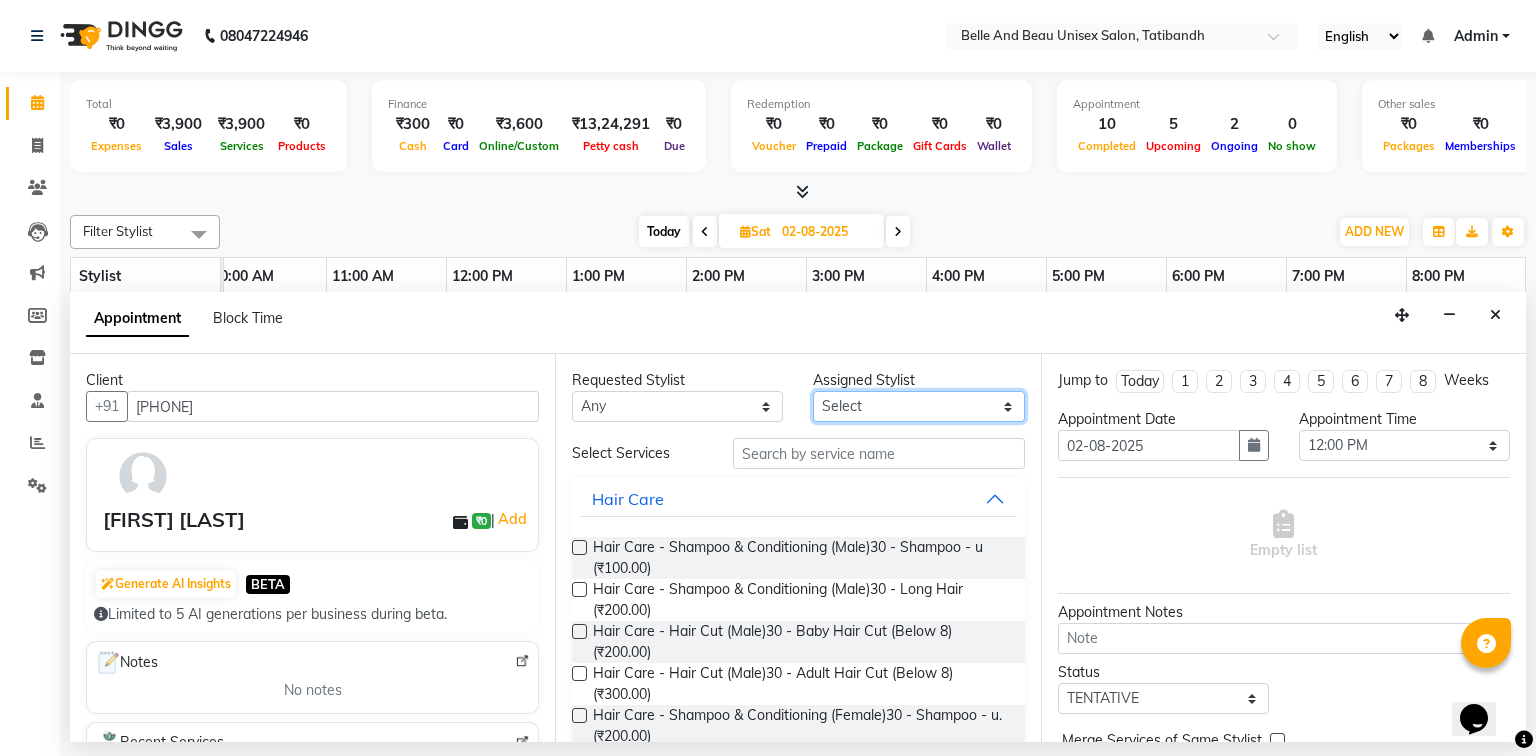 click on "Select" at bounding box center [918, 406] 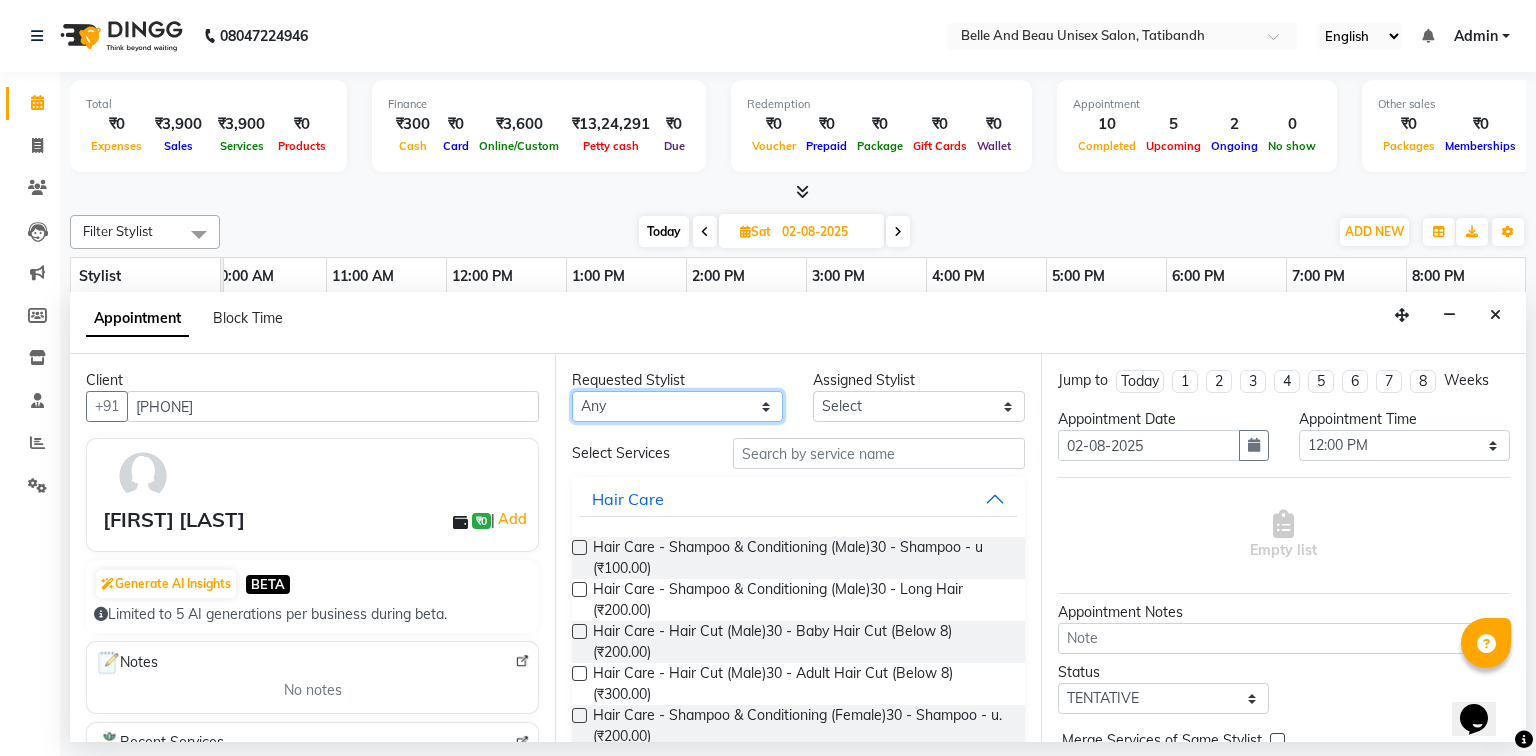 click on "Any" at bounding box center [677, 406] 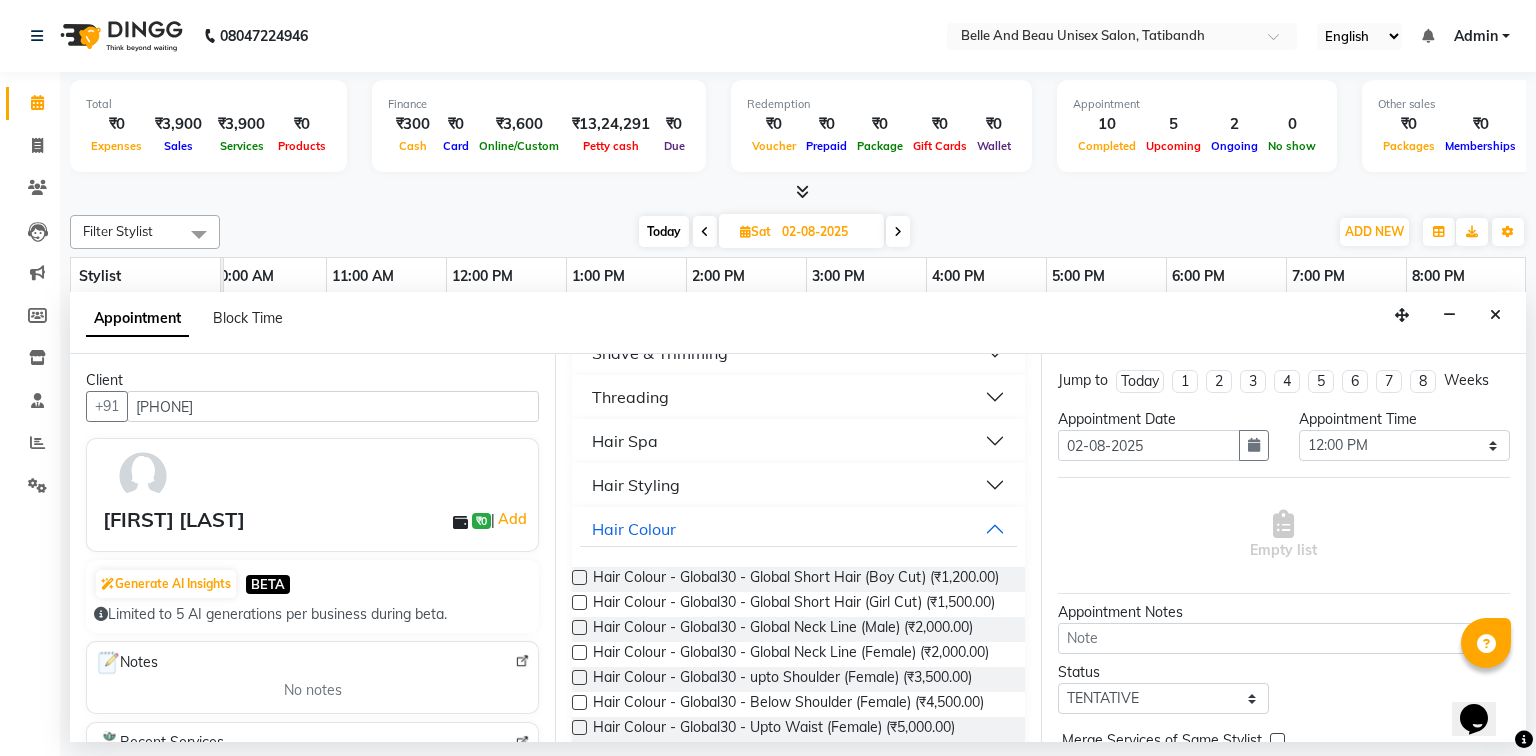 scroll, scrollTop: 640, scrollLeft: 0, axis: vertical 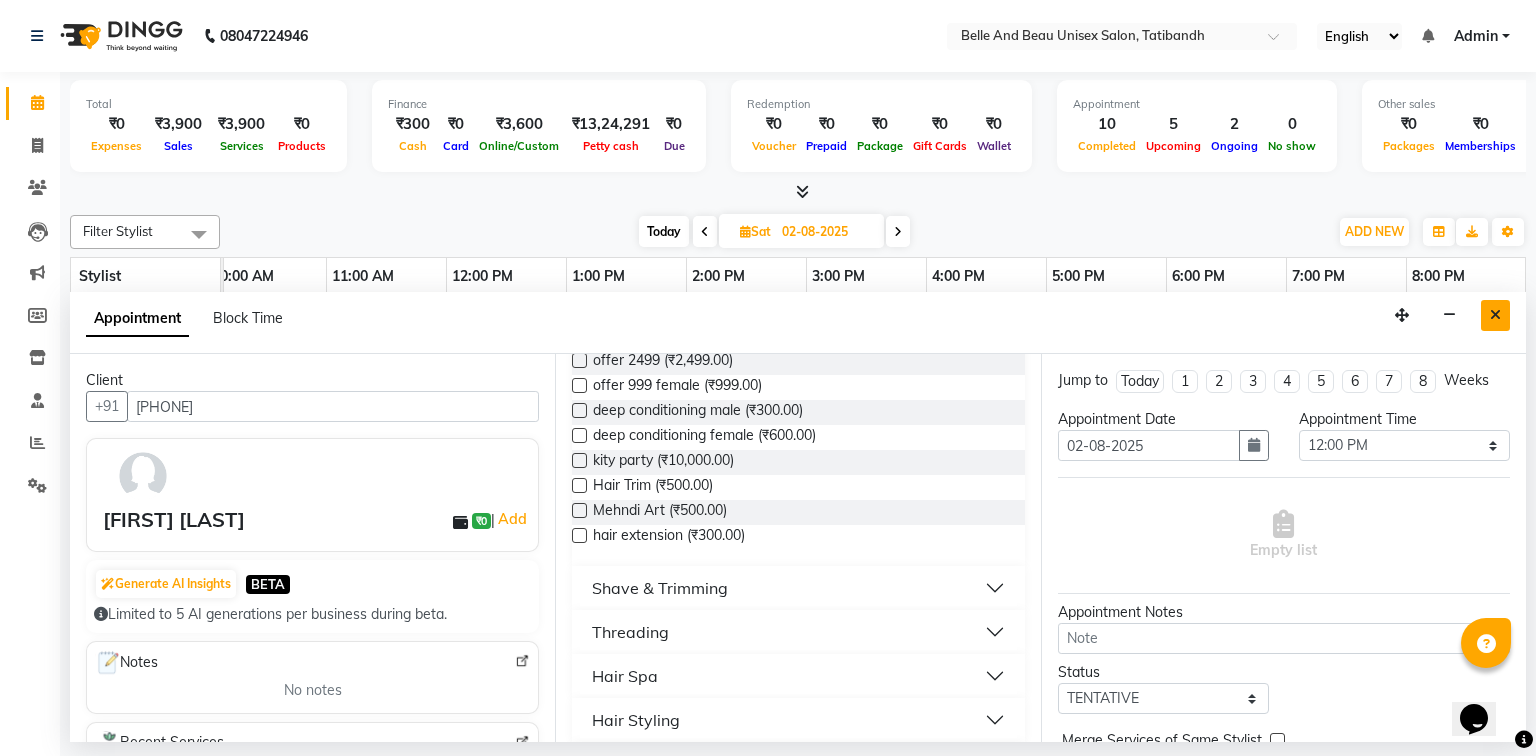click at bounding box center [1495, 315] 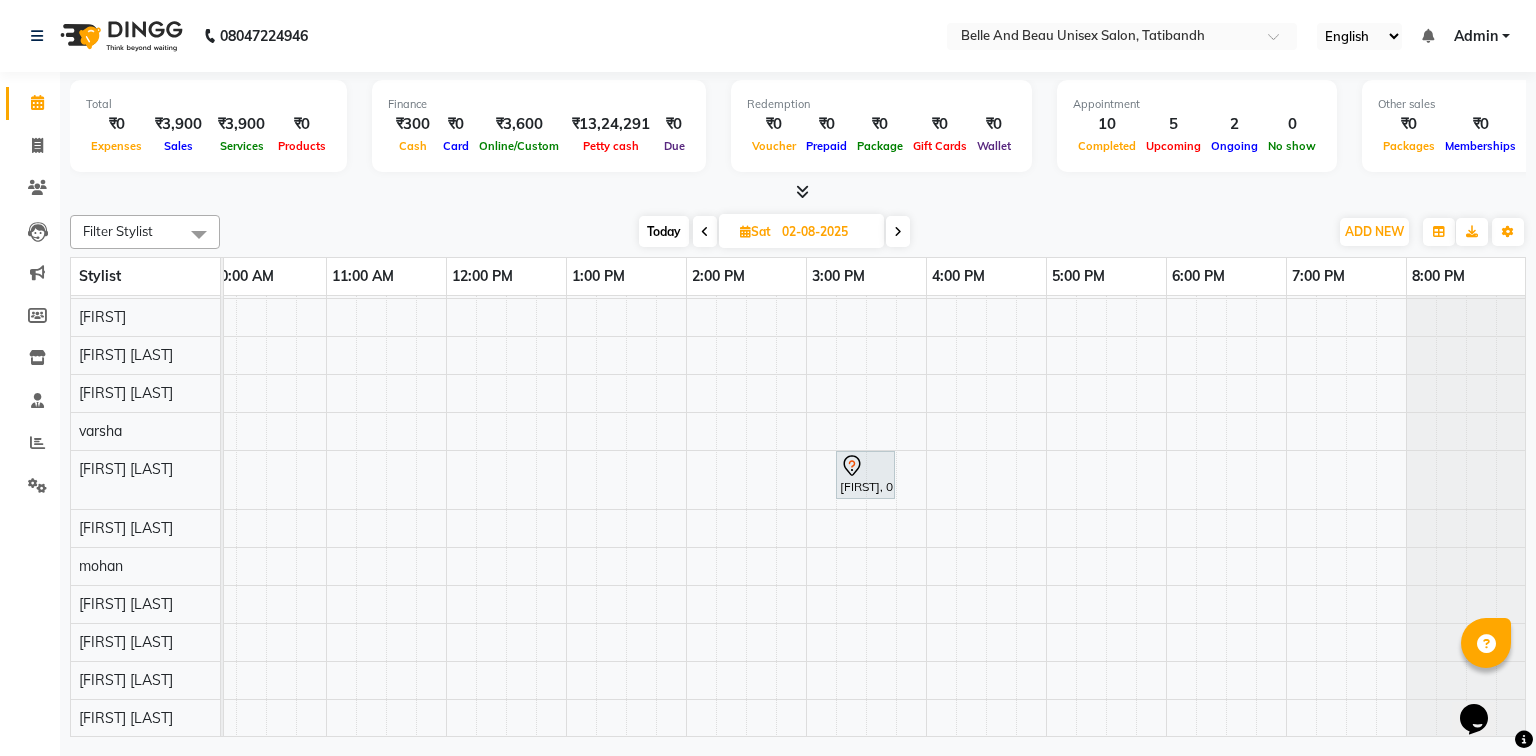 click on "[FIRST], 03:15 PM-03:45 PM, hair extension" at bounding box center [746, 499] 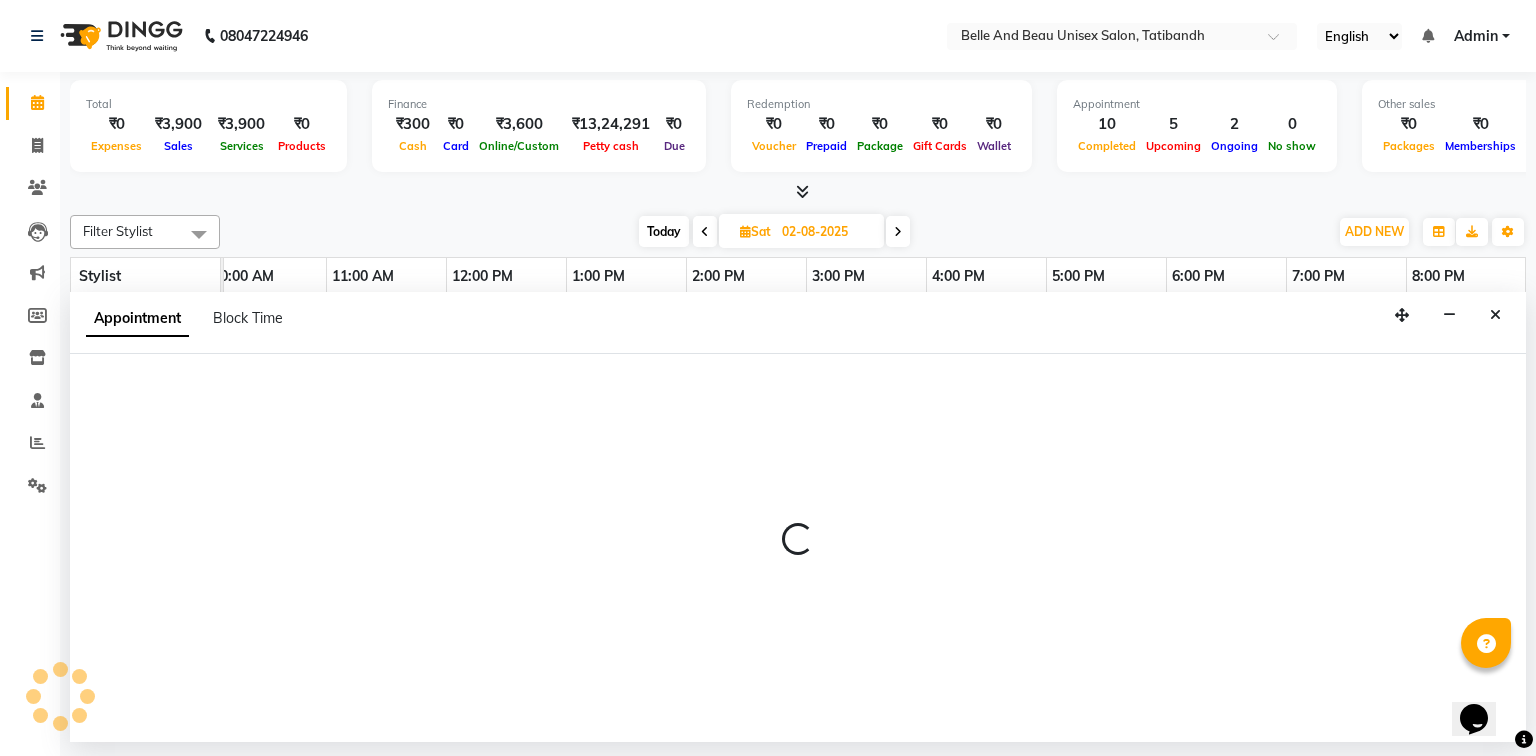 select on "83443" 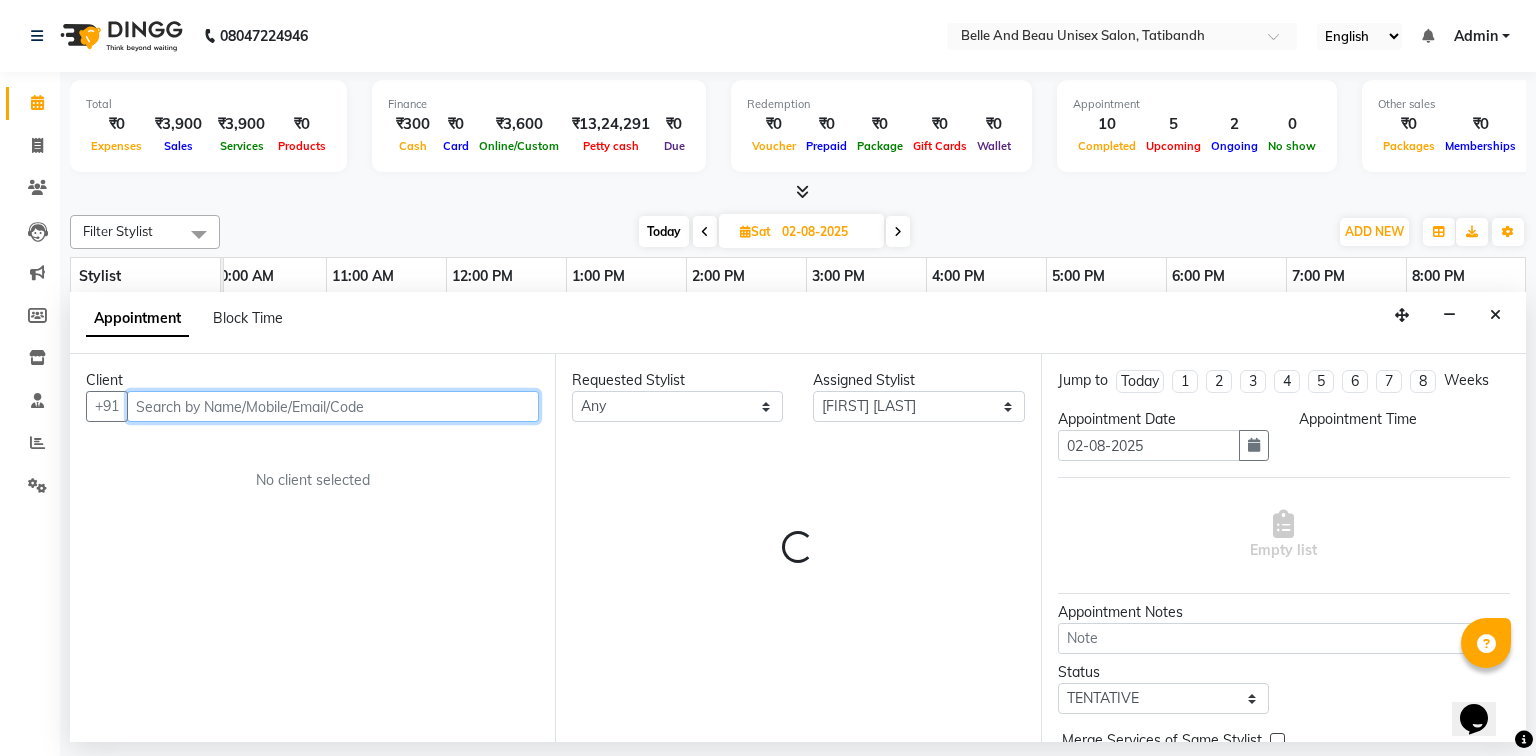 select on "720" 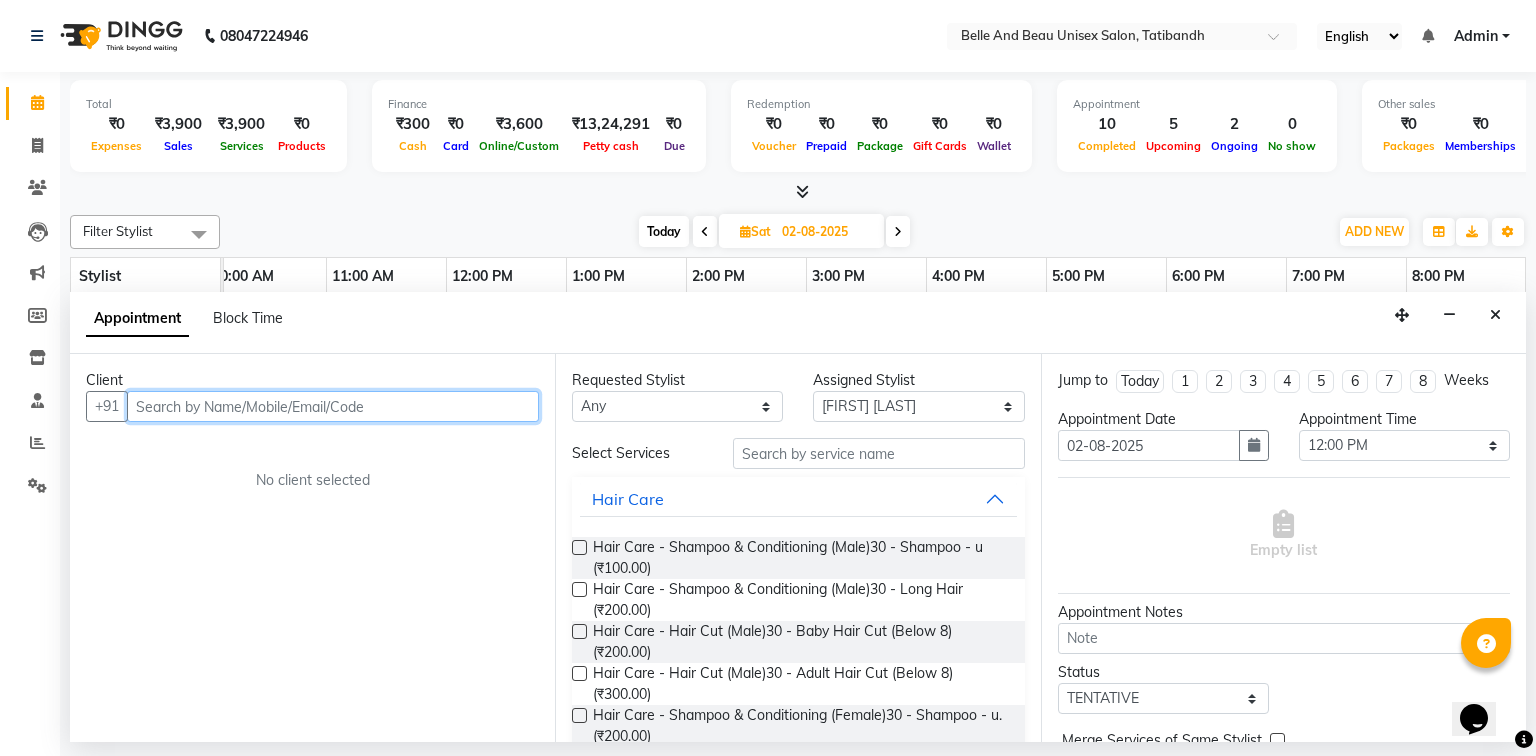 click at bounding box center [333, 406] 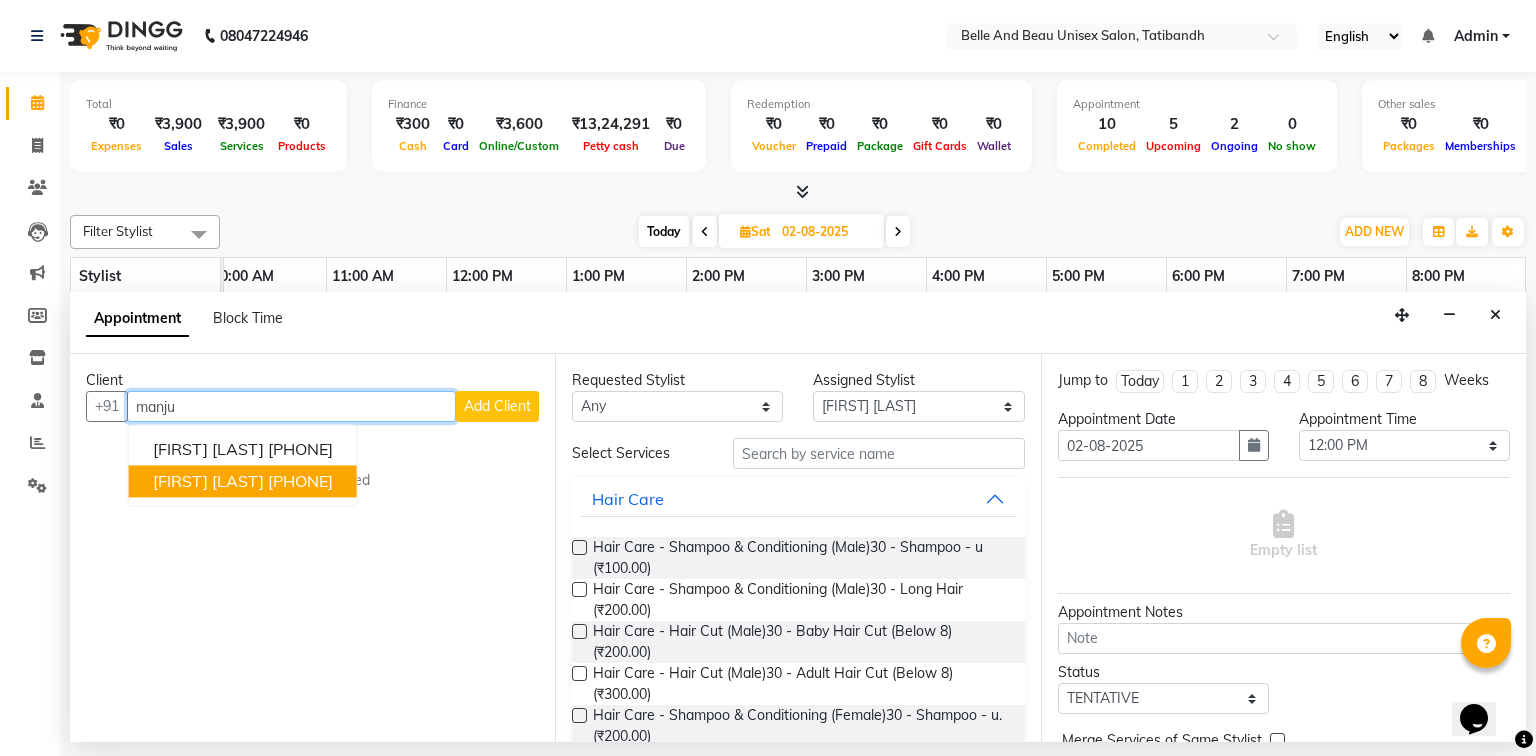 click on "[FIRST] [LAST] [PHONE]" at bounding box center [243, 482] 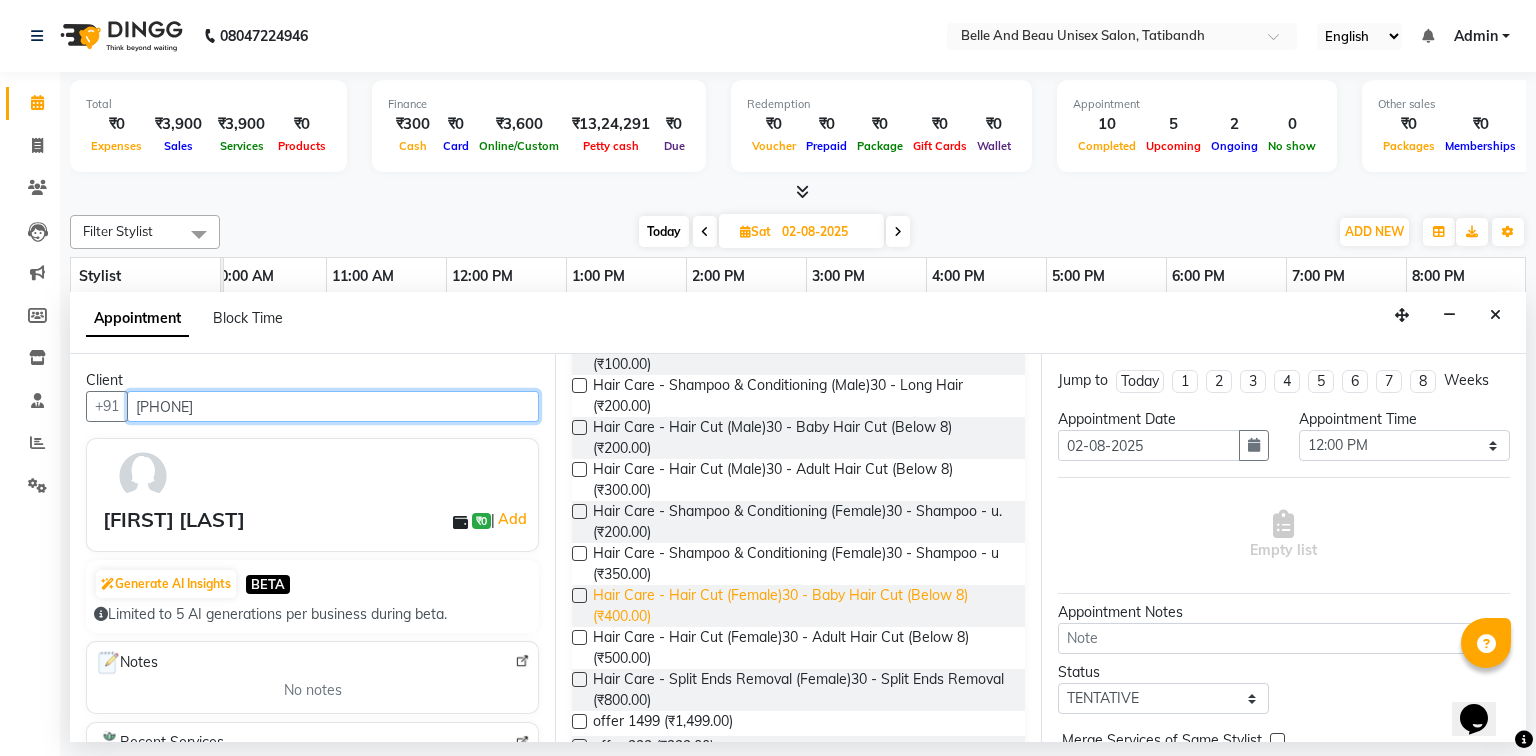 scroll, scrollTop: 240, scrollLeft: 0, axis: vertical 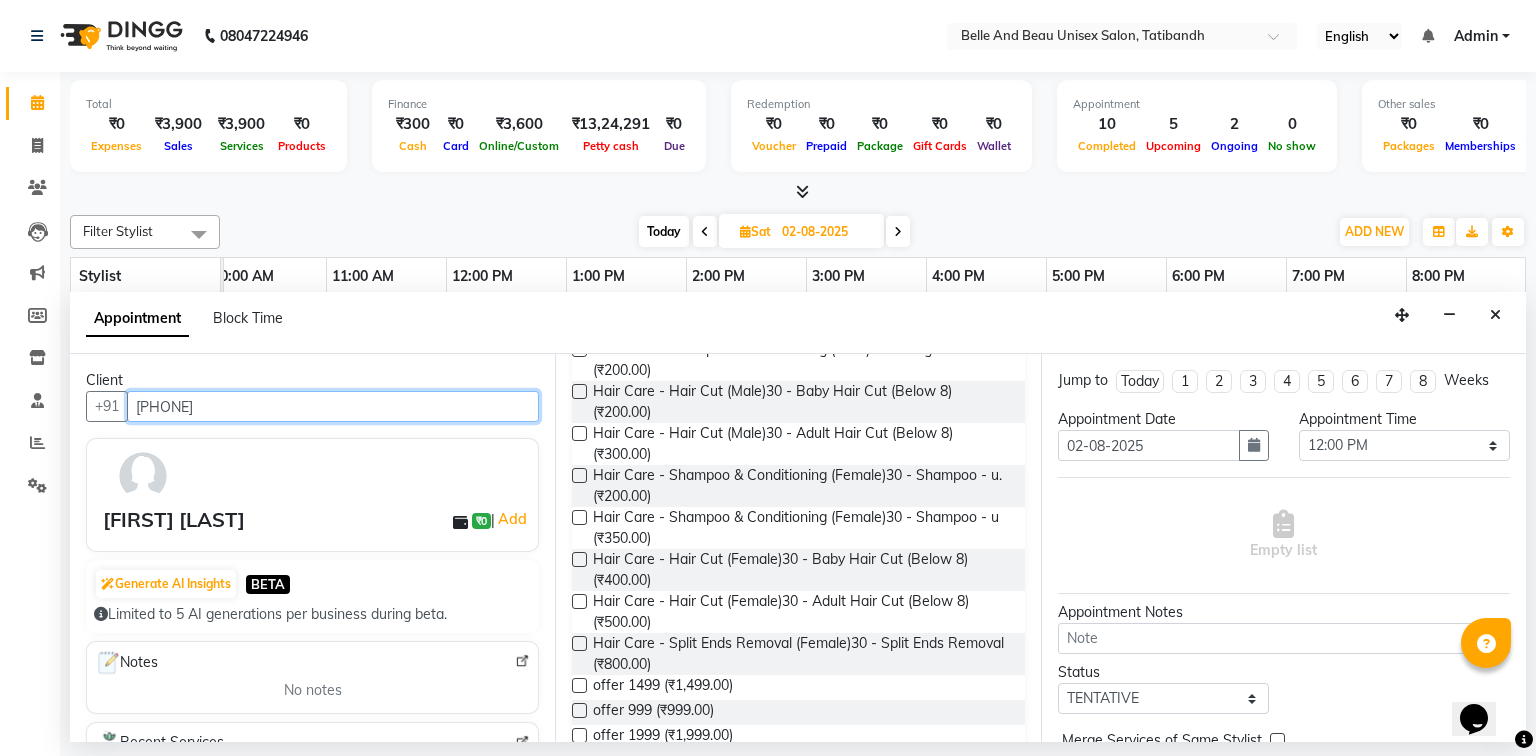 type on "[PHONE]" 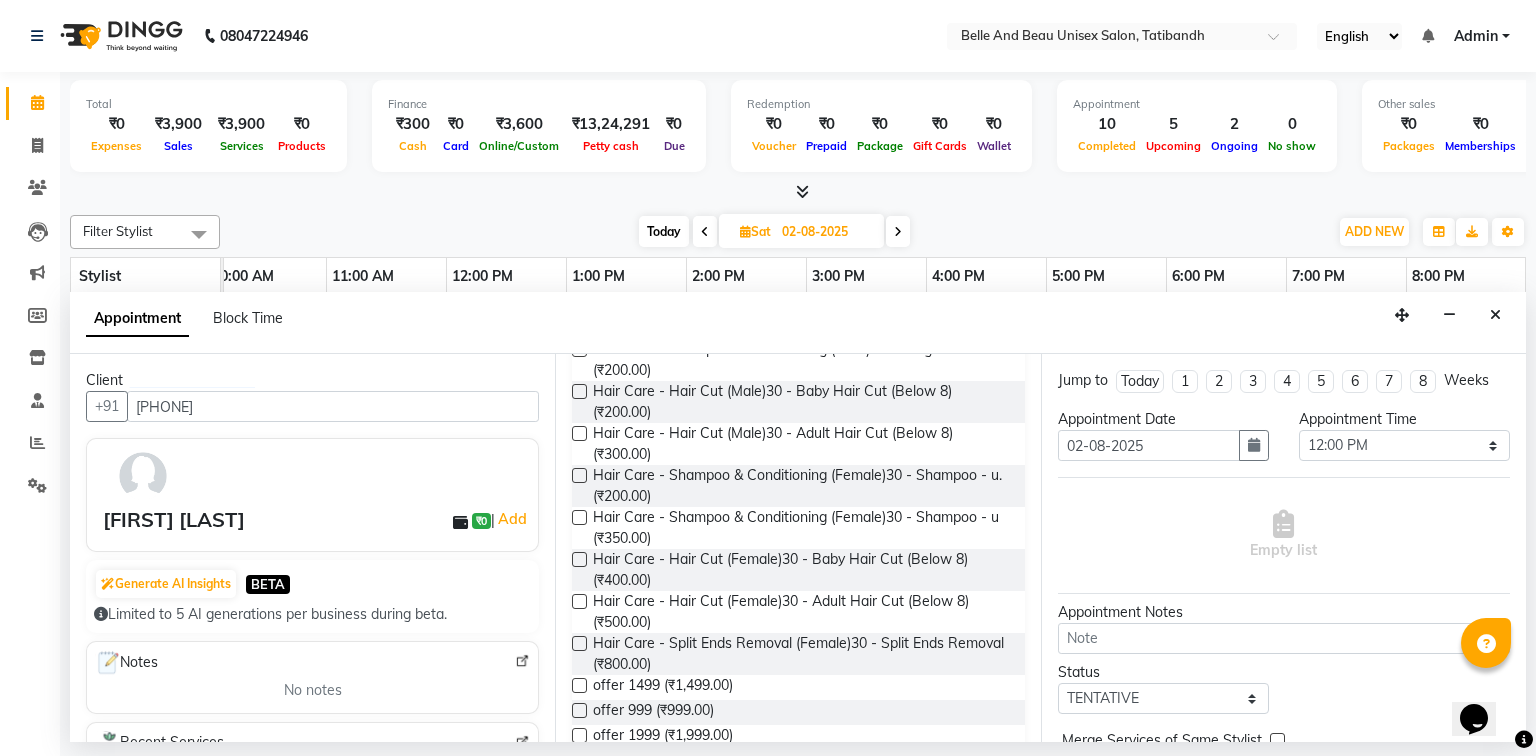 click at bounding box center [579, 601] 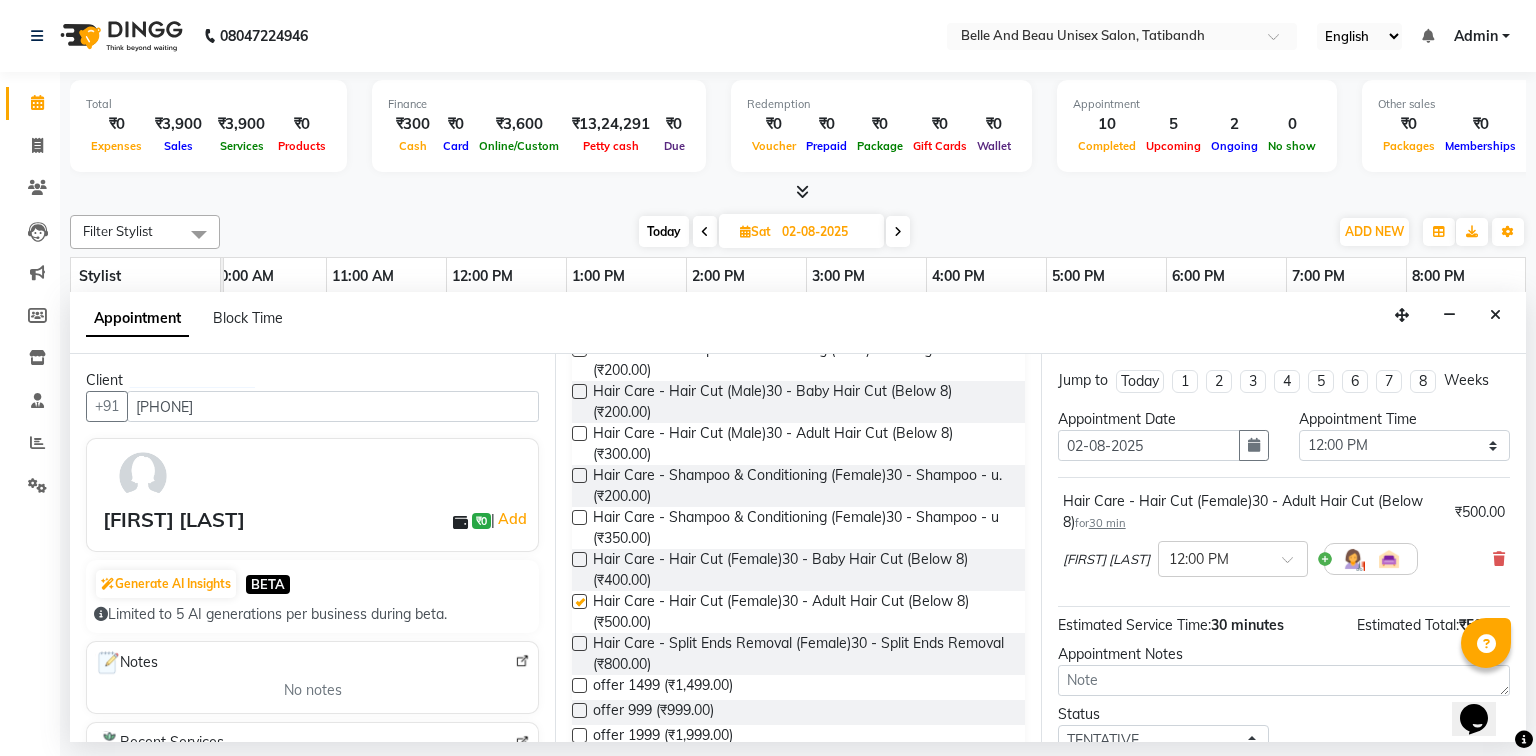 checkbox on "false" 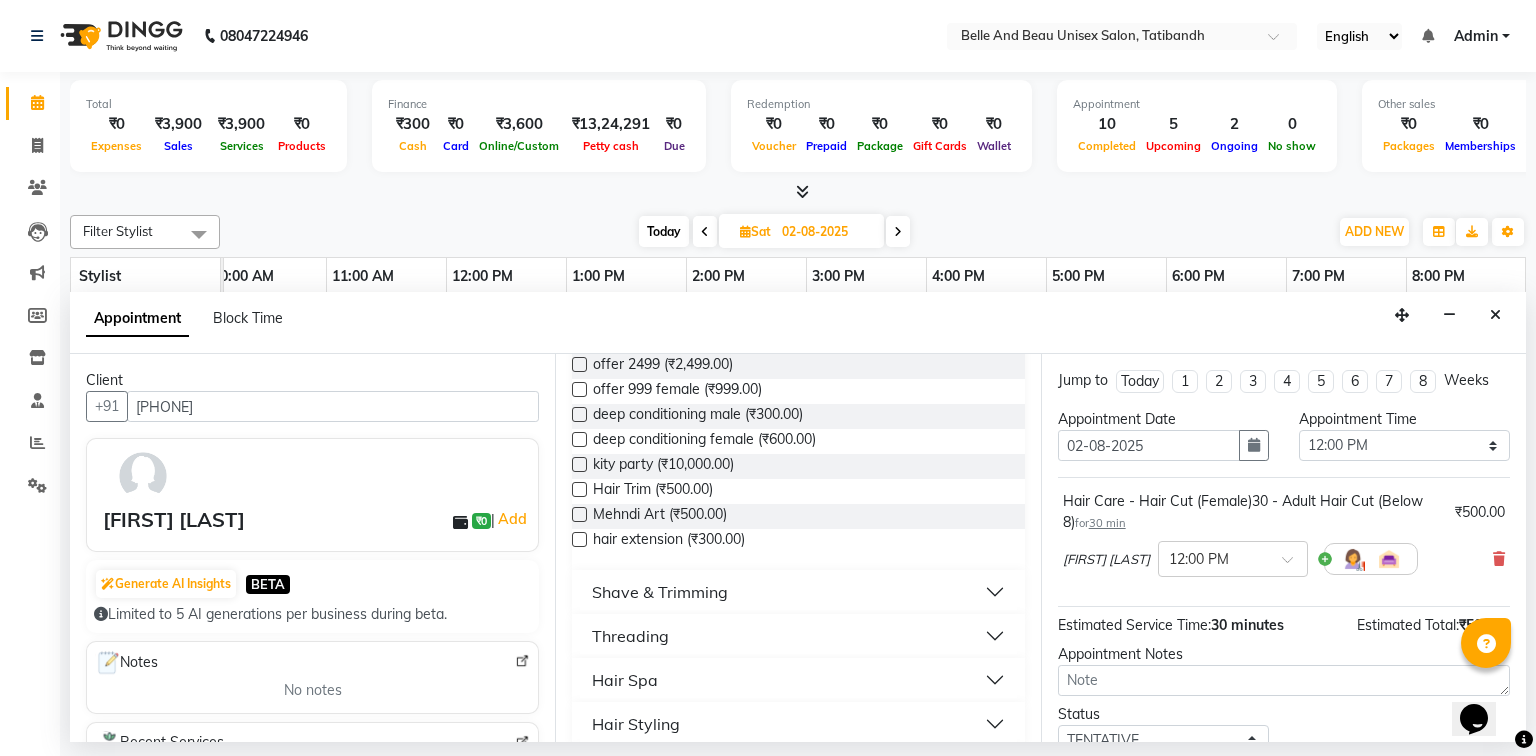 scroll, scrollTop: 720, scrollLeft: 0, axis: vertical 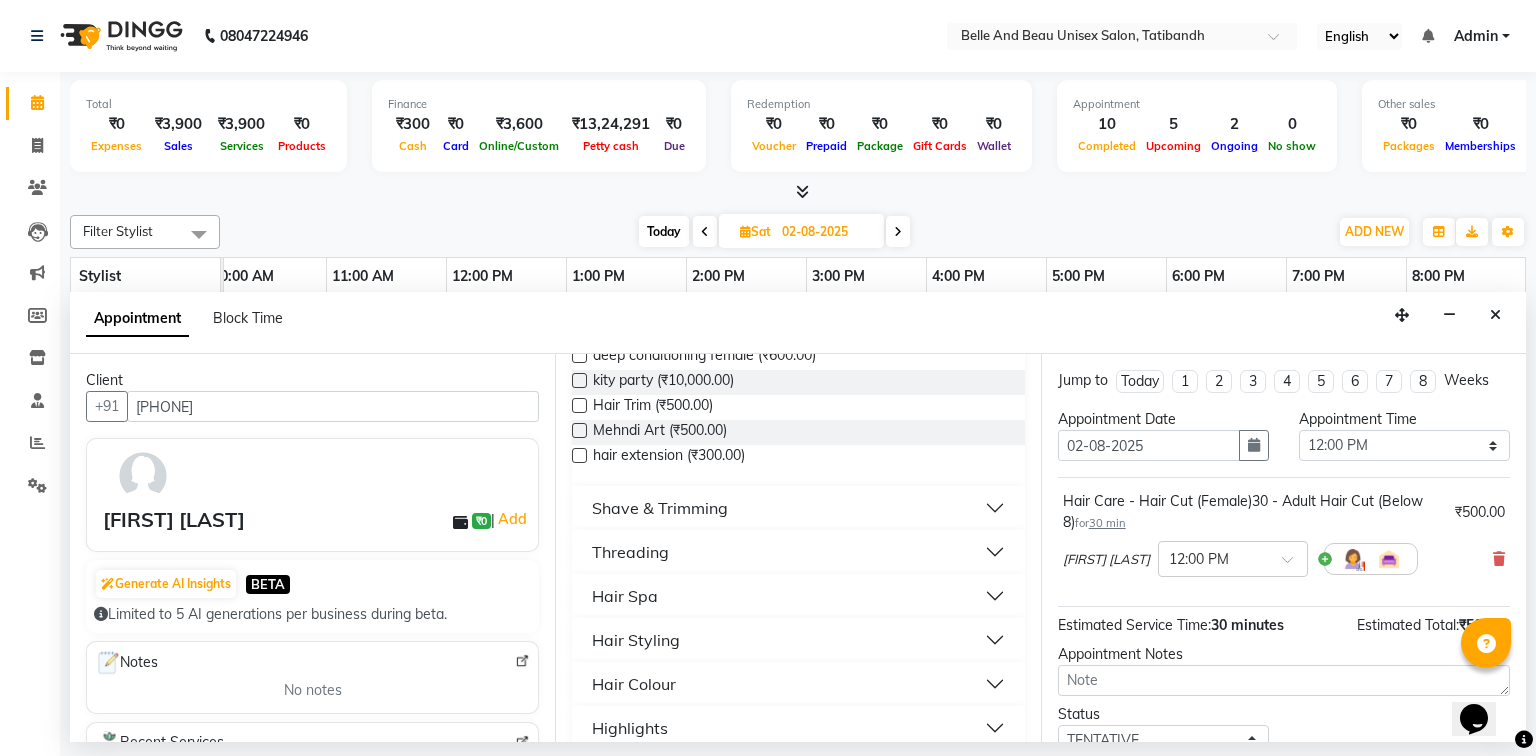 click on "Hair Colour" at bounding box center (798, 684) 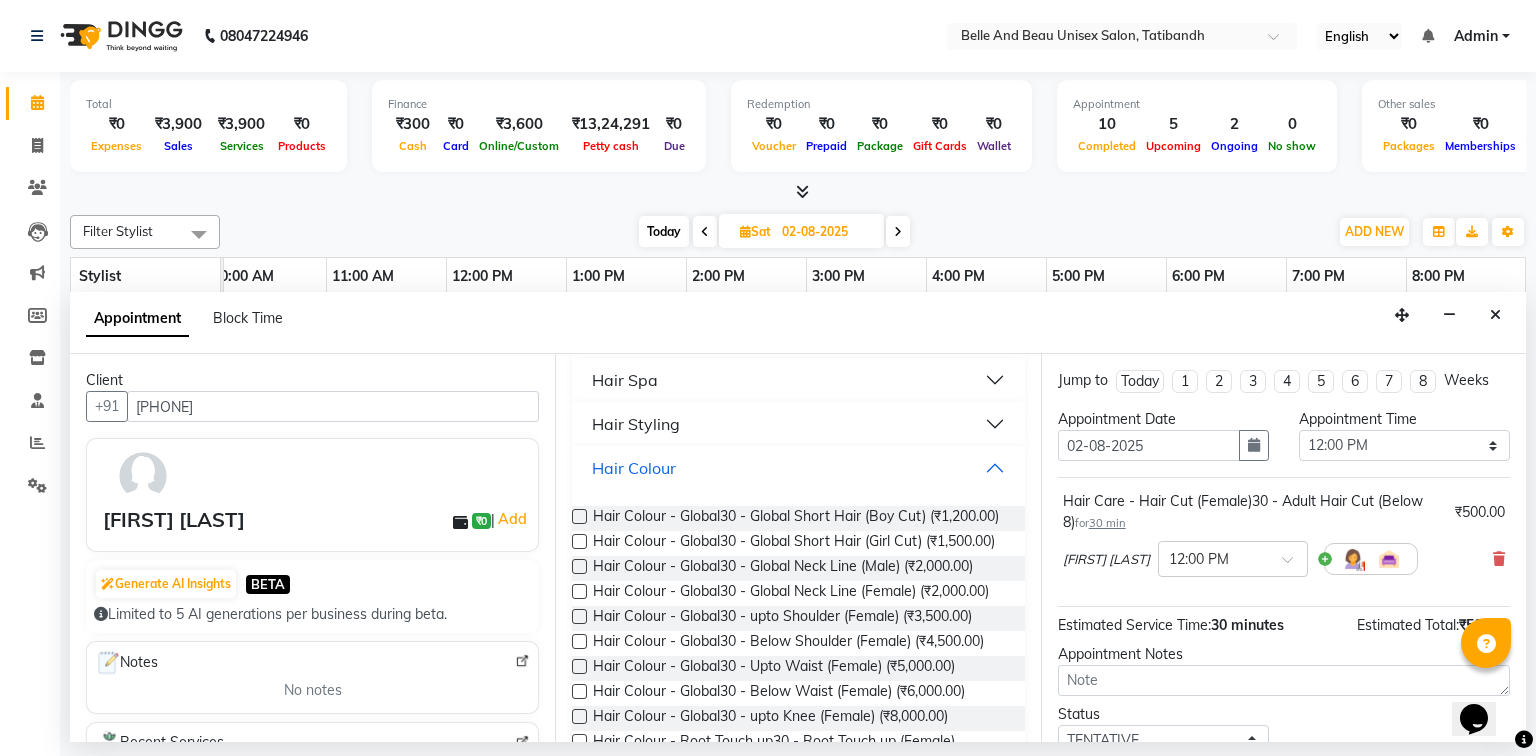 scroll, scrollTop: 1120, scrollLeft: 0, axis: vertical 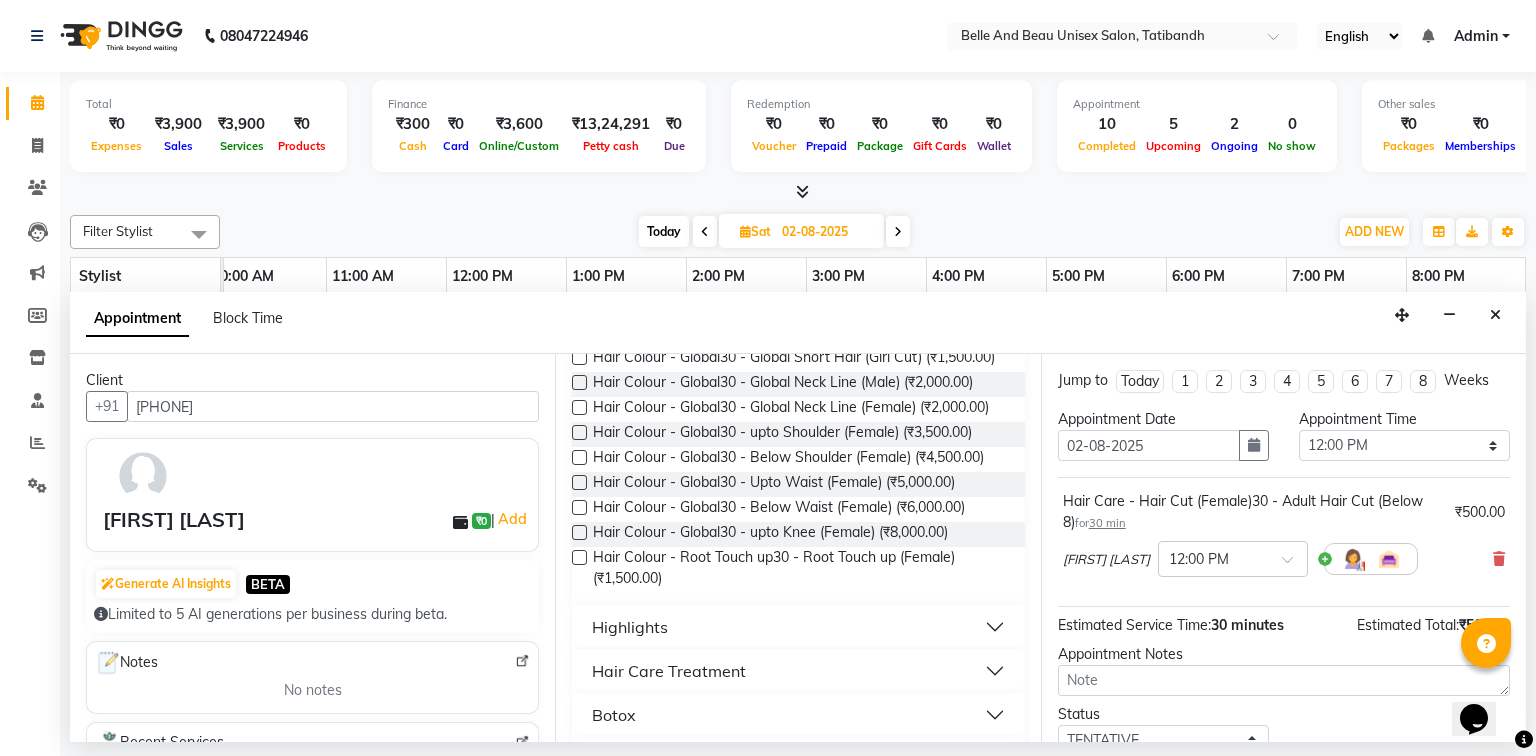 click at bounding box center (579, 557) 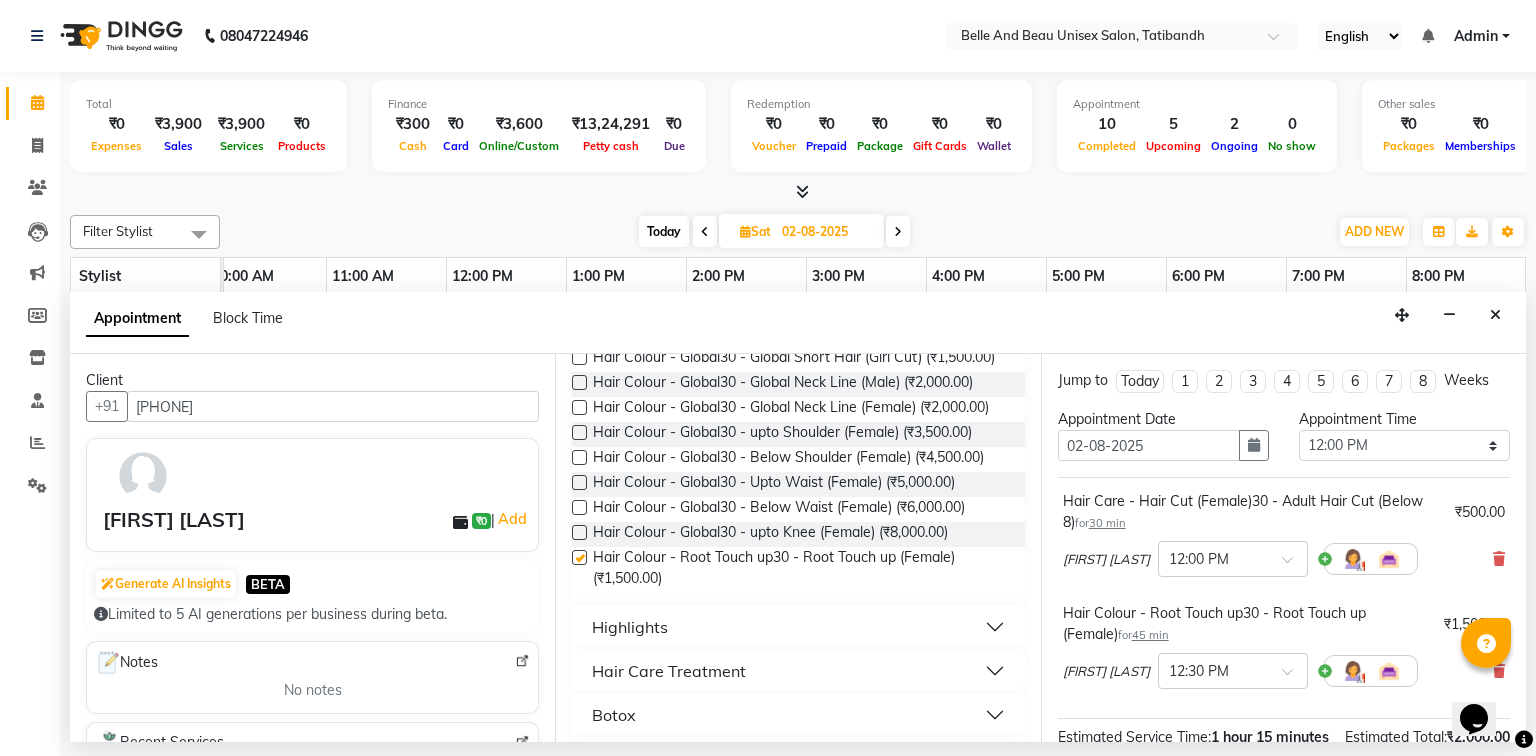 checkbox on "false" 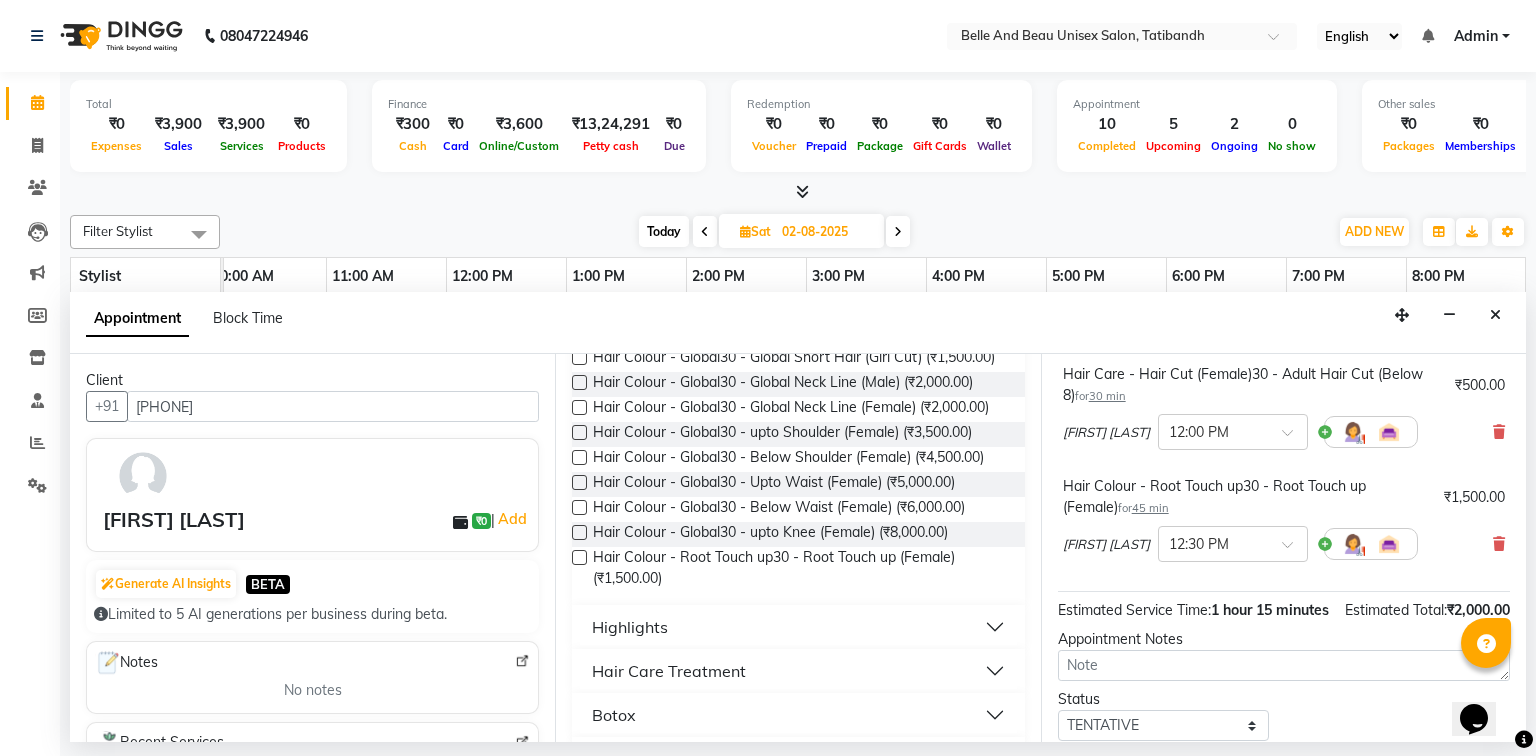 scroll, scrollTop: 272, scrollLeft: 0, axis: vertical 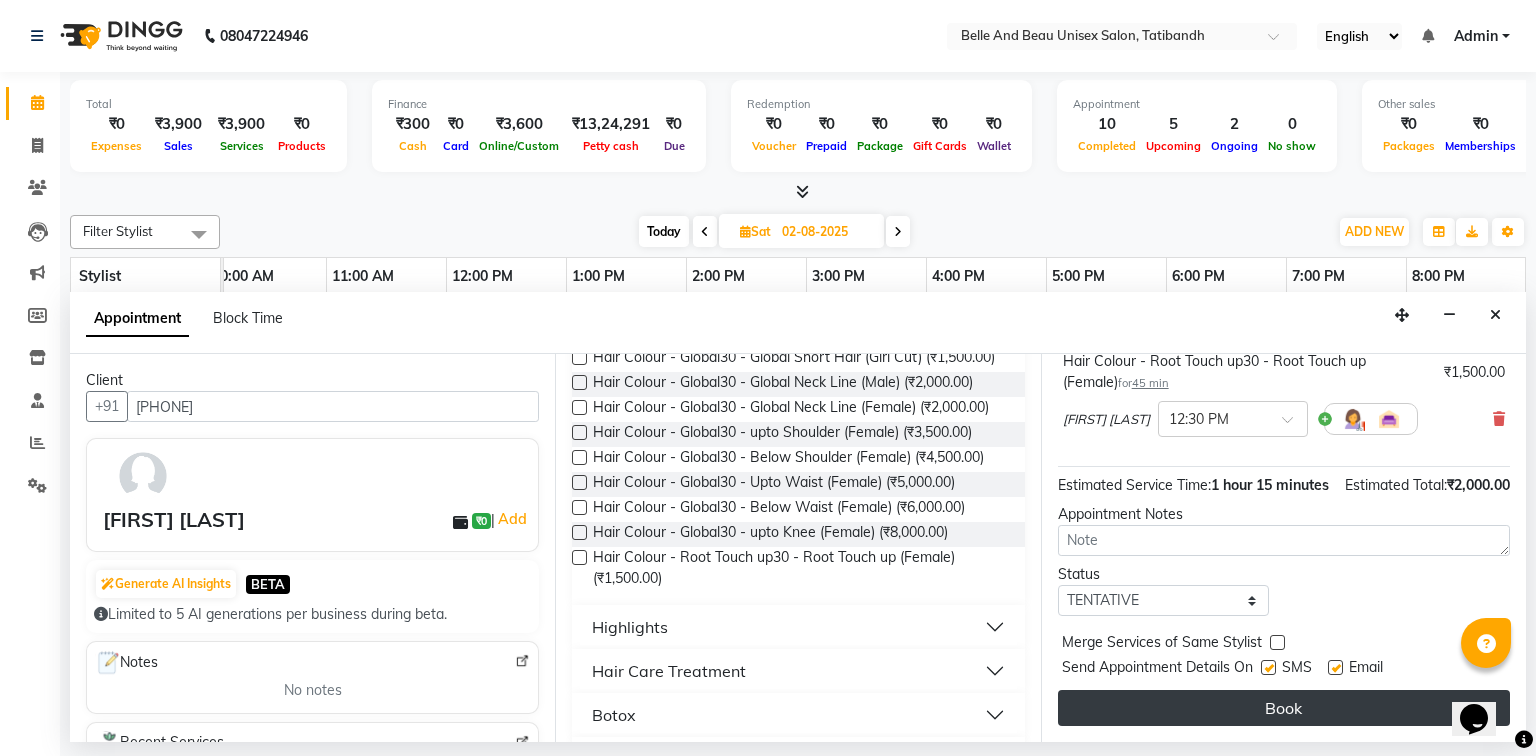 click on "Book" at bounding box center (1284, 708) 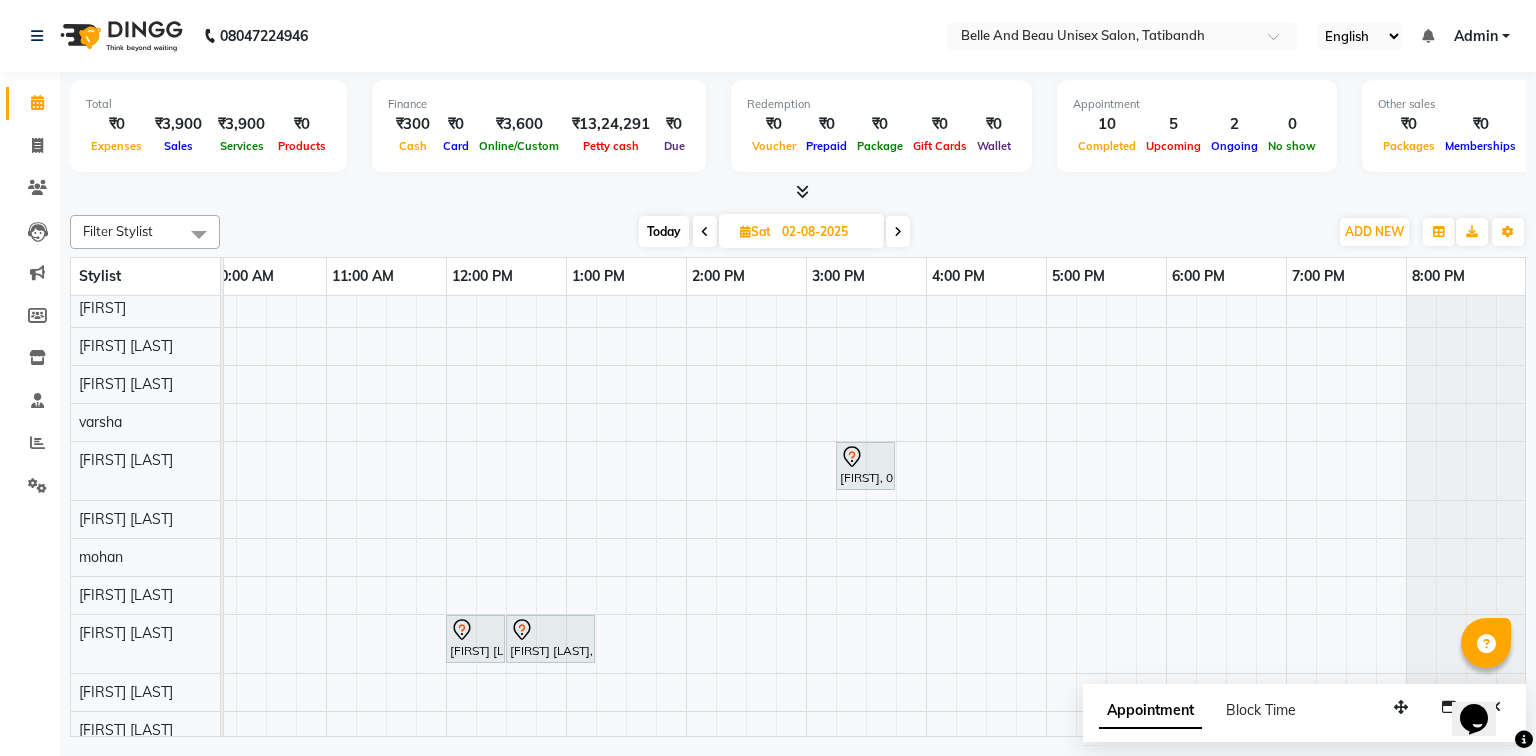 click on "02-08-2025" at bounding box center (826, 232) 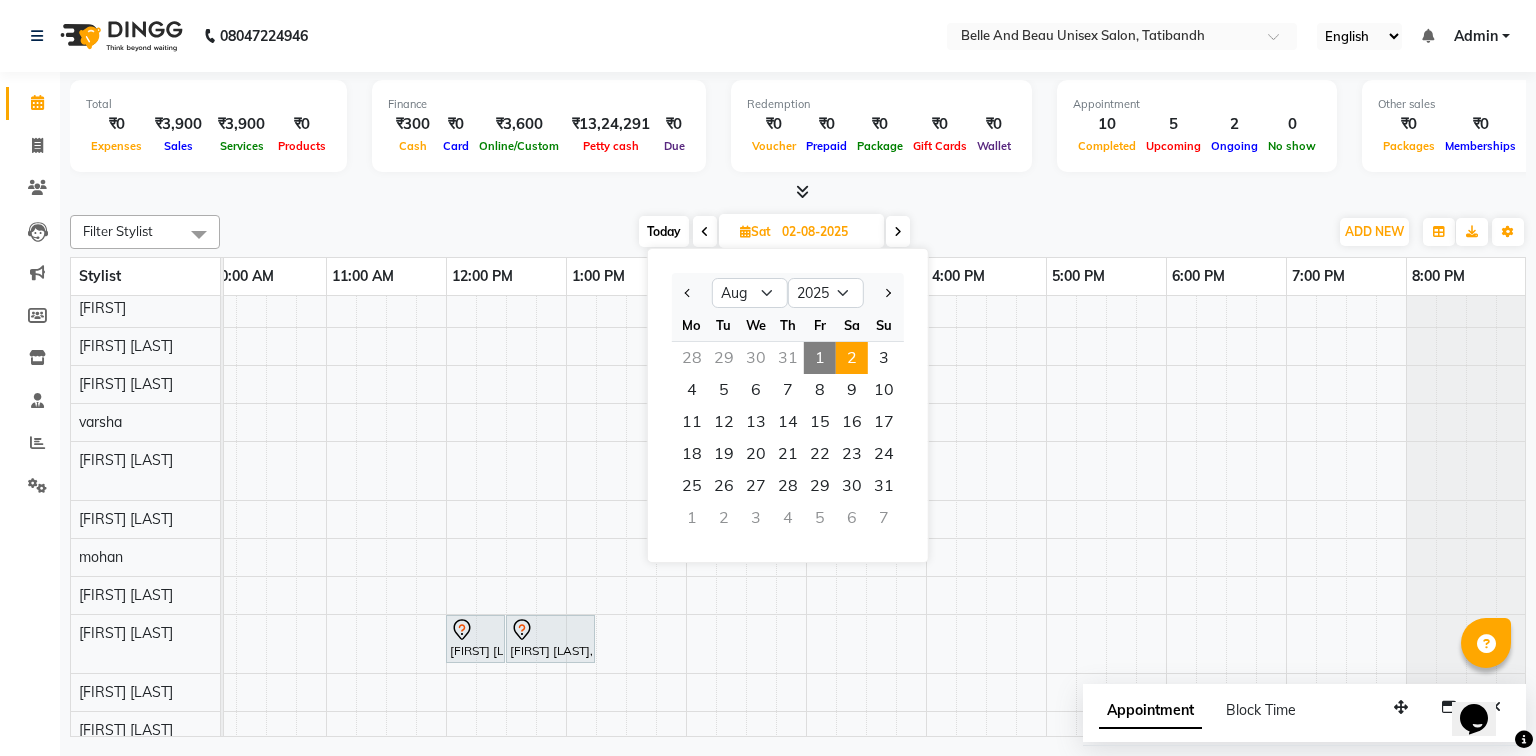 click on "Today" at bounding box center (664, 231) 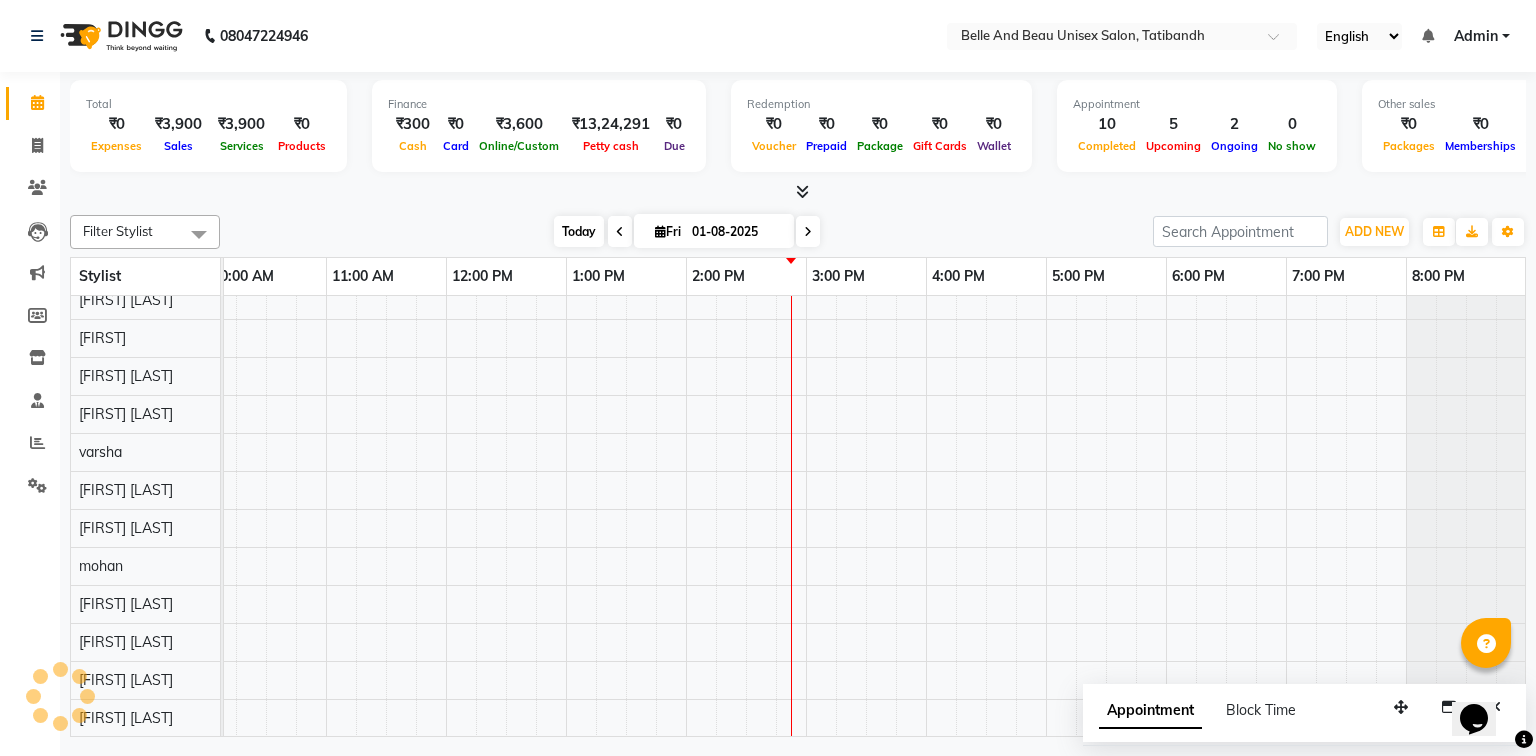 scroll, scrollTop: 0, scrollLeft: 258, axis: horizontal 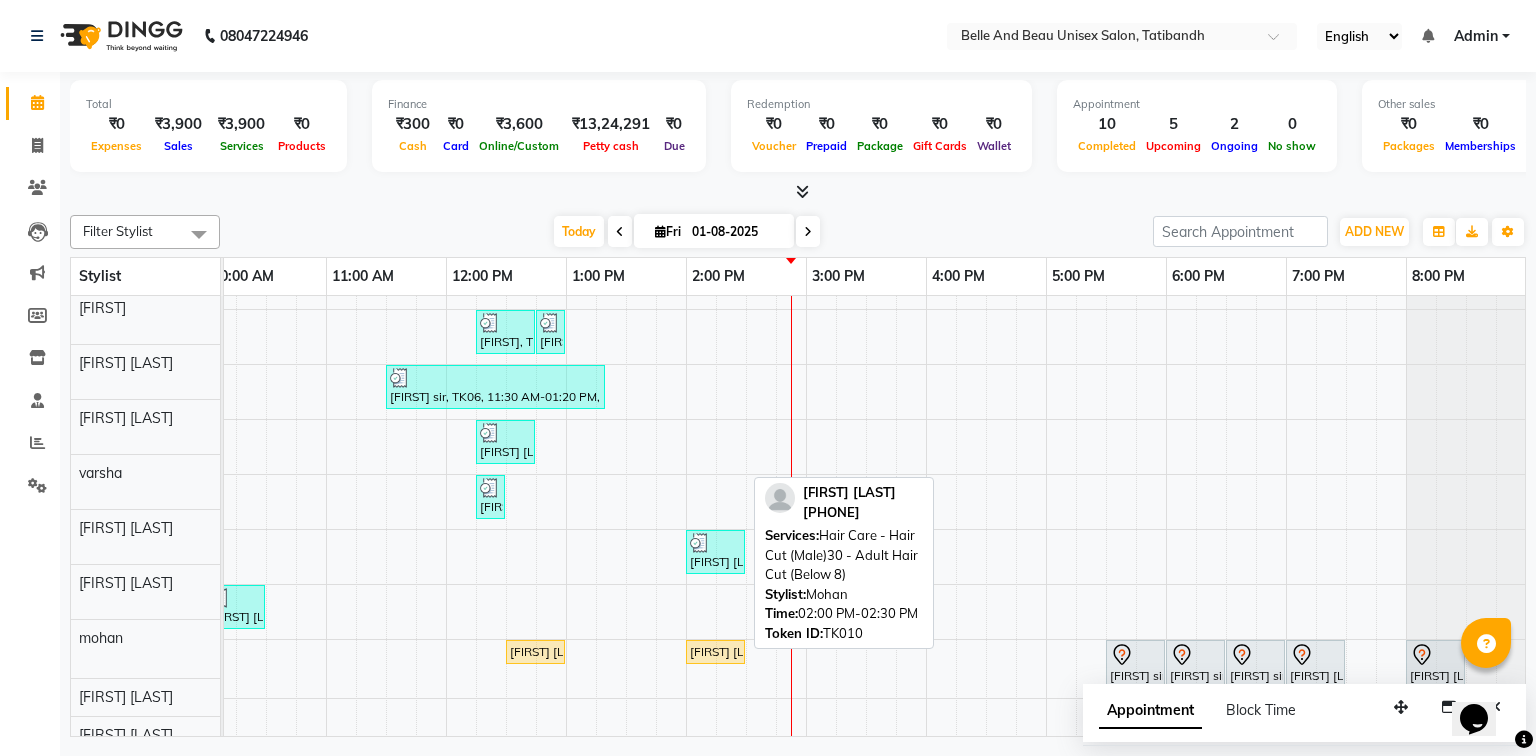 click on "[FIRST] [LAST], TK10, 02:00 PM-02:30 PM, Hair Care - Hair Cut (Male)30 - Adult Hair Cut (Below 8)" at bounding box center (715, 652) 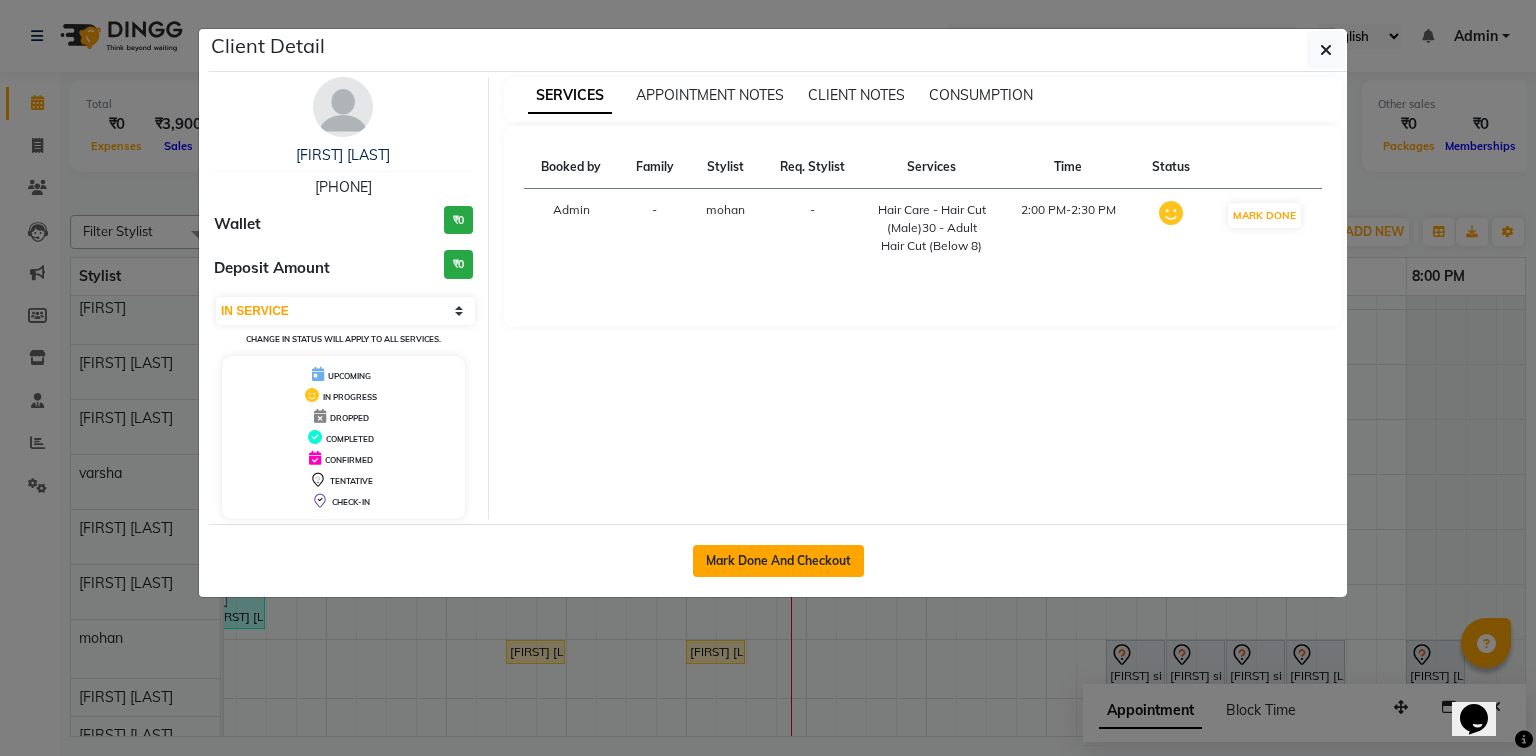click on "Mark Done And Checkout" 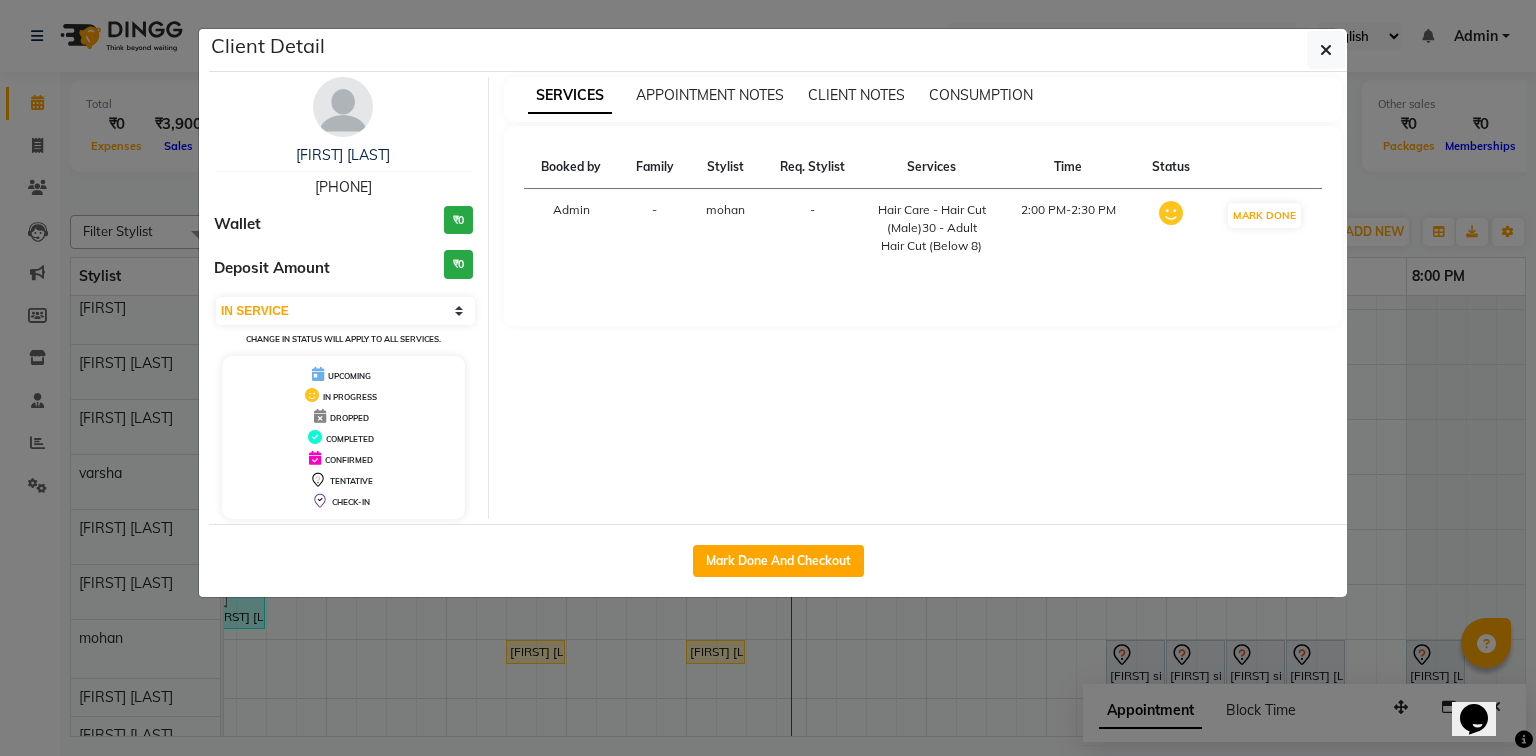 select on "7066" 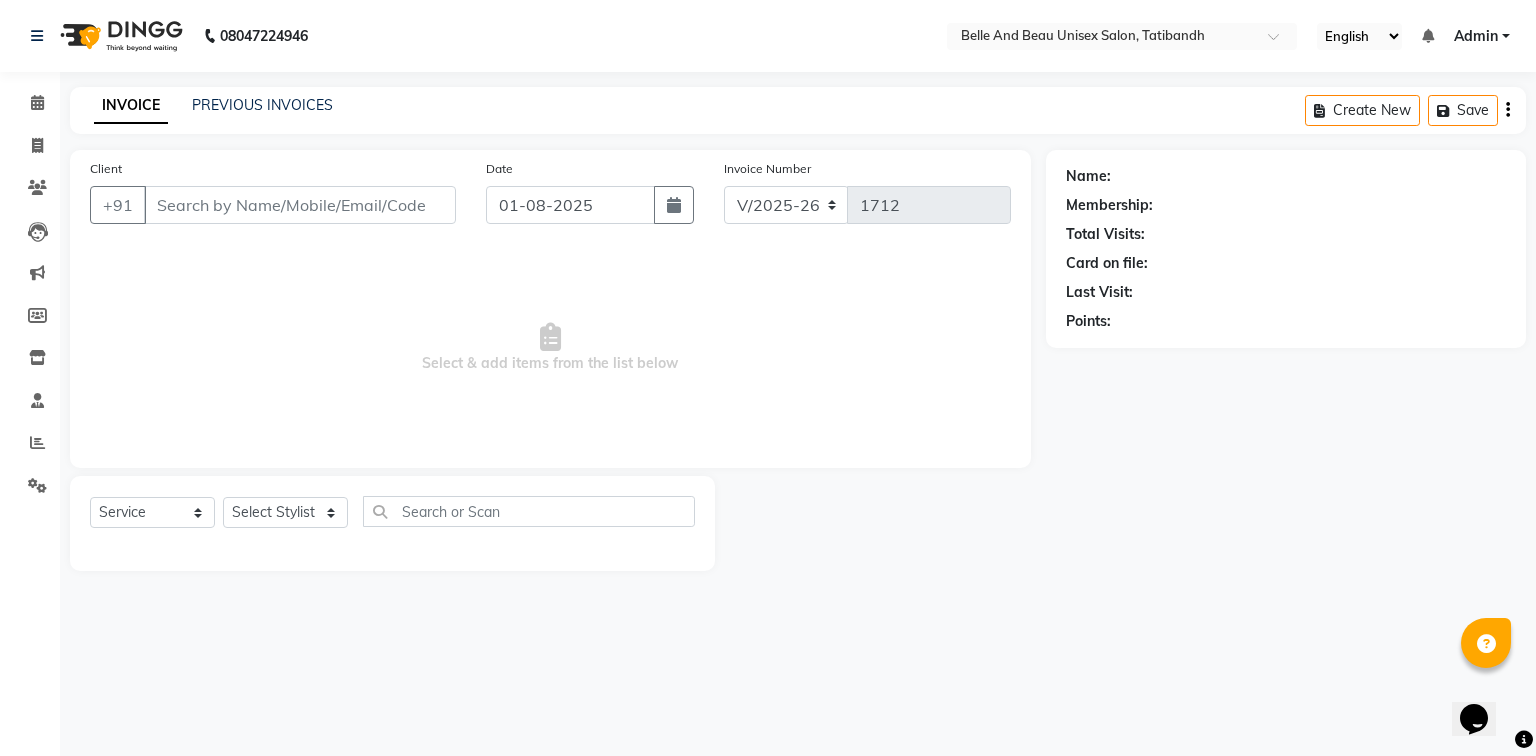 type on "[PHONE]" 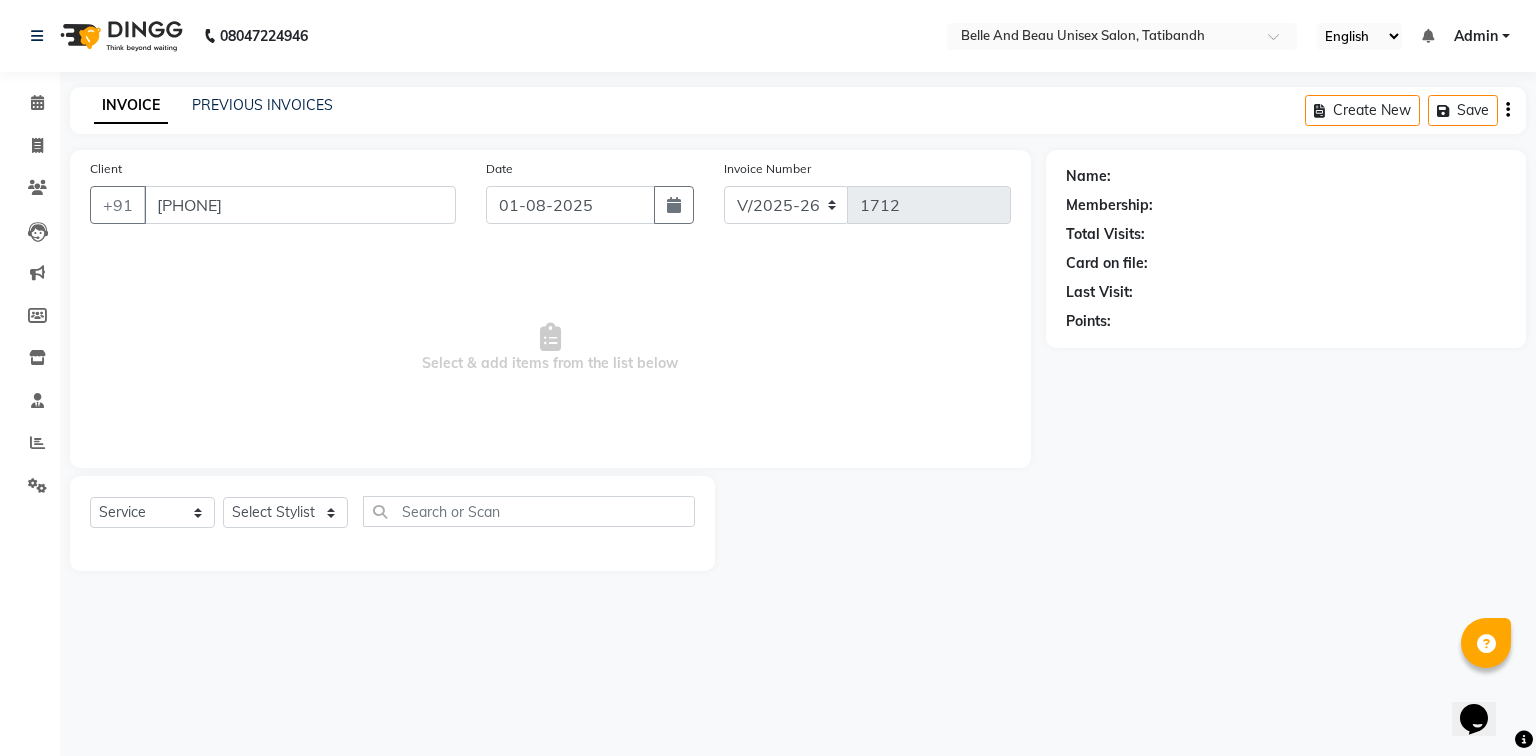 select on "65137" 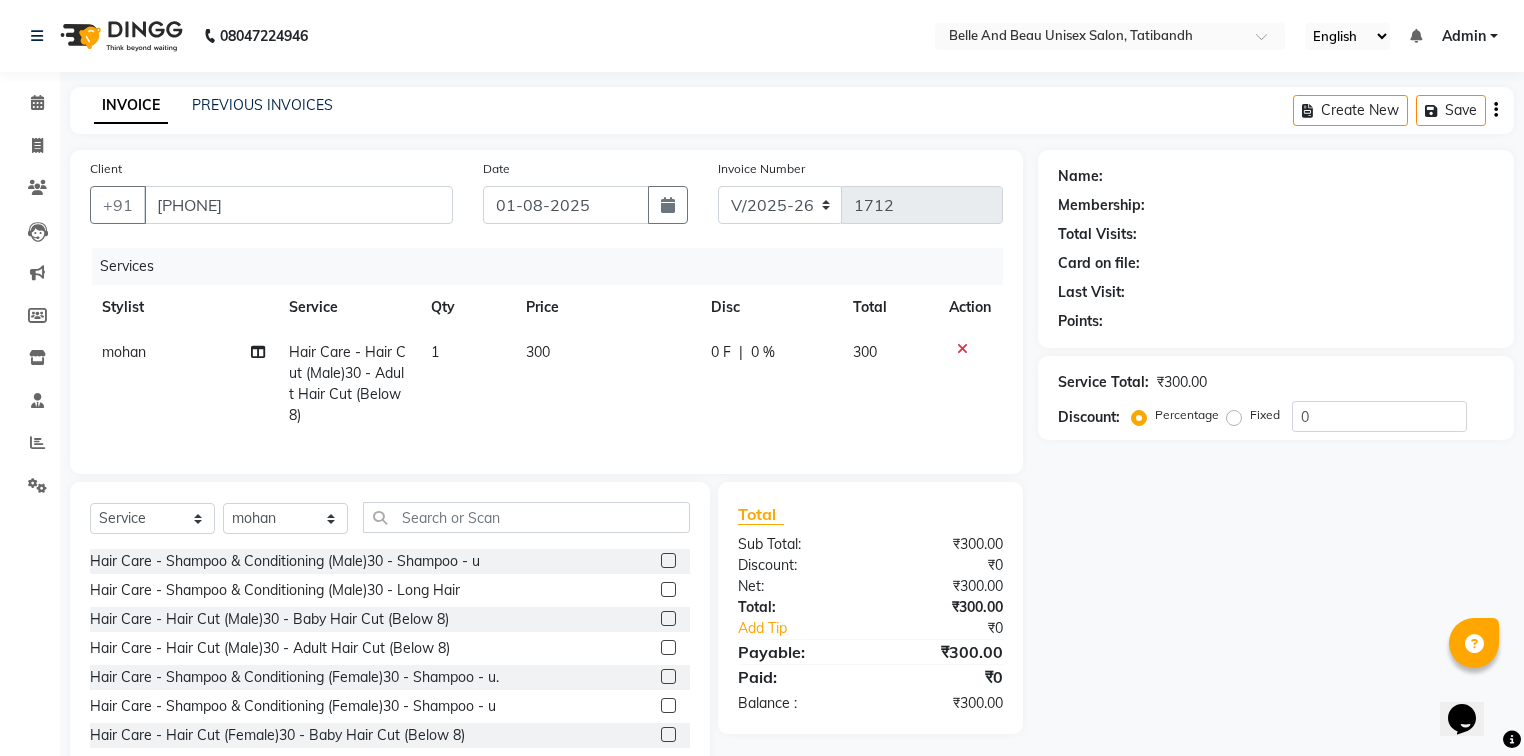 select on "1: Object" 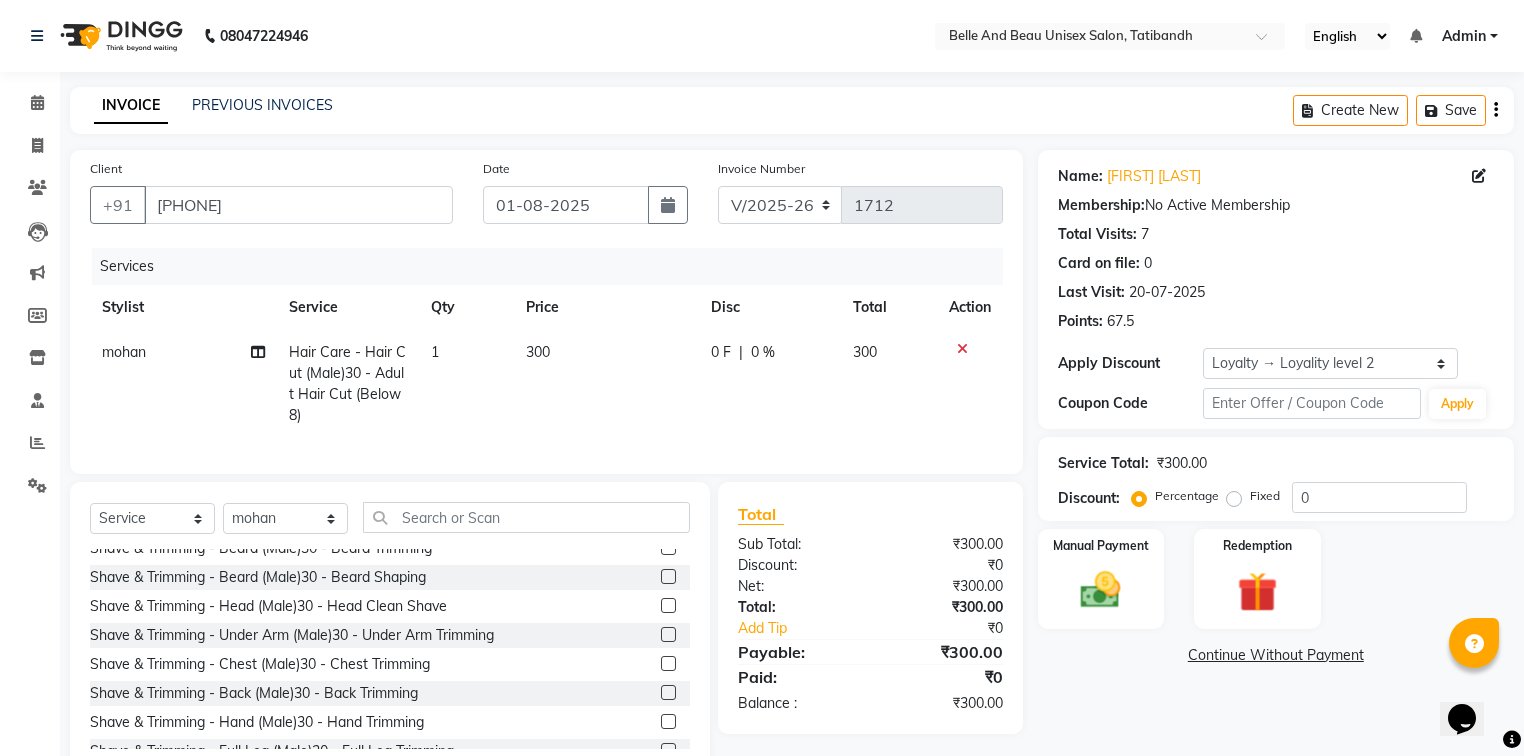 scroll, scrollTop: 640, scrollLeft: 0, axis: vertical 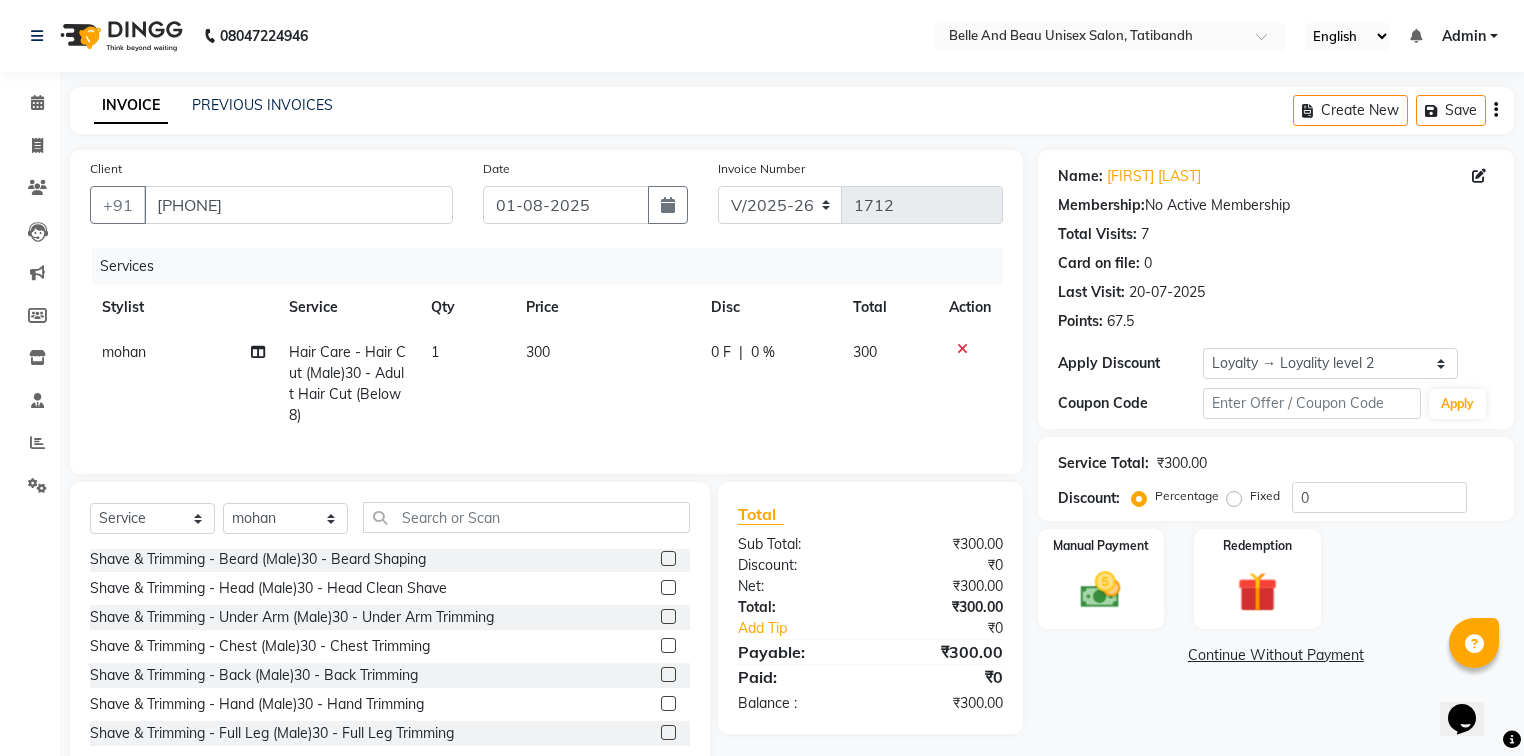click 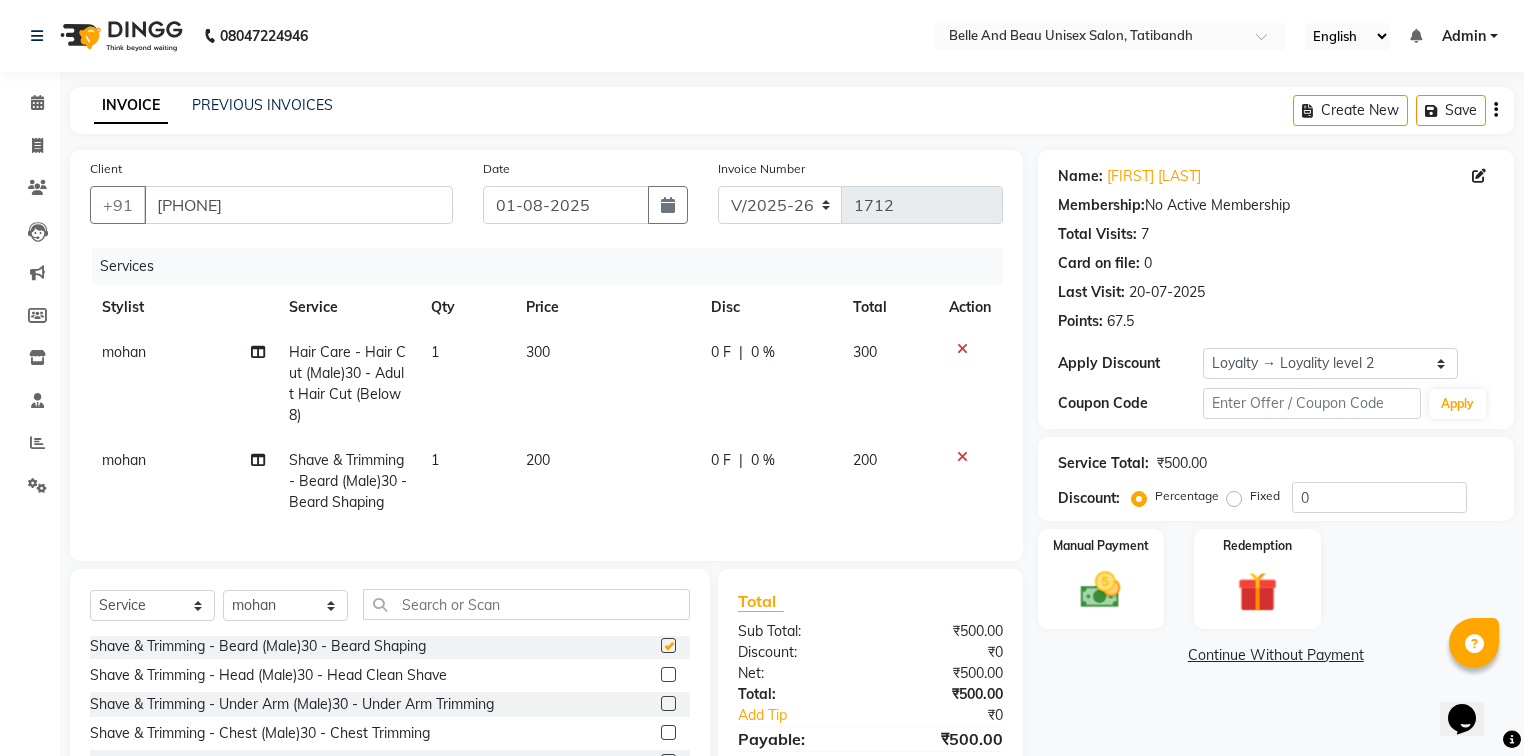 checkbox on "false" 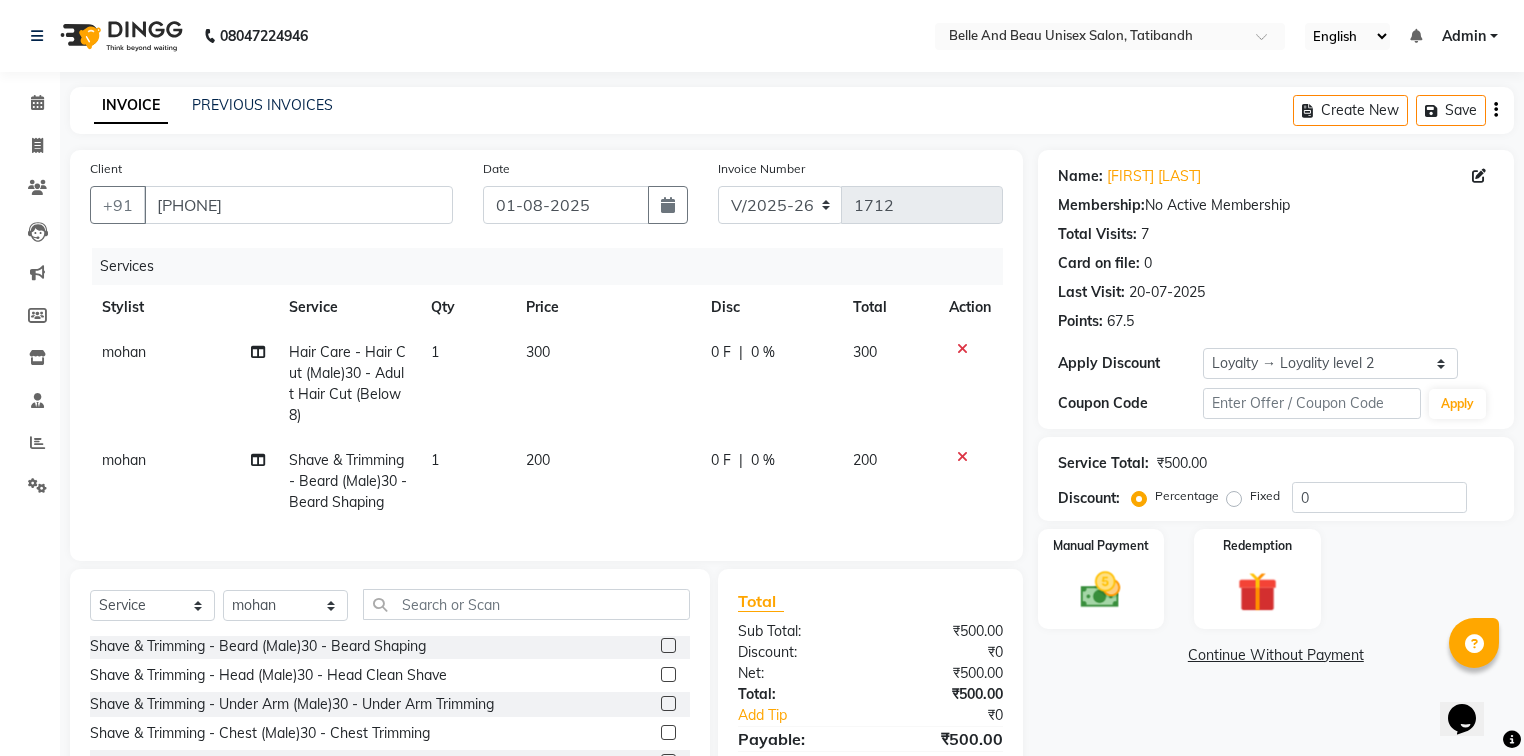 scroll, scrollTop: 80, scrollLeft: 0, axis: vertical 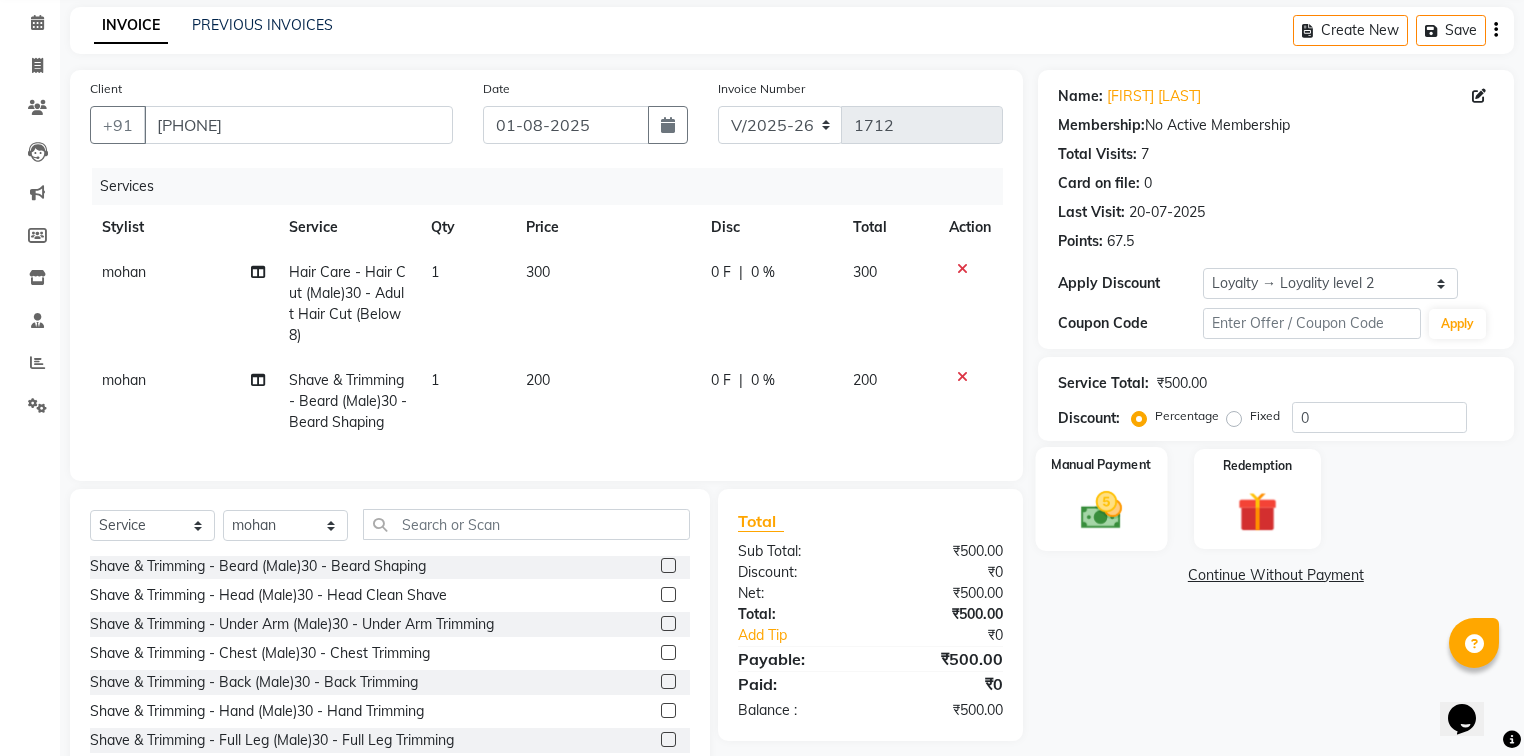 click 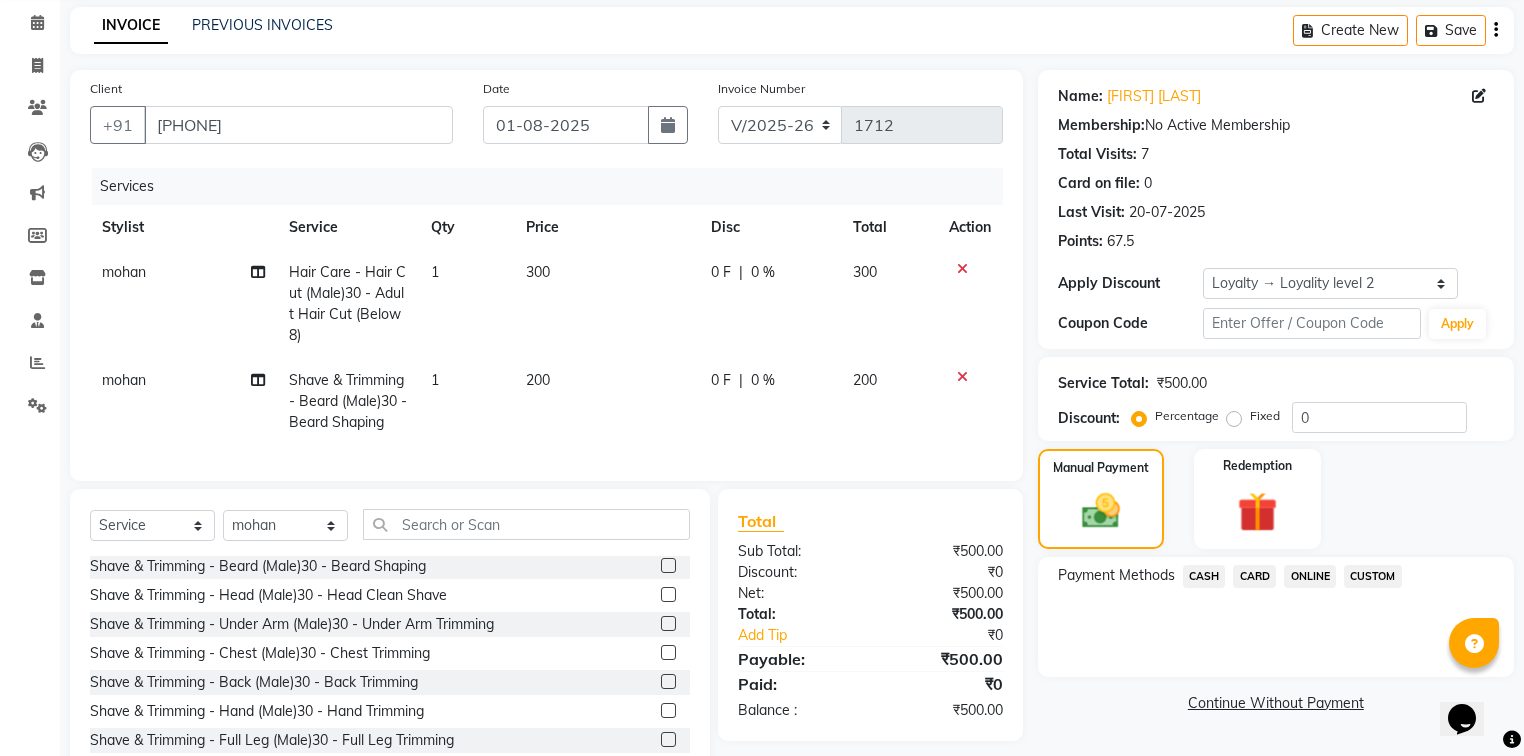 click on "ONLINE" 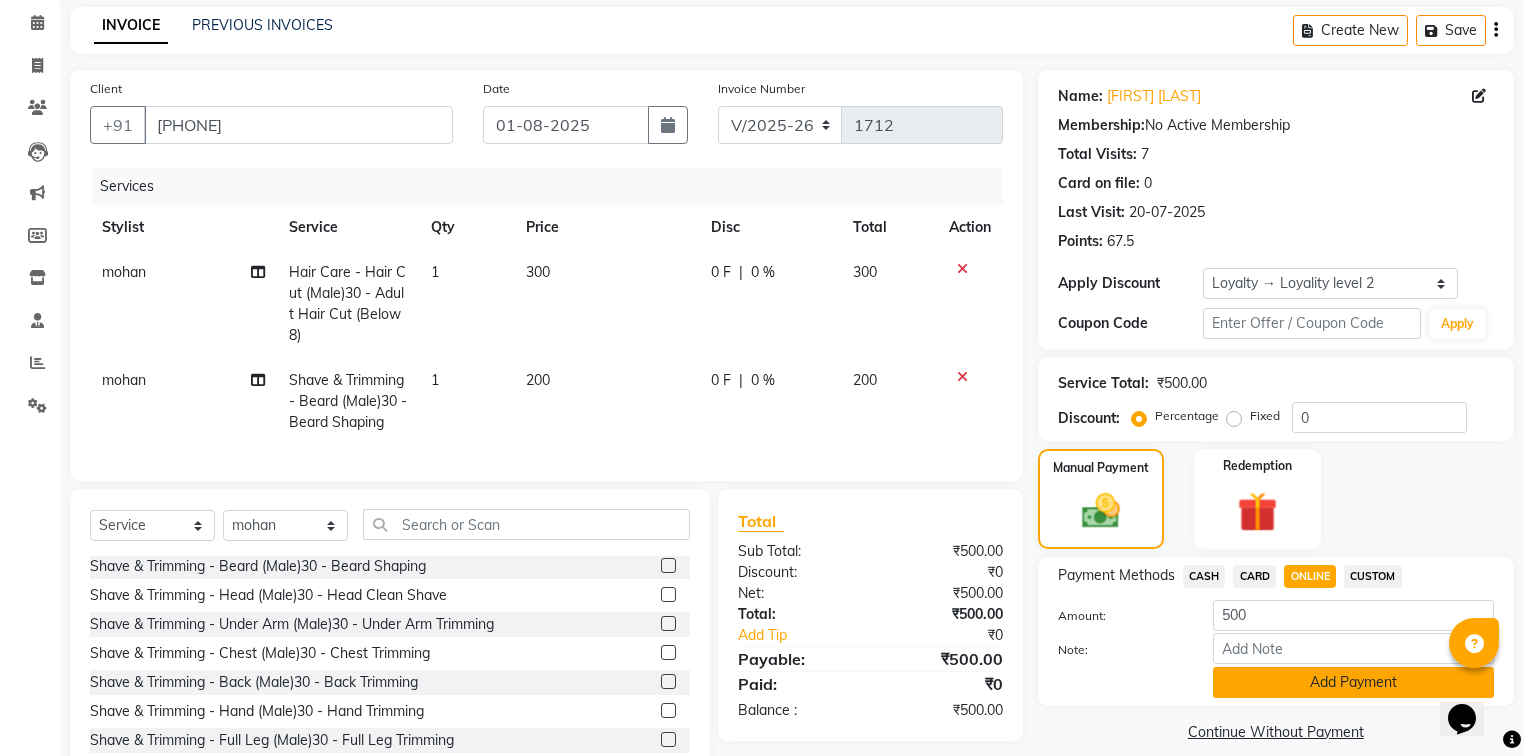 click on "Add Payment" 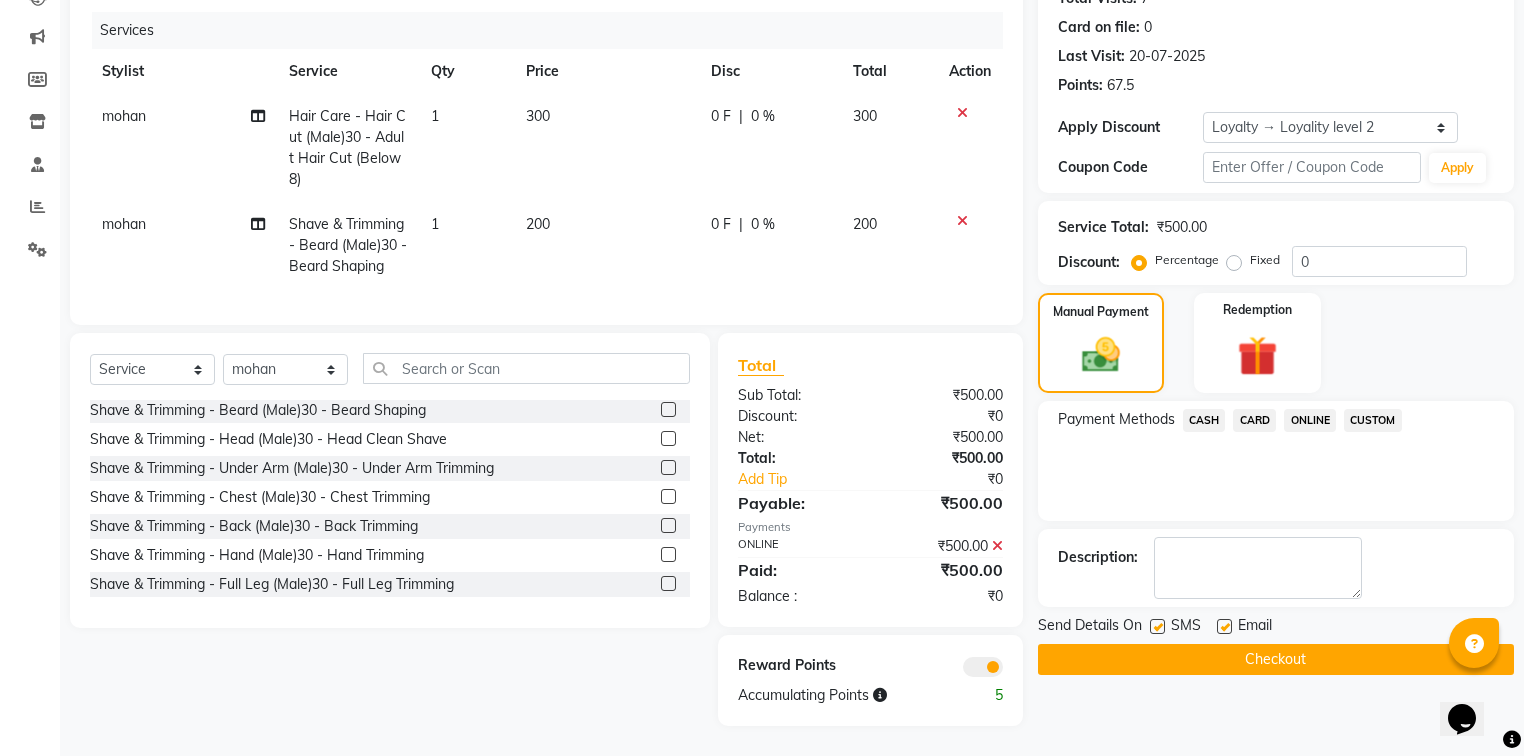 scroll, scrollTop: 249, scrollLeft: 0, axis: vertical 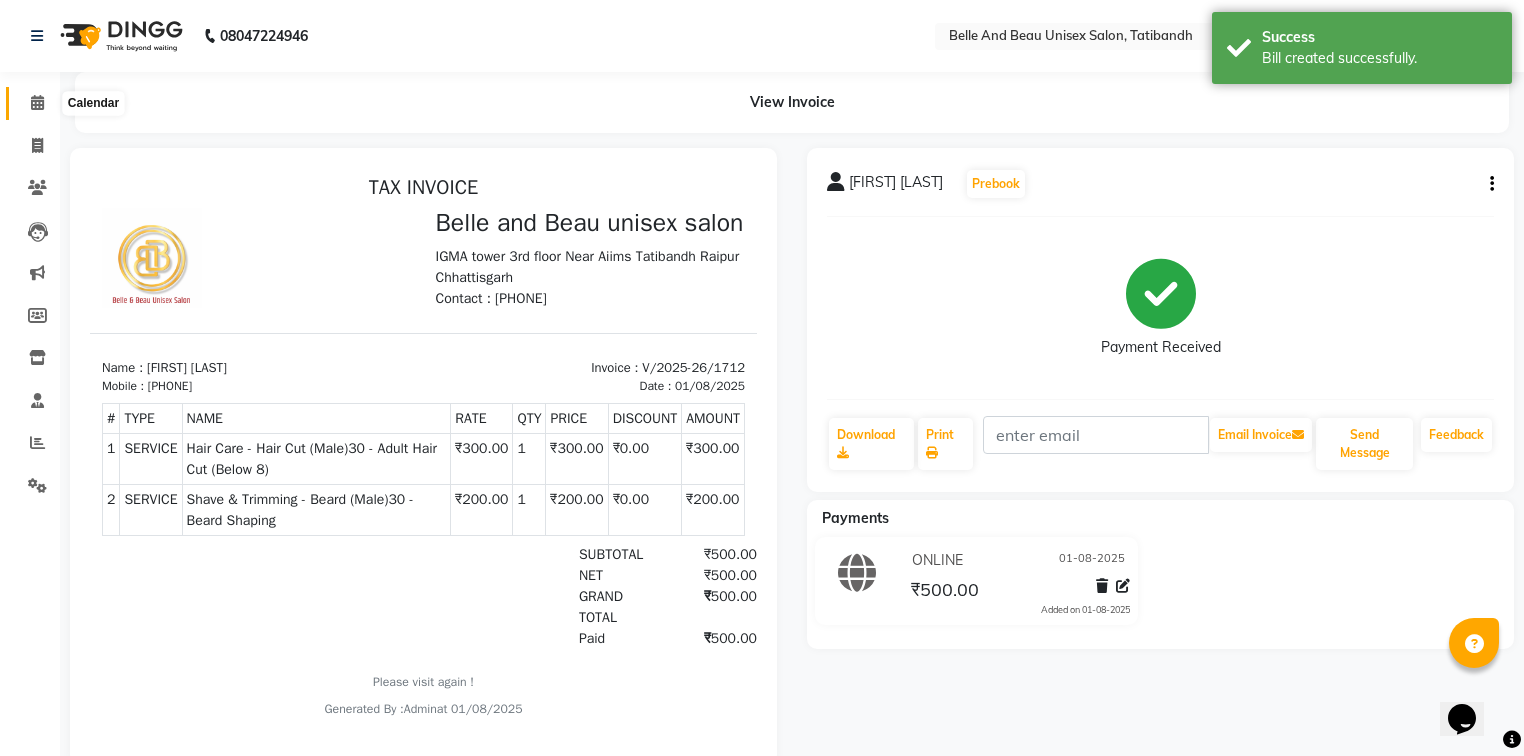 click 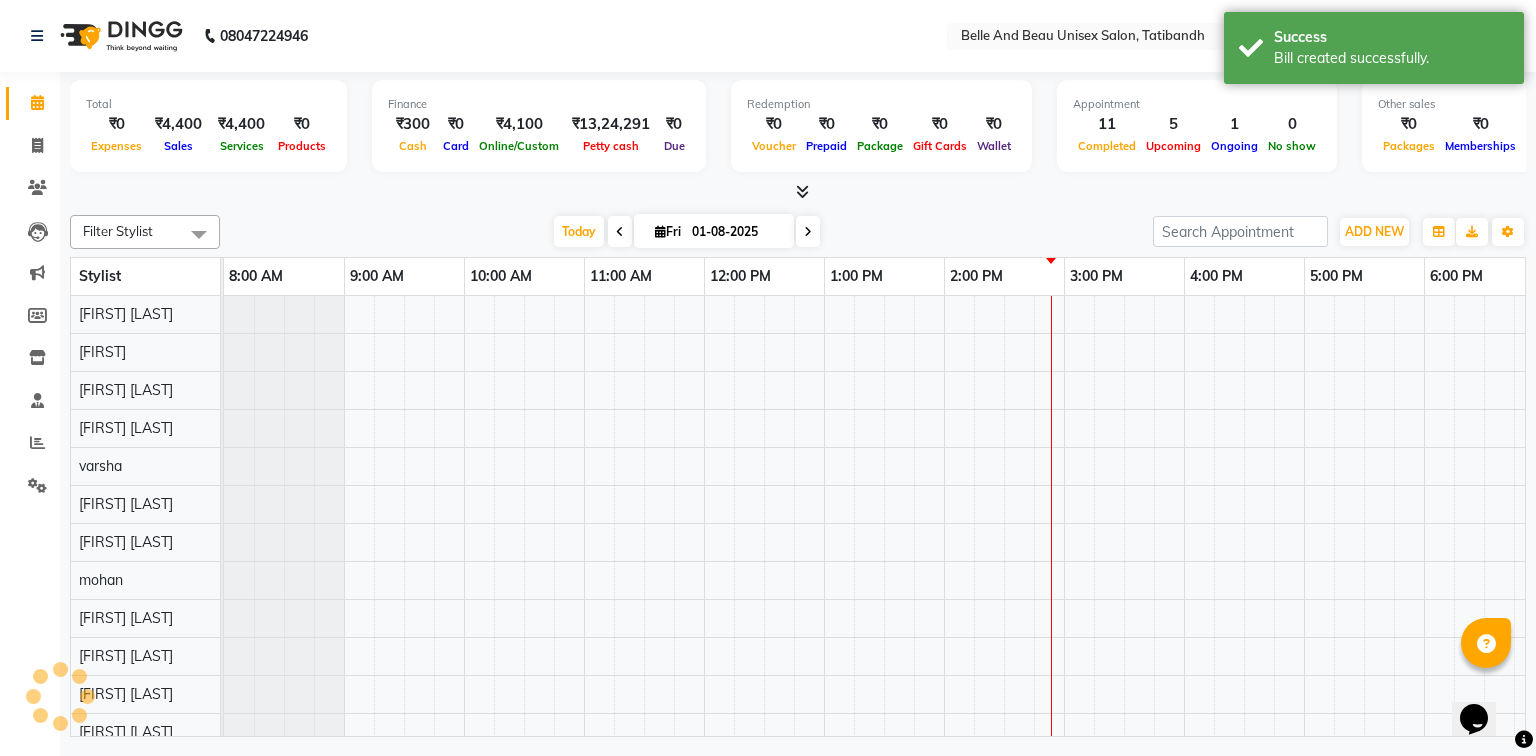 scroll, scrollTop: 0, scrollLeft: 0, axis: both 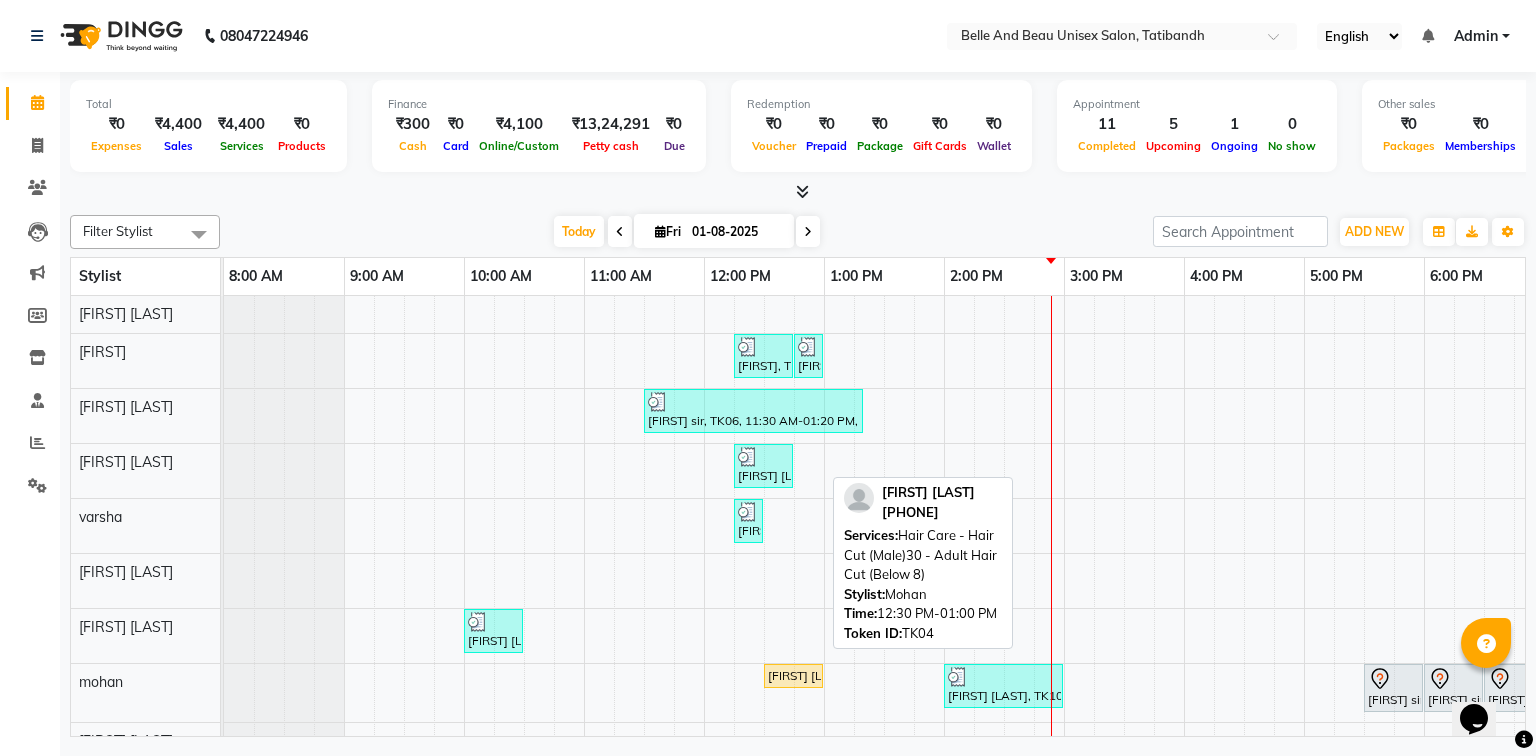 click on "[FIRST] [LAST], TK04, 12:30 PM-01:00 PM, Hair Care - Hair Cut (Male)30 - Adult Hair Cut (Below 8)" at bounding box center [793, 676] 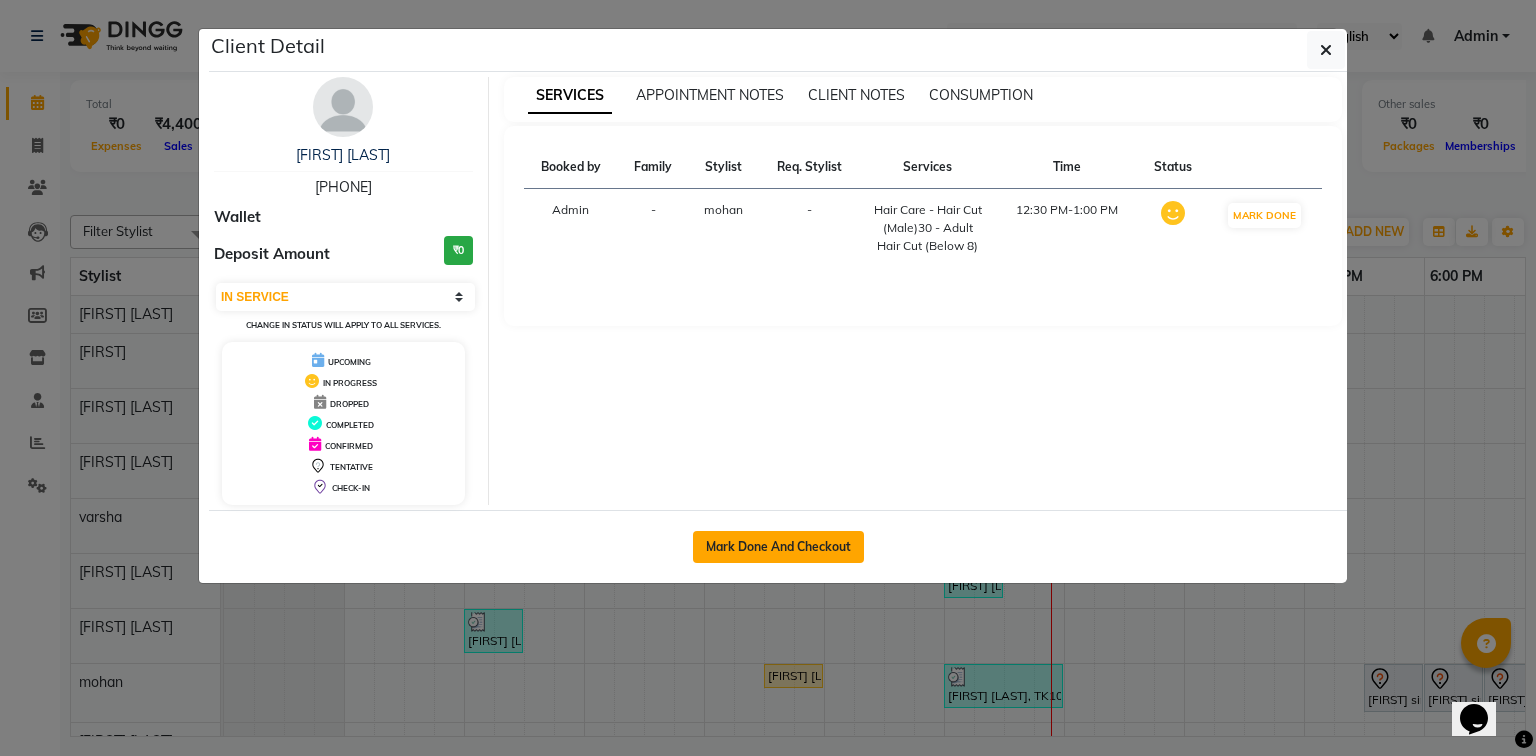 click on "Mark Done And Checkout" 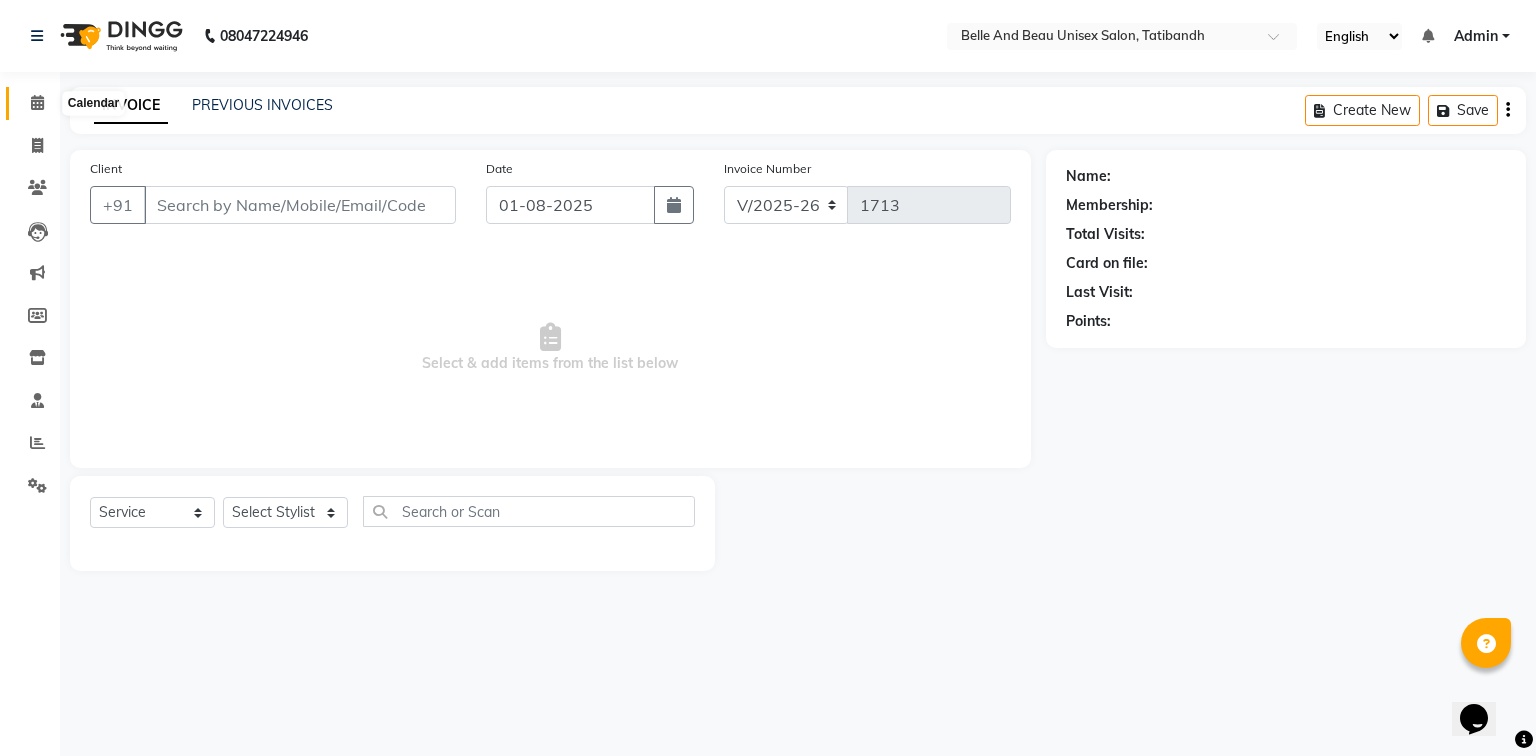 click 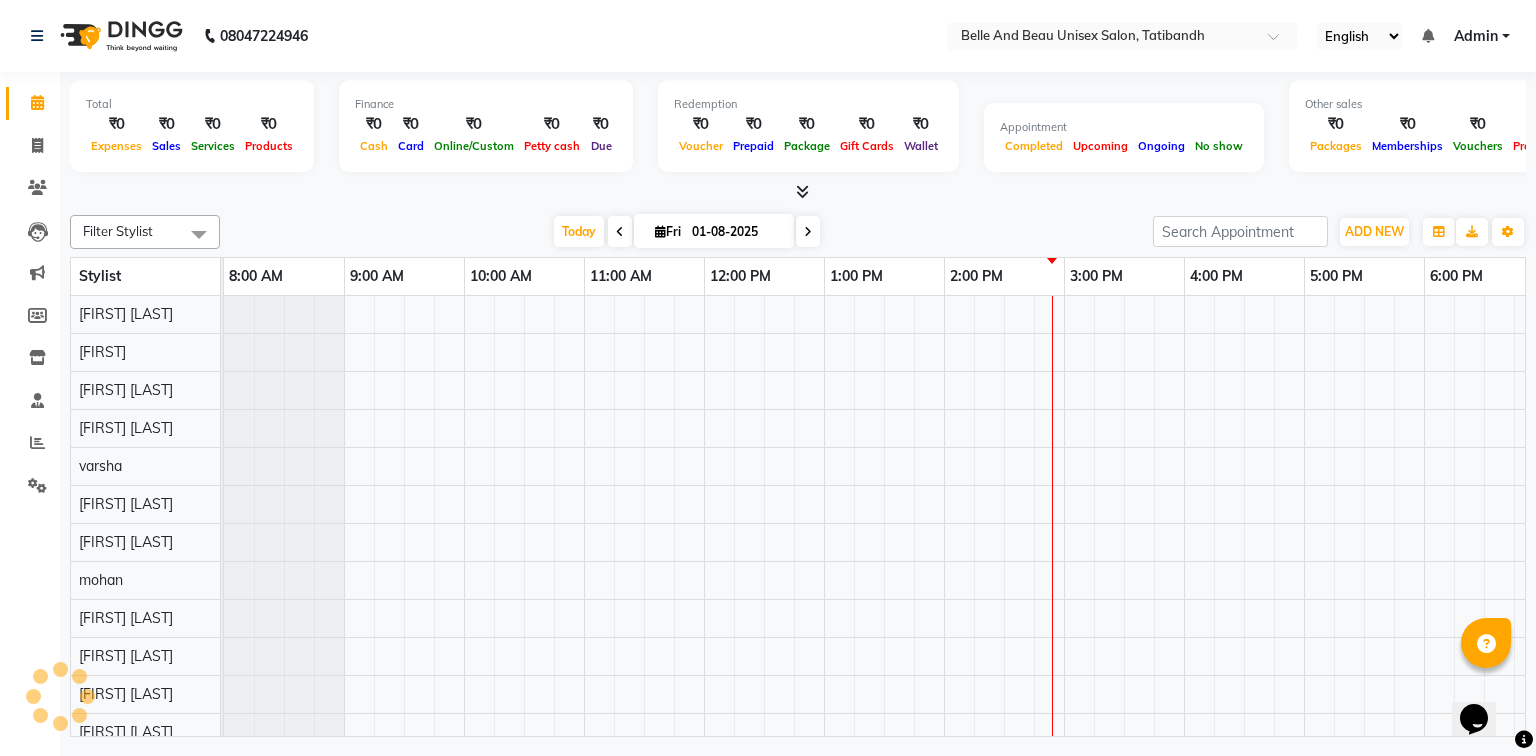 scroll, scrollTop: 0, scrollLeft: 0, axis: both 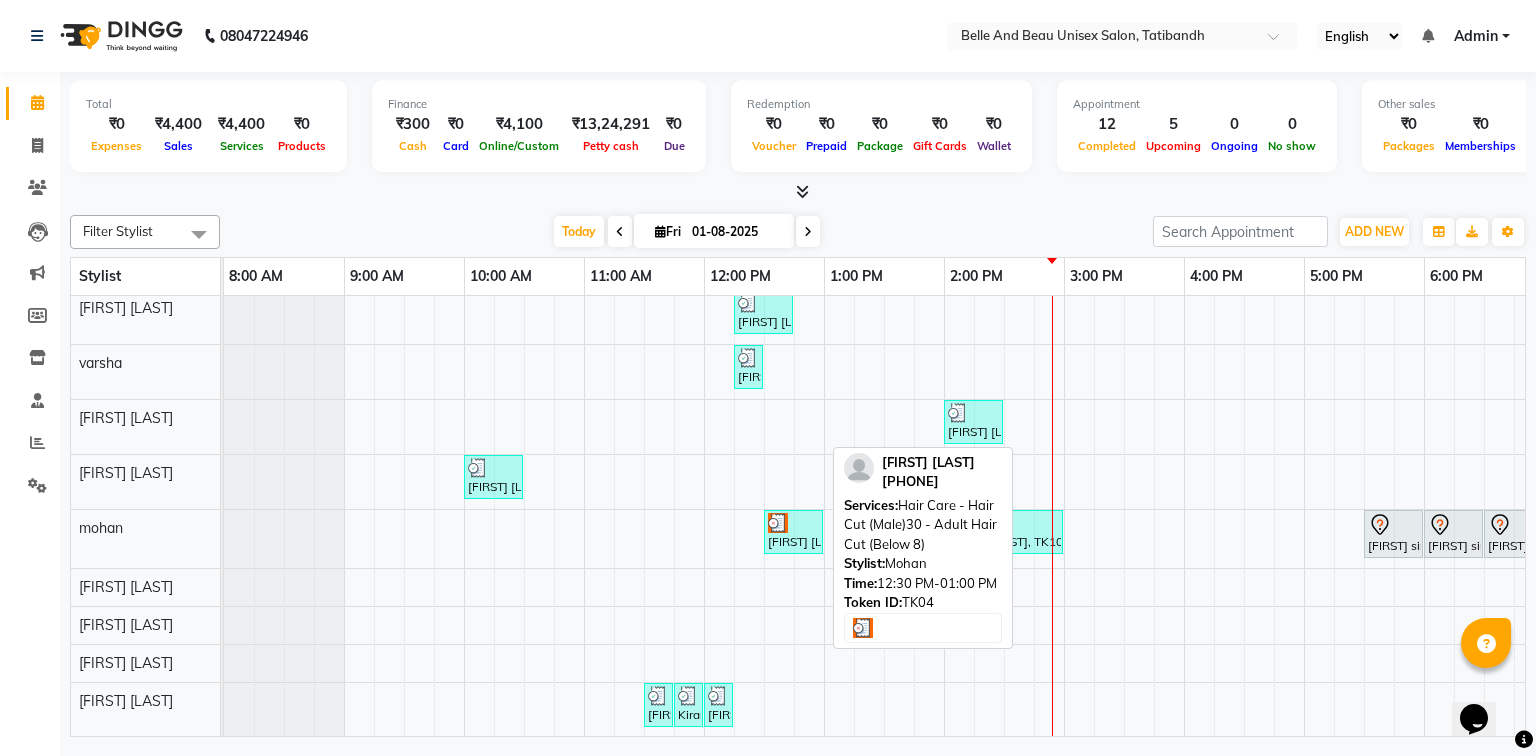 click on "[FIRST] [LAST], TK04, 12:30 PM-01:00 PM, Hair Care - Hair Cut (Male)30 - Adult Hair Cut (Below 8)" at bounding box center [793, 532] 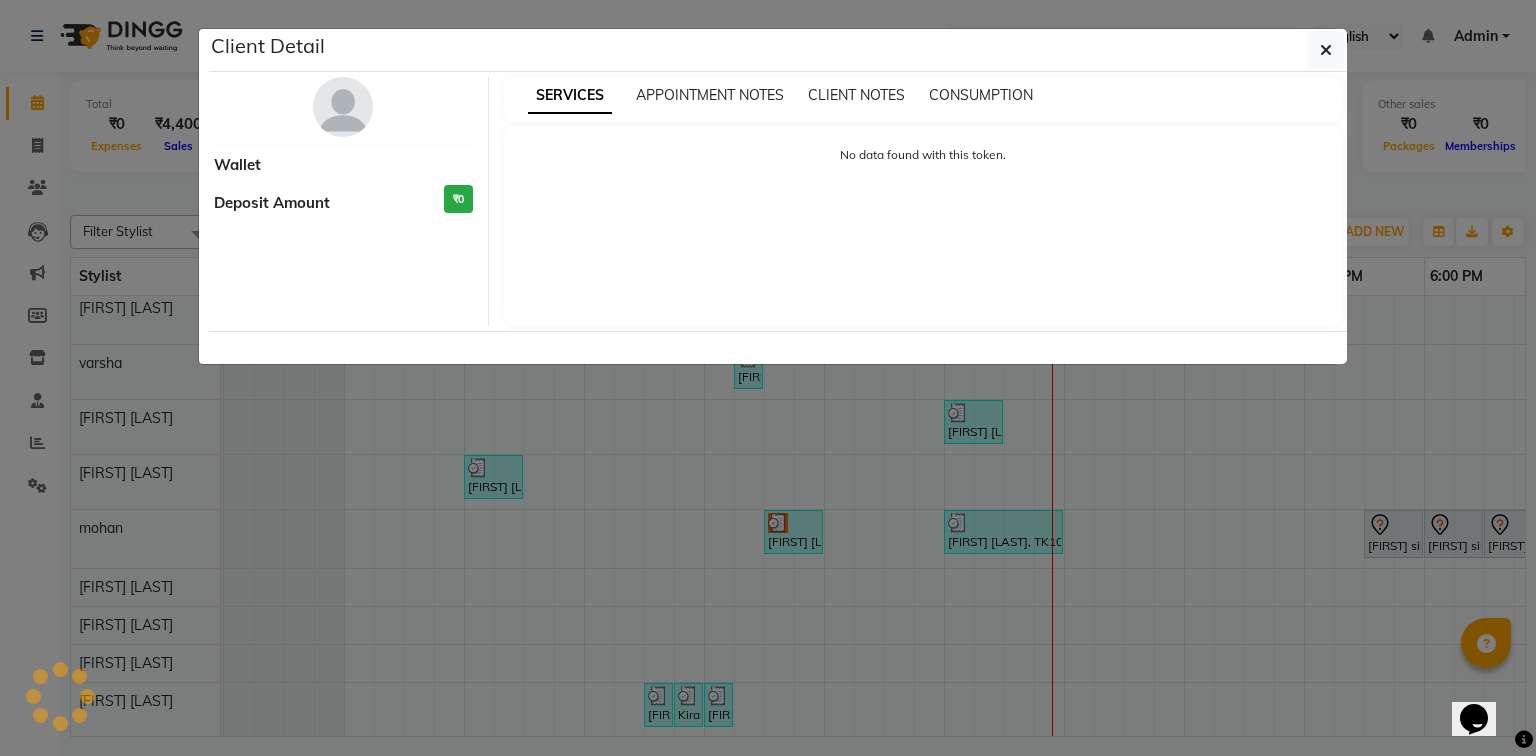 select on "3" 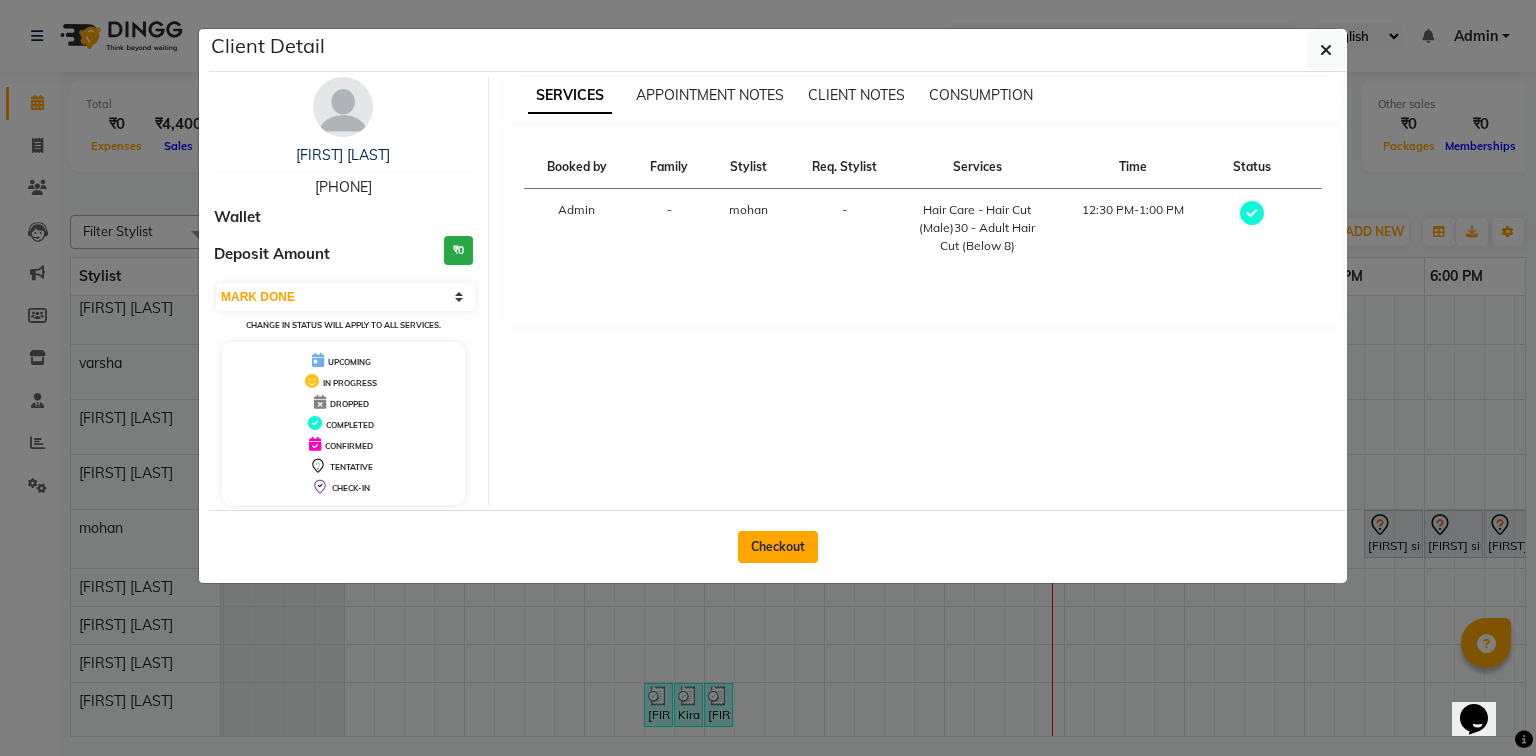 click on "Checkout" 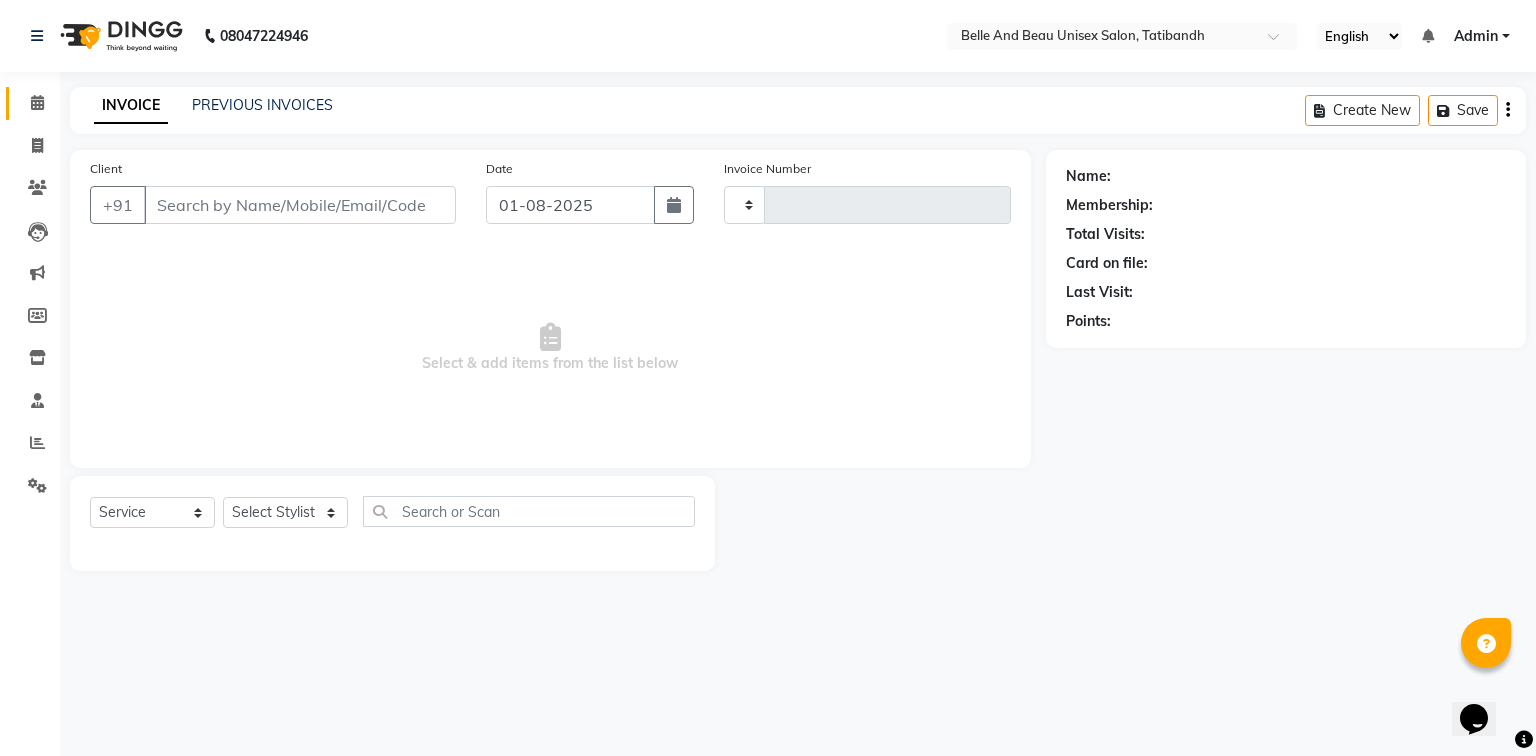 type on "1713" 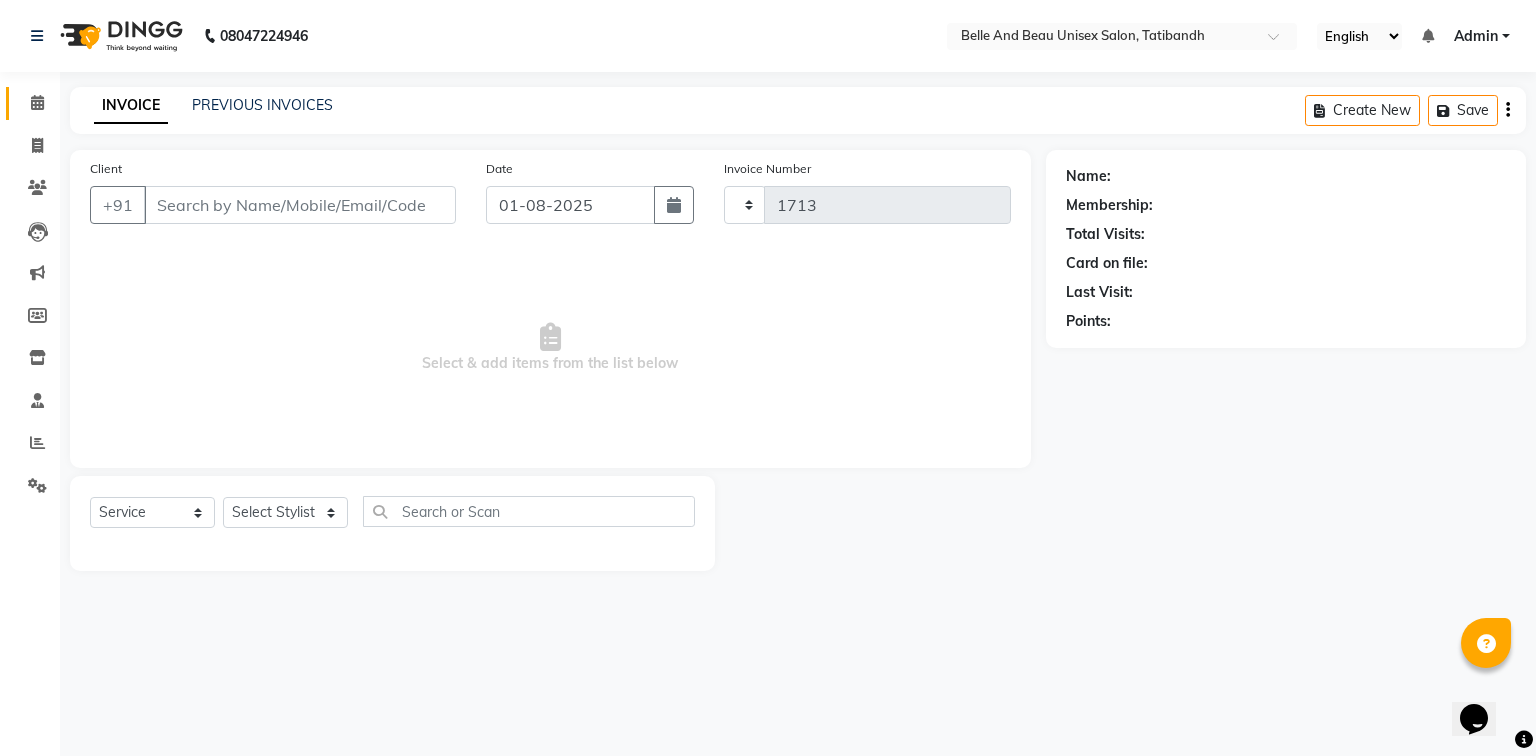select on "7066" 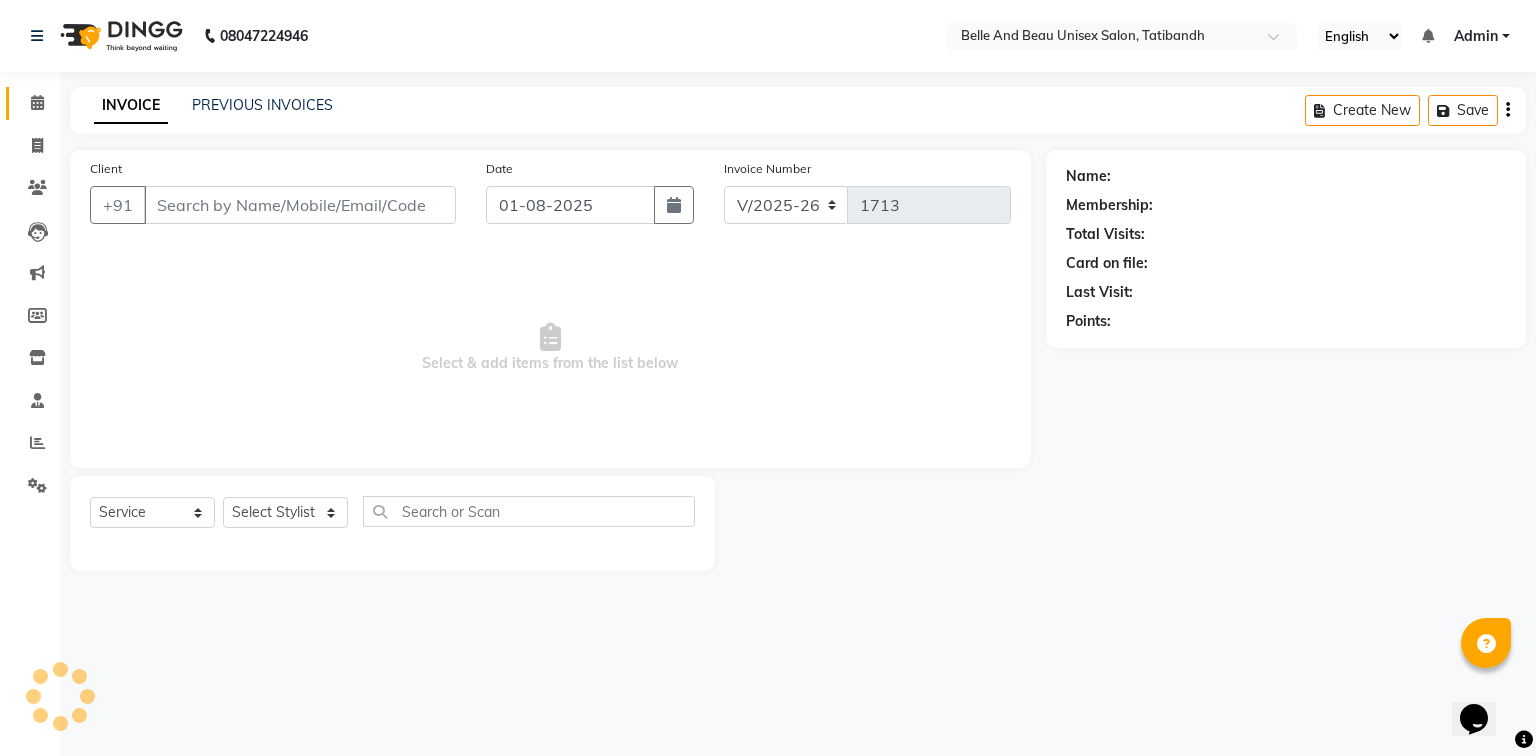 type on "[PHONE]" 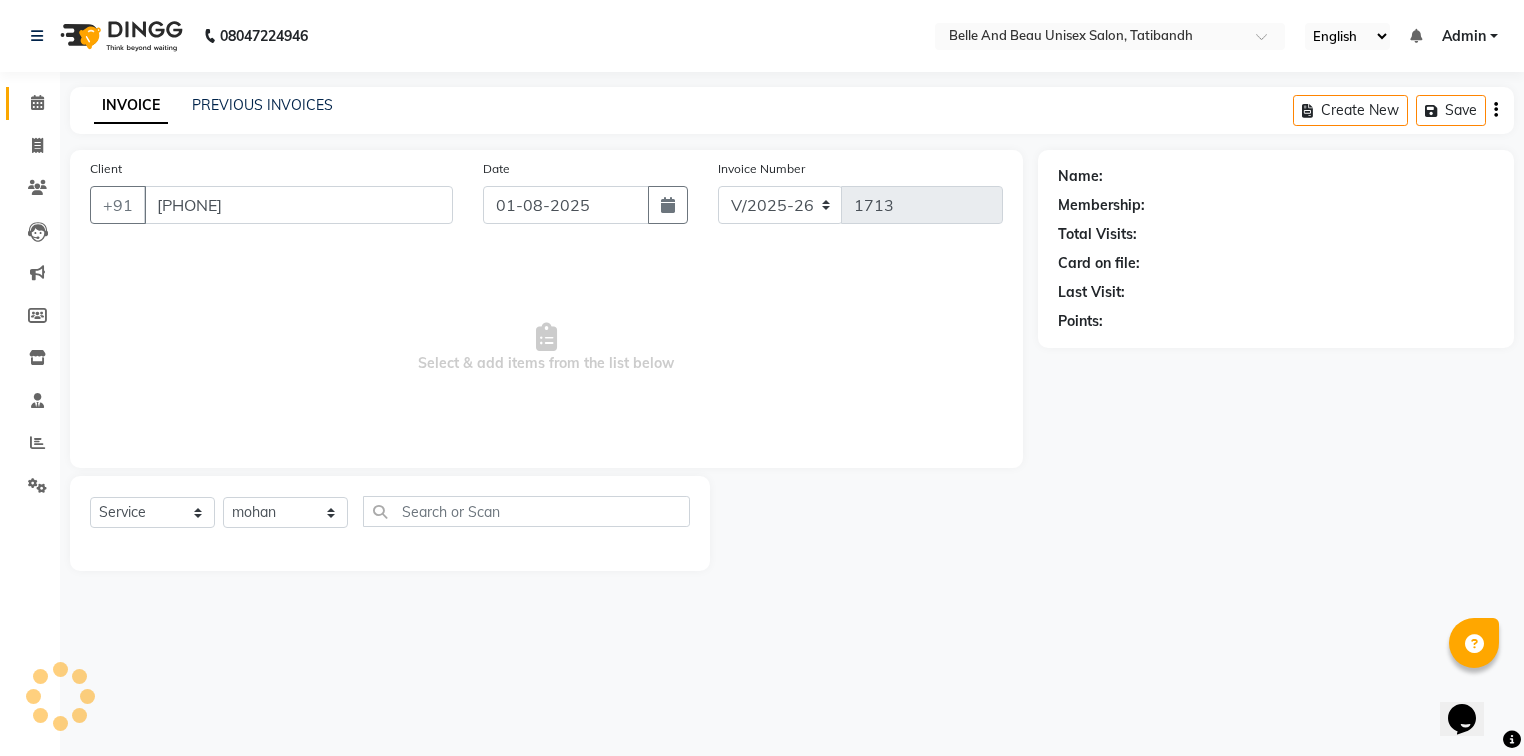 select on "1: Object" 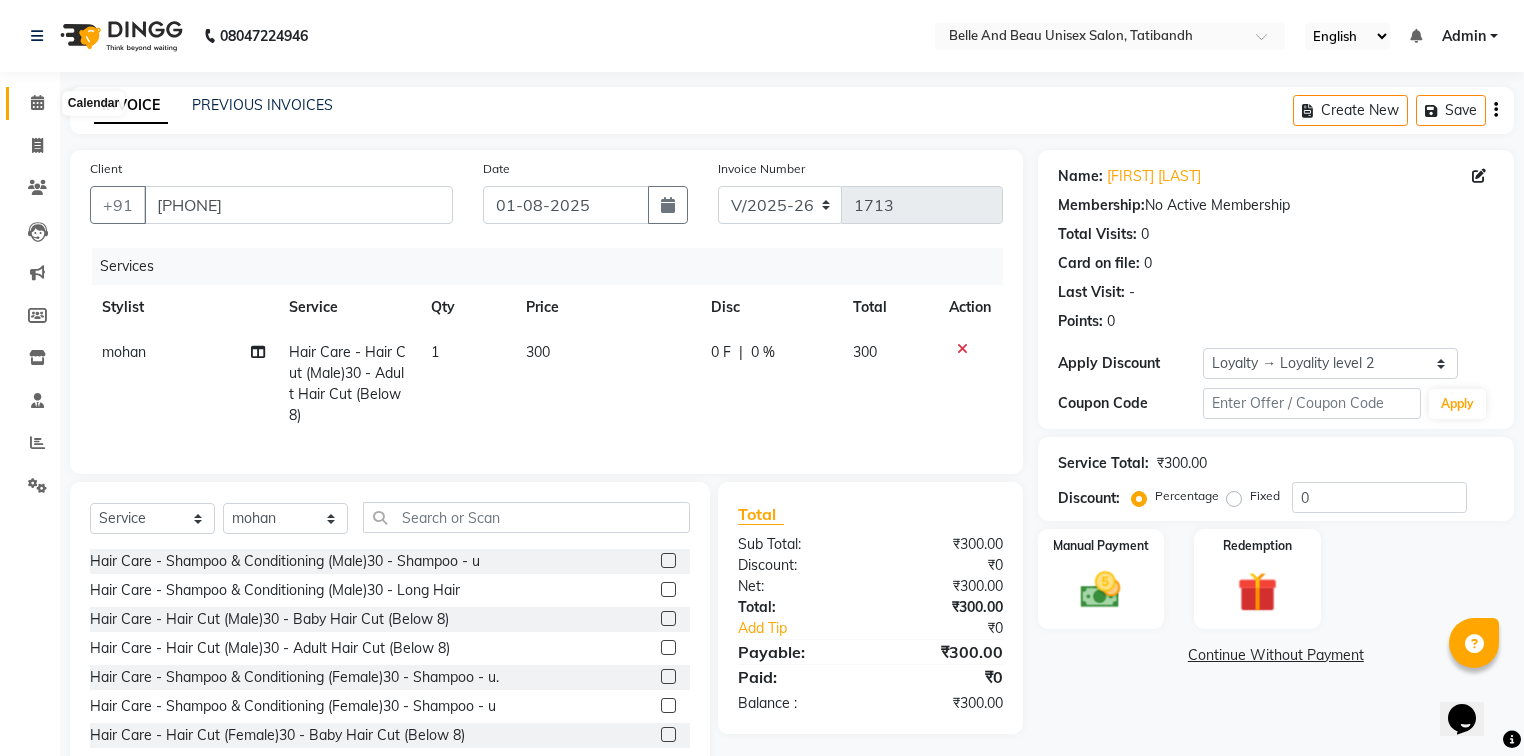 click 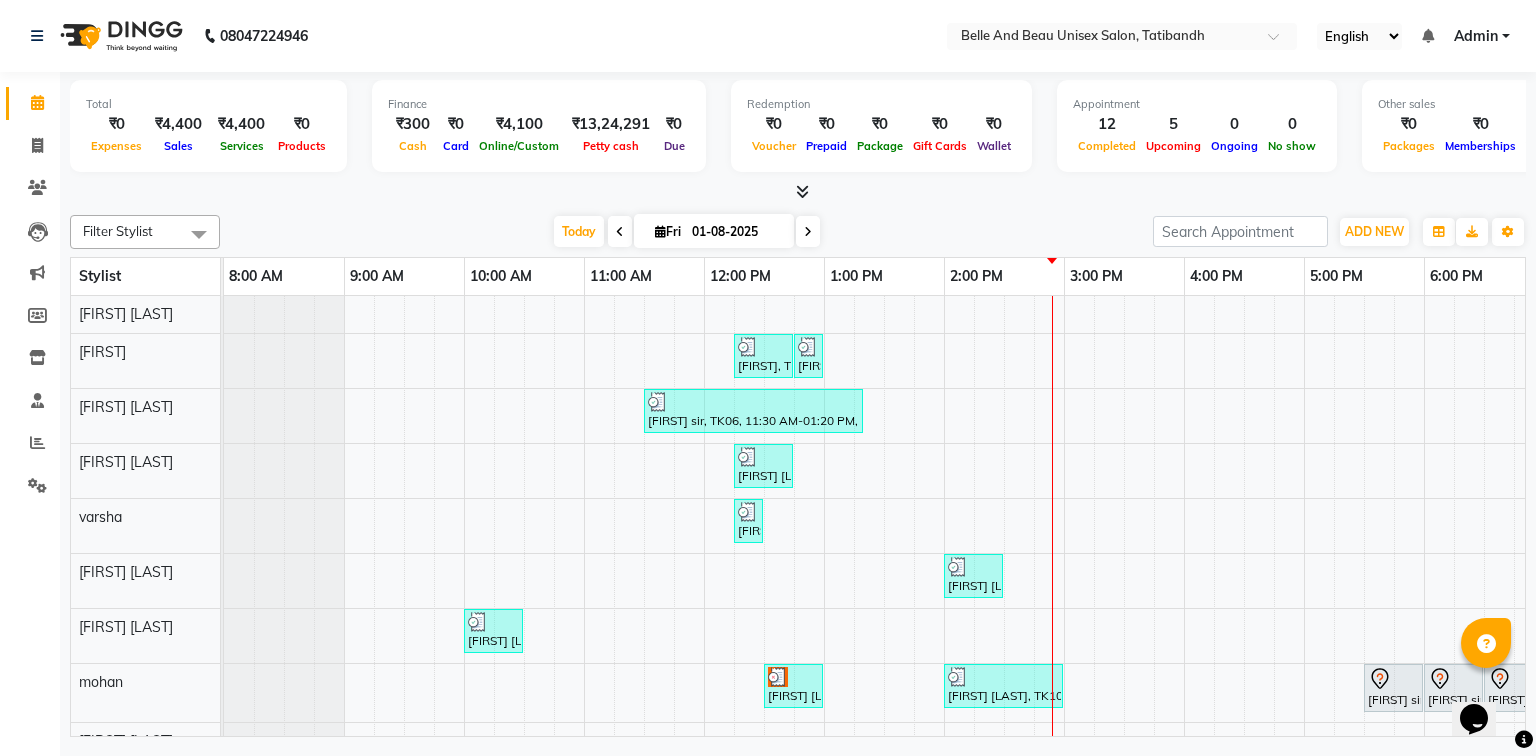 scroll, scrollTop: 60, scrollLeft: 0, axis: vertical 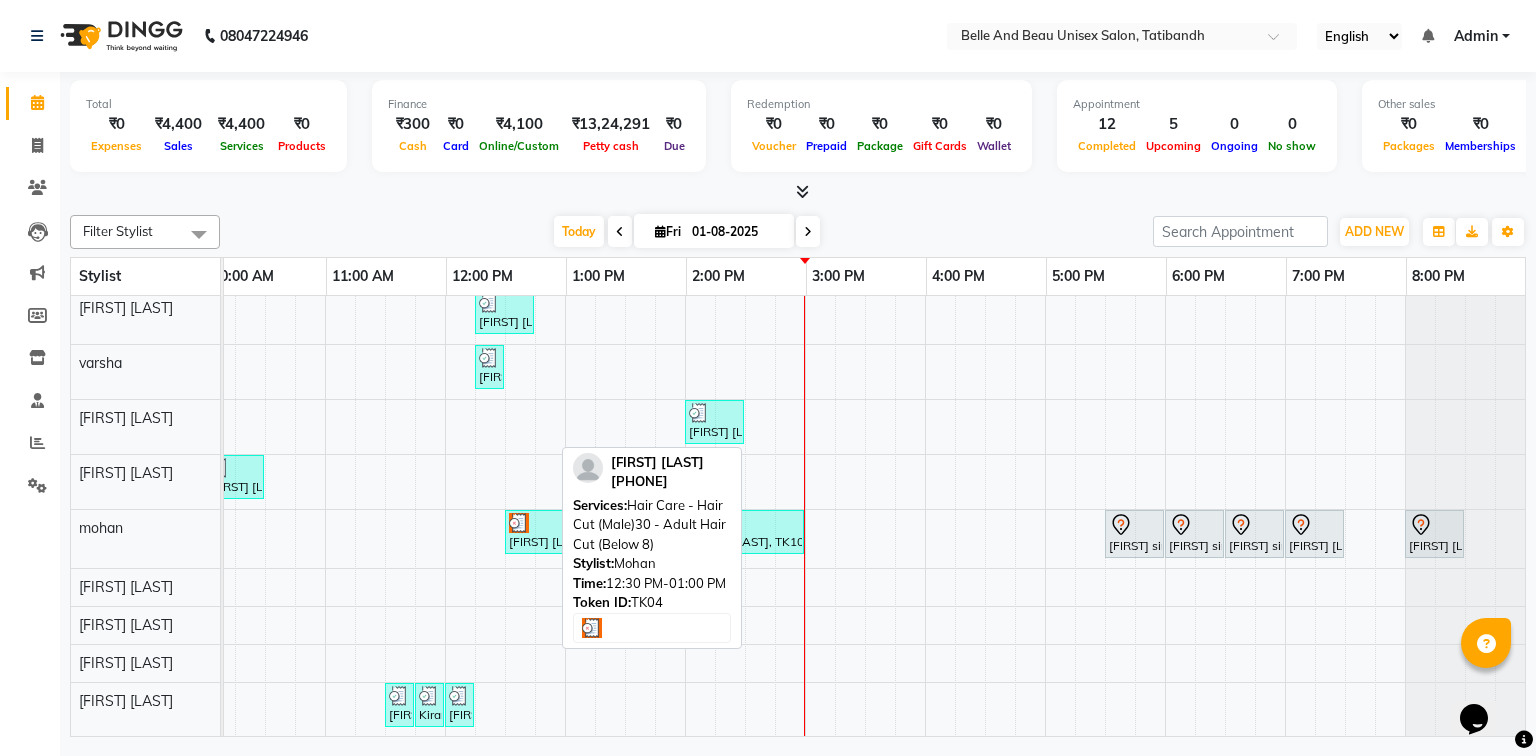 click at bounding box center [534, 523] 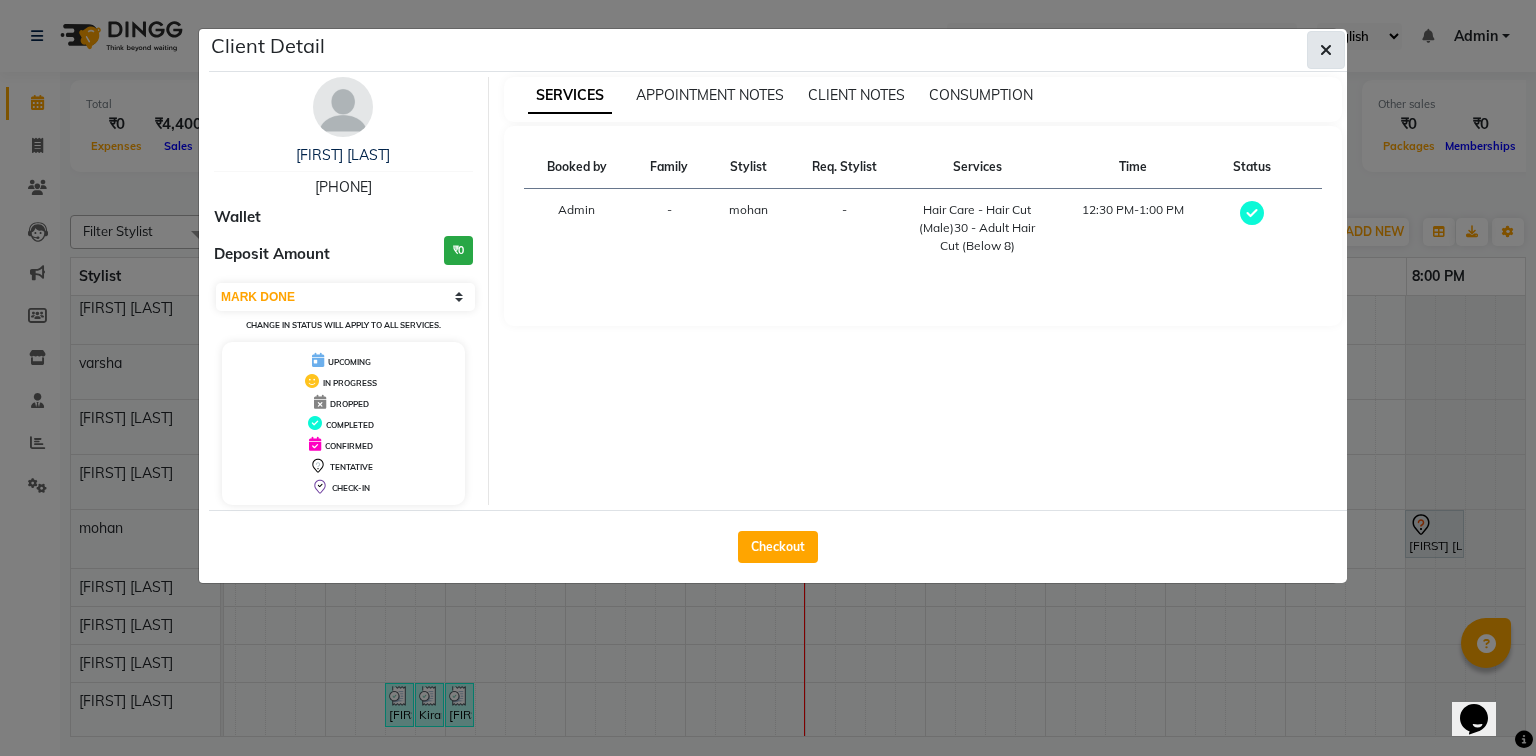 click 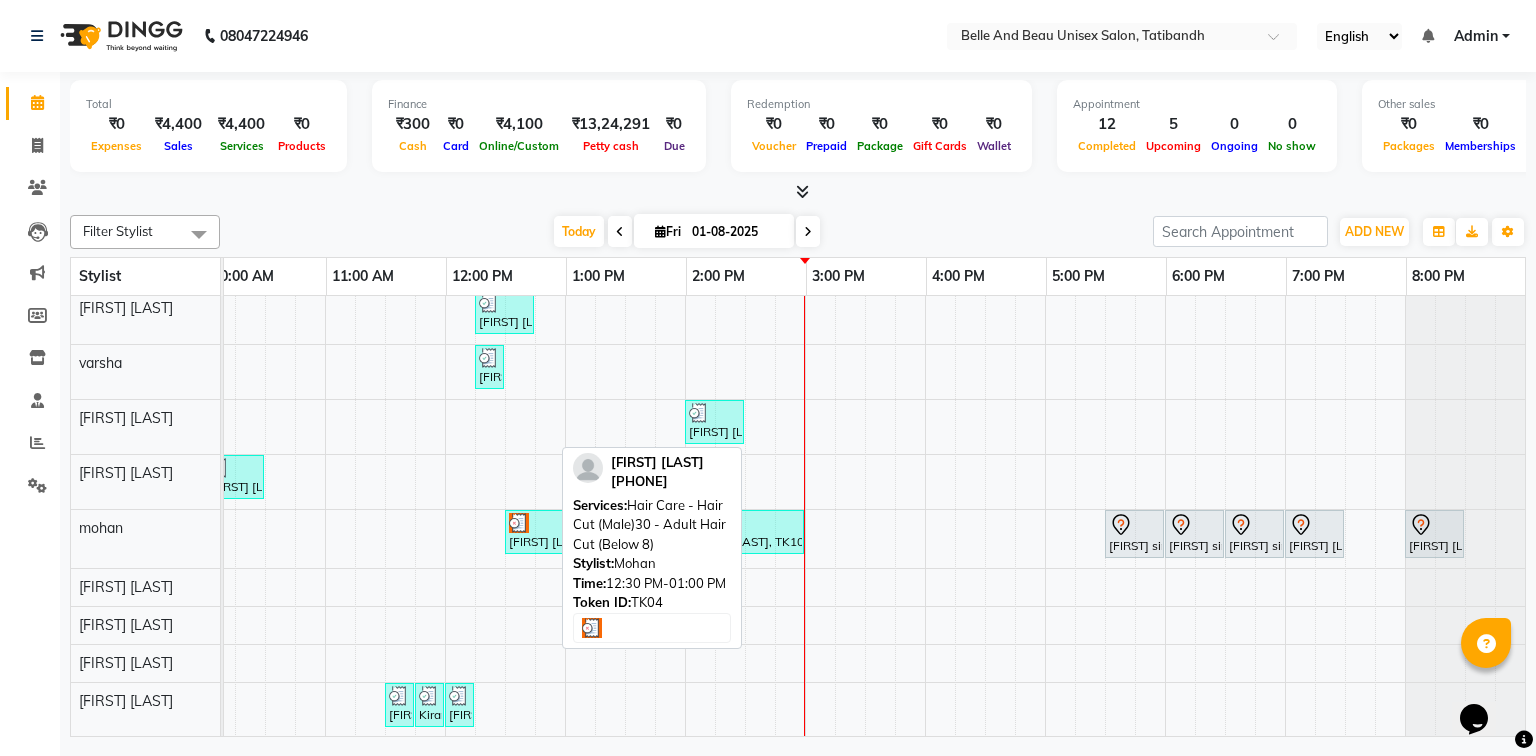 click on "[FIRST] [LAST], TK04, 12:30 PM-01:00 PM, Hair Care - Hair Cut (Male)30 - Adult Hair Cut (Below 8)" at bounding box center (534, 532) 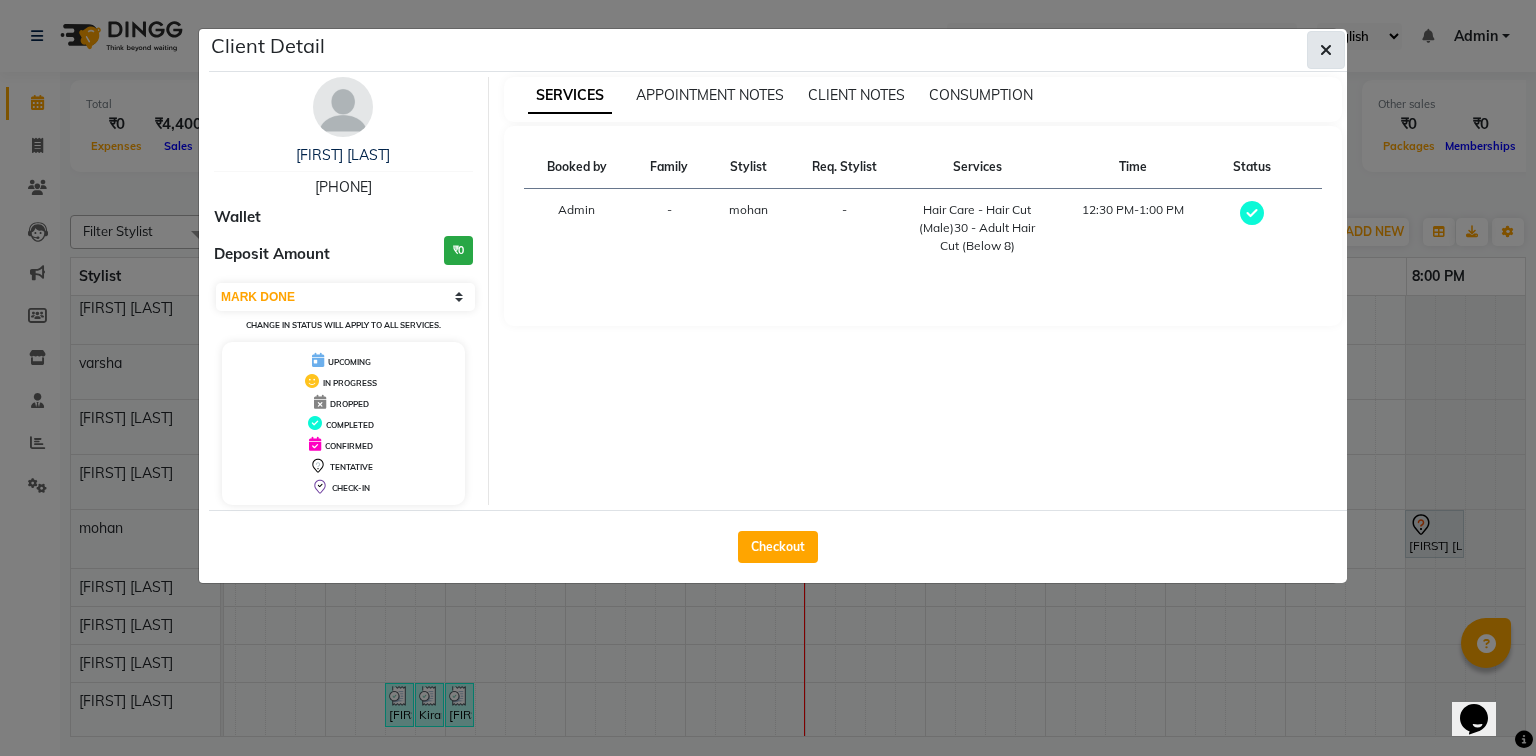 click 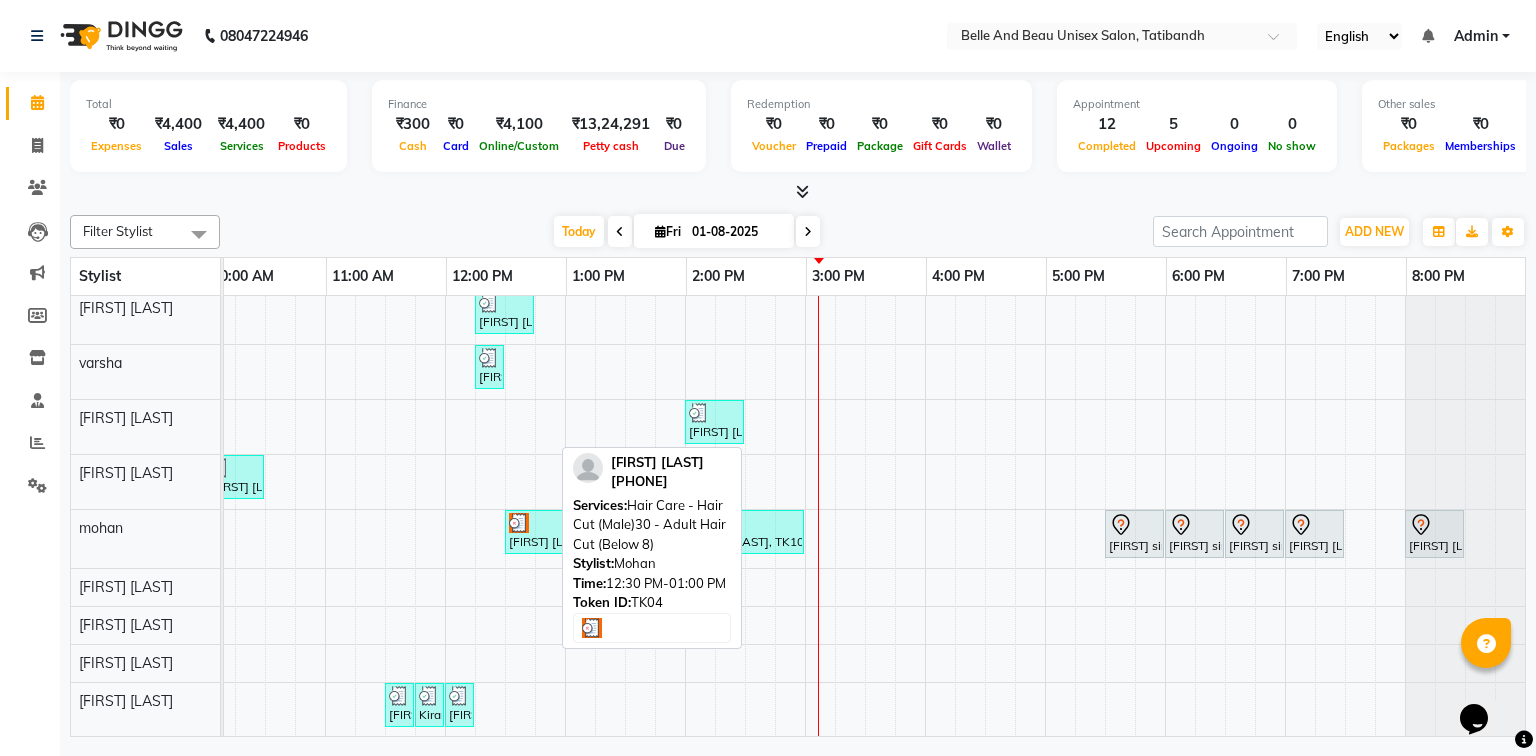 click on "[FIRST] [LAST], TK04, 12:30 PM-01:00 PM, Hair Care - Hair Cut (Male)30 - Adult Hair Cut (Below 8)" at bounding box center (534, 532) 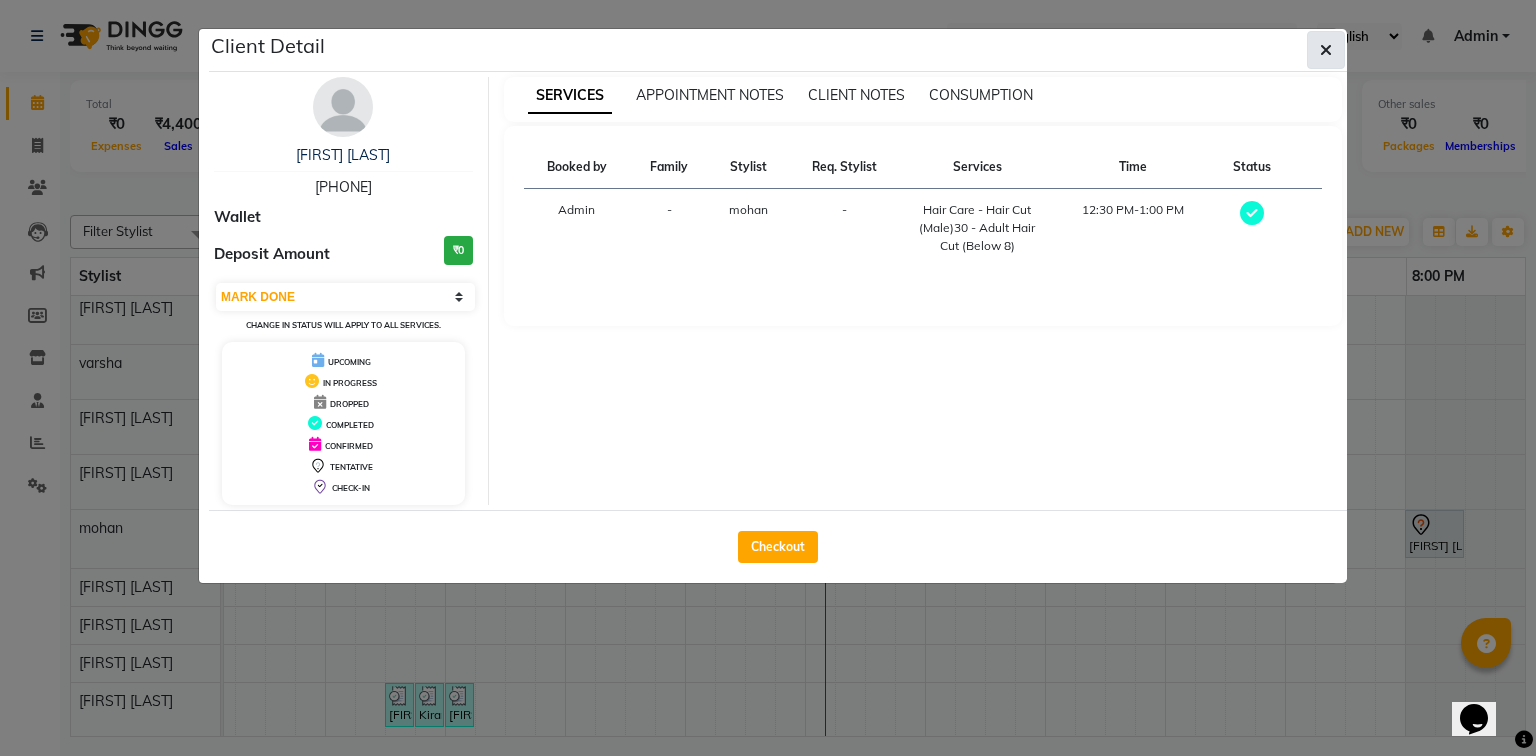 click 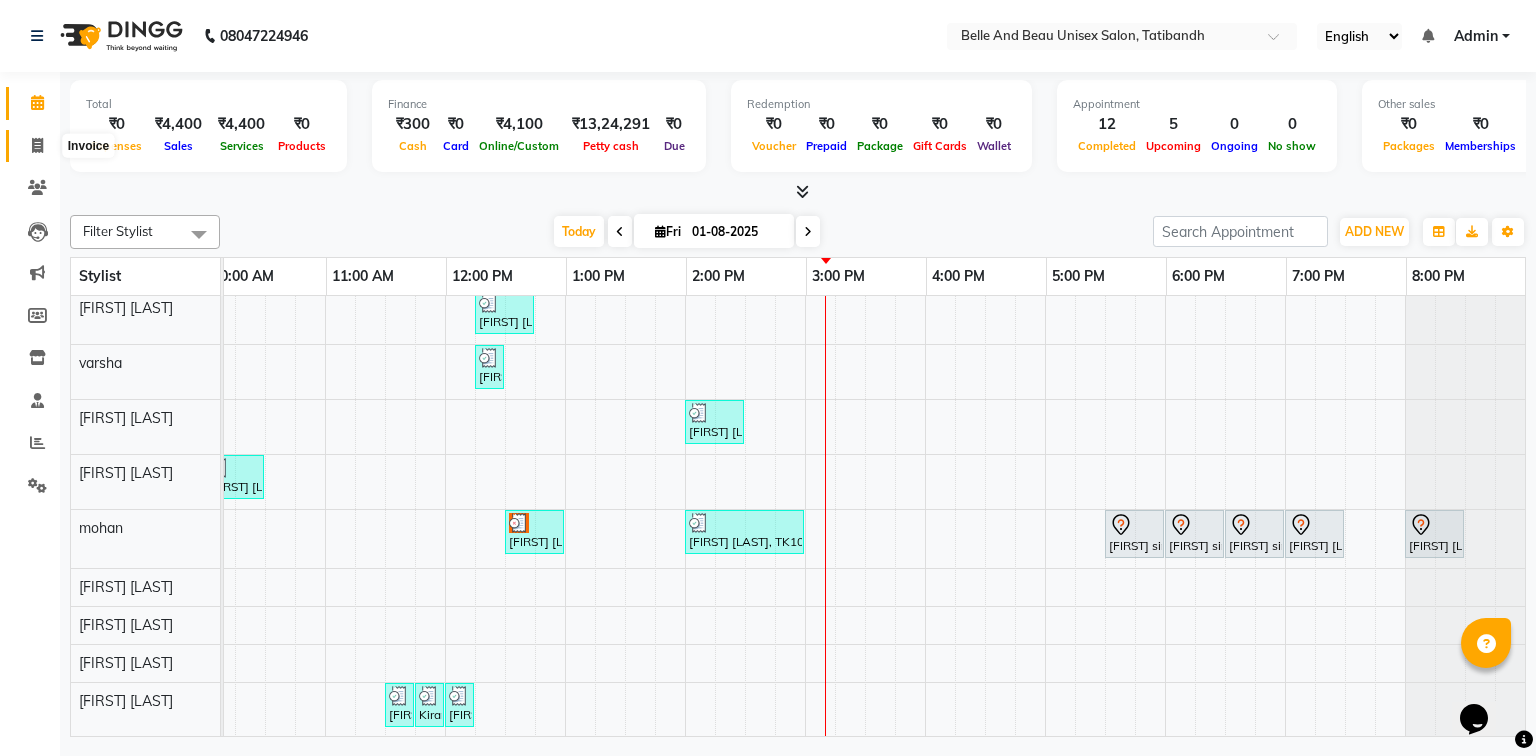 click 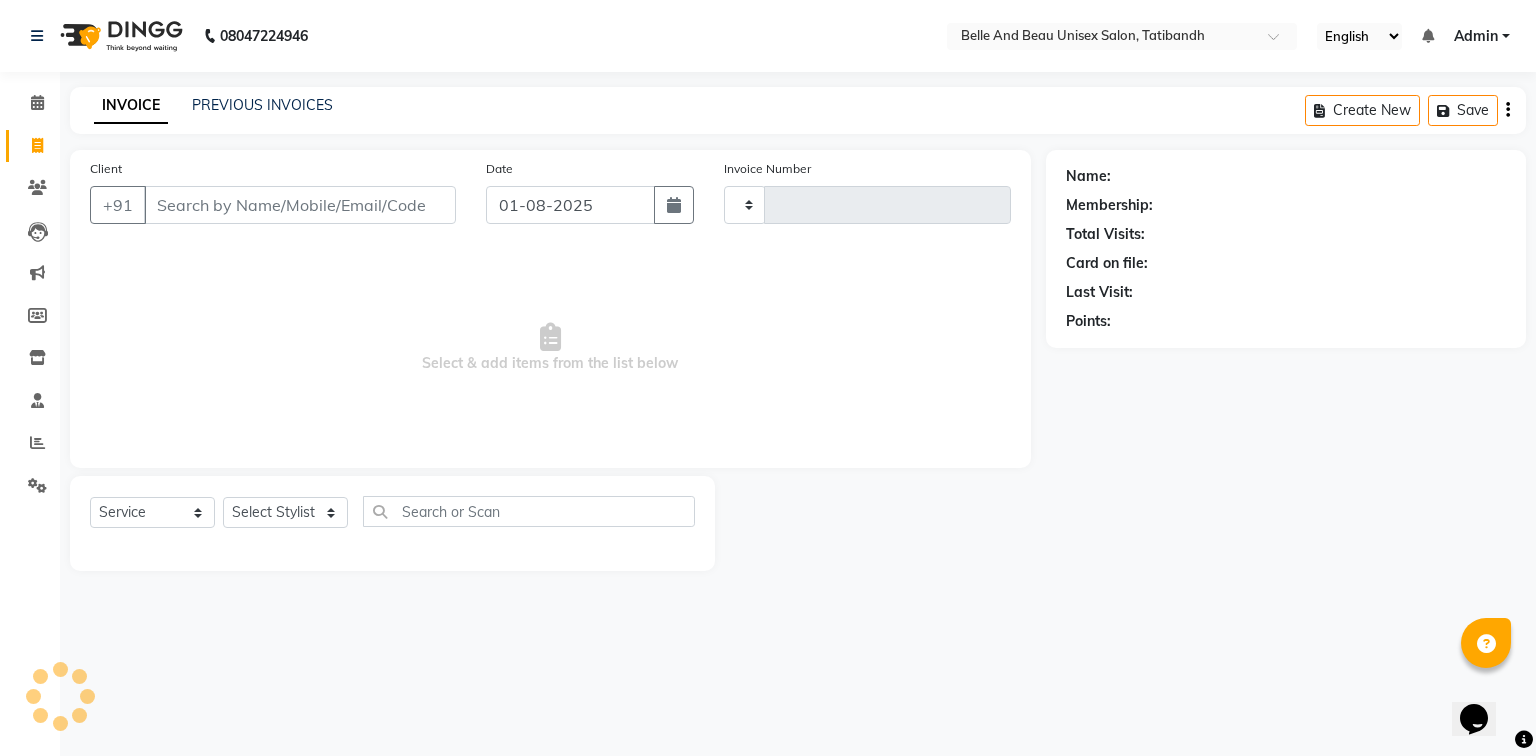 type on "1713" 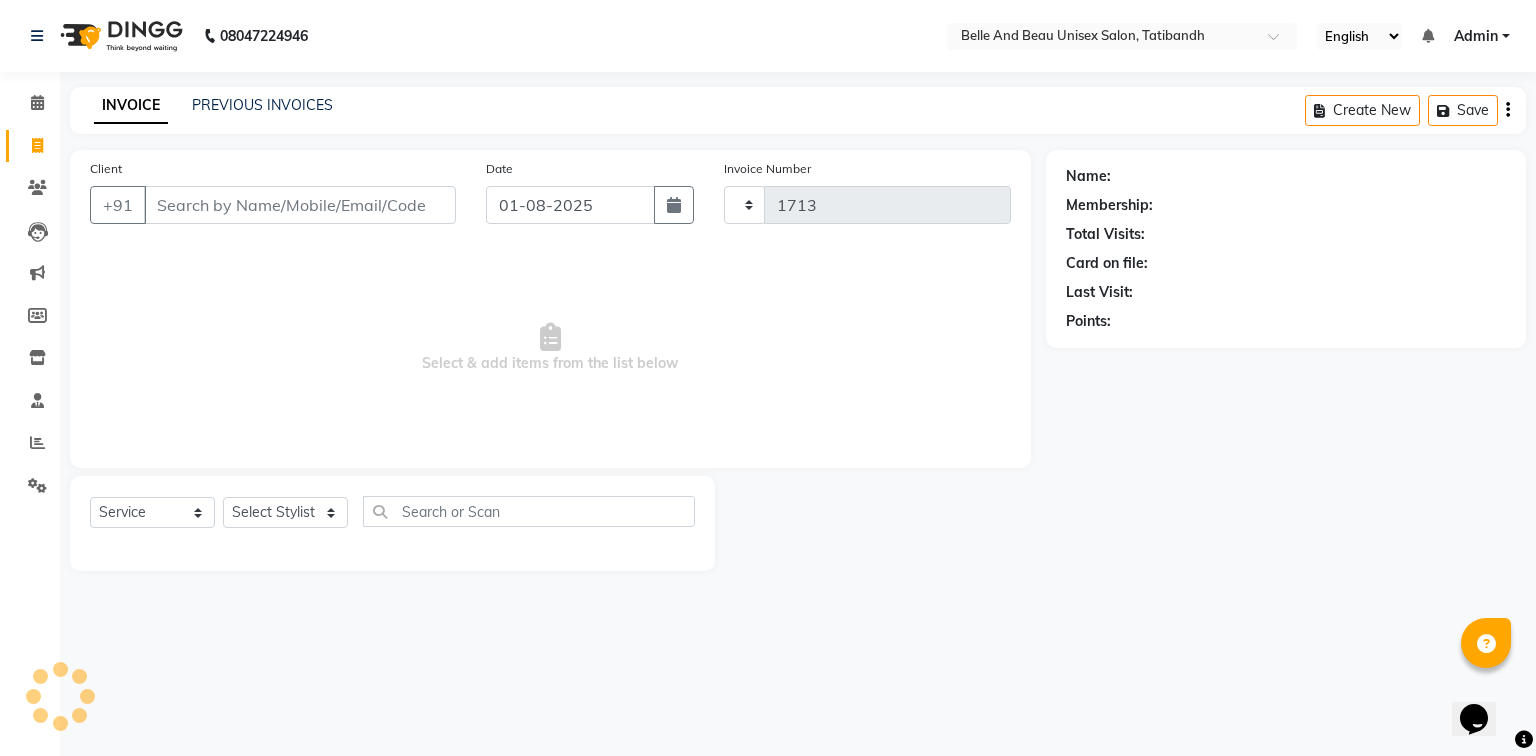 select on "7066" 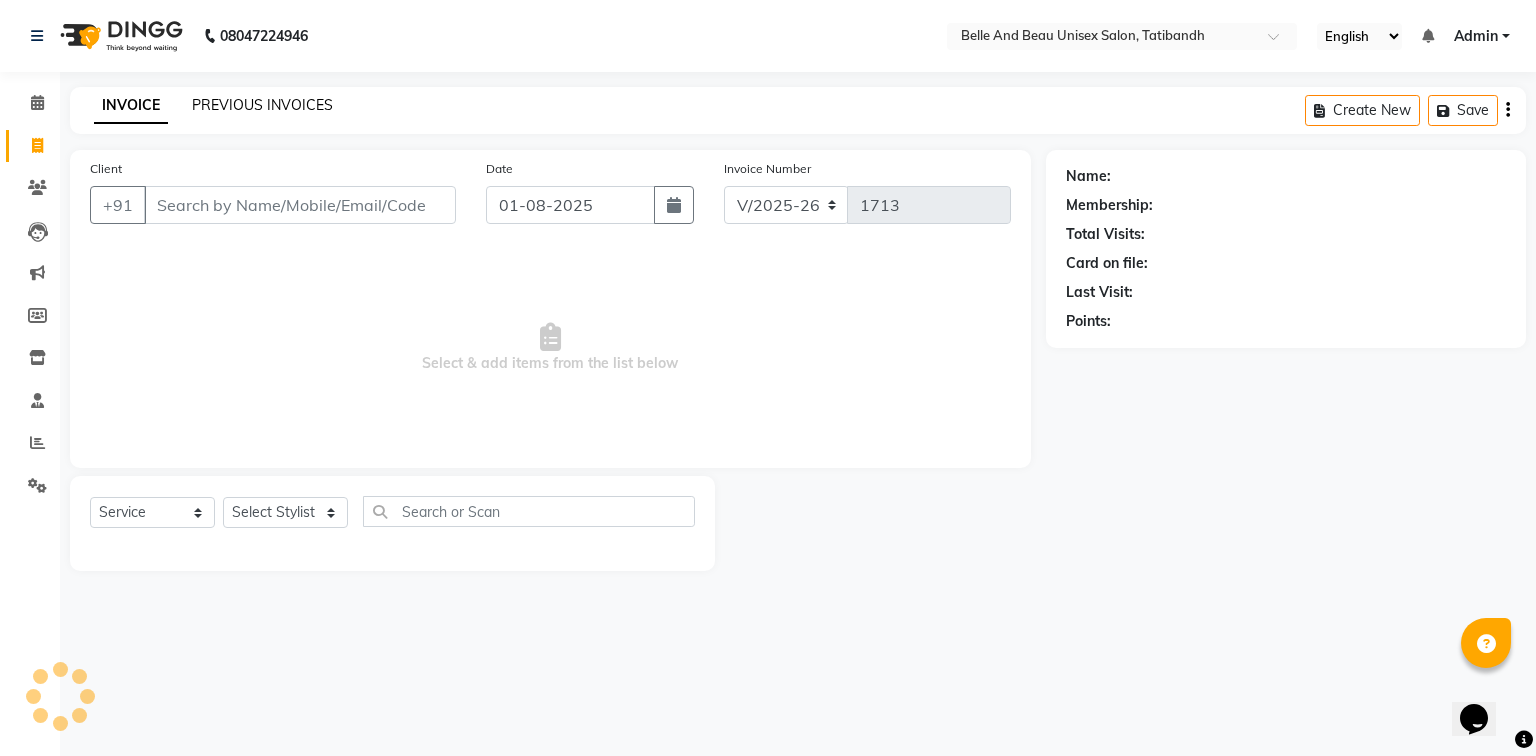 click on "PREVIOUS INVOICES" 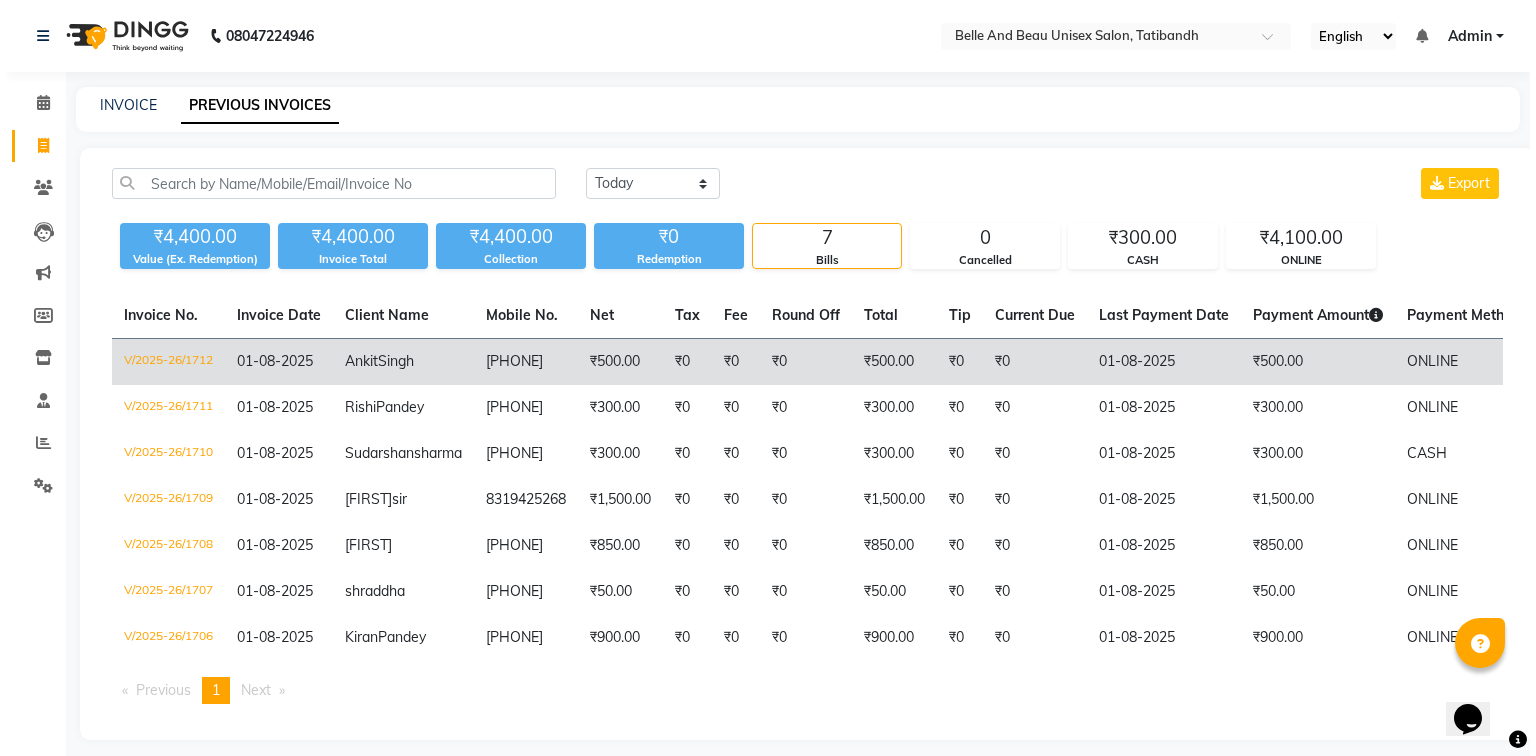 scroll, scrollTop: 0, scrollLeft: 0, axis: both 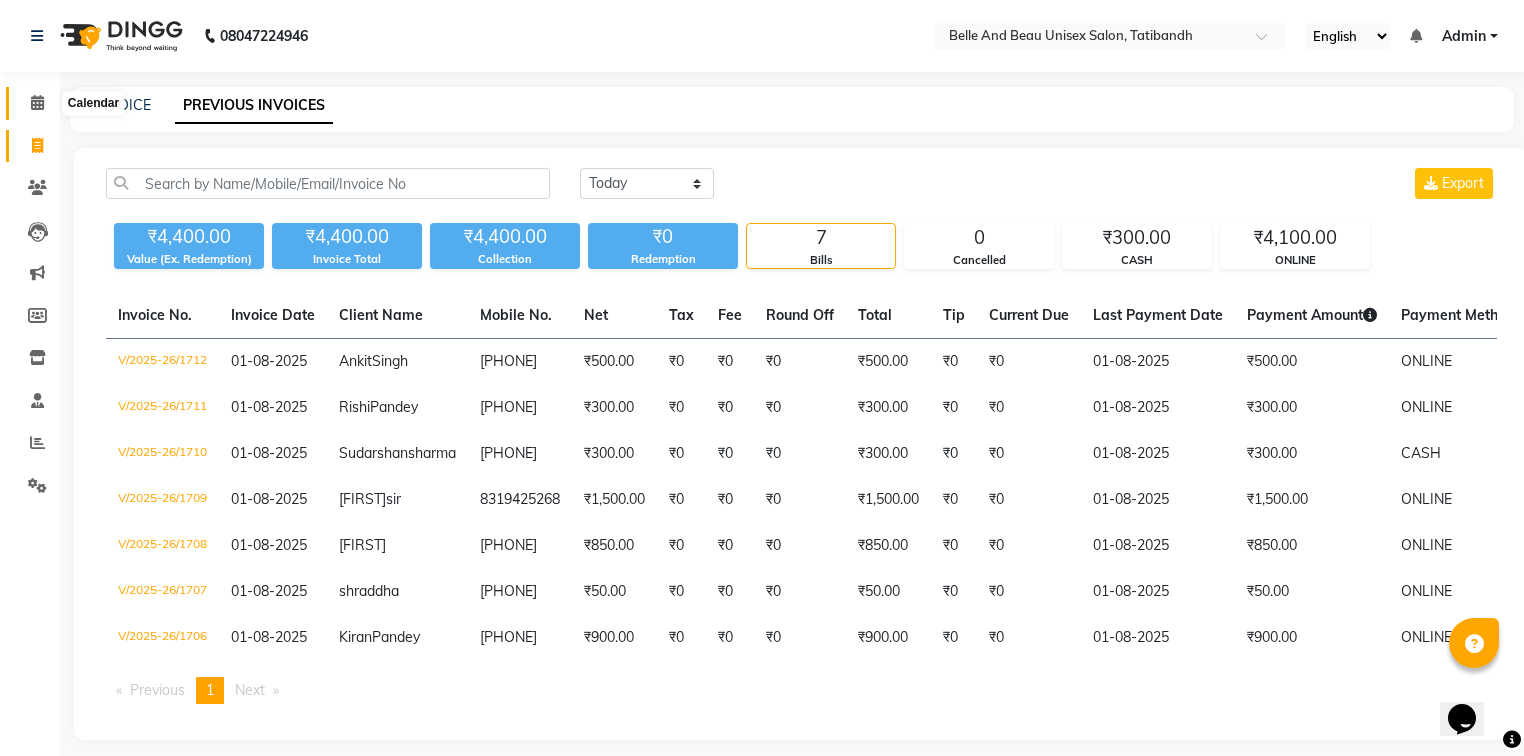 click 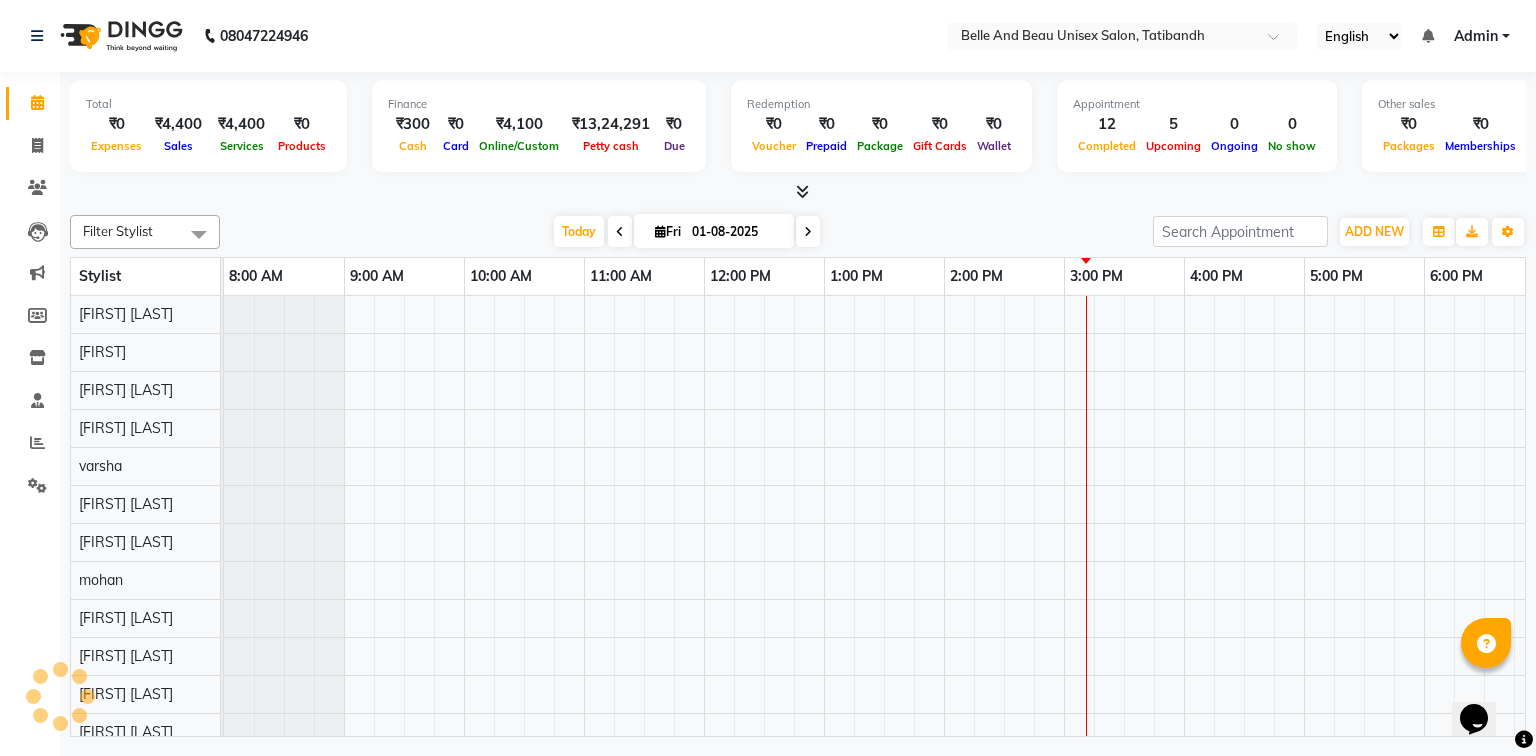 scroll, scrollTop: 0, scrollLeft: 0, axis: both 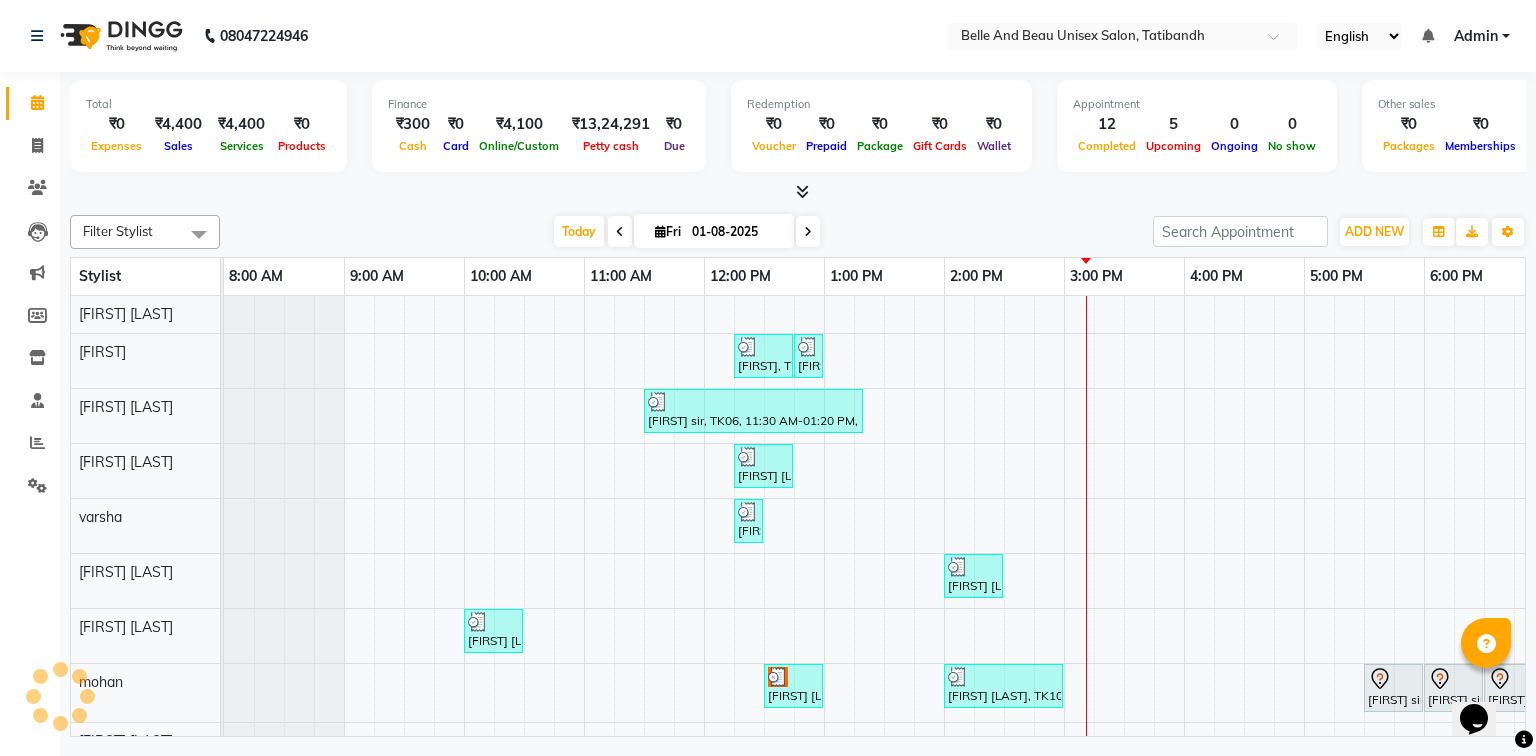 click 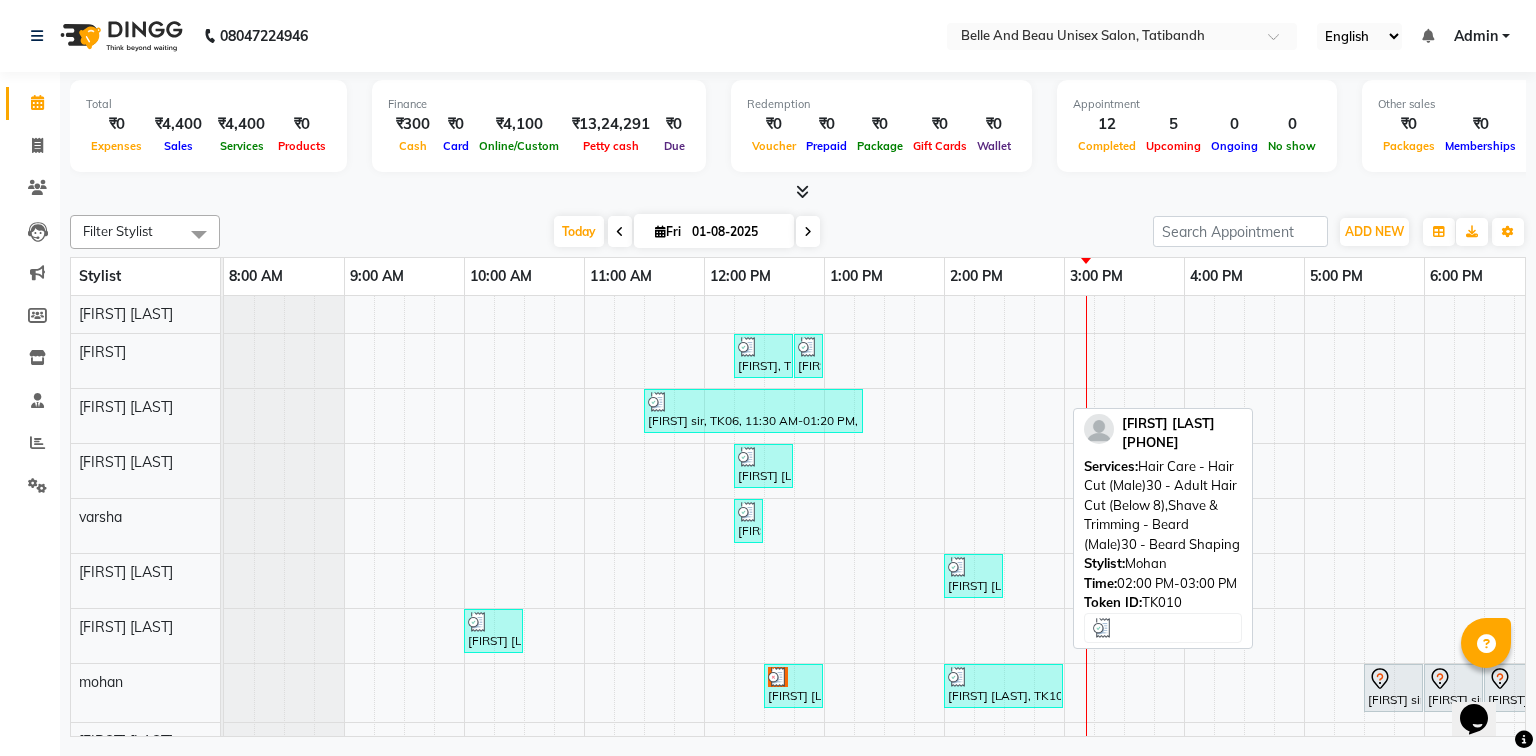 scroll, scrollTop: 104, scrollLeft: 0, axis: vertical 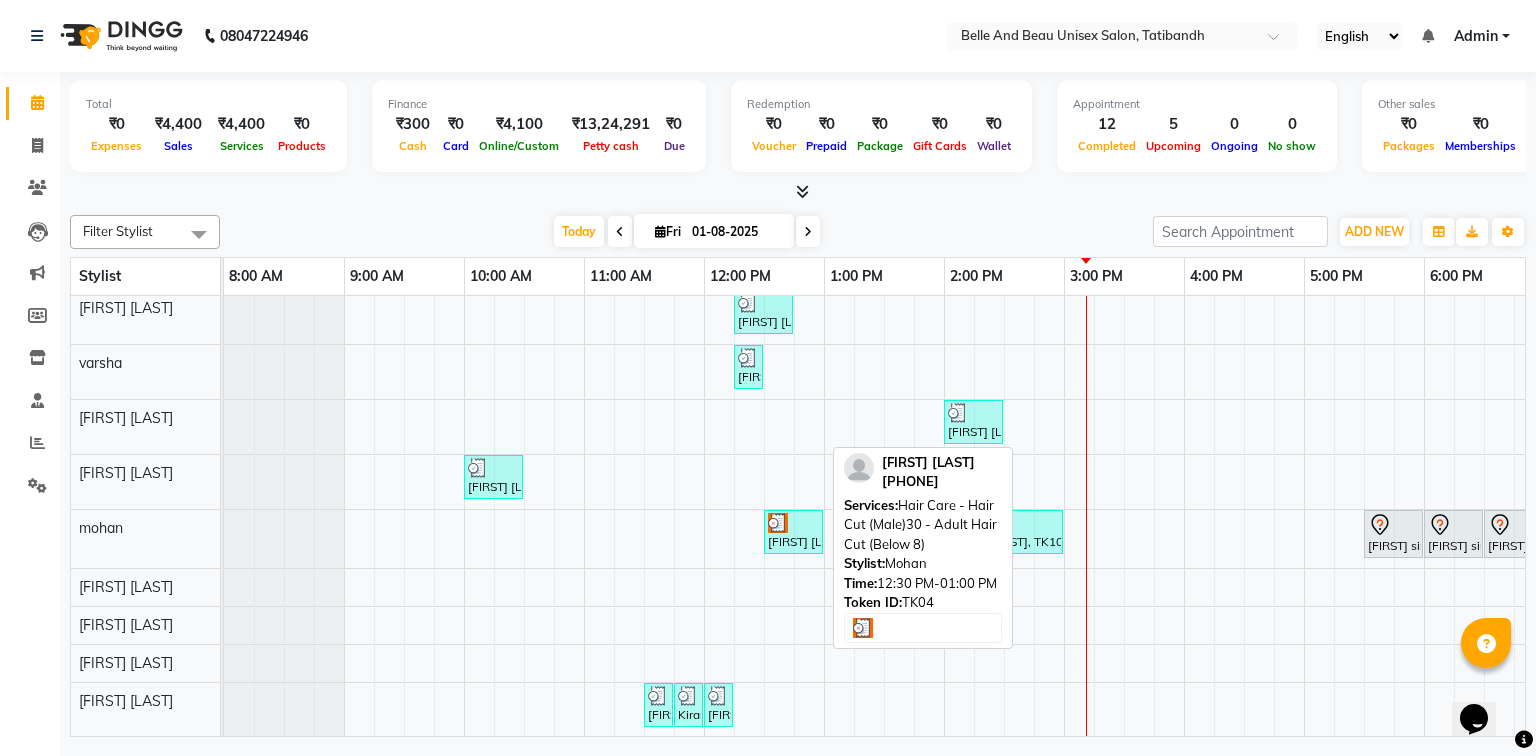 click on "[FIRST] [LAST], TK04, 12:30 PM-01:00 PM, Hair Care - Hair Cut (Male)30 - Adult Hair Cut (Below 8)" at bounding box center (793, 532) 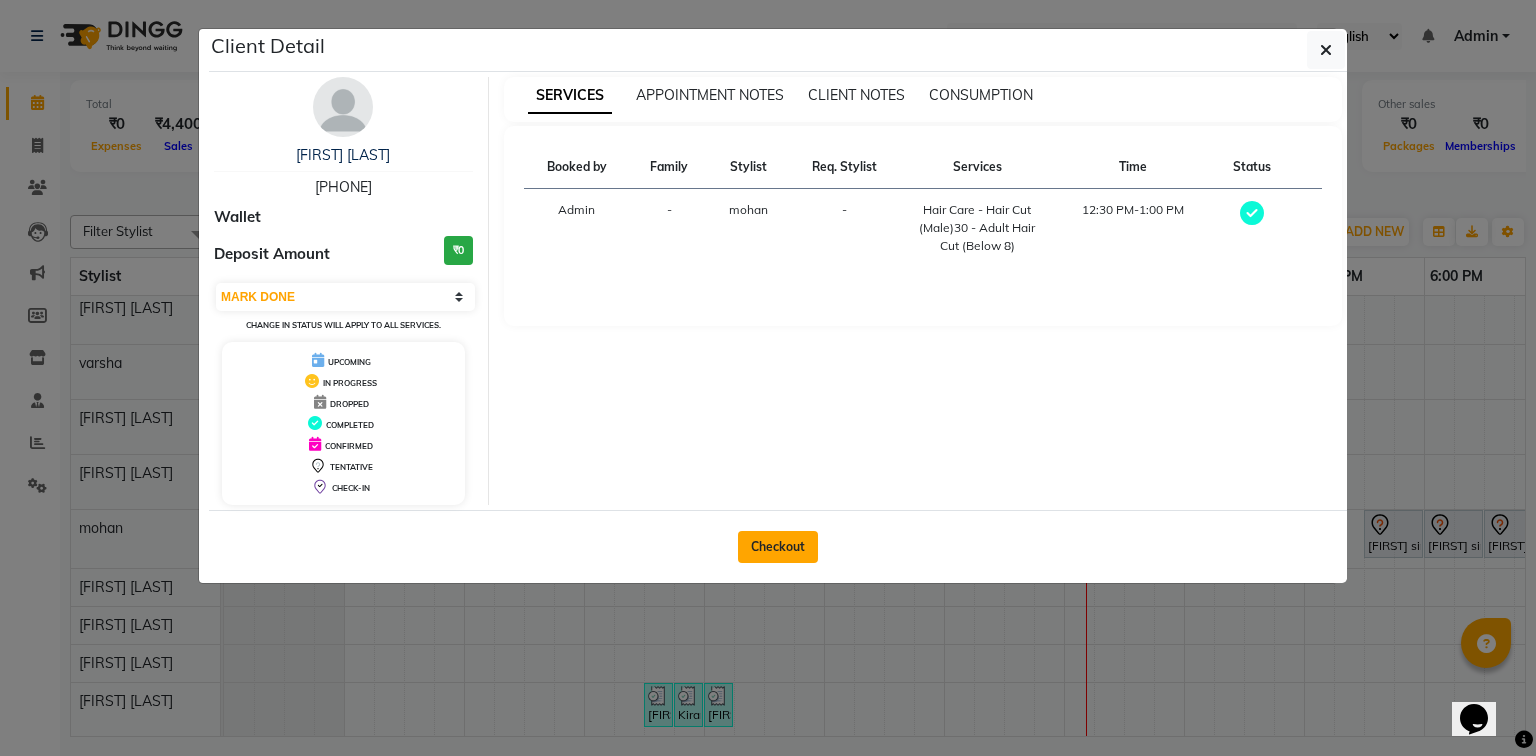 click on "Checkout" 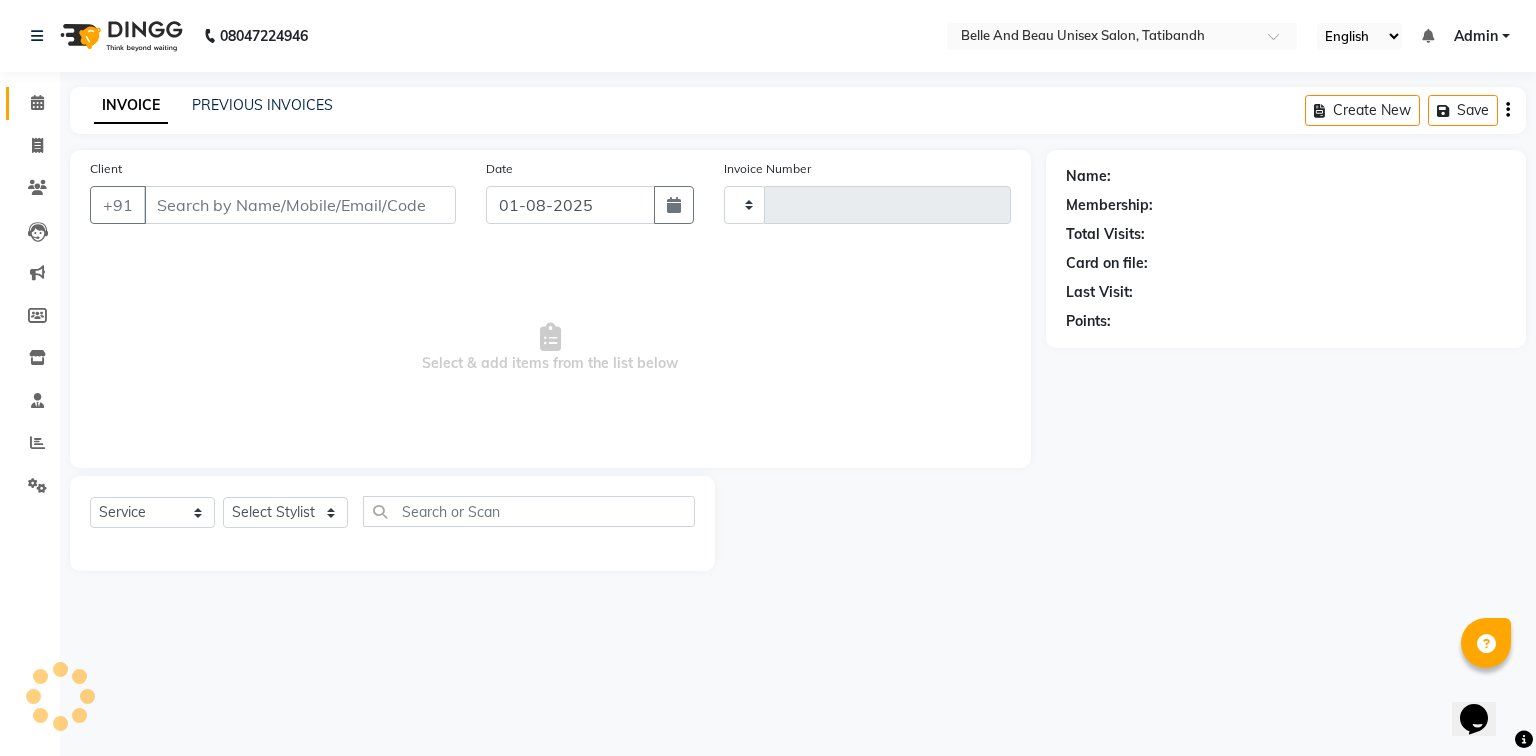 type on "[PHONE]" 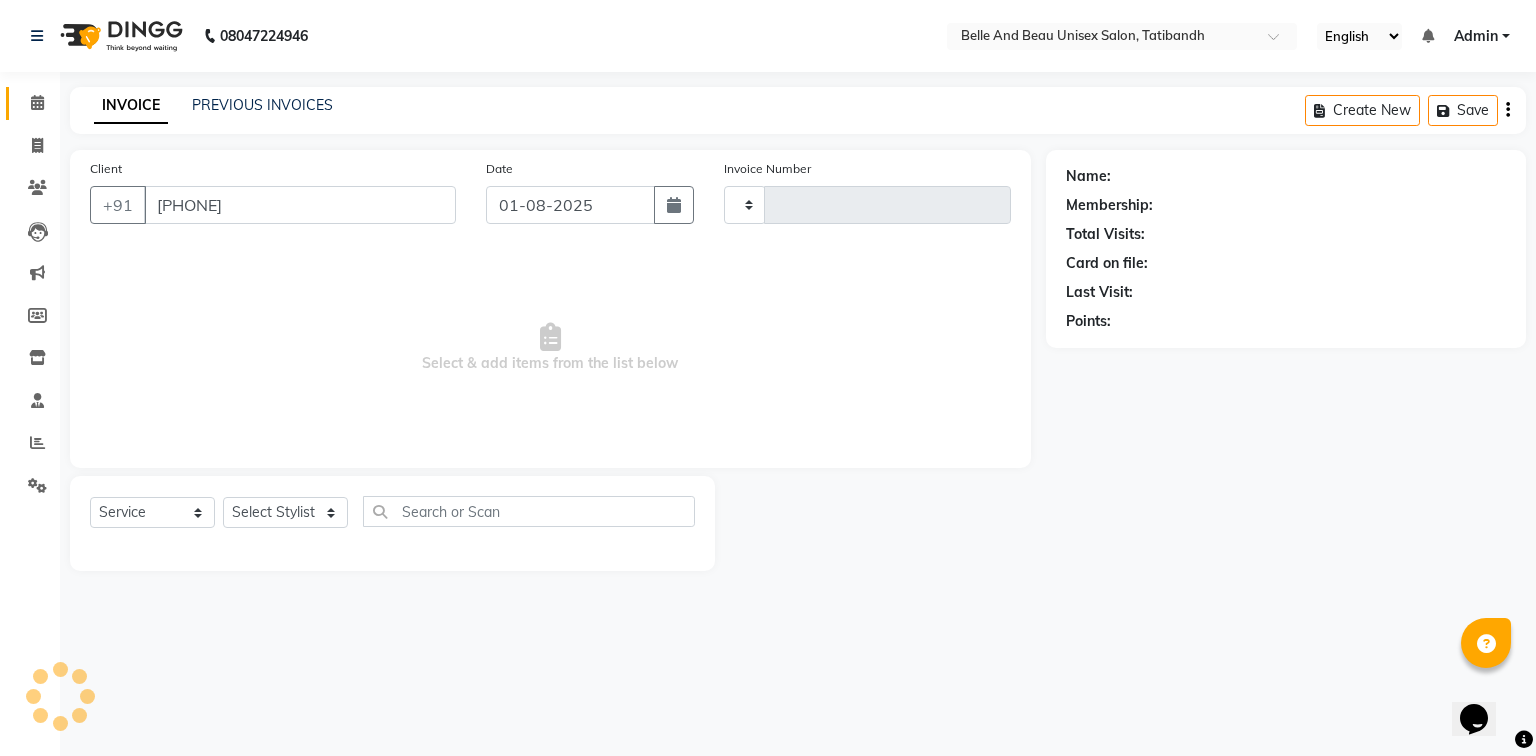 select on "65137" 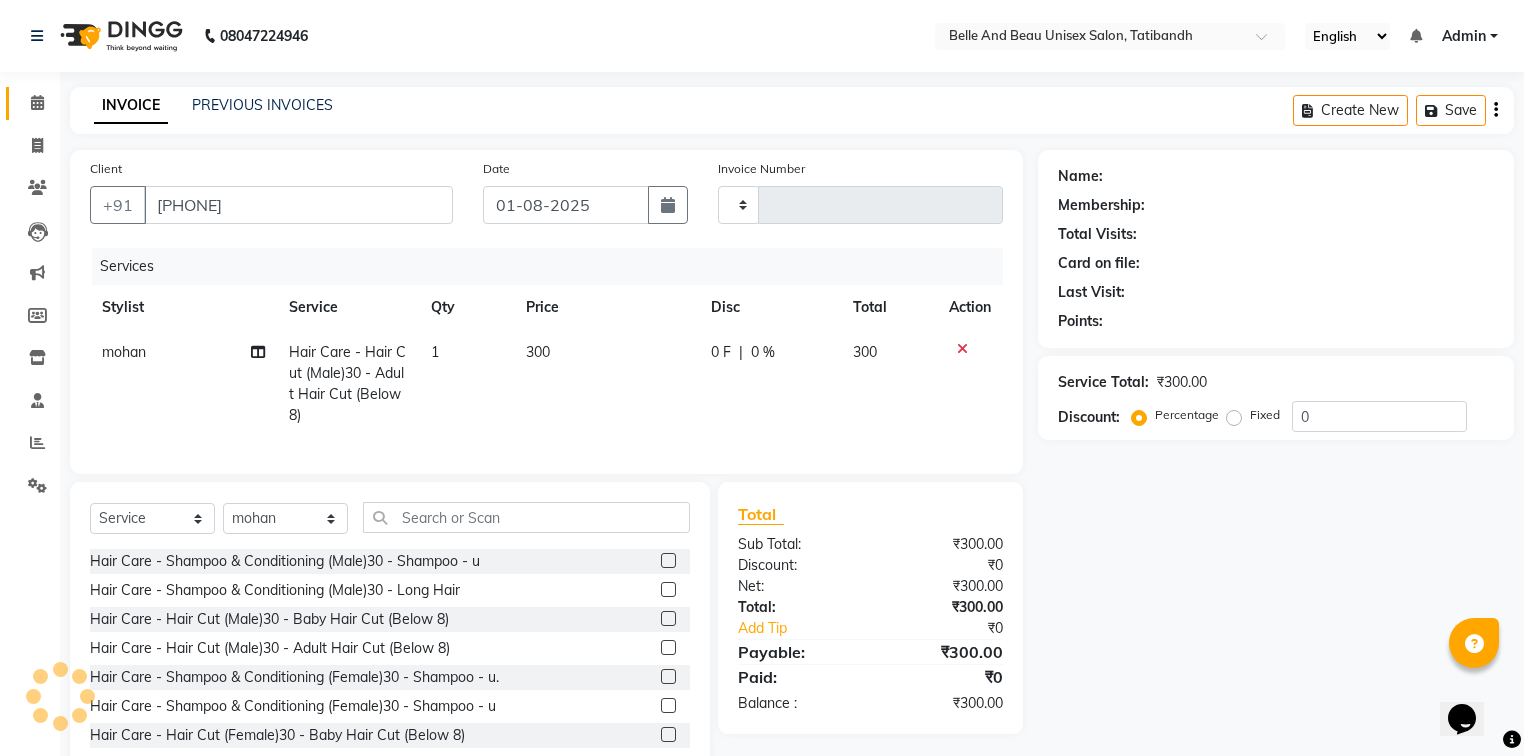 select on "1: Object" 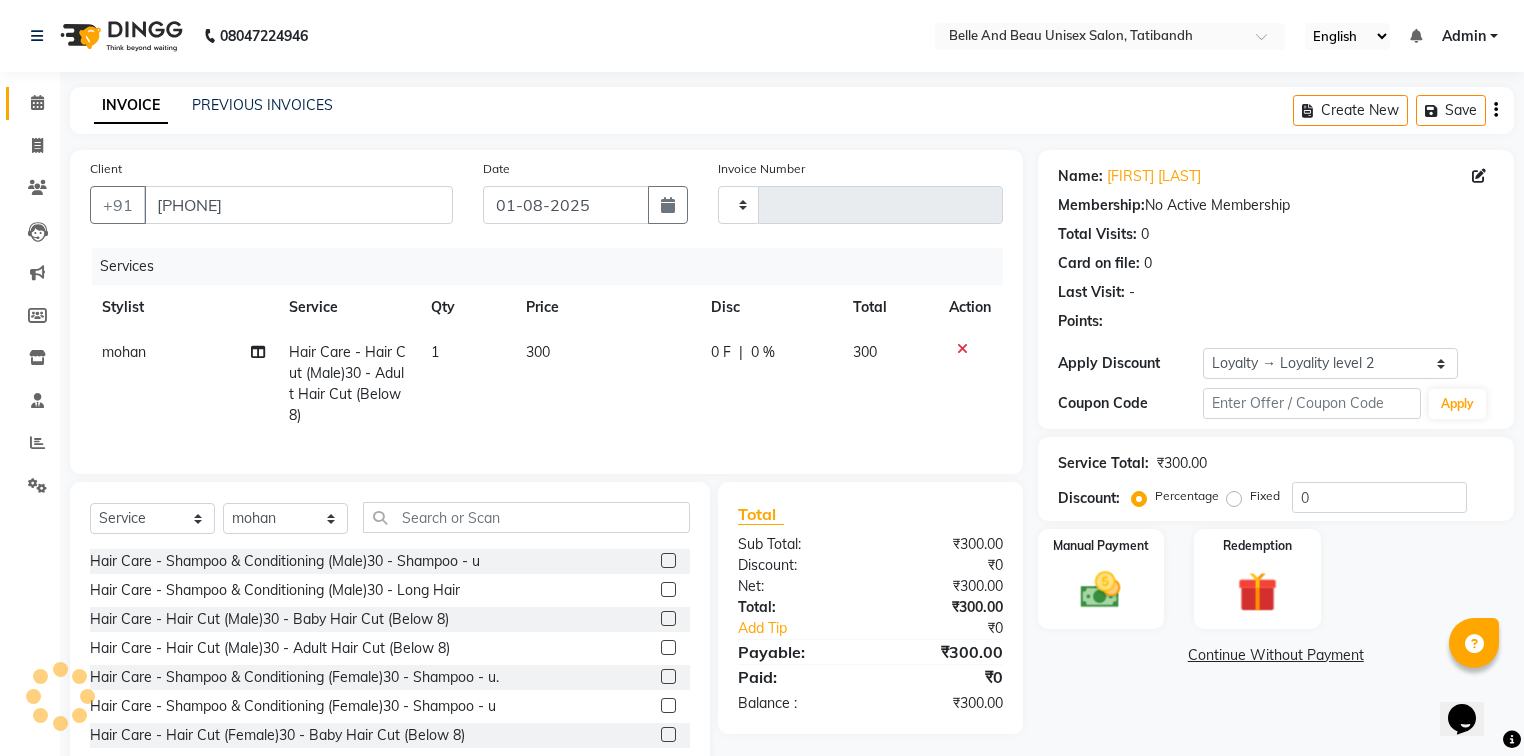 type on "1713" 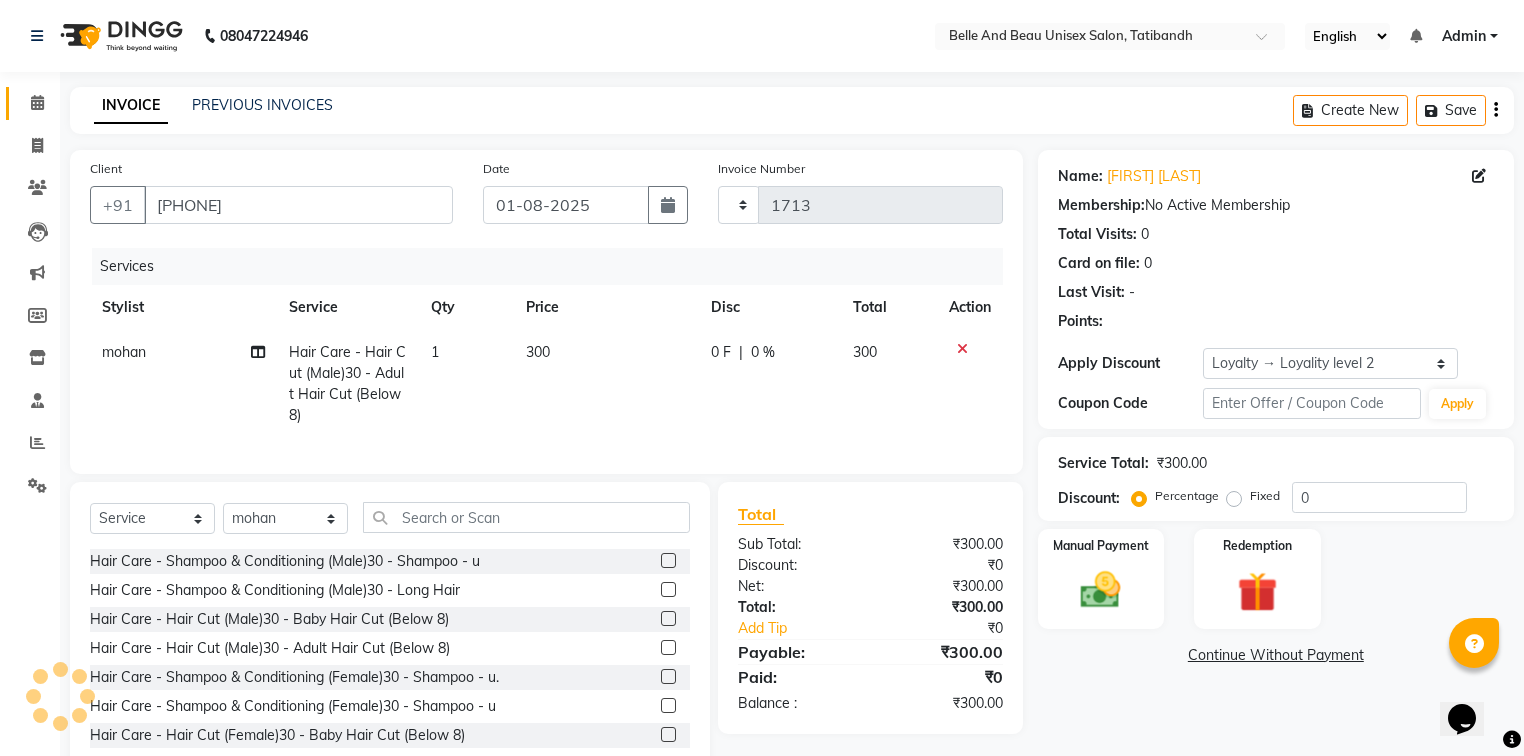 select on "7066" 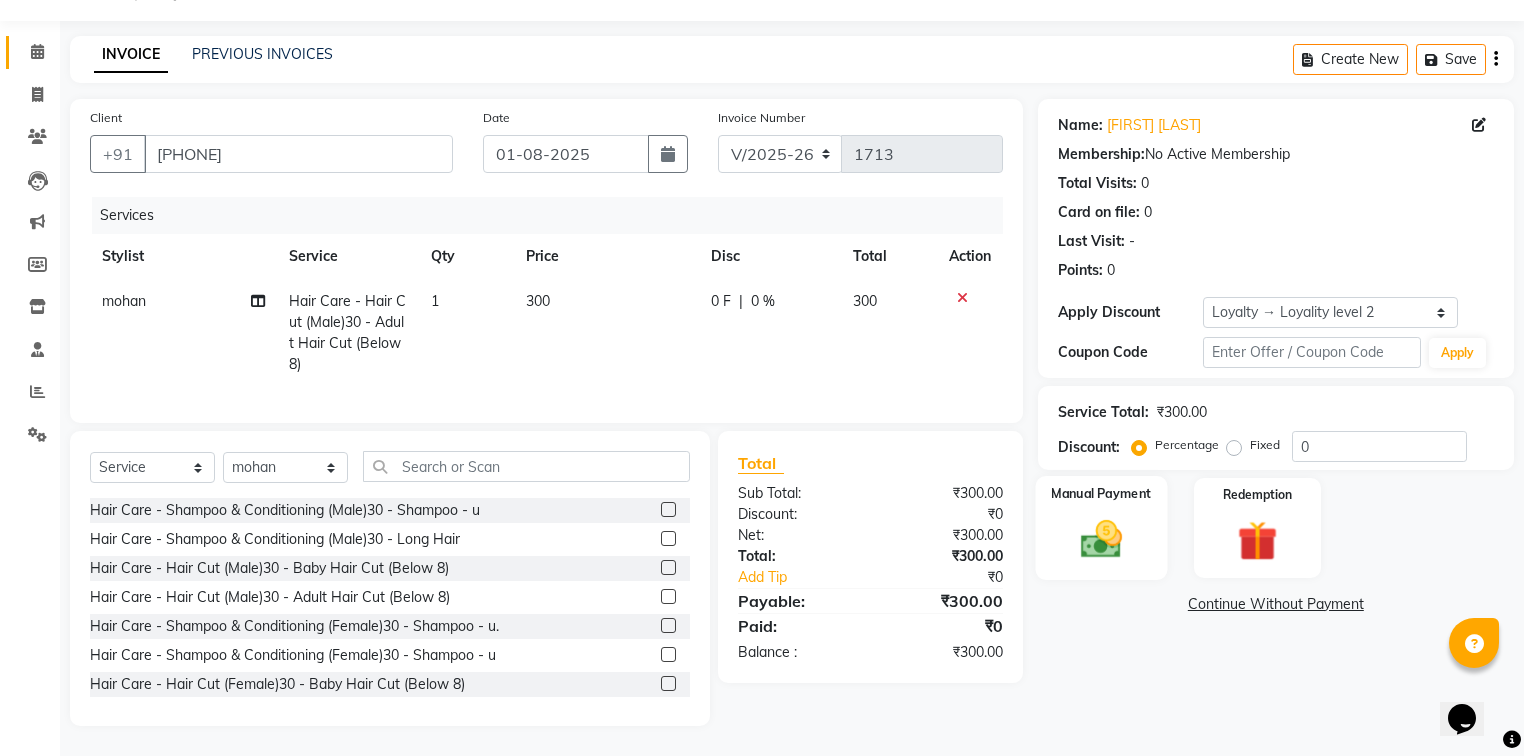 scroll, scrollTop: 64, scrollLeft: 0, axis: vertical 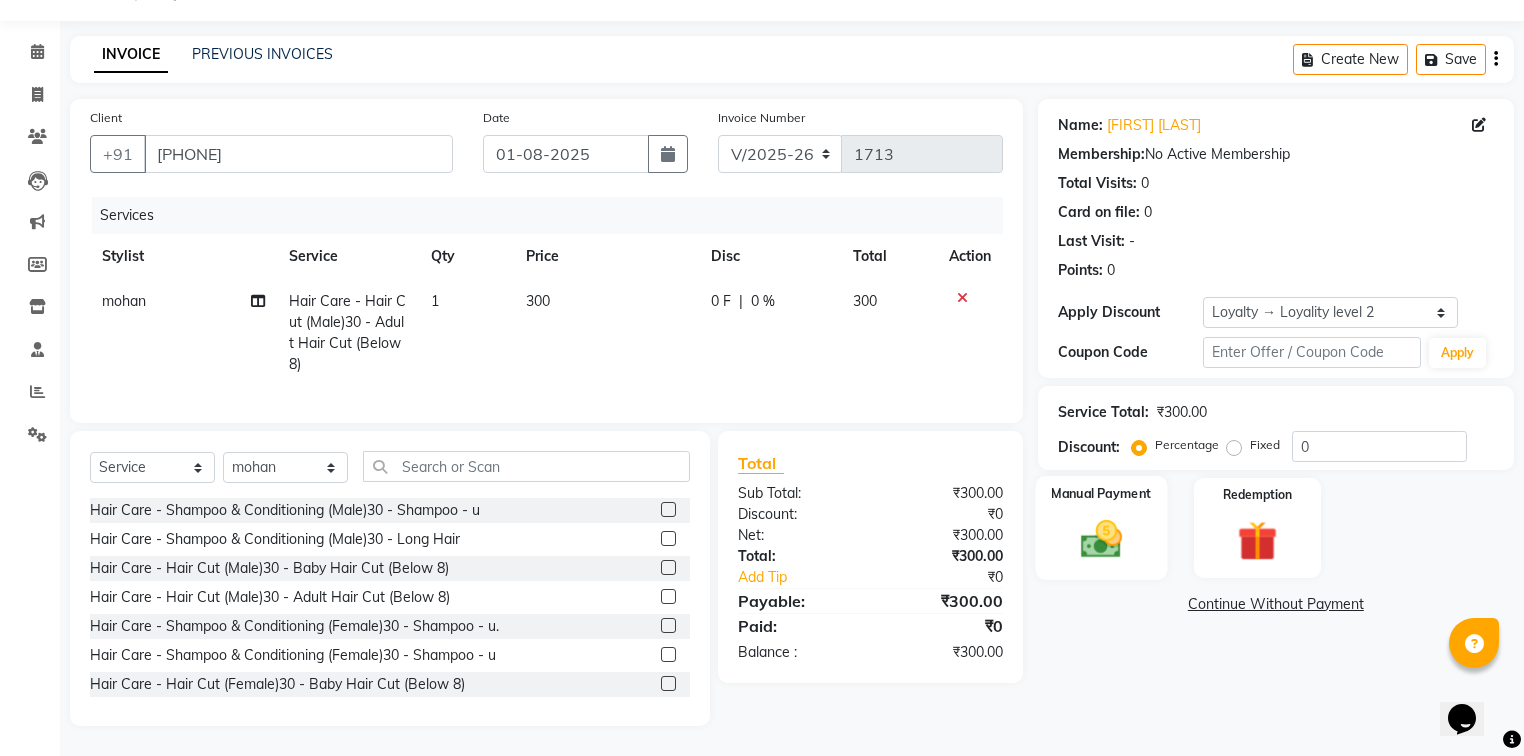 click 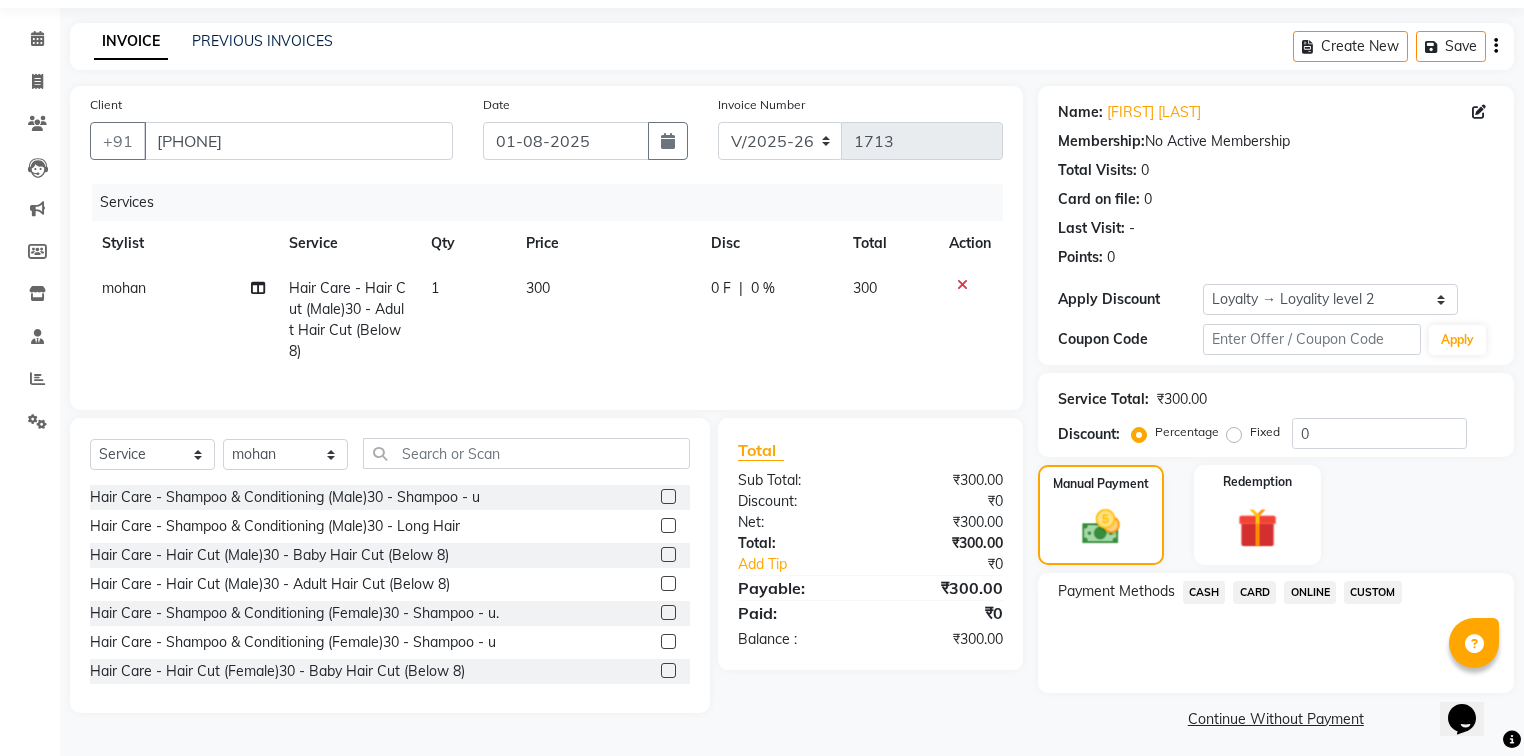 click on "CASH" 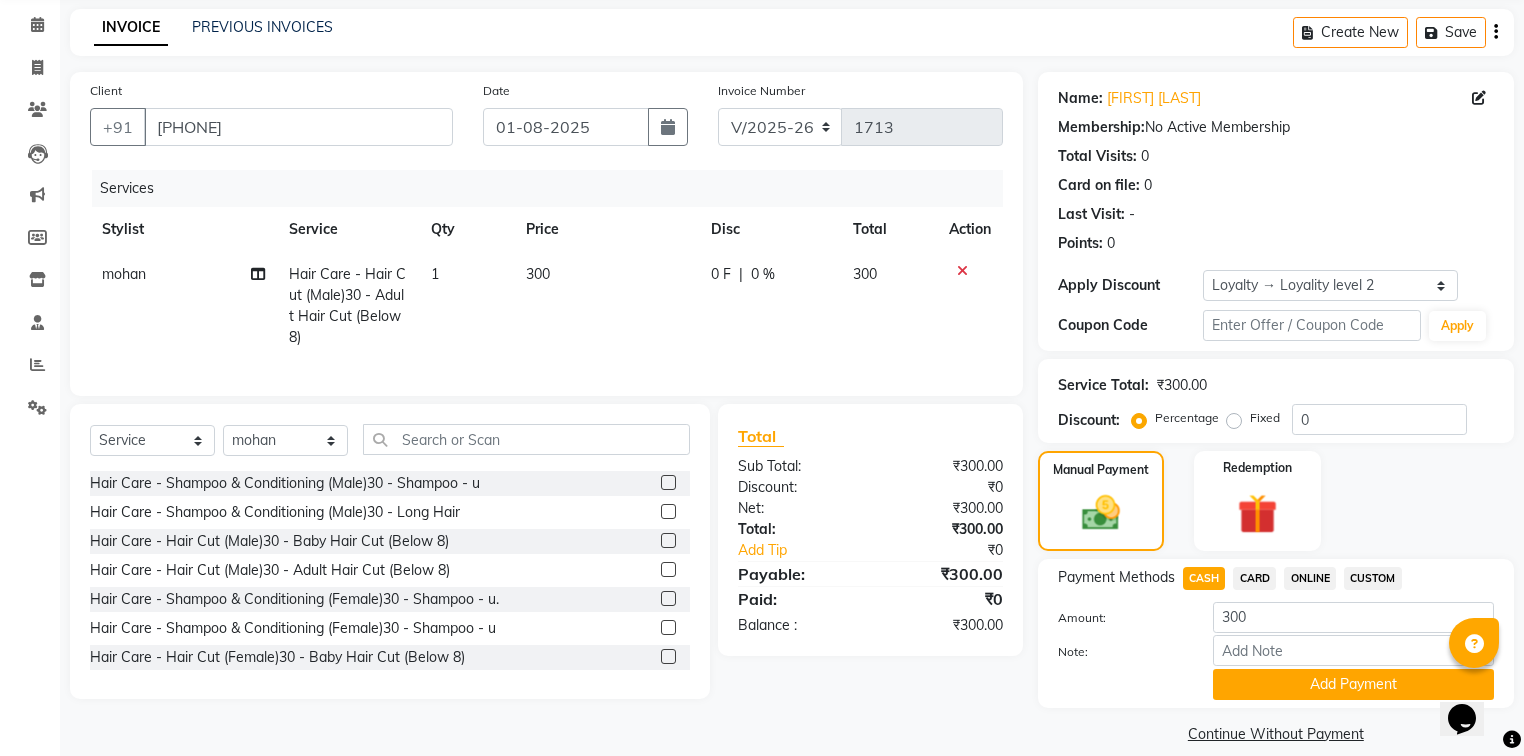 scroll, scrollTop: 102, scrollLeft: 0, axis: vertical 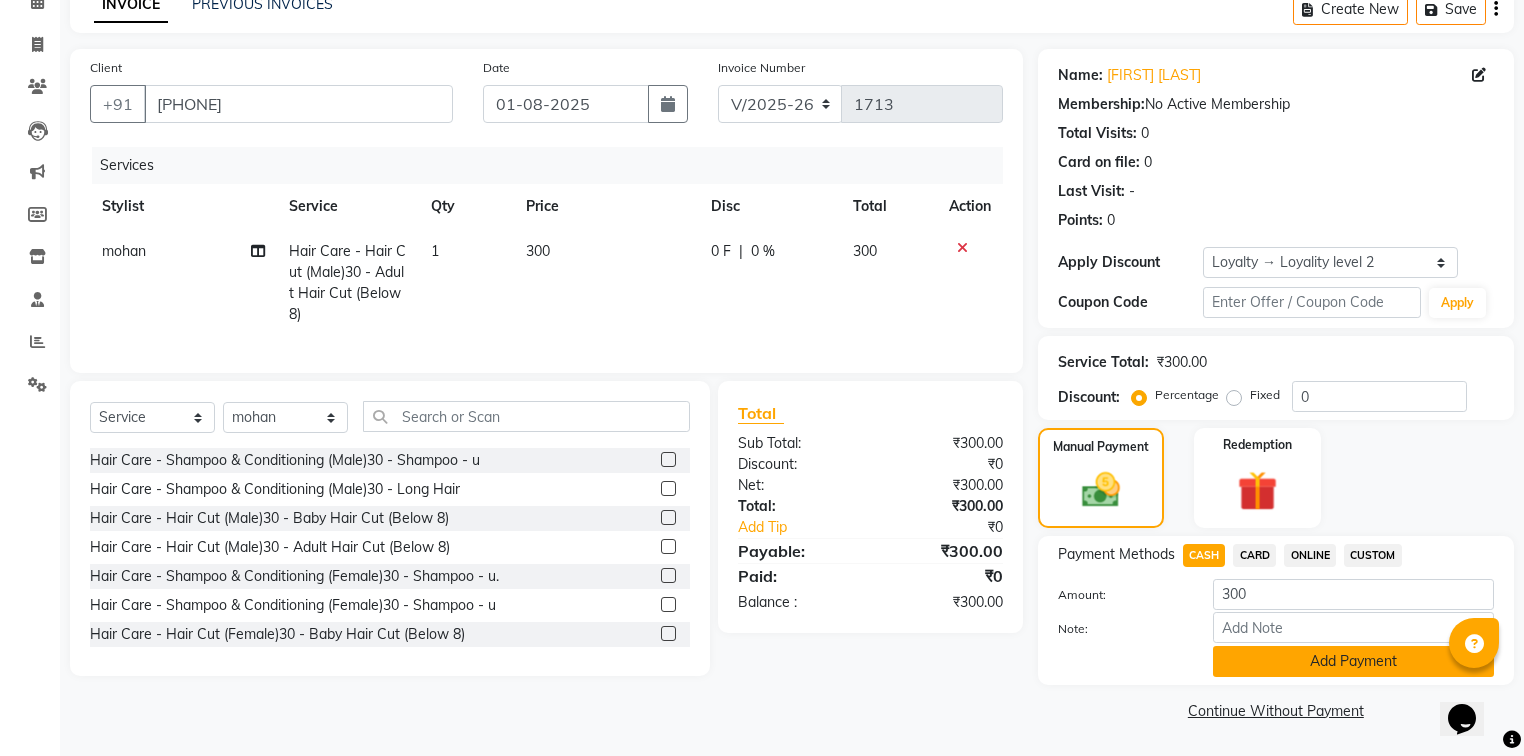click on "Add Payment" 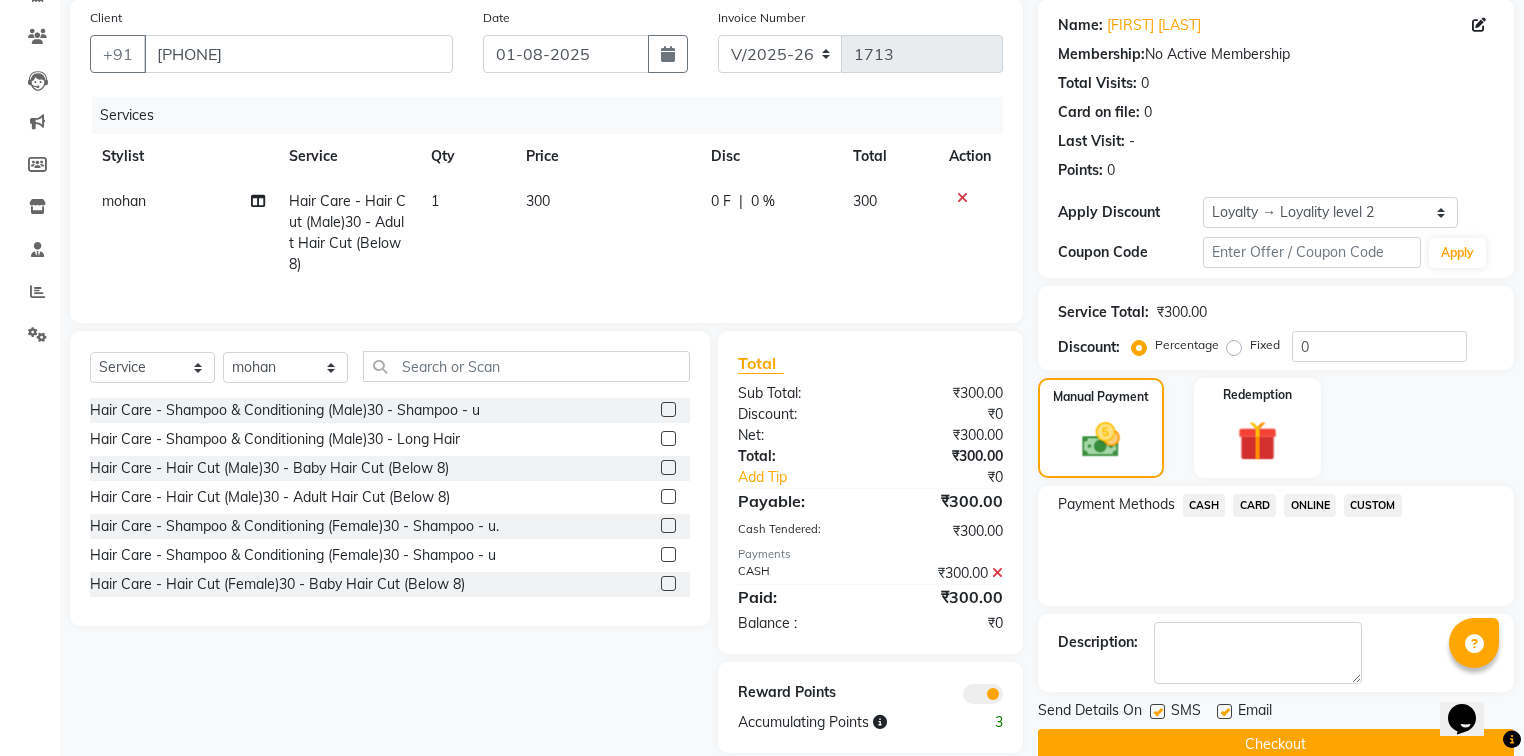 scroll, scrollTop: 191, scrollLeft: 0, axis: vertical 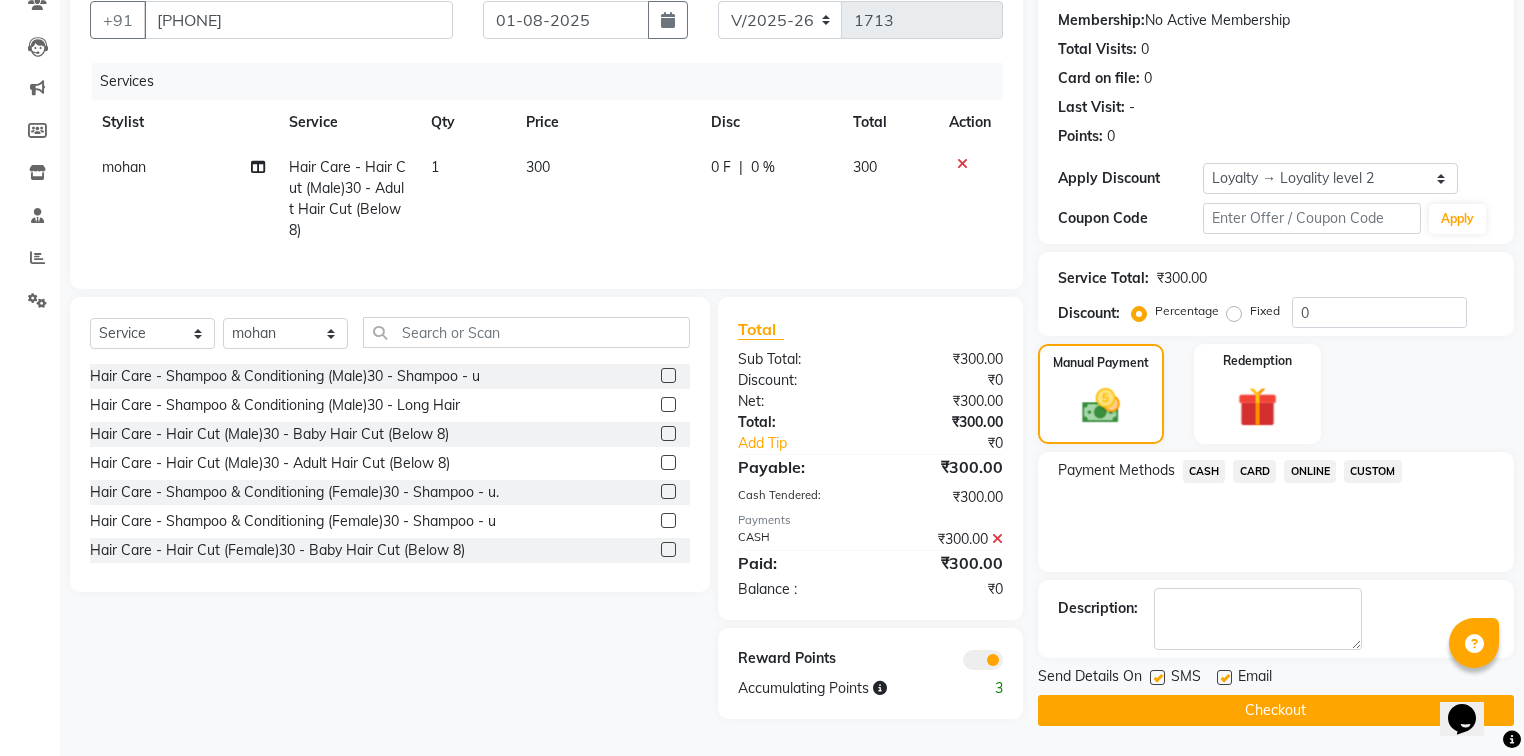 click on "Checkout" 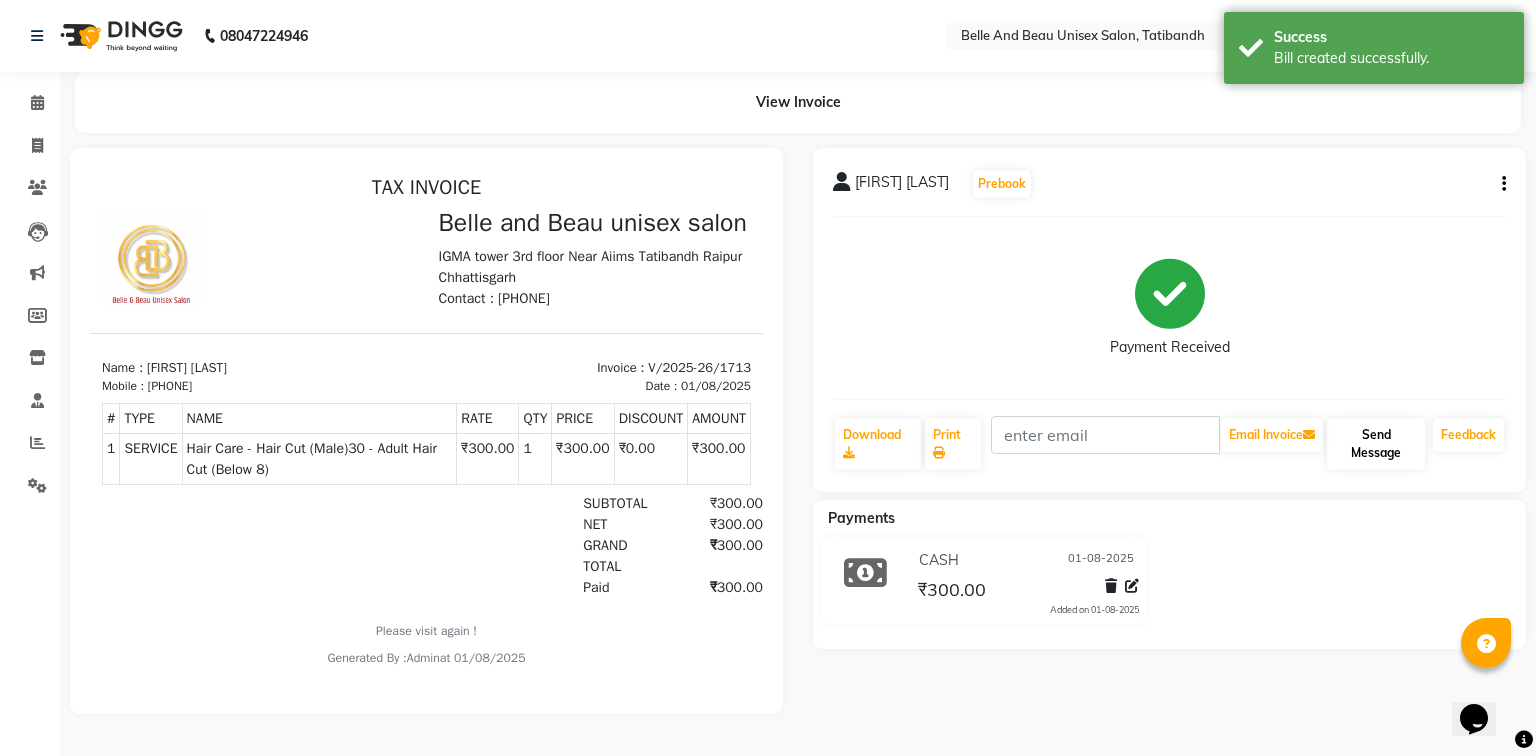 scroll, scrollTop: 0, scrollLeft: 0, axis: both 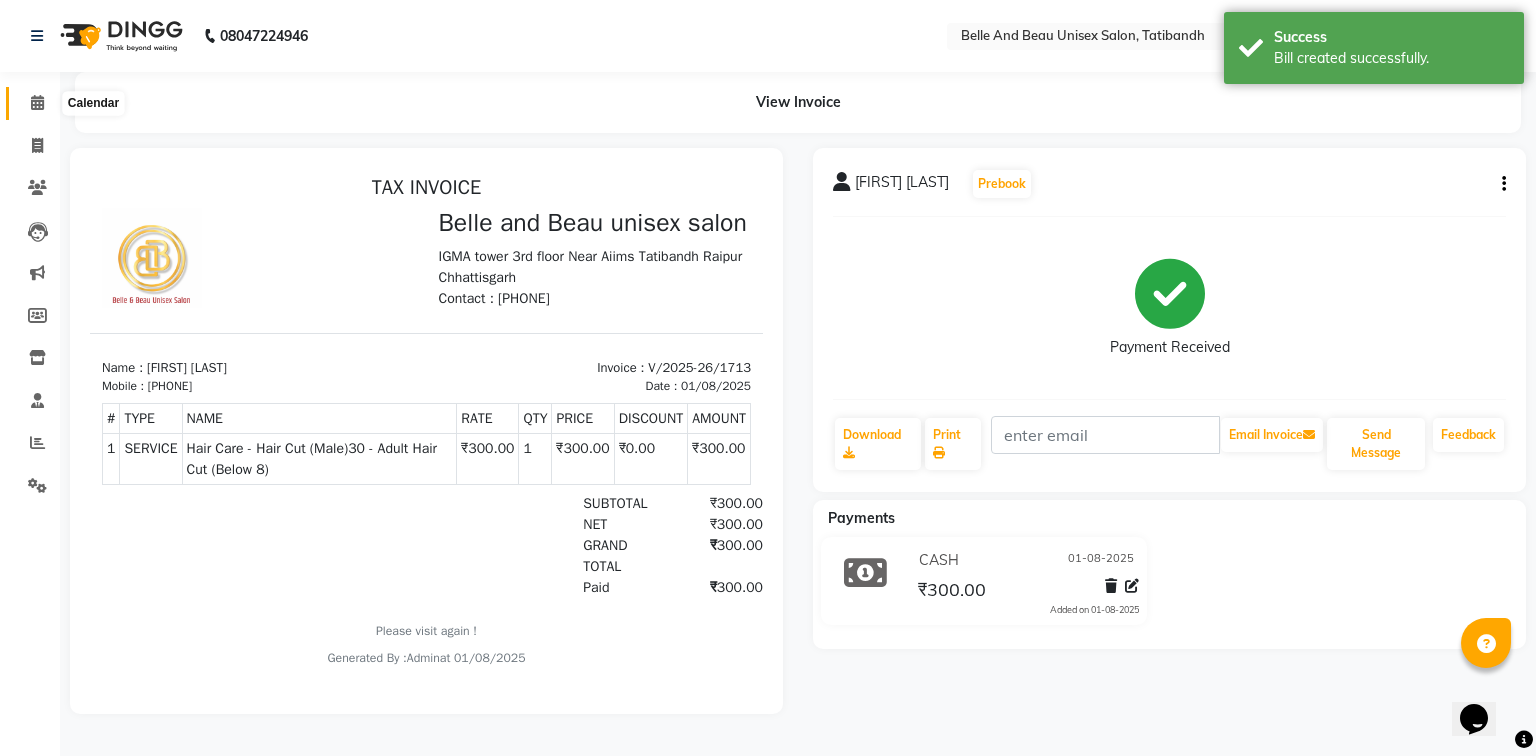 click 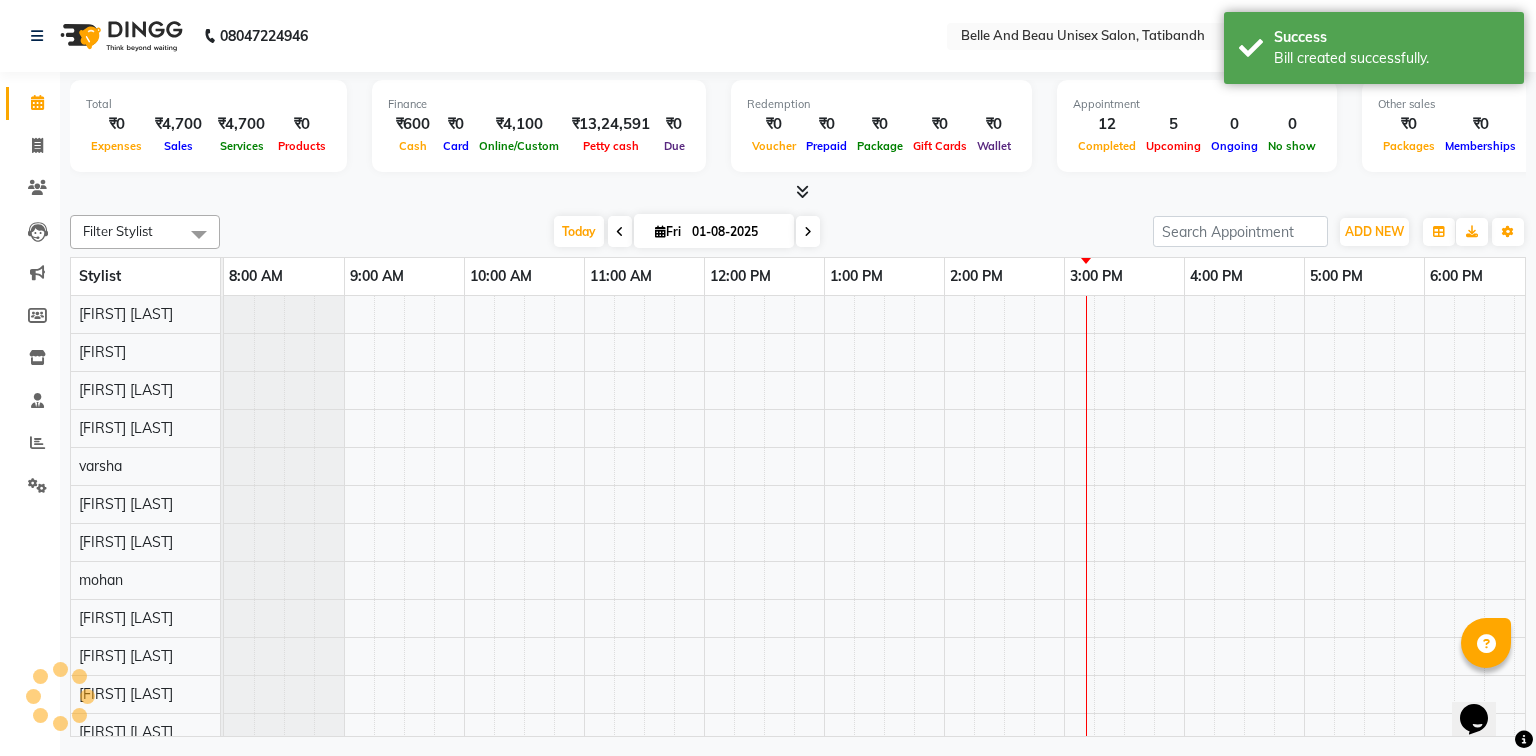 scroll, scrollTop: 0, scrollLeft: 0, axis: both 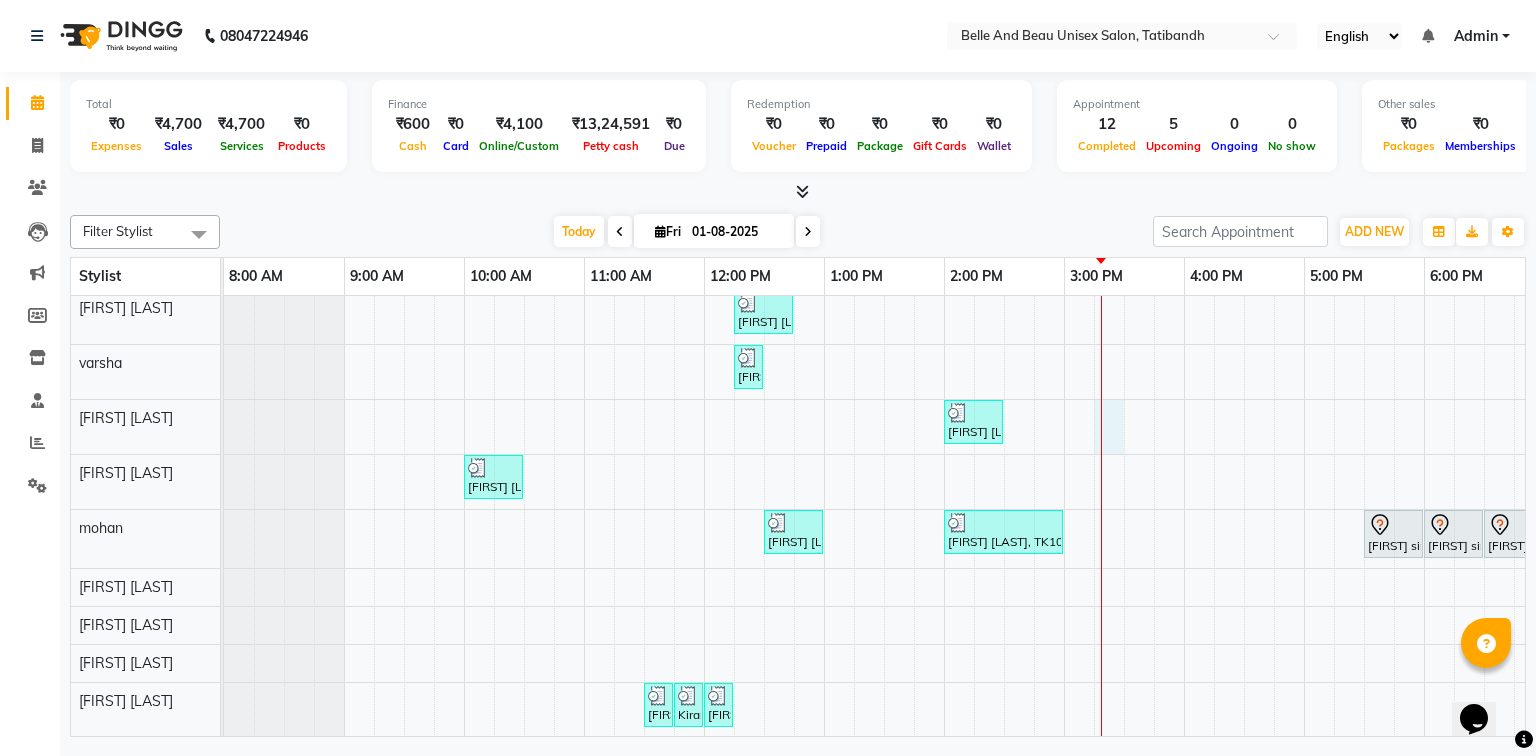 click on "[FIRST], TK08, 12:15 PM-12:45 PM, Hair Styling - Blow Dry Hair Wash (Female)30 - Blow dry     [FIRST], TK08, 12:45 PM-12:55 PM, Threading - Upper Lip (Female)30 - Upper Lip     [FIRST] sir, TK06, 11:30 AM-01:20 PM, Hair Colour - Global30 - Global Short Hair (Boy Cut),Hair Care - Hair Cut (Male)30 - Adult Hair Cut (Below 8),Shave & Trimming - Beard  (Male)30 - Beard Shaping     [FIRST] [LAST], TK05, 12:15 PM-12:45 PM, Hair Care - Hair Cut (Female)30 - Adult Hair Cut (Below 8)     [FIRST], TK09, 12:15 PM-12:25 PM, Threading - Upper Lip (Female)30 - Upper Lip     [FIRST] [LAST], TK11, 02:00 PM-02:30 PM, Hair Care - Hair Cut (Male)30 - Adult Hair Cut (Below 8)     [FIRST] [LAST], TK03, 10:00 AM-10:30 AM, Hair Care - Hair Cut (Male)30 - Adult Hair Cut (Below 8)     [FIRST] [LAST], TK04, 12:30 PM-01:00 PM, Hair Care - Hair Cut (Male)30 - Adult Hair Cut (Below 8)     [FIRST] [LAST], TK10, 02:00 PM-03:00 PM, Hair Care - Hair Cut (Male)30 - Adult Hair Cut (Below 8),Shave & Trimming - Beard  (Male)30 - Beard Shaping" at bounding box center (1004, 439) 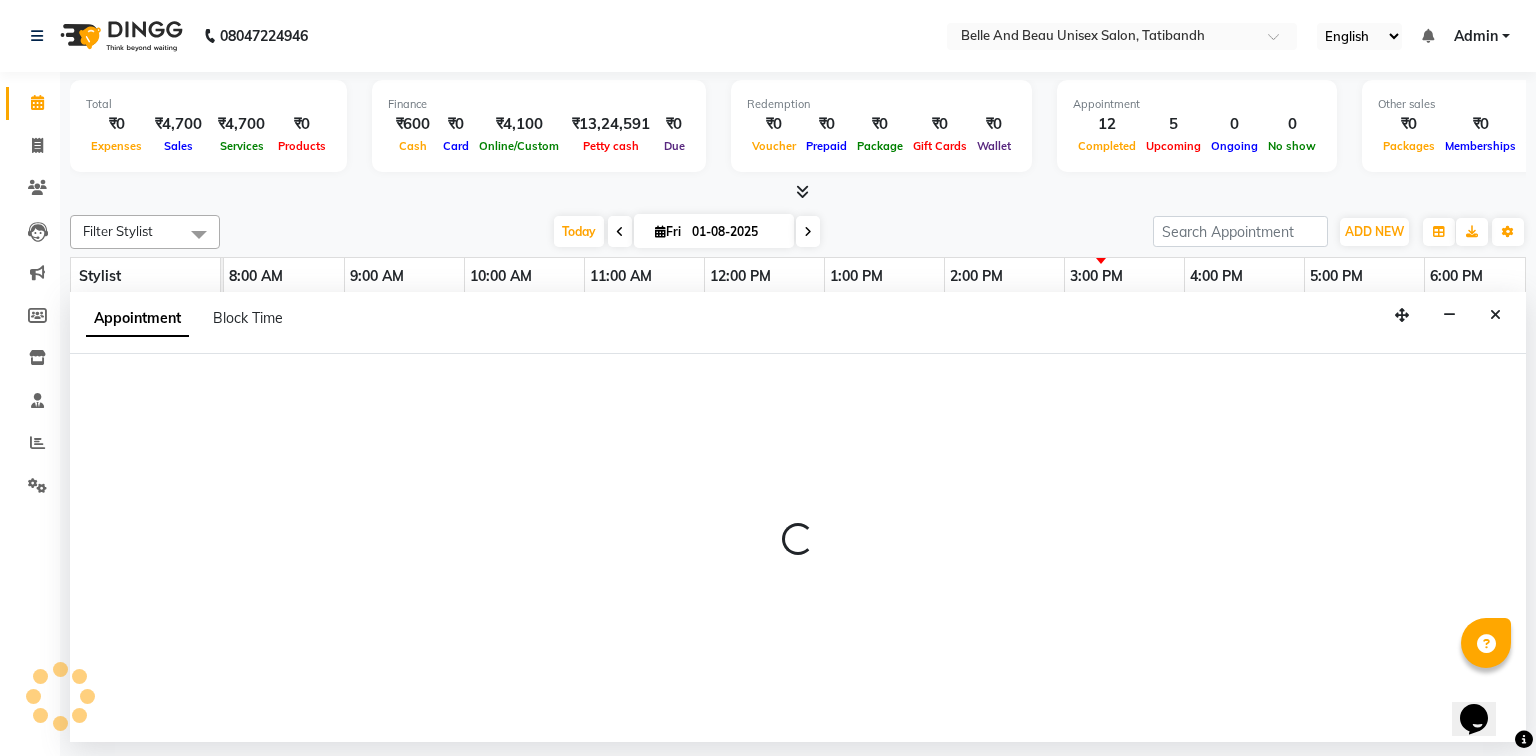 select on "62596" 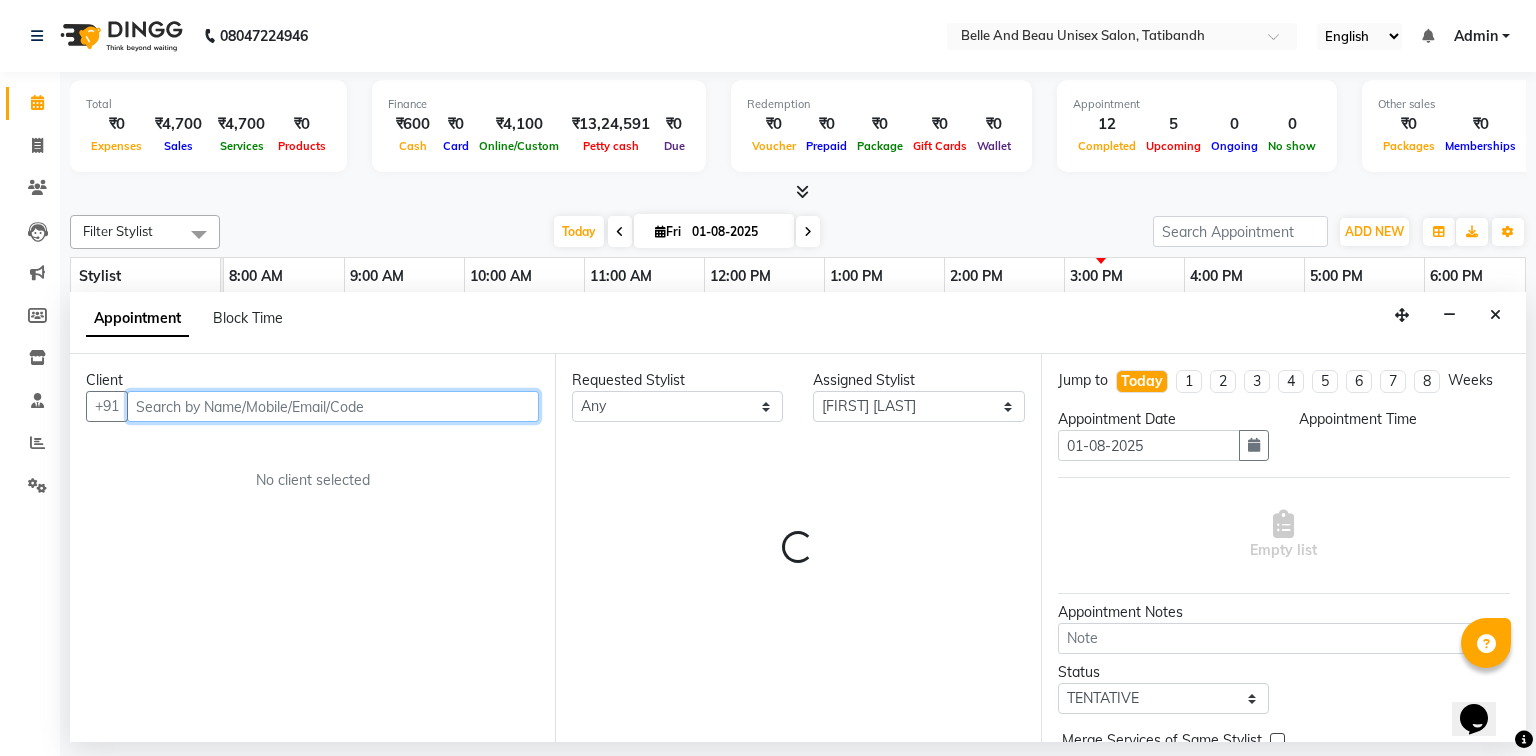 select on "915" 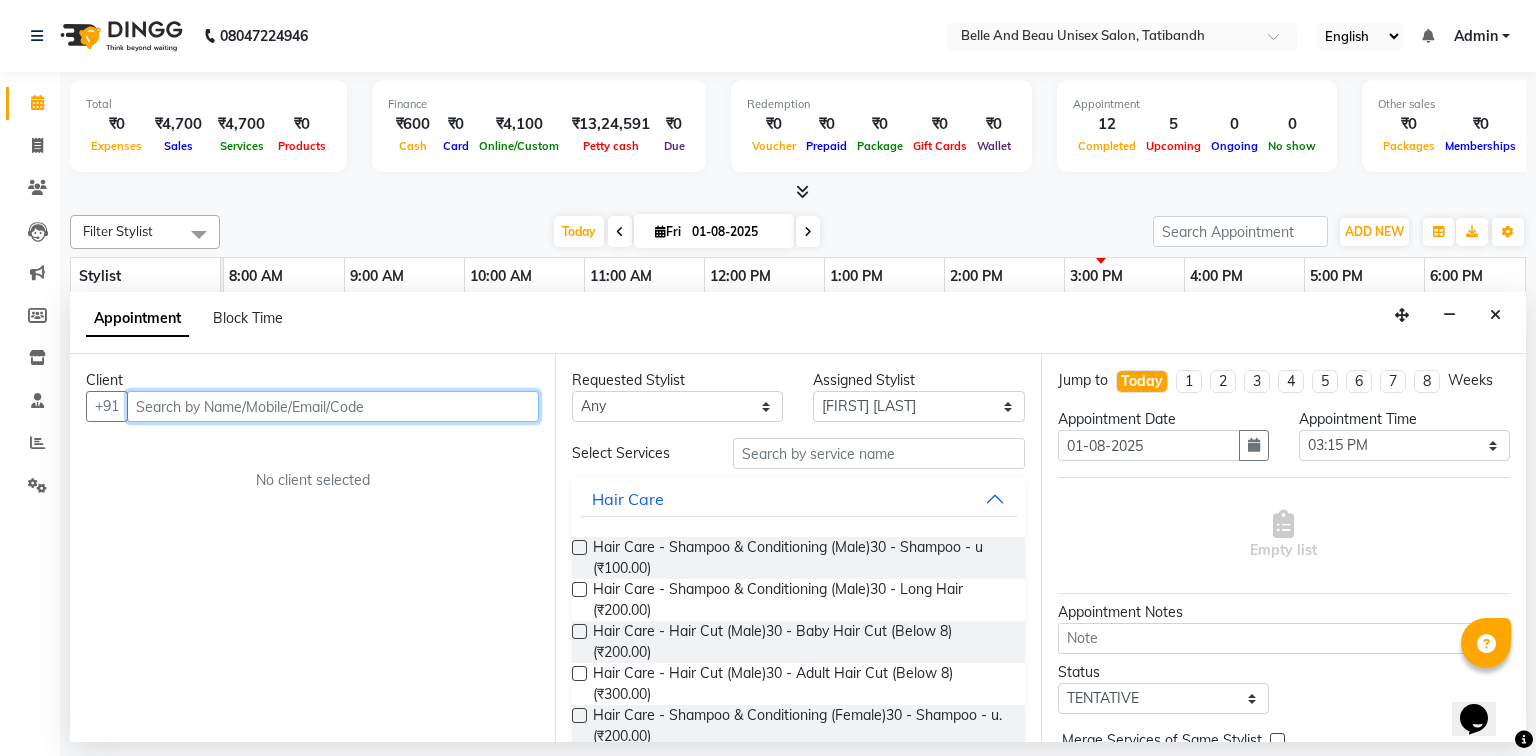 click at bounding box center (333, 406) 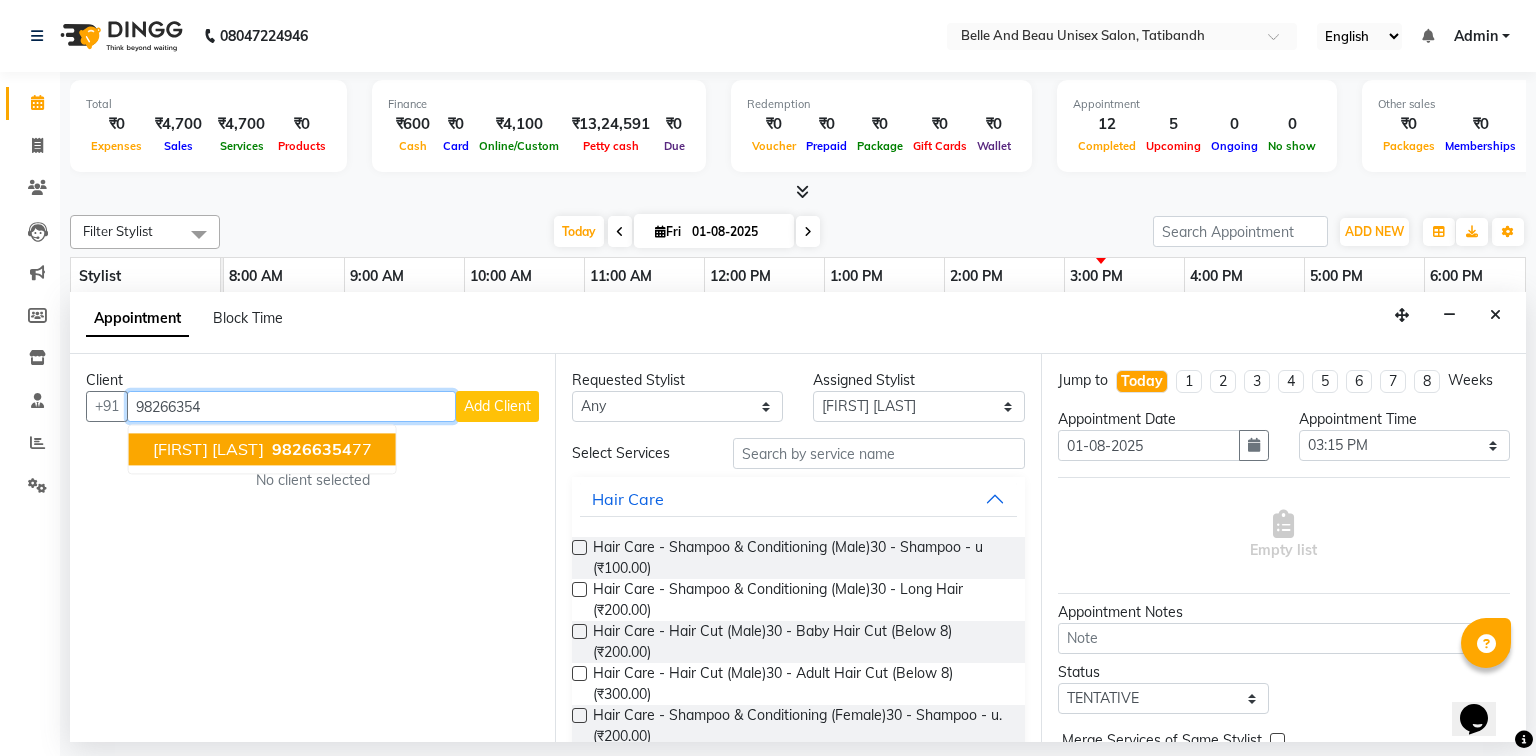 click on "[FIRST] [LAST]" at bounding box center (208, 450) 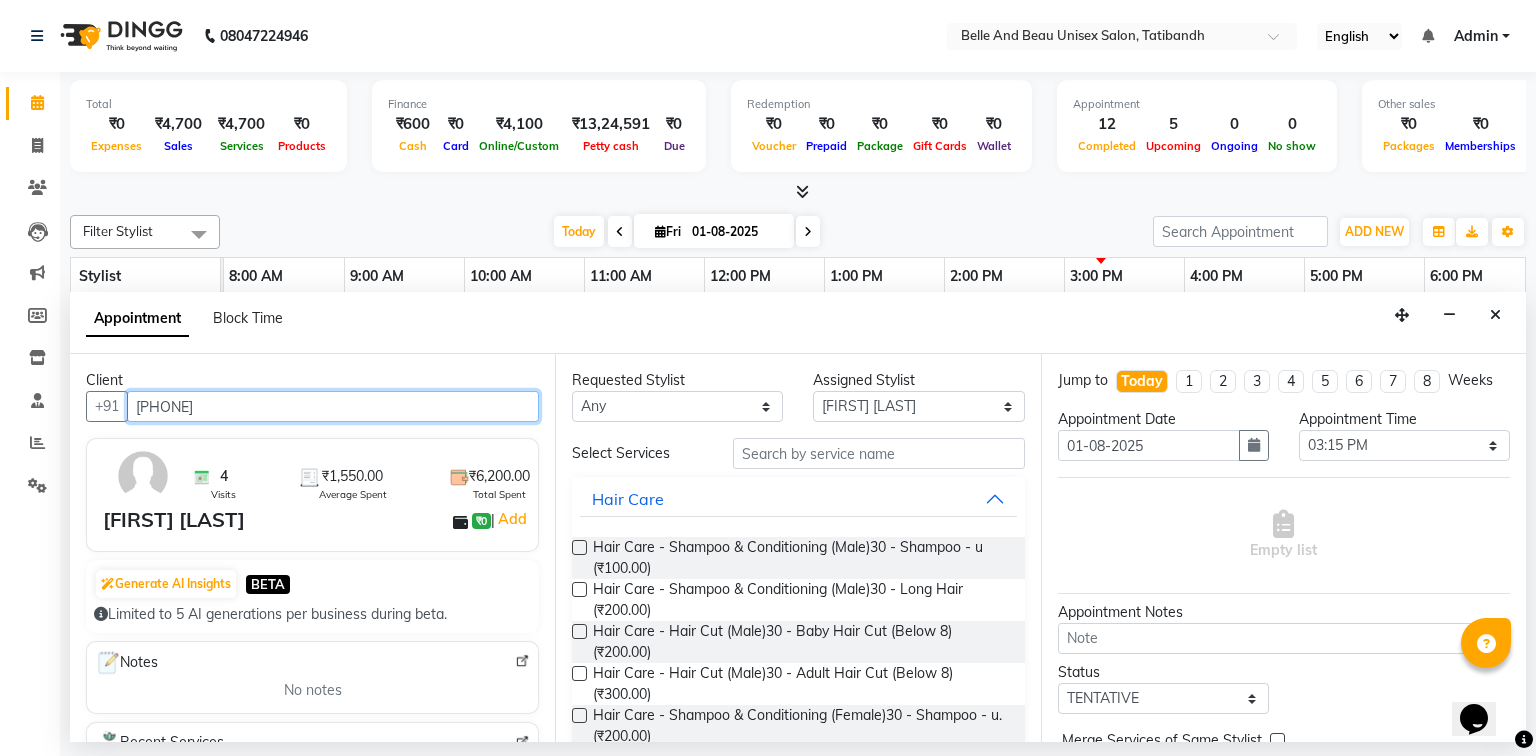 type on "[PHONE]" 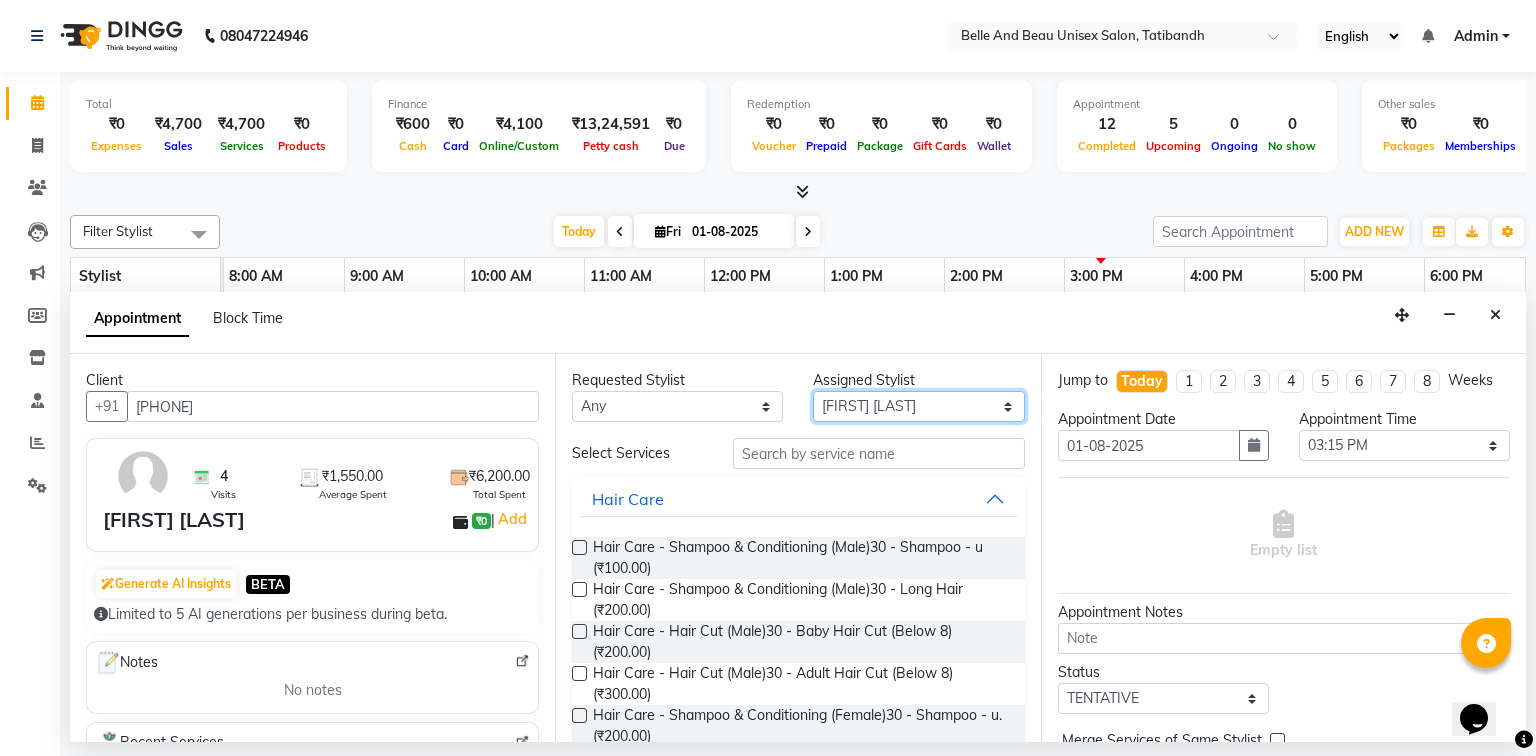 click on "Select  [FIRST] [LAST]  [FIRST] [LAST] [FIRST] [LAST] [FIRST] [LAST] [FIRST] [LAST] [FIRST] [LAST] [FIRST] [LAST] [FIRST] [LAST] [FIRST] [LAST] [FIRST] [LAST] [FIRST] [LAST]" at bounding box center [918, 406] 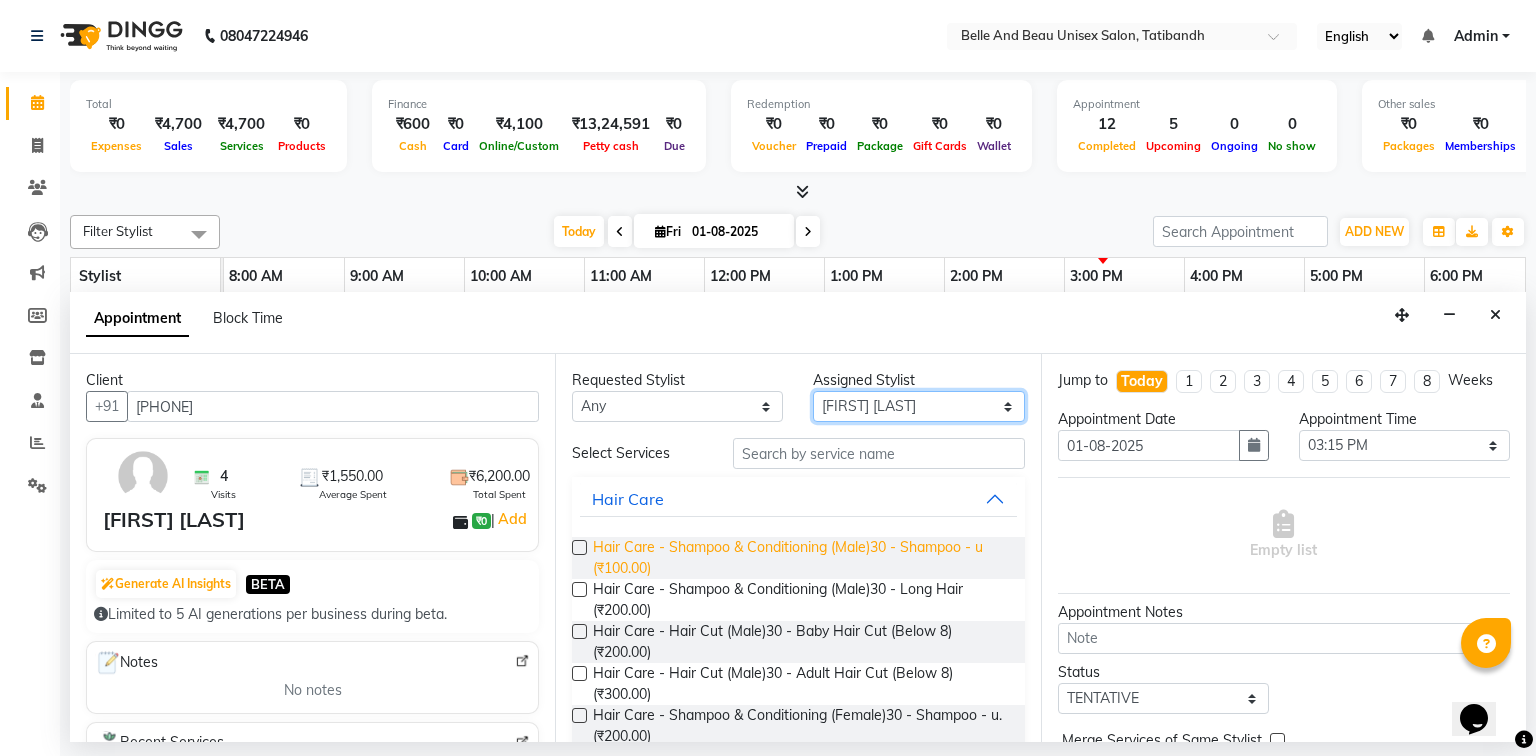 select on "60511" 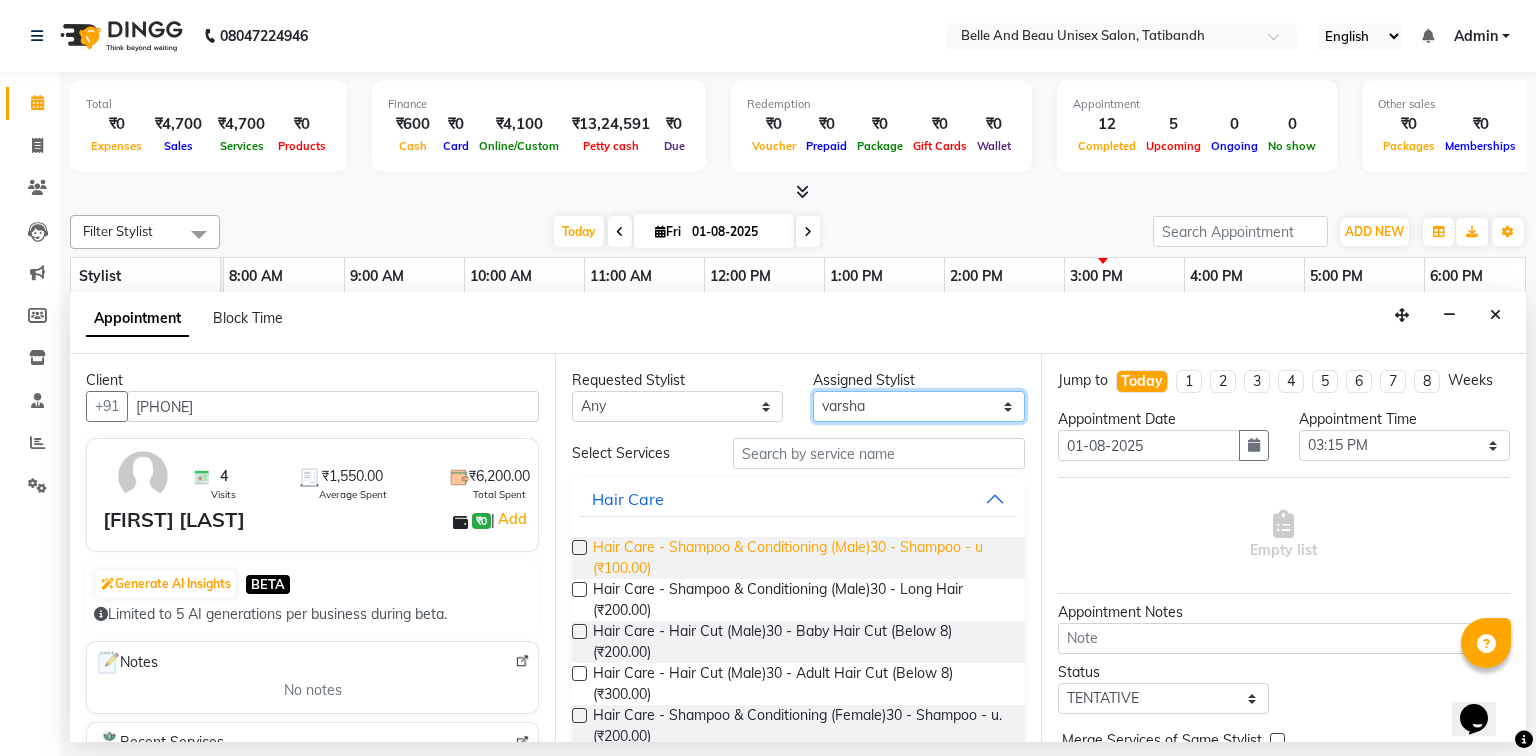click on "Select  [FIRST] [LAST]  [FIRST] [LAST] [FIRST] [LAST] [FIRST] [LAST] [FIRST] [LAST] [FIRST] [LAST] [FIRST] [LAST] [FIRST] [LAST] [FIRST] [LAST] [FIRST] [LAST] [FIRST] [LAST]" at bounding box center [918, 406] 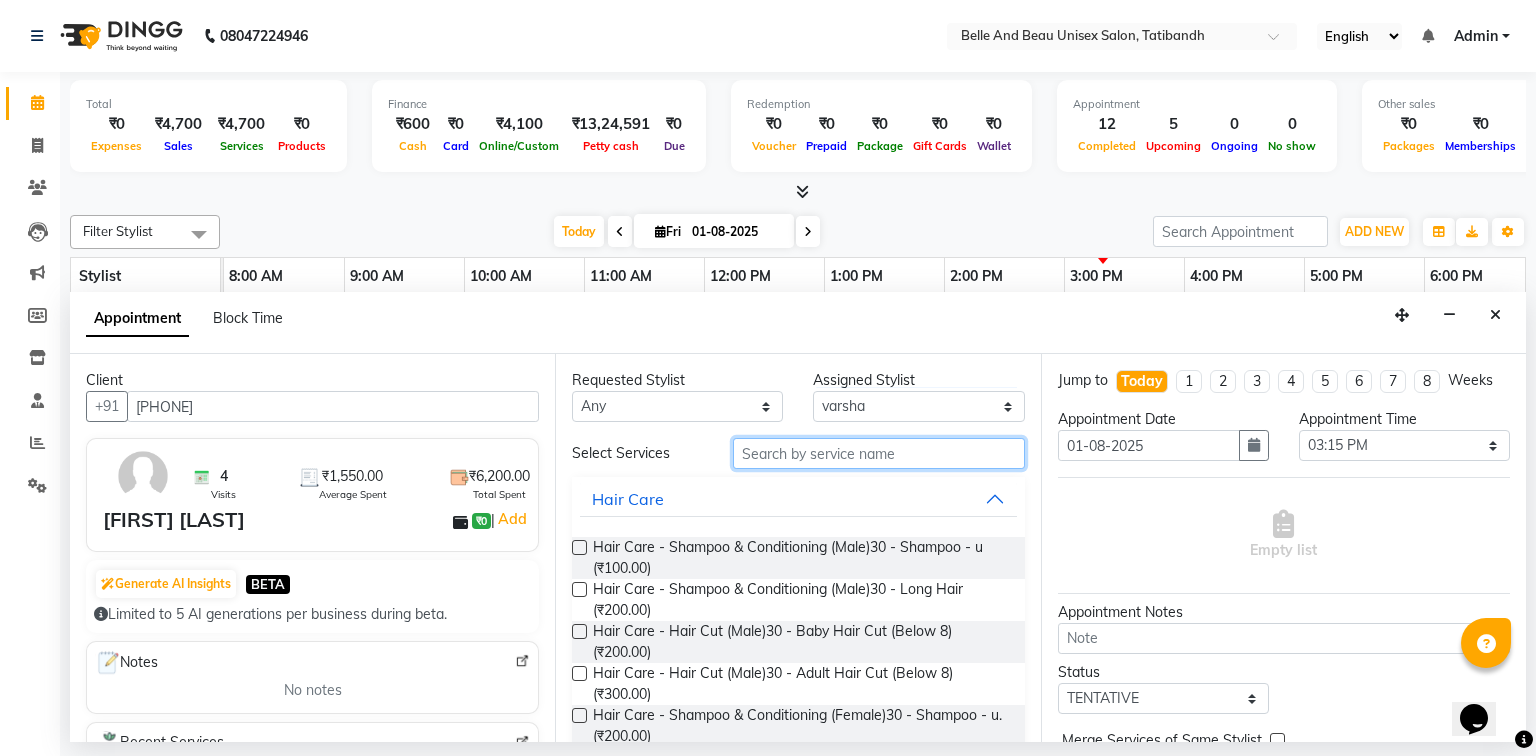 click at bounding box center (879, 453) 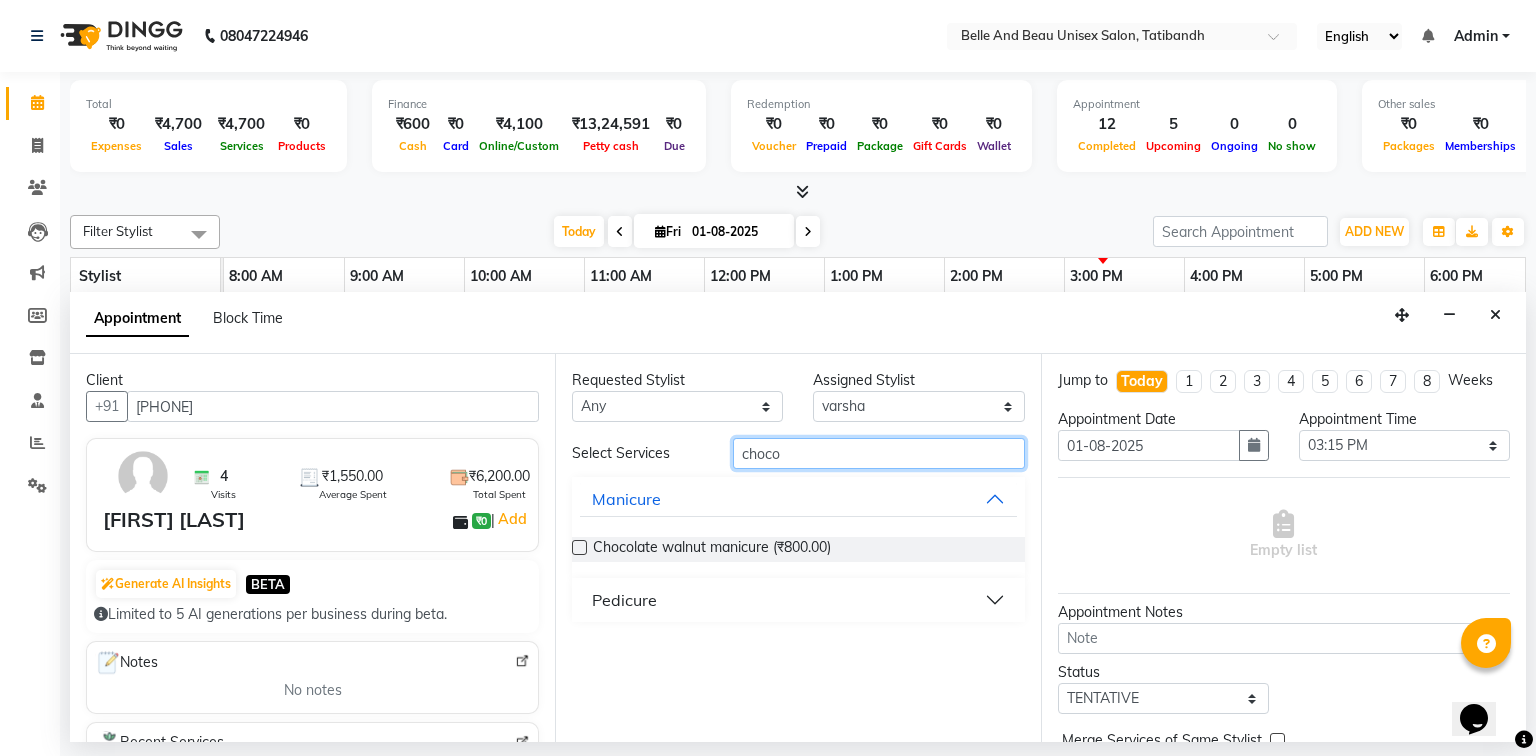 type on "choco" 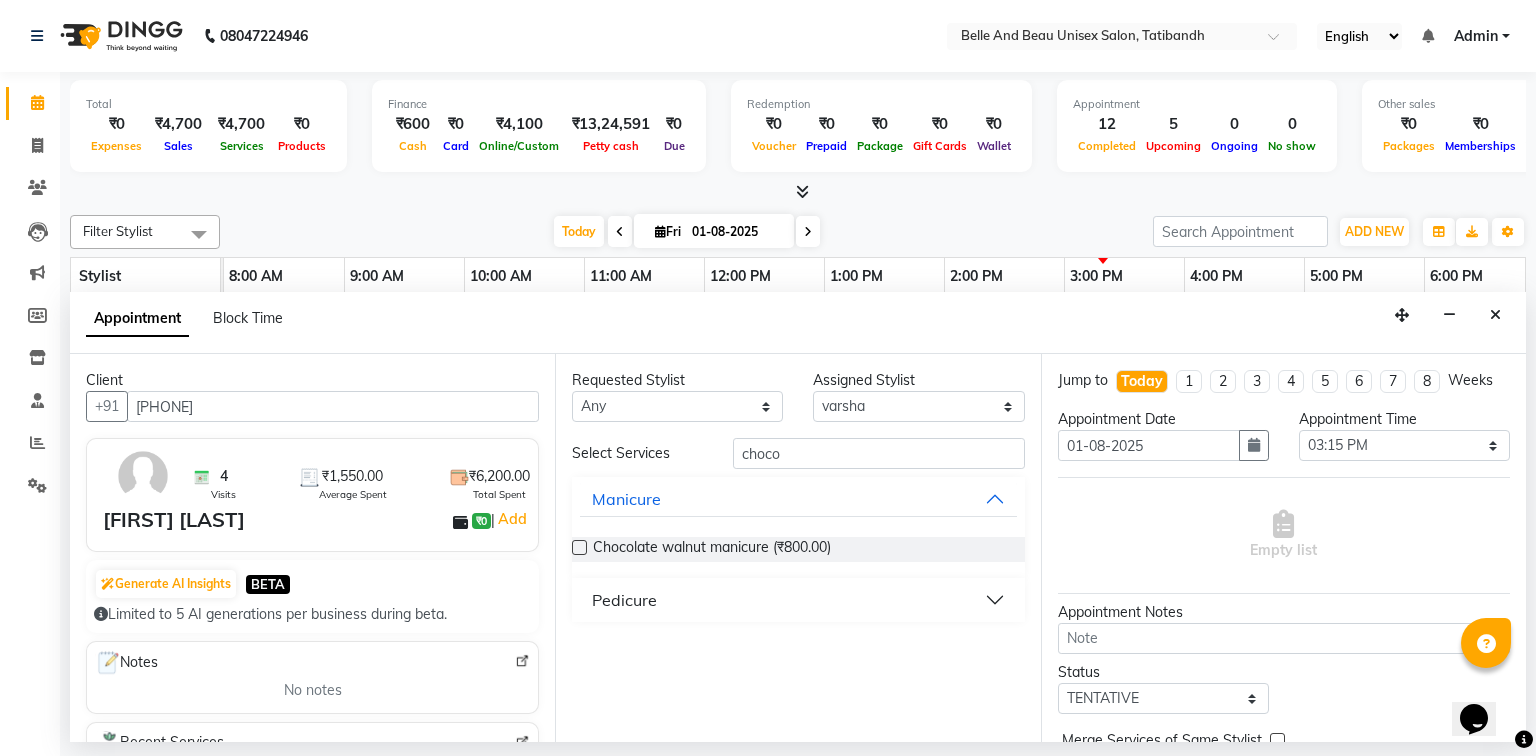 click on "Pedicure" at bounding box center (798, 600) 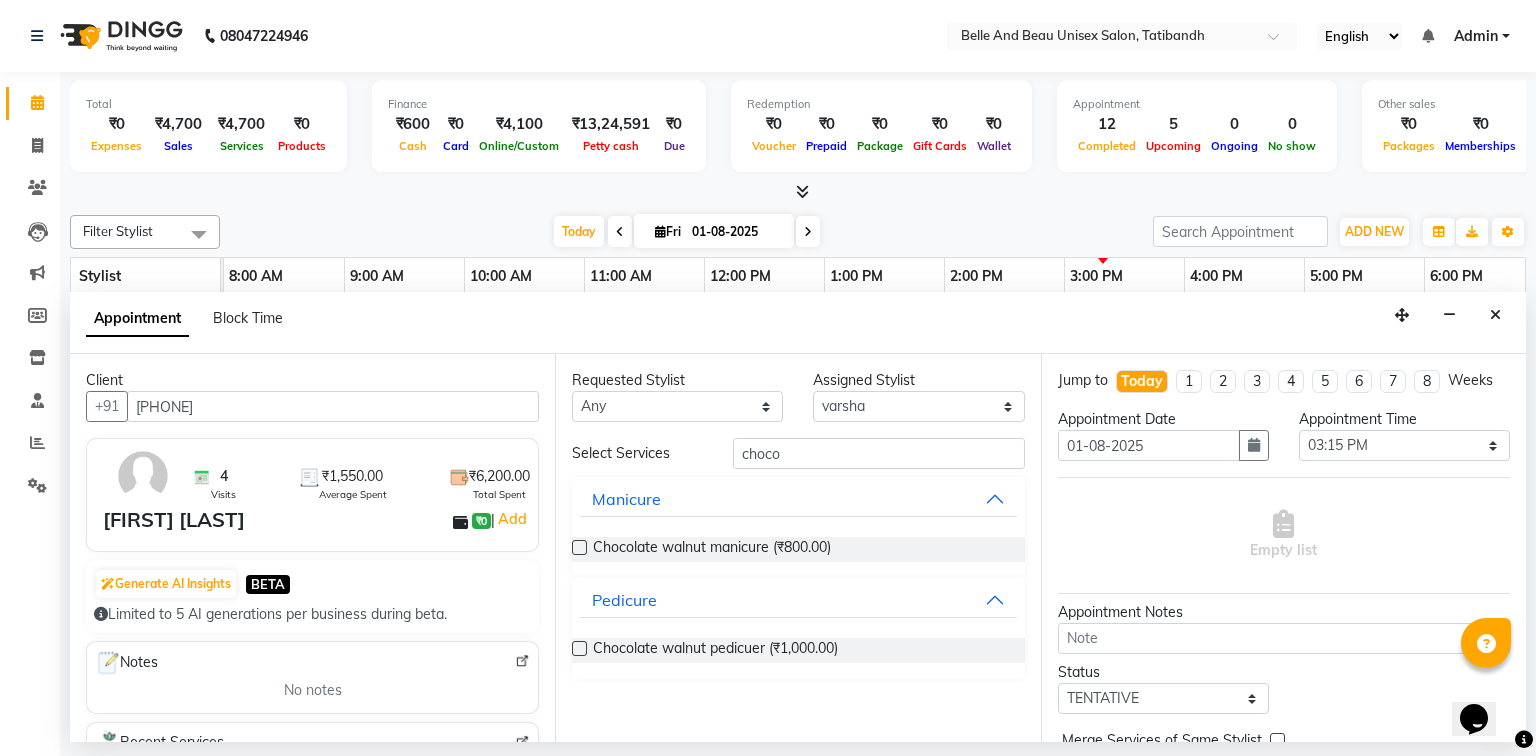 click at bounding box center (579, 648) 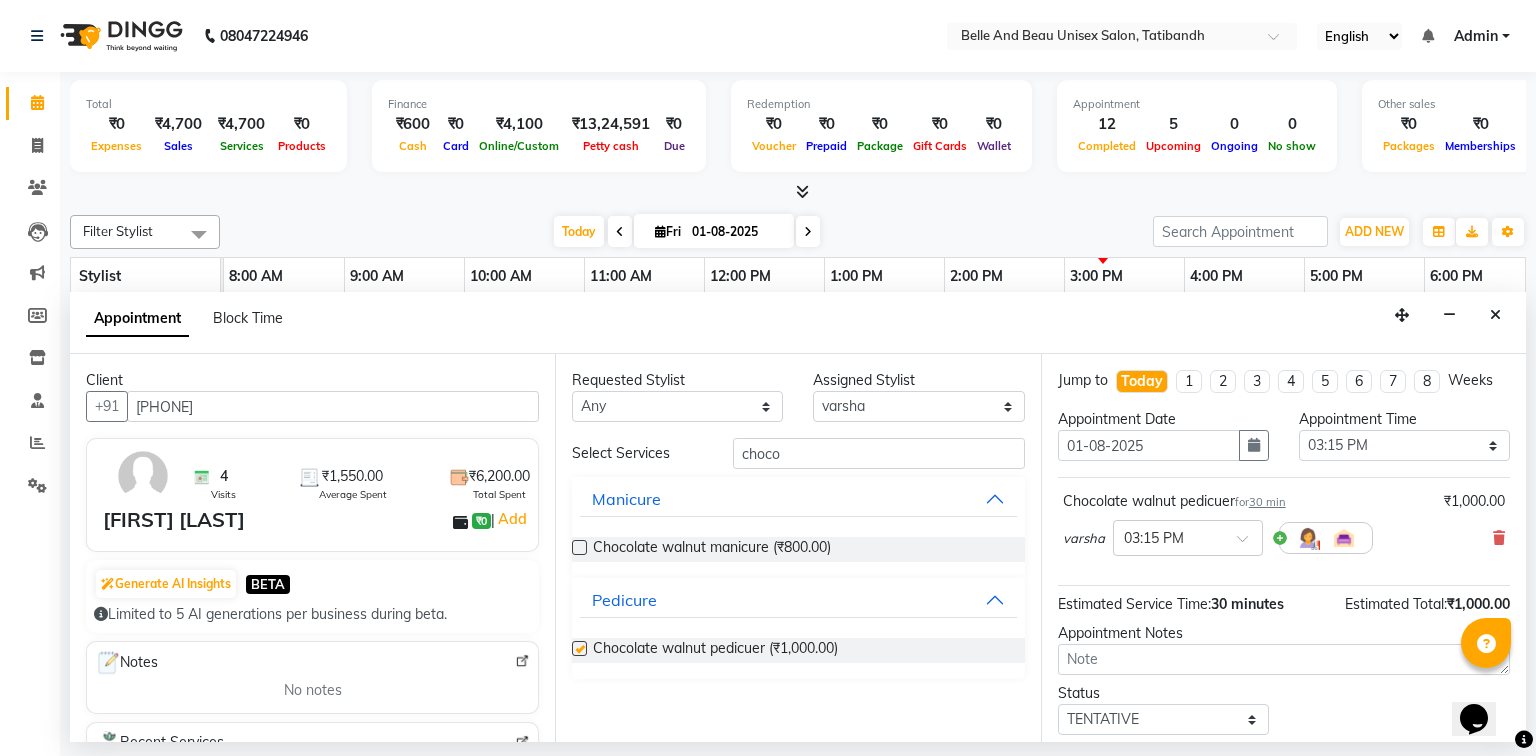 checkbox on "false" 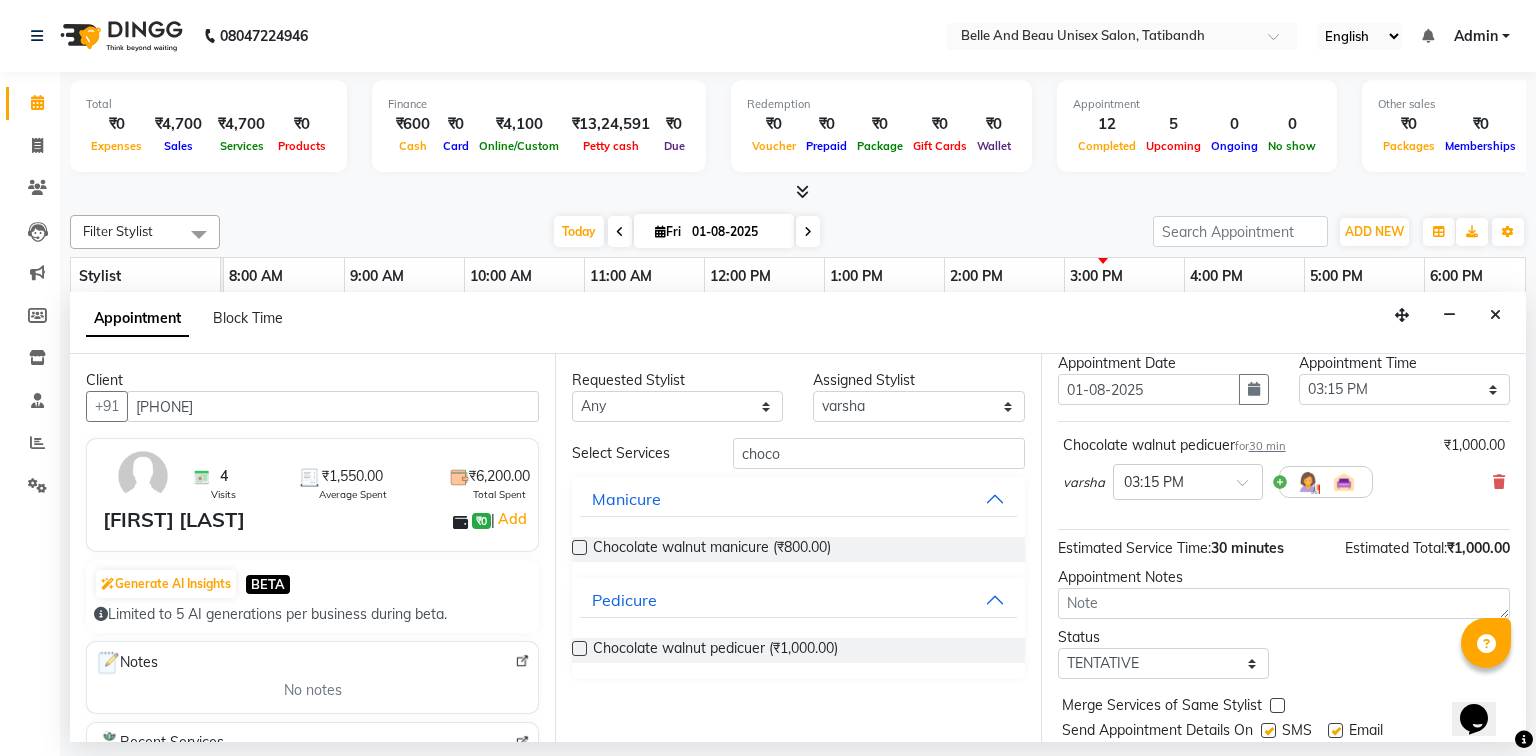 scroll, scrollTop: 118, scrollLeft: 0, axis: vertical 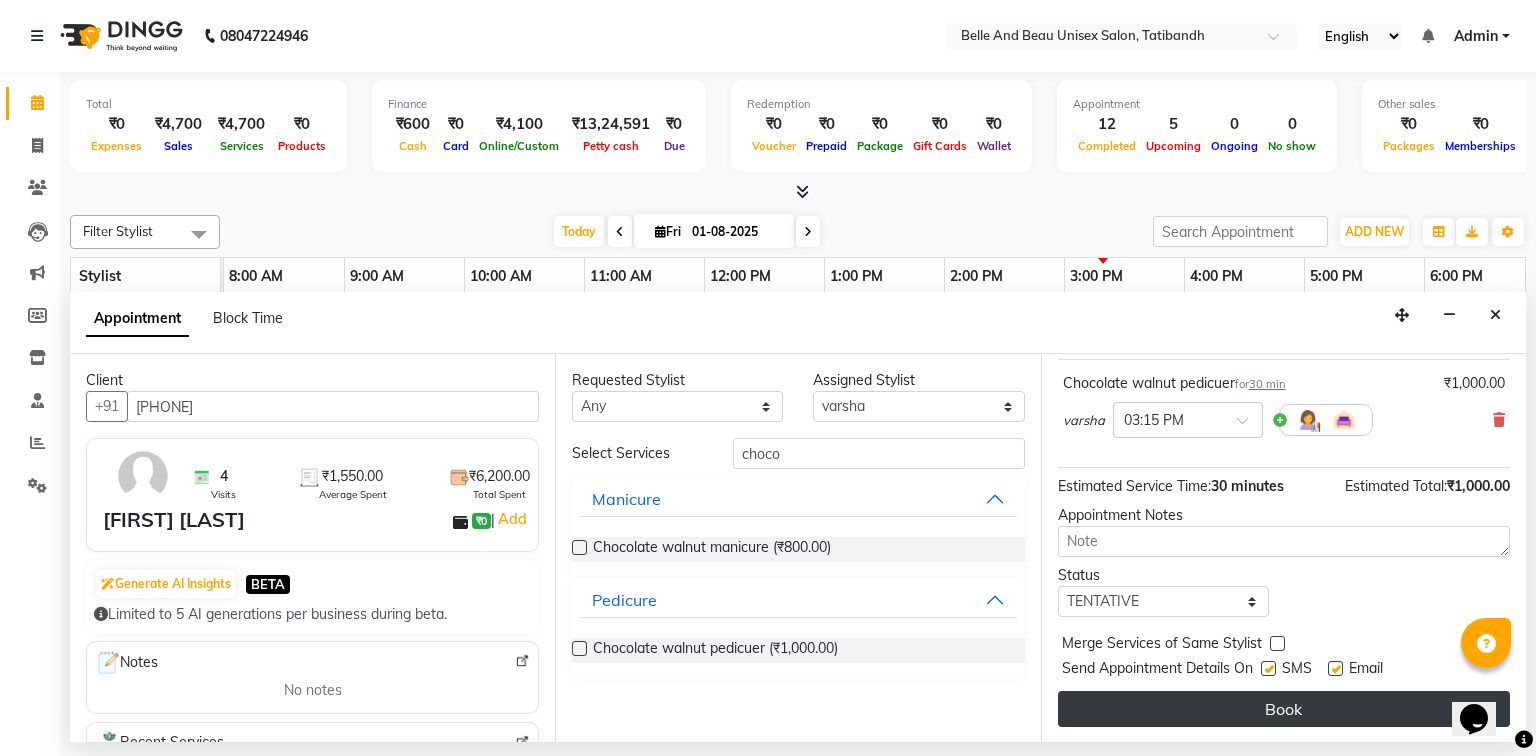 click on "Book" at bounding box center [1284, 709] 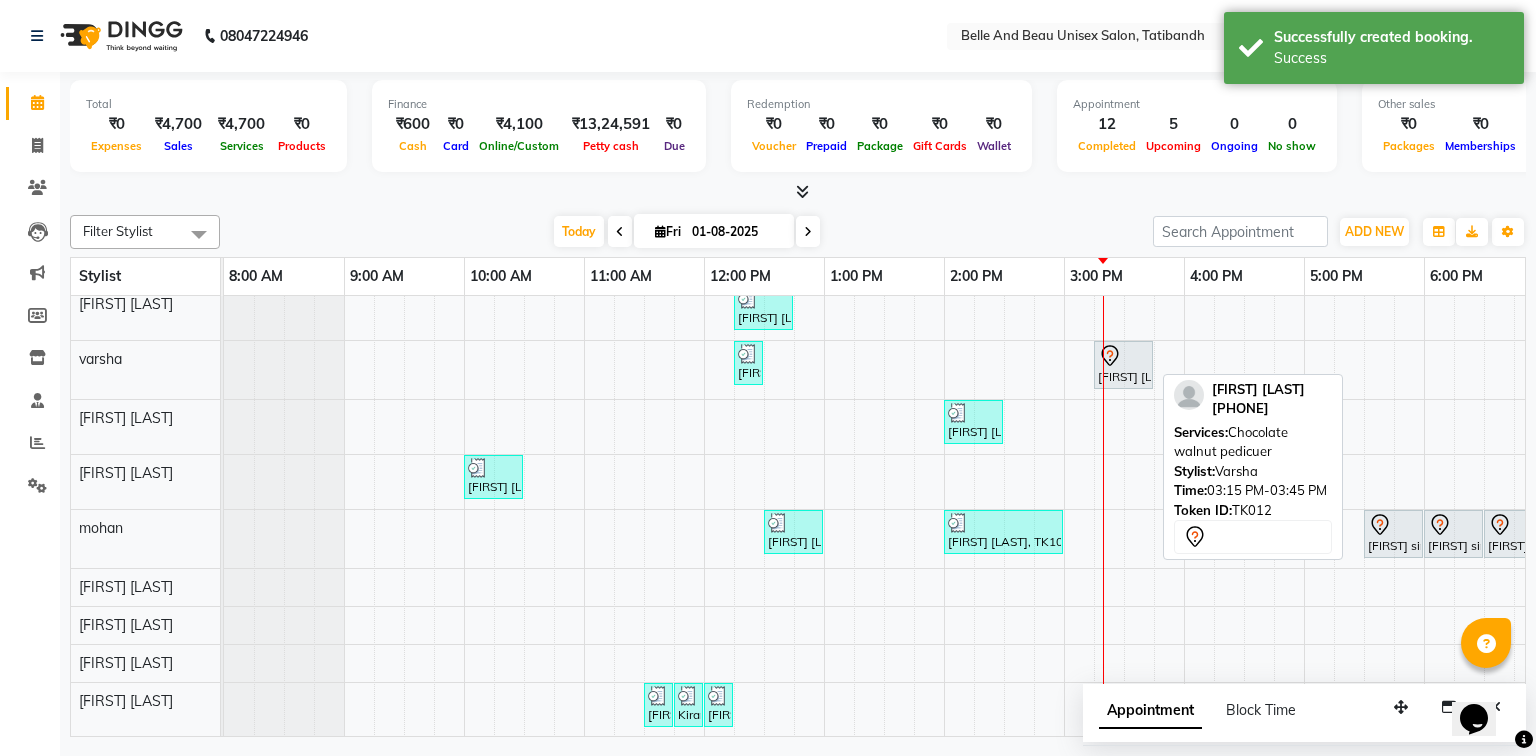 click on "[FIRST] [LAST], TK12, 03:15 PM-03:45 PM, Chocolate walnut pedicuer" at bounding box center [1123, 365] 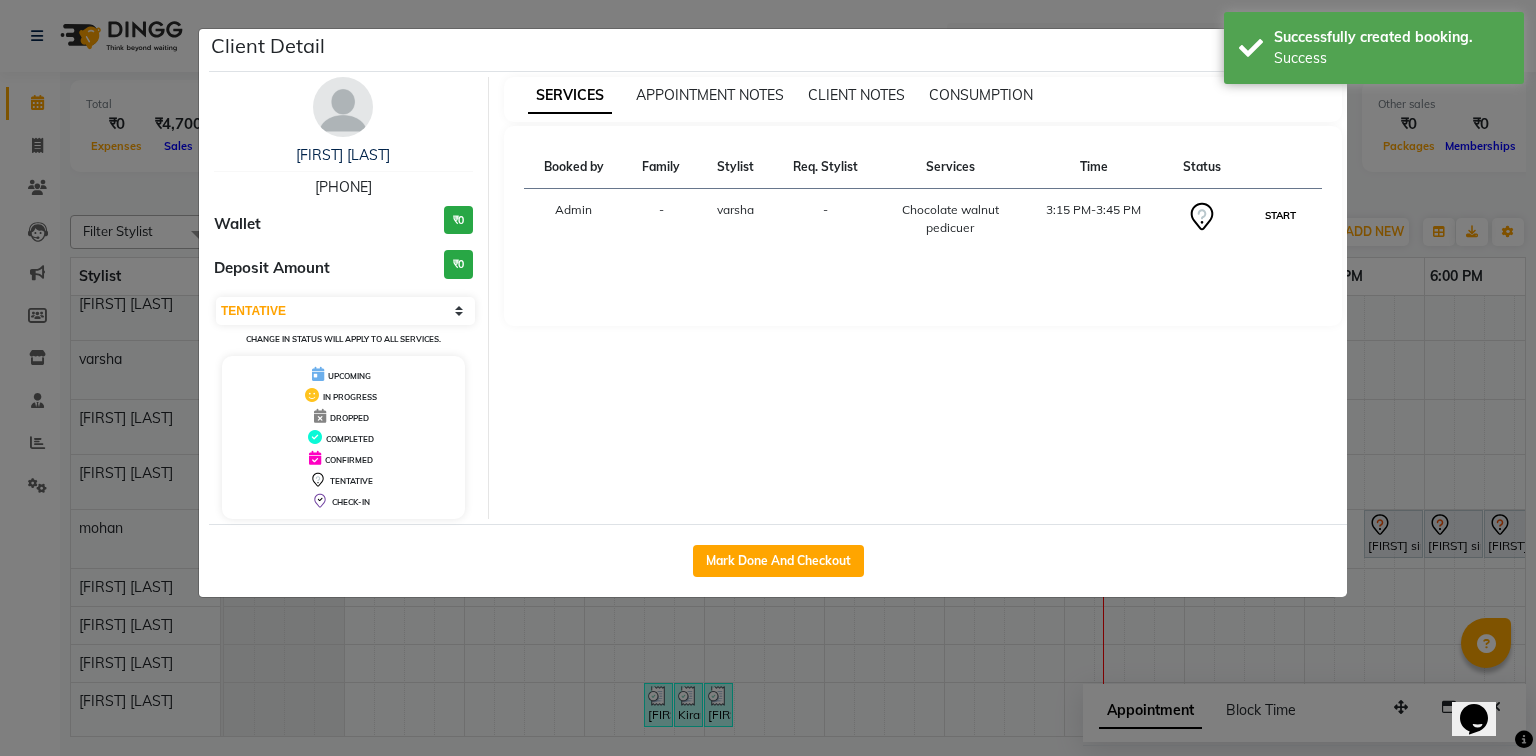 click on "START" at bounding box center (1280, 215) 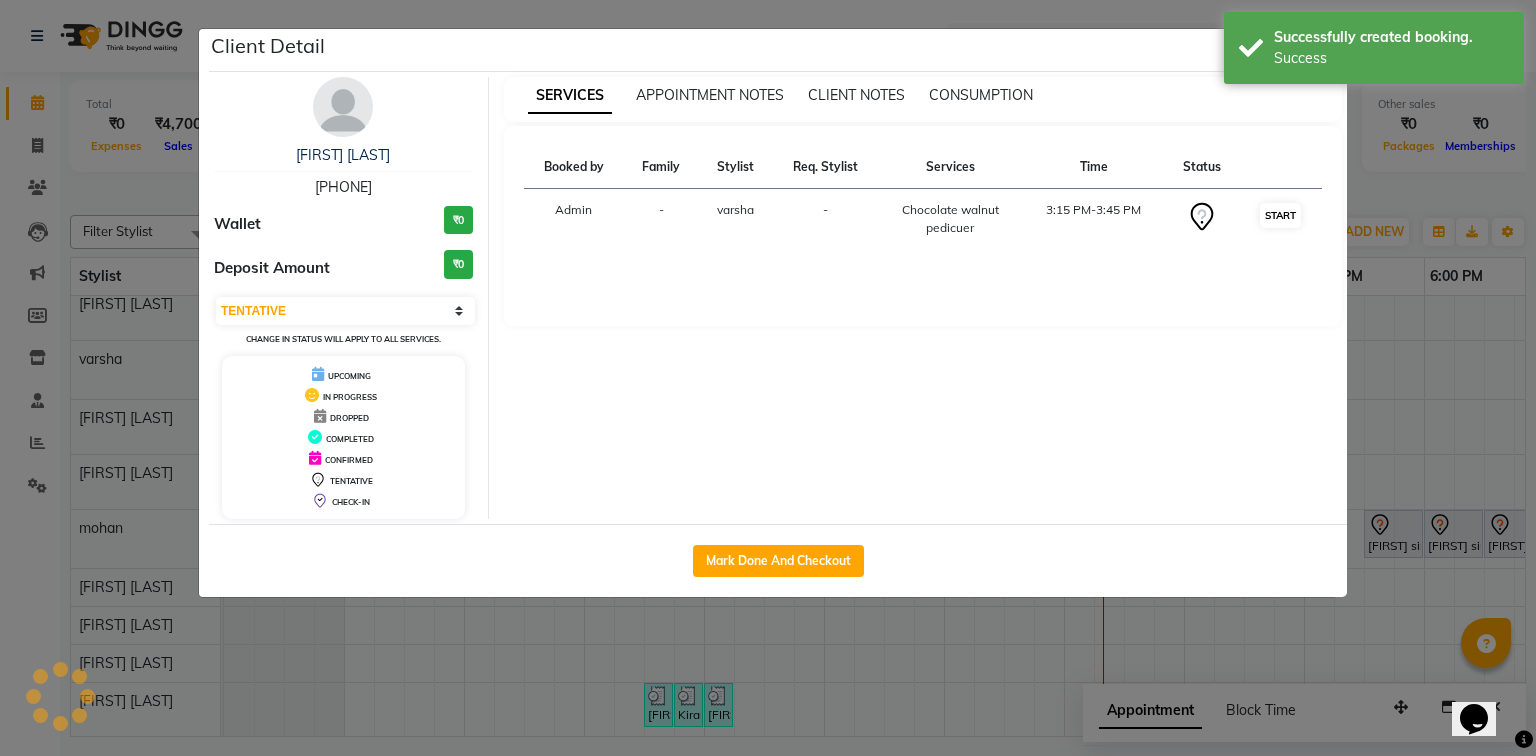 select on "1" 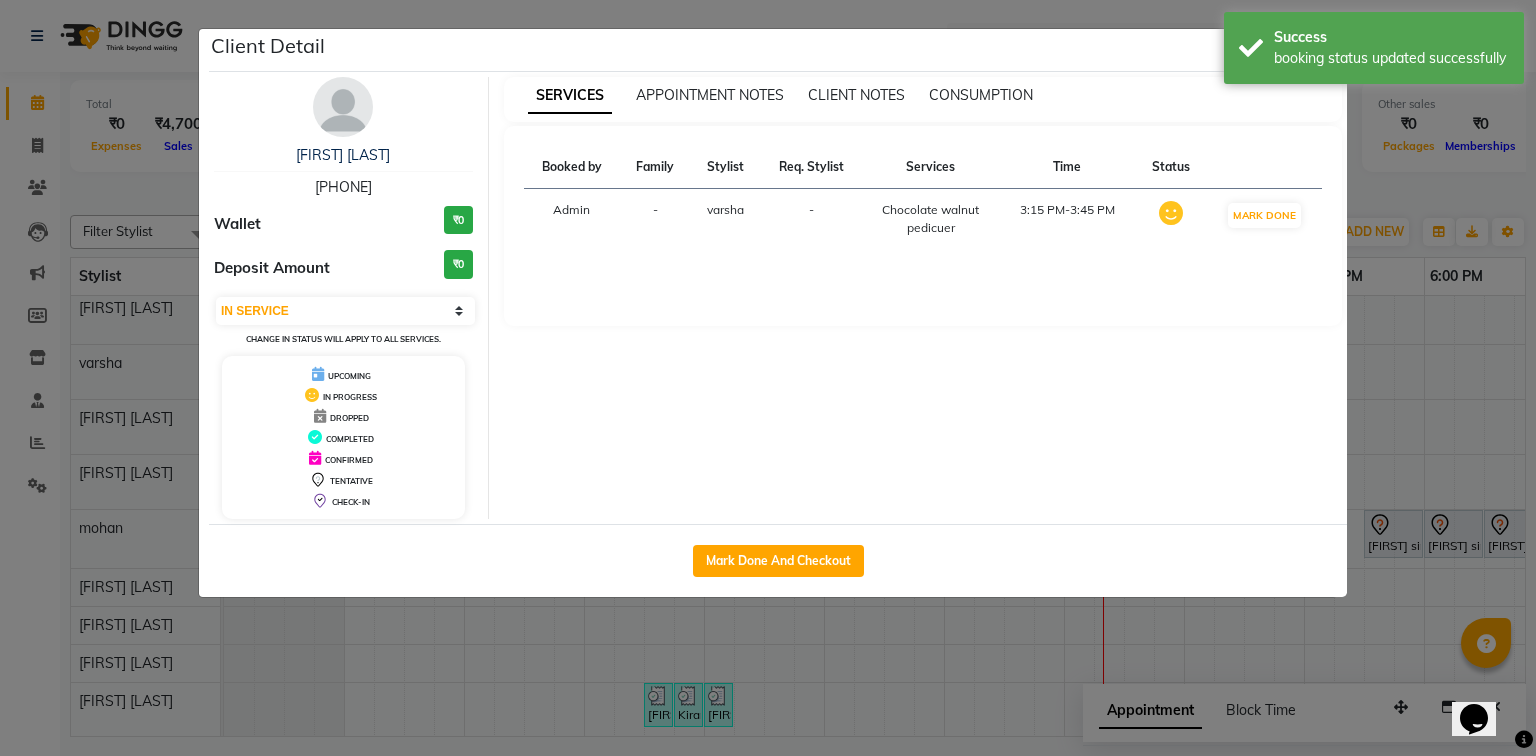 click on "Client Detail  [FIRST] [LAST]   [PHONE] Wallet ₹0 Deposit Amount  ₹0  Select IN SERVICE CONFIRMED TENTATIVE CHECK IN MARK DONE DROPPED UPCOMING Change in status will apply to all services. UPCOMING IN PROGRESS DROPPED COMPLETED CONFIRMED TENTATIVE CHECK-IN SERVICES APPOINTMENT NOTES CLIENT NOTES CONSUMPTION Booked by Family Stylist Req. Stylist Services Time Status  Admin  - [FIRST] -  Chocolate walnut pedicuer   3:15 PM-3:45 PM   MARK DONE   Mark Done And Checkout" 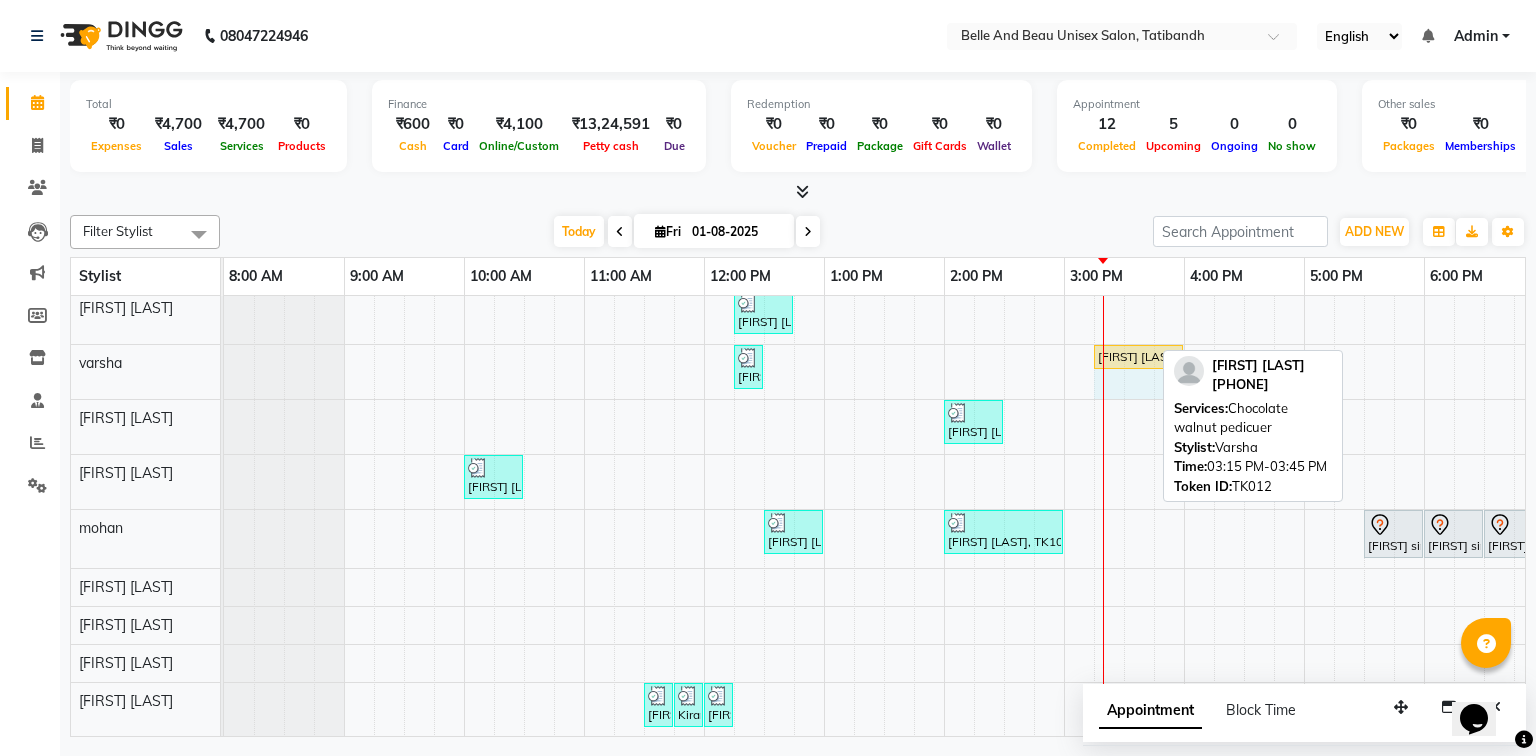 drag, startPoint x: 1148, startPoint y: 345, endPoint x: 1172, endPoint y: 347, distance: 24.083189 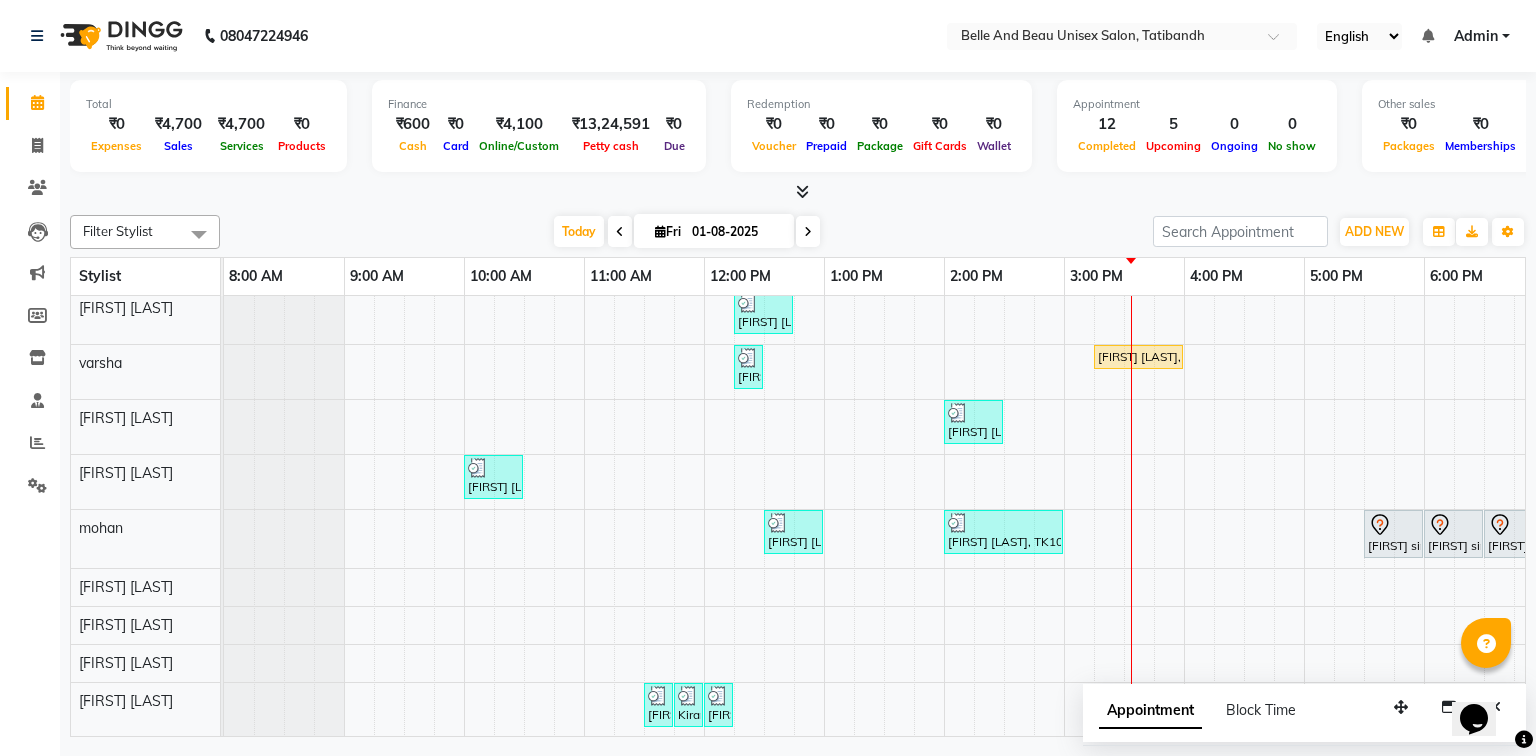 click on "Nankhi, TK08, 12:15 PM-12:45 PM, Hair Styling - Blow Dry Hair Wash (Female)30 - Blow dry Nankhi, TK08, 12:45 PM-12:55 PM, Threading - Upper Lip (Female)30 - Upper Lip Ashitosh sir, TK06, 11:30 AM-01:20 PM, Hair Colour - Global30 - Global Short Hair (Boy Cut),Hair Care - Hair Cut (Male)30 - Adult Hair Cut (Below 8),Shave & Trimming - Beard (Male)30 - Beard Shaping Kiran Pandey, TK05, 12:15 PM-12:45 PM, Hair Care - Hair Cut (Female)30 - Adult Hair Cut (Below 8) shraddha, TK09, 12:15 PM-12:25 PM, Threading - Upper Lip (Female)30 - Upper Lip Vijay Shandilya, TK12, 03:15 PM-04:00 PM, Chocolate walnut pedicuer Rishi Pandey, TK11, 02:00 PM-02:30 PM, Hair Care - Hair Cut (Male)30 - Adult Hair Cut (Below 8) Sudarshan sharma, TK03, 10:00 AM-10:30 AM, Hair Care - Hair Cut (Male)30 - Adult Hair Cut (Below 8) Nitin Agarwal, TK04, 12:30 PM-01:00 PM, Hair Care - Hair Cut (Male)30 - Adult Hair Cut (Below 8)" at bounding box center [1004, 439] 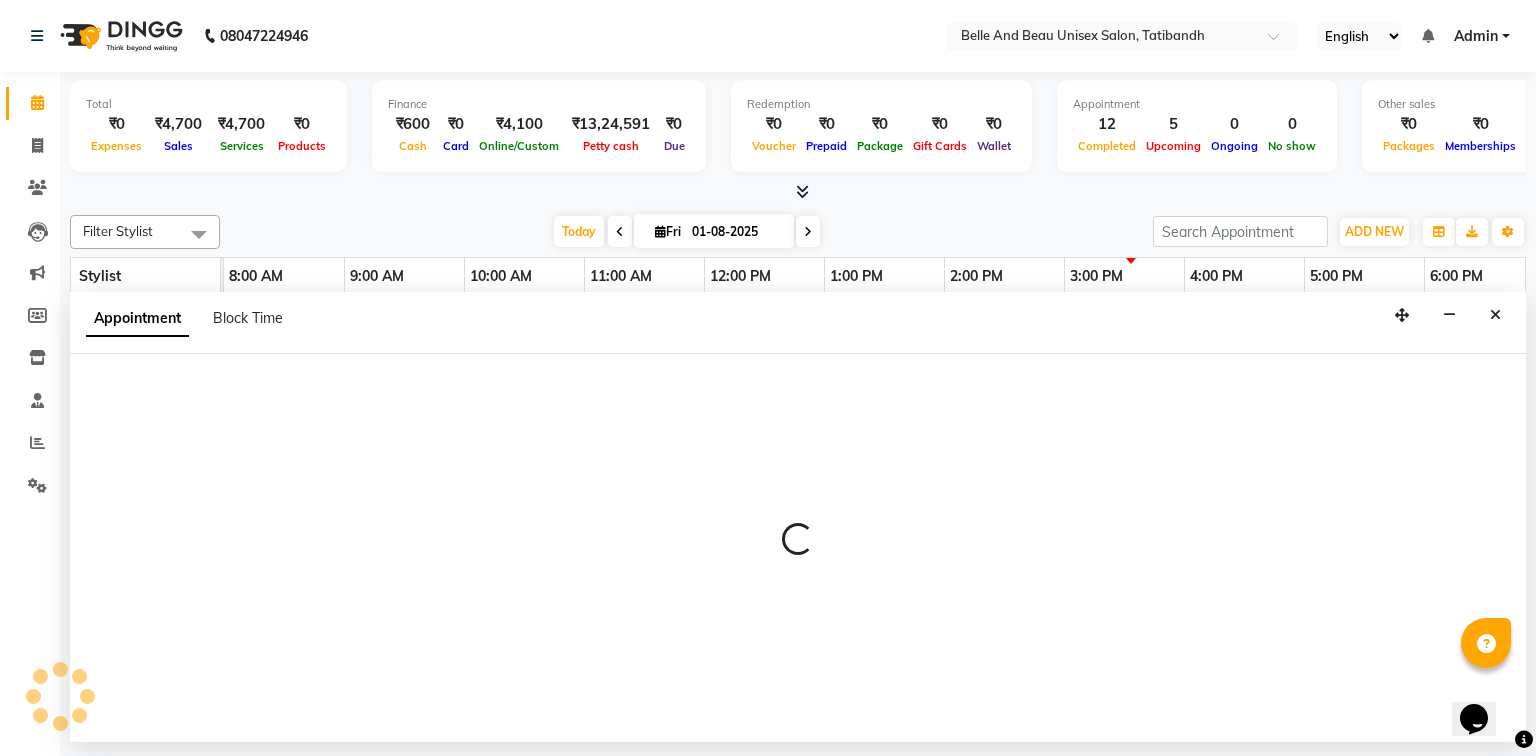 select on "63196" 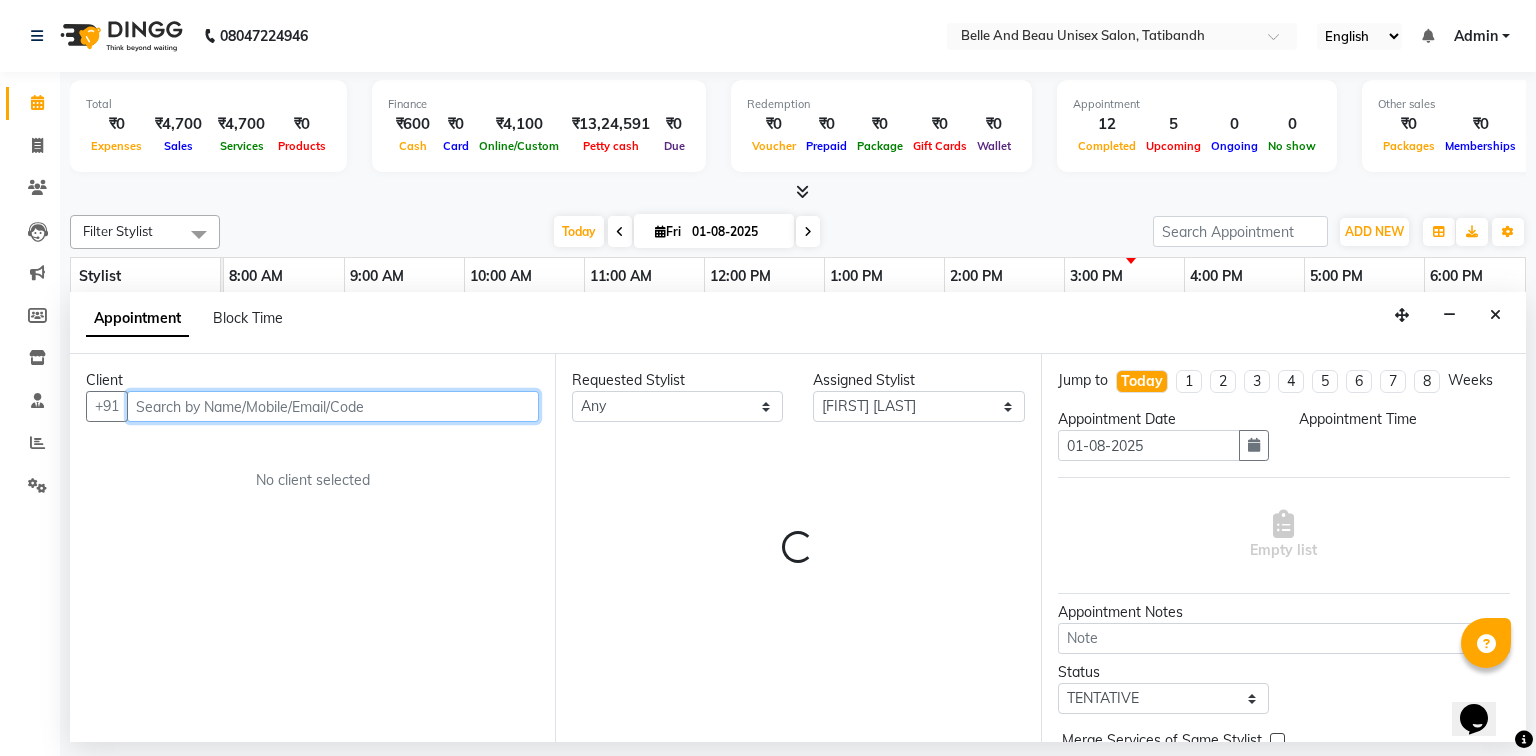 select on "915" 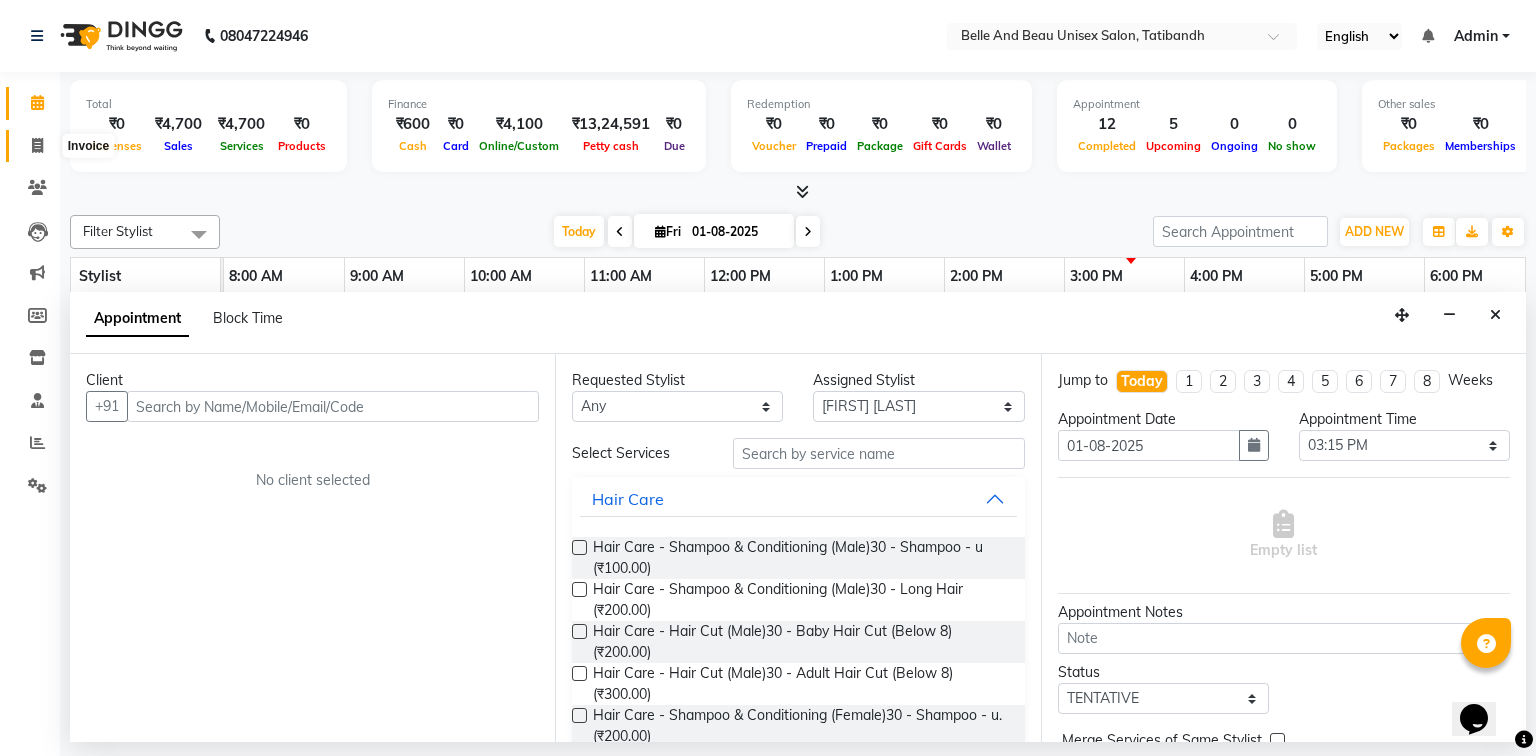 click 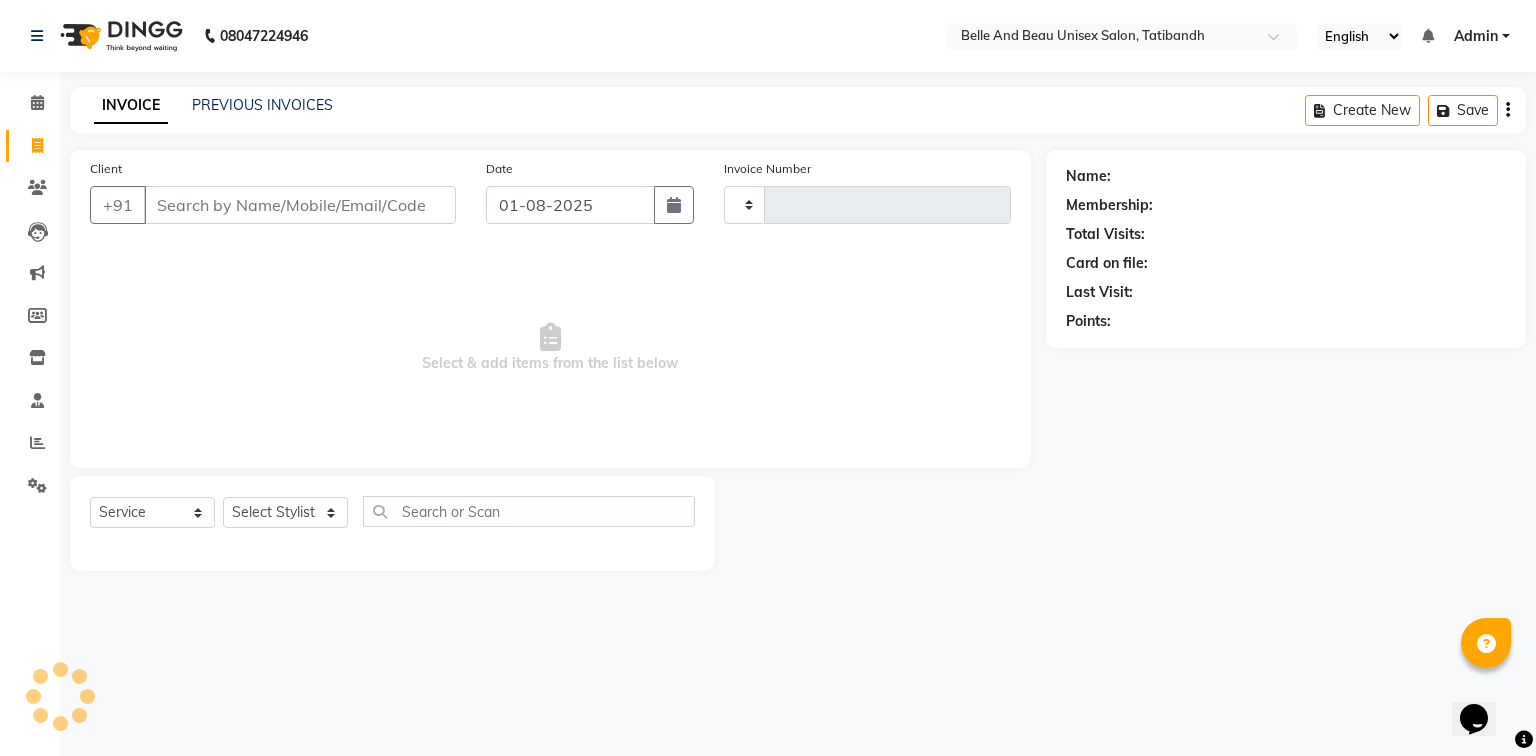 type on "1714" 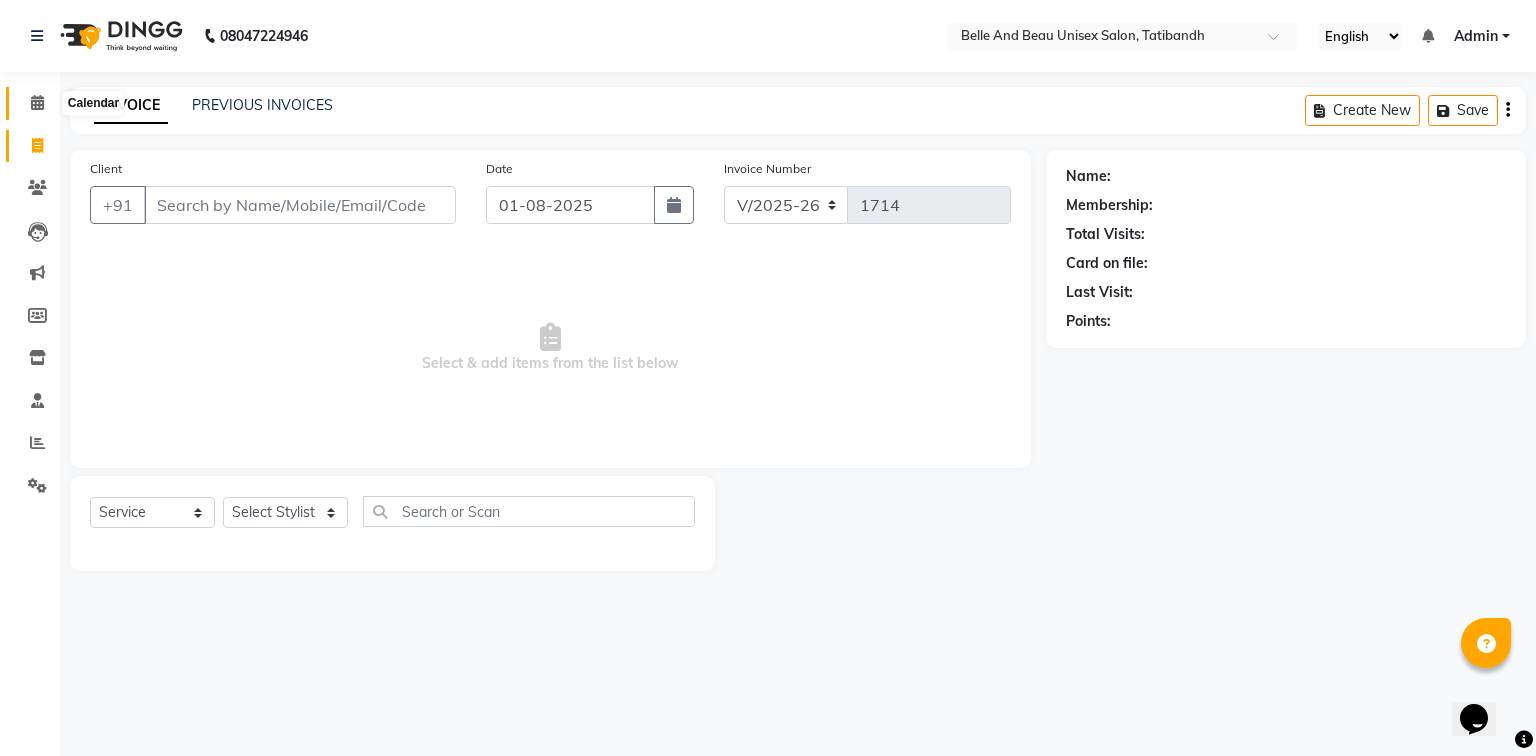 click 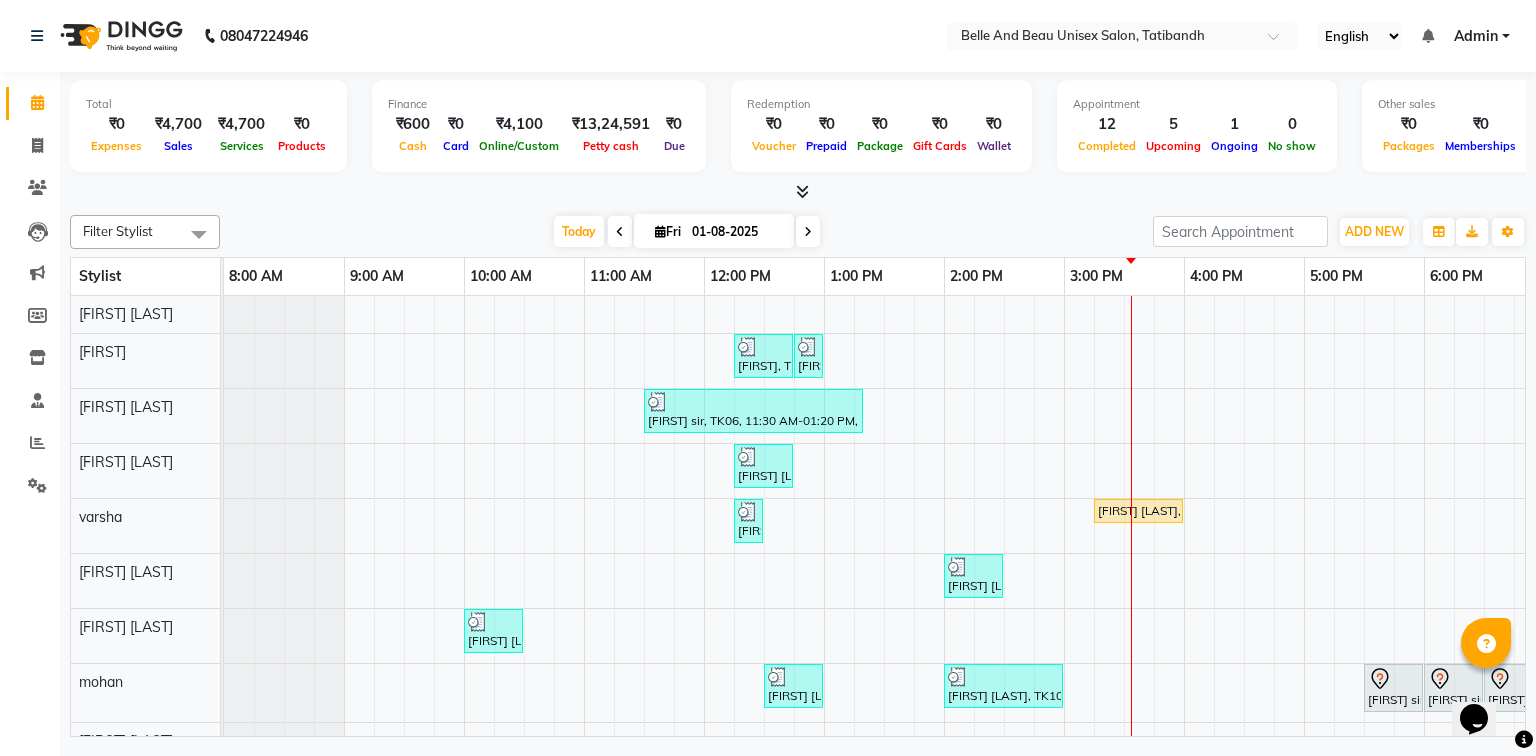 scroll, scrollTop: 64, scrollLeft: 0, axis: vertical 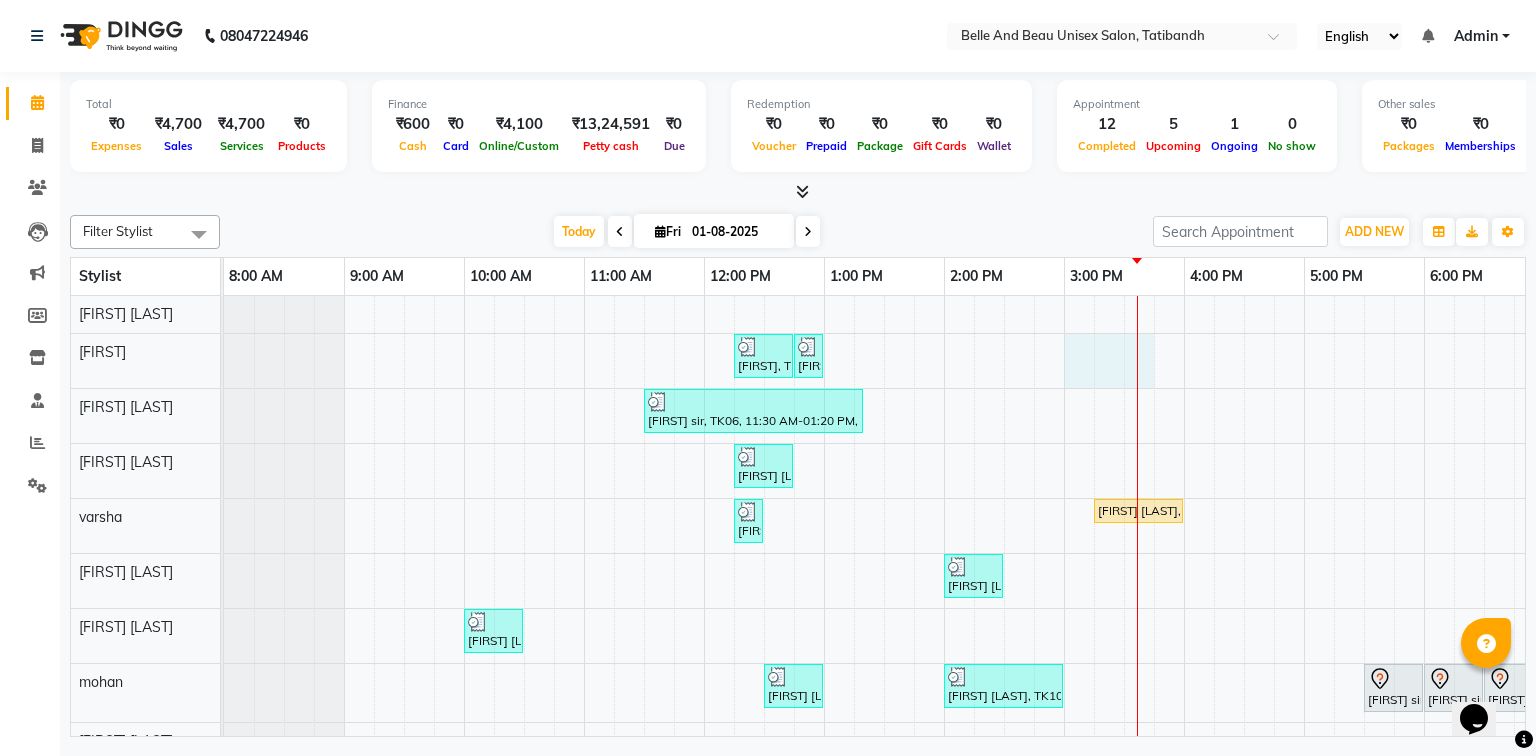 drag, startPoint x: 1076, startPoint y: 367, endPoint x: 1124, endPoint y: 362, distance: 48.259712 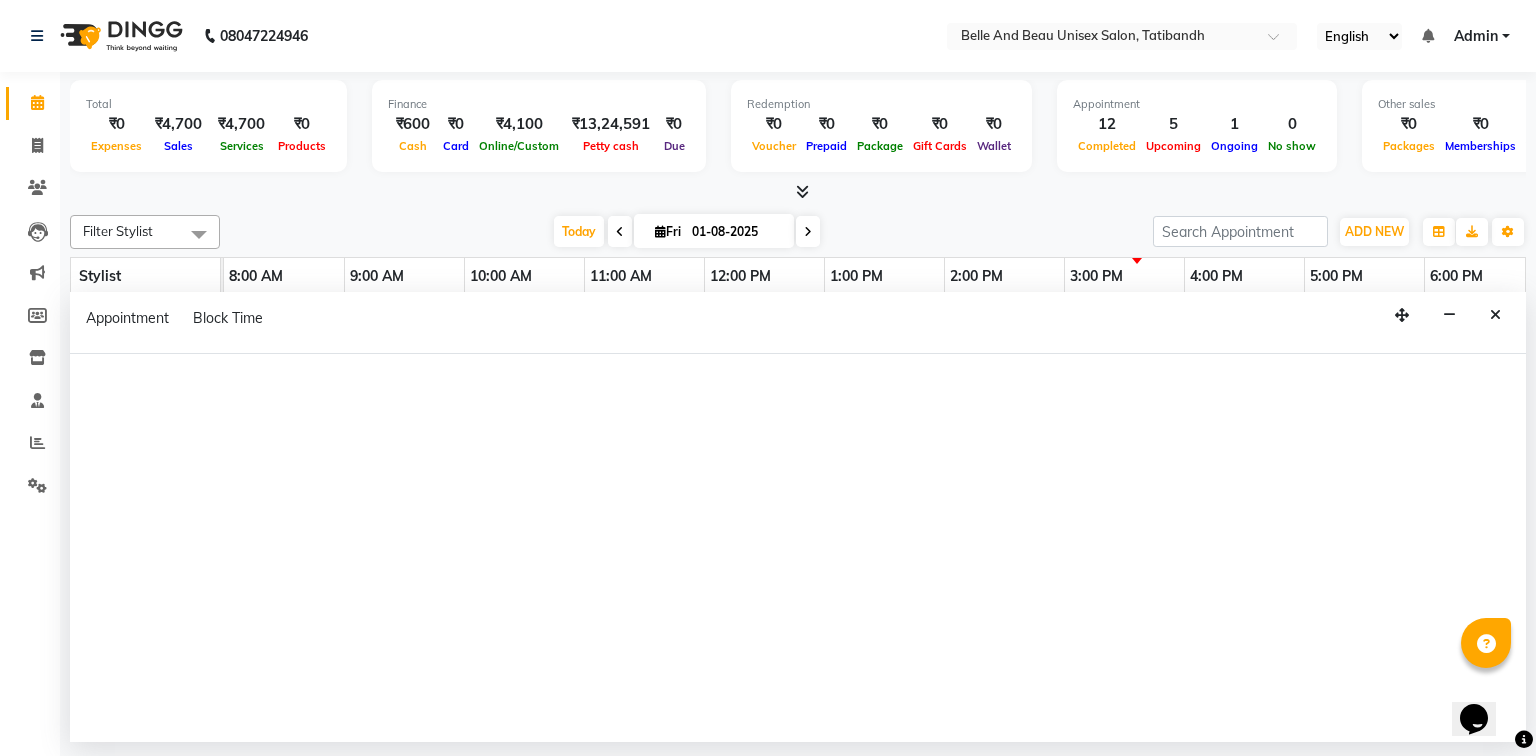 select on "59222" 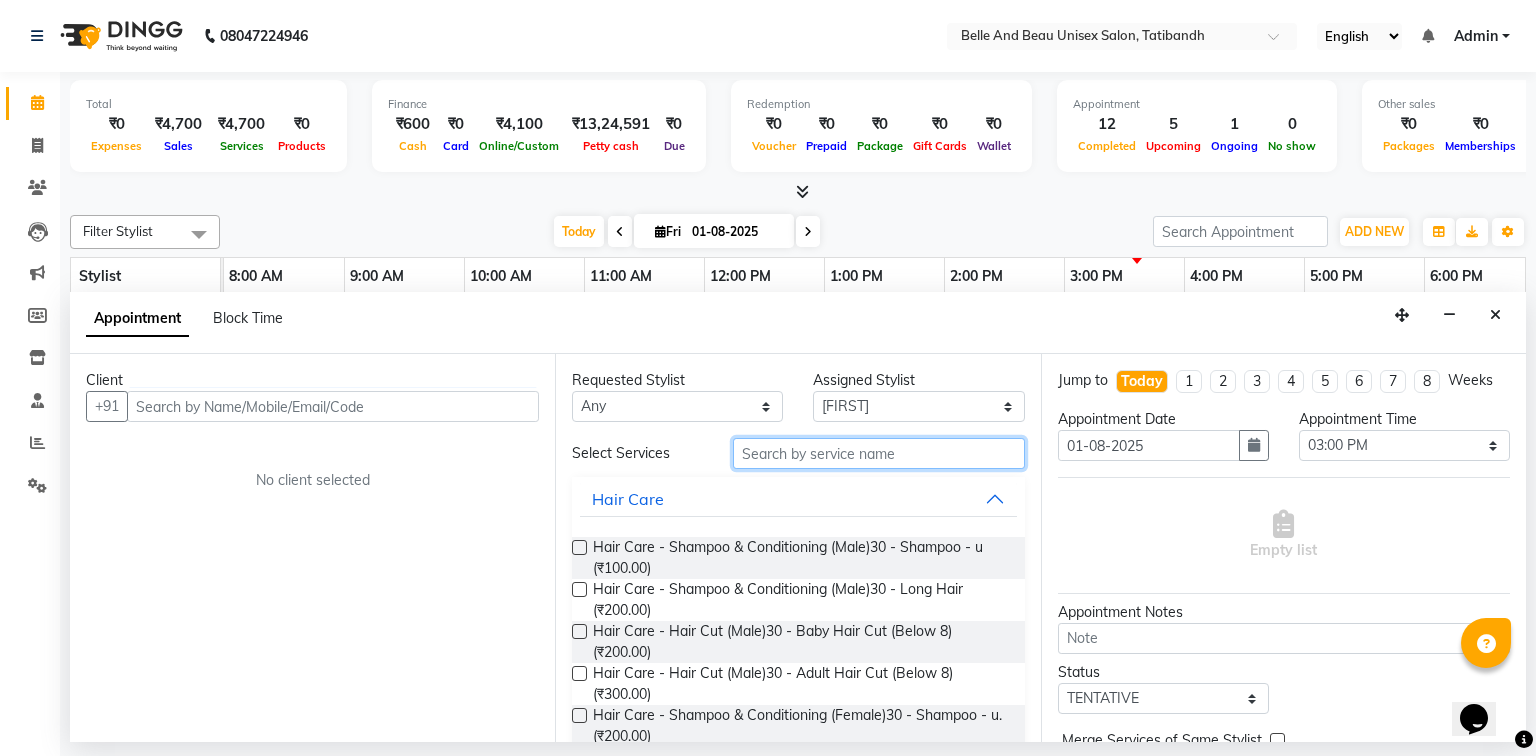 click at bounding box center [879, 453] 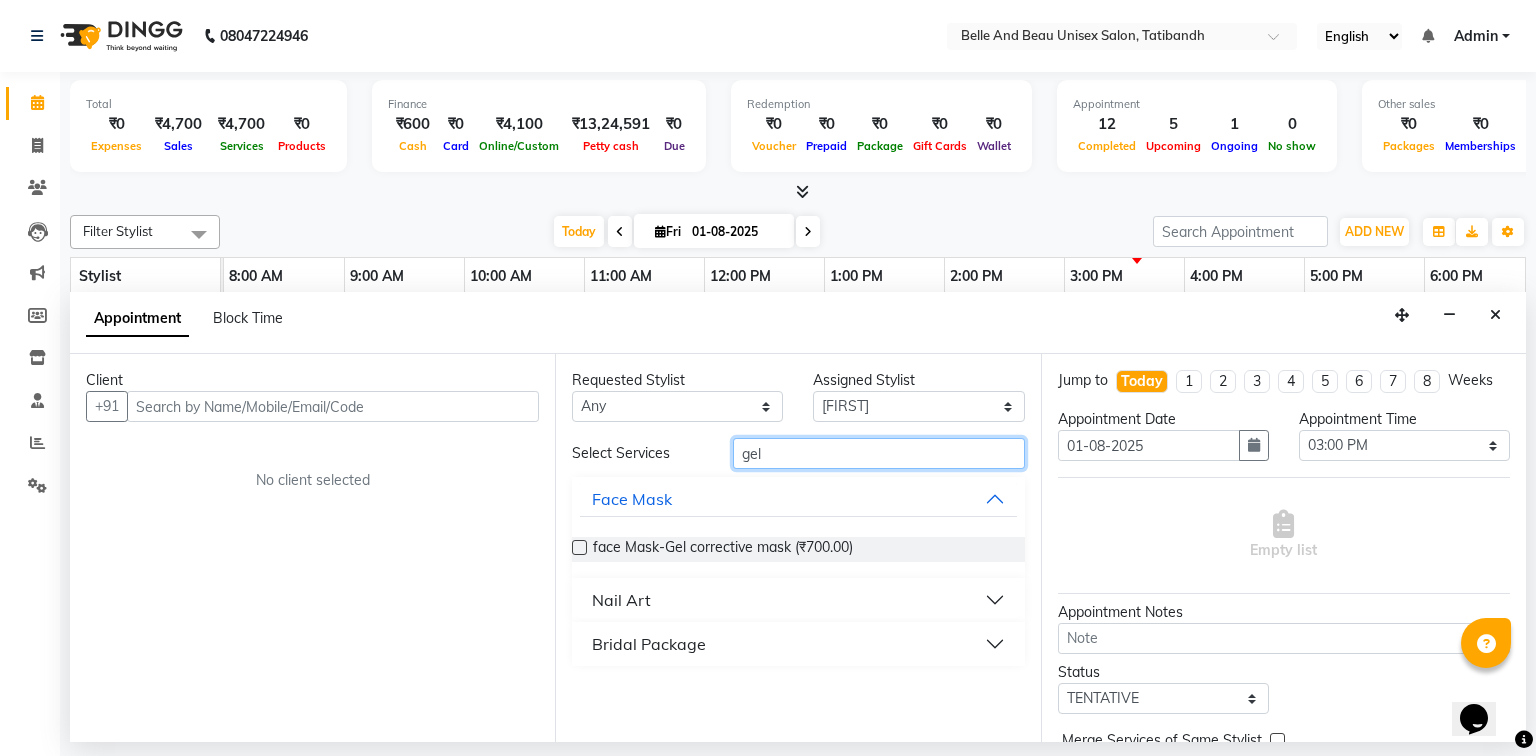 type on "gel" 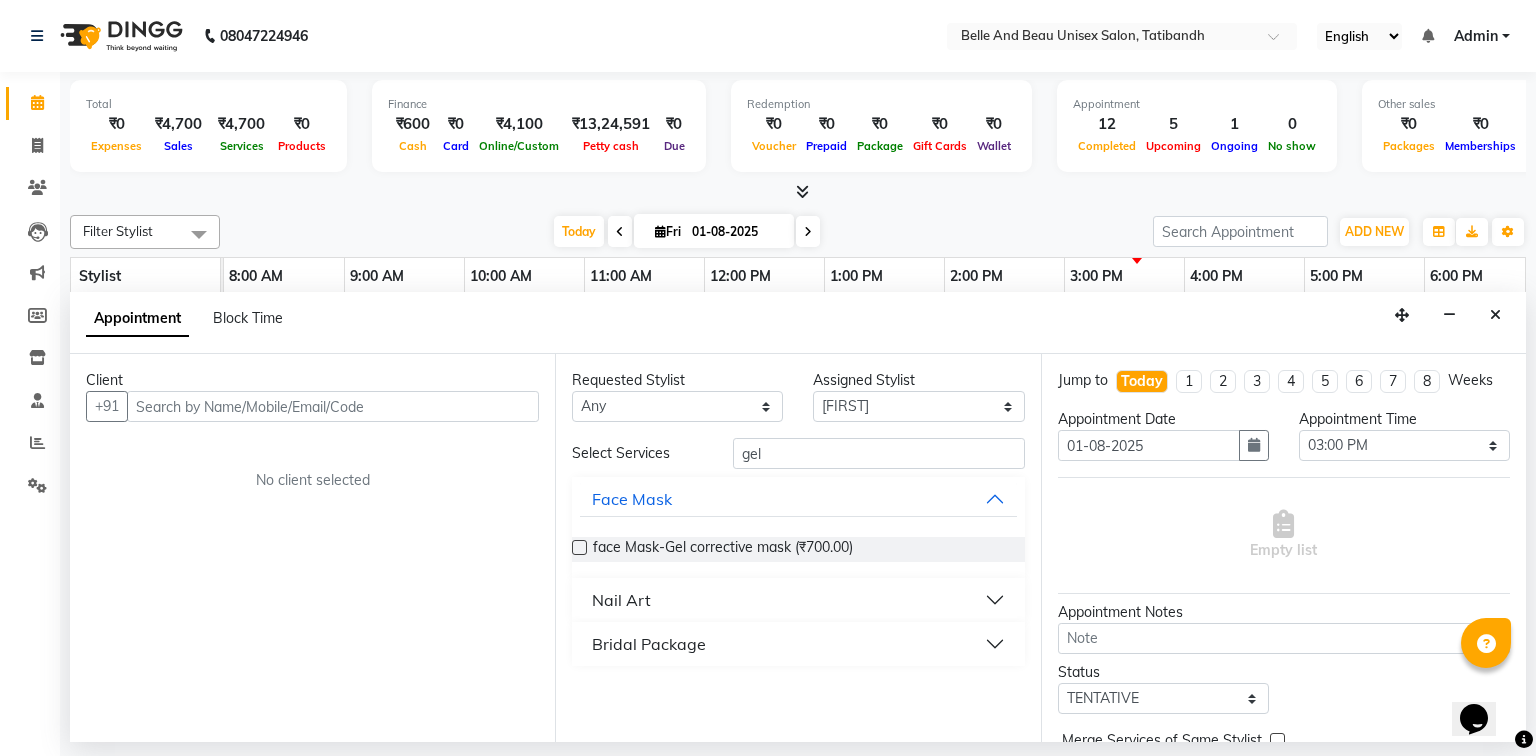 click on "Nail Art" at bounding box center [798, 600] 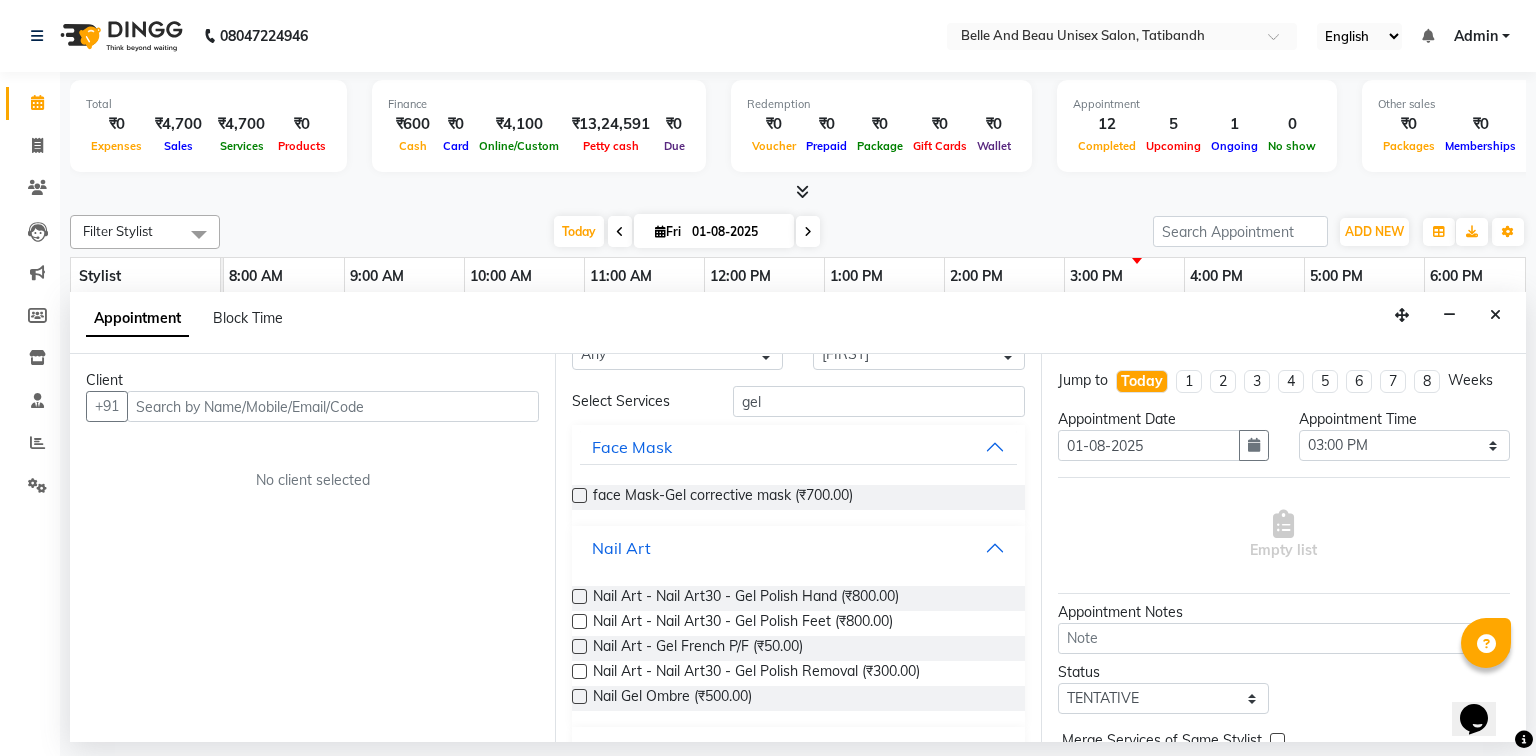 scroll, scrollTop: 96, scrollLeft: 0, axis: vertical 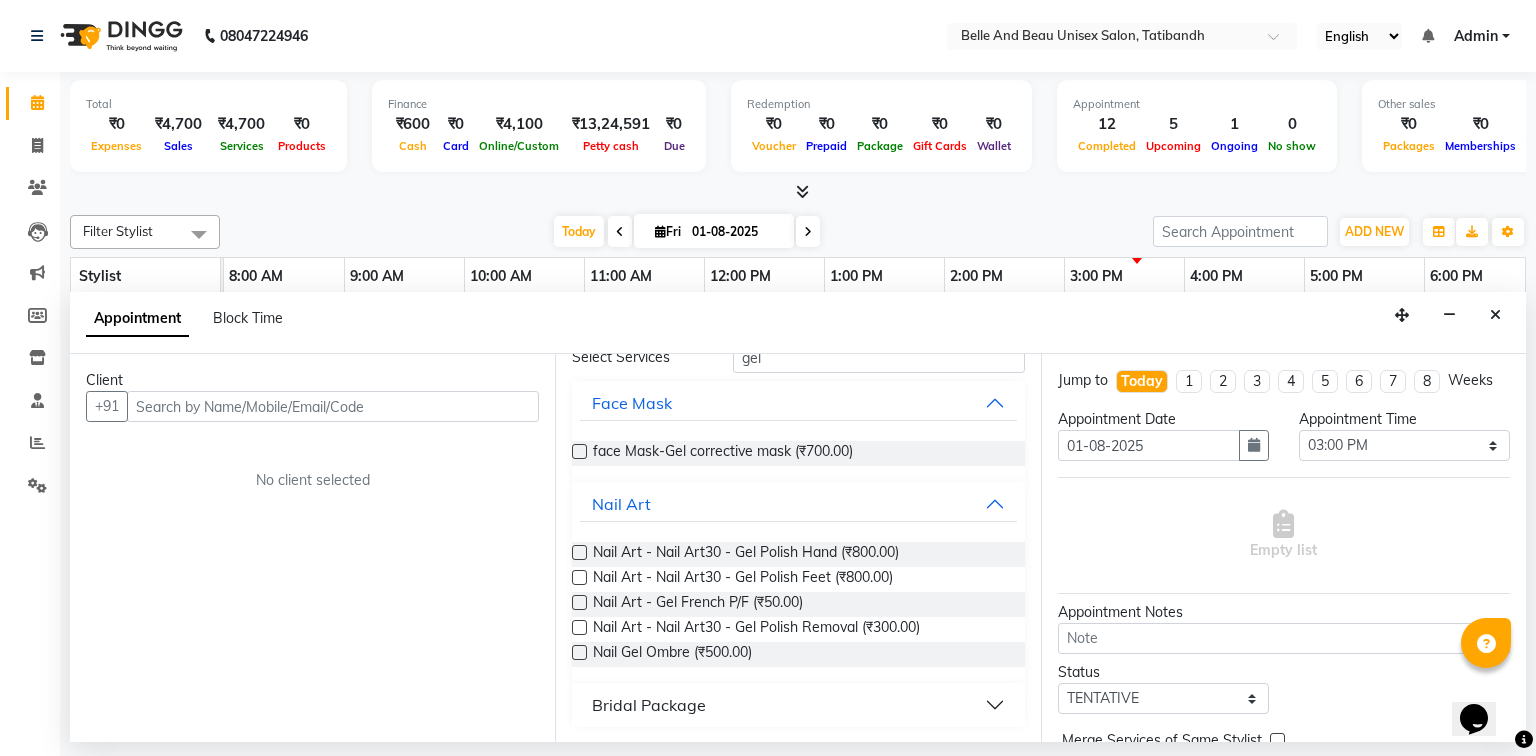 click at bounding box center (579, 552) 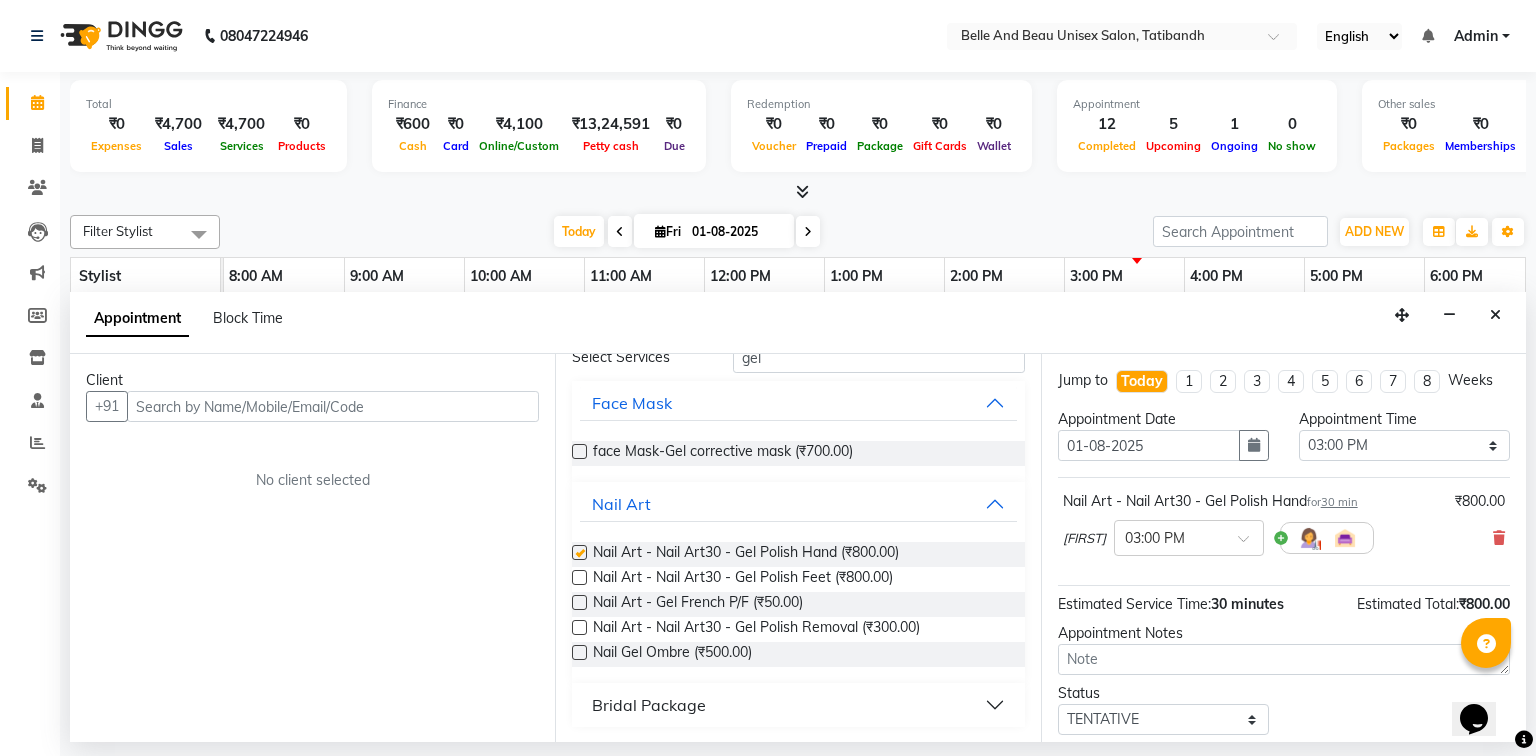 checkbox on "false" 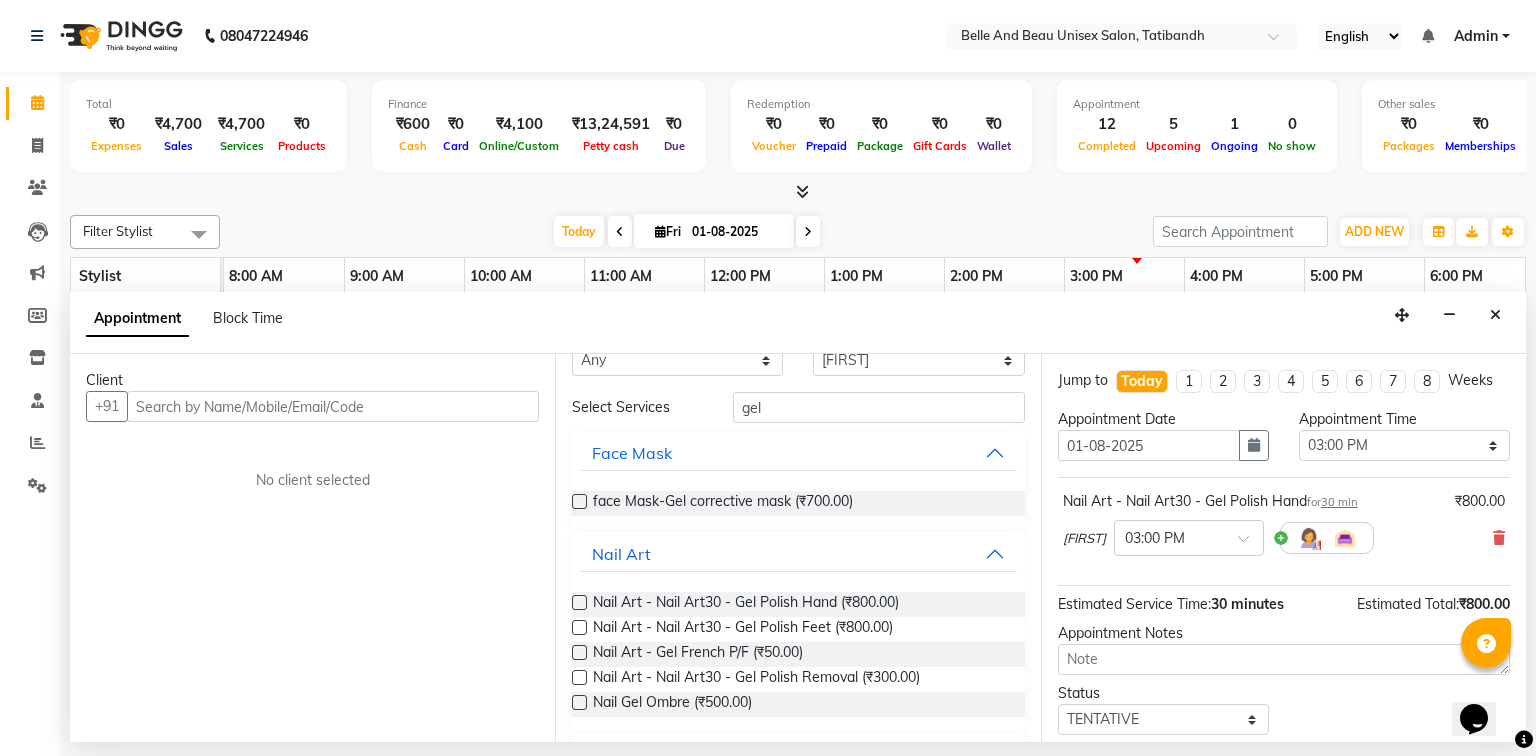 scroll, scrollTop: 0, scrollLeft: 0, axis: both 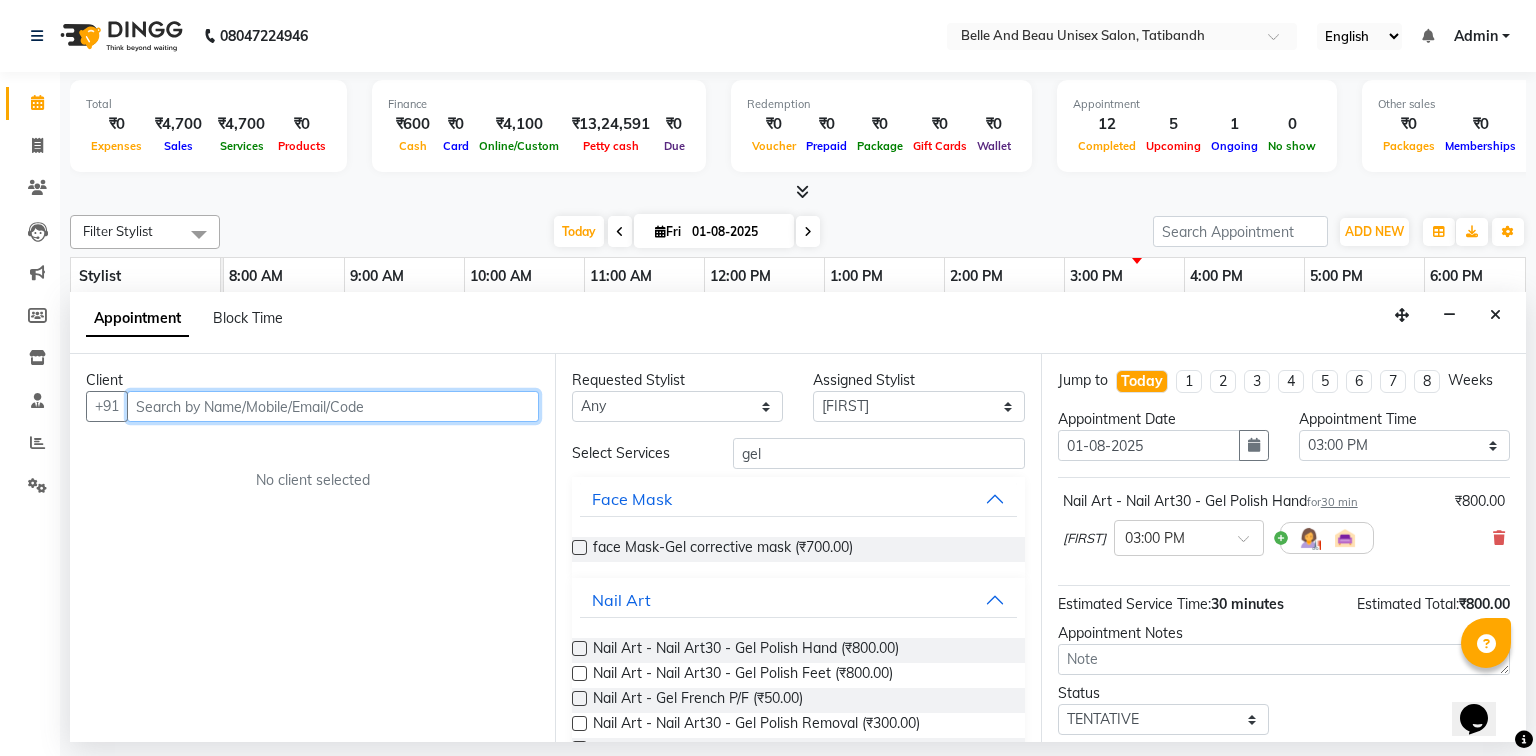 click at bounding box center [333, 406] 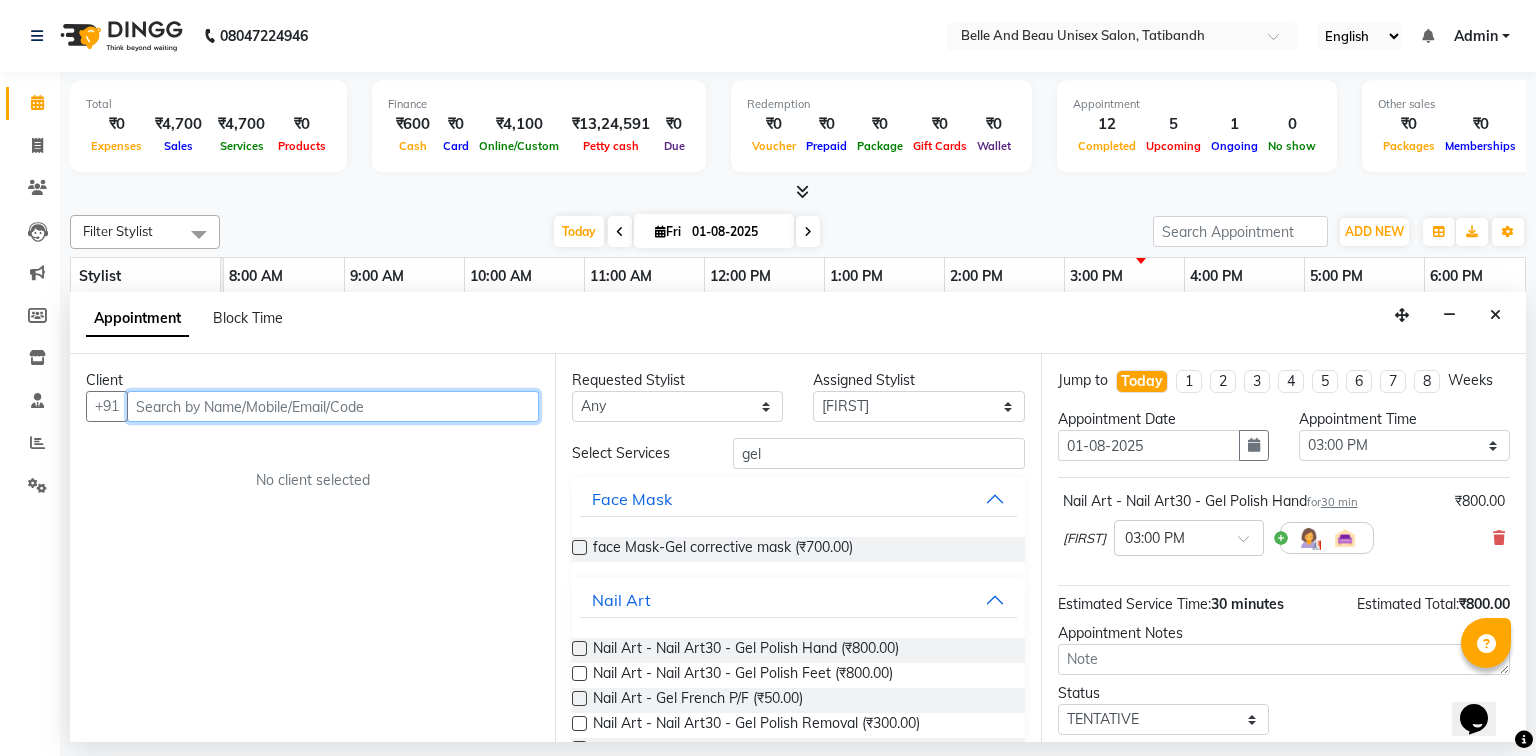 click at bounding box center (333, 406) 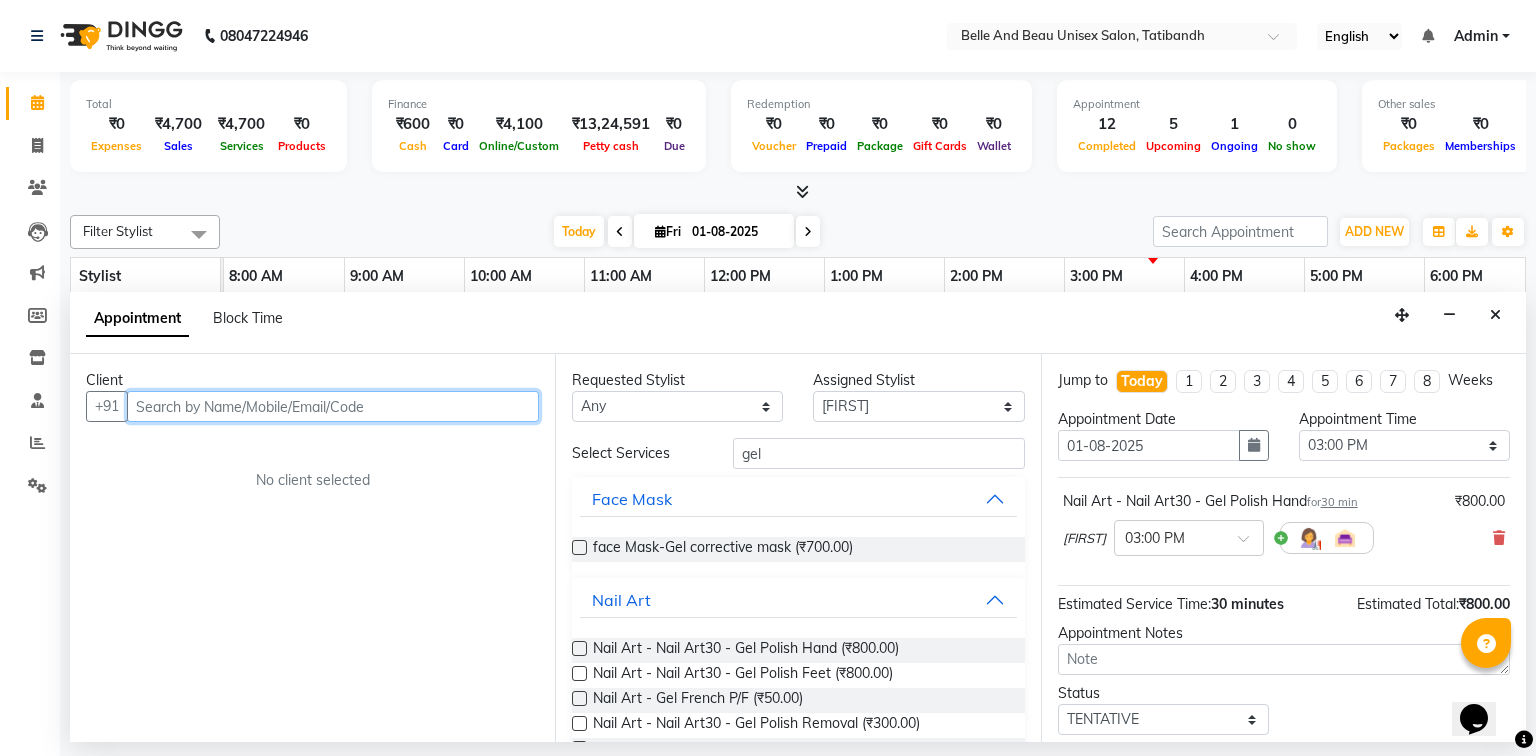 click at bounding box center [333, 406] 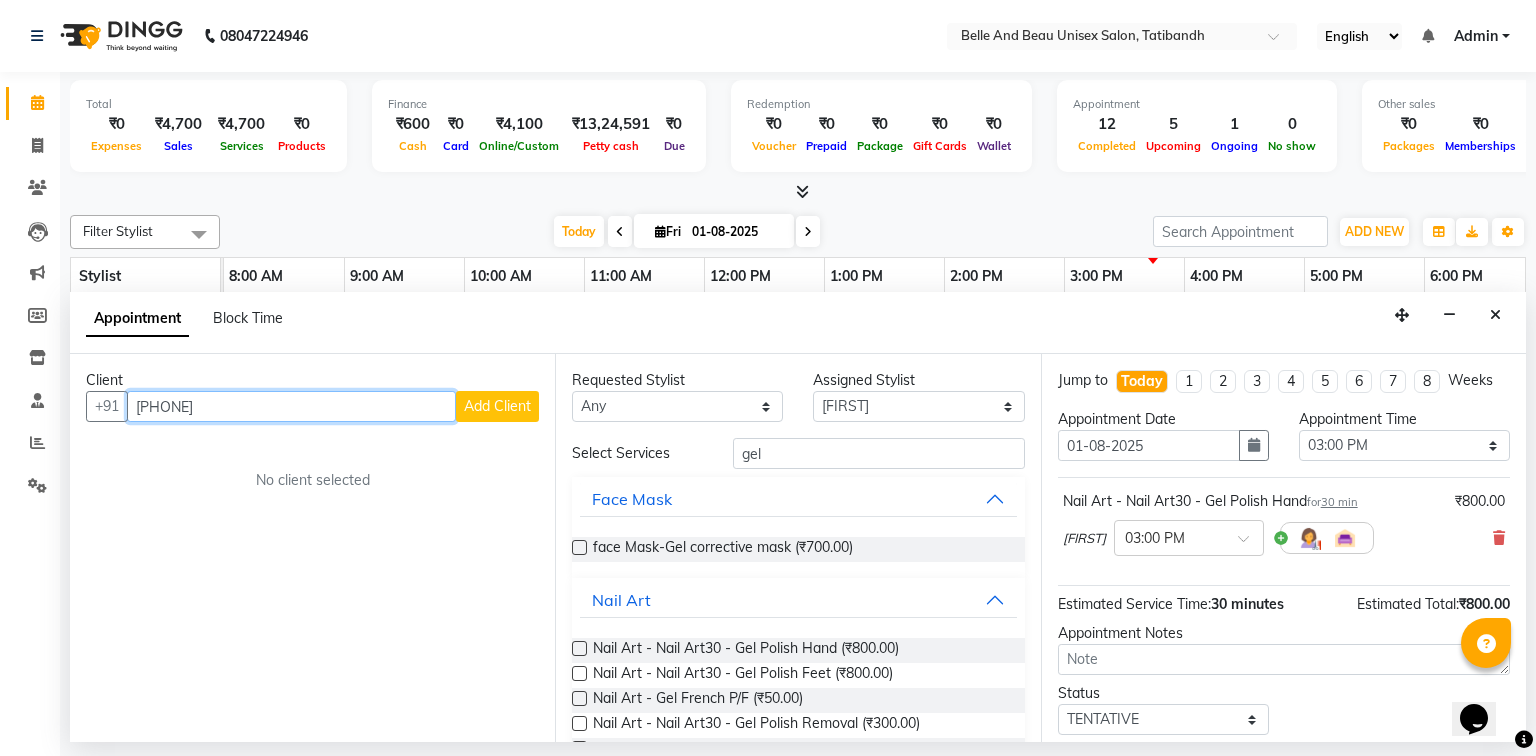 type on "[PHONE]" 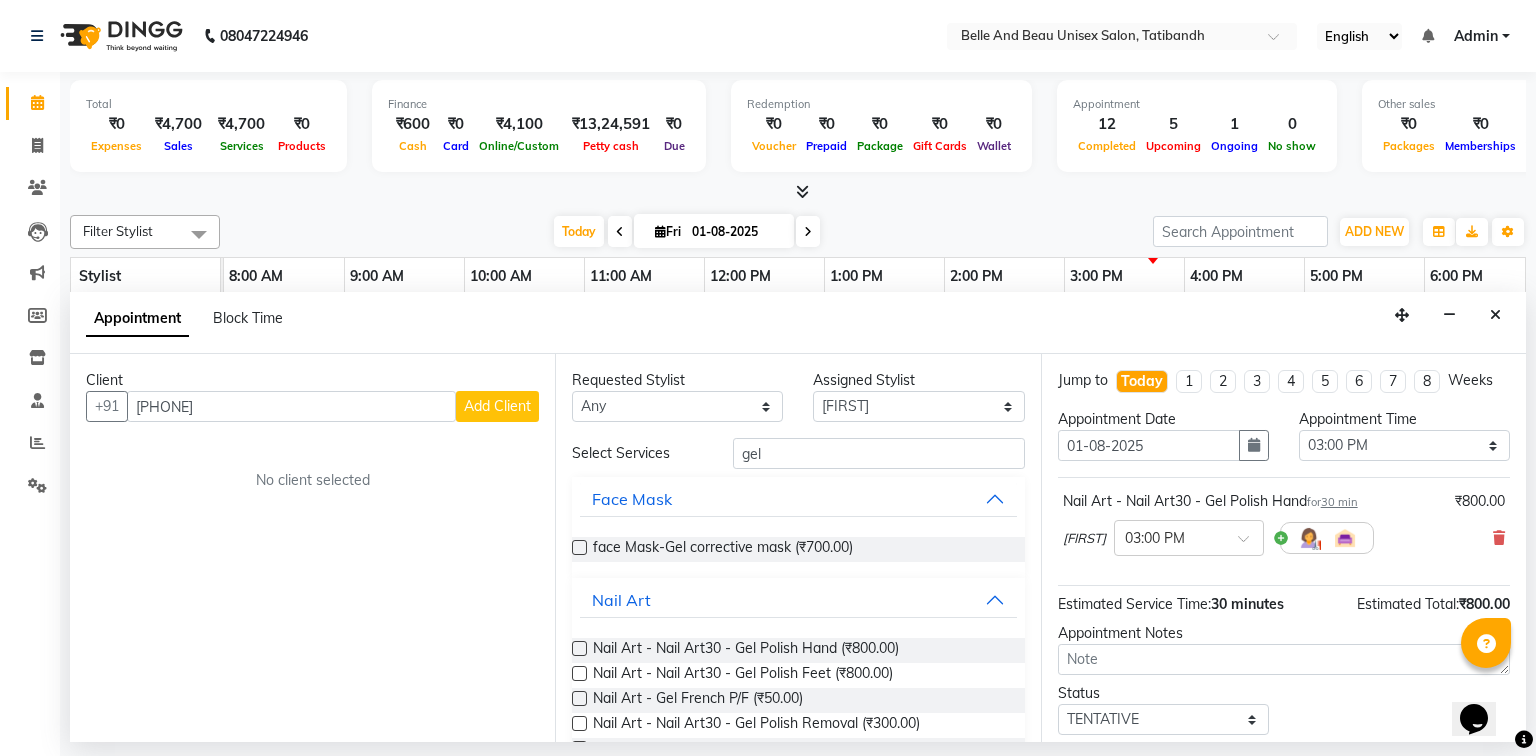 click on "Add Client" at bounding box center [497, 406] 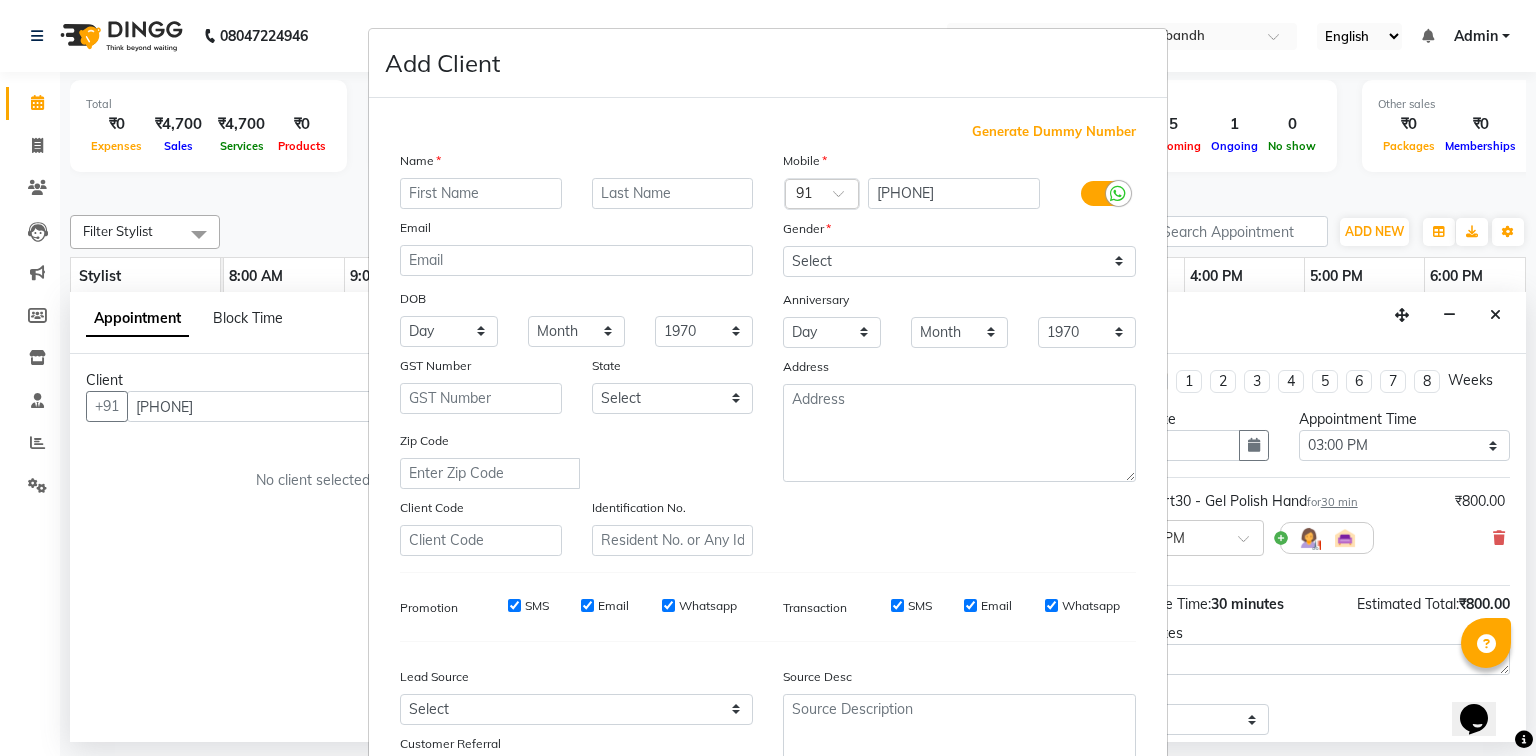 click at bounding box center [481, 193] 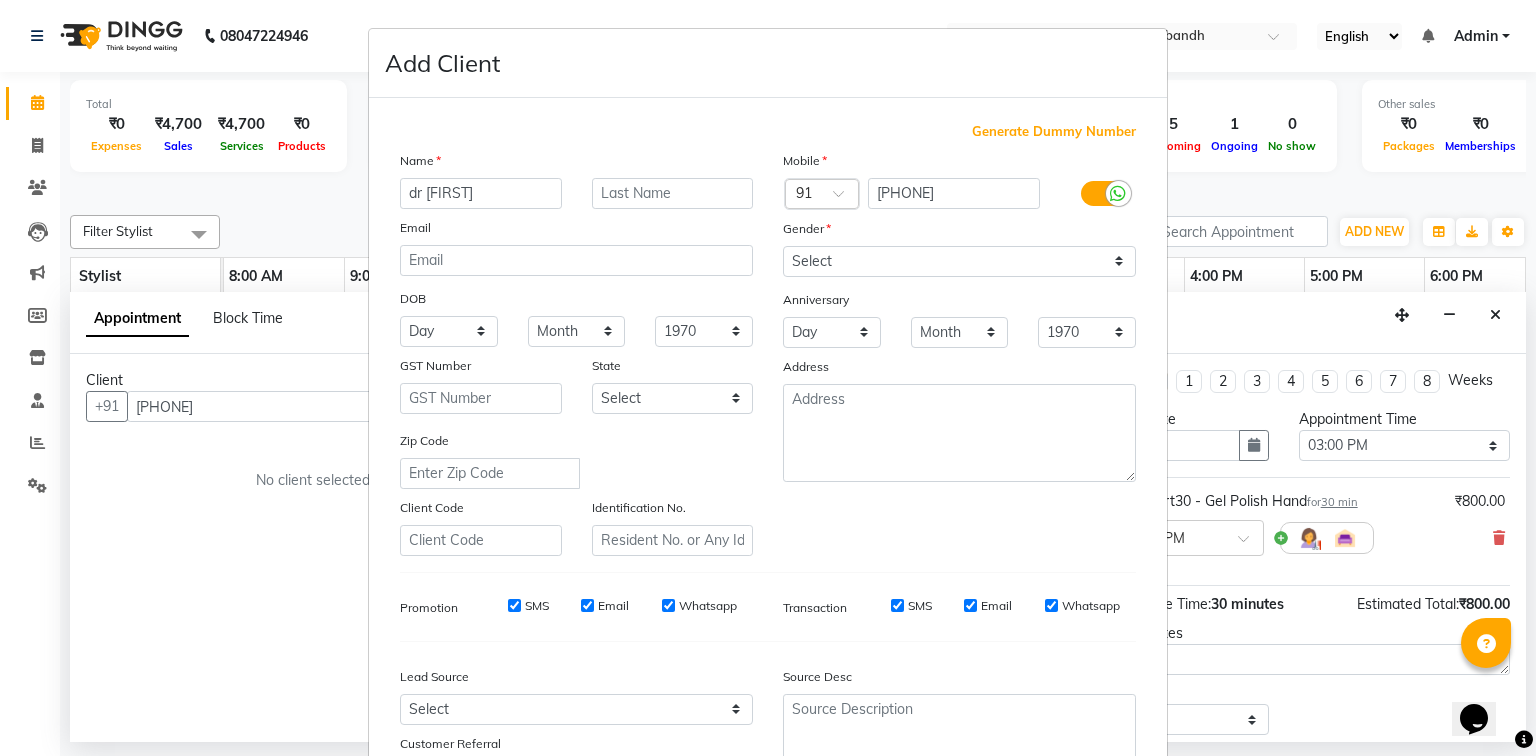 type on "dr [FIRST]" 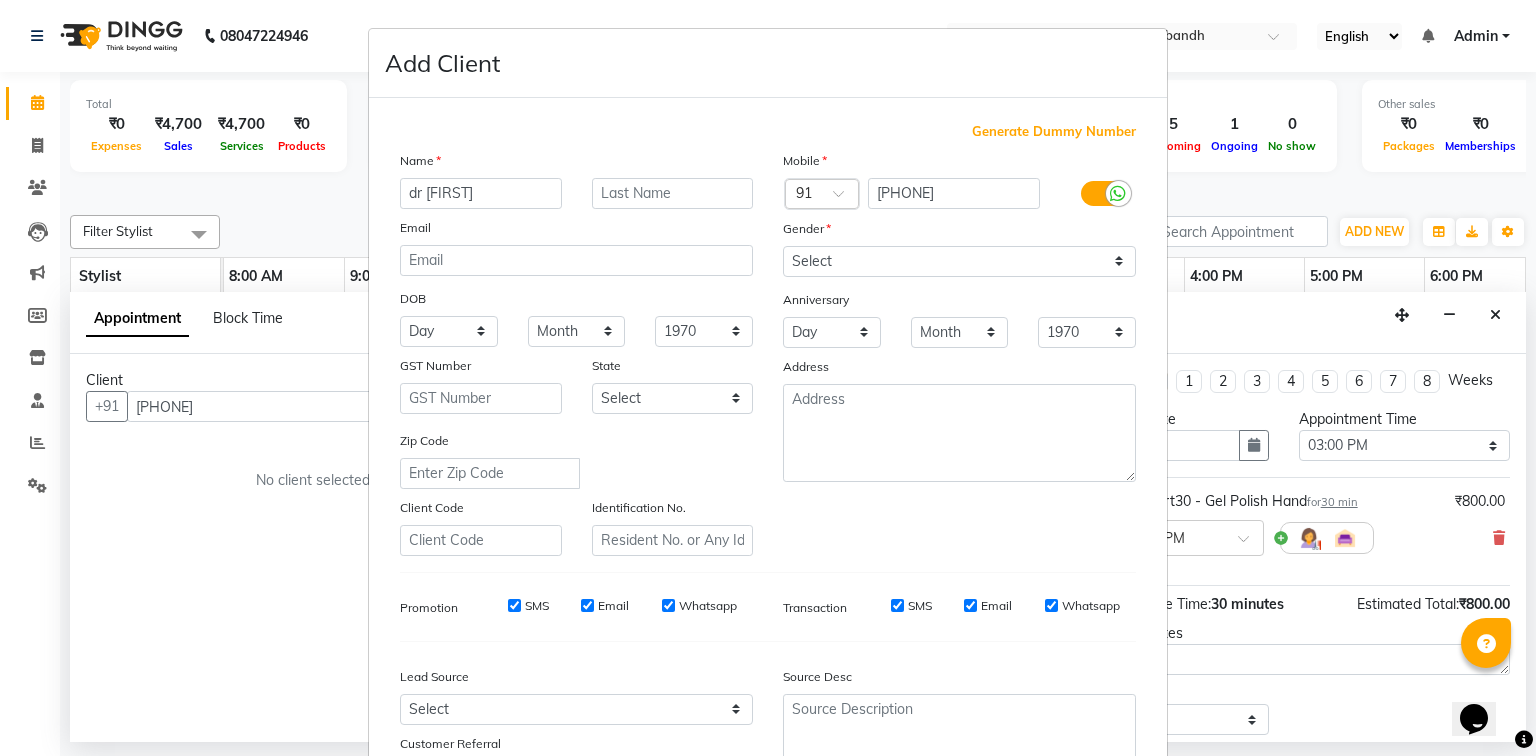 drag, startPoint x: 408, startPoint y: 190, endPoint x: 496, endPoint y: 122, distance: 111.21151 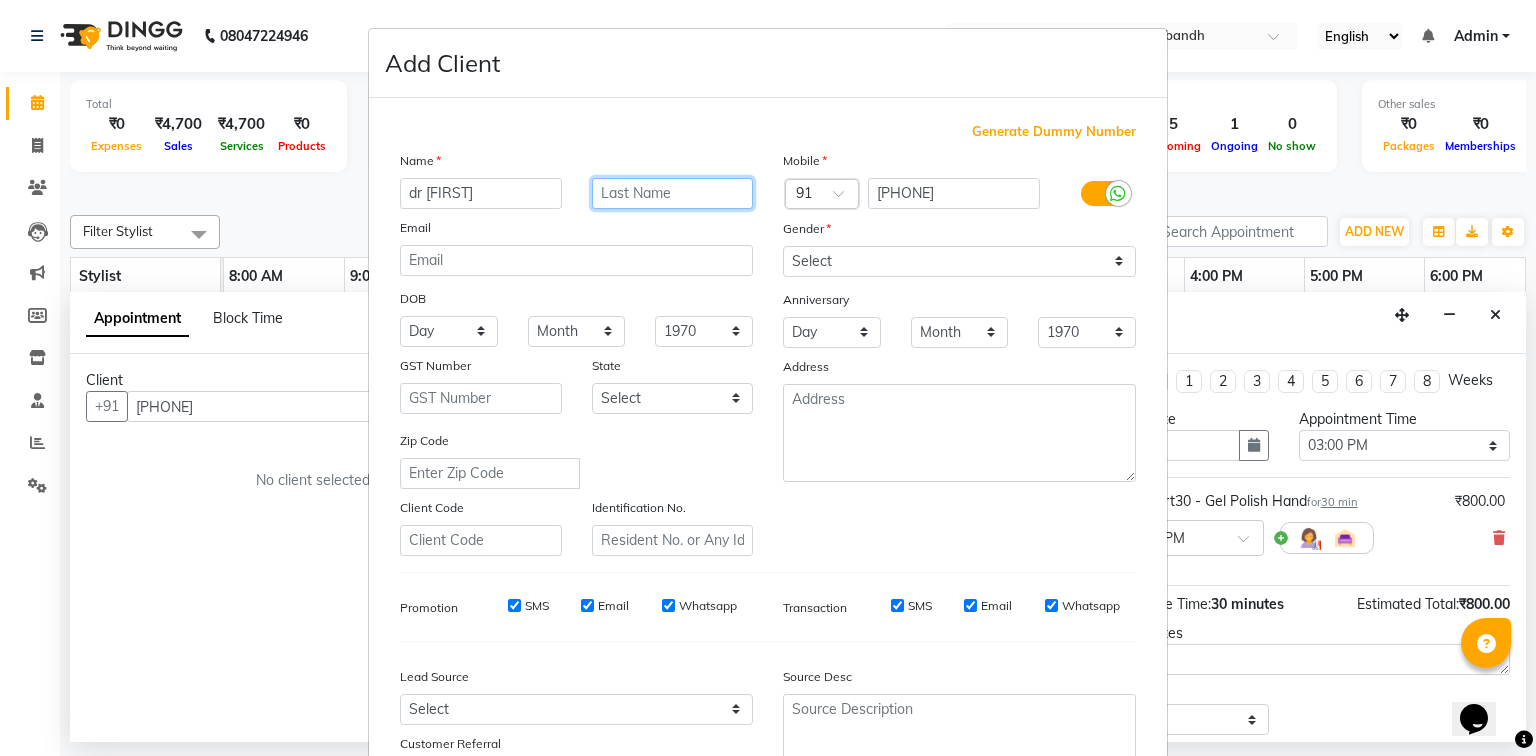 click at bounding box center [673, 193] 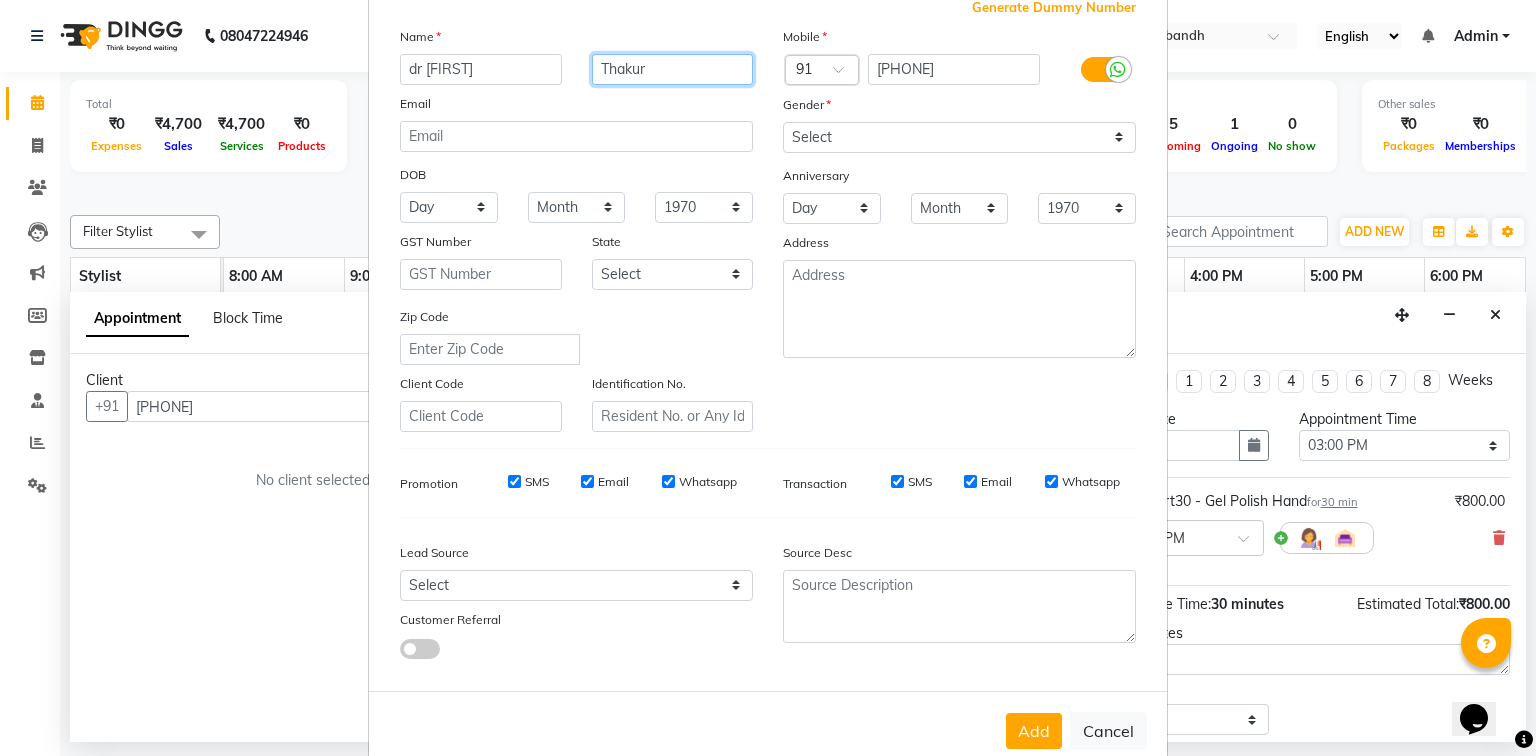 scroll, scrollTop: 96, scrollLeft: 0, axis: vertical 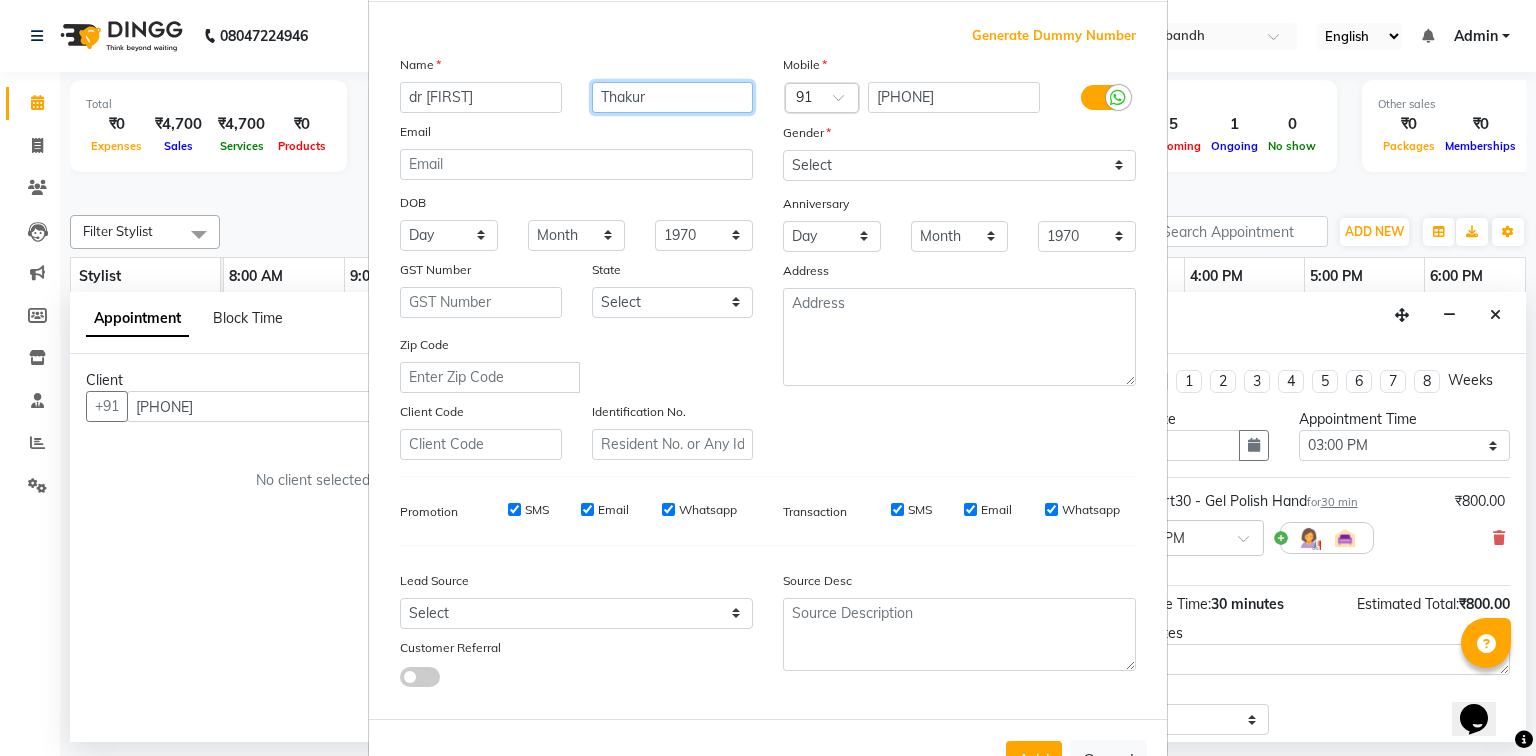 type on "Thakur" 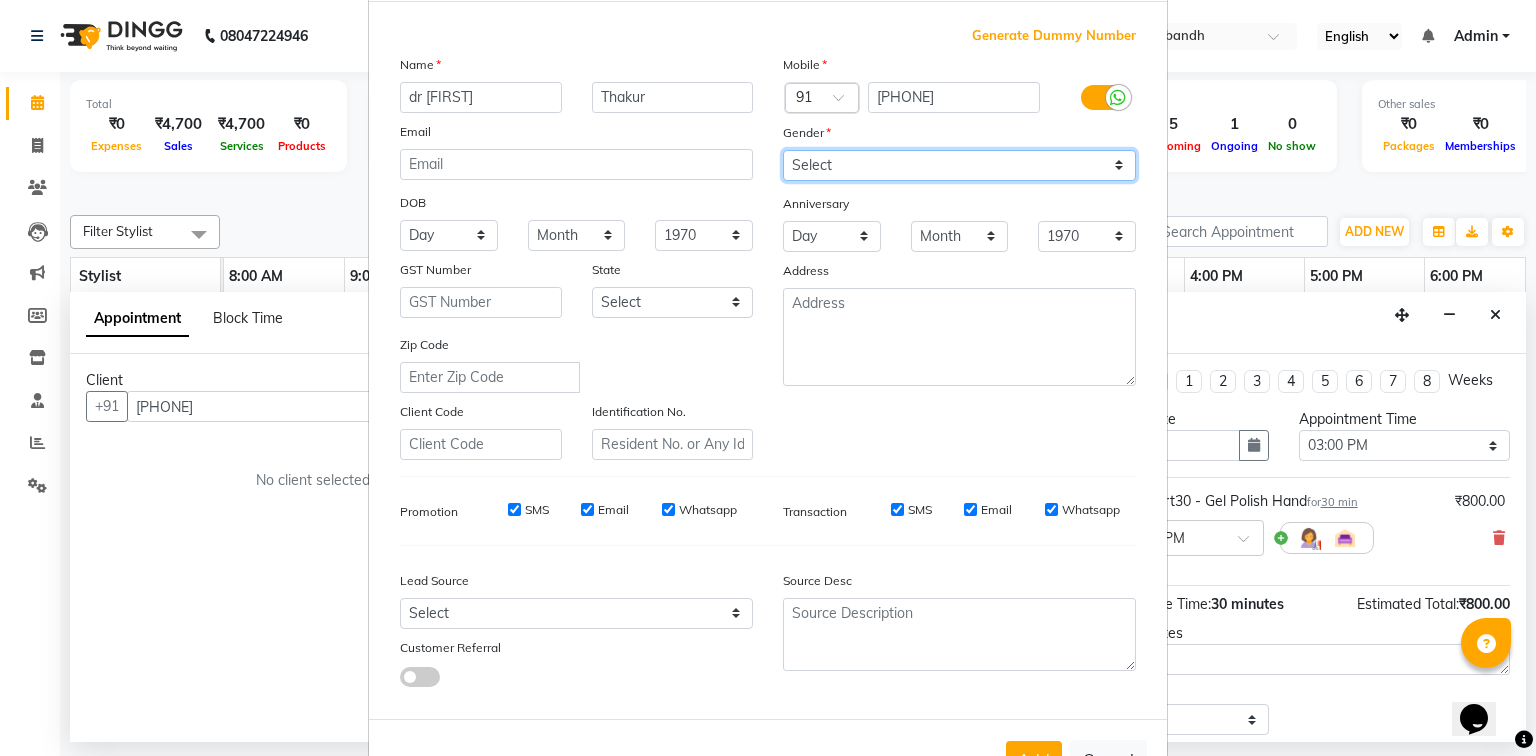 click on "Select Male Female Other Prefer Not To Say" at bounding box center (959, 165) 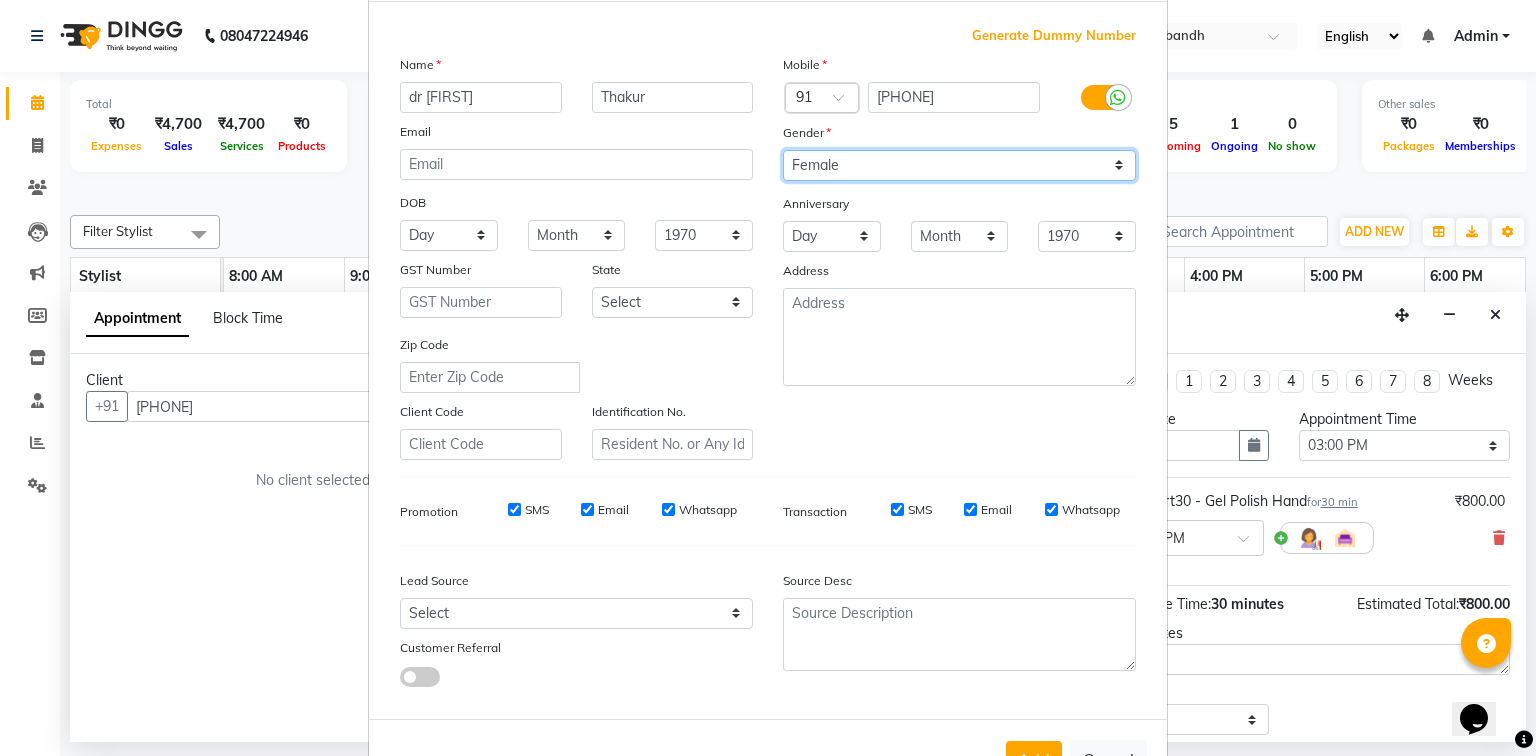 click on "Select Male Female Other Prefer Not To Say" at bounding box center [959, 165] 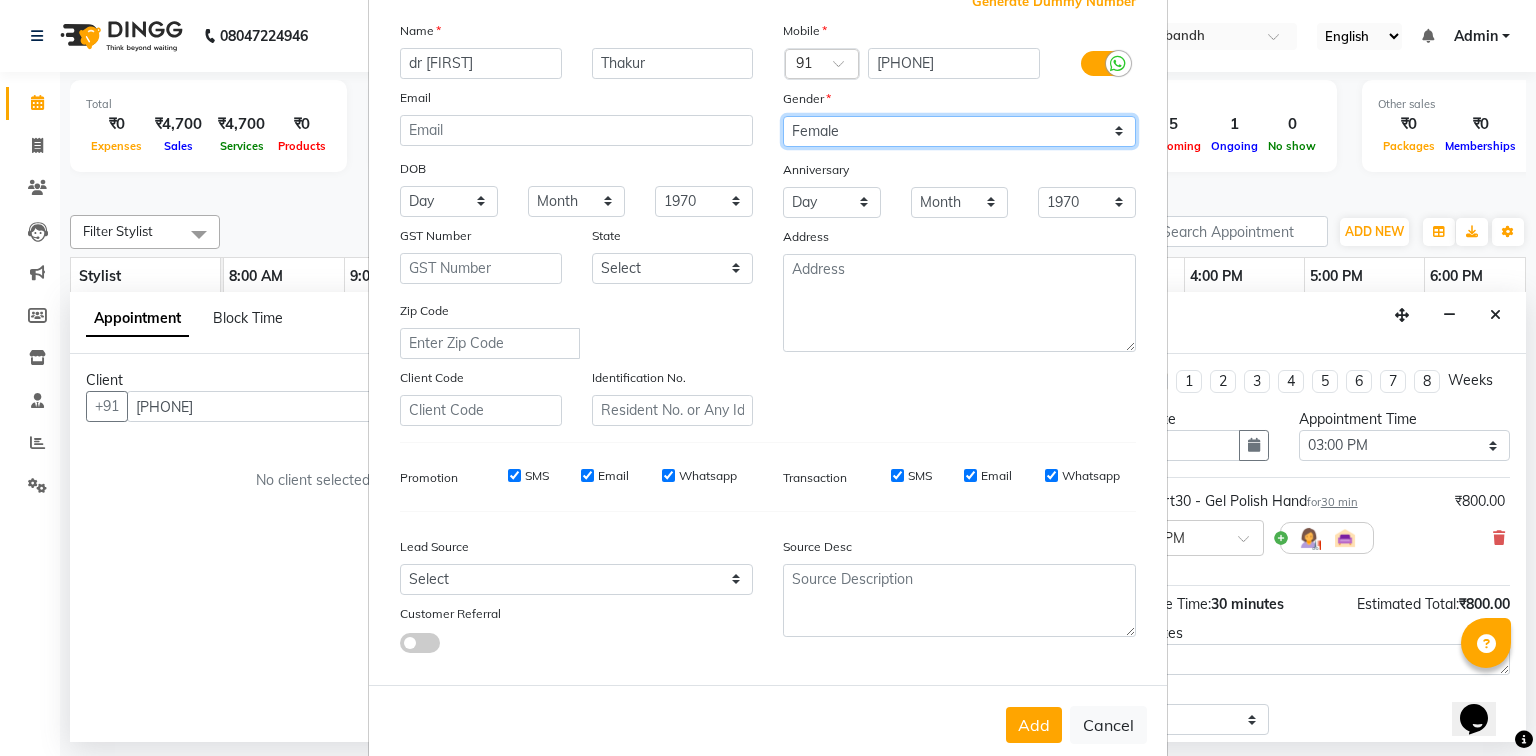 scroll, scrollTop: 176, scrollLeft: 0, axis: vertical 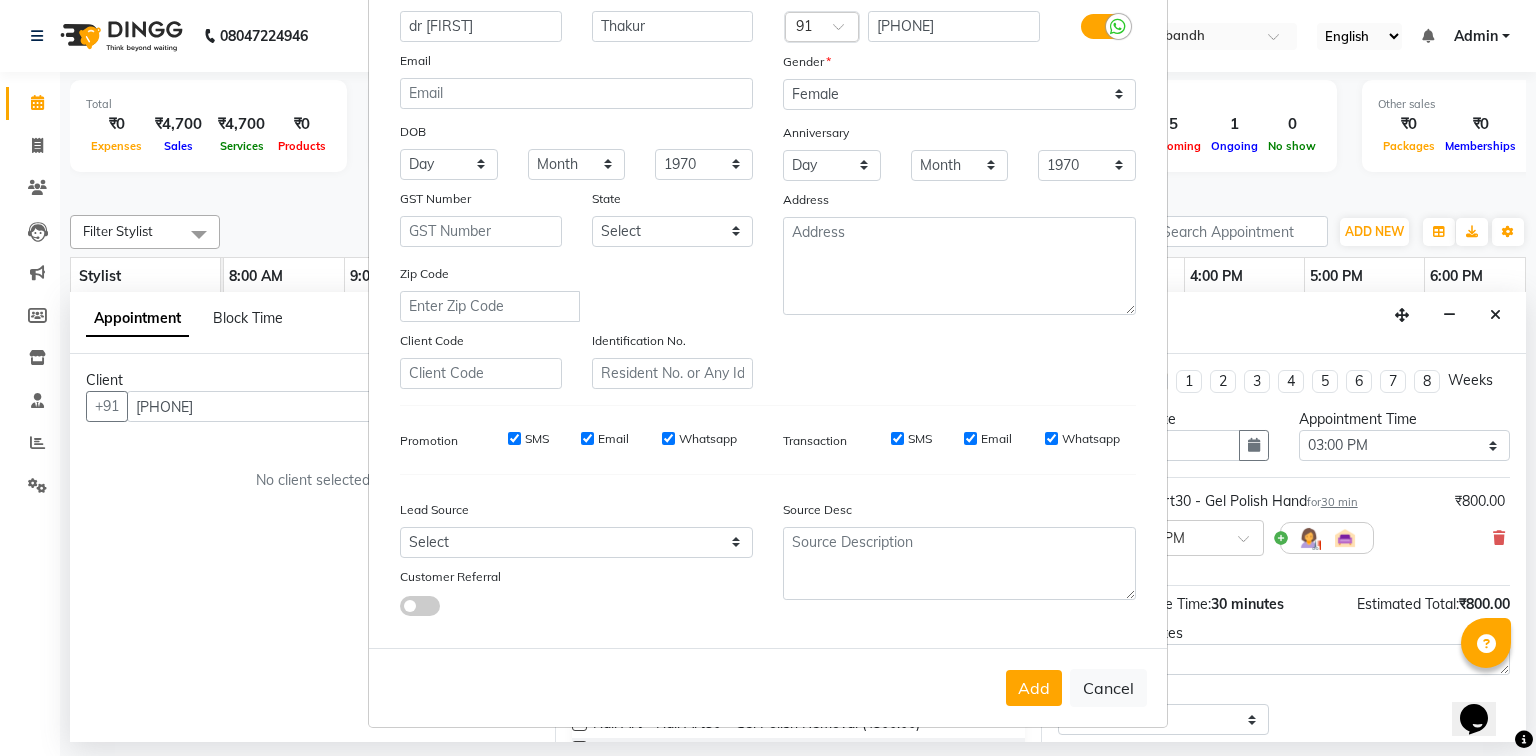 click on "Add" at bounding box center (1034, 688) 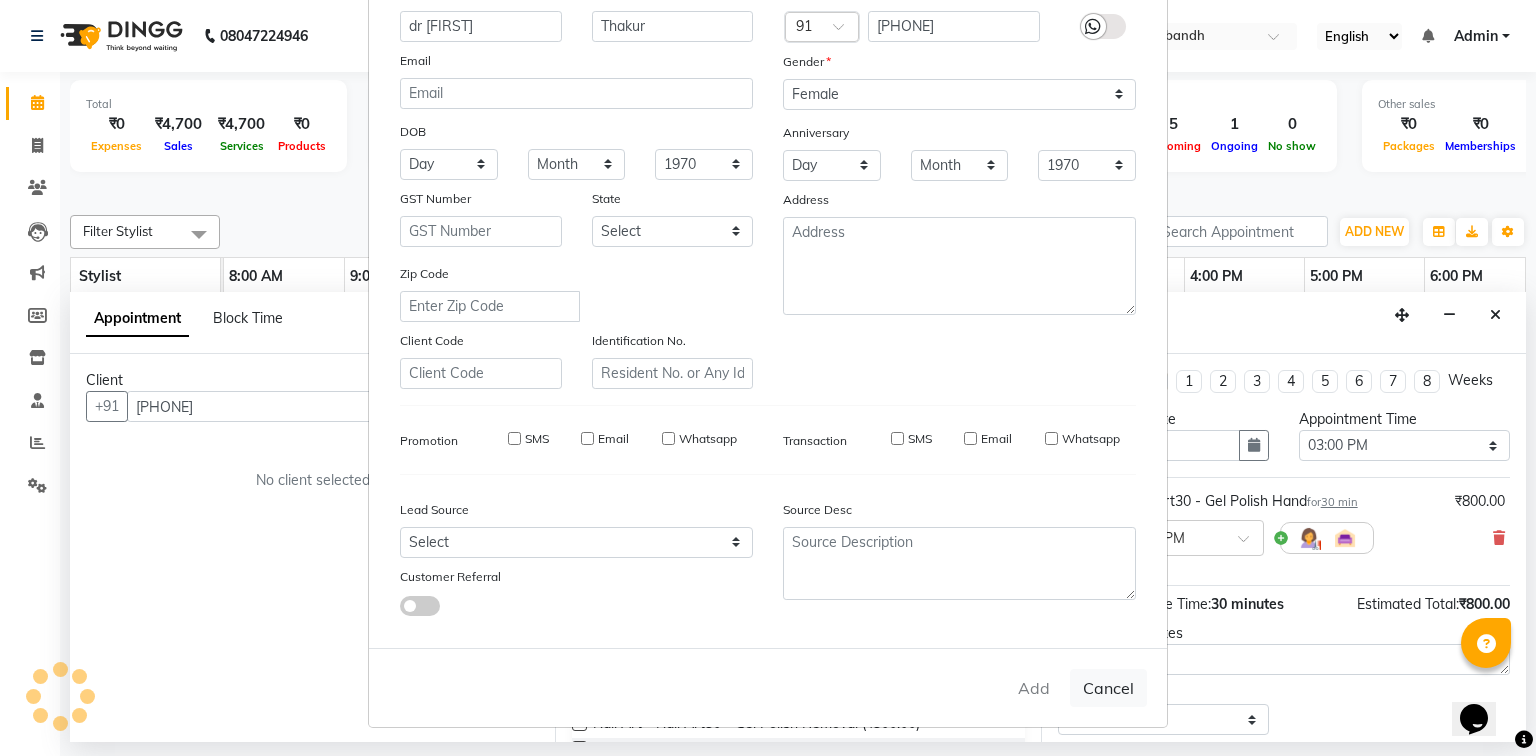 type 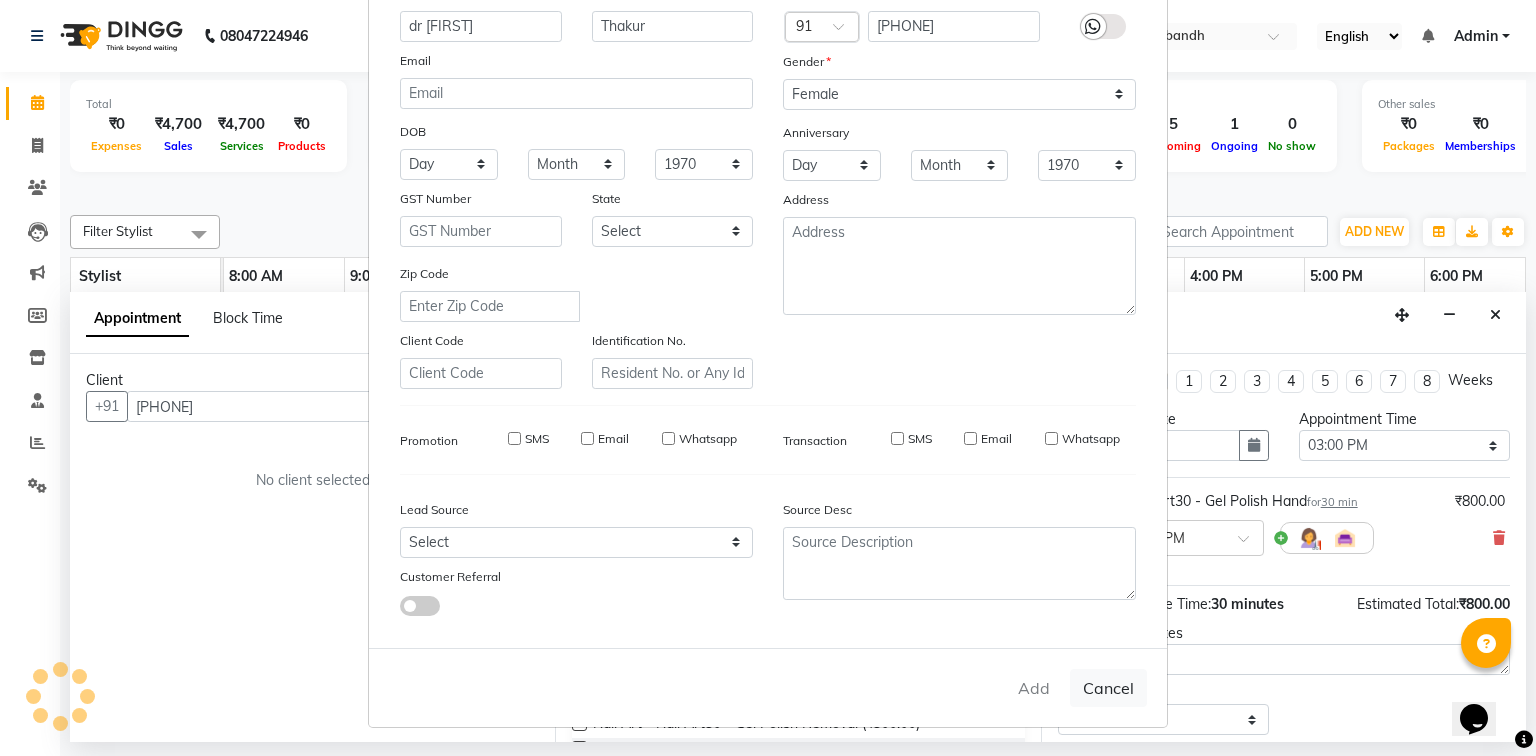 type 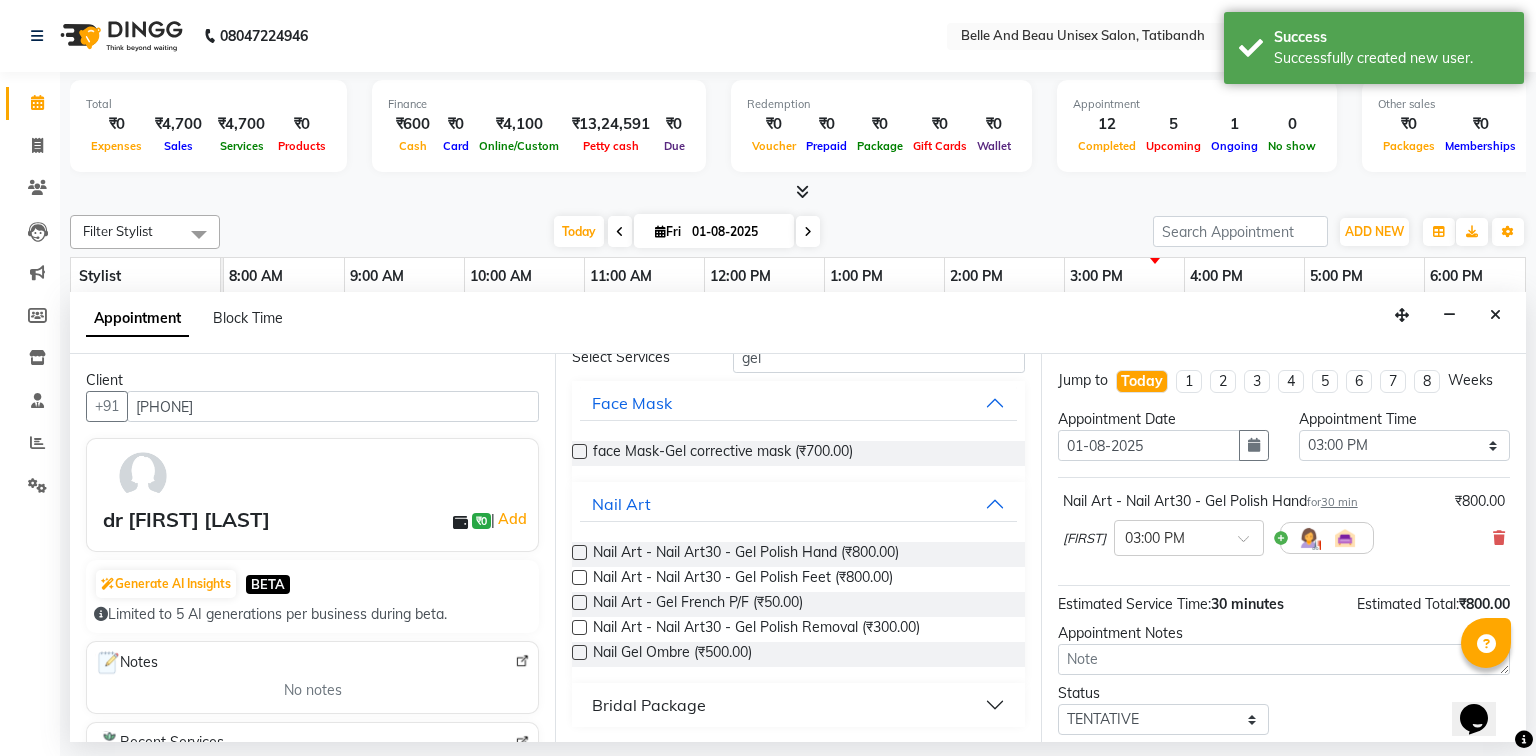 scroll, scrollTop: 96, scrollLeft: 0, axis: vertical 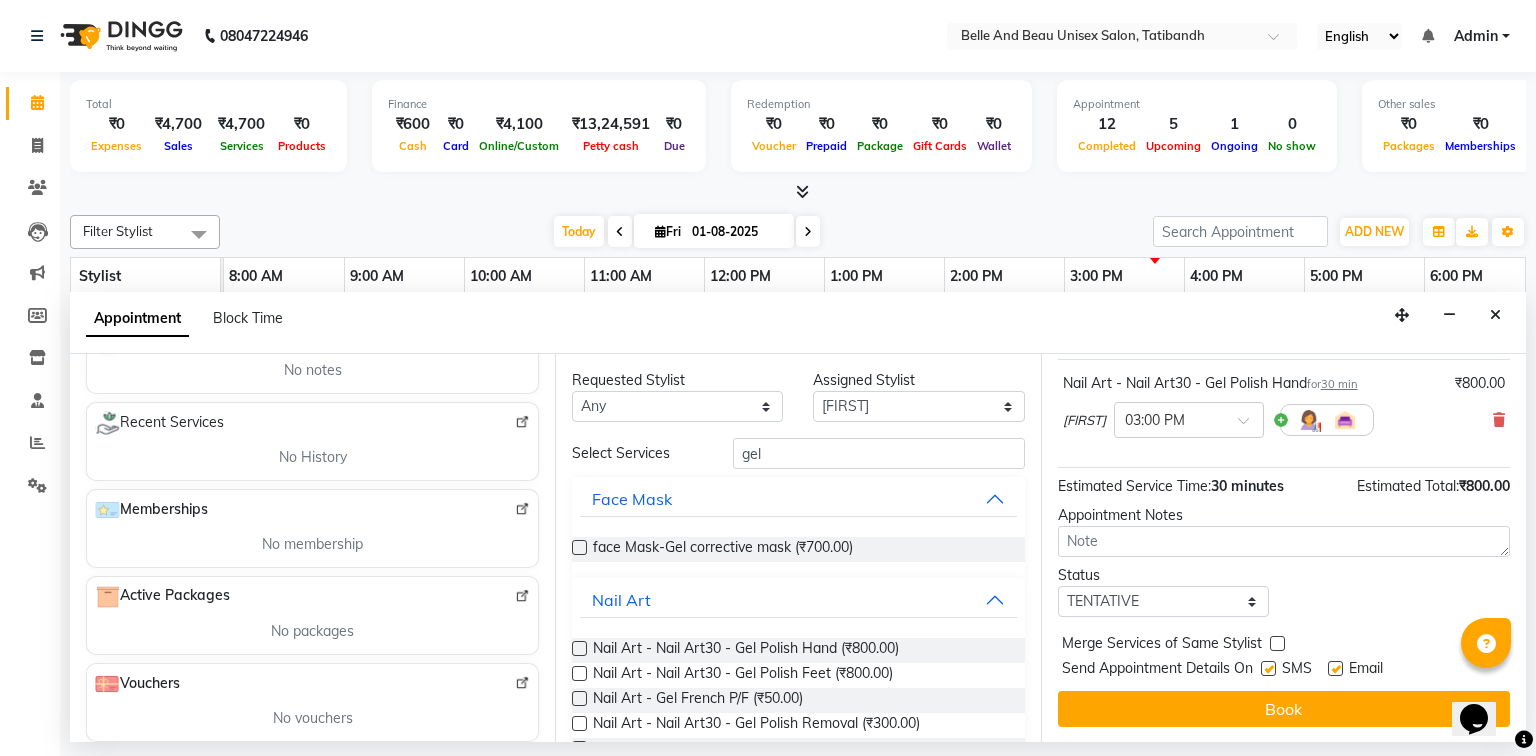 click at bounding box center [579, 673] 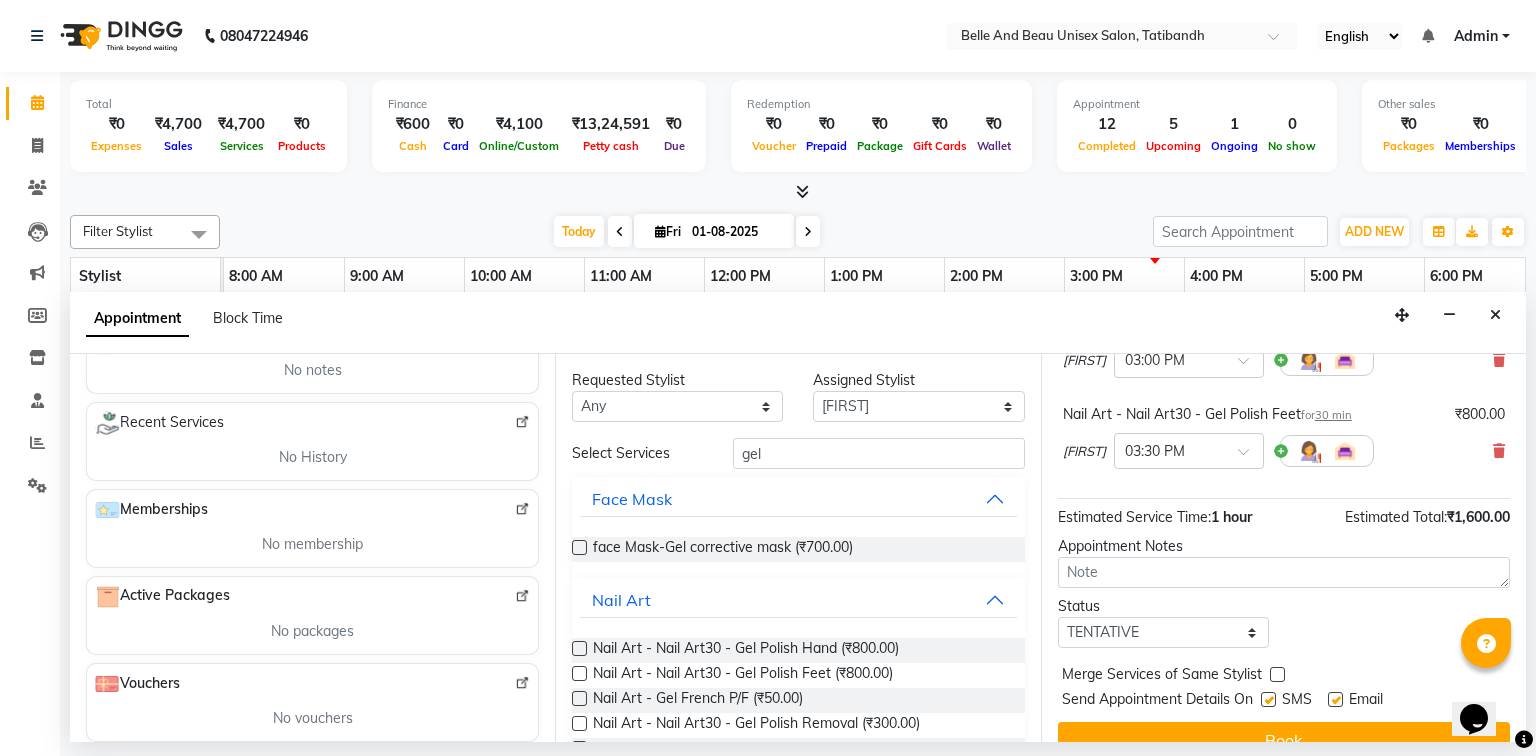 scroll, scrollTop: 209, scrollLeft: 0, axis: vertical 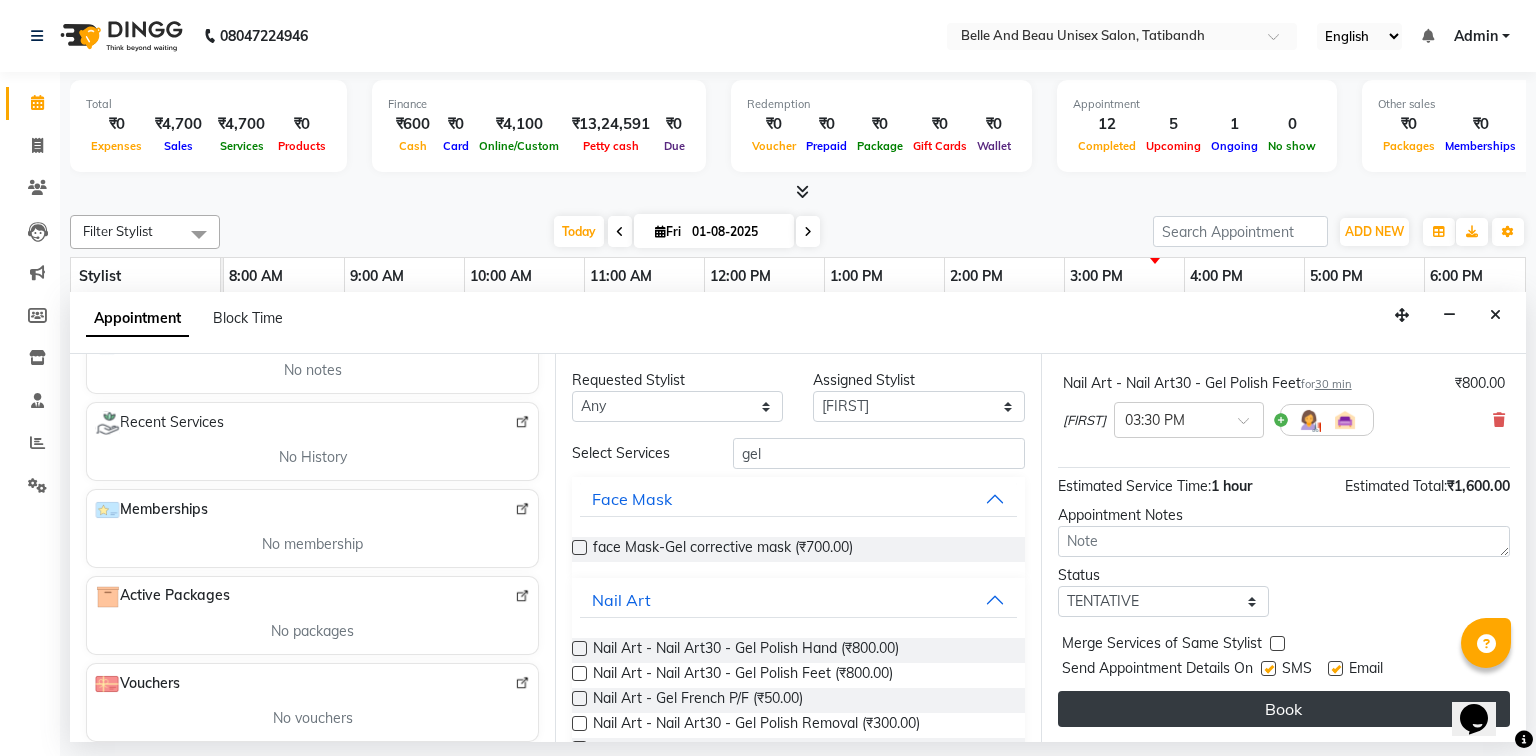 click on "Book" at bounding box center [1284, 709] 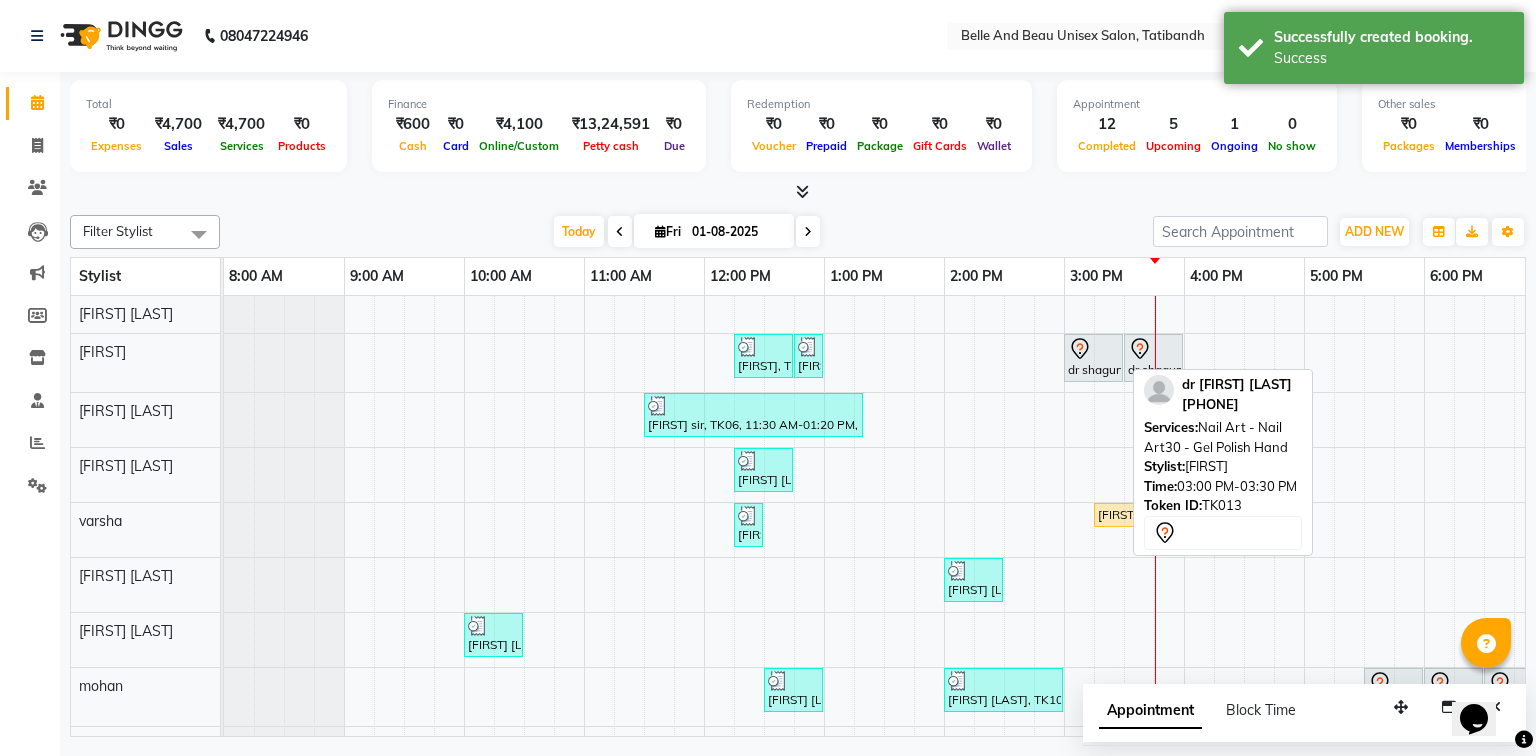 click on "dr shagun Thakur, TK13, 03:00 PM-03:30 PM, Nail Art - Nail Art30 - Gel Polish Hand" at bounding box center (1093, 358) 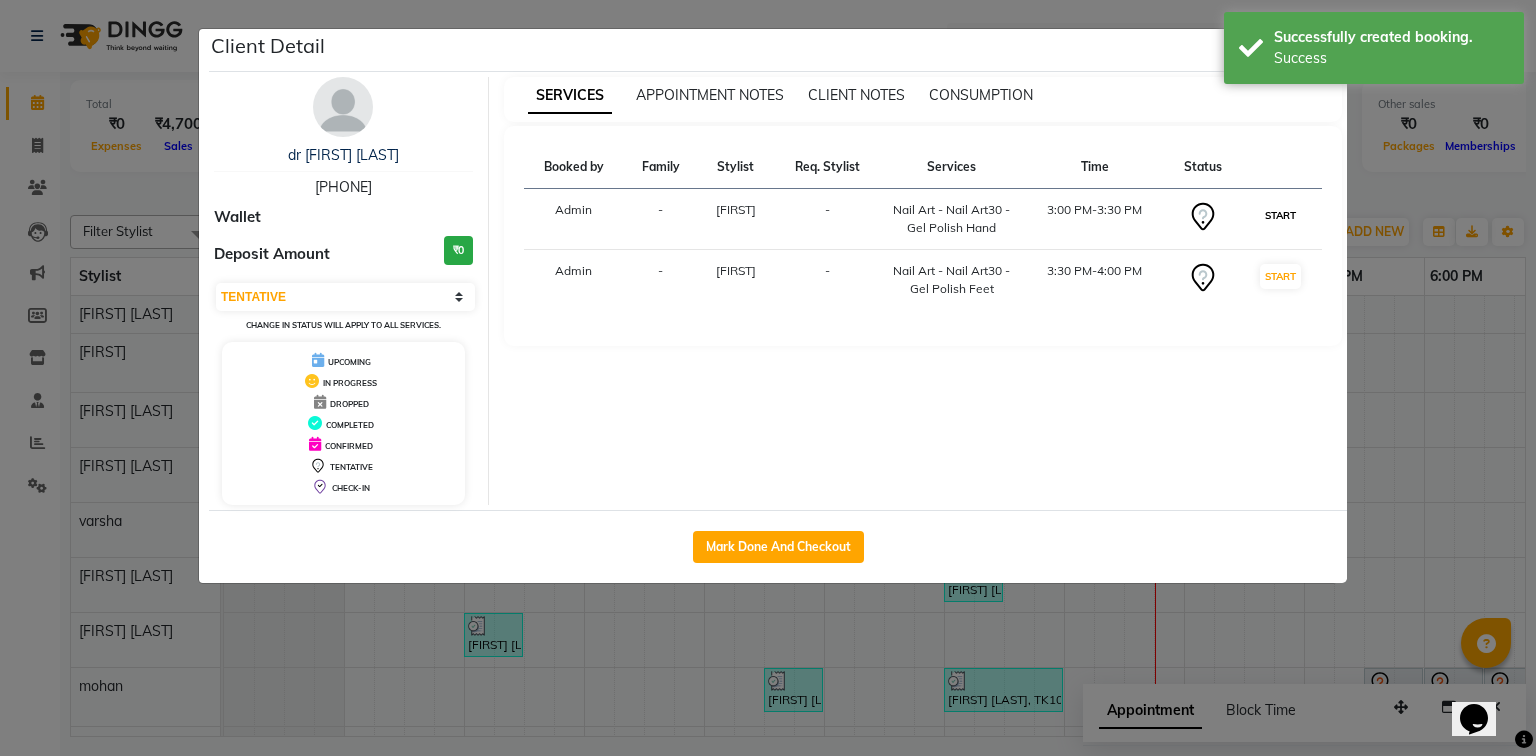 click on "START" at bounding box center (1280, 215) 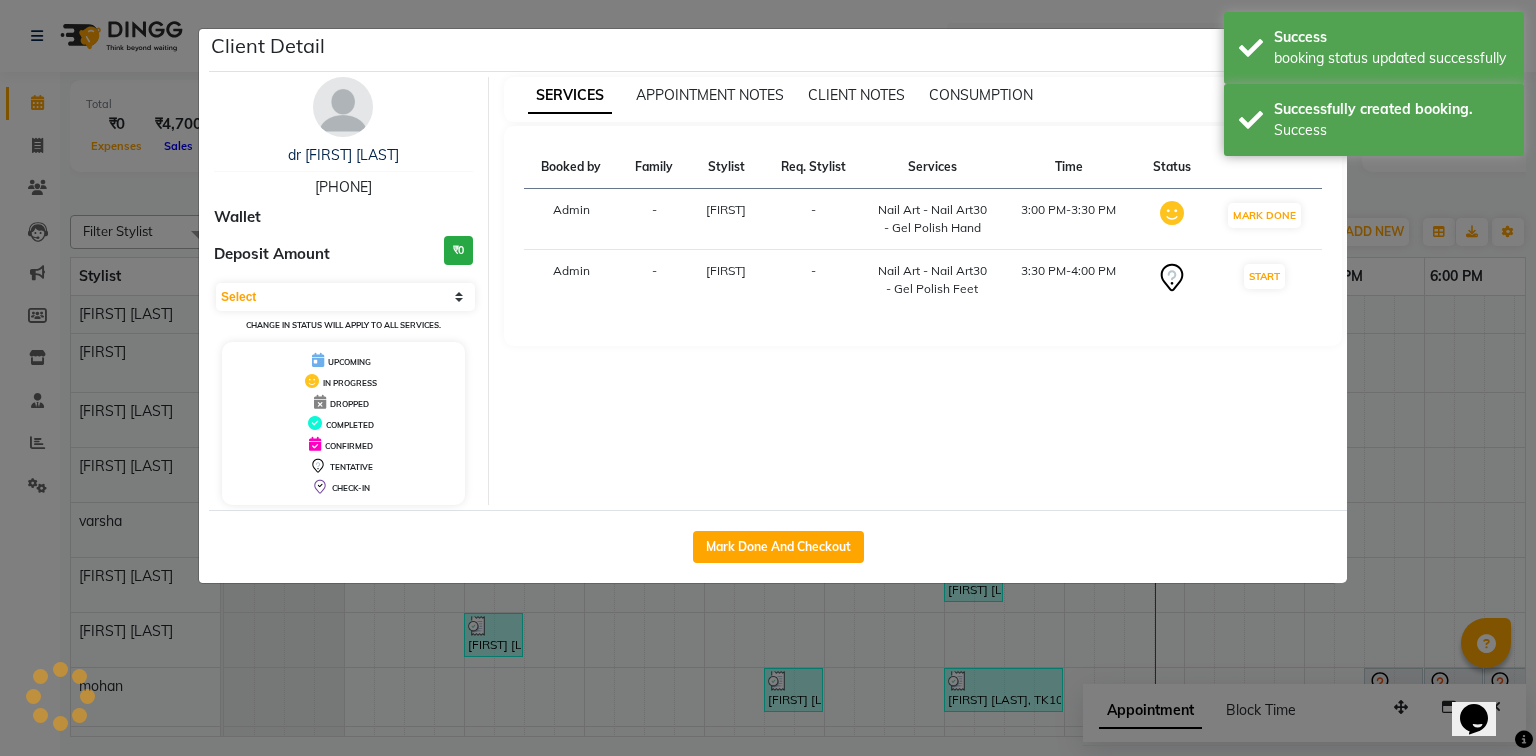 click on "START" at bounding box center (1264, 280) 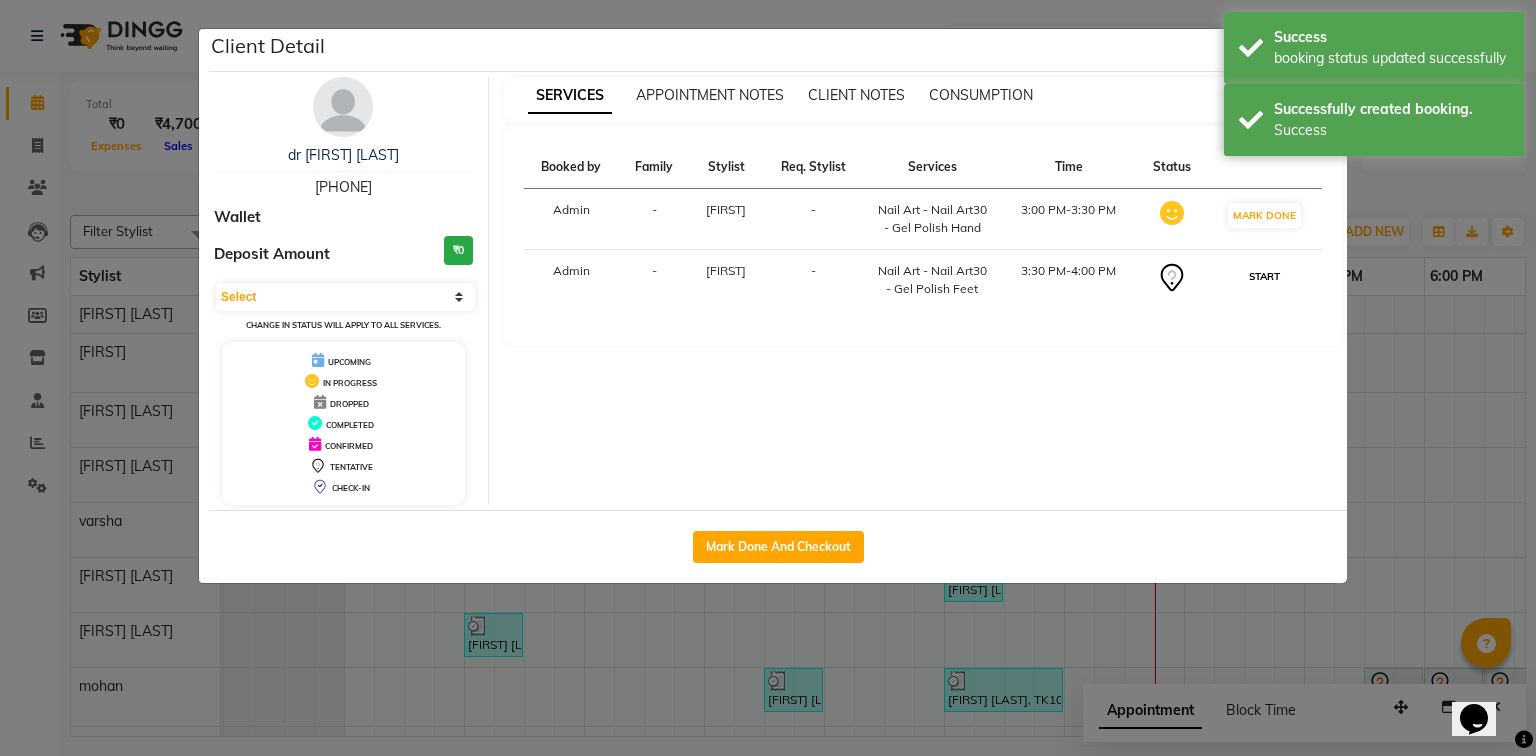 click on "START" at bounding box center [1264, 276] 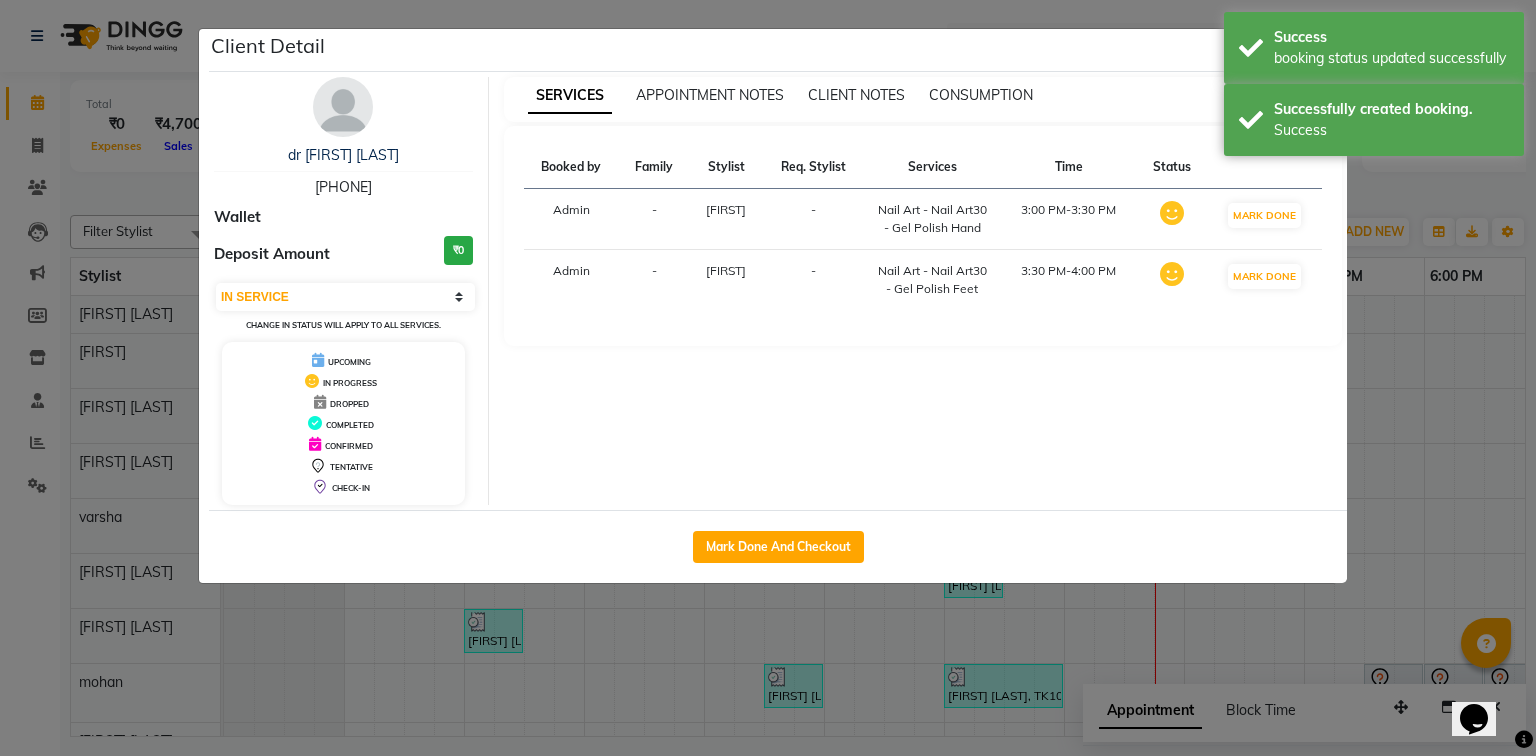 click on "Client Detail dr [LAST] [LAST] [PHONE] Wallet Deposit Amount ₹0 Select IN SERVICE CONFIRMED TENTATIVE CHECK IN MARK DONE DROPPED UPCOMING Change in status will apply to all services. UPCOMING IN PROGRESS DROPPED COMPLETED CONFIRMED TENTATIVE CHECK-IN SERVICES APPOINTMENT NOTES CLIENT NOTES CONSUMPTION Booked by Family Stylist Req. Stylist Services Time Status Admin - Nibha - Nail Art - Nail Art30 - Gel Polish Hand 3:00 PM-3:30 PM MARK DONE Admin - Nibha - Nail Art - Nail Art30 - Gel Polish Feet 3:30 PM-4:00 PM MARK DONE Mark Done And Checkout" 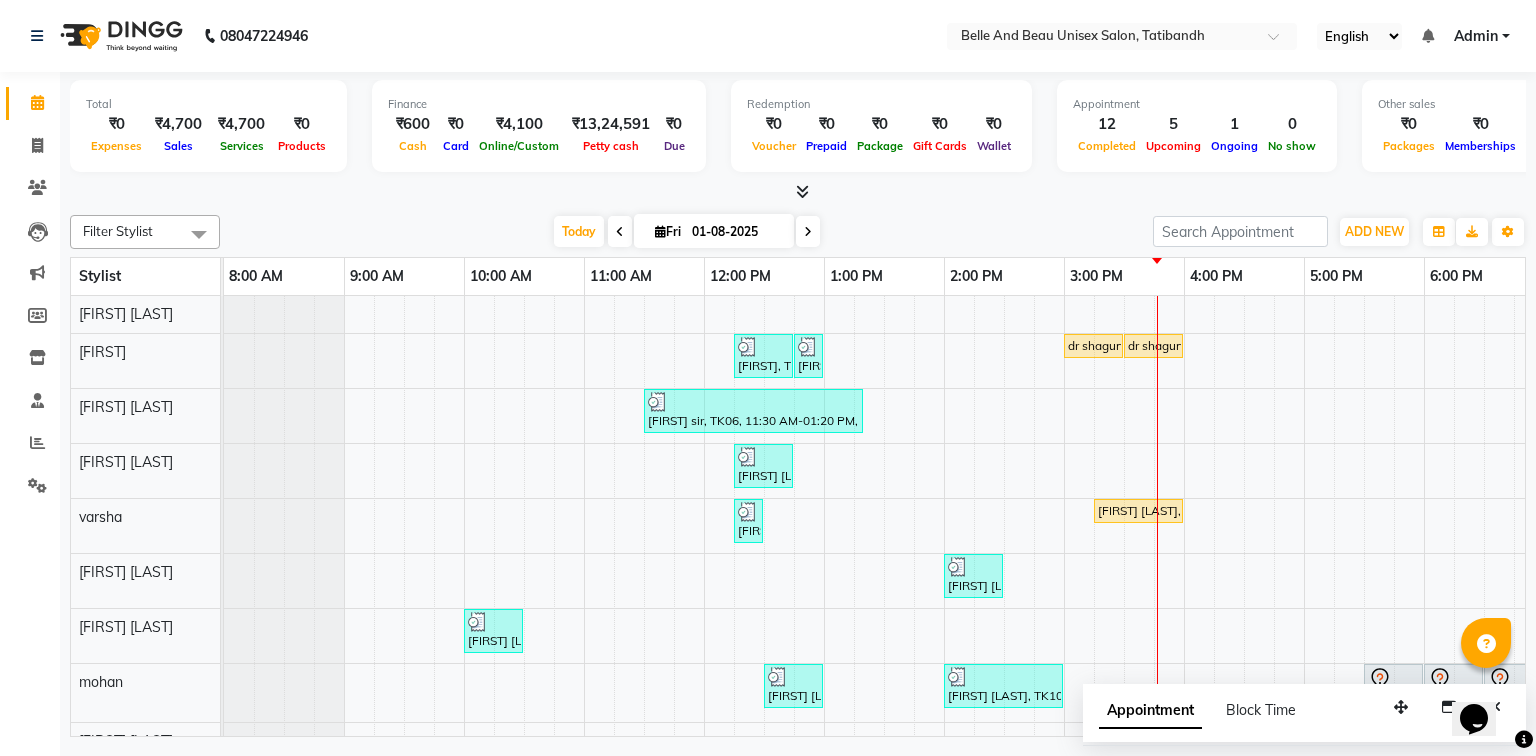 scroll, scrollTop: 63, scrollLeft: 0, axis: vertical 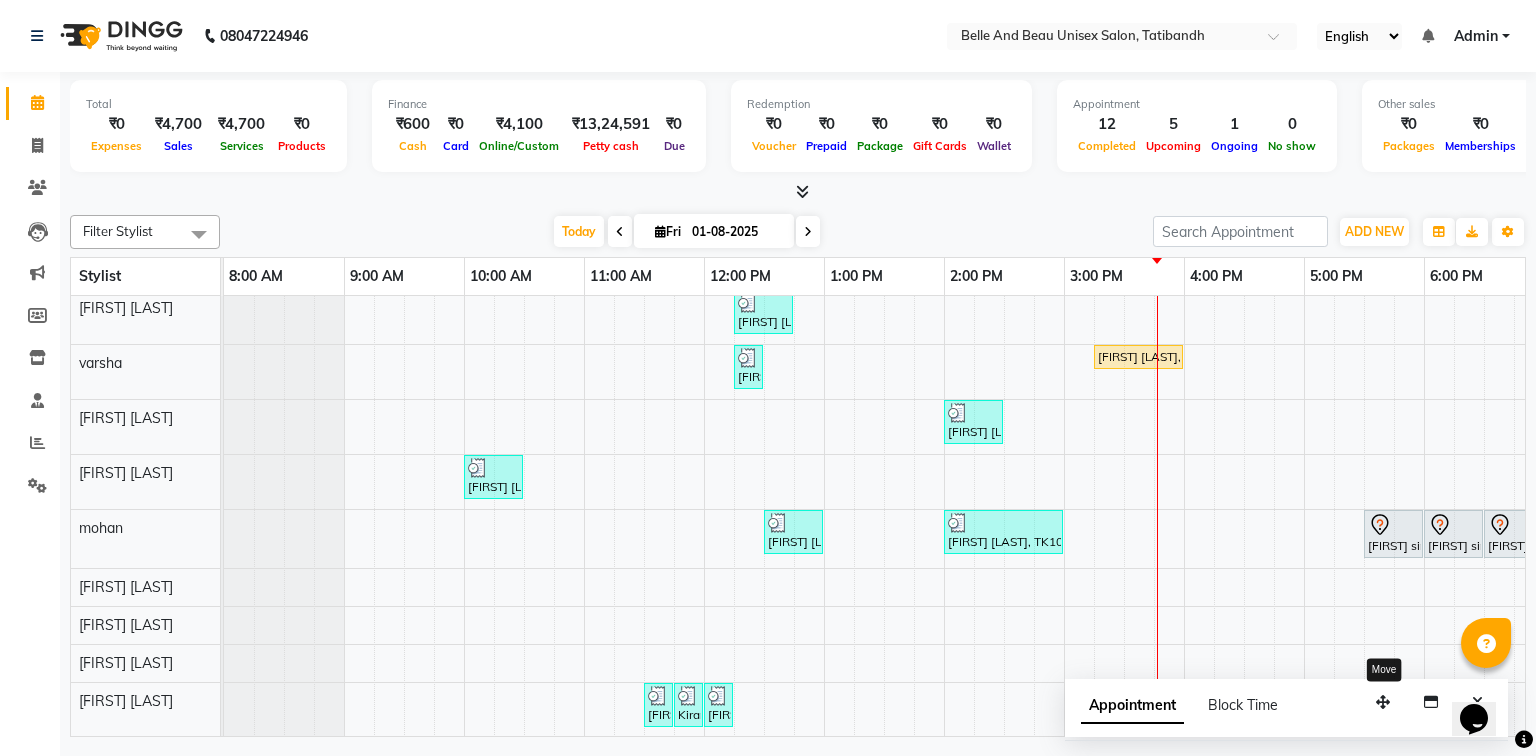 drag, startPoint x: 1410, startPoint y: 708, endPoint x: 994, endPoint y: 576, distance: 436.44016 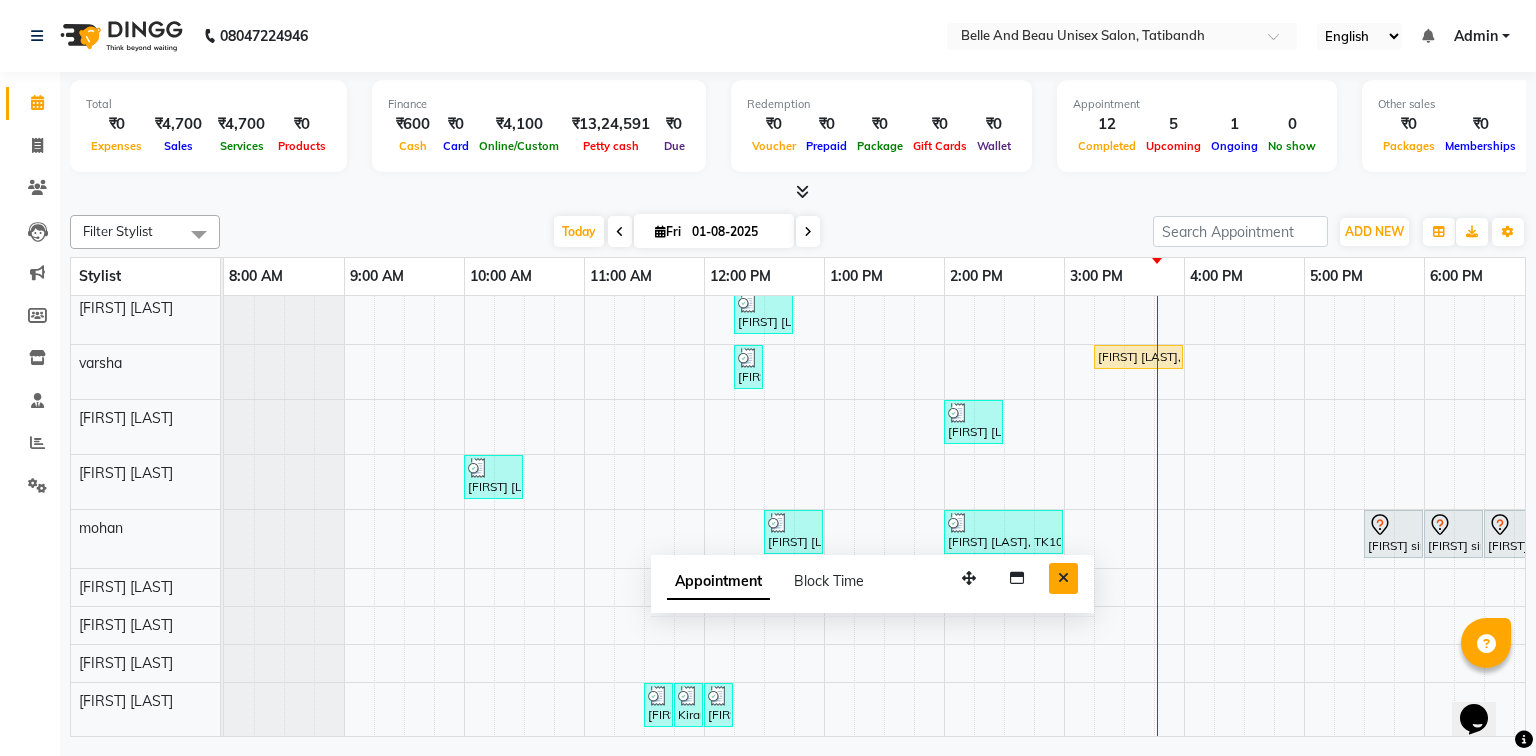 click at bounding box center [1063, 578] 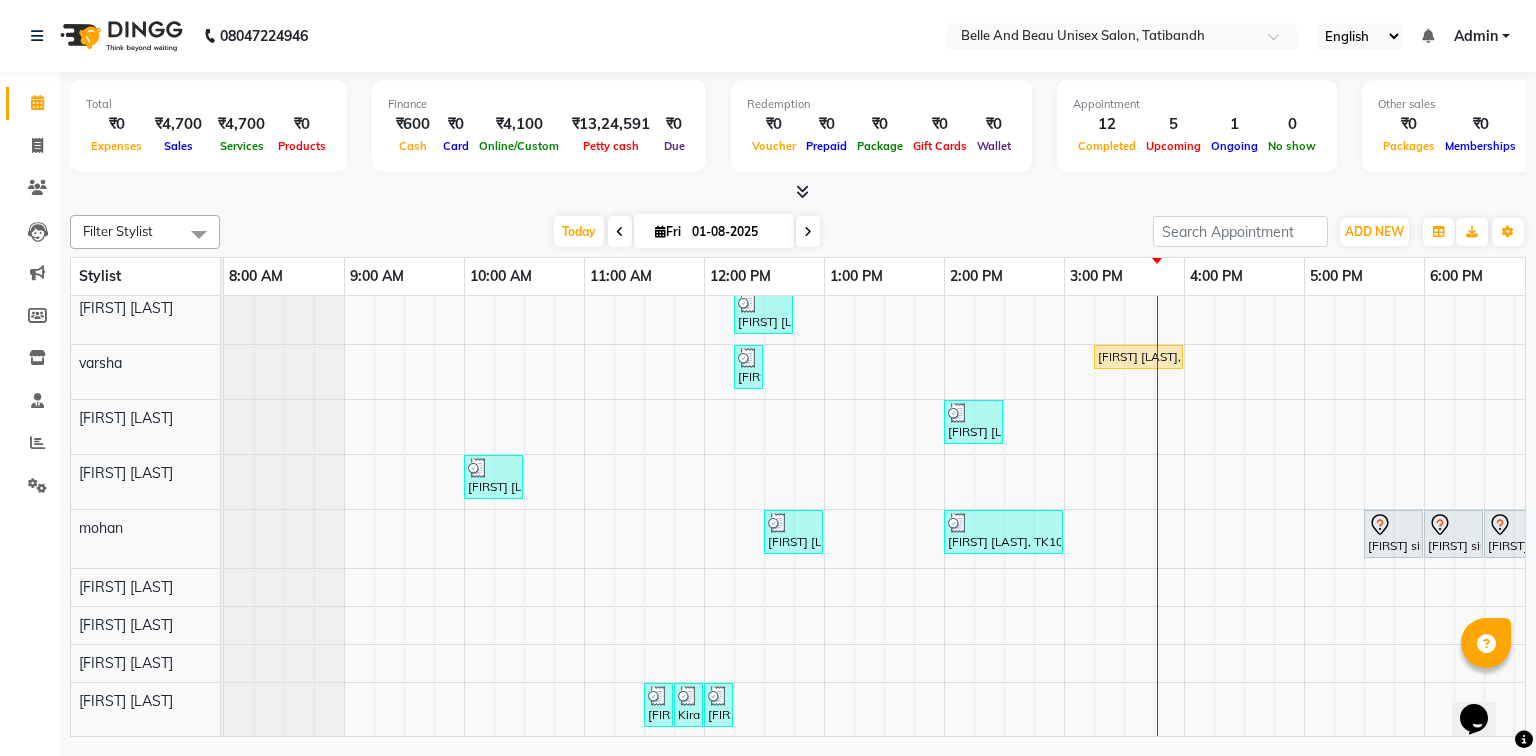 scroll, scrollTop: 37, scrollLeft: 0, axis: vertical 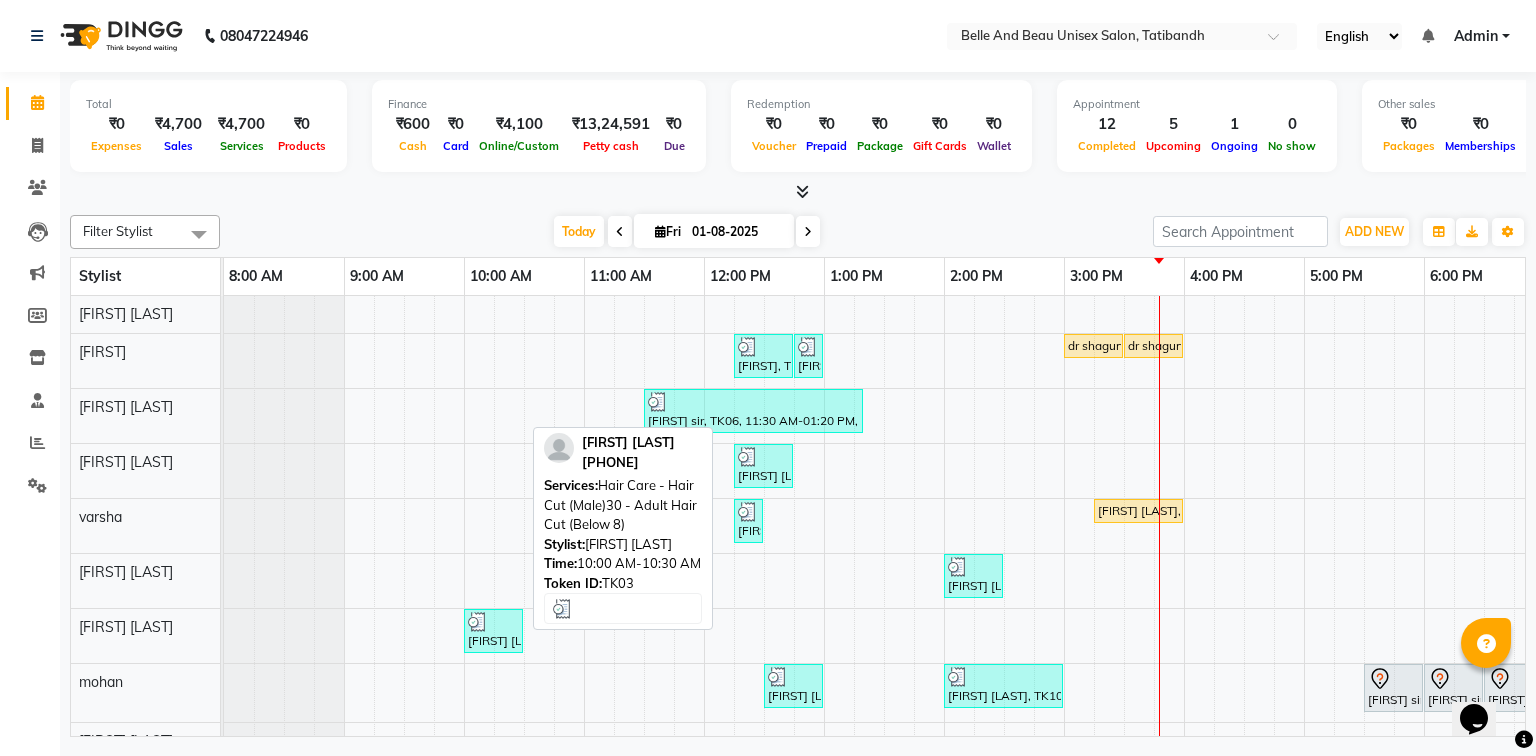 click at bounding box center (493, 622) 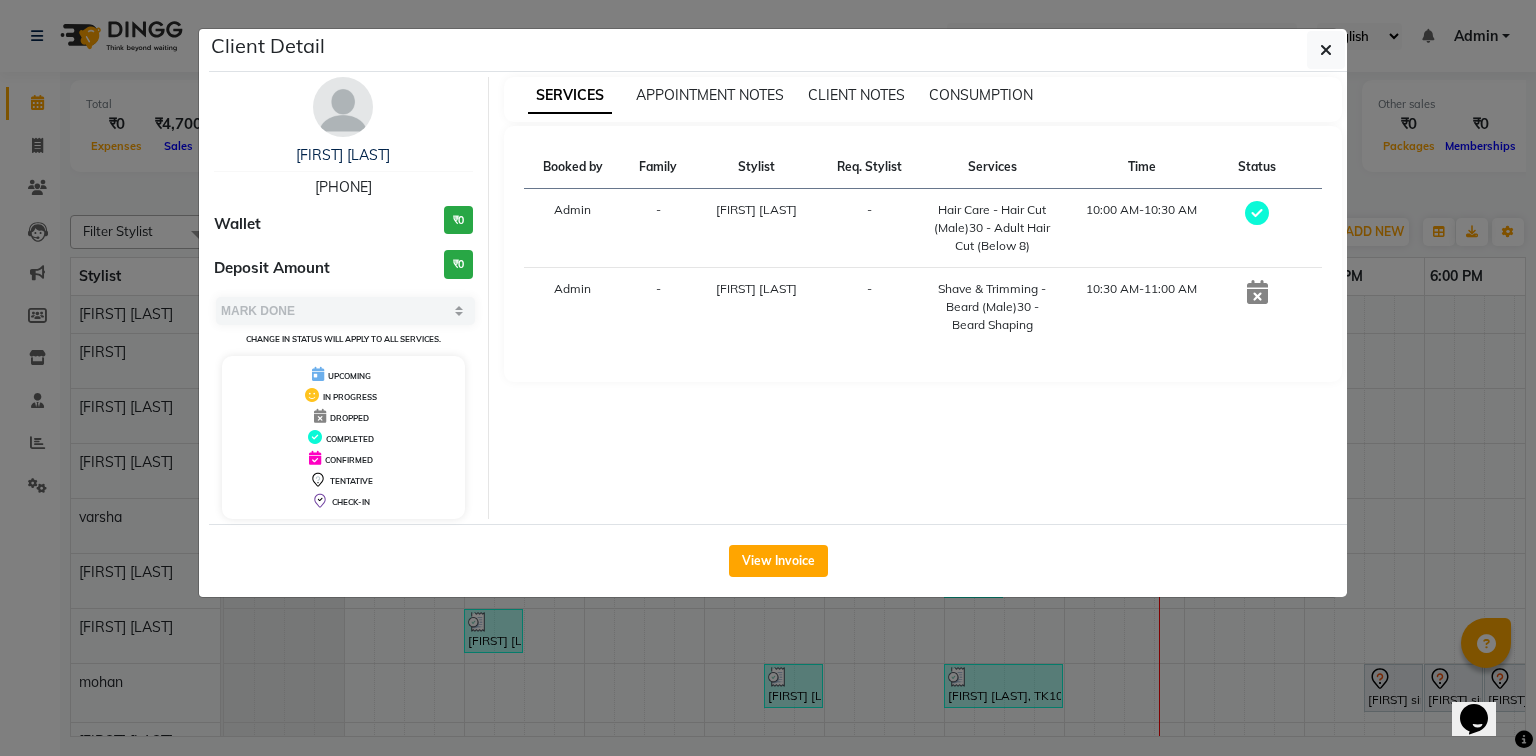click on "[PHONE]" at bounding box center (343, 187) 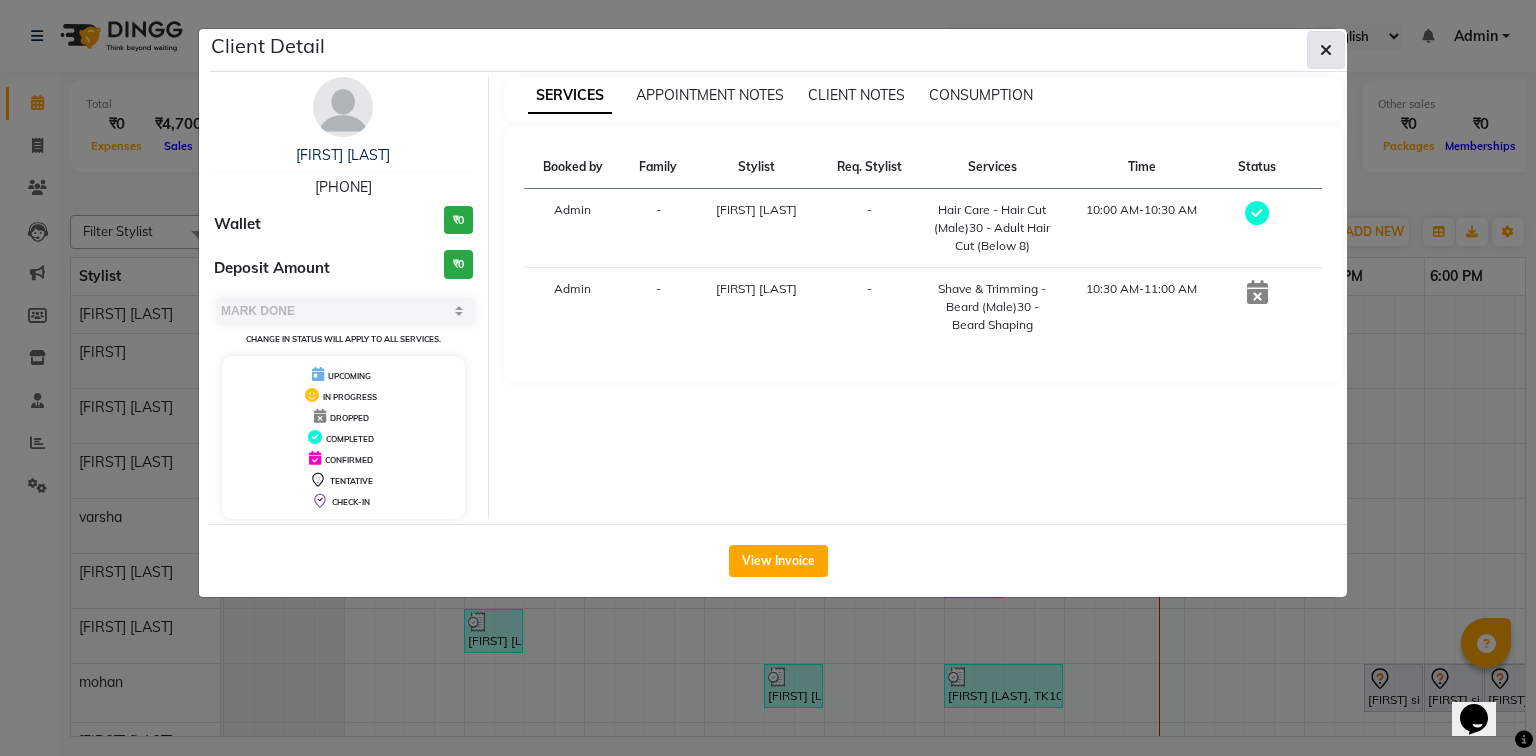 click 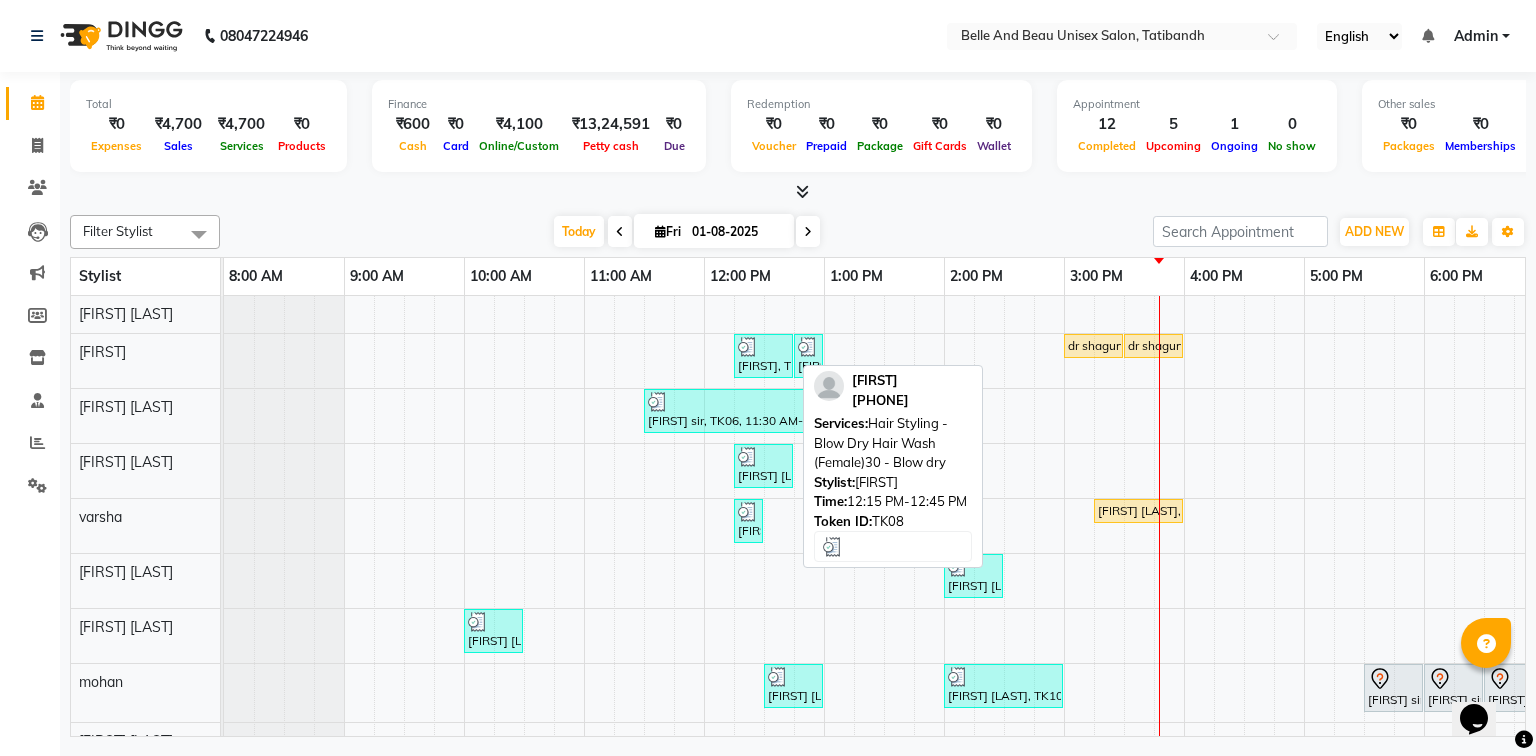 click on "[FIRST], TK08, 12:15 PM-12:45 PM, Hair Styling - Blow Dry Hair Wash (Female)30 - Blow dry" at bounding box center (763, 356) 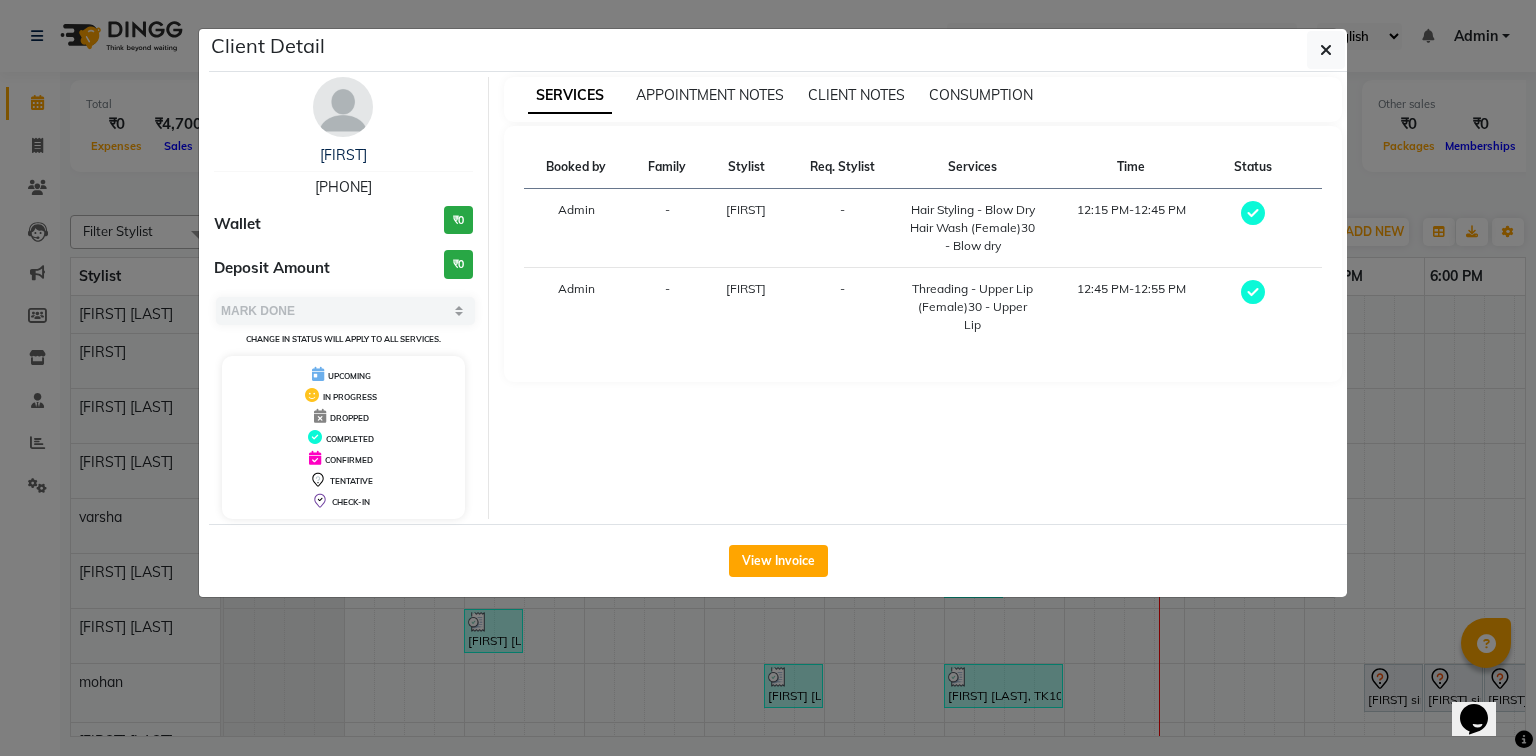 click on "[PHONE]" at bounding box center [343, 187] 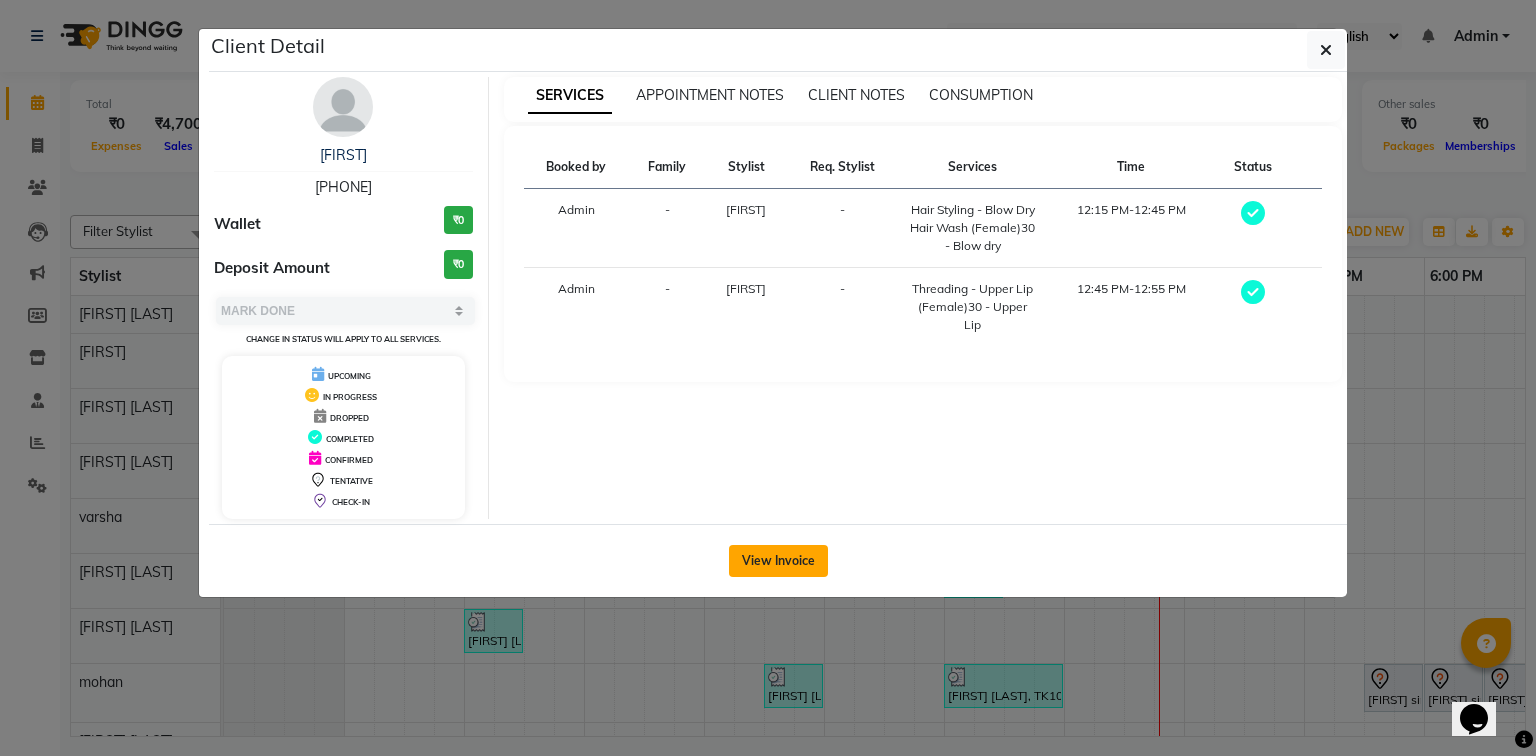 click on "View Invoice" 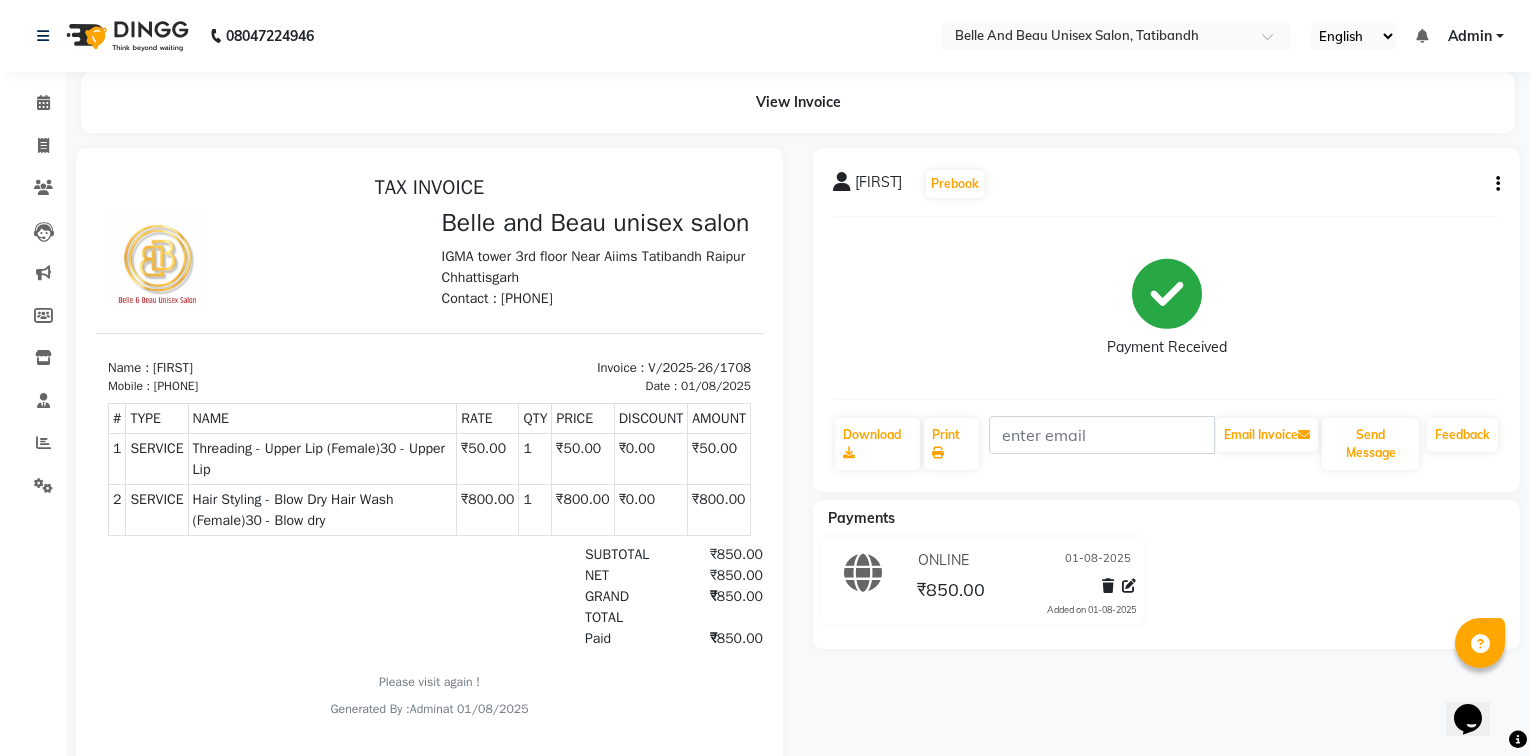 scroll, scrollTop: 0, scrollLeft: 0, axis: both 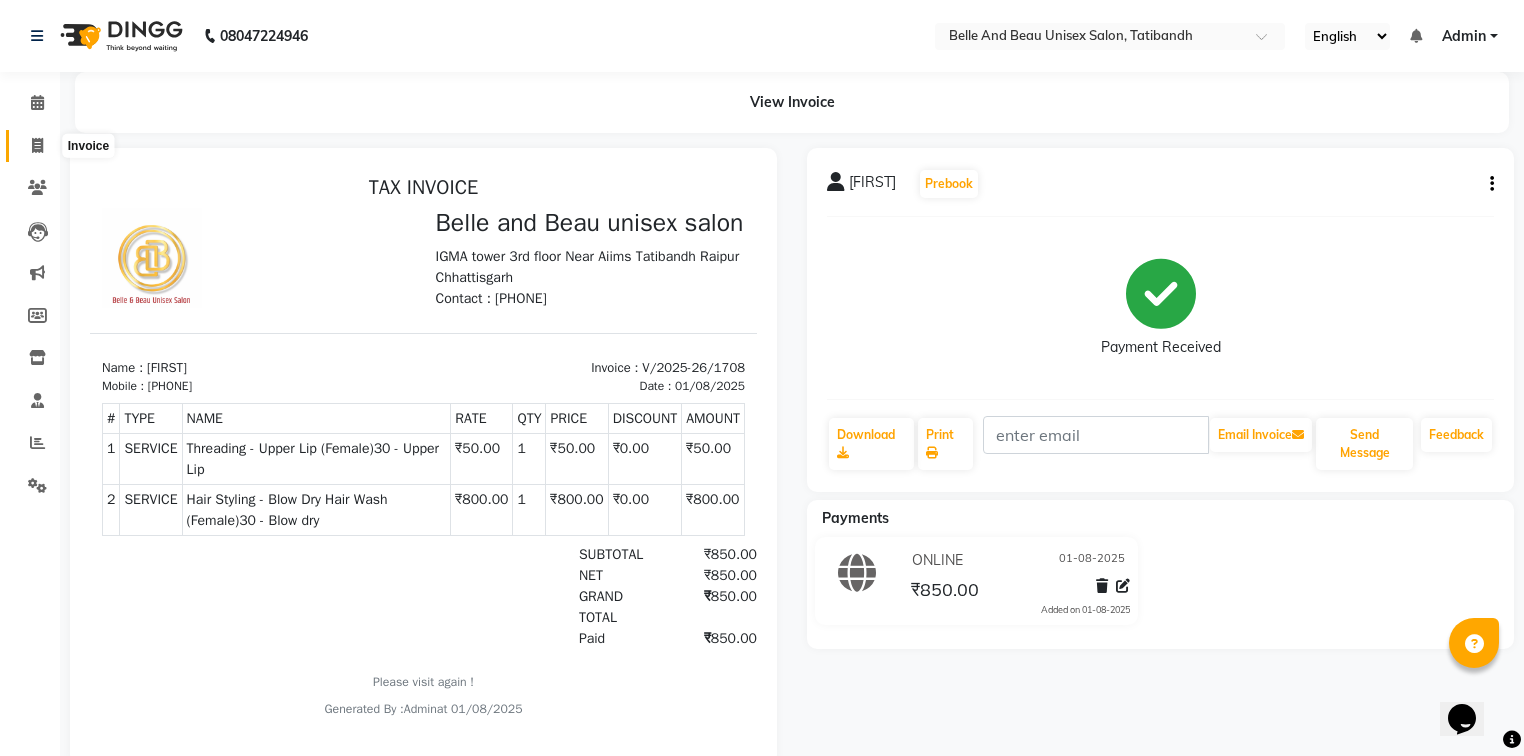 click 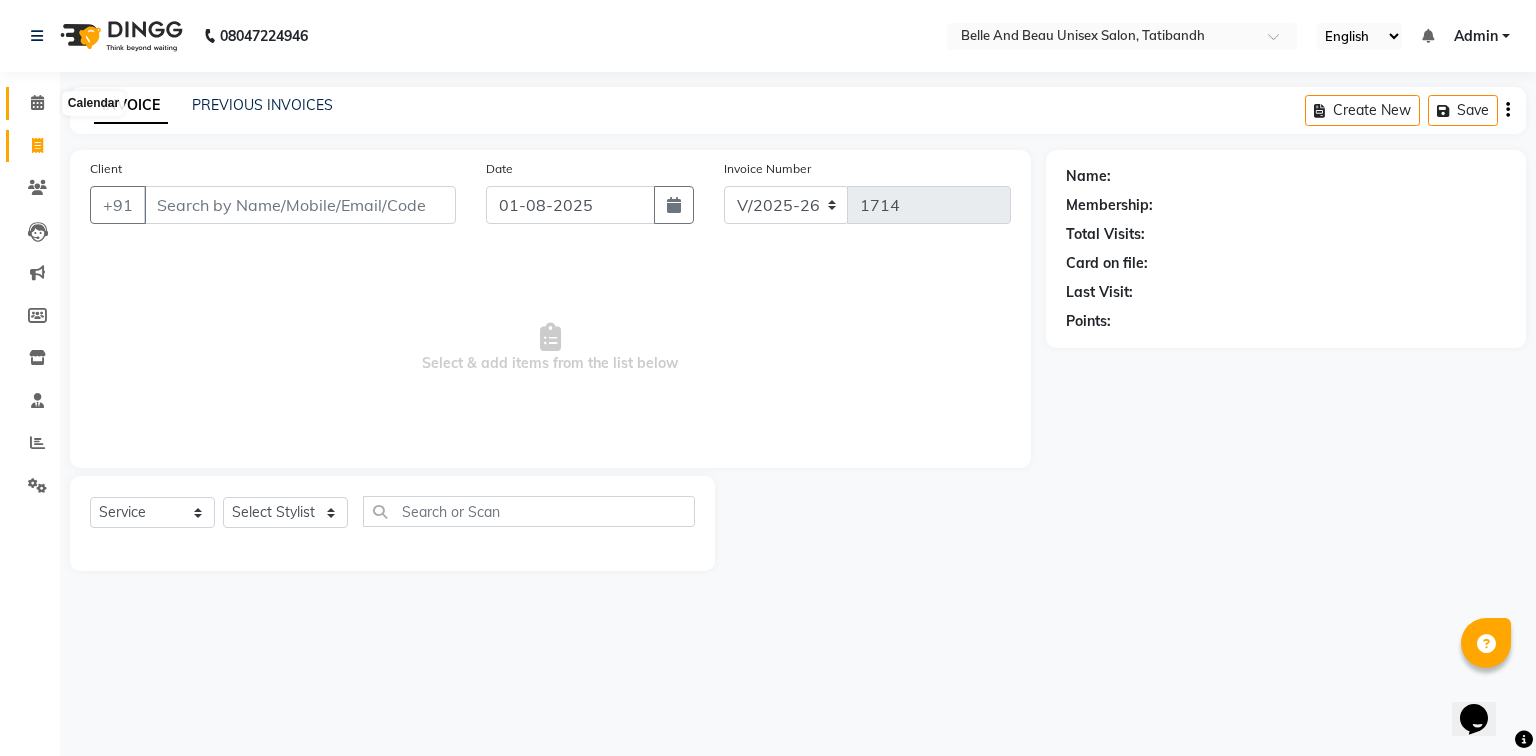 click 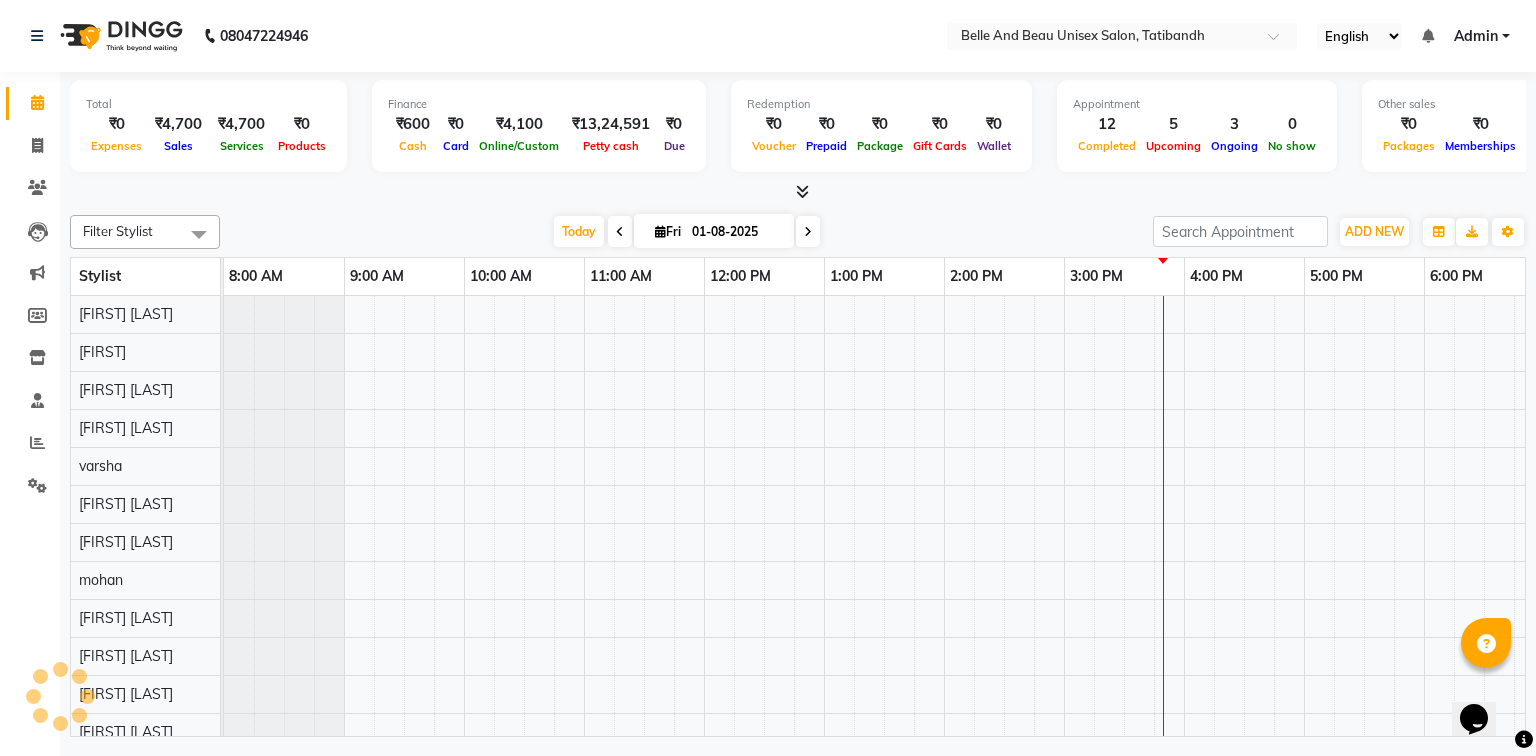 scroll, scrollTop: 0, scrollLeft: 0, axis: both 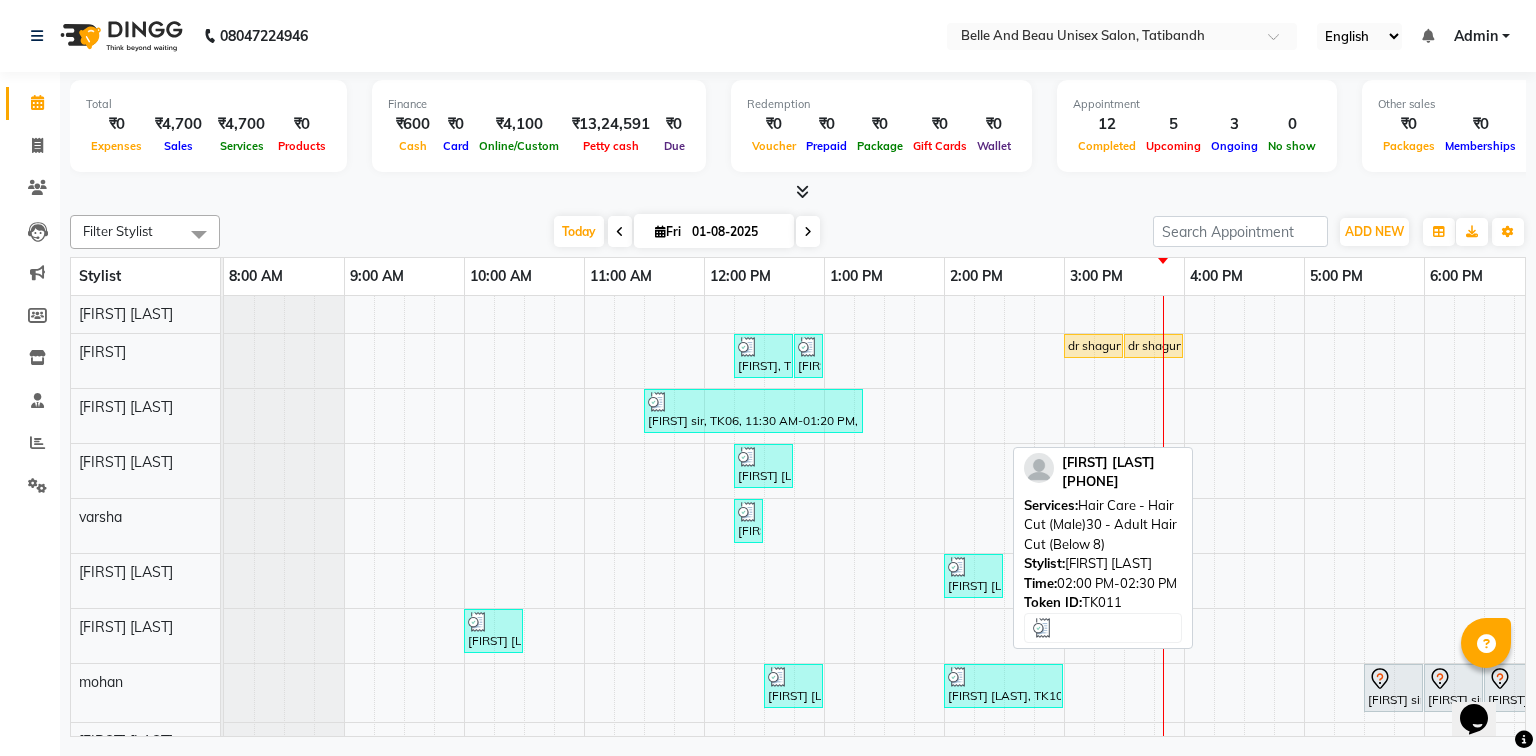click at bounding box center [973, 567] 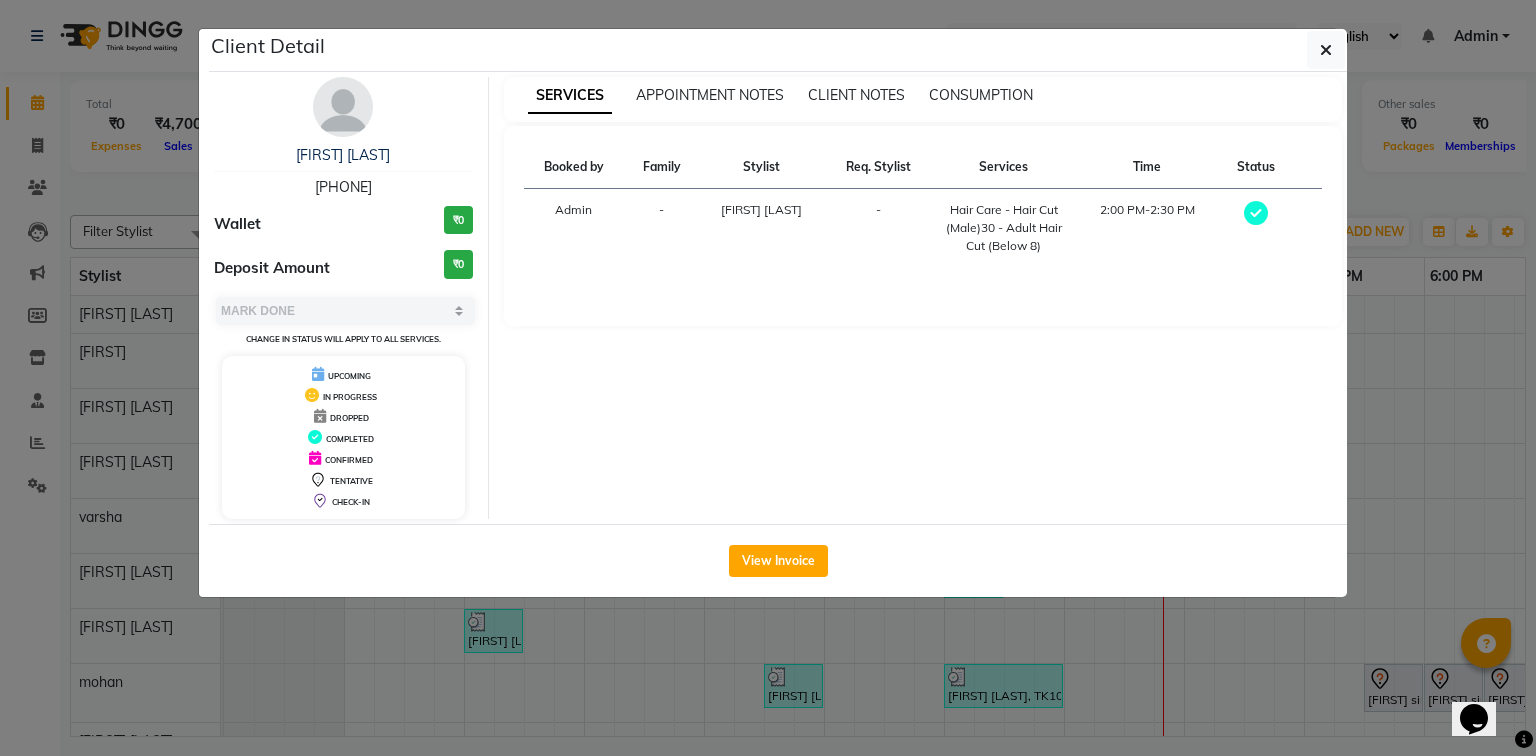 click on "[PHONE]" at bounding box center (343, 187) 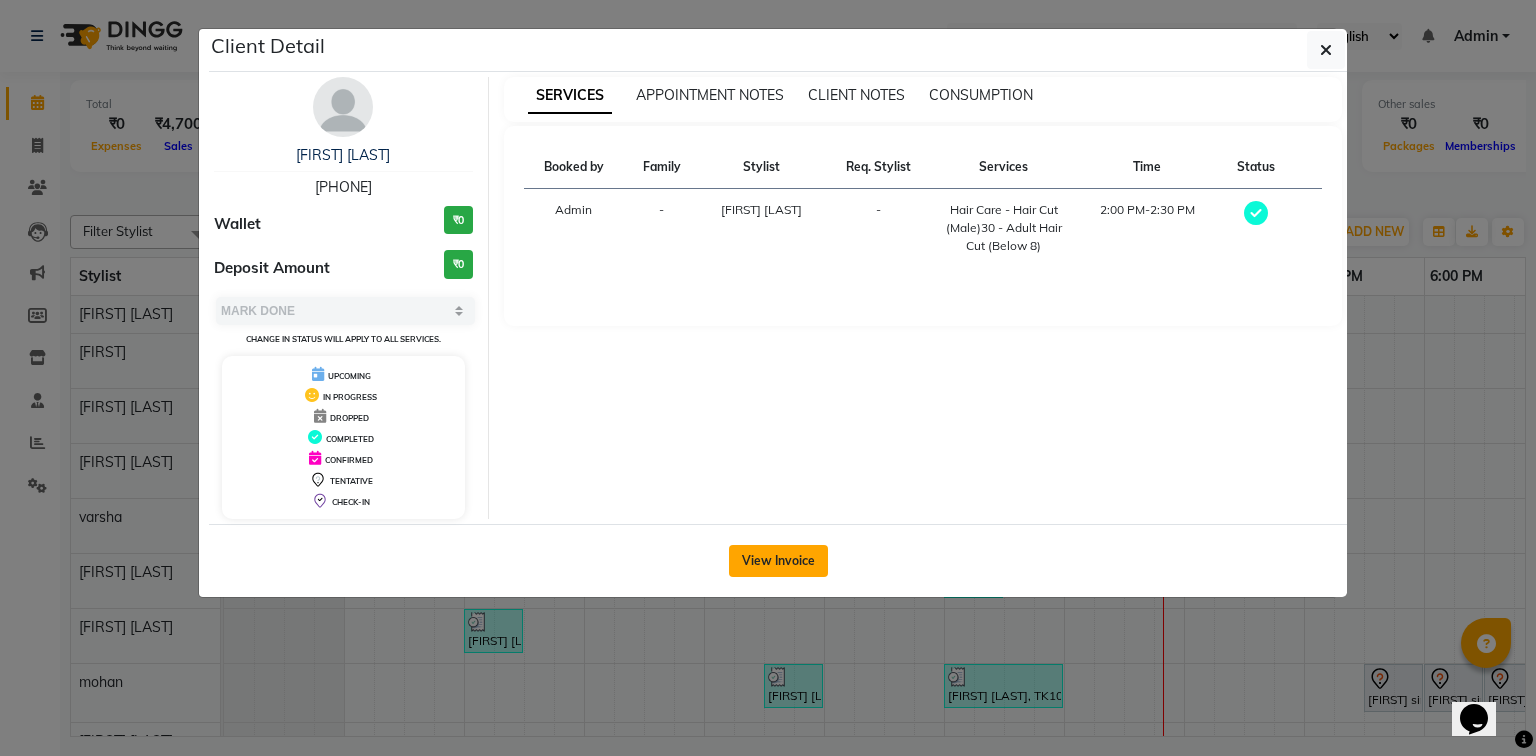 click on "View Invoice" 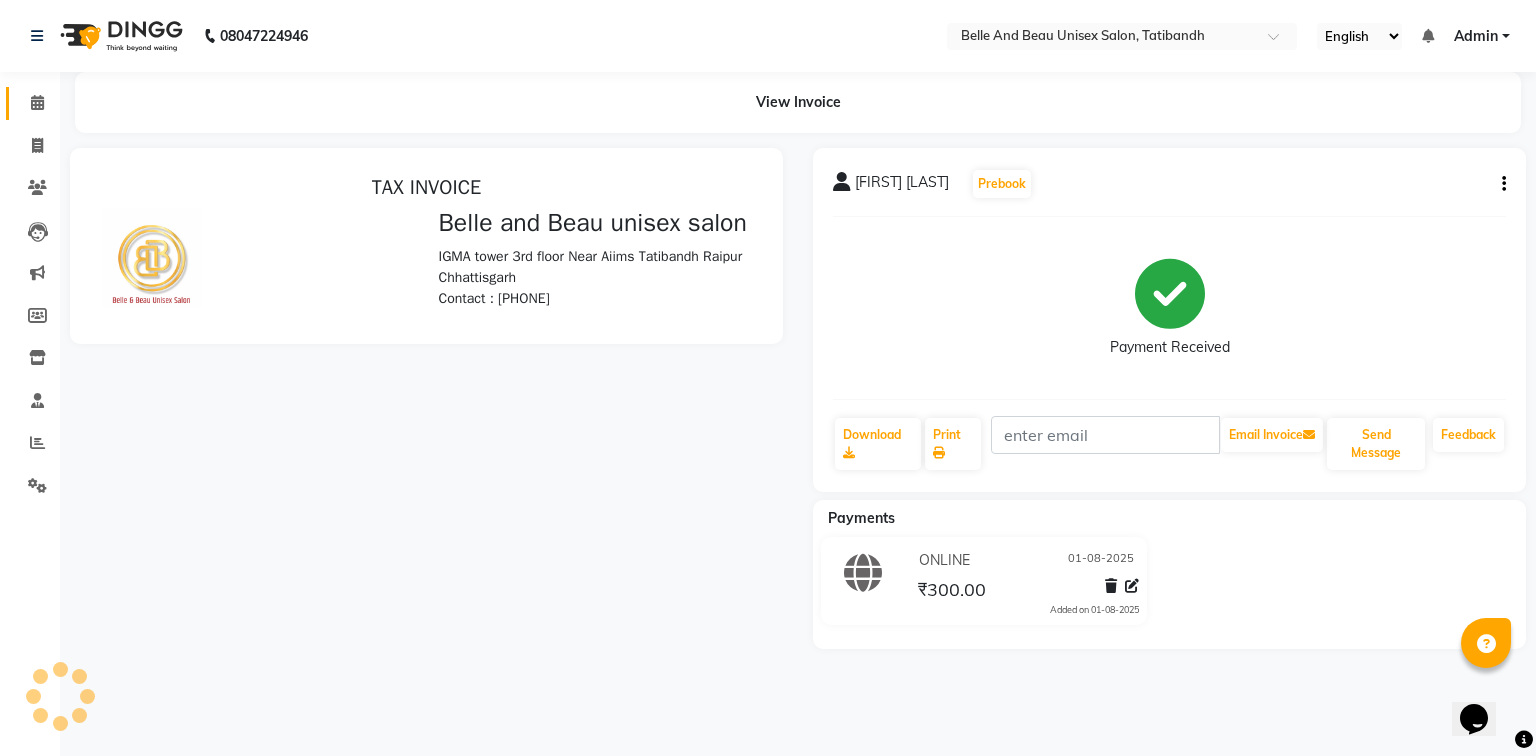 scroll, scrollTop: 0, scrollLeft: 0, axis: both 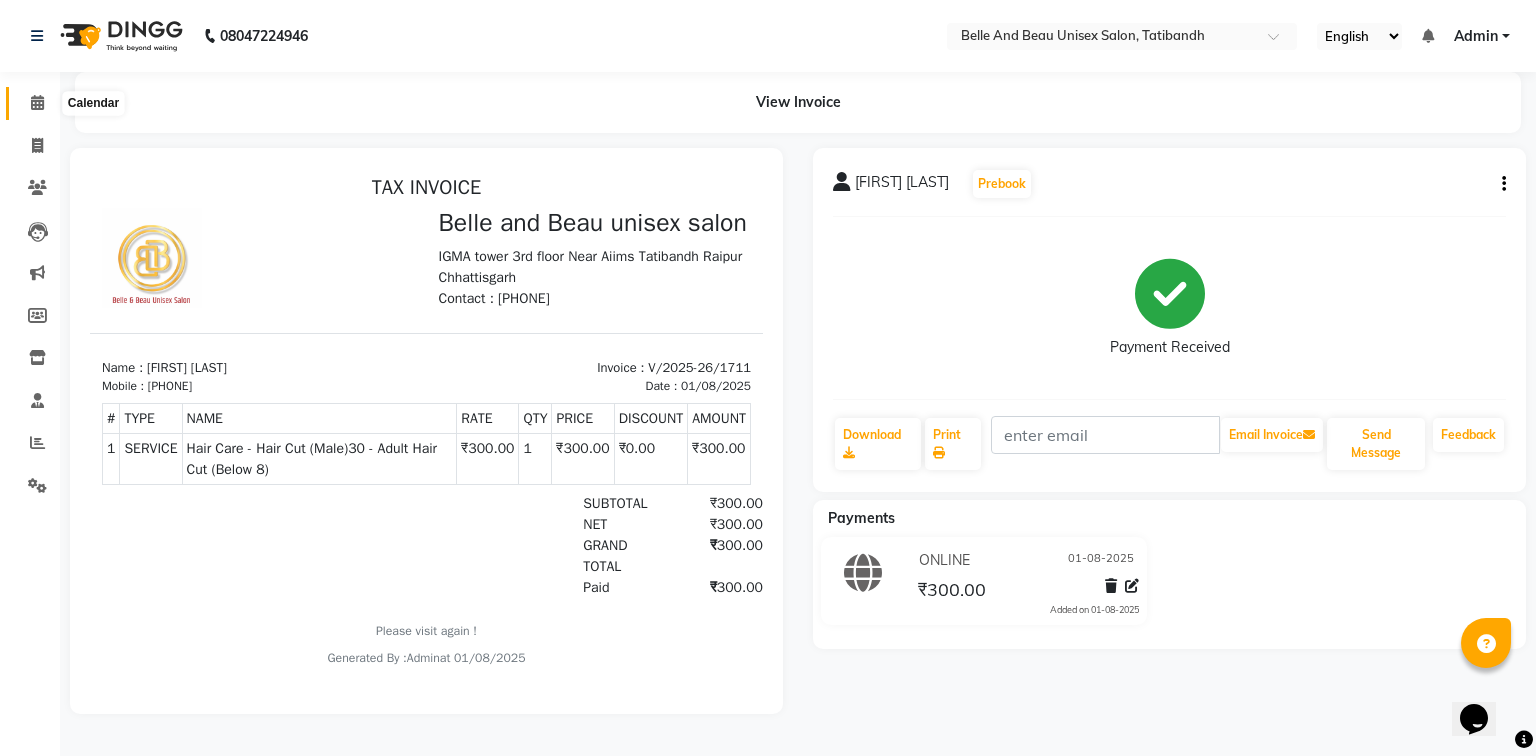 click 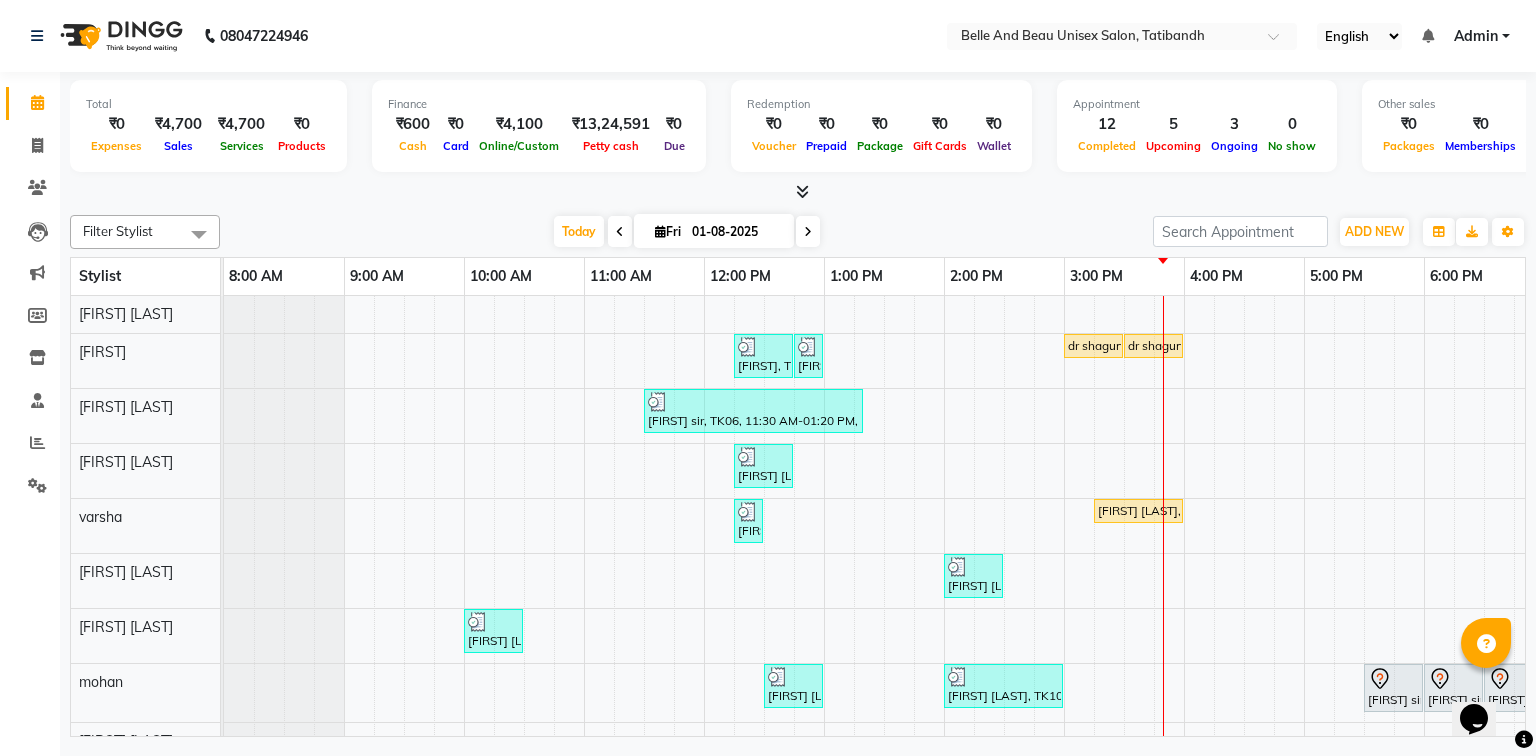 scroll, scrollTop: 164, scrollLeft: 0, axis: vertical 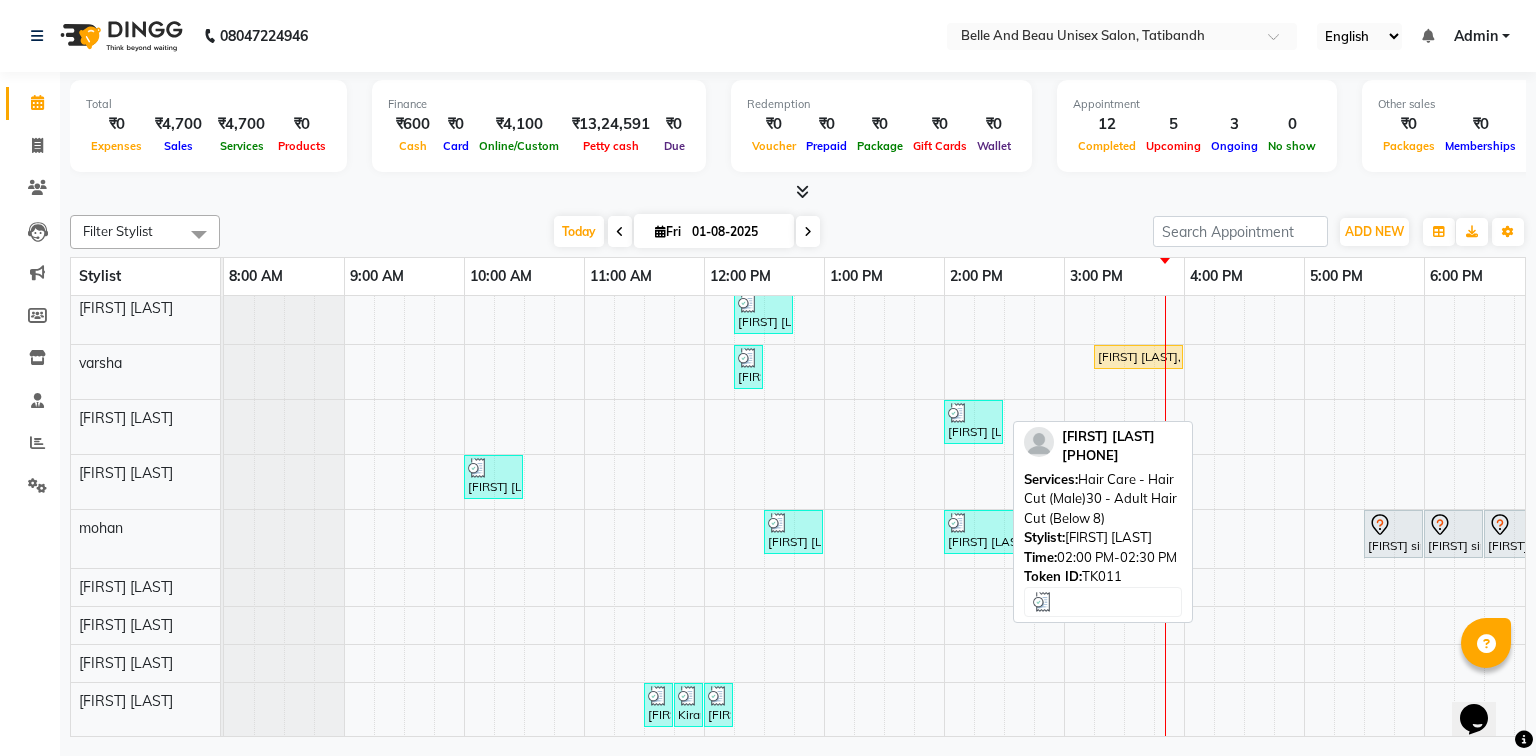 click on "[FIRST] [LAST], TK11, 02:00 PM-02:30 PM, Hair Care - Hair Cut (Male)30 - Adult Hair Cut (Below 8)" at bounding box center (973, 422) 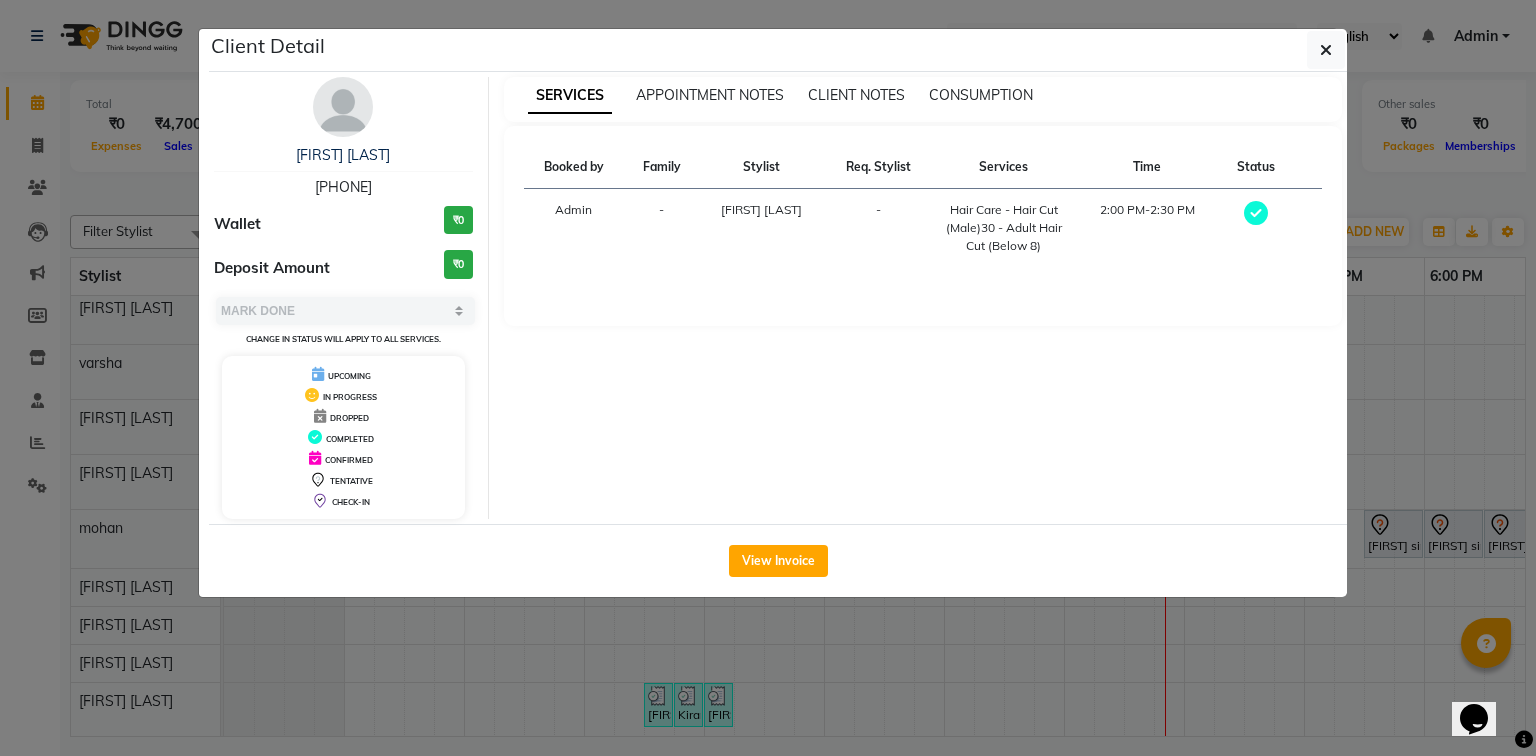 click on "[PHONE]" at bounding box center (343, 187) 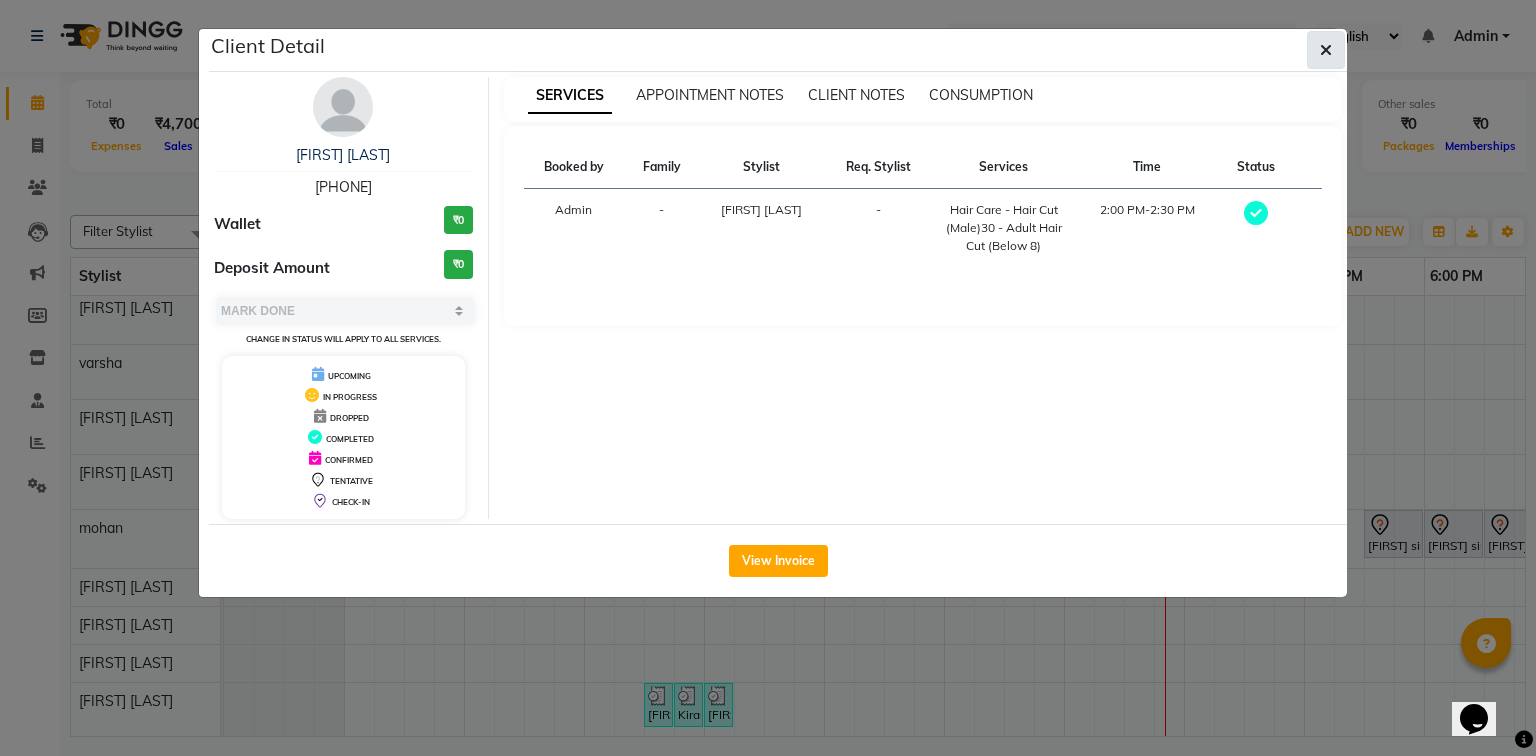 click 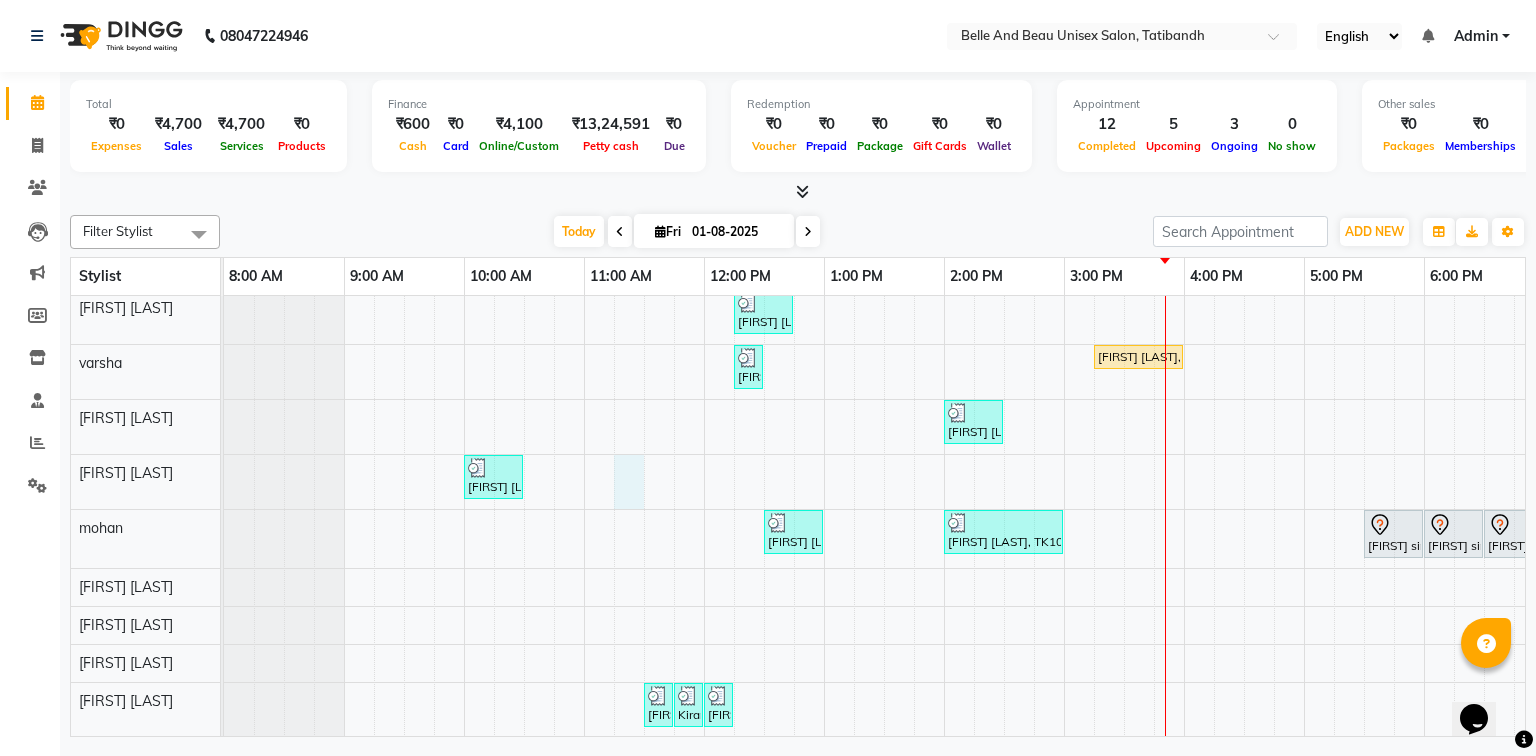 click on "[FIRST] [LAST], TK08, 12:15 PM-12:45 PM, Hair Styling - Blow Dry Hair Wash (Female)30 - Blow dry     [FIRST], TK08, 12:45 PM-12:55 PM, Threading - Upper Lip (Female)30 - Upper Lip    dr [FIRST] [LAST], TK13, 03:00 PM-03:30 PM, Nail Art - Nail Art30 - Gel Polish Hand    dr [FIRST] [LAST], TK13, 03:30 PM-04:00 PM, Nail Art - Nail Art30 - Gel Polish Feet     [FIRST] sir, TK06, 11:30 AM-01:20 PM, Hair Colour - Global30 - Global Short Hair (Boy Cut),Hair Care - Hair Cut (Male)30 - Adult Hair Cut (Below 8),Shave & Trimming - Beard  (Male)30 - Beard Shaping     [FIRST] [LAST], TK05, 12:15 PM-12:45 PM, Hair Care - Hair Cut (Female)30 - Adult Hair Cut (Below 8)     [FIRST], TK09, 12:15 PM-12:25 PM, Threading - Upper Lip (Female)30 - Upper Lip    [FIRST] [LAST], TK12, 03:15 PM-04:00 PM, Chocolate walnut pedicuer     [FIRST] [LAST], TK11, 02:00 PM-02:30 PM, Hair Care - Hair Cut (Male)30 - Adult Hair Cut (Below 8)     [FIRST] [LAST], TK03, 10:00 AM-10:30 AM, Hair Care - Hair Cut (Male)30 - Adult Hair Cut (Below 8)" at bounding box center [1004, 439] 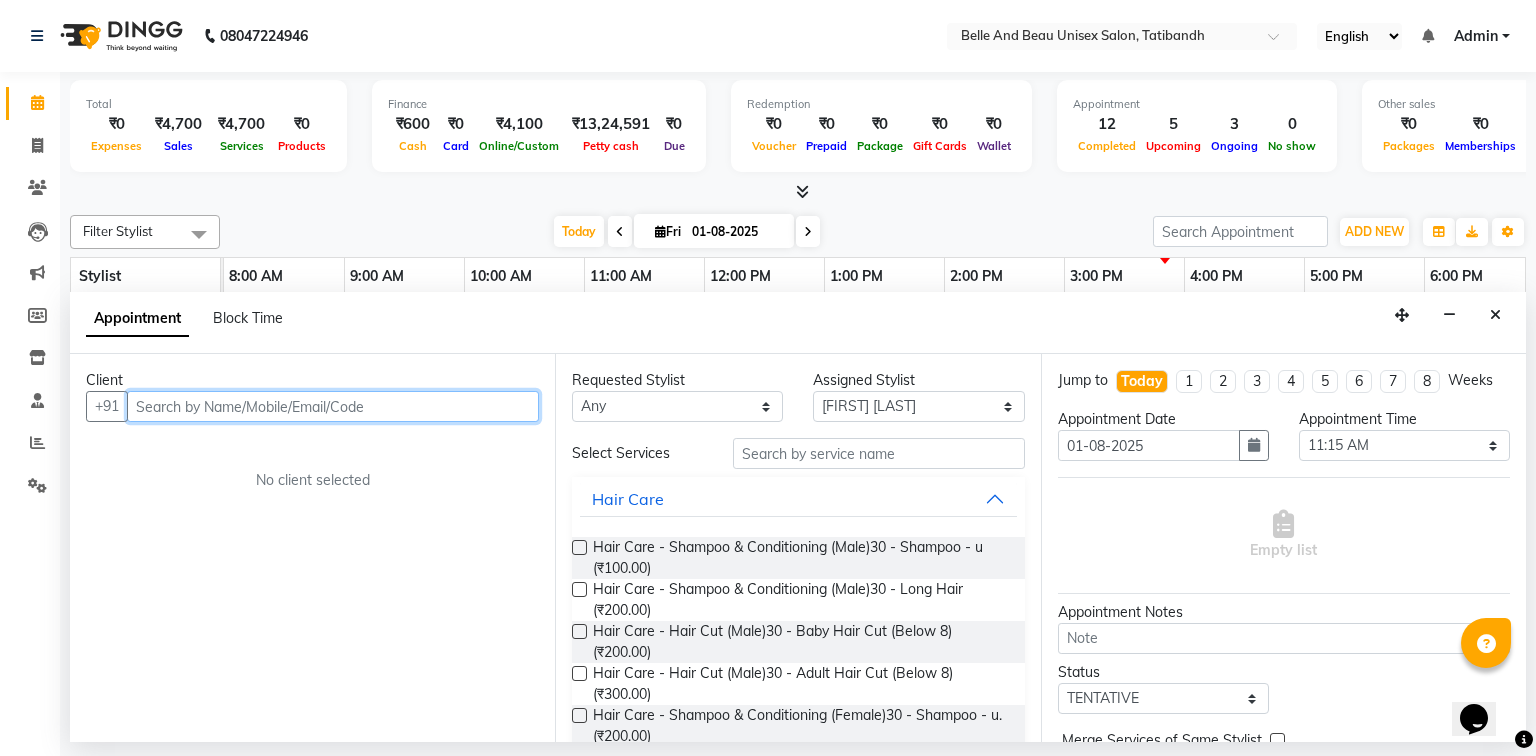click at bounding box center [333, 406] 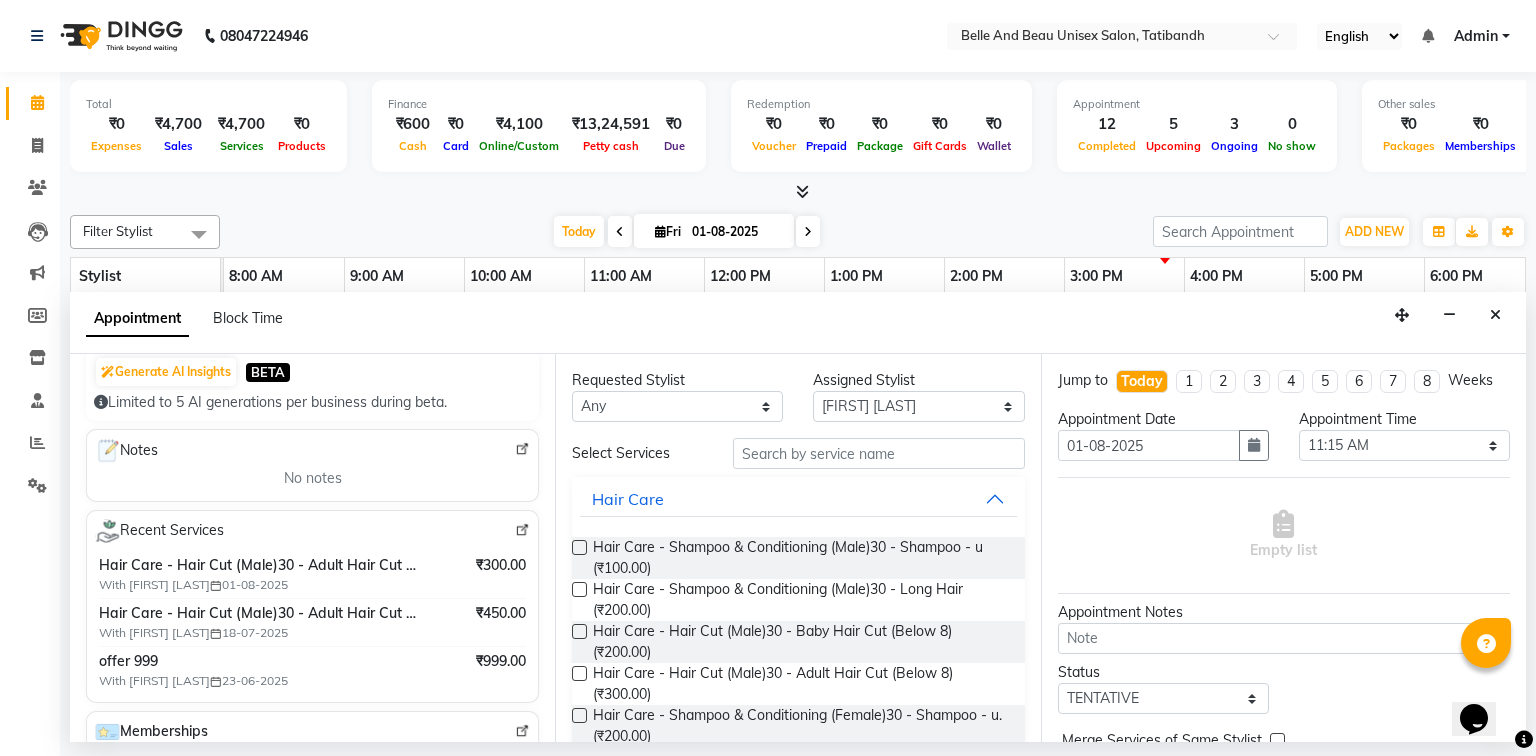 scroll, scrollTop: 320, scrollLeft: 0, axis: vertical 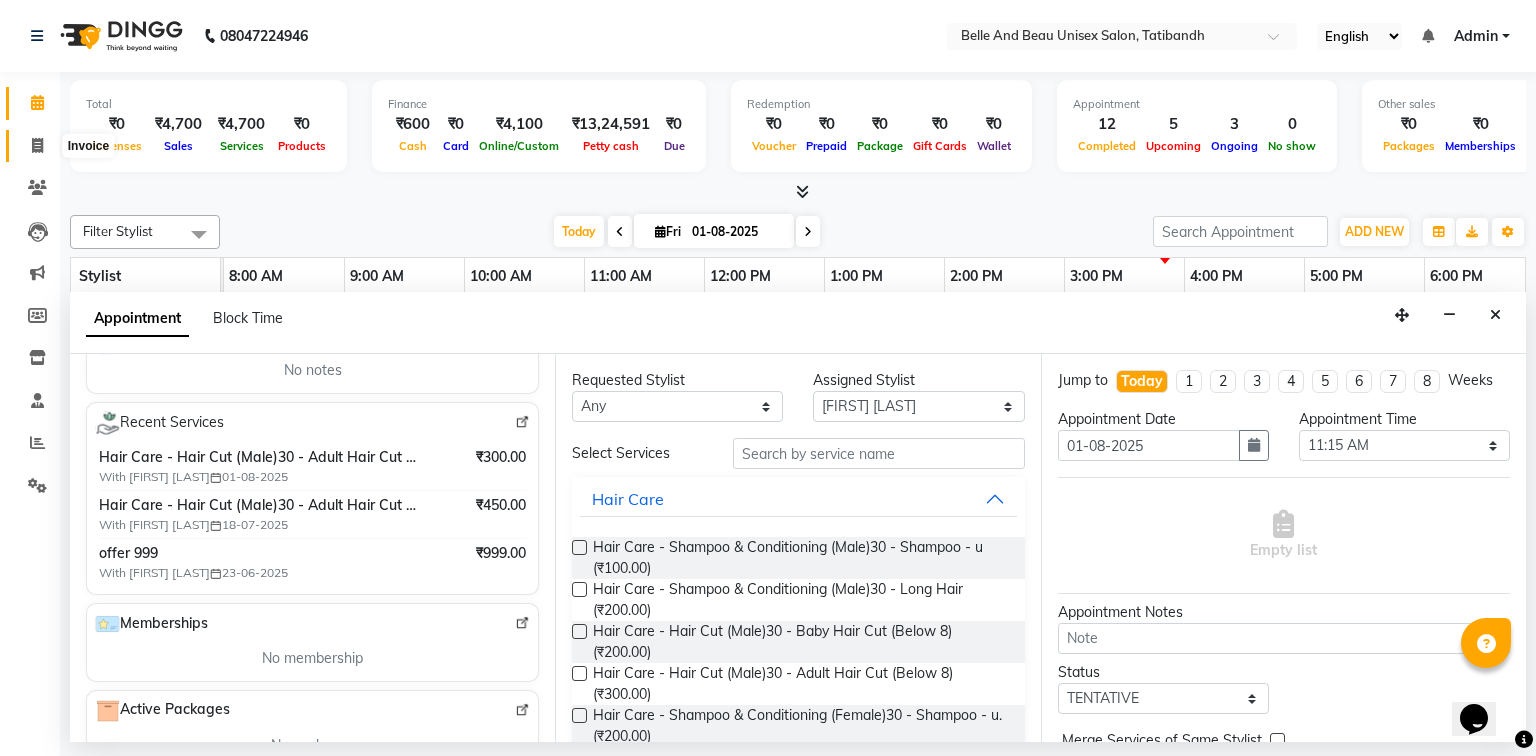 click 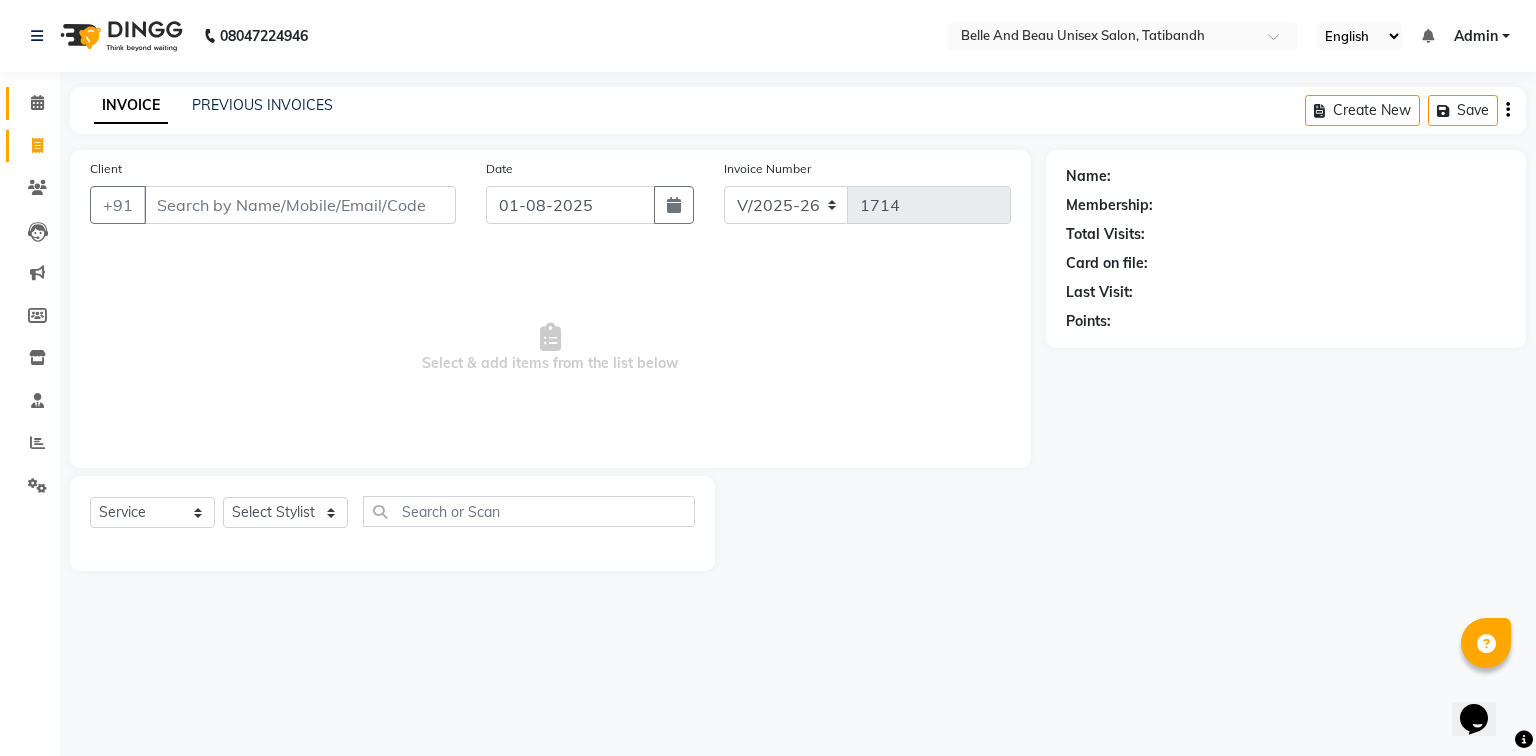 click 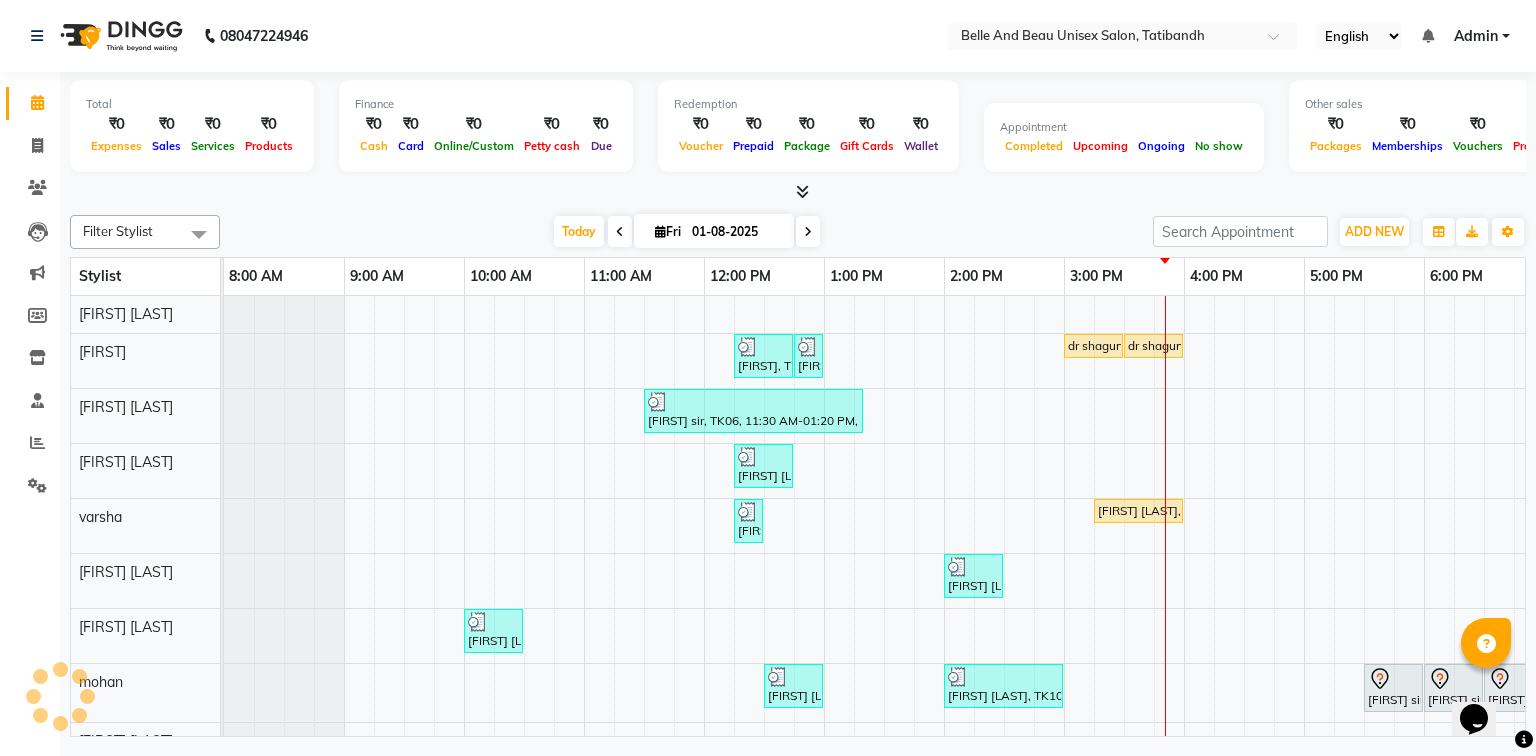 scroll, scrollTop: 0, scrollLeft: 0, axis: both 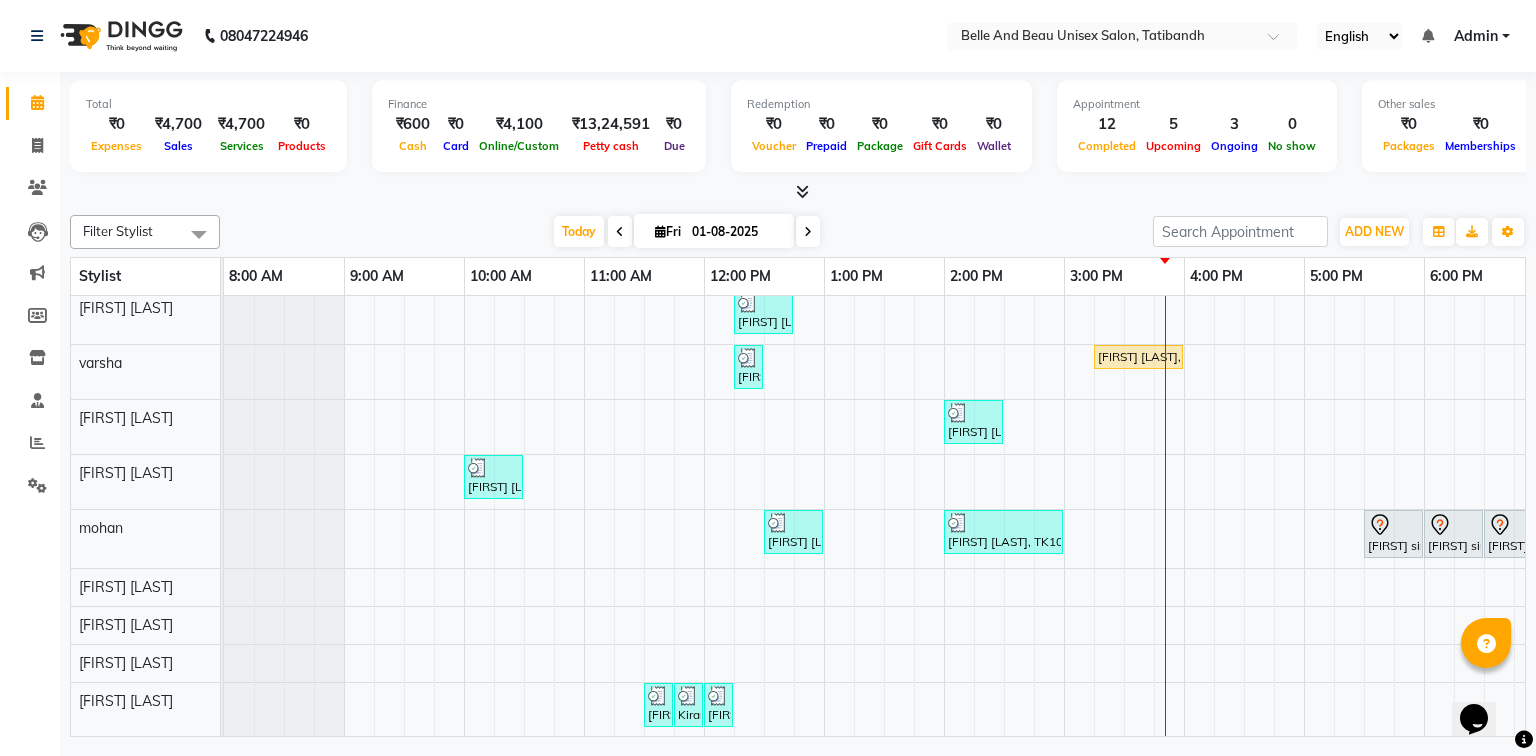 click on "[FIRST] [LAST], TK08, 12:15 PM-12:45 PM, Hair Styling - Blow Dry Hair Wash (Female)30 - Blow dry     [FIRST], TK08, 12:45 PM-12:55 PM, Threading - Upper Lip (Female)30 - Upper Lip    dr [FIRST] [LAST], TK13, 03:00 PM-03:30 PM, Nail Art - Nail Art30 - Gel Polish Hand    dr [FIRST] [LAST], TK13, 03:30 PM-04:00 PM, Nail Art - Nail Art30 - Gel Polish Feet     [FIRST] sir, TK06, 11:30 AM-01:20 PM, Hair Colour - Global30 - Global Short Hair (Boy Cut),Hair Care - Hair Cut (Male)30 - Adult Hair Cut (Below 8),Shave & Trimming - Beard  (Male)30 - Beard Shaping     [FIRST] [LAST], TK05, 12:15 PM-12:45 PM, Hair Care - Hair Cut (Female)30 - Adult Hair Cut (Below 8)     [FIRST], TK09, 12:15 PM-12:25 PM, Threading - Upper Lip (Female)30 - Upper Lip    [FIRST] [LAST], TK12, 03:15 PM-04:00 PM, Chocolate walnut pedicuer     [FIRST] [LAST], TK11, 02:00 PM-02:30 PM, Hair Care - Hair Cut (Male)30 - Adult Hair Cut (Below 8)     [FIRST] [LAST], TK03, 10:00 AM-10:30 AM, Hair Care - Hair Cut (Male)30 - Adult Hair Cut (Below 8)" at bounding box center [1004, 439] 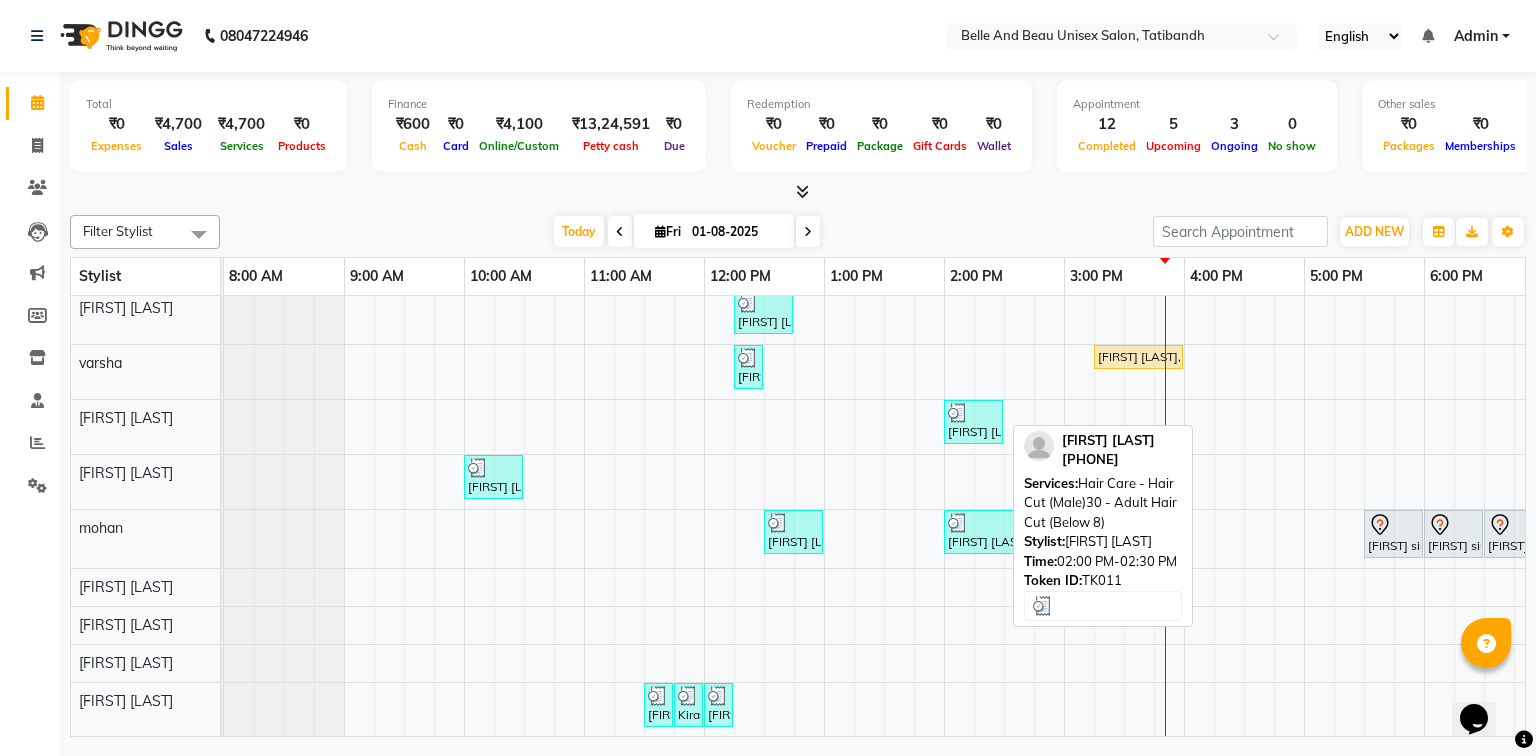 click on "[FIRST] [LAST], TK11, 02:00 PM-02:30 PM, Hair Care - Hair Cut (Male)30 - Adult Hair Cut (Below 8)" at bounding box center [973, 422] 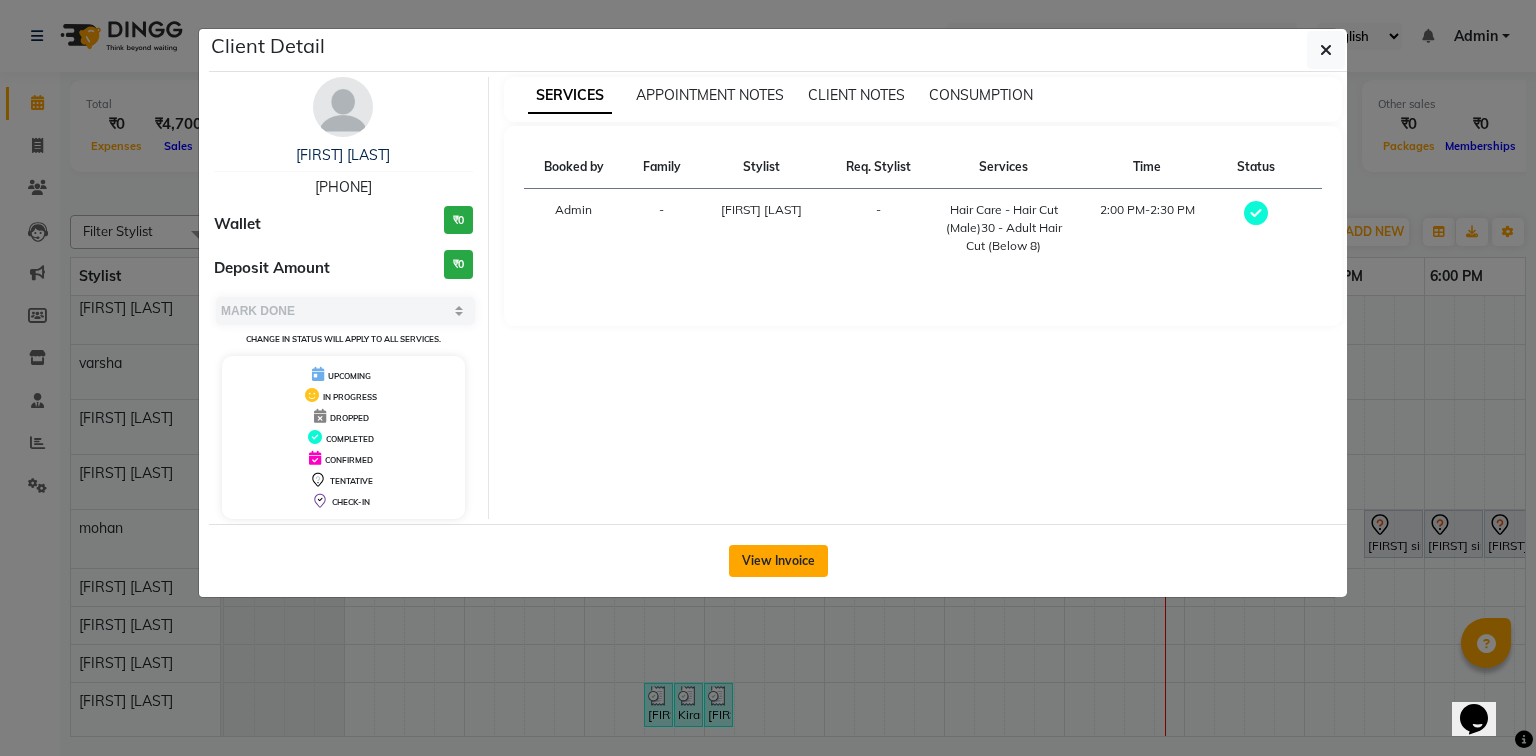 click on "View Invoice" 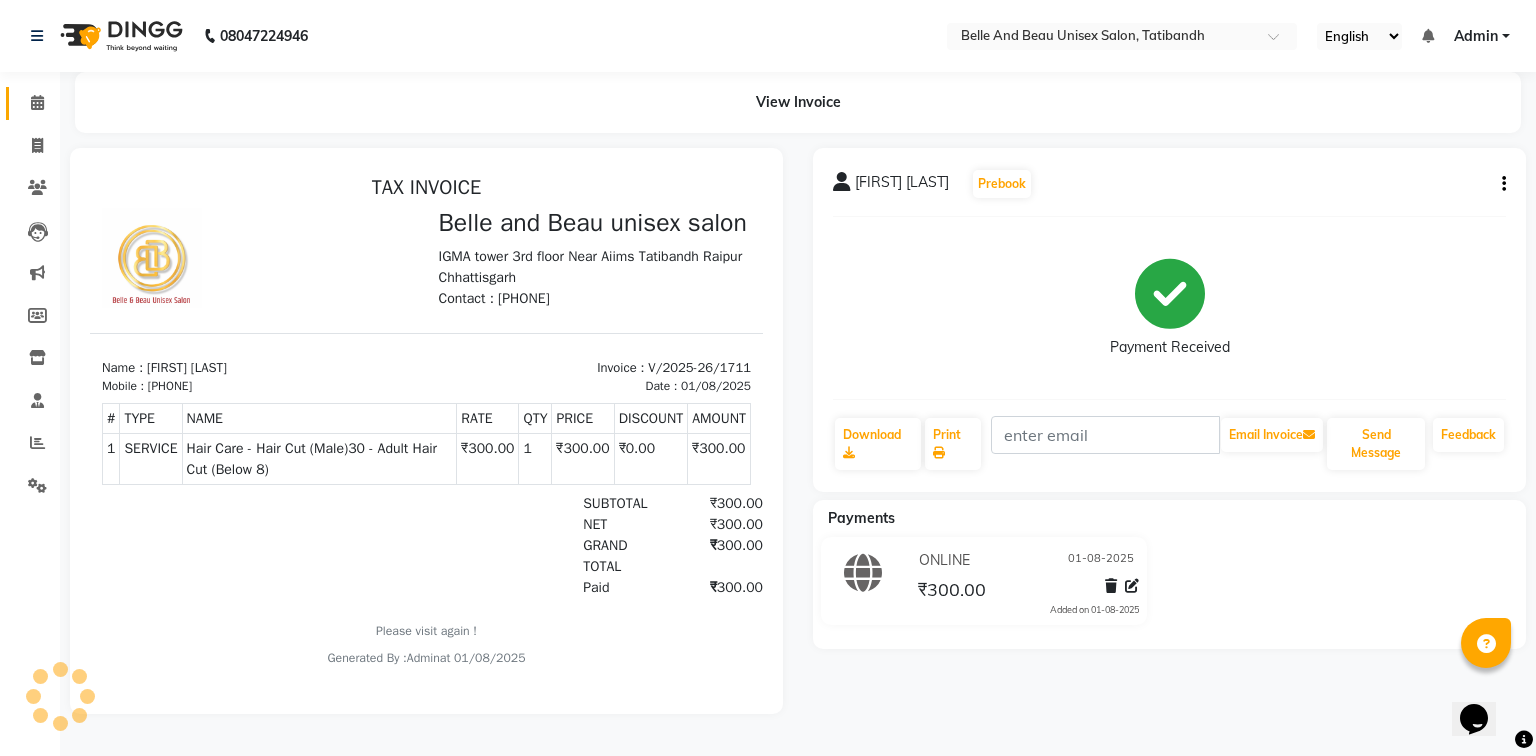 scroll, scrollTop: 0, scrollLeft: 0, axis: both 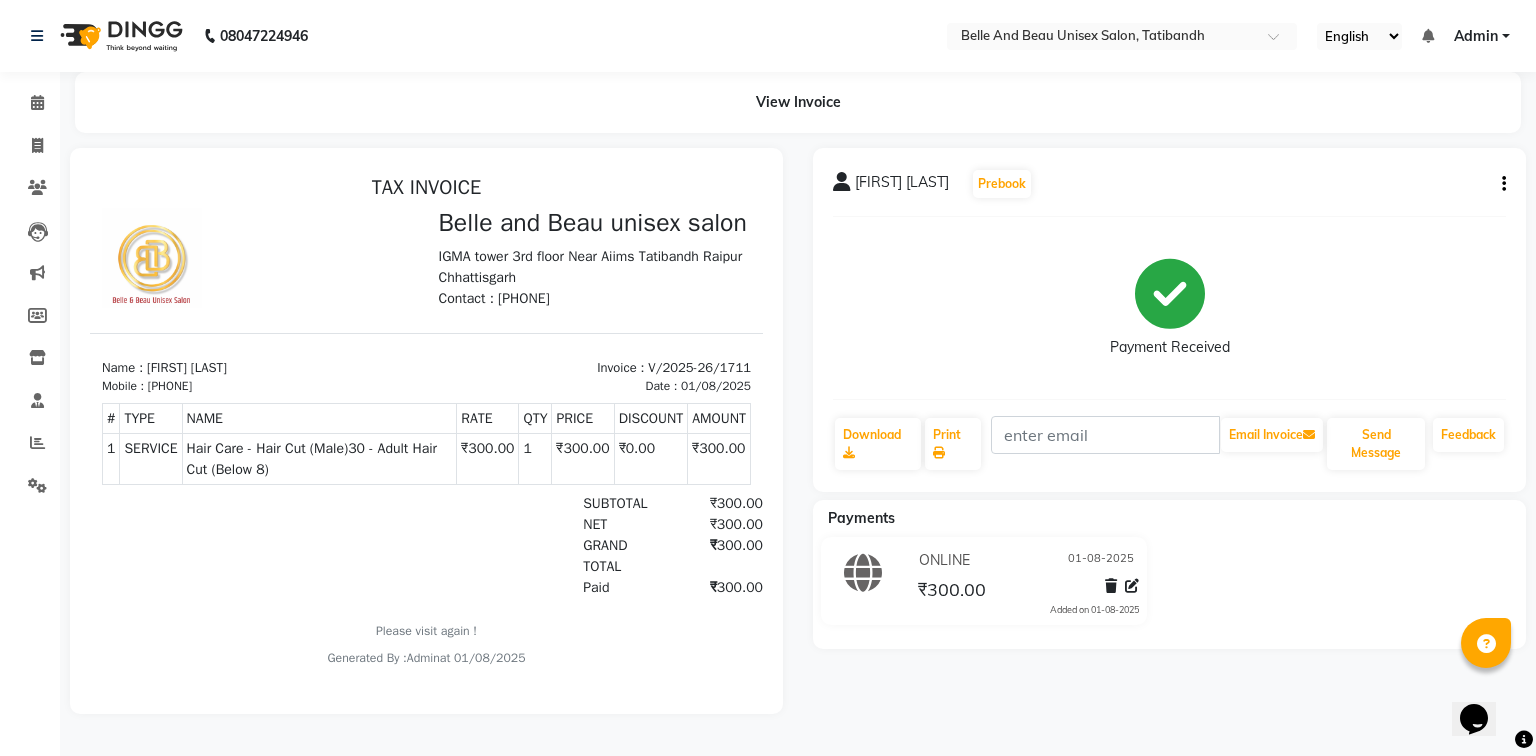 click 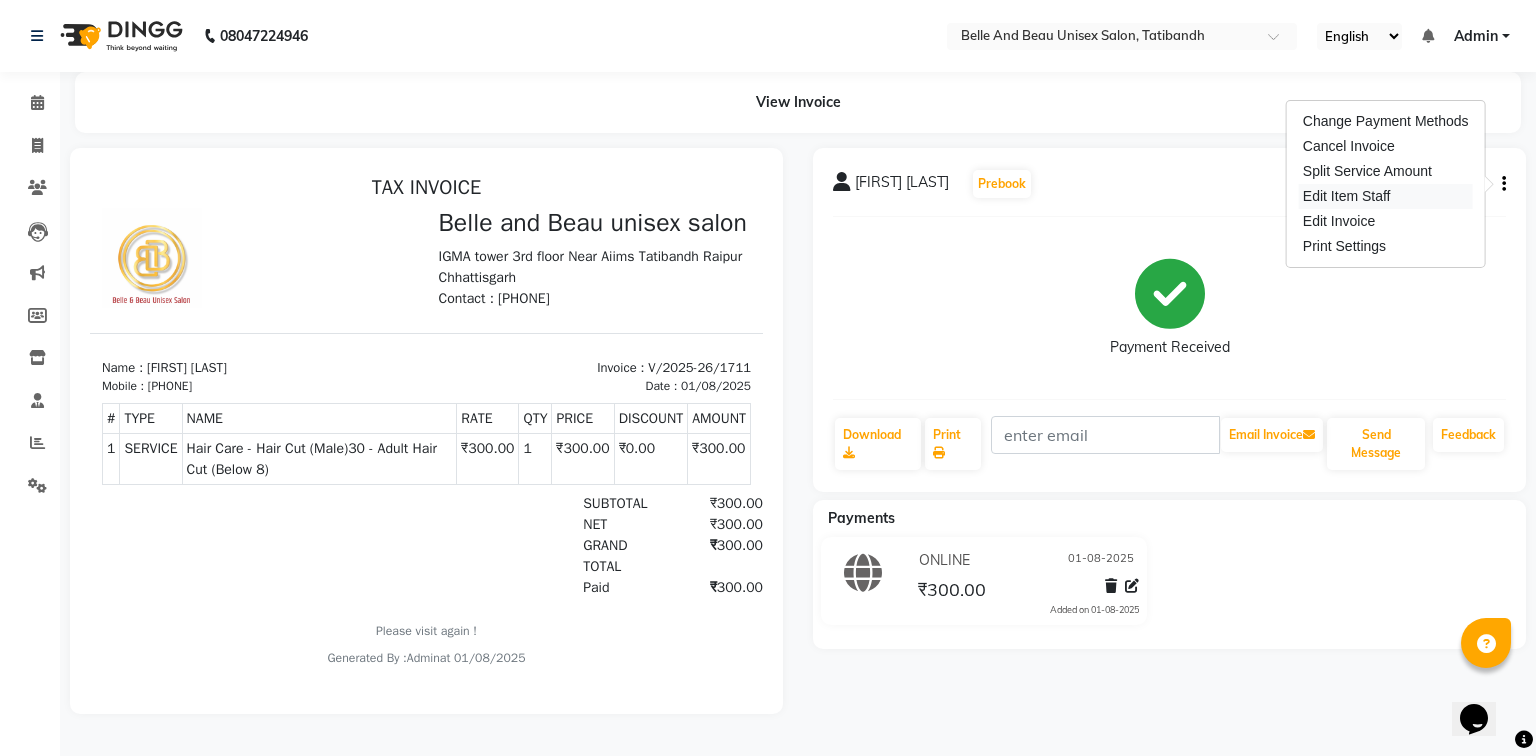 click on "Edit Item Staff" at bounding box center [1386, 196] 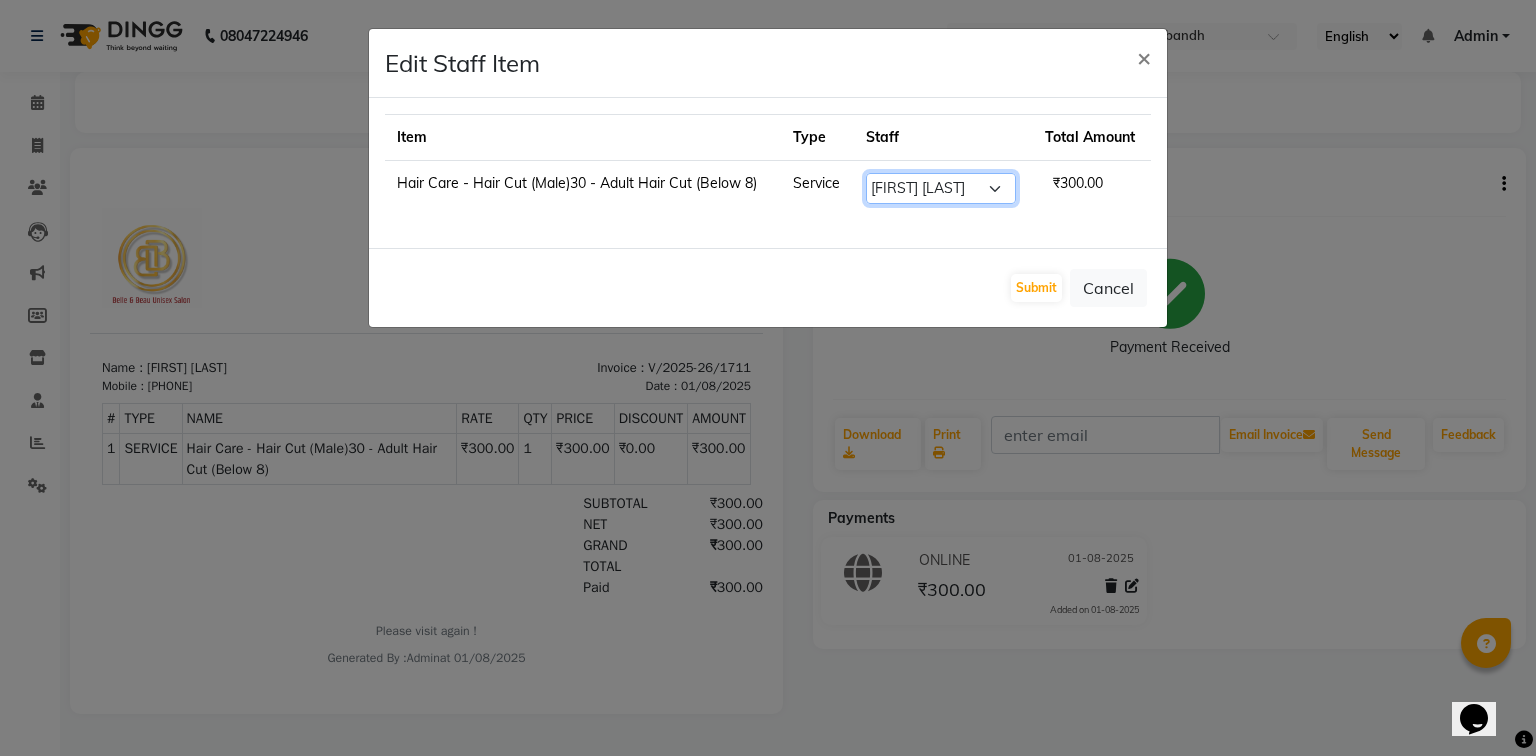 click on "Select Gaurav Mandavgane mohan Mukesh Shrivas Nibha Rahul Sen Rekha Agarwal Rihan khan Shabnam Khan Shagun Siddiqui Sunny Panesar Twinkle Thakuri varsha Vishesh Srivas" 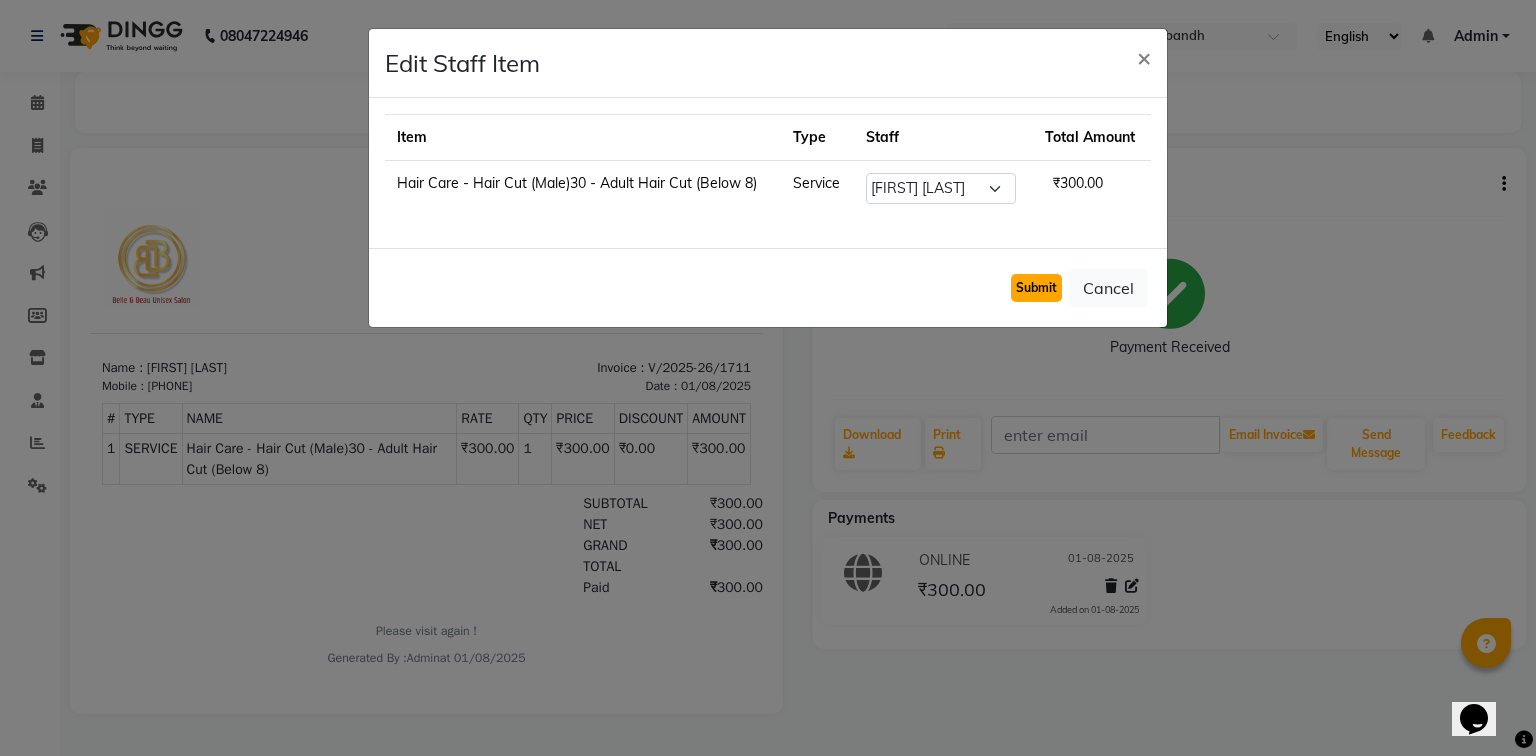 click on "Submit" 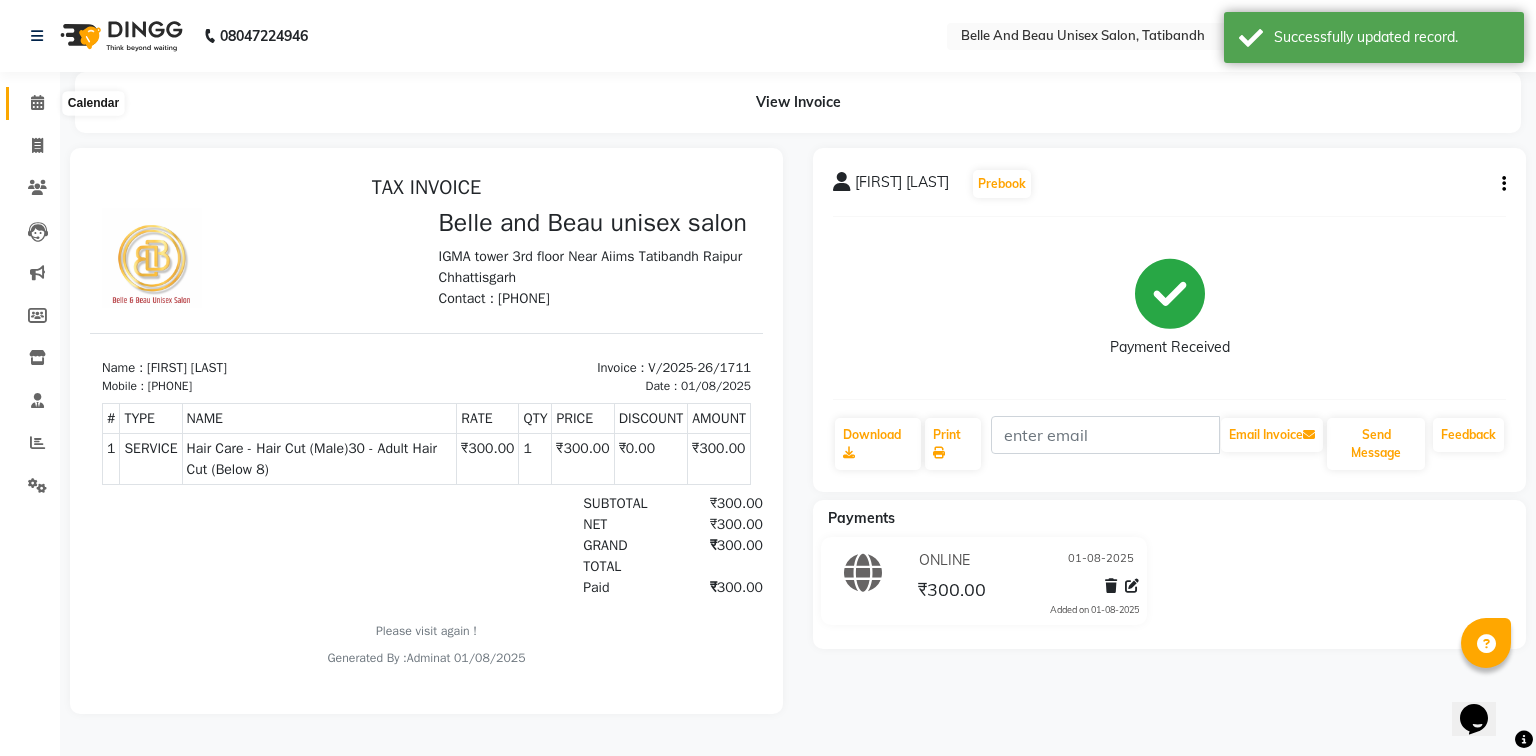 click 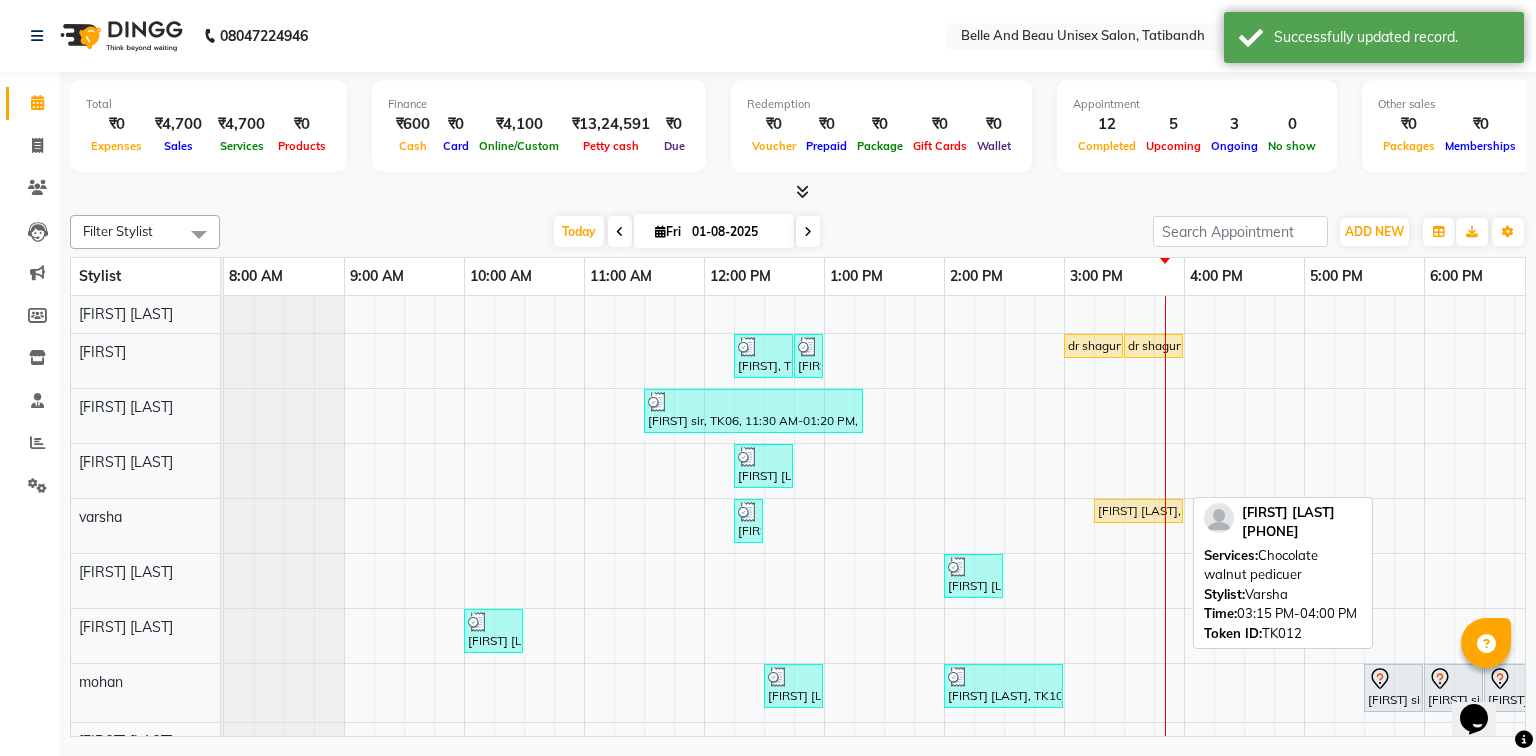 scroll, scrollTop: 72, scrollLeft: 0, axis: vertical 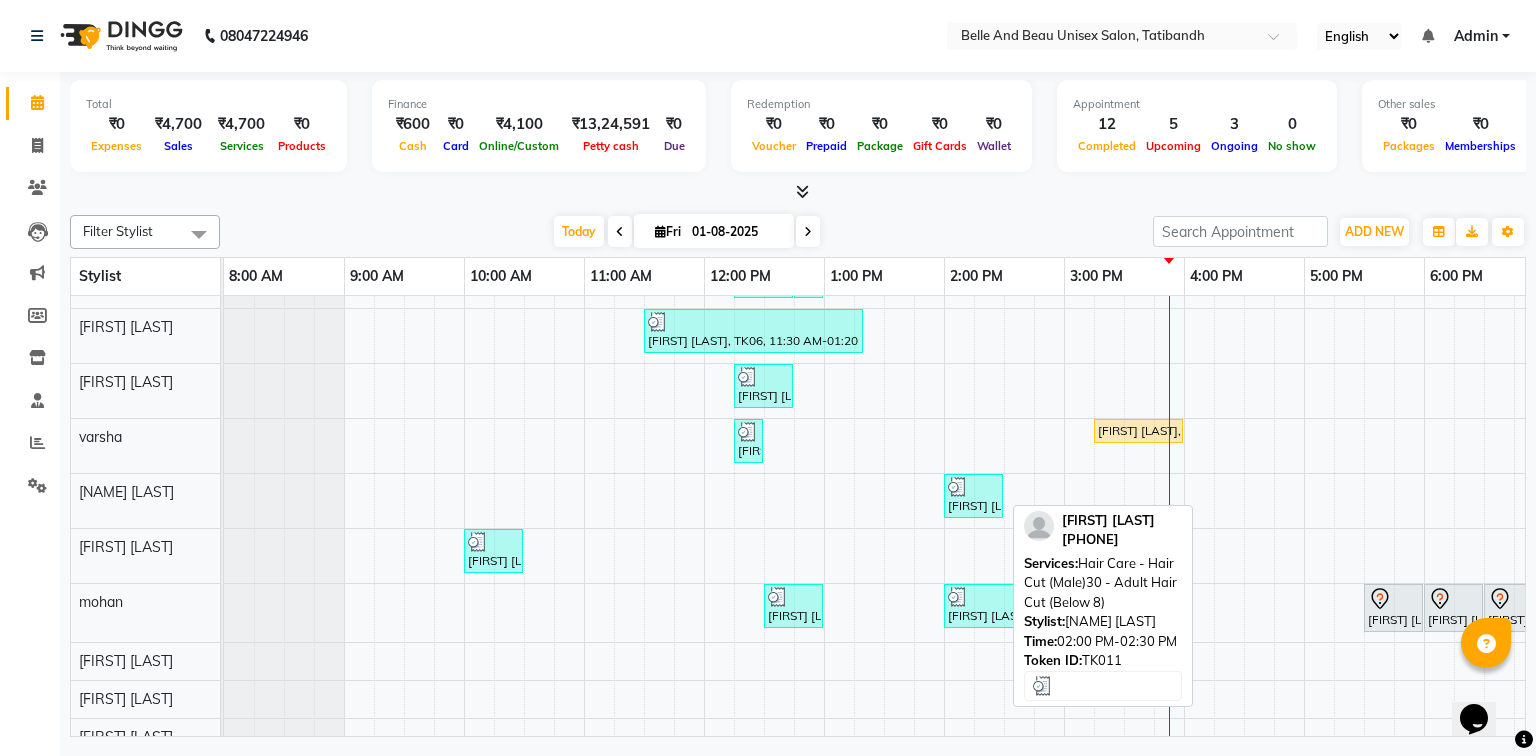 click on "[FIRST] [LAST], TK11, 02:00 PM-02:30 PM, Hair Care - Hair Cut (Male)30 - Adult Hair Cut (Below 8)" at bounding box center [973, 496] 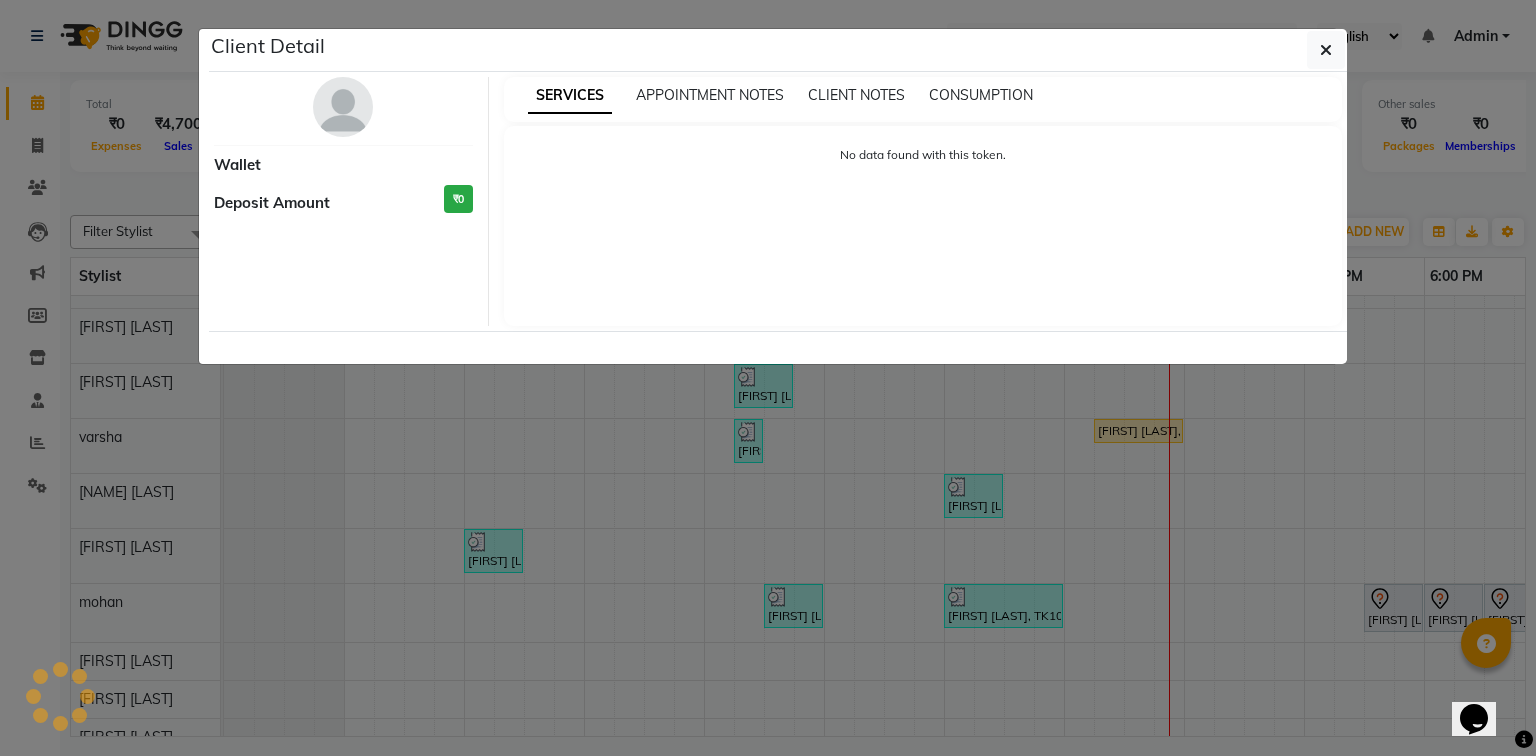 select on "3" 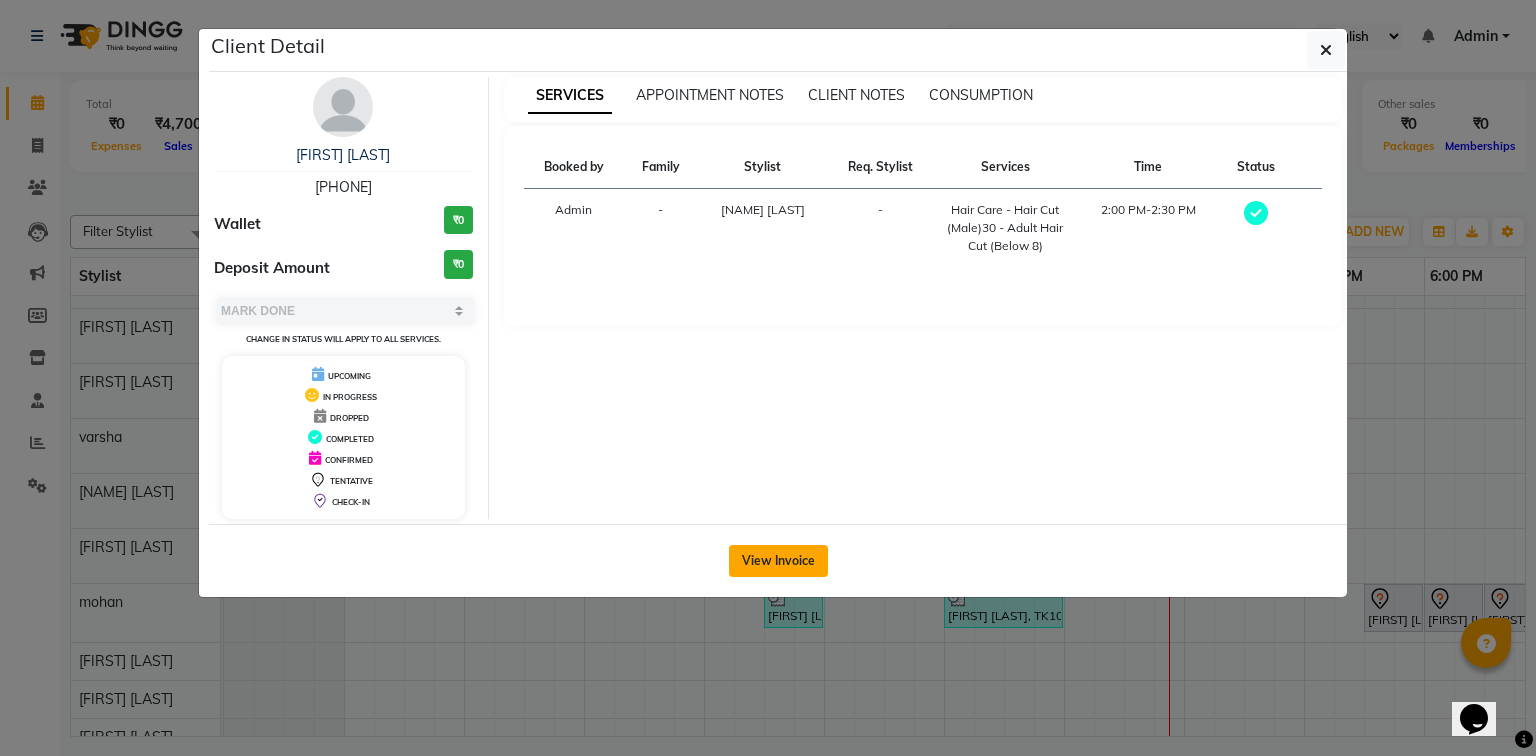 click on "View Invoice" 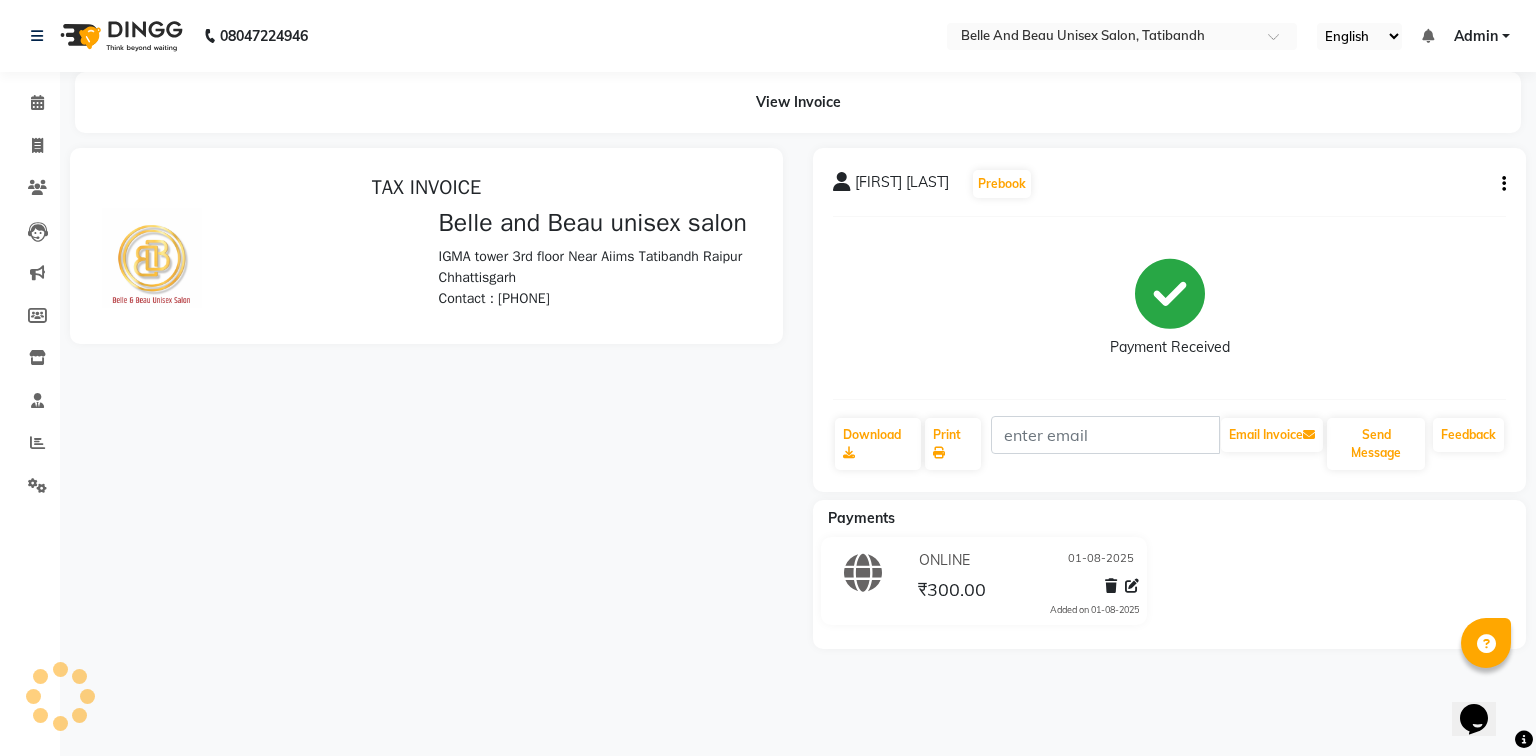 scroll, scrollTop: 0, scrollLeft: 0, axis: both 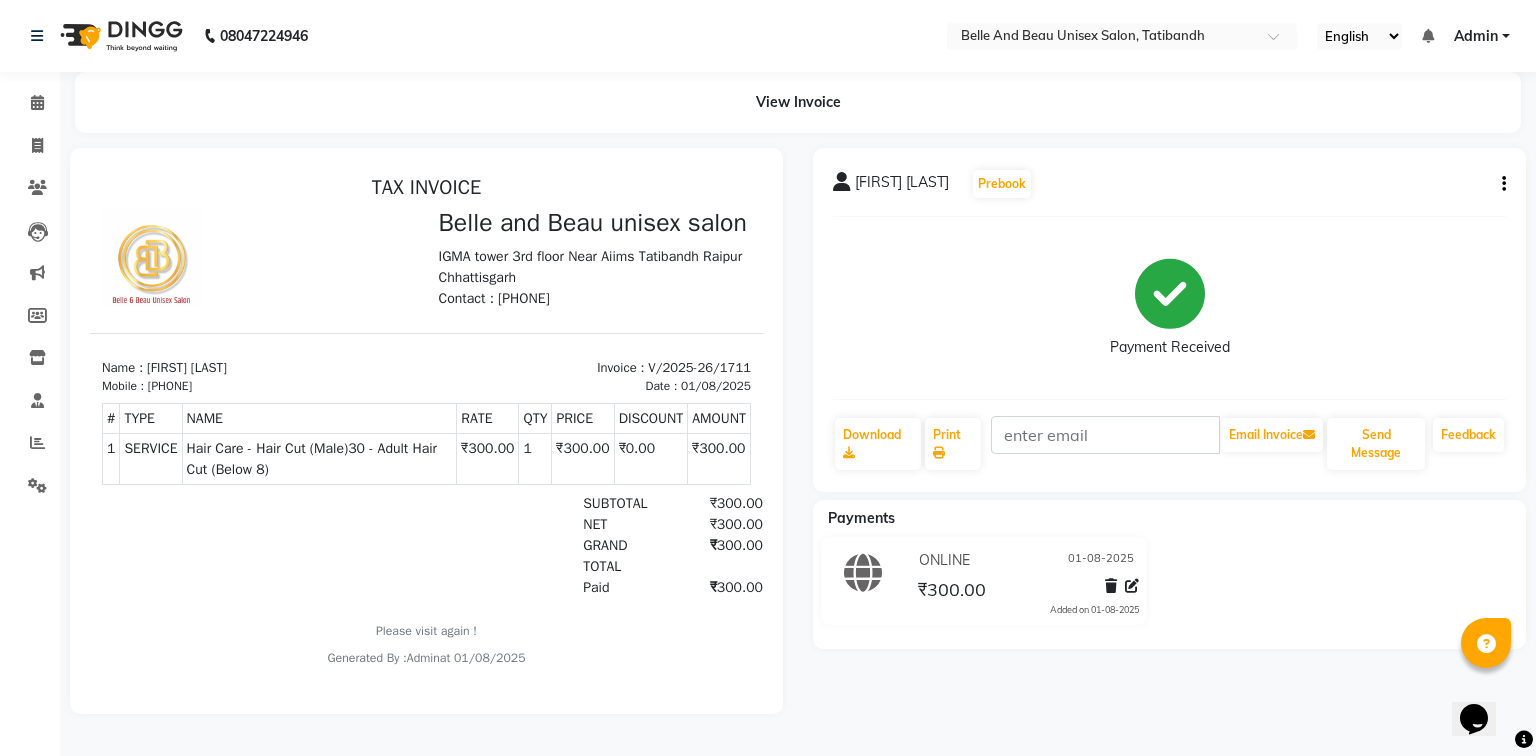 click 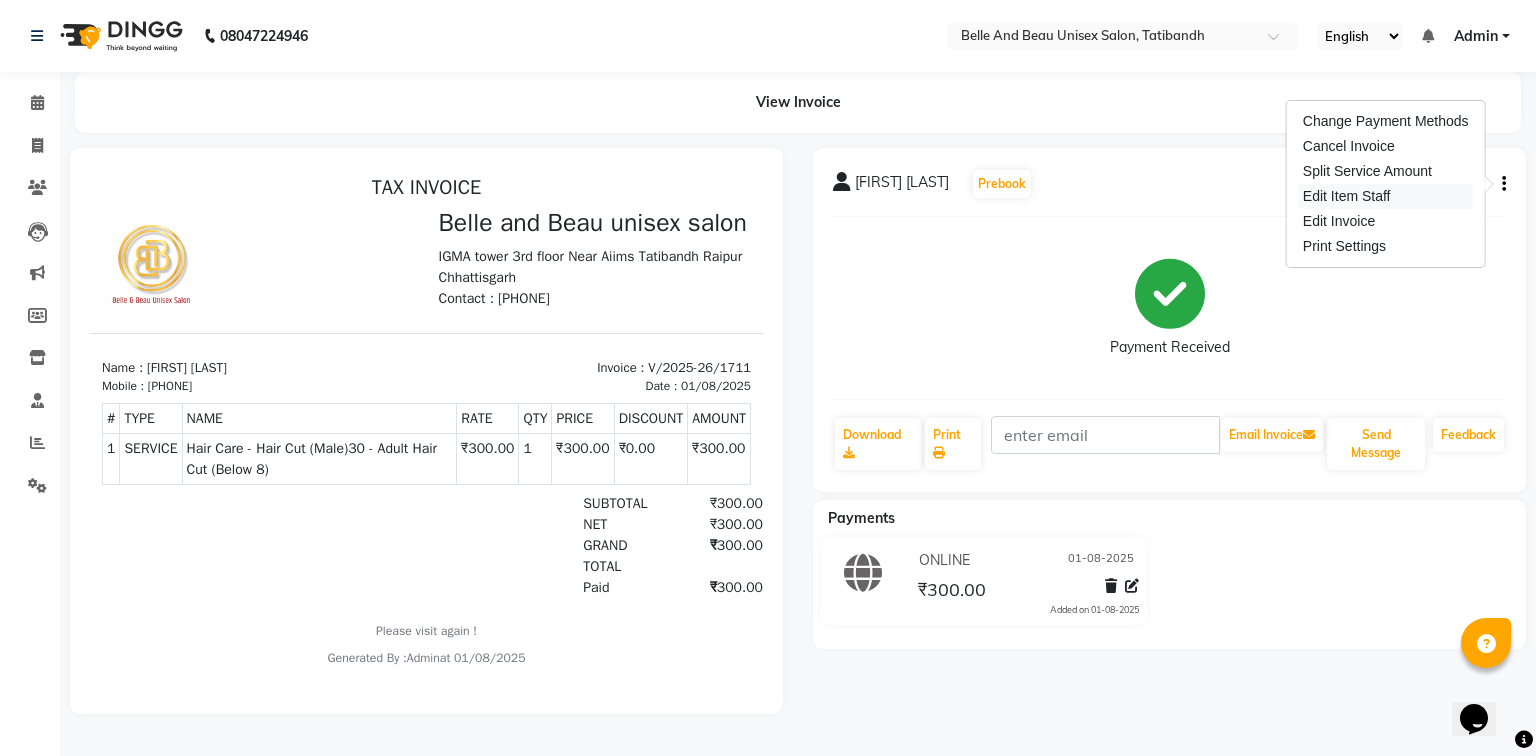 click on "Edit Item Staff" at bounding box center (1386, 196) 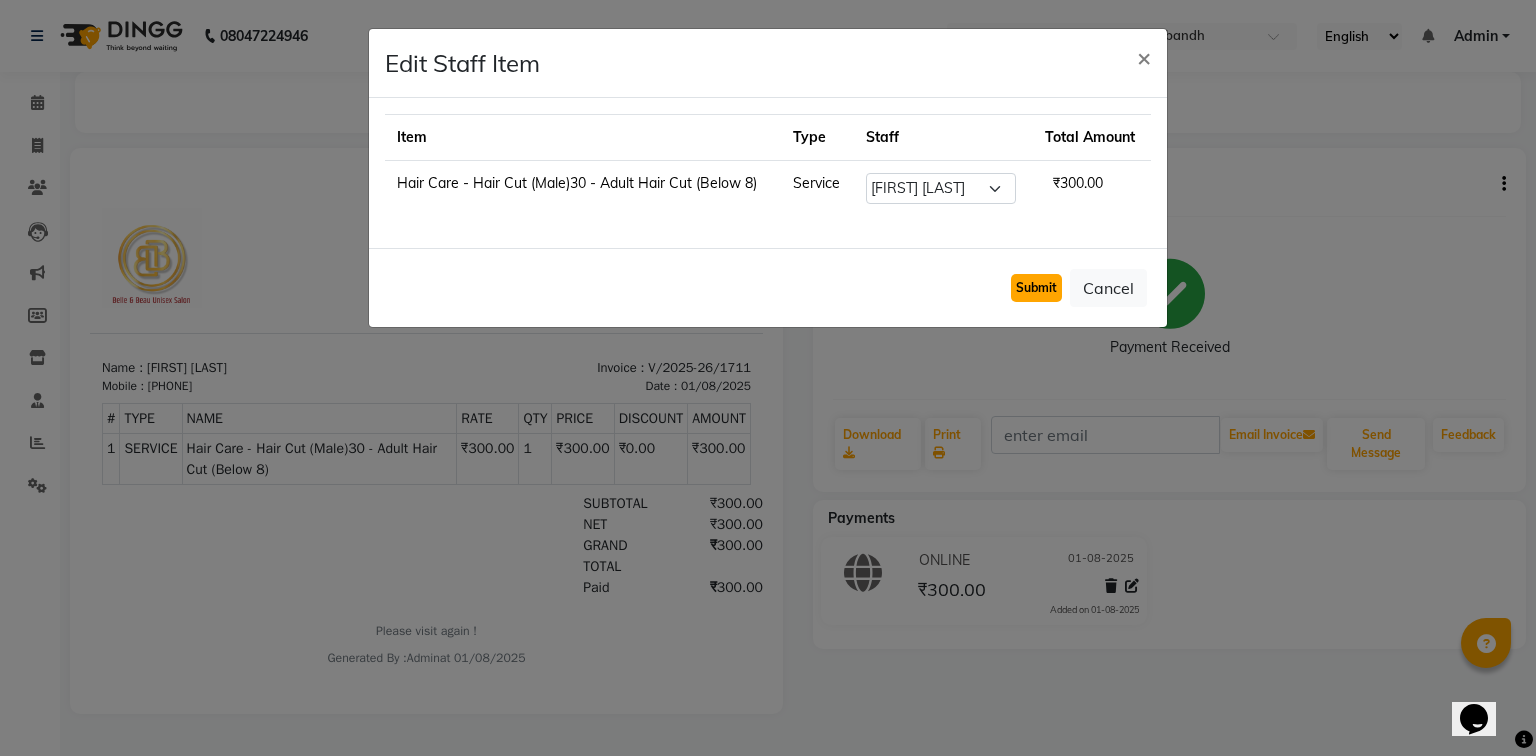 click on "Submit" 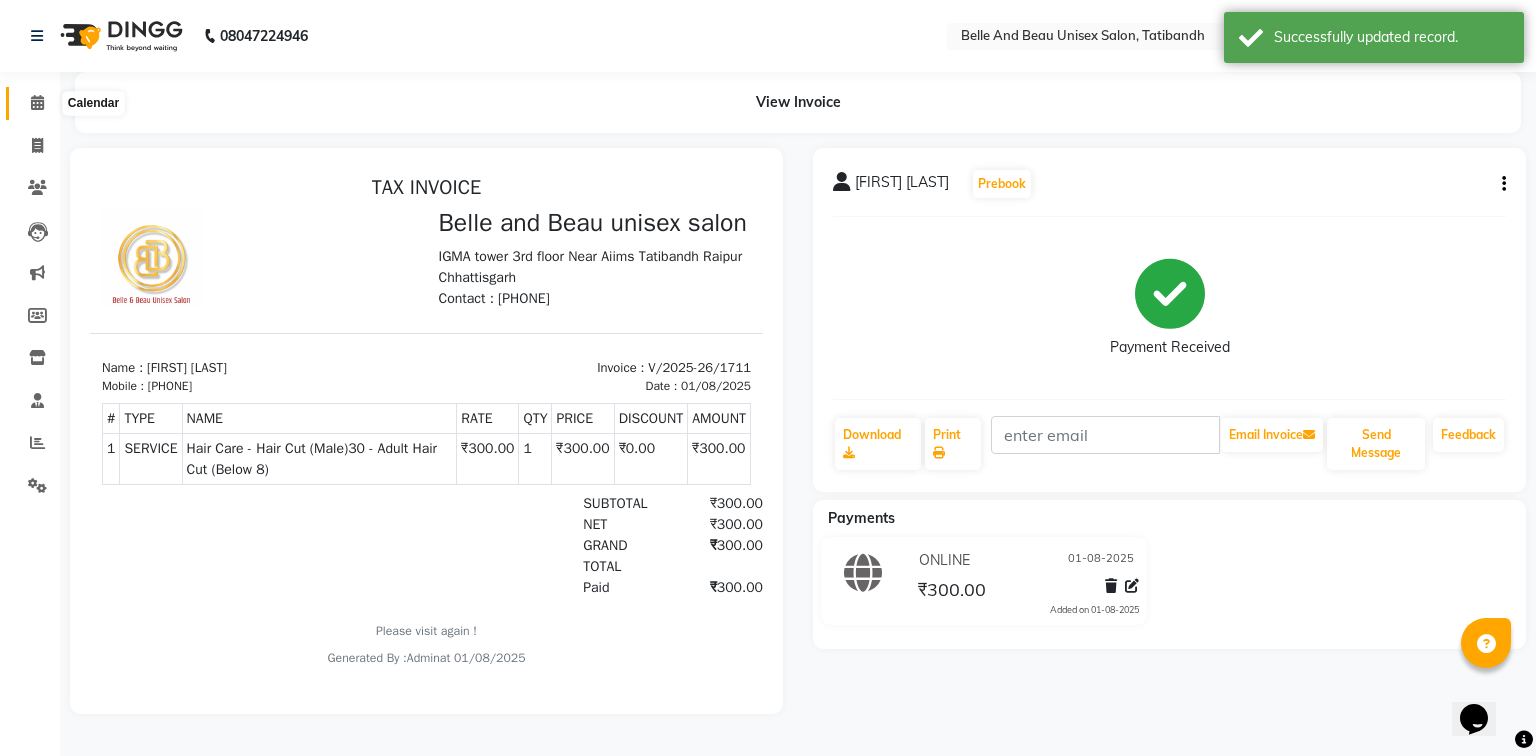 click 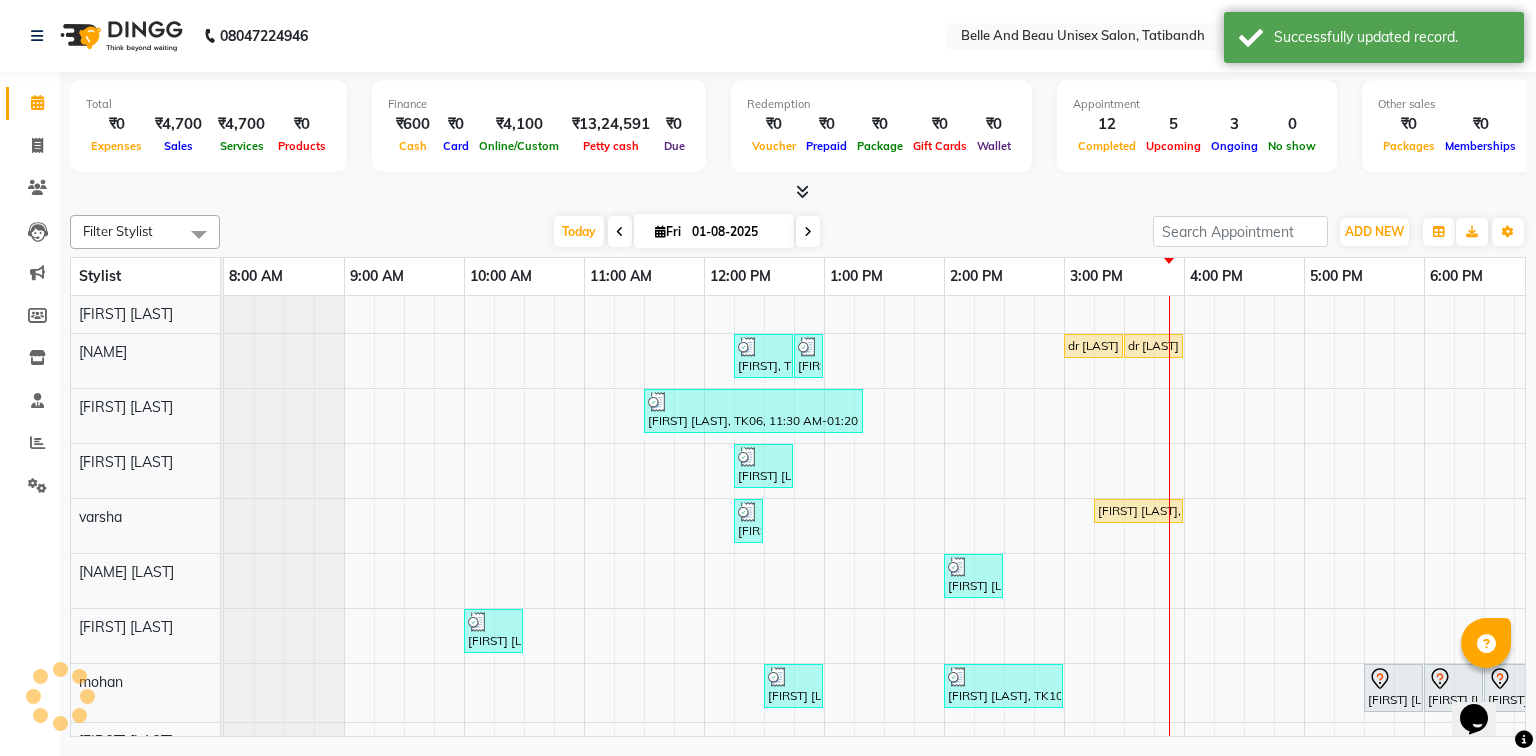 scroll, scrollTop: 0, scrollLeft: 0, axis: both 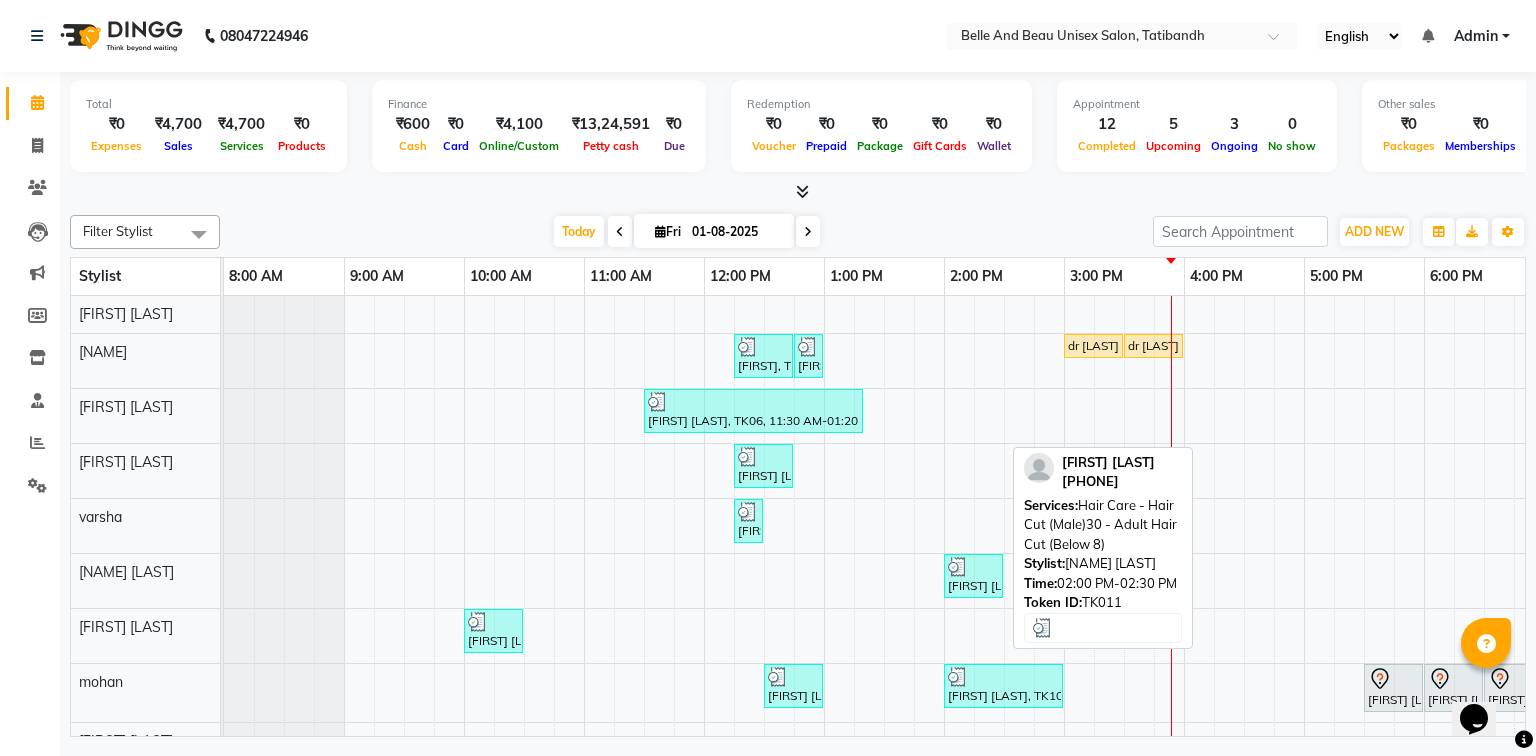 click at bounding box center (973, 567) 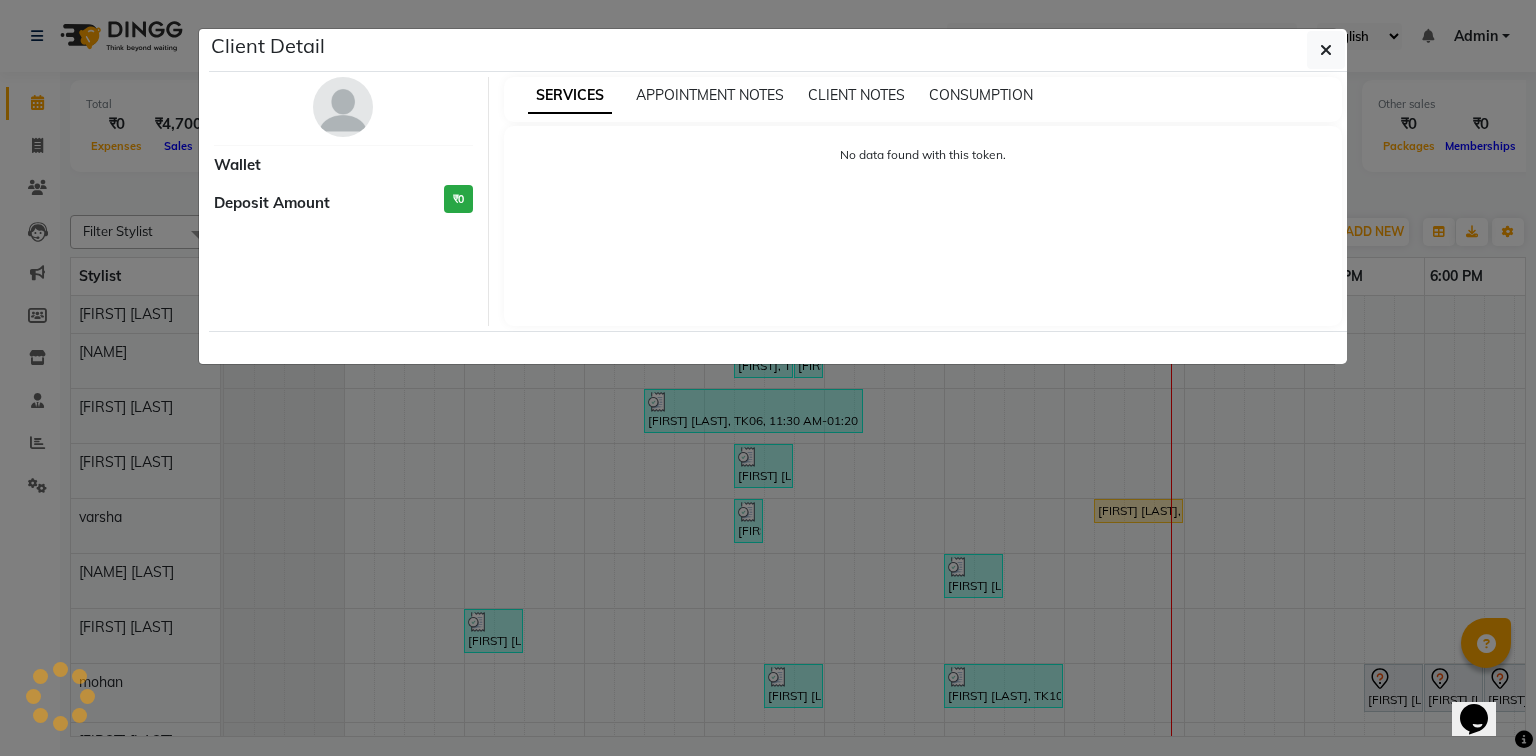 select on "3" 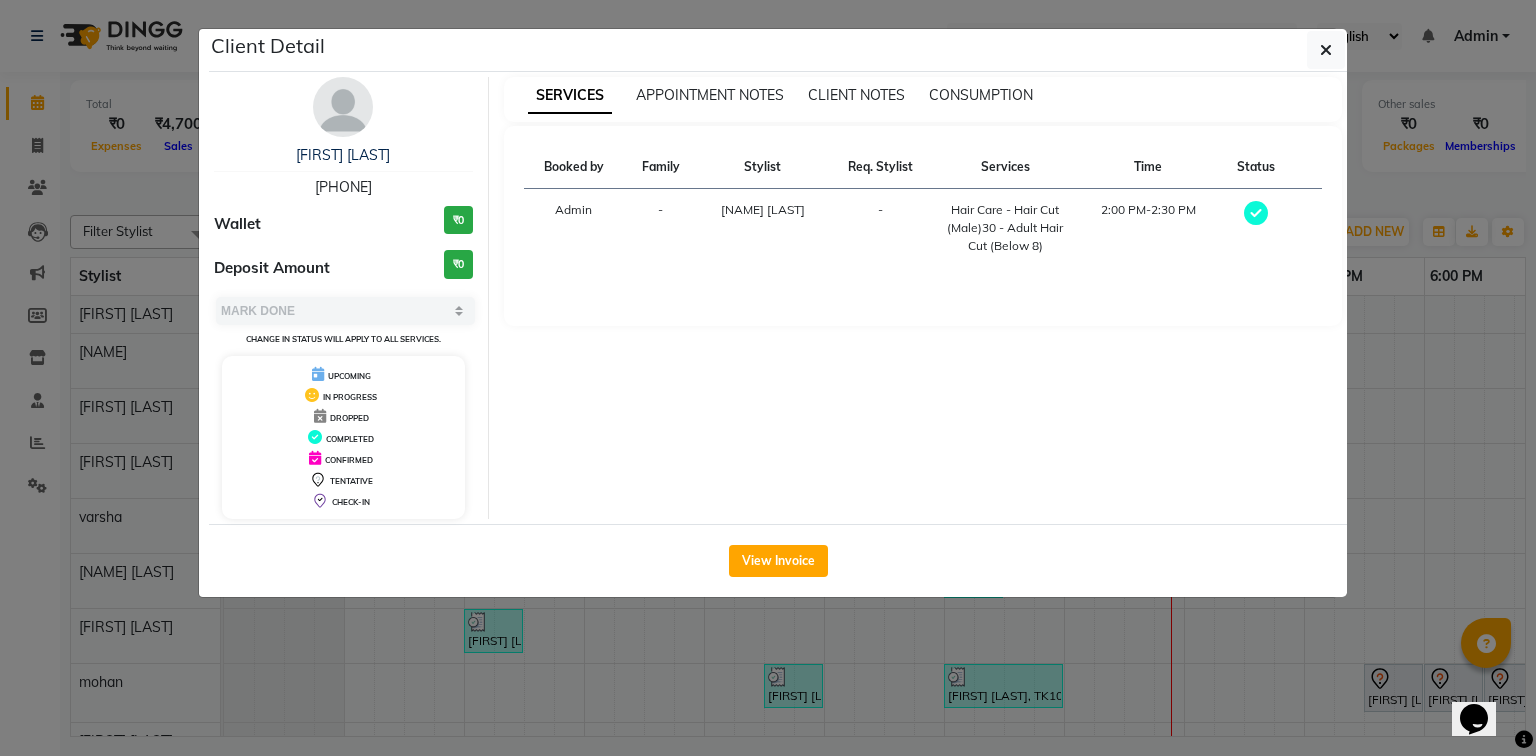 click on "7898415970" at bounding box center [343, 187] 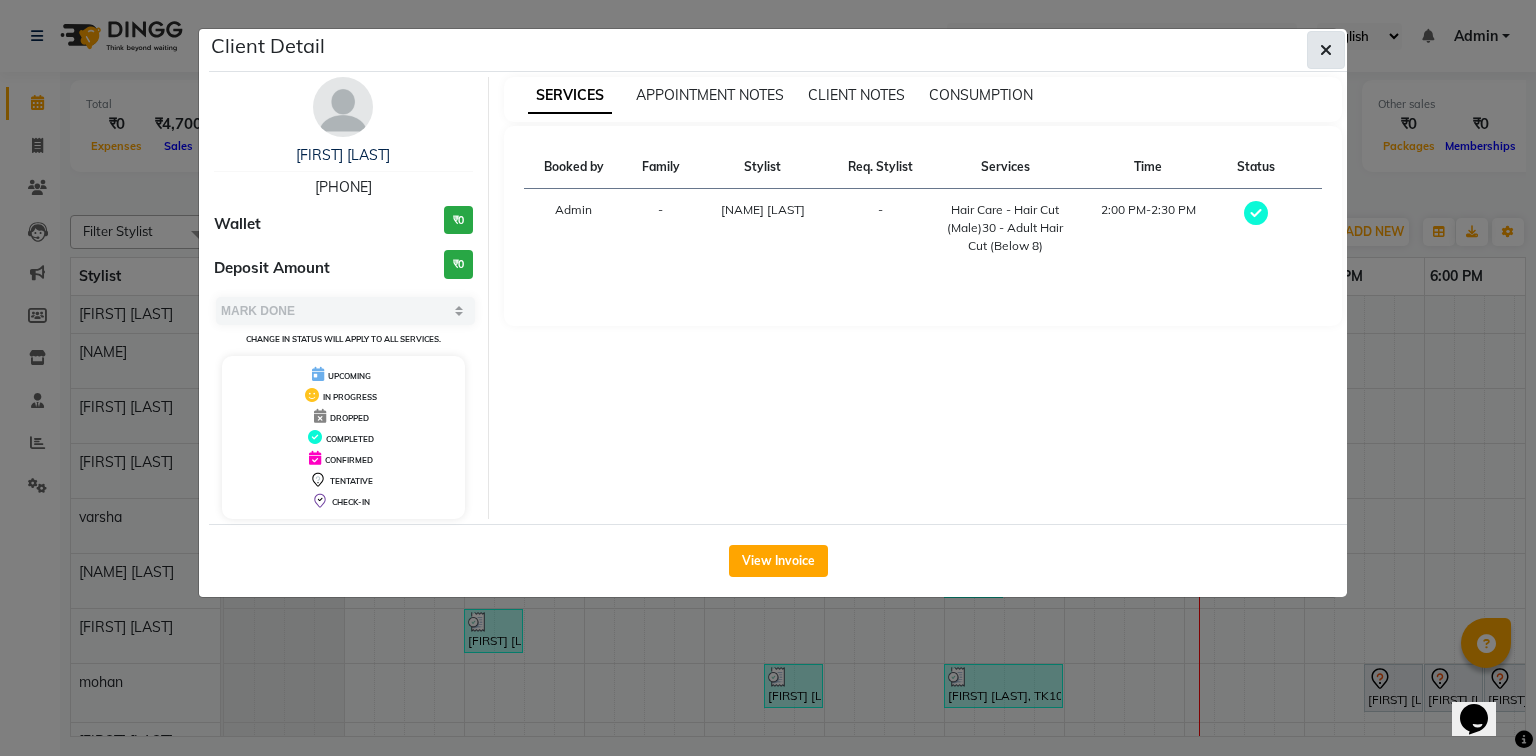 click 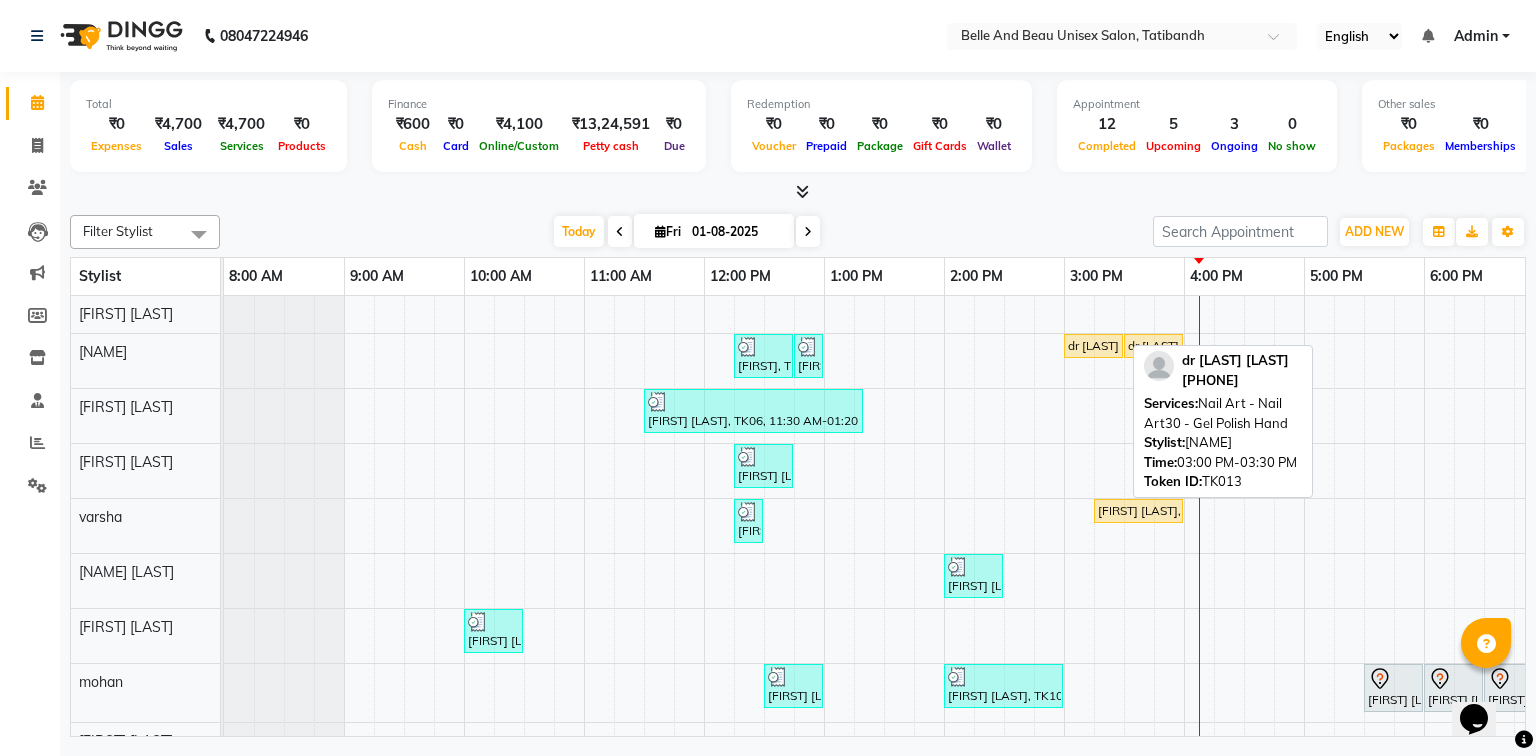 click on "dr shagun Thakur, TK13, 03:00 PM-03:30 PM, Nail Art - Nail Art30 - Gel Polish Hand" at bounding box center [1093, 346] 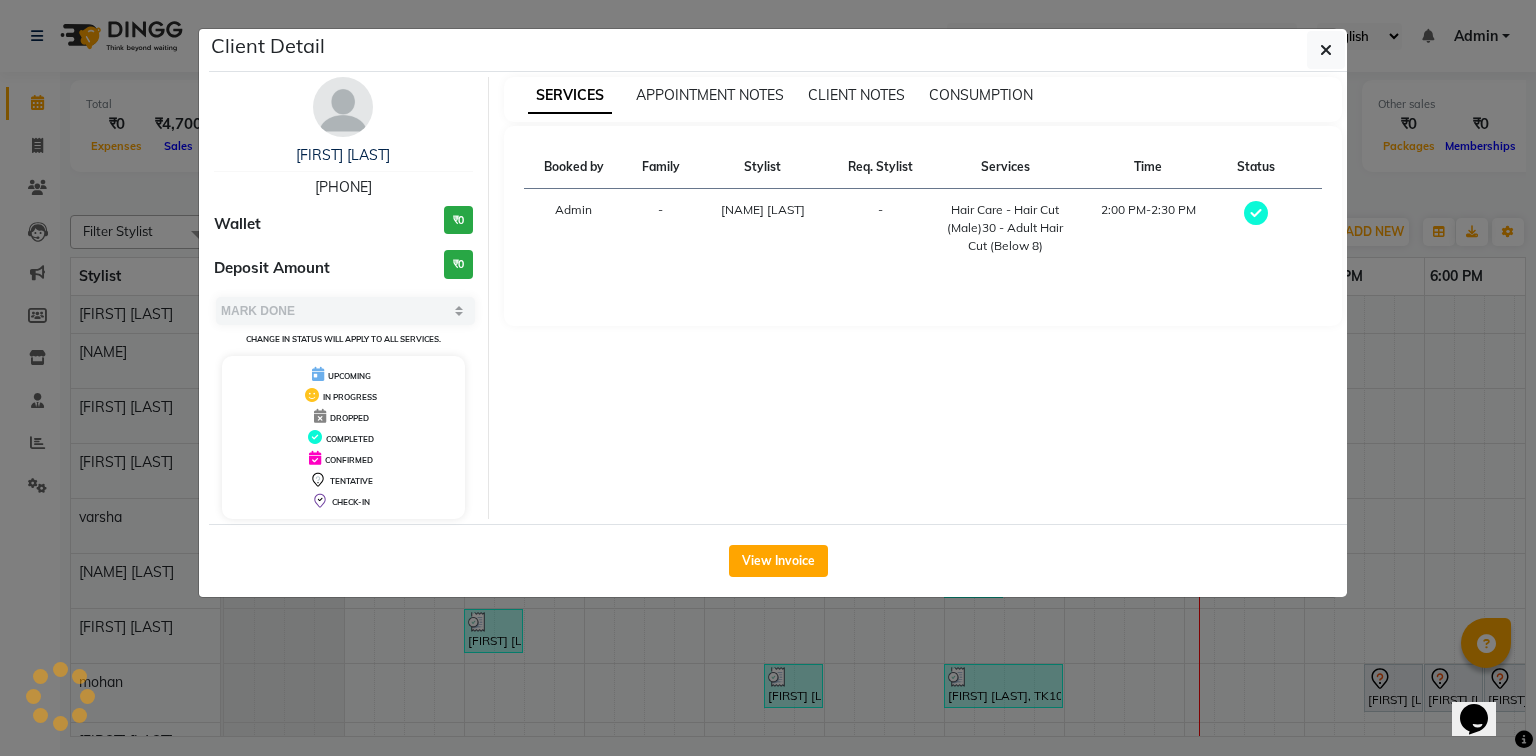 select on "1" 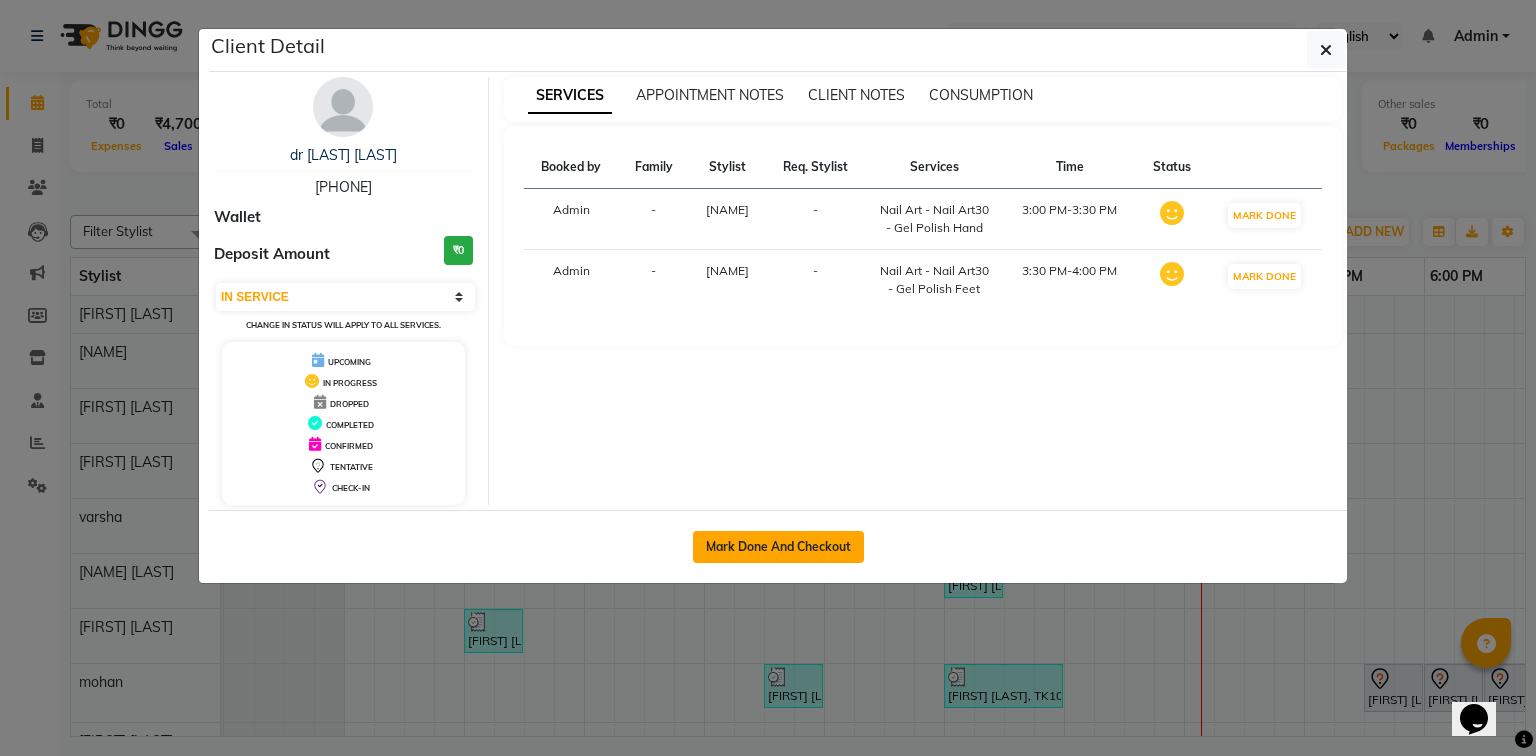 click on "Mark Done And Checkout" 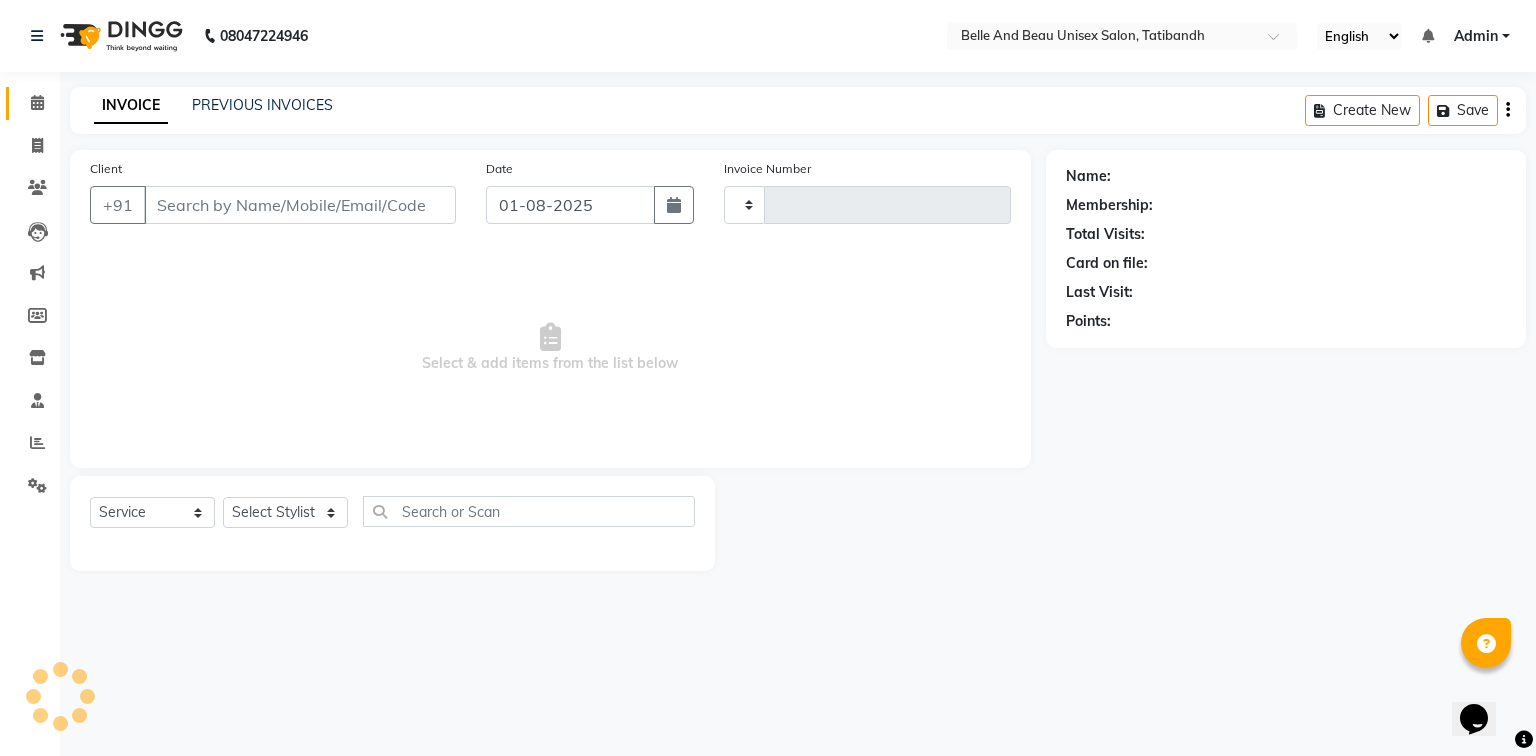 type on "1714" 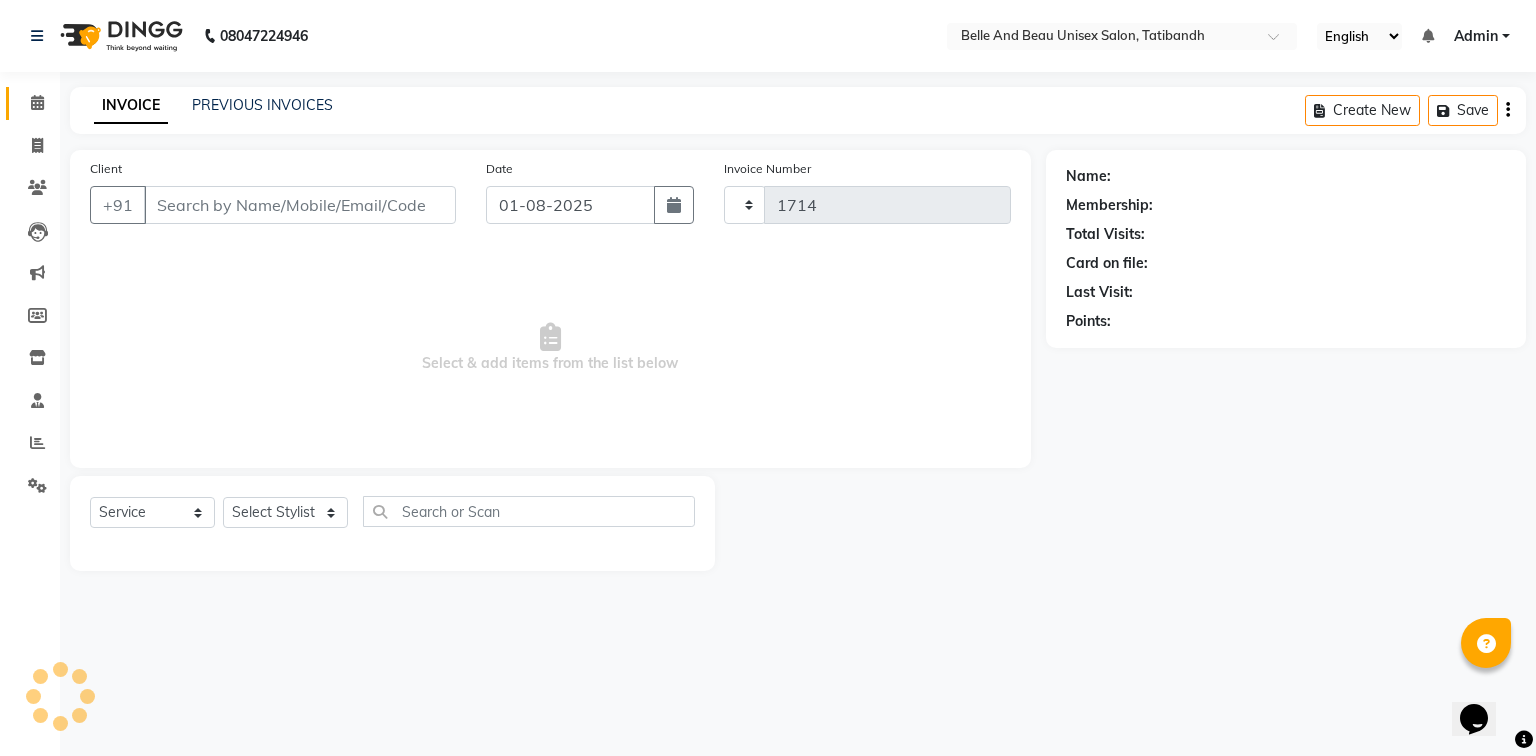 select on "7066" 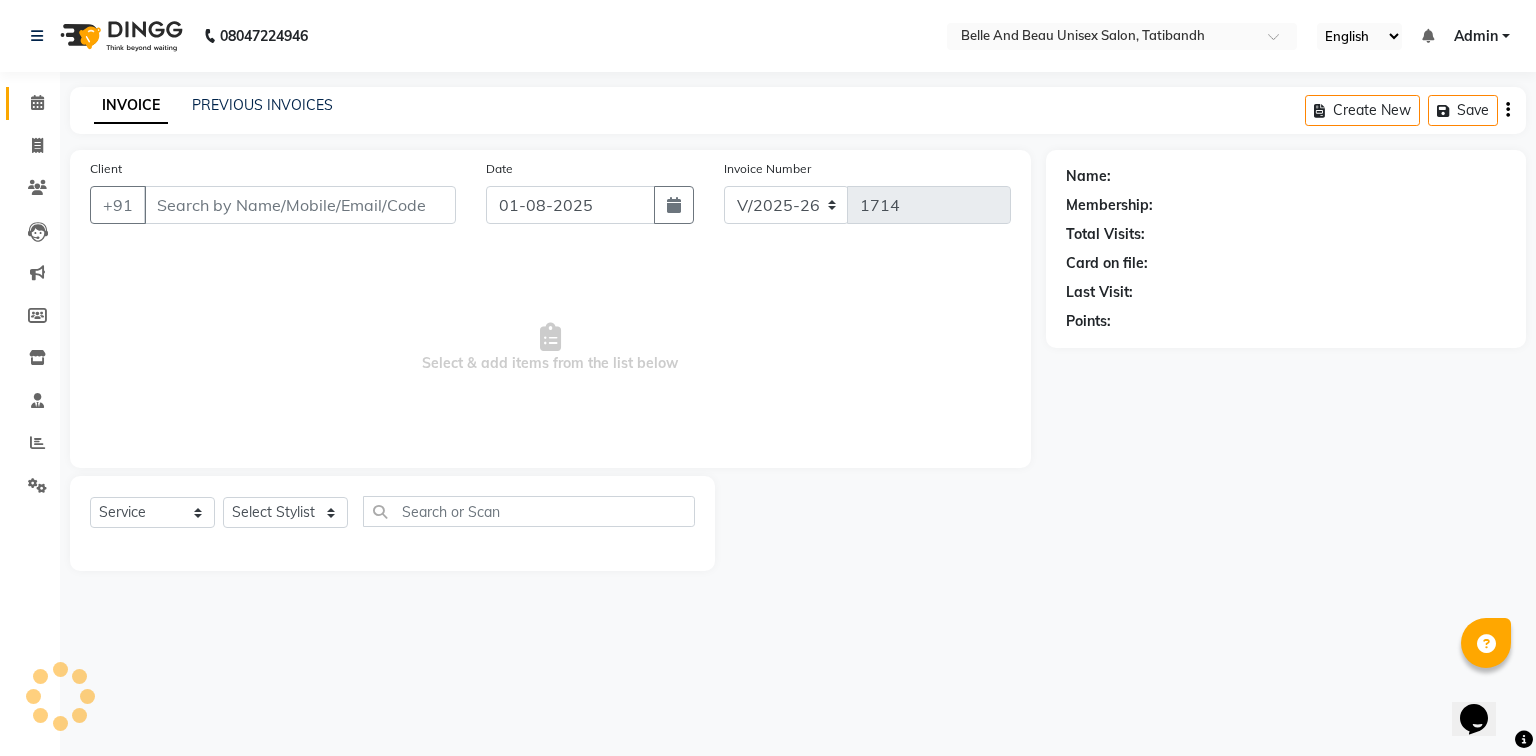 type on "[PHONE]" 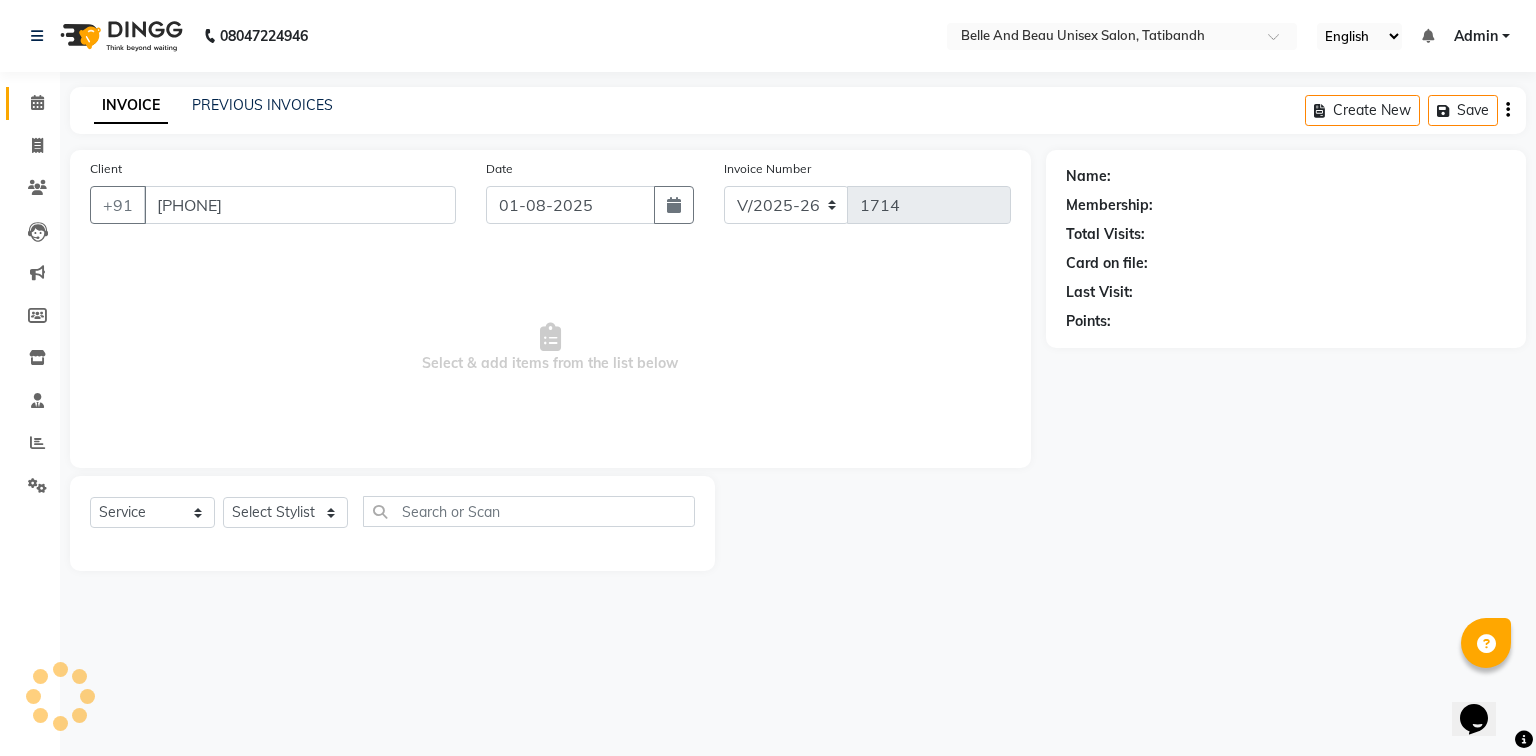 select on "59222" 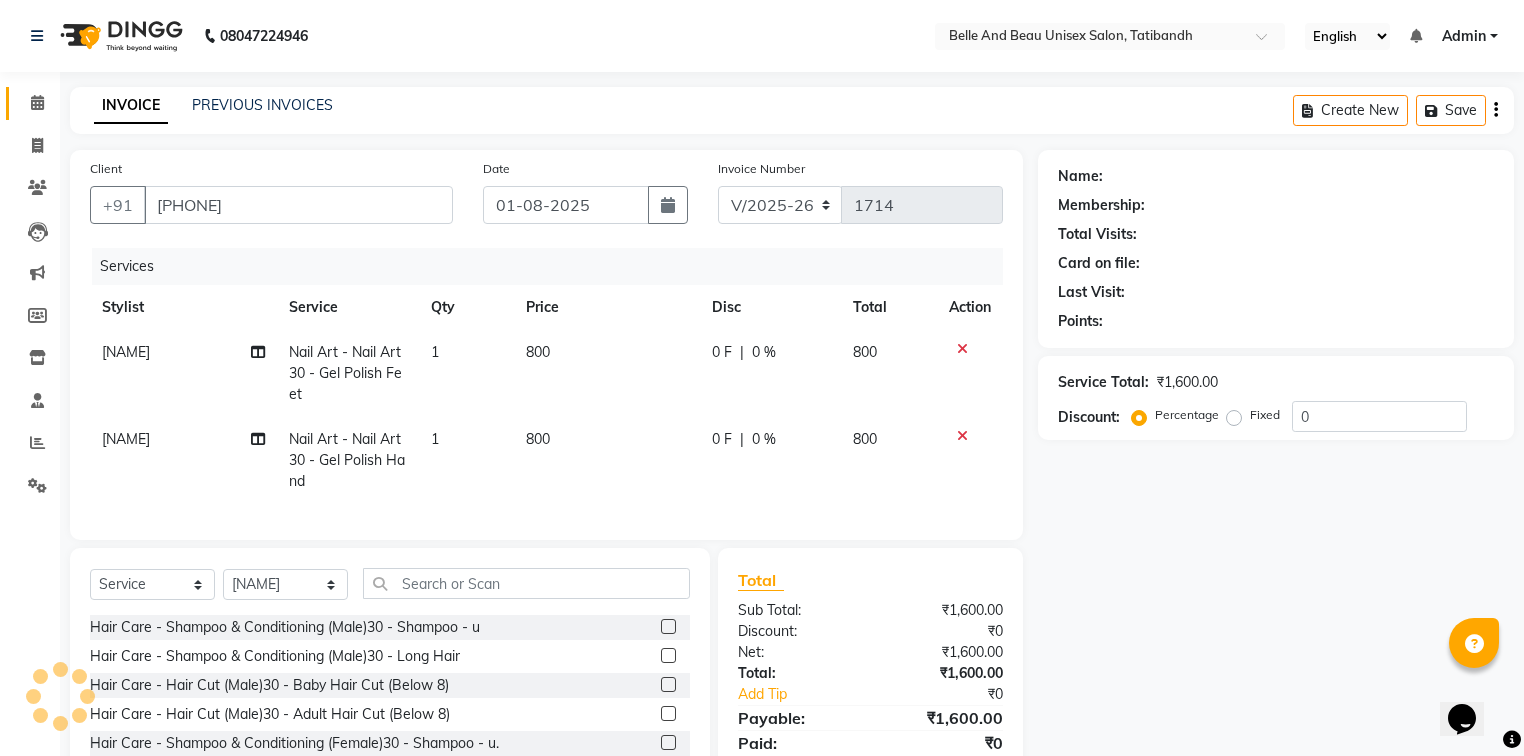 select on "1: Object" 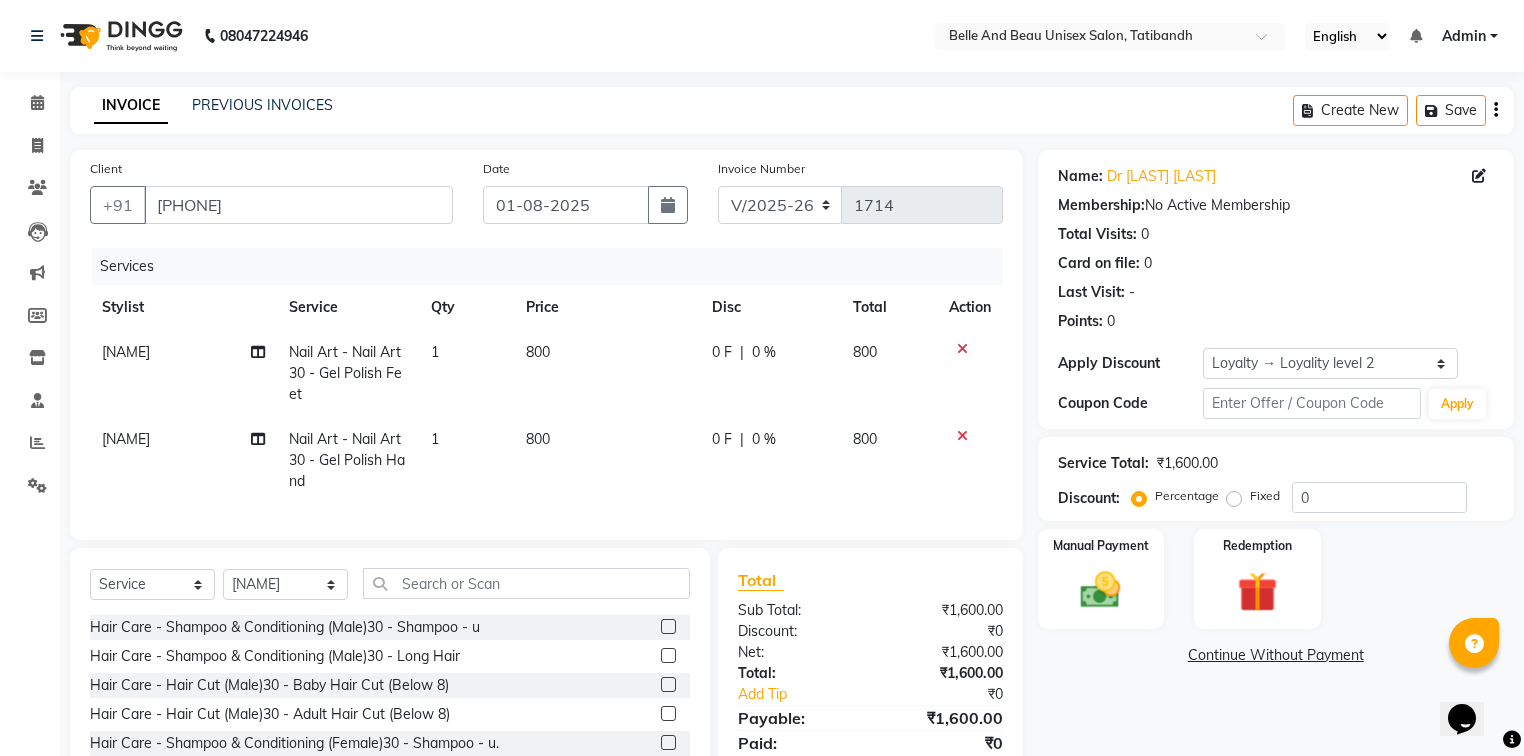 click on "800" 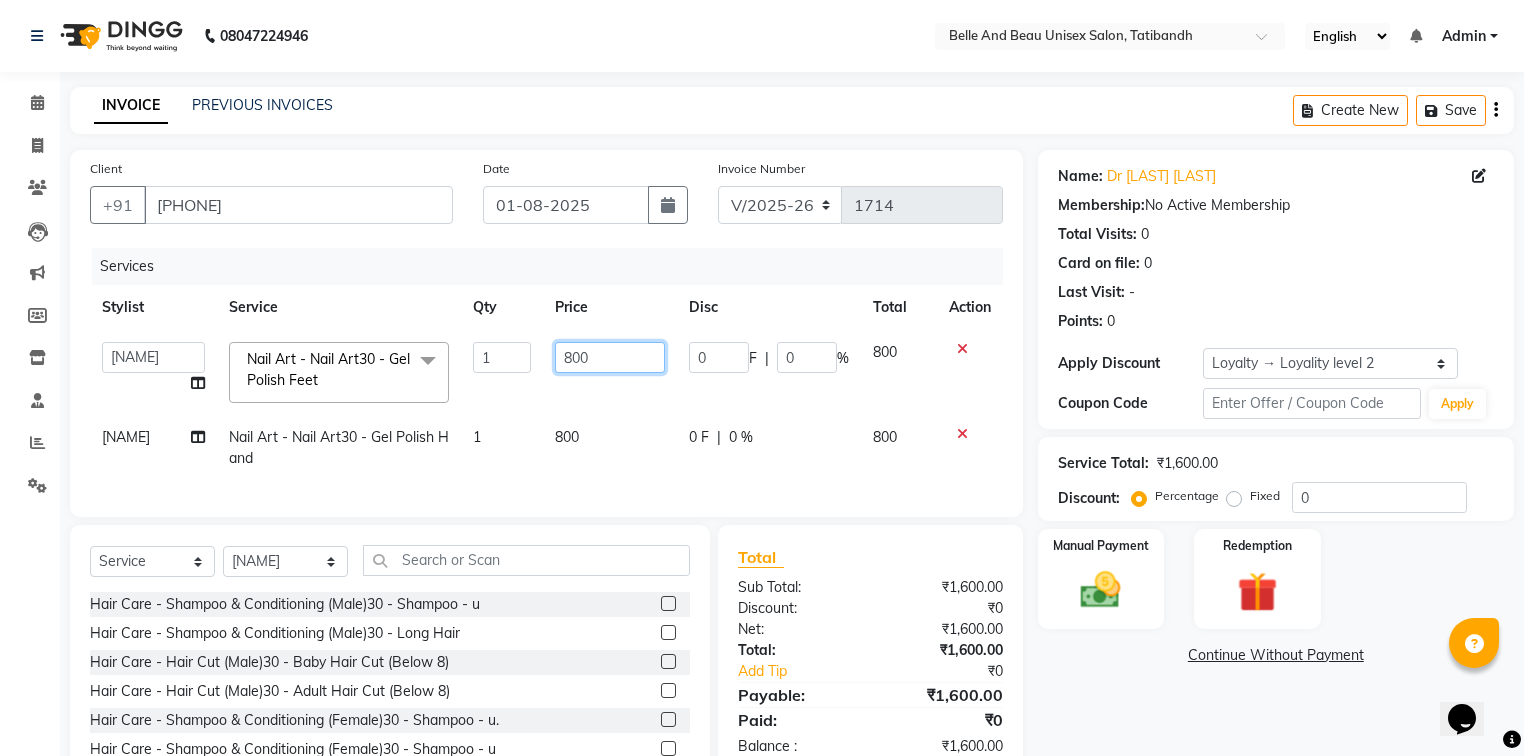 click on "800" 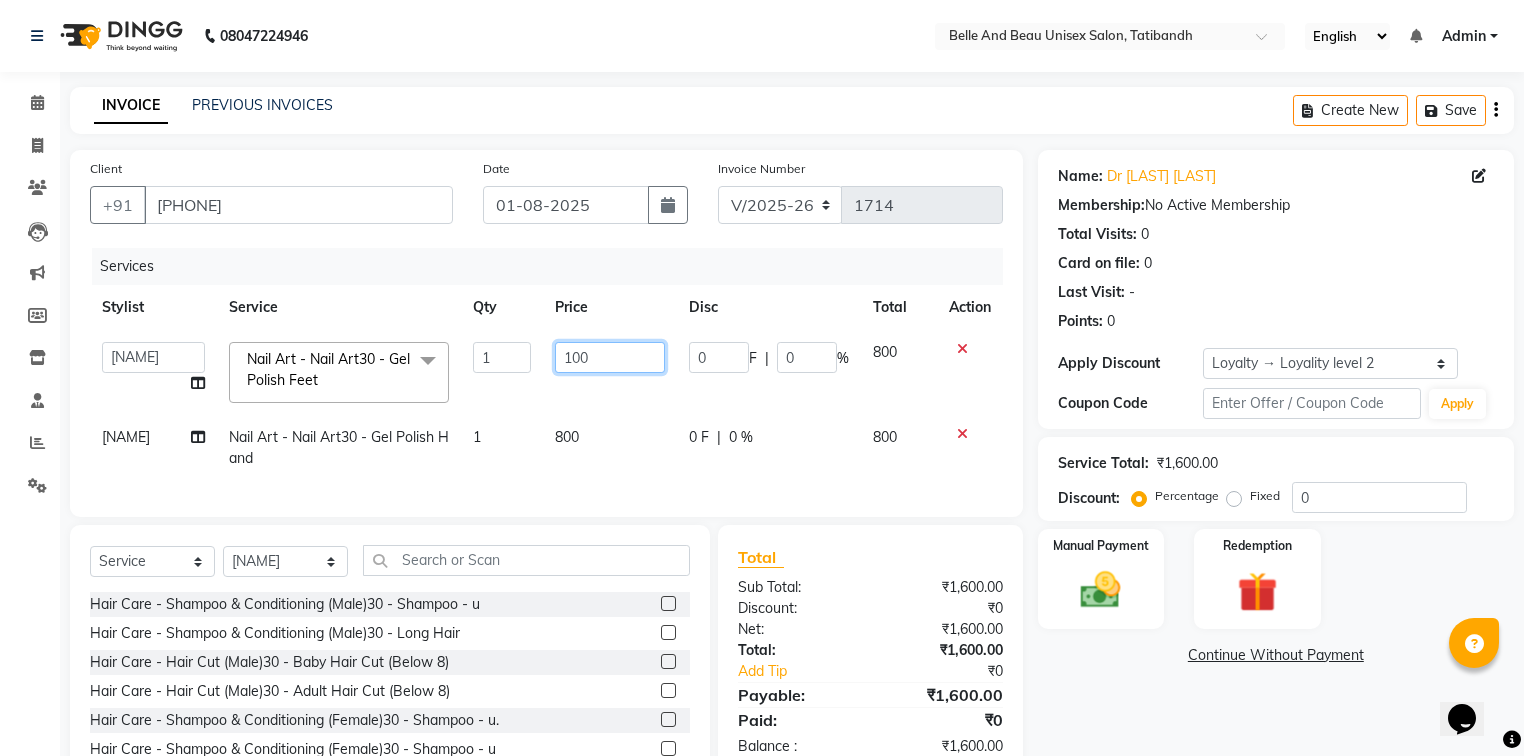 type on "1500" 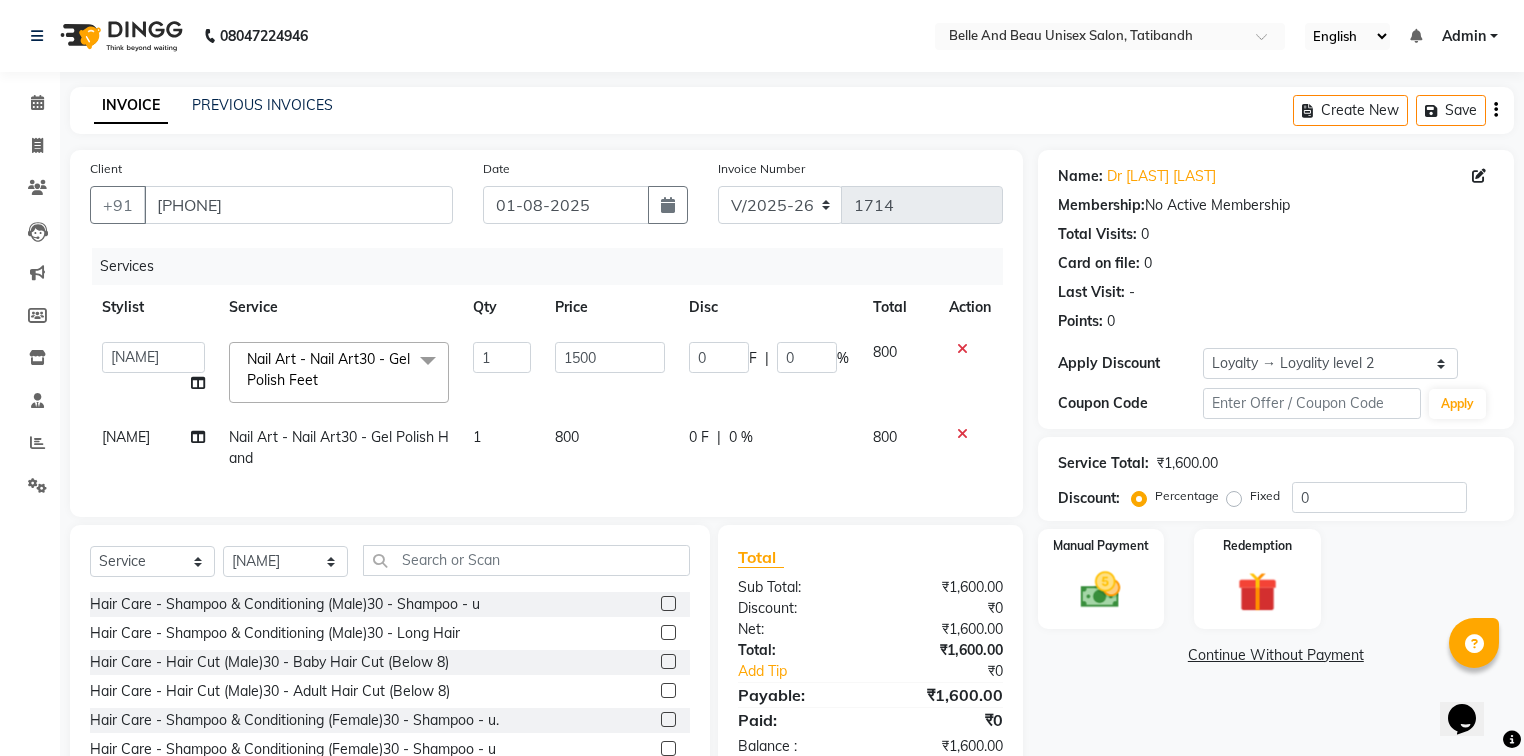 click on "800" 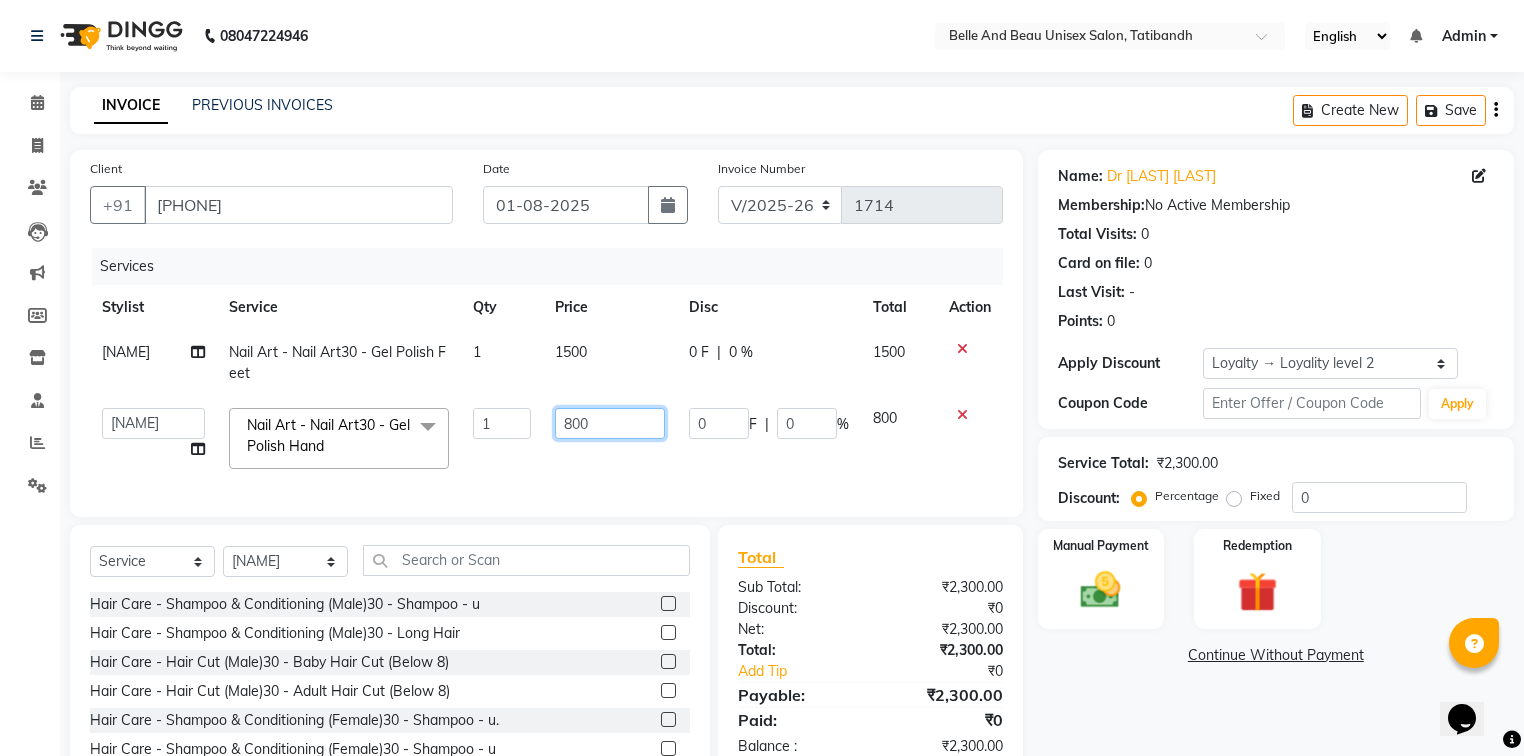 click on "800" 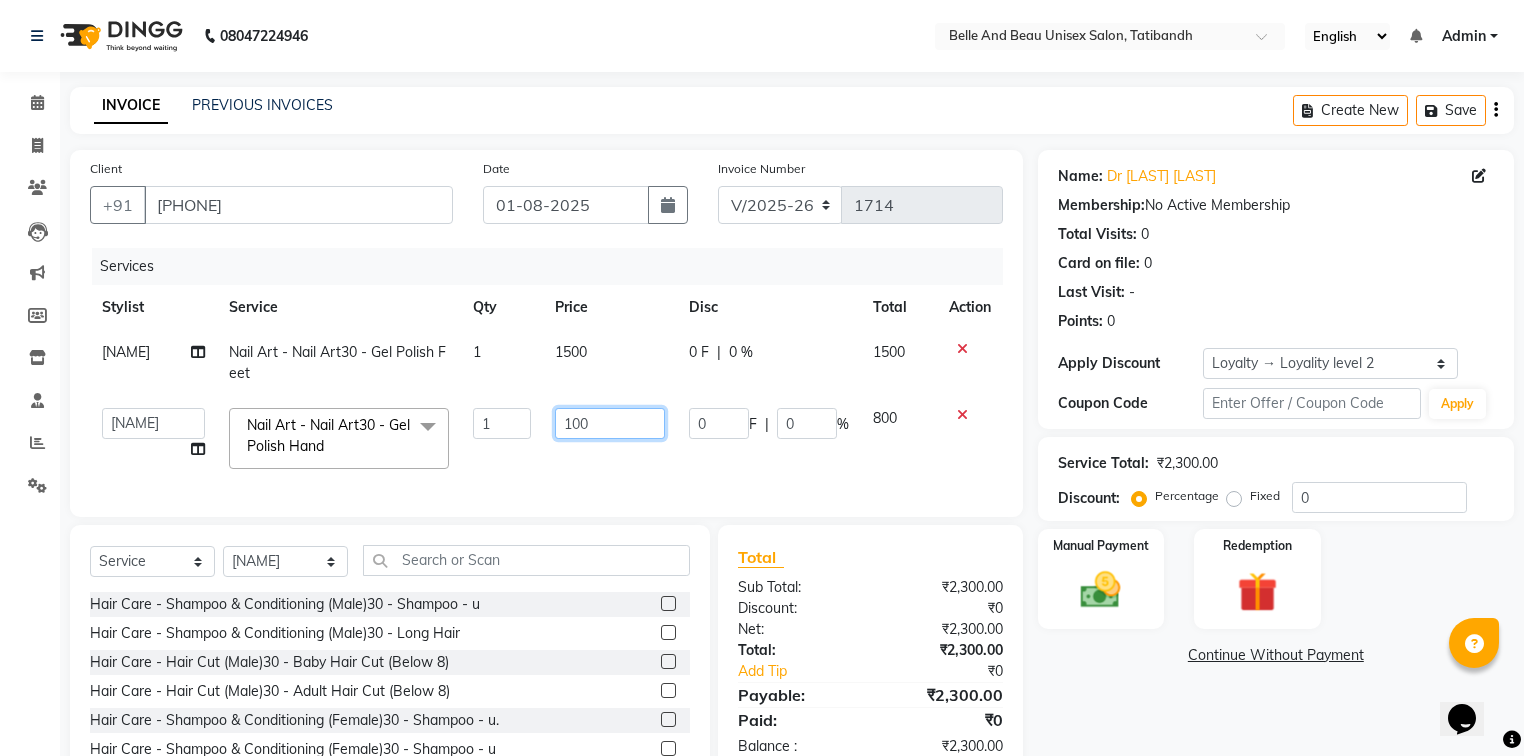 type on "1500" 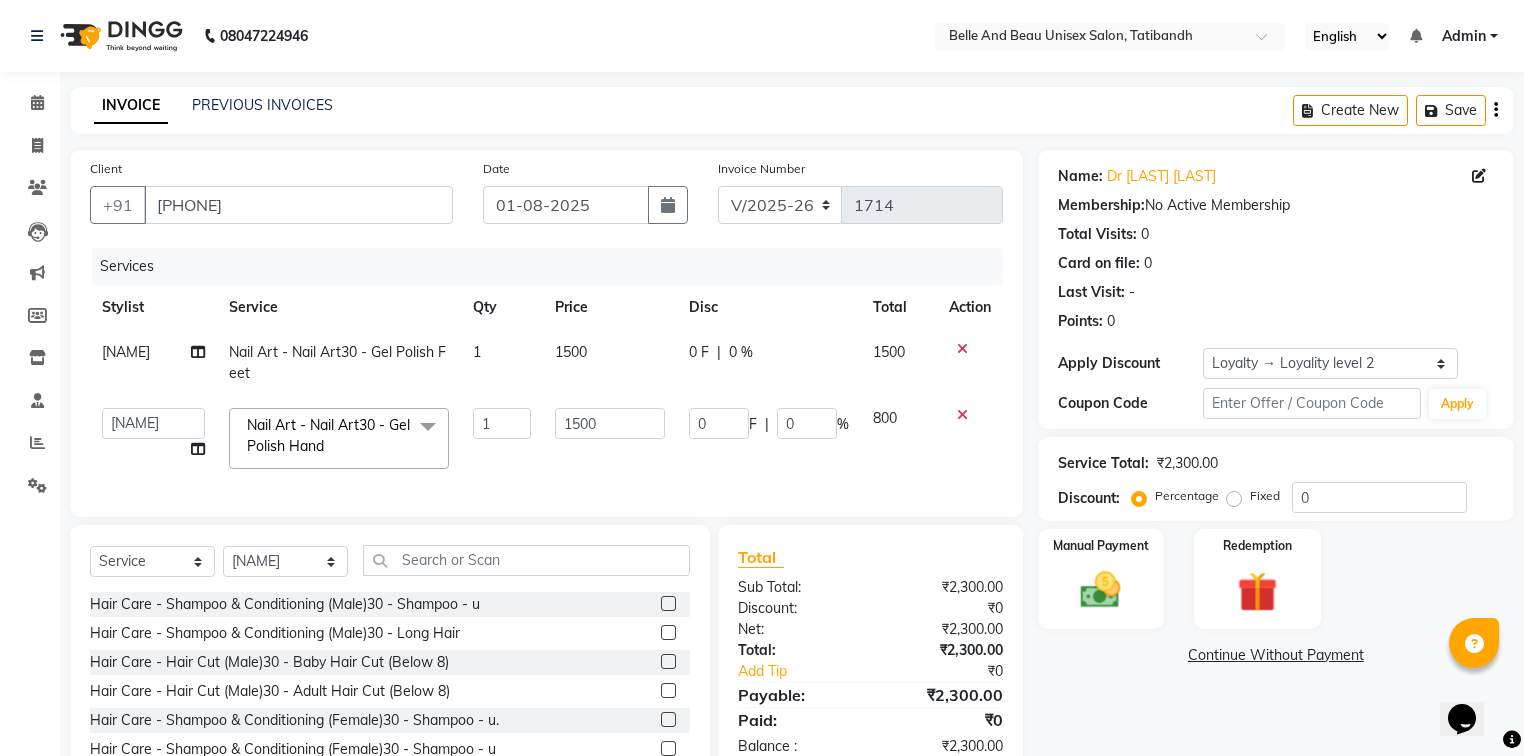 click on "Name: Dr Shagun Thakur Membership:  No Active Membership  Total Visits:  0 Card on file:  0 Last Visit:   - Points:   0  Apply Discount Select  Loyalty → Loyality level 2  Coupon Code Apply Service Total:  ₹2,300.00  Discount:  Percentage   Fixed  0 Manual Payment Redemption  Continue Without Payment" 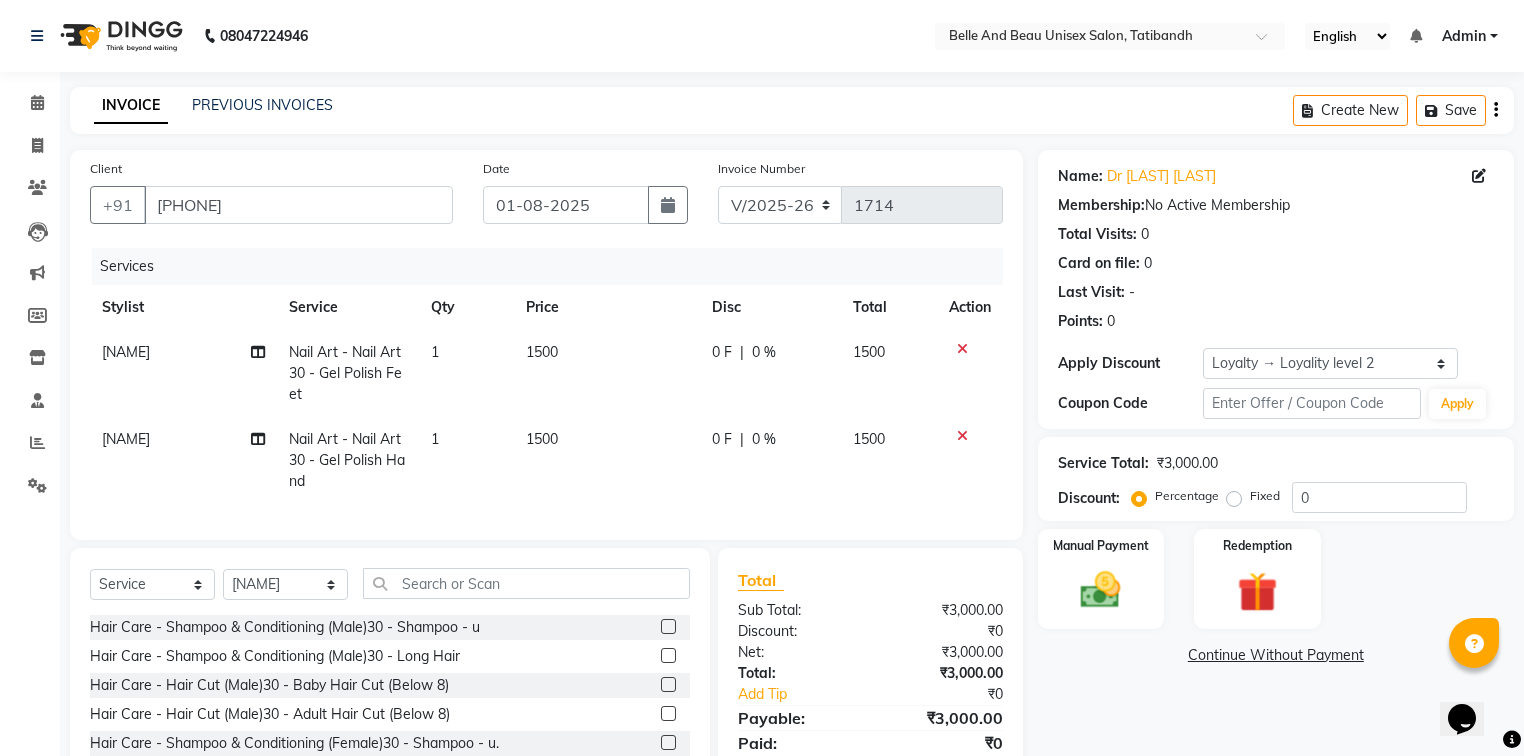 click on "Fixed" 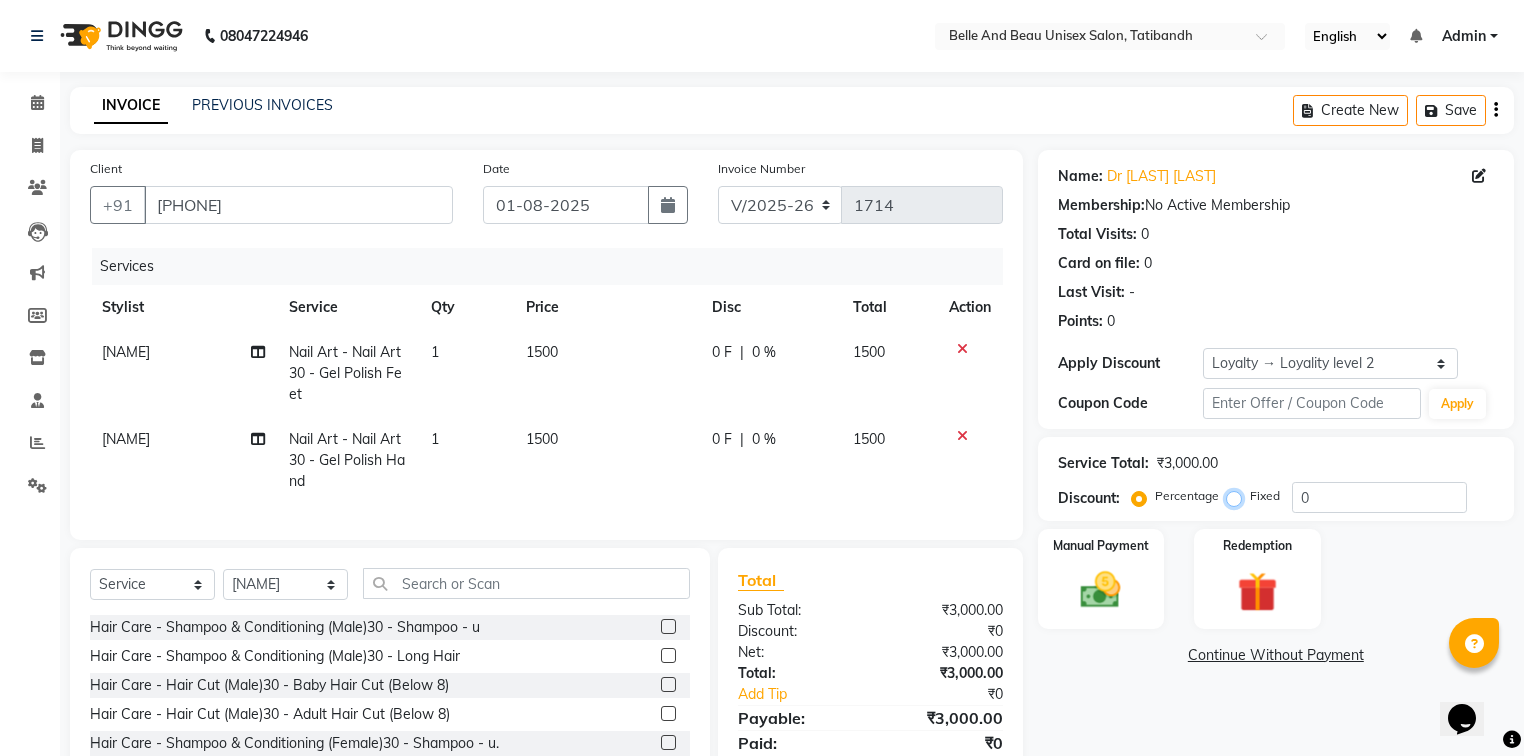 click on "Fixed" at bounding box center (1238, 496) 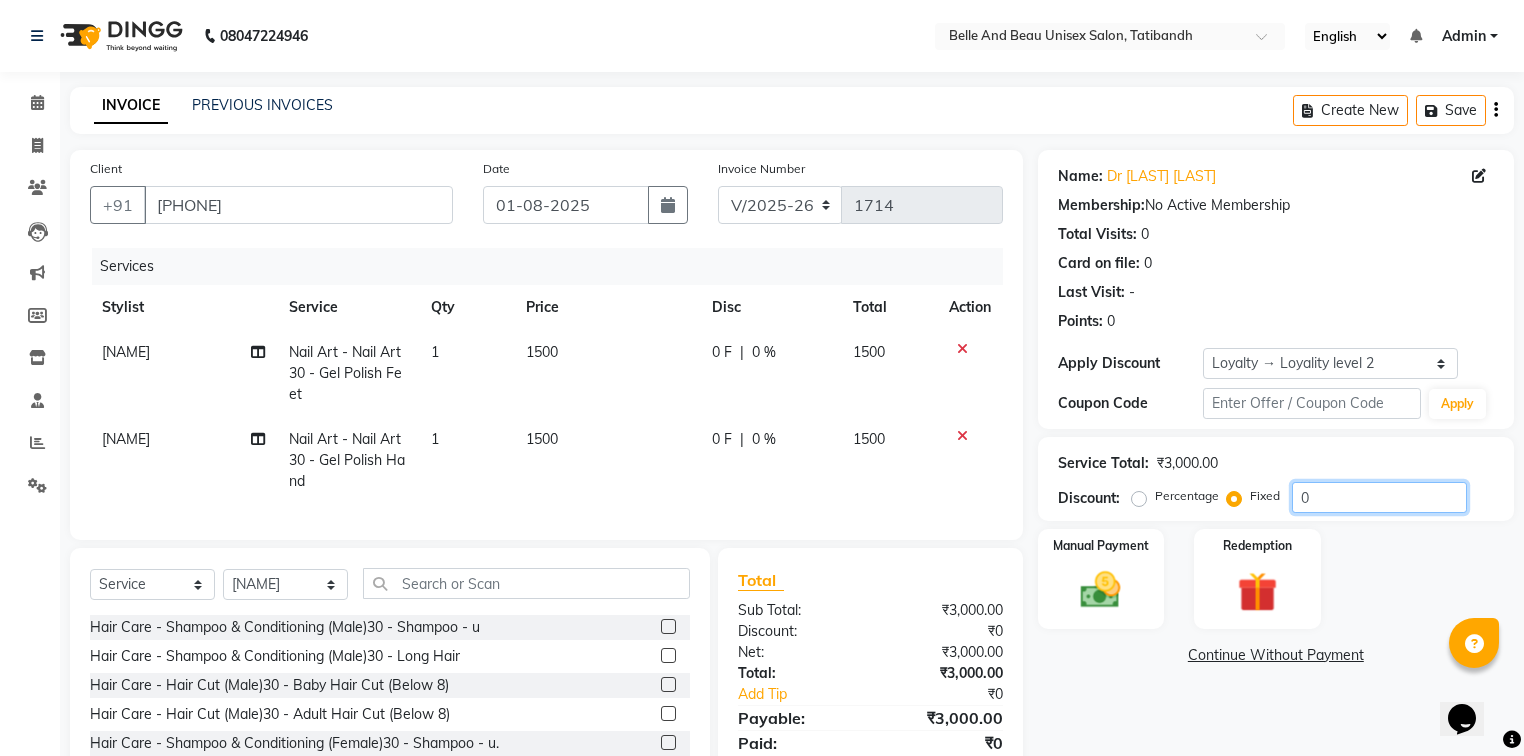 click on "0" 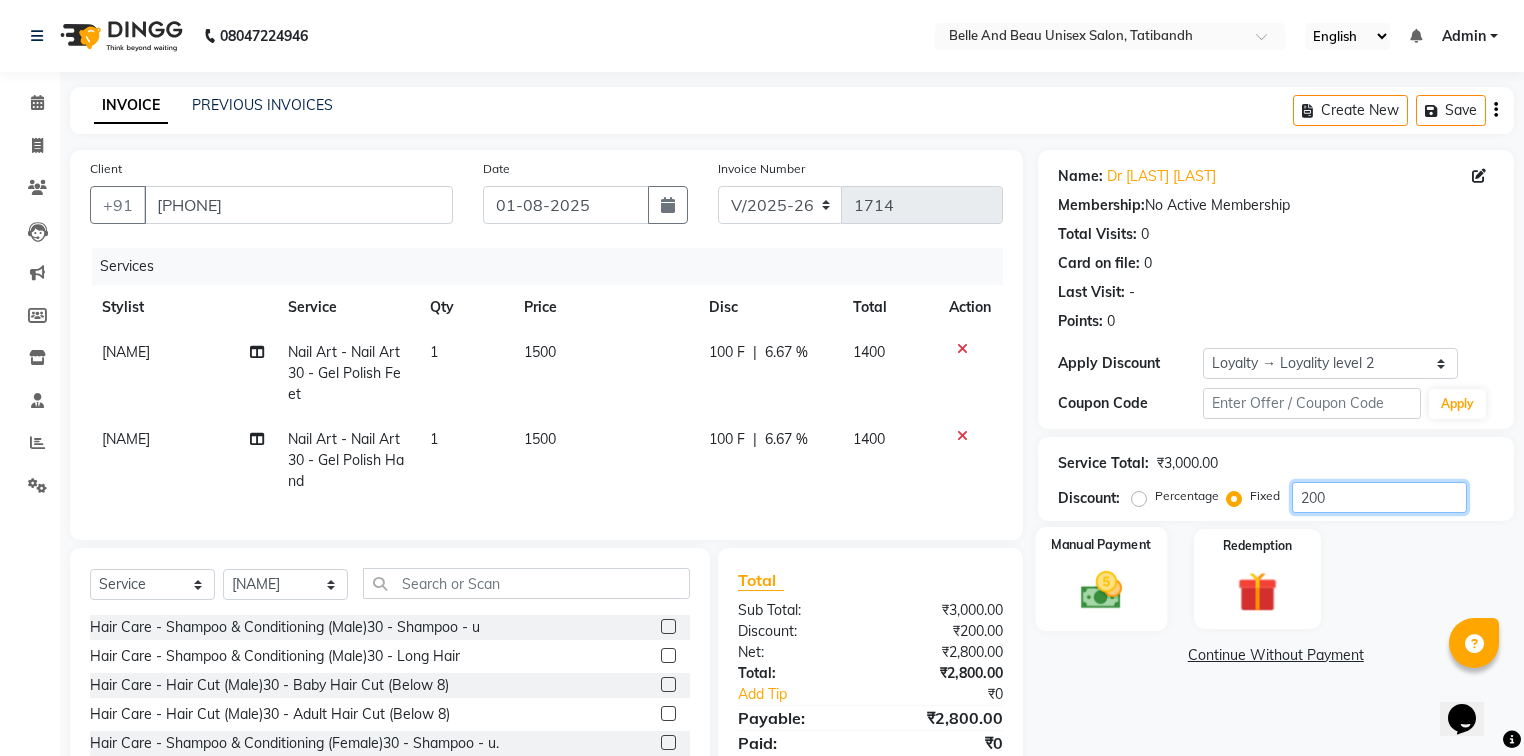 type on "200" 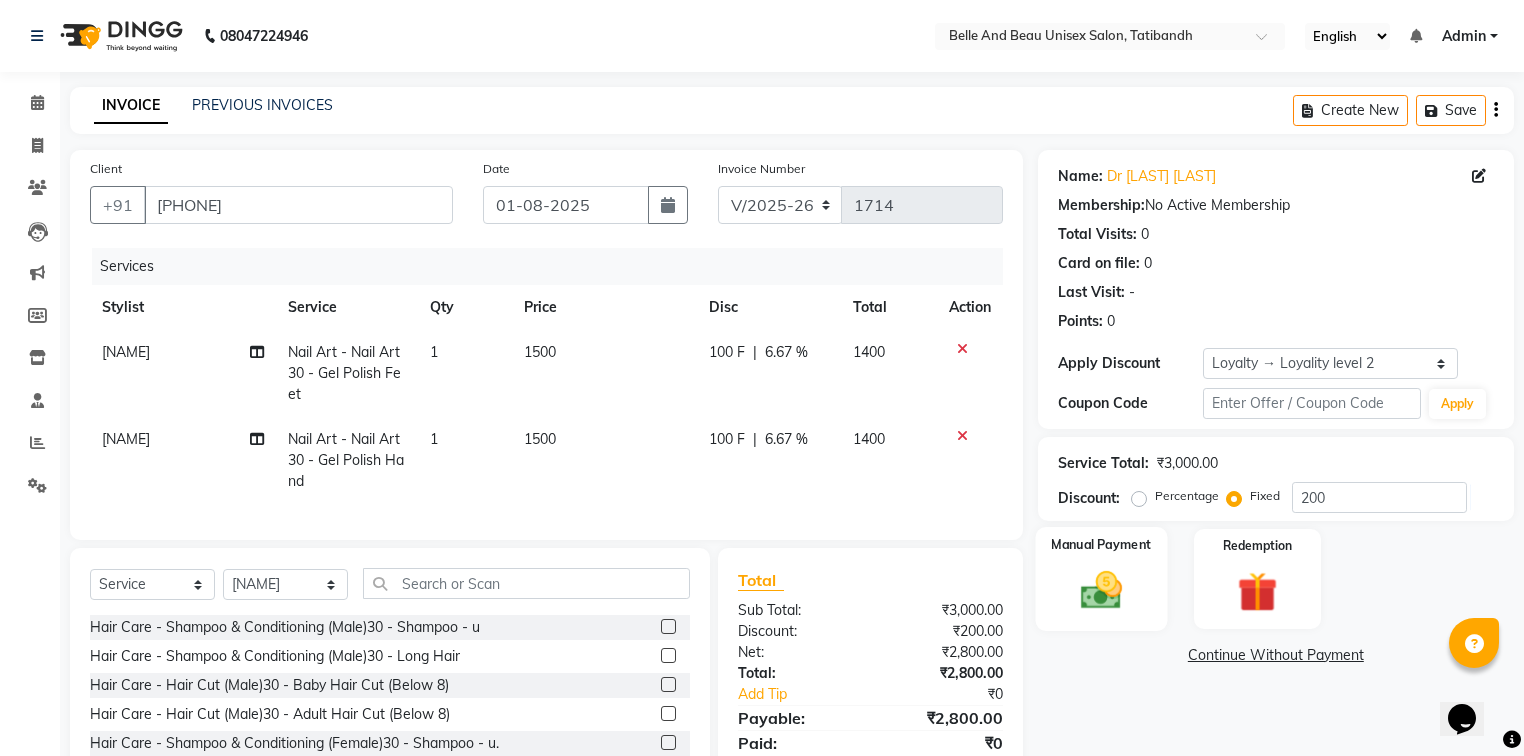 click 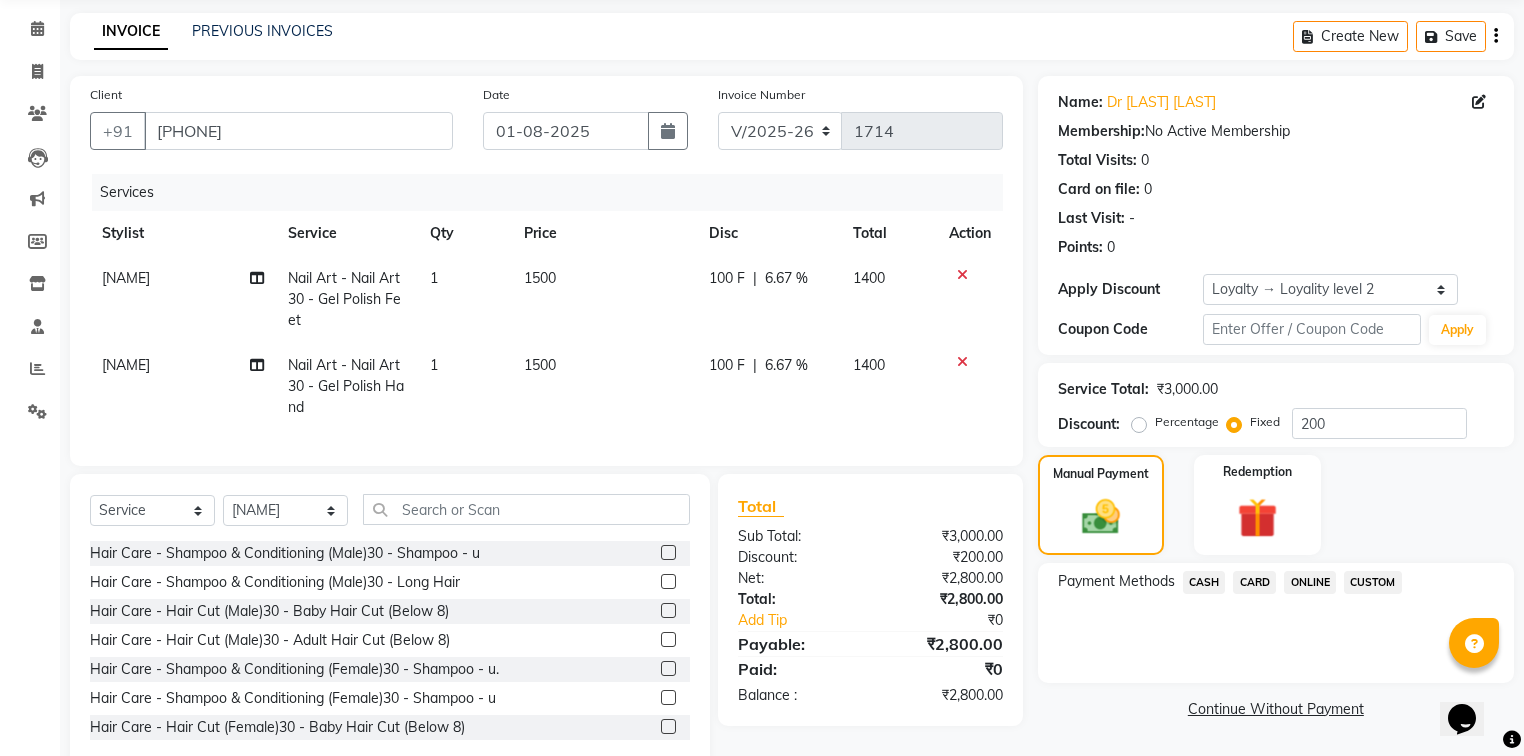 scroll, scrollTop: 129, scrollLeft: 0, axis: vertical 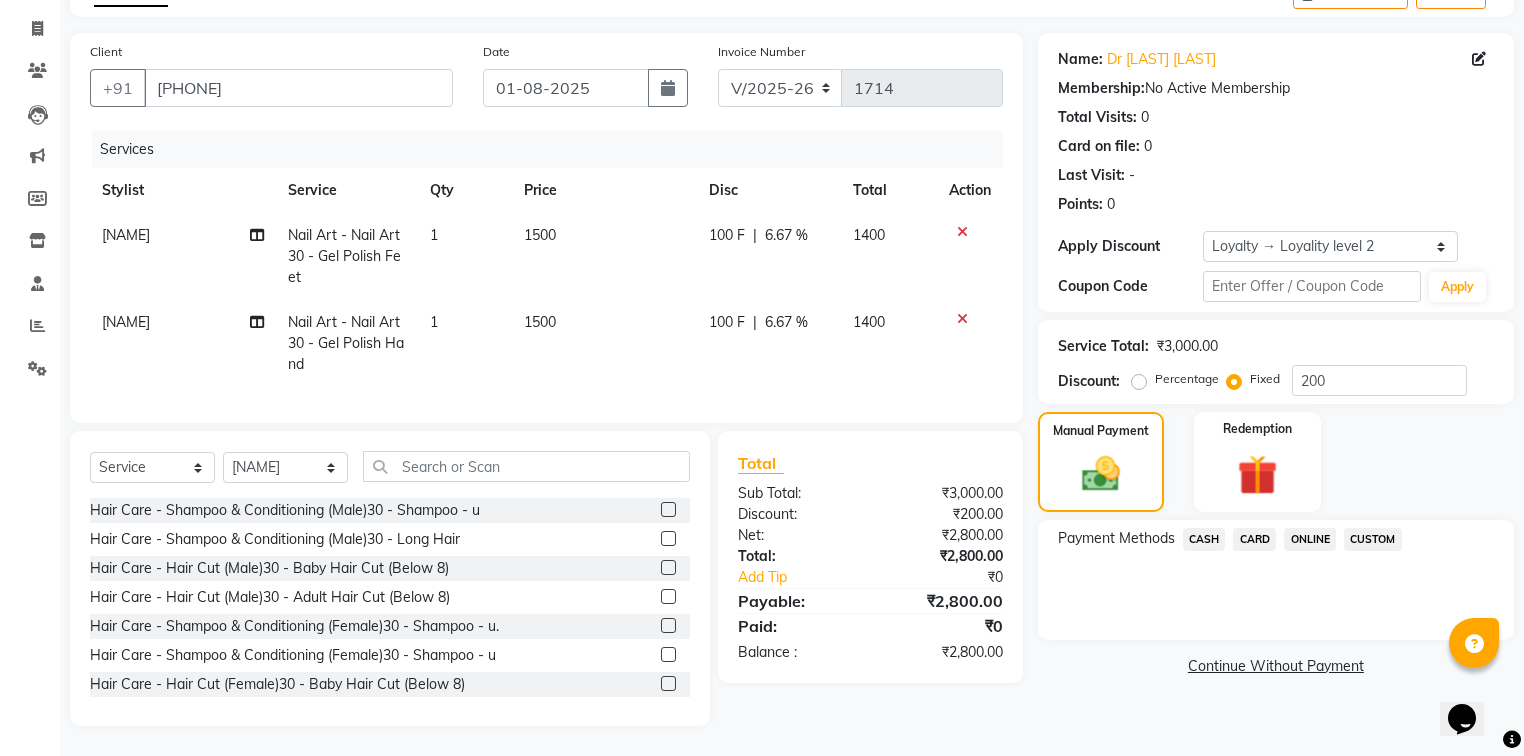 click on "ONLINE" 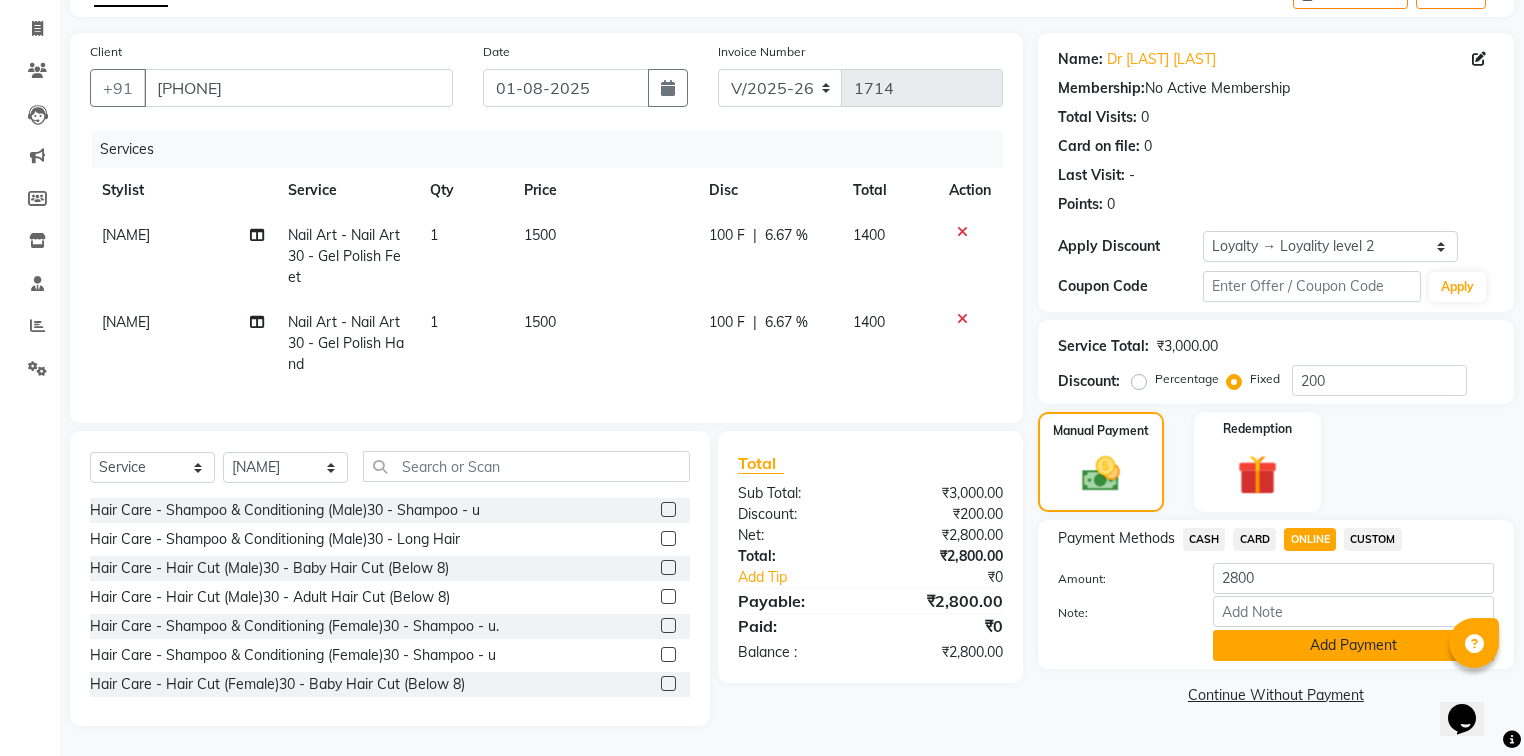 click on "Add Payment" 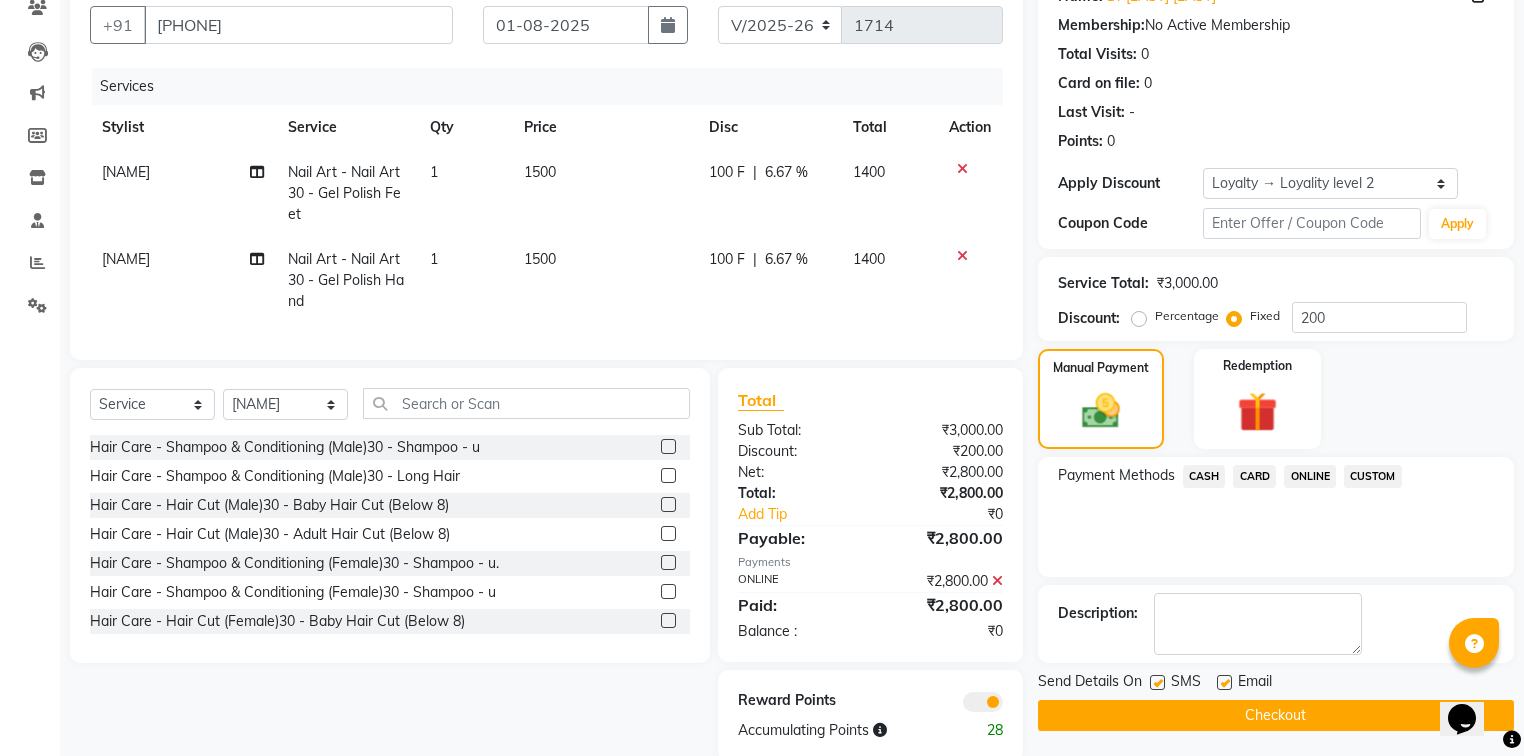 scroll, scrollTop: 228, scrollLeft: 0, axis: vertical 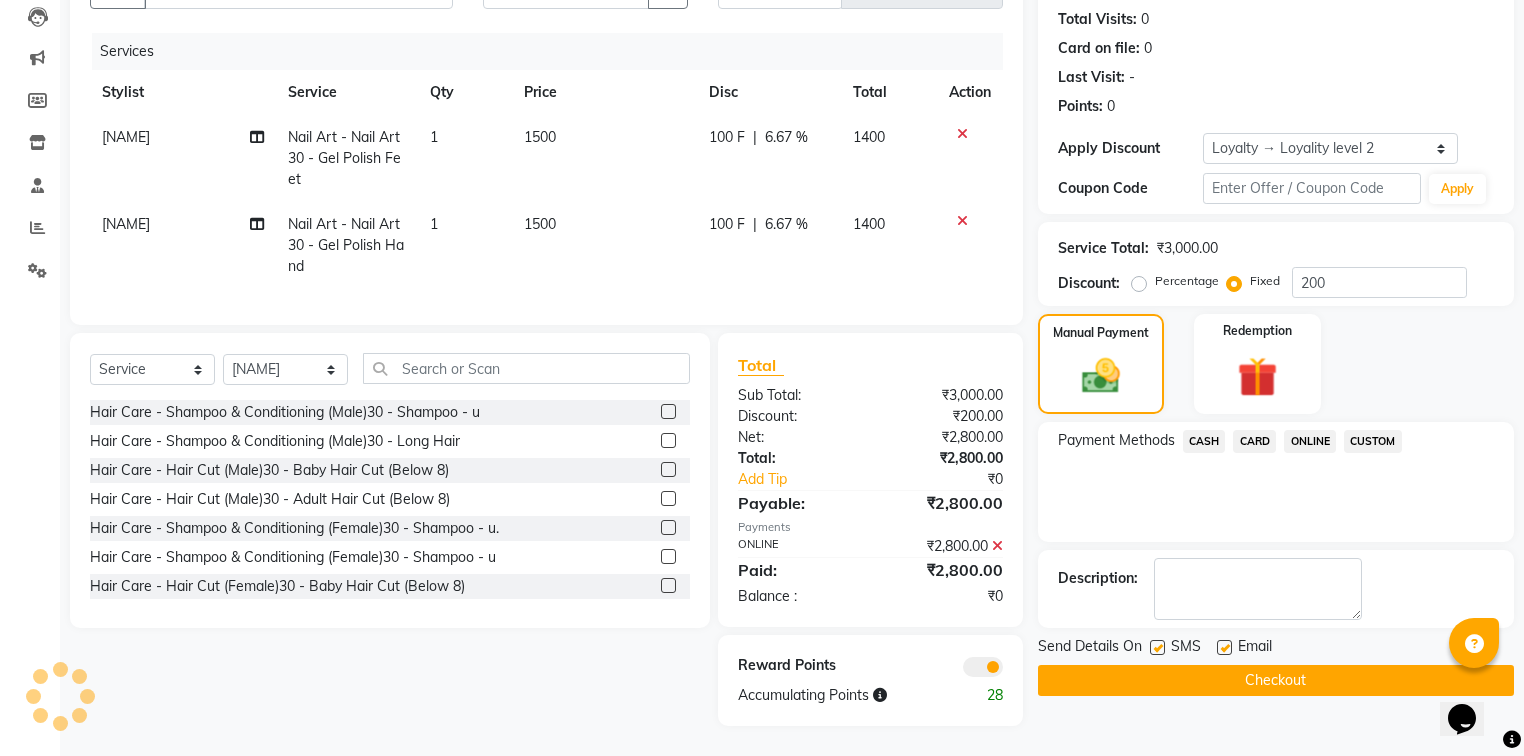 click on "Checkout" 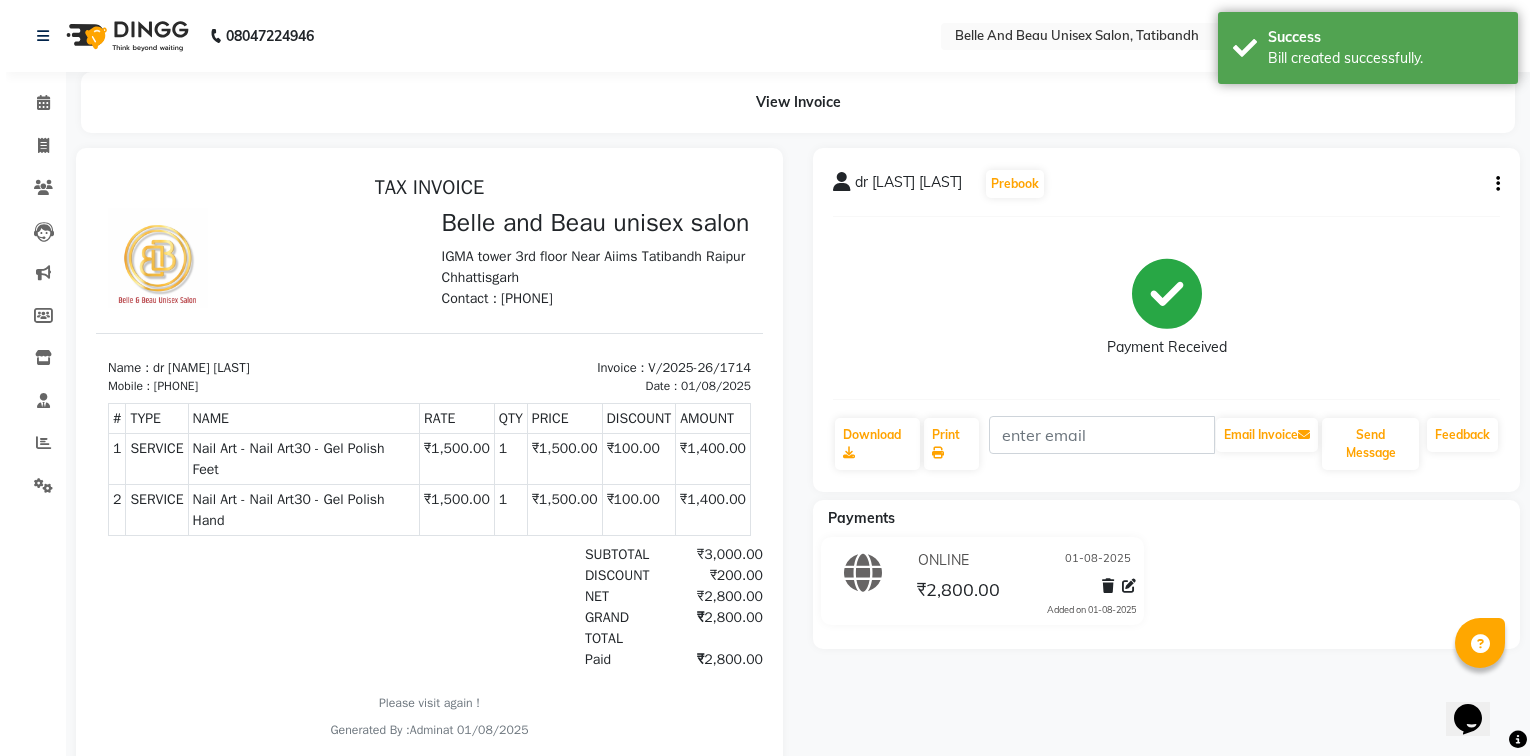 scroll, scrollTop: 0, scrollLeft: 0, axis: both 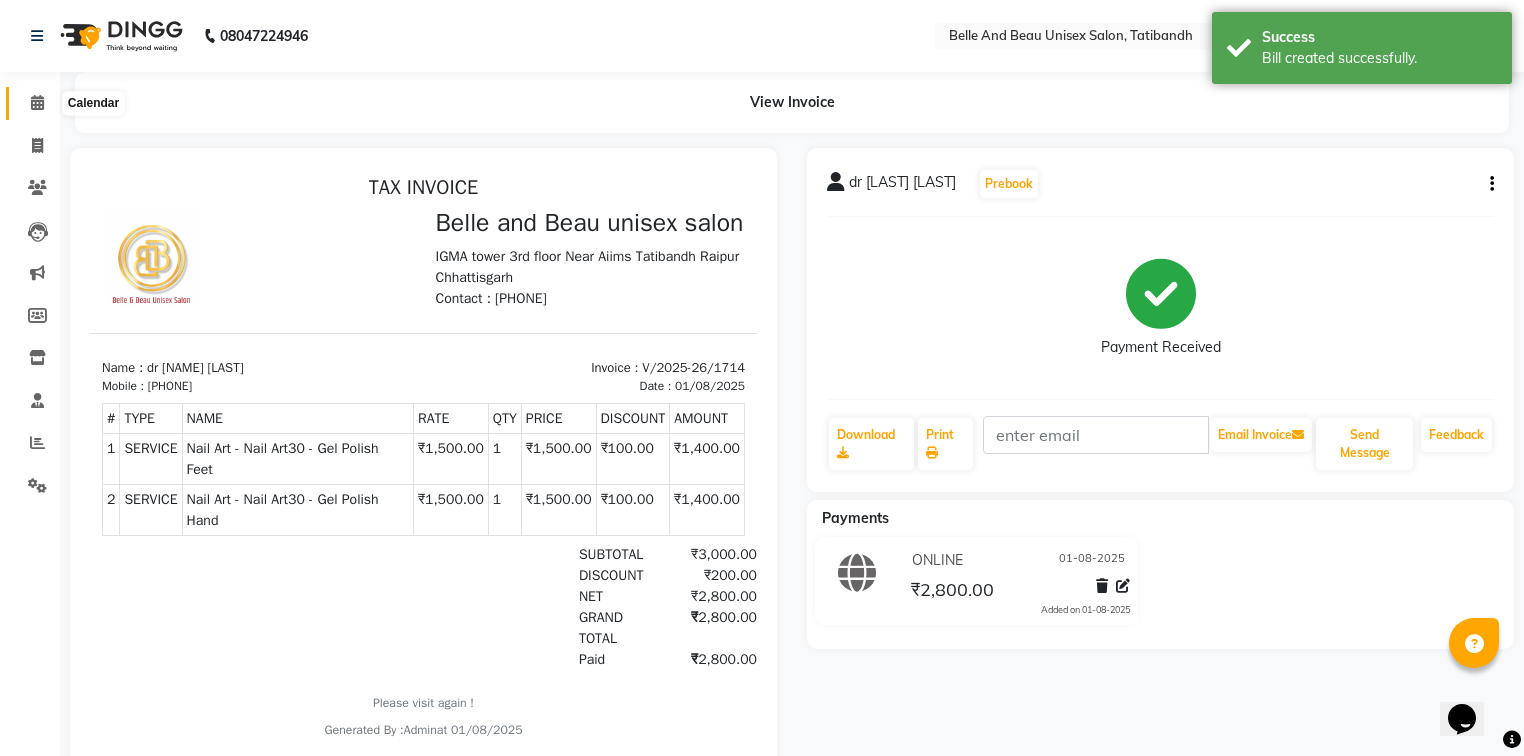click 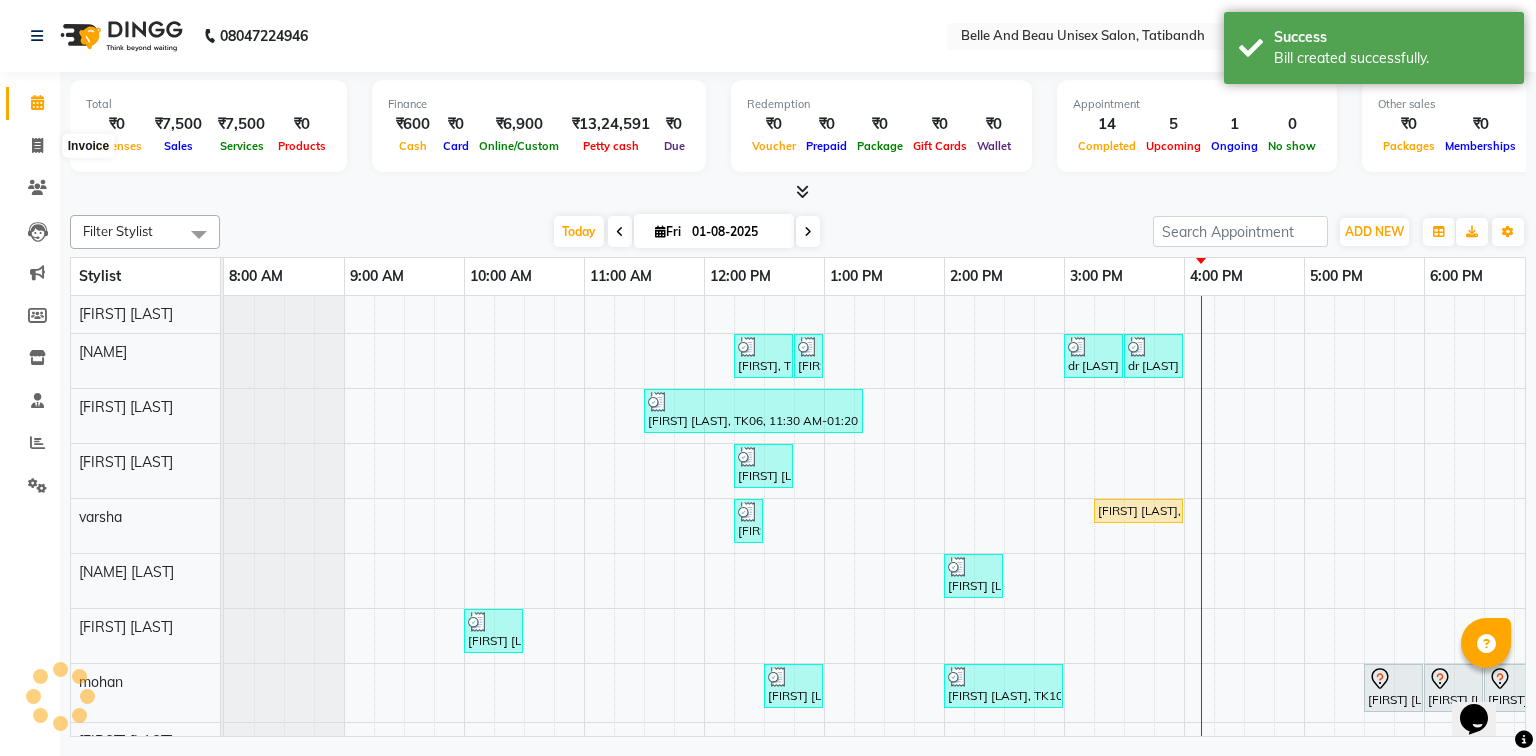 scroll, scrollTop: 0, scrollLeft: 0, axis: both 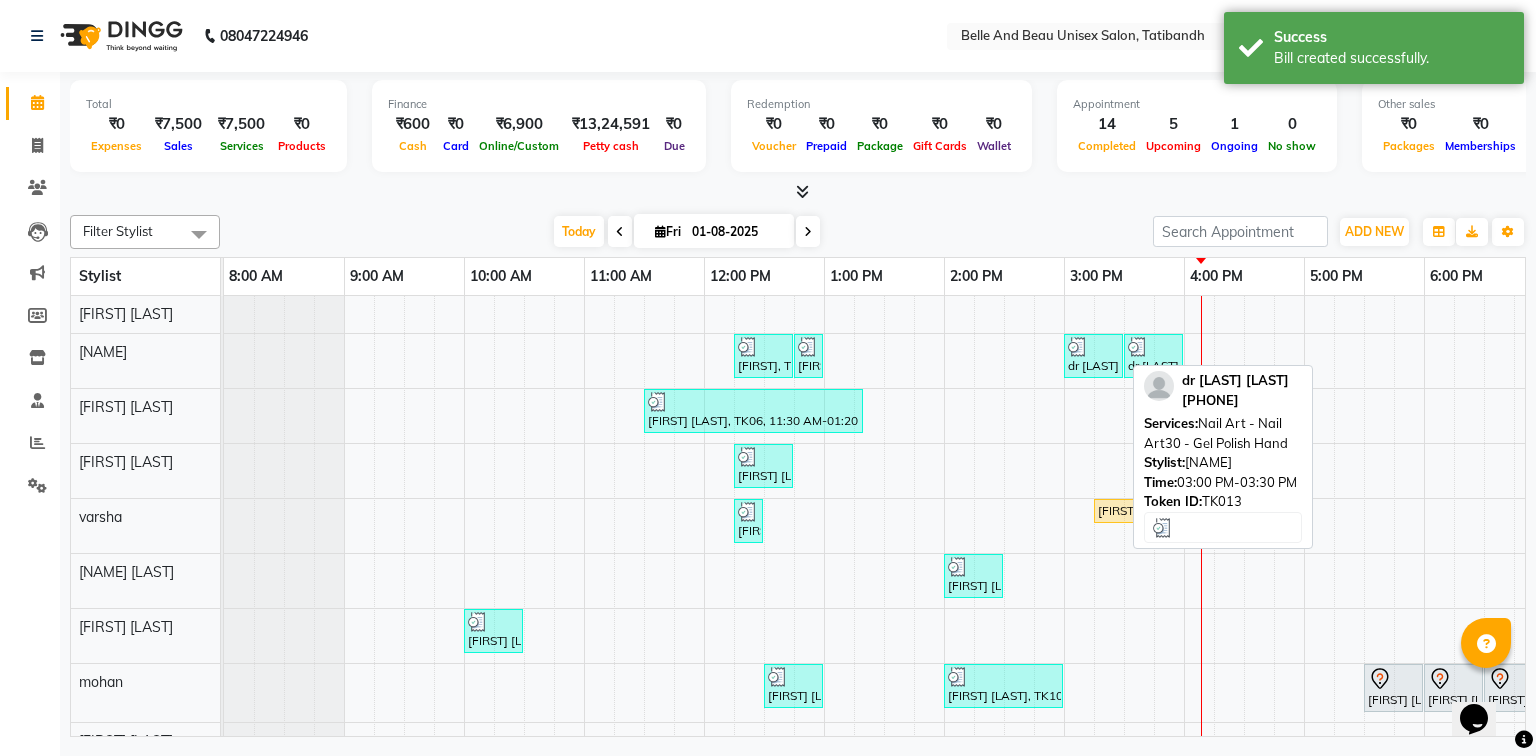 click on "dr shagun Thakur, TK13, 03:00 PM-03:30 PM, Nail Art - Nail Art30 - Gel Polish Hand" at bounding box center (1093, 356) 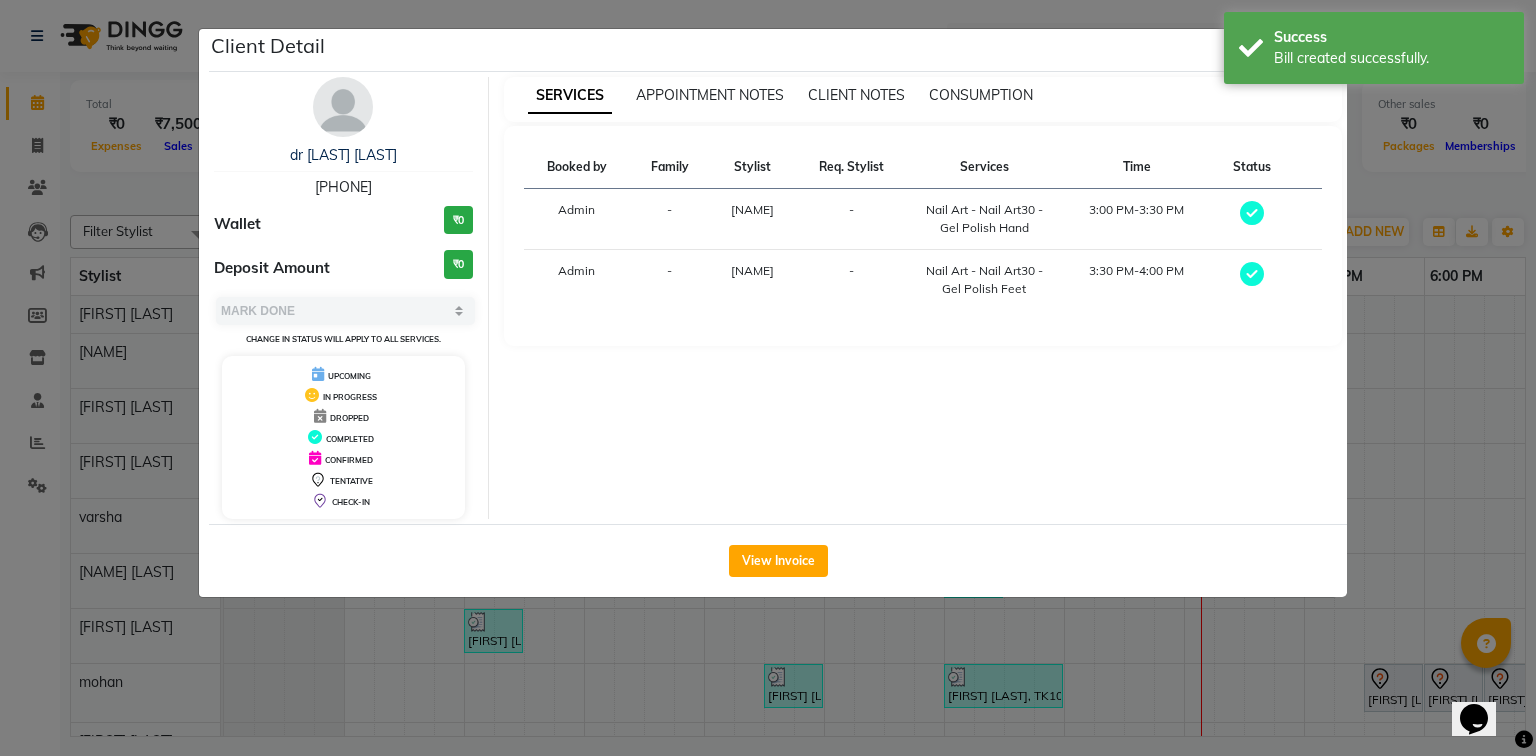 click on "[PHONE]" at bounding box center (343, 187) 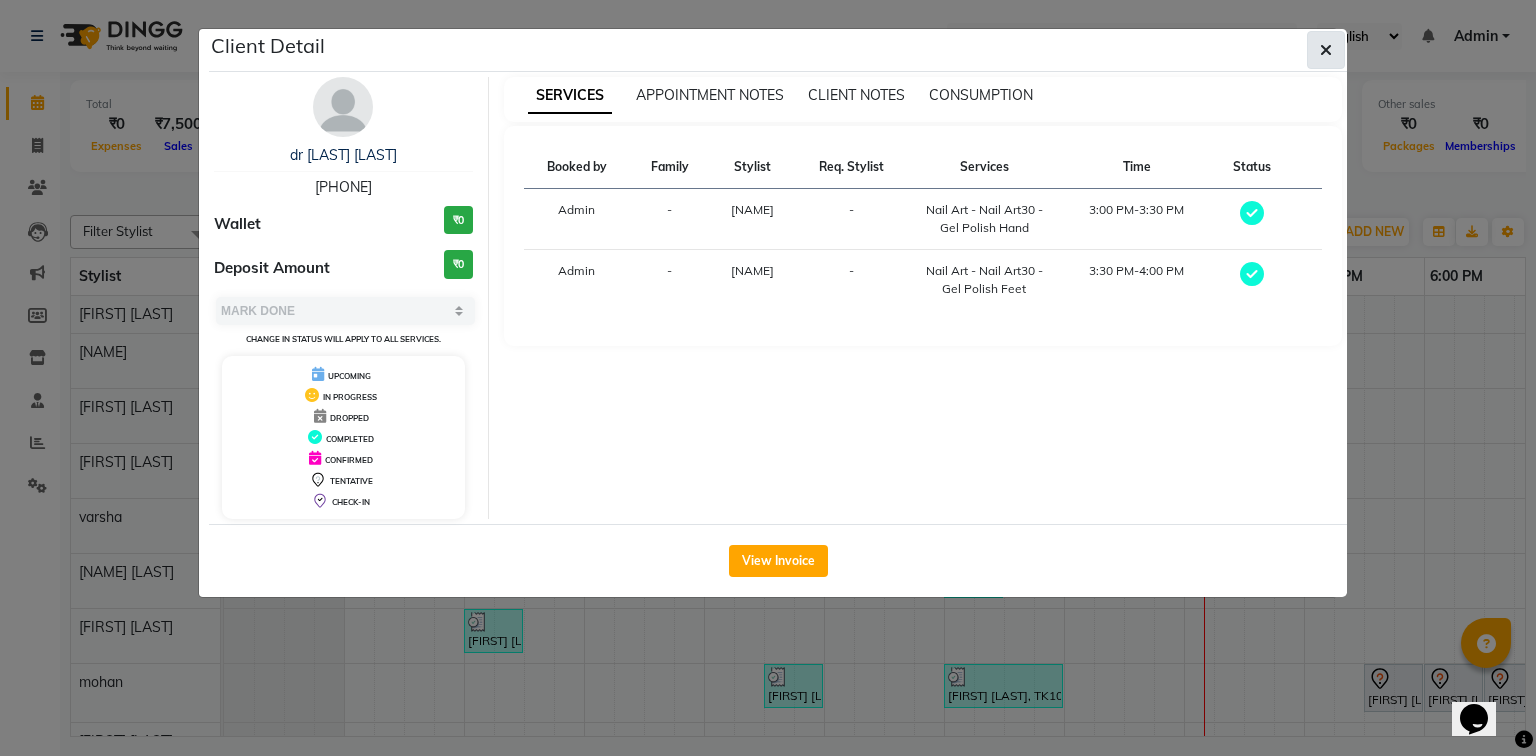 click 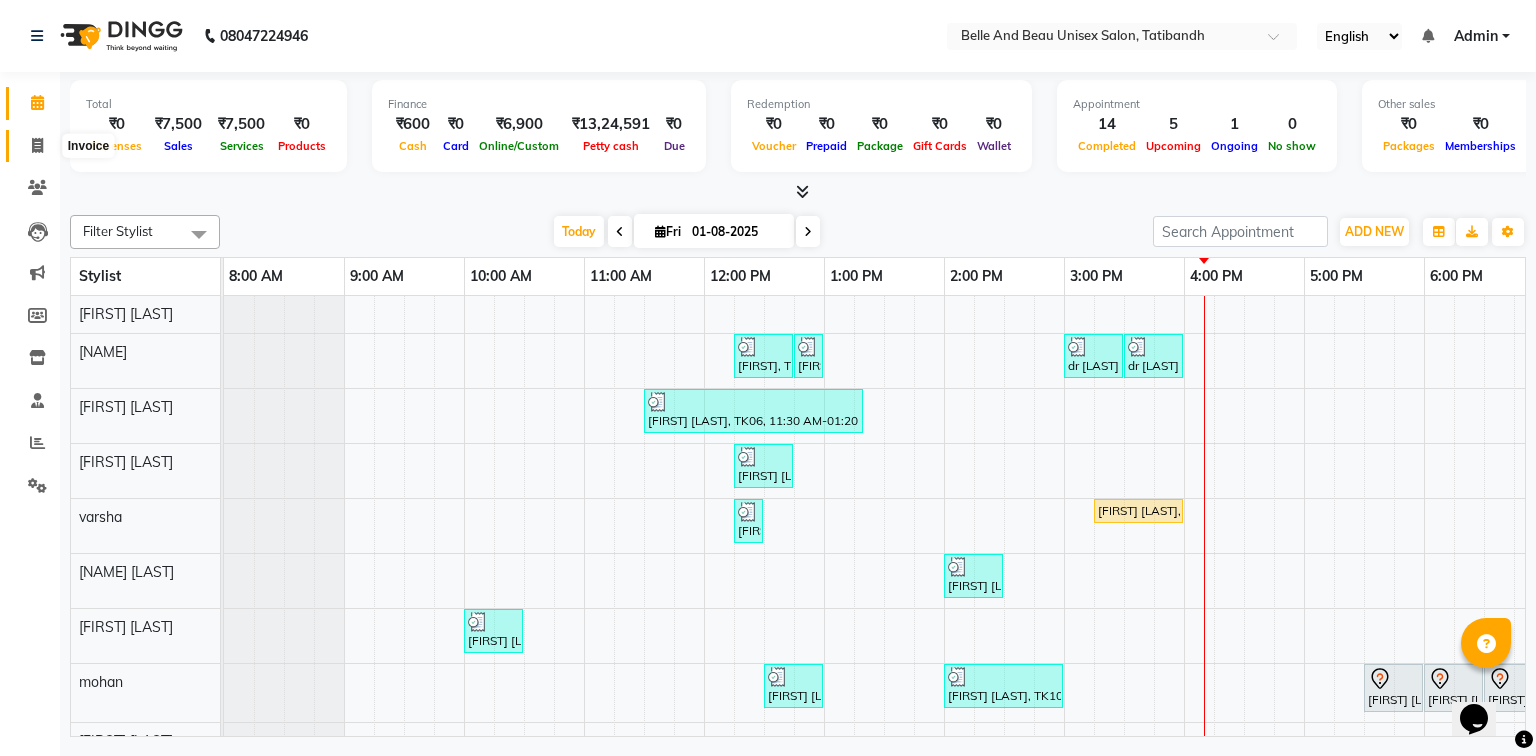 click 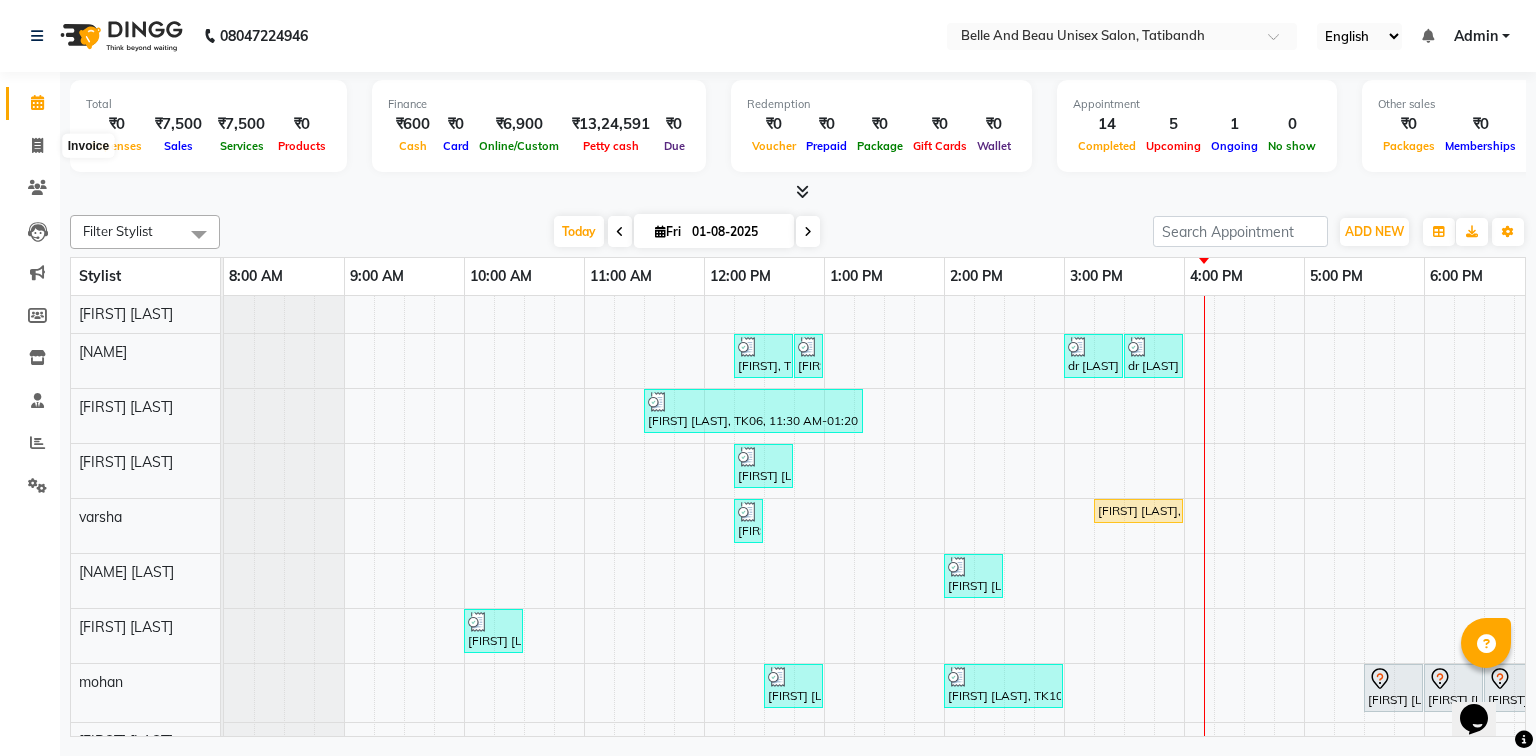 select on "7066" 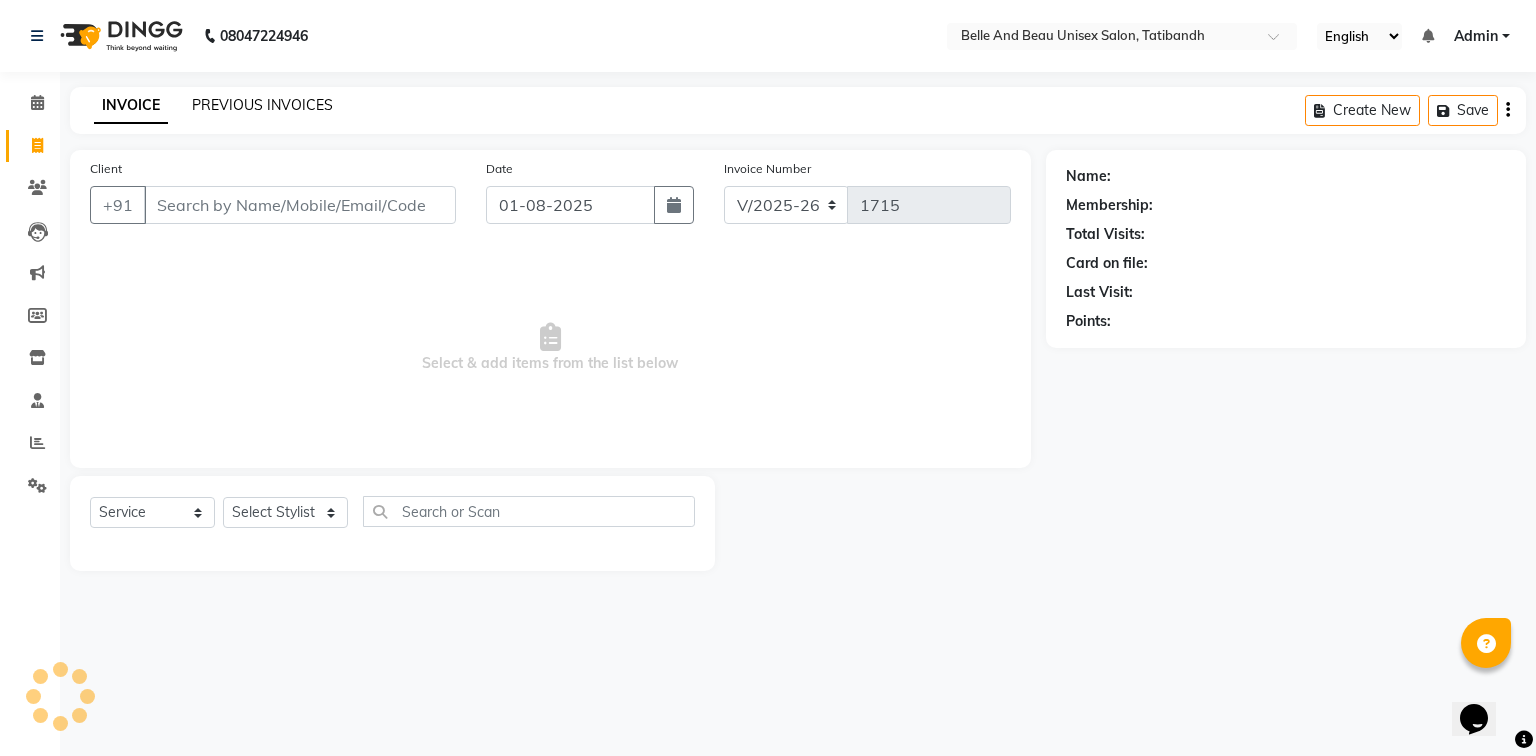 click on "PREVIOUS INVOICES" 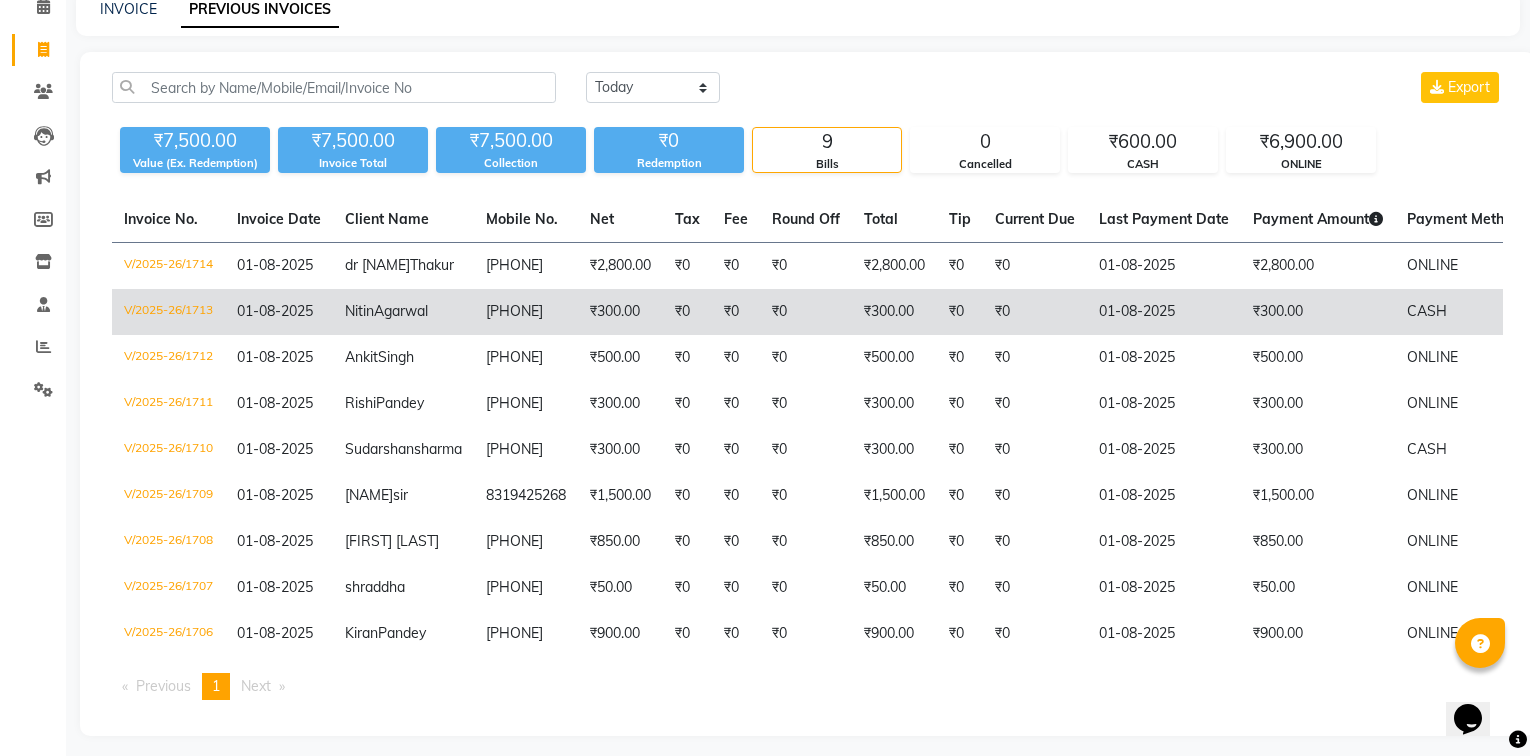 scroll, scrollTop: 0, scrollLeft: 0, axis: both 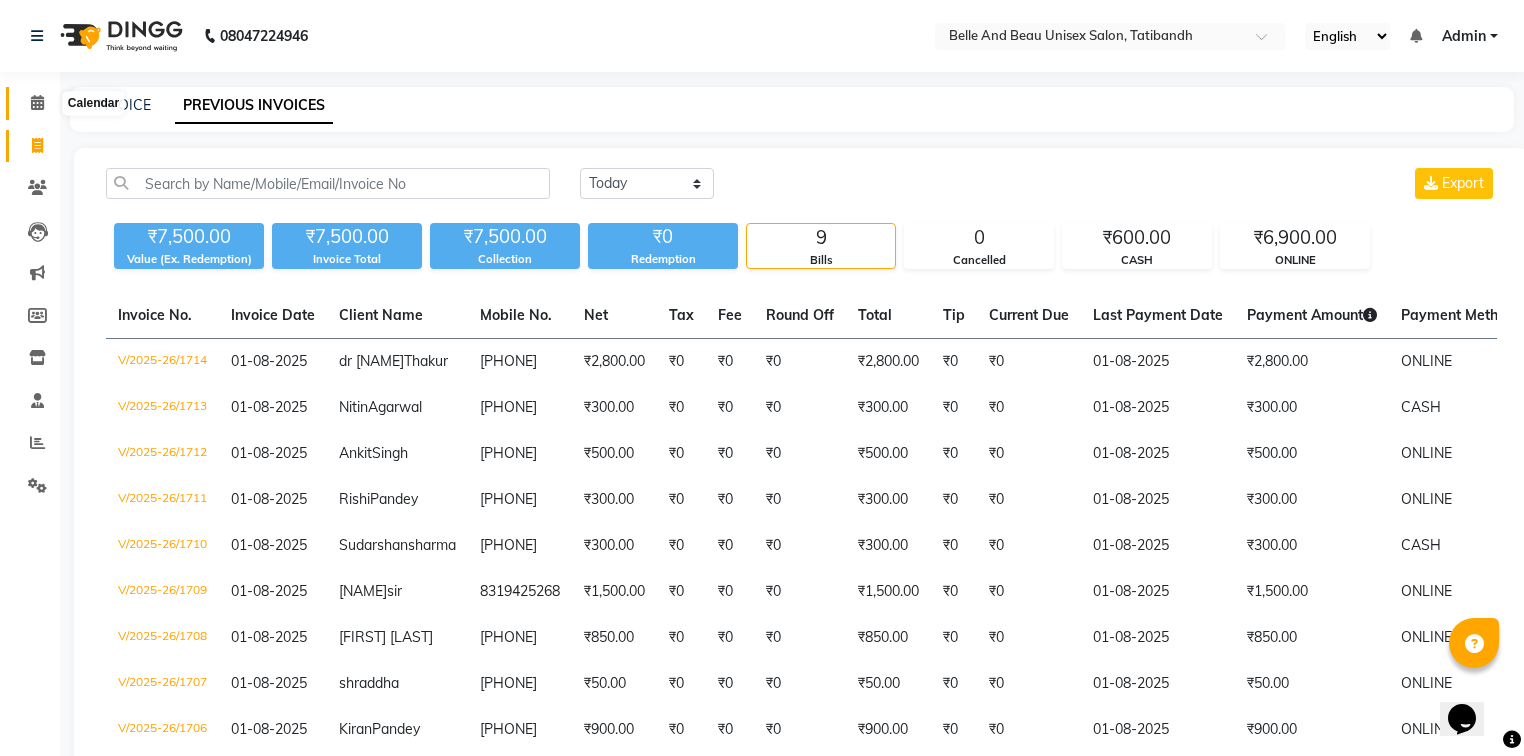 click 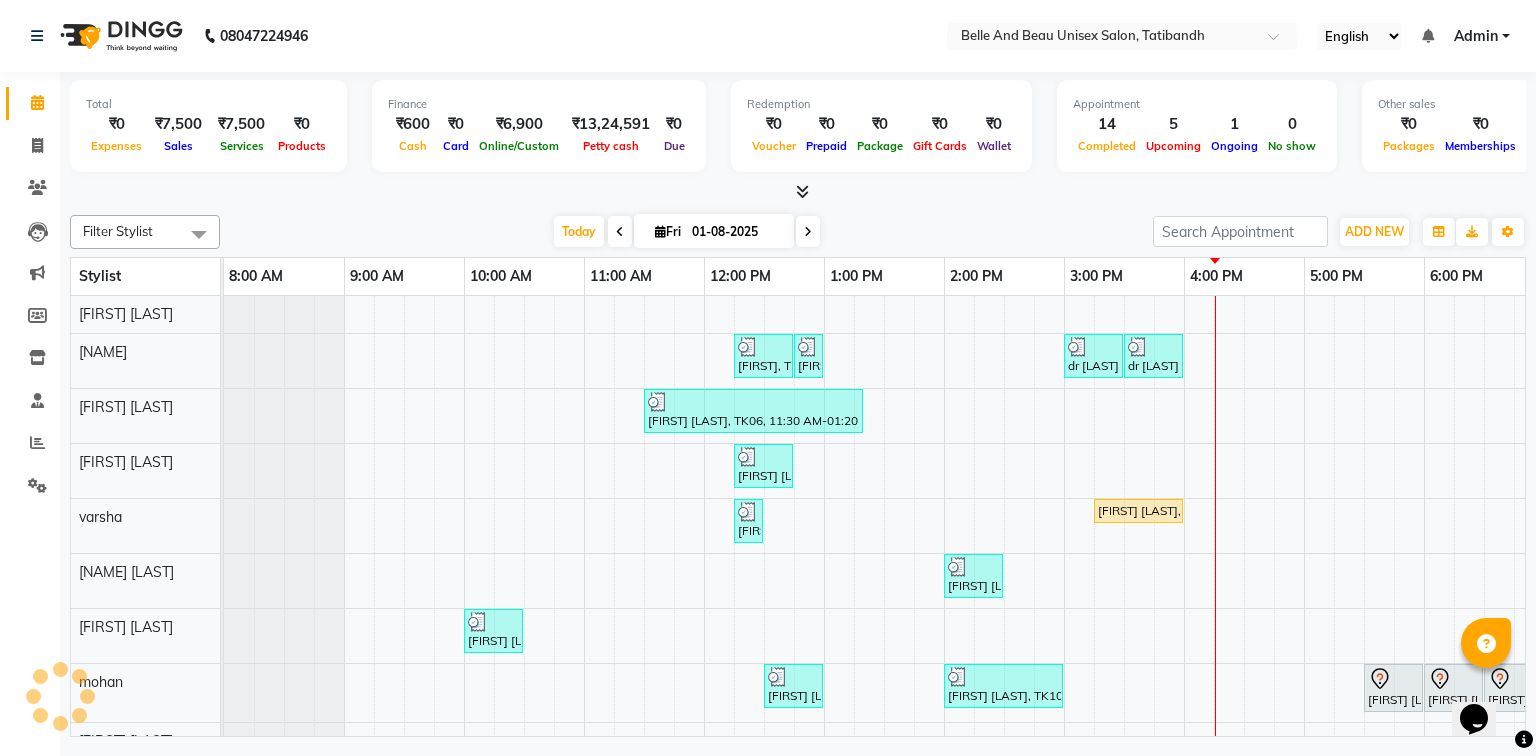 scroll, scrollTop: 0, scrollLeft: 0, axis: both 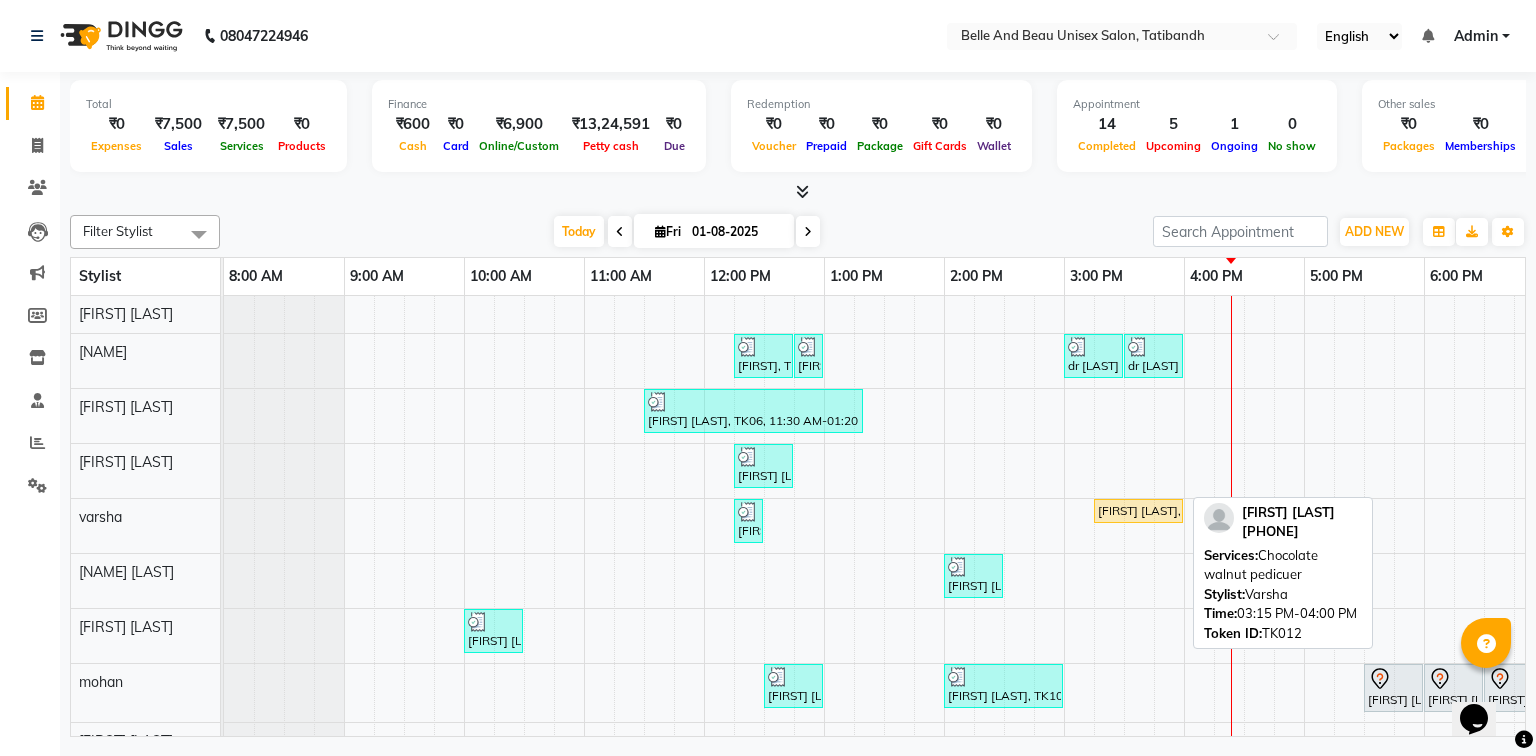 click at bounding box center (1182, 511) 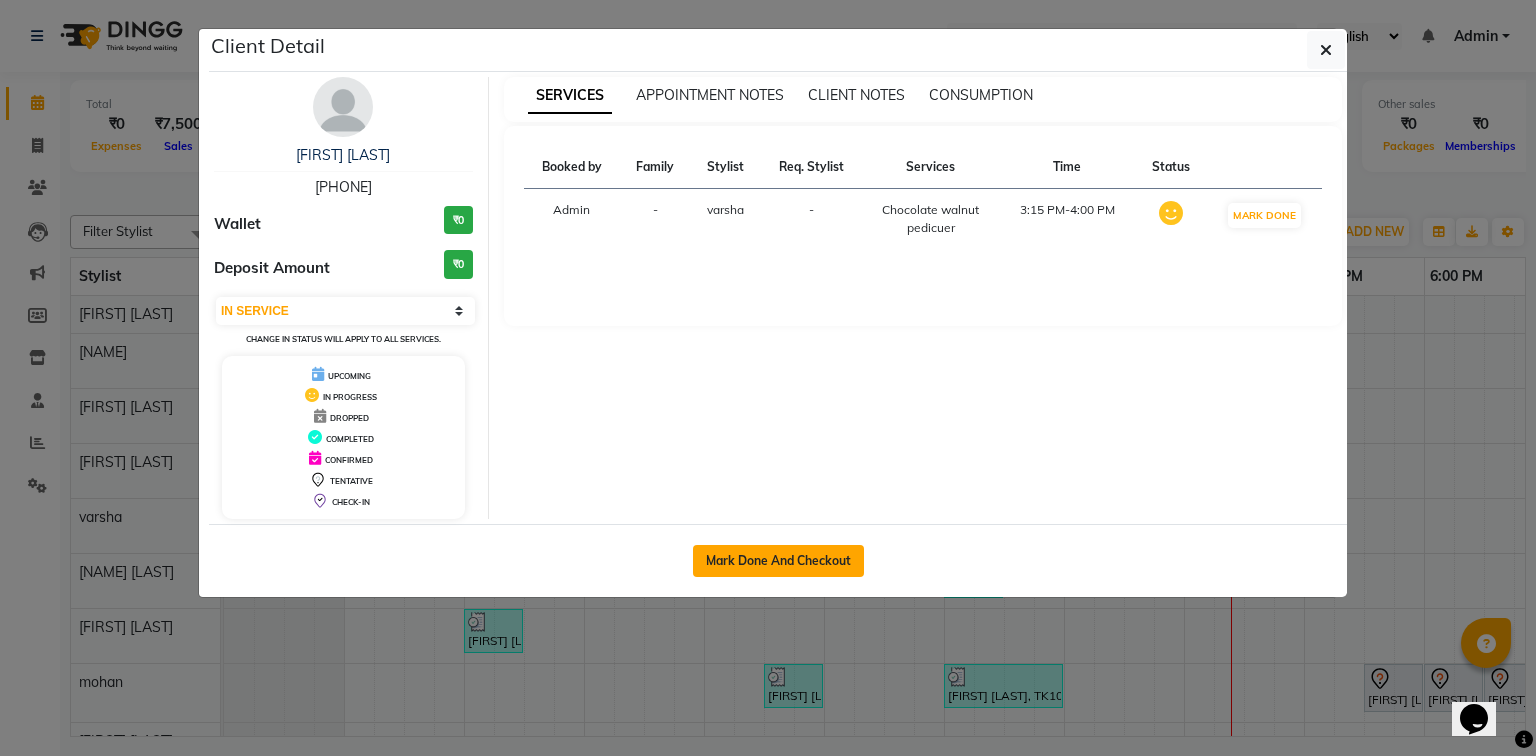 click on "Mark Done And Checkout" 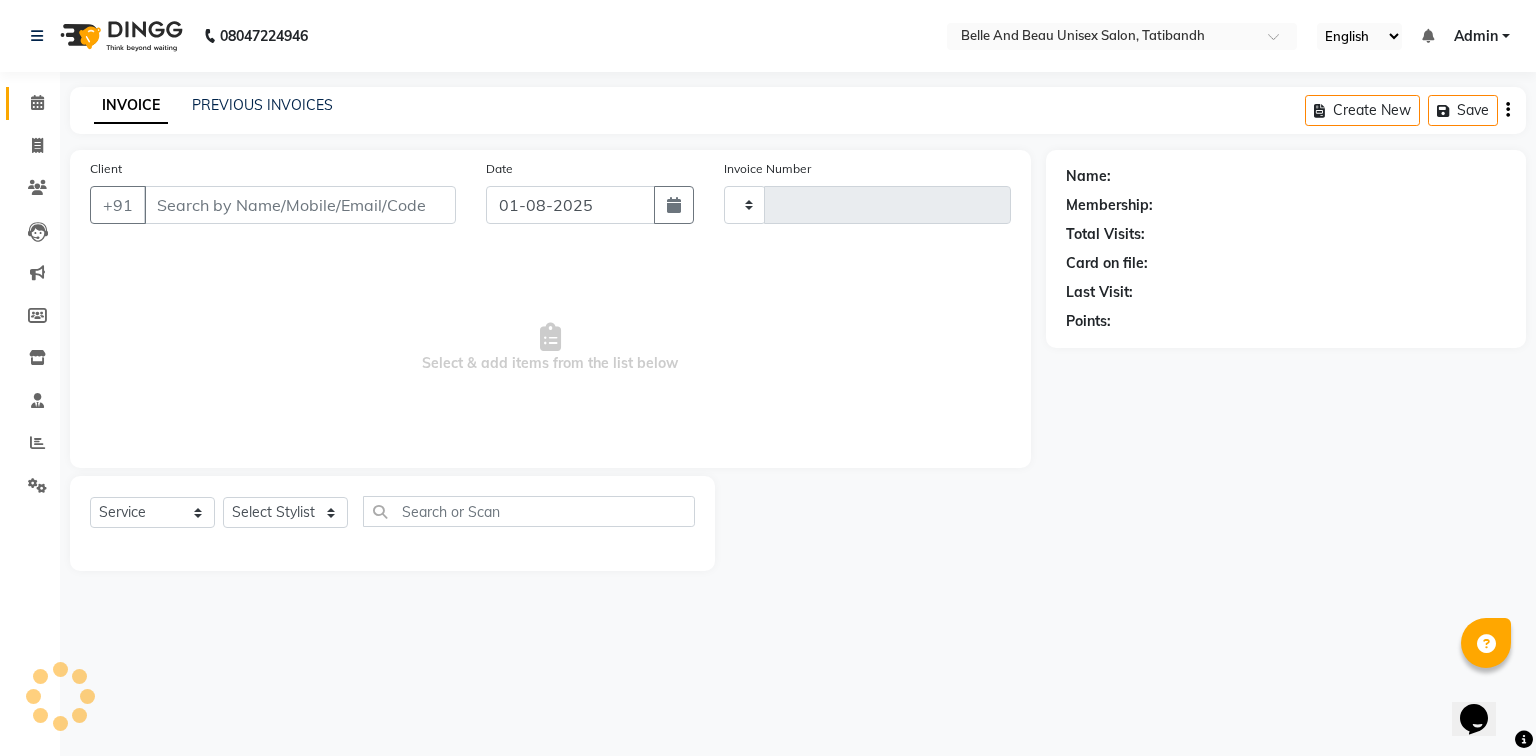type on "1715" 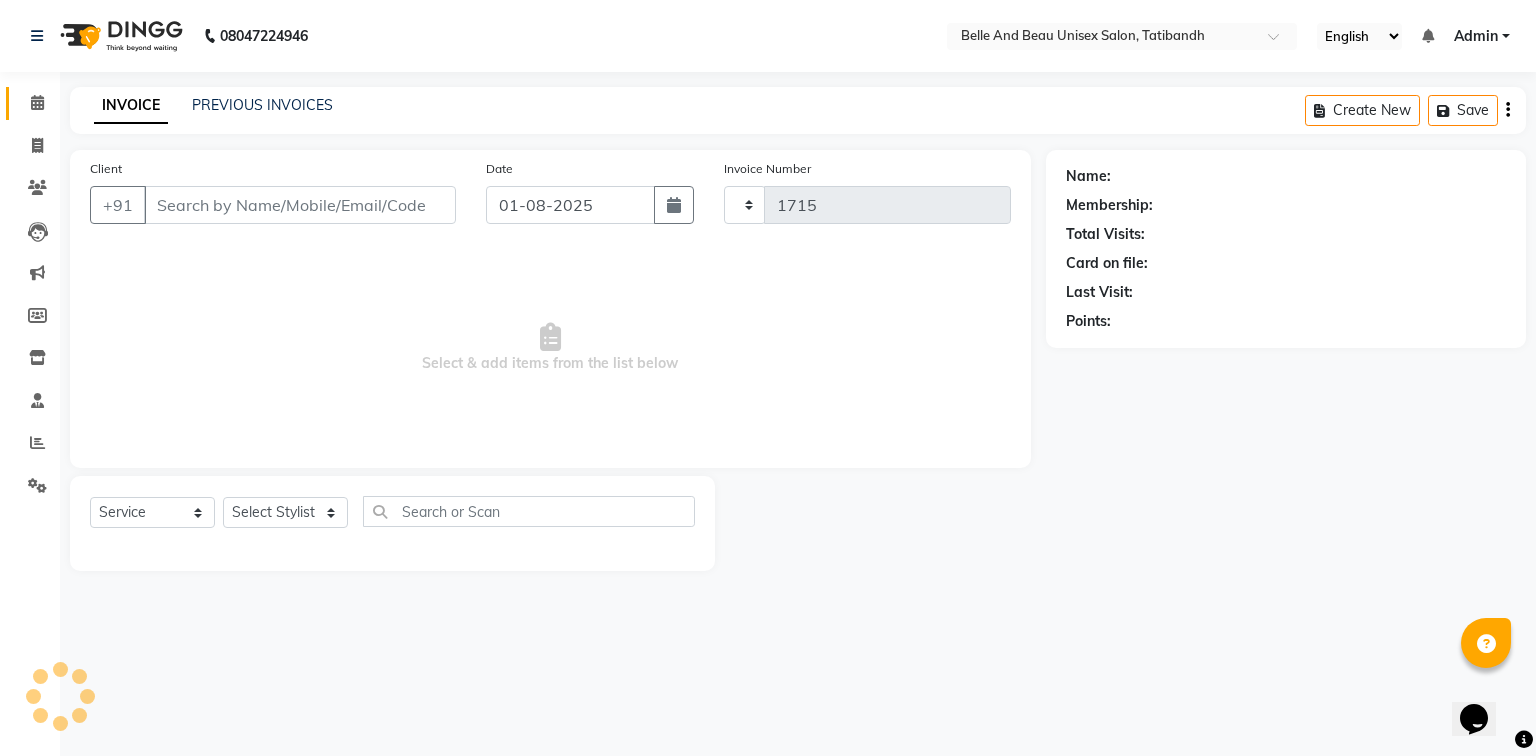 select on "7066" 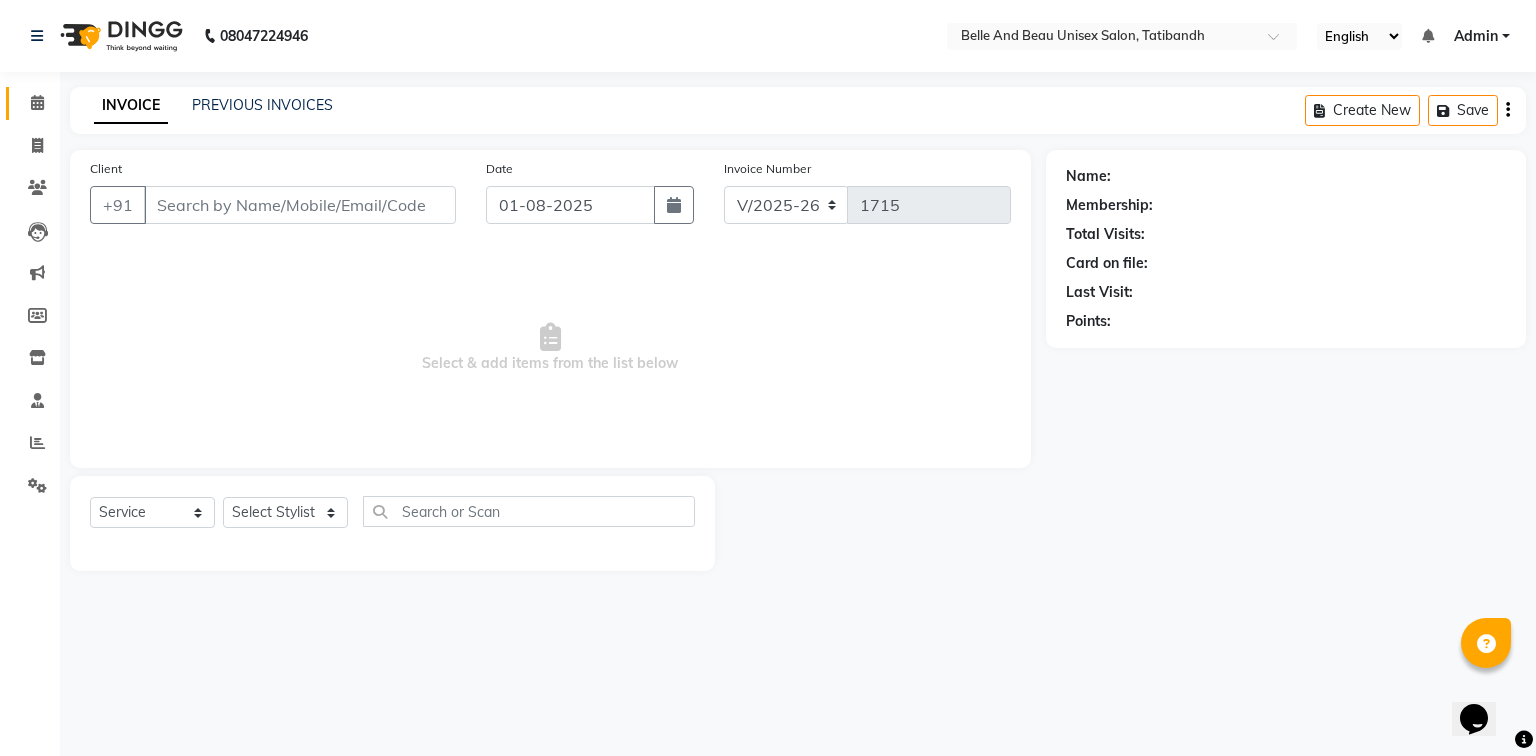 type on "[PHONE]" 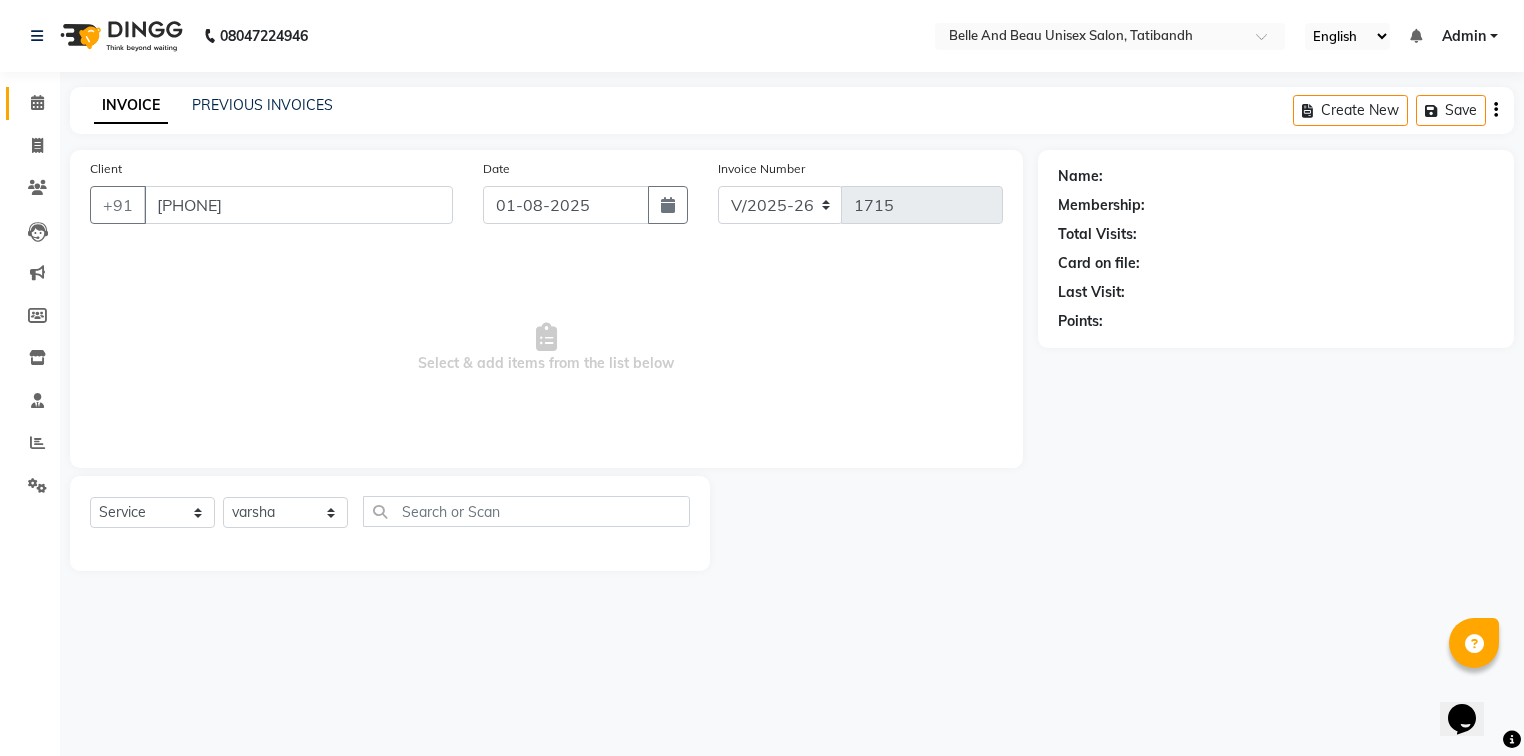 select on "1: Object" 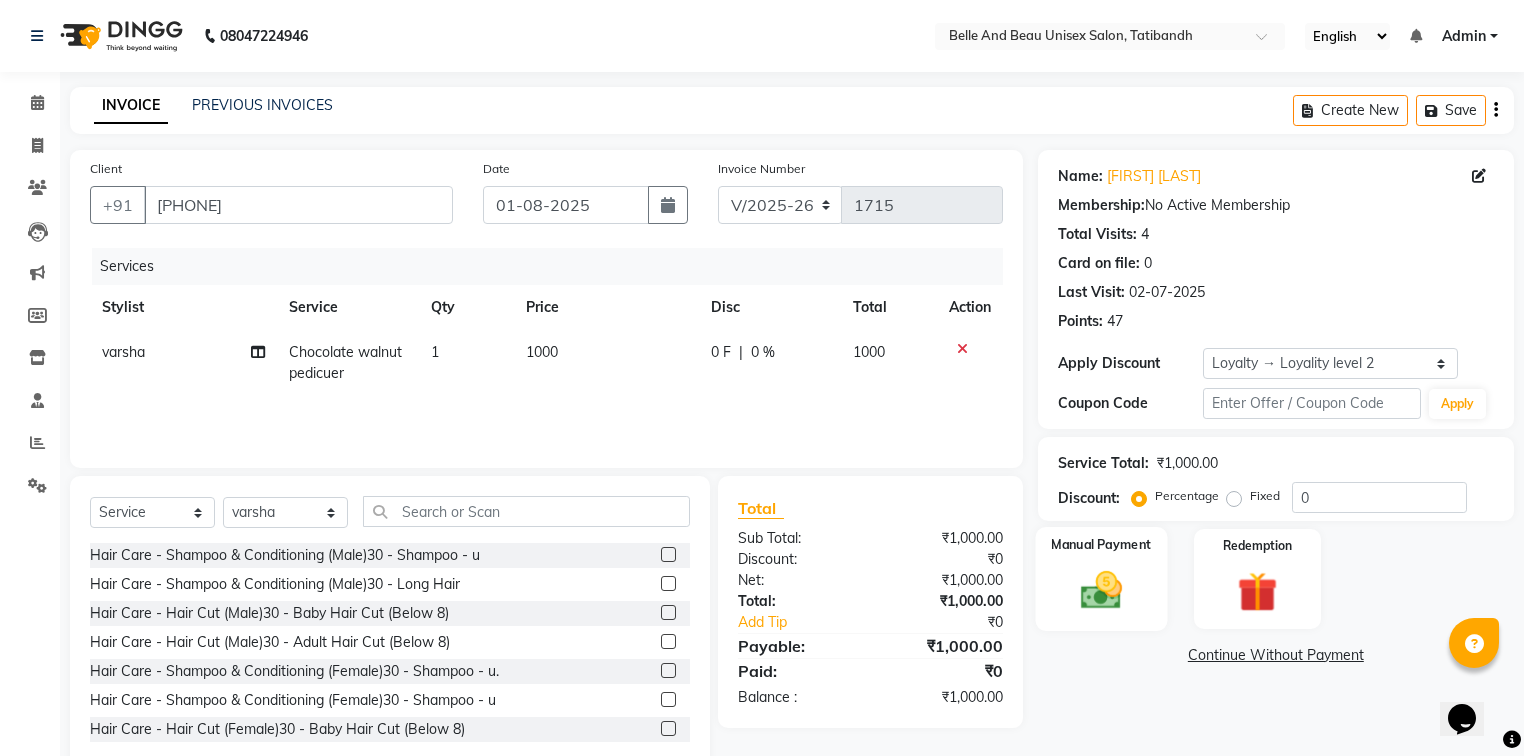 click 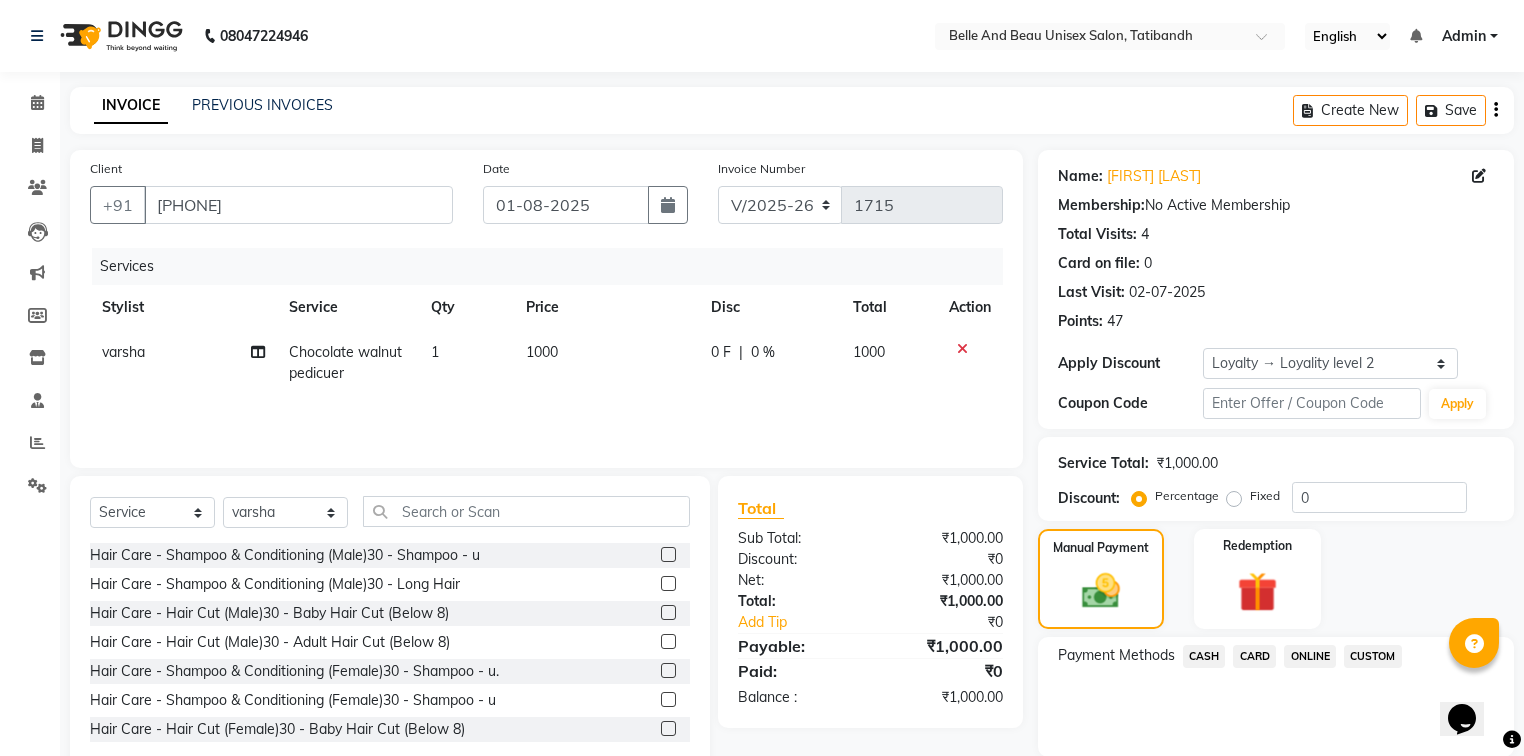 click on "CASH" 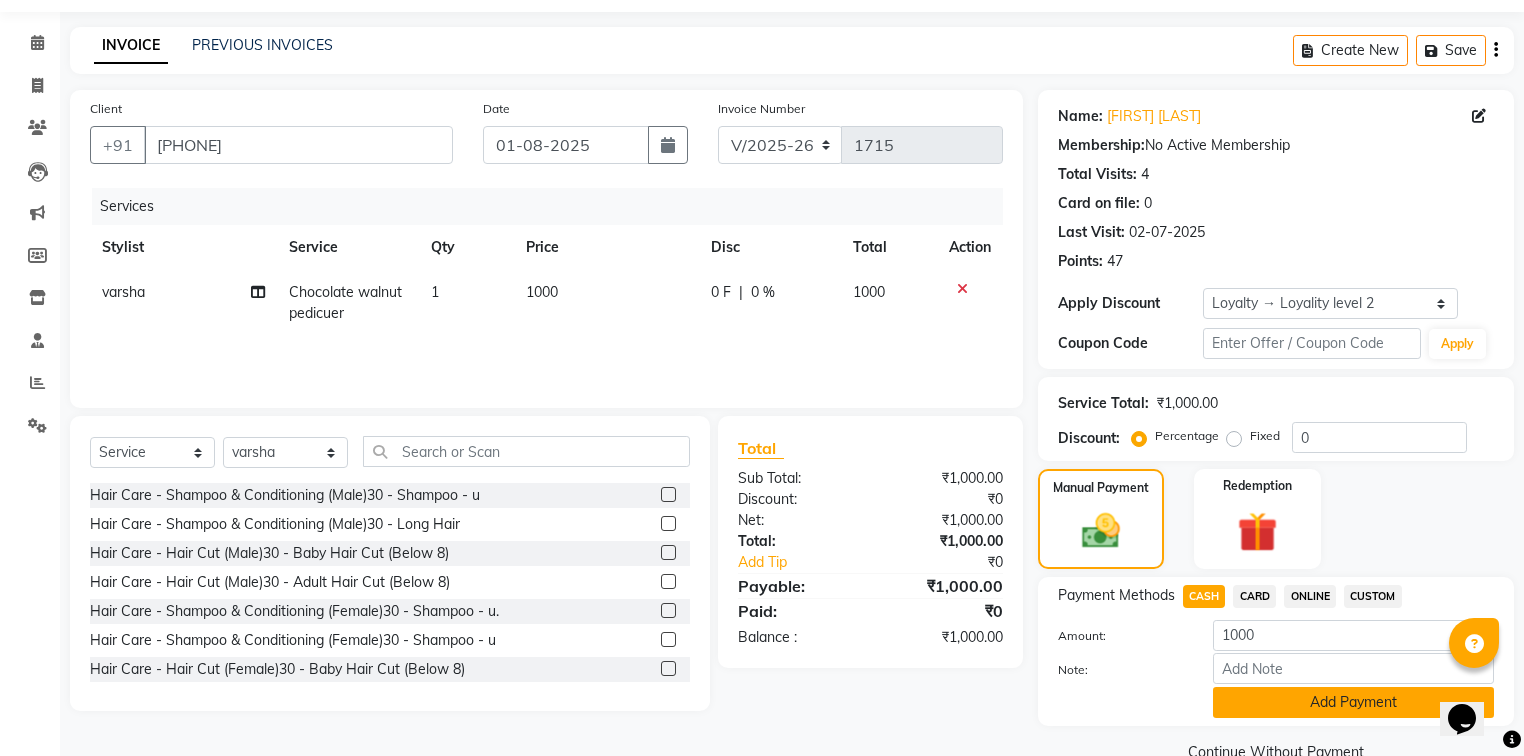 scroll, scrollTop: 102, scrollLeft: 0, axis: vertical 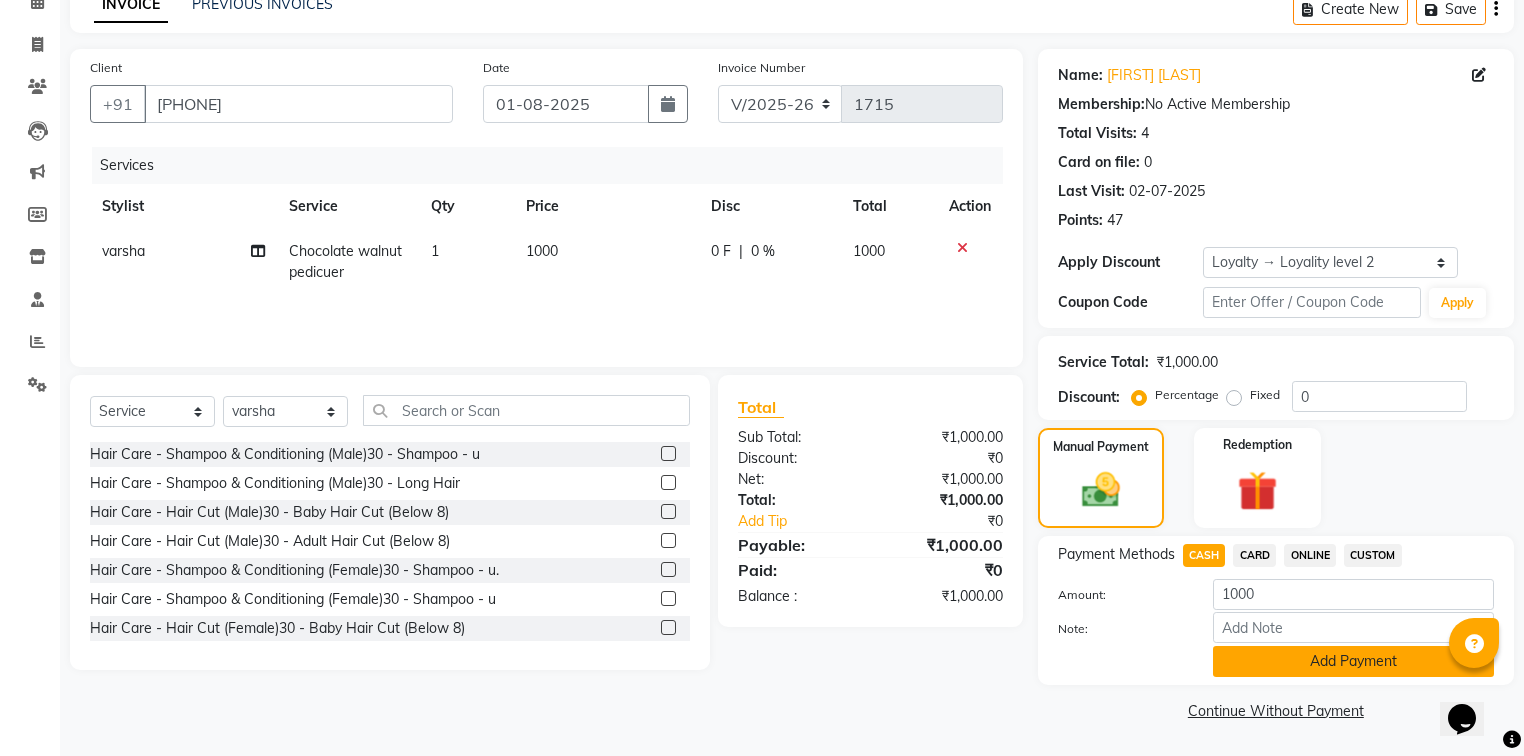 click on "Add Payment" 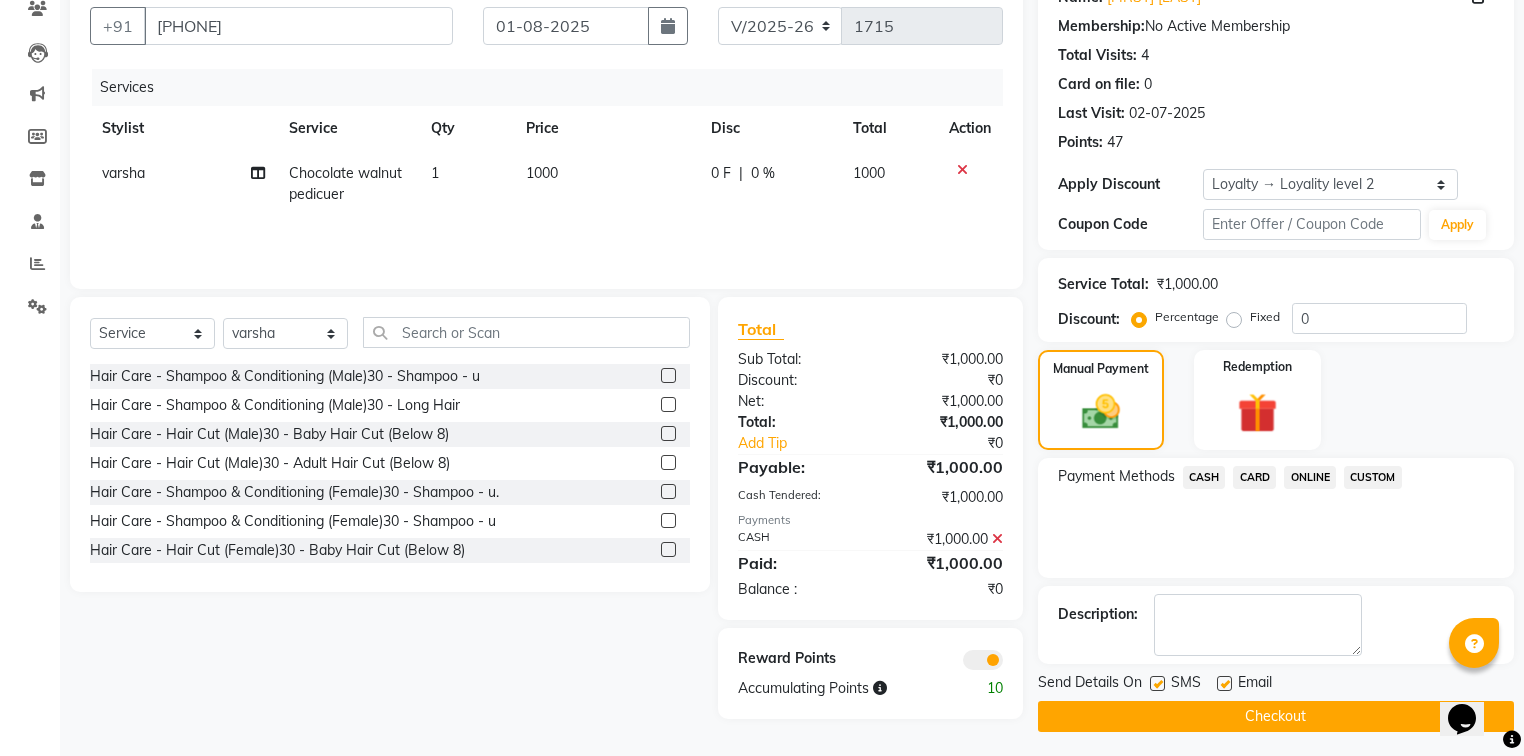 scroll, scrollTop: 184, scrollLeft: 0, axis: vertical 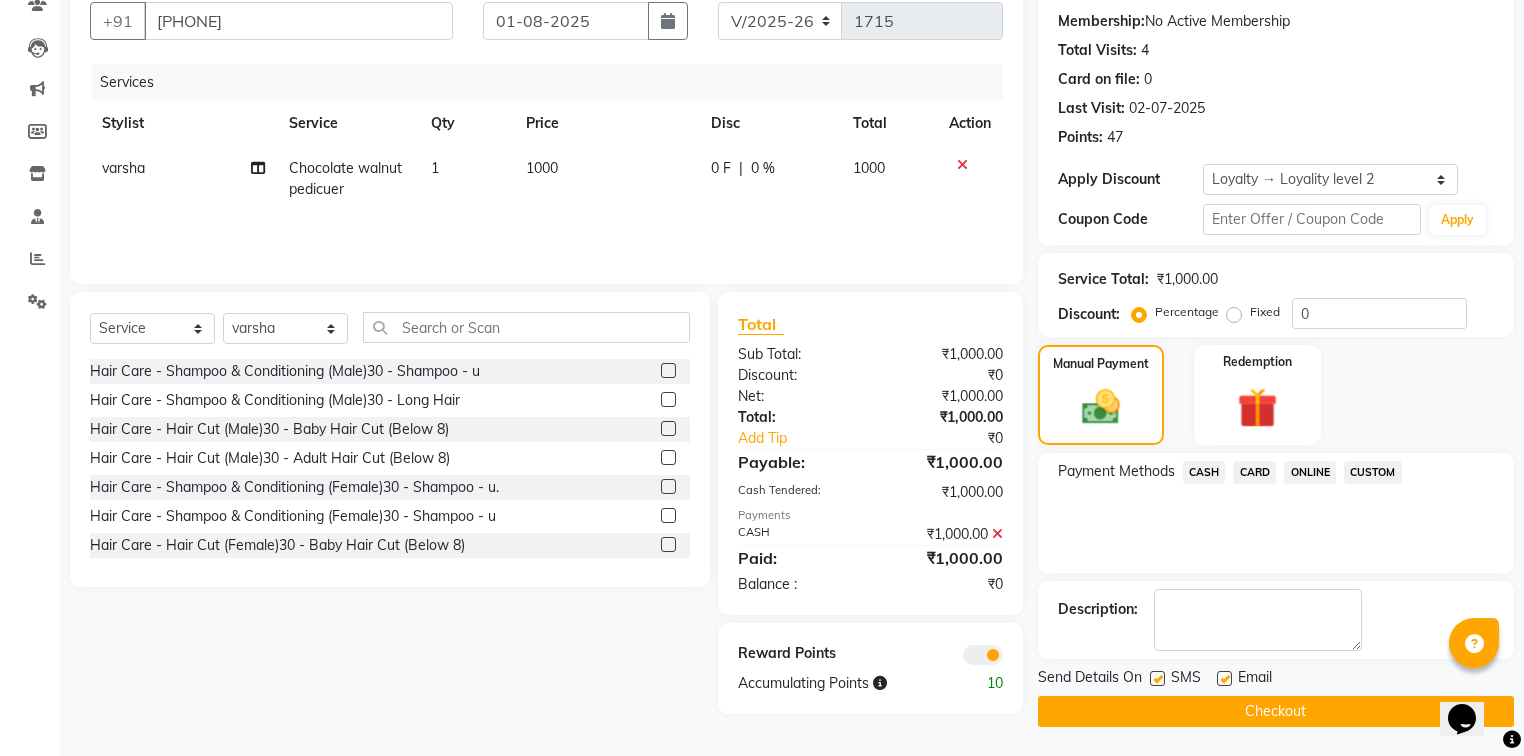click on "Checkout" 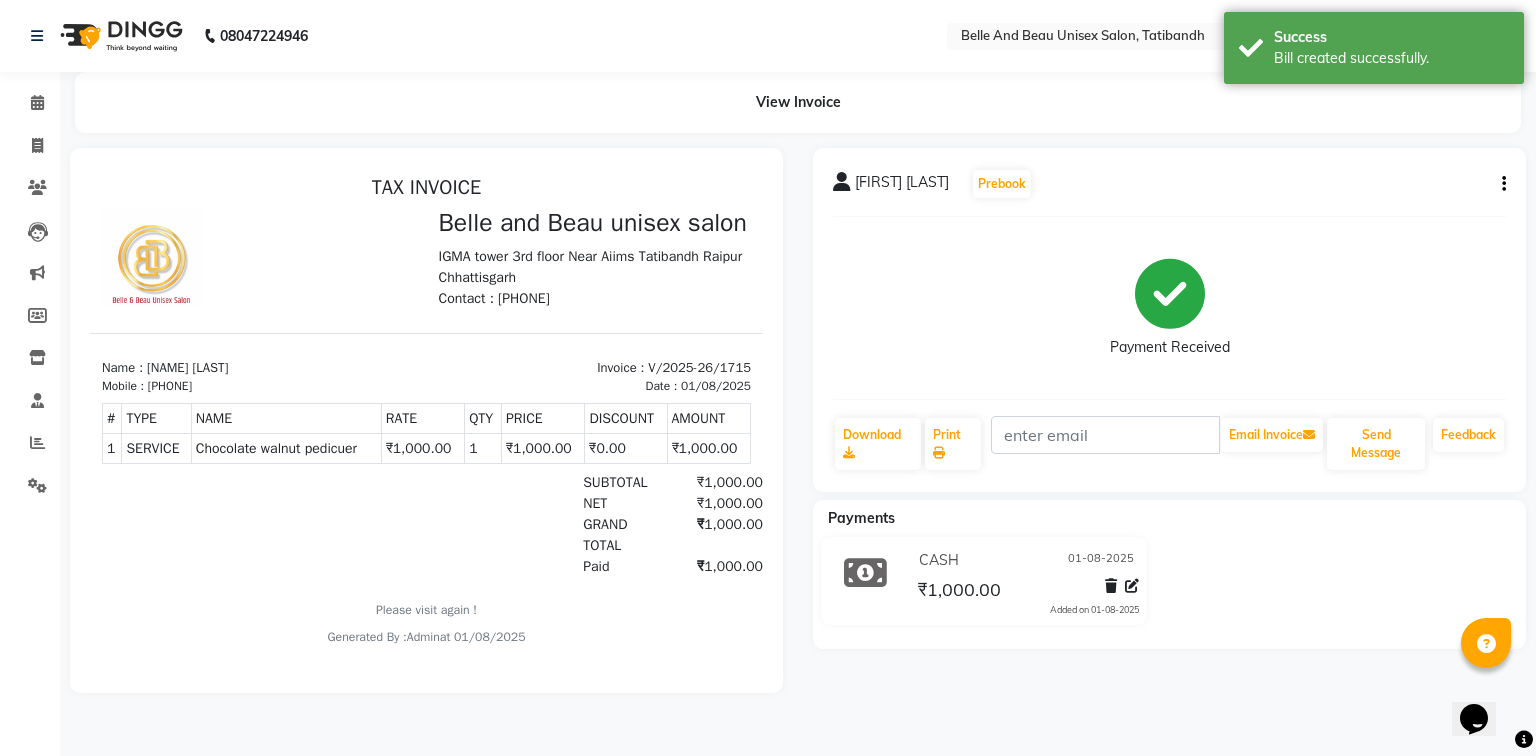 scroll, scrollTop: 0, scrollLeft: 0, axis: both 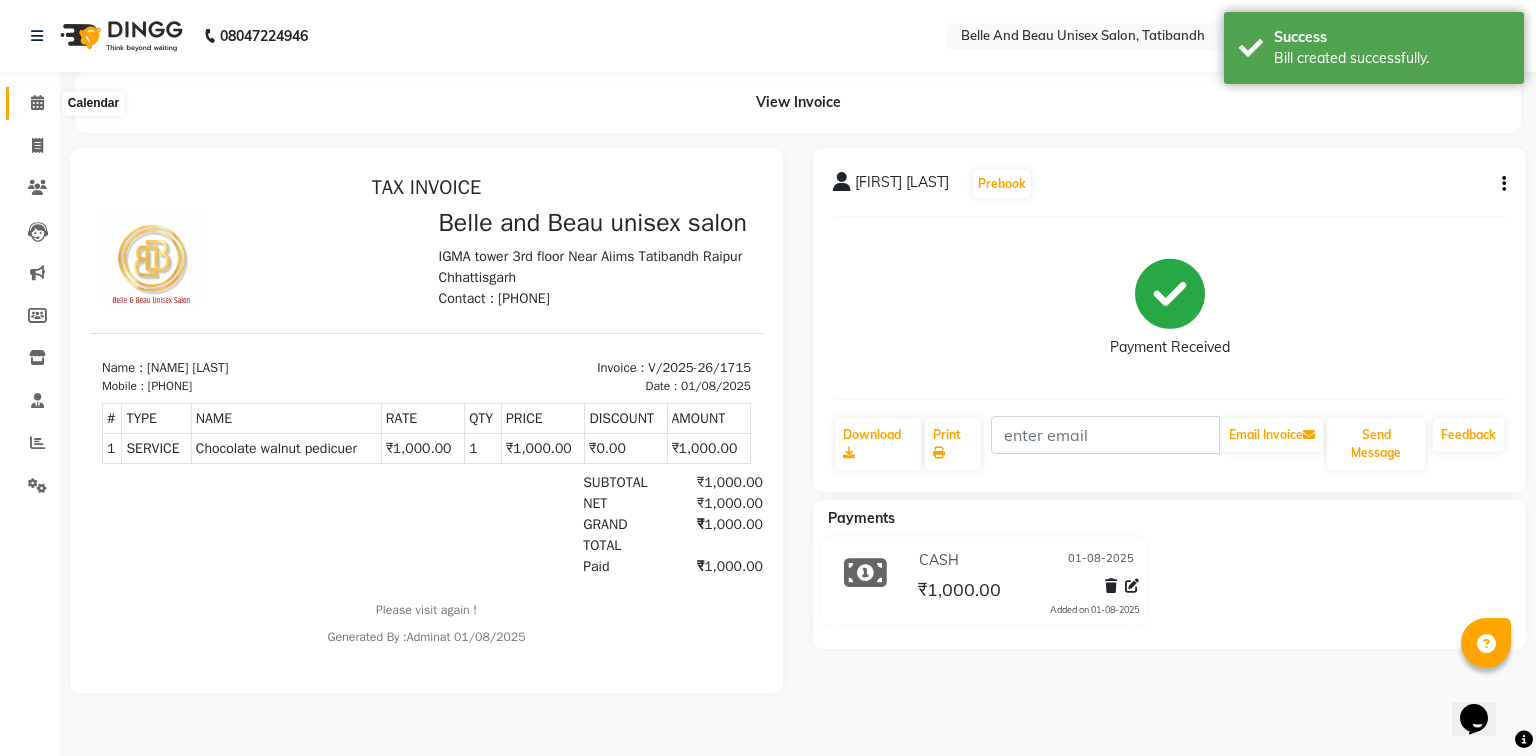 click 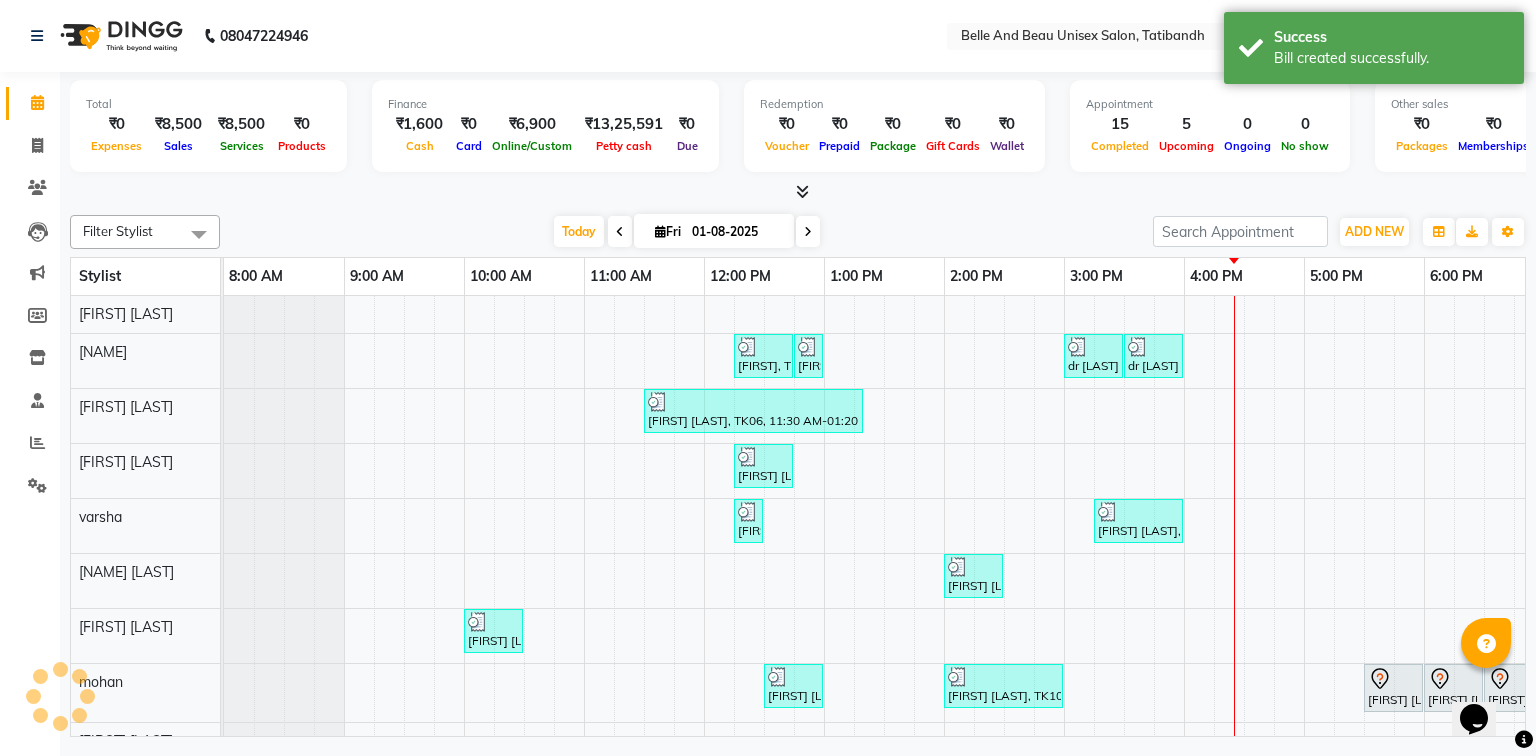 scroll, scrollTop: 0, scrollLeft: 0, axis: both 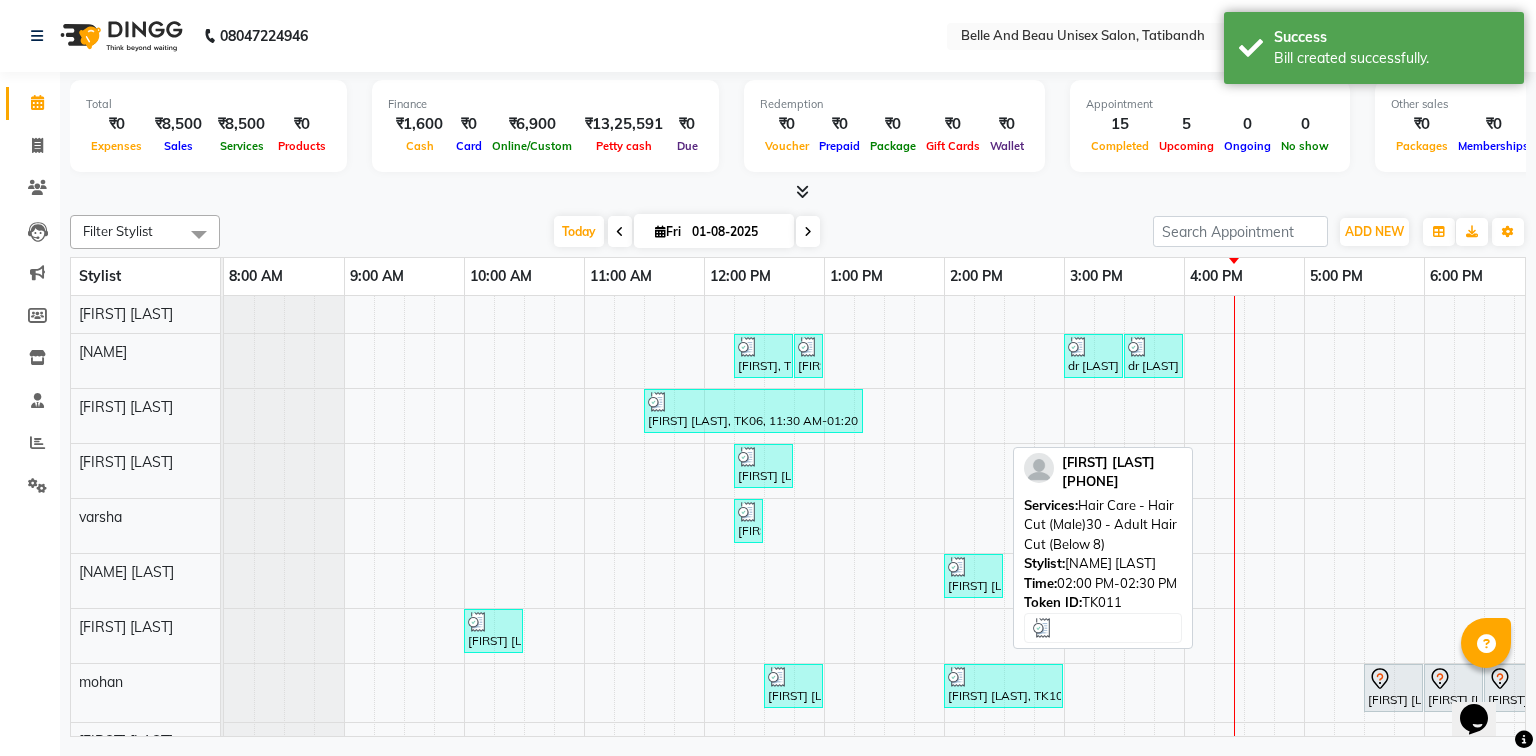click on "[FIRST] [LAST], TK11, 02:00 PM-02:30 PM, Hair Care - Hair Cut (Male)30 - Adult Hair Cut (Below 8)" at bounding box center (973, 576) 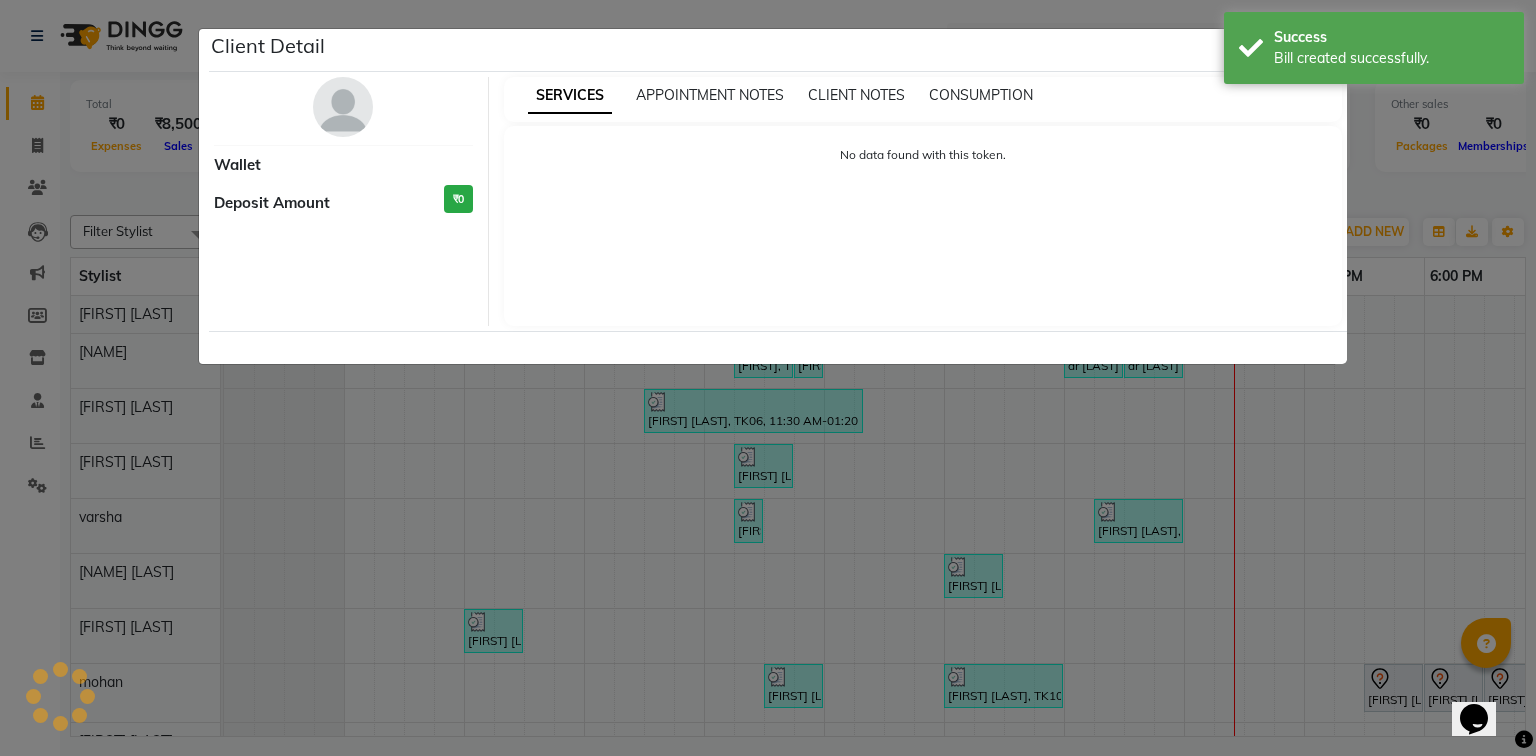select on "3" 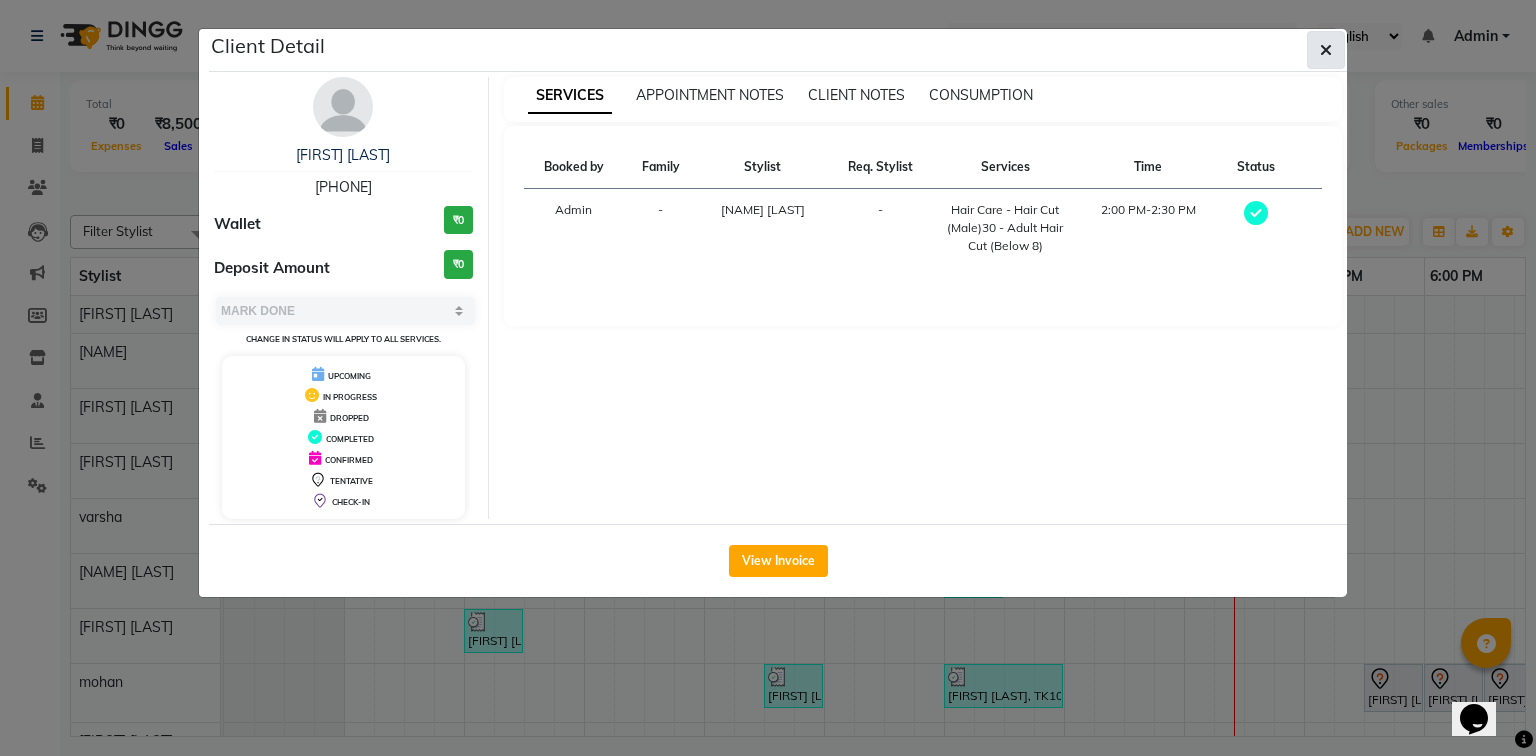 click 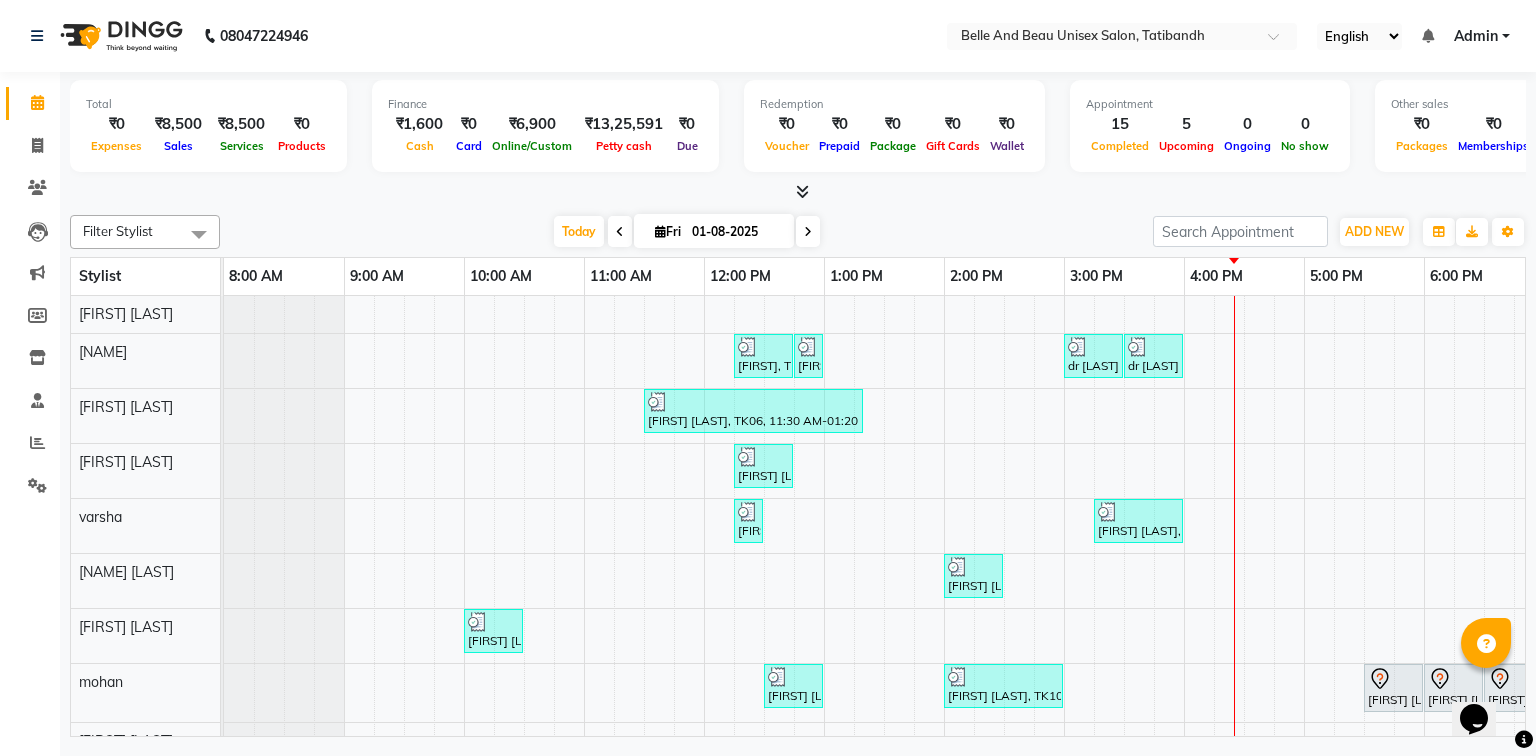 scroll, scrollTop: 163, scrollLeft: 0, axis: vertical 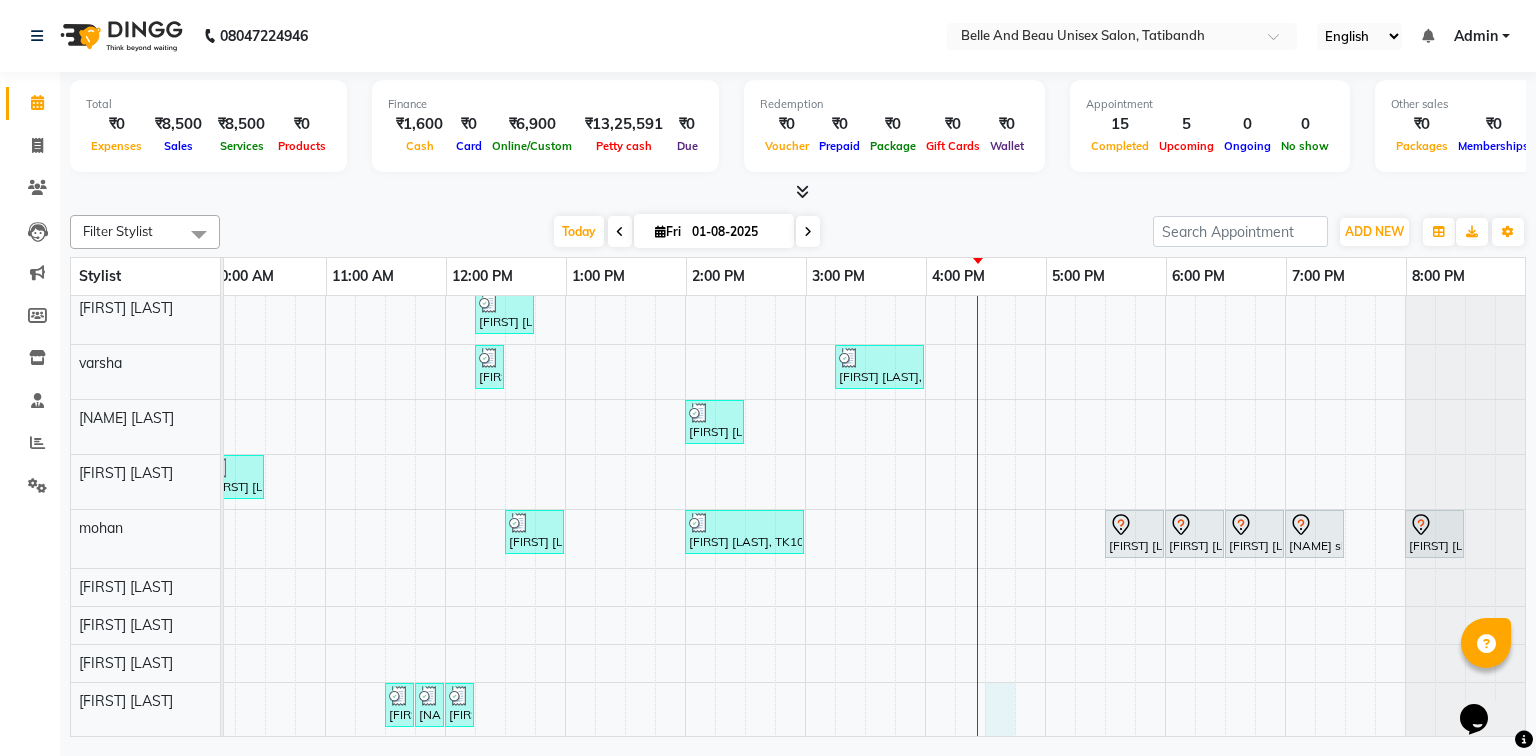 click on "Nankhi, TK08, 12:15 PM-12:45 PM, Hair Styling - Blow Dry Hair Wash (Female)30 - Blow dry     Nankhi, TK08, 12:45 PM-12:55 PM, Threading - Upper Lip (Female)30 - Upper Lip     dr shagun Thakur, TK13, 03:00 PM-03:30 PM, Nail Art - Nail Art30 - Gel Polish Hand     dr shagun Thakur, TK13, 03:30 PM-04:00 PM, Nail Art - Nail Art30 - Gel Polish Feet     Ashitosh sir, TK06, 11:30 AM-01:20 PM, Hair Colour - Global30 - Global Short Hair (Boy Cut),Hair Care - Hair Cut (Male)30 - Adult Hair Cut (Below 8),Shave & Trimming - Beard  (Male)30 - Beard Shaping     Kiran Pandey, TK05, 12:15 PM-12:45 PM, Hair Care - Hair Cut (Female)30 - Adult Hair Cut (Below 8)     shraddha, TK09, 12:15 PM-12:25 PM, Threading - Upper Lip (Female)30 - Upper Lip     Vijay Shandilya, TK12, 03:15 PM-04:00 PM, Chocolate walnut pedicuer     Rishi Pandey, TK11, 02:00 PM-02:30 PM, Hair Care - Hair Cut (Male)30 - Adult Hair Cut (Below 8)     Sudarshan sharma, TK03, 10:00 AM-10:30 AM, Hair Care - Hair Cut (Male)30 - Adult Hair Cut (Below 8)" at bounding box center (745, 439) 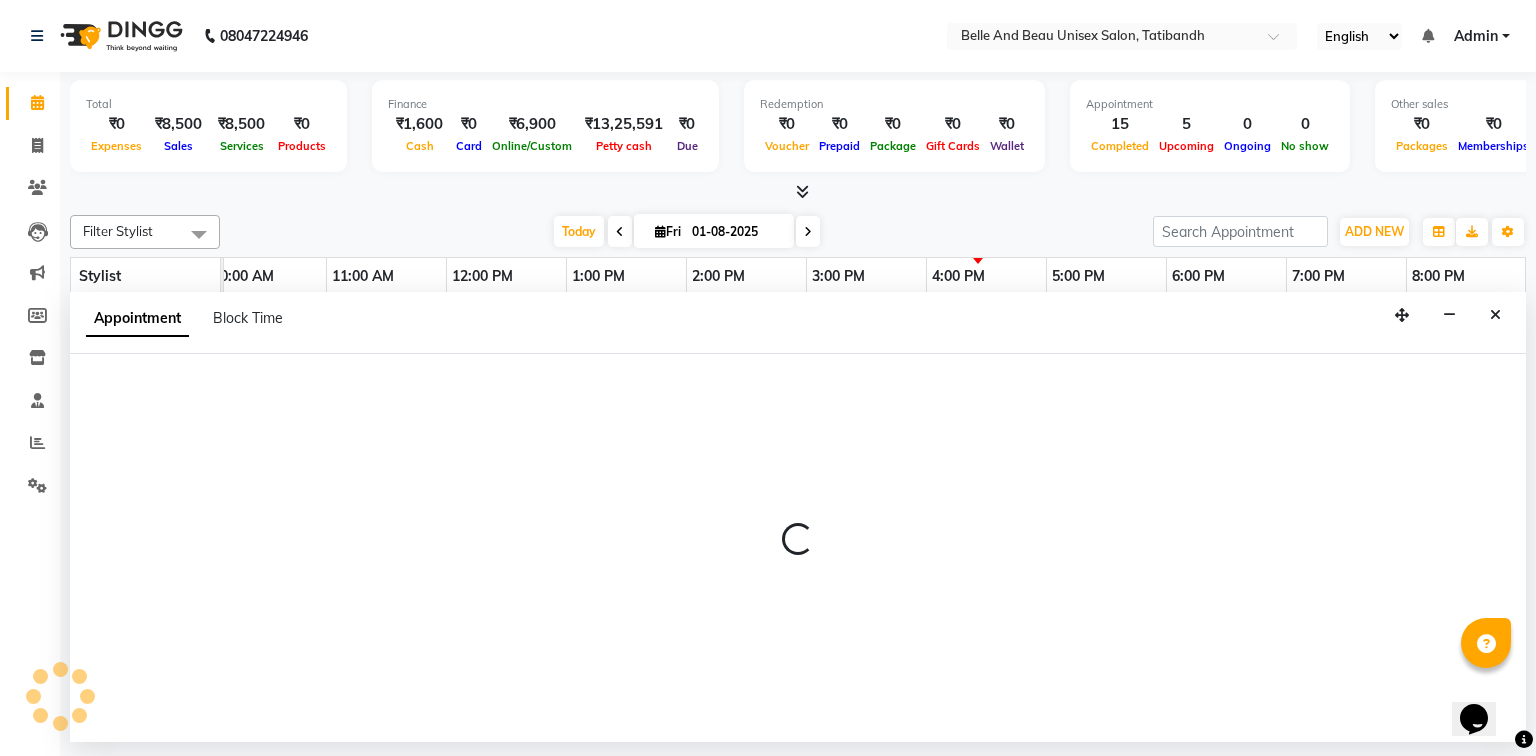 select on "84331" 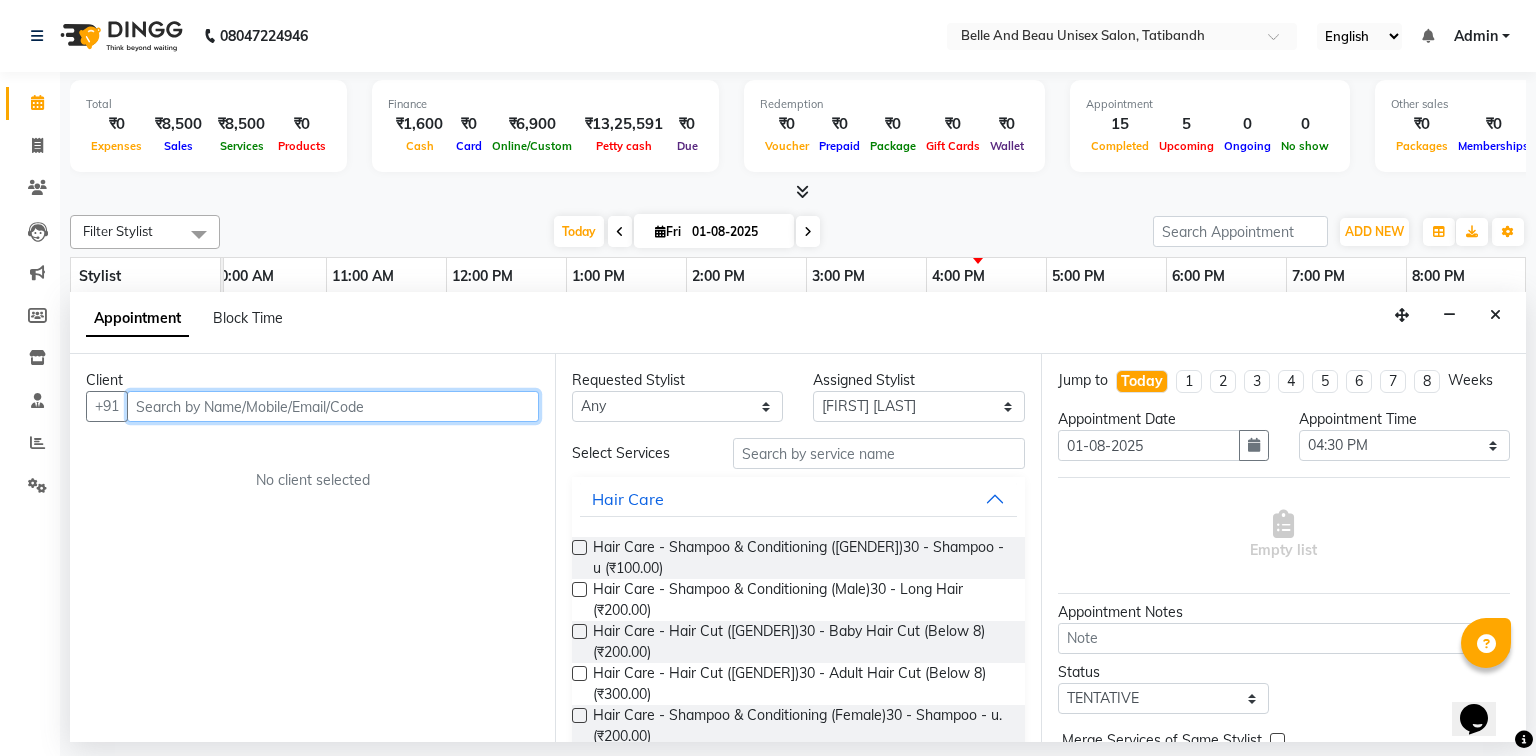 click at bounding box center [333, 406] 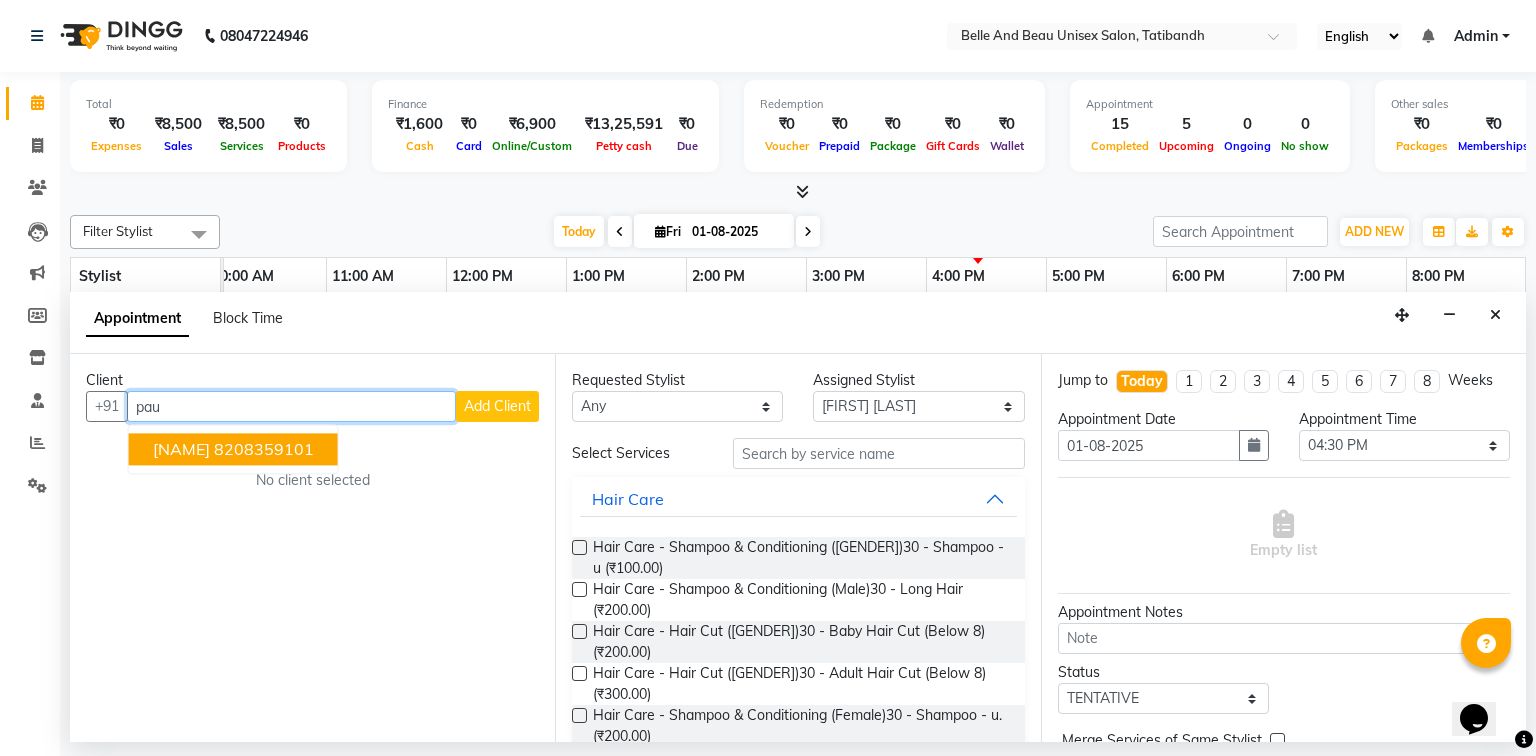 click on "Pauravi Parhate" at bounding box center (181, 450) 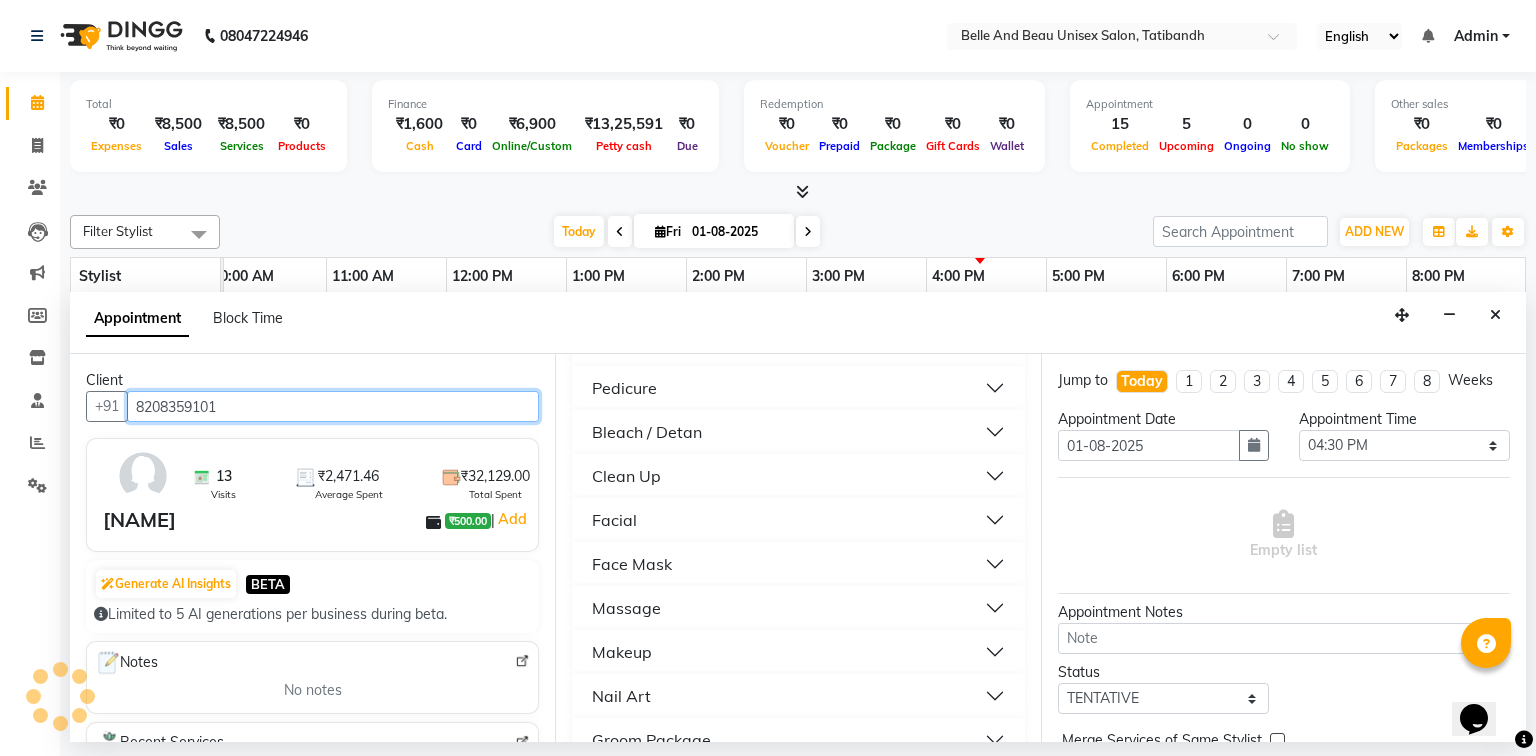 scroll, scrollTop: 1296, scrollLeft: 0, axis: vertical 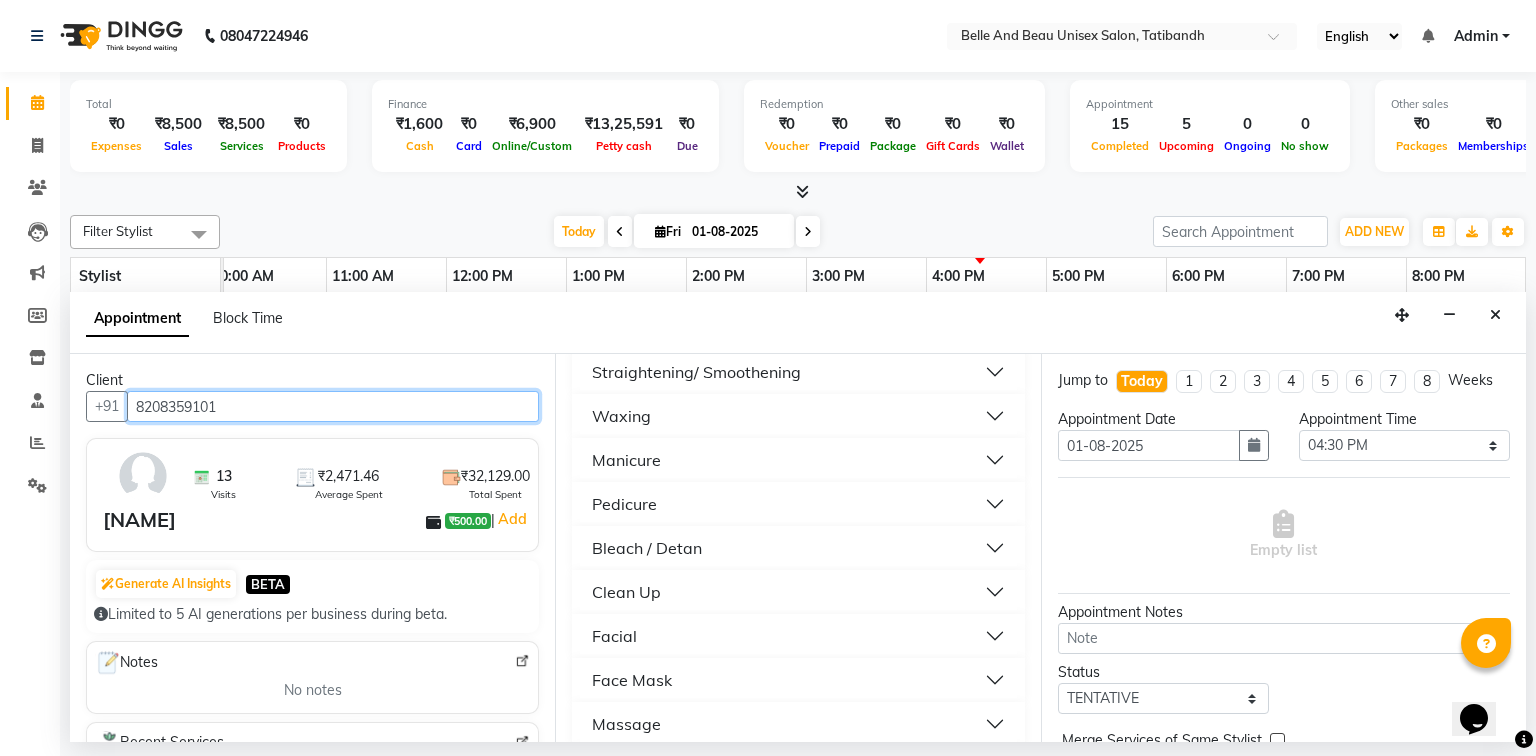 type on "8208359101" 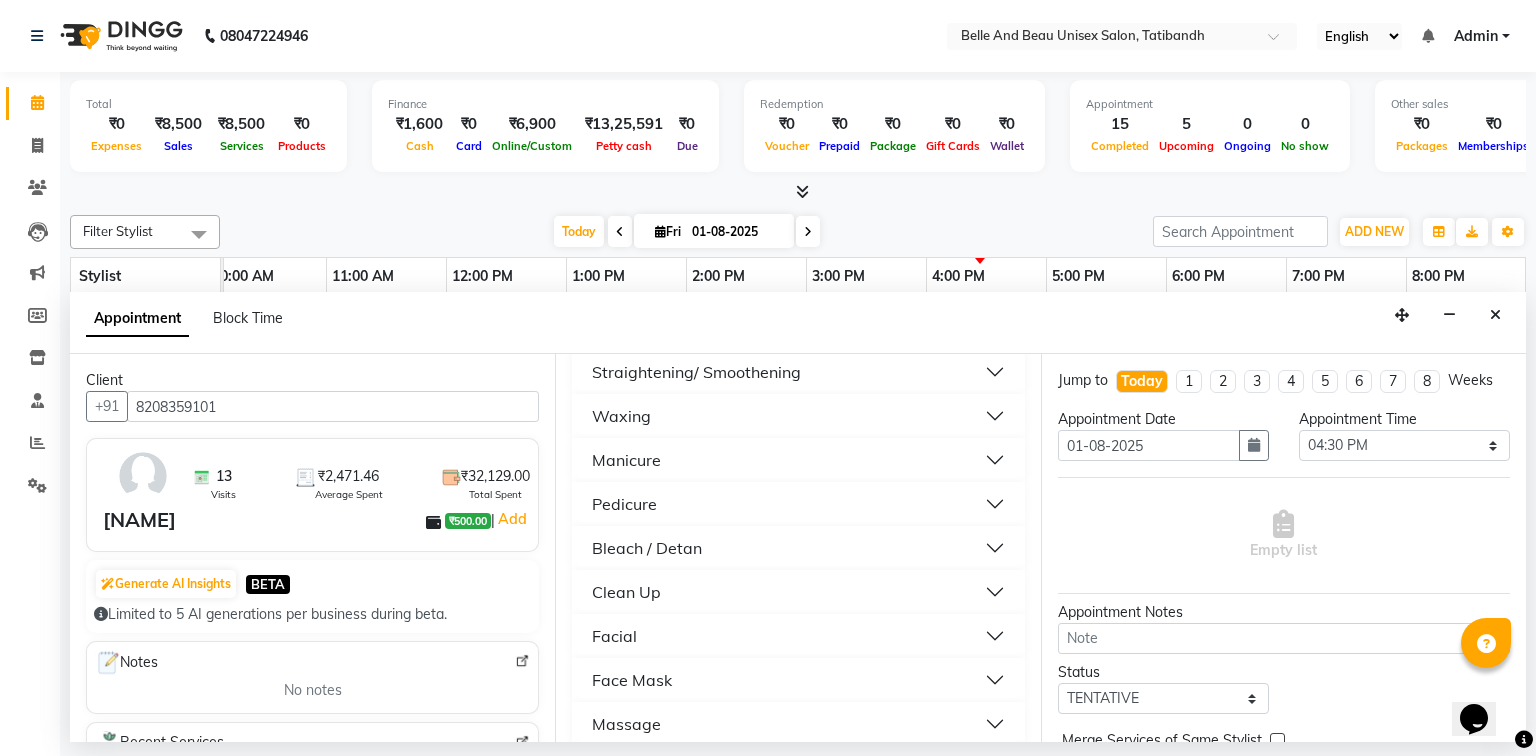 click on "Bleach / Detan" at bounding box center [798, 548] 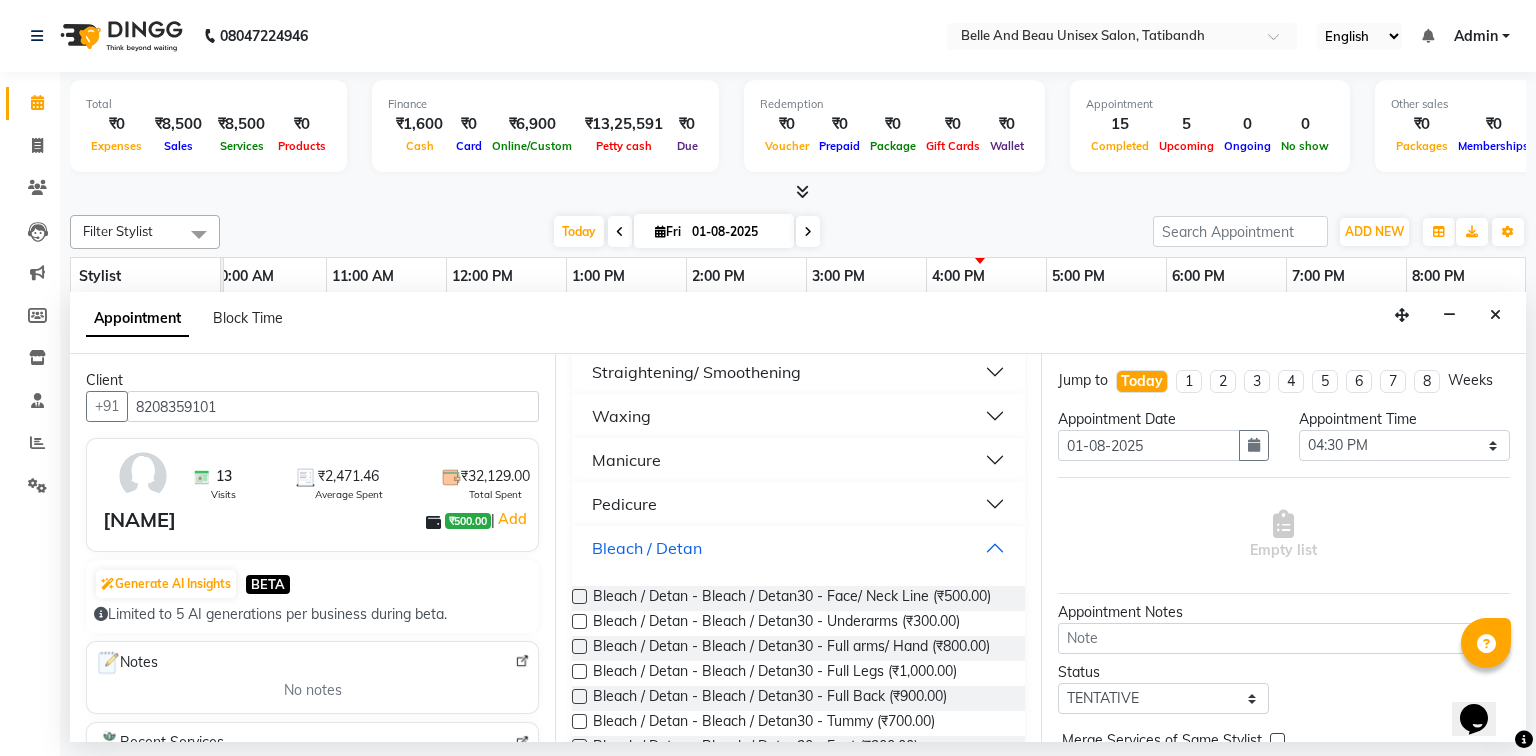 click on "Bleach / Detan" at bounding box center (798, 548) 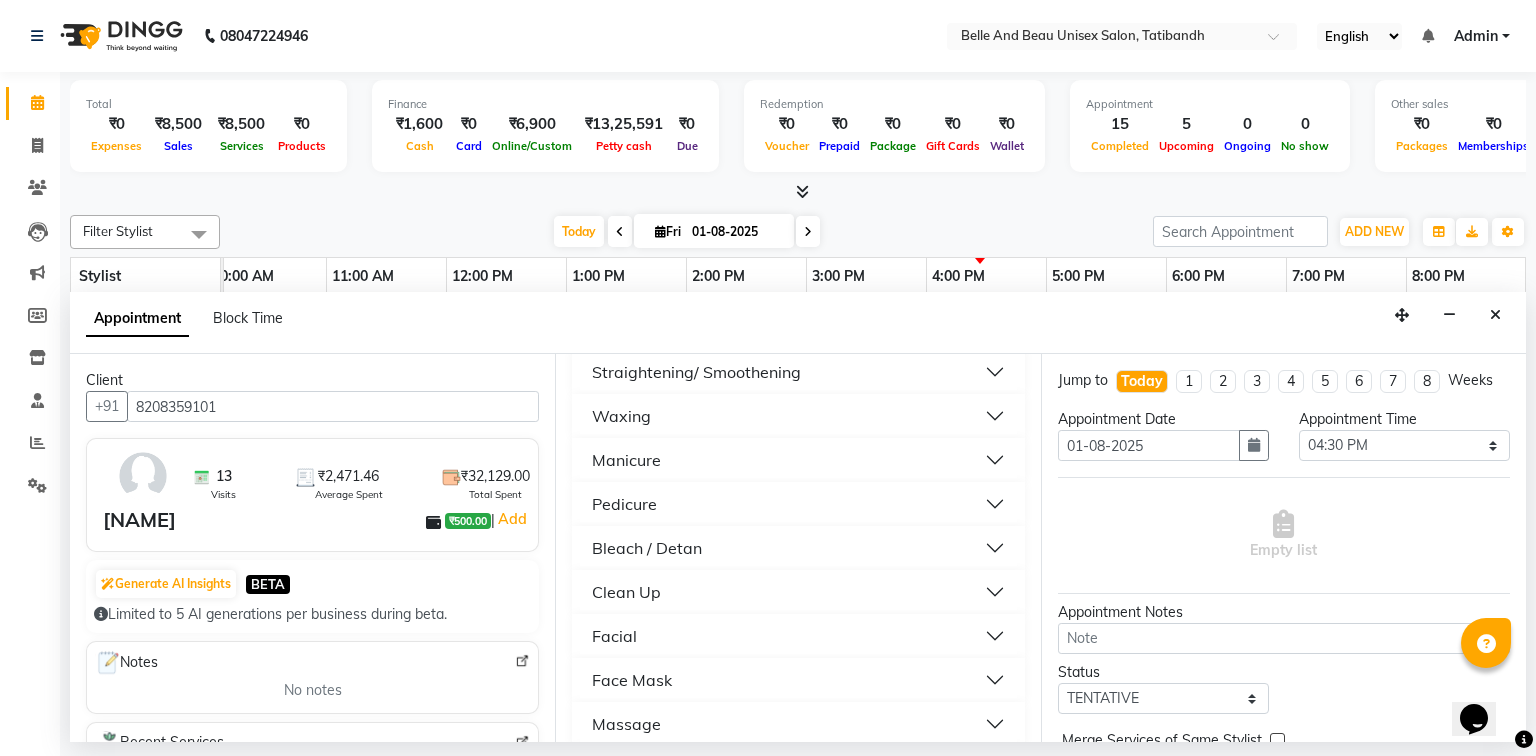 click on "Pedicure" at bounding box center [798, 504] 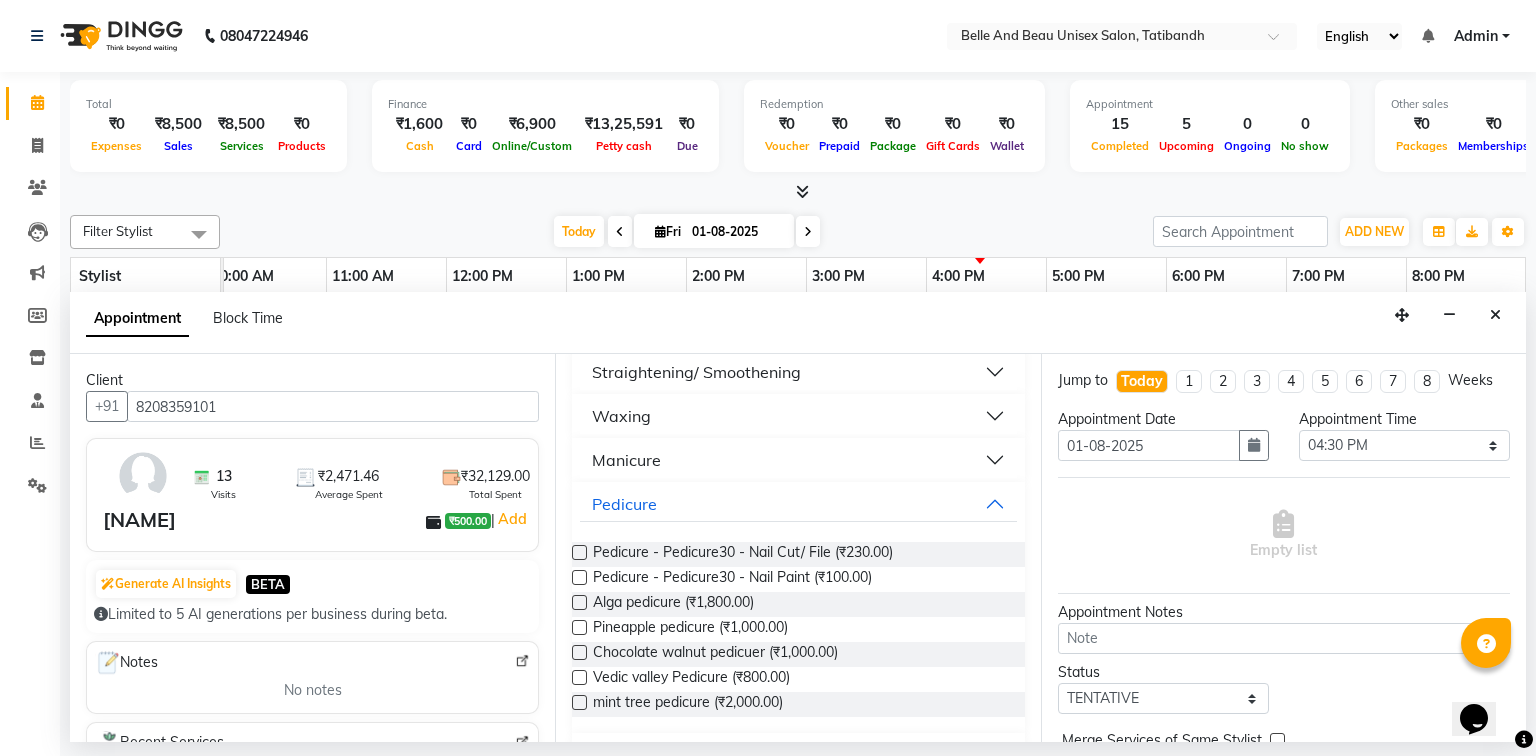 click at bounding box center [579, 652] 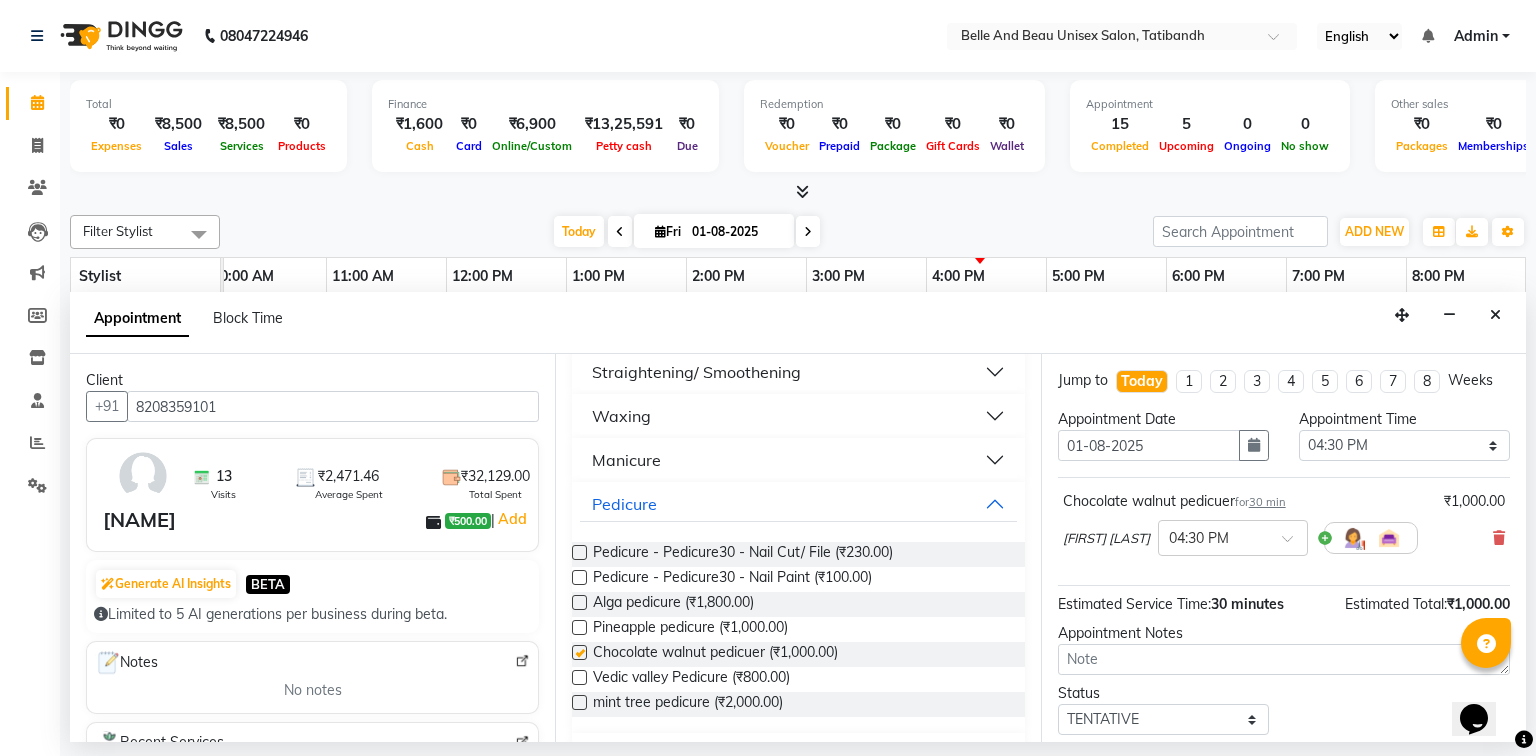 checkbox on "false" 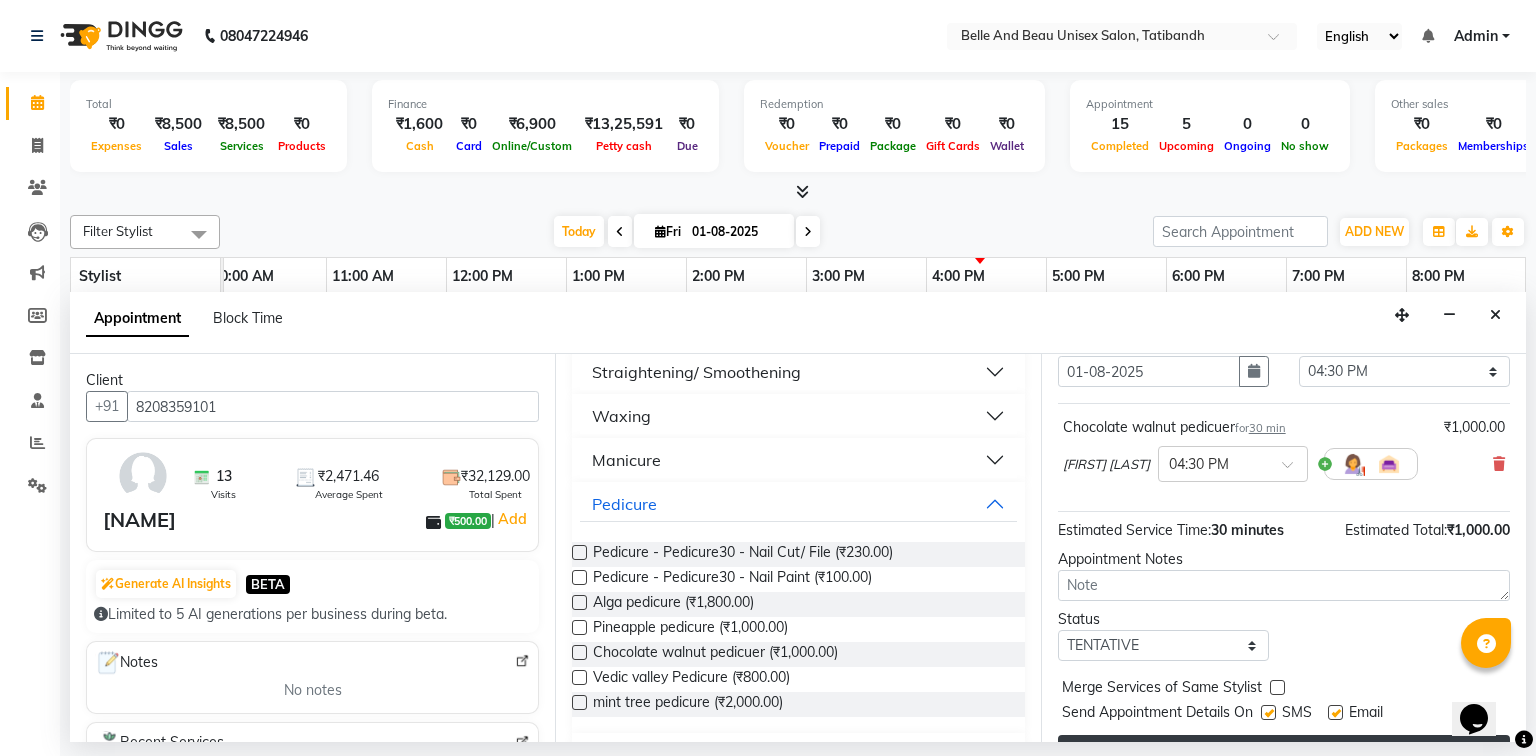 scroll, scrollTop: 118, scrollLeft: 0, axis: vertical 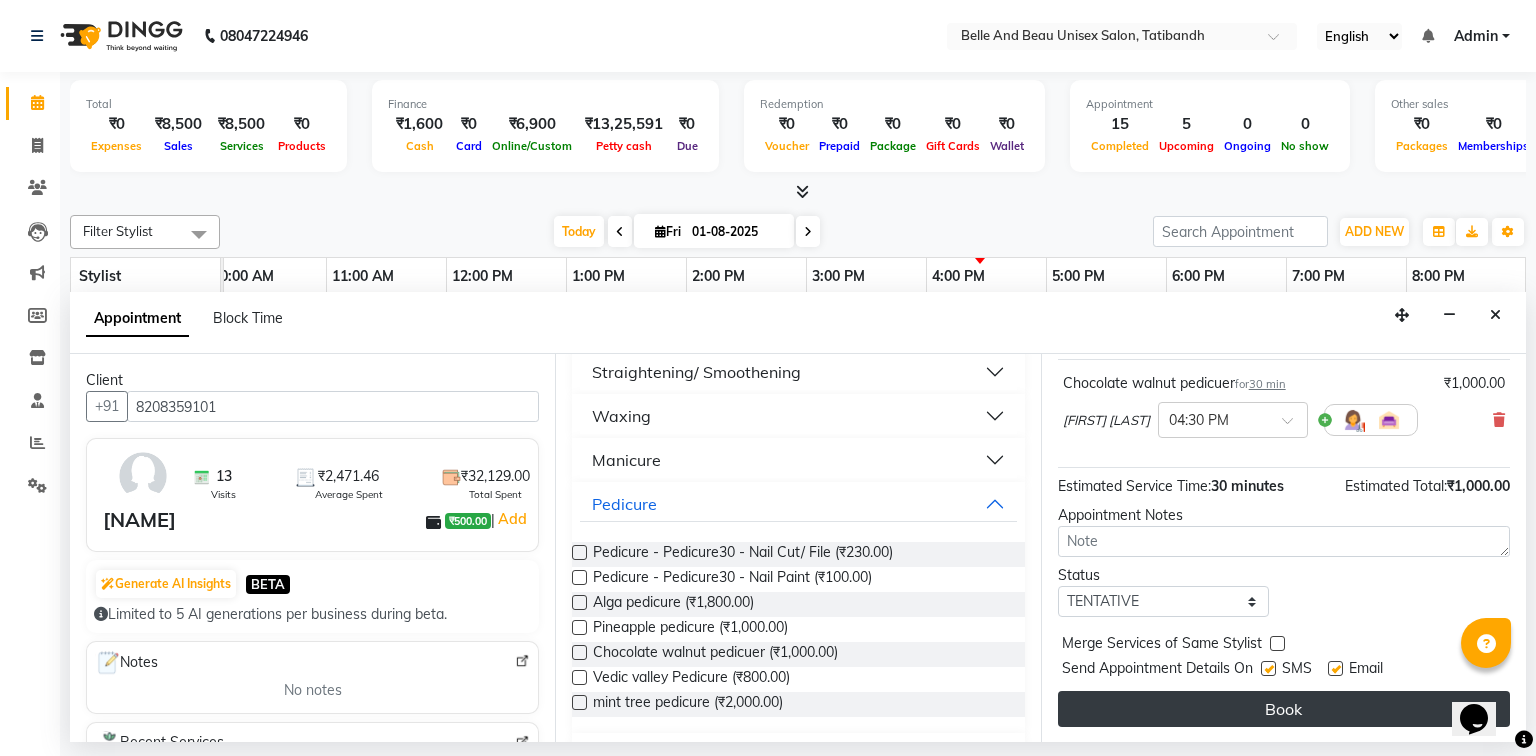 click on "Book" at bounding box center (1284, 709) 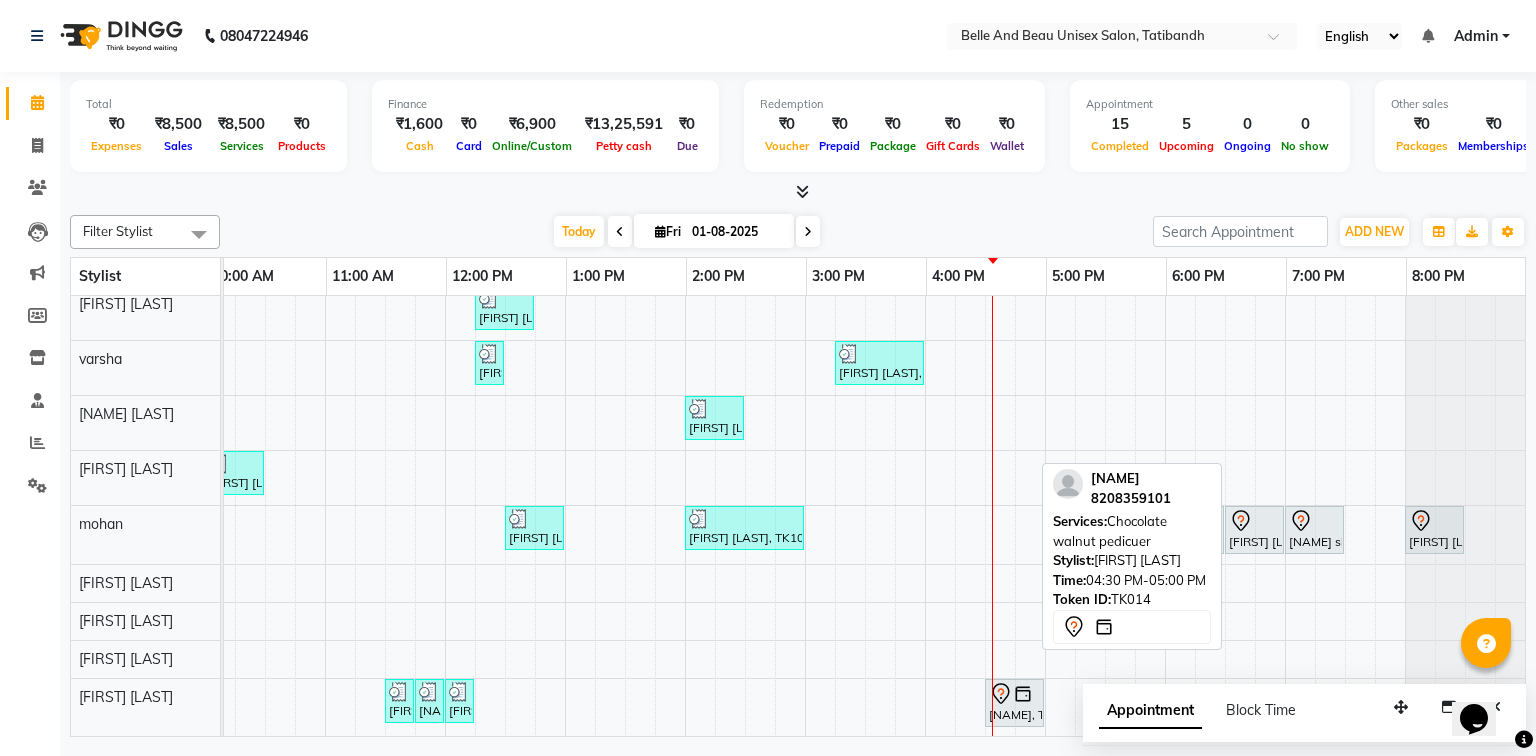 click at bounding box center (1023, 694) 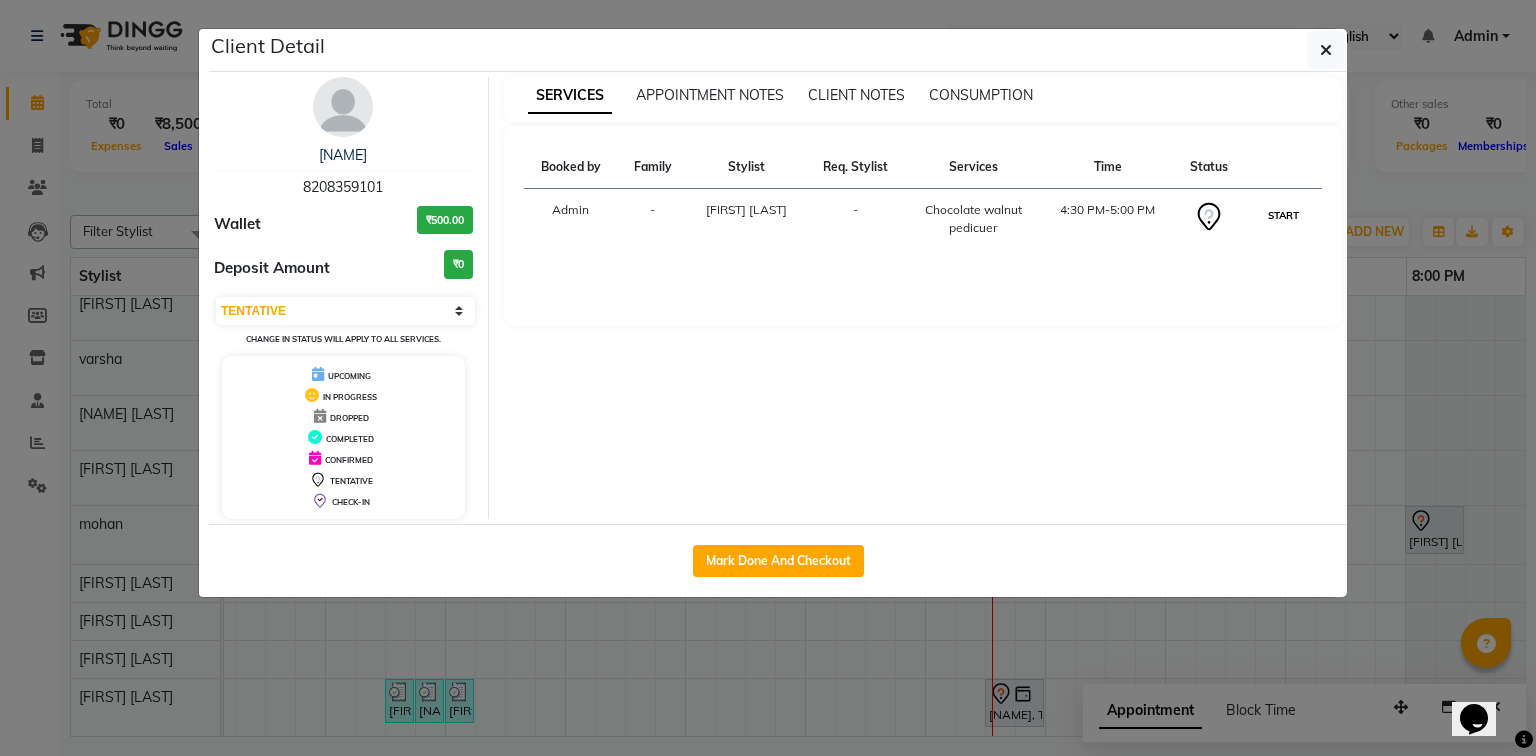 click on "START" at bounding box center [1283, 215] 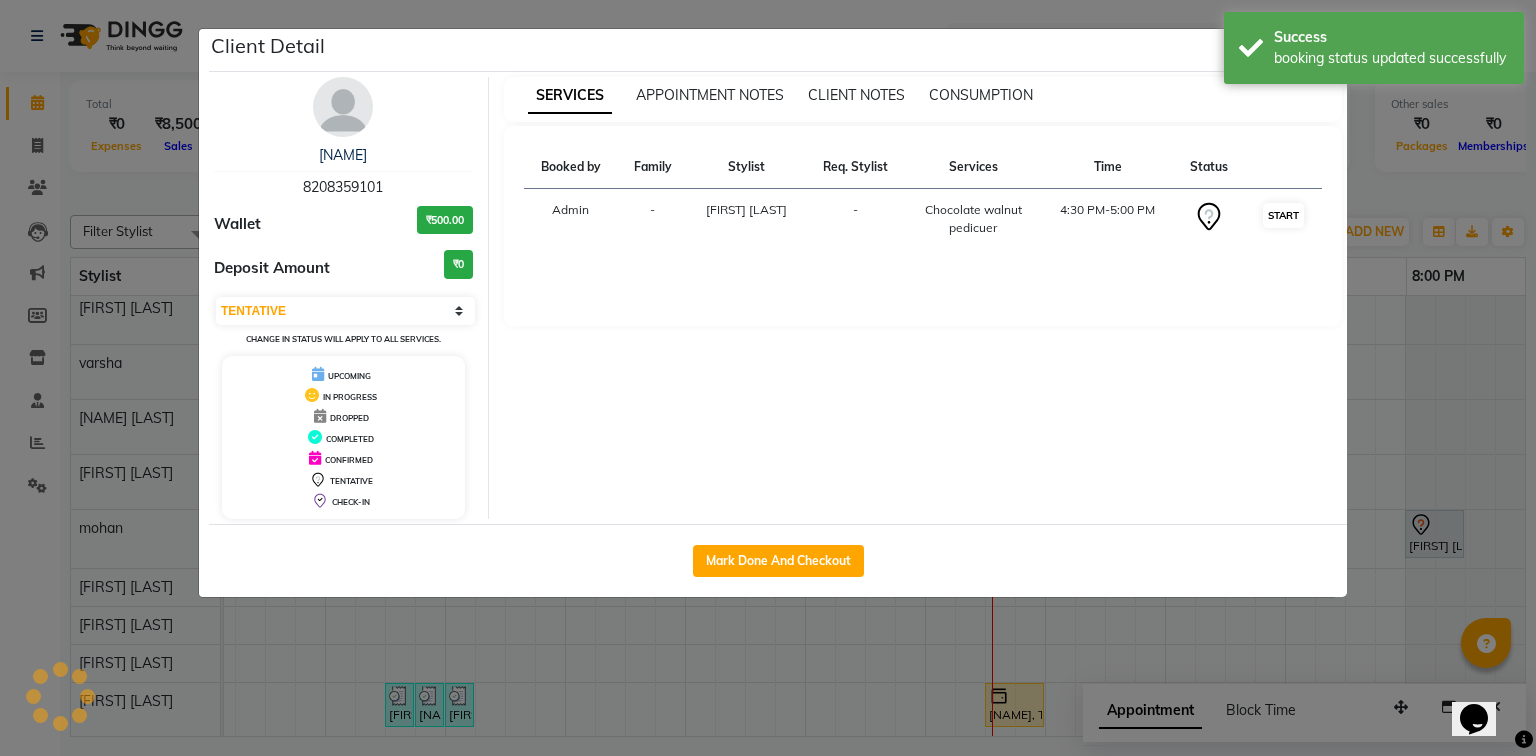 select on "1" 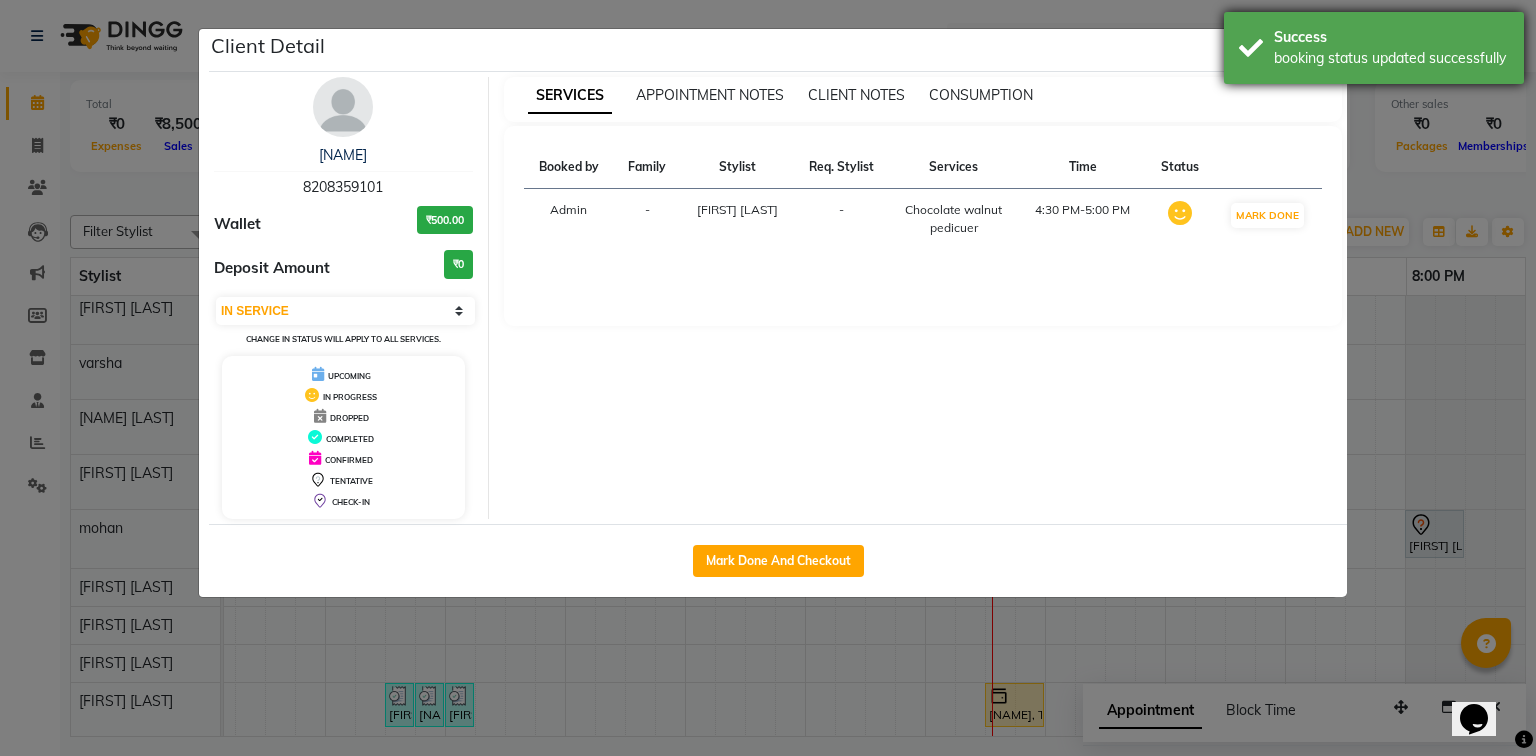click on "booking status updated successfully" at bounding box center [1391, 58] 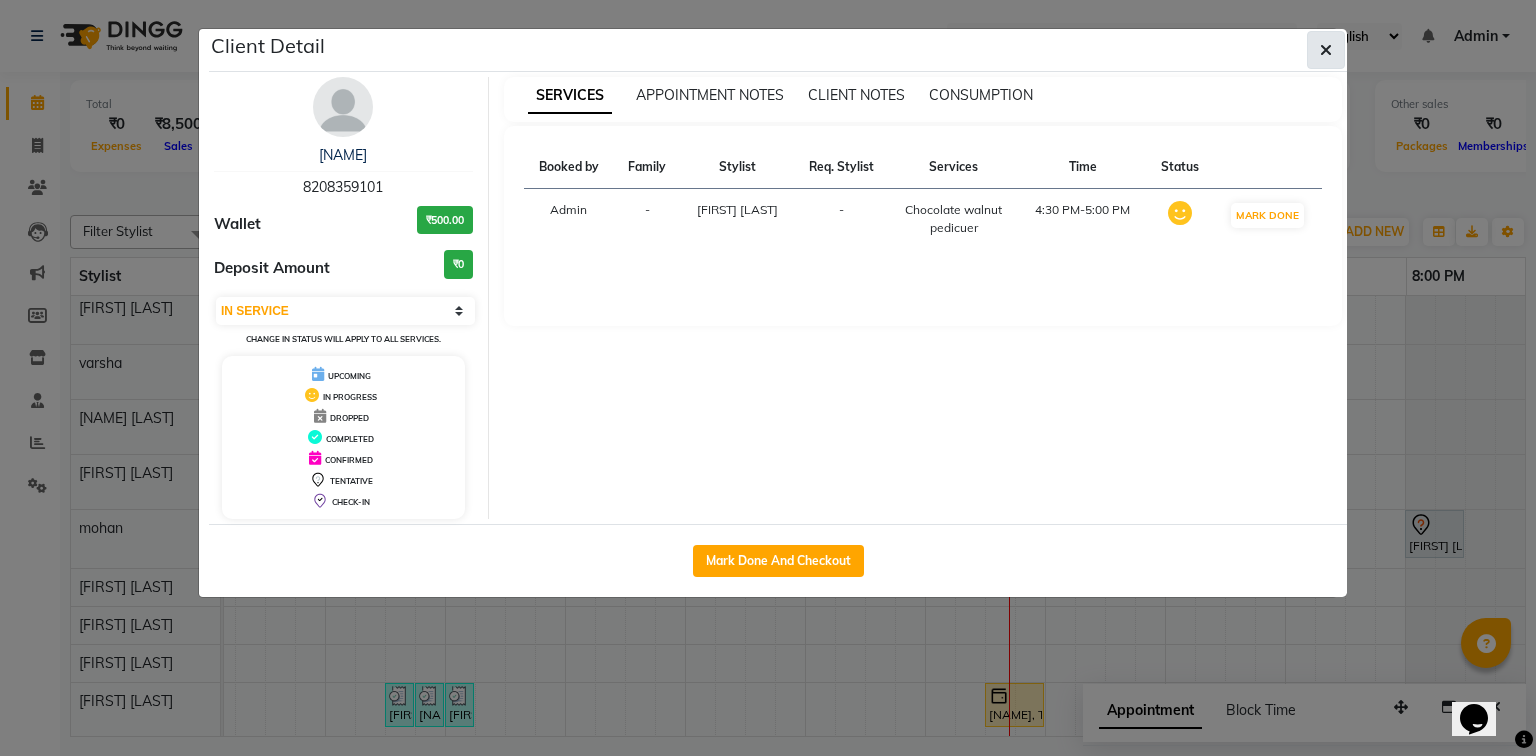 click 